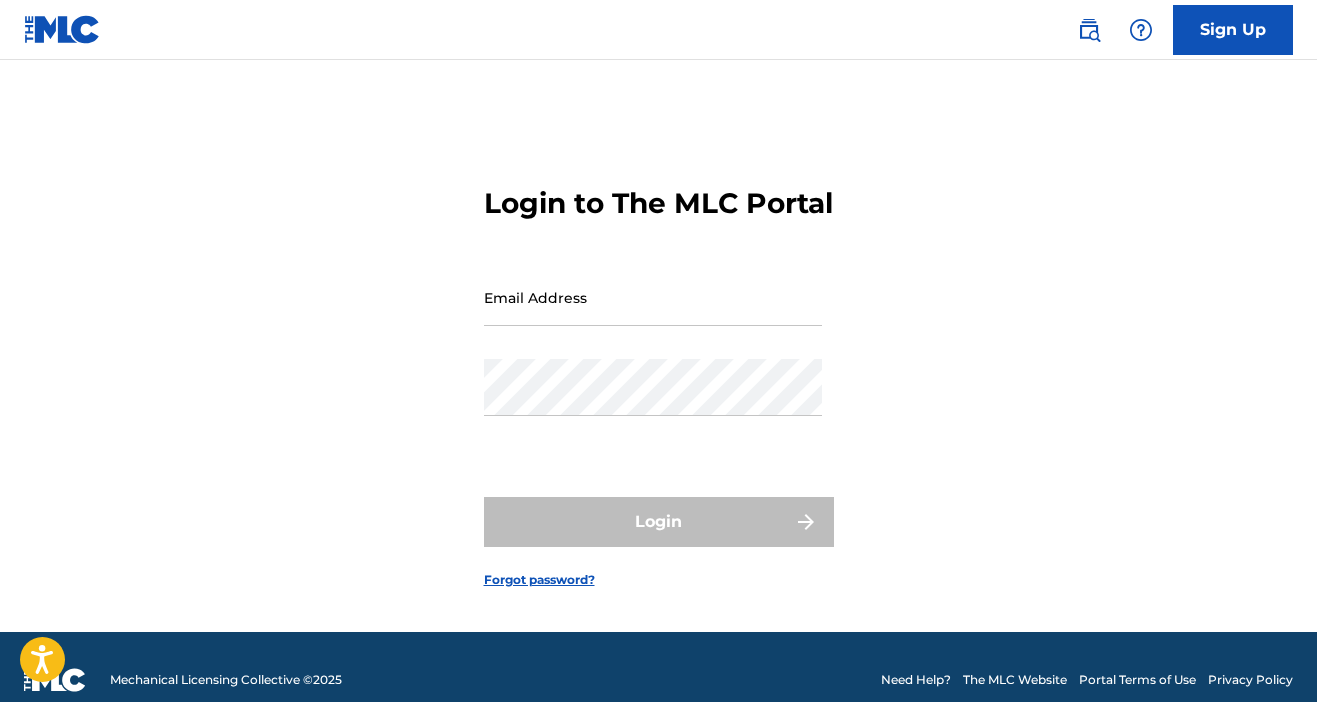 scroll, scrollTop: 0, scrollLeft: 0, axis: both 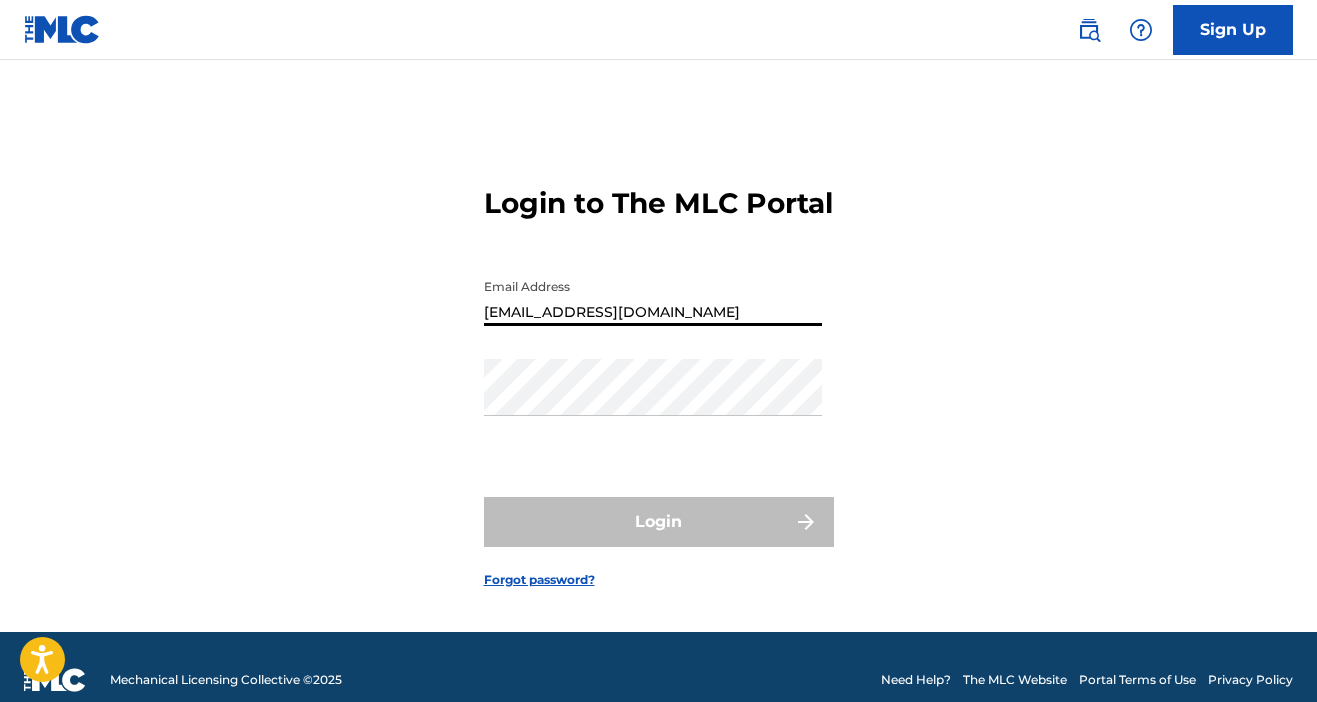 type on "[EMAIL_ADDRESS][DOMAIN_NAME]" 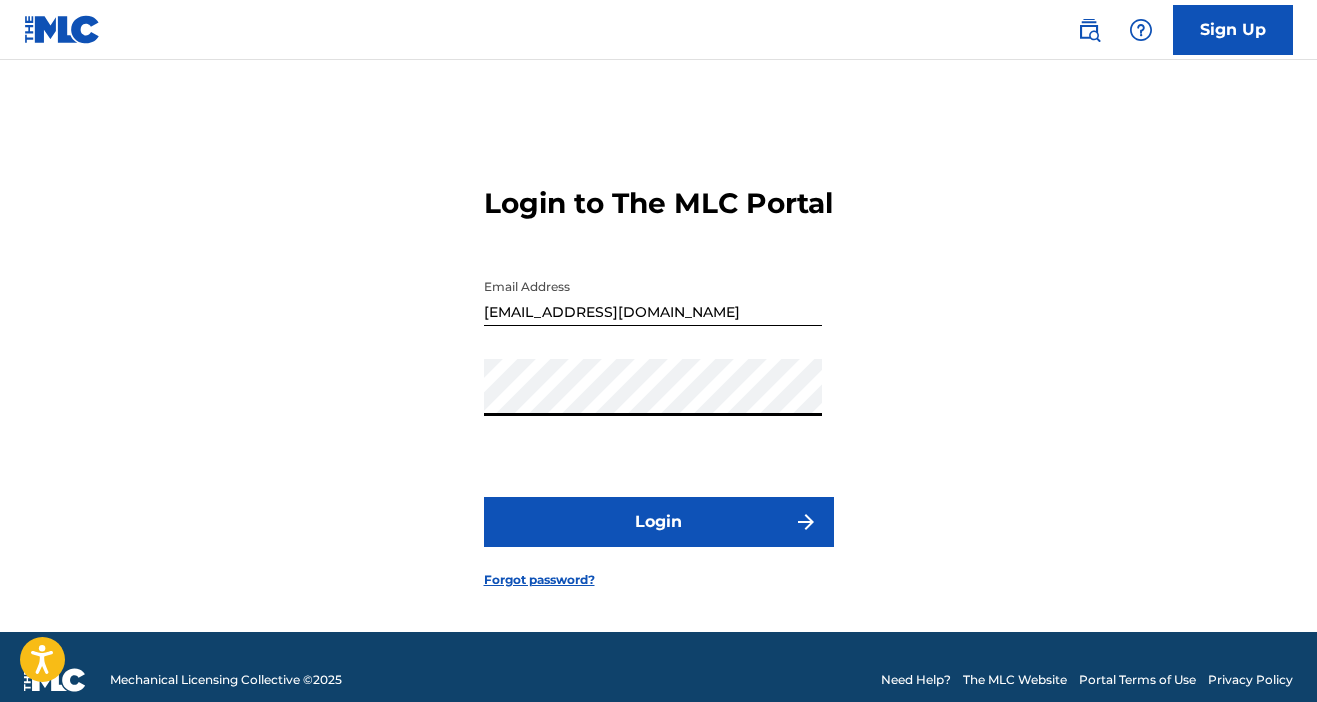 click on "Login" at bounding box center (659, 522) 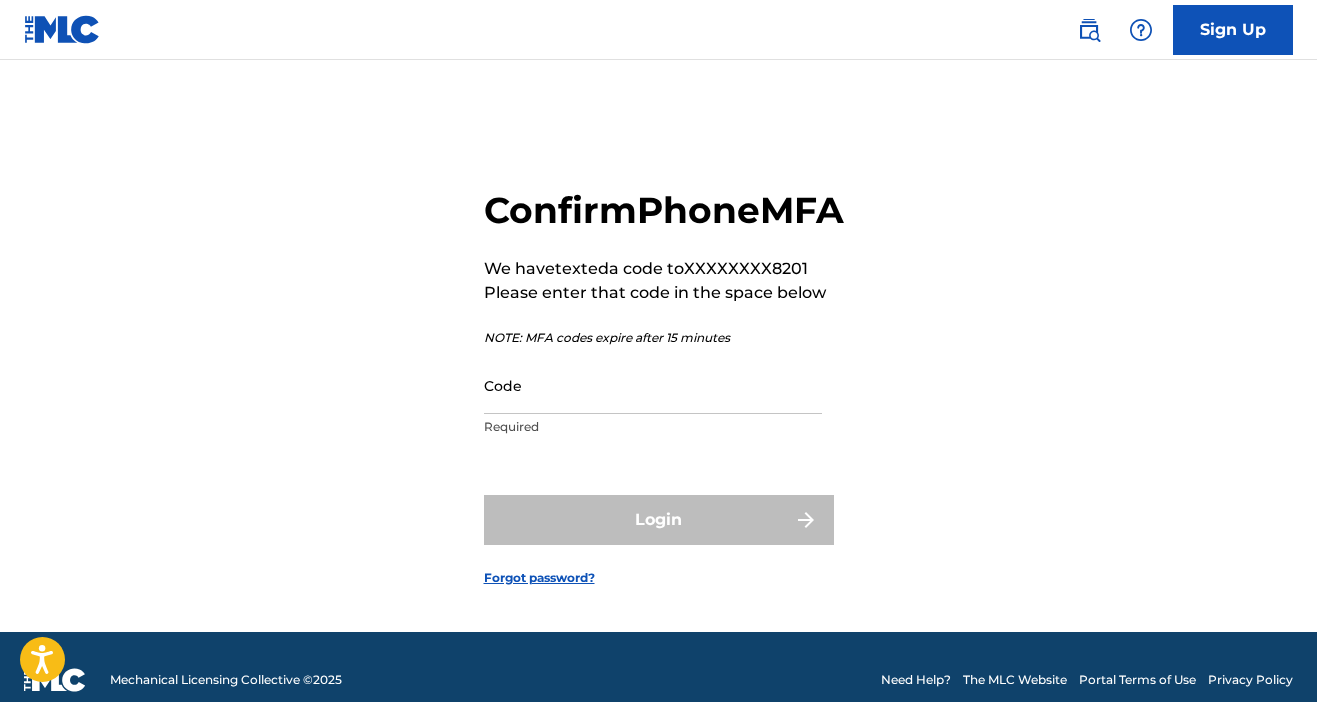 click on "Code" at bounding box center (653, 385) 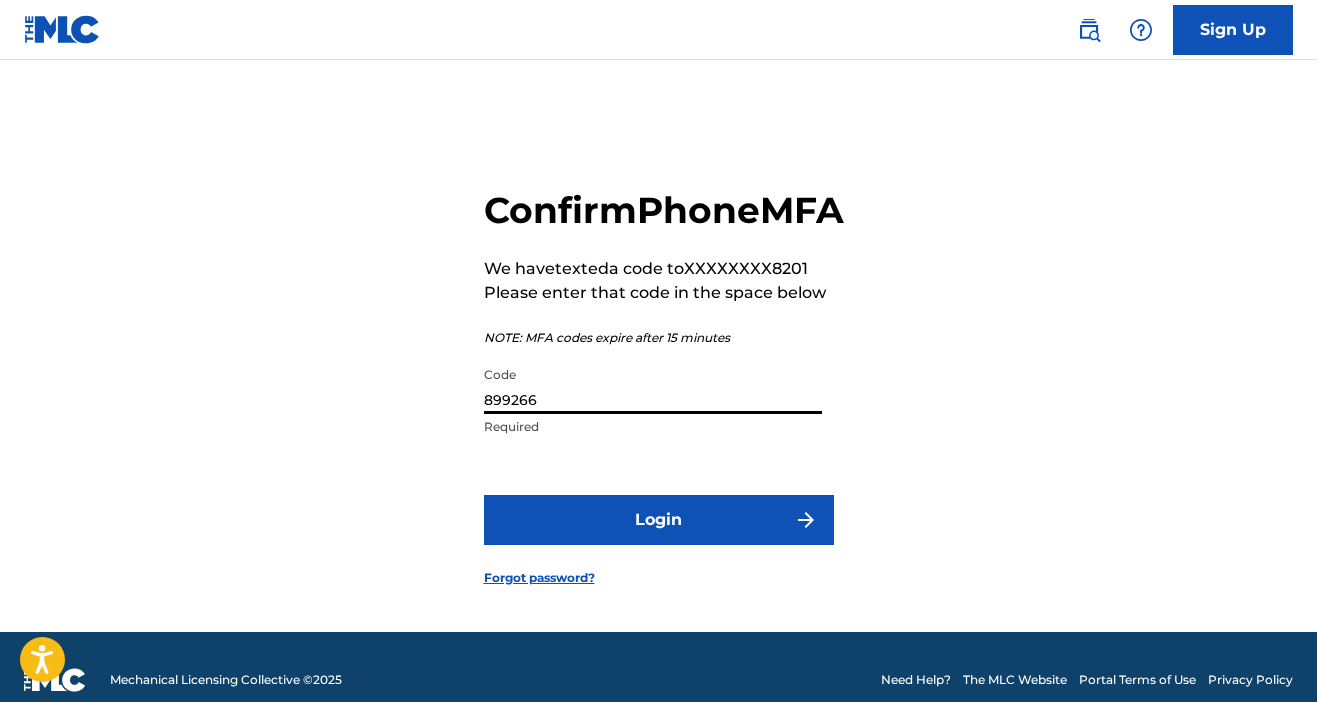 type on "899266" 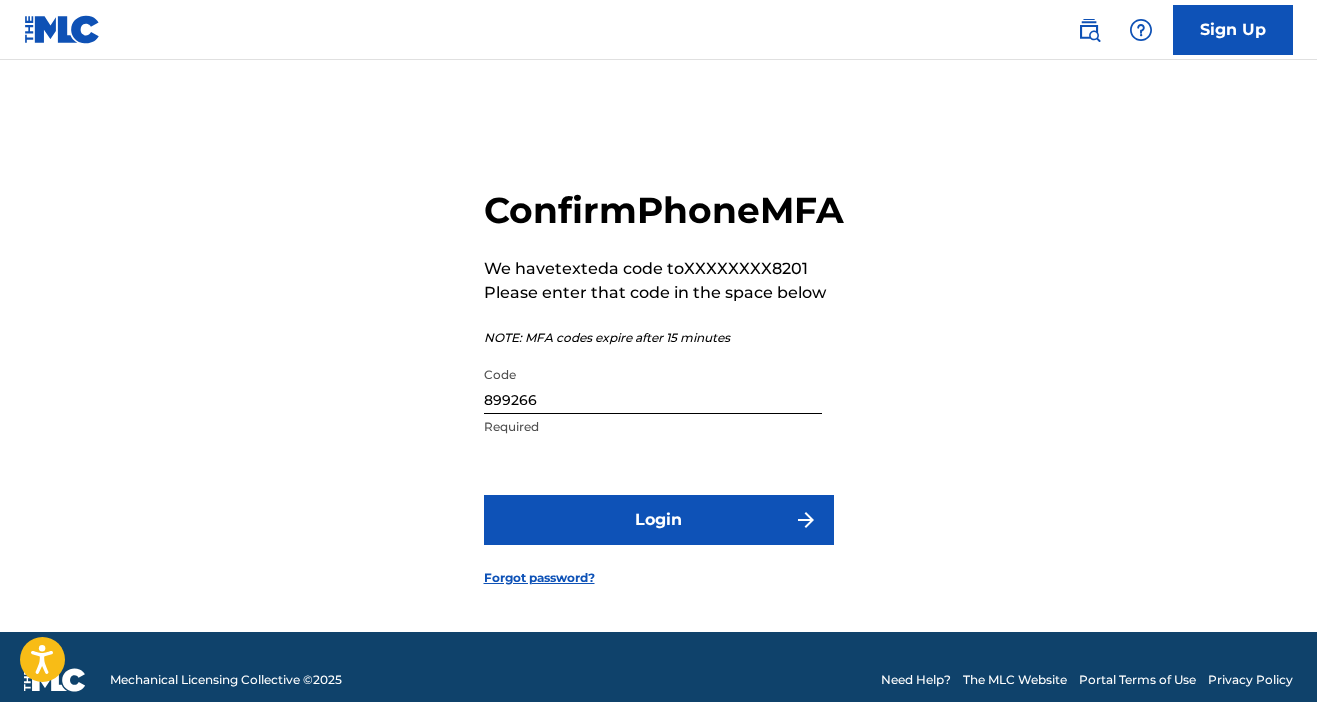 click on "Login" at bounding box center (659, 520) 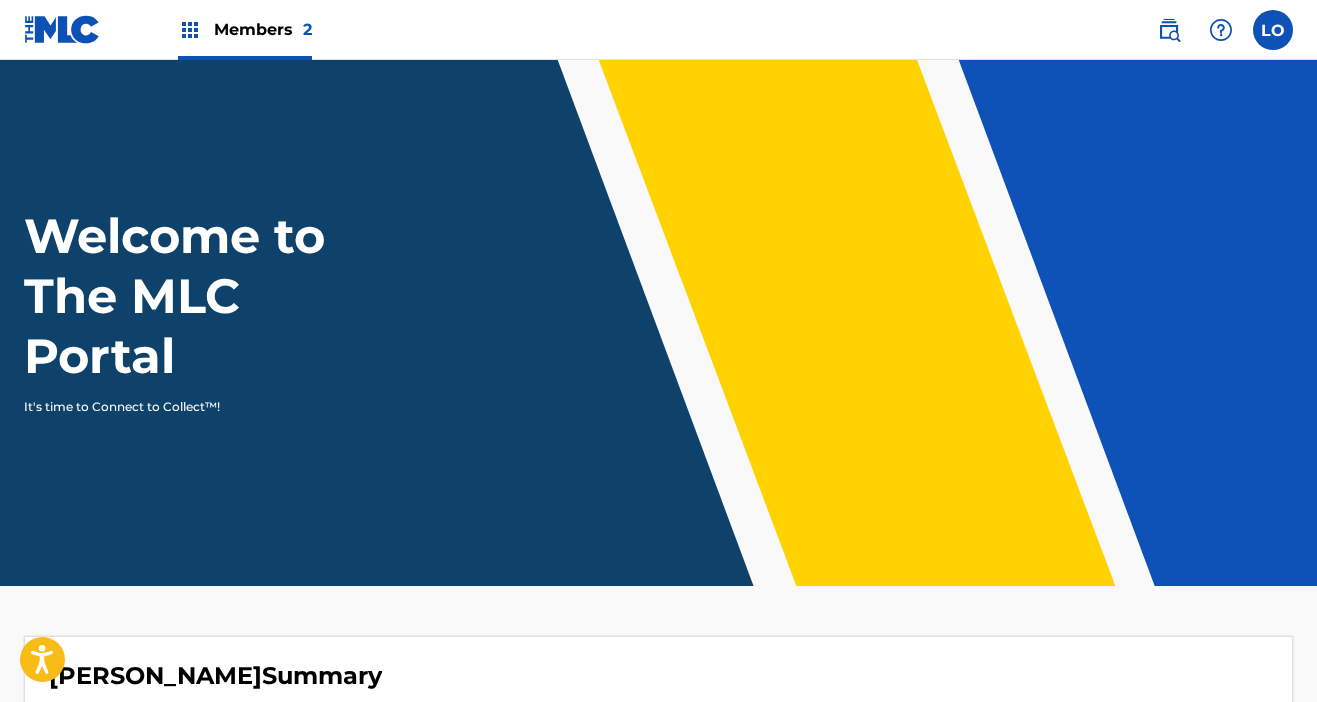 scroll, scrollTop: 0, scrollLeft: 0, axis: both 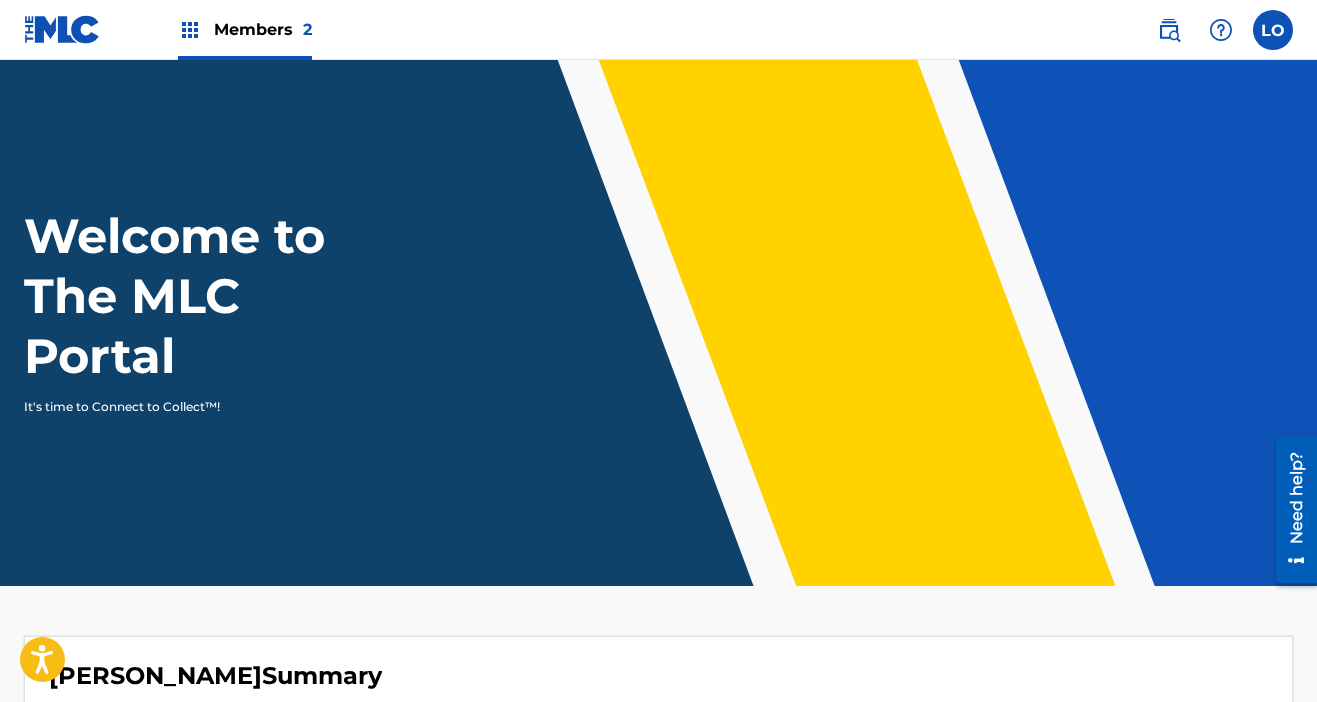 click on "2" at bounding box center (307, 29) 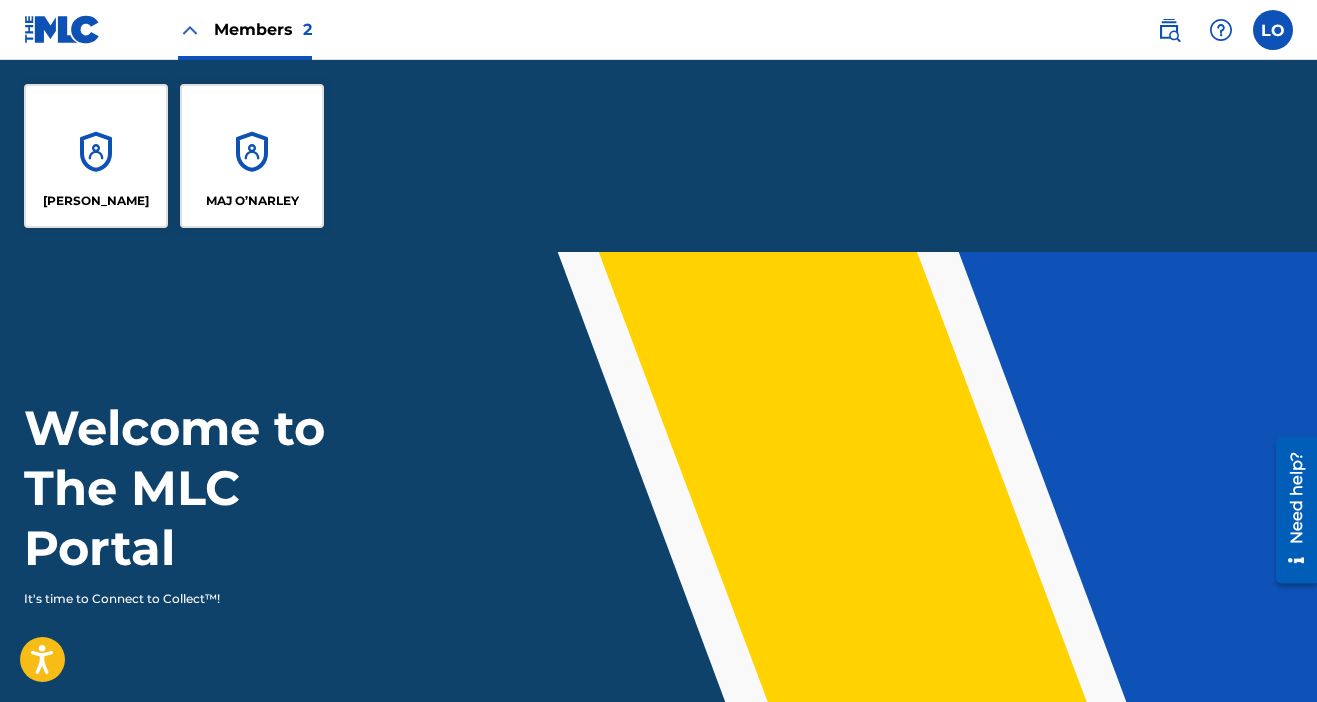 click on "[PERSON_NAME]" at bounding box center [96, 156] 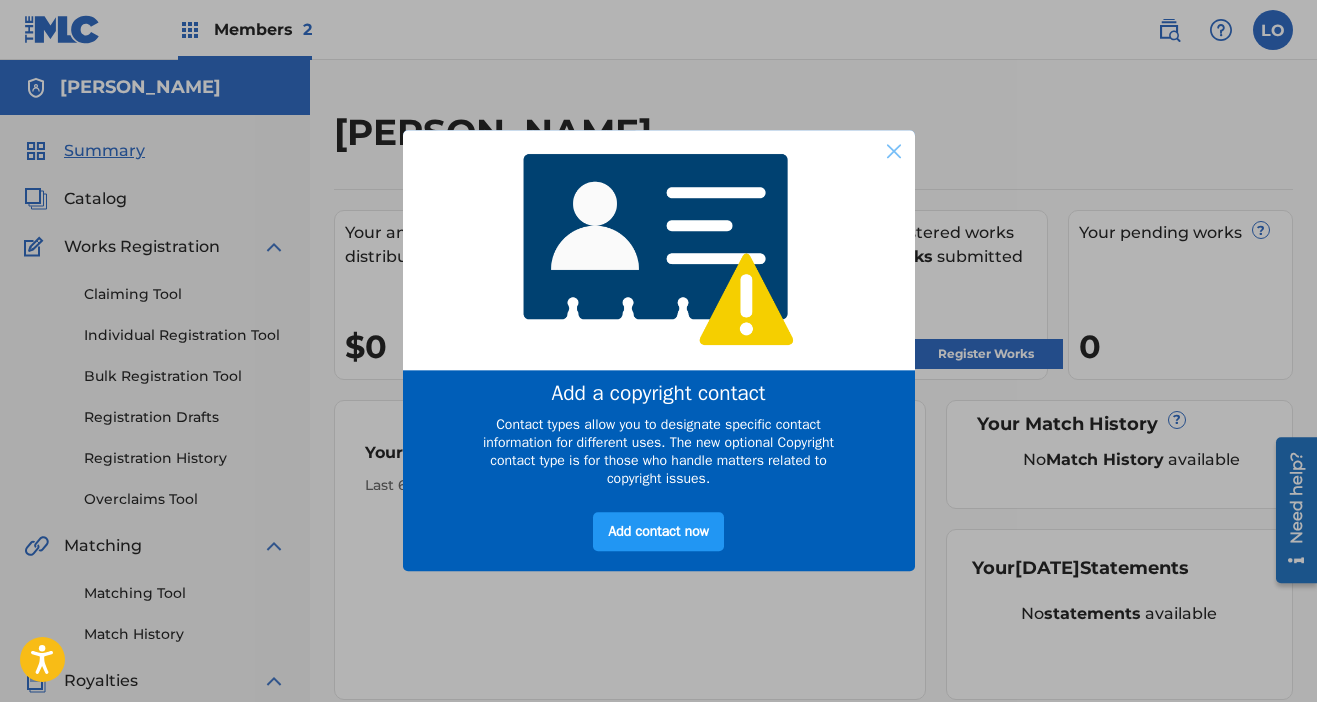 scroll, scrollTop: 0, scrollLeft: 0, axis: both 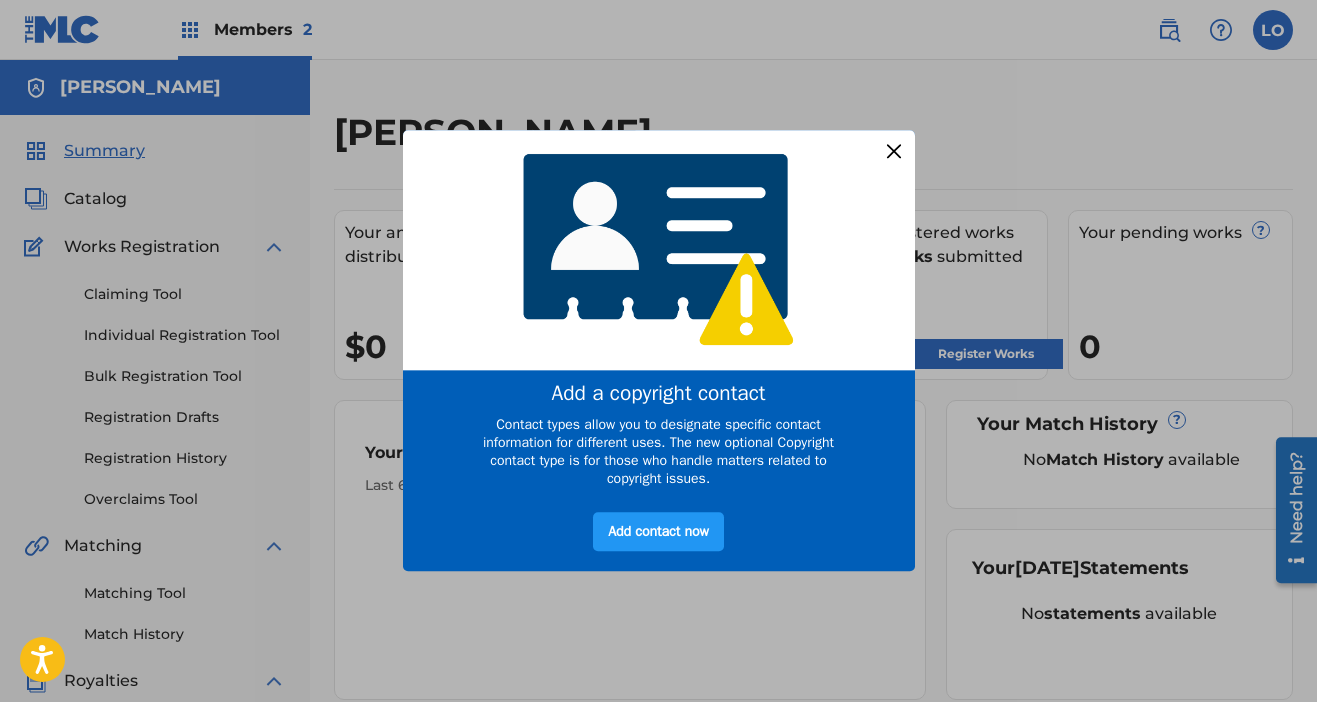click at bounding box center [893, 151] 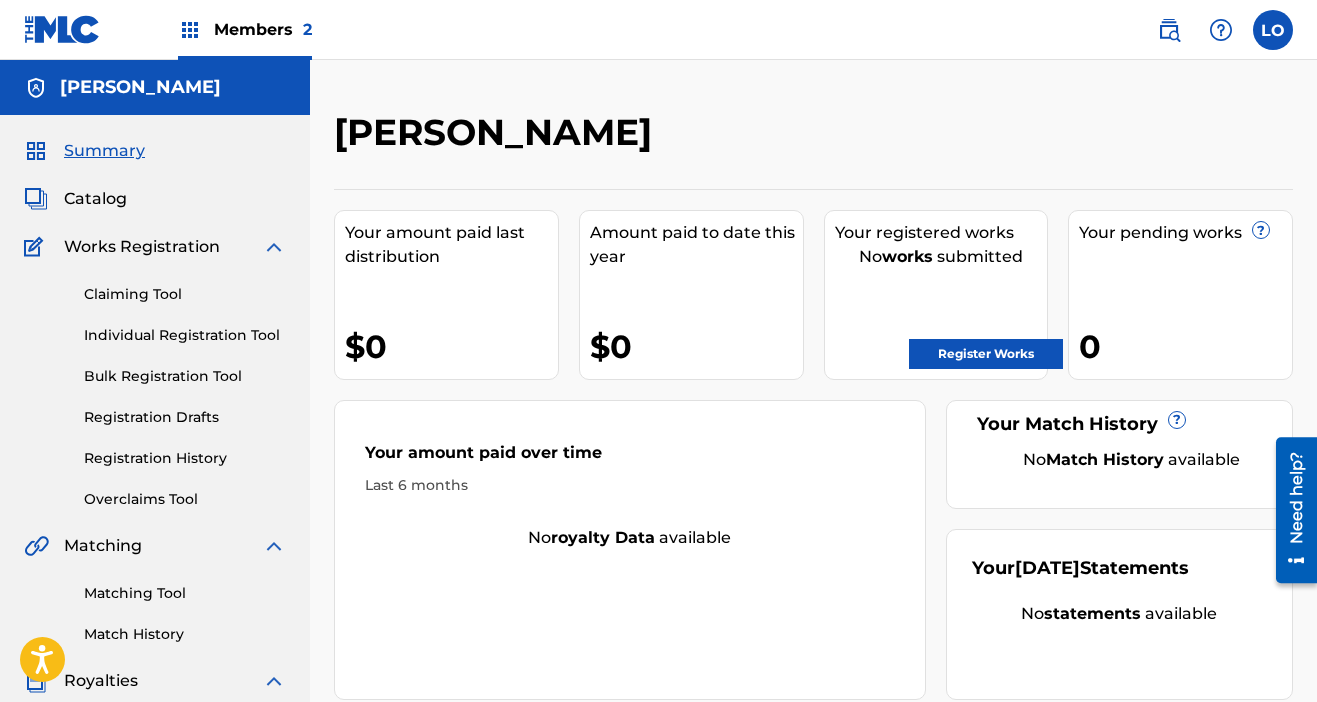 click on "Members    2" at bounding box center [263, 29] 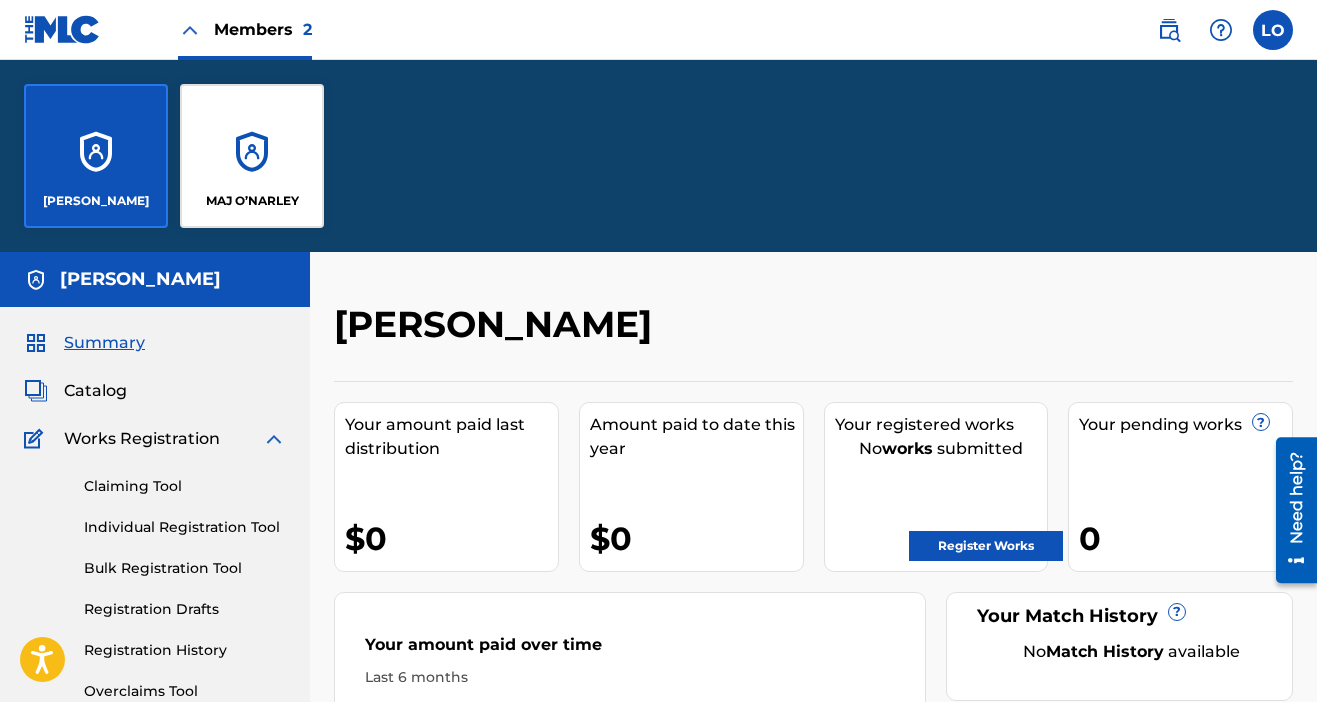 click on "MAJ O’NARLEY" at bounding box center (252, 156) 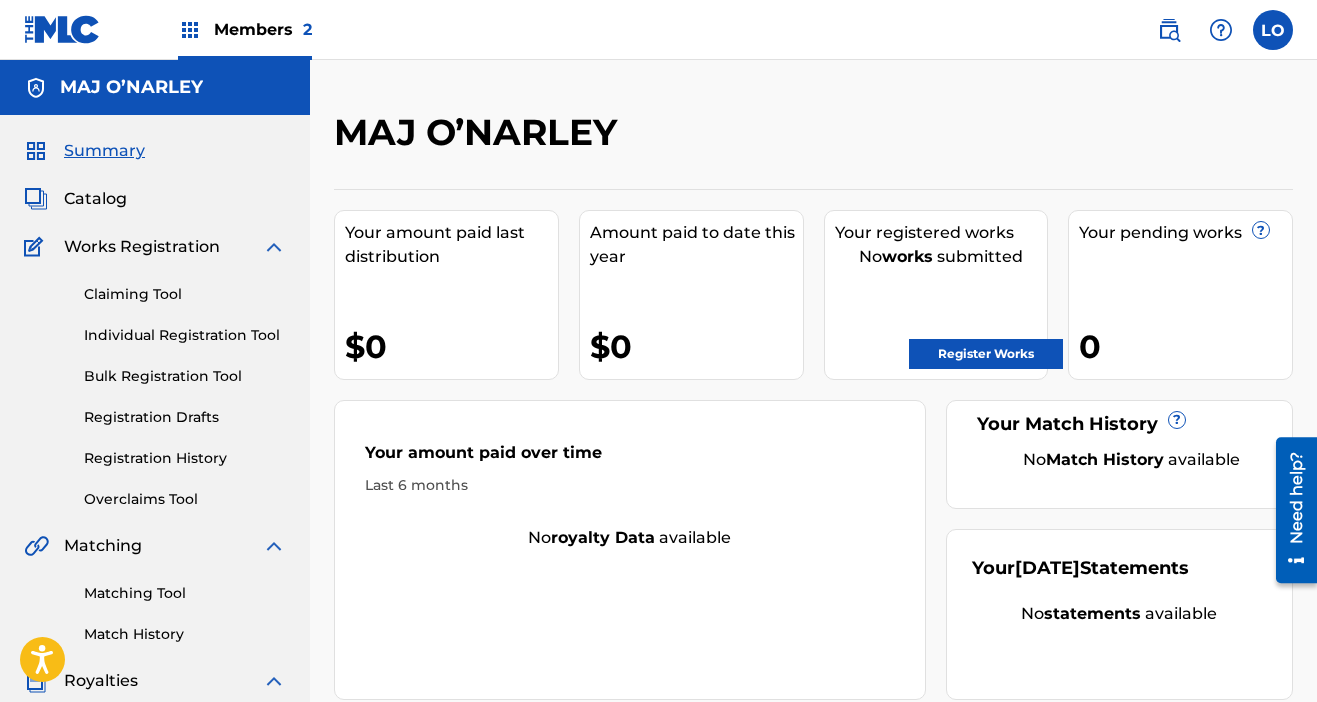 click on "Members    2" at bounding box center (263, 29) 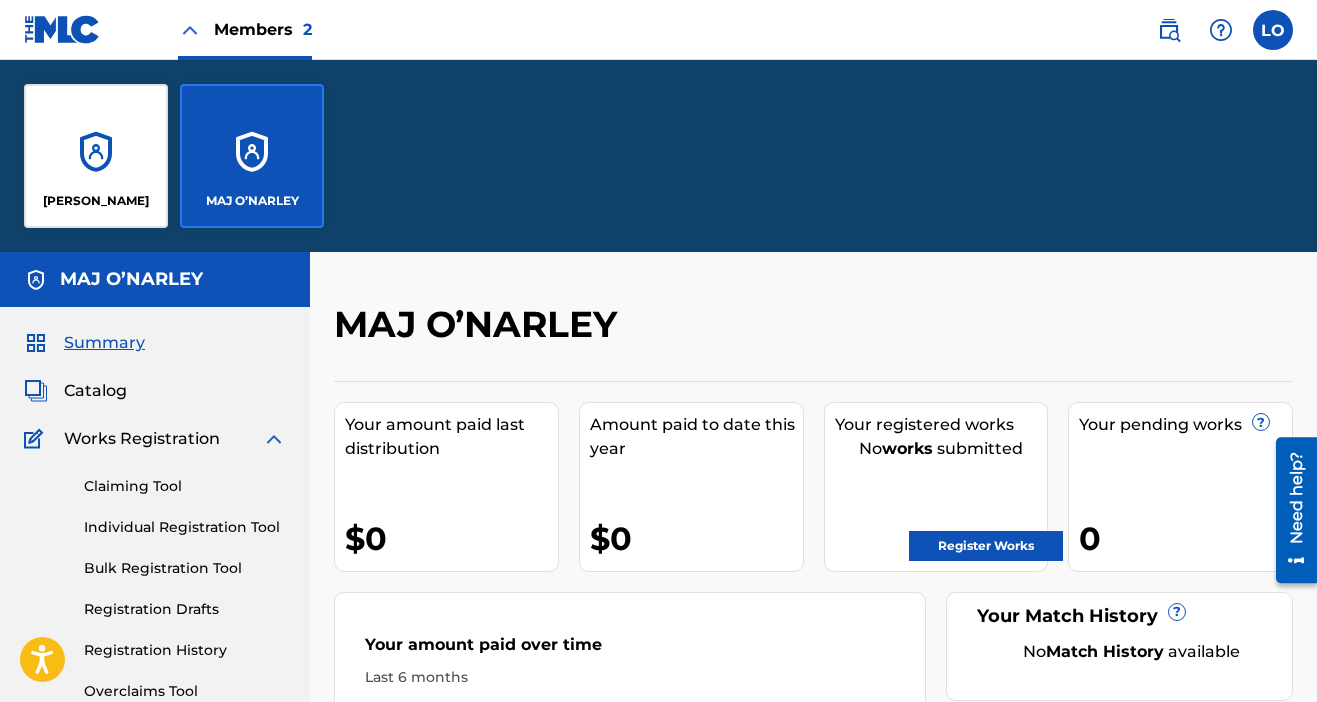 click on "[PERSON_NAME]" at bounding box center (96, 156) 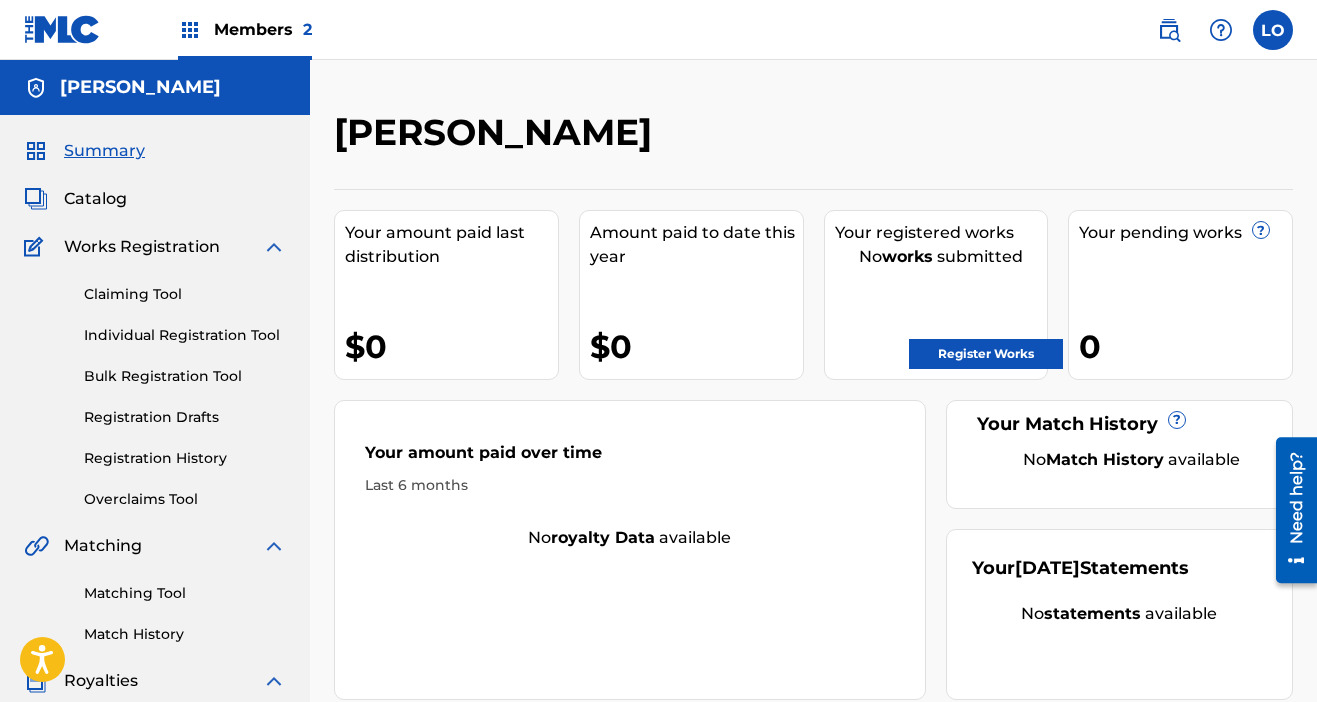 click on "Register Works" at bounding box center [986, 354] 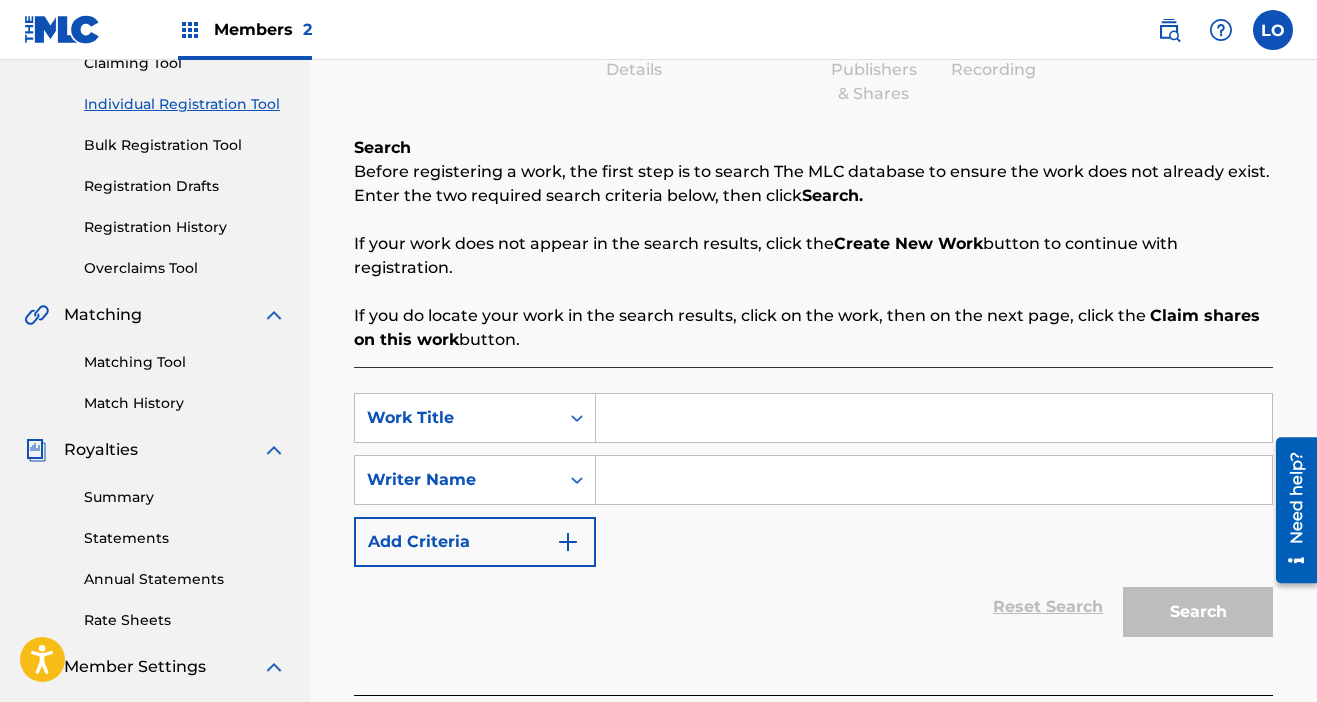 scroll, scrollTop: 300, scrollLeft: 0, axis: vertical 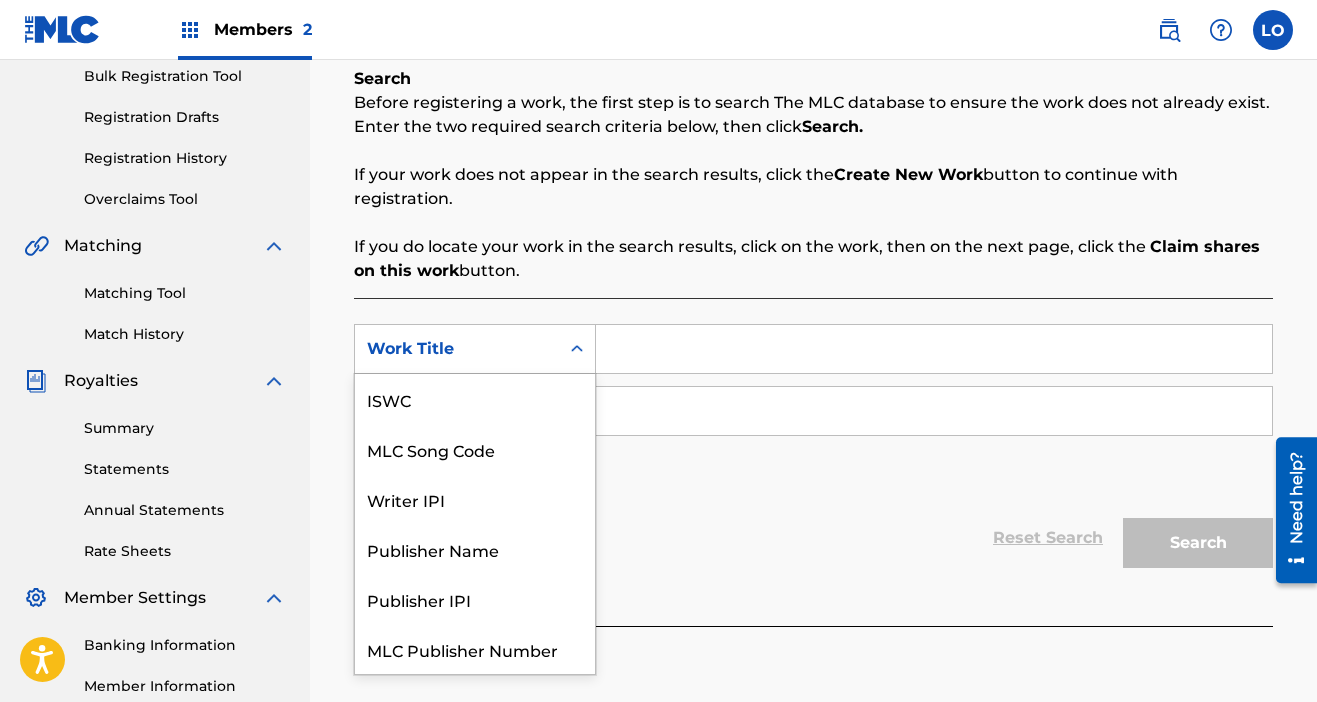 click 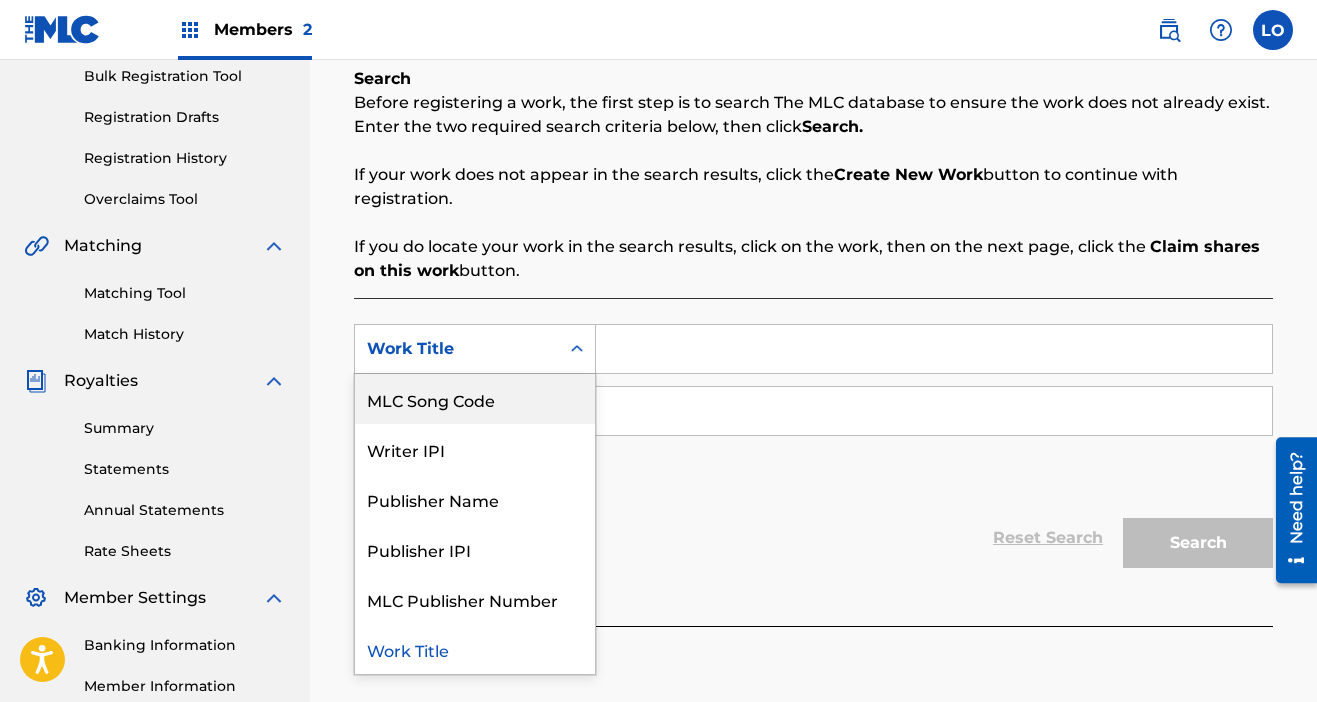 click on "SearchWithCriteria36e9b4bc-b35a-472e-aa23-f9d34017feb6 MLC Song Code, 2 of 7. 7 results available. Use Up and Down to choose options, press Enter to select the currently focused option, press Escape to exit the menu, press Tab to select the option and exit the menu. Work Title ISWC MLC Song Code Writer IPI Publisher Name Publisher IPI MLC Publisher Number Work Title SearchWithCriteria42a55262-1725-4d89-b074-a10ef1a7f5ea Writer Name Add Criteria Reset Search Search" at bounding box center (813, 462) 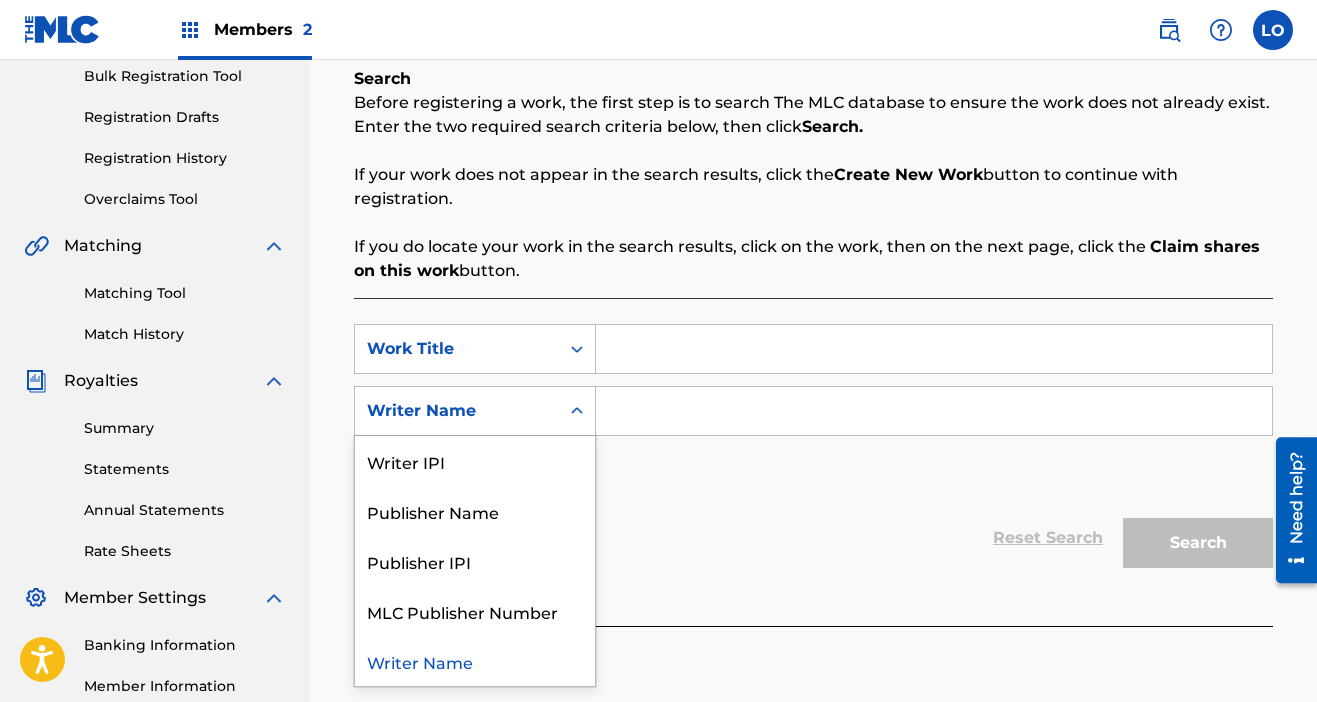click 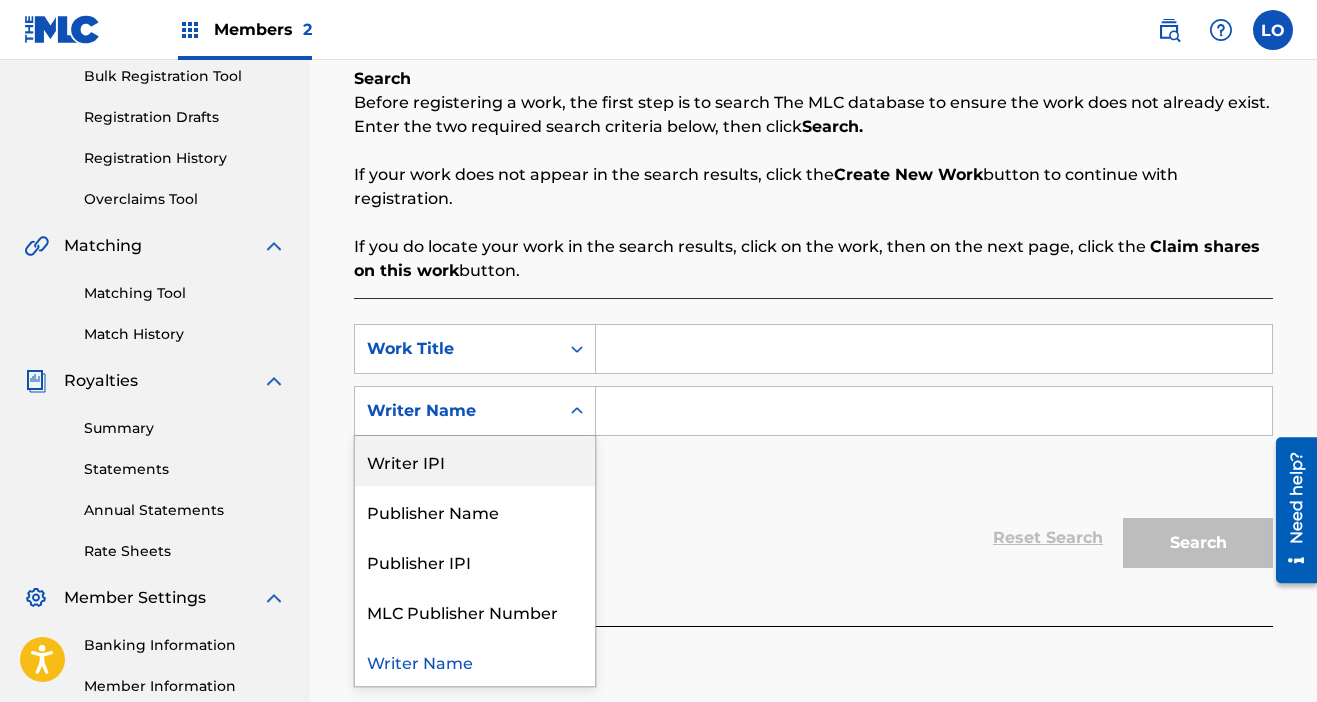 click on "Writer IPI" at bounding box center (475, 461) 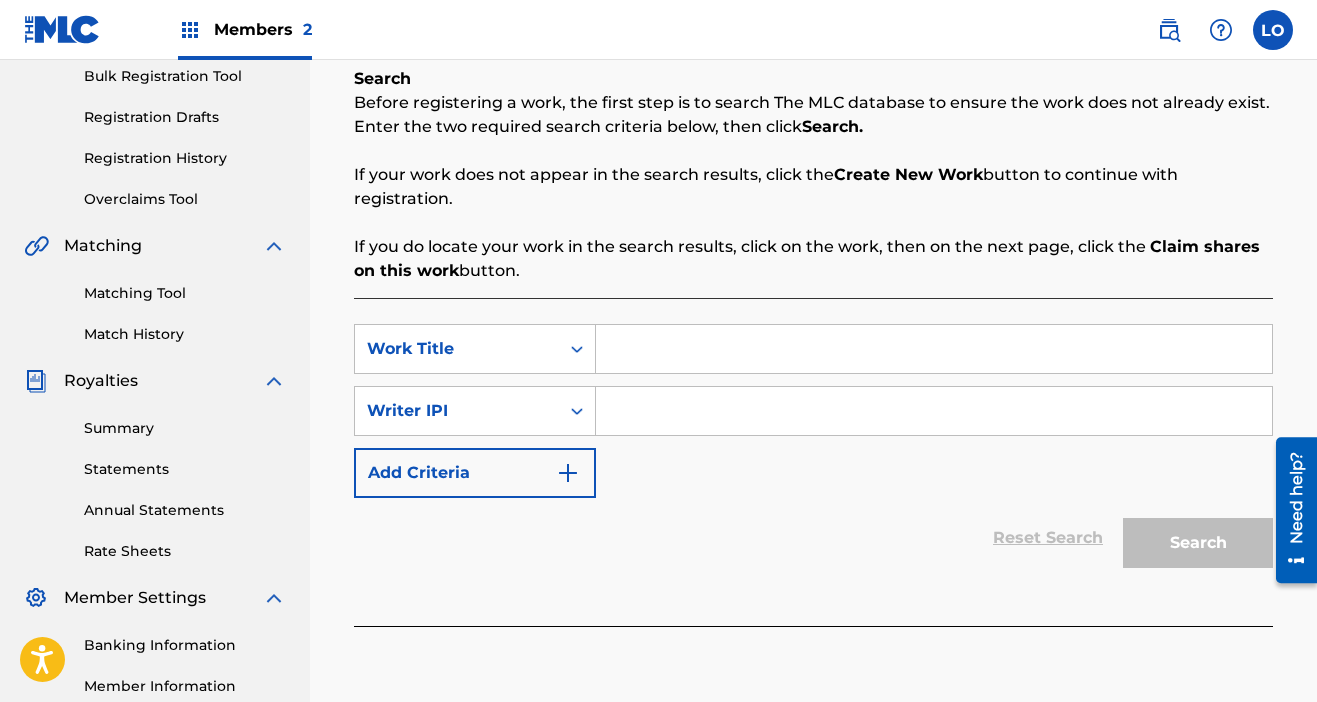 click at bounding box center (934, 411) 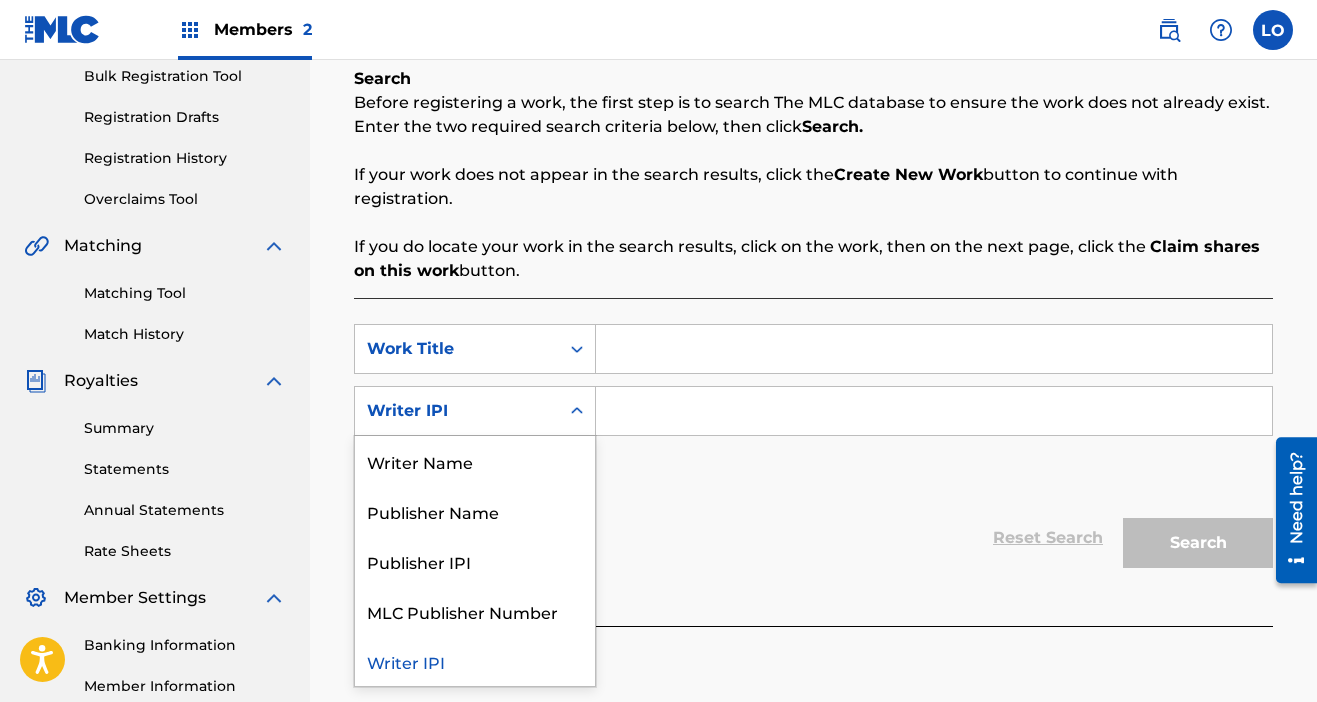 click 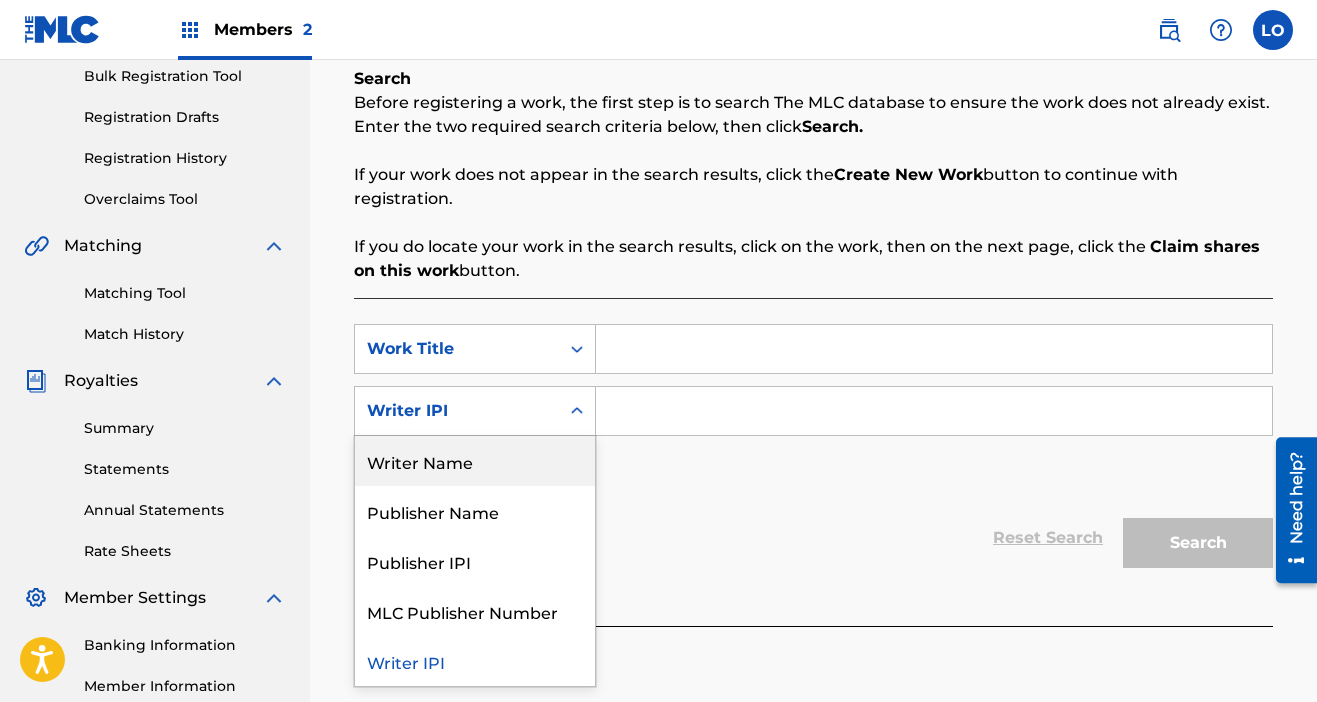 click on "Writer Name" at bounding box center (475, 461) 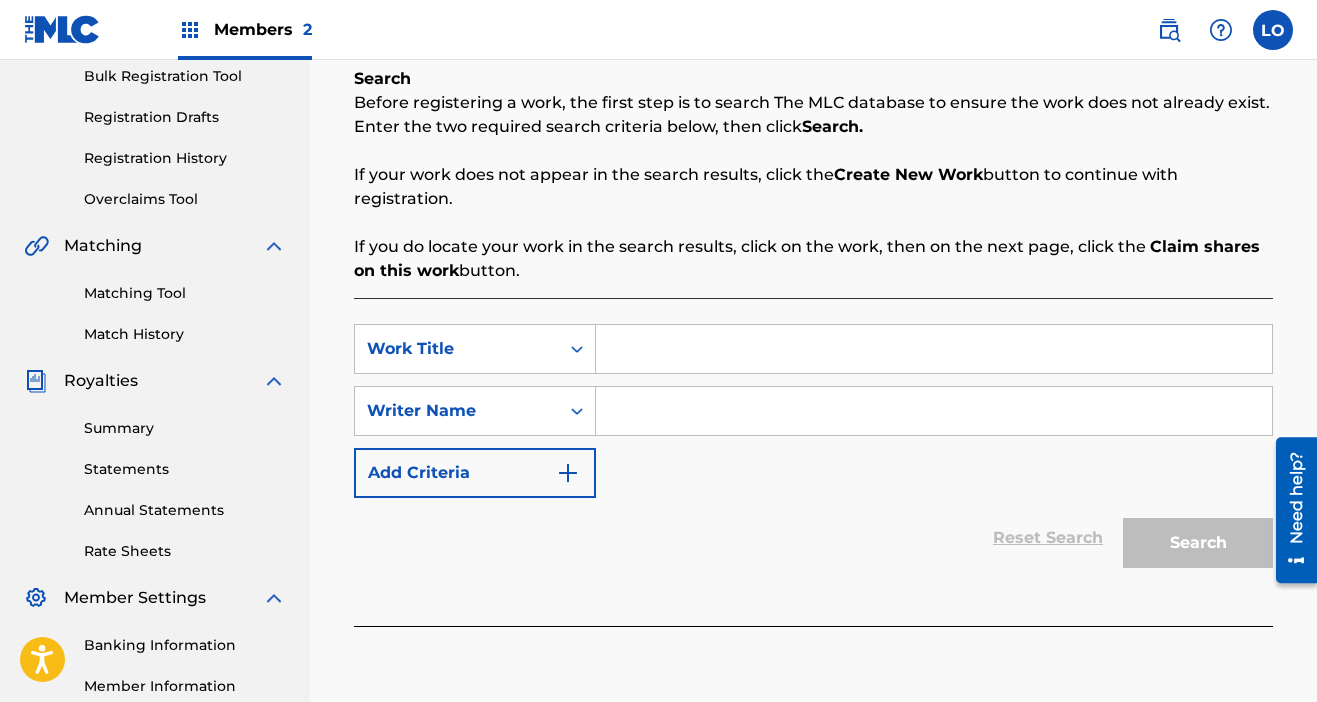 click at bounding box center [934, 411] 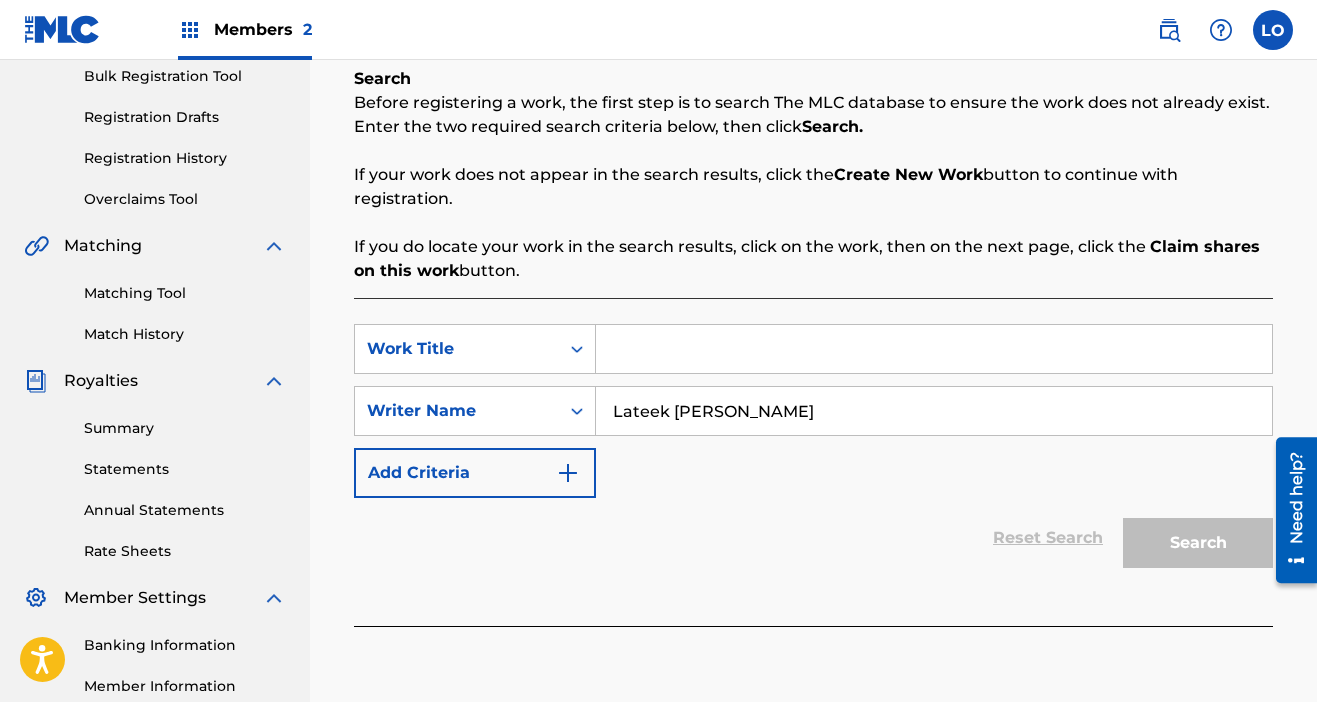 type on "Lateek [PERSON_NAME]" 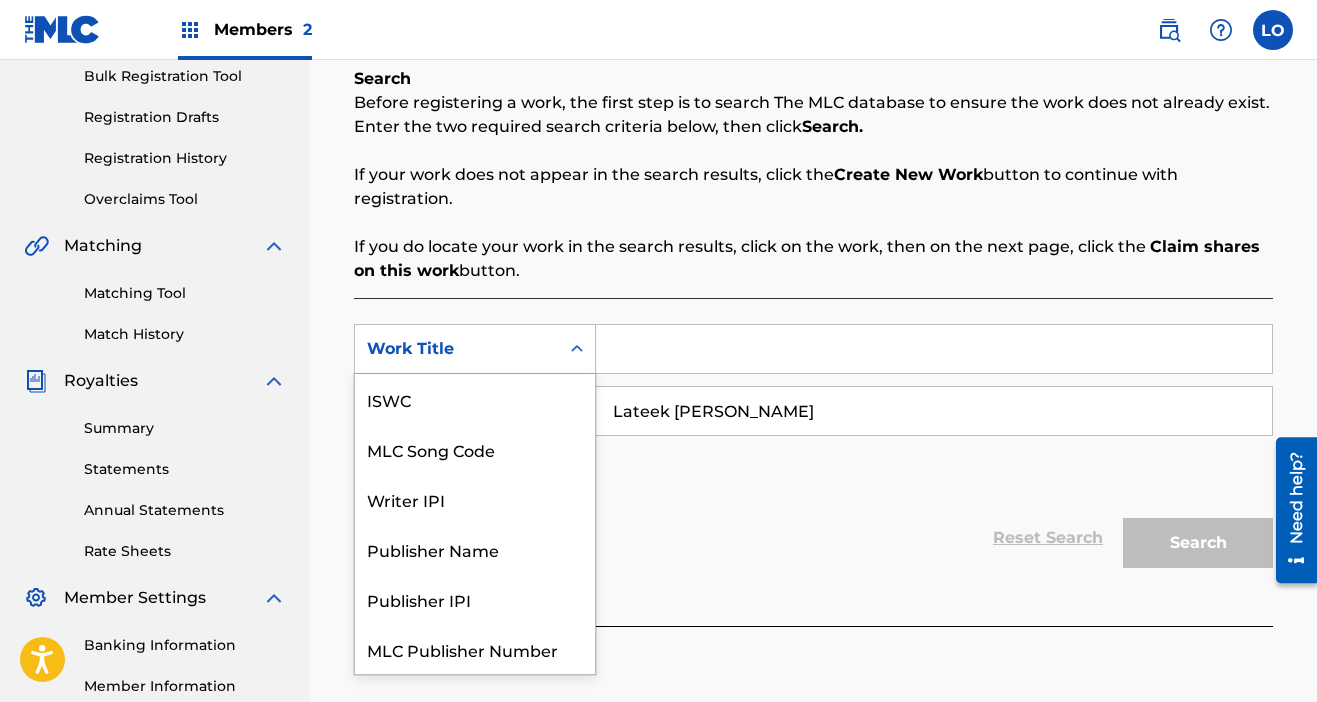 click 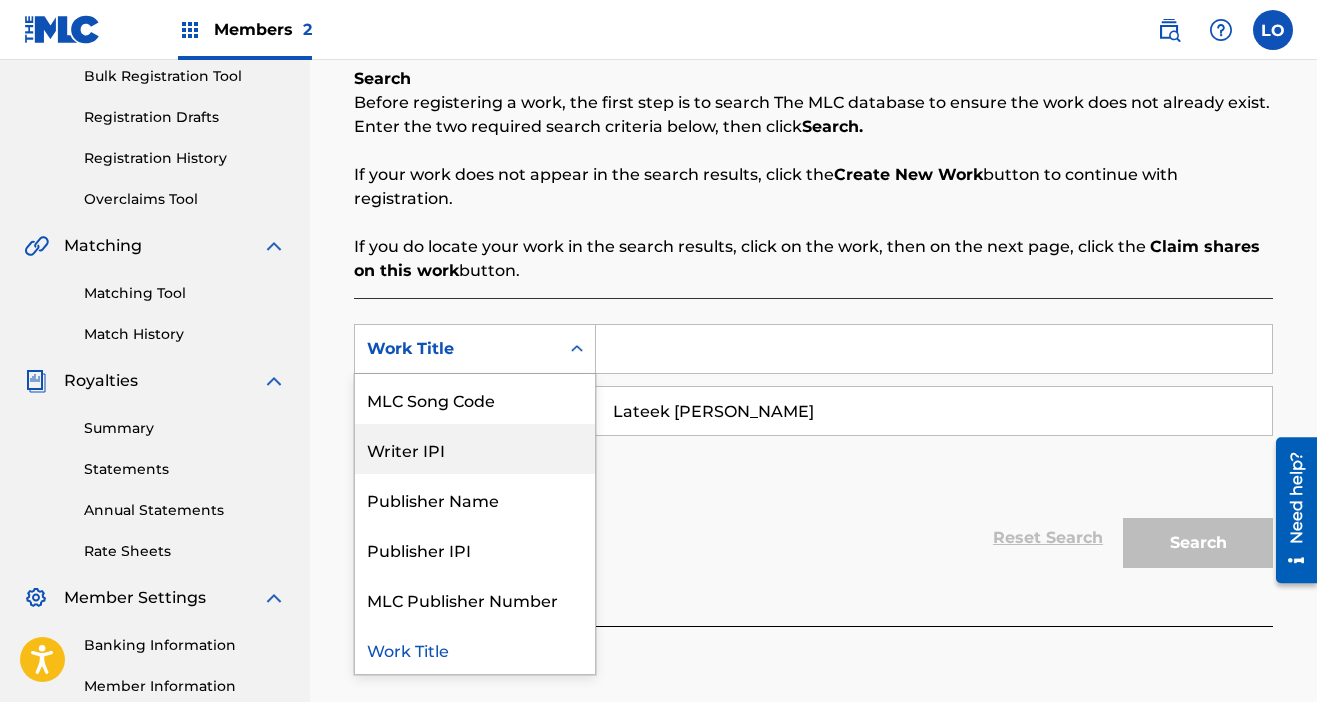 click at bounding box center (577, 349) 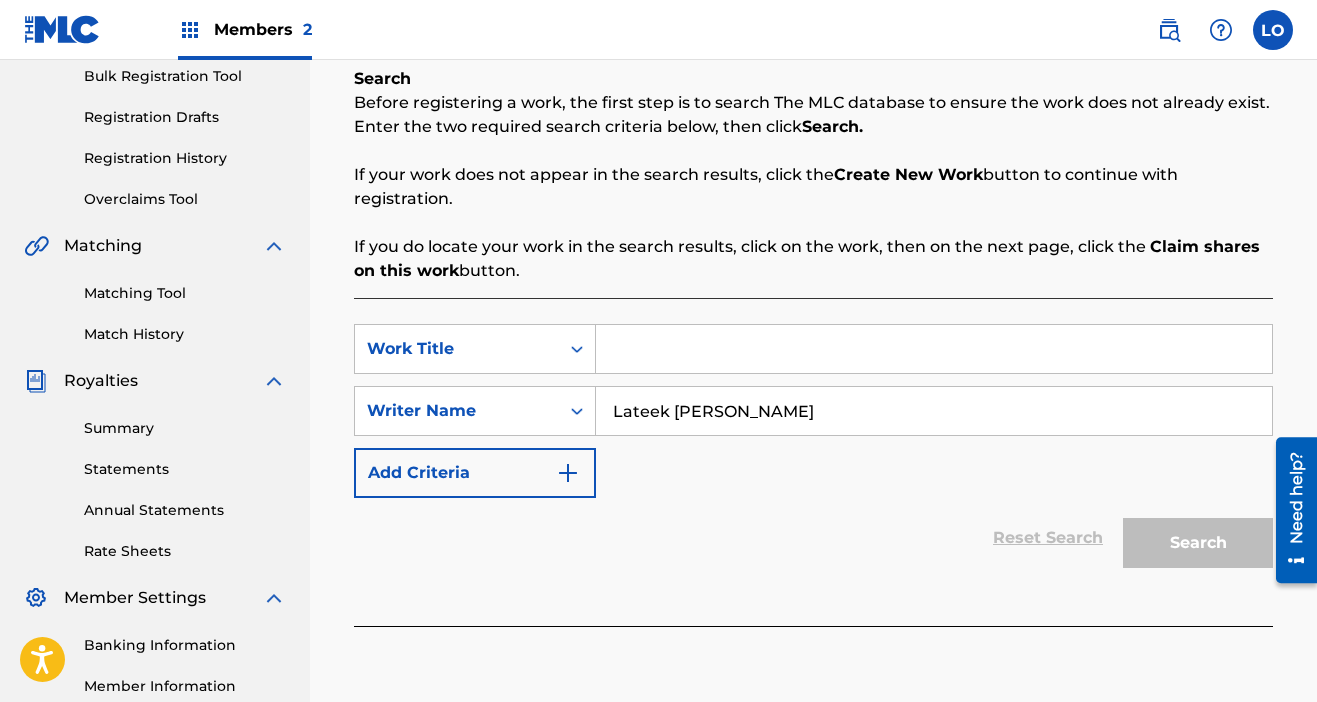 click at bounding box center [568, 473] 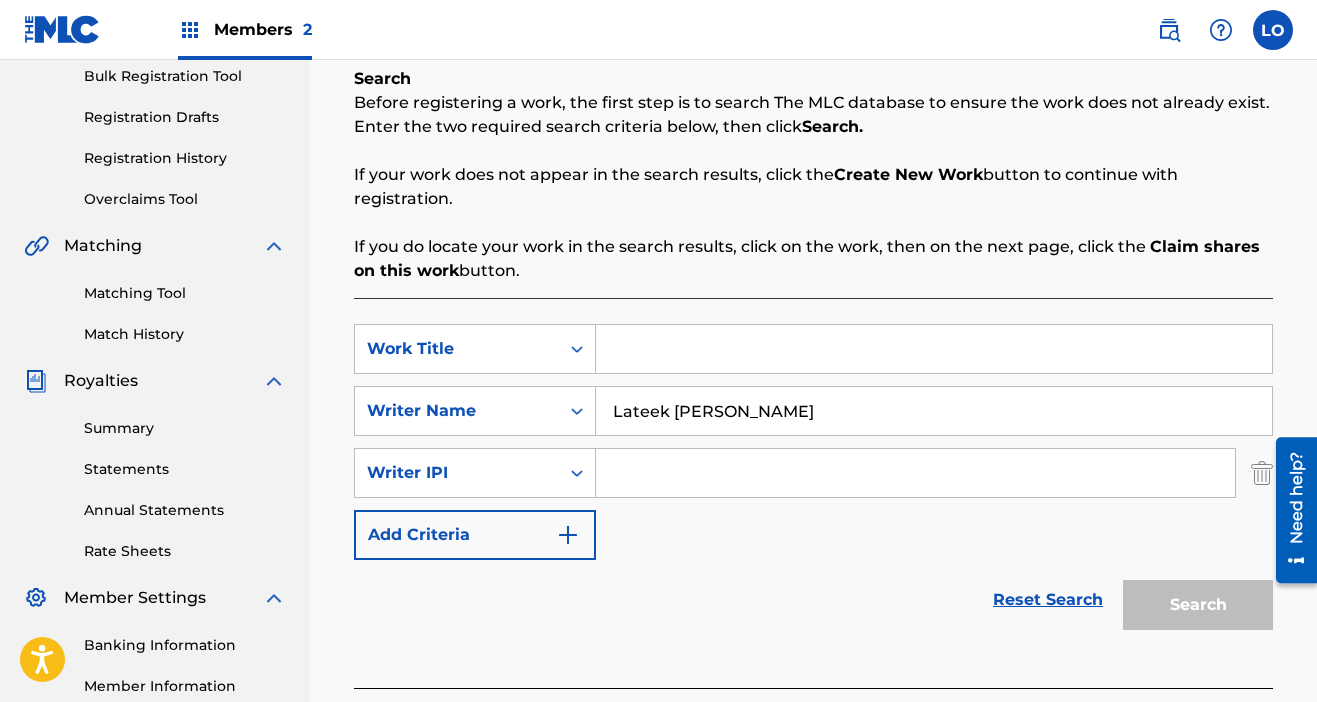 click at bounding box center (1262, 473) 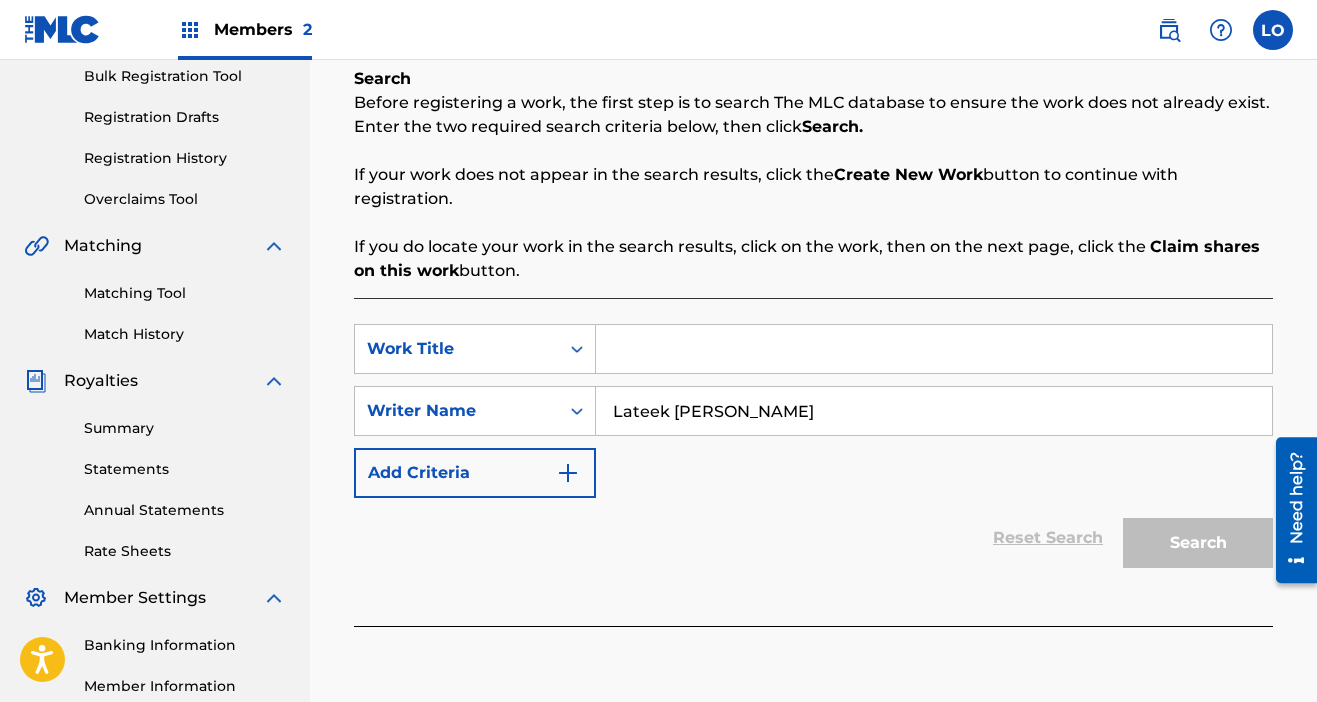 click at bounding box center [934, 349] 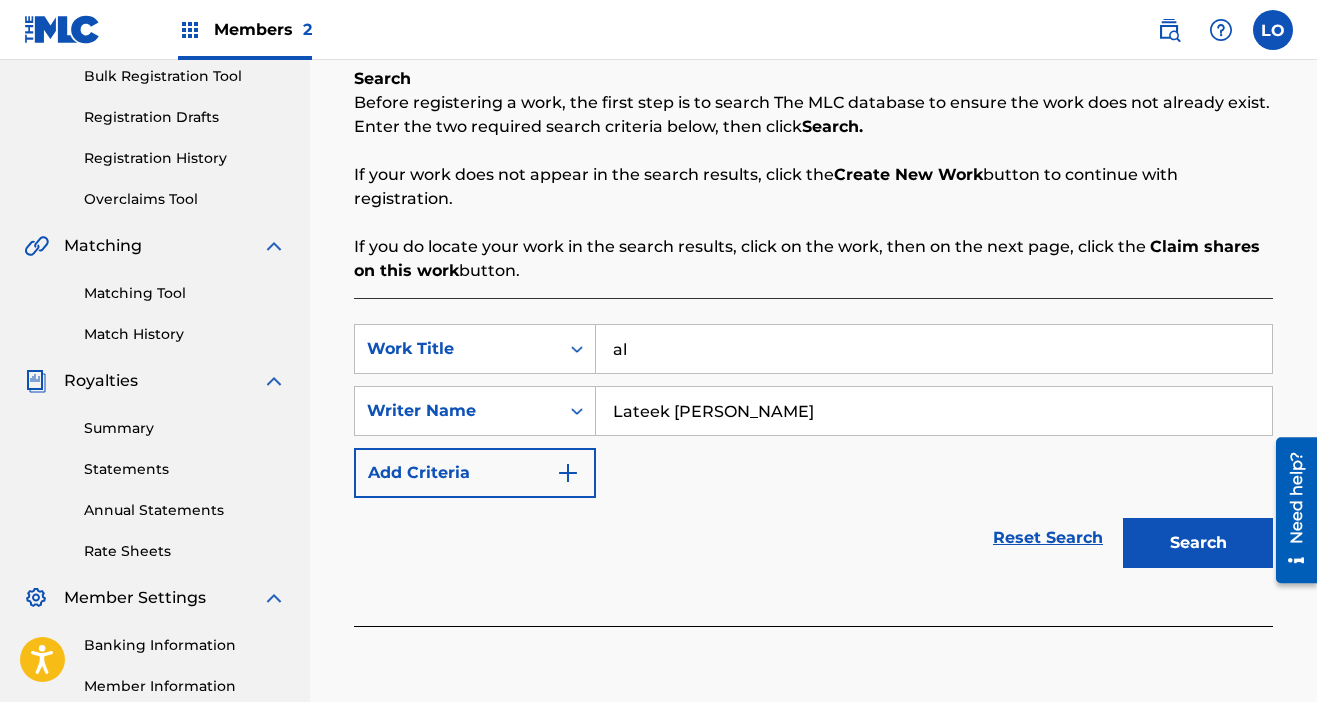 type on "a" 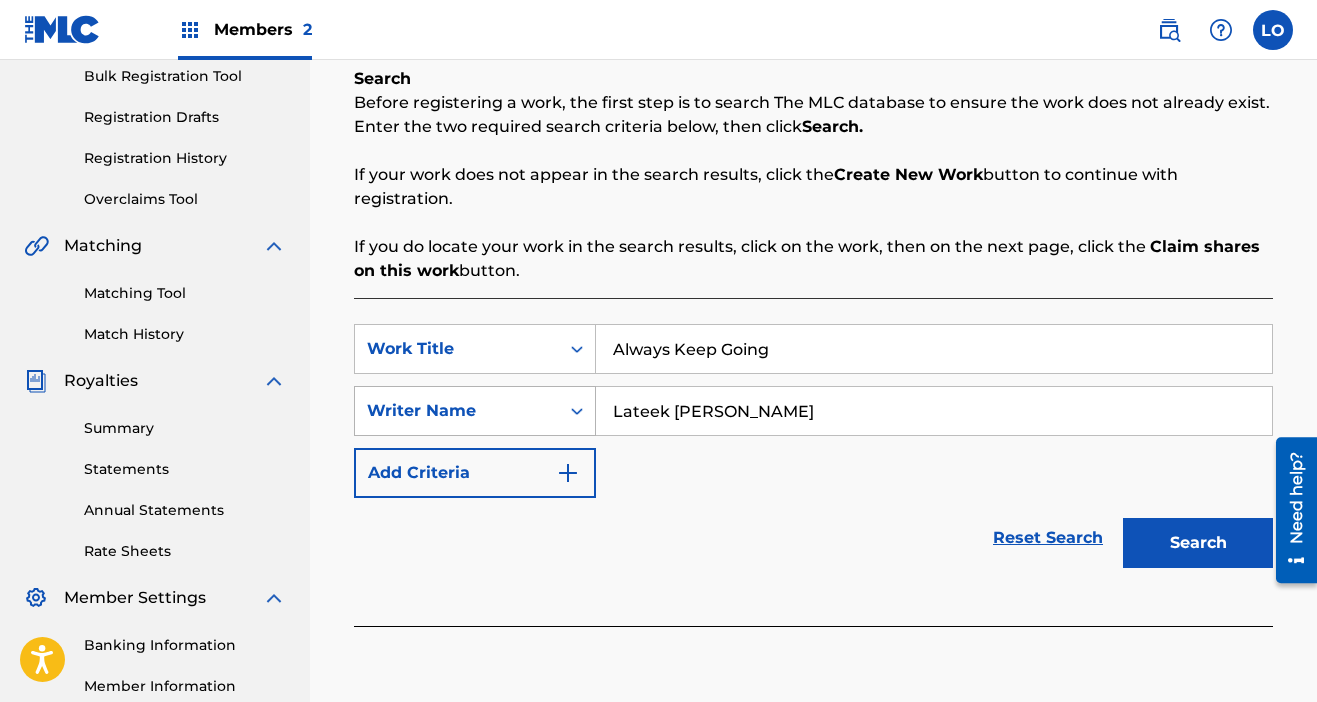 type on "Always Keep Going" 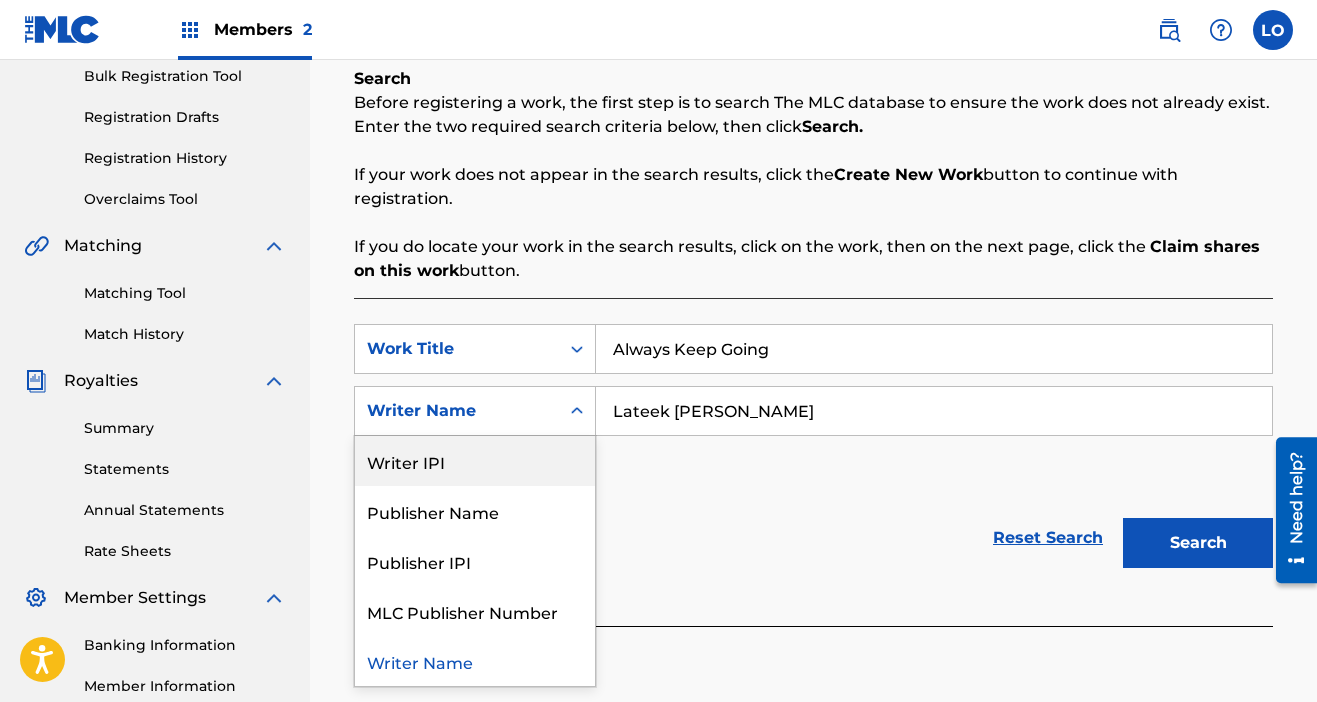 click on "SearchWithCriteria36e9b4bc-b35a-472e-aa23-f9d34017feb6 Work Title Always Keep Going SearchWithCriteria6b4c61cf-f432-430a-9f71-3f3bc253a462 Writer IPI, 1 of 5. 5 results available. Use Up and Down to choose options, press Enter to select the currently focused option, press Escape to exit the menu, press Tab to select the option and exit the menu. Writer Name Writer IPI Publisher Name Publisher IPI MLC Publisher Number Writer Name Lateek [PERSON_NAME] Add Criteria" at bounding box center [813, 411] 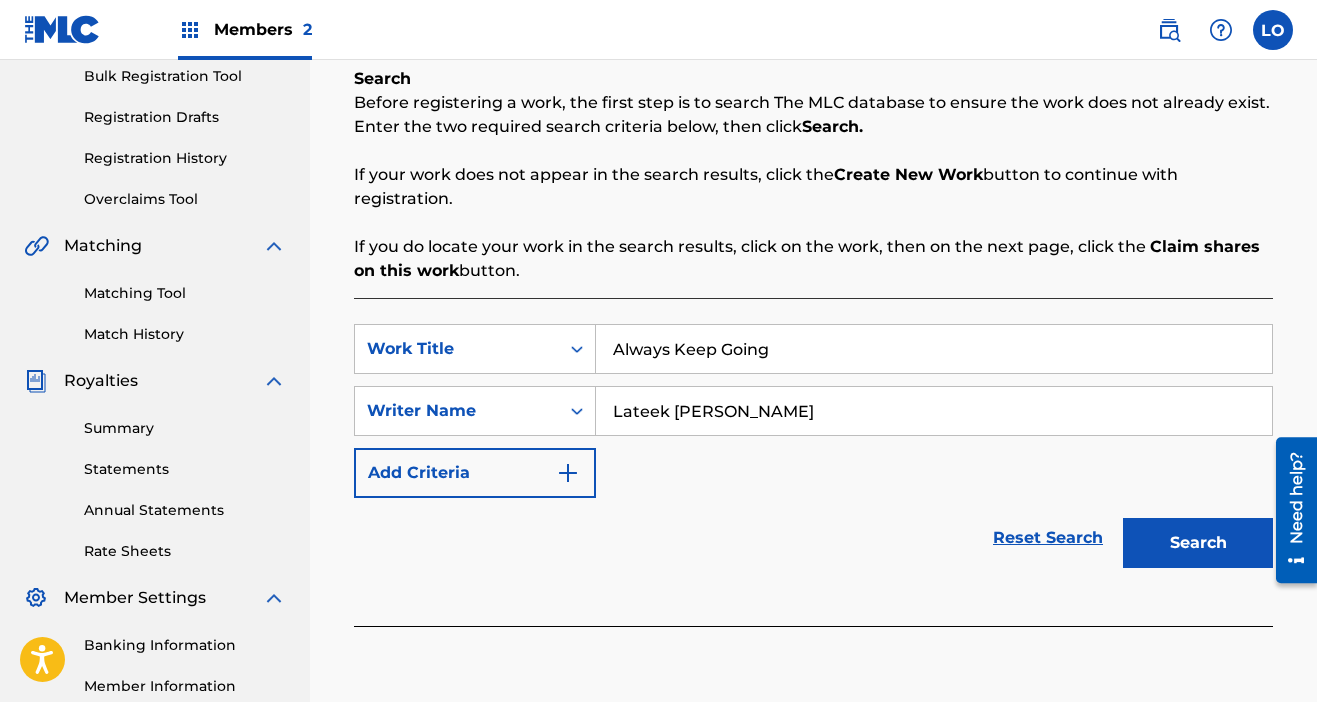 click at bounding box center (568, 473) 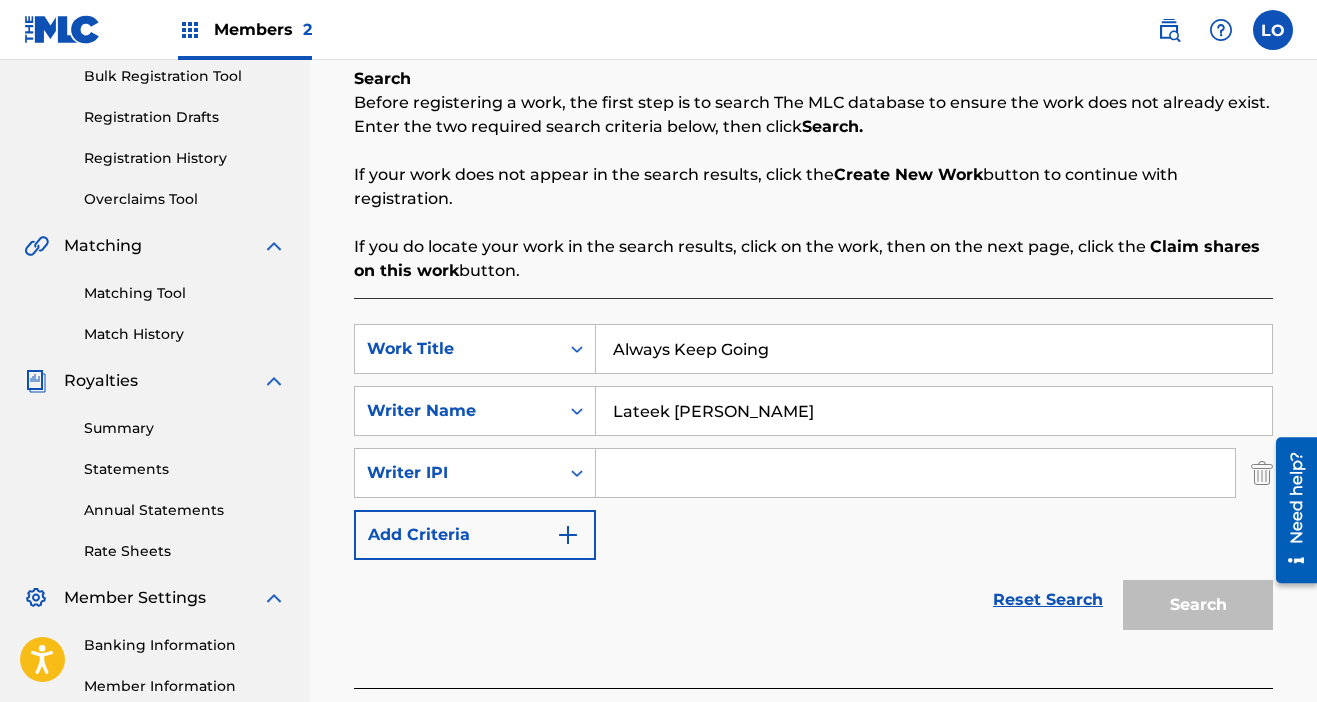 click at bounding box center [915, 473] 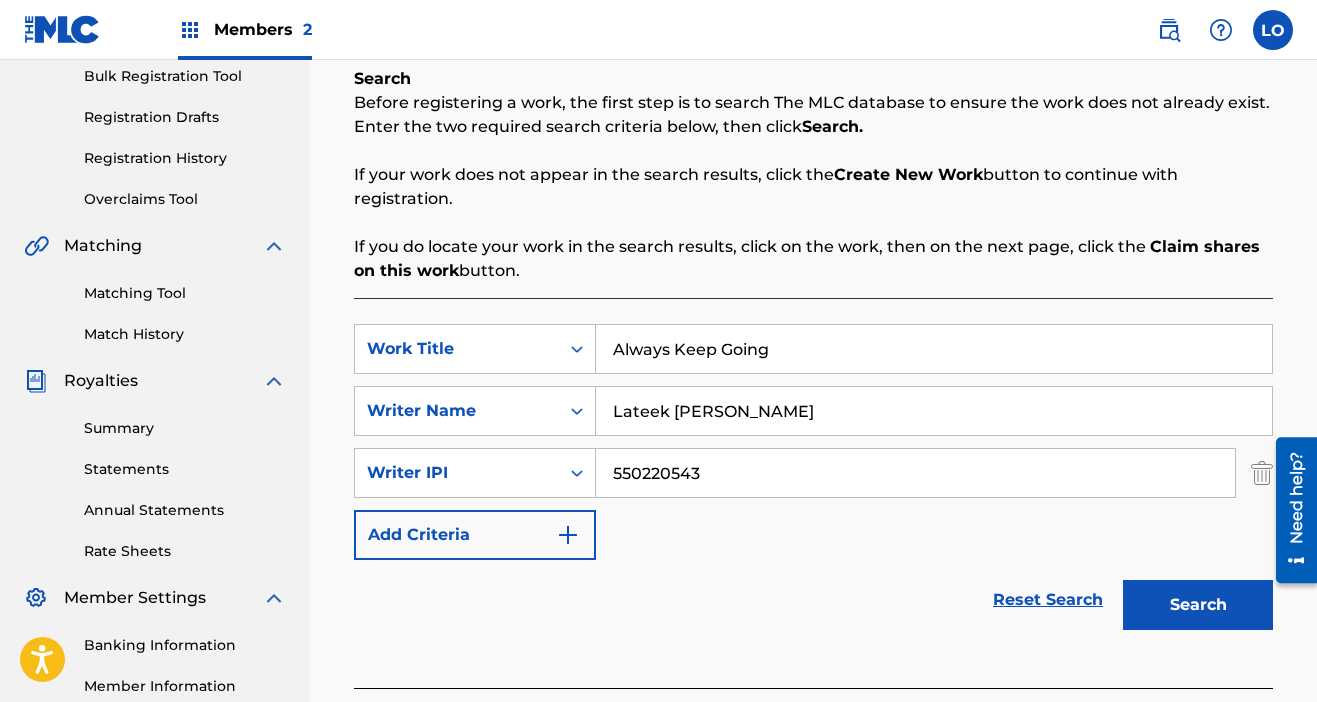 type on "550220543" 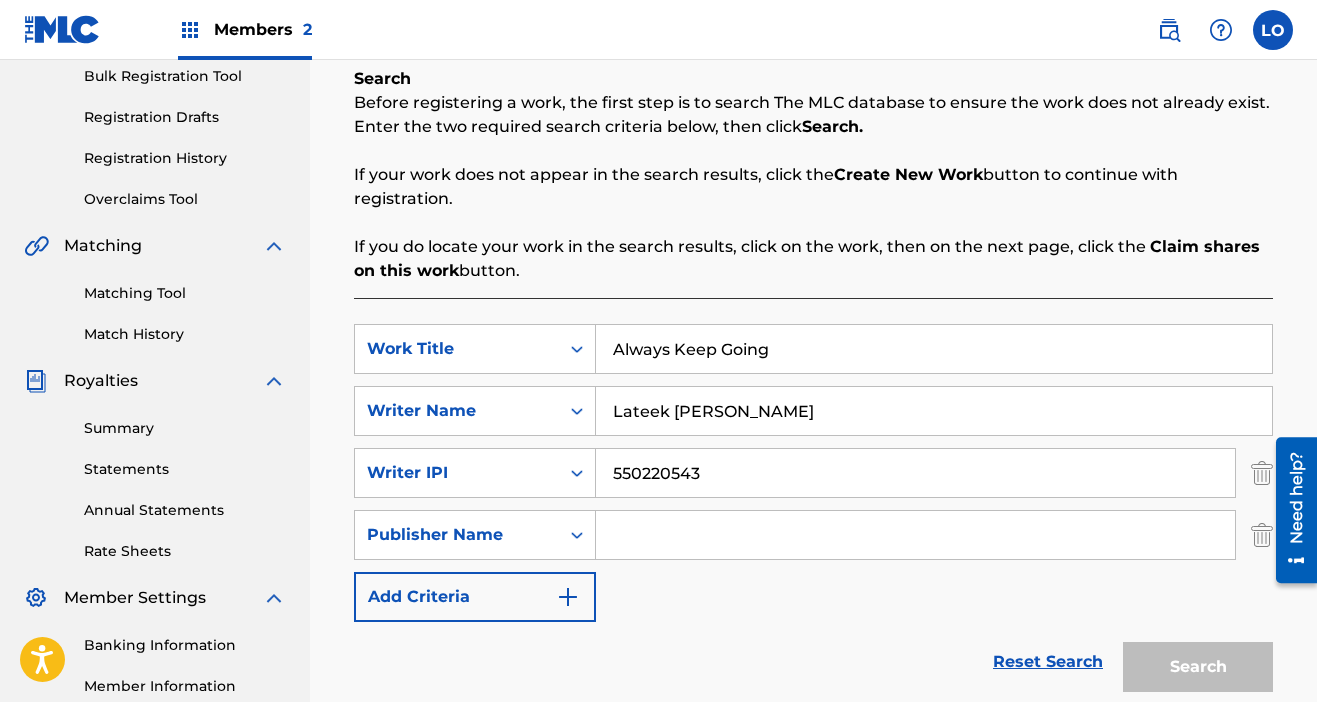 click at bounding box center [915, 535] 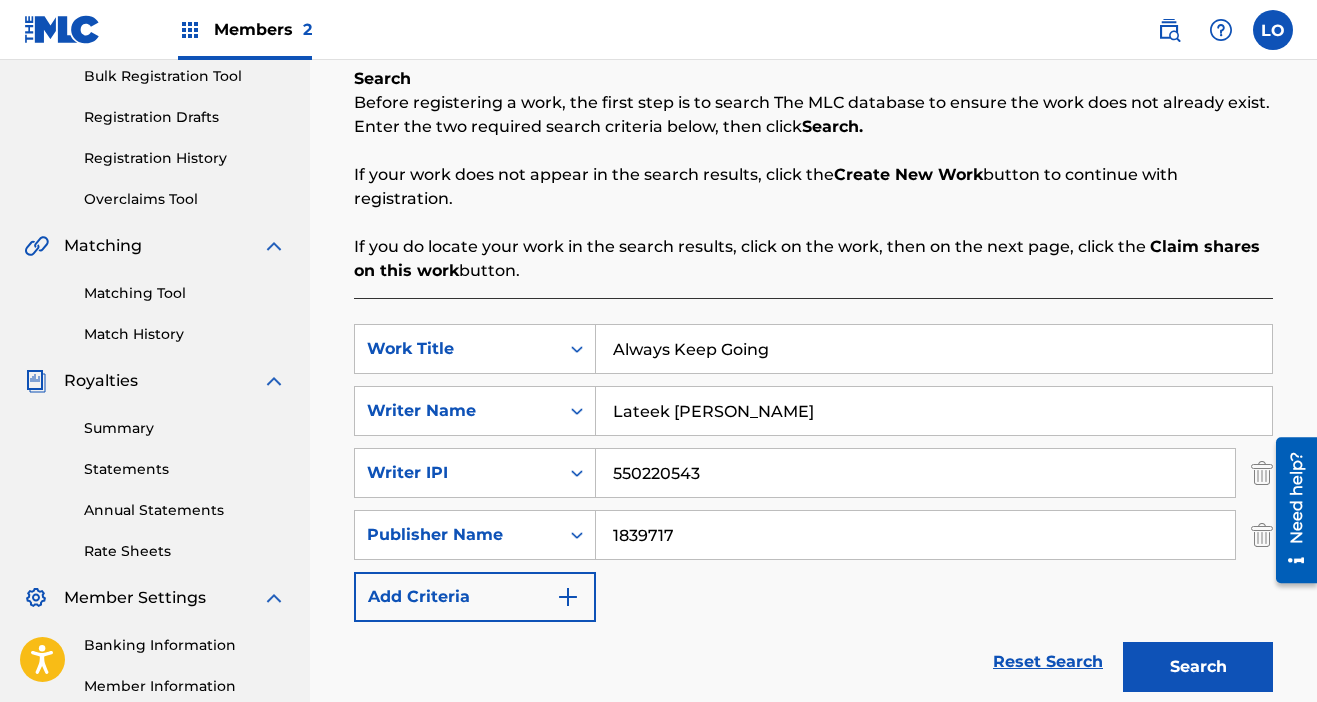 type on "1839717" 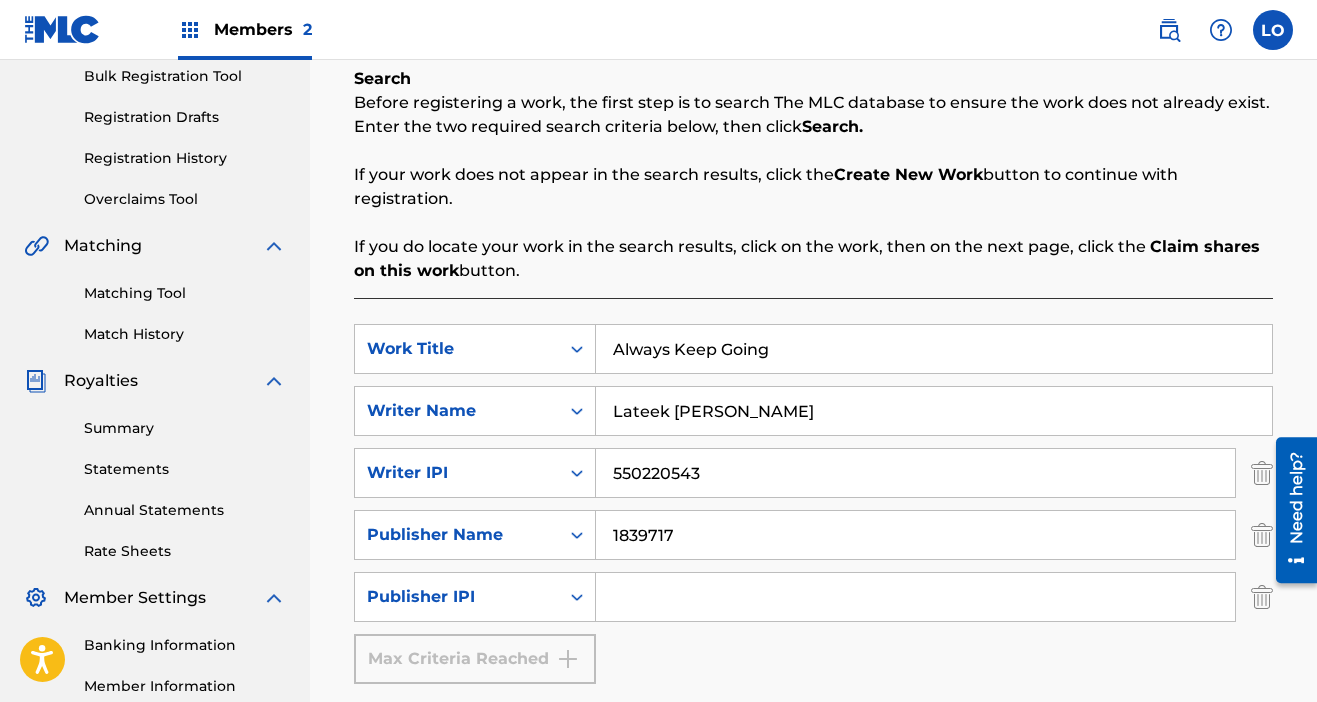 drag, startPoint x: 689, startPoint y: 539, endPoint x: 609, endPoint y: 541, distance: 80.024994 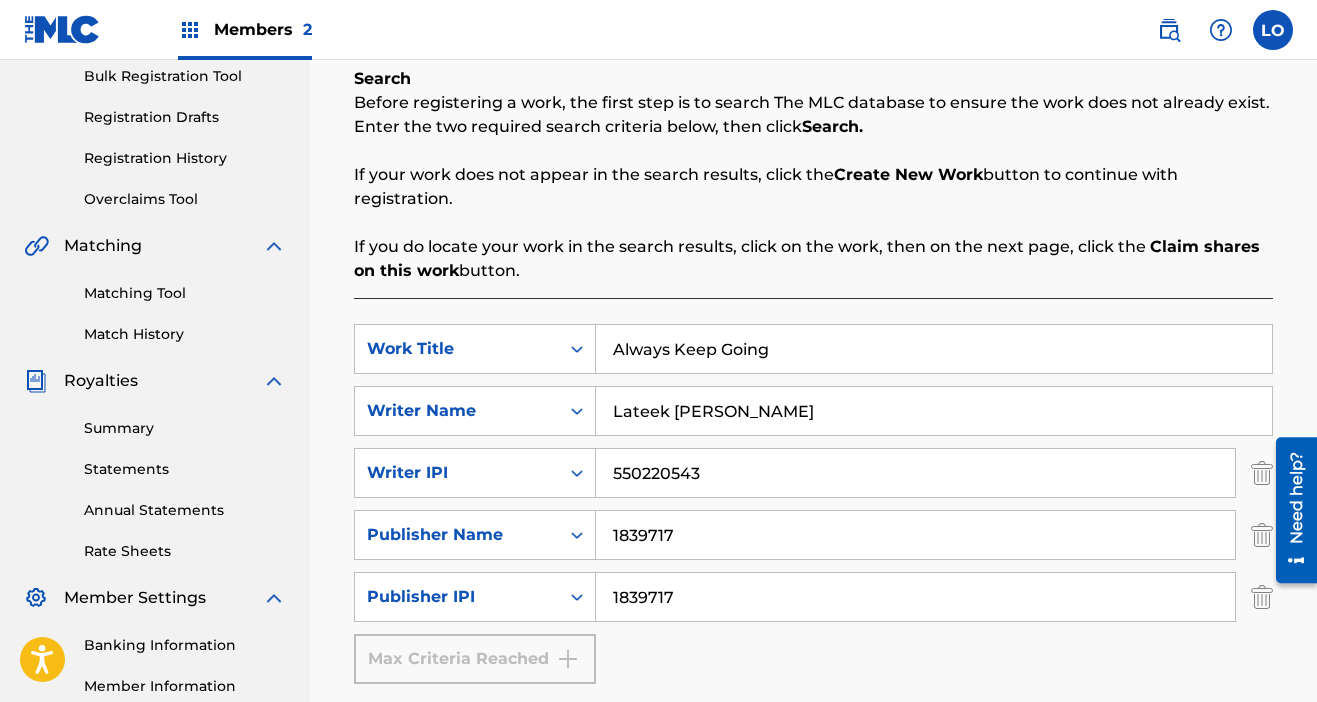 type on "1839717" 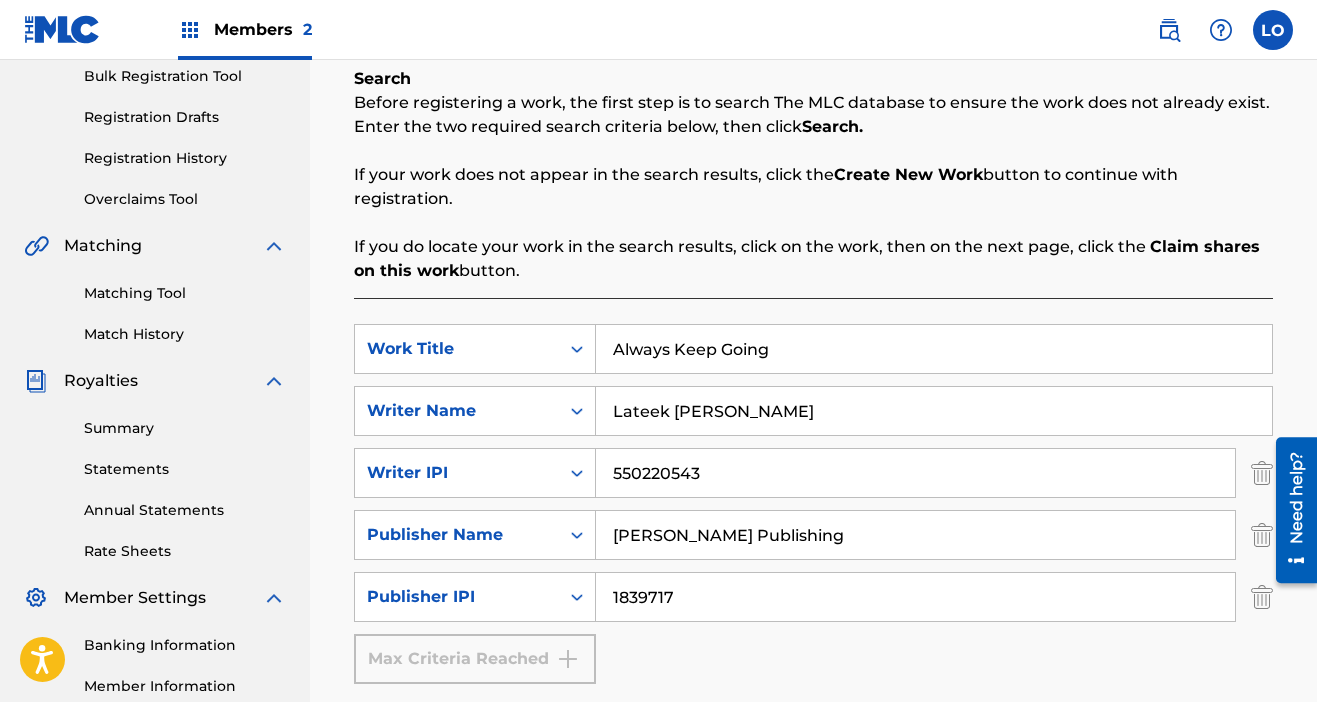 type on "[PERSON_NAME] Publishing" 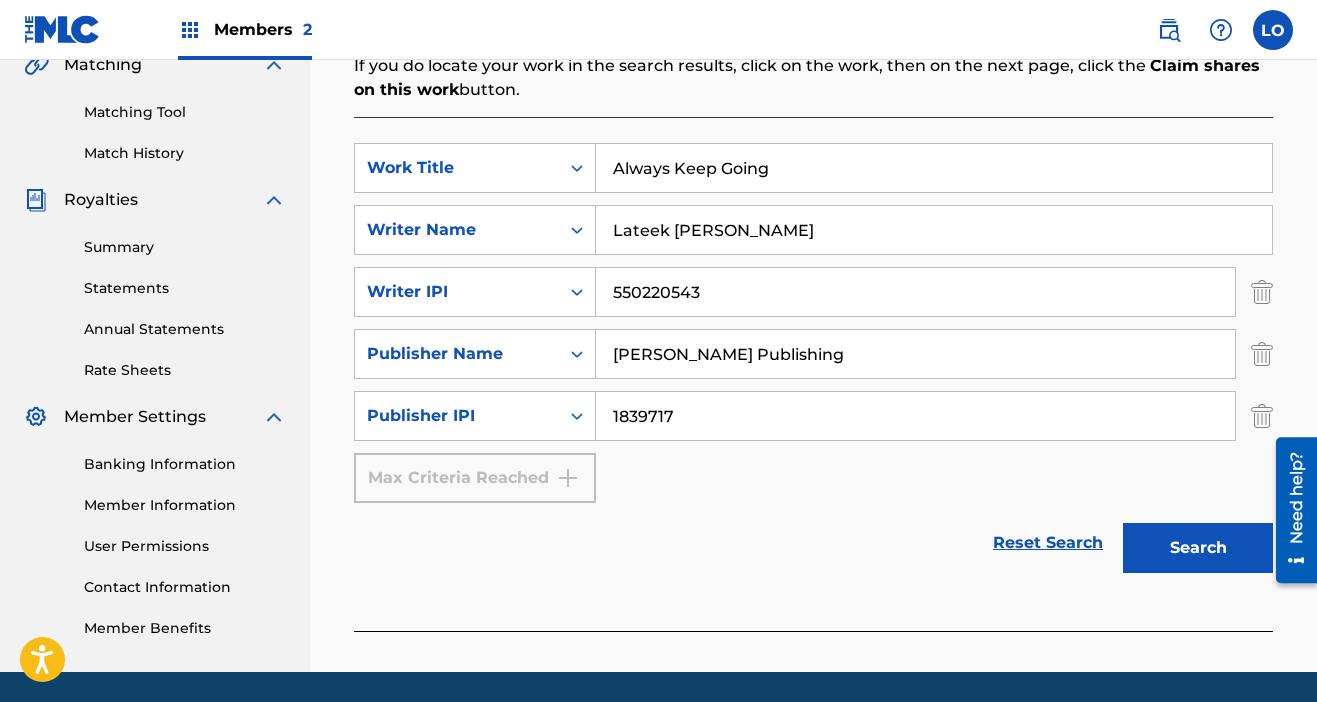 scroll, scrollTop: 476, scrollLeft: 0, axis: vertical 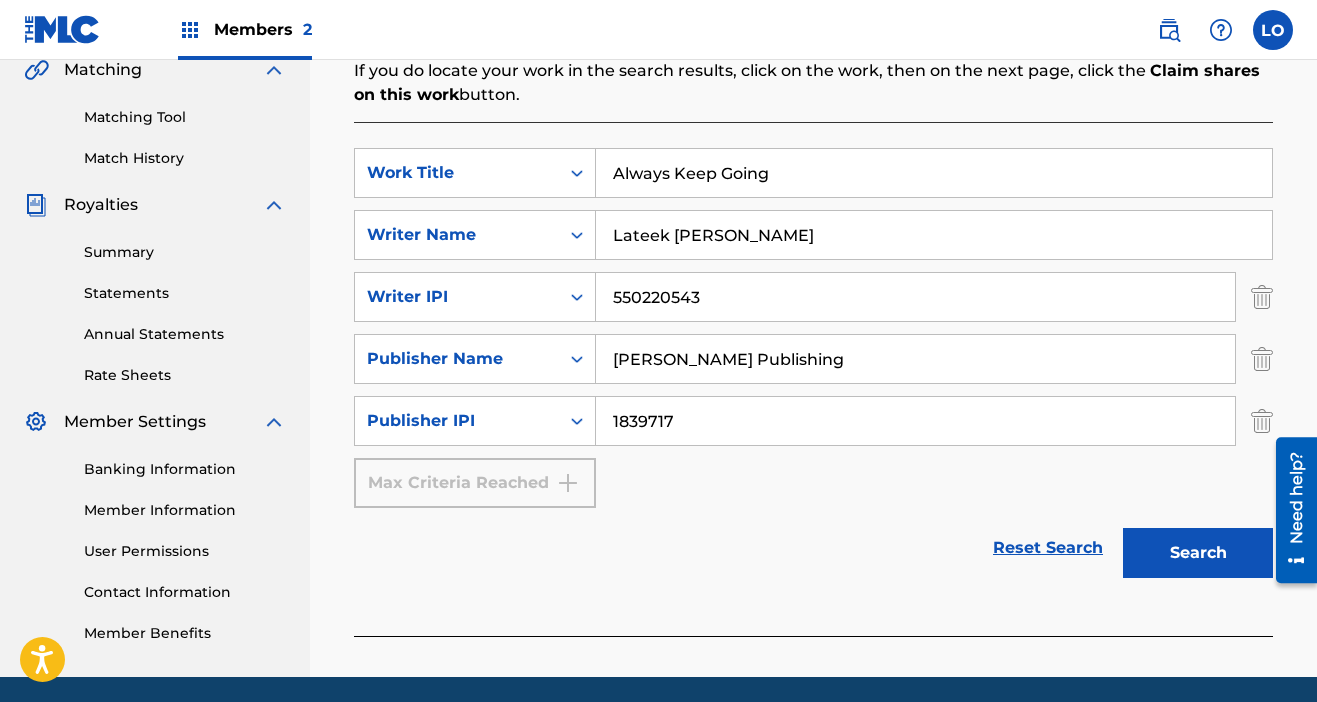 click on "Max Criteria Reached" at bounding box center [475, 483] 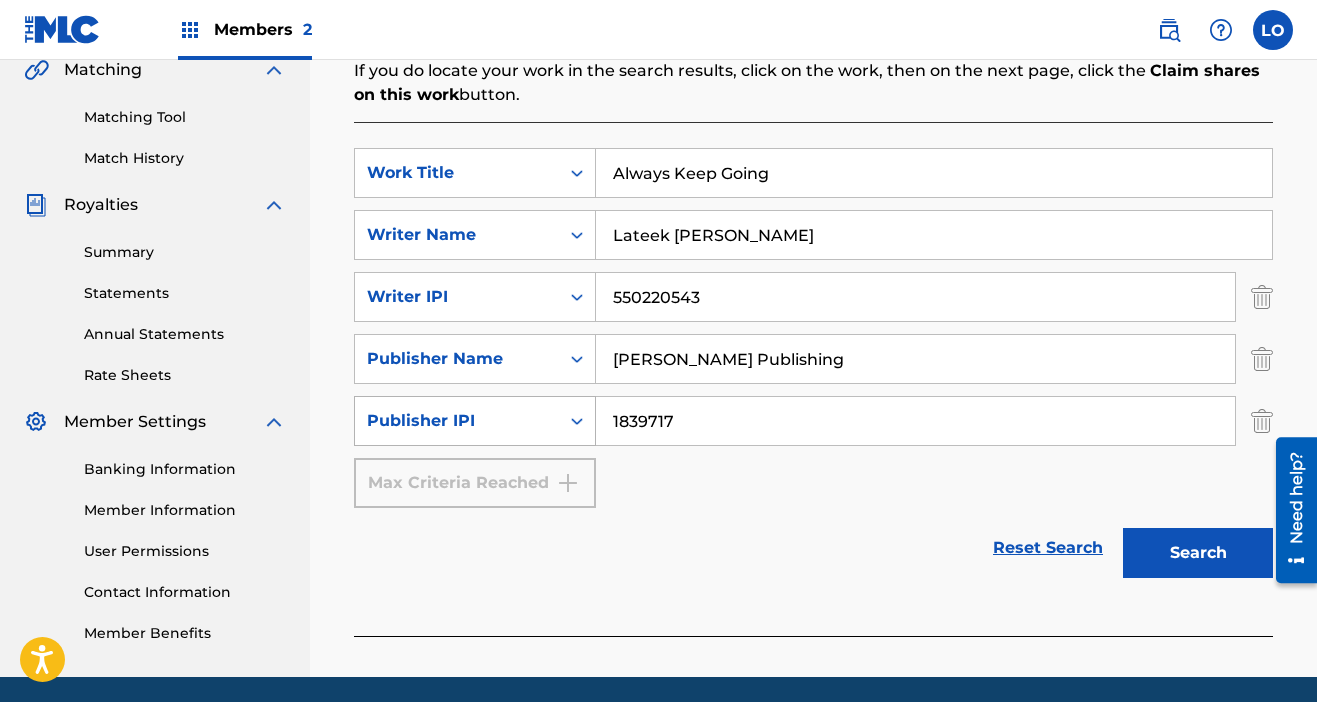 click 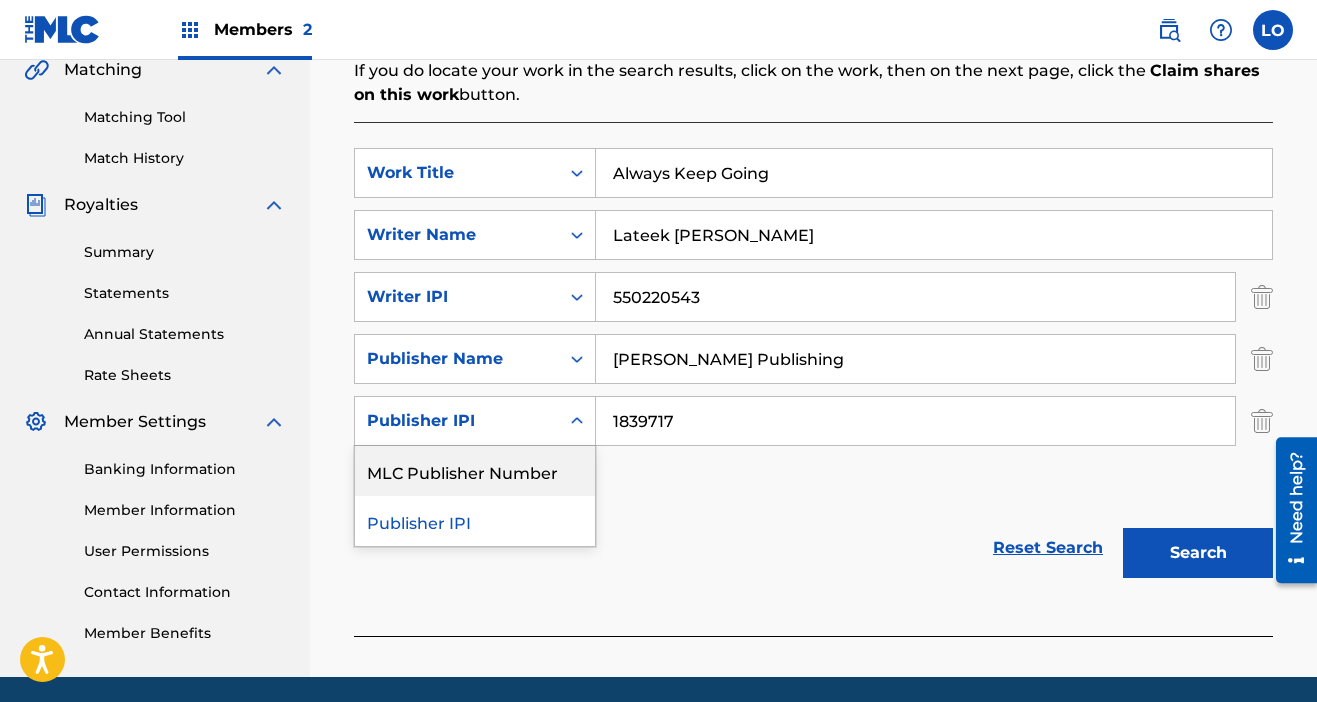 click on "SearchWithCriteria36e9b4bc-b35a-472e-aa23-f9d34017feb6 Work Title Always Keep Going SearchWithCriteria6b4c61cf-f432-430a-9f71-3f3bc253a462 Writer Name Lateek [PERSON_NAME] SearchWithCriteria1fd352c1-f88d-4d29-96d3-fab31b4d4f76 Writer IPI 550220543 SearchWithCriteria73f5fcae-a771-4612-9c0f-3d7b0827473b Publisher Name [PERSON_NAME] Publishing SearchWithCriteriabd66a797-4c12-4d2a-a7a6-1b3af82950a2 MLC Publisher Number, 1 of 2. 2 results available. Use Up and Down to choose options, press Enter to select the currently focused option, press Escape to exit the menu, press Tab to select the option and exit the menu. Publisher IPI MLC Publisher Number Publisher IPI 1839717 Max Criteria Reached" at bounding box center (813, 328) 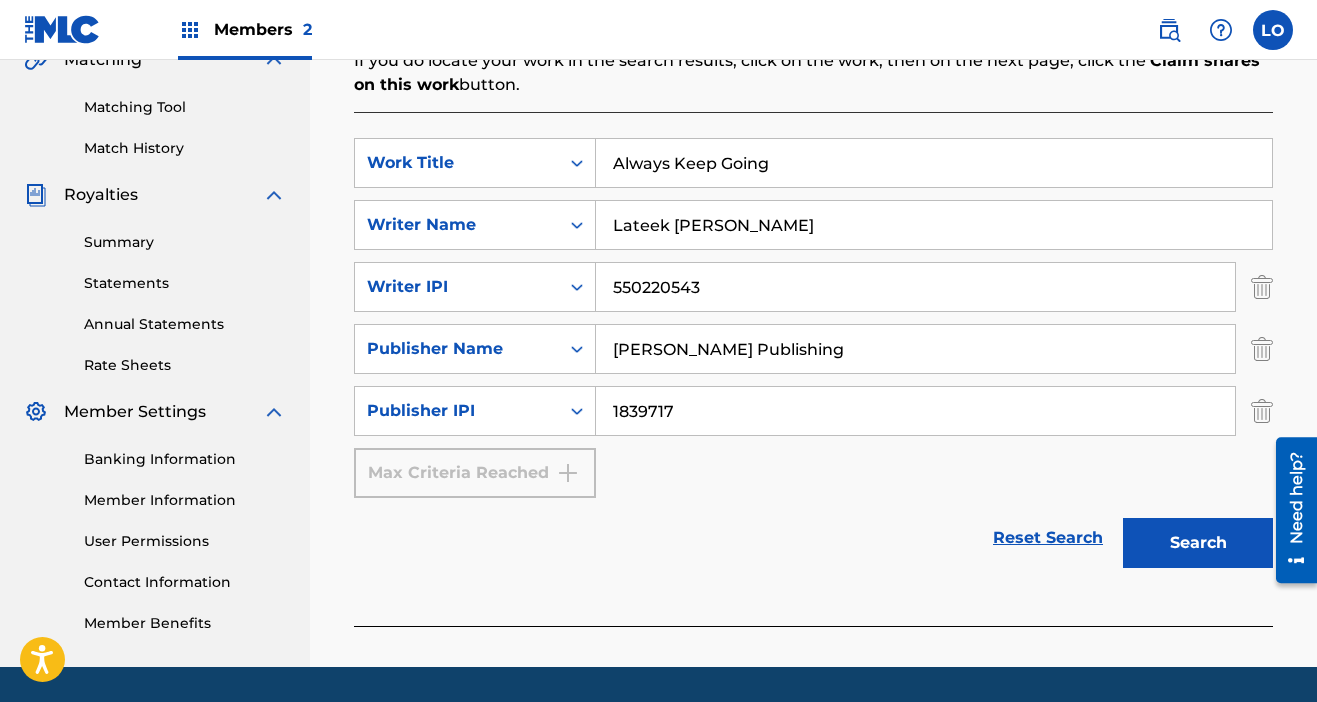 scroll, scrollTop: 520, scrollLeft: 0, axis: vertical 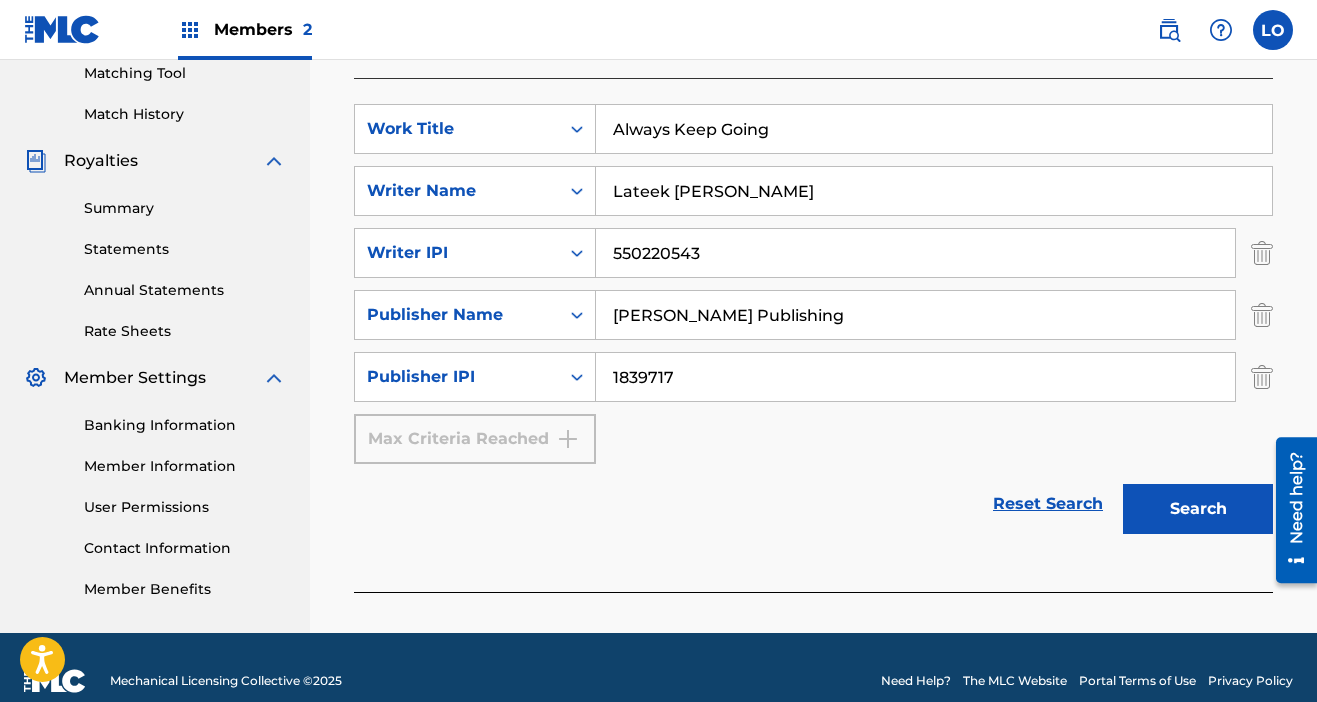 click on "Search" at bounding box center [1198, 509] 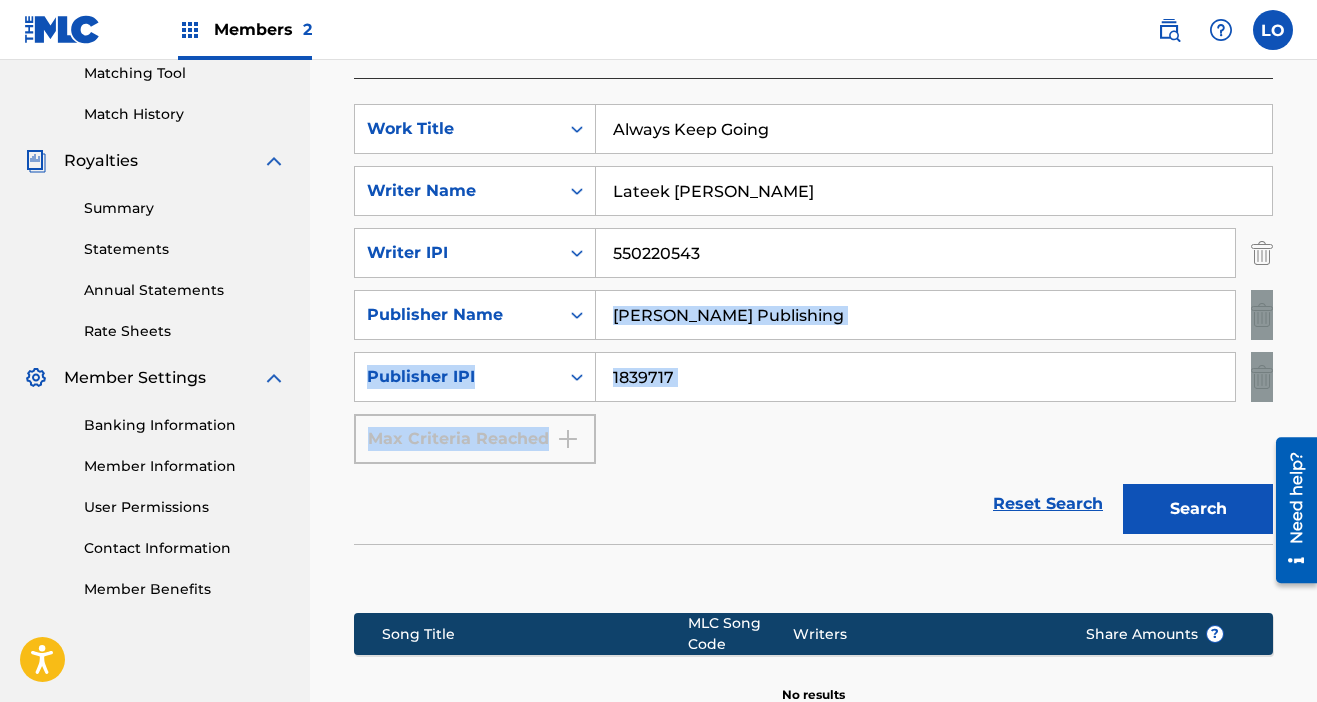 drag, startPoint x: 1316, startPoint y: 334, endPoint x: 1317, endPoint y: 431, distance: 97.00516 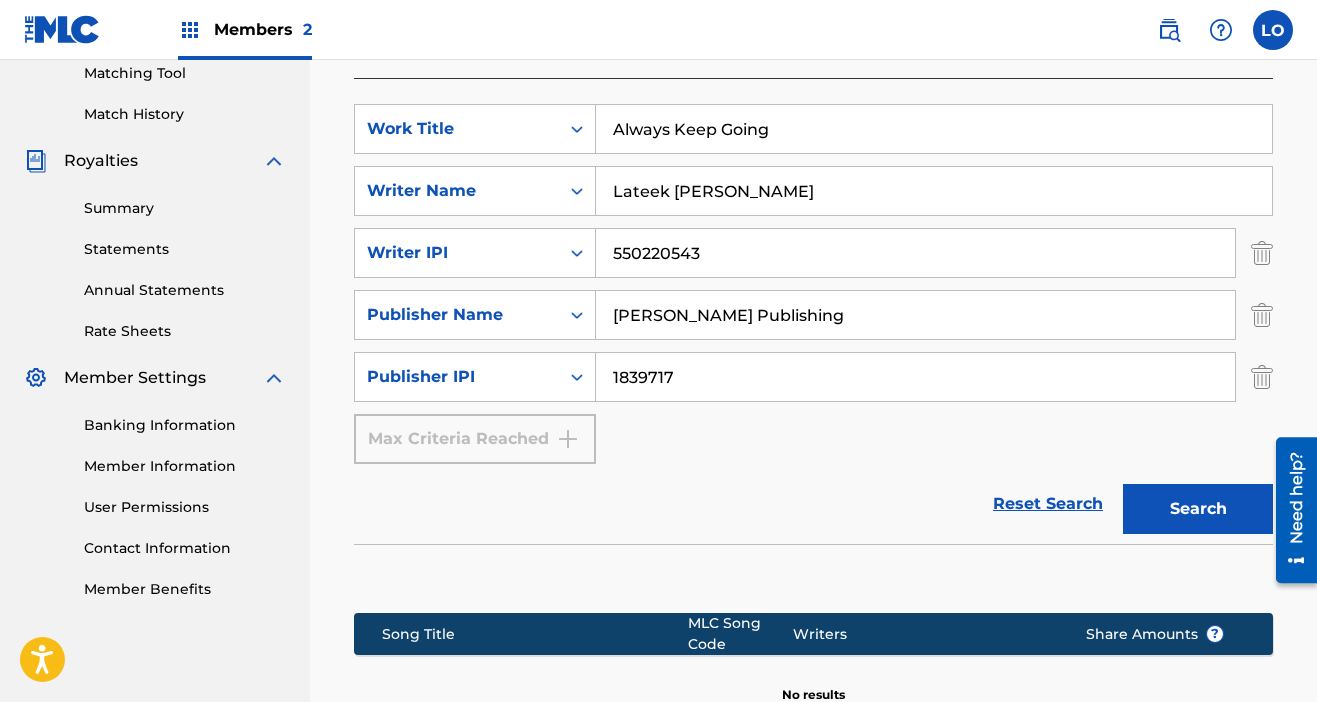 click on "SearchWithCriteria36e9b4bc-b35a-472e-aa23-f9d34017feb6 Work Title Always Keep Going SearchWithCriteria6b4c61cf-f432-430a-9f71-3f3bc253a462 Writer Name Lateek [PERSON_NAME] SearchWithCriteria1fd352c1-f88d-4d29-96d3-fab31b4d4f76 Writer IPI 550220543 SearchWithCriteria73f5fcae-a771-4612-9c0f-3d7b0827473b Publisher Name [PERSON_NAME] Publishing SearchWithCriteriabd66a797-4c12-4d2a-a7a6-1b3af82950a2 Publisher IPI 1839717 Max Criteria Reached" at bounding box center [813, 284] 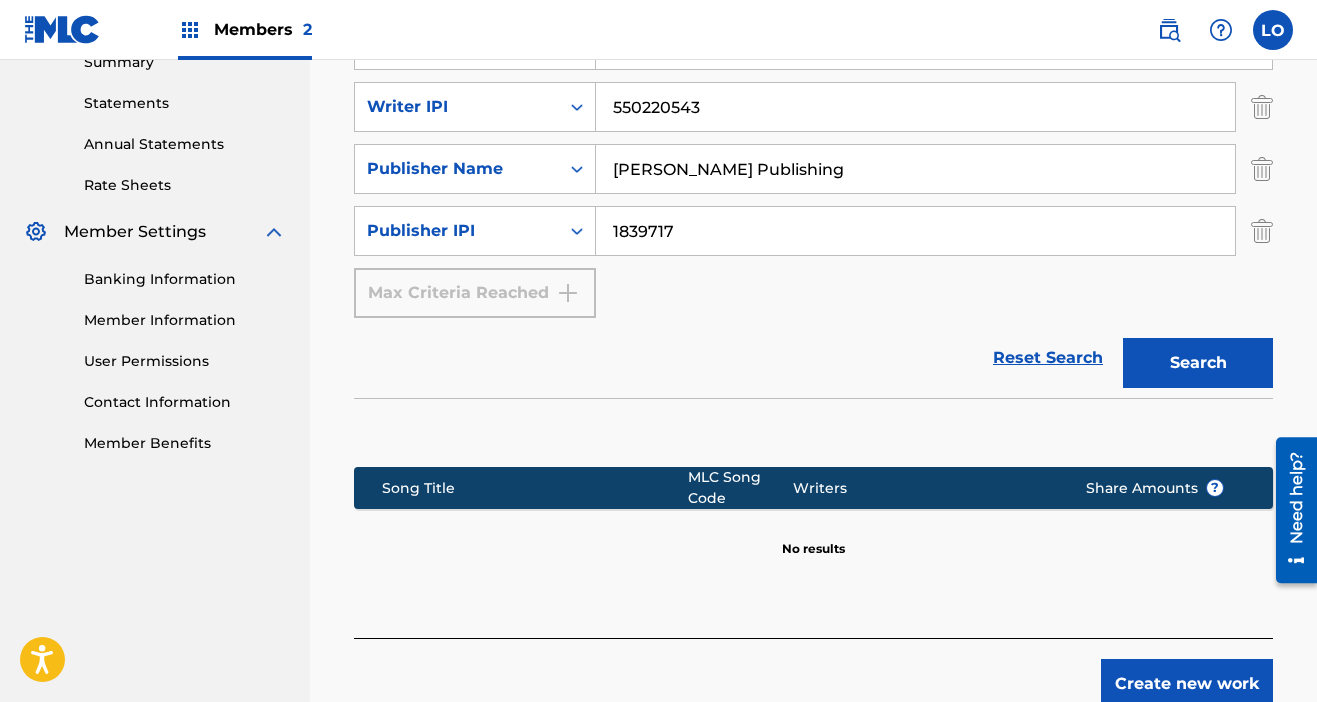 scroll, scrollTop: 789, scrollLeft: 0, axis: vertical 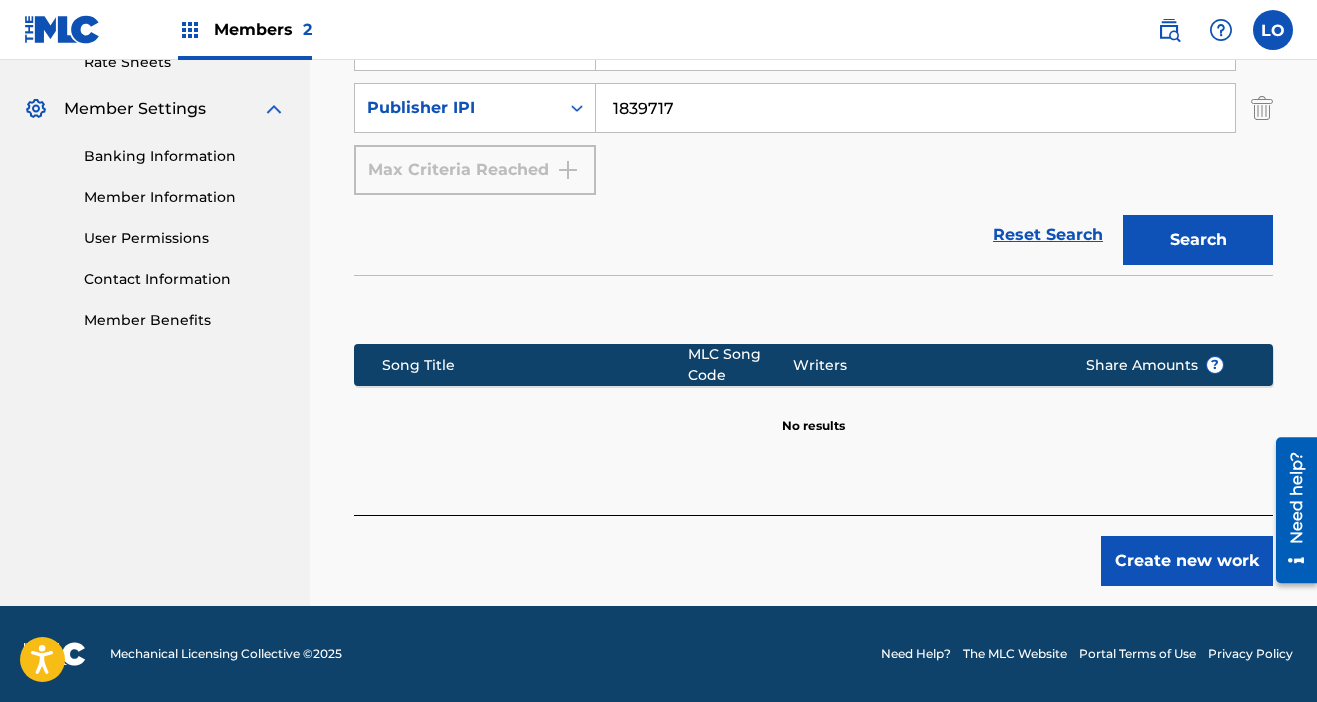 click on "Create new work" at bounding box center [1187, 561] 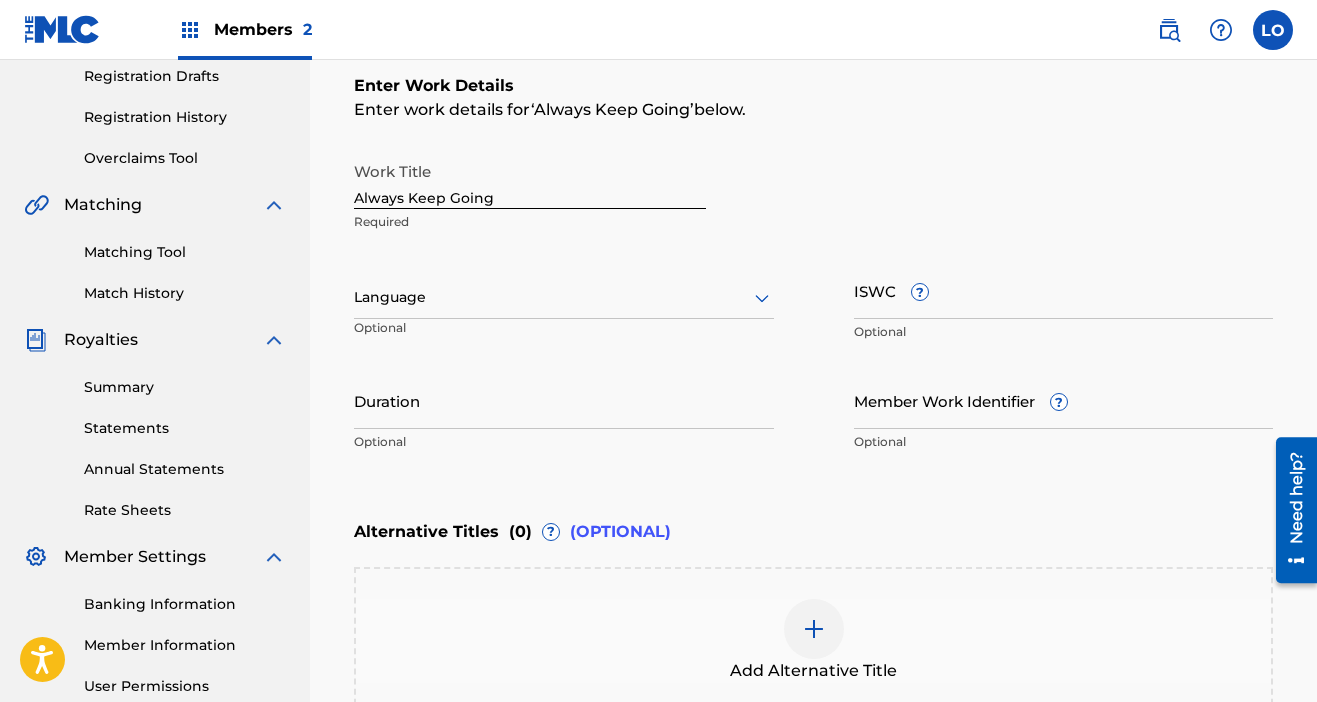 scroll, scrollTop: 342, scrollLeft: 0, axis: vertical 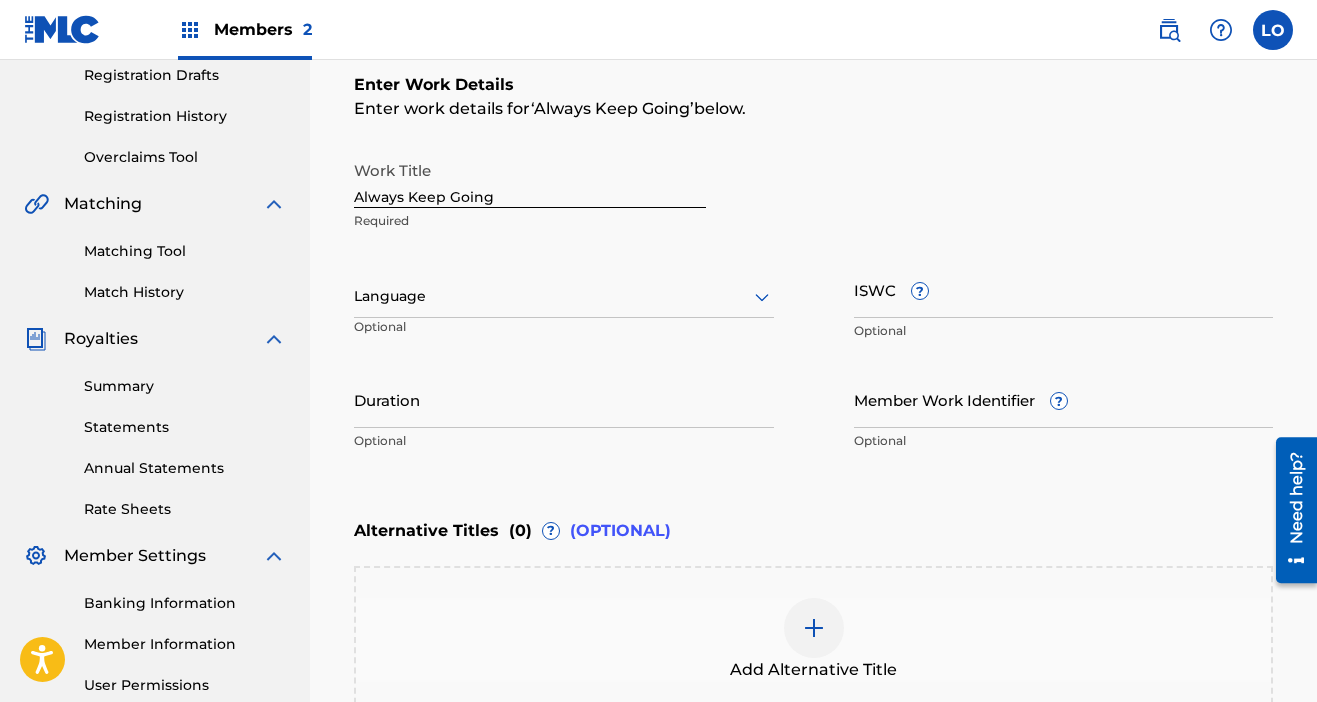click at bounding box center [564, 296] 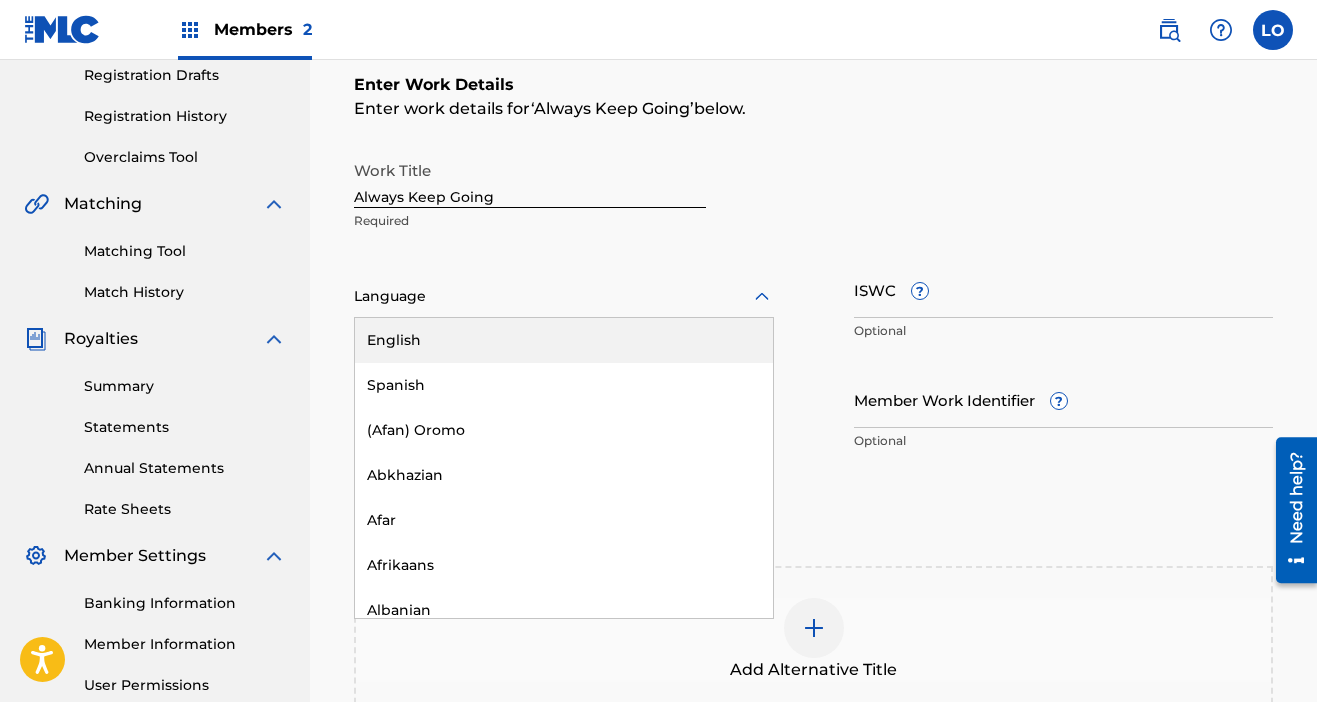 click on "English" at bounding box center (564, 340) 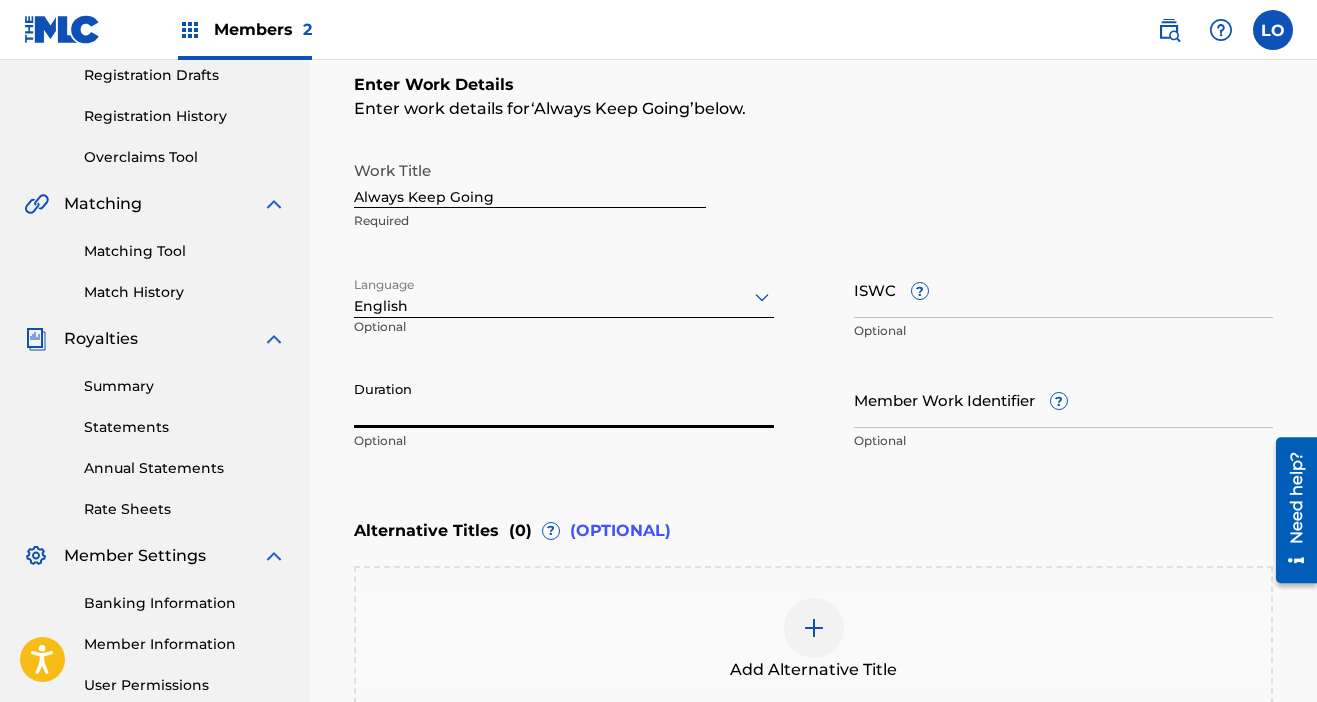 click on "Duration" at bounding box center [564, 399] 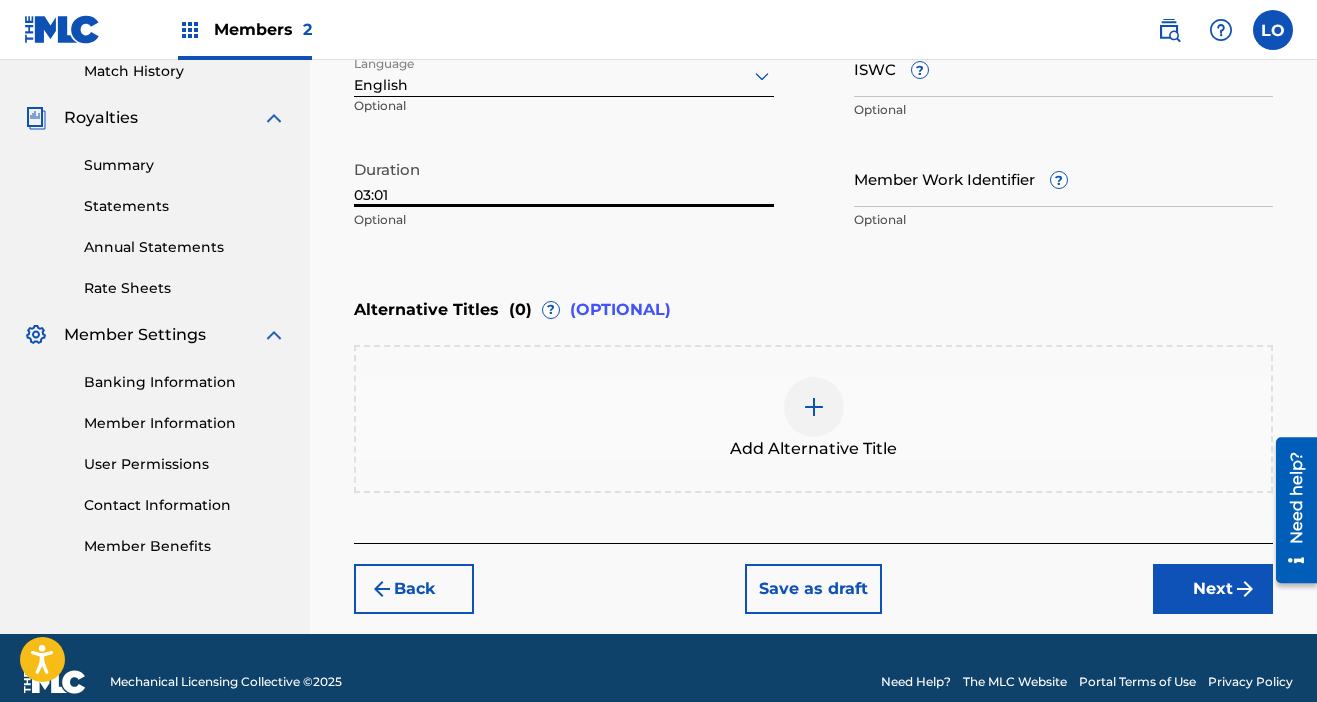 scroll, scrollTop: 591, scrollLeft: 0, axis: vertical 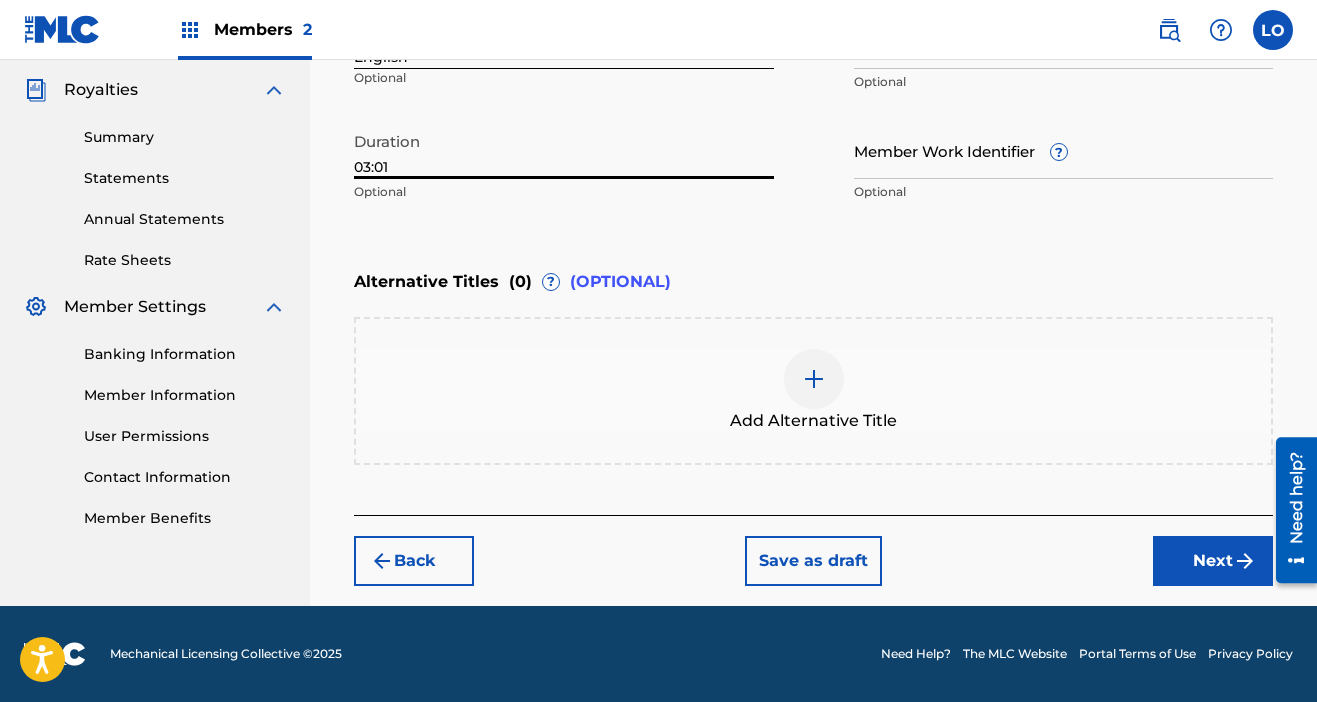 type on "03:01" 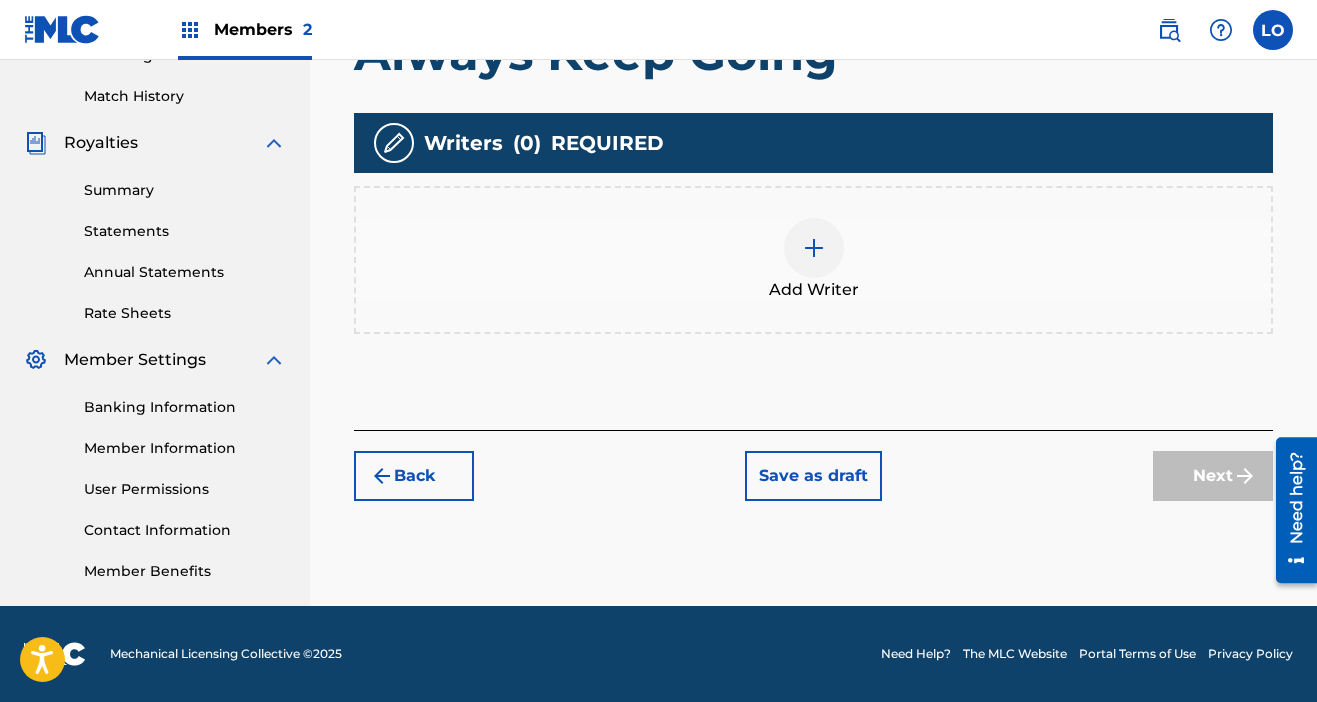 scroll, scrollTop: 538, scrollLeft: 0, axis: vertical 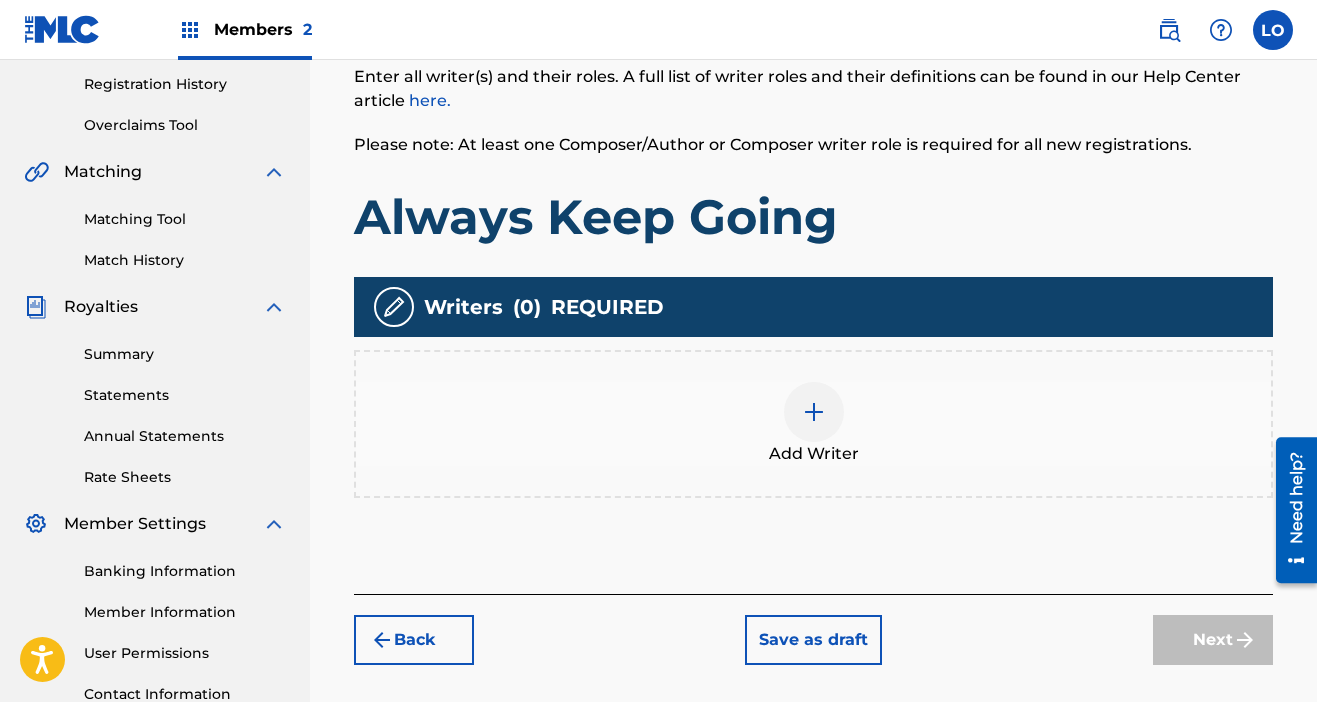 click at bounding box center (814, 412) 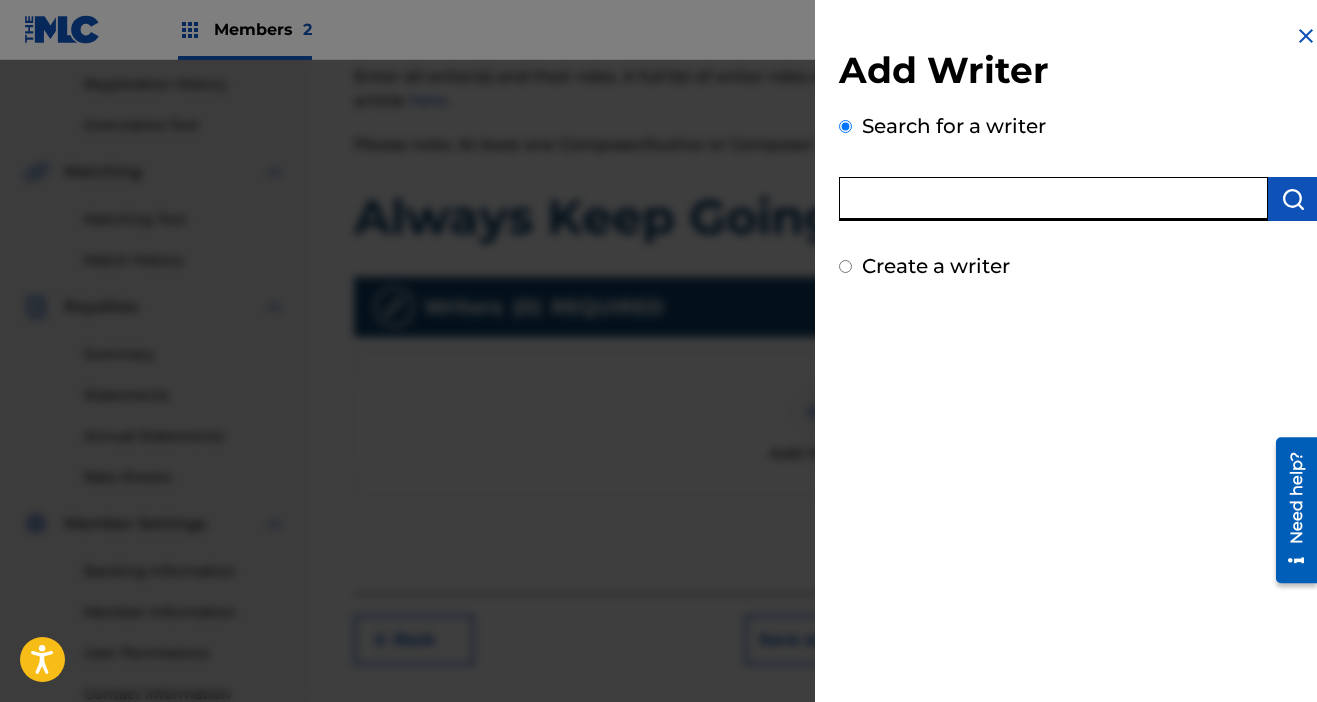 click at bounding box center [1053, 199] 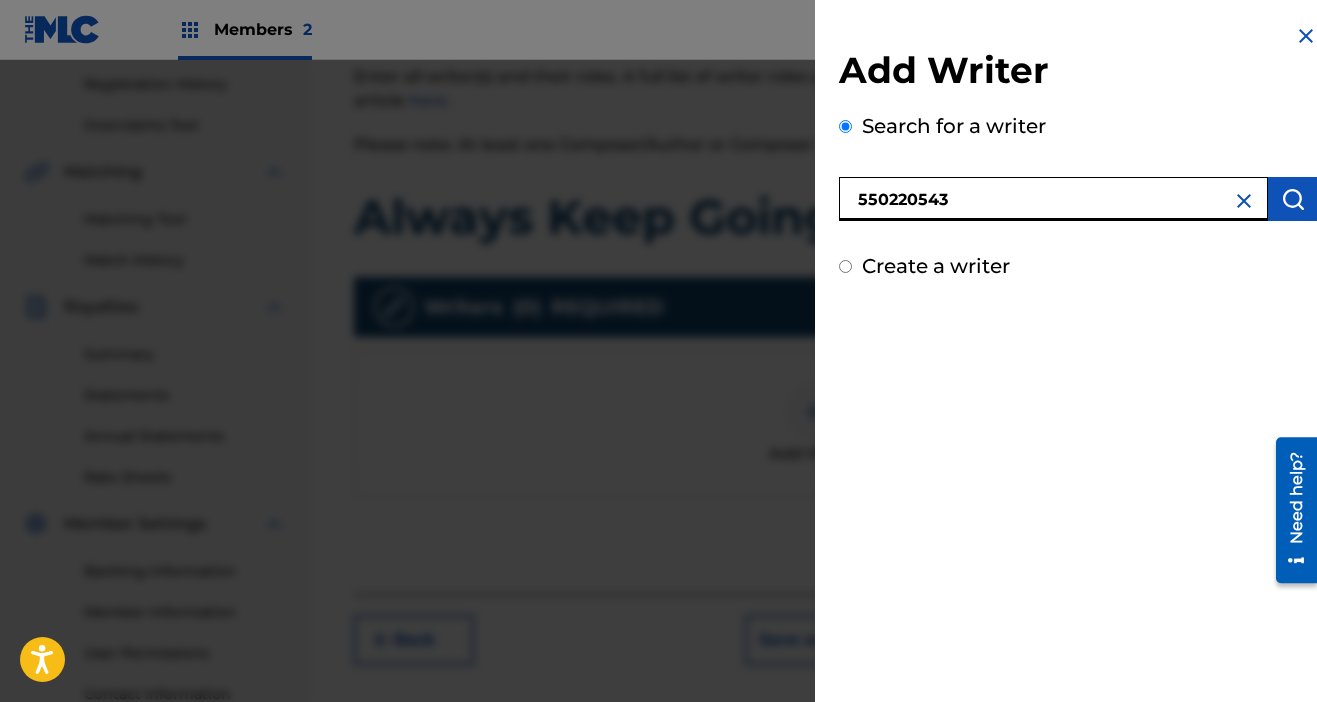 type on "550220543" 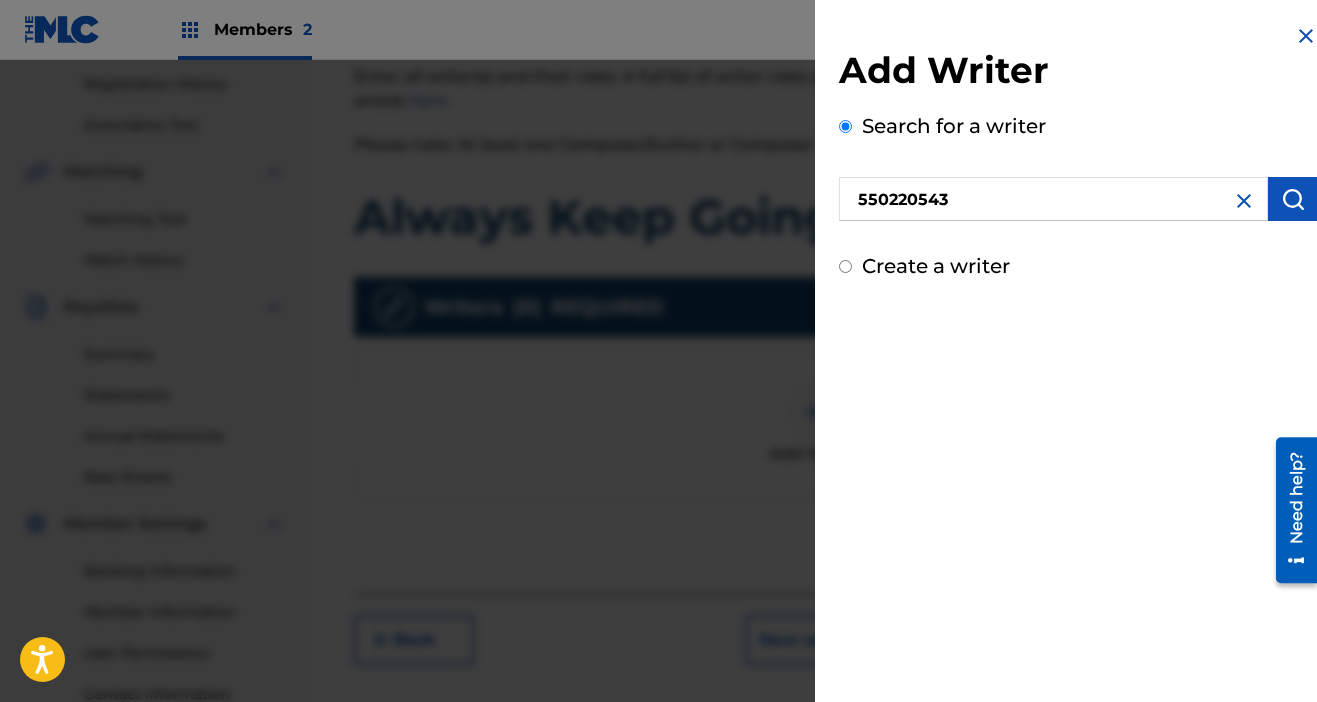 click at bounding box center (1293, 199) 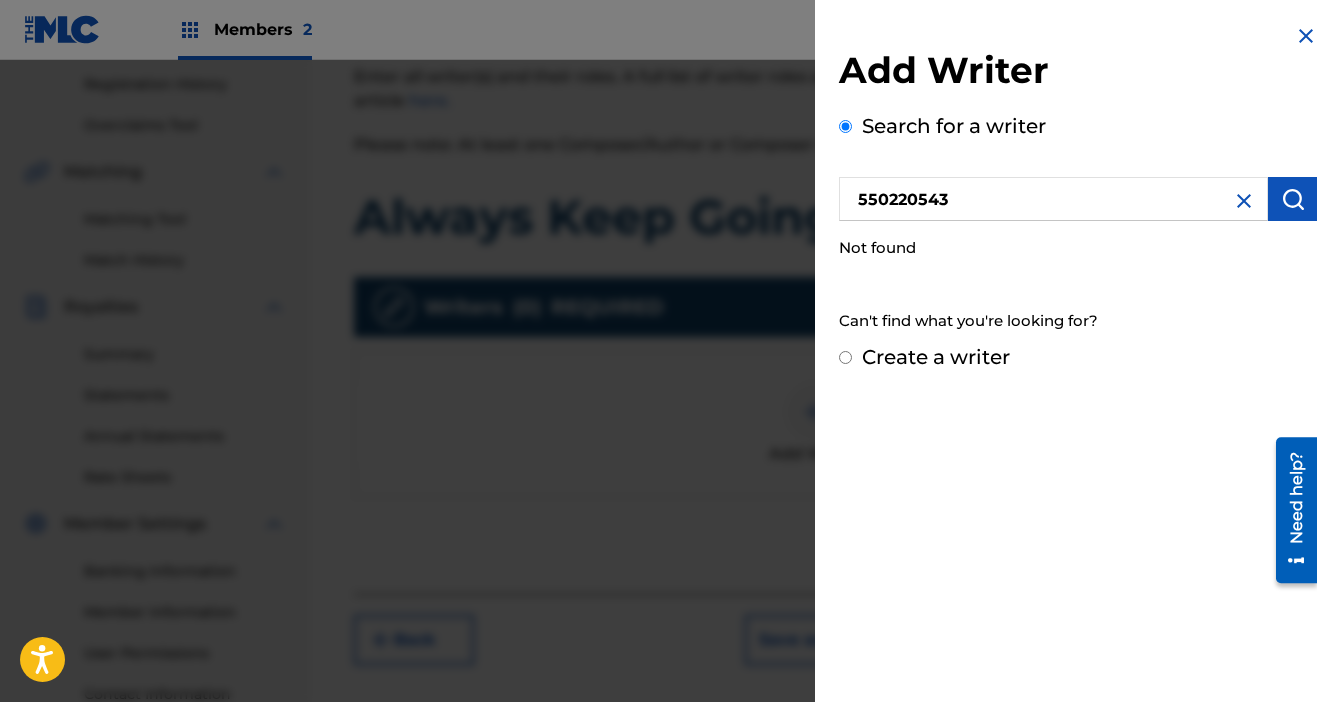 click on "Create a writer" at bounding box center [845, 357] 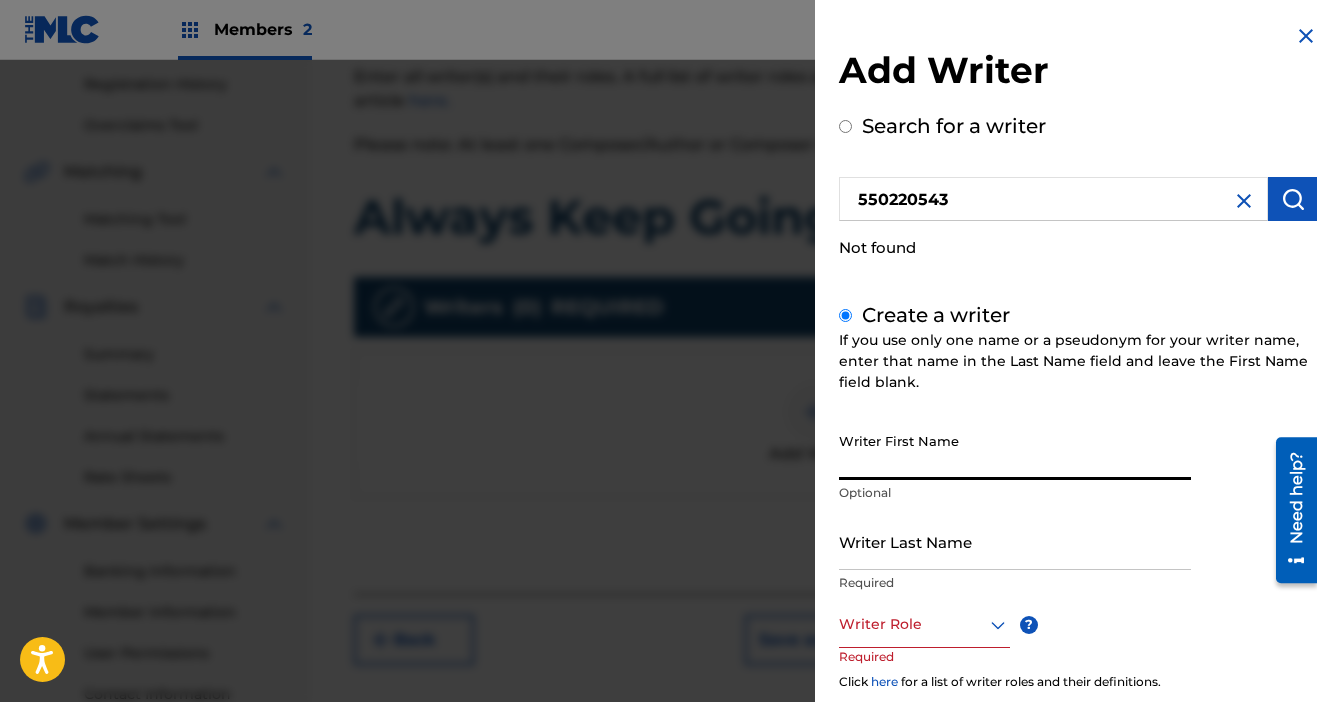 click on "Writer First Name" at bounding box center (1015, 451) 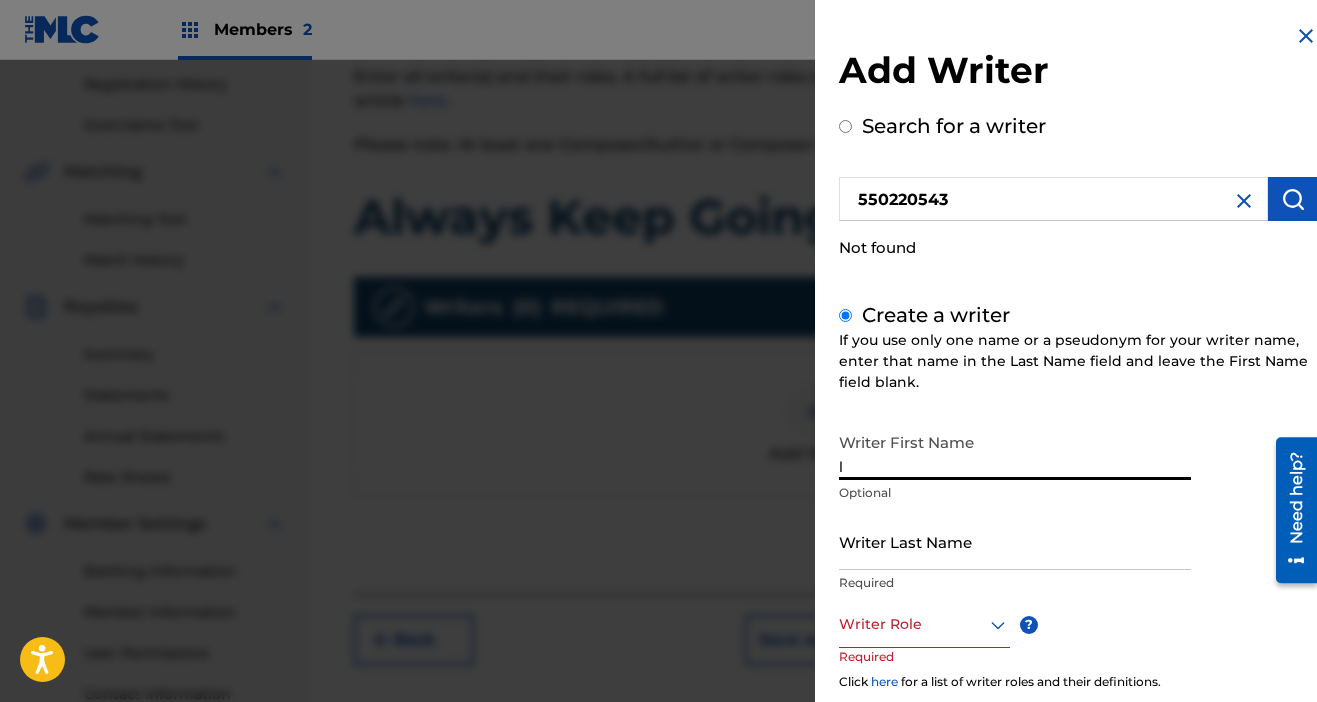 type on "Lateek" 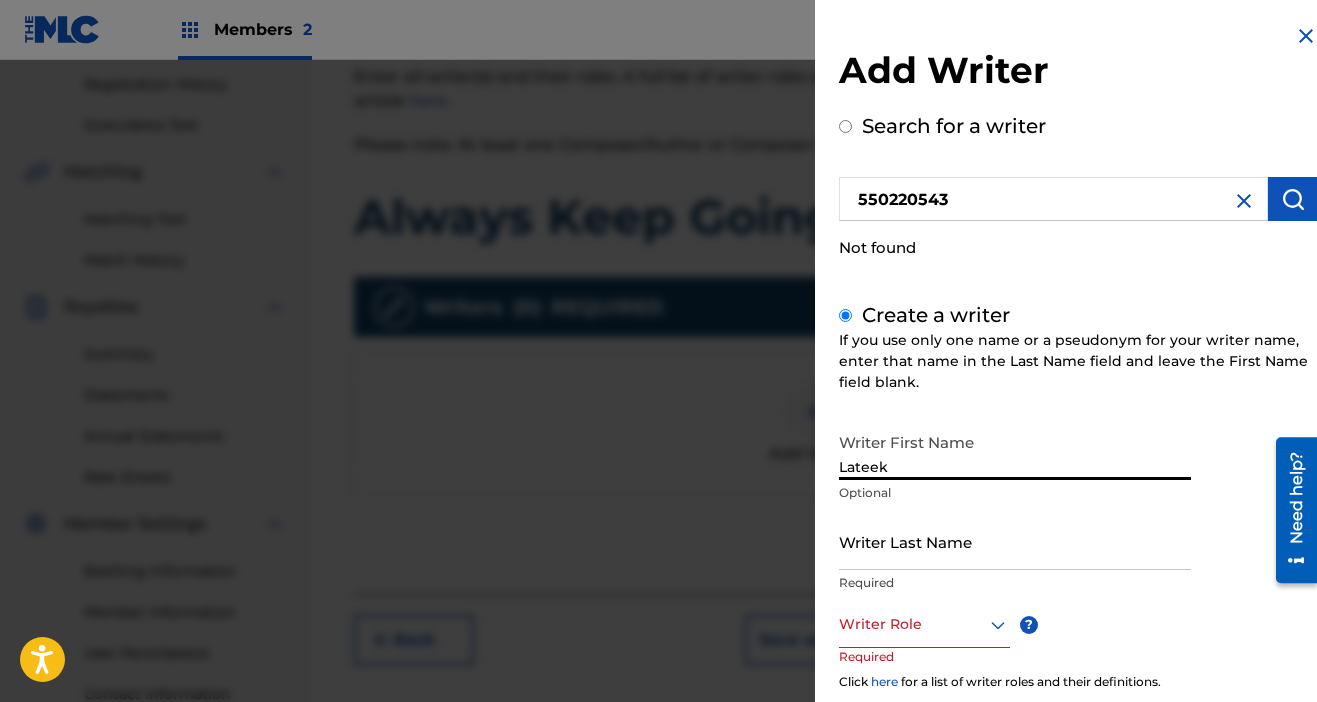 type on "Odwin" 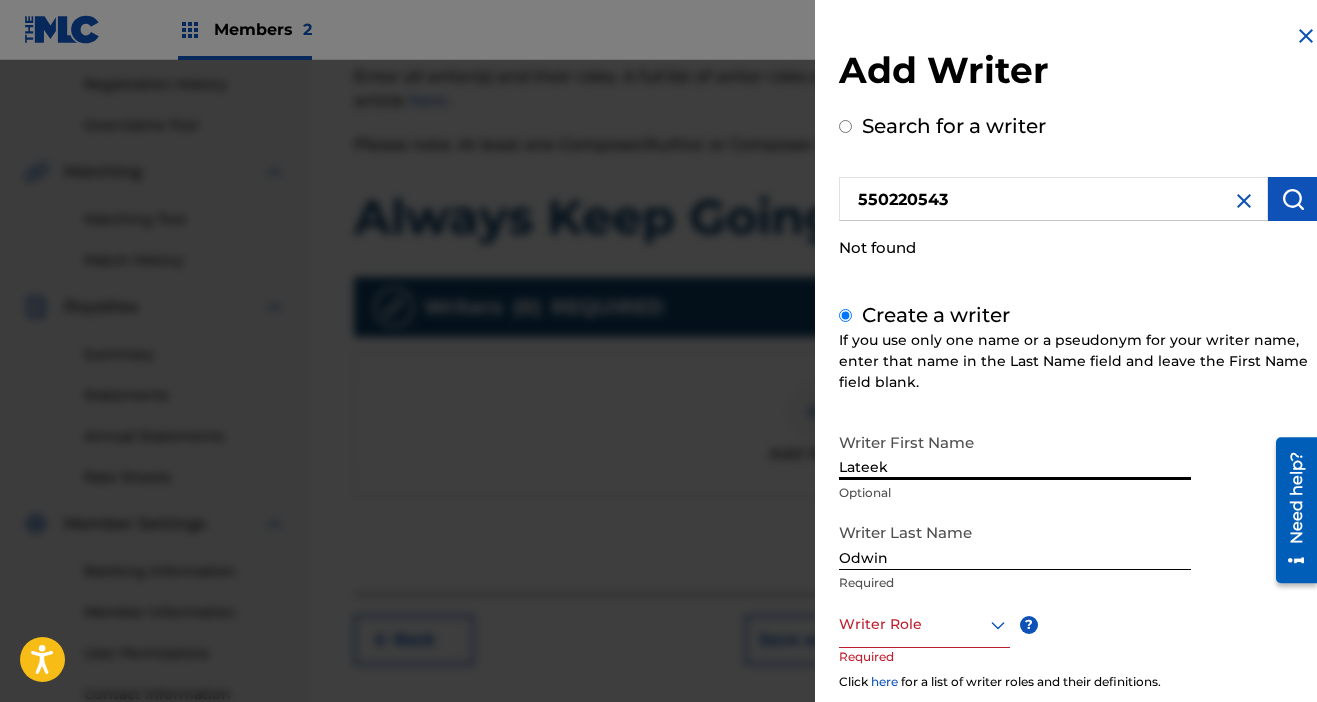 click on "Required" at bounding box center (1015, 583) 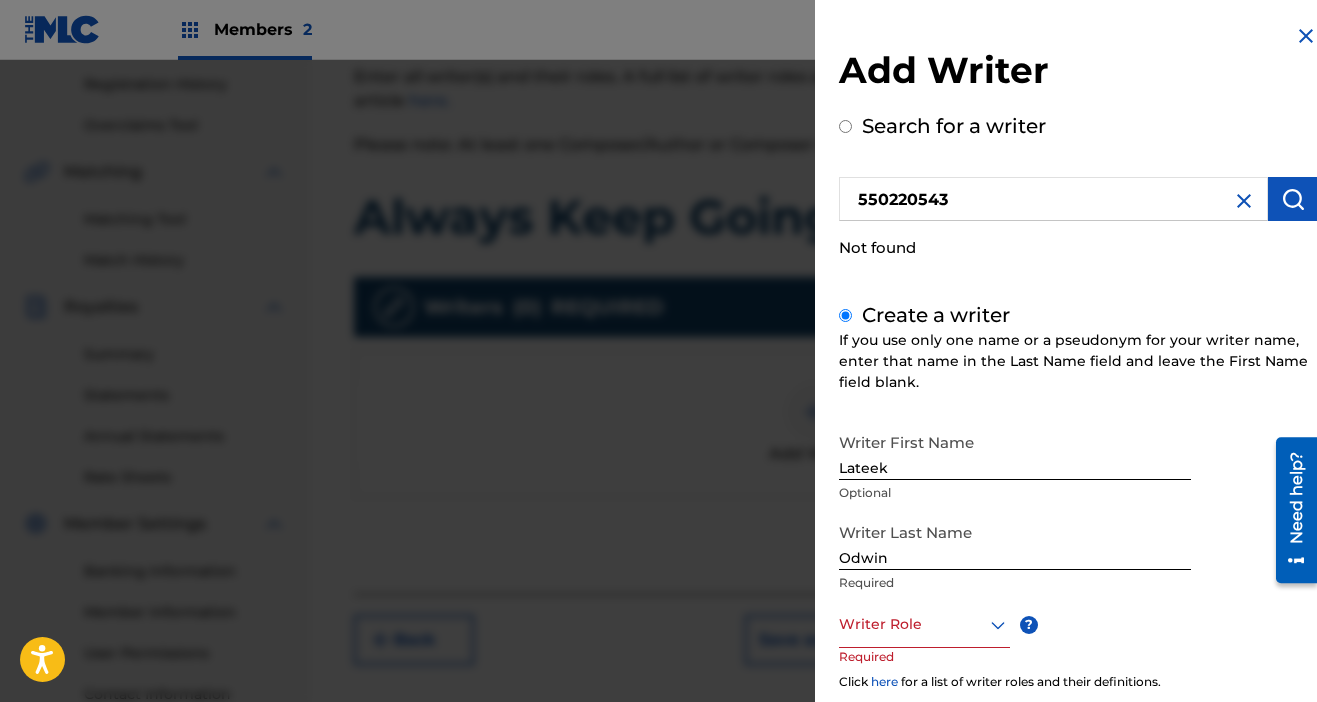 click 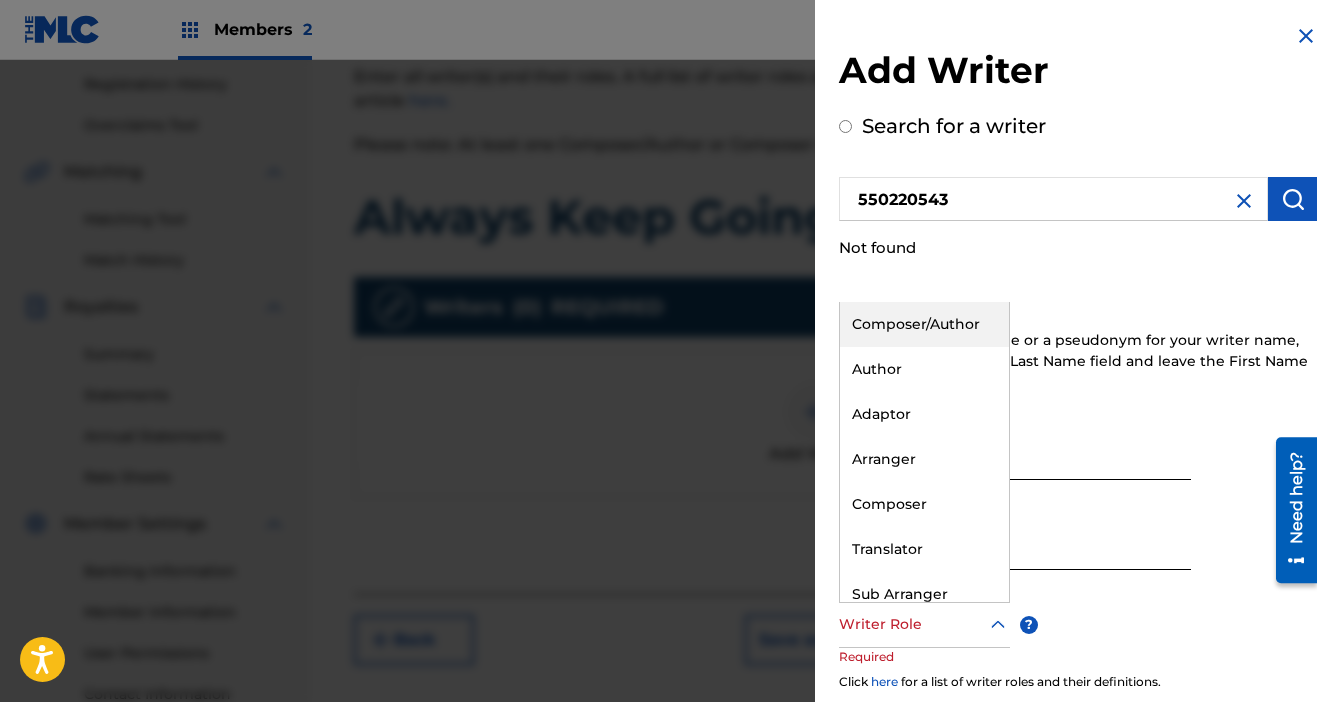click on "Composer/Author" at bounding box center (924, 324) 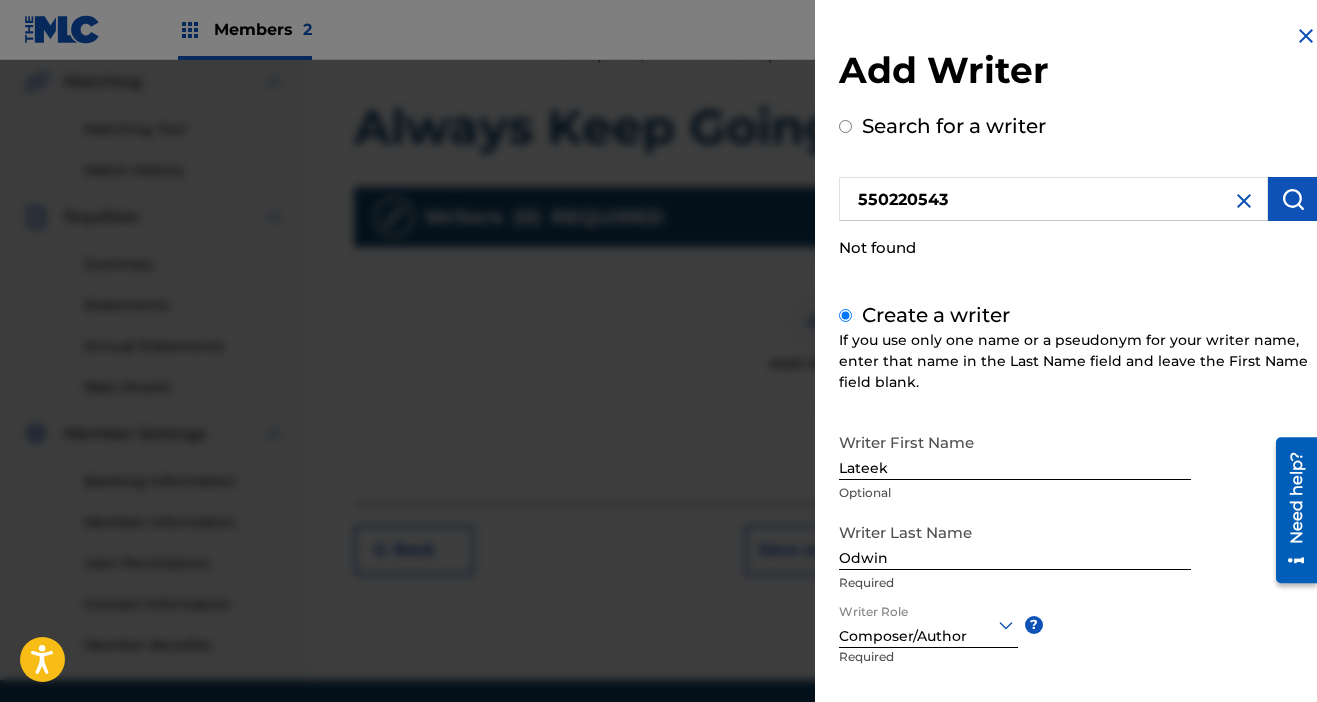 scroll, scrollTop: 538, scrollLeft: 0, axis: vertical 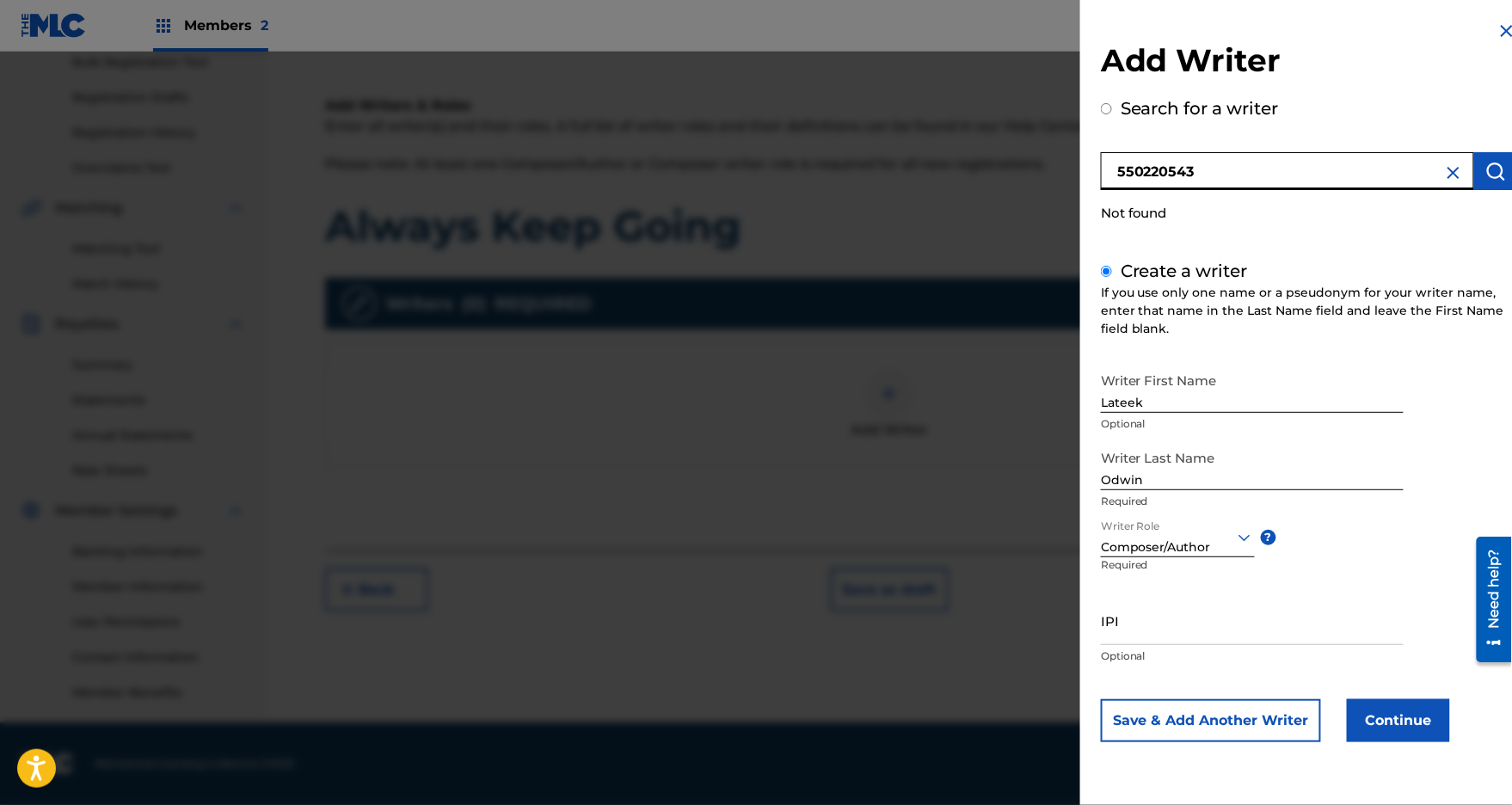 drag, startPoint x: 1122, startPoint y: 192, endPoint x: 1005, endPoint y: 183, distance: 117.34564 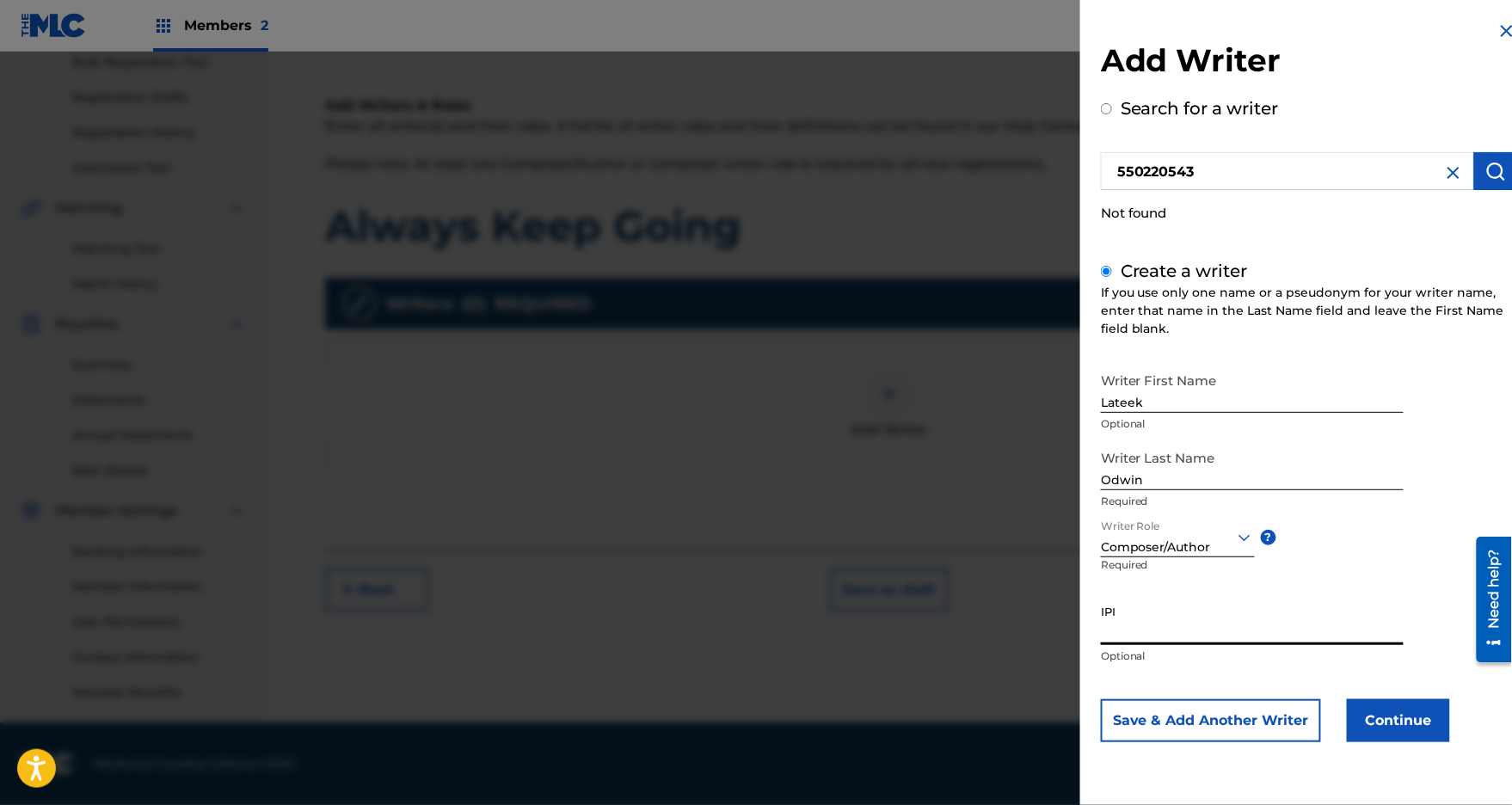 paste on "550220543" 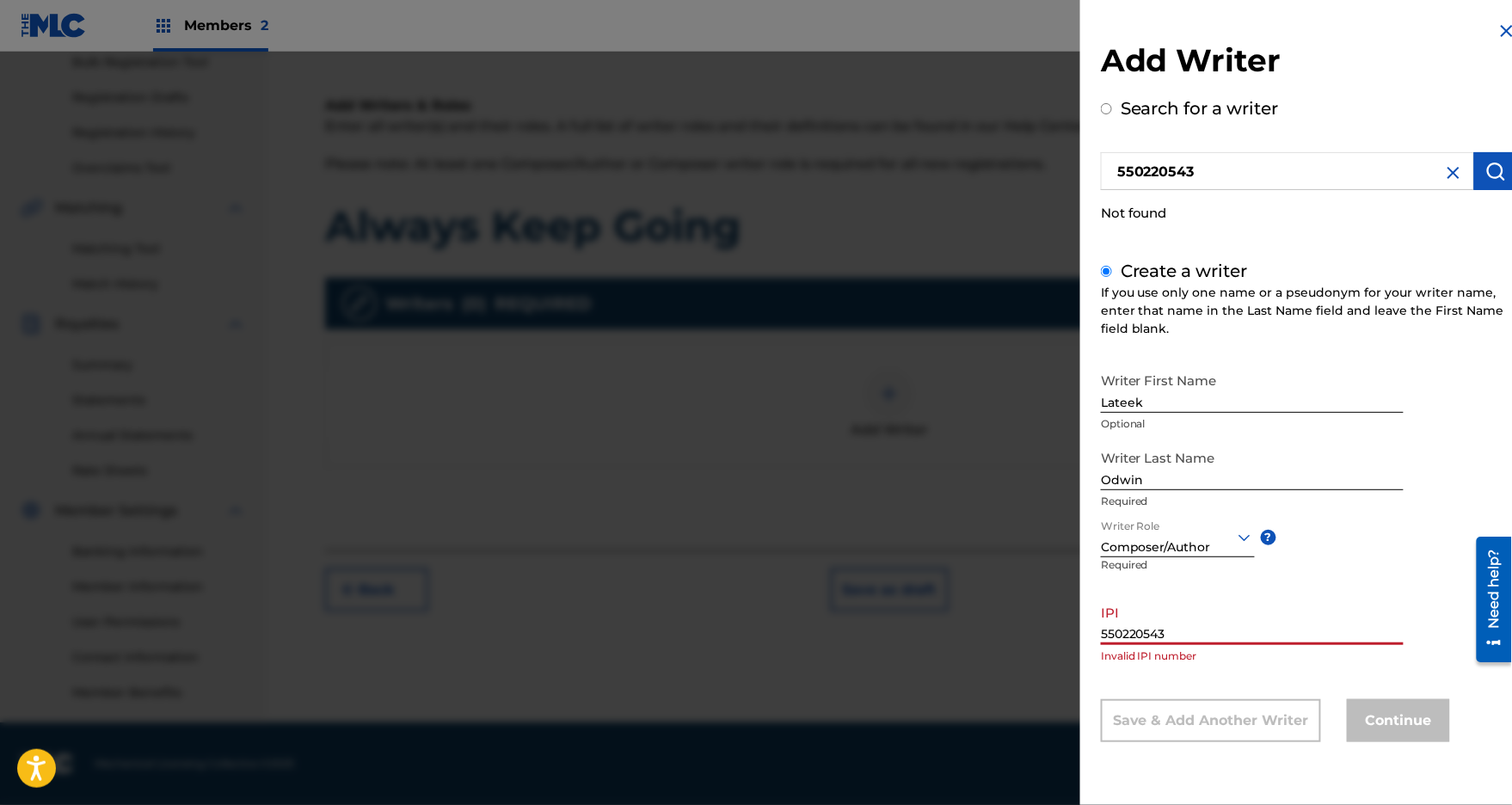 type on "550220543" 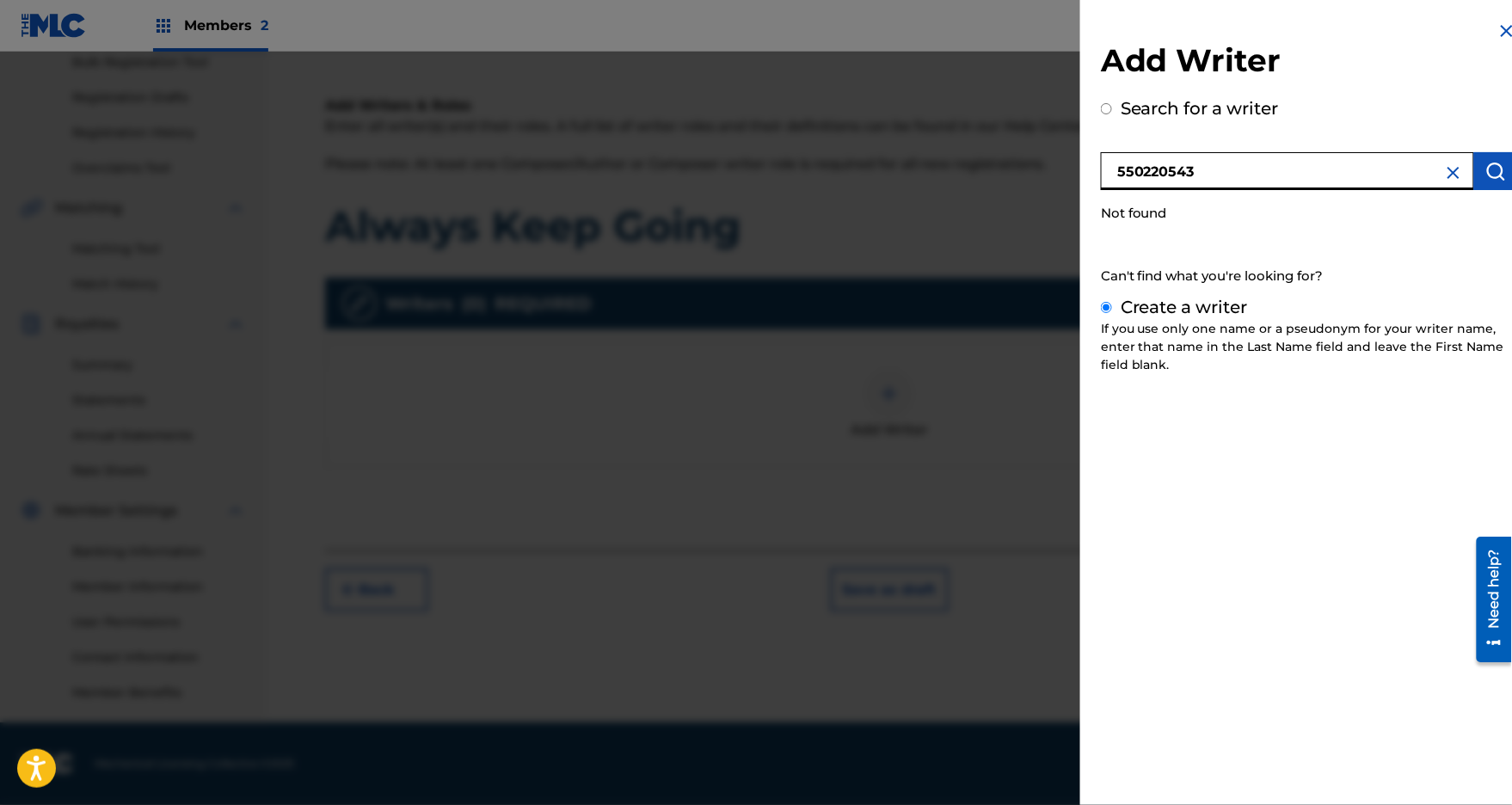 radio on "true" 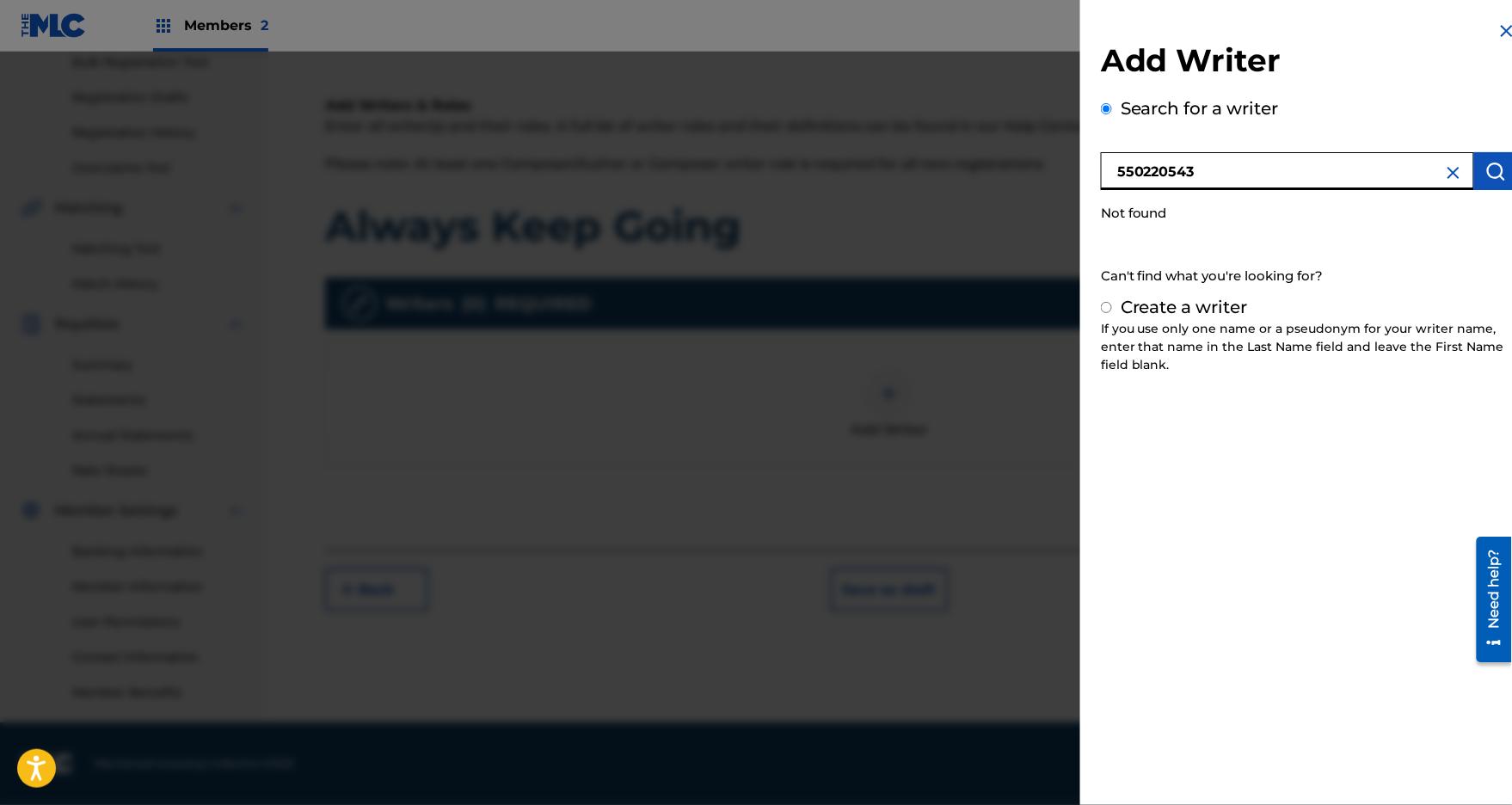 click on "550220543" at bounding box center [1288, 171] 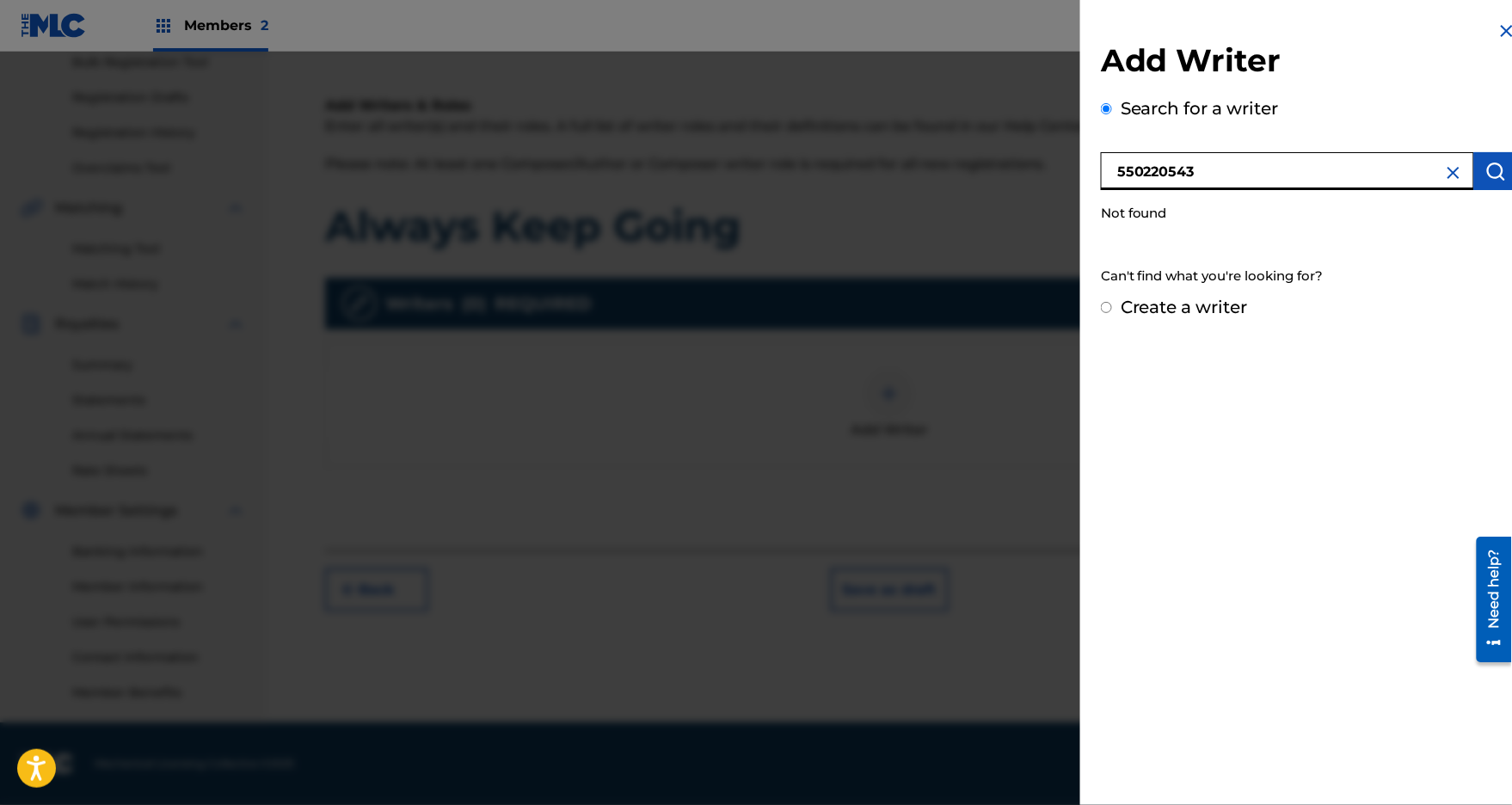 click on "550220543" at bounding box center [1288, 171] 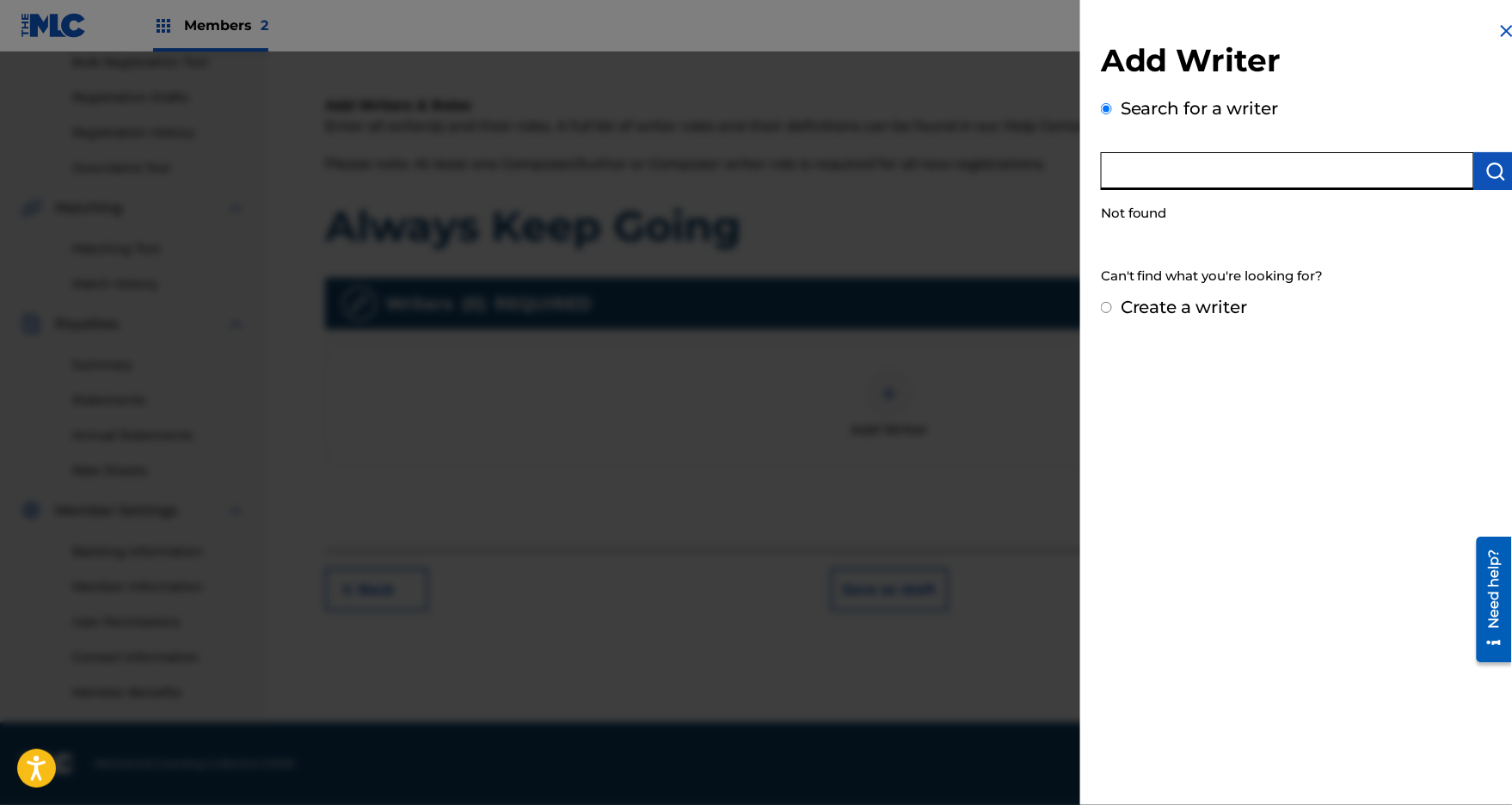 paste on "550220543" 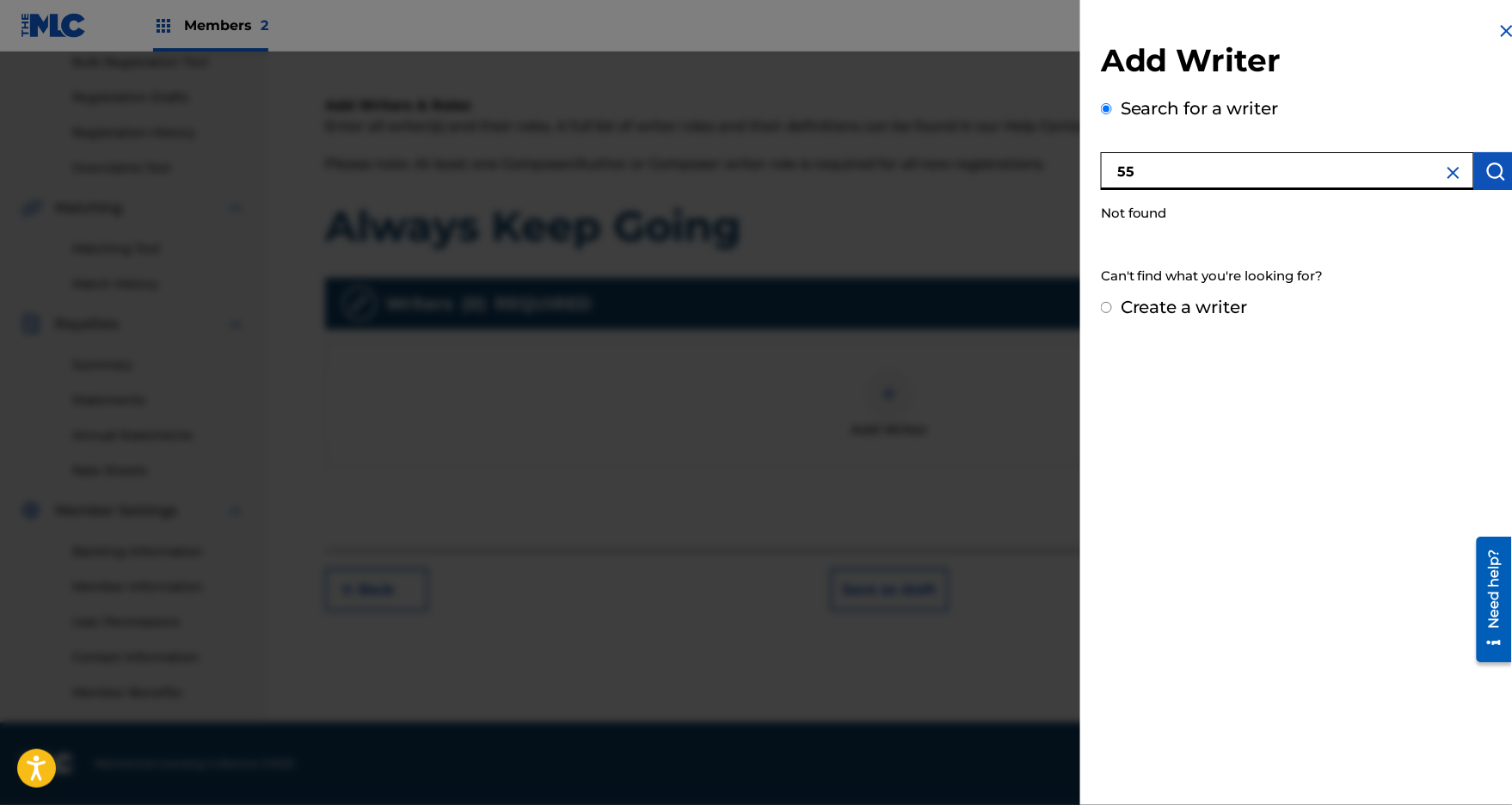 type on "5" 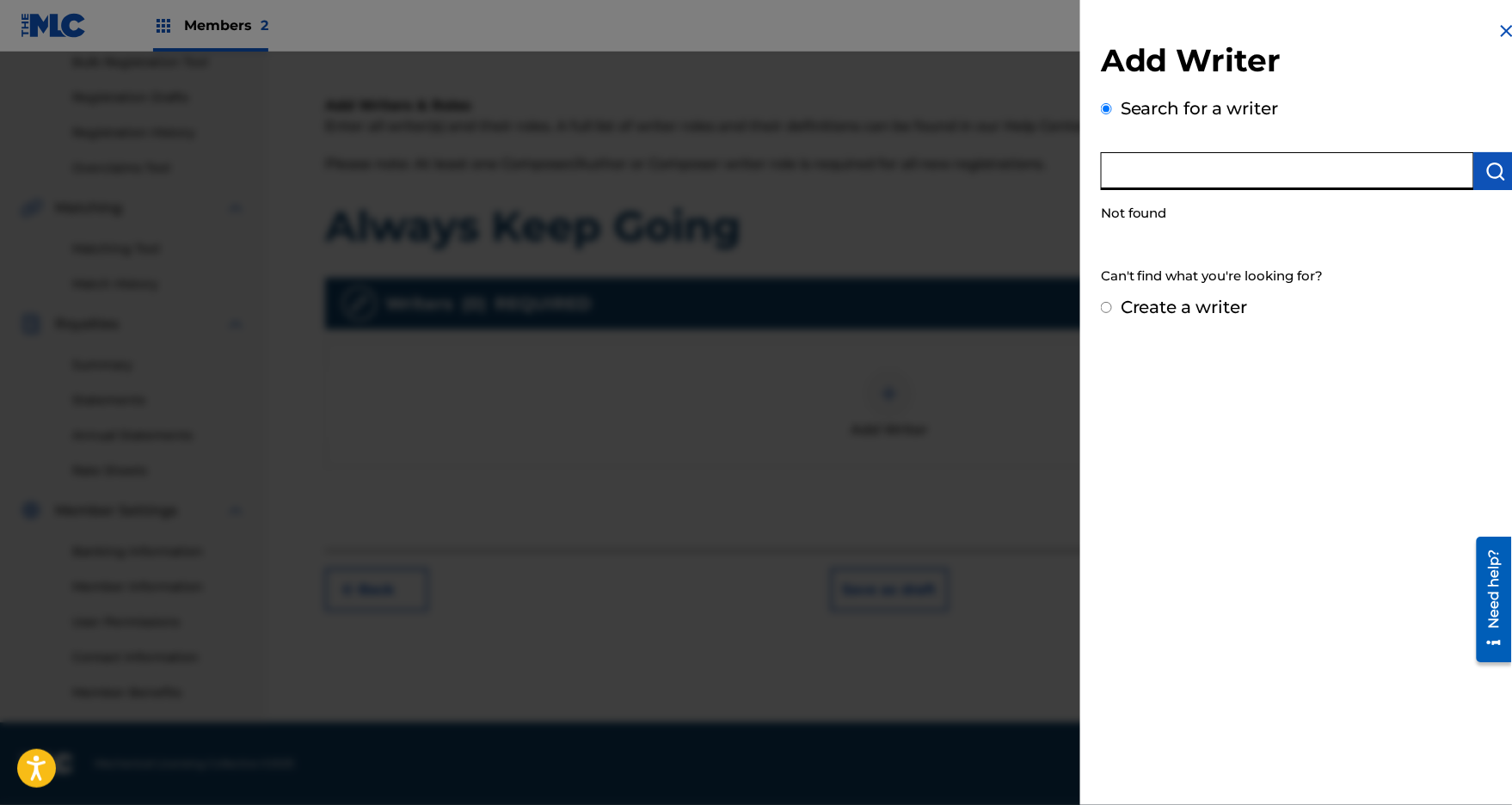 type 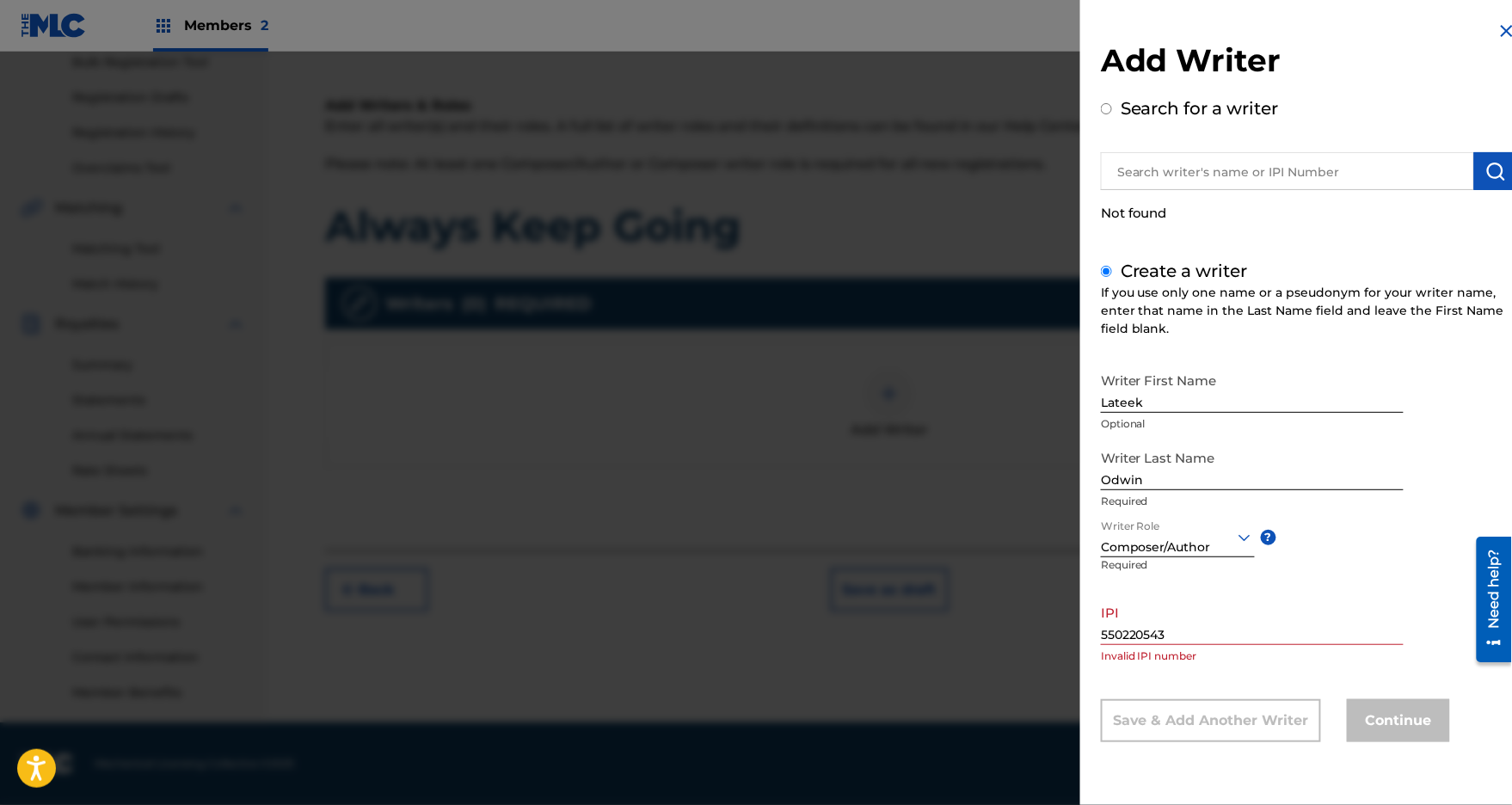 scroll, scrollTop: 79, scrollLeft: 0, axis: vertical 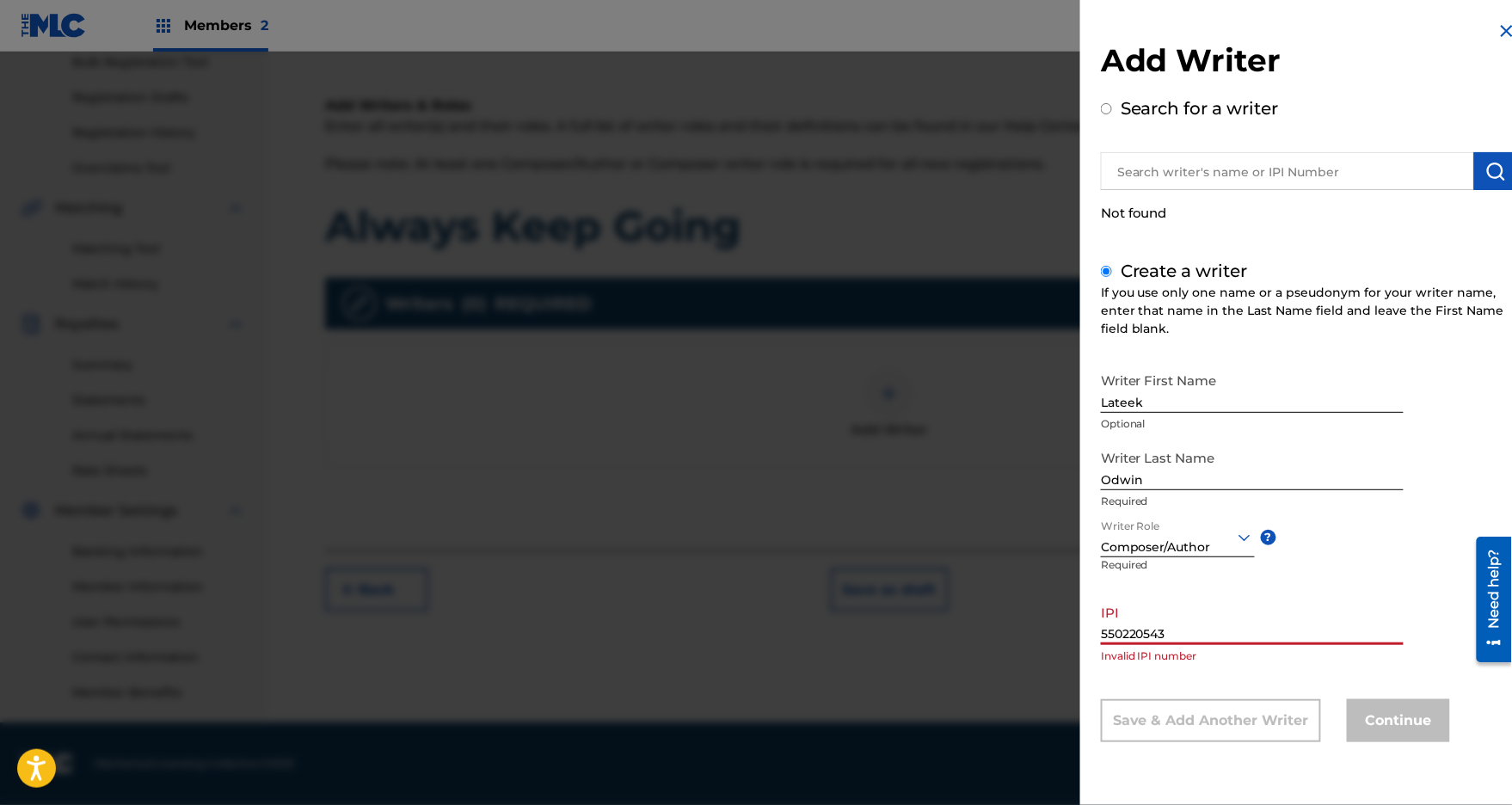 click on "550220543" at bounding box center (1252, 620) 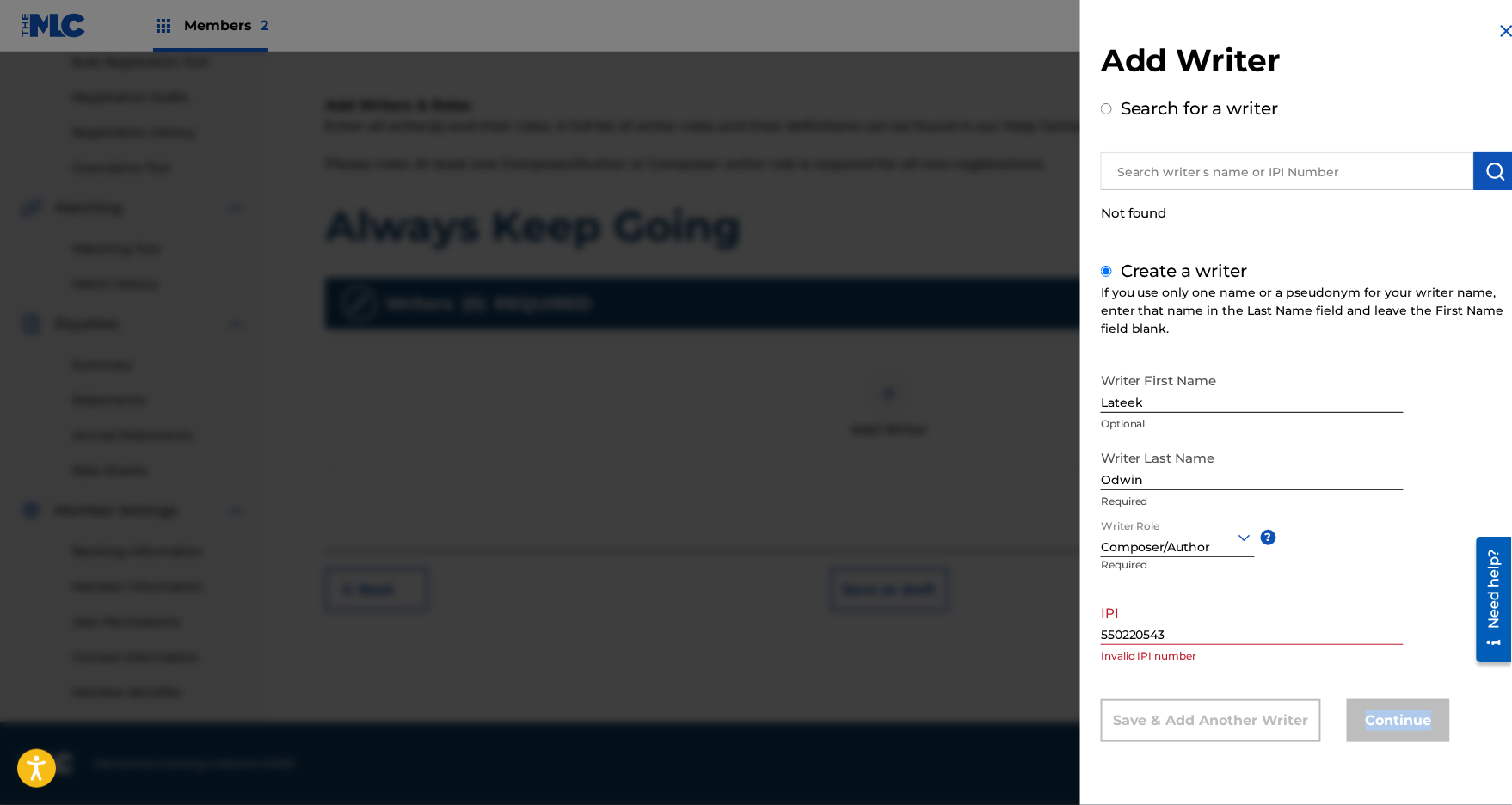 click on "Continue" at bounding box center [1398, 721] 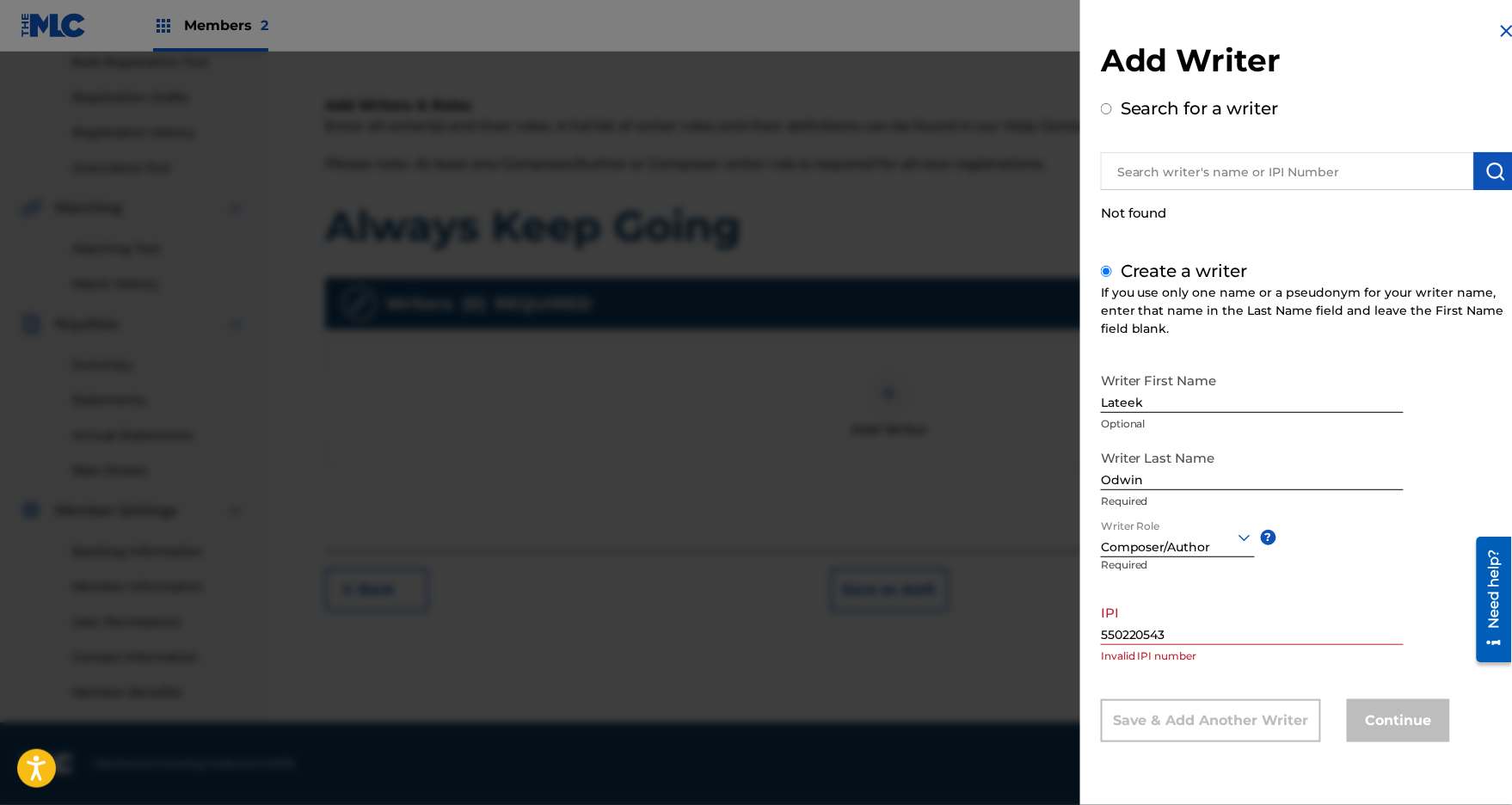 click on "550220543" at bounding box center (1252, 620) 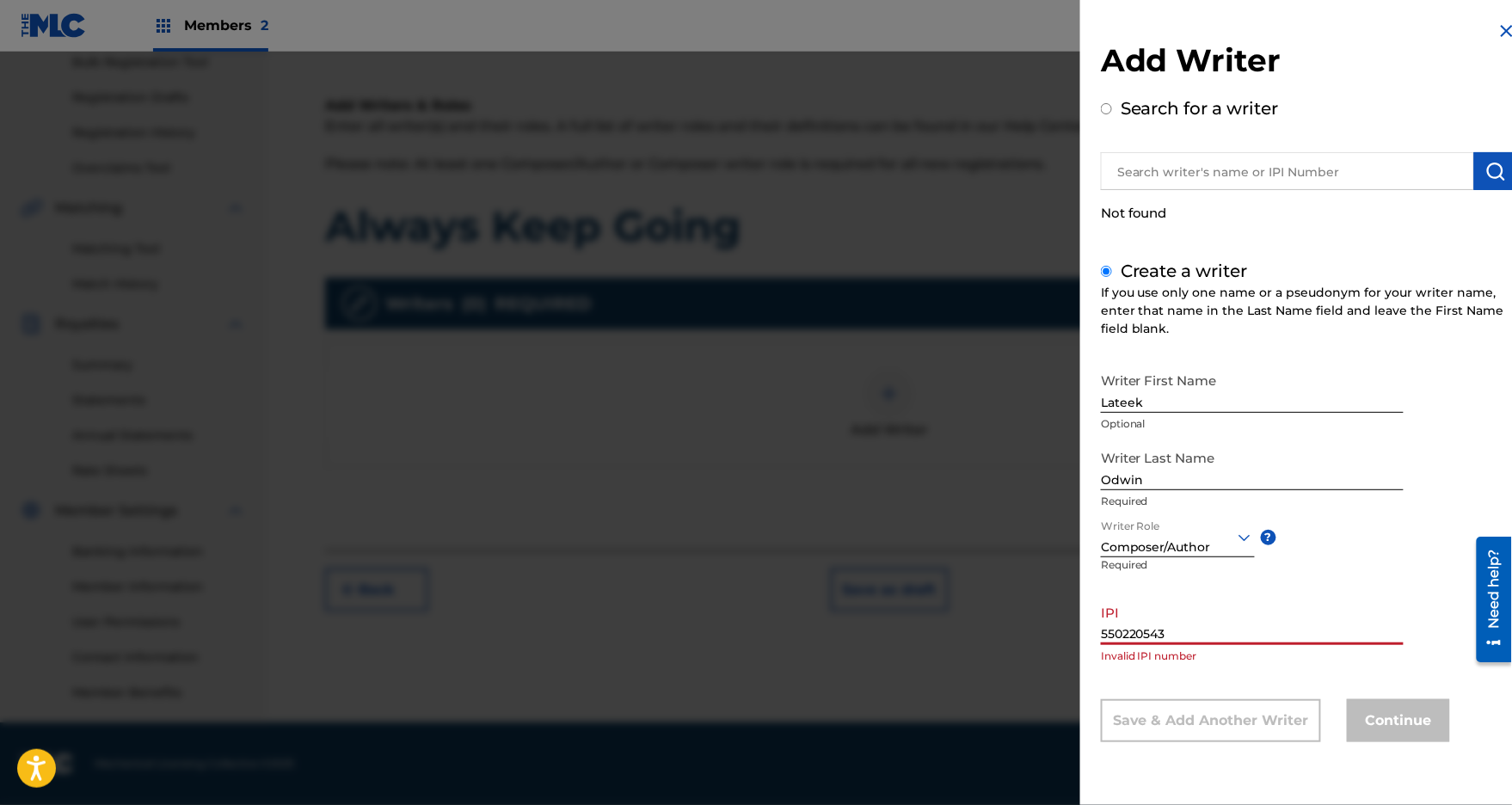 click on "550220543" at bounding box center (1252, 620) 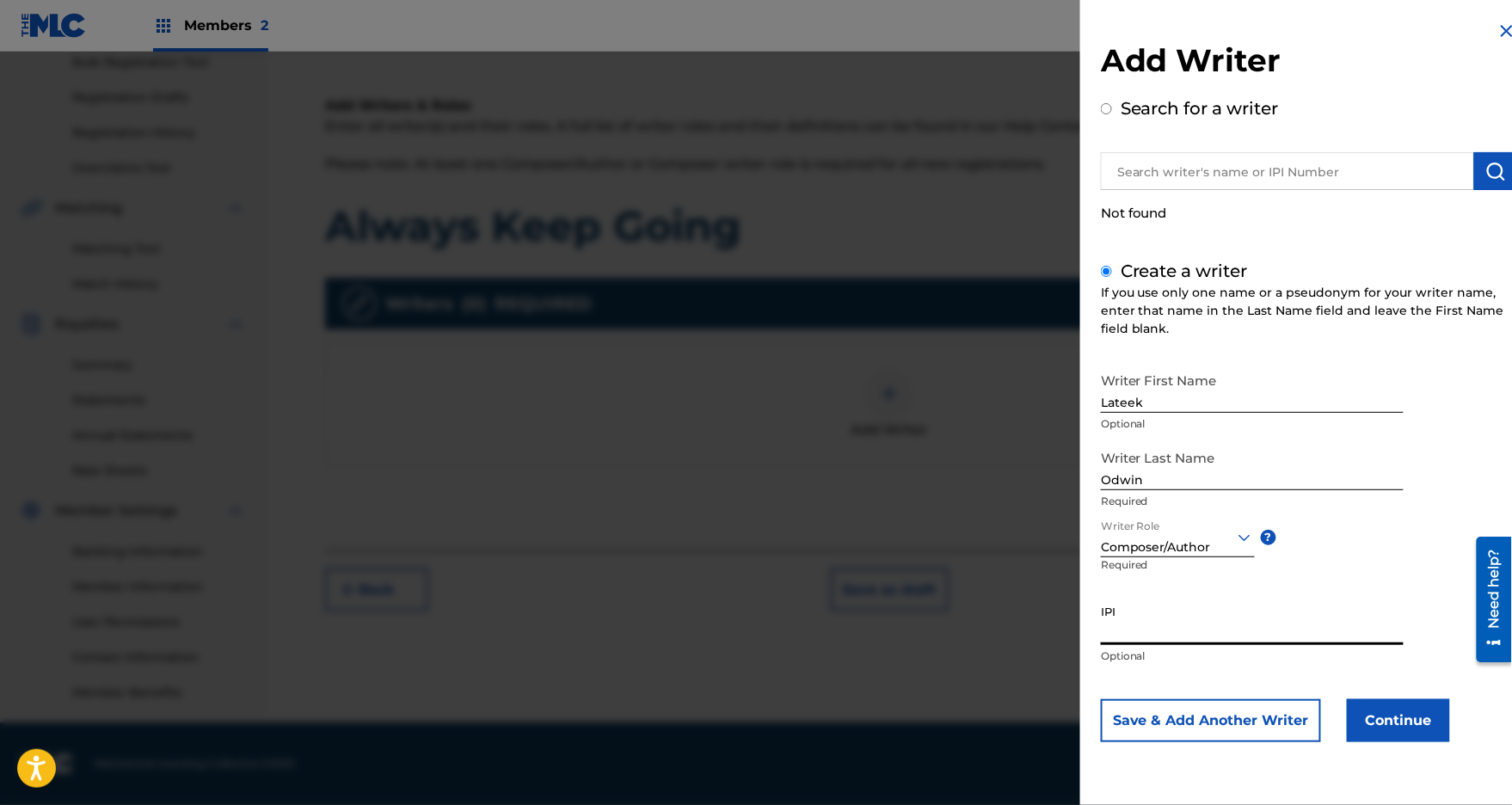 type 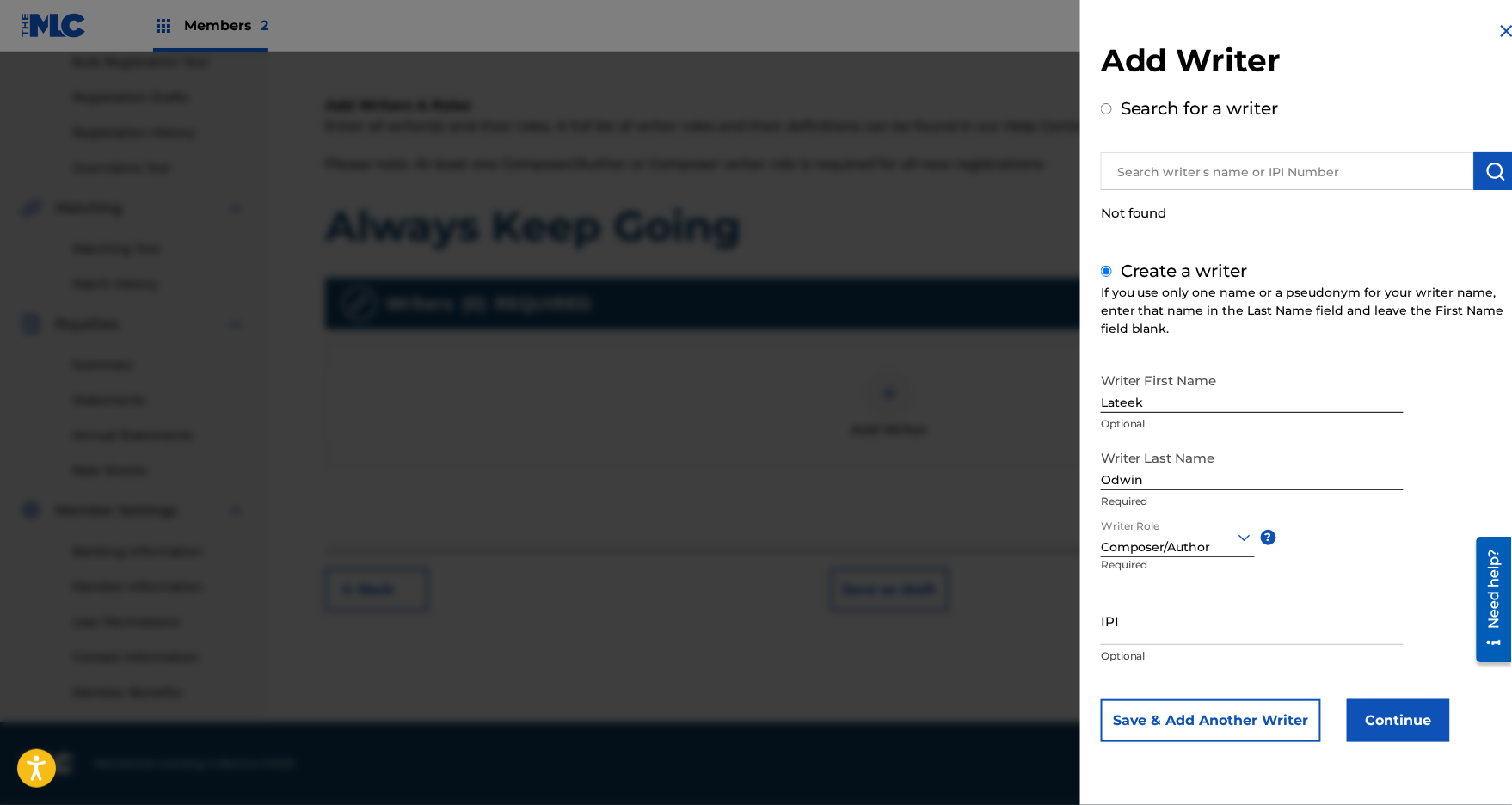 click on "Continue" at bounding box center [1398, 721] 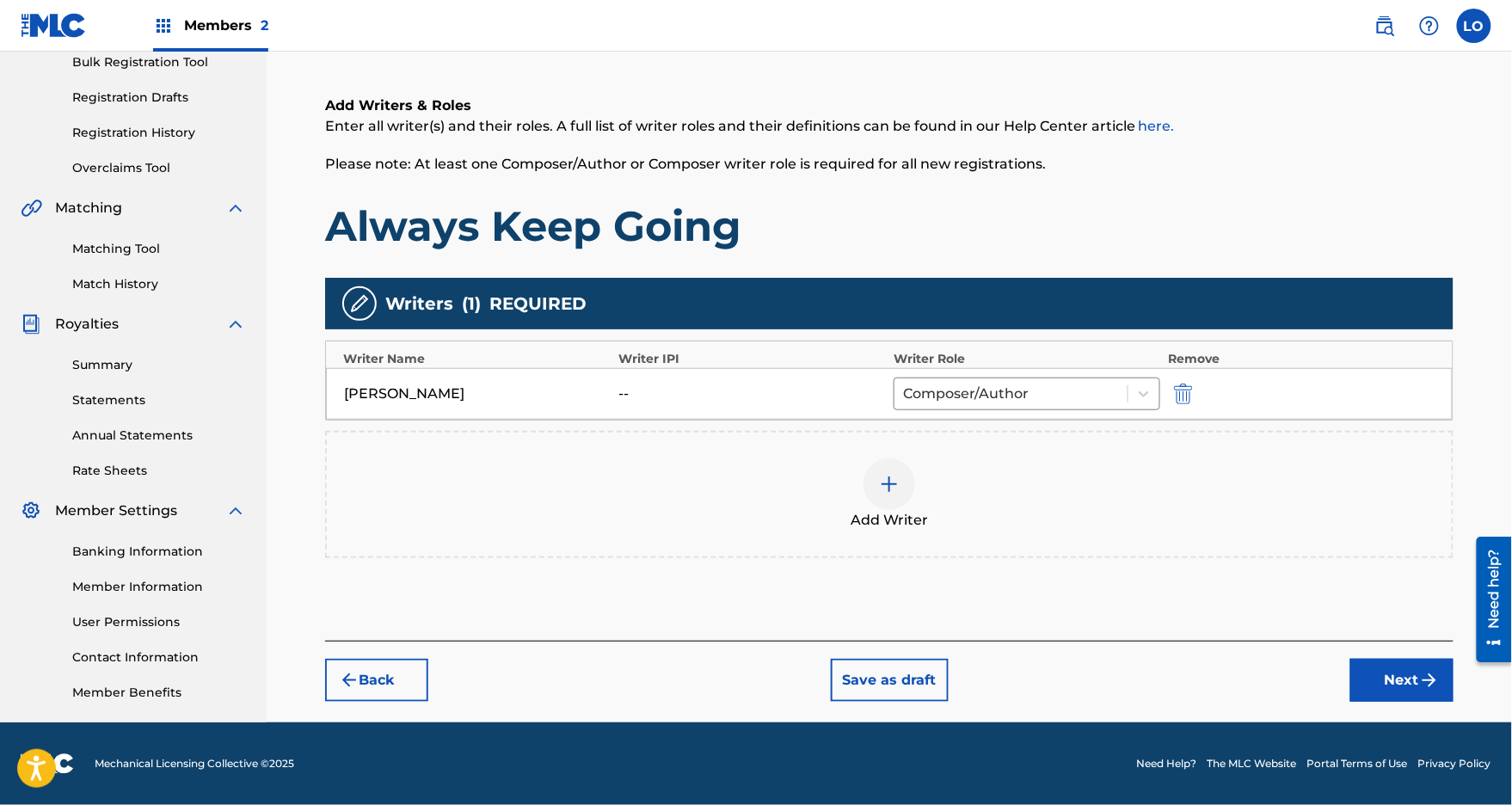 click on "Always Keep Going" at bounding box center [889, 226] 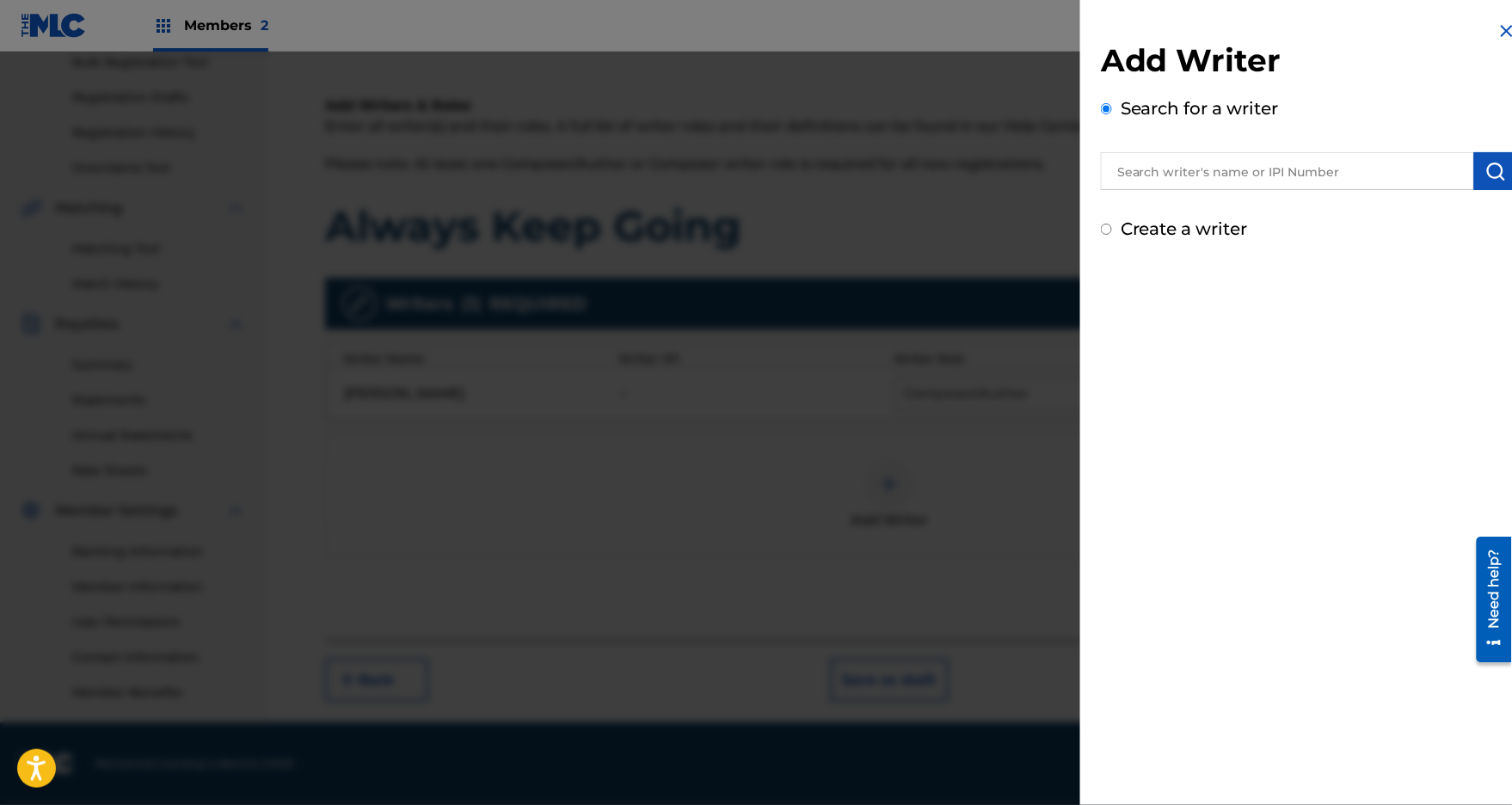 click on "Create a writer" at bounding box center (1106, 229) 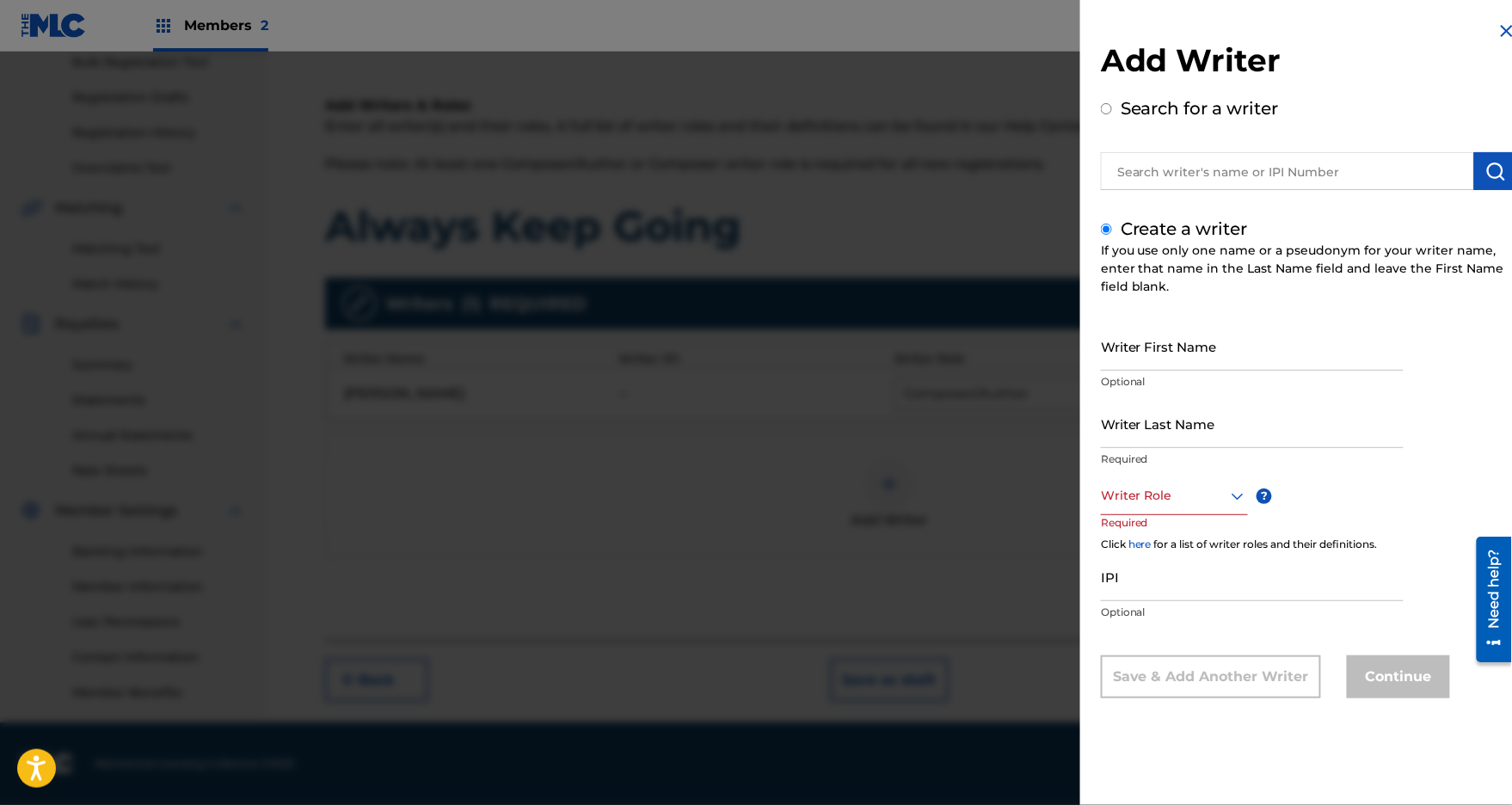 click on "IPI" at bounding box center (1252, 576) 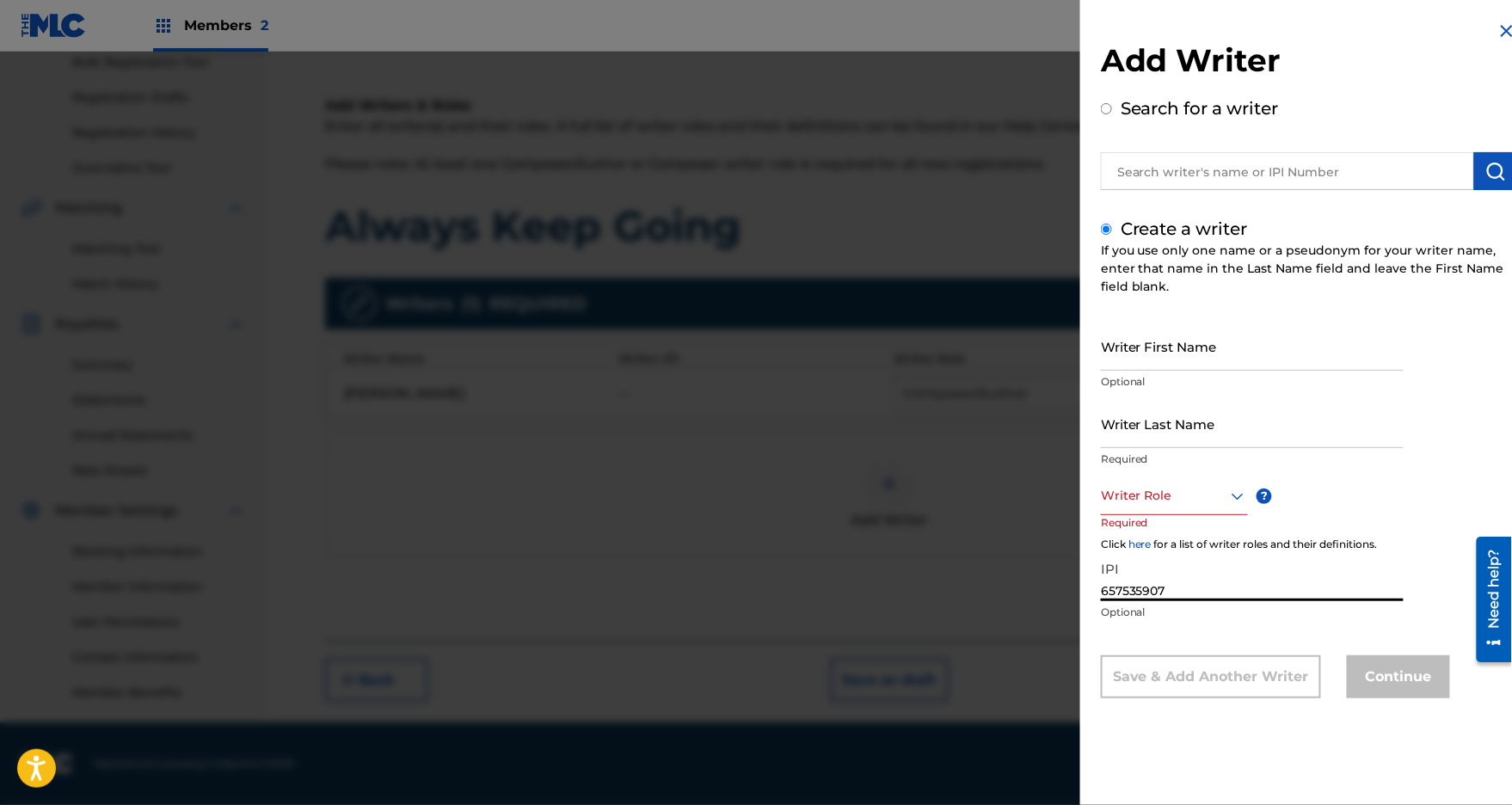 type on "657535907" 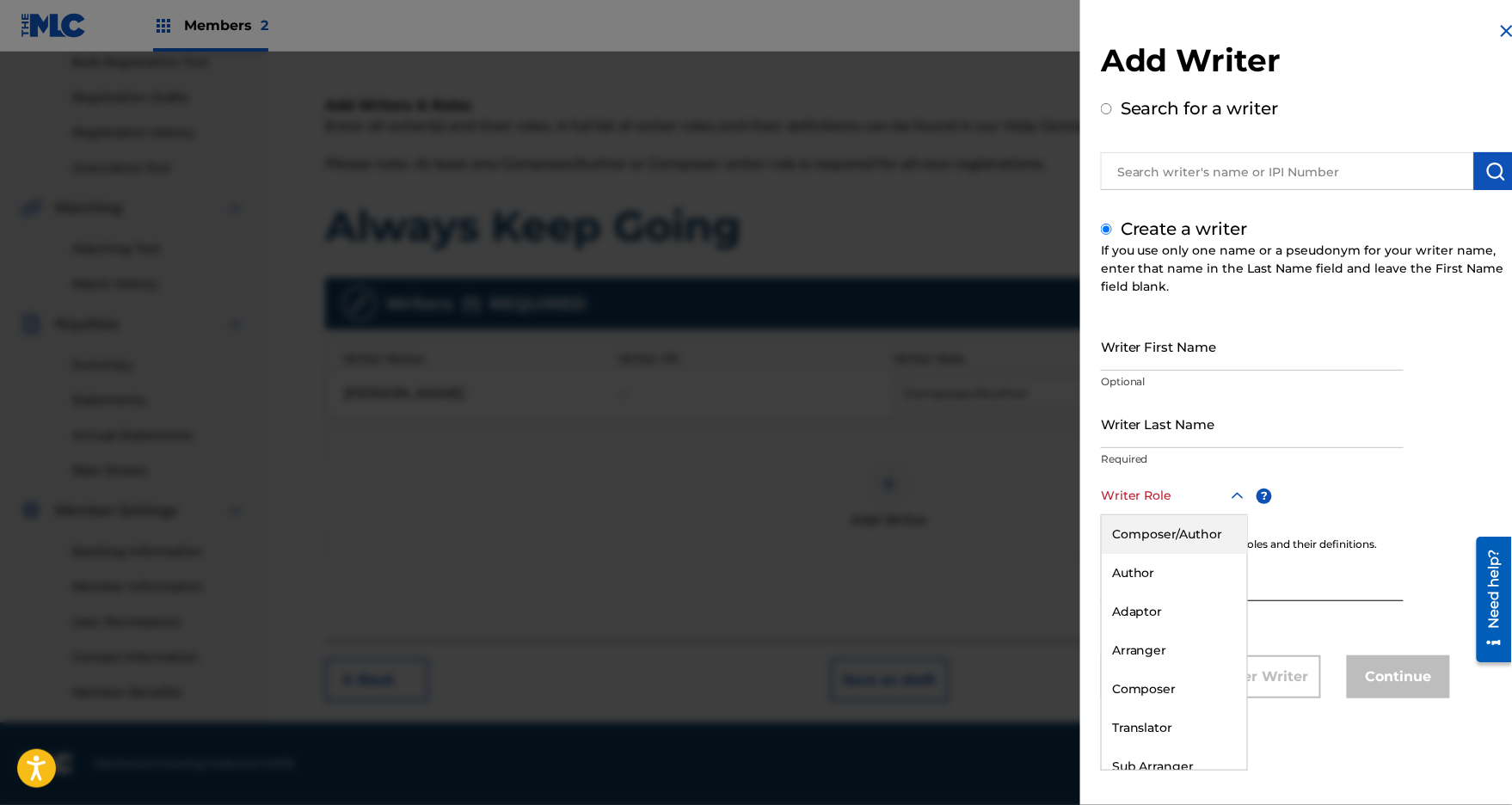 scroll, scrollTop: 21, scrollLeft: 0, axis: vertical 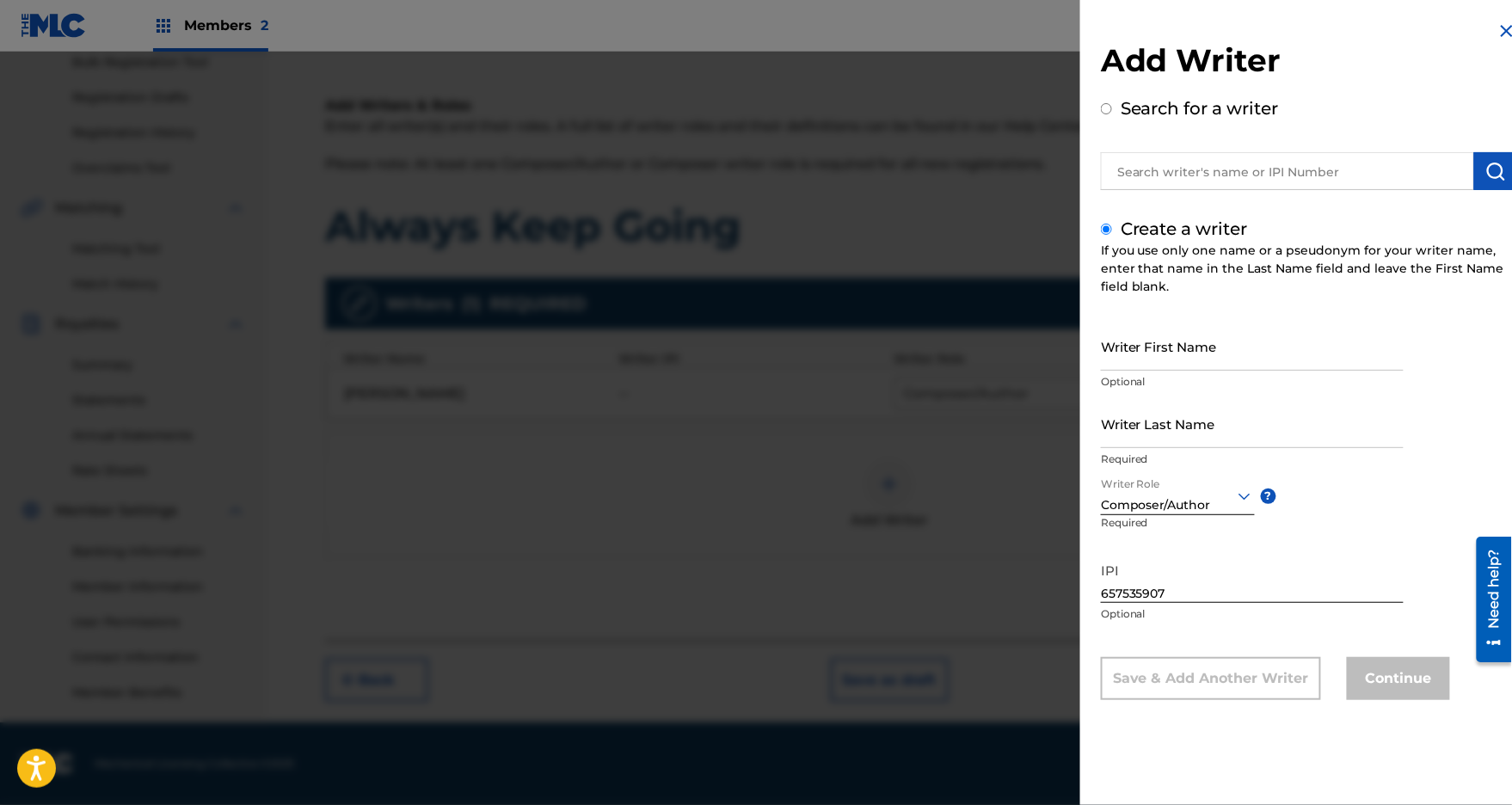 click on "Writer Last Name" at bounding box center [1252, 423] 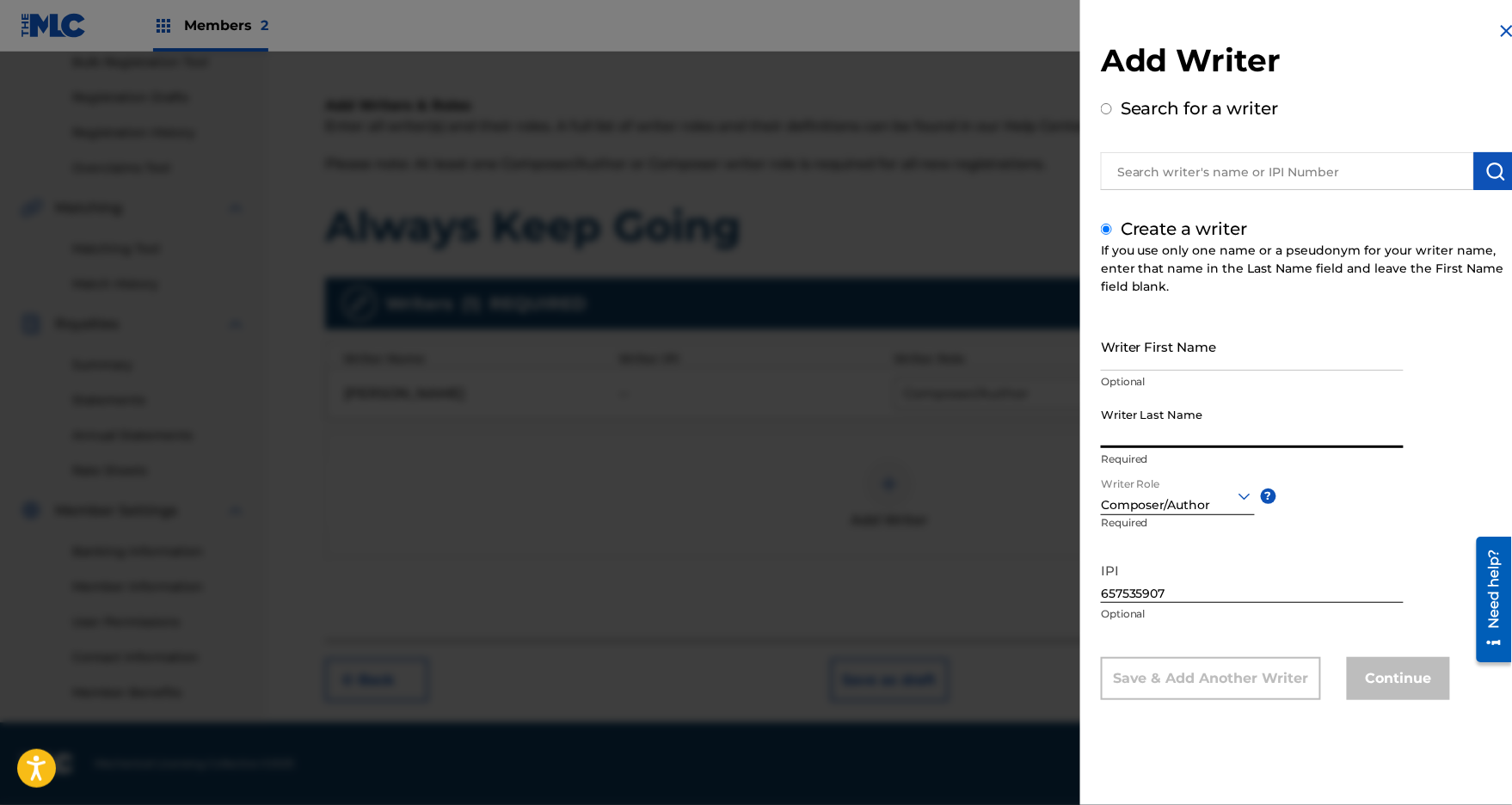 type on "o" 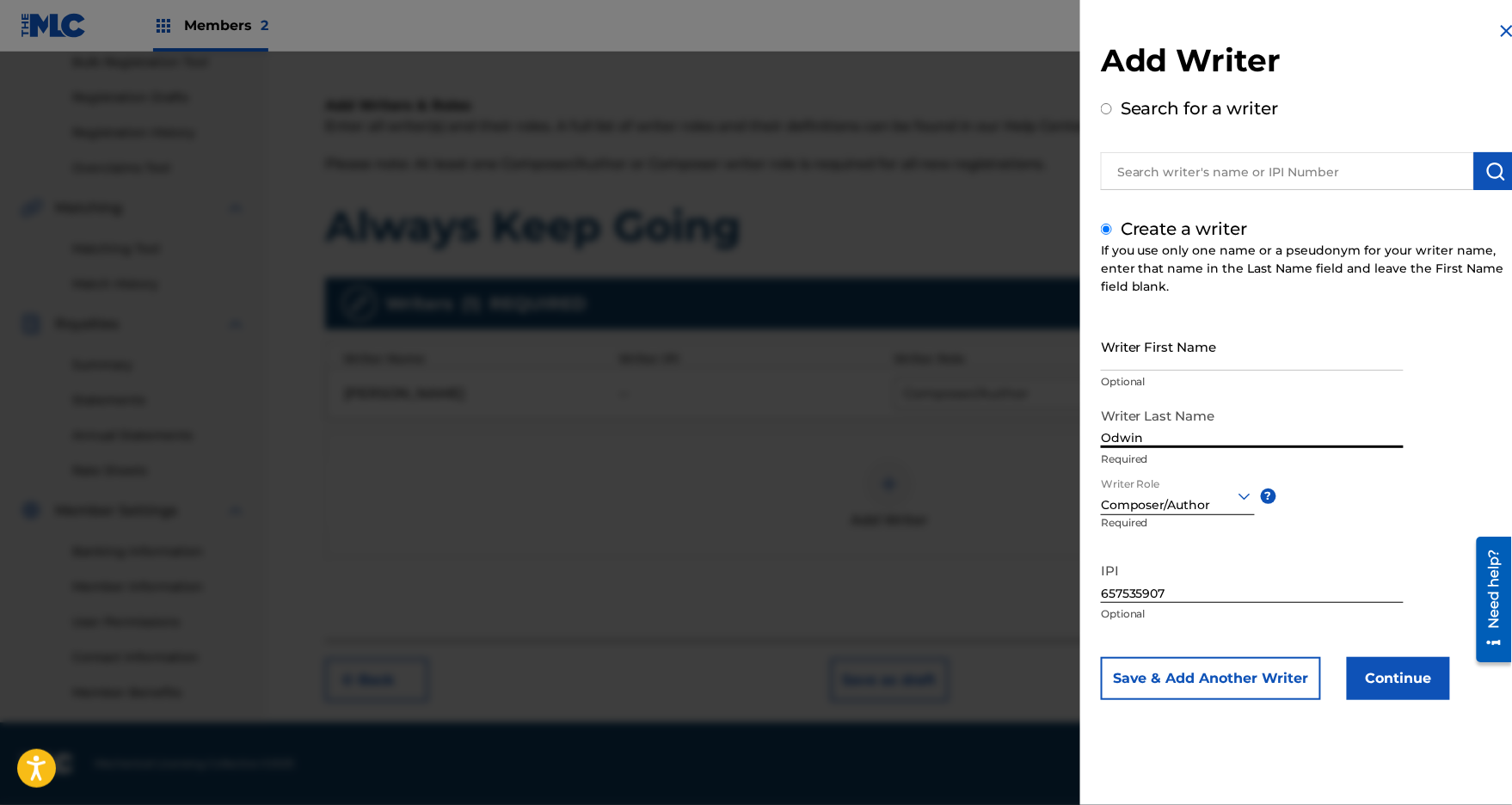 type on "Odwin" 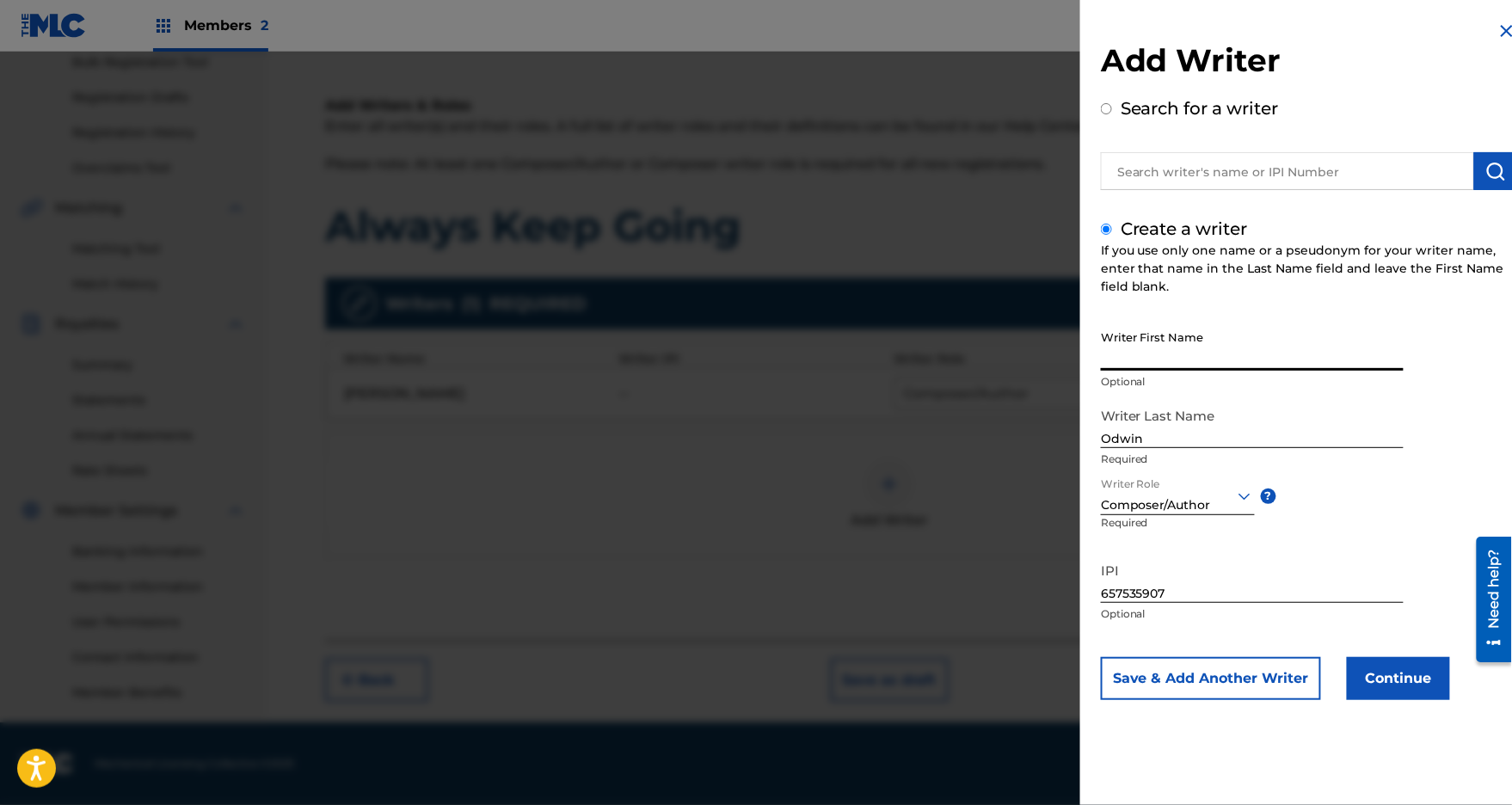 click on "Writer First Name" at bounding box center [1252, 346] 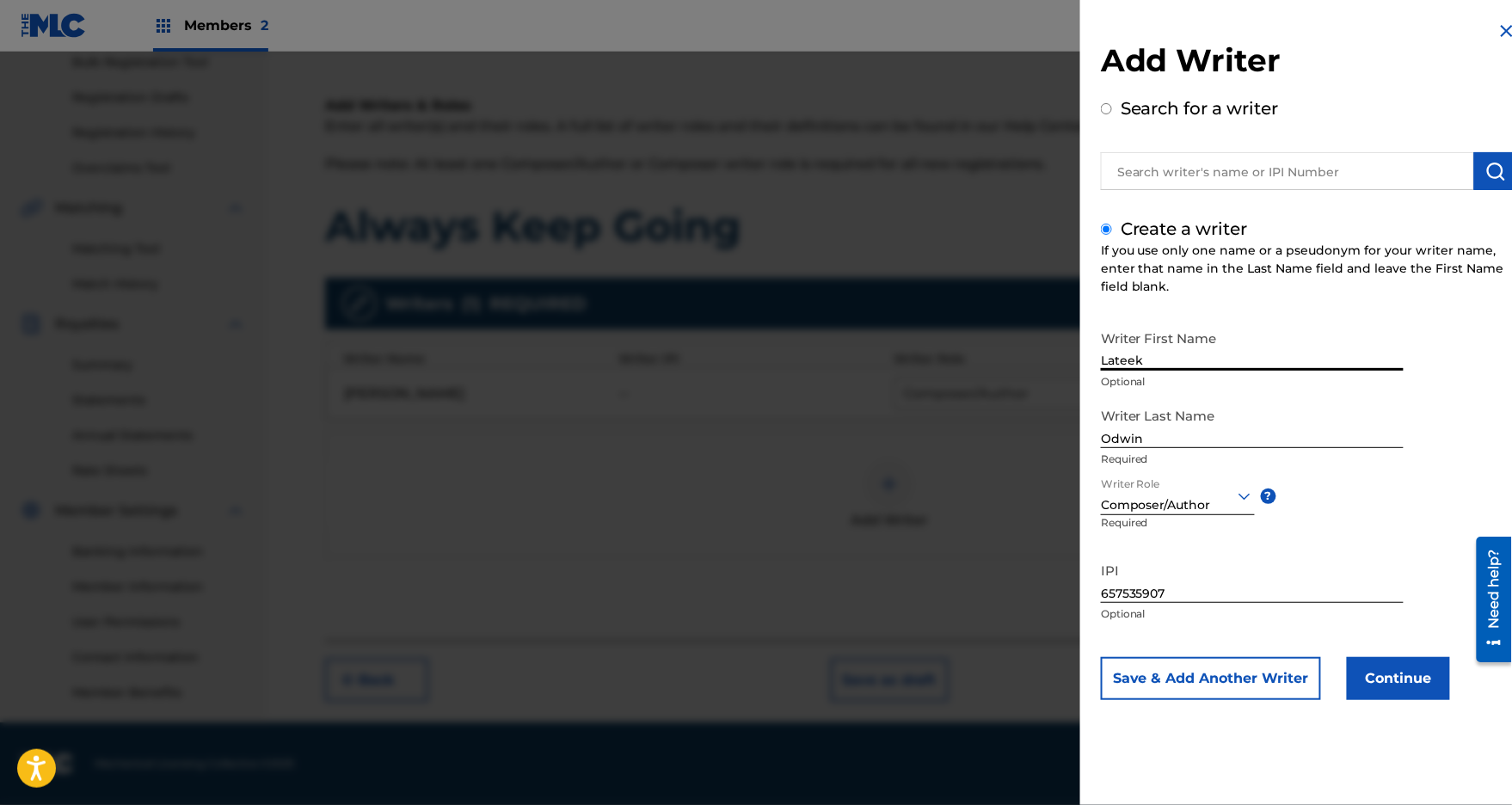click on "Lateek" at bounding box center (1252, 346) 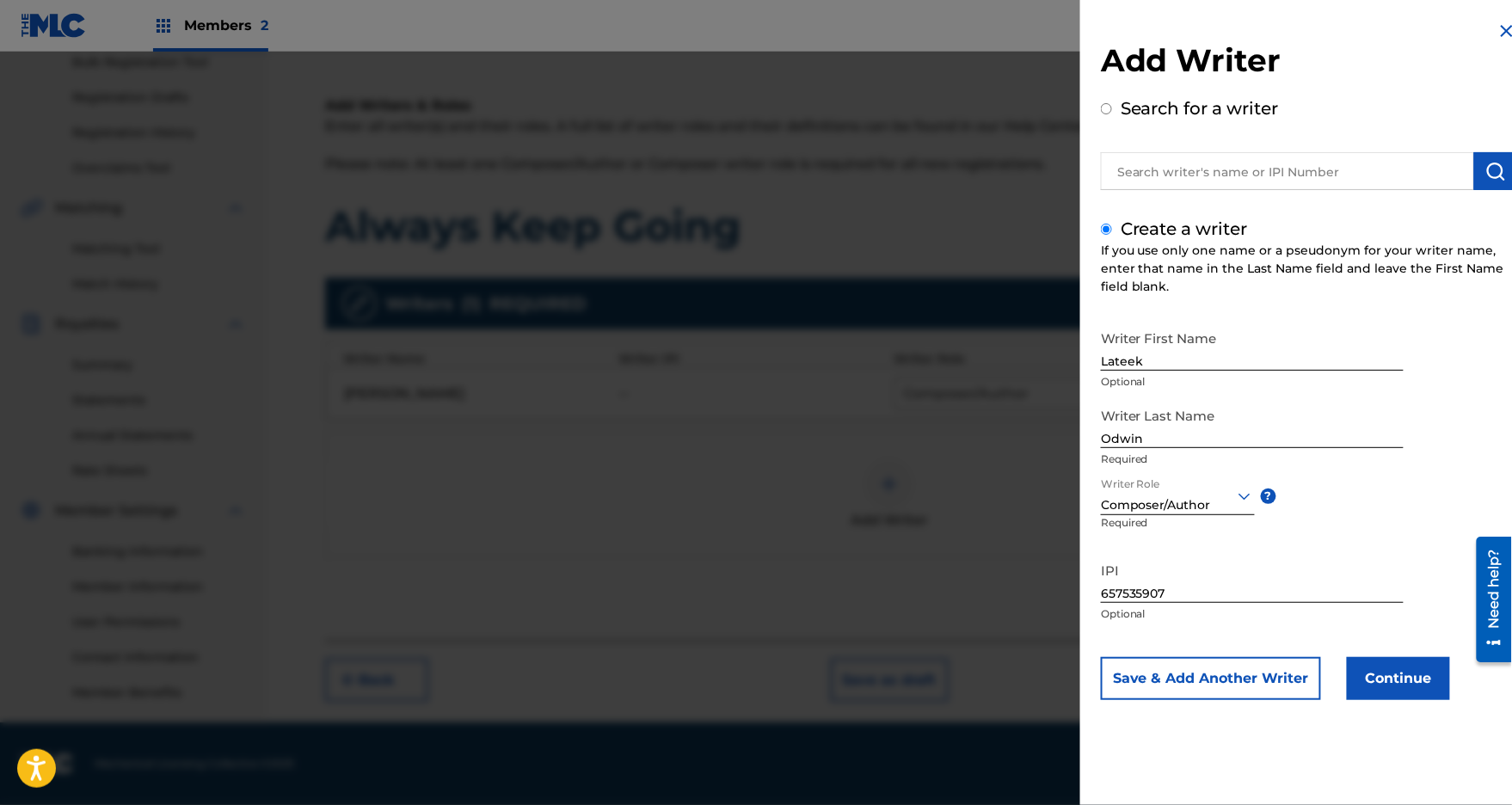 click on "Continue" at bounding box center [1398, 679] 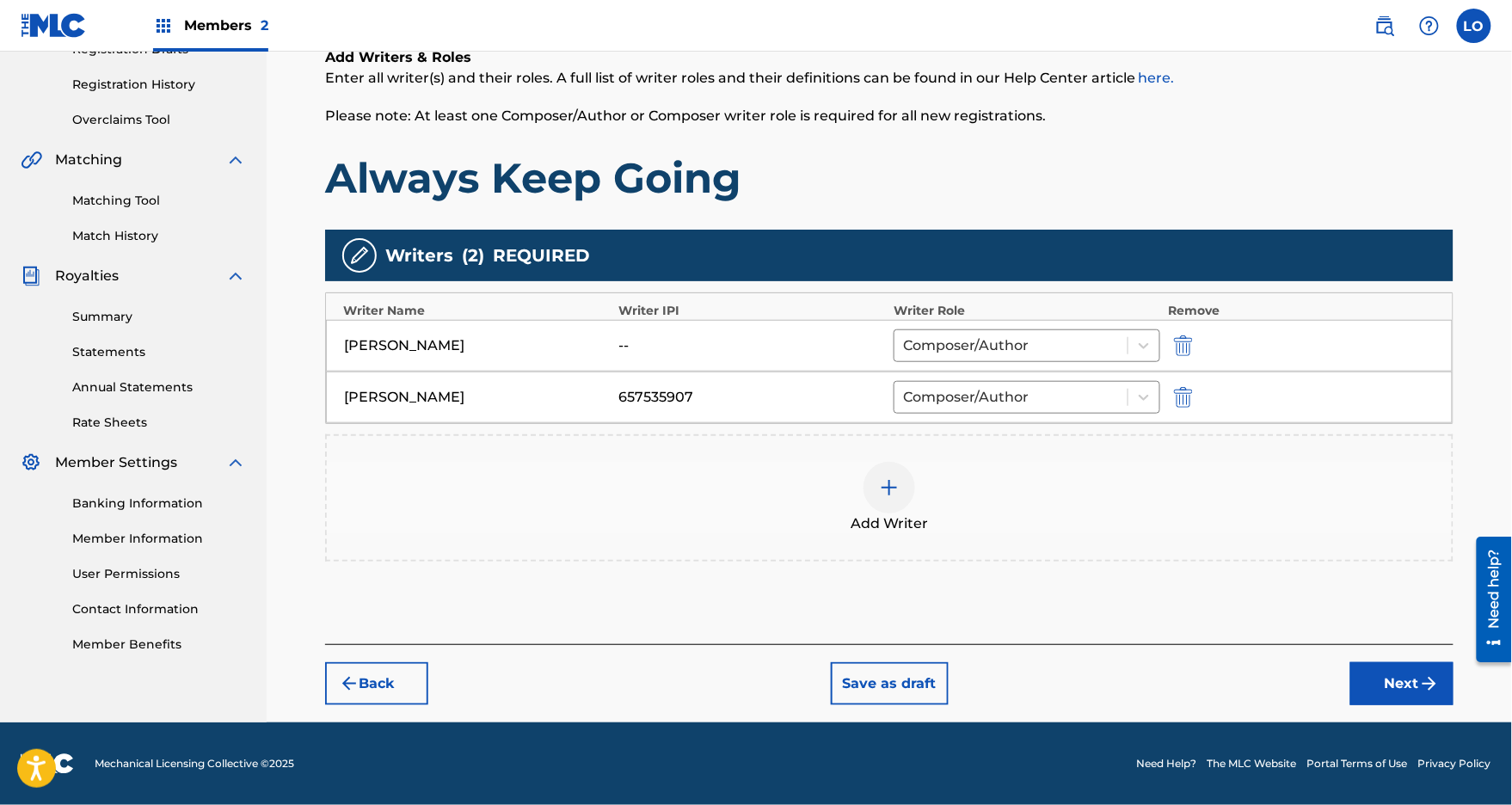 click at bounding box center (1183, 346) 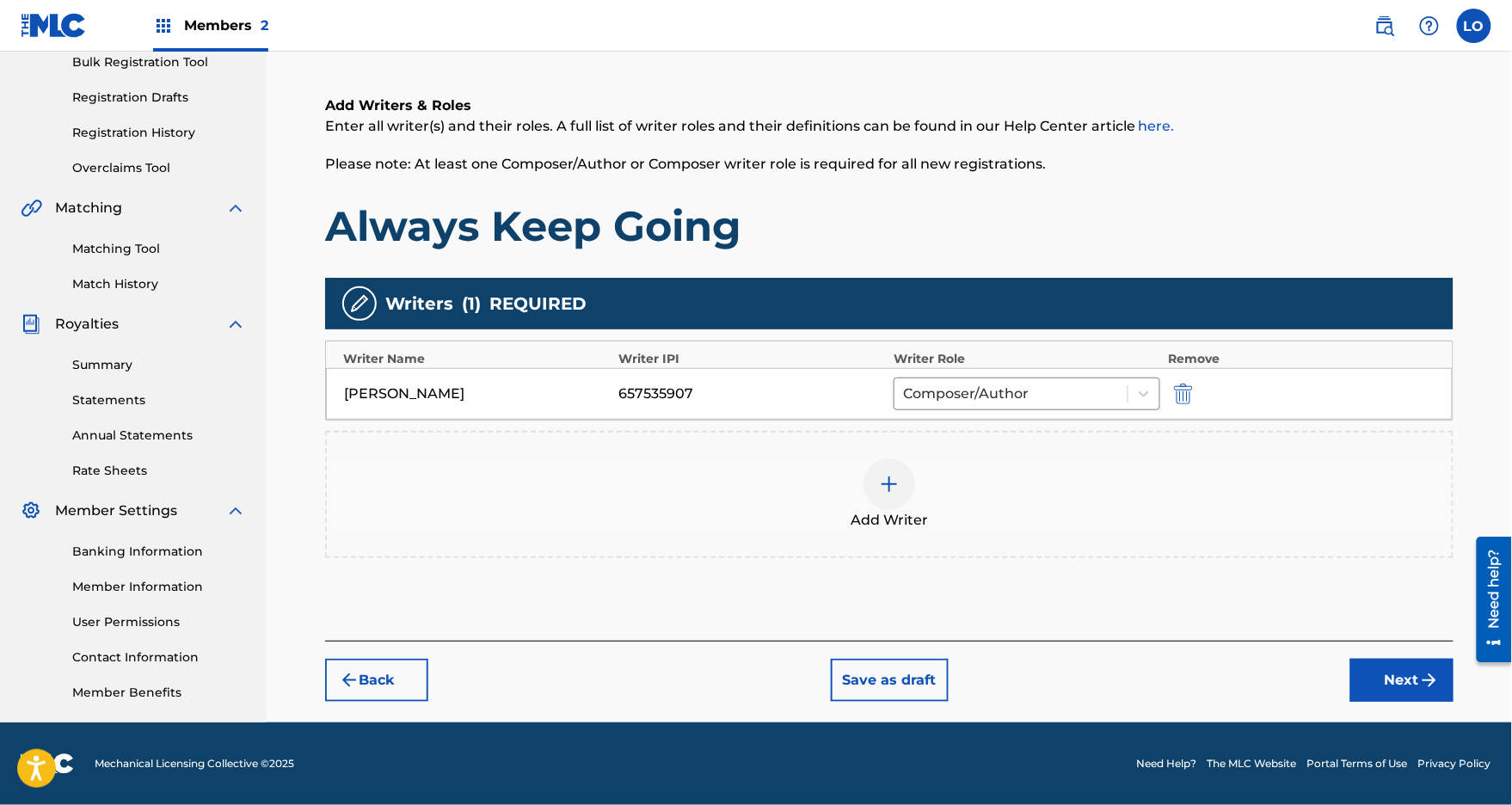 click on "Next" at bounding box center (1402, 680) 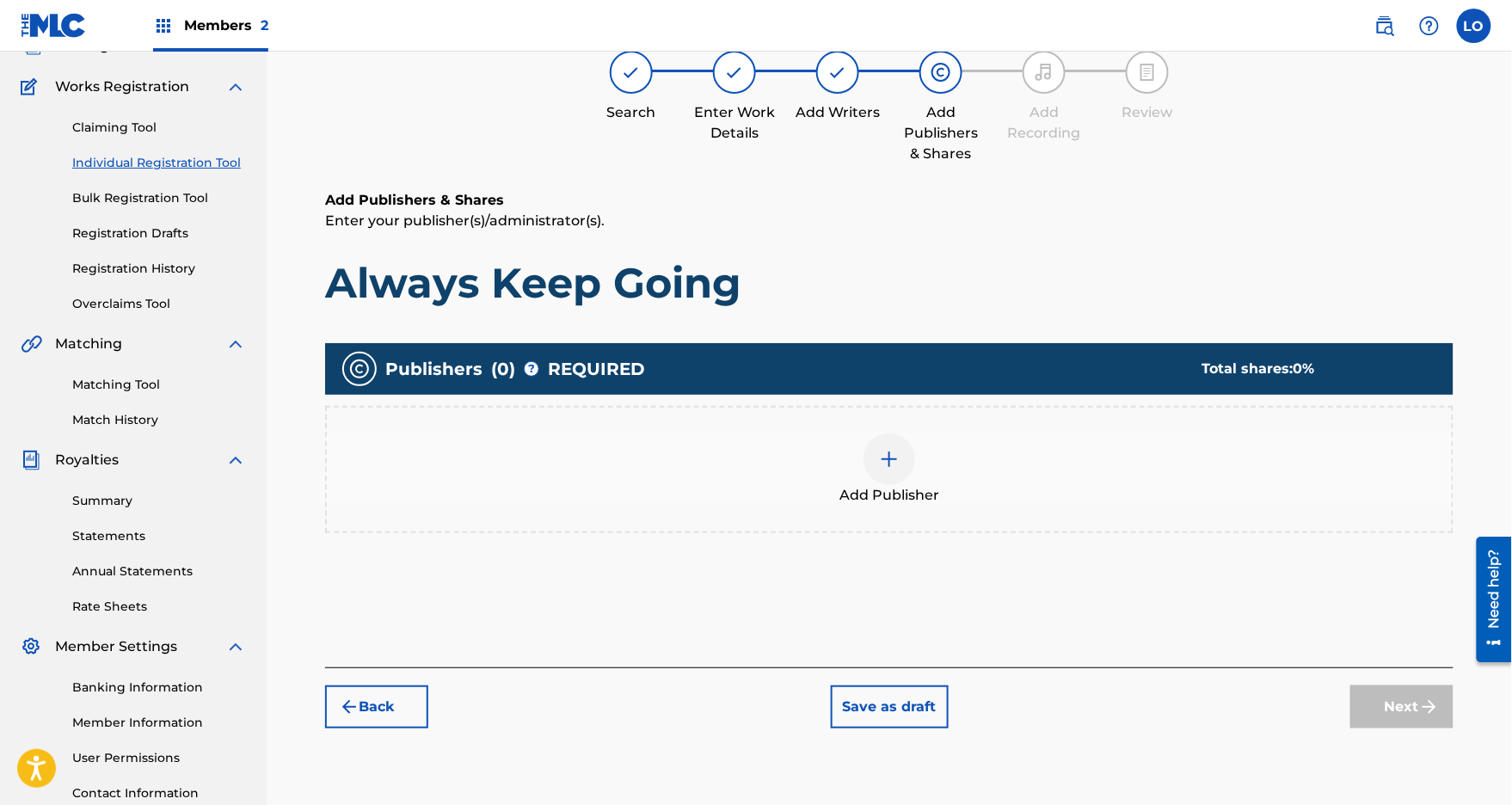scroll, scrollTop: 77, scrollLeft: 0, axis: vertical 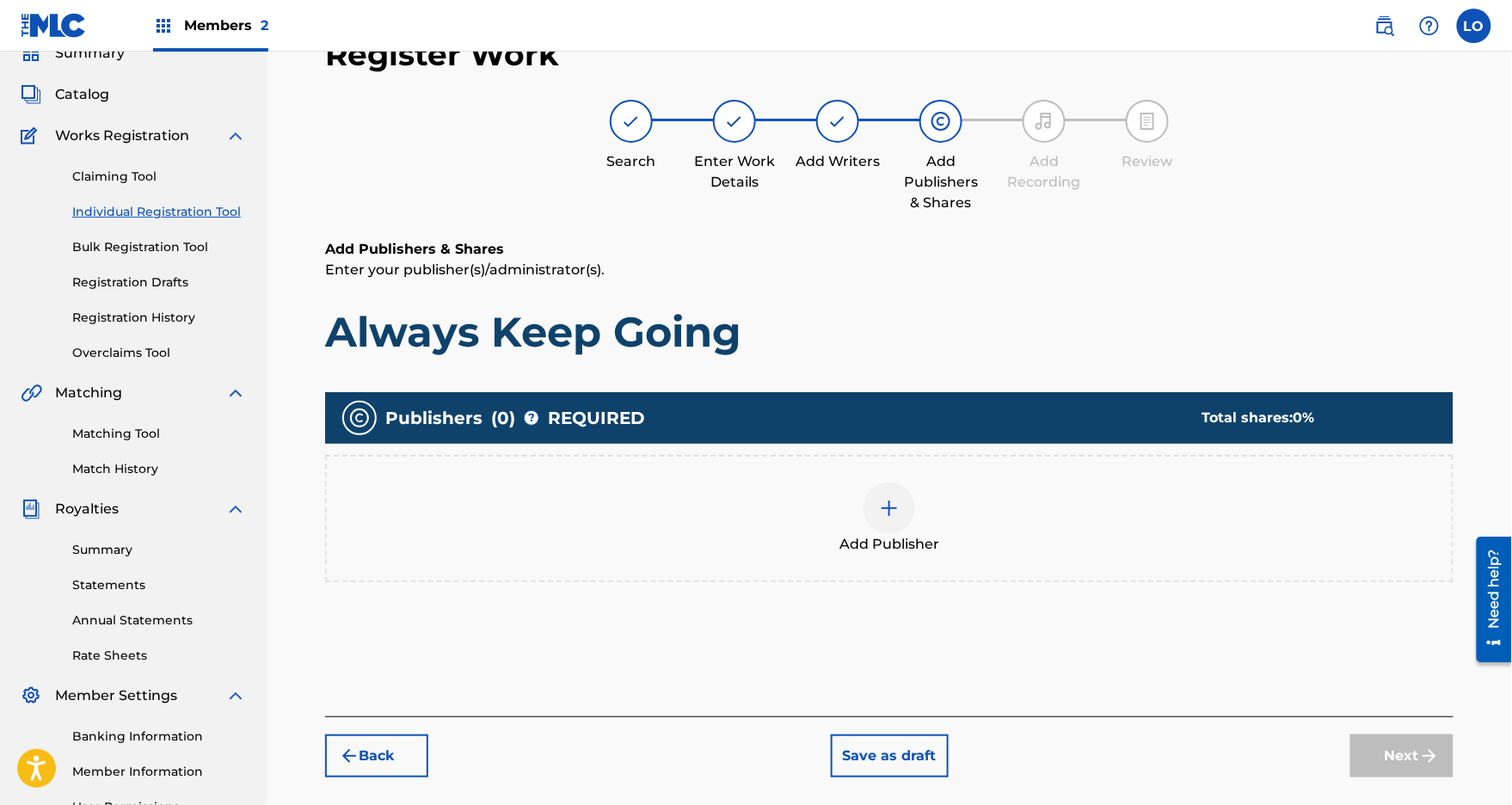 click at bounding box center (889, 508) 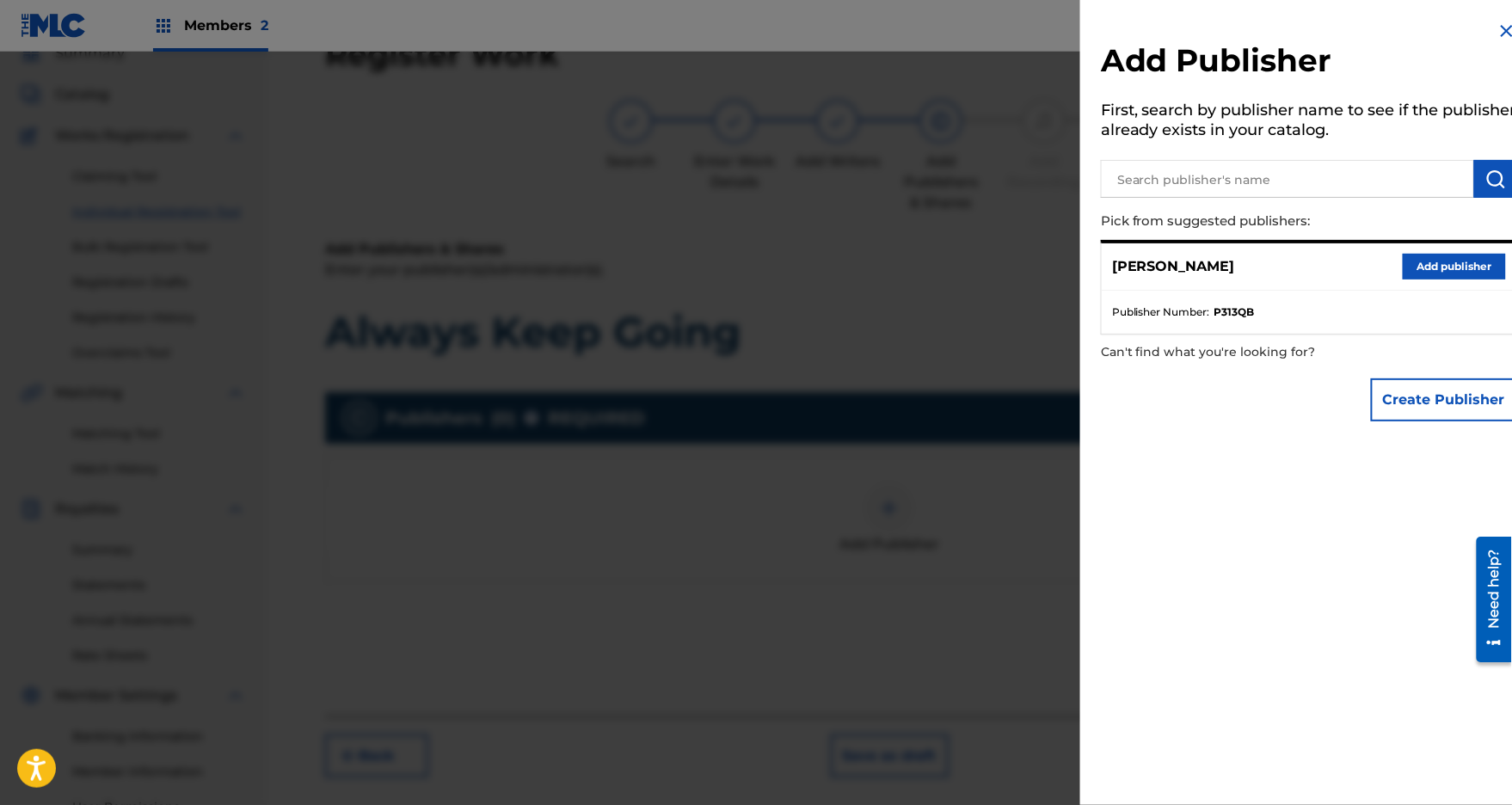 click on "Add publisher" at bounding box center (1454, 267) 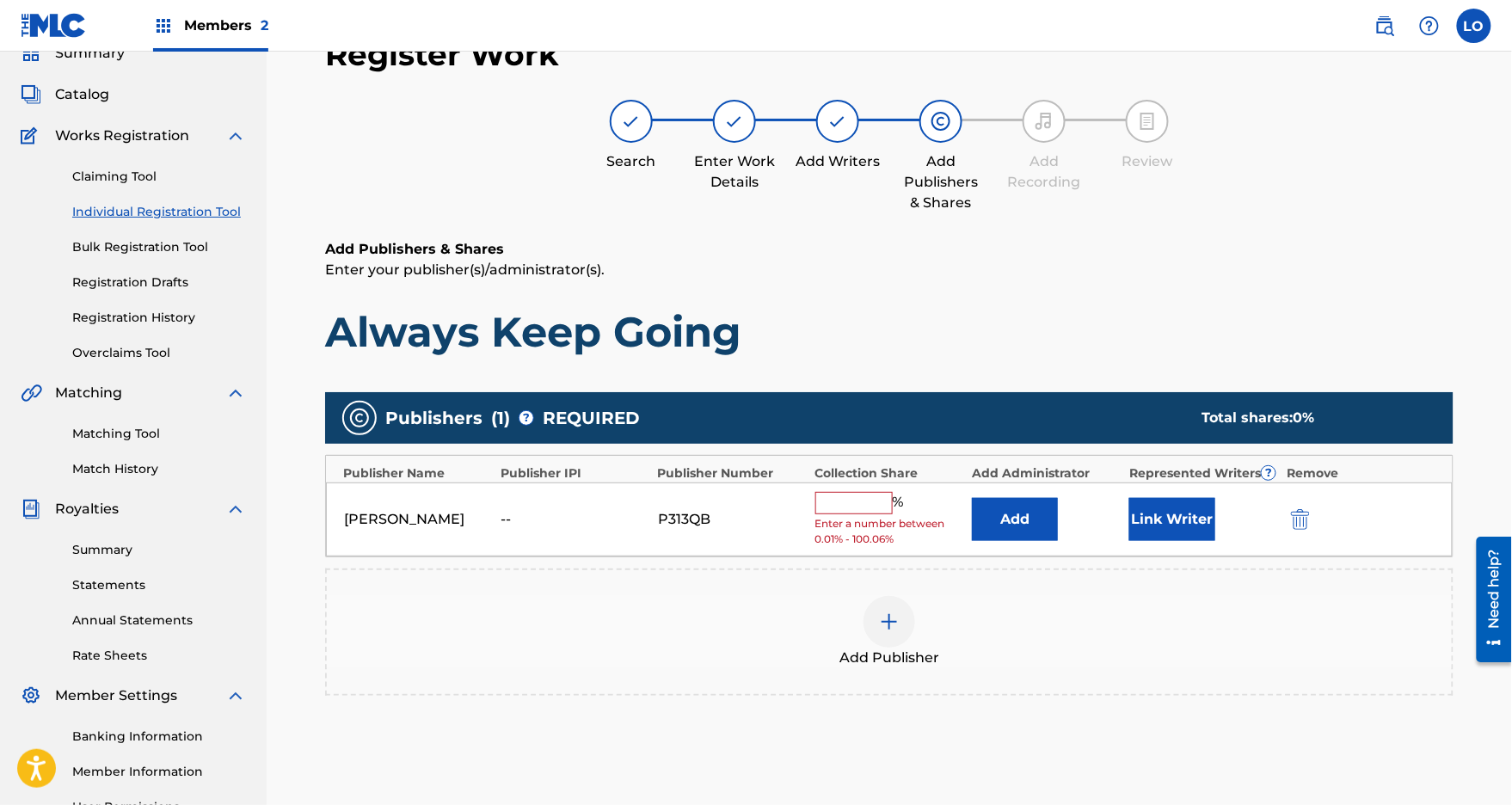 click on "Add" at bounding box center (1015, 519) 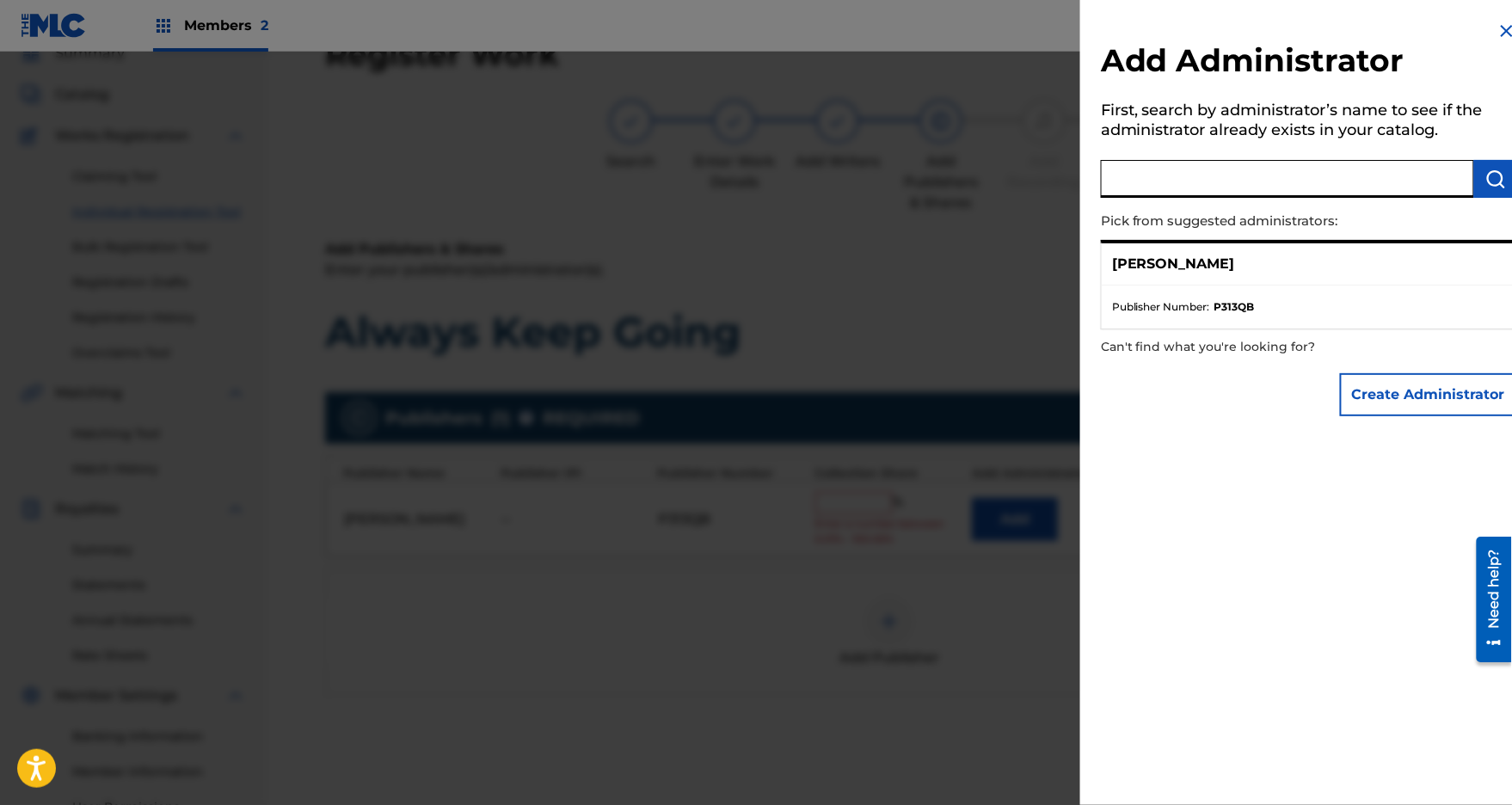 click at bounding box center [1288, 179] 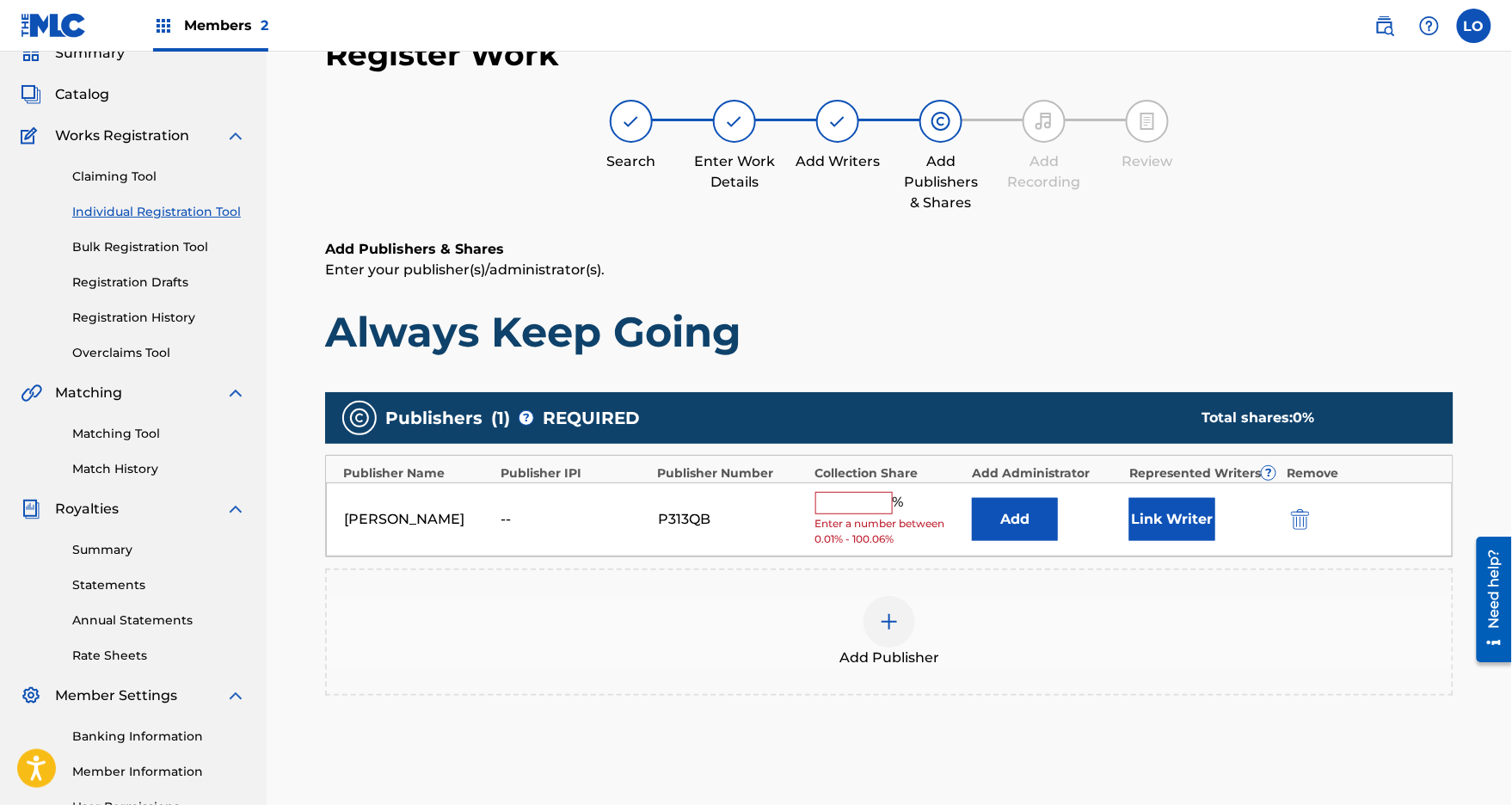 click at bounding box center [1300, 519] 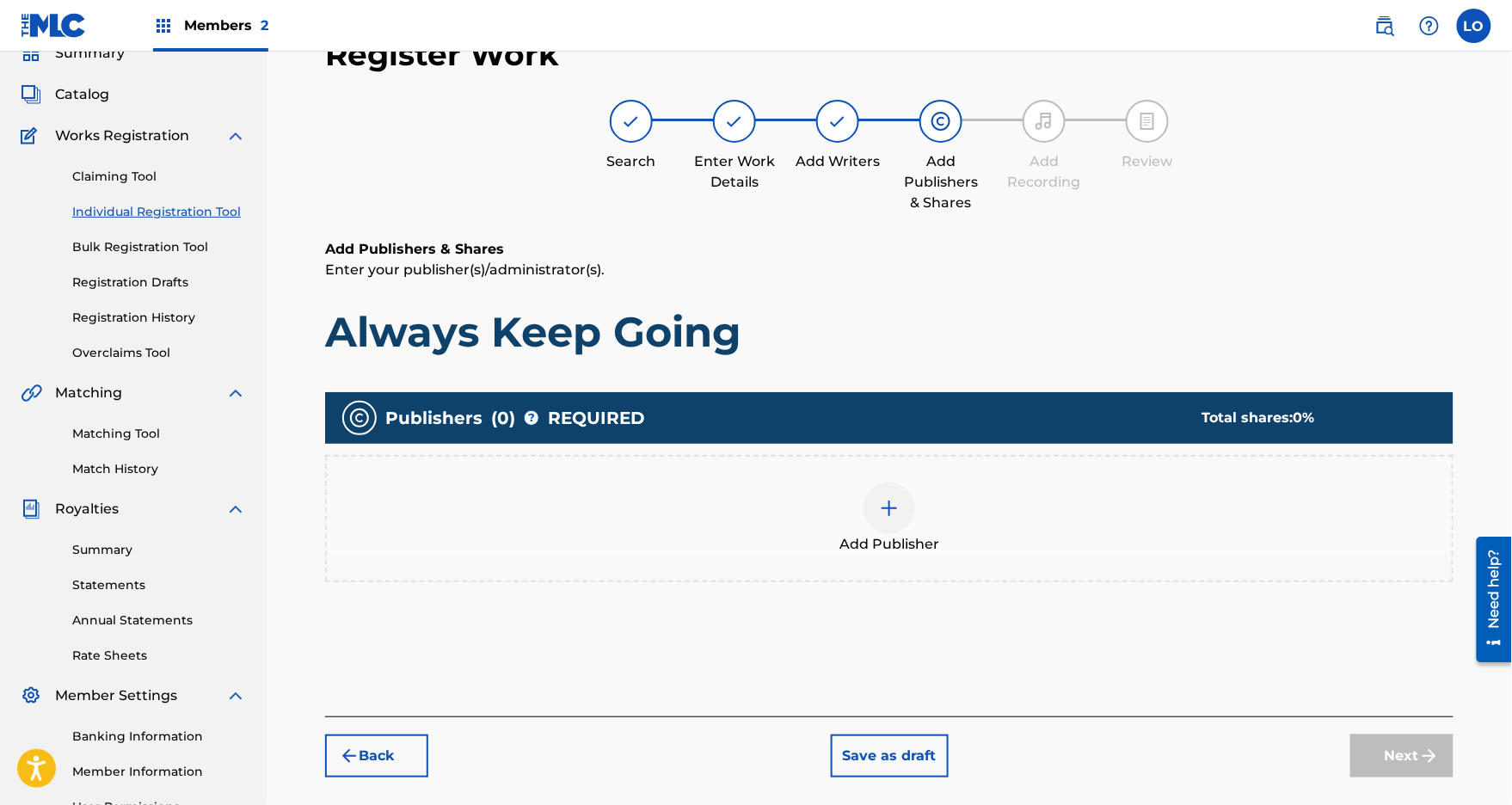 click at bounding box center [889, 508] 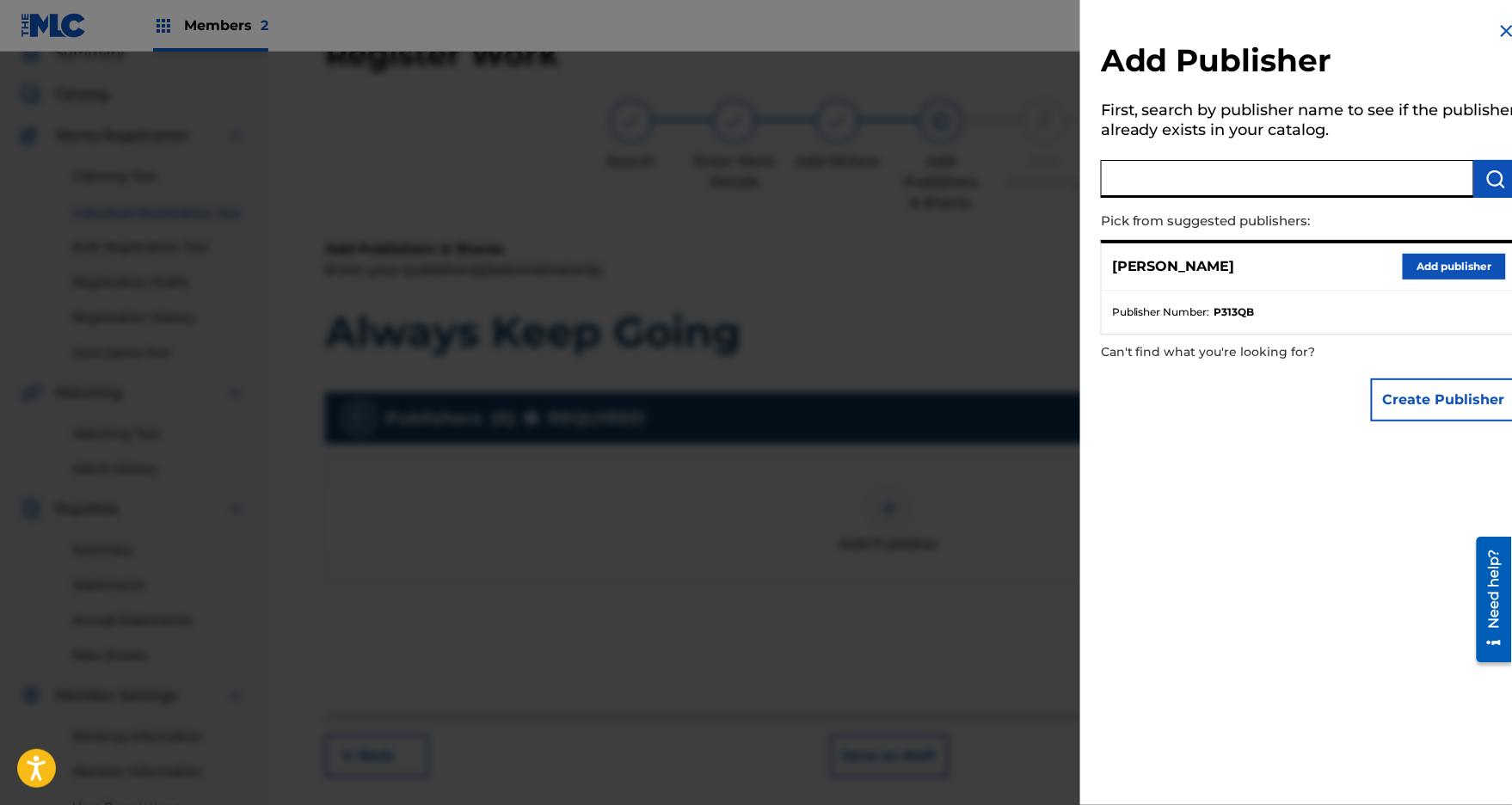 click at bounding box center (1288, 179) 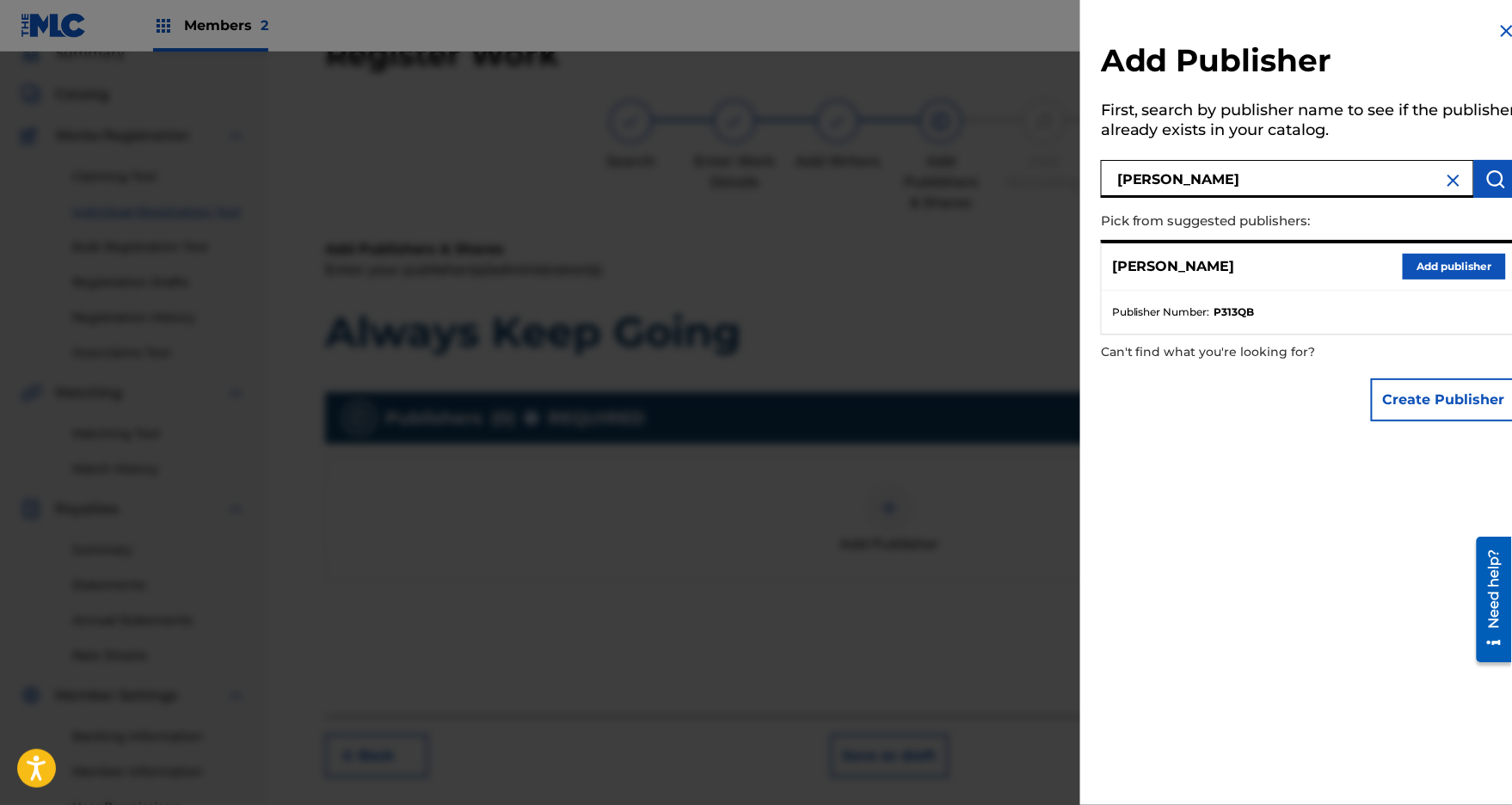 type on "[PERSON_NAME]" 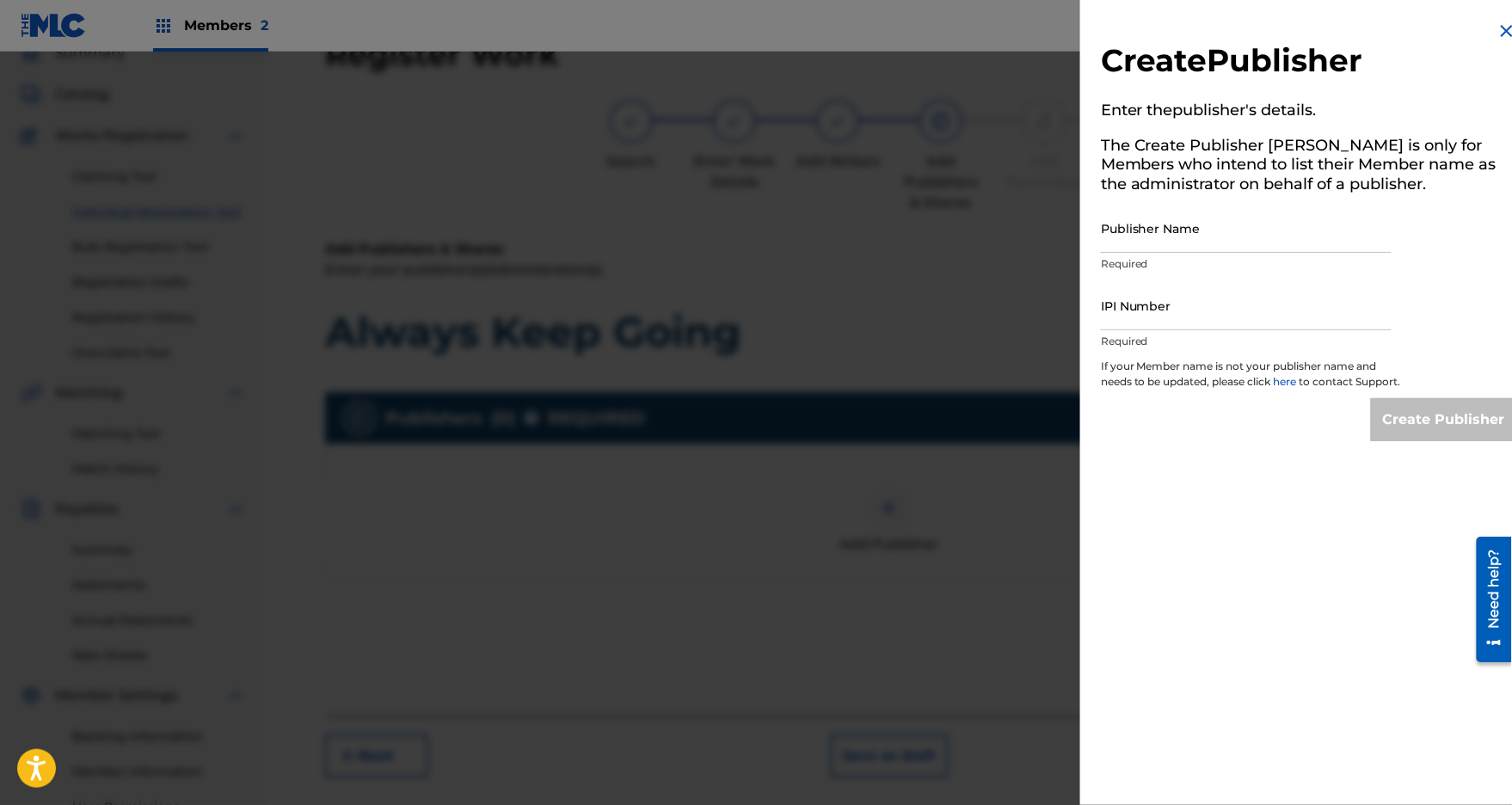 click on "Required" at bounding box center (1246, 264) 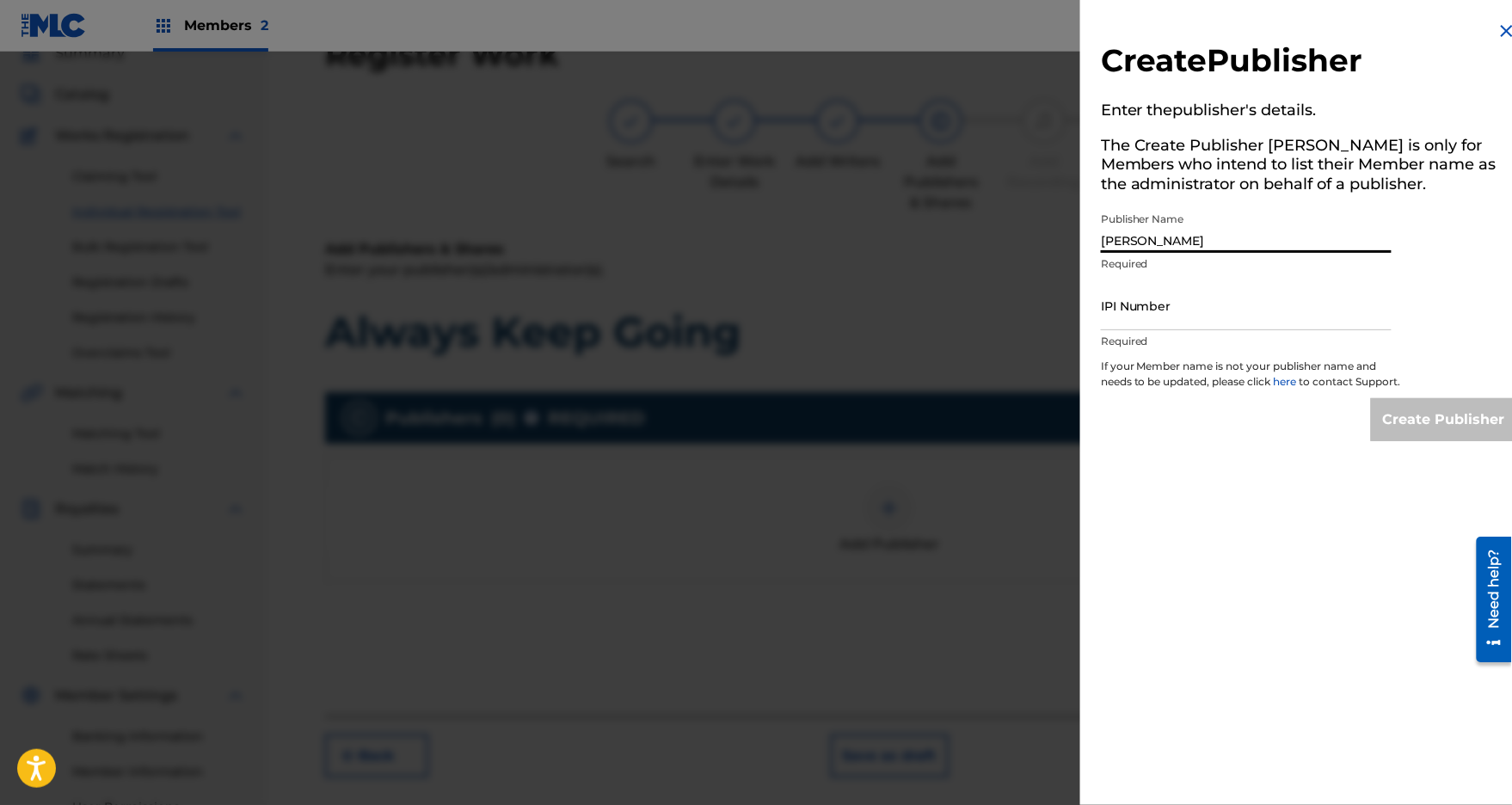 click on "IPI Number" at bounding box center [1246, 305] 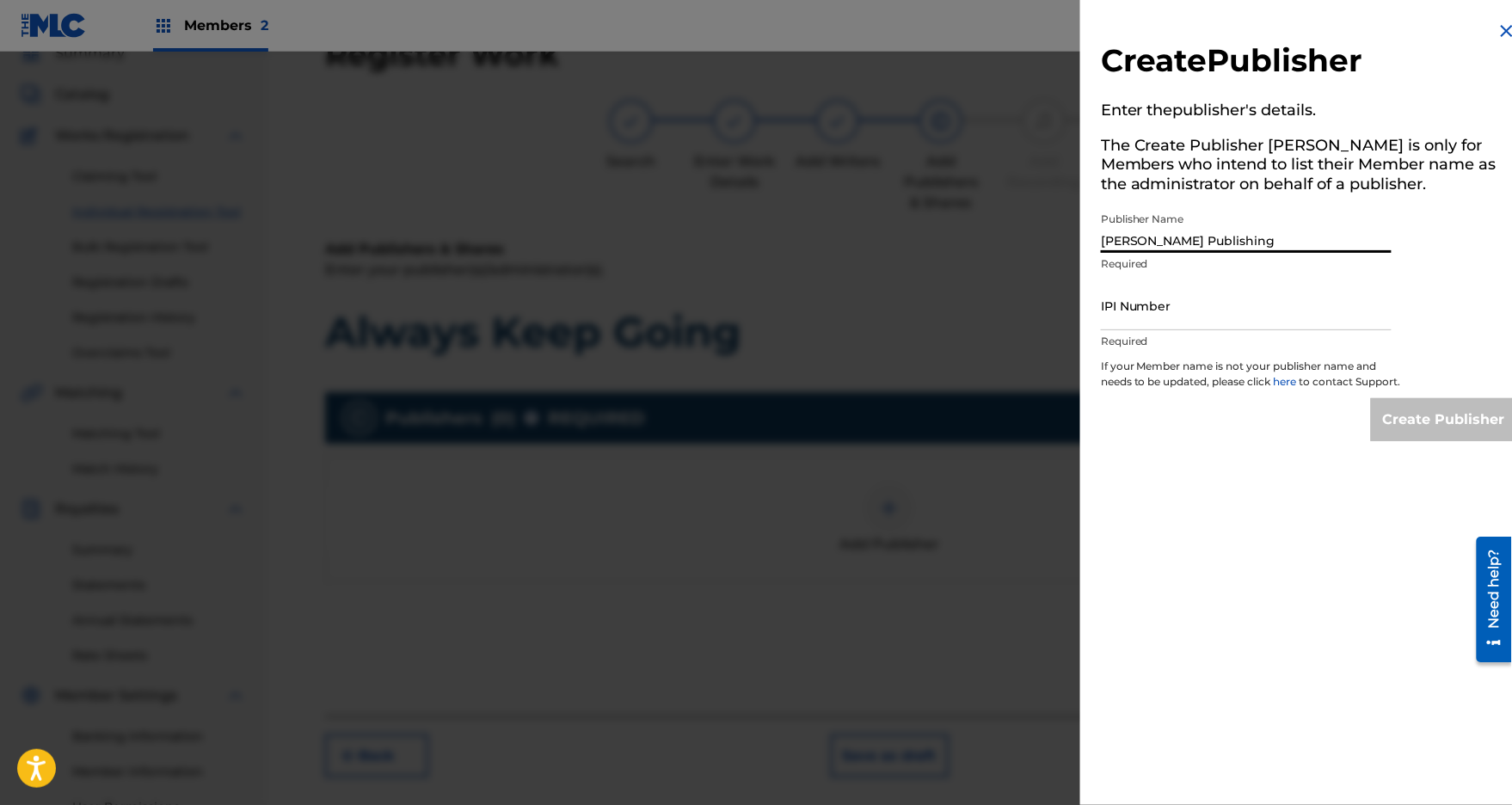 type on "[PERSON_NAME] Publishing" 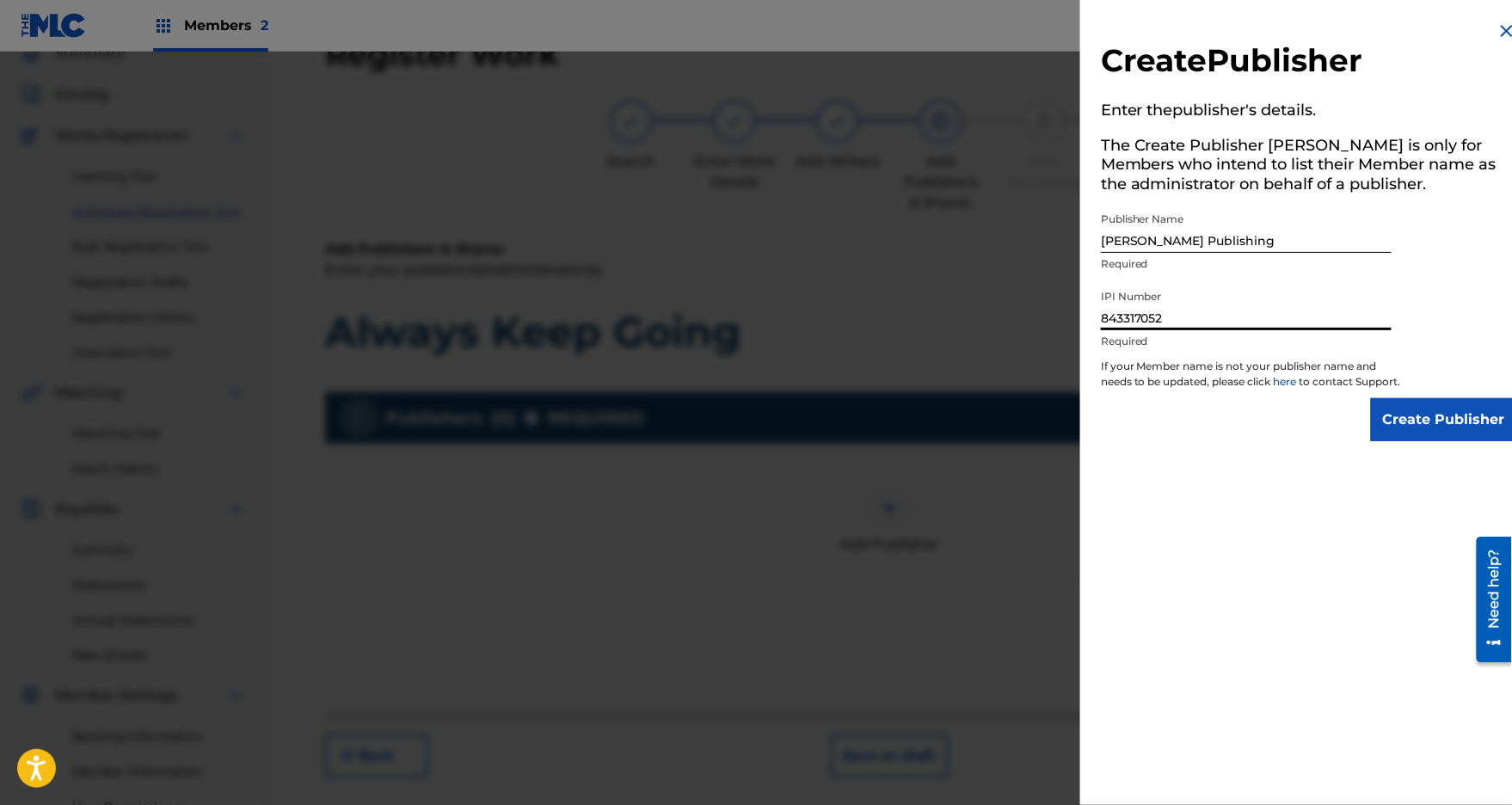 type on "843317052" 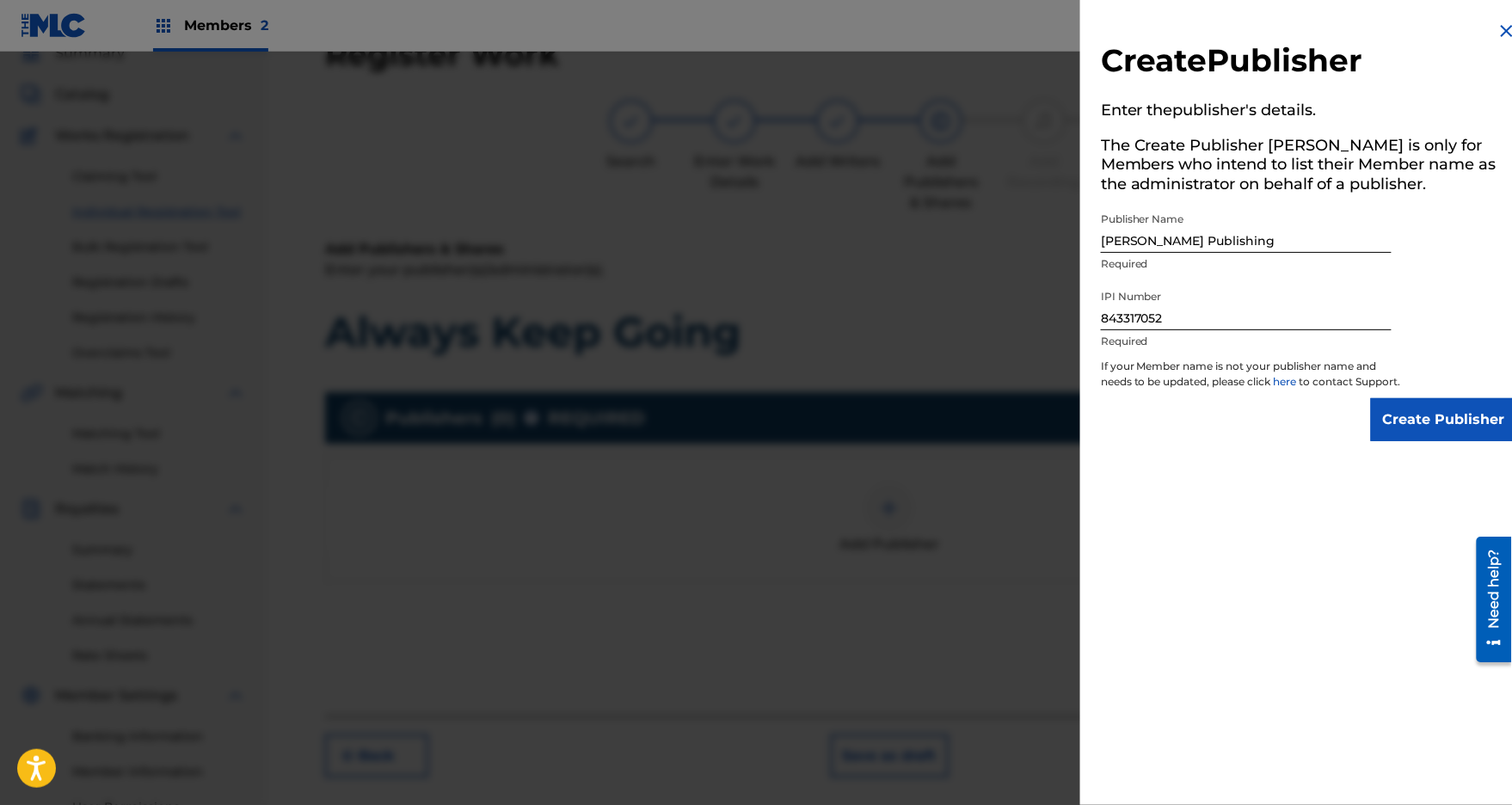 click on "Create Publisher" at bounding box center (1444, 420) 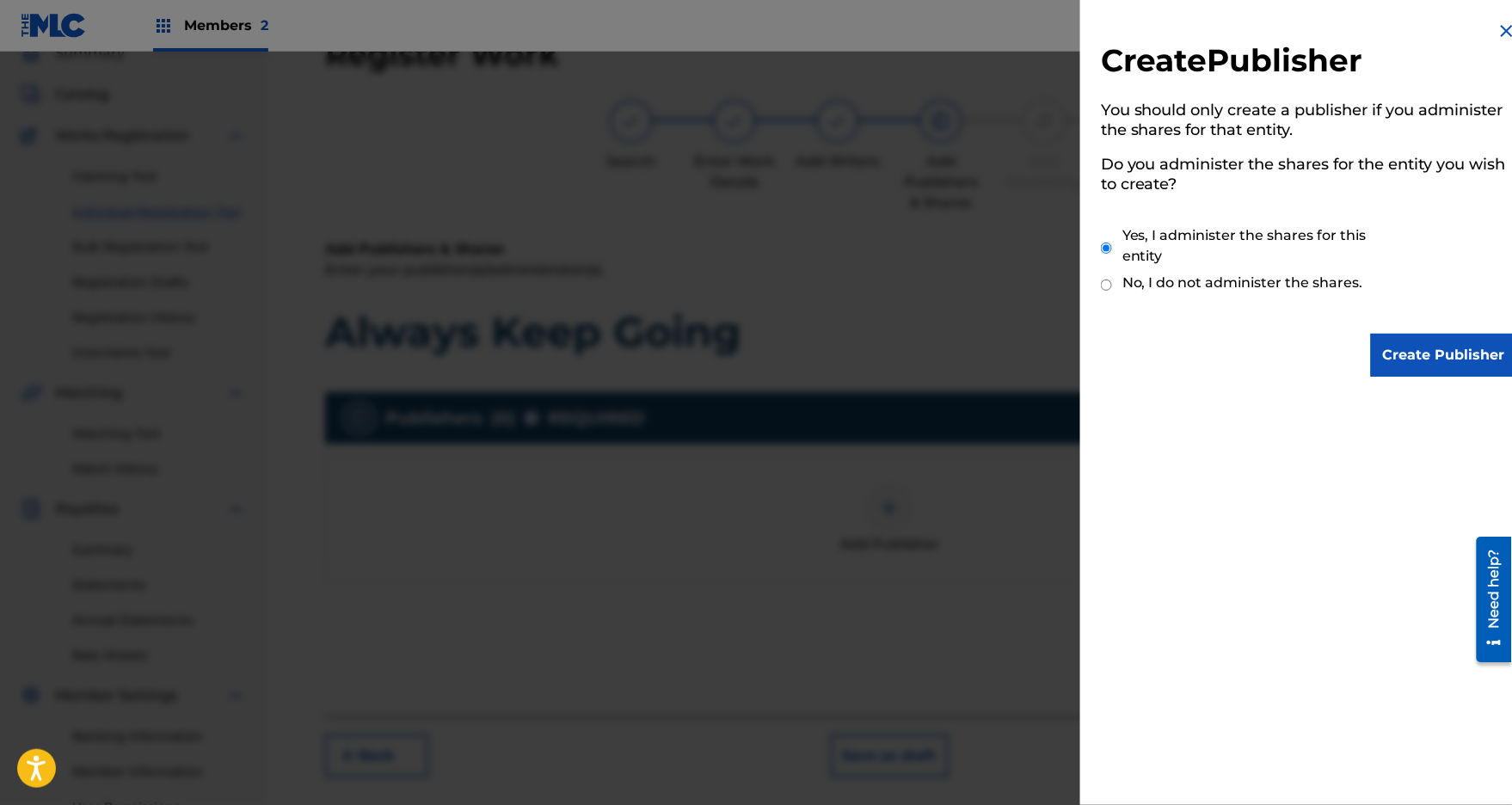 click on "Create Publisher" at bounding box center [1444, 355] 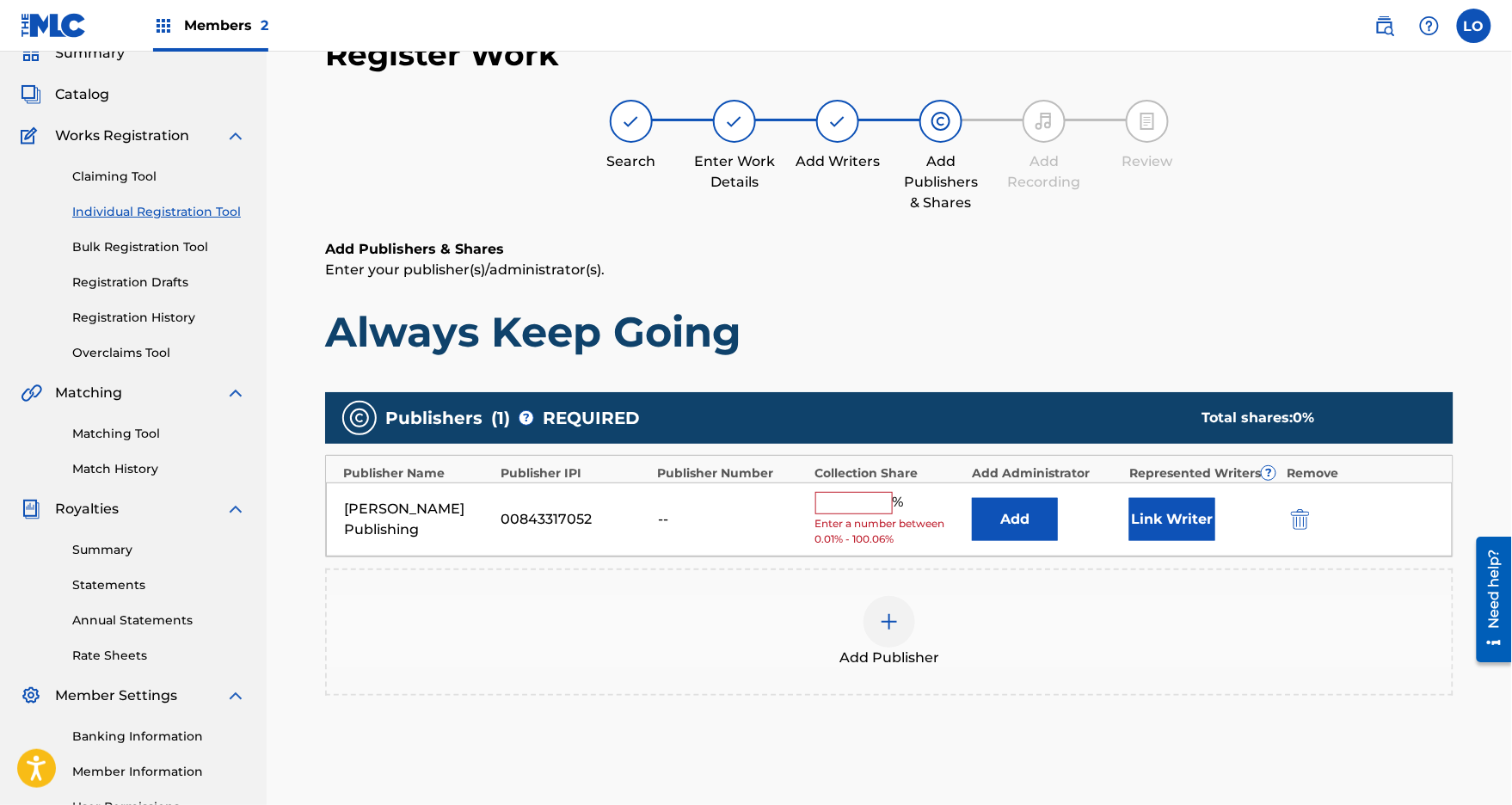click at bounding box center (854, 503) 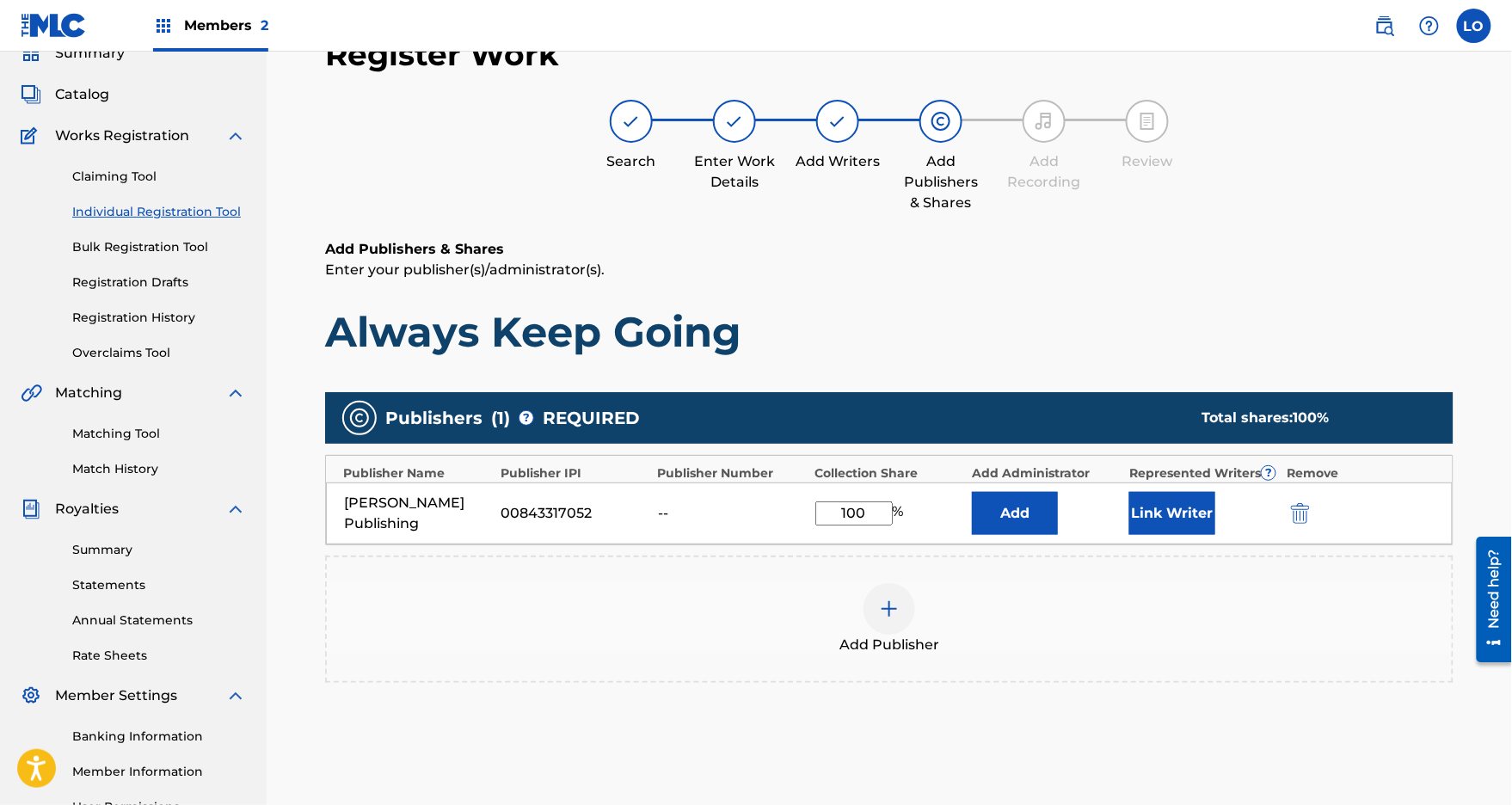 type on "100" 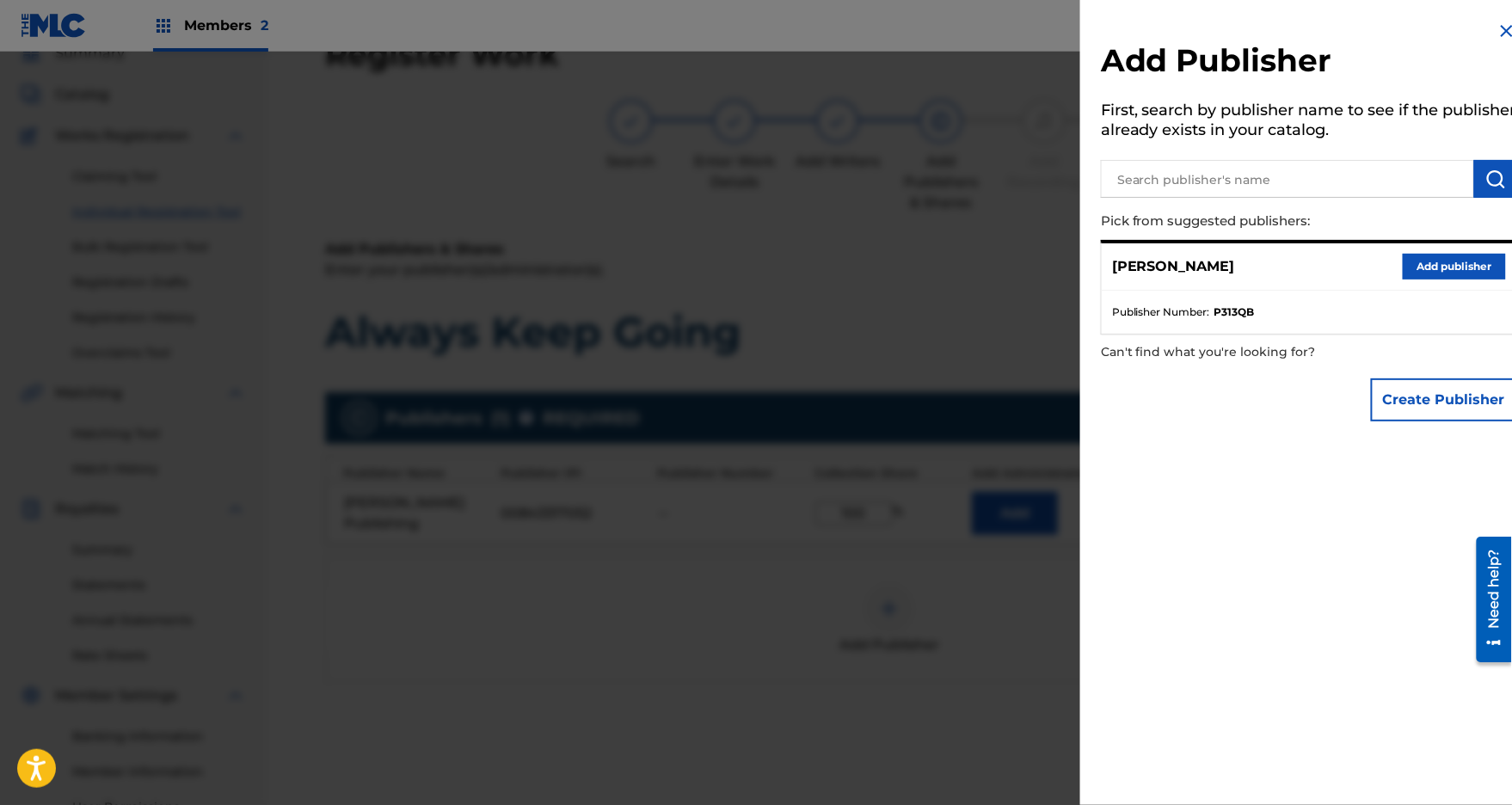 click at bounding box center [1507, 31] 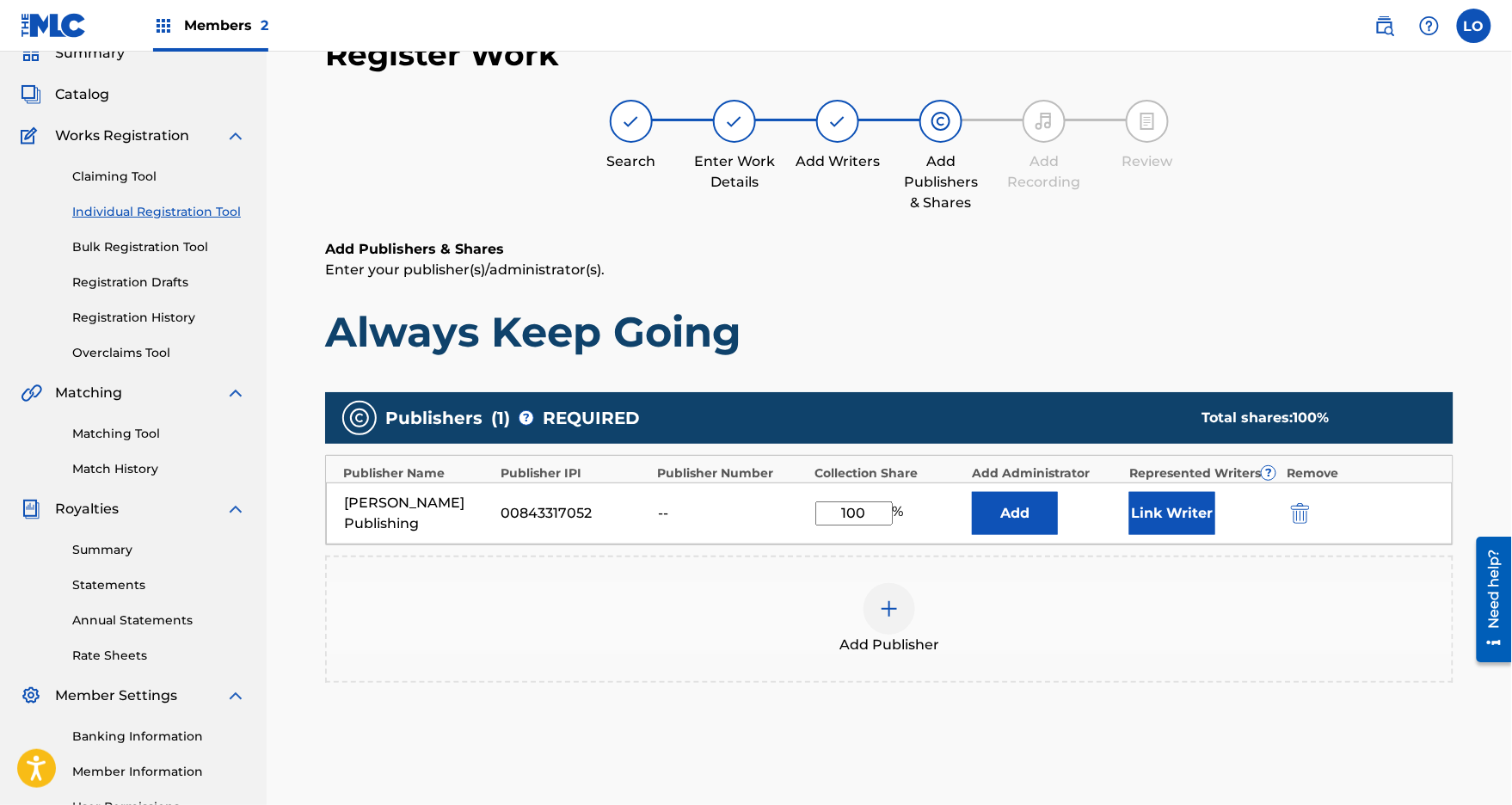 click on "Link Writer" at bounding box center [1172, 513] 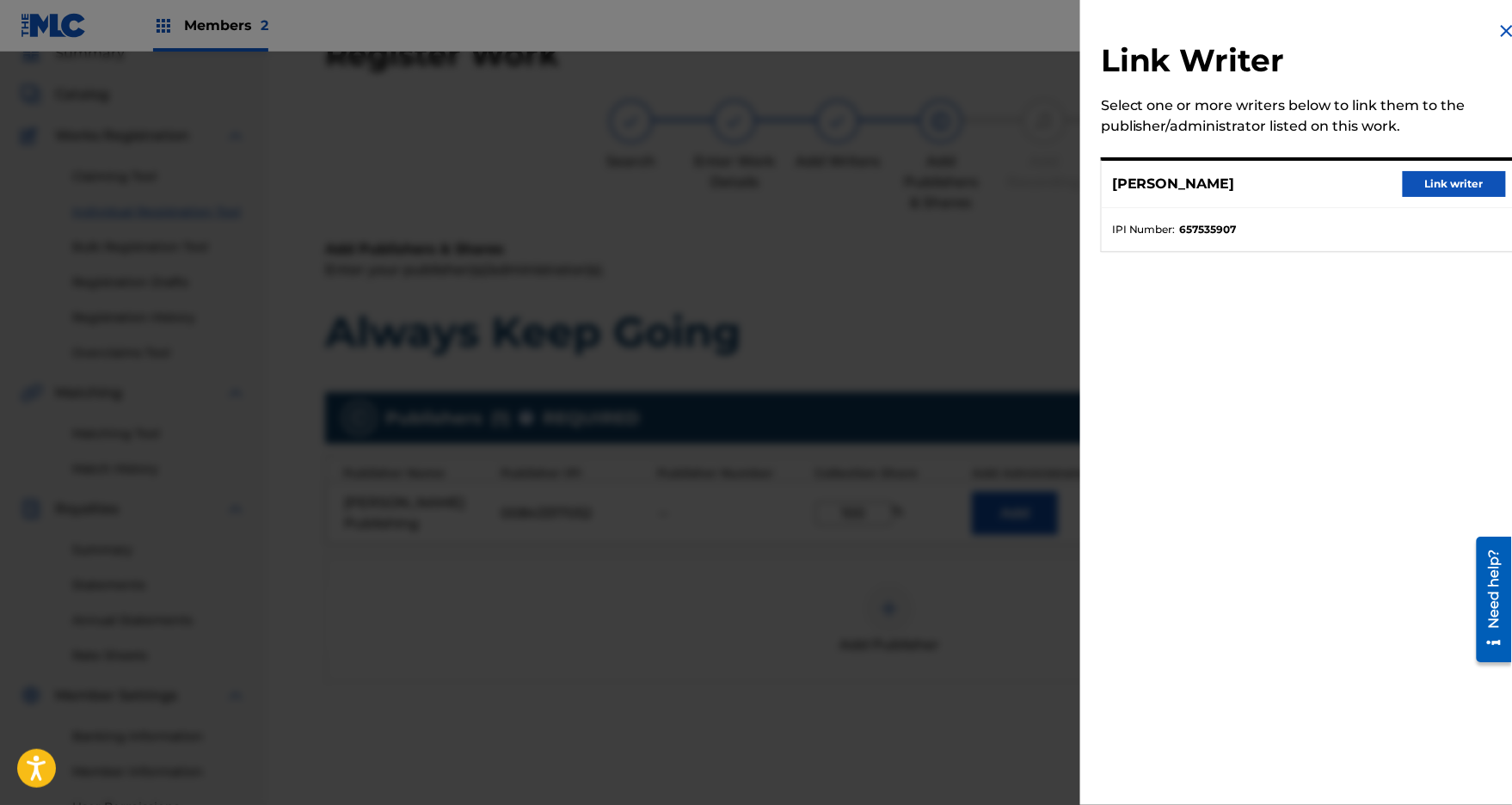 click on "Link writer" at bounding box center (1454, 184) 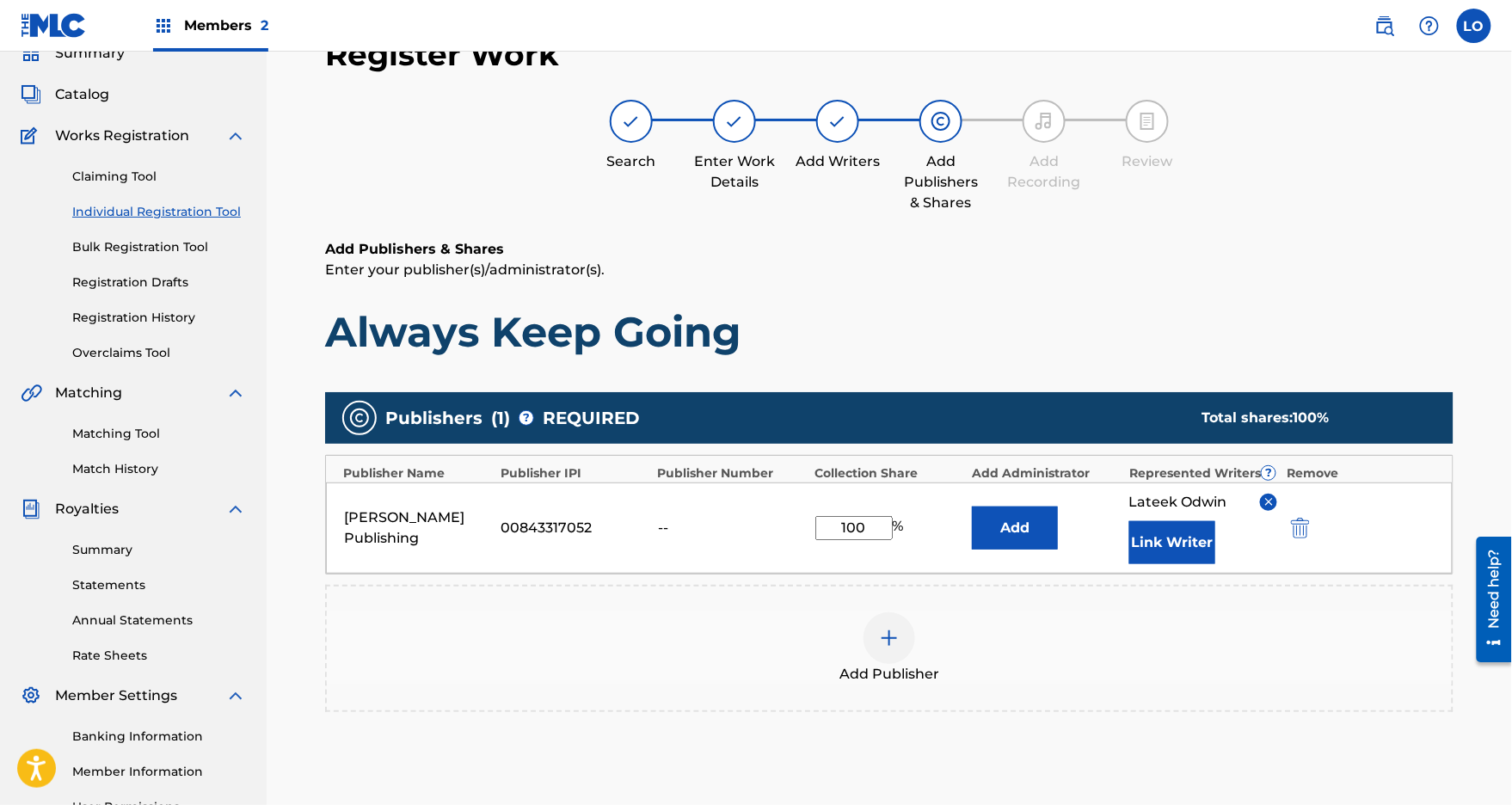 click on "Add" at bounding box center (1015, 528) 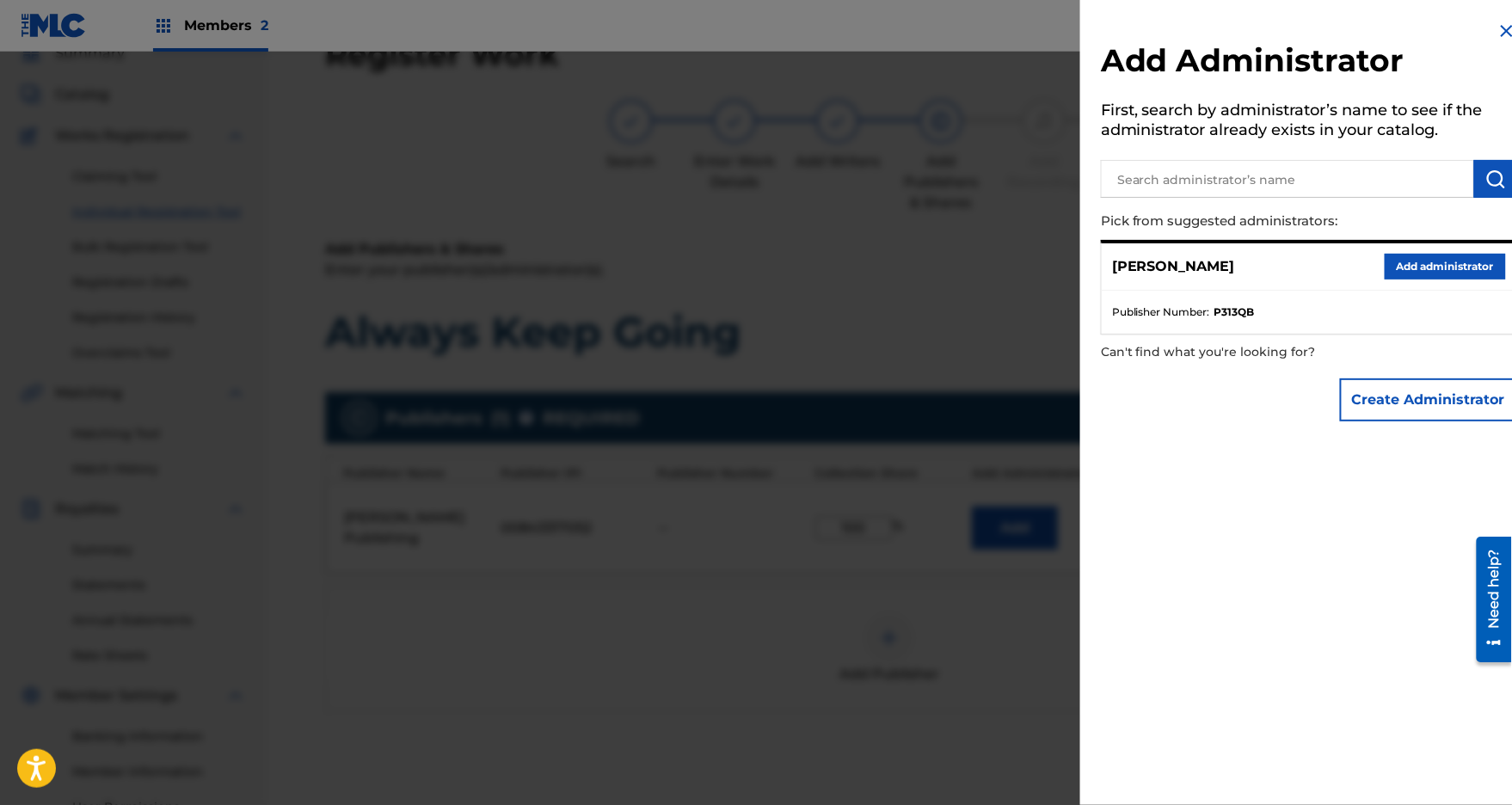 click on "Create Administrator" at bounding box center (1429, 400) 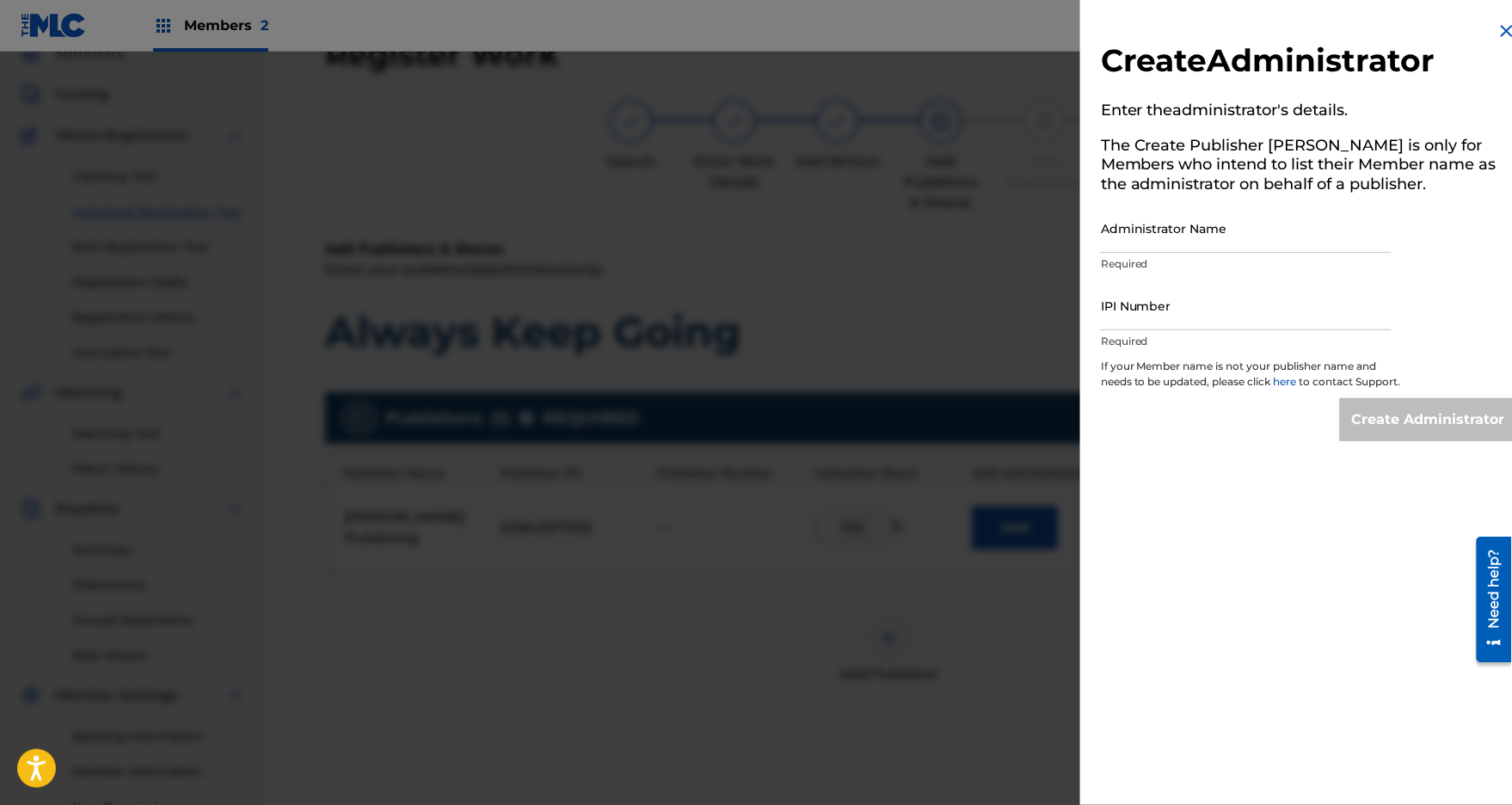 click at bounding box center [1507, 31] 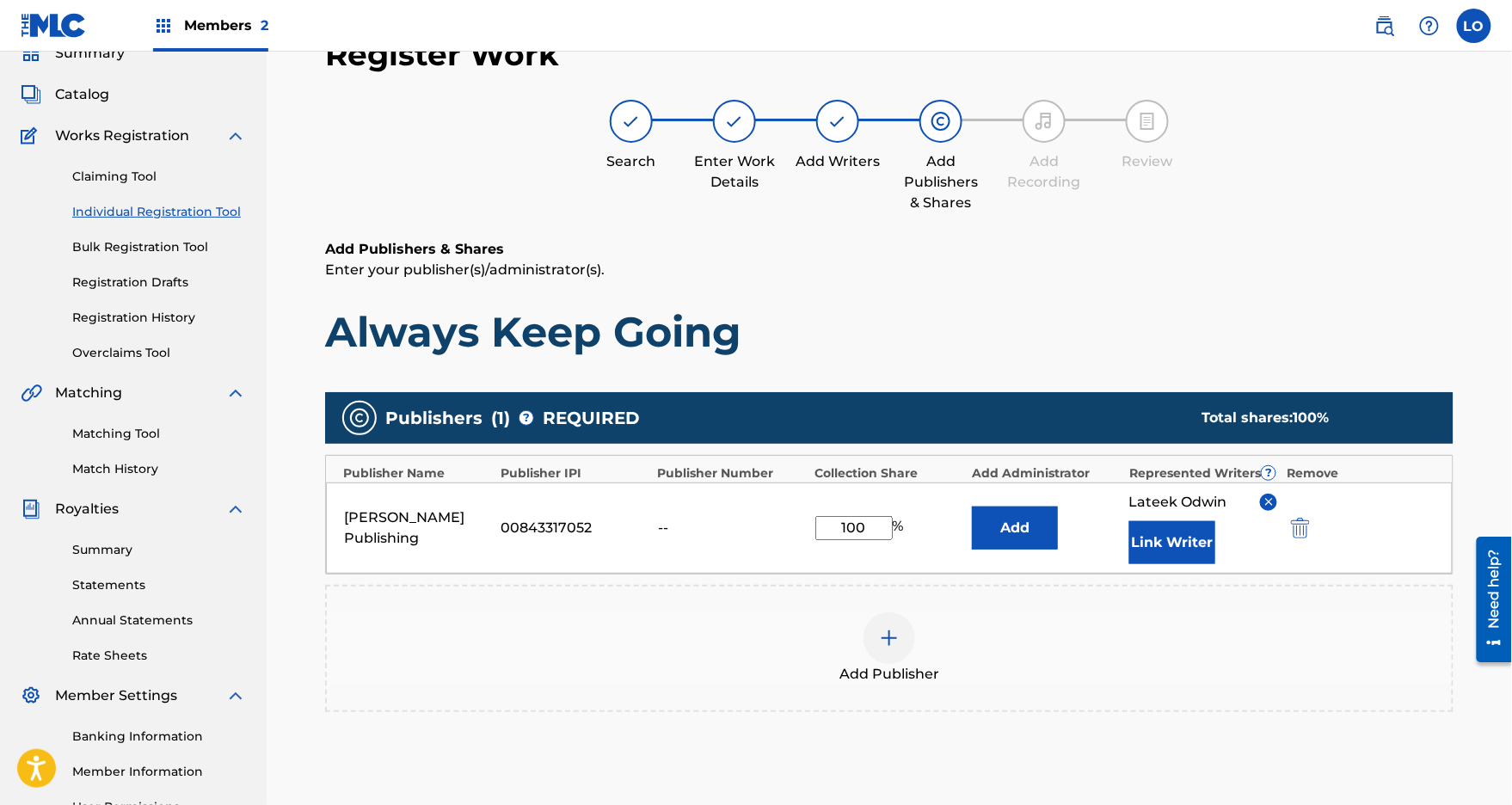 drag, startPoint x: 1510, startPoint y: 198, endPoint x: 1512, endPoint y: 269, distance: 71.02816 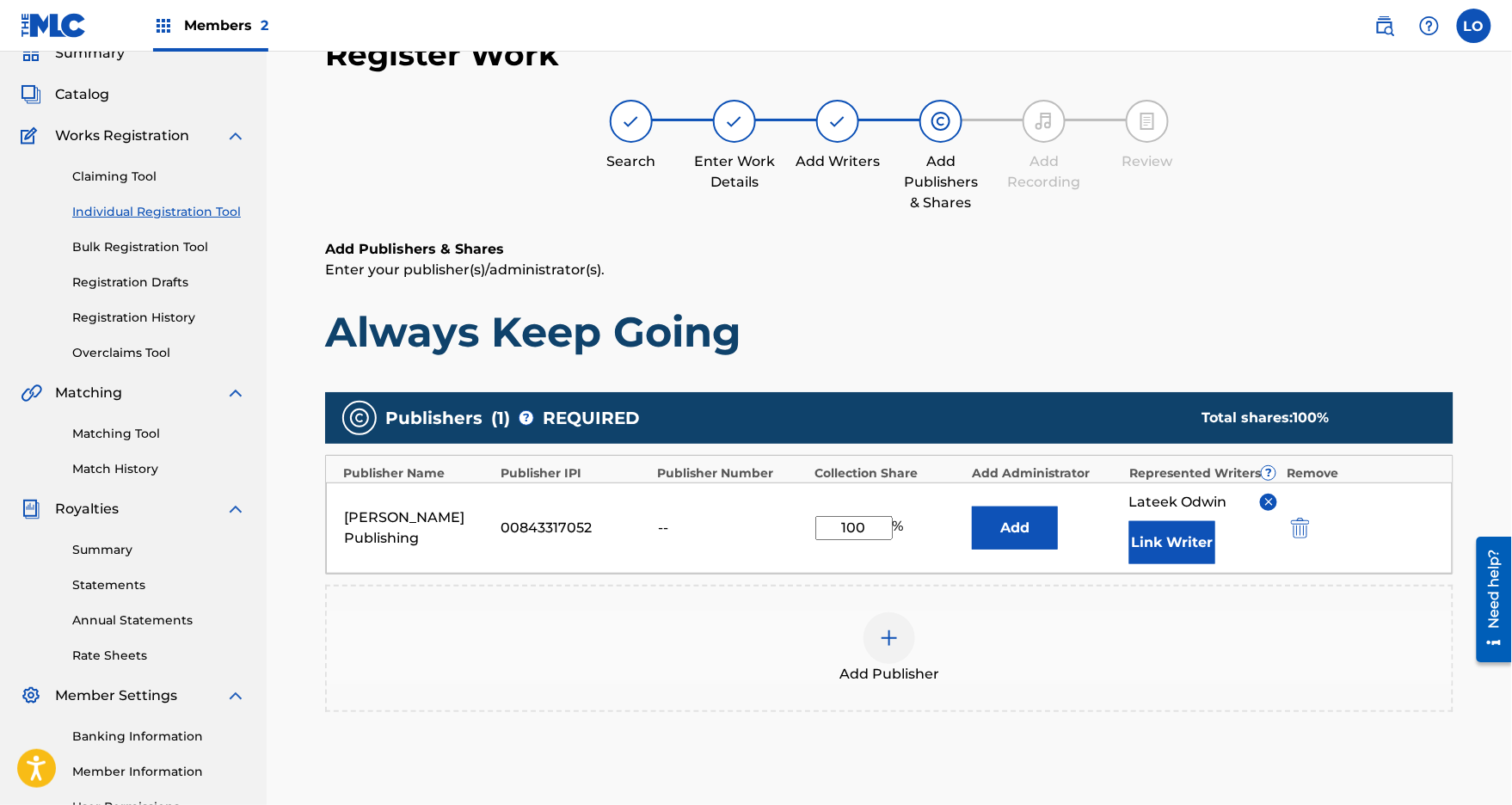 click on "Search Enter Work Details Add Writers Add Publishers & Shares Add Recording Review" at bounding box center [889, 157] 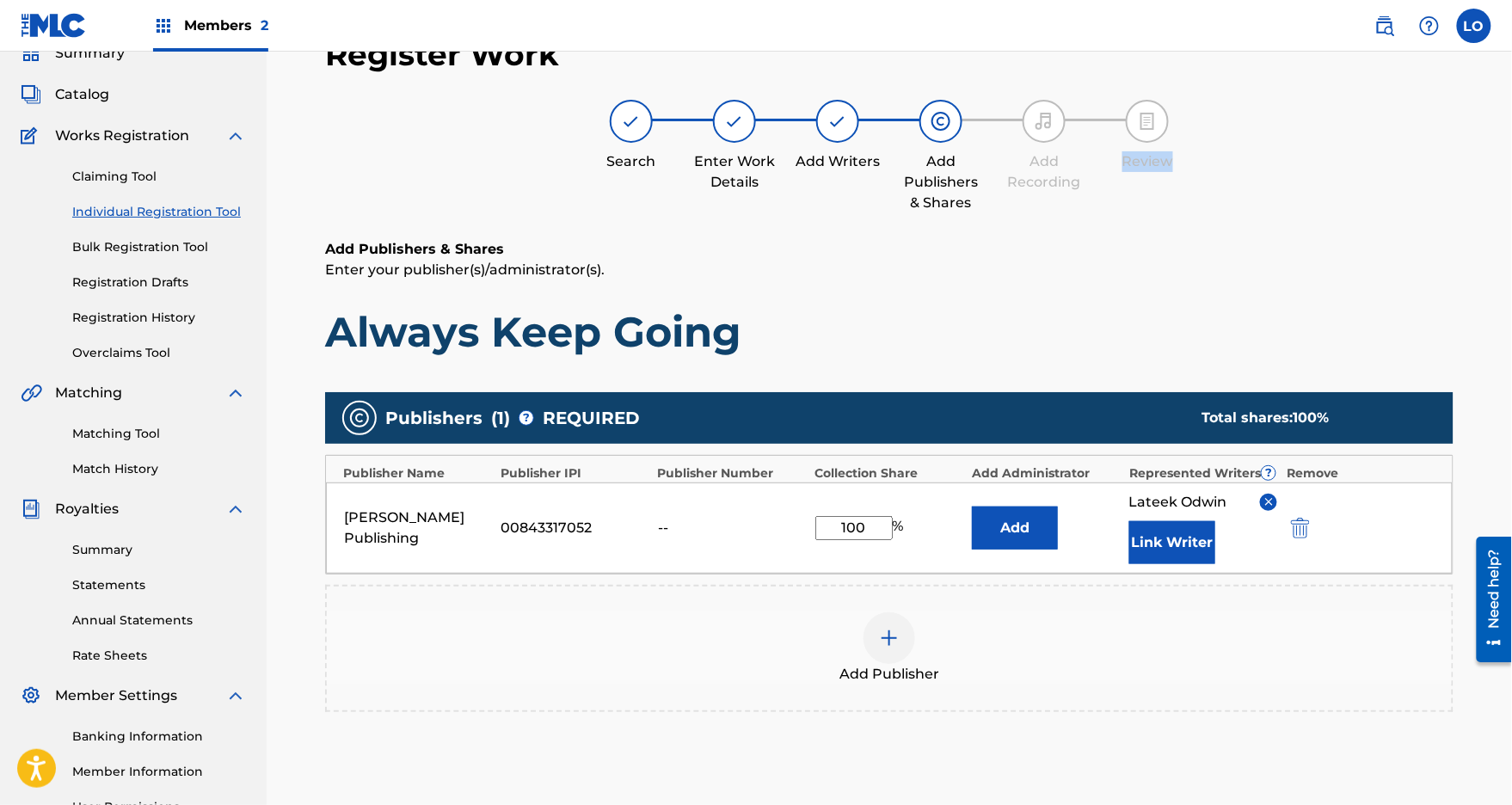 drag, startPoint x: 1511, startPoint y: 94, endPoint x: 1508, endPoint y: 199, distance: 105.04285 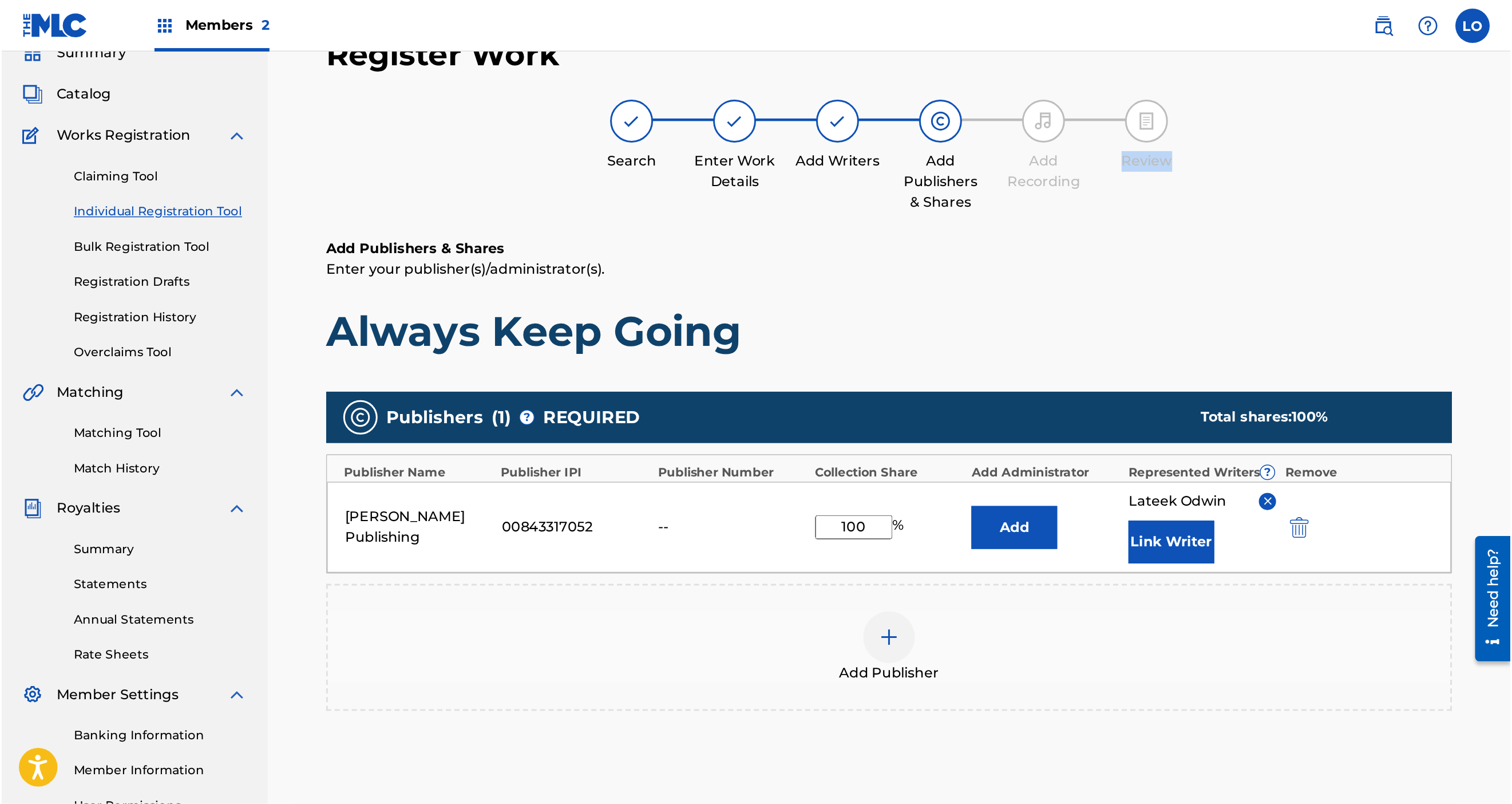 scroll, scrollTop: 52, scrollLeft: 0, axis: vertical 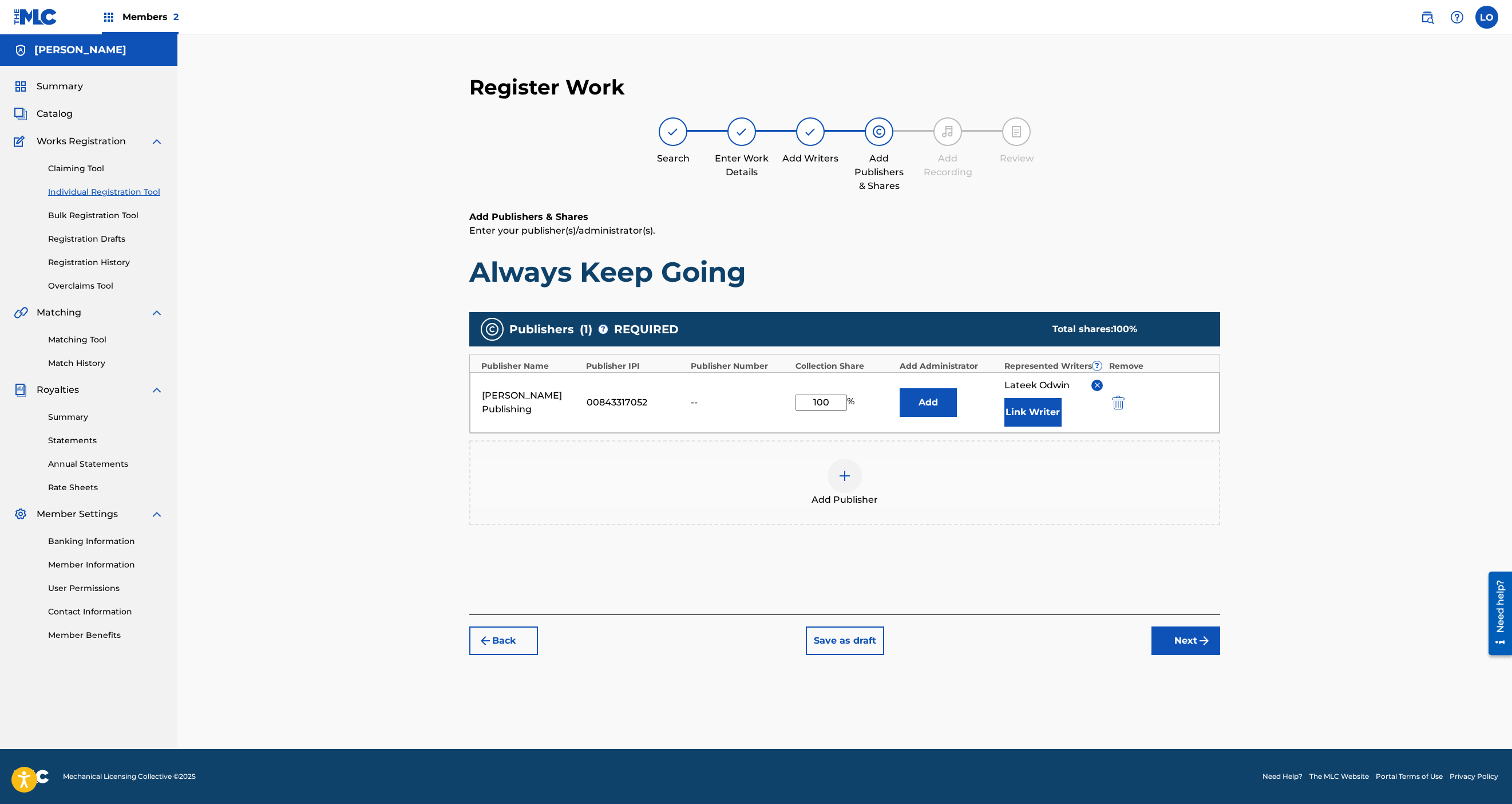 click on "Enter your publisher(s)/administrator(s)." at bounding box center (845, 231) 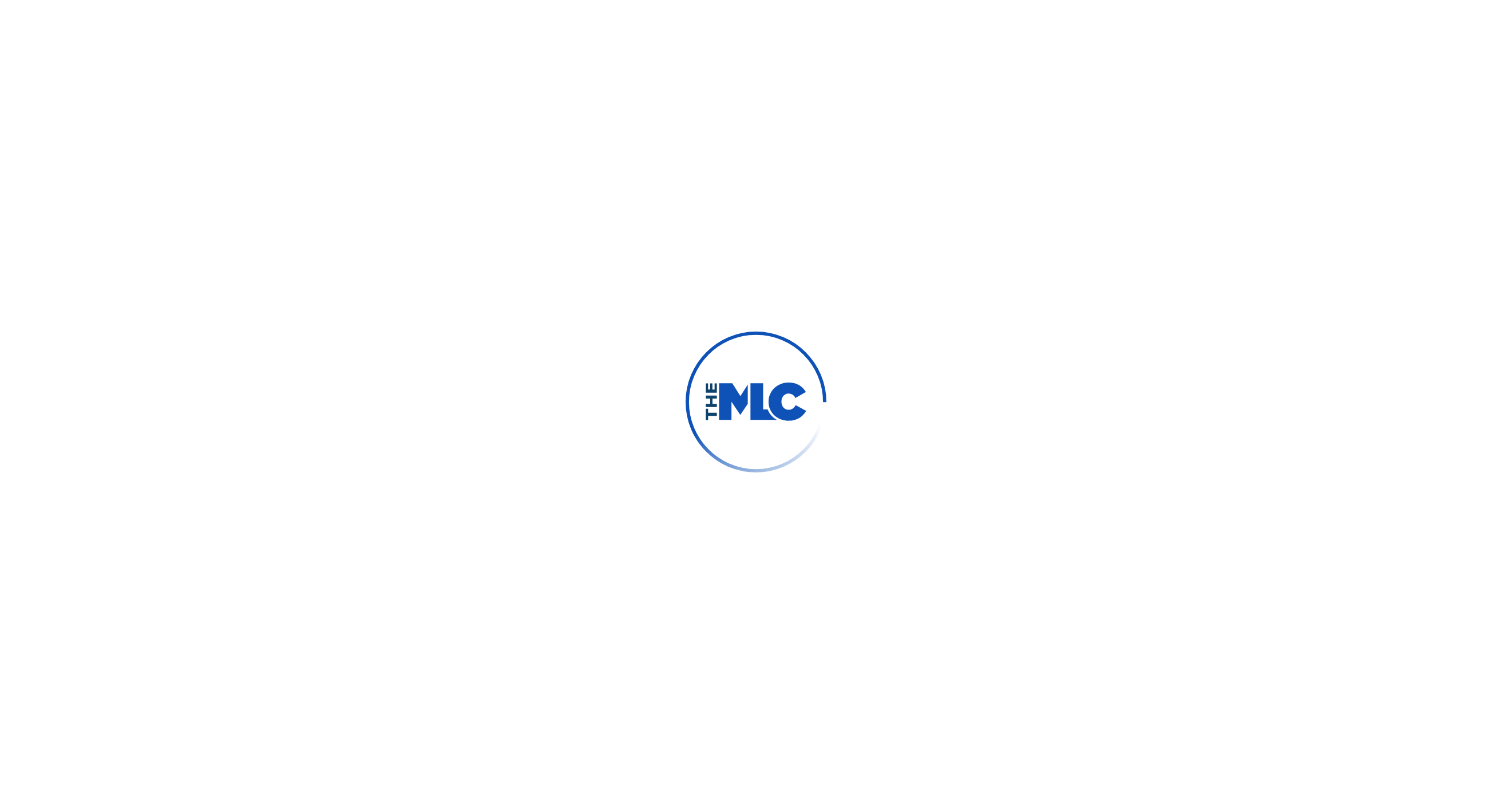 scroll, scrollTop: 0, scrollLeft: 0, axis: both 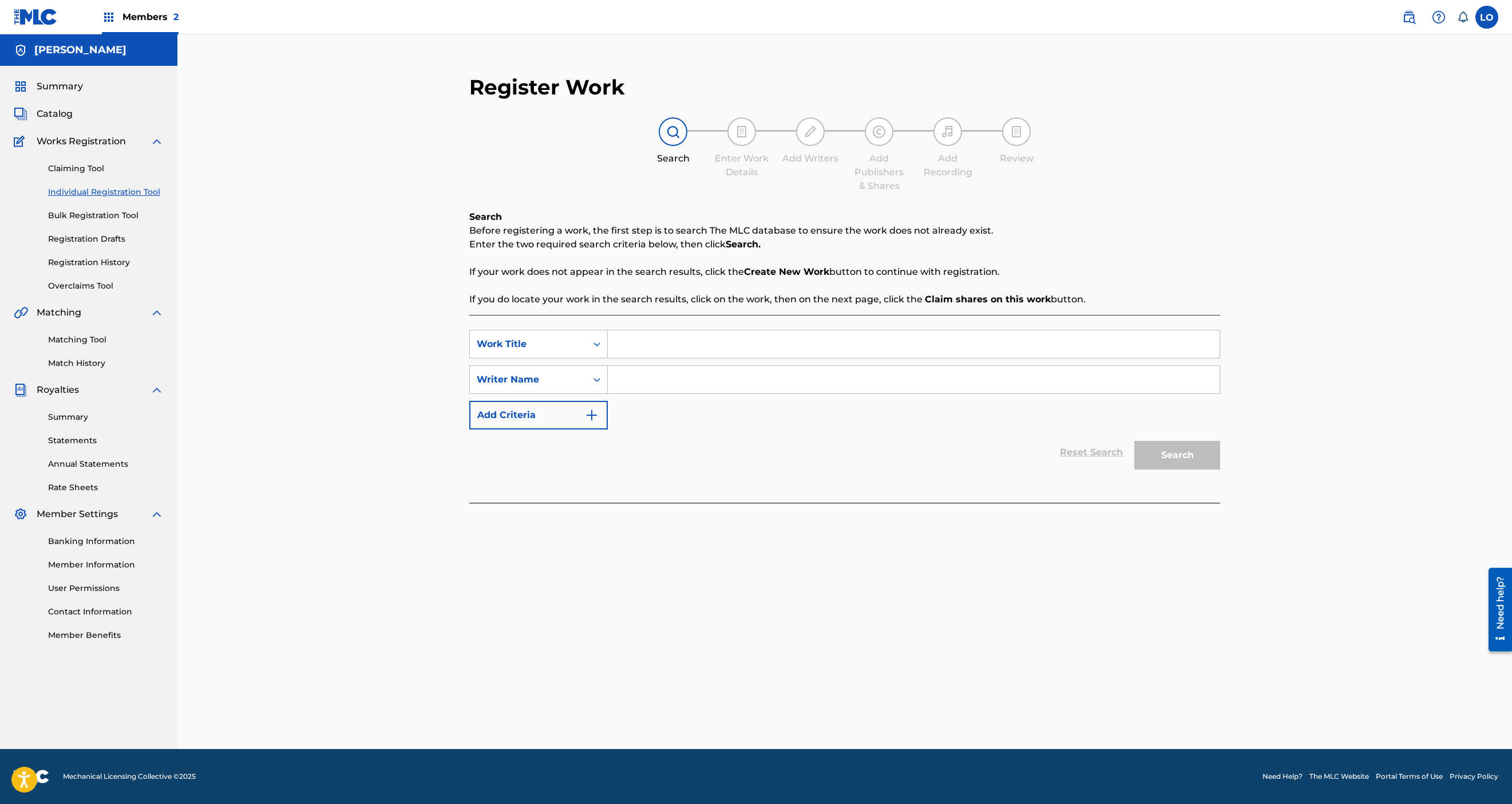 click on "Individual Registration Tool" at bounding box center [106, 192] 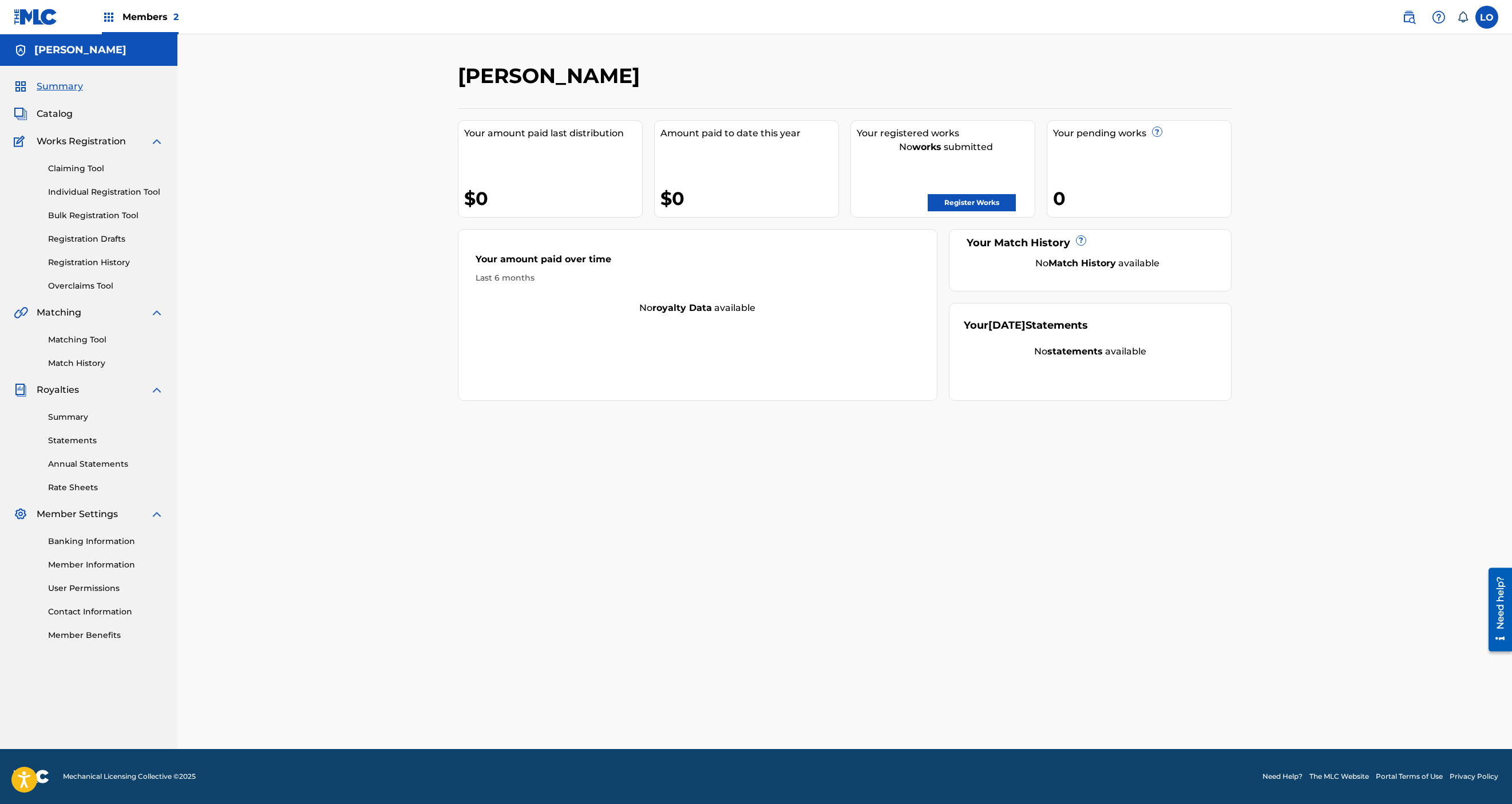 click on "Register Works" at bounding box center [972, 203] 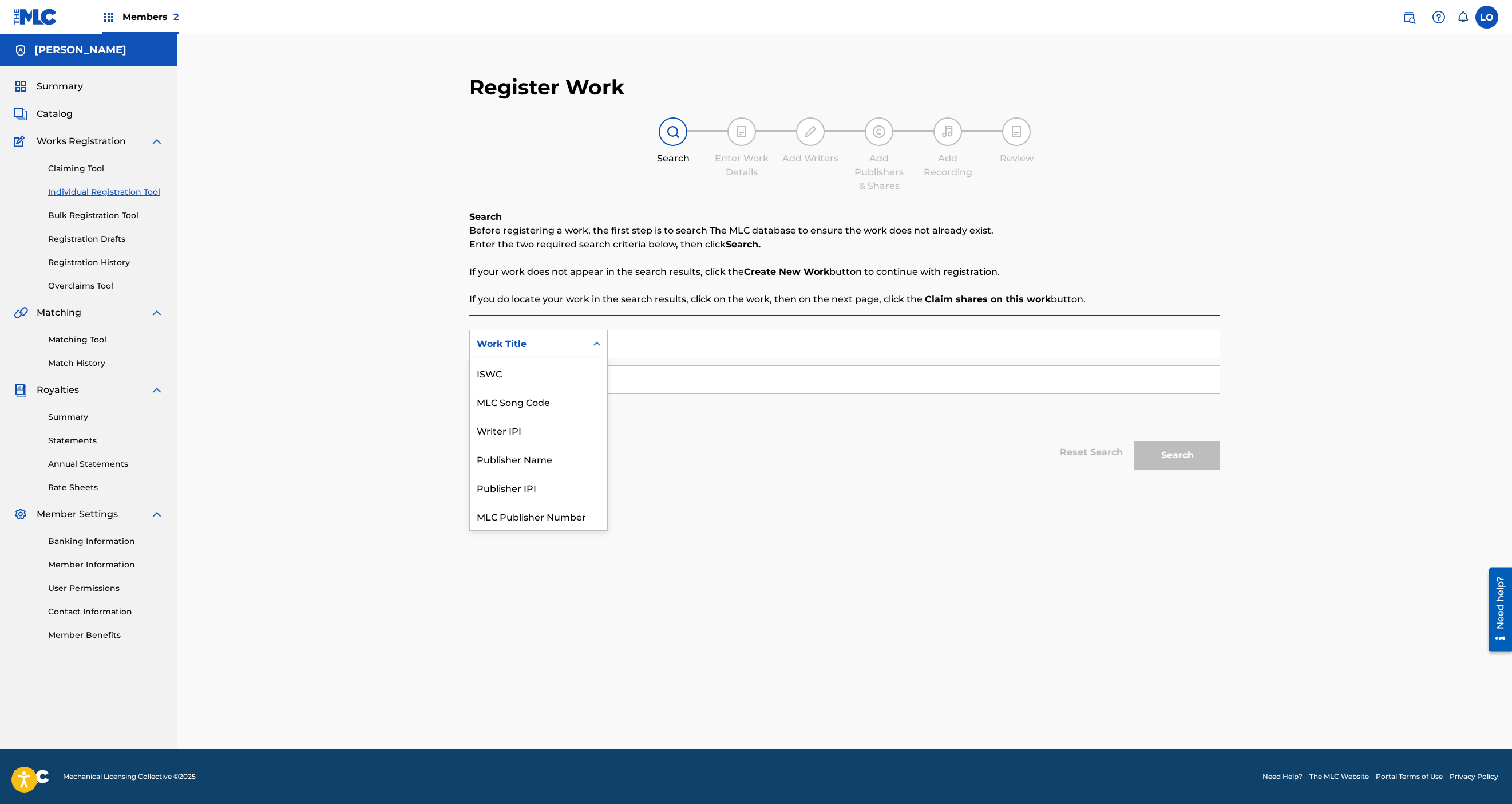 scroll, scrollTop: 120, scrollLeft: 0, axis: vertical 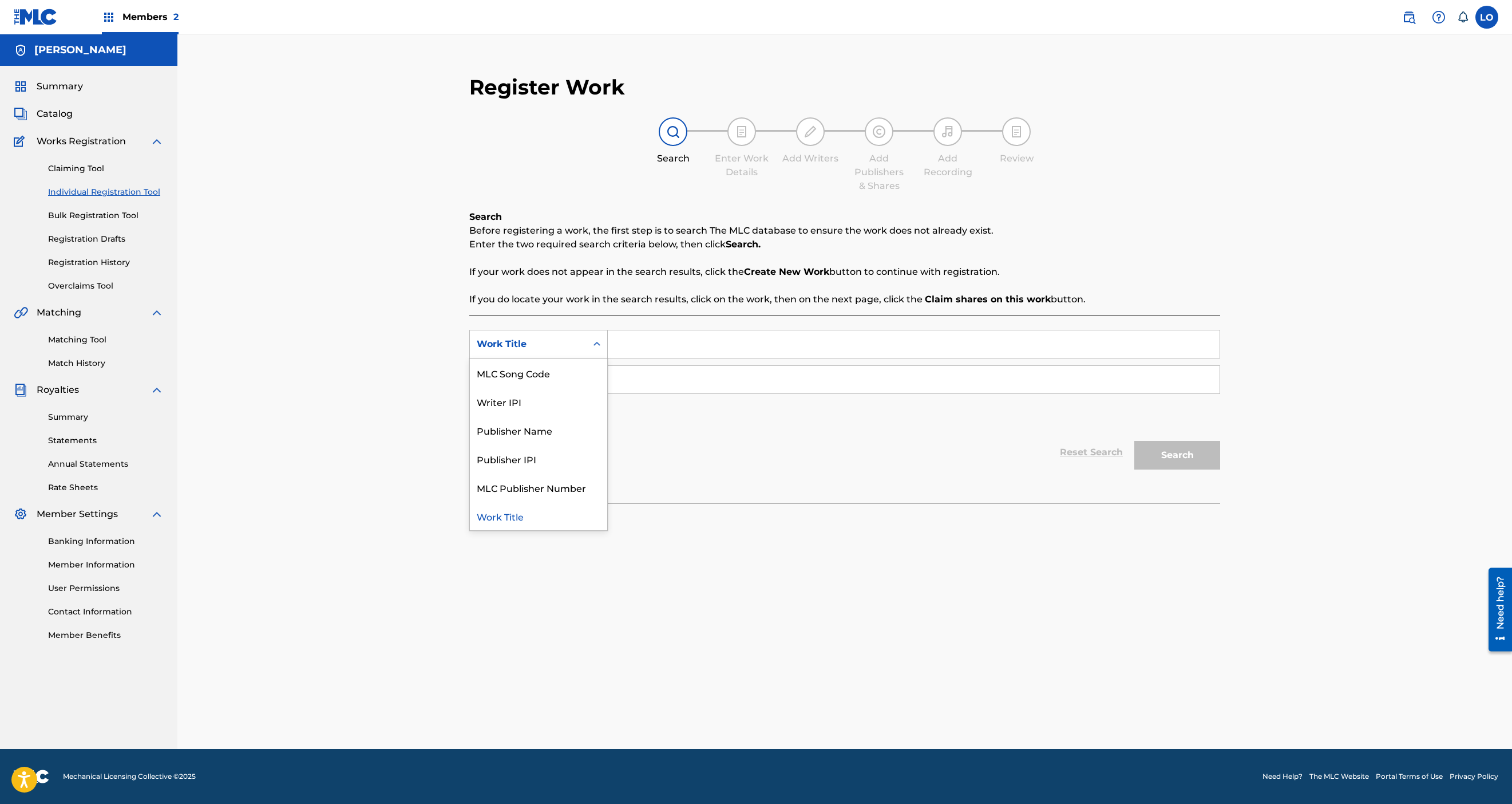 click at bounding box center [597, 344] 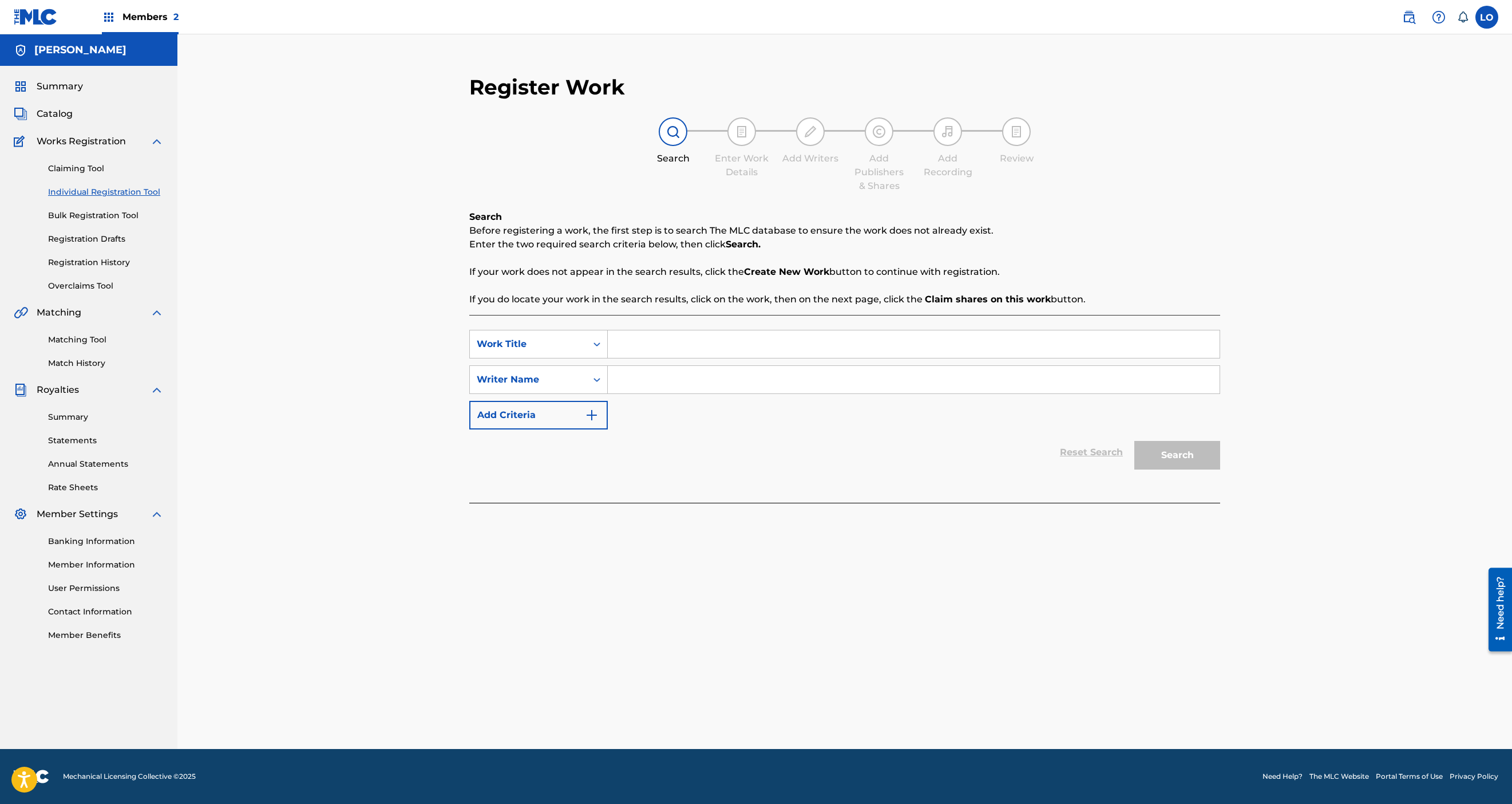 click on "Reset Search Search" at bounding box center [845, 452] 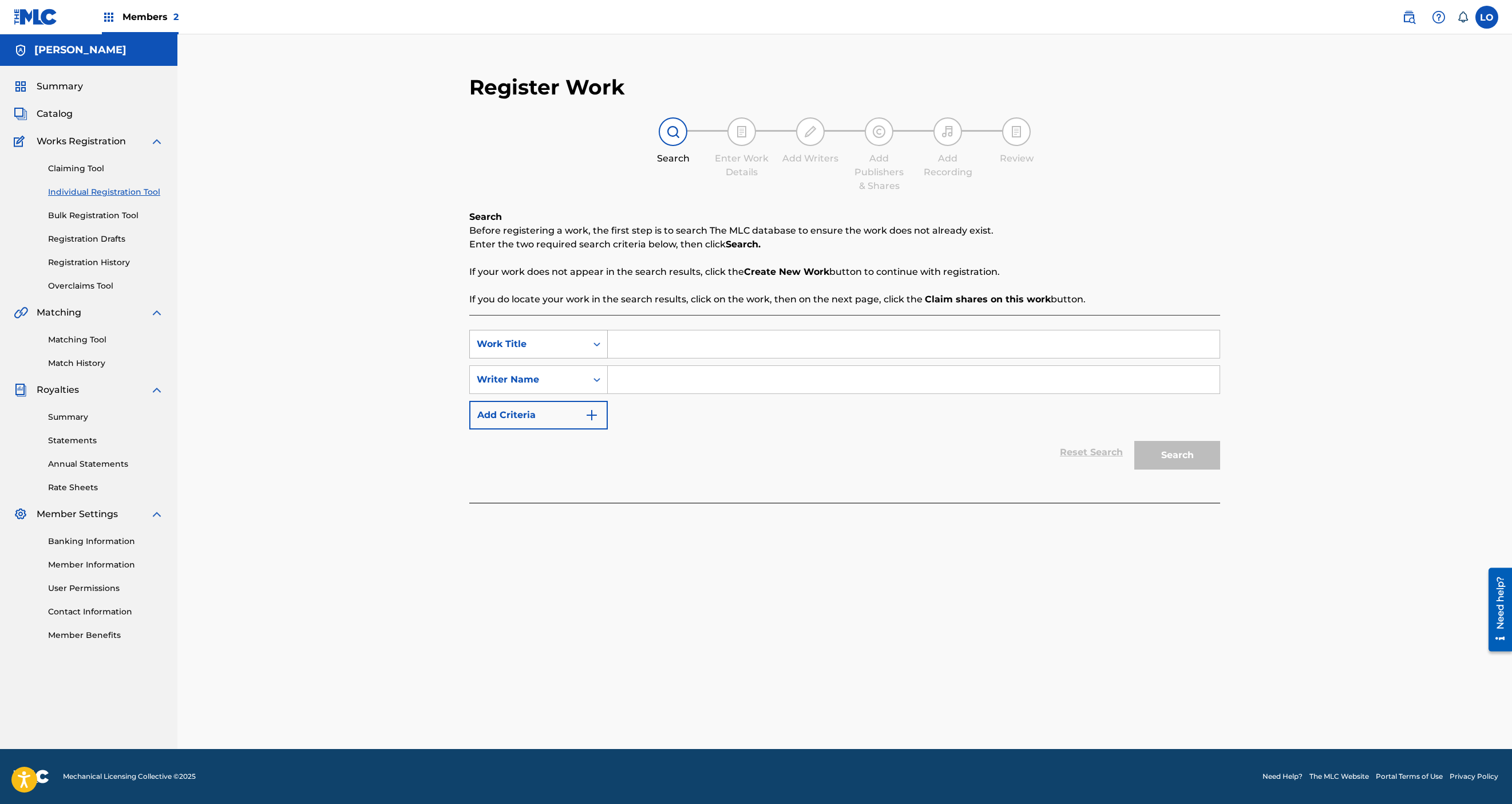 click at bounding box center [597, 344] 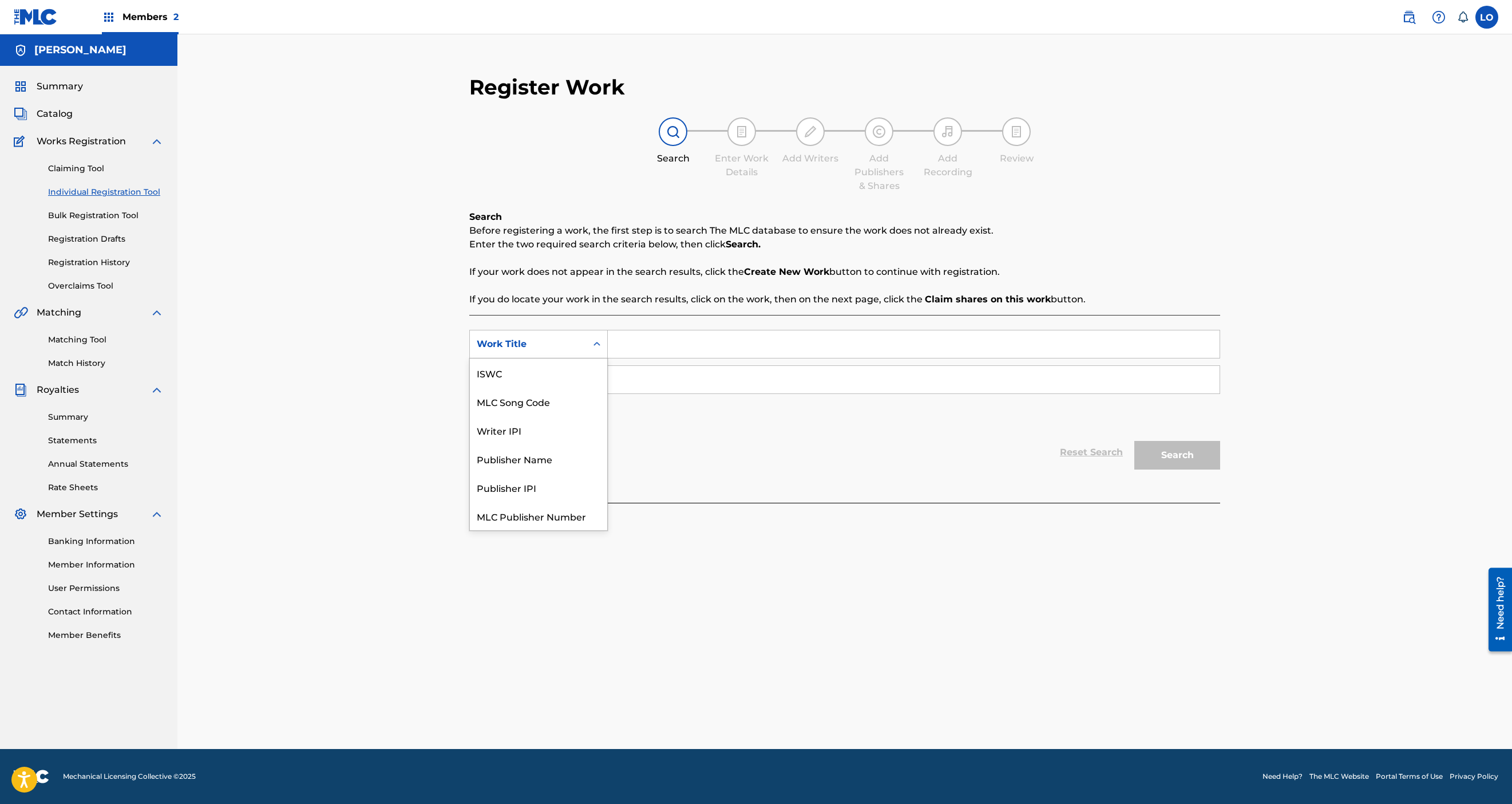 scroll, scrollTop: 120, scrollLeft: 0, axis: vertical 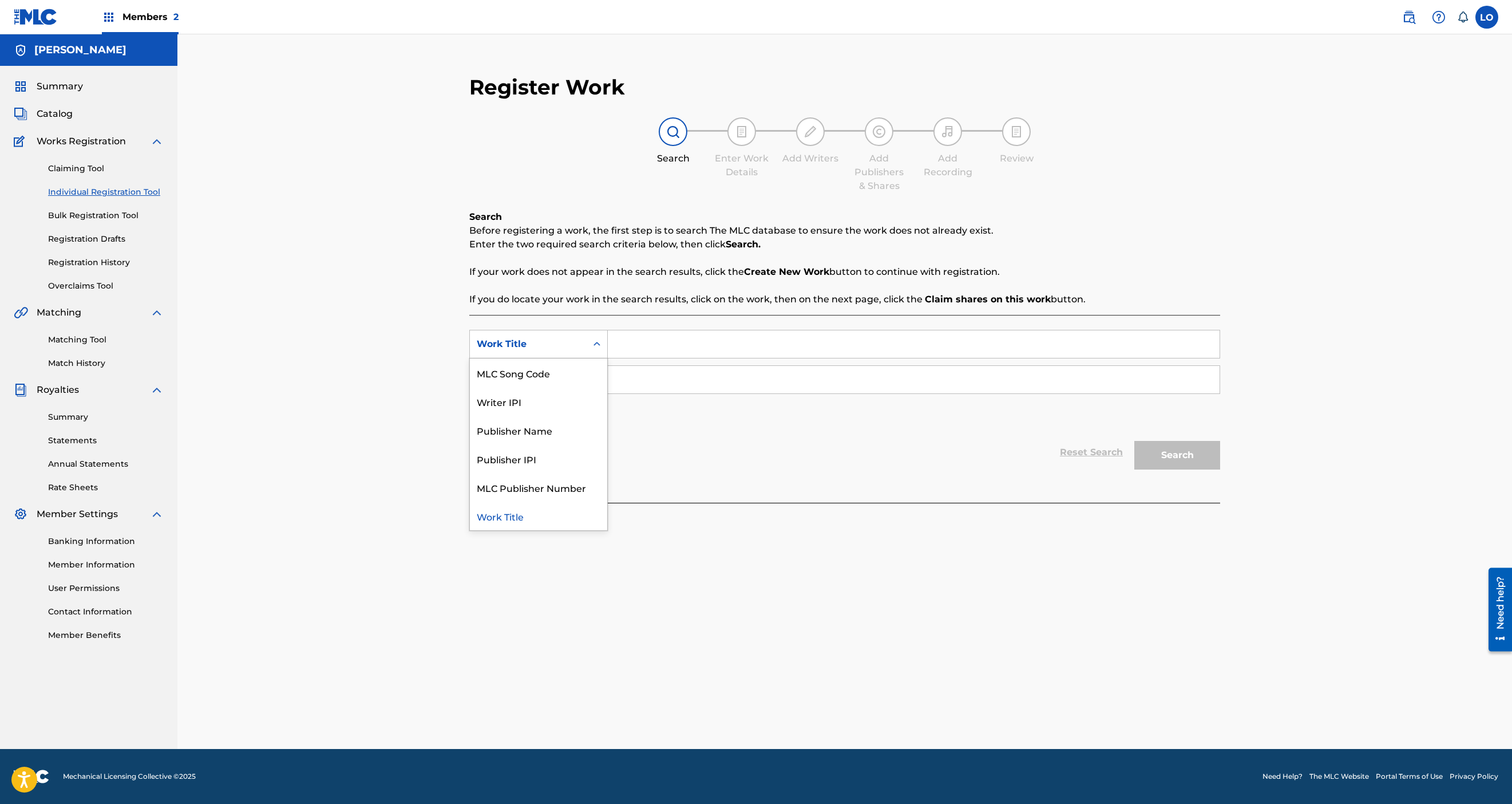 click on "Work Title" at bounding box center (539, 516) 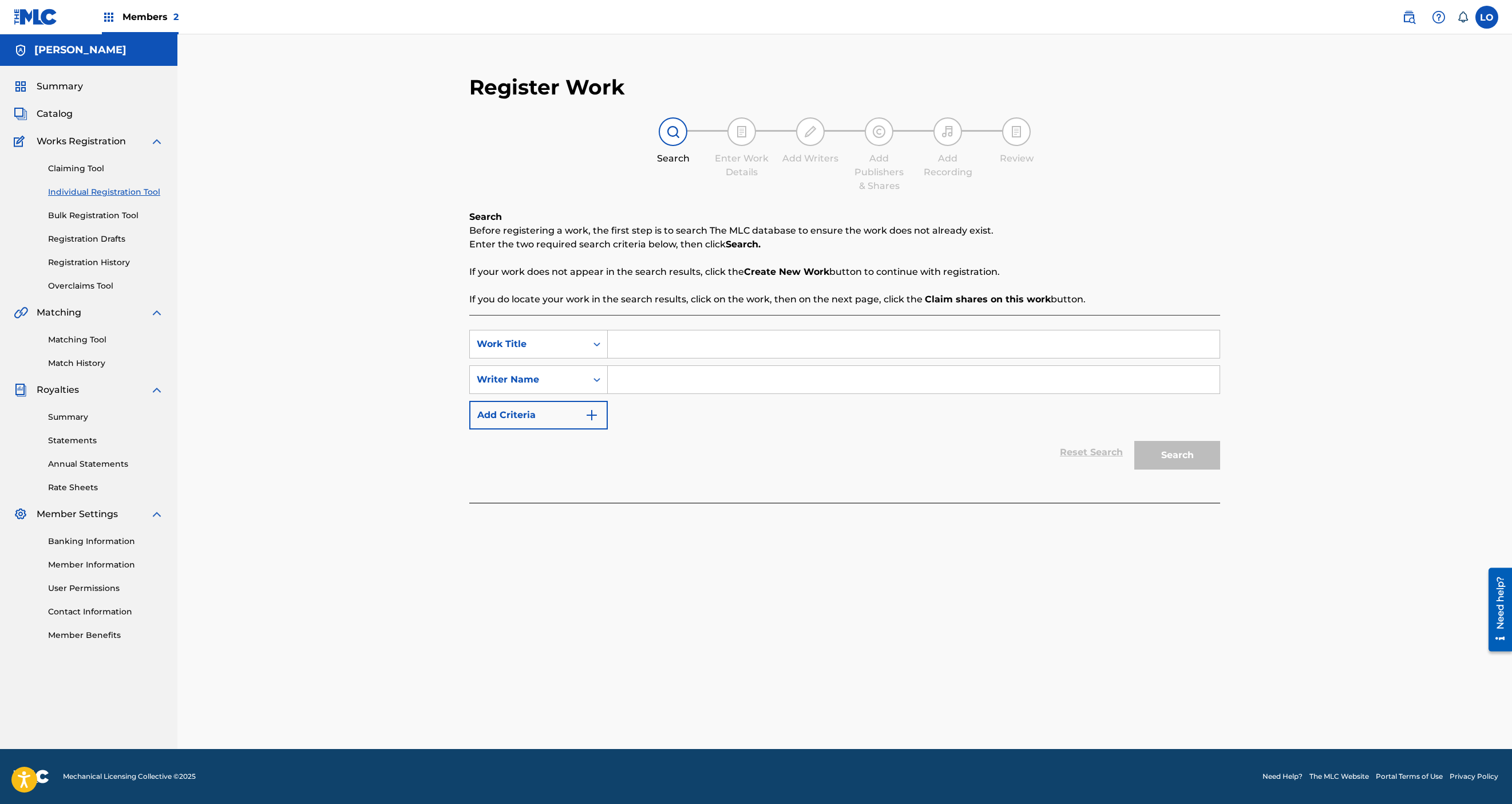click at bounding box center [913, 344] 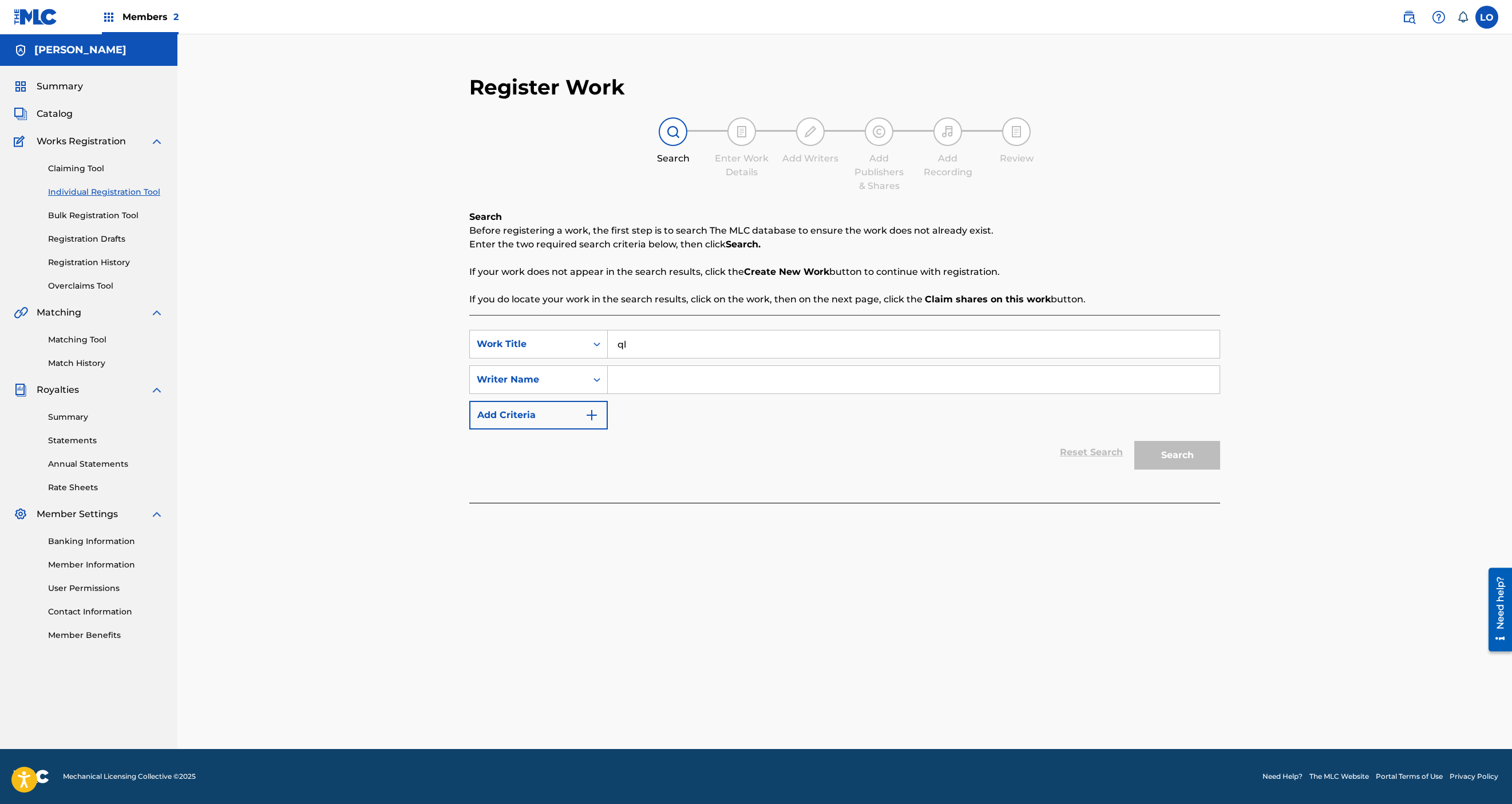 type on "q" 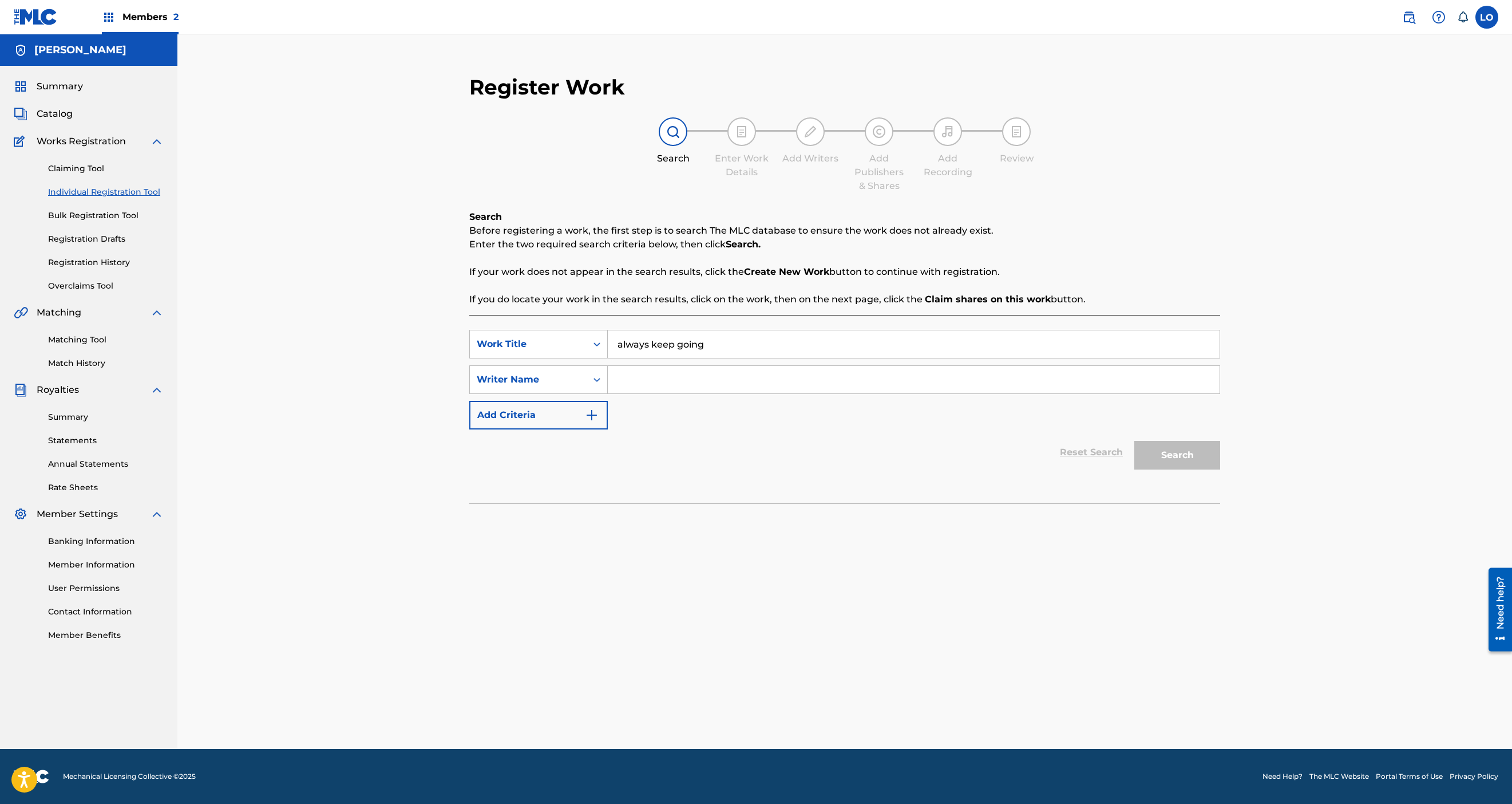 type on "always keep going" 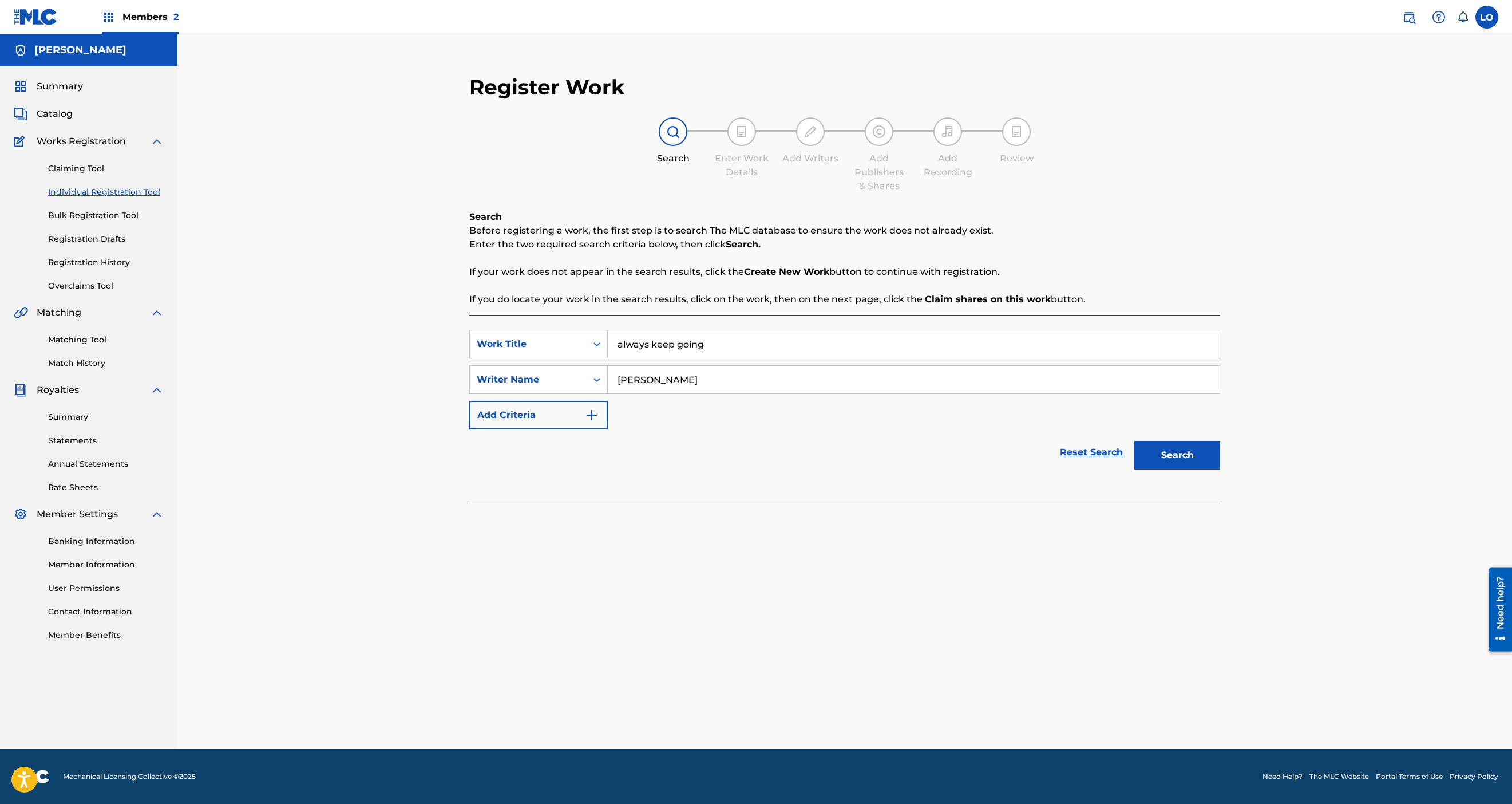 type on "[PERSON_NAME]" 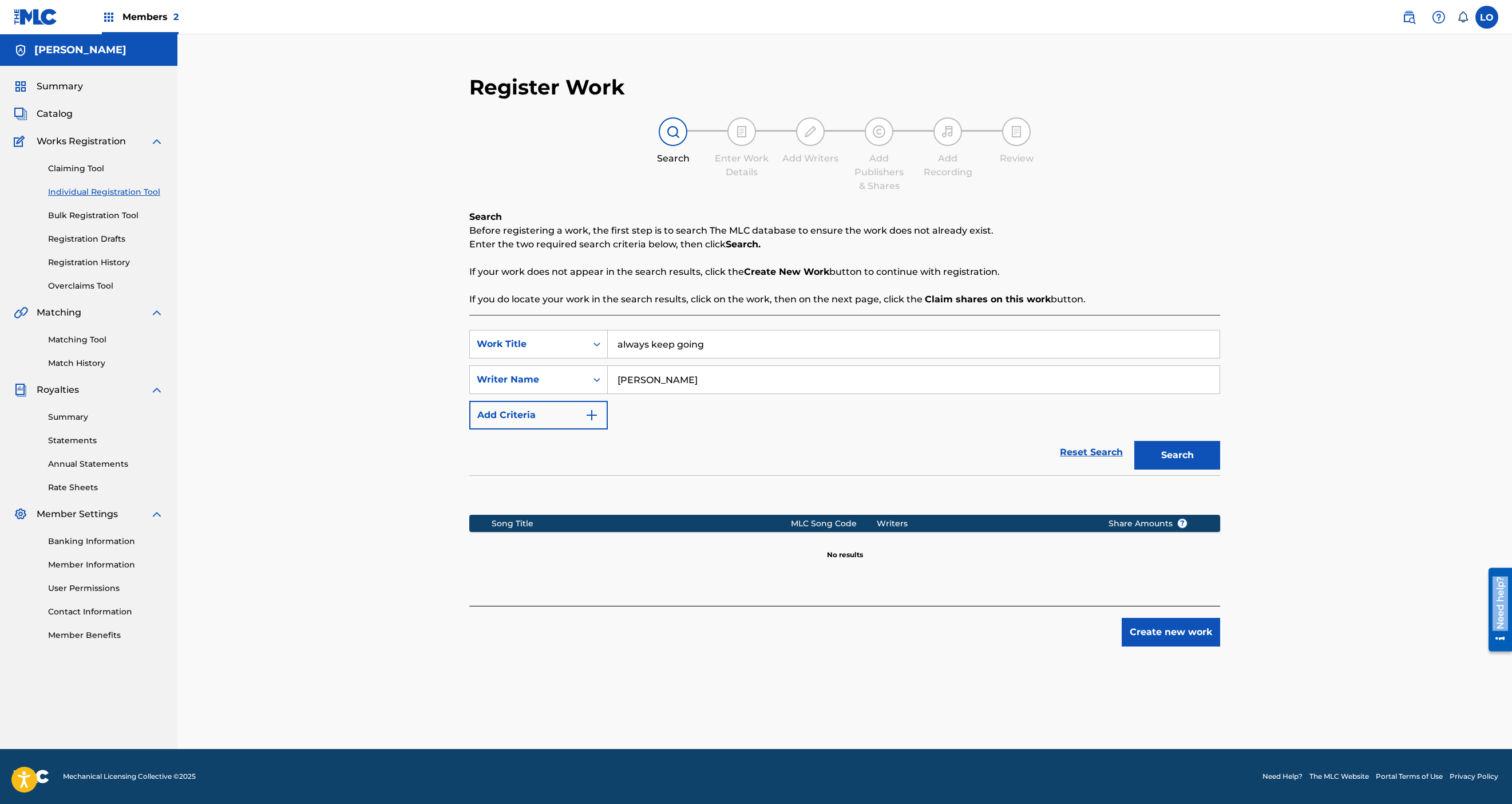 drag, startPoint x: 1494, startPoint y: 570, endPoint x: 1487, endPoint y: 647, distance: 77.31753 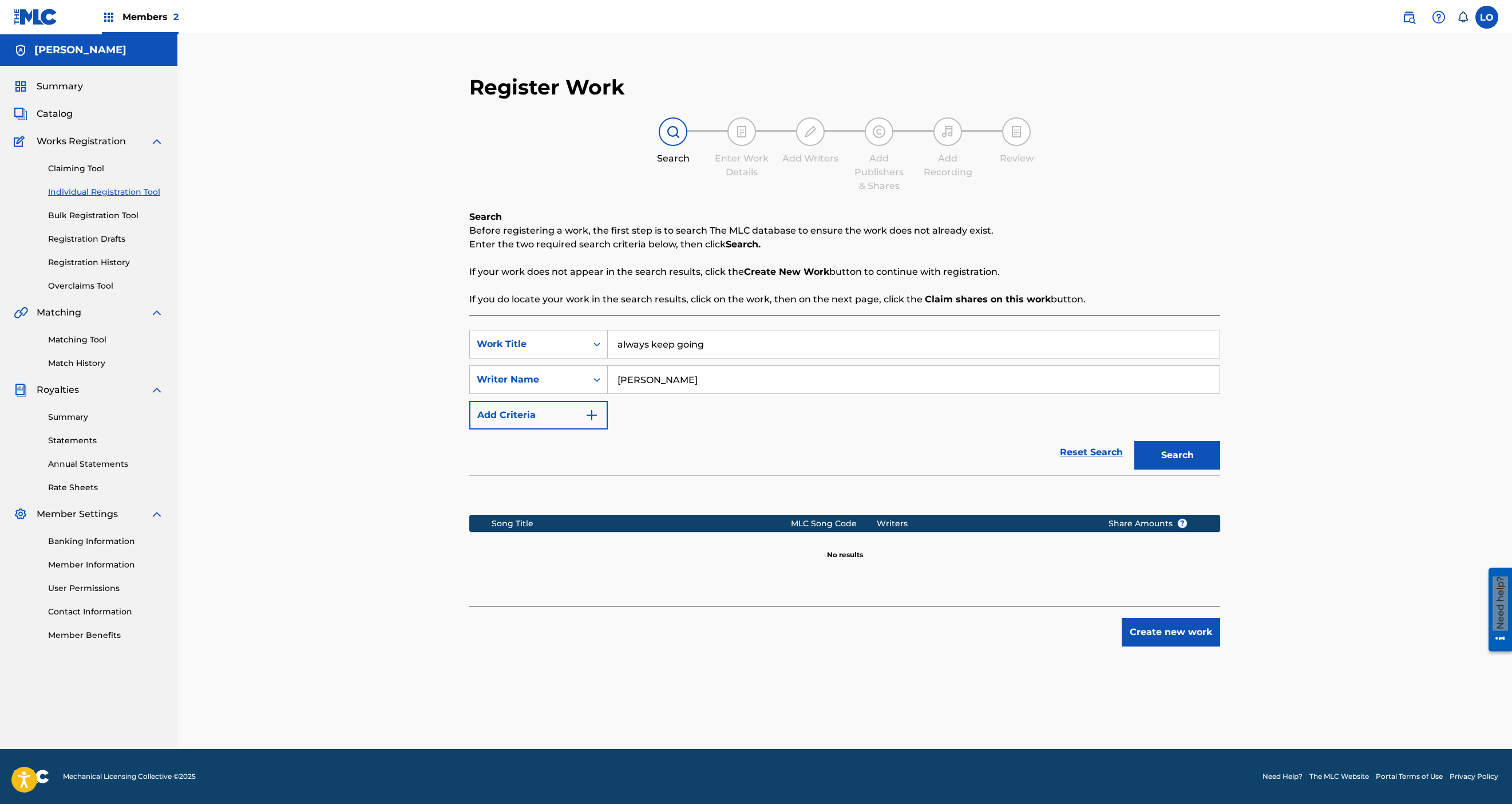 drag, startPoint x: 1507, startPoint y: 341, endPoint x: 1507, endPoint y: 393, distance: 52 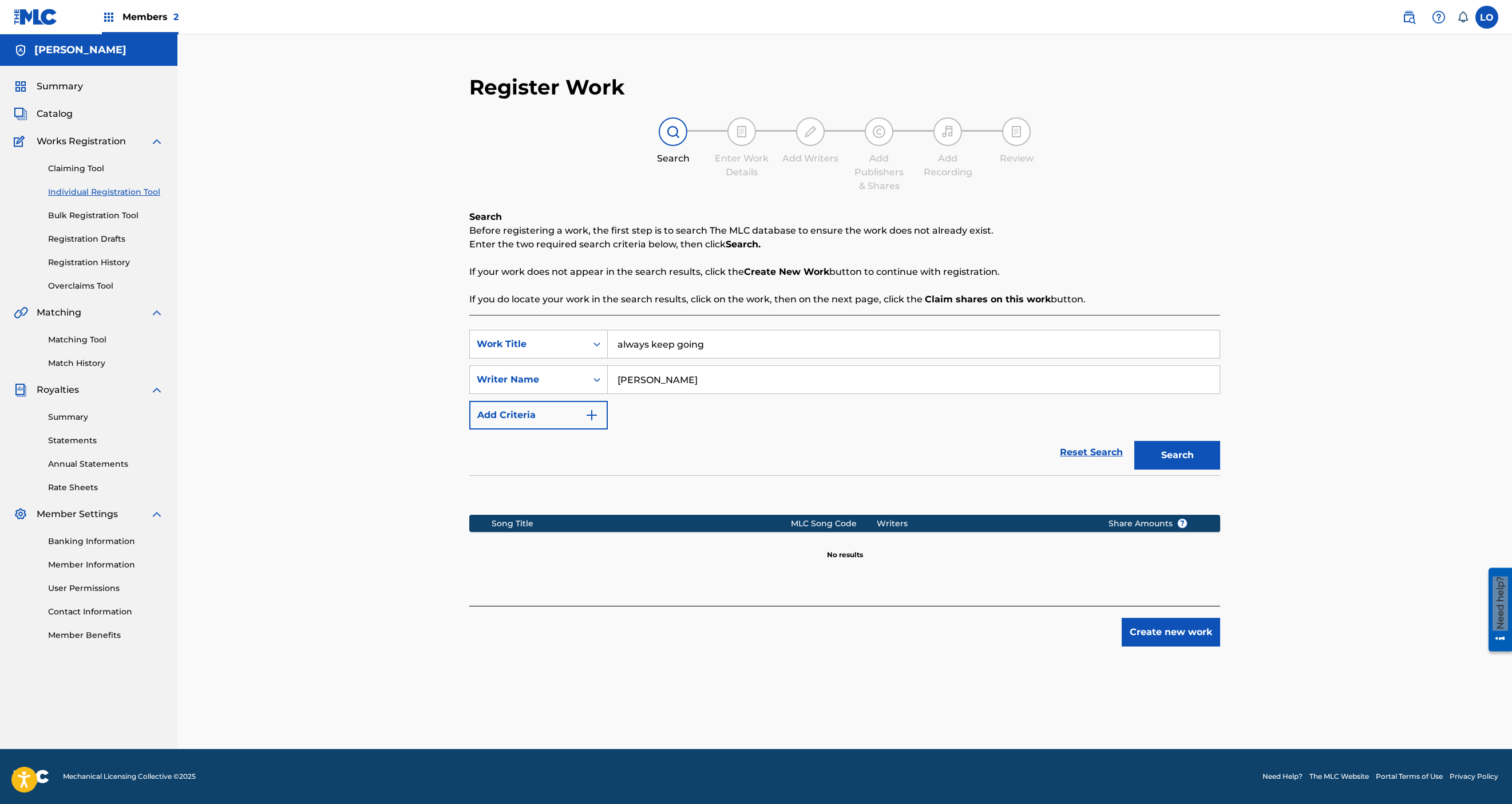scroll, scrollTop: 360, scrollLeft: 0, axis: vertical 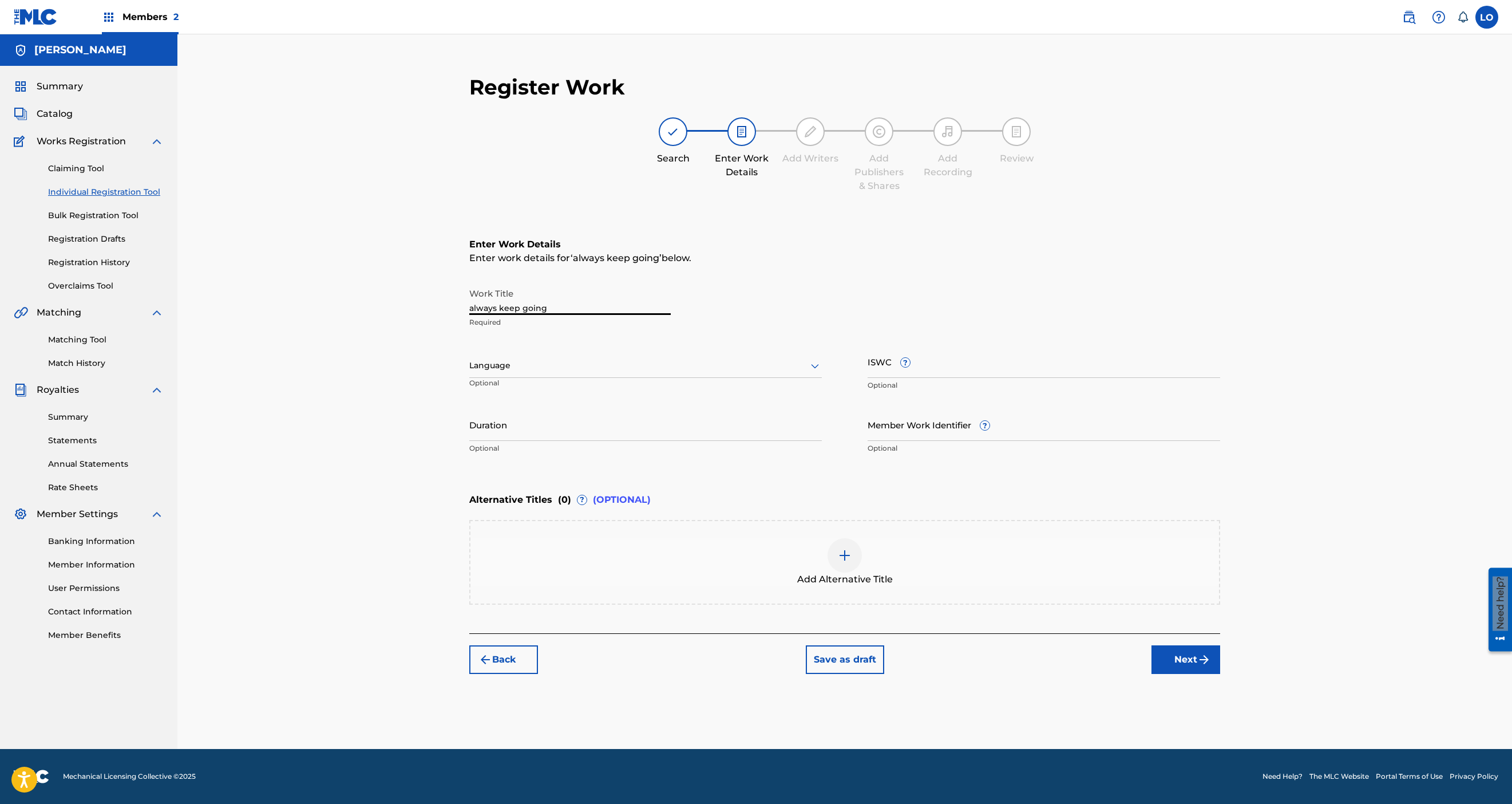 click on "always keep going" at bounding box center (570, 298) 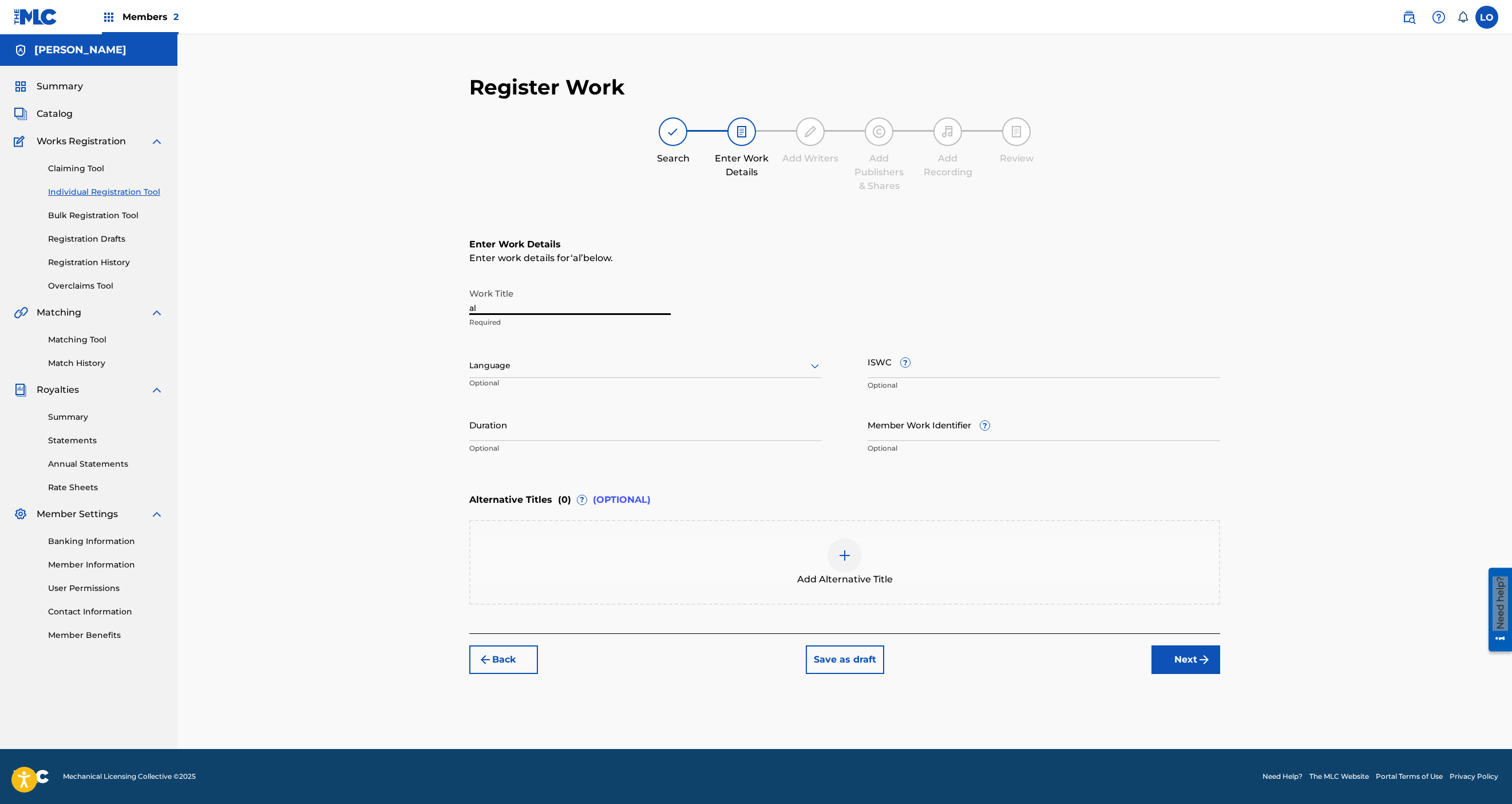 type on "a" 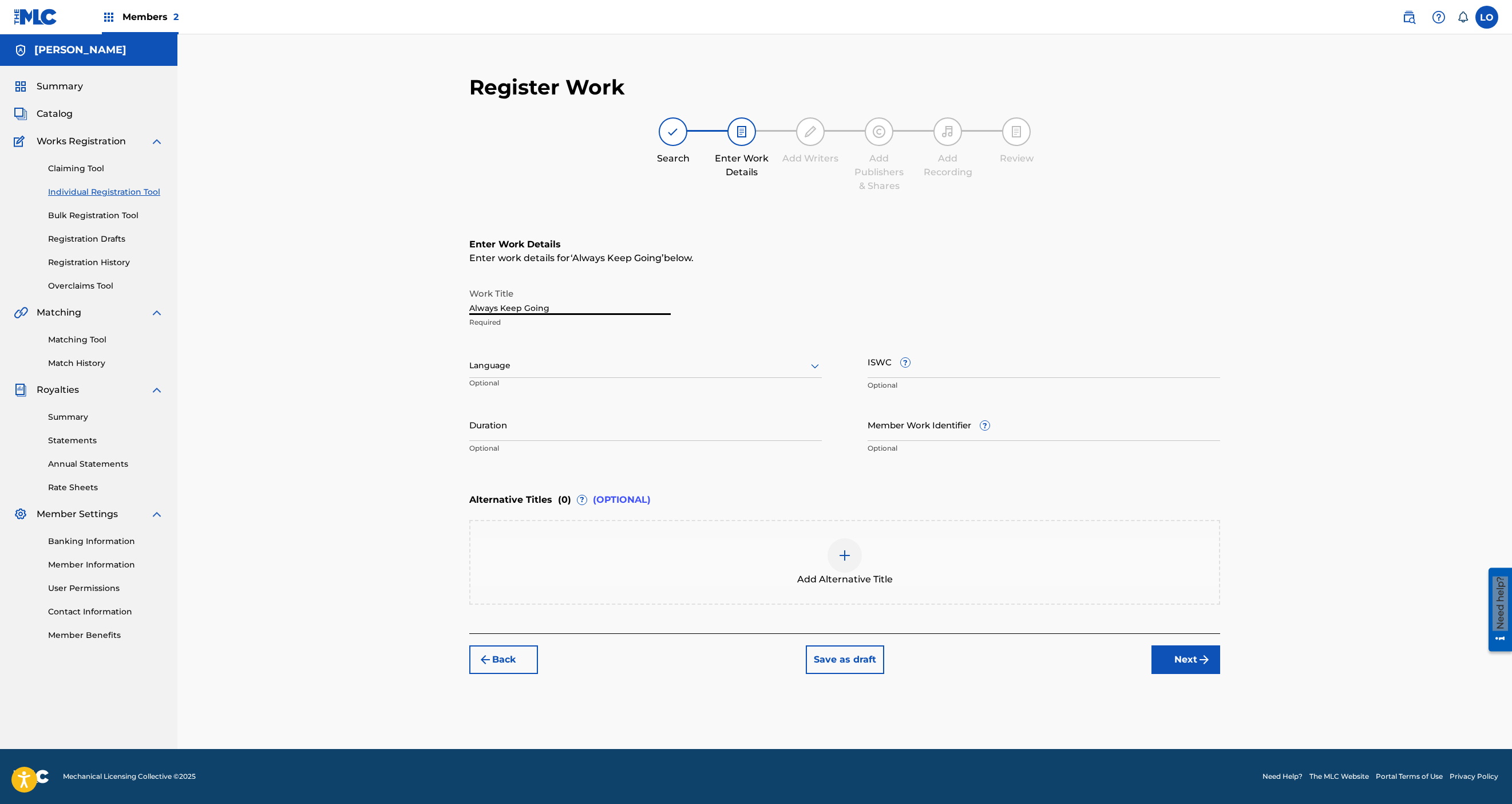 type on "Always Keep Going" 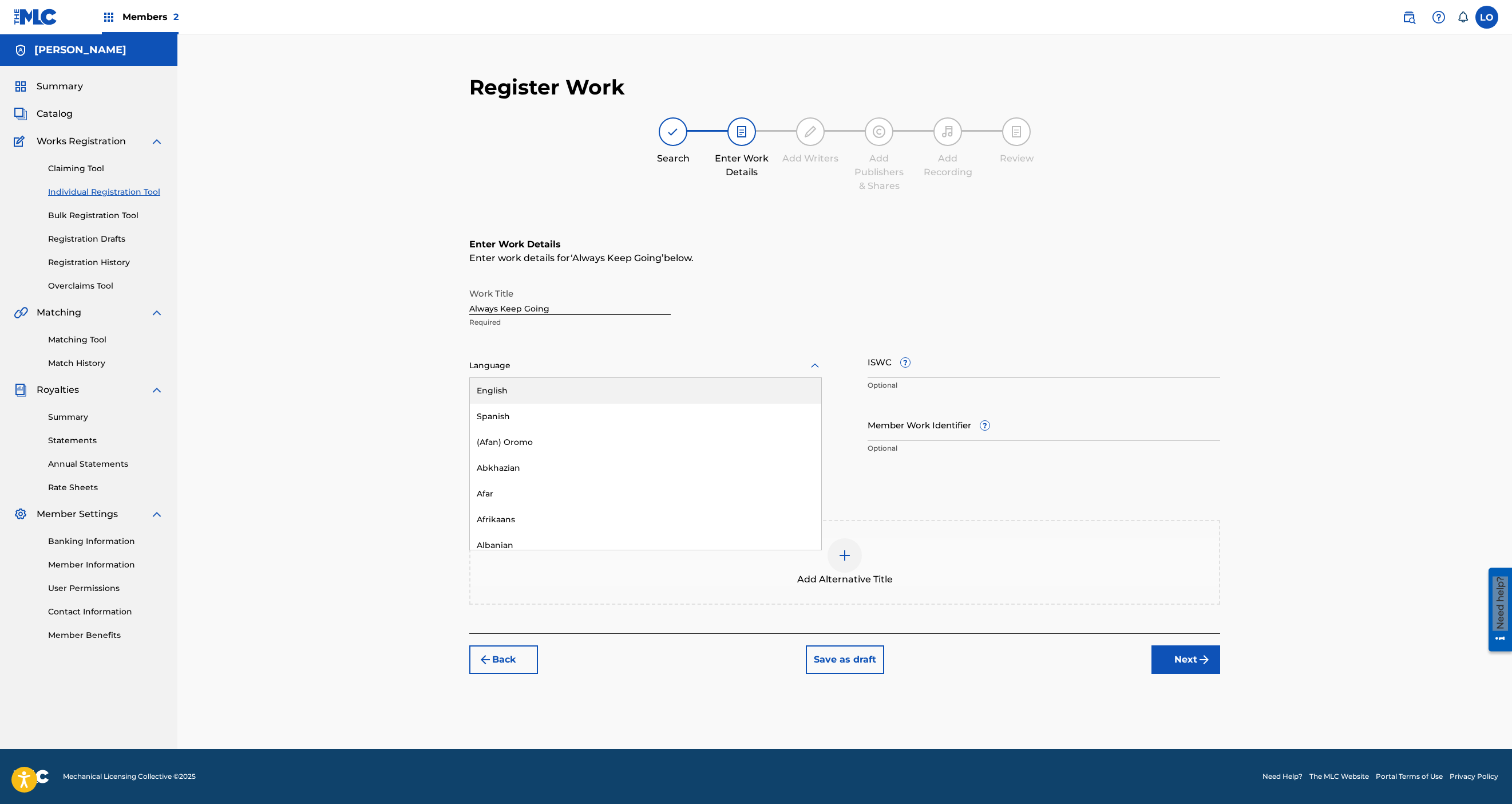 click at bounding box center [646, 365] 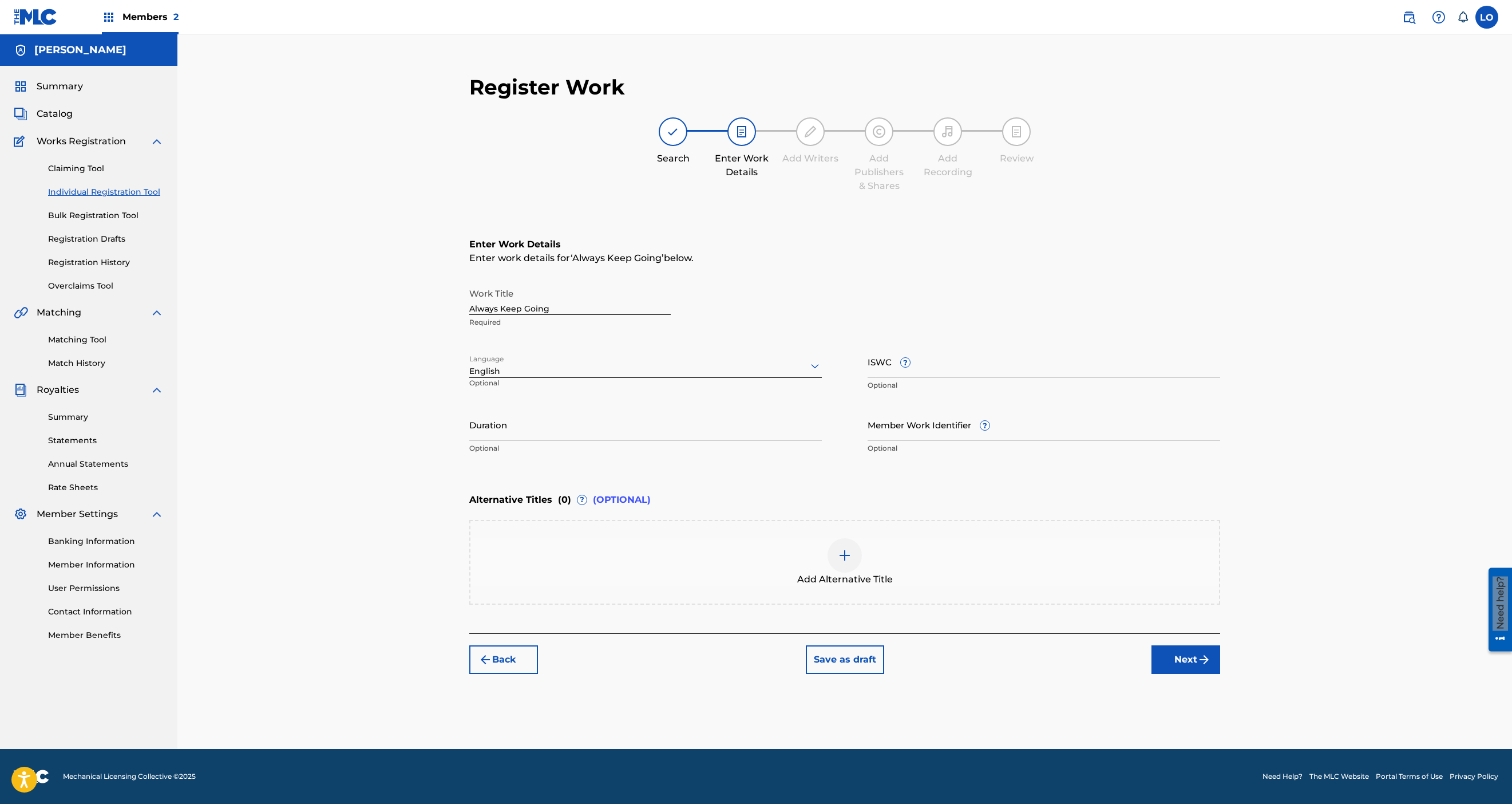 click on "Duration" at bounding box center [646, 424] 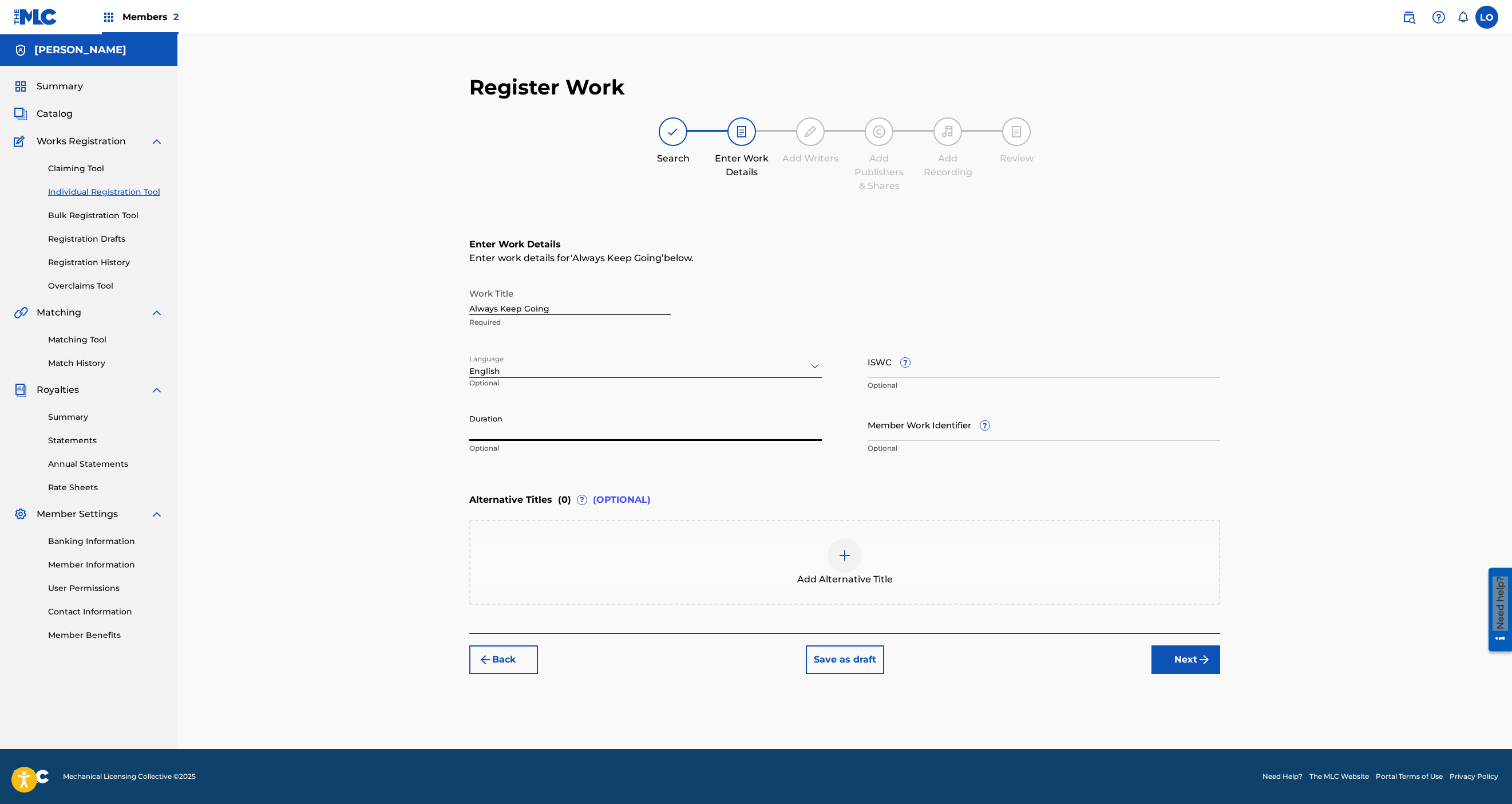 type on "3" 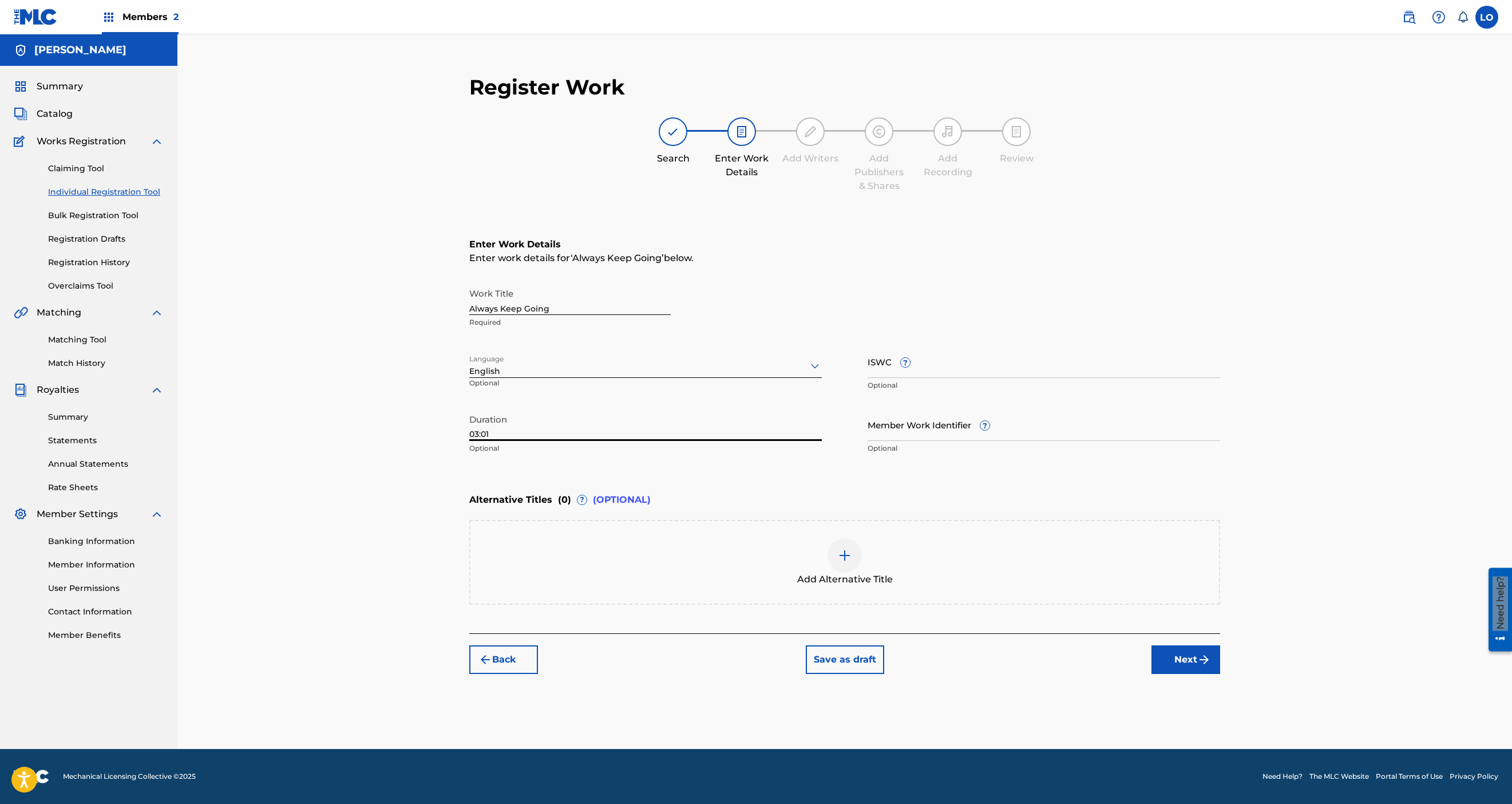 type on "03:01" 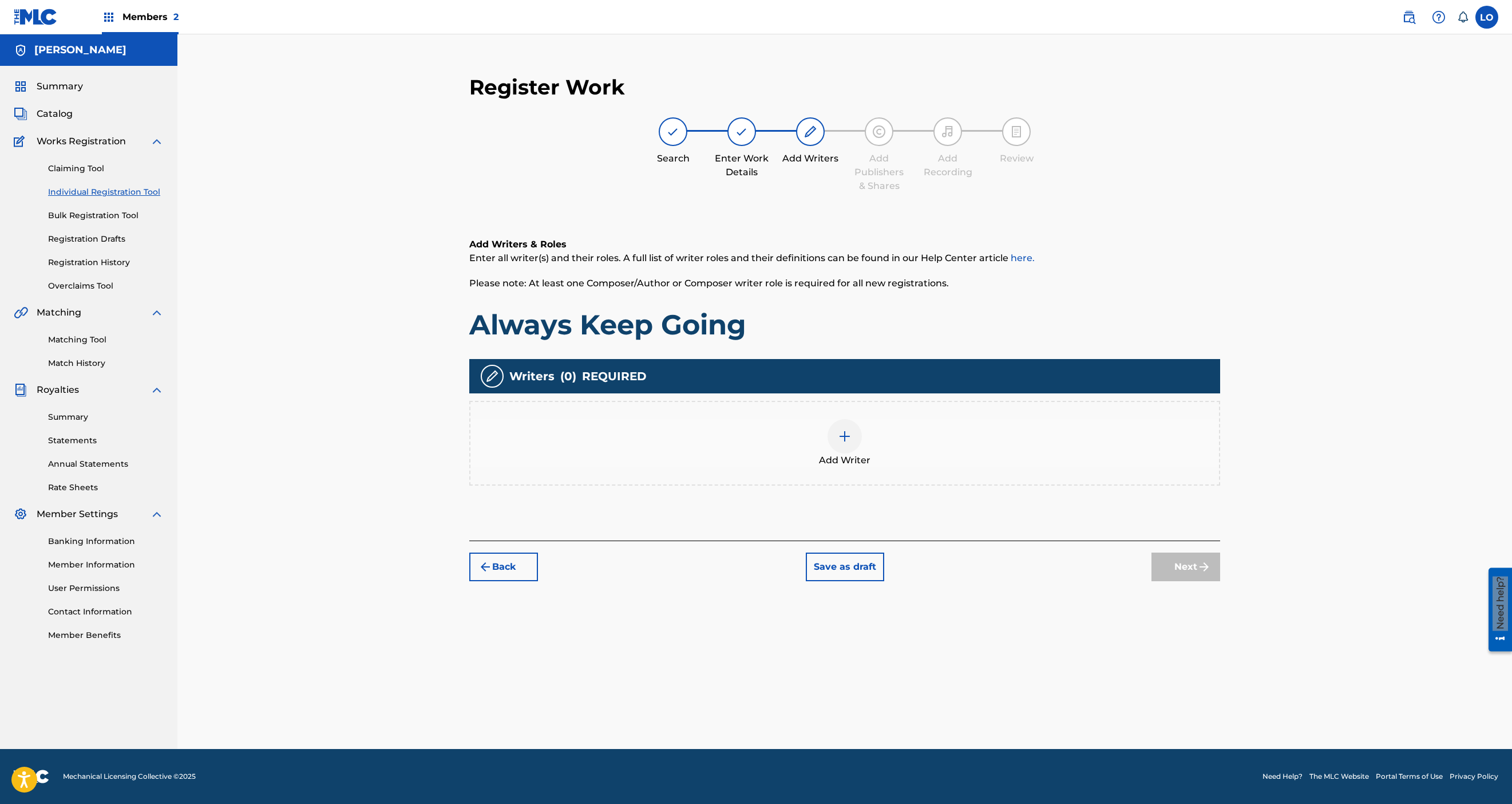 scroll, scrollTop: 52, scrollLeft: 0, axis: vertical 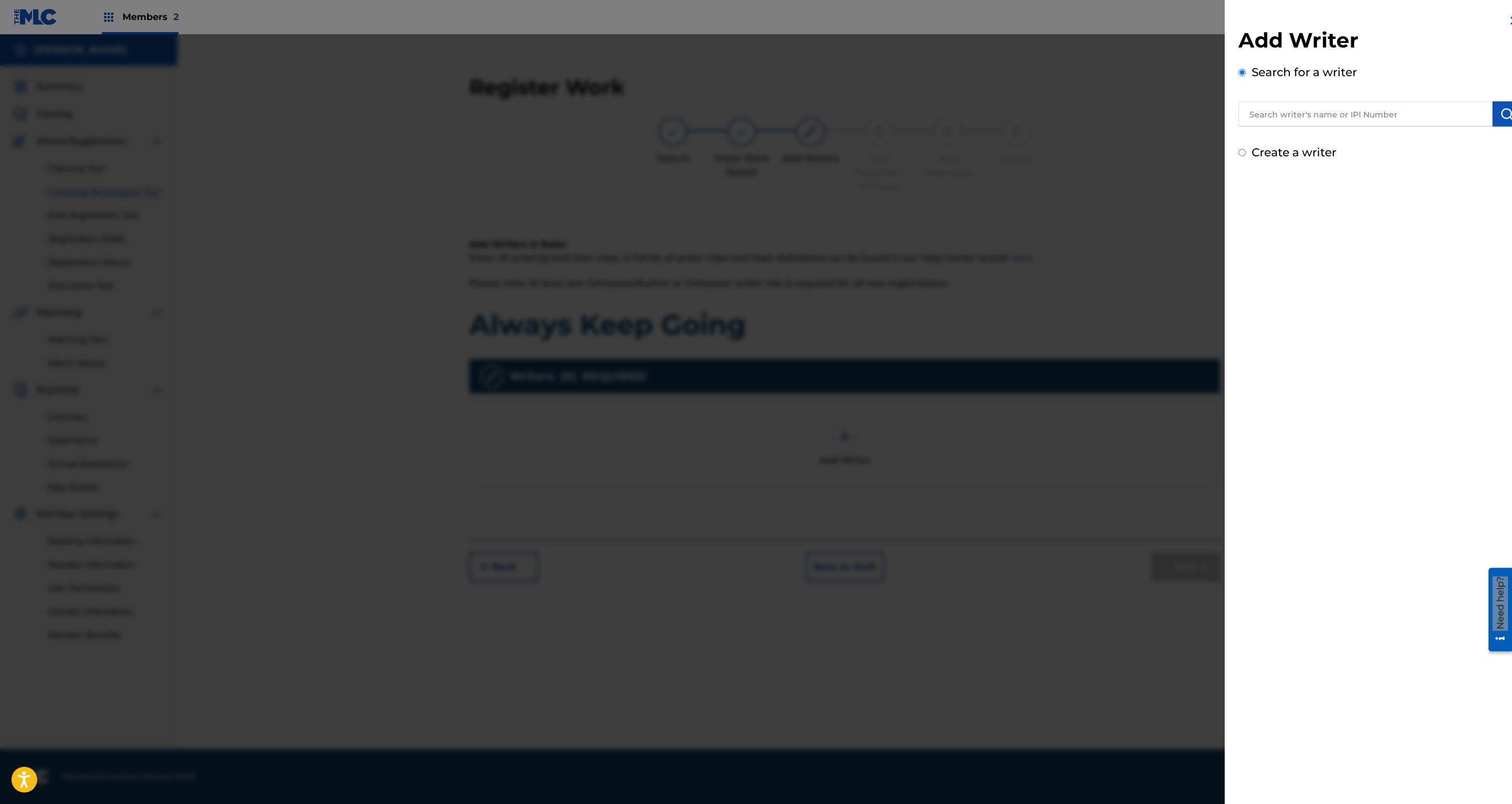 click at bounding box center (1365, 114) 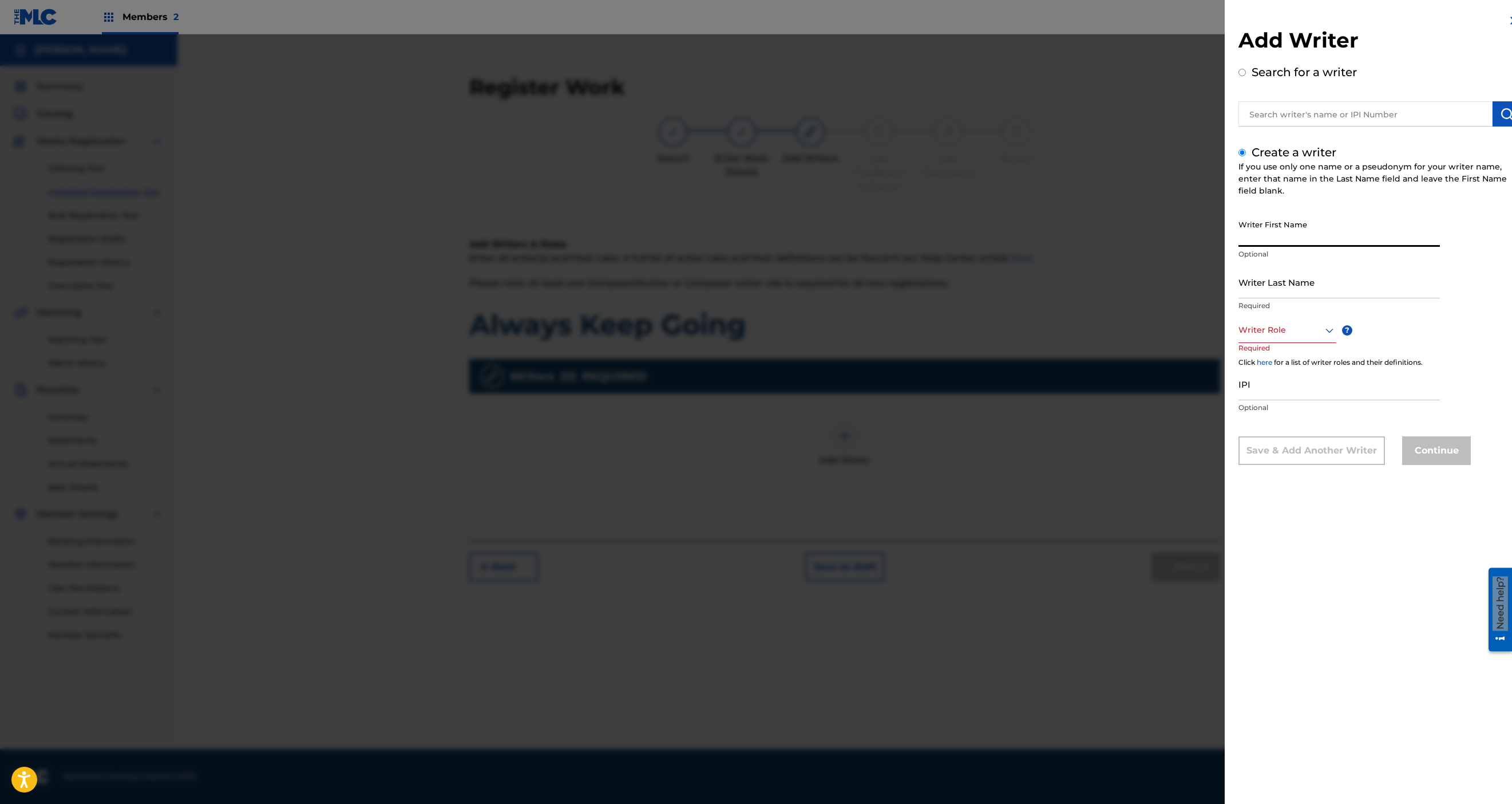 click on "Writer First Name" at bounding box center (1339, 230) 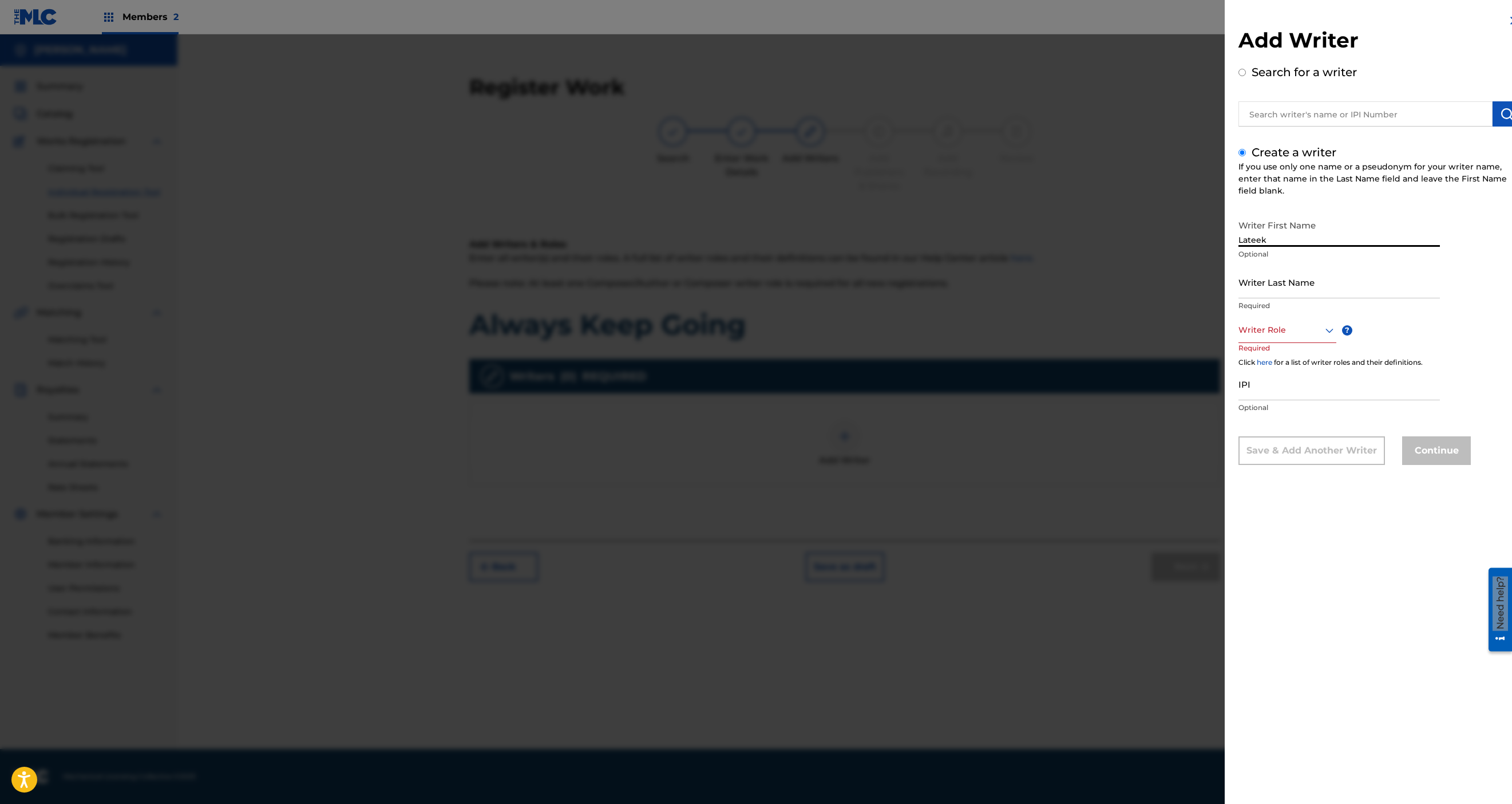 type on "Lateek" 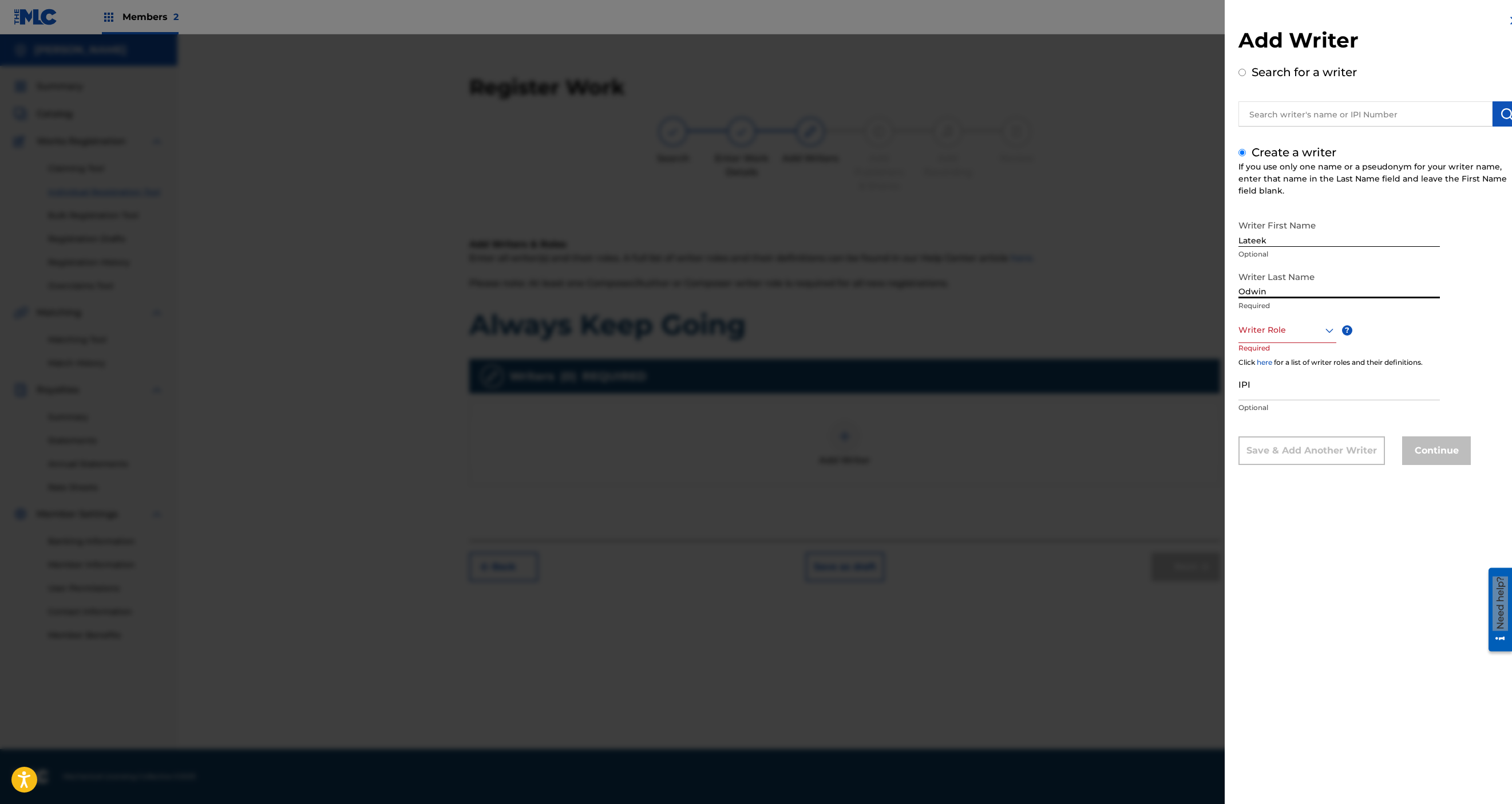 type on "Odwin" 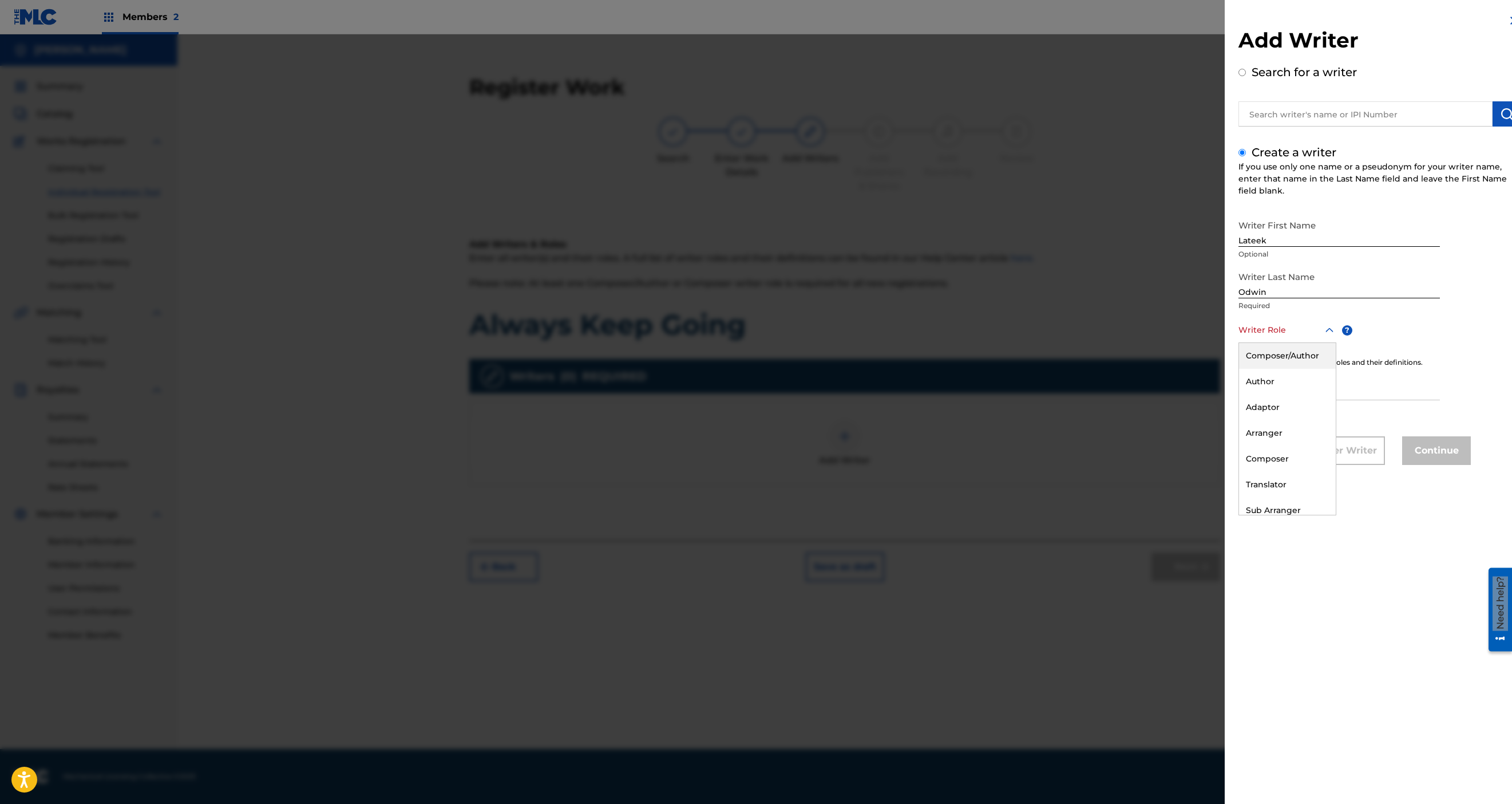 click on "Composer/Author" at bounding box center [1287, 356] 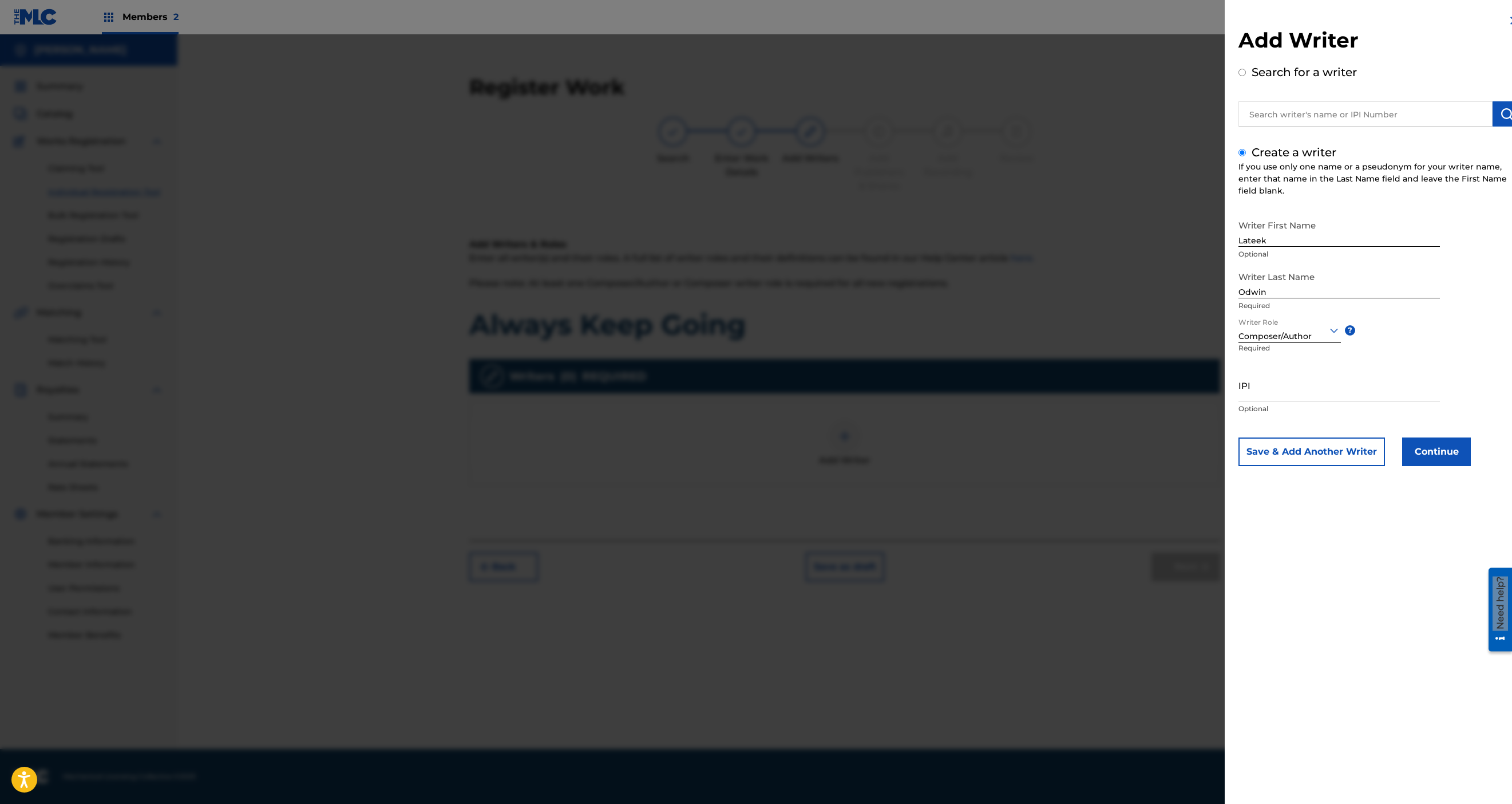 click on "IPI" at bounding box center (1339, 385) 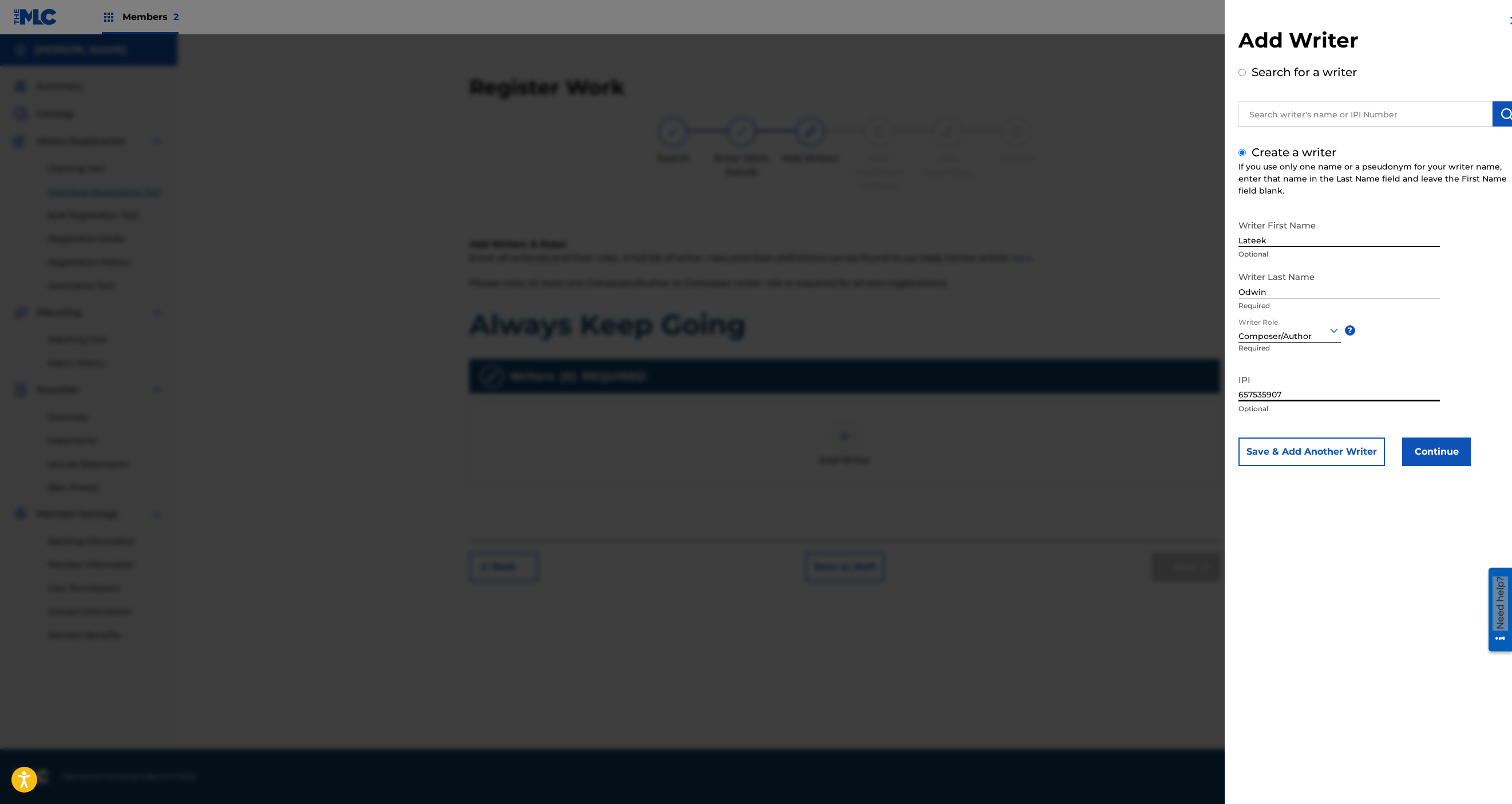 type on "657535907" 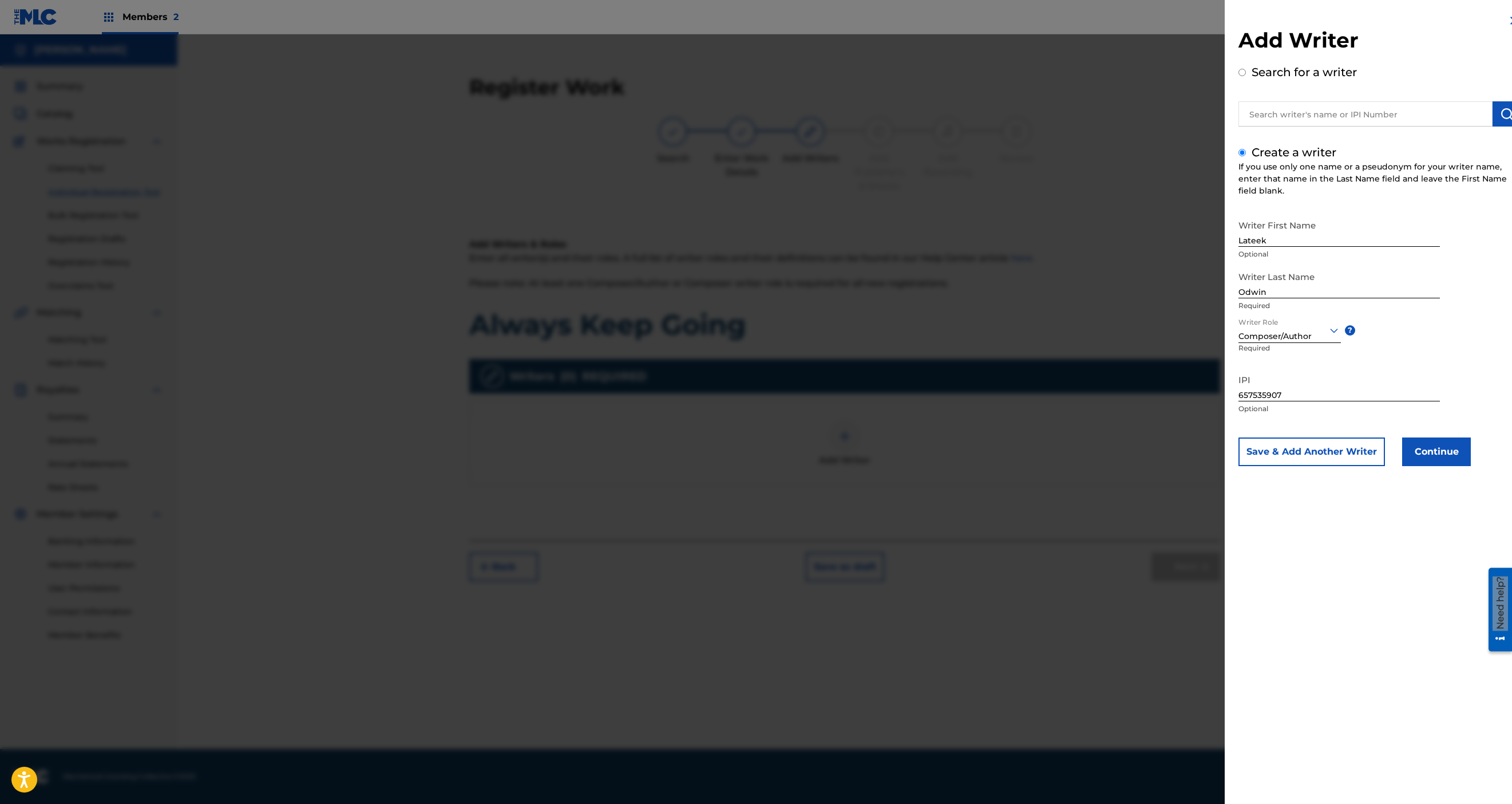 click on "Continue" at bounding box center [1436, 452] 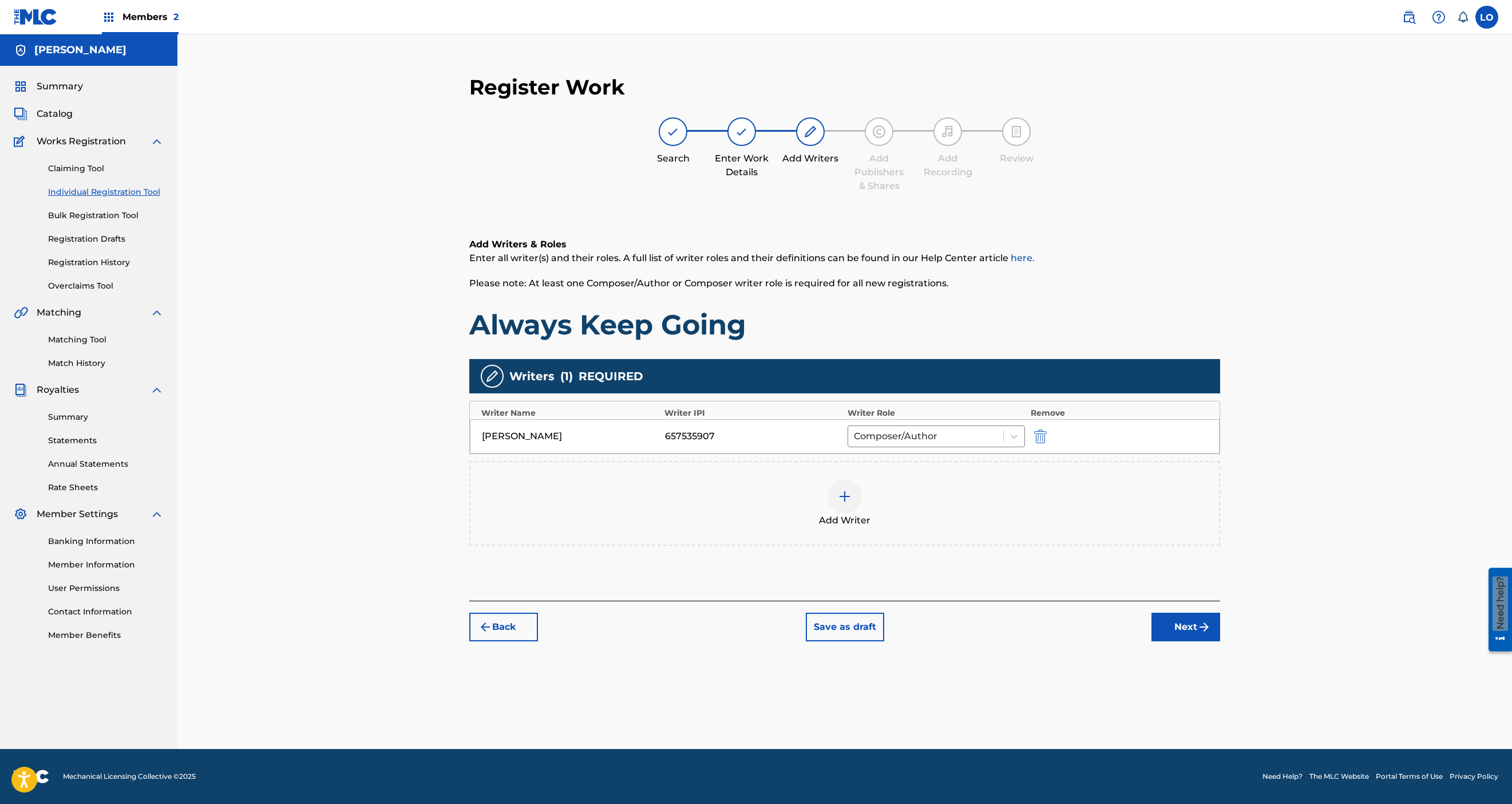 scroll, scrollTop: 360, scrollLeft: 0, axis: vertical 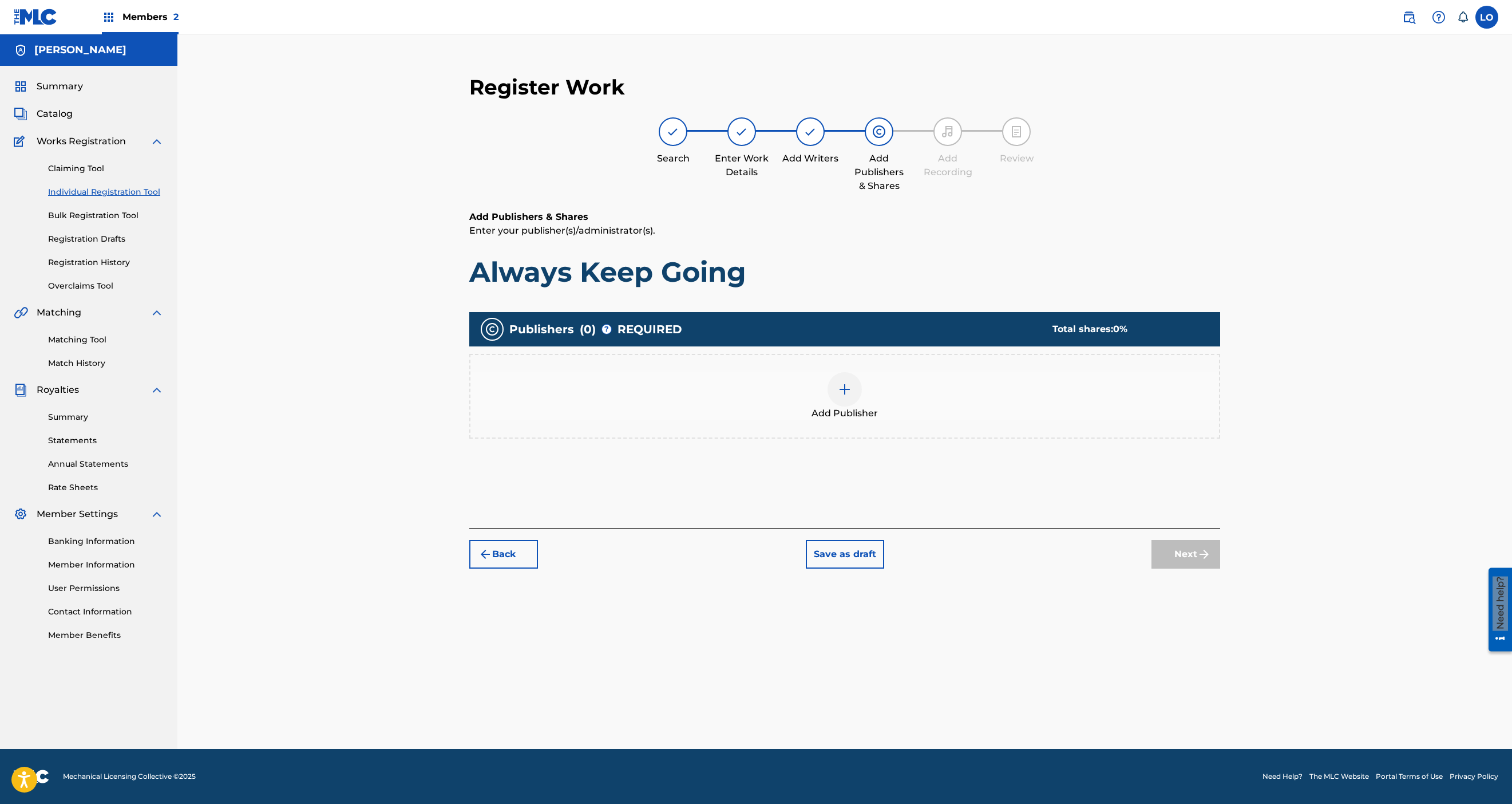 click at bounding box center [845, 389] 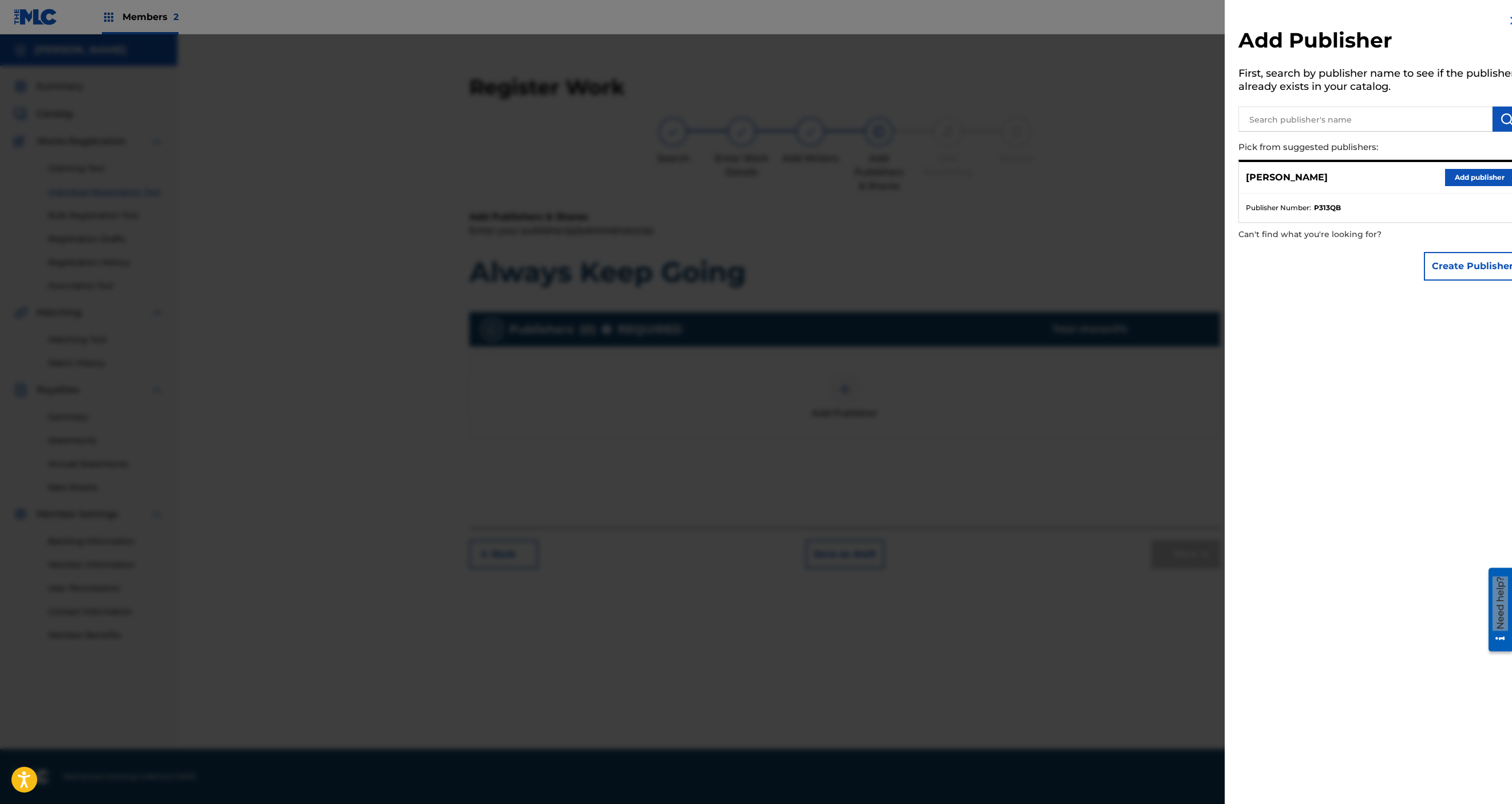 click at bounding box center (1365, 119) 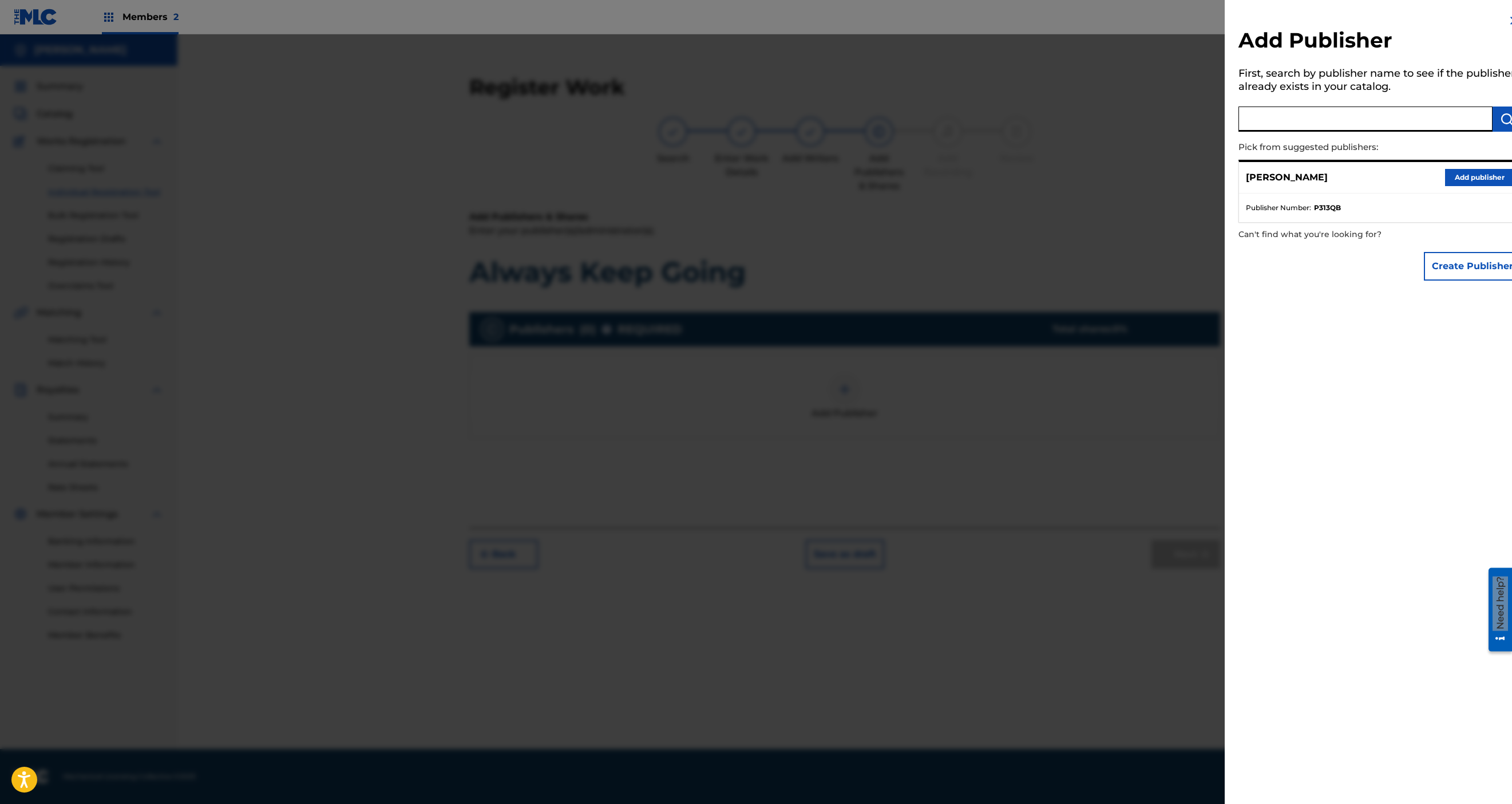 type on "l" 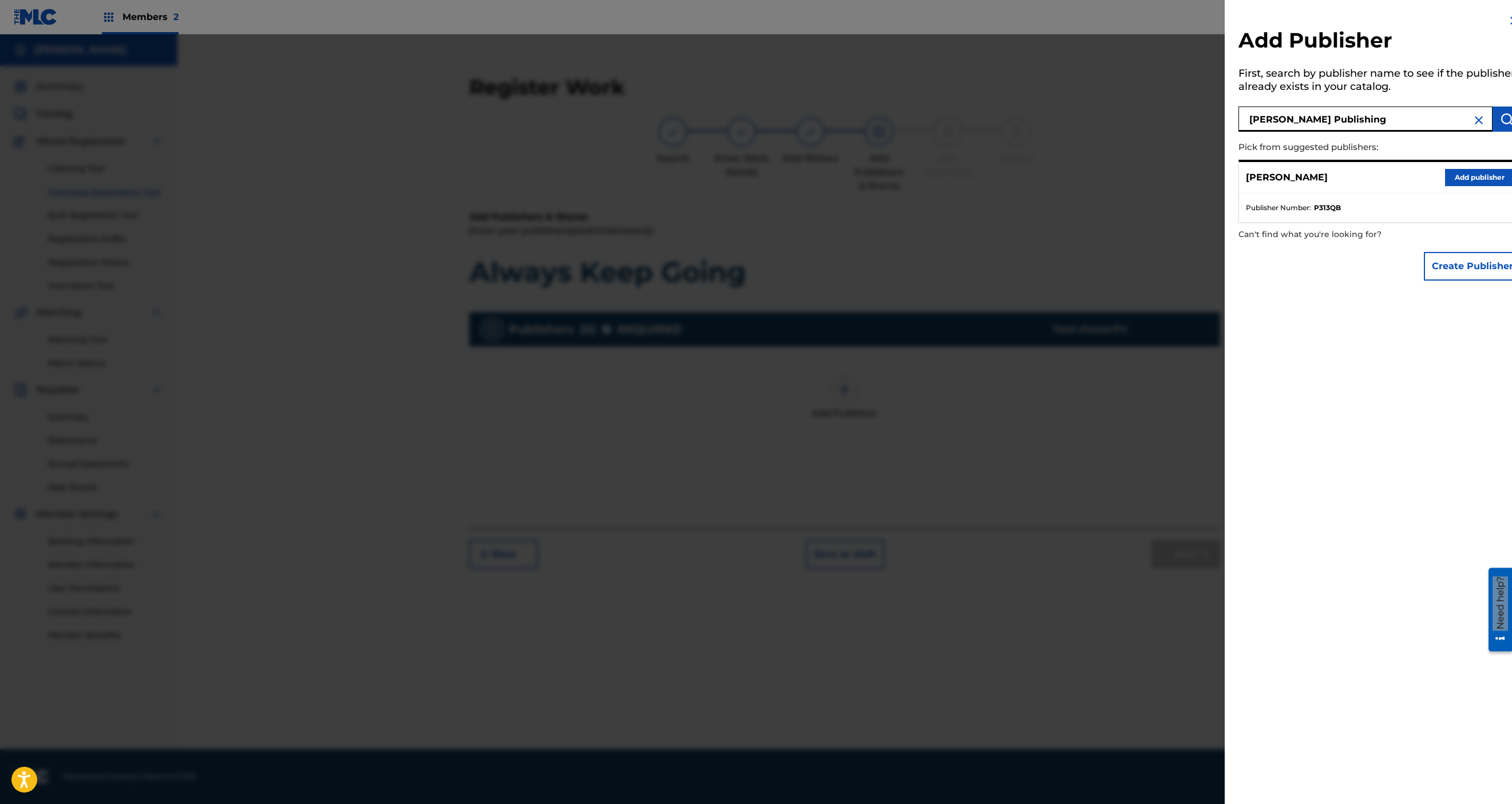 type on "[PERSON_NAME] Publishing" 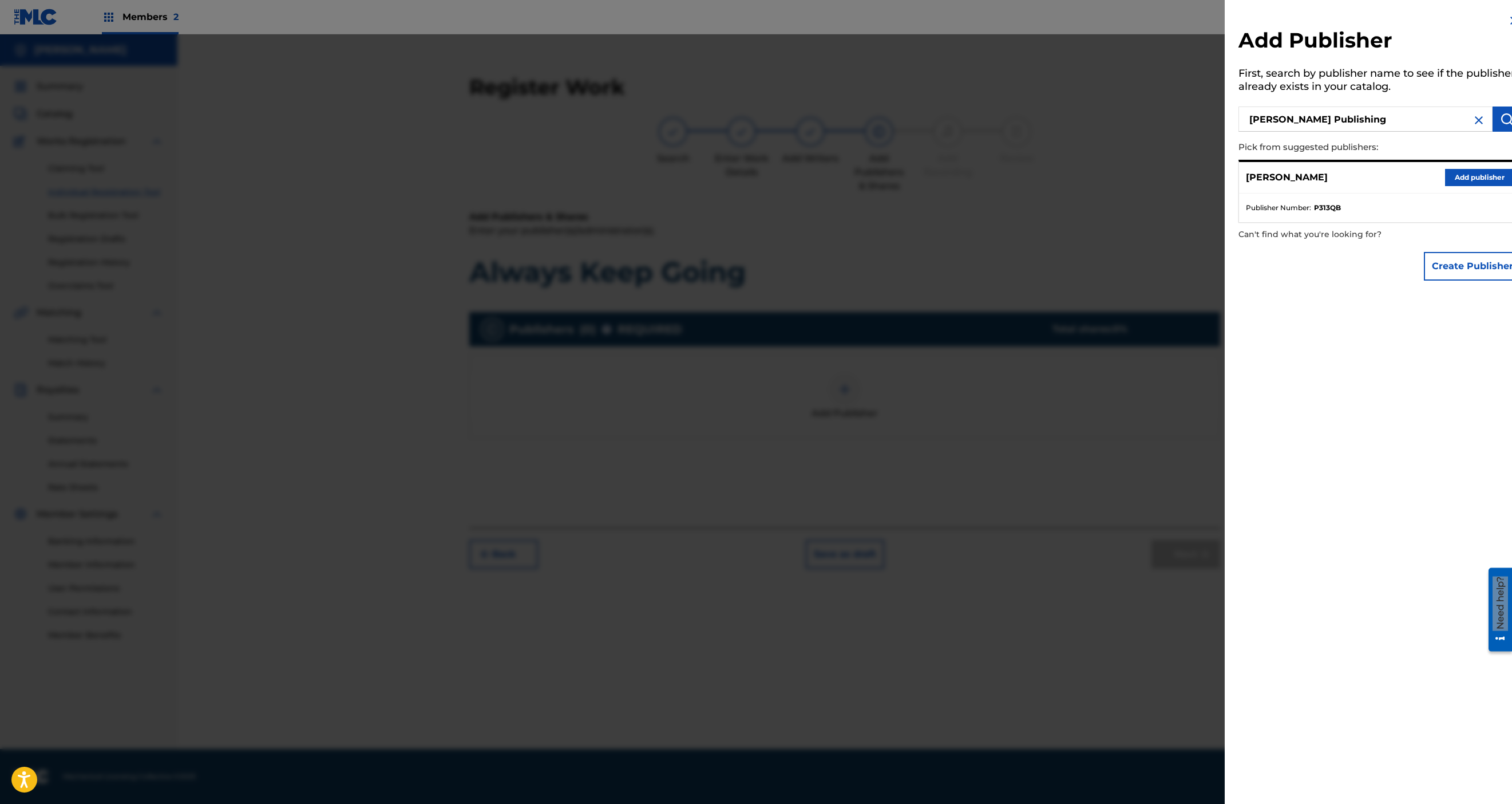 click on "Create Publisher" at bounding box center [1473, 266] 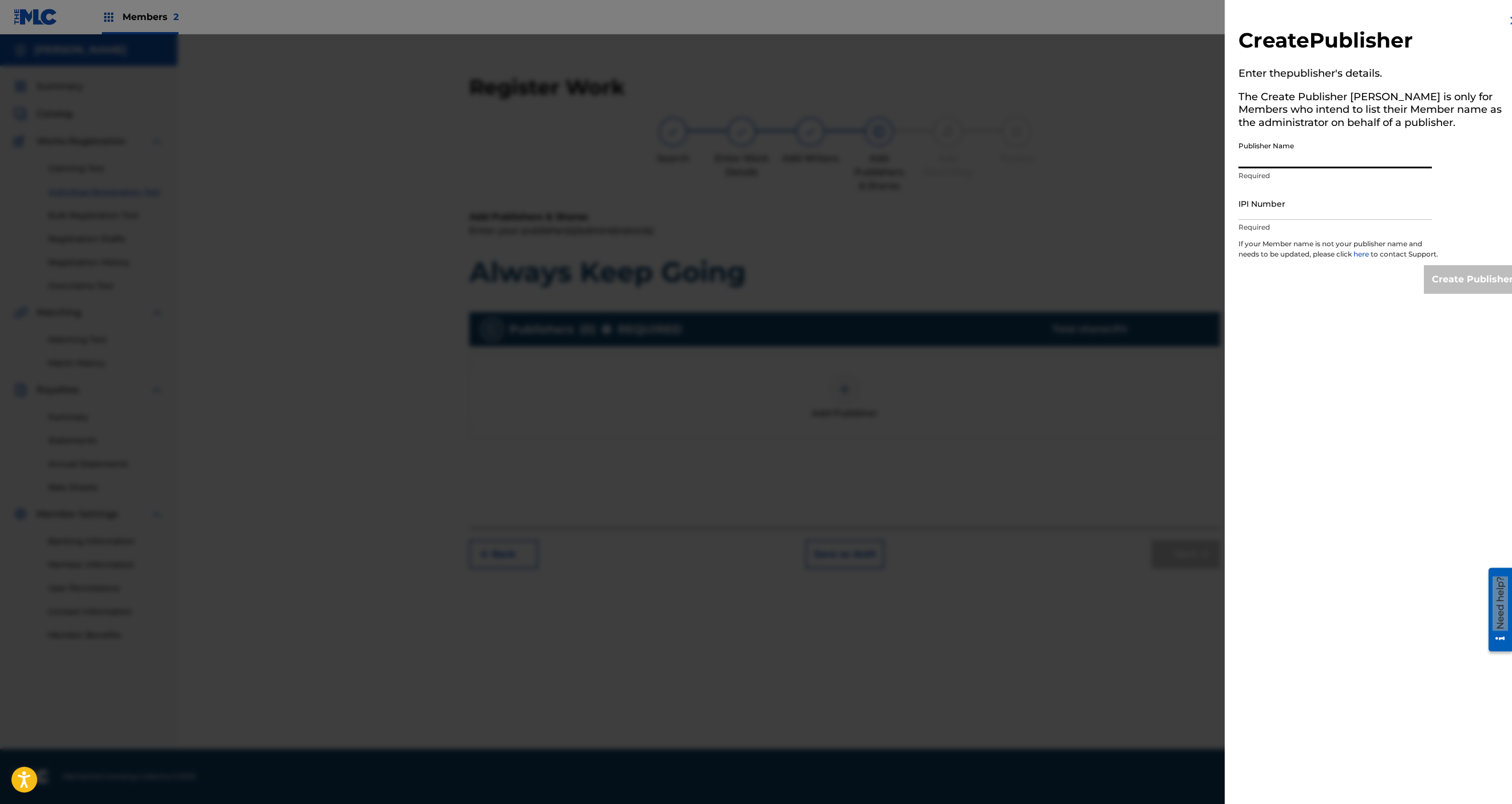 click on "Publisher Name" at bounding box center [1335, 152] 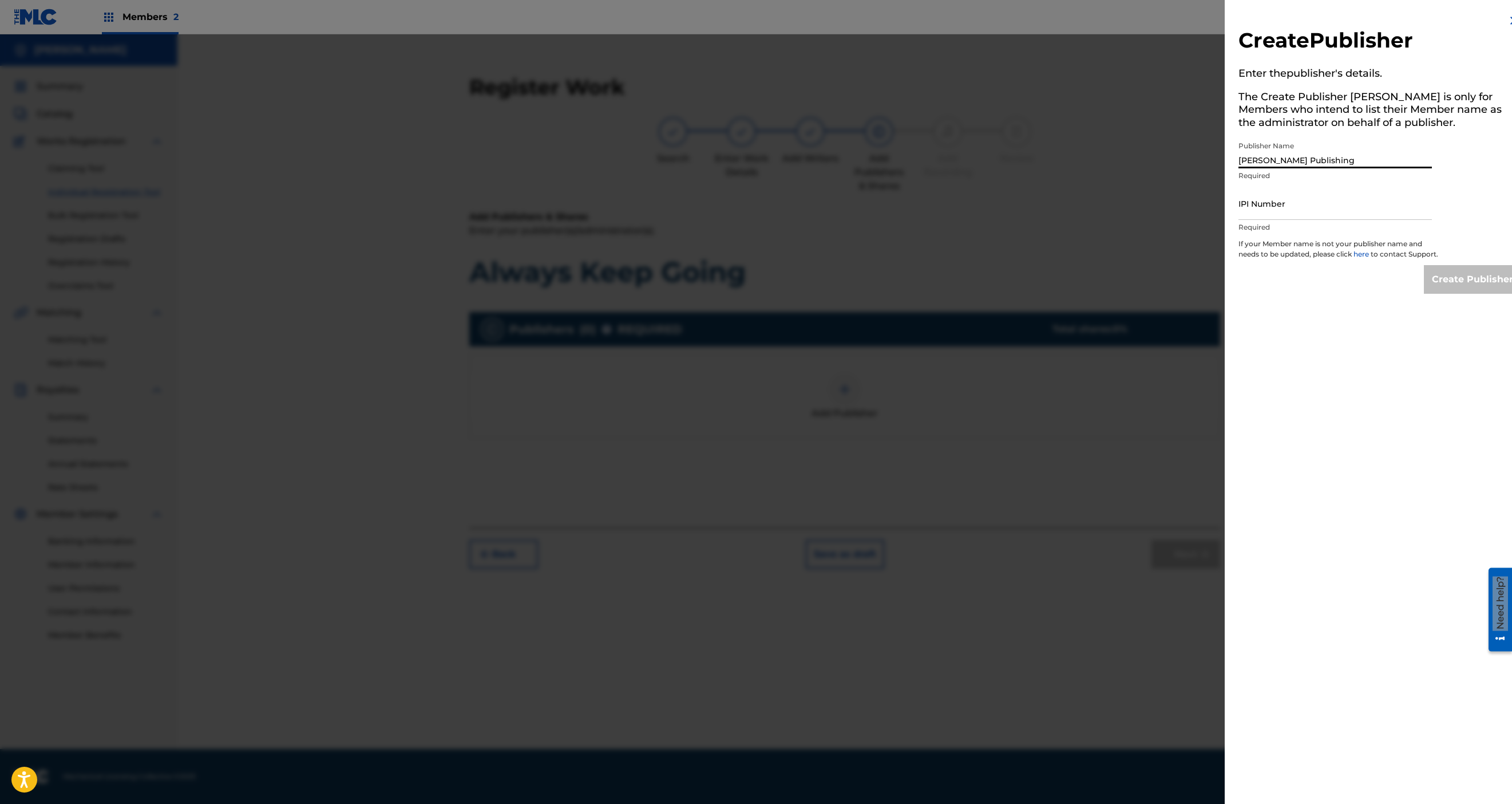 type on "[PERSON_NAME] Publishing" 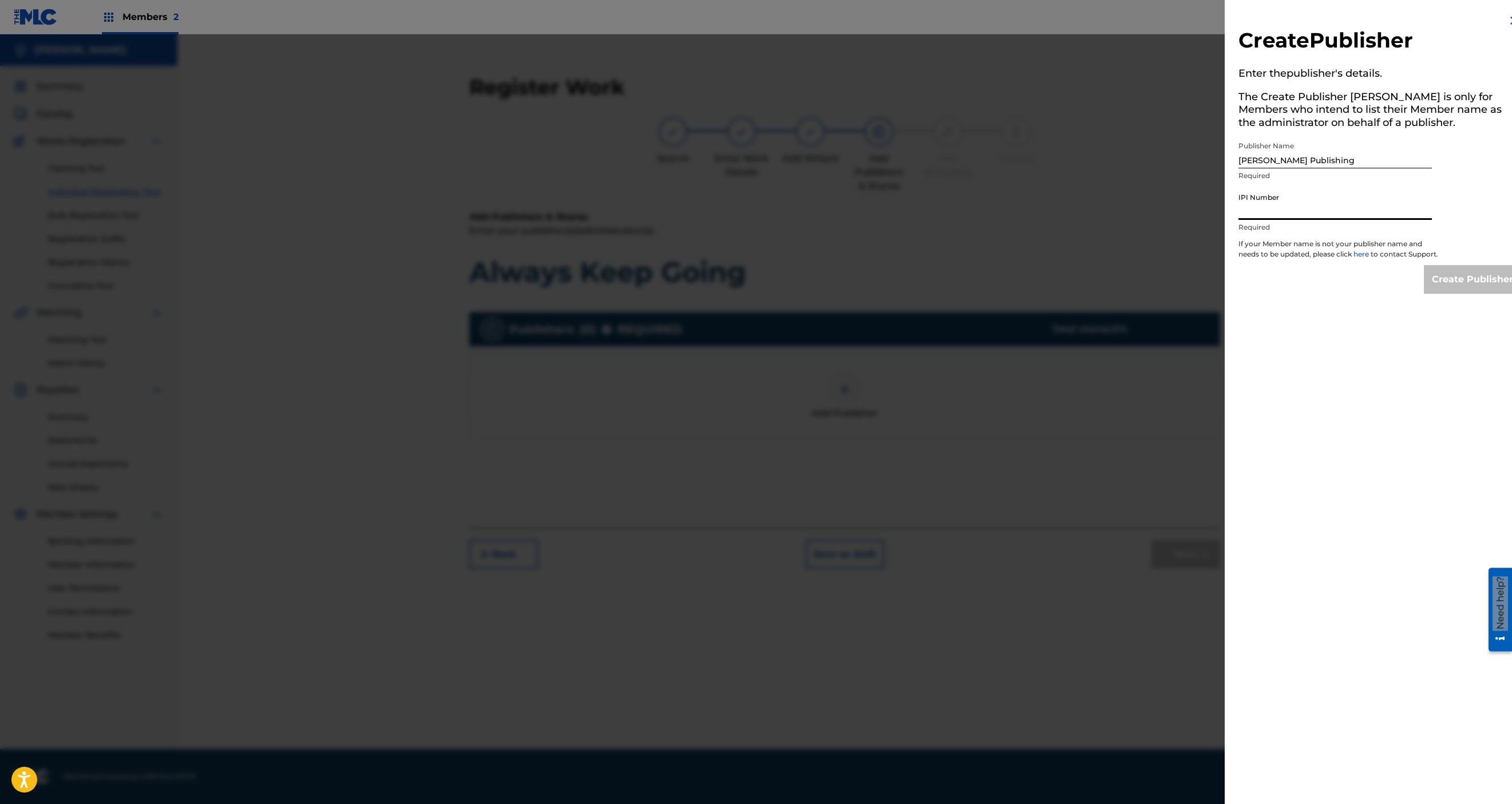 click on "IPI Number" at bounding box center [1335, 203] 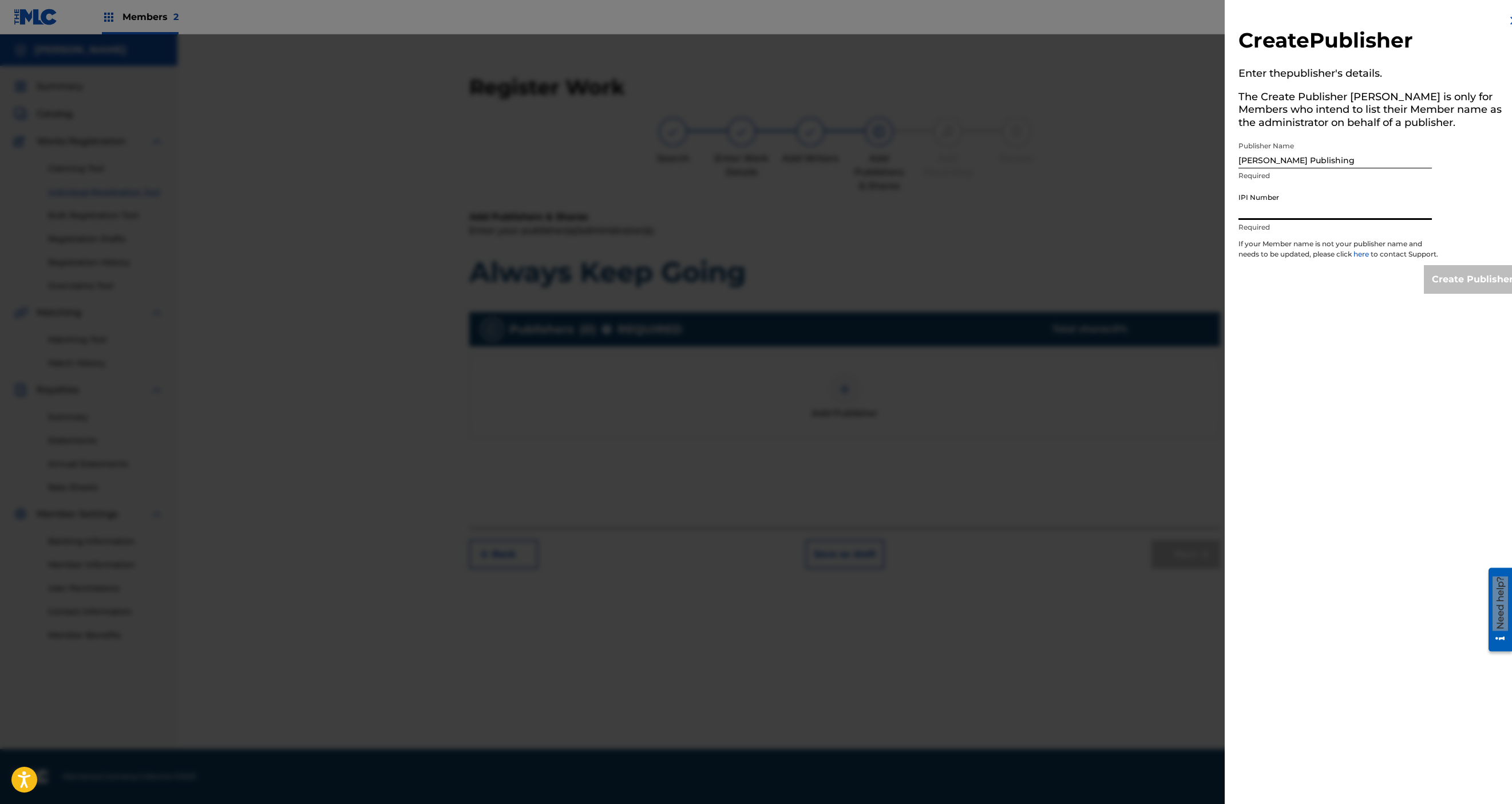 click on "IPI Number" at bounding box center (1335, 203) 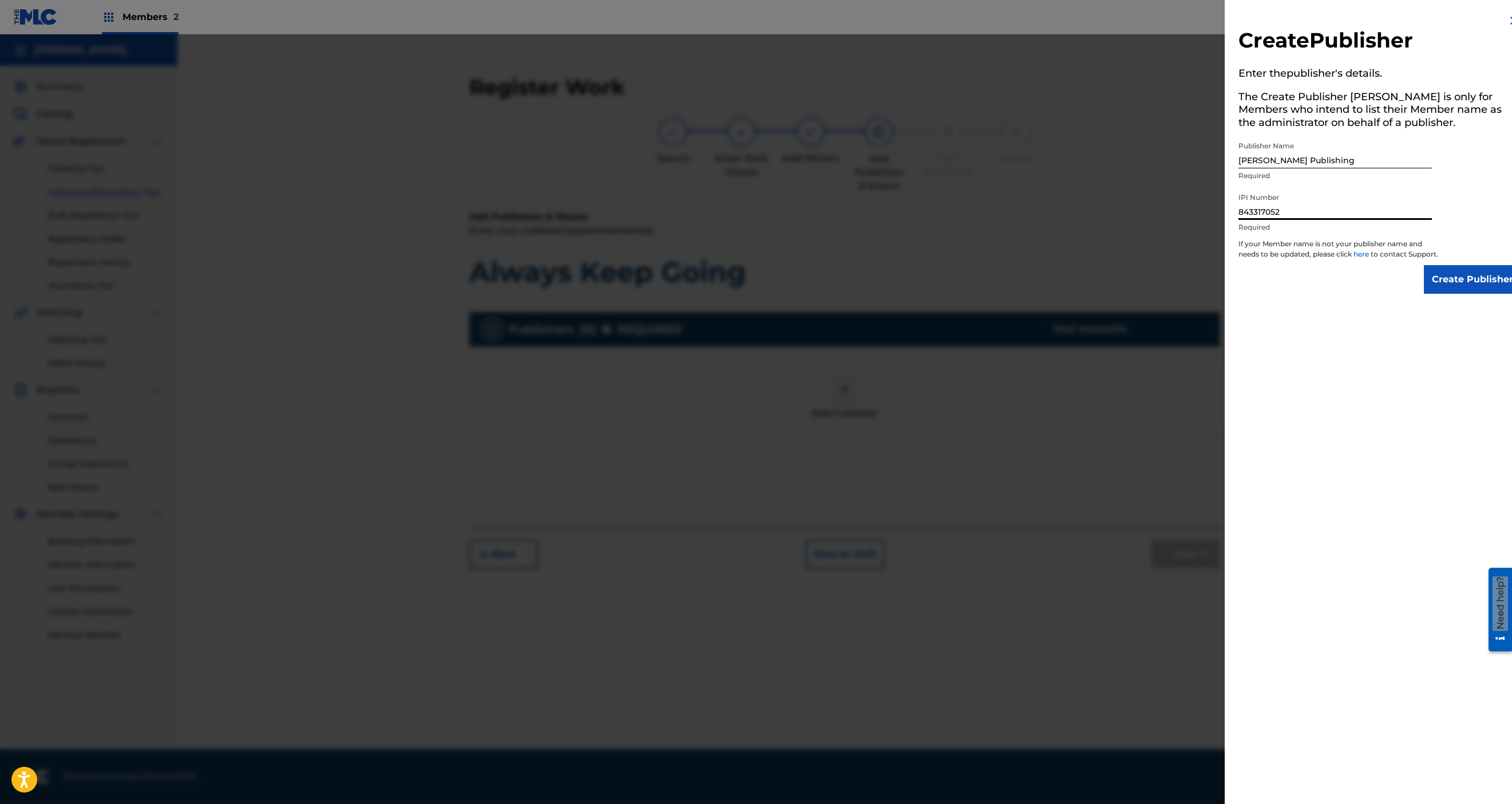 type on "843317052" 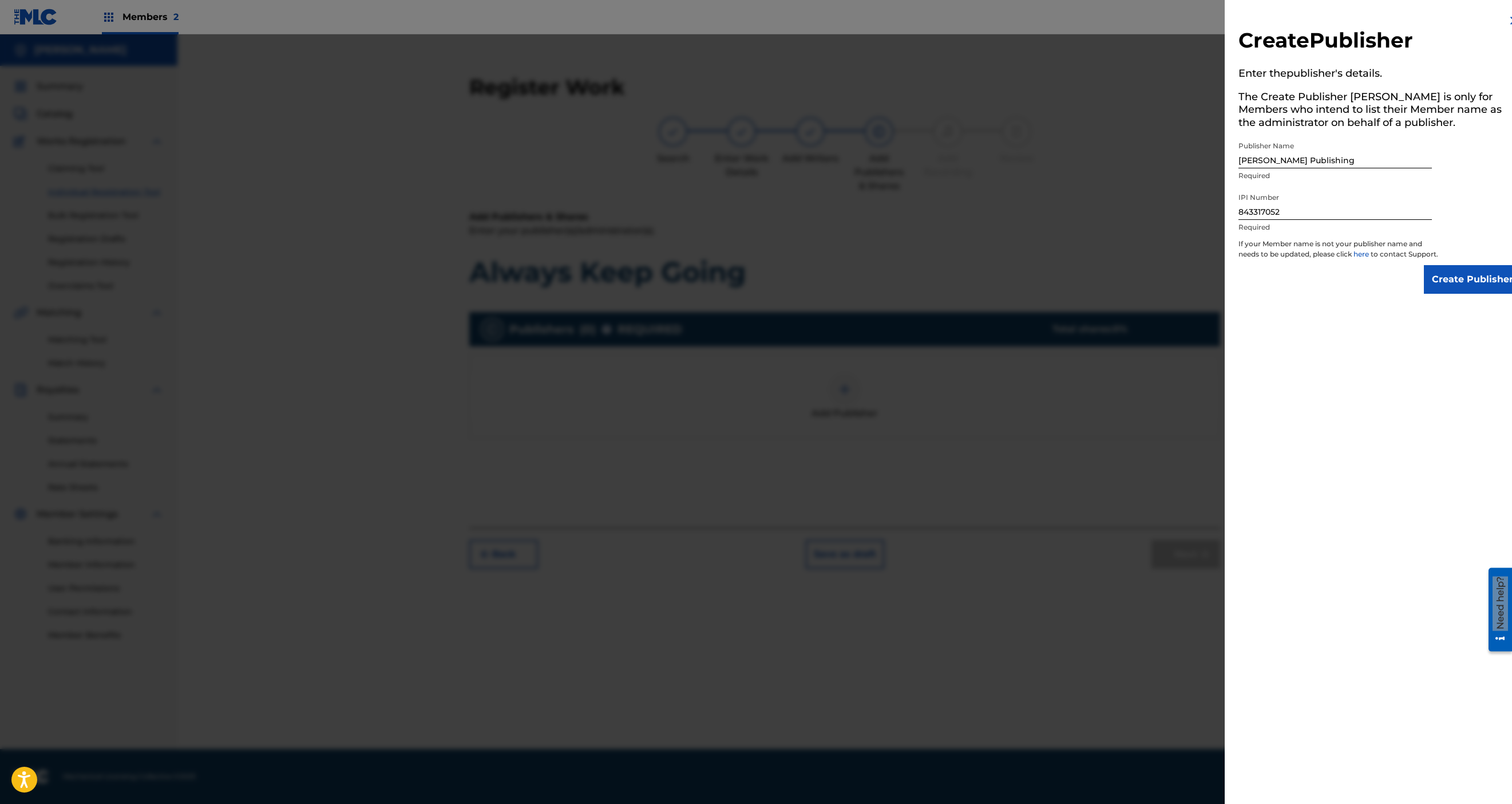 click on "Create Publisher" at bounding box center (1473, 279) 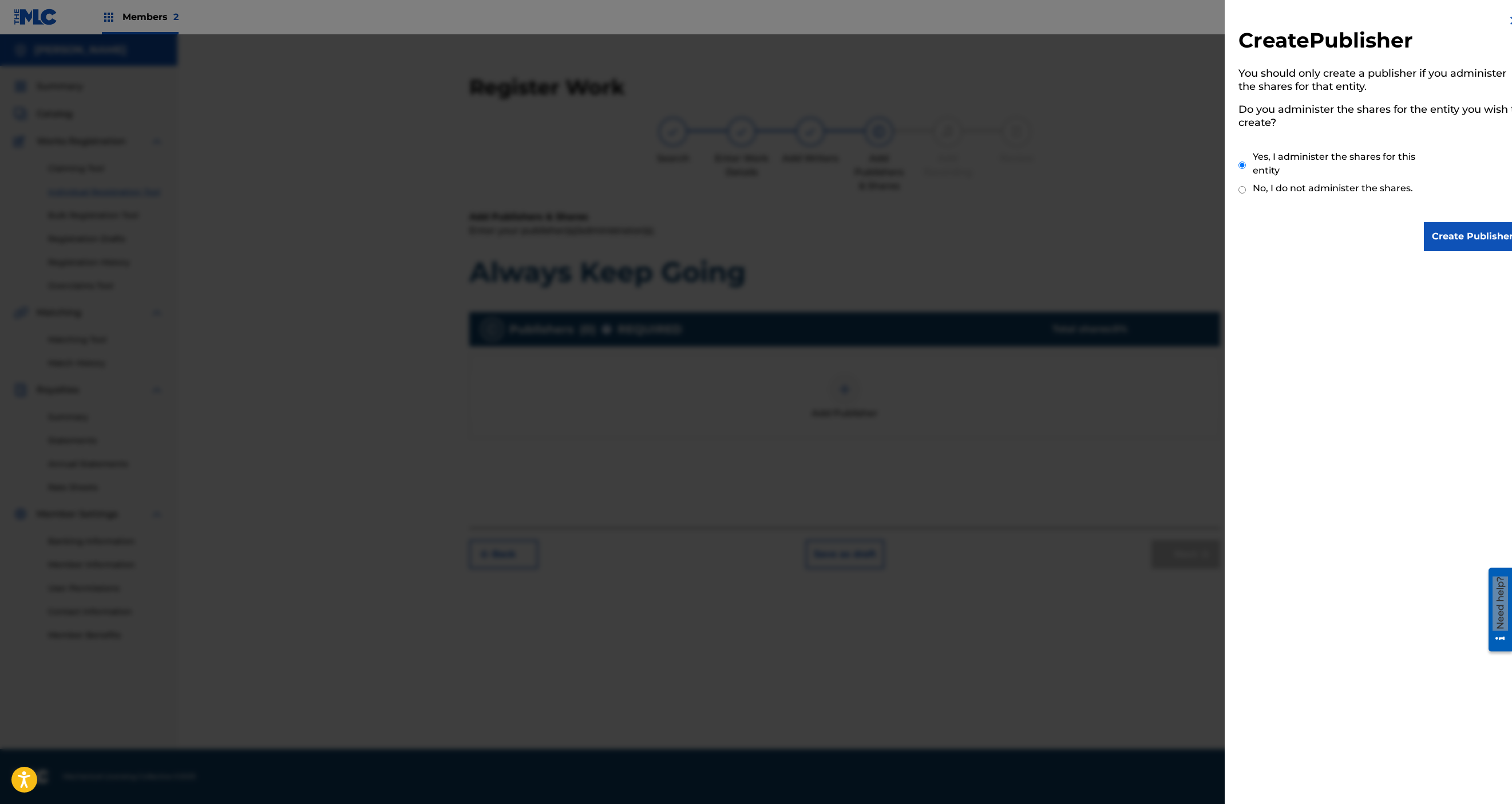 click on "Create Publisher" at bounding box center [1473, 237] 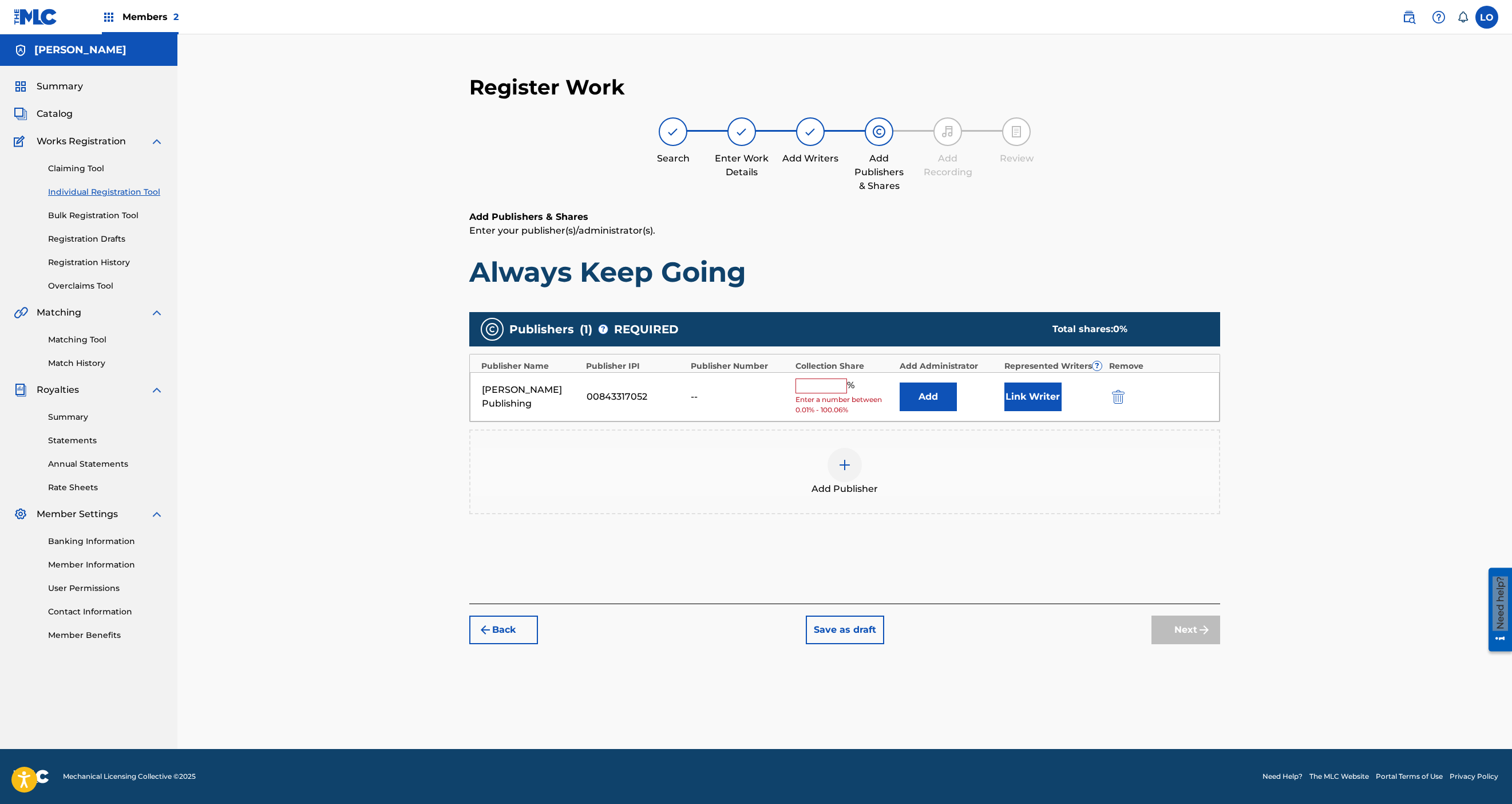 click at bounding box center [821, 386] 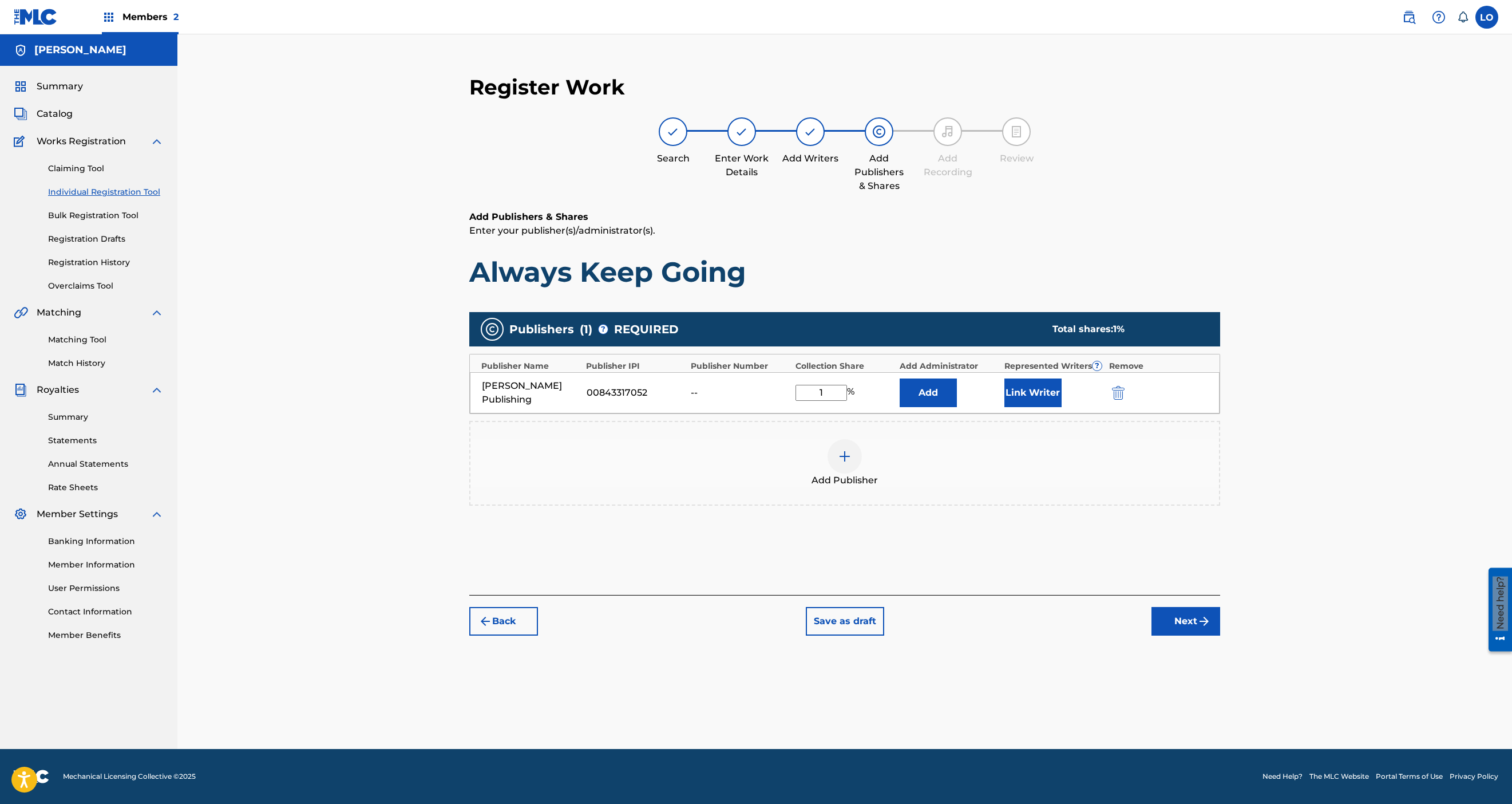 type on "1" 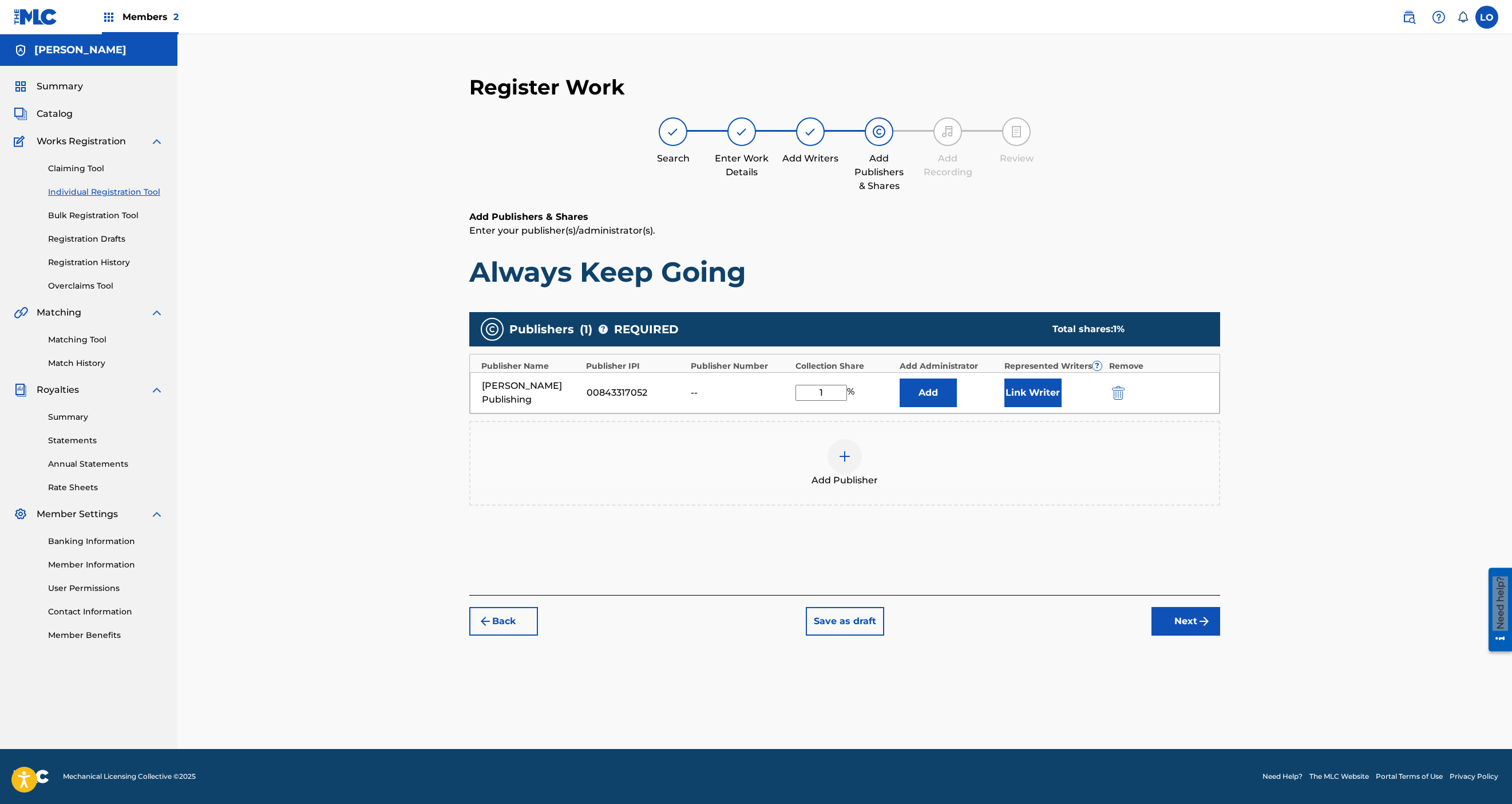 click on "1" at bounding box center (821, 393) 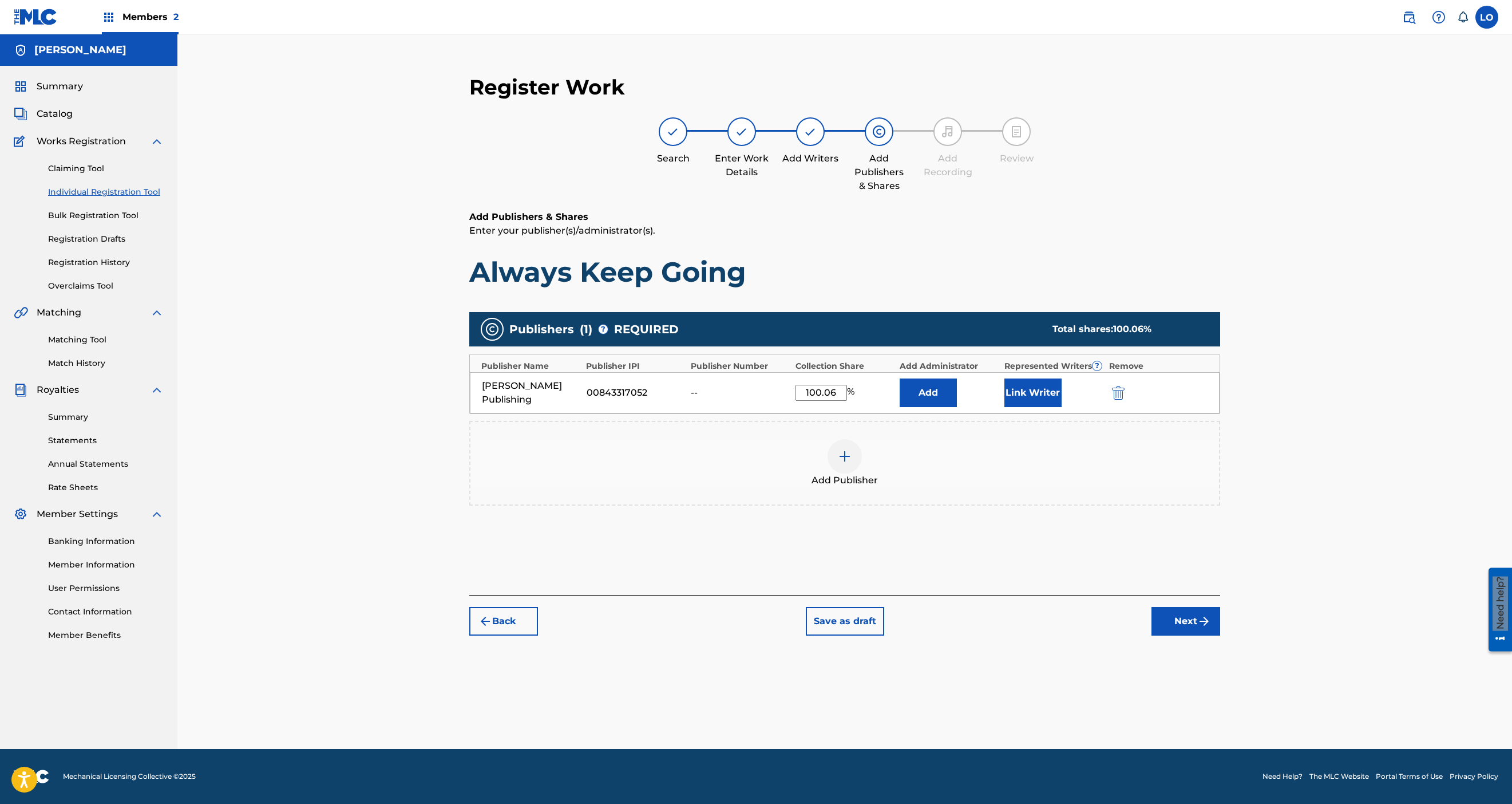 type on "100.06" 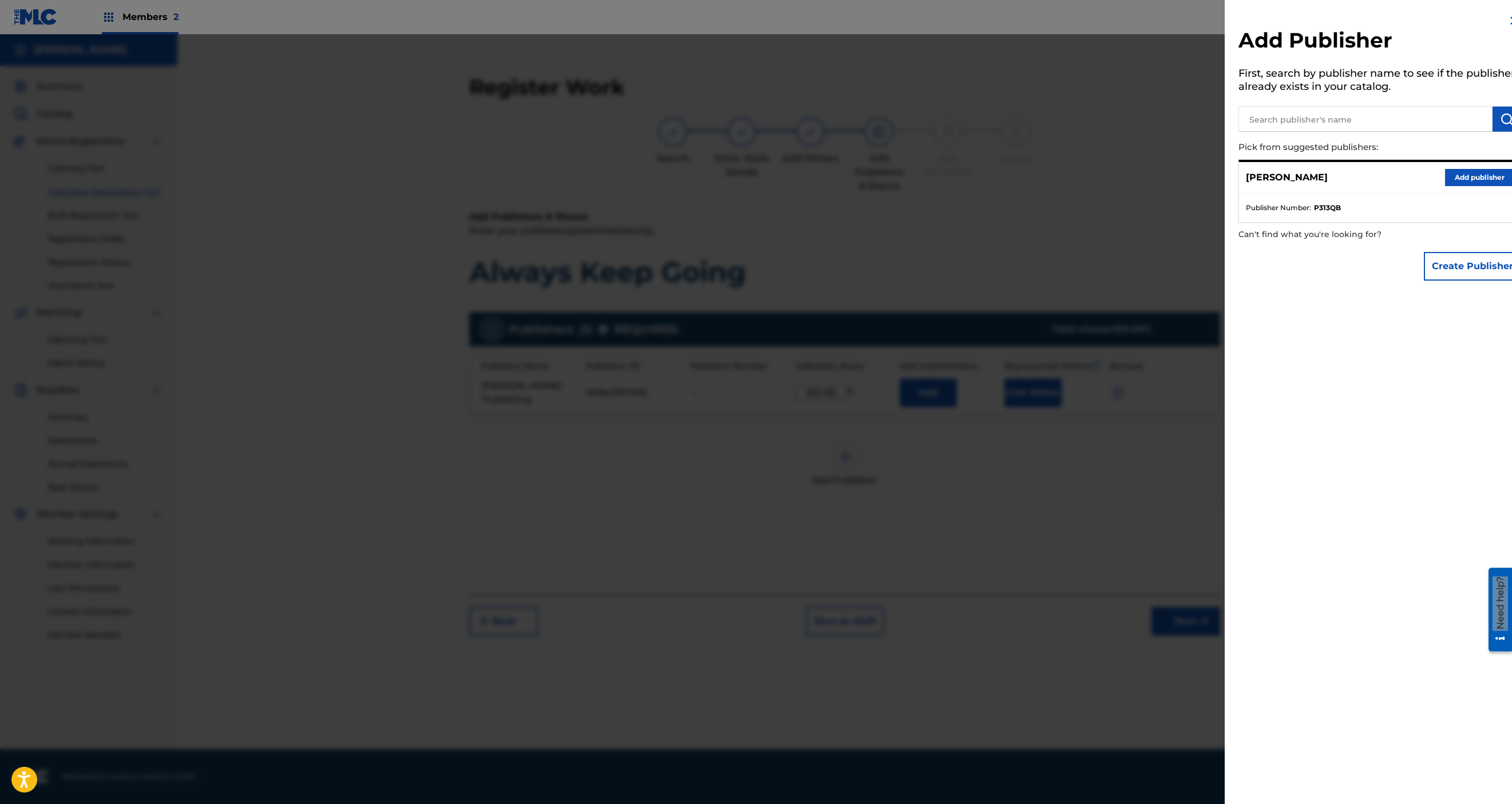 click at bounding box center [1514, 21] 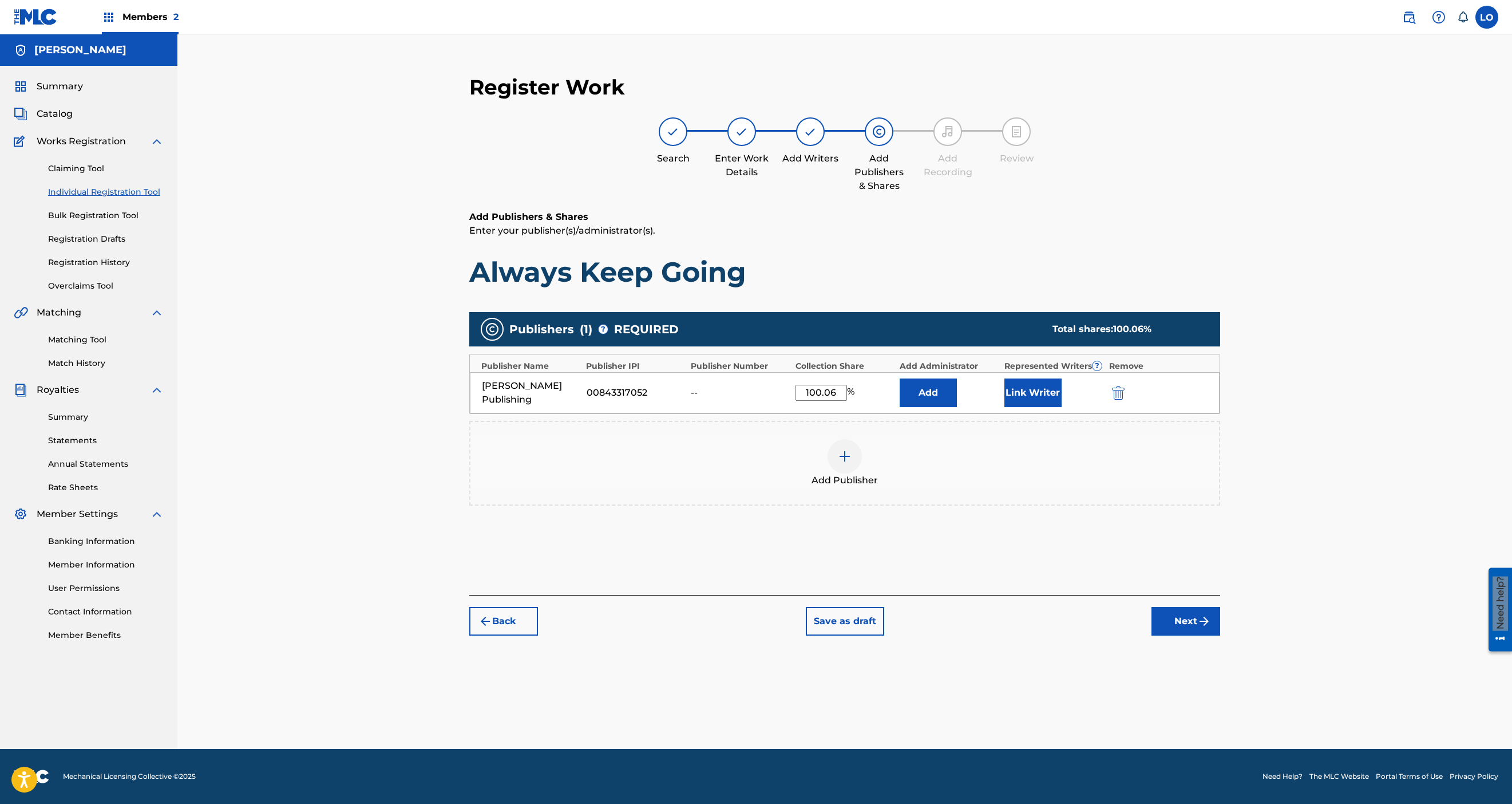 scroll, scrollTop: 360, scrollLeft: 0, axis: vertical 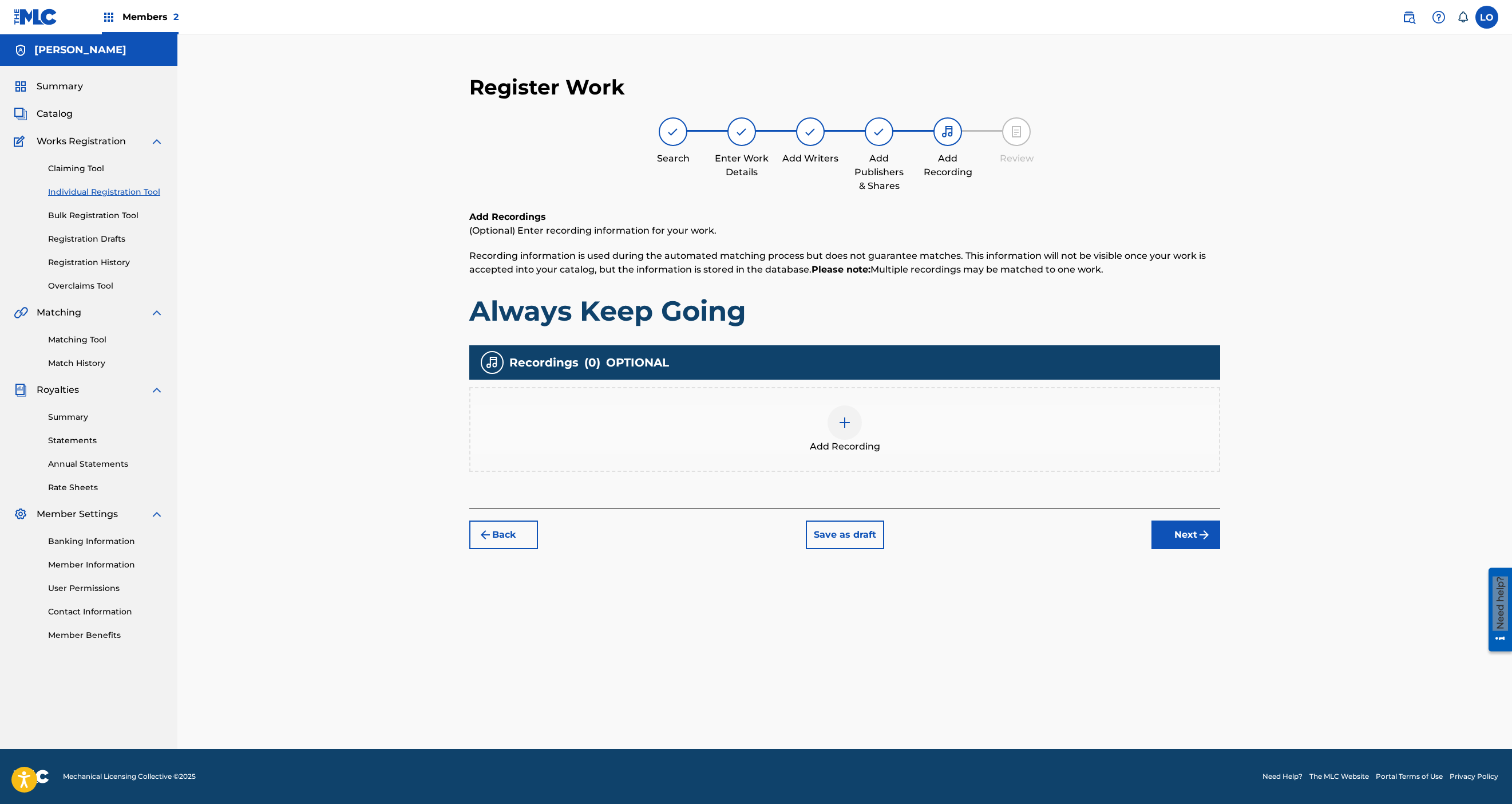 click at bounding box center [845, 423] 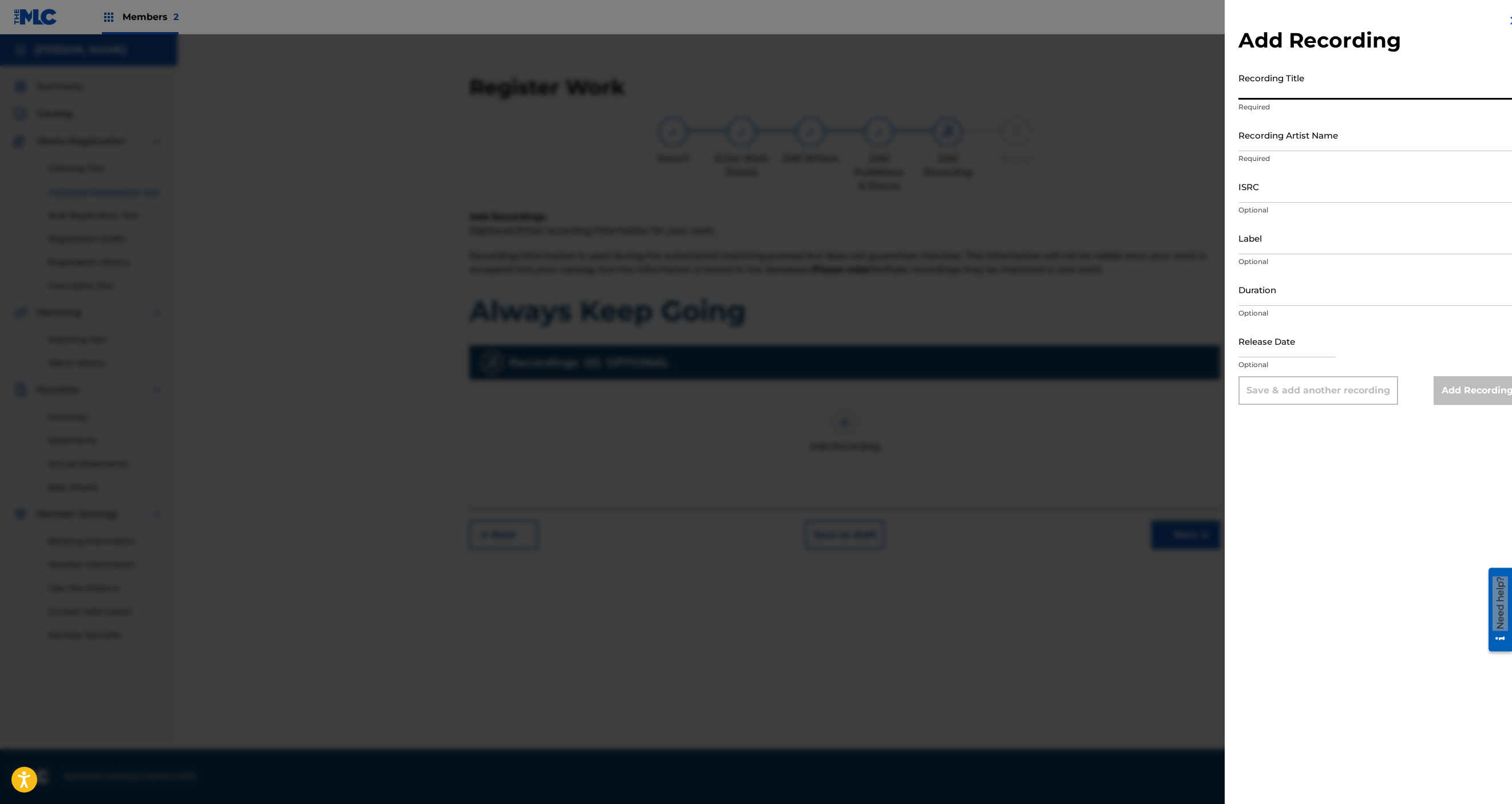 click on "Recording Title" at bounding box center [1380, 83] 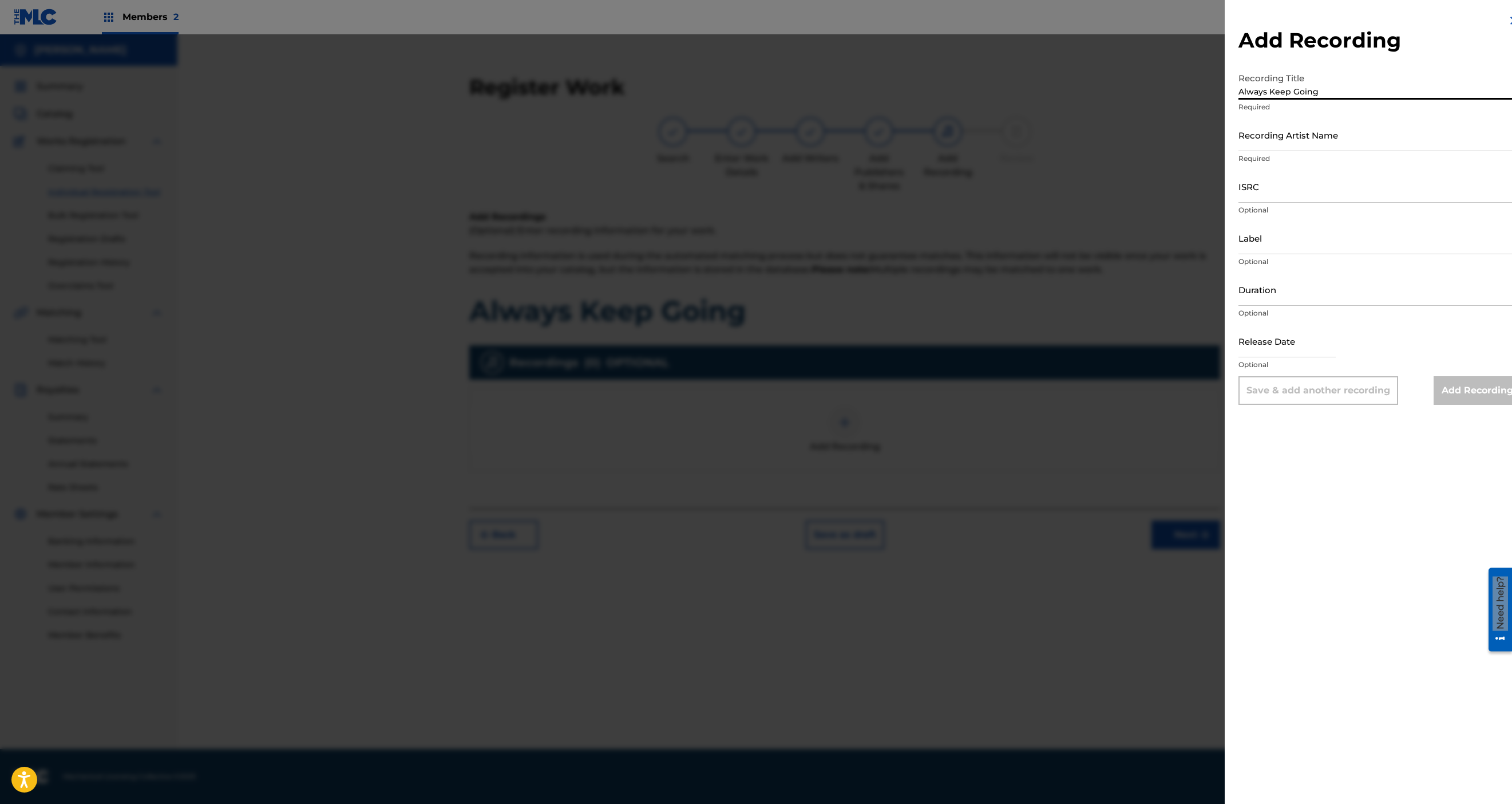 type on "Always Keep Going" 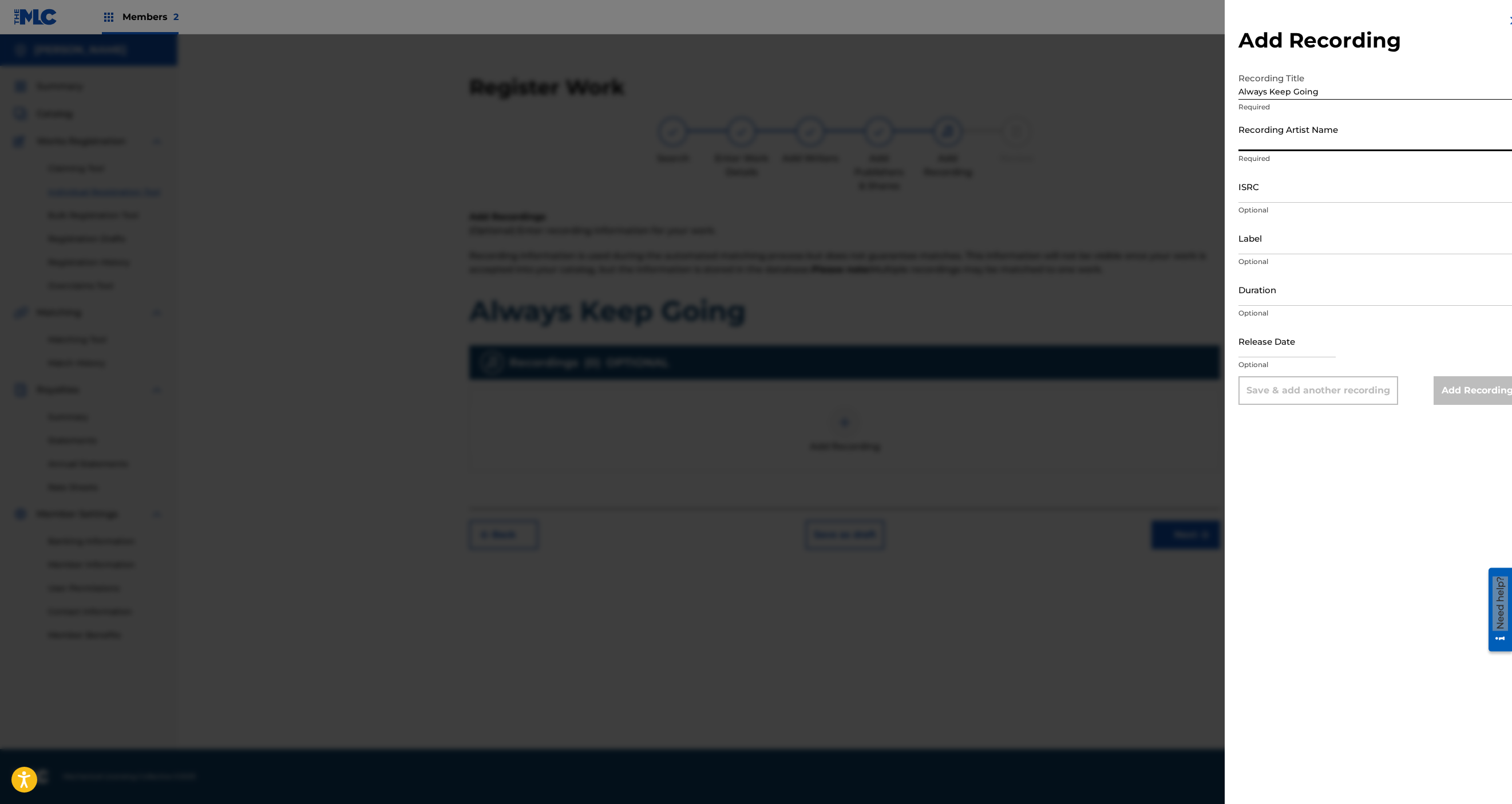 click on "Recording Artist Name" at bounding box center [1380, 135] 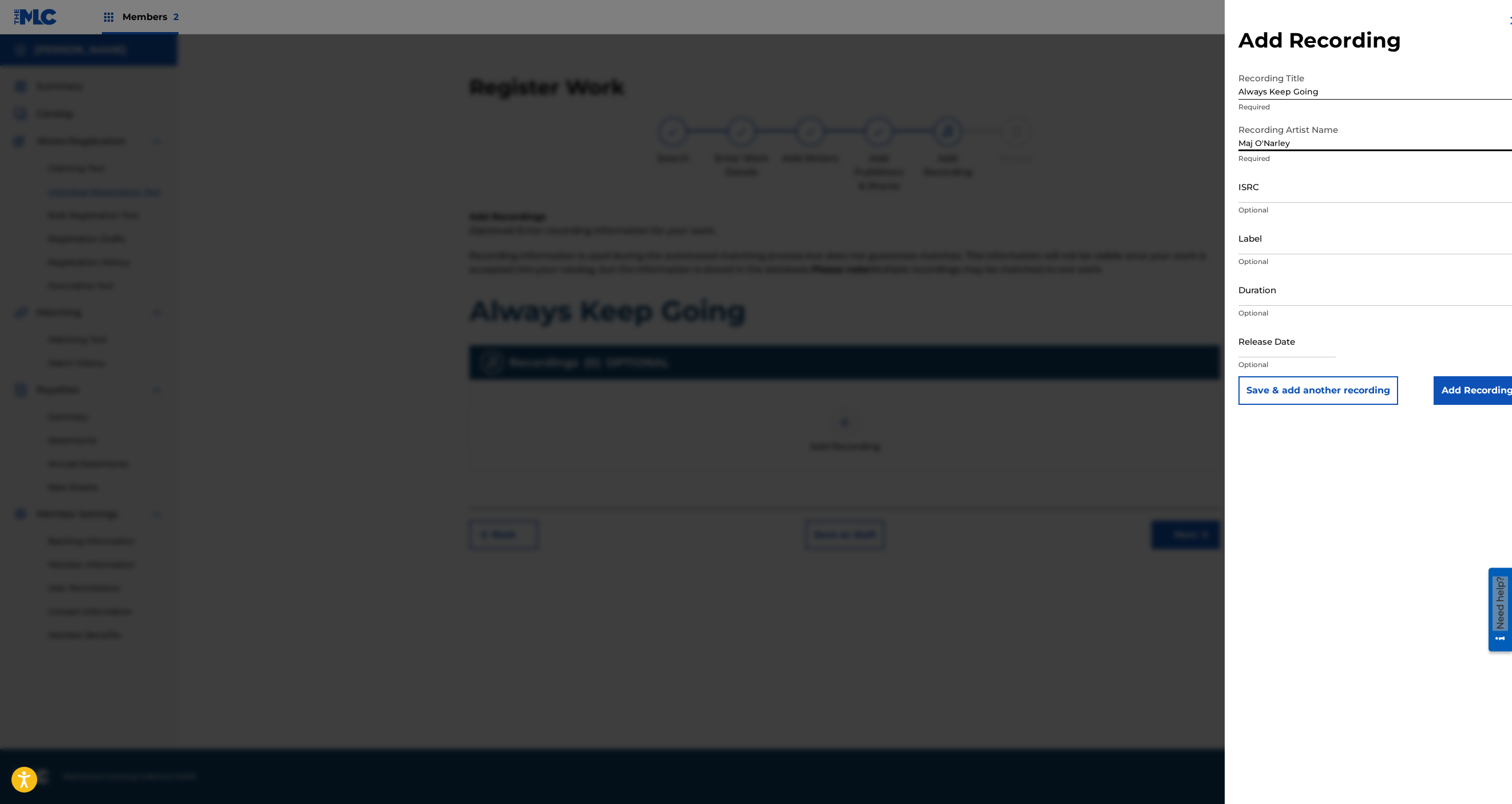 type on "Maj O'Narley" 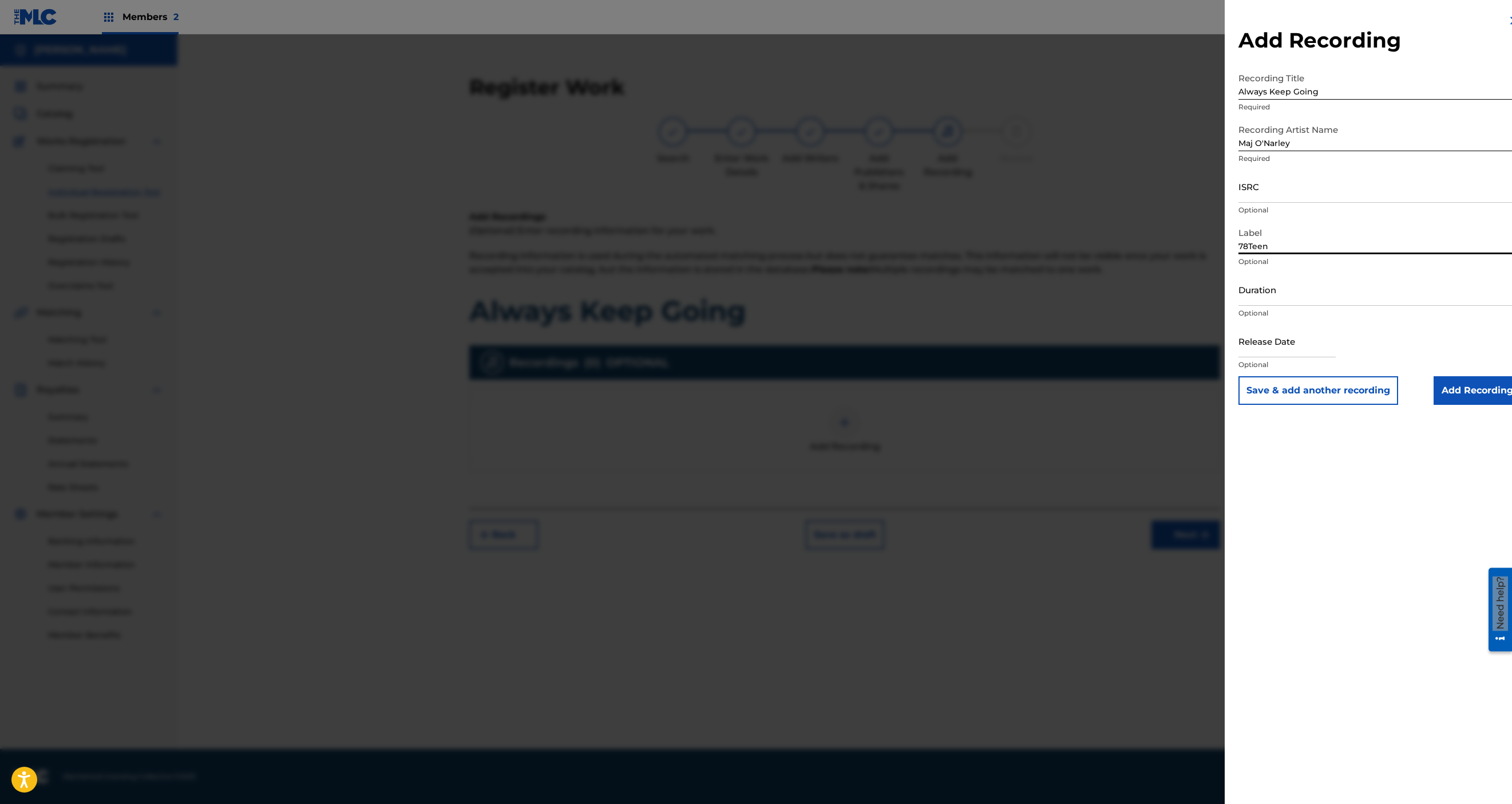 type on "78Teen" 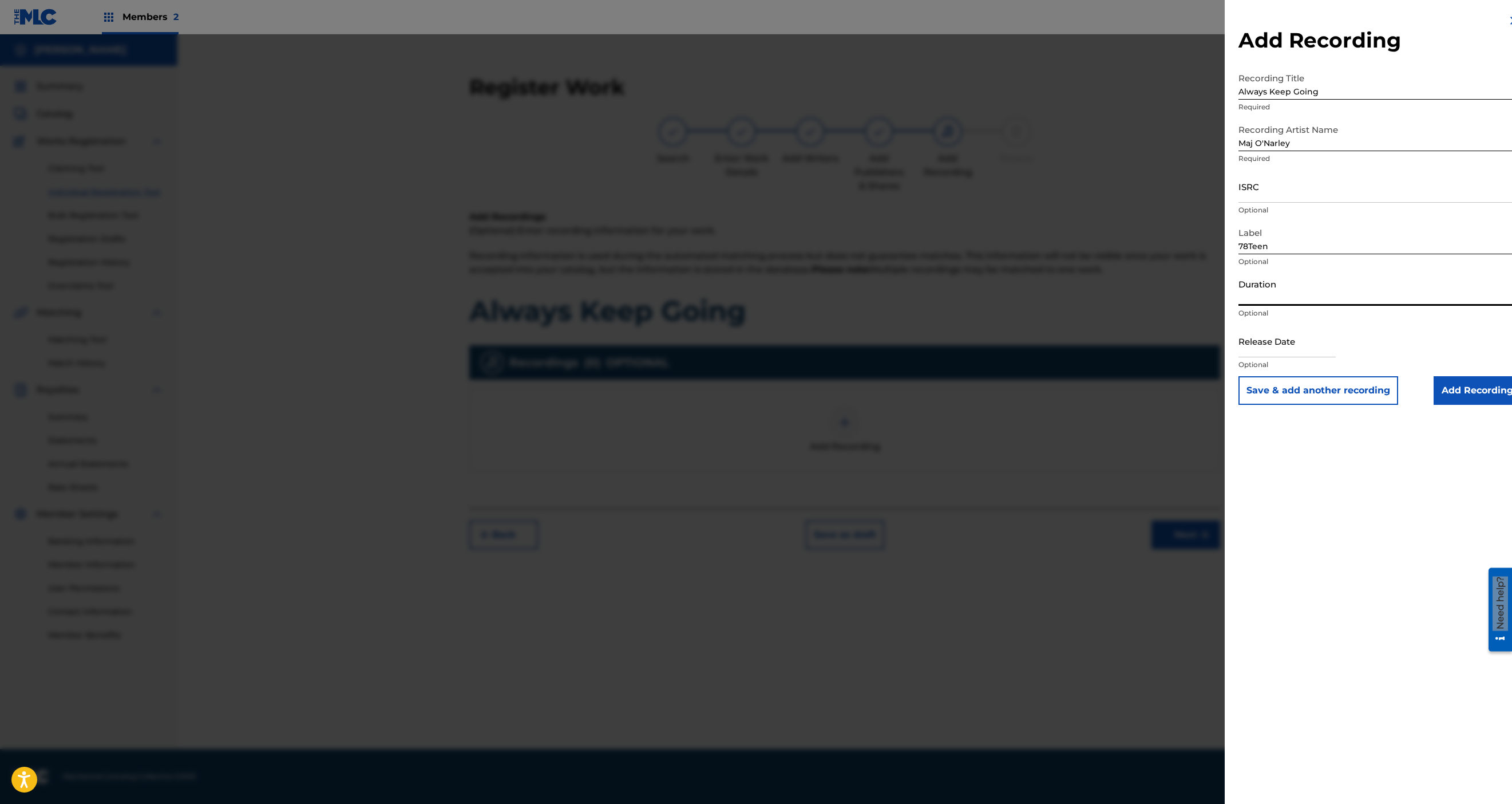 click on "Duration" at bounding box center (1380, 289) 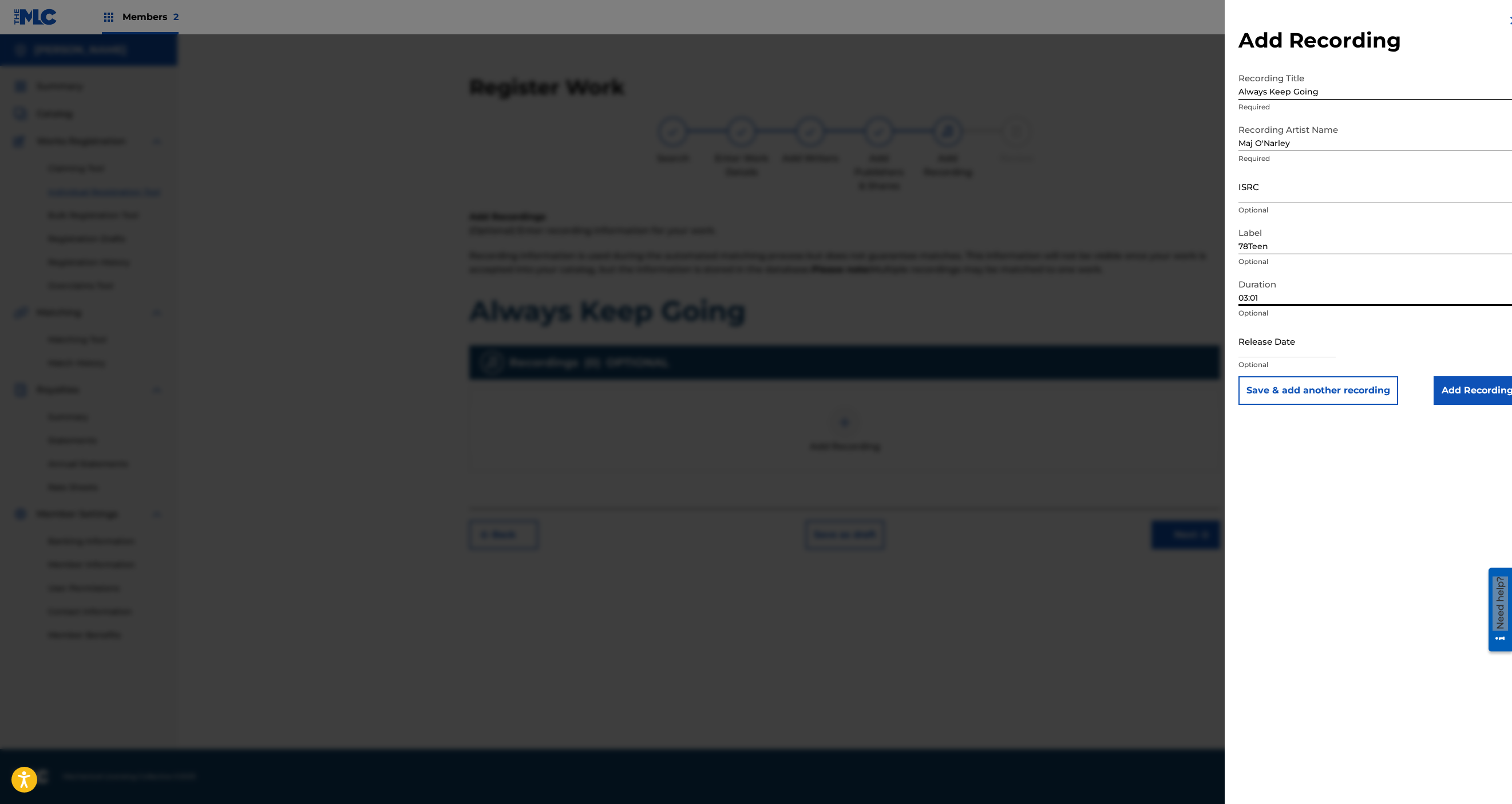 type on "03:01" 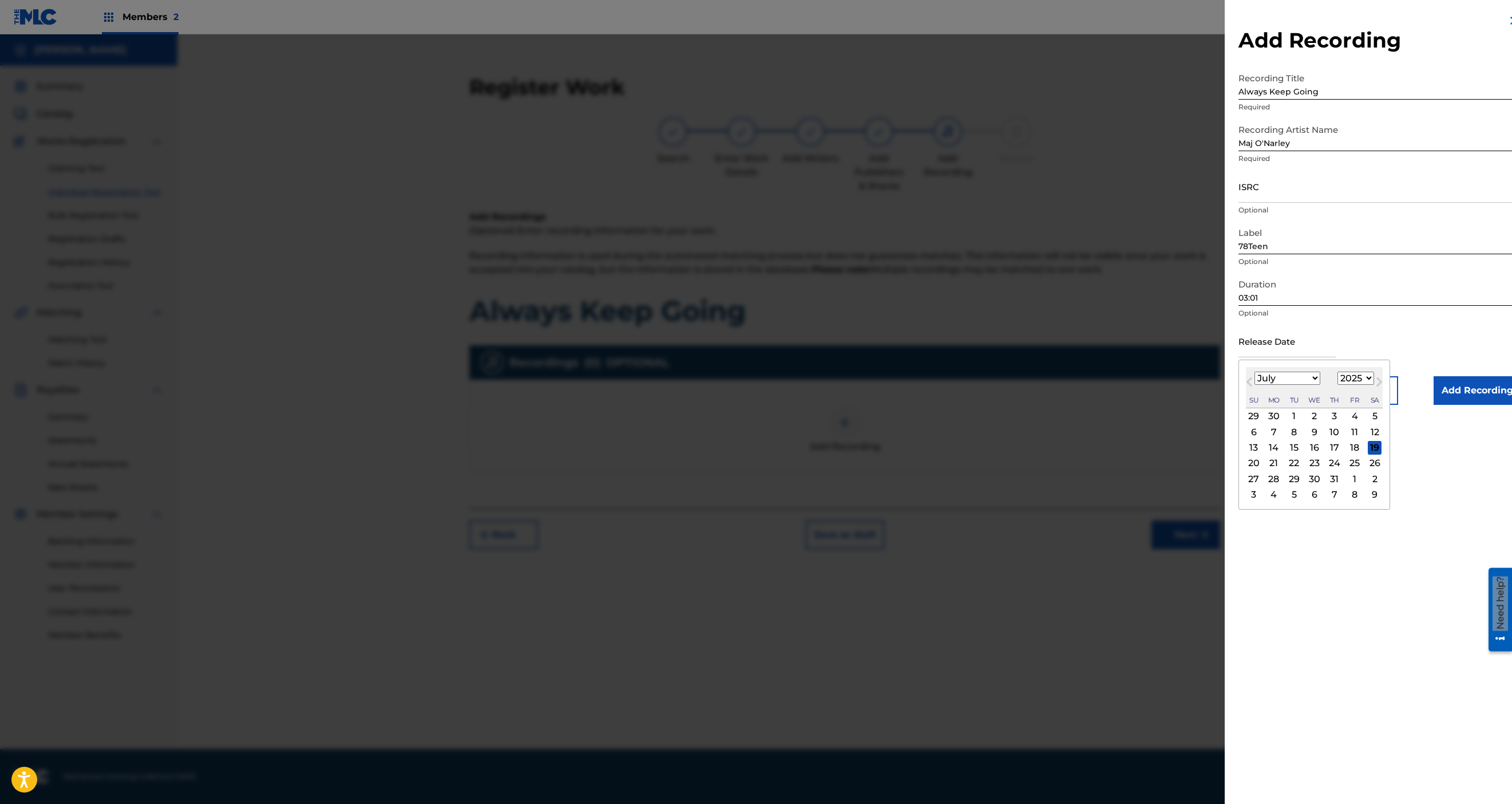 click at bounding box center [1287, 341] 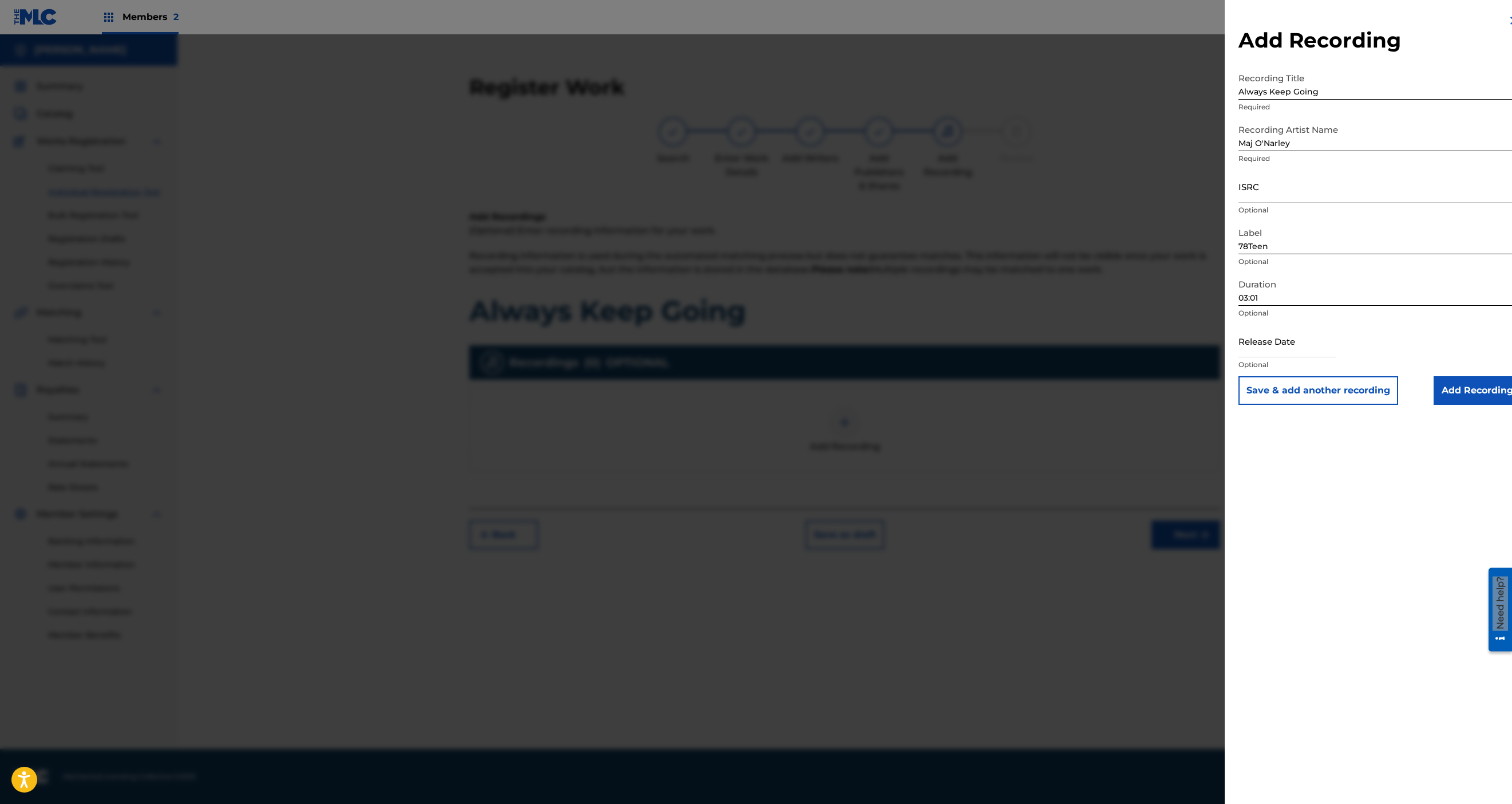 select on "6" 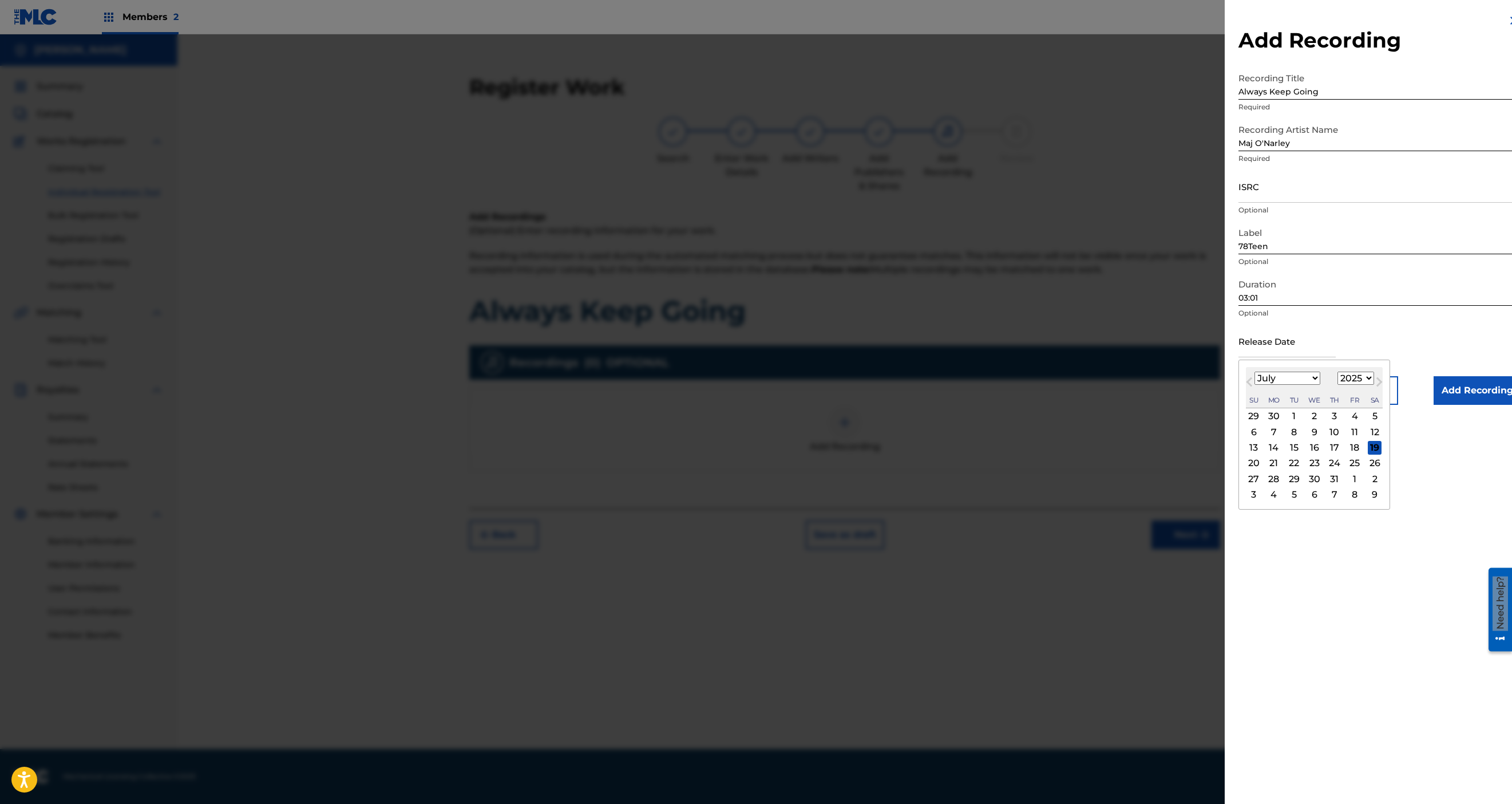 click at bounding box center (1287, 341) 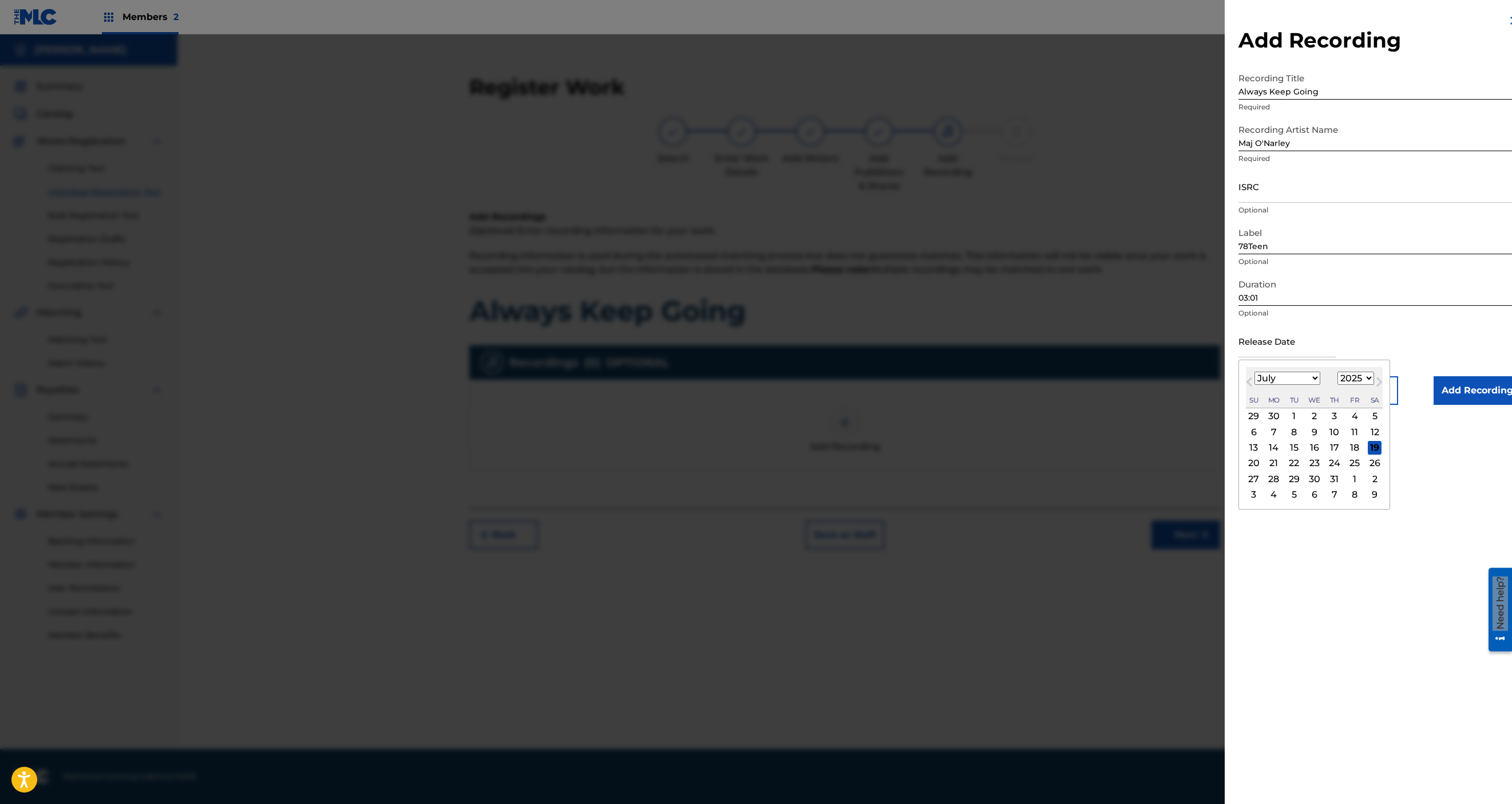 click on "21" at bounding box center [1274, 463] 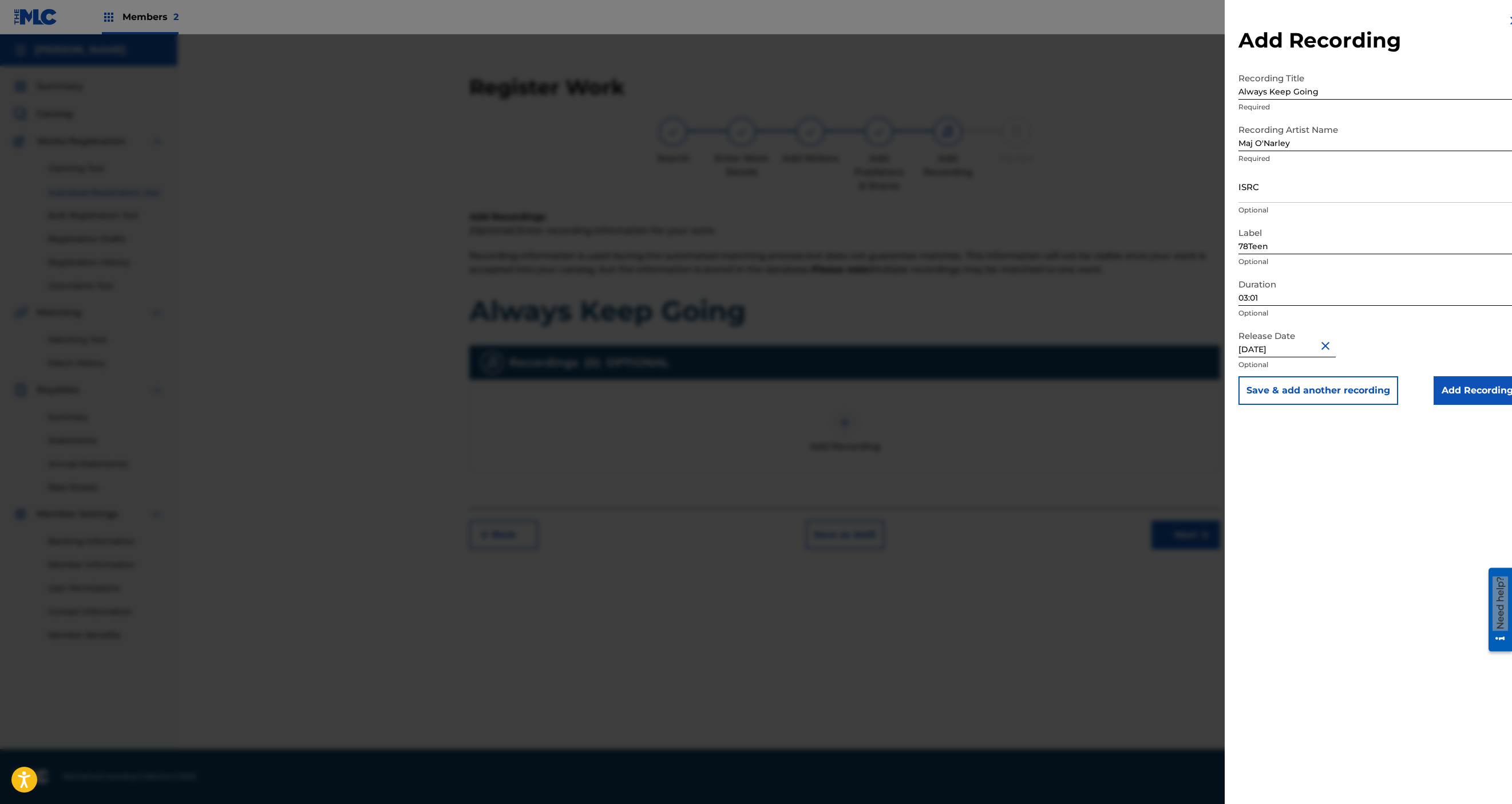 click on "Add Recording" at bounding box center (1477, 391) 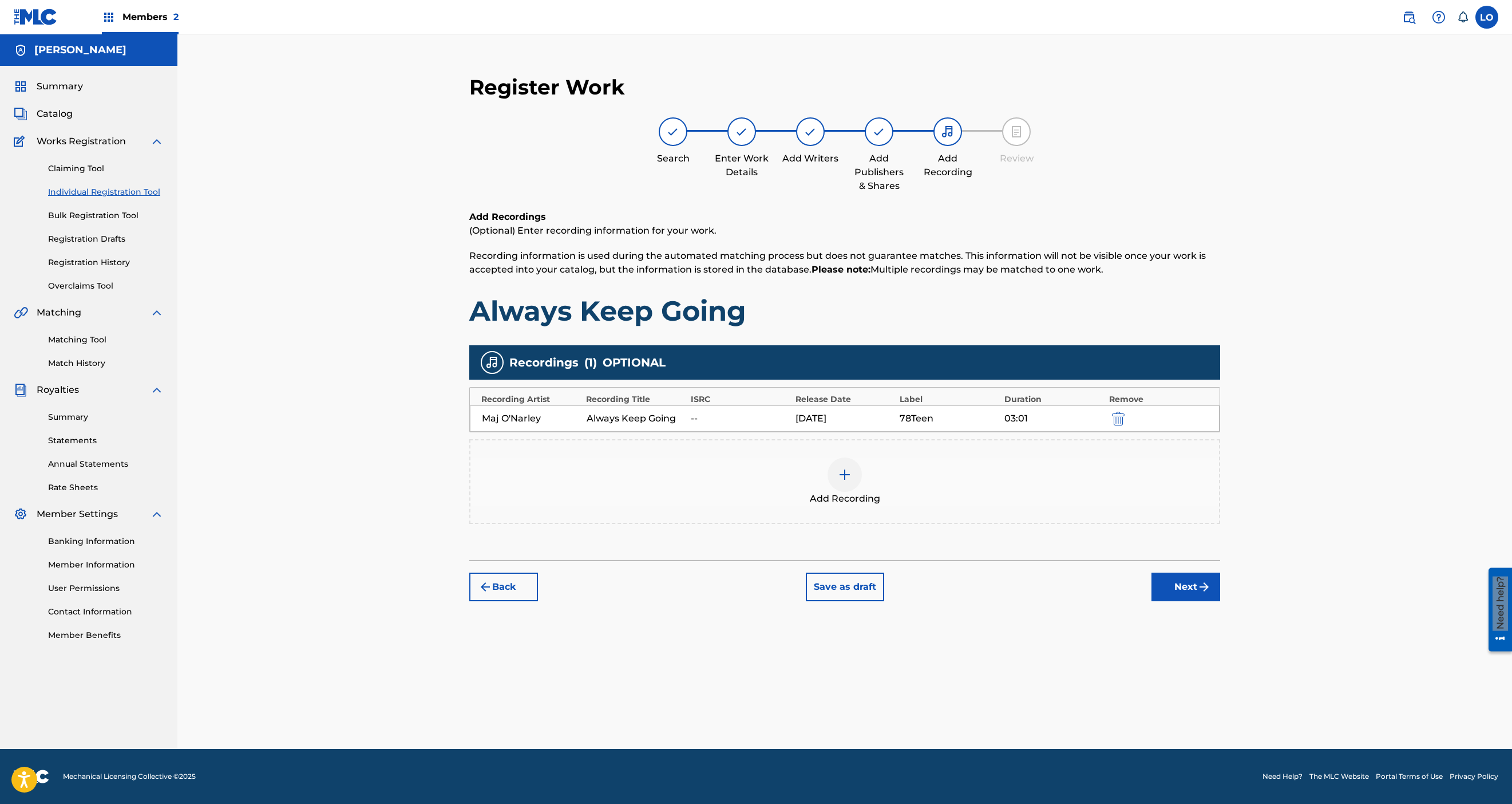scroll, scrollTop: 250, scrollLeft: 0, axis: vertical 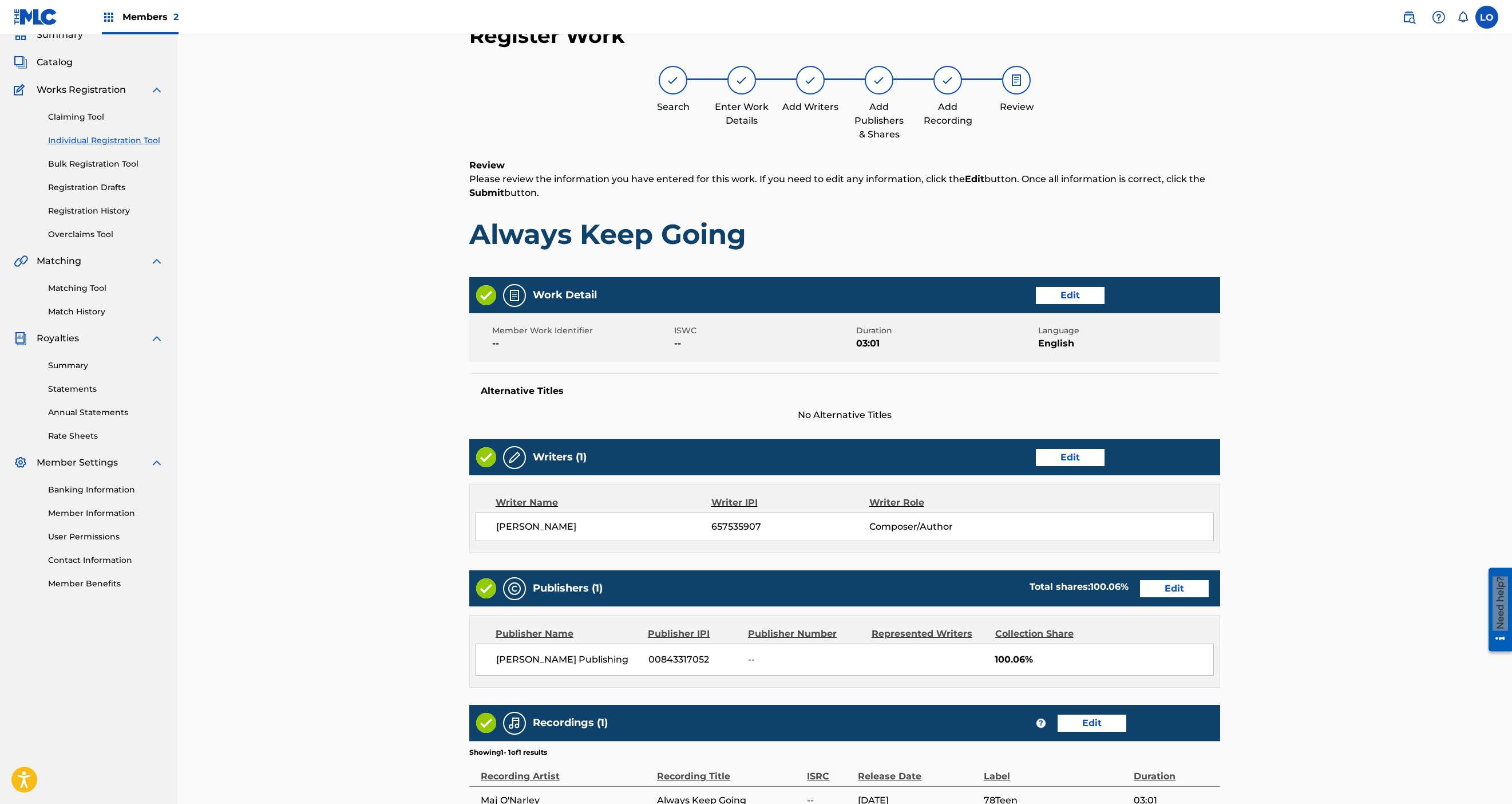 click on "Edit" at bounding box center (1070, 295) 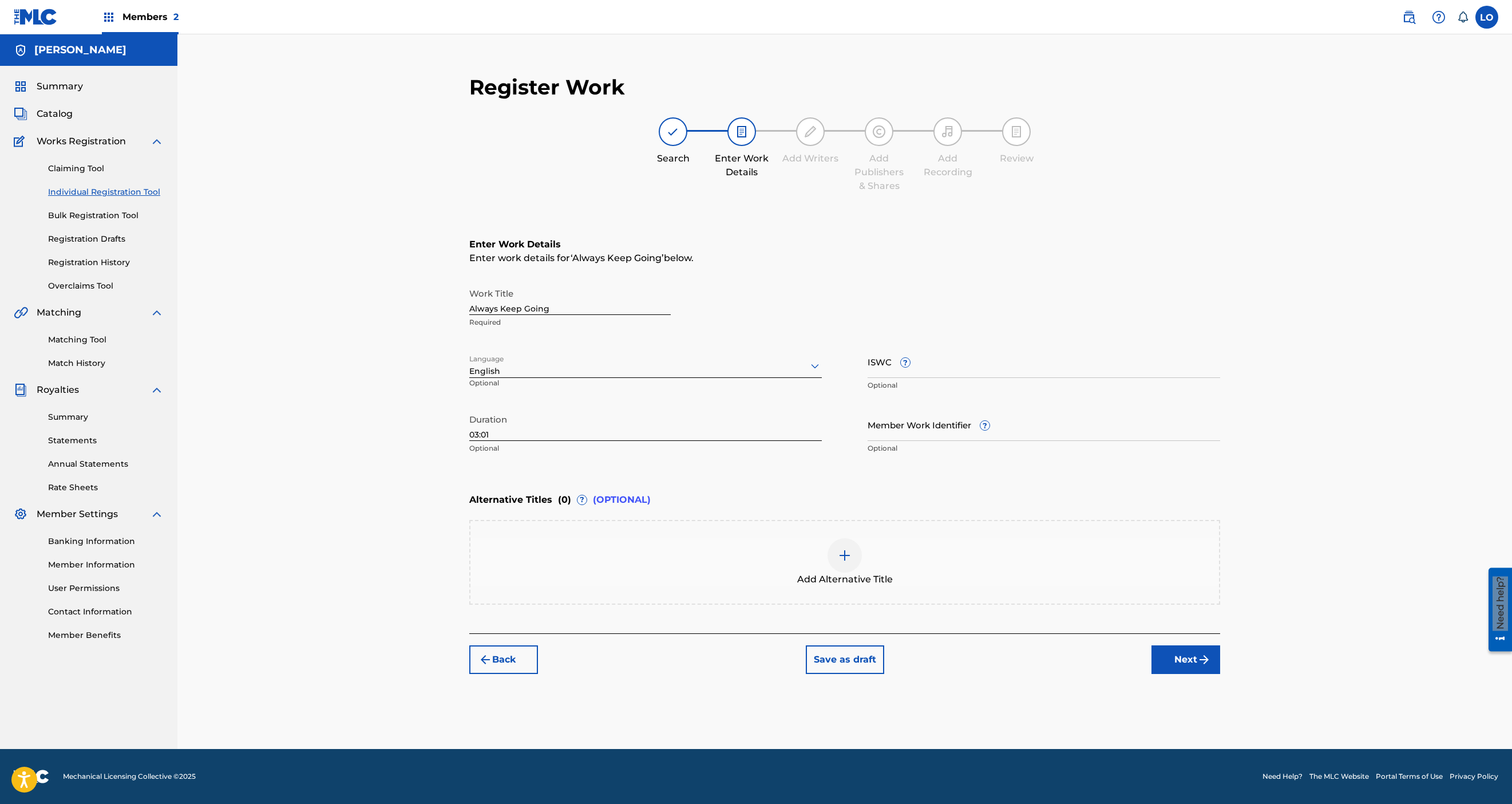 scroll, scrollTop: 417, scrollLeft: 0, axis: vertical 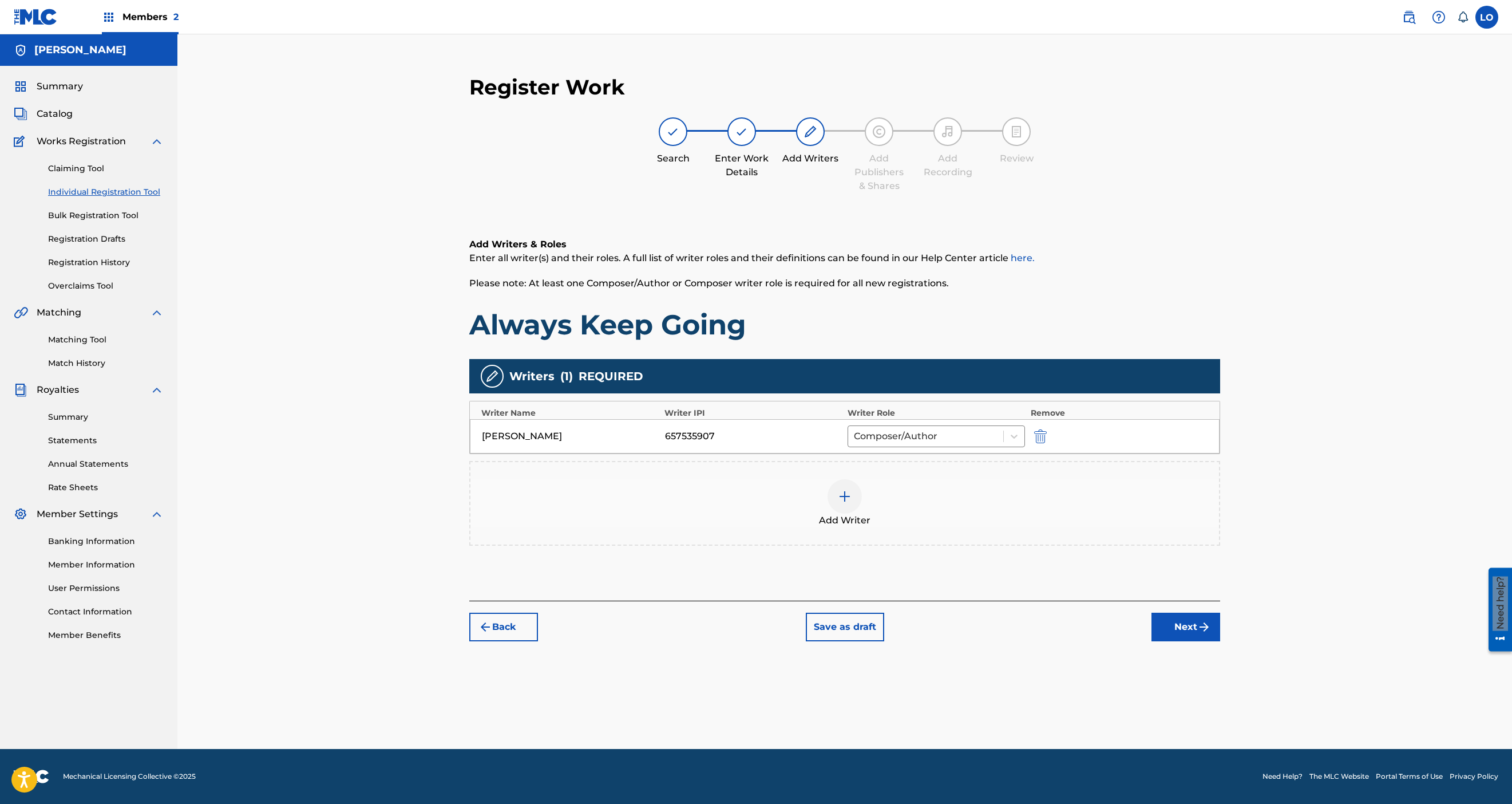click on "Next" at bounding box center [1186, 627] 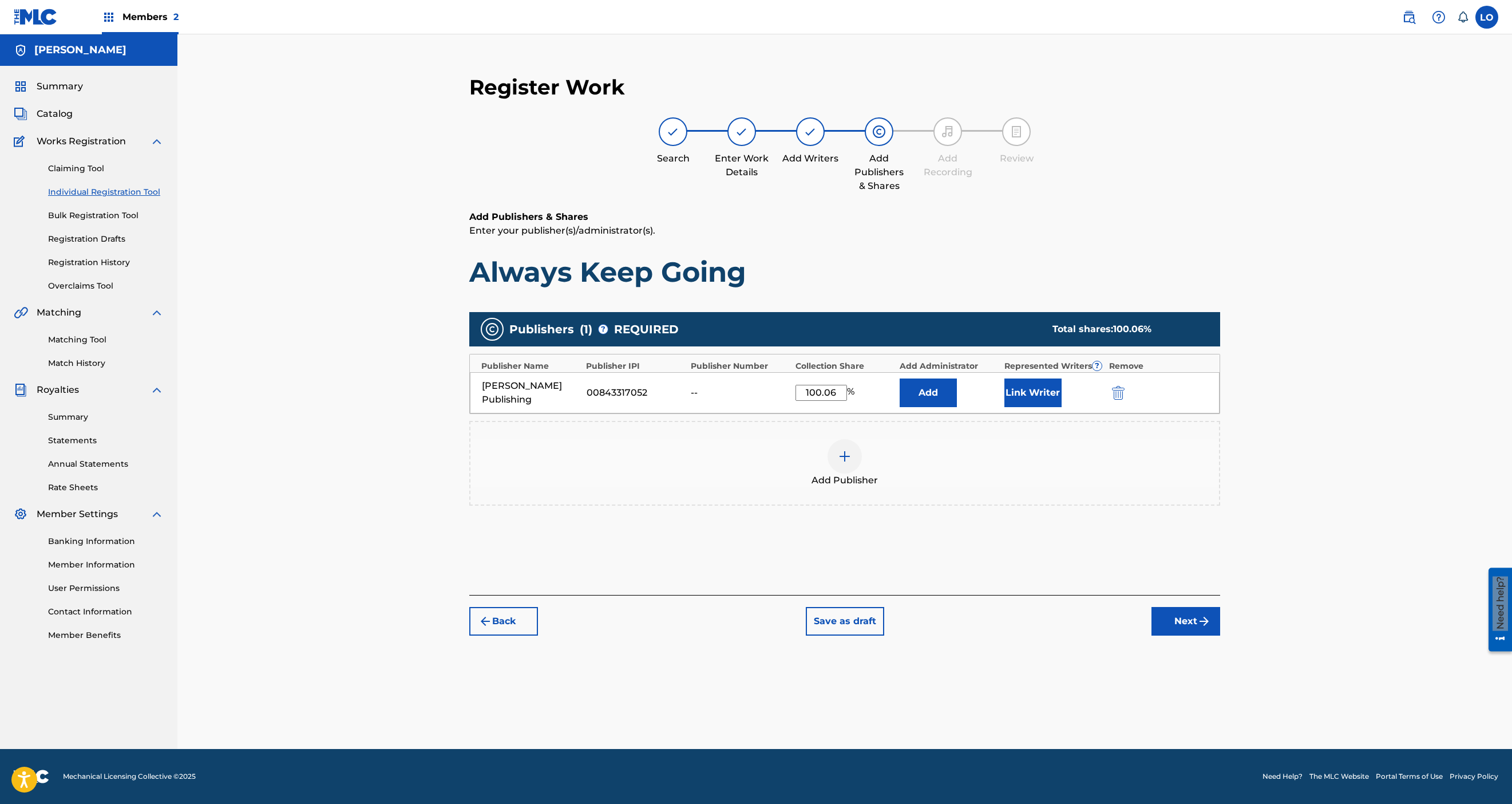 scroll, scrollTop: 182, scrollLeft: 0, axis: vertical 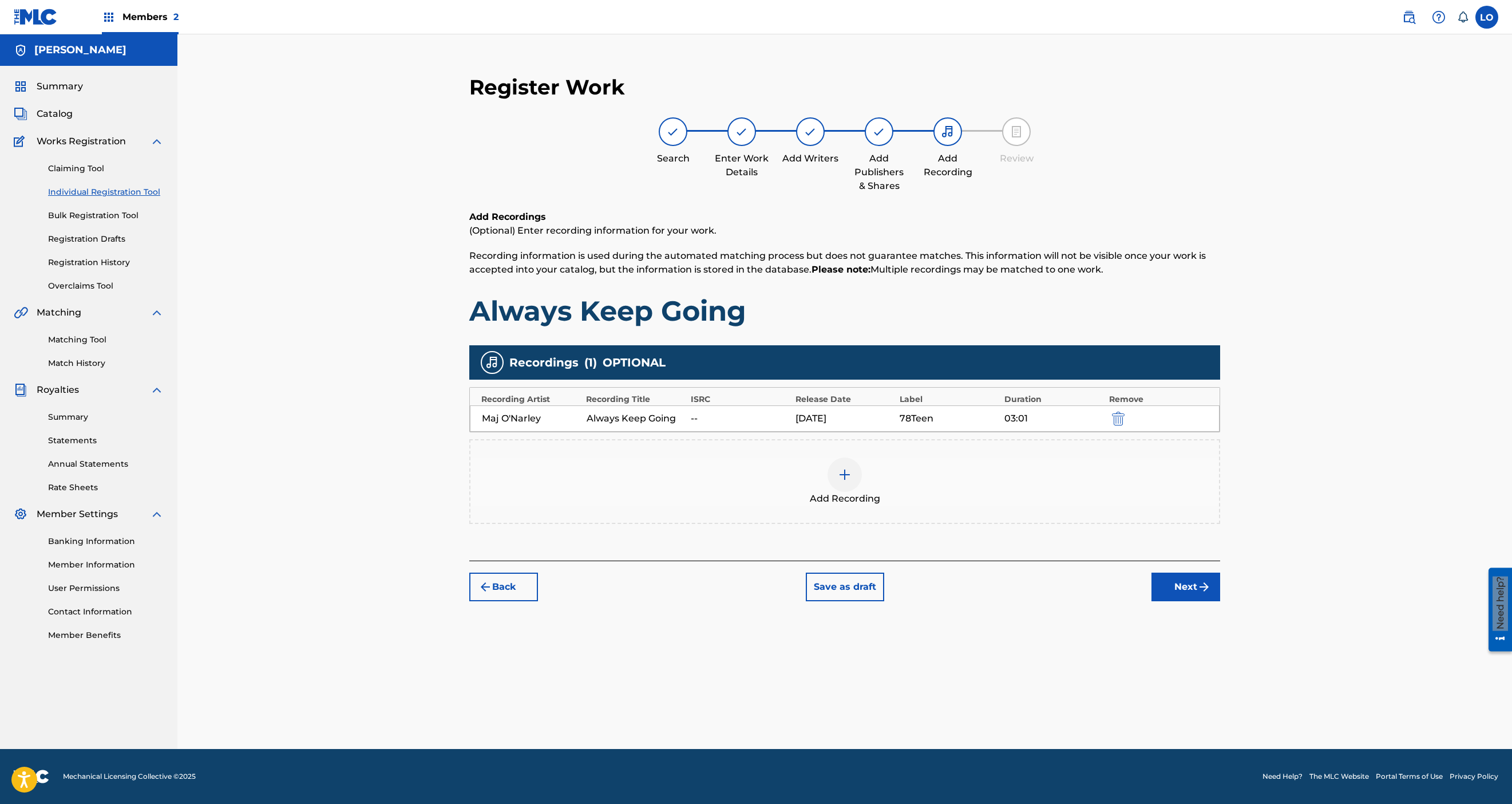 click on "Next" at bounding box center (1186, 587) 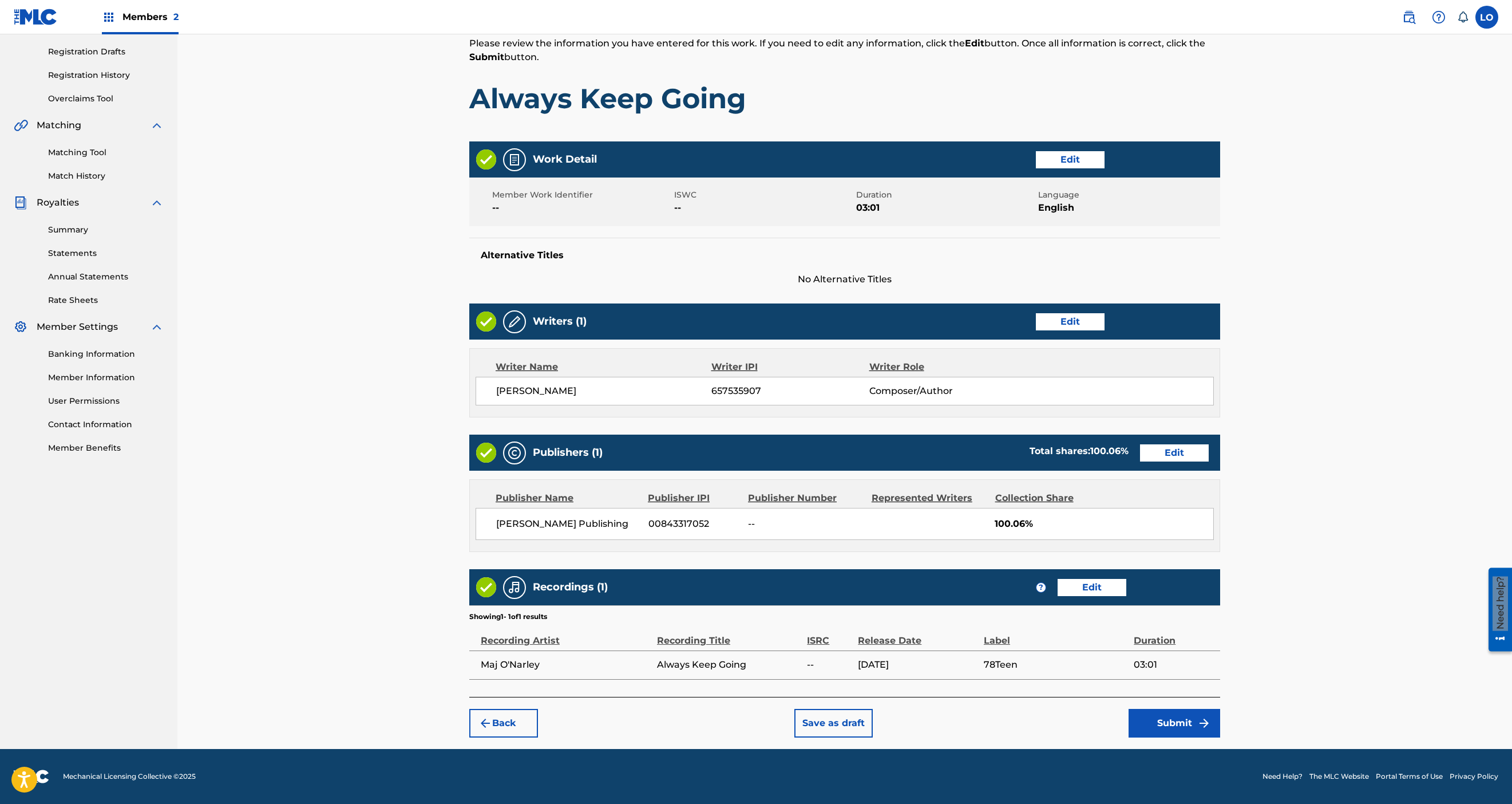 scroll, scrollTop: 700, scrollLeft: 0, axis: vertical 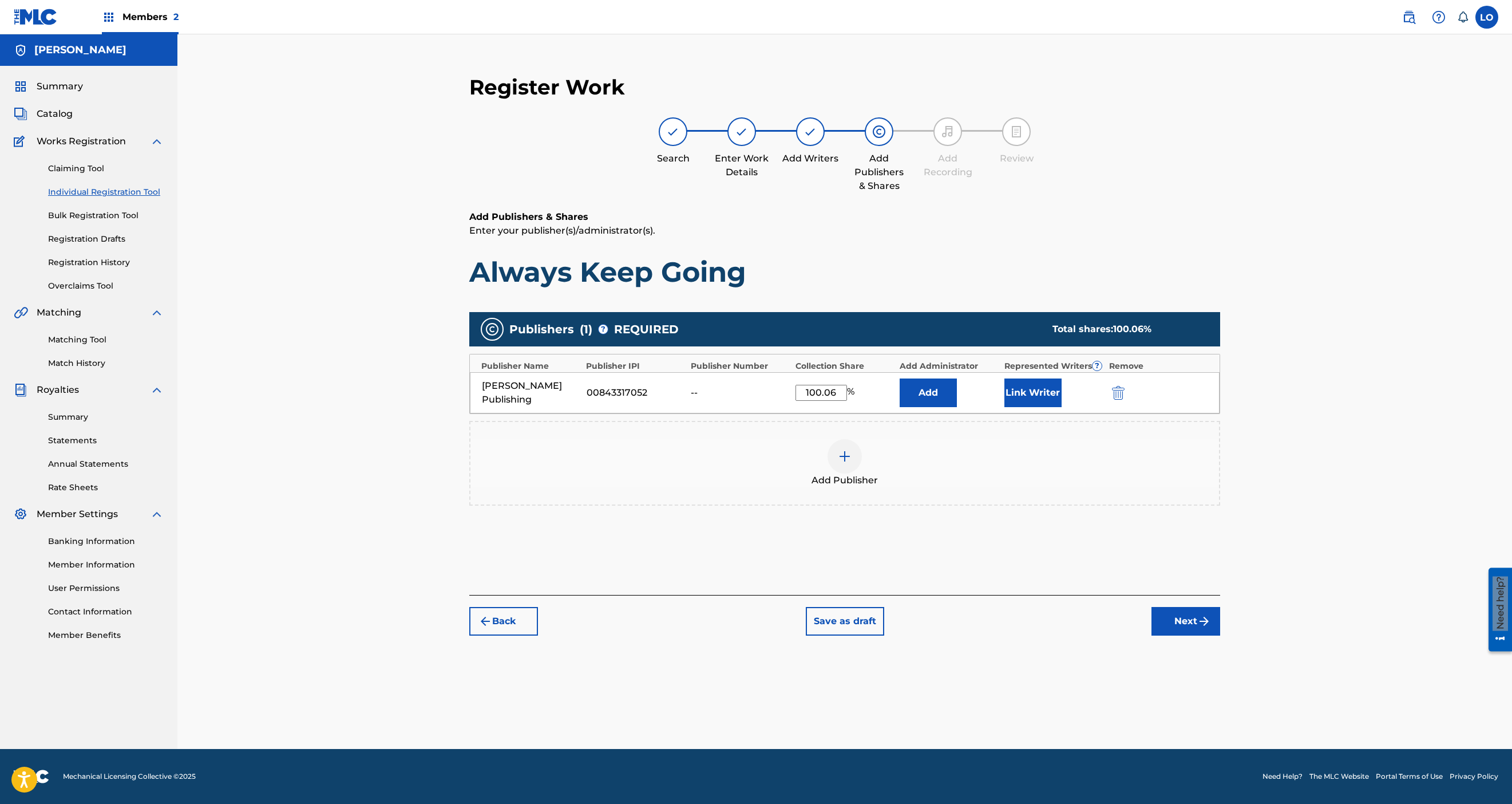 click on "--" at bounding box center (740, 393) 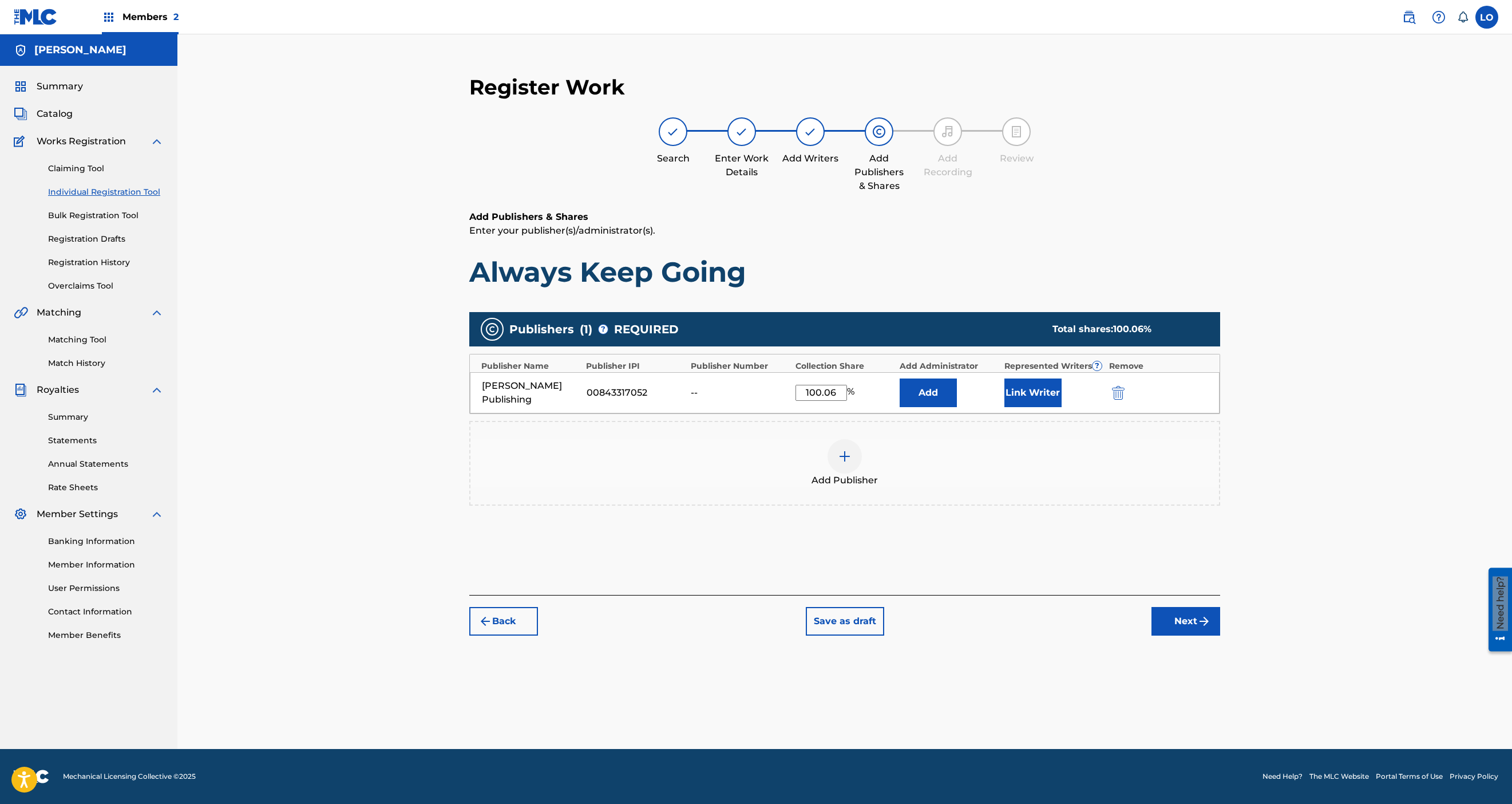 click at bounding box center [845, 456] 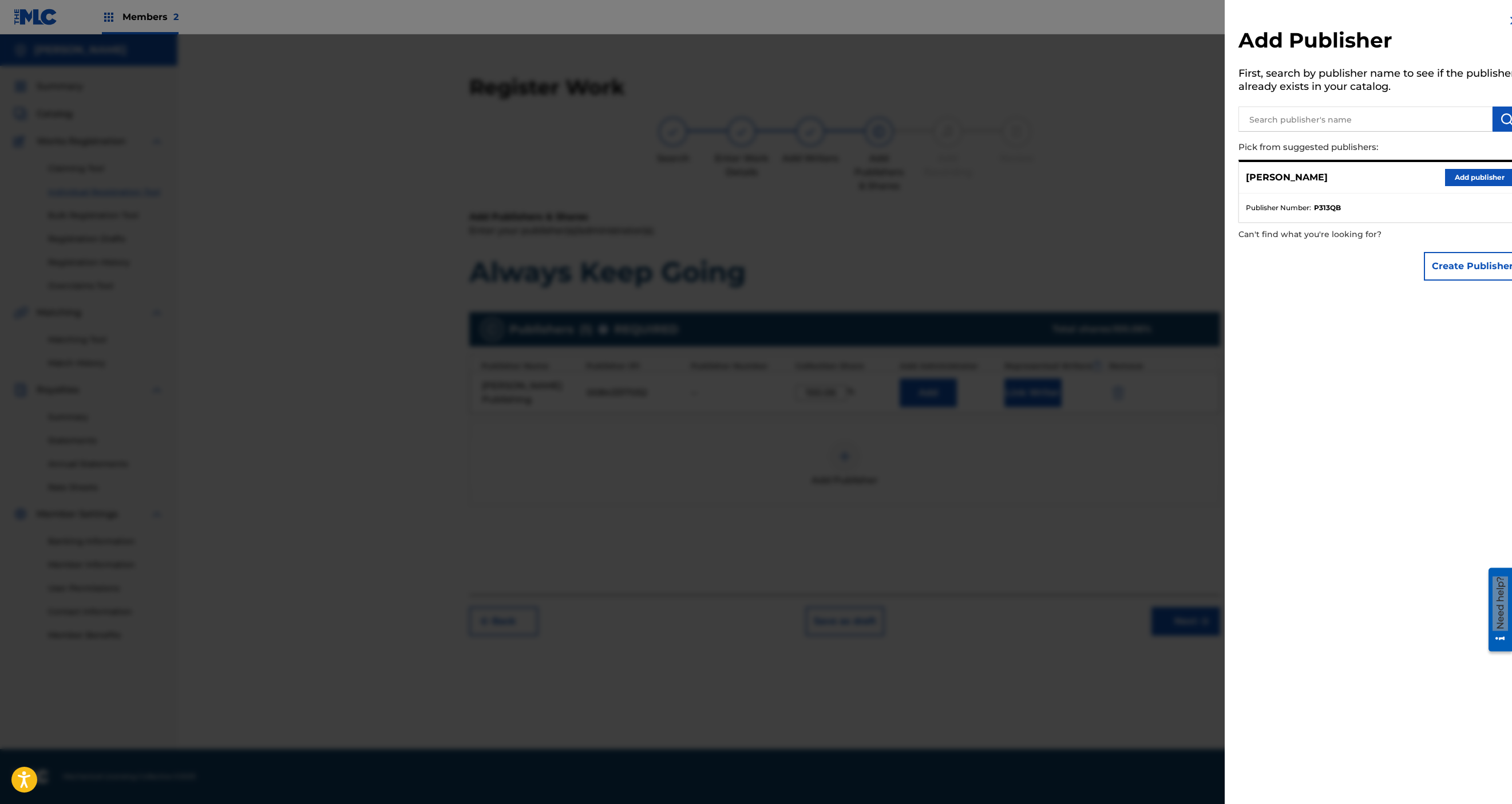 click at bounding box center (1365, 119) 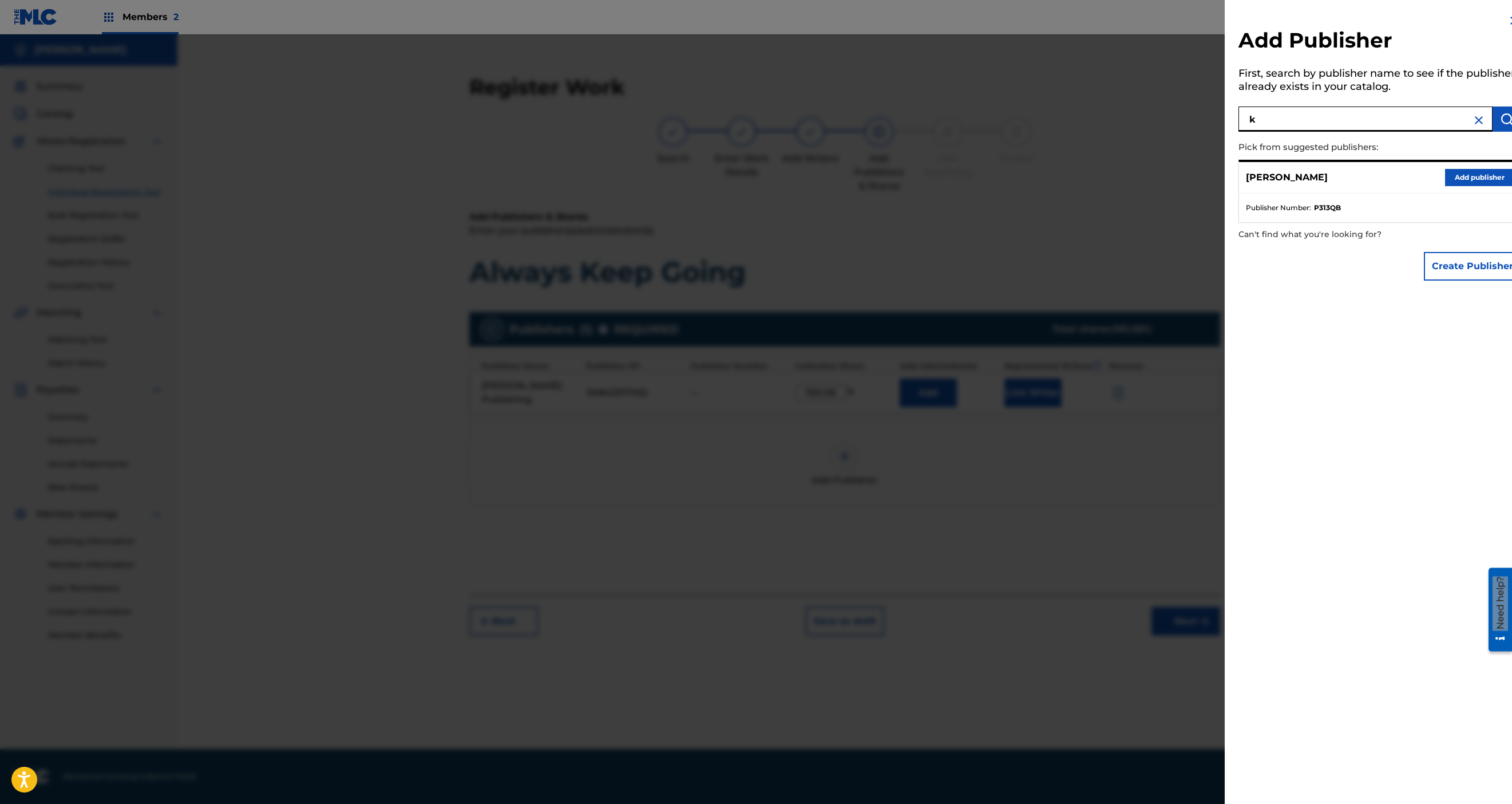 type on "k" 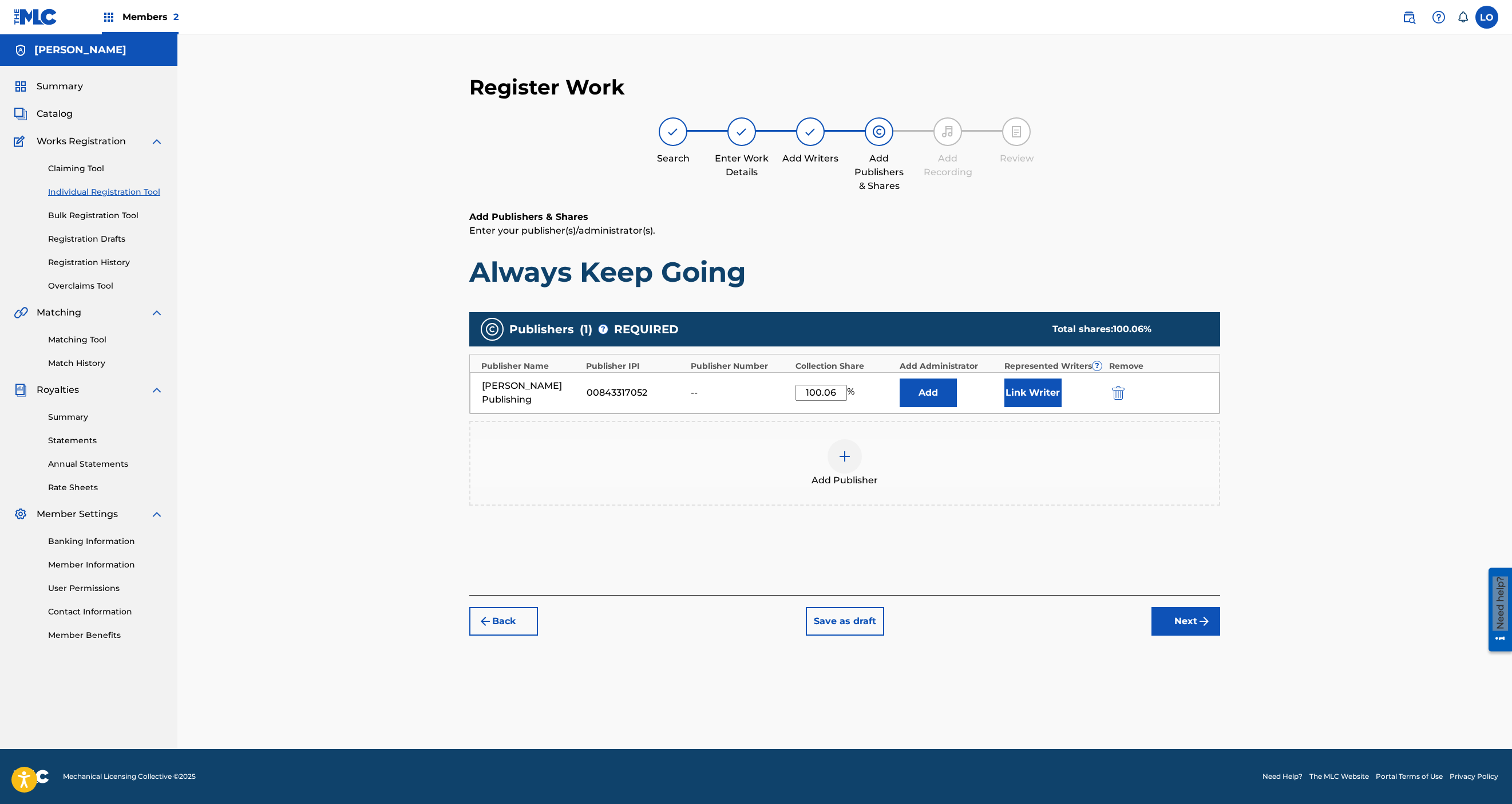 scroll, scrollTop: 184, scrollLeft: 0, axis: vertical 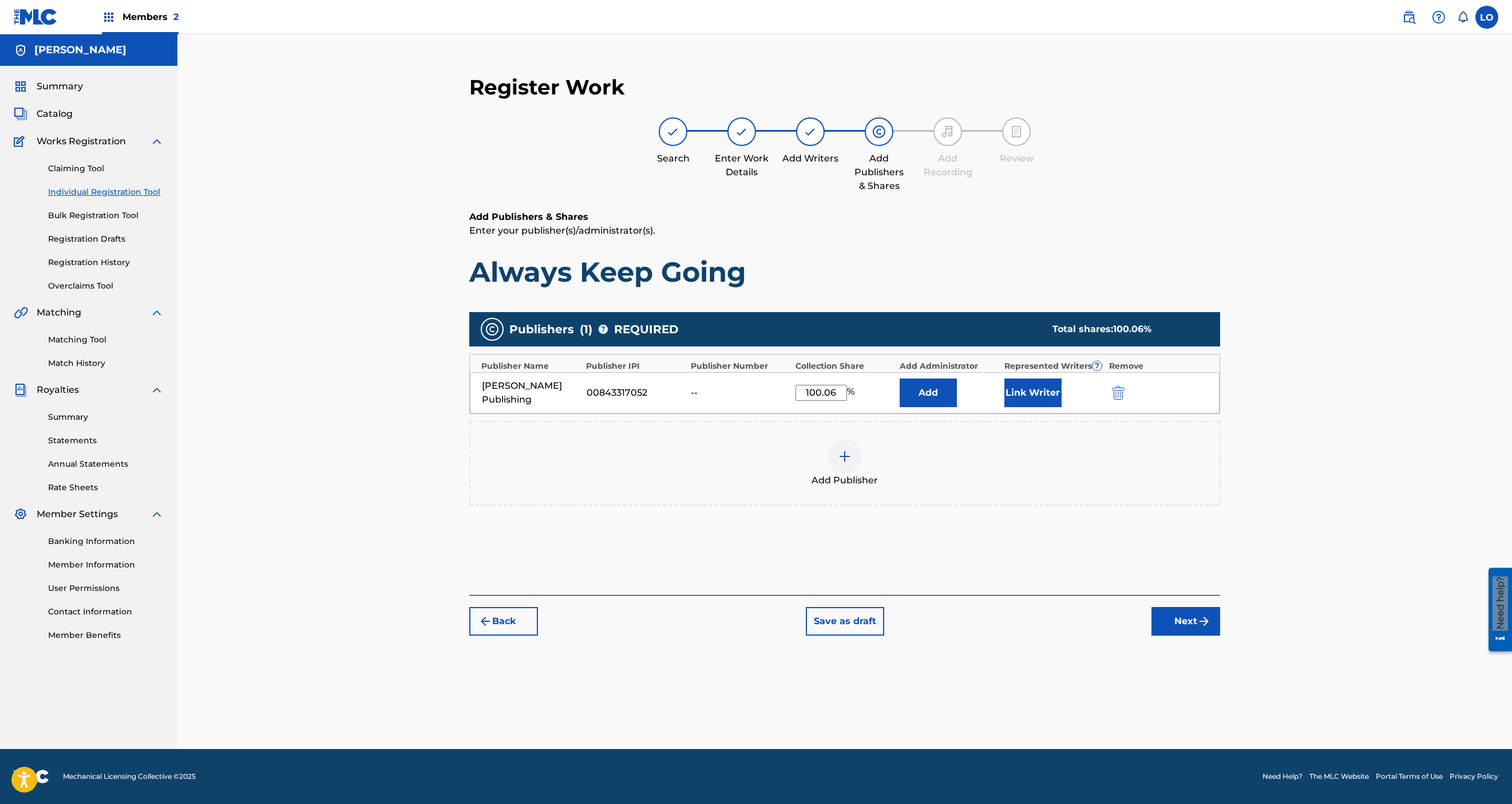 click on "Next" at bounding box center (1186, 621) 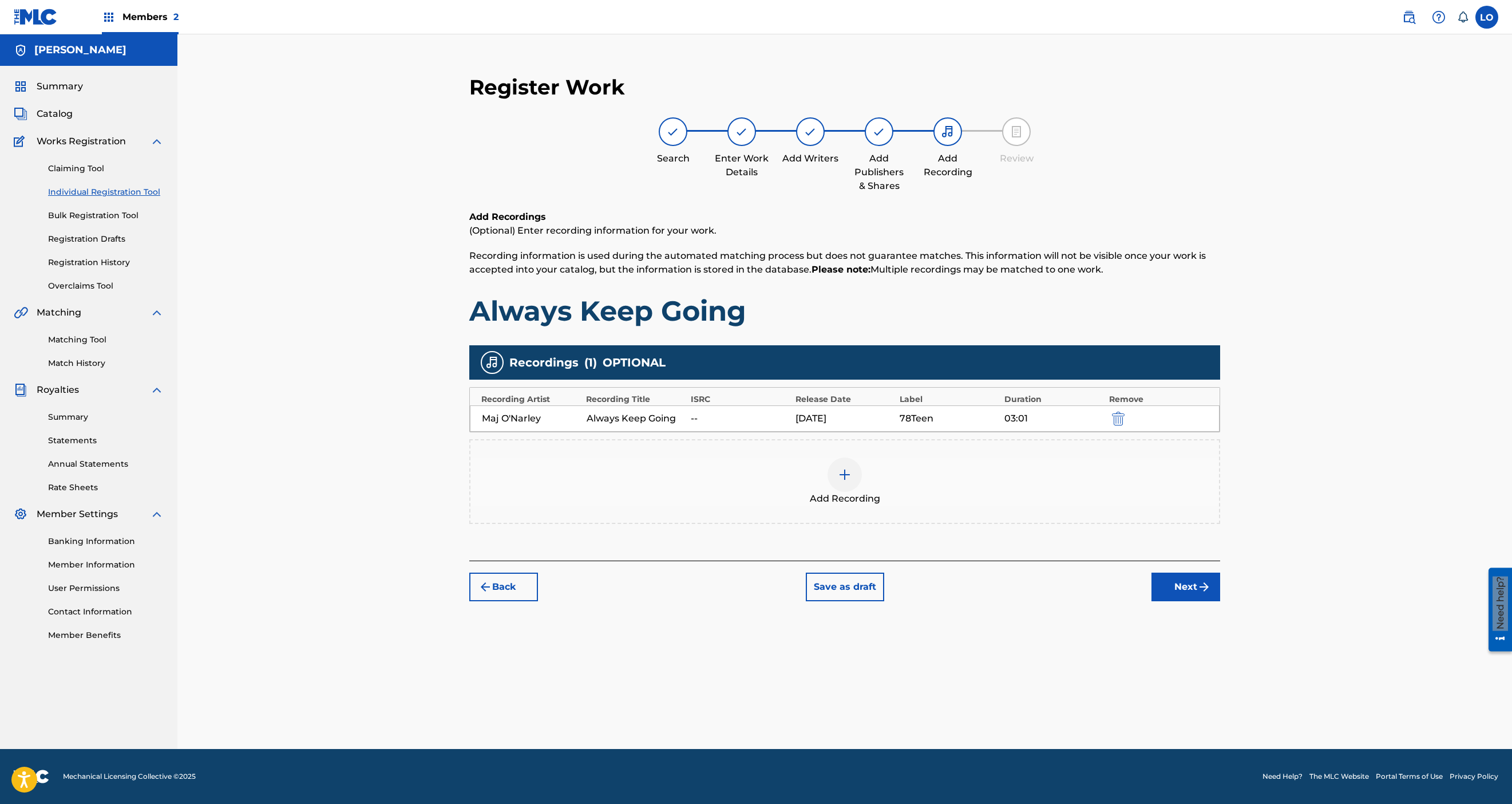 scroll, scrollTop: 249, scrollLeft: 0, axis: vertical 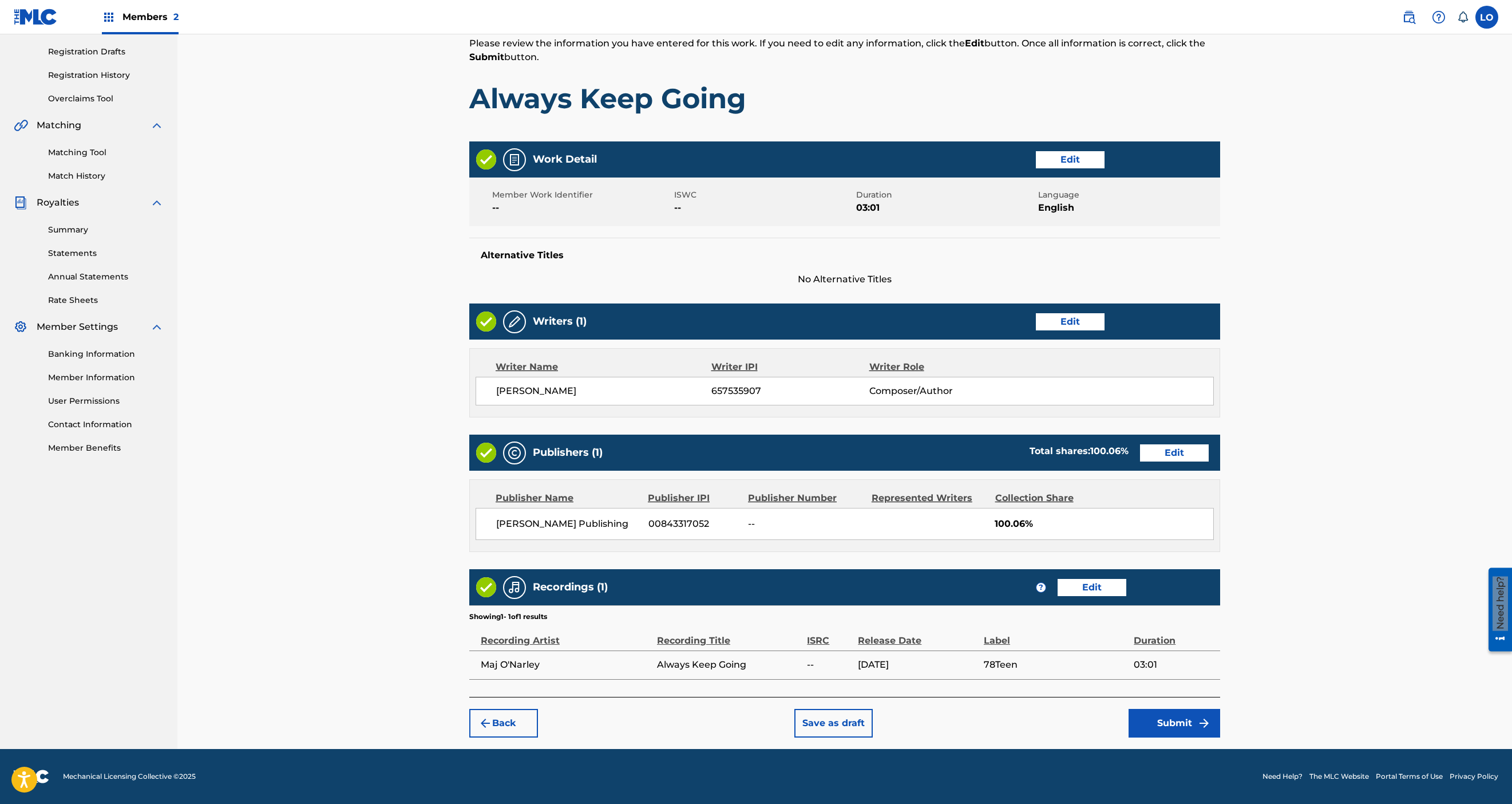 click on "Edit" at bounding box center (1070, 160) 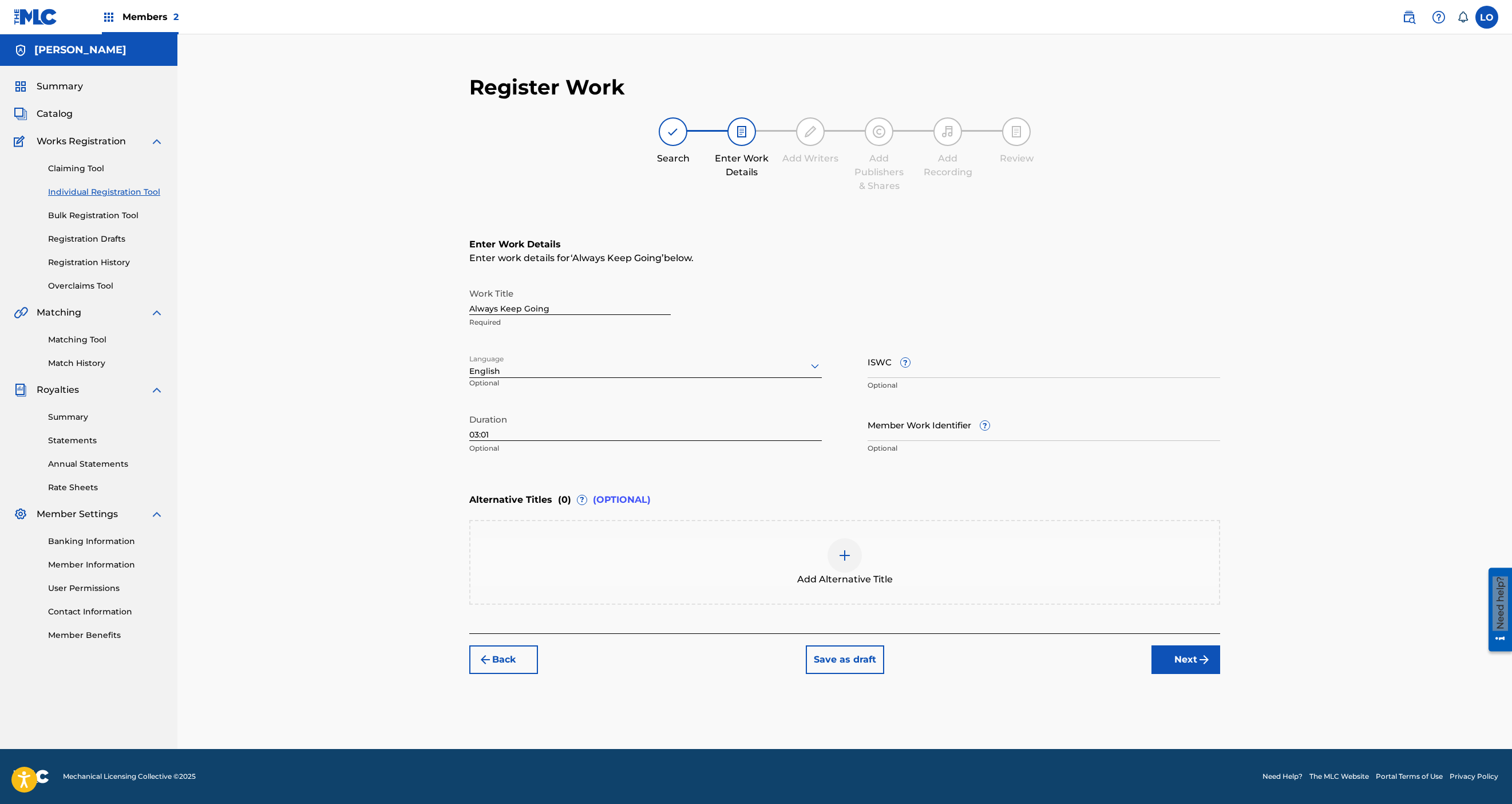click on "Member Work Identifier   ?" at bounding box center (1044, 424) 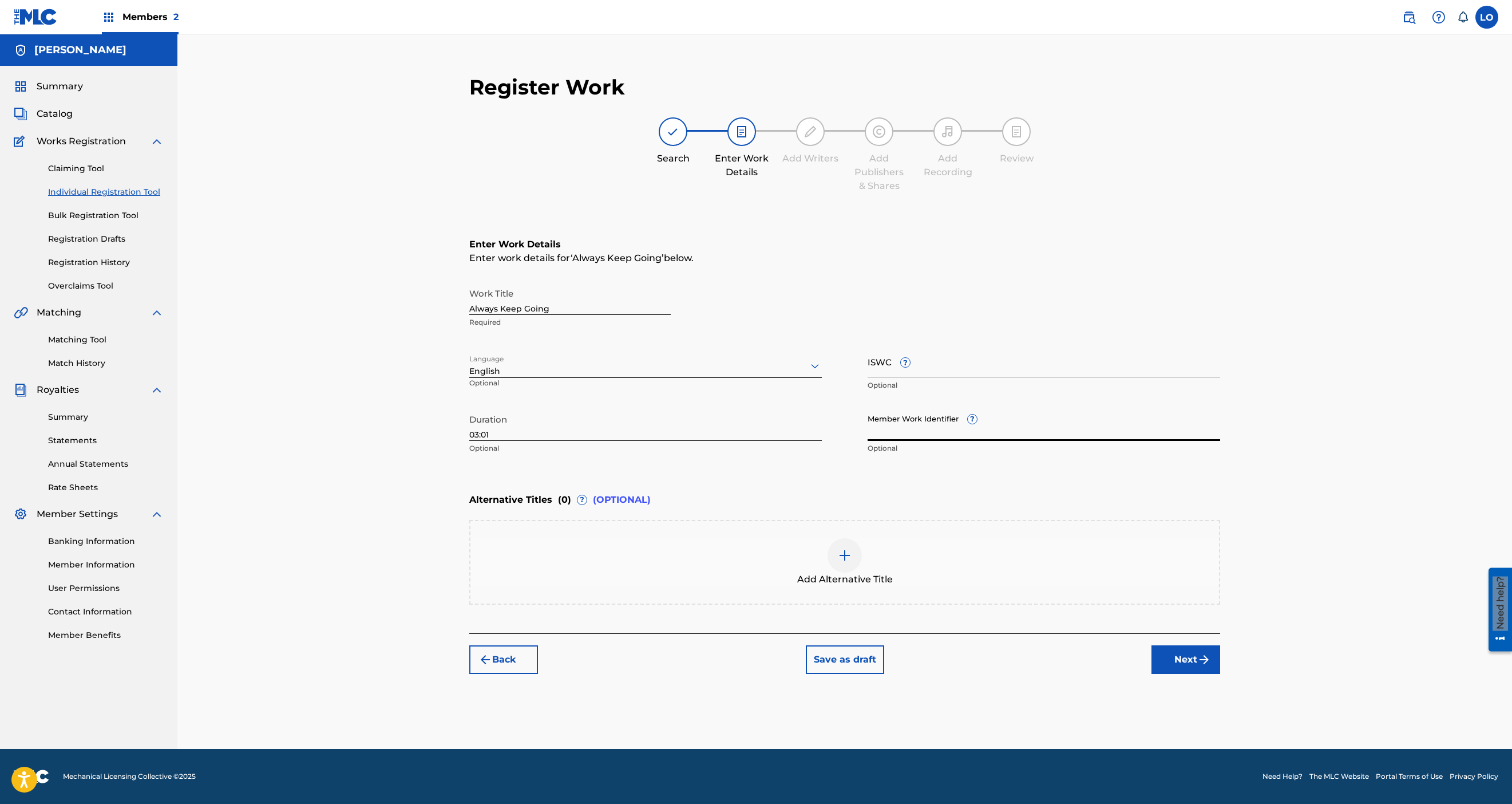click on "Member Work Identifier   ?" at bounding box center [1044, 424] 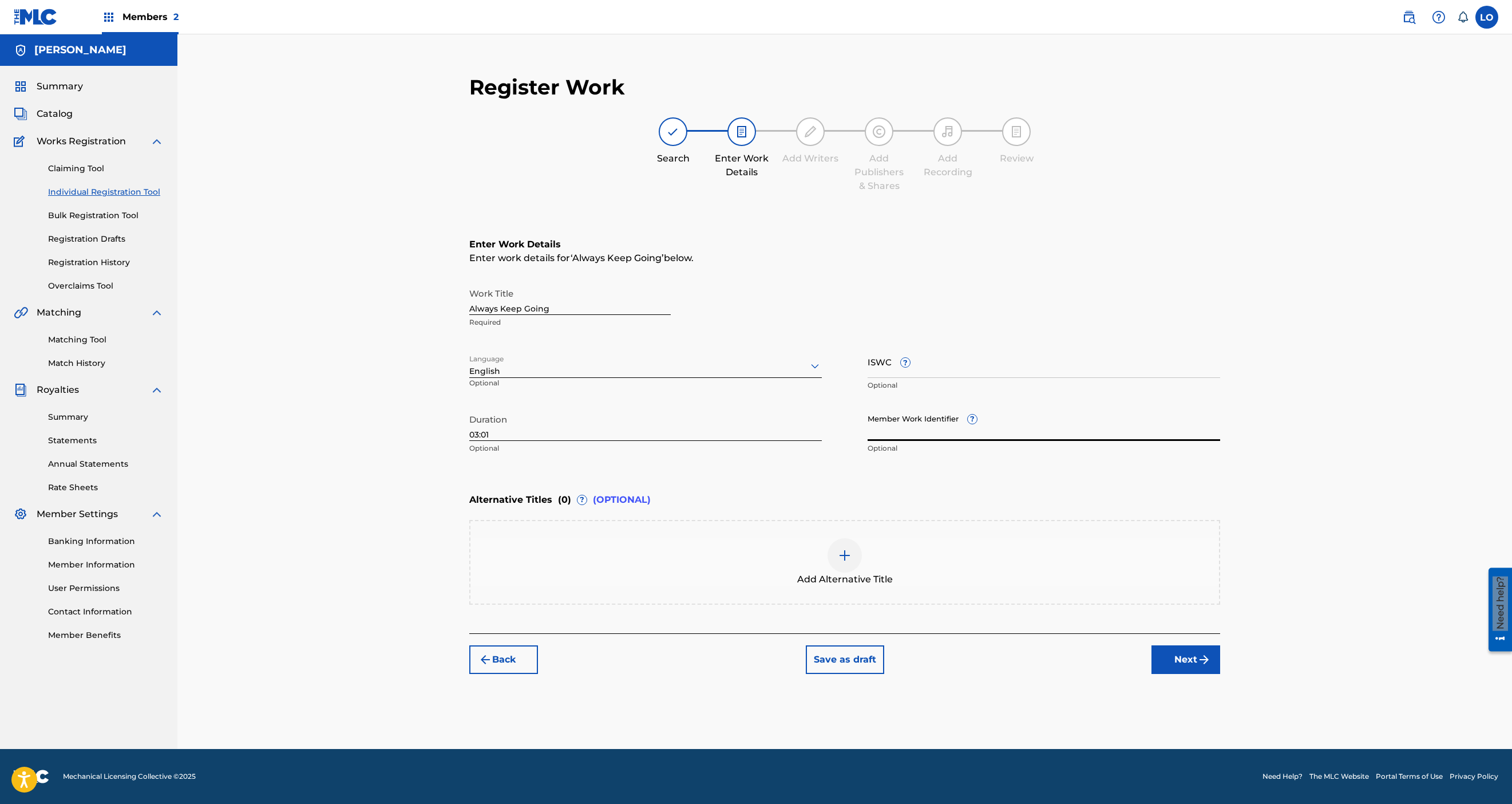 click on "Member Work Identifier   ?" at bounding box center (1044, 424) 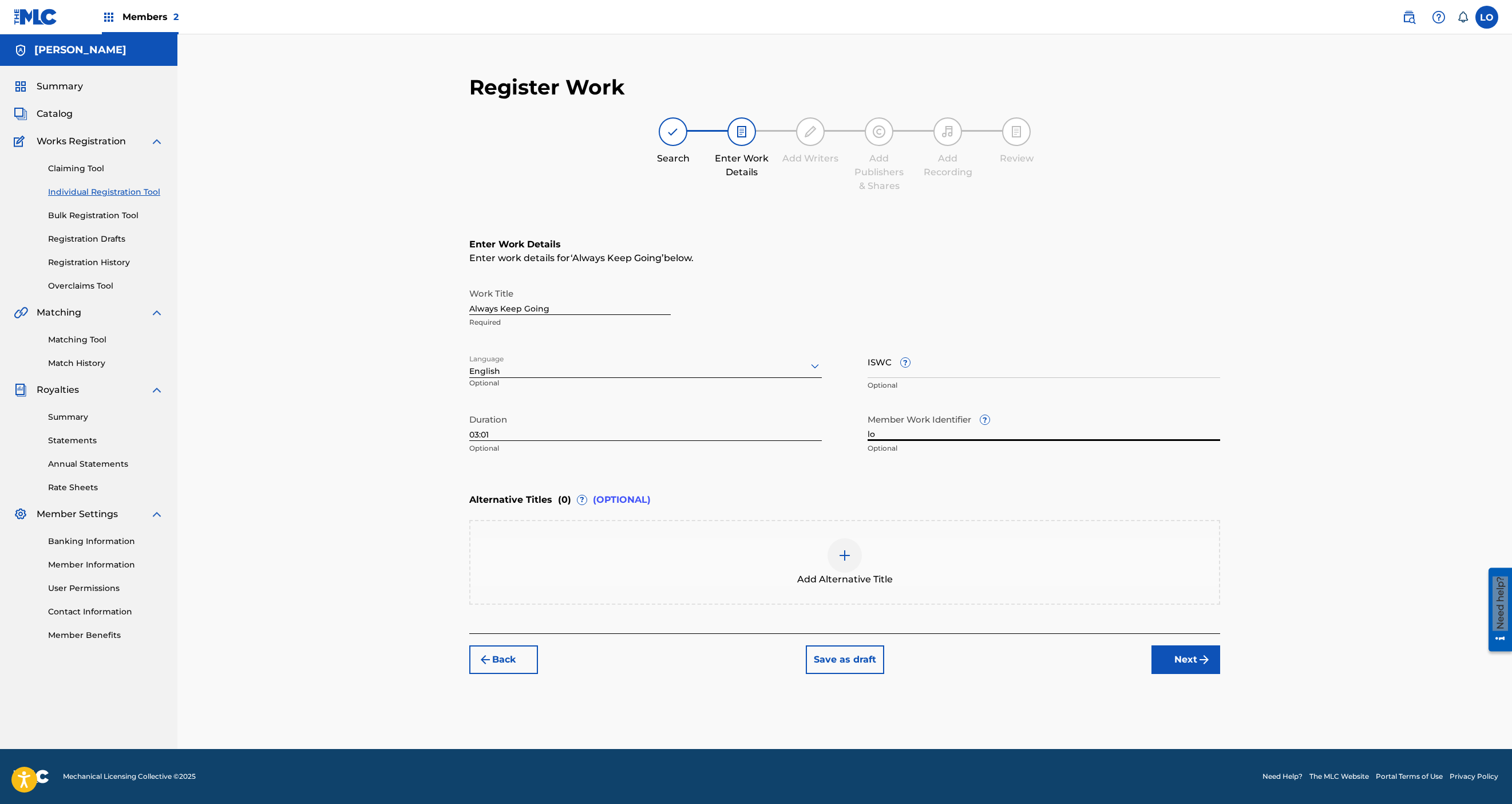type on "l" 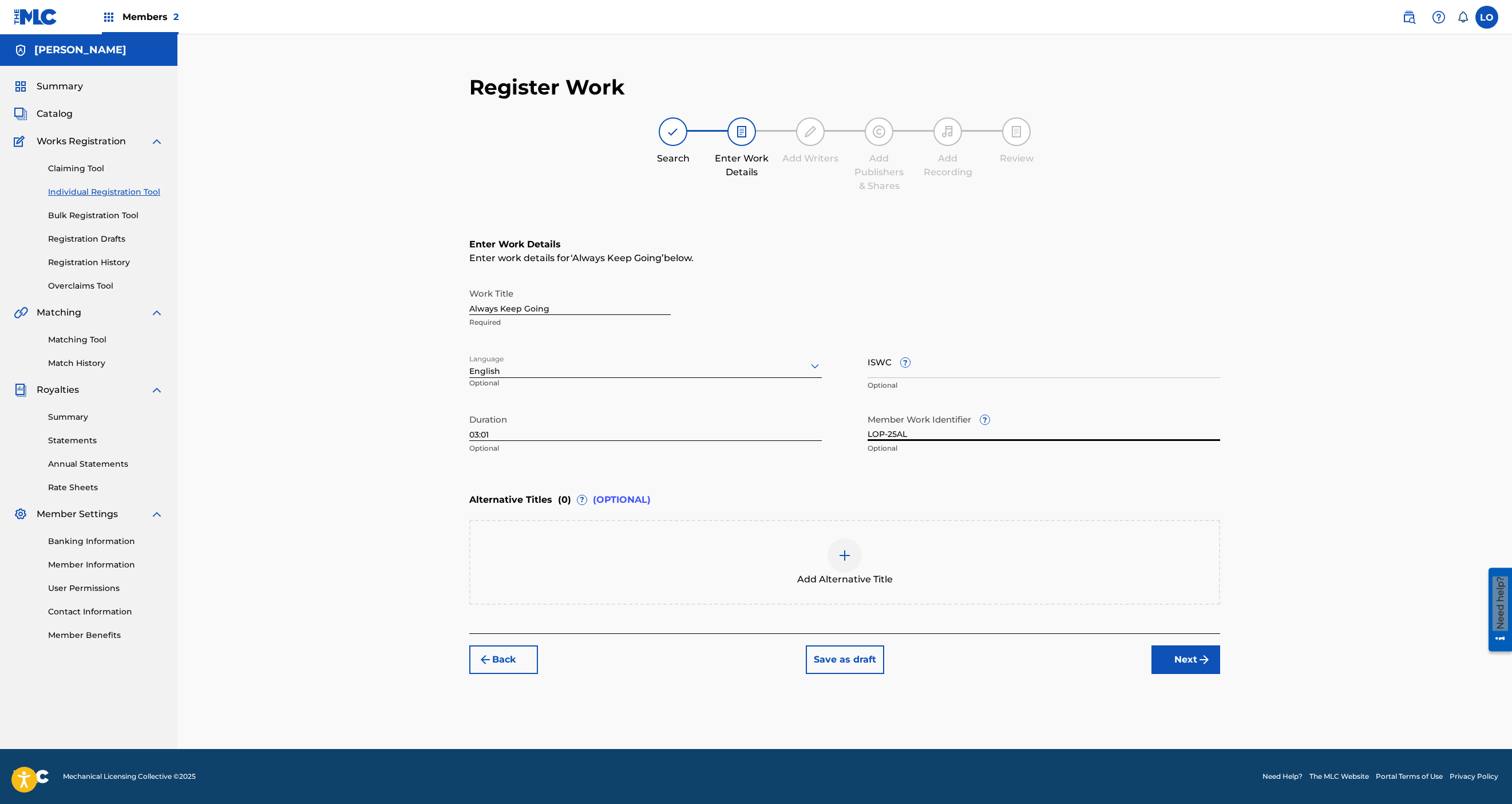 click on "LOP-25AL" at bounding box center [1044, 424] 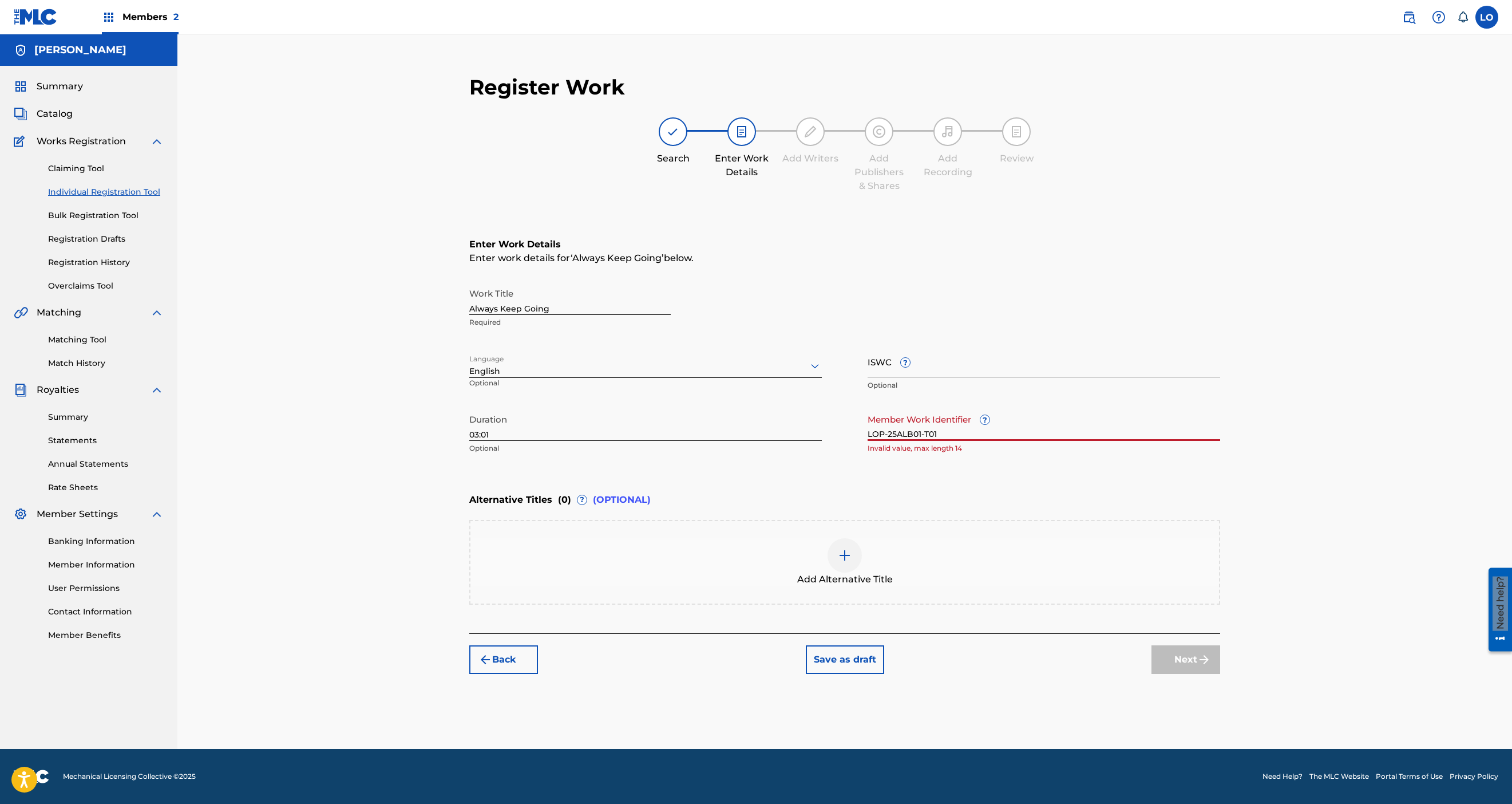 click on "LOP-25ALB01-T01" at bounding box center (1044, 424) 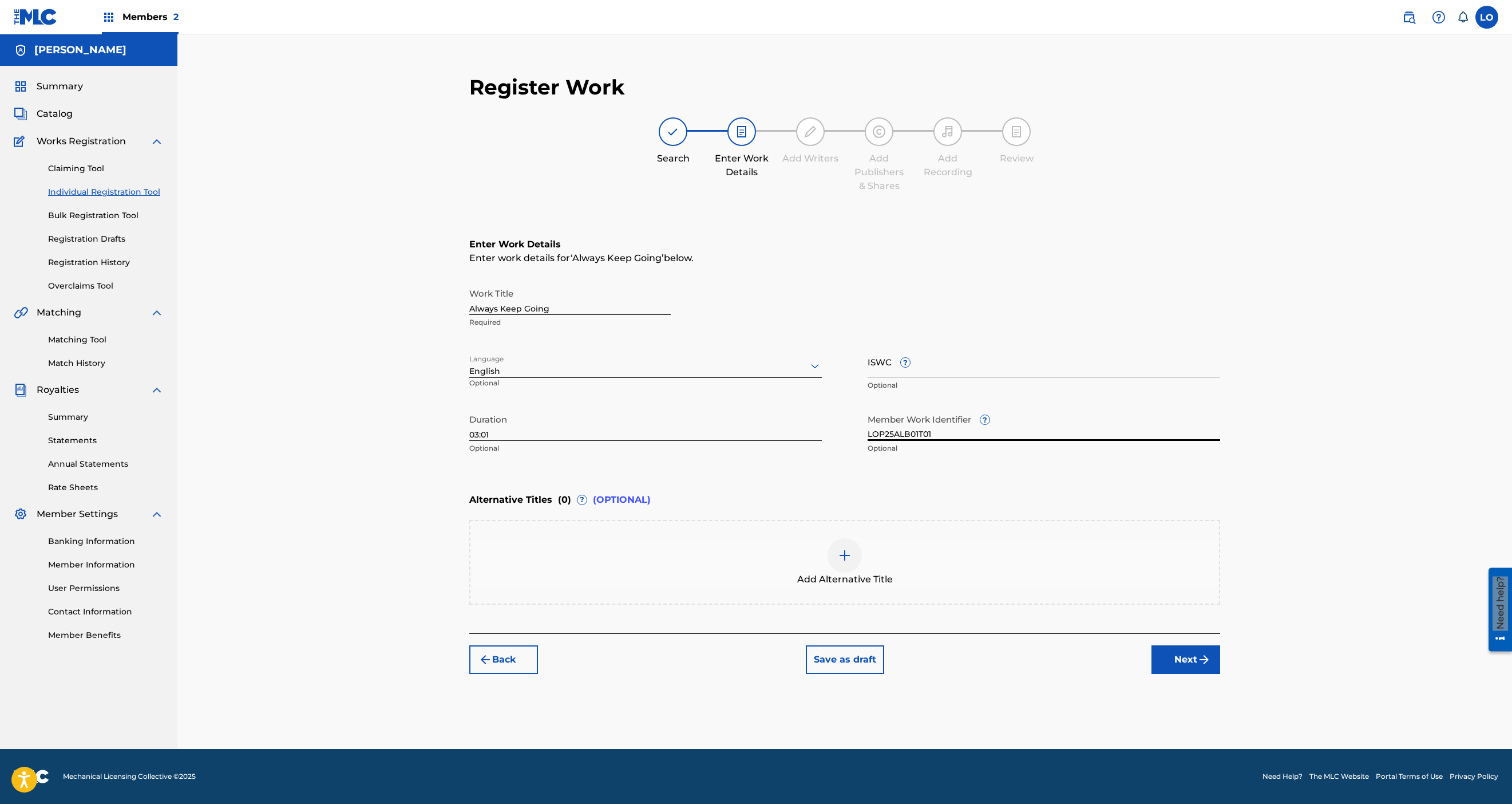 type on "LOP25ALB01T01" 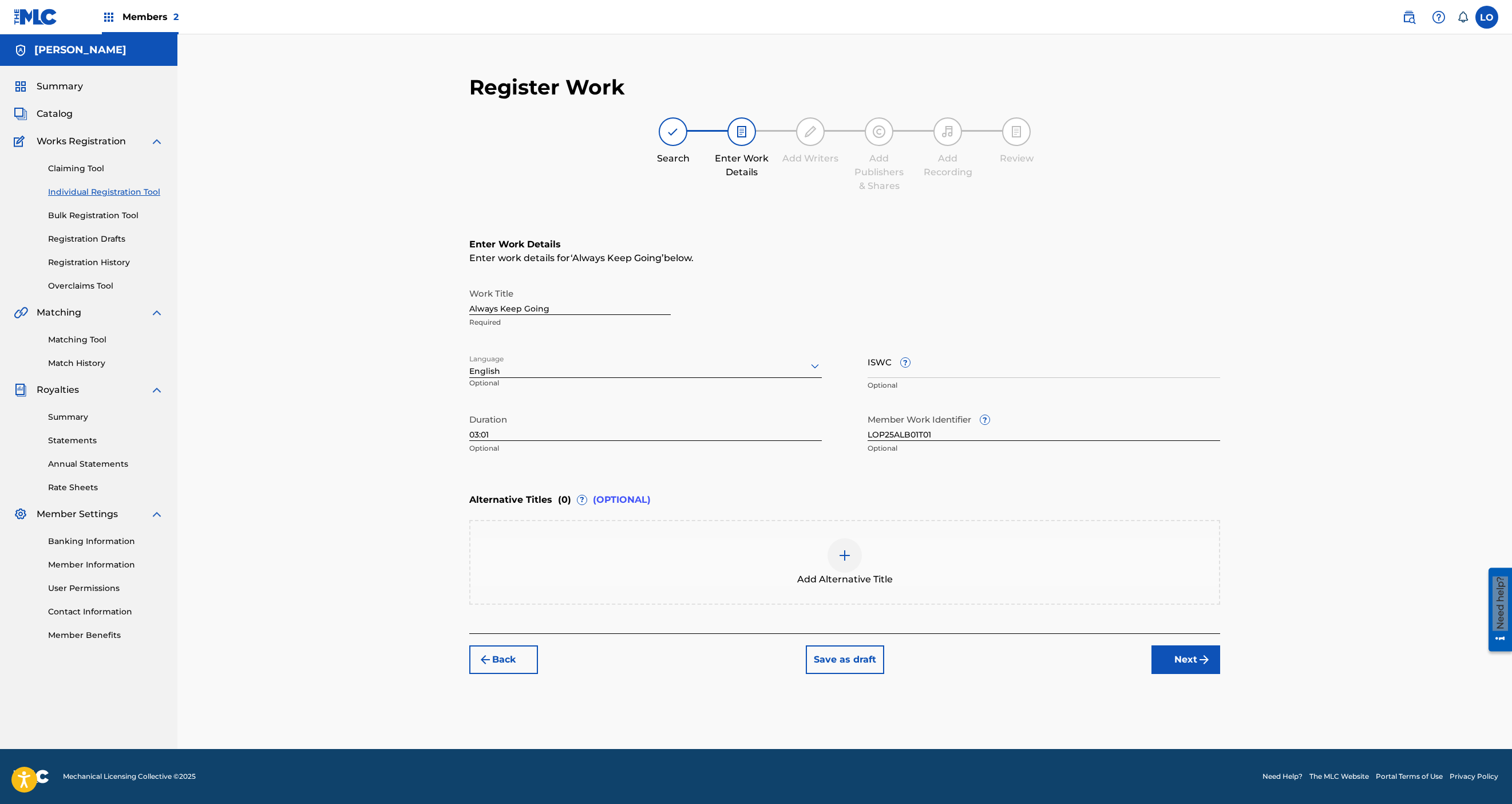 click on "Alternative Titles ( 0 ) ? (OPTIONAL)" at bounding box center (845, 500) 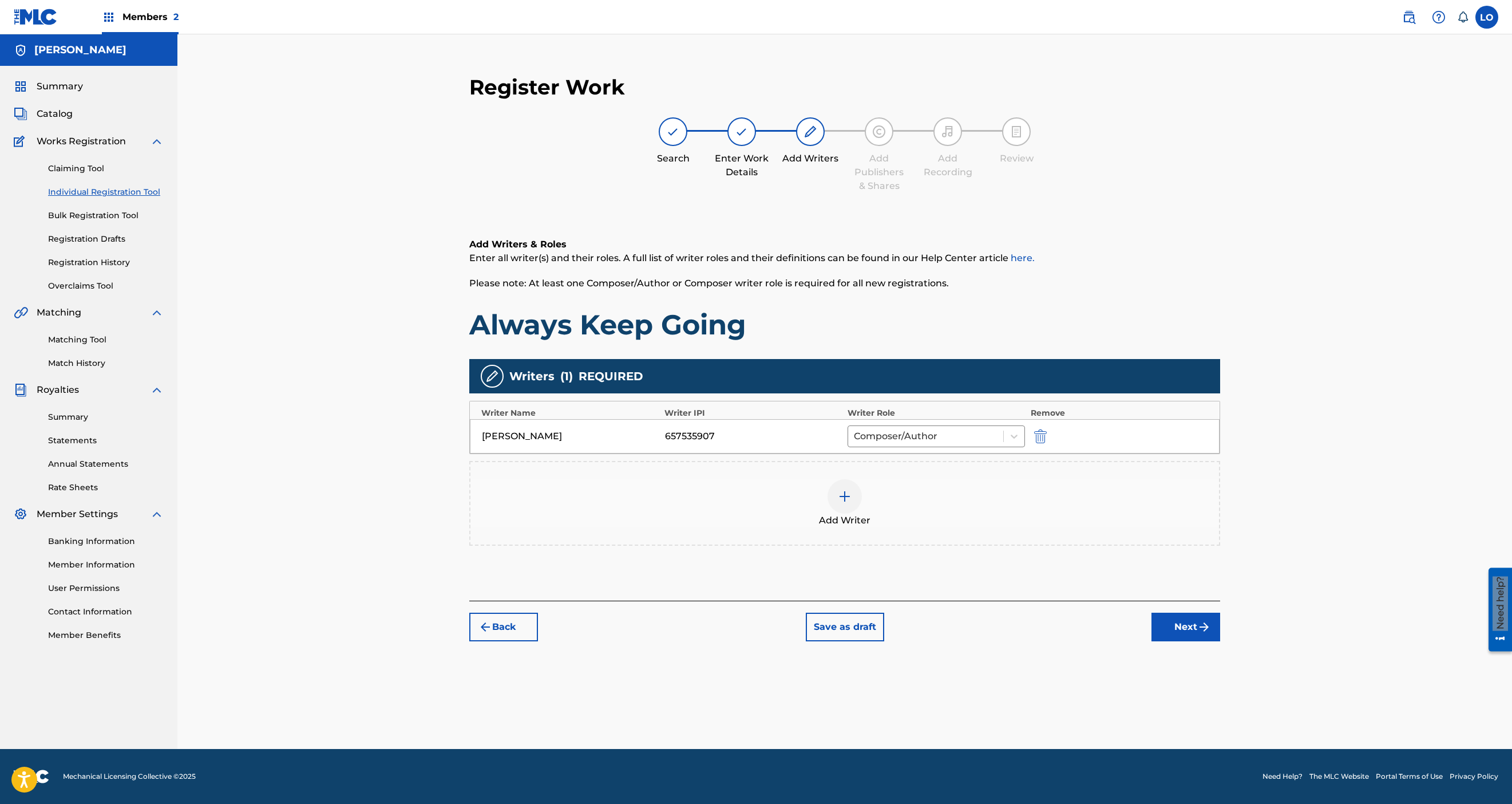 scroll, scrollTop: 360, scrollLeft: 0, axis: vertical 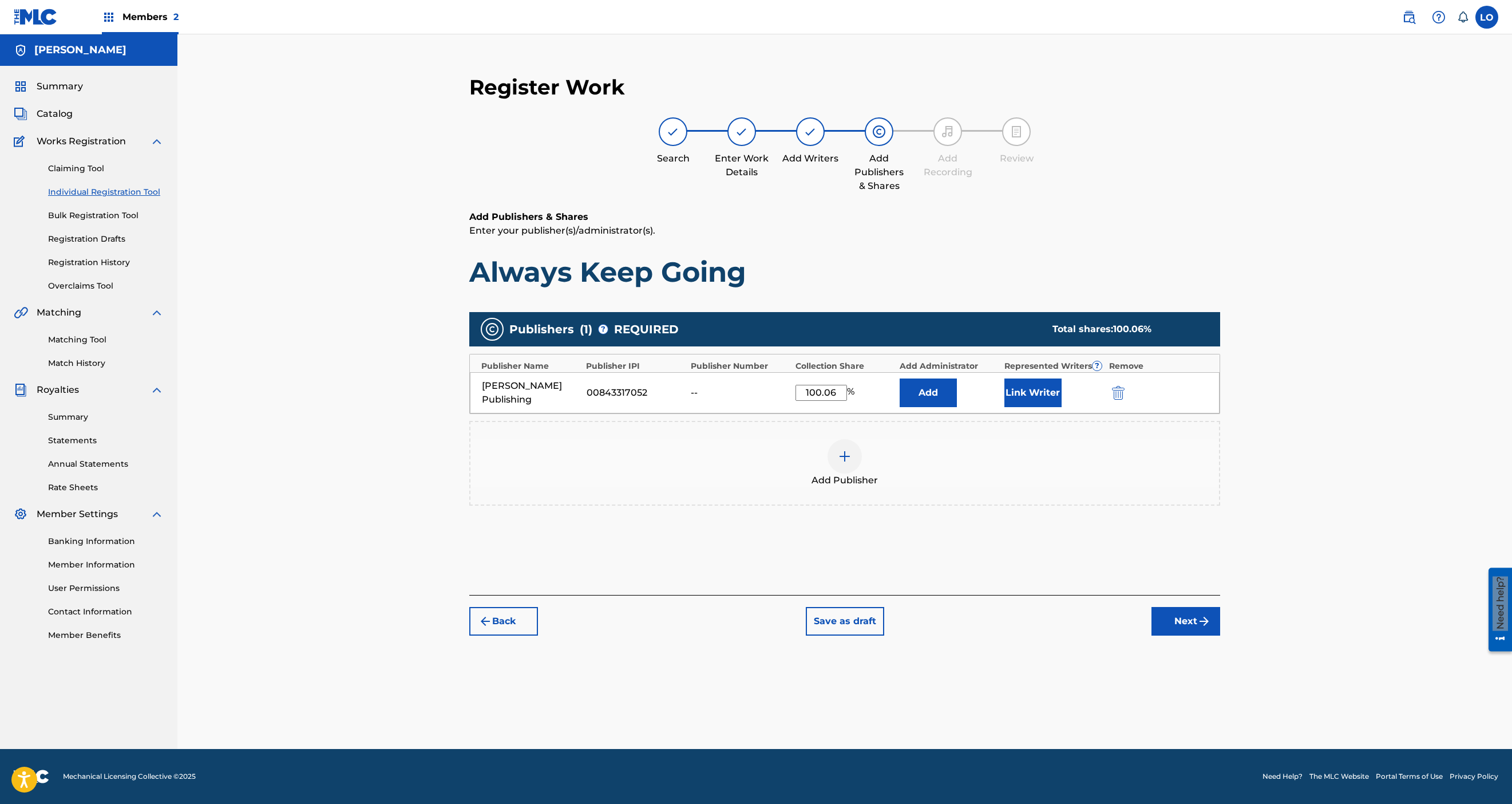 click on "Next" at bounding box center [1186, 621] 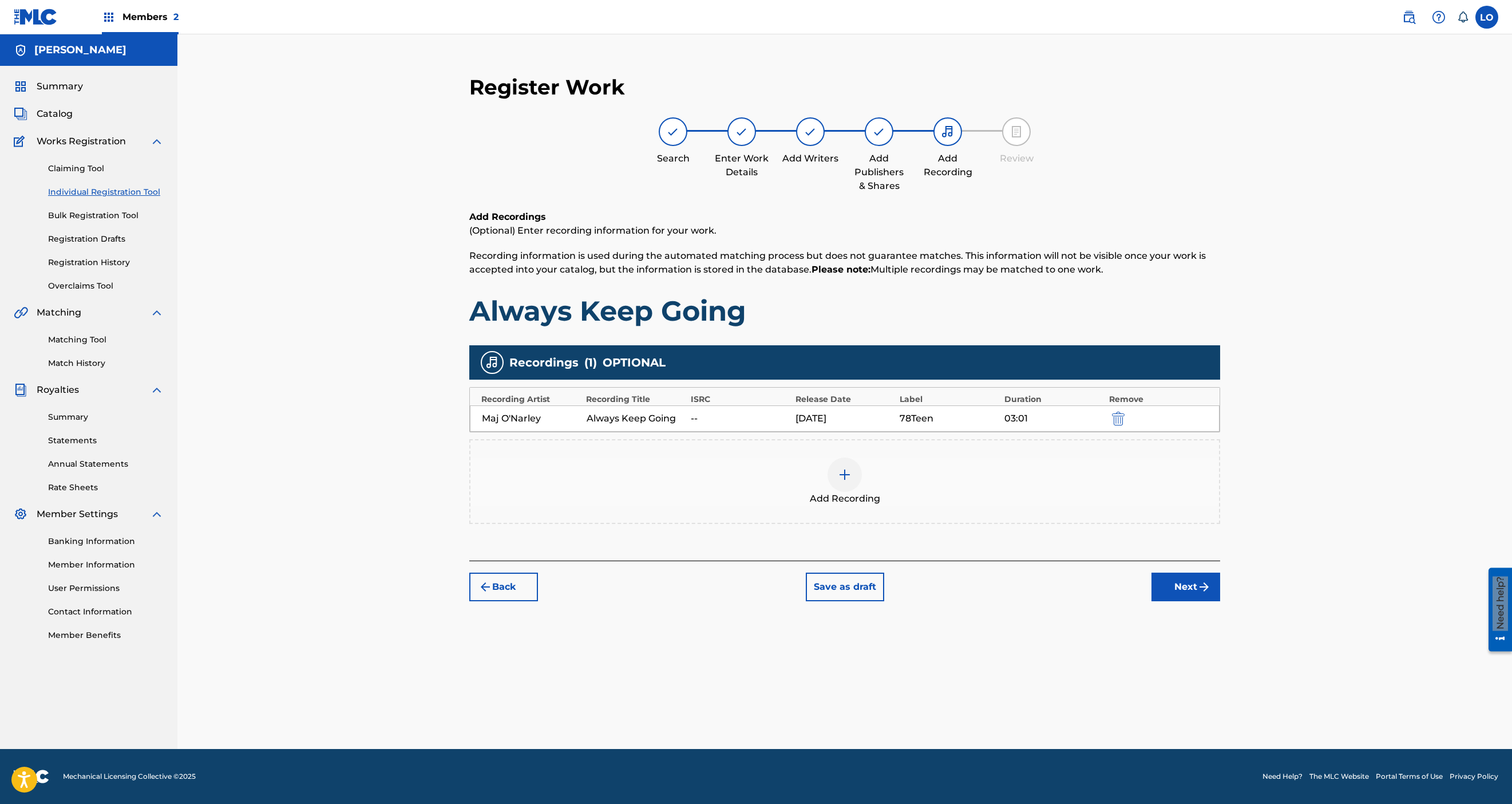 scroll, scrollTop: 179, scrollLeft: 0, axis: vertical 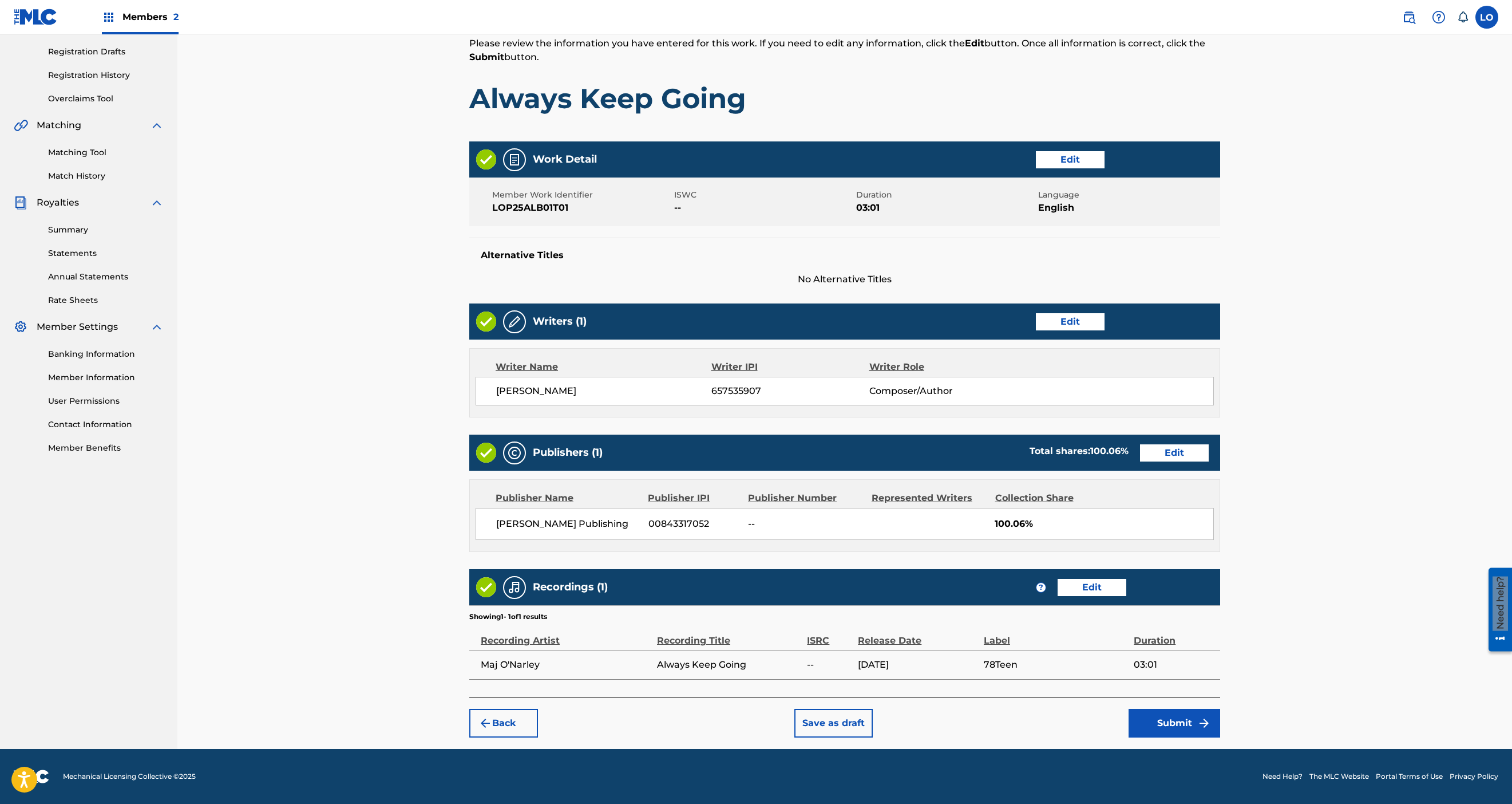 click on "Edit" at bounding box center (1174, 453) 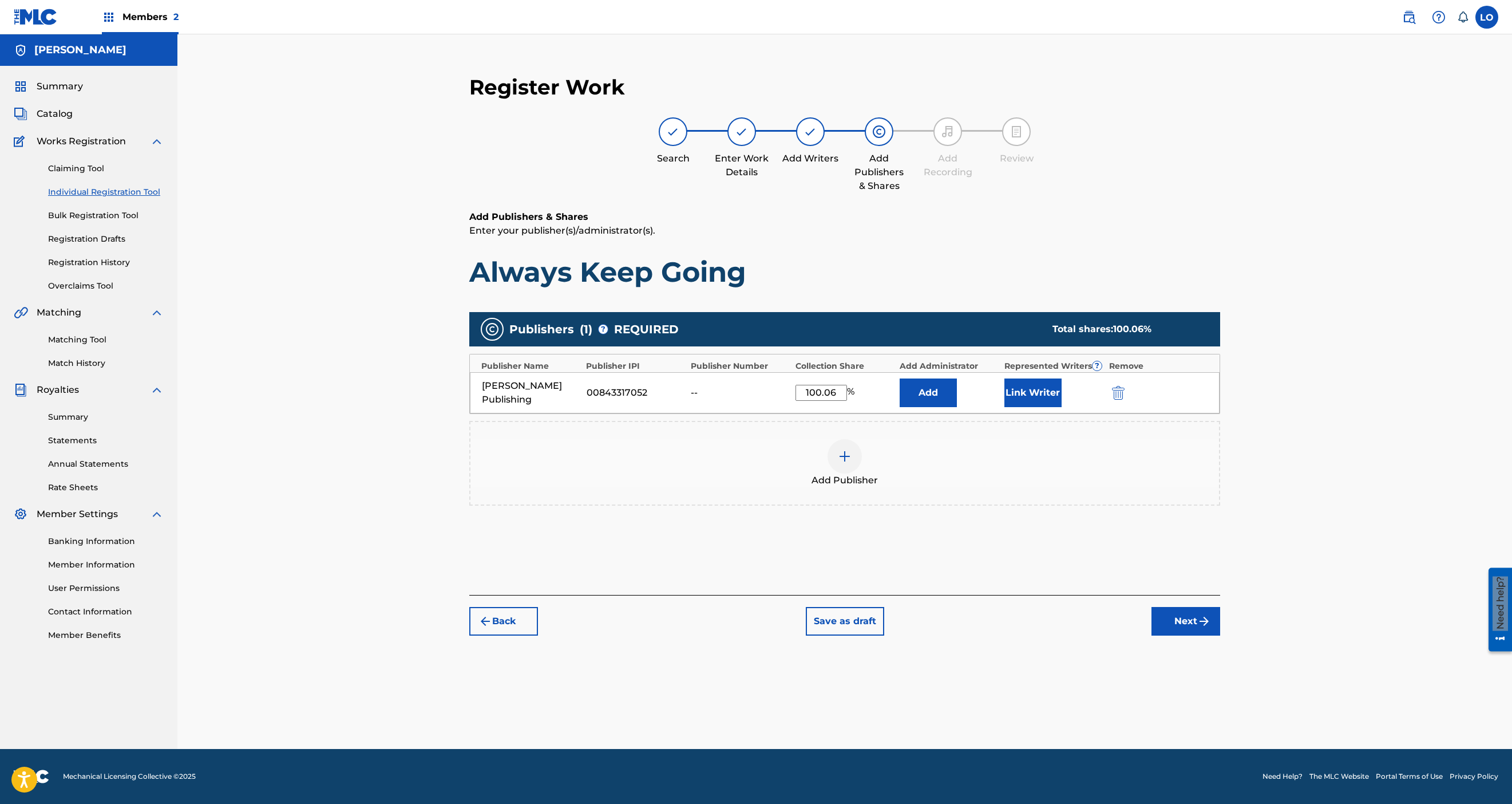 click at bounding box center (845, 456) 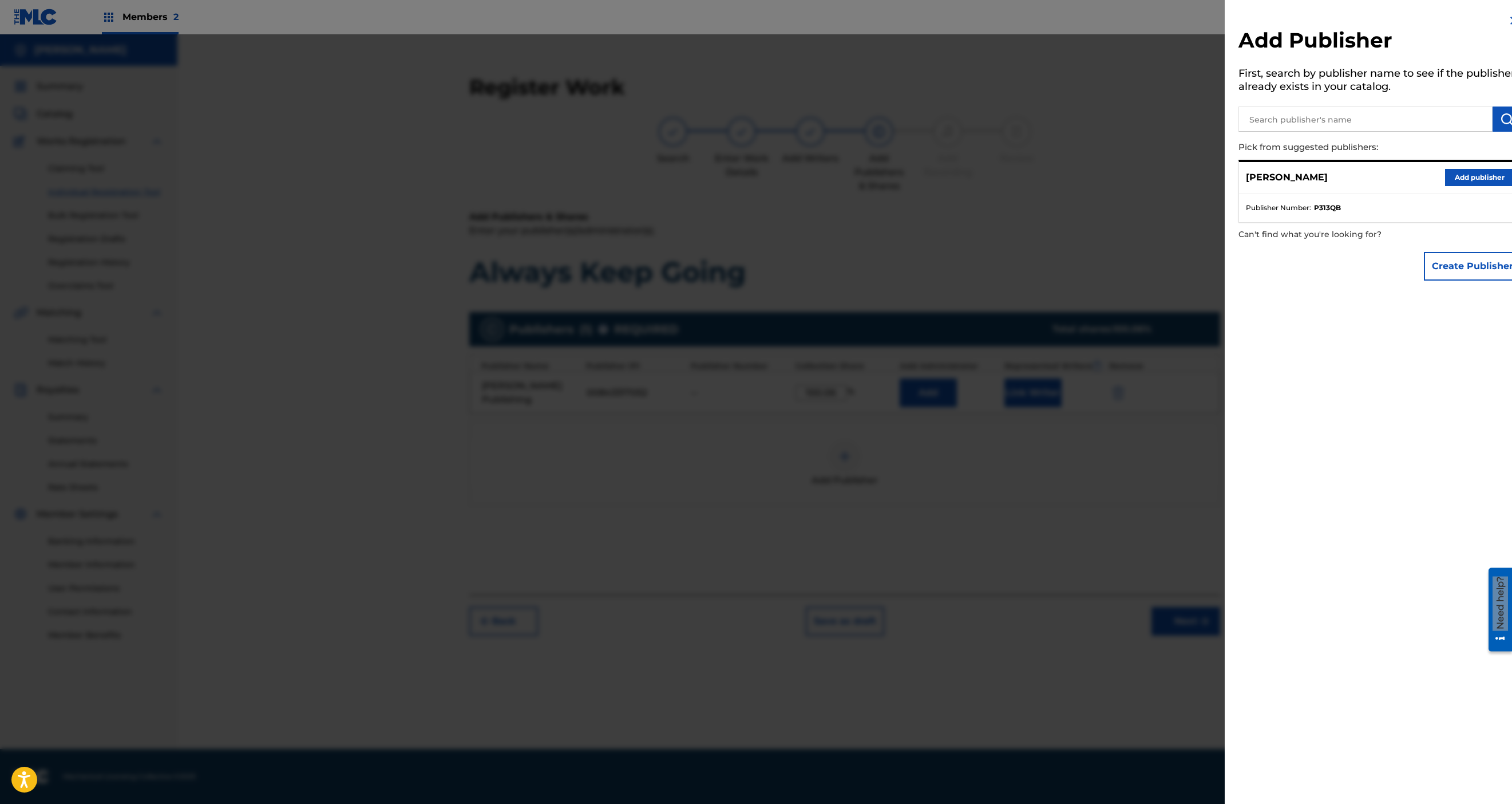 click on "Add publisher" at bounding box center (1479, 178) 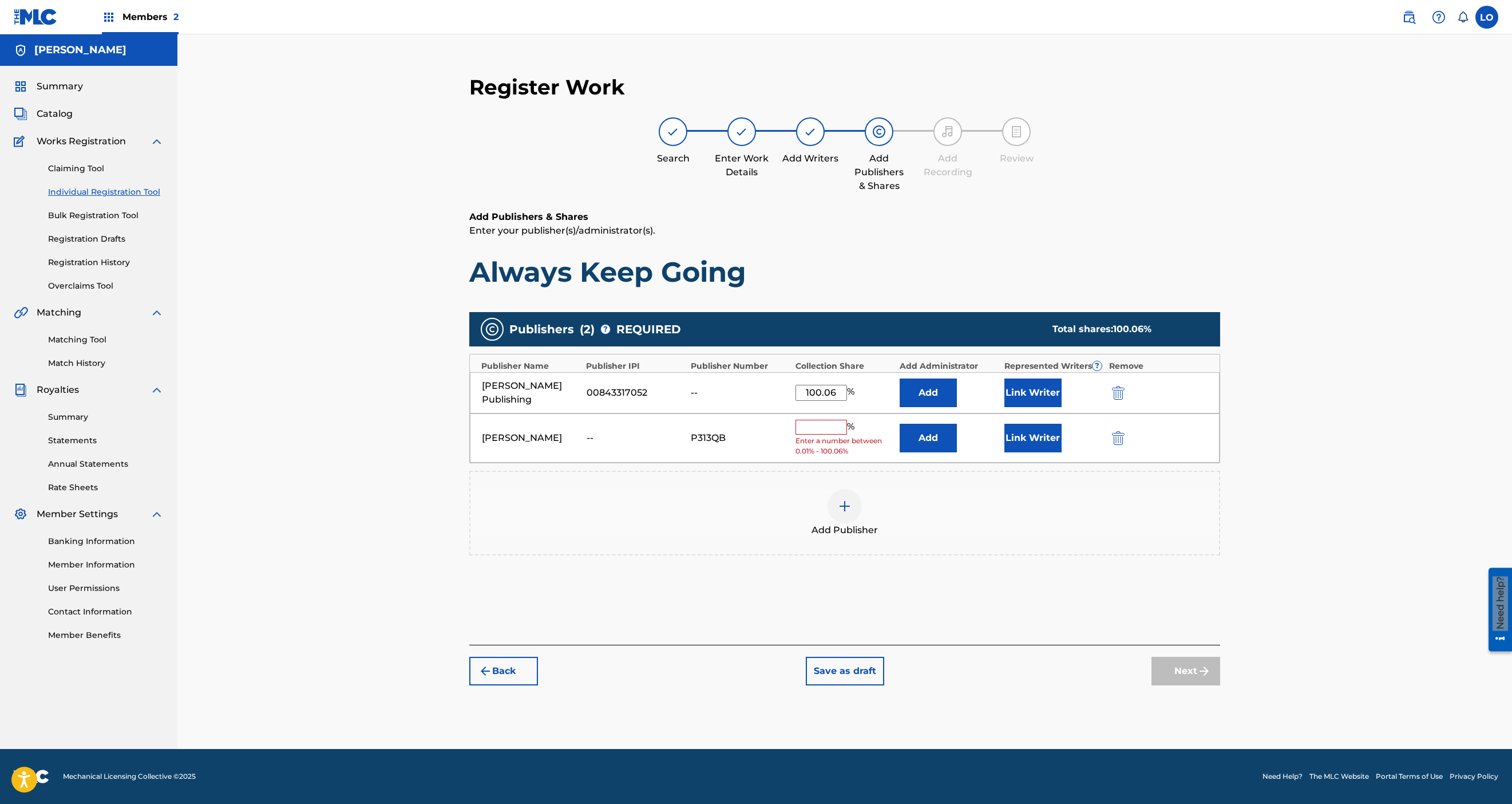click at bounding box center (821, 427) 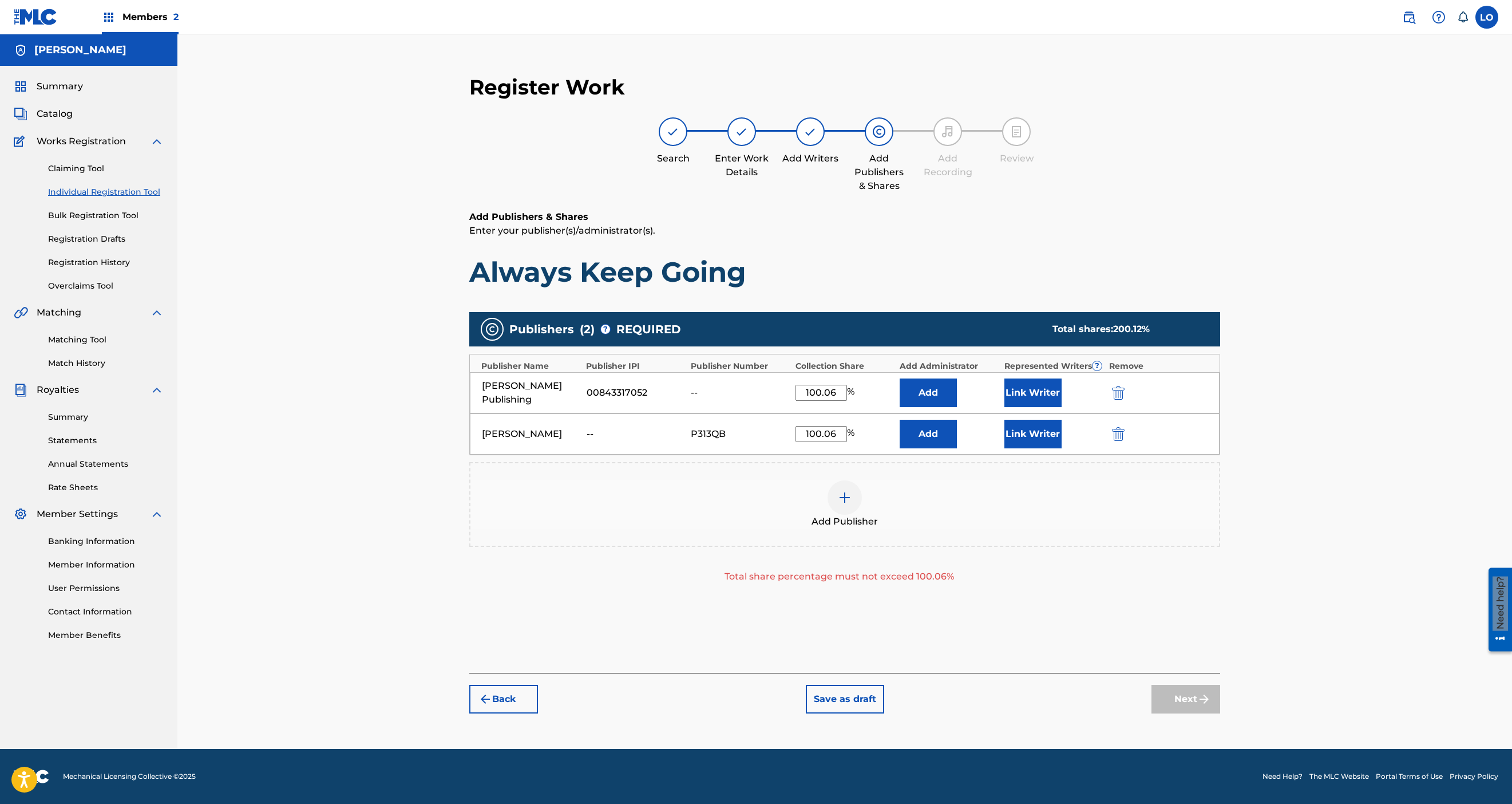type on "100.06" 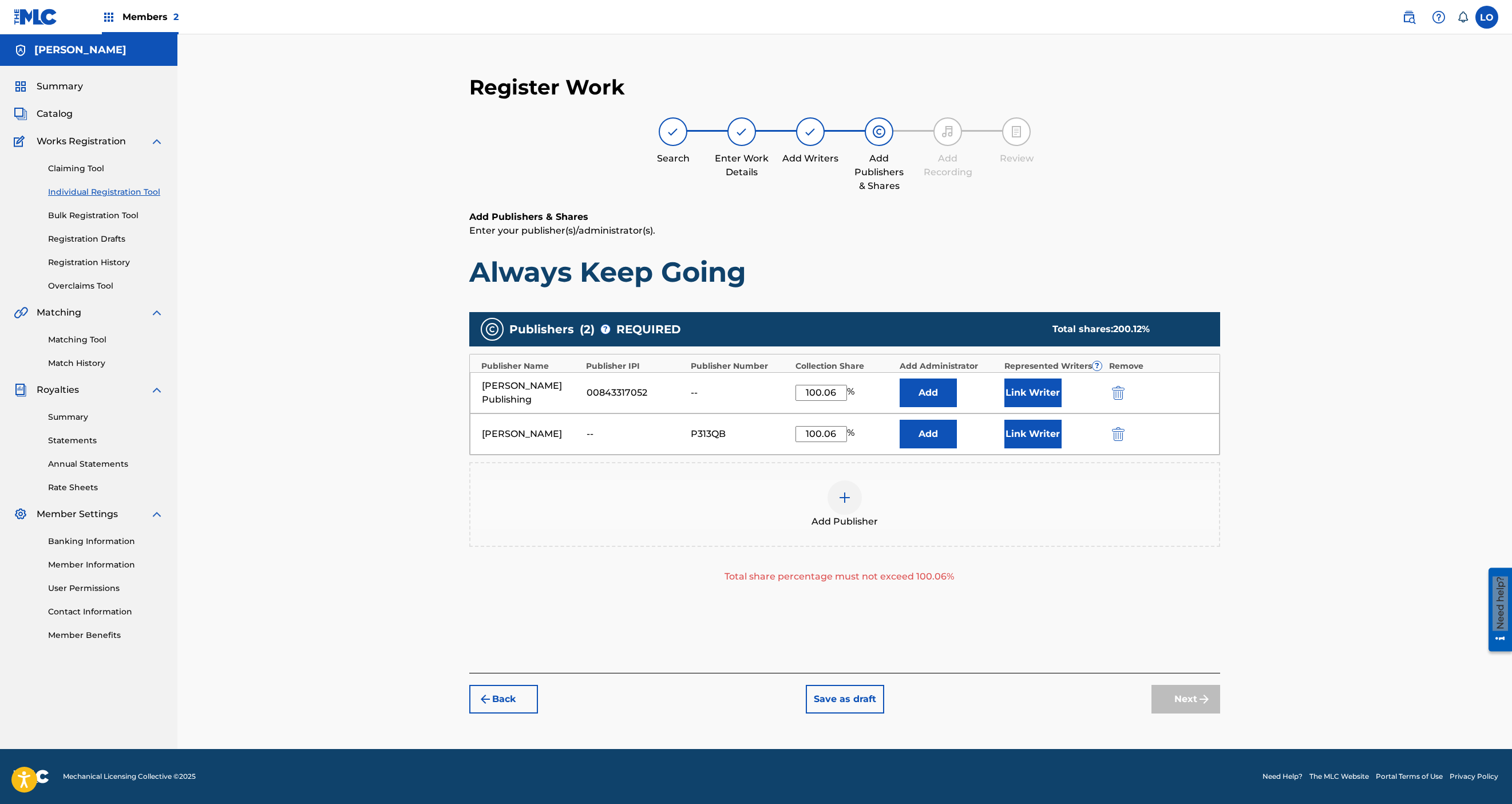 click at bounding box center (1118, 434) 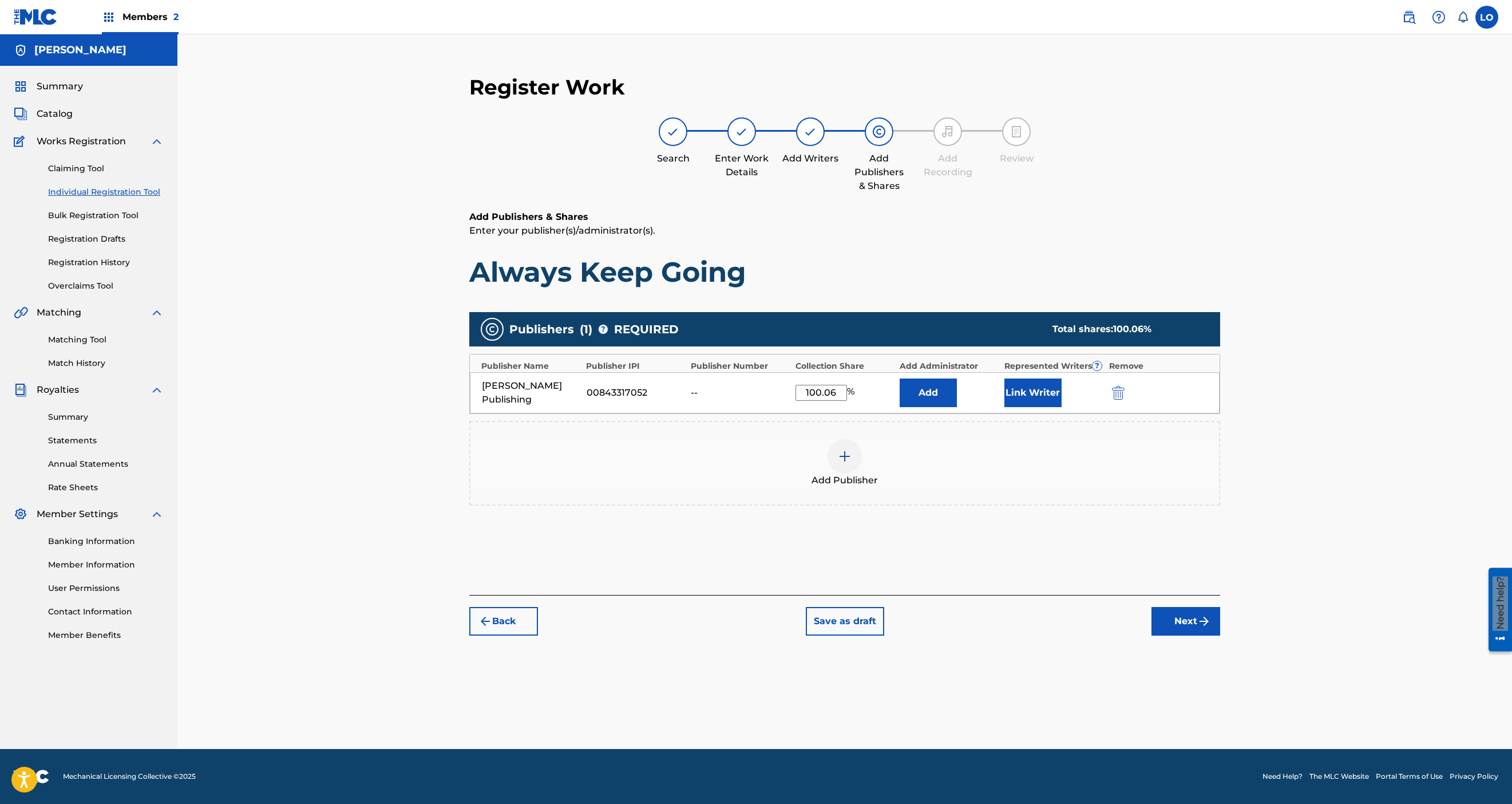 click on "Link Writer" at bounding box center (1033, 393) 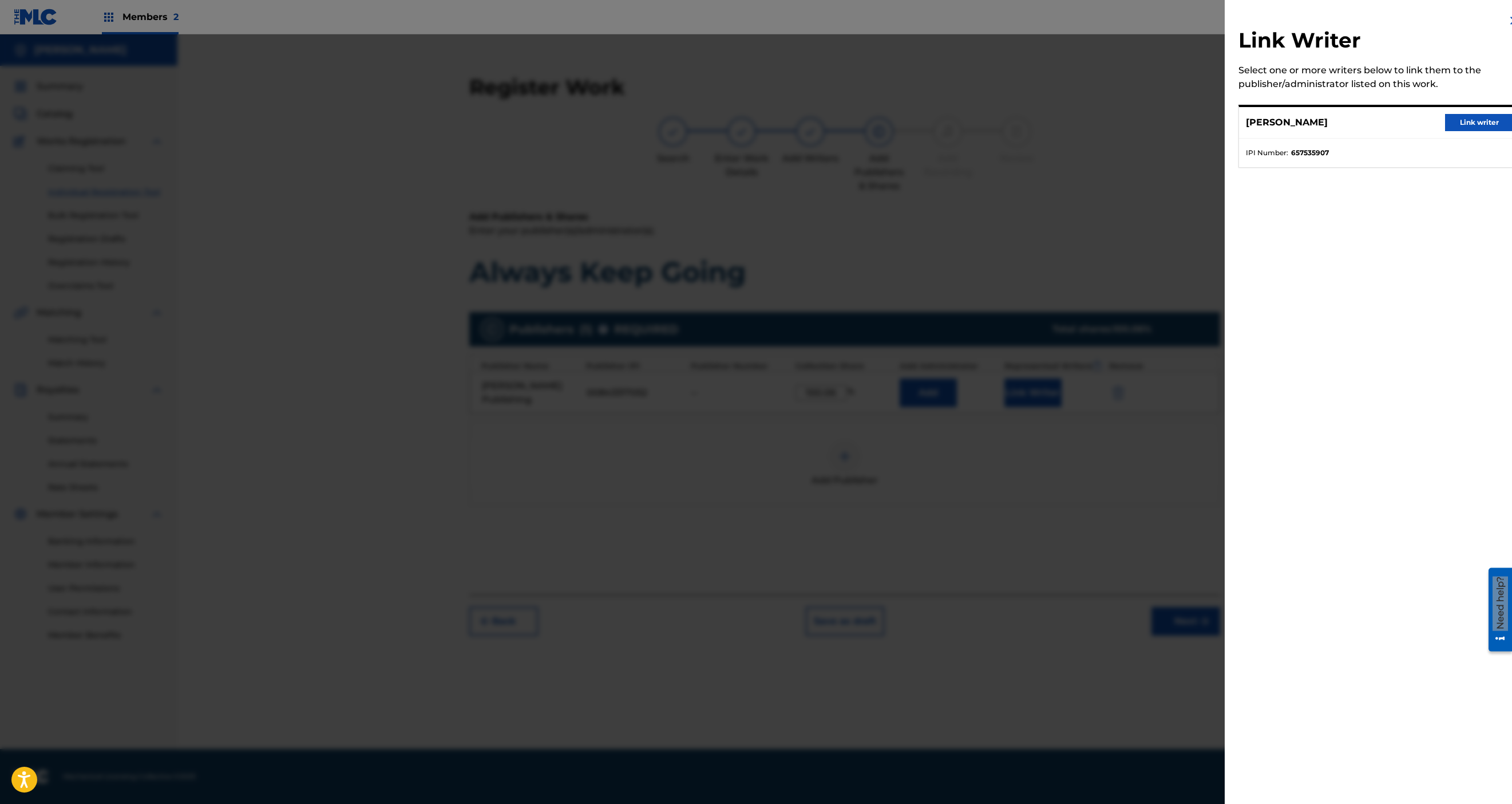 click on "Link writer" at bounding box center [1479, 123] 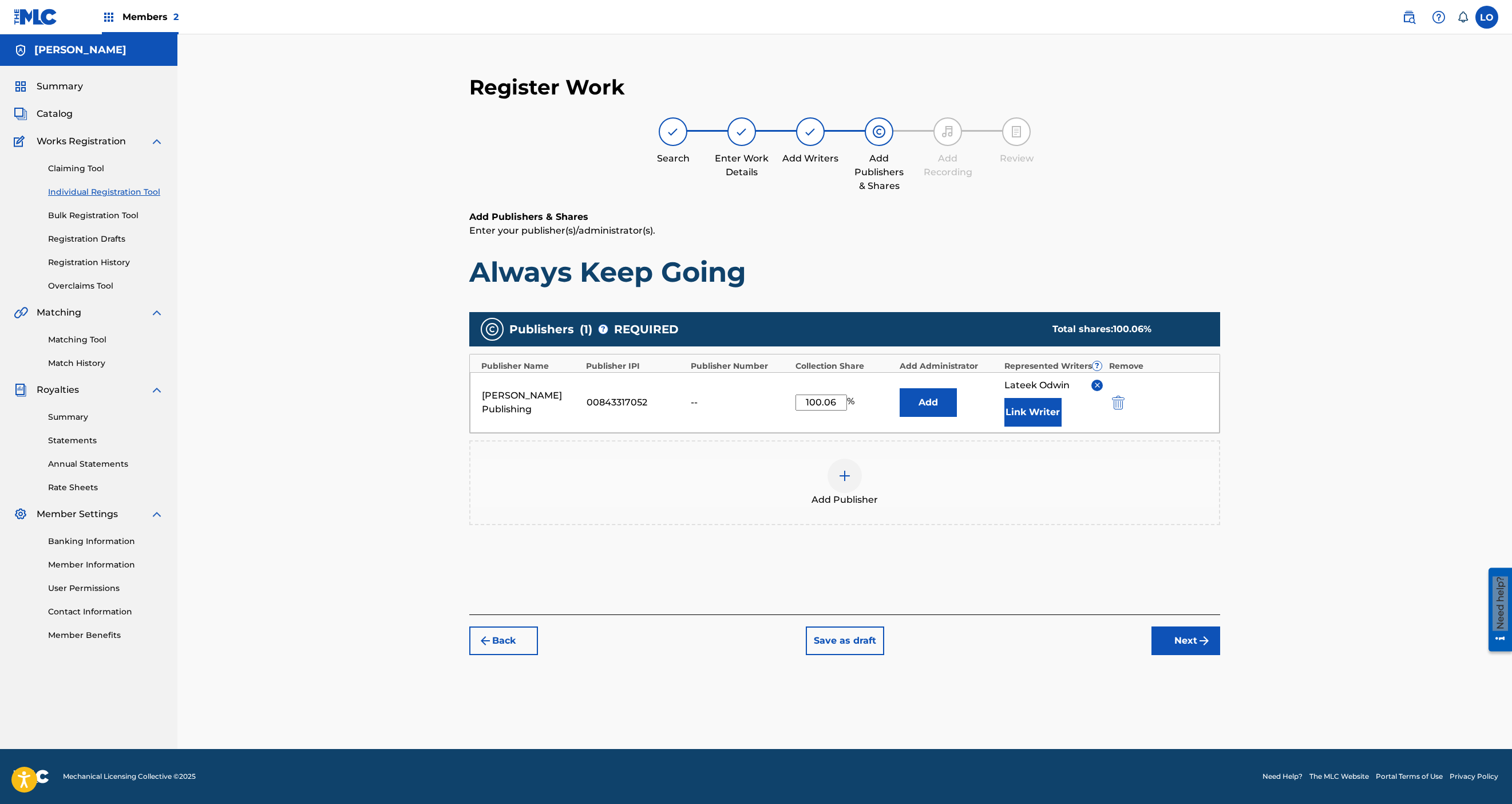 click on "Add" at bounding box center [928, 403] 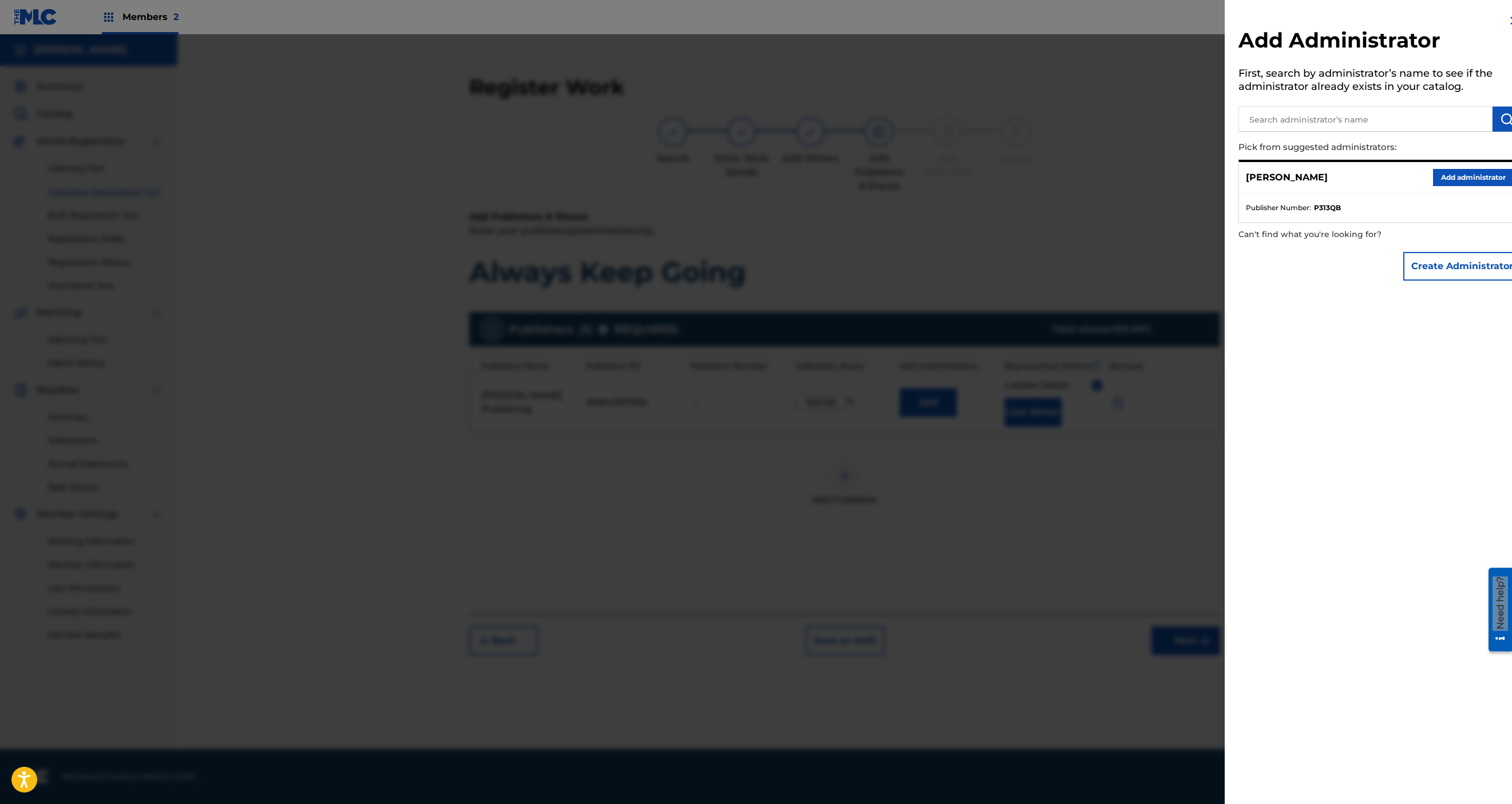 click on "Add administrator" at bounding box center (1473, 178) 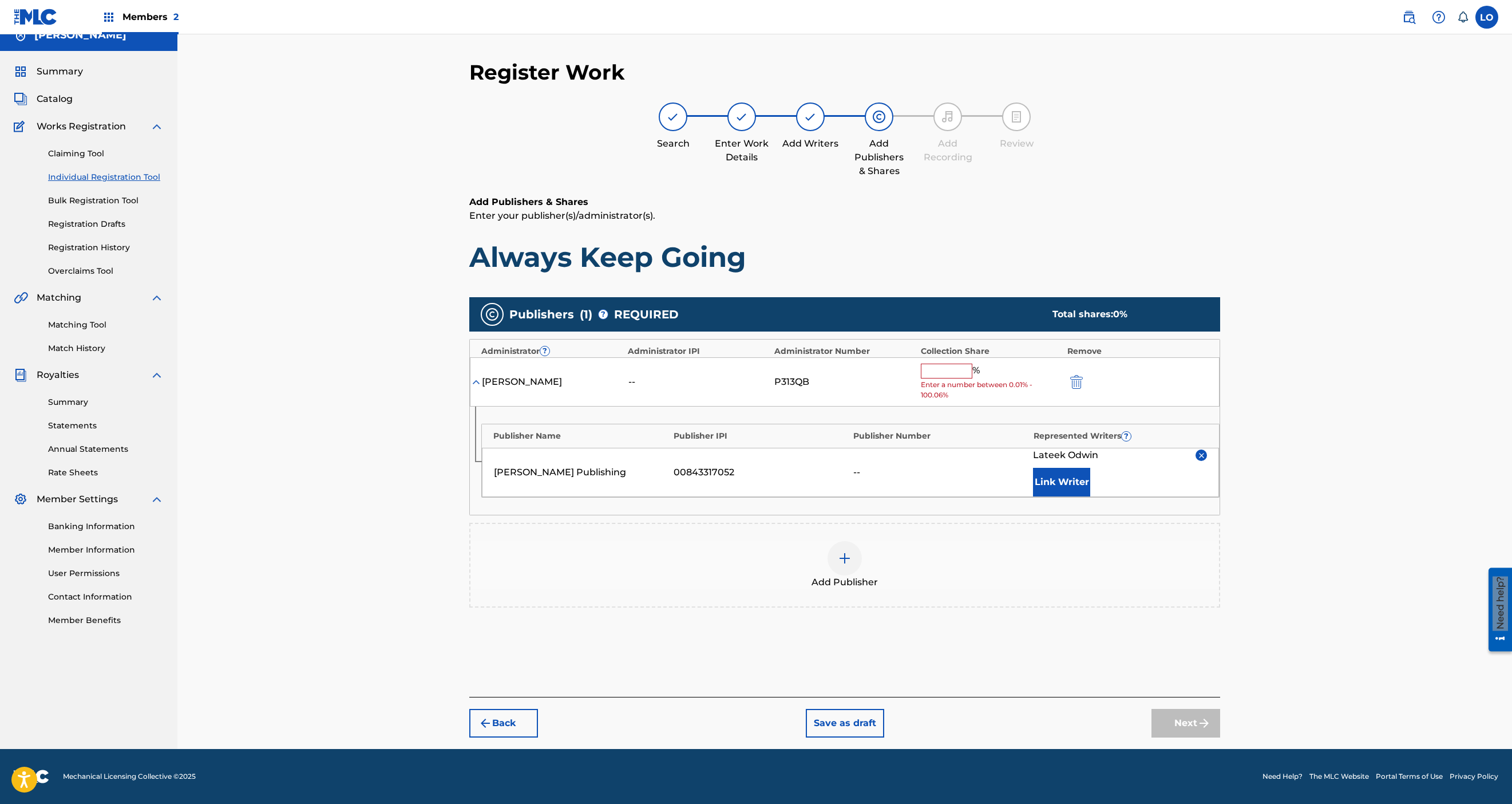 click at bounding box center [1201, 455] 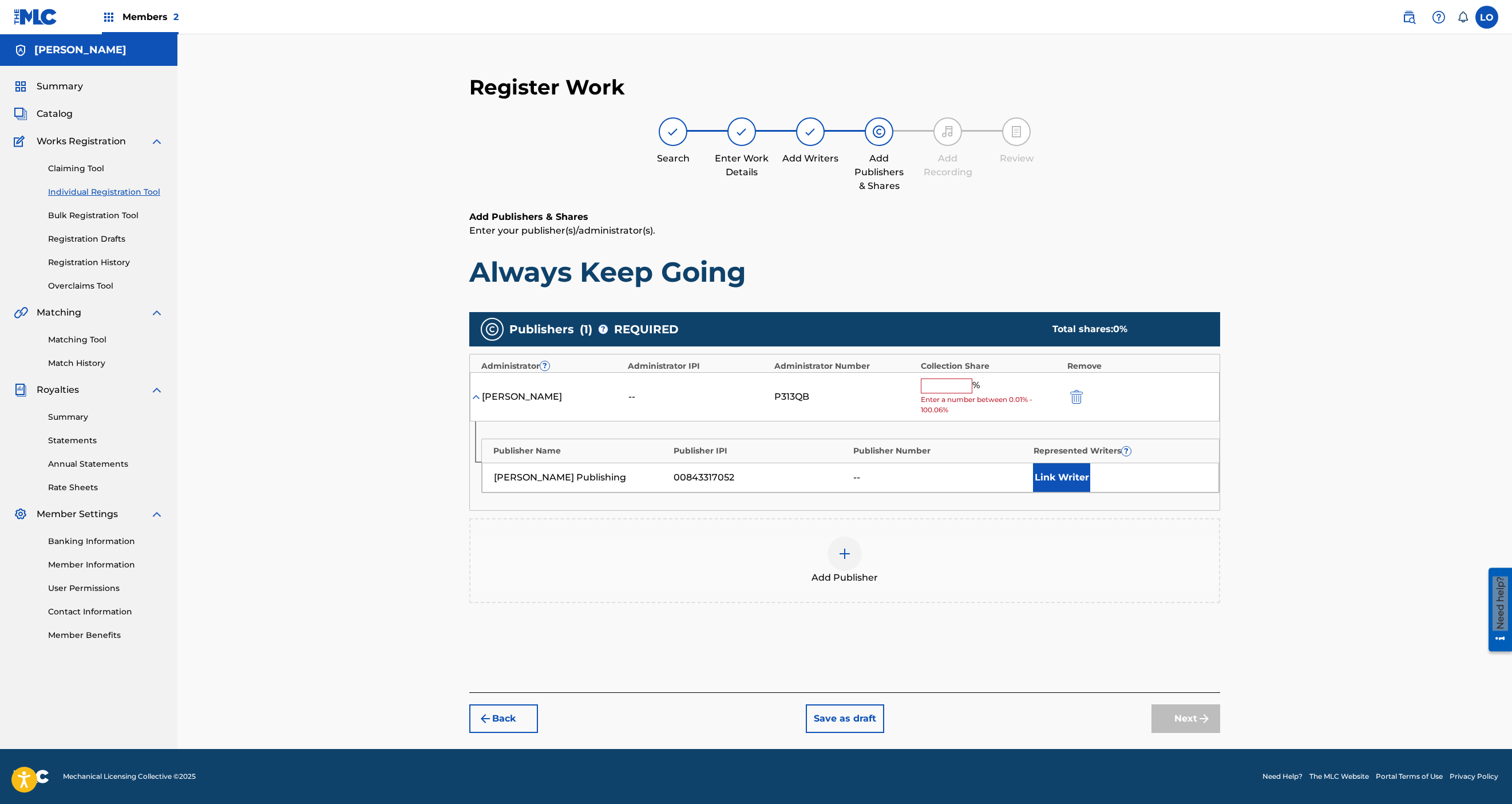 click at bounding box center [1076, 397] 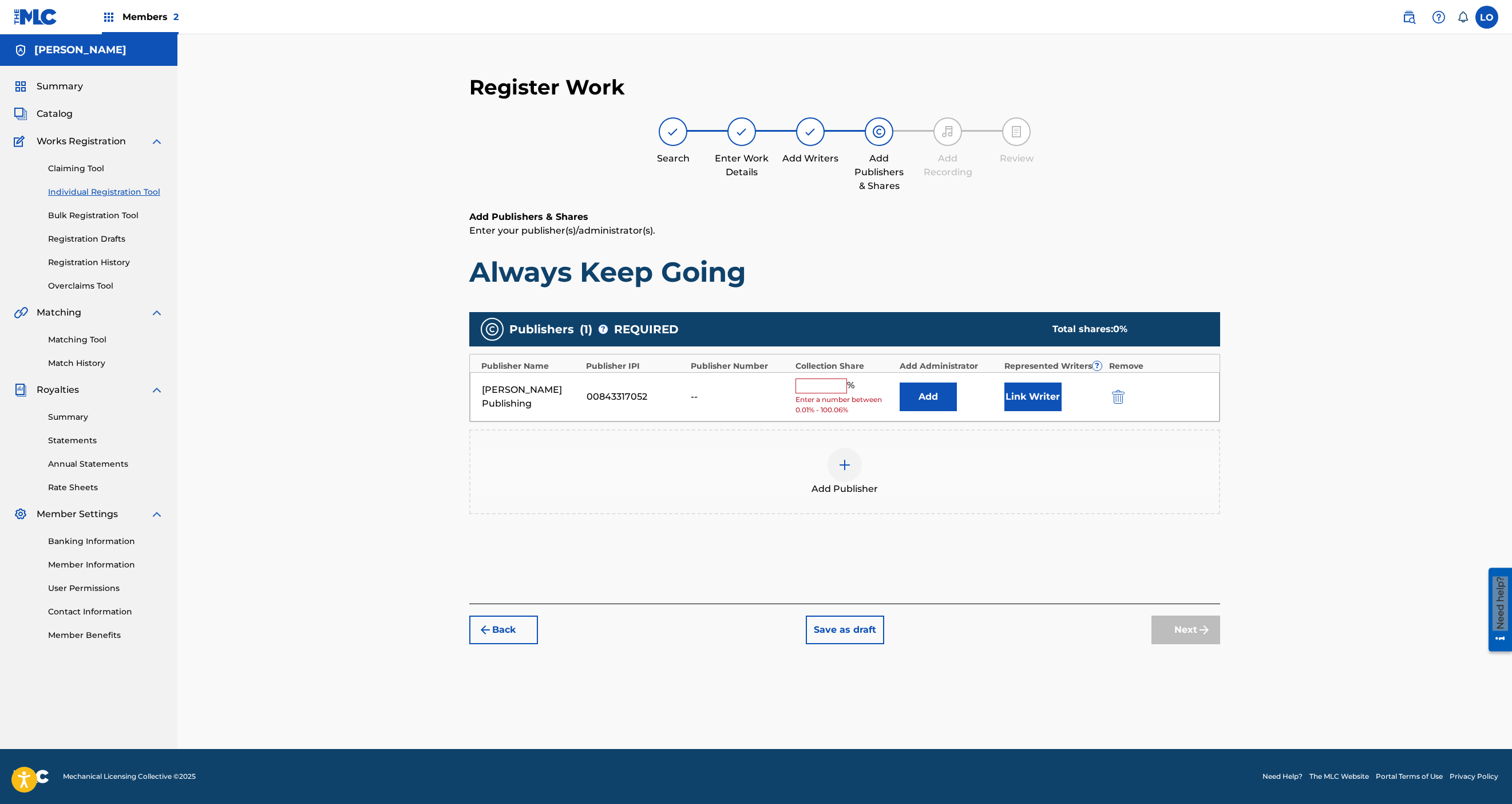 click at bounding box center [821, 386] 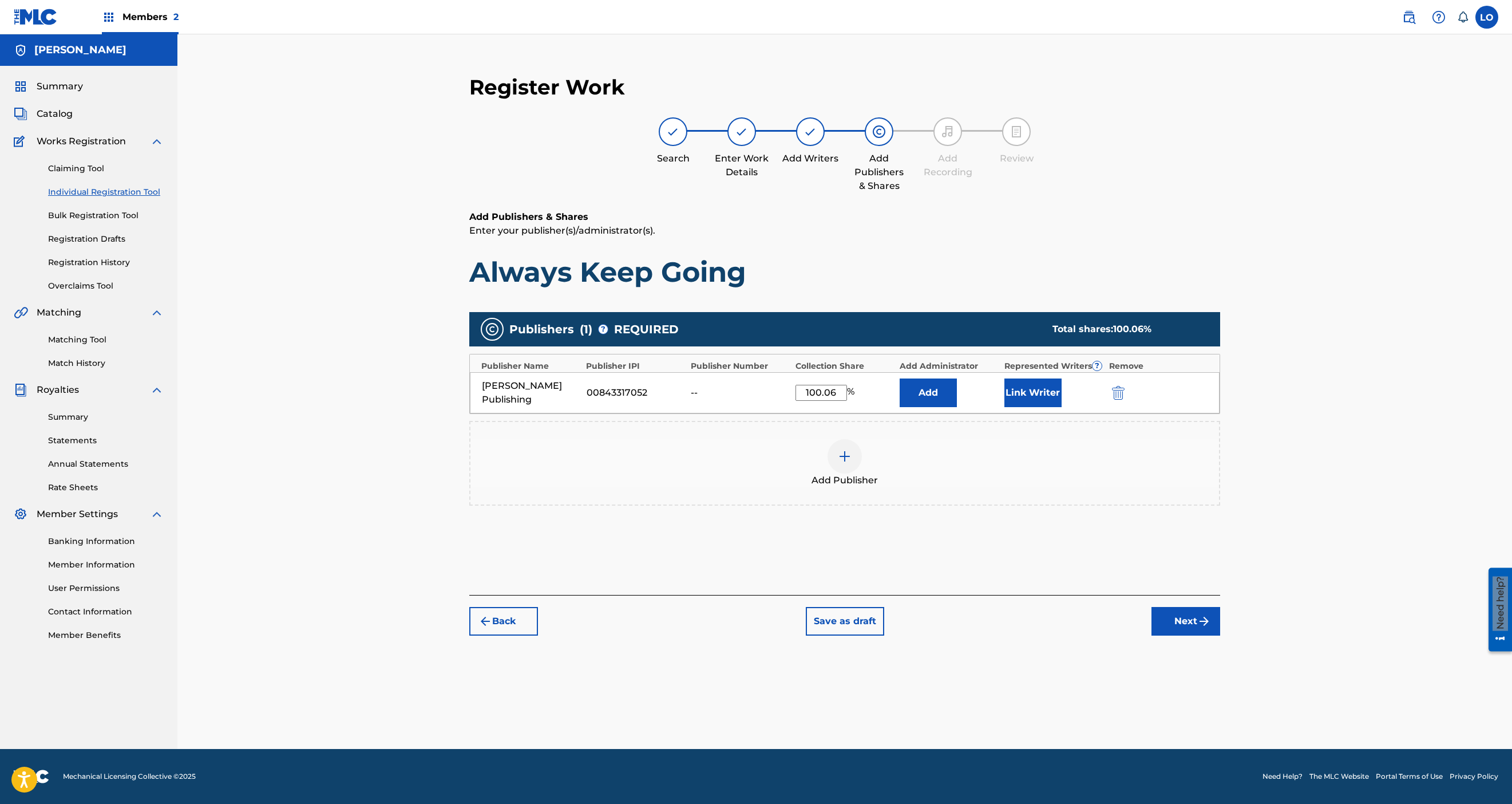 type on "100.06" 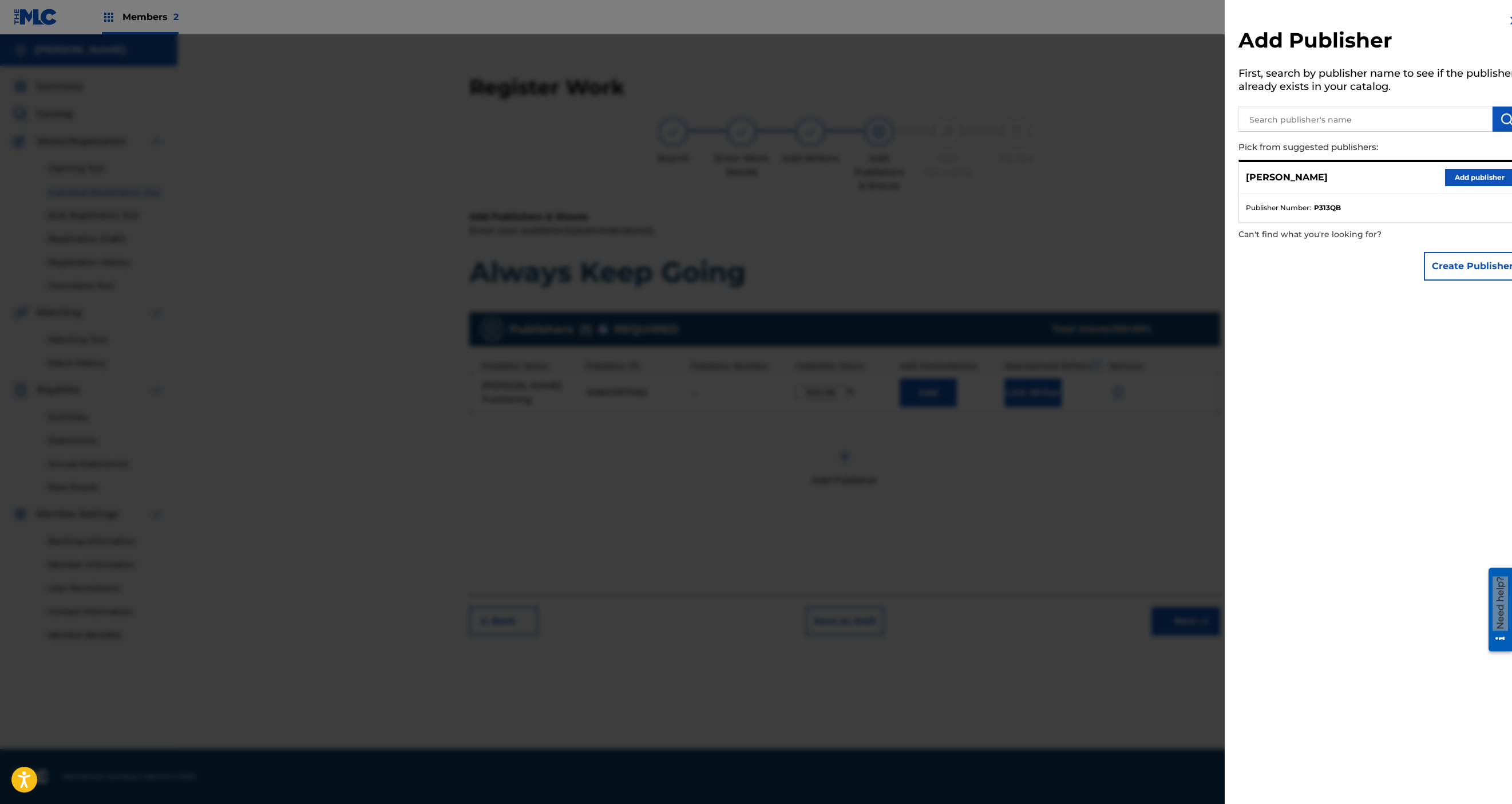 click at bounding box center (1365, 119) 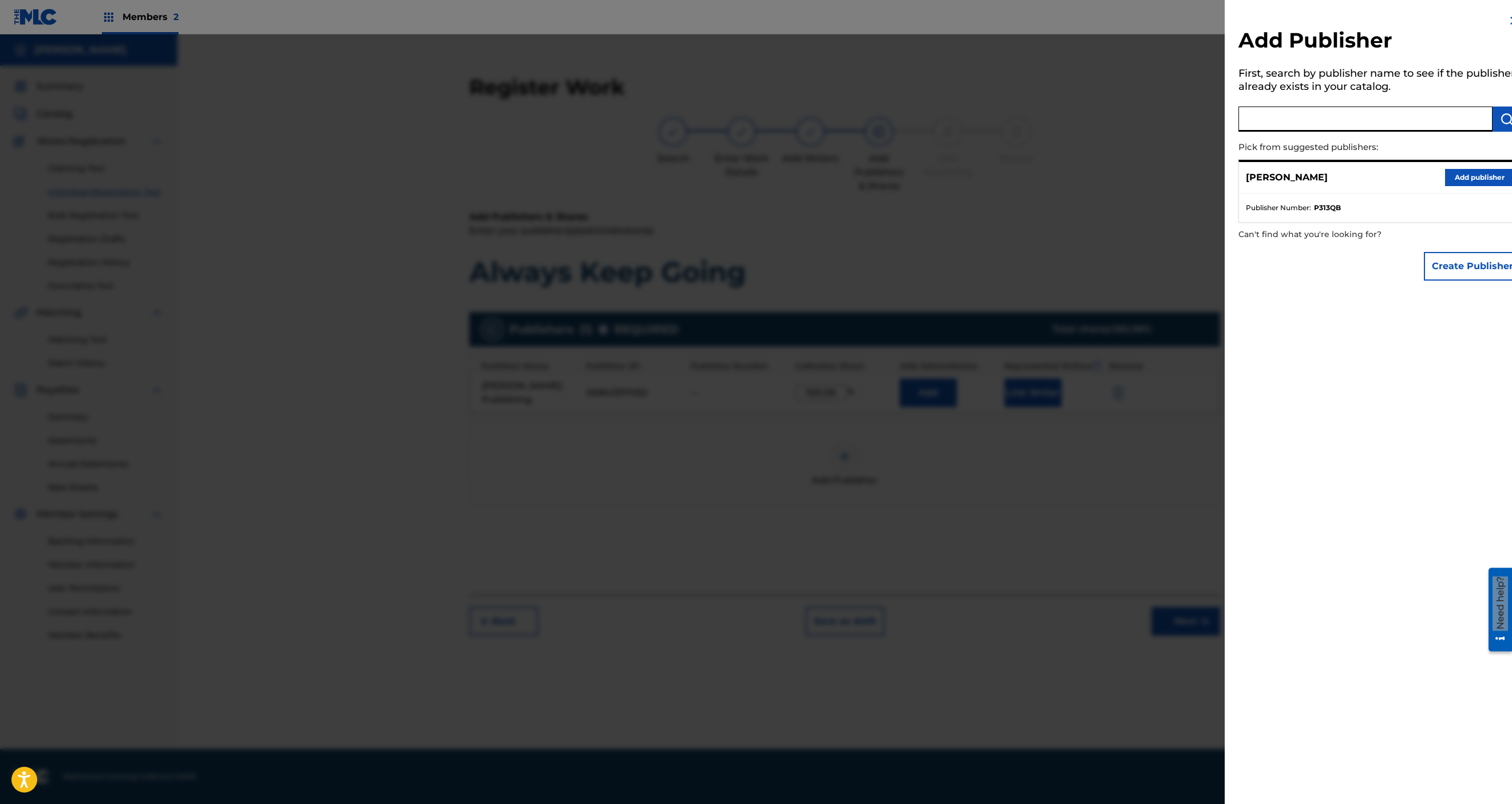 click at bounding box center [1514, 21] 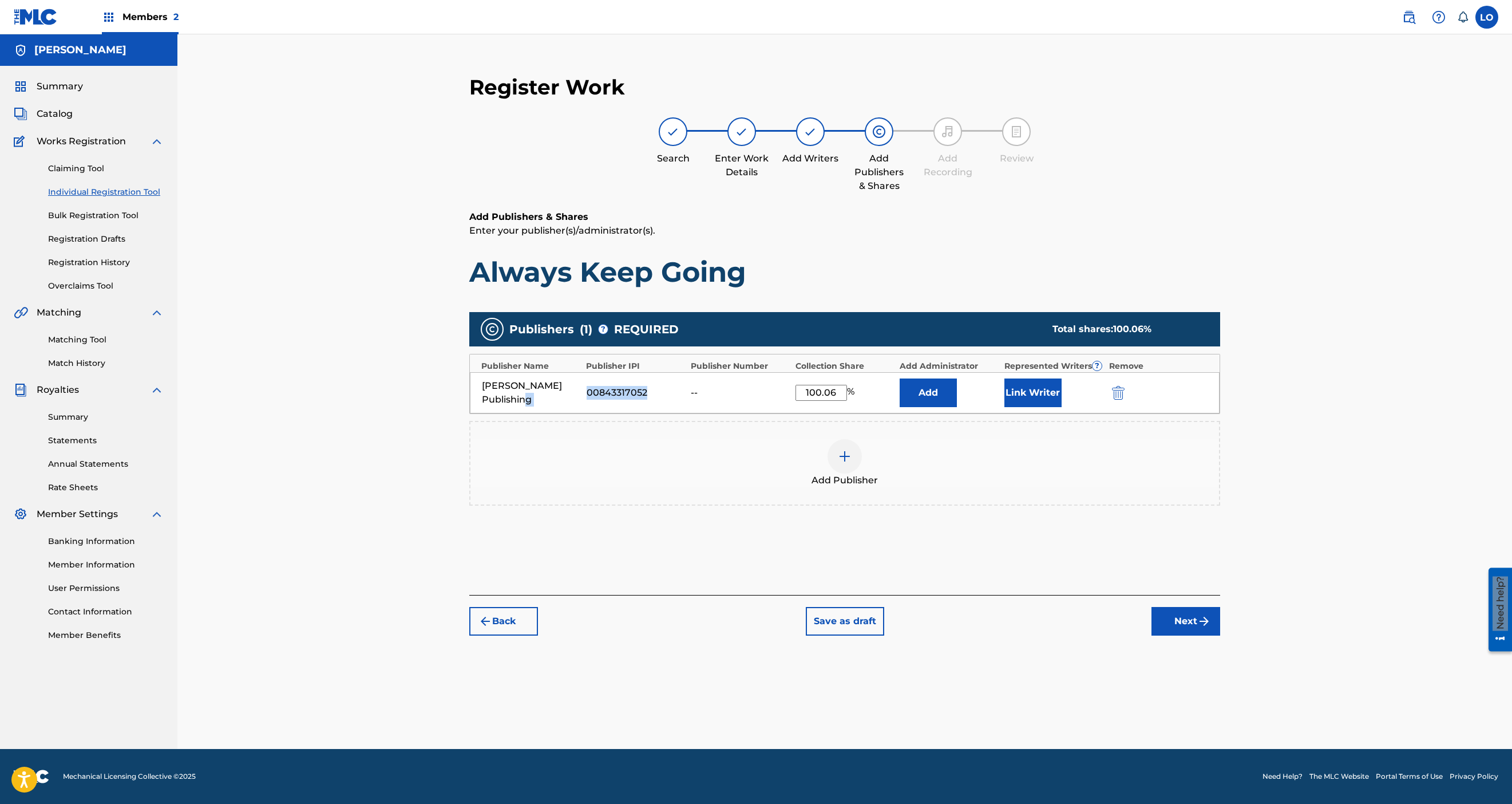drag, startPoint x: 607, startPoint y: 222, endPoint x: 525, endPoint y: 223, distance: 82.0061 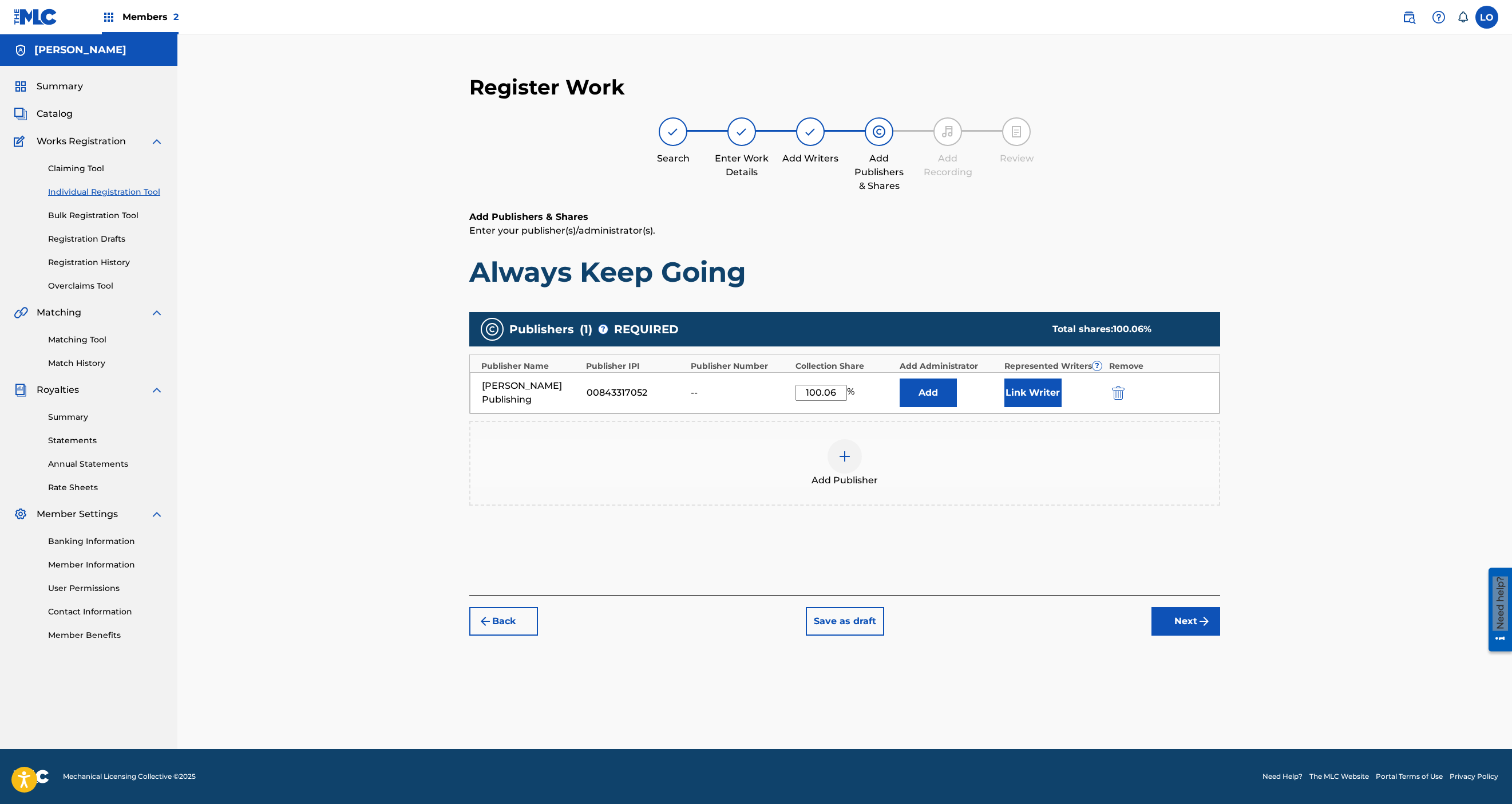 click at bounding box center [845, 456] 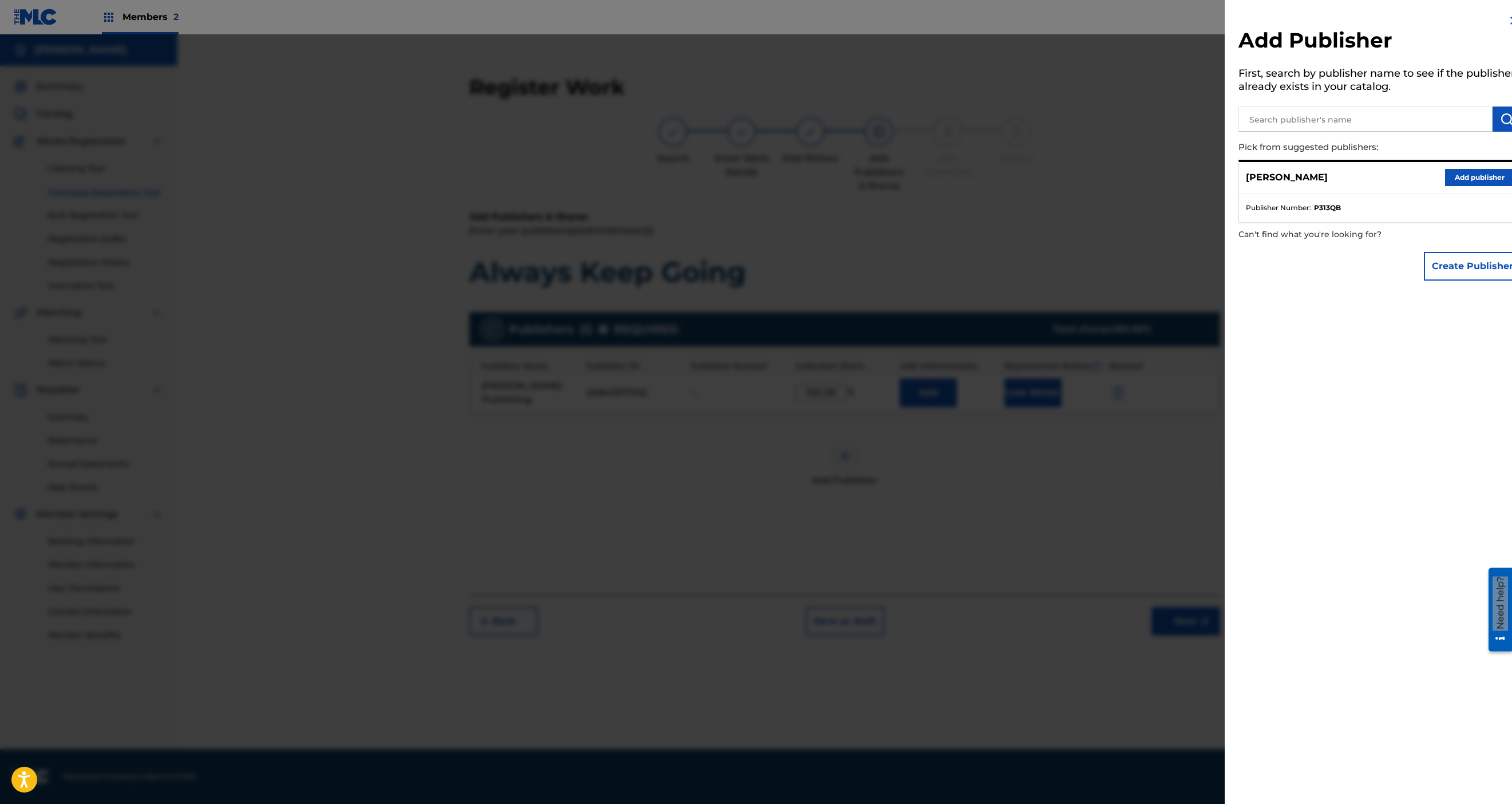 click on "Add publisher" at bounding box center [1479, 178] 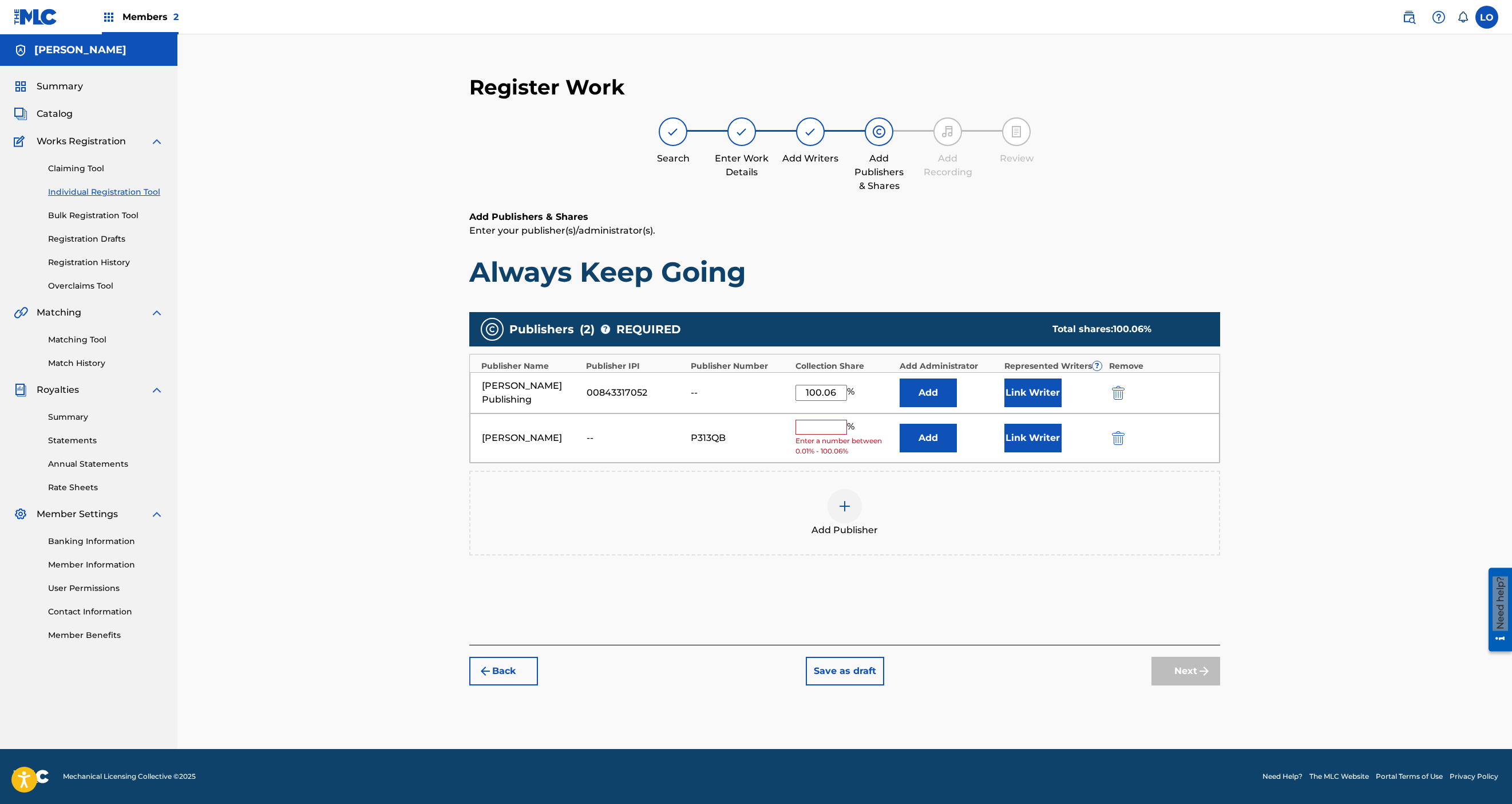 click on "Add" at bounding box center [928, 438] 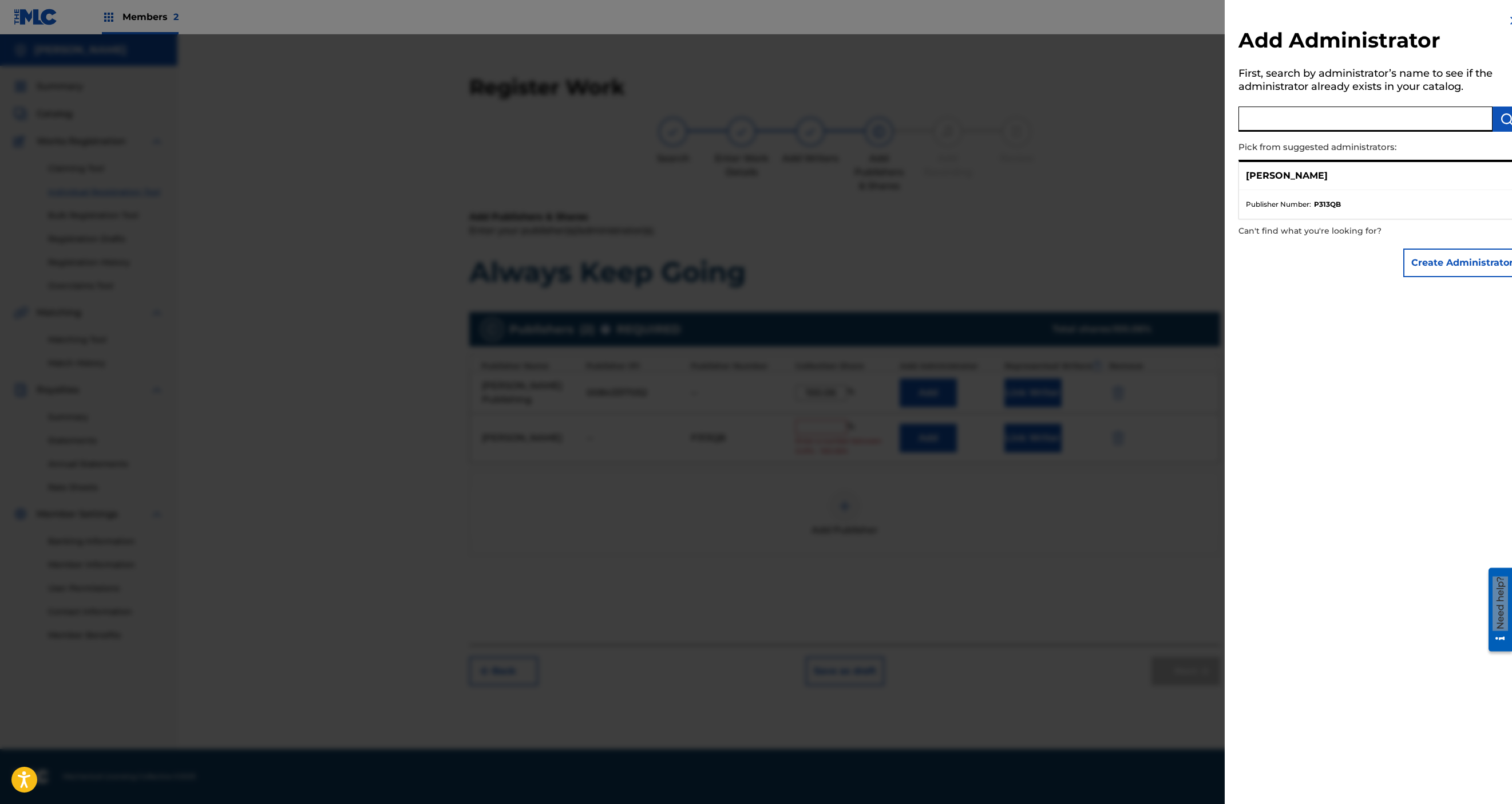 click at bounding box center [1365, 119] 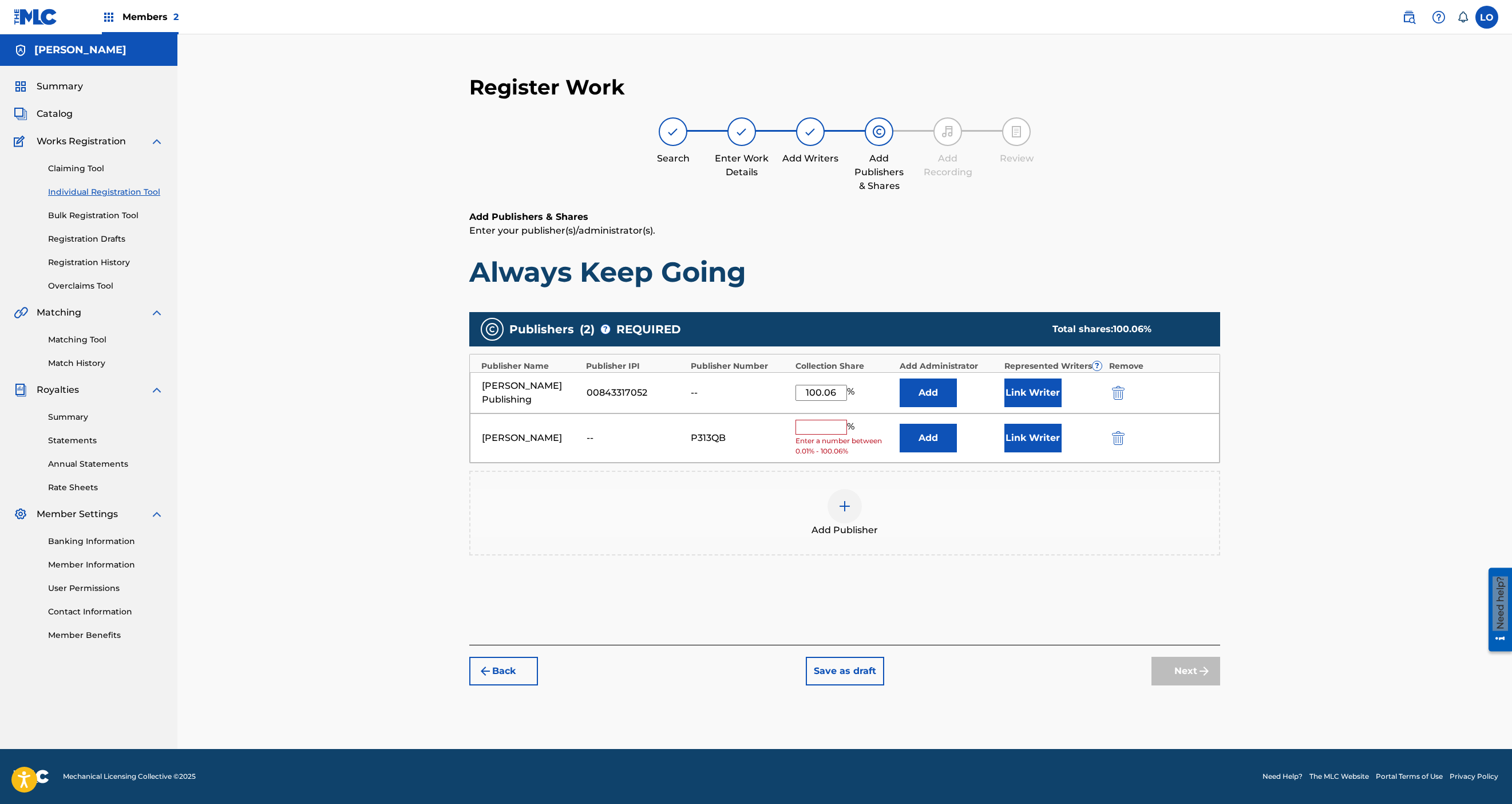 click on "Link Writer" at bounding box center [1033, 393] 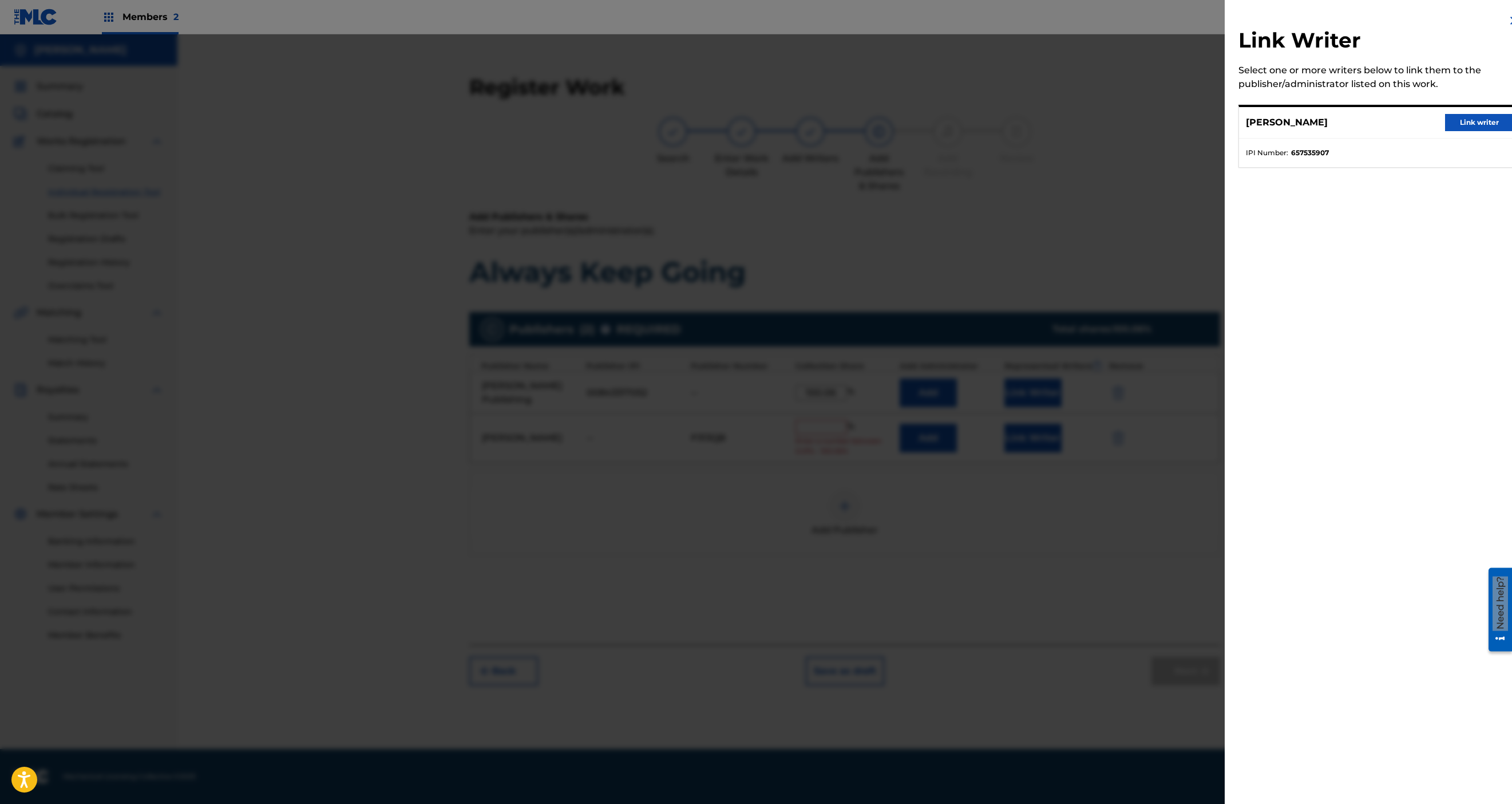click on "Link writer" at bounding box center [1479, 123] 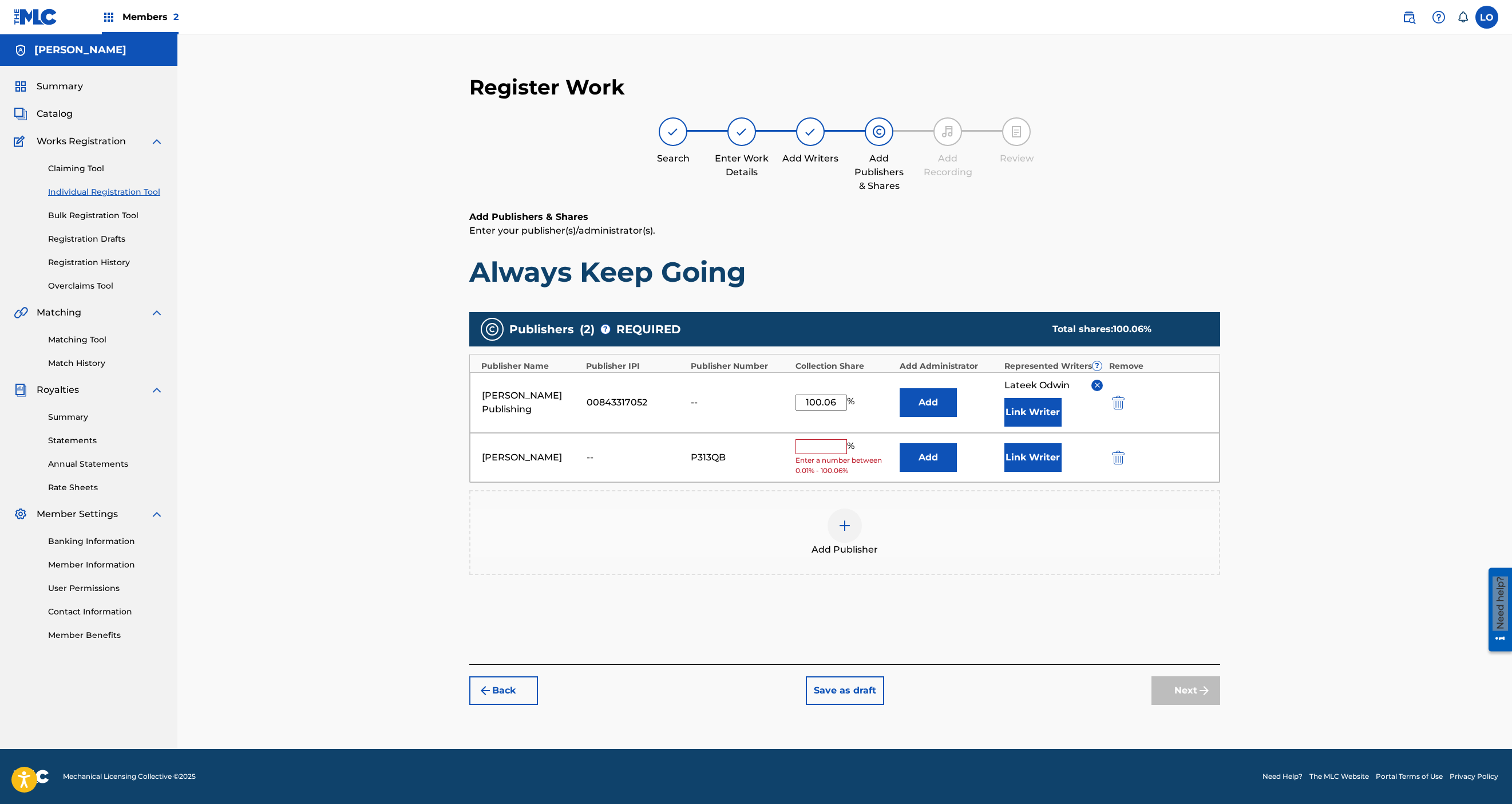 click on "Add Publisher" at bounding box center [845, 533] 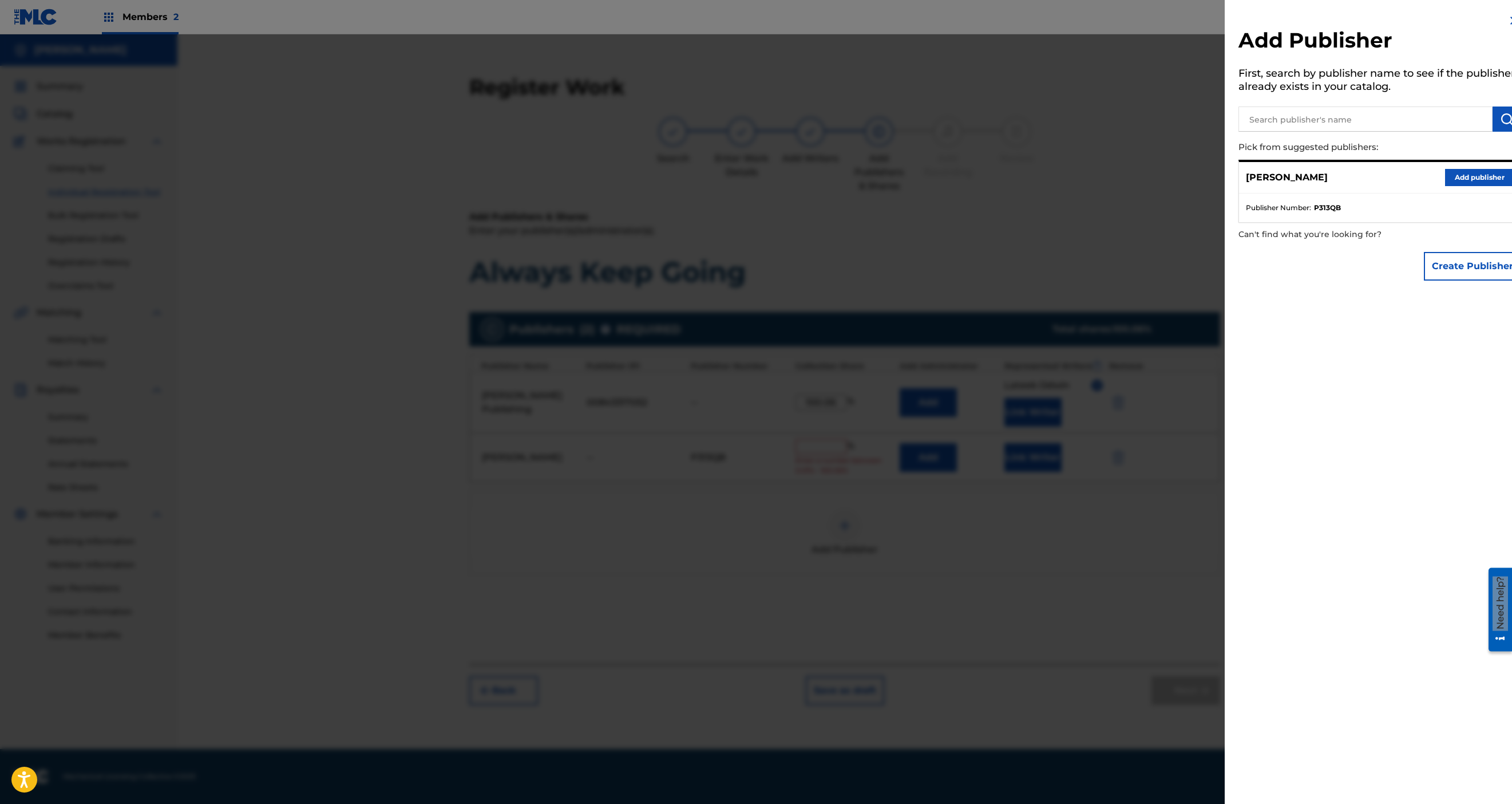 click at bounding box center [756, 436] 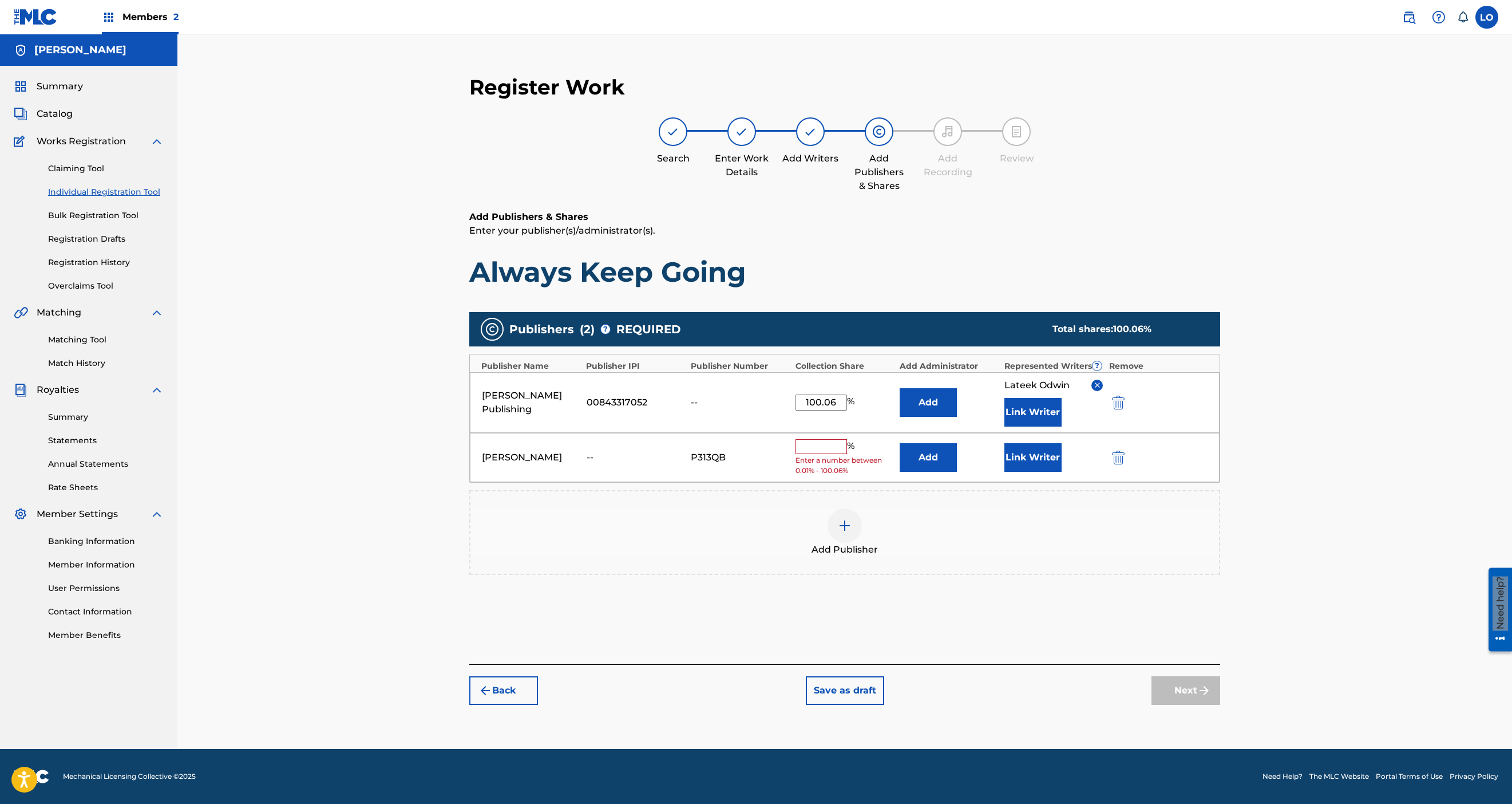 click at bounding box center (821, 447) 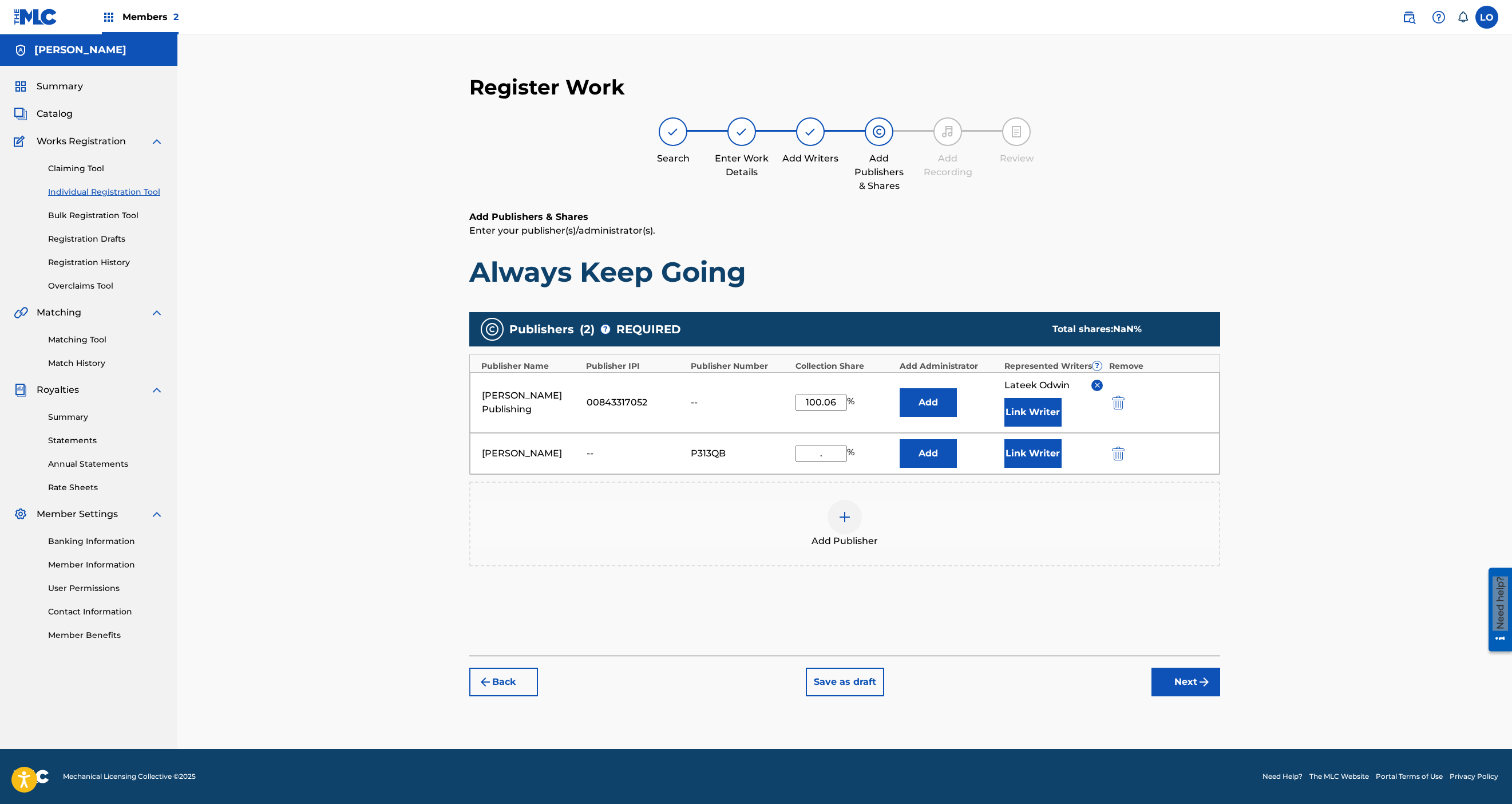 type on "." 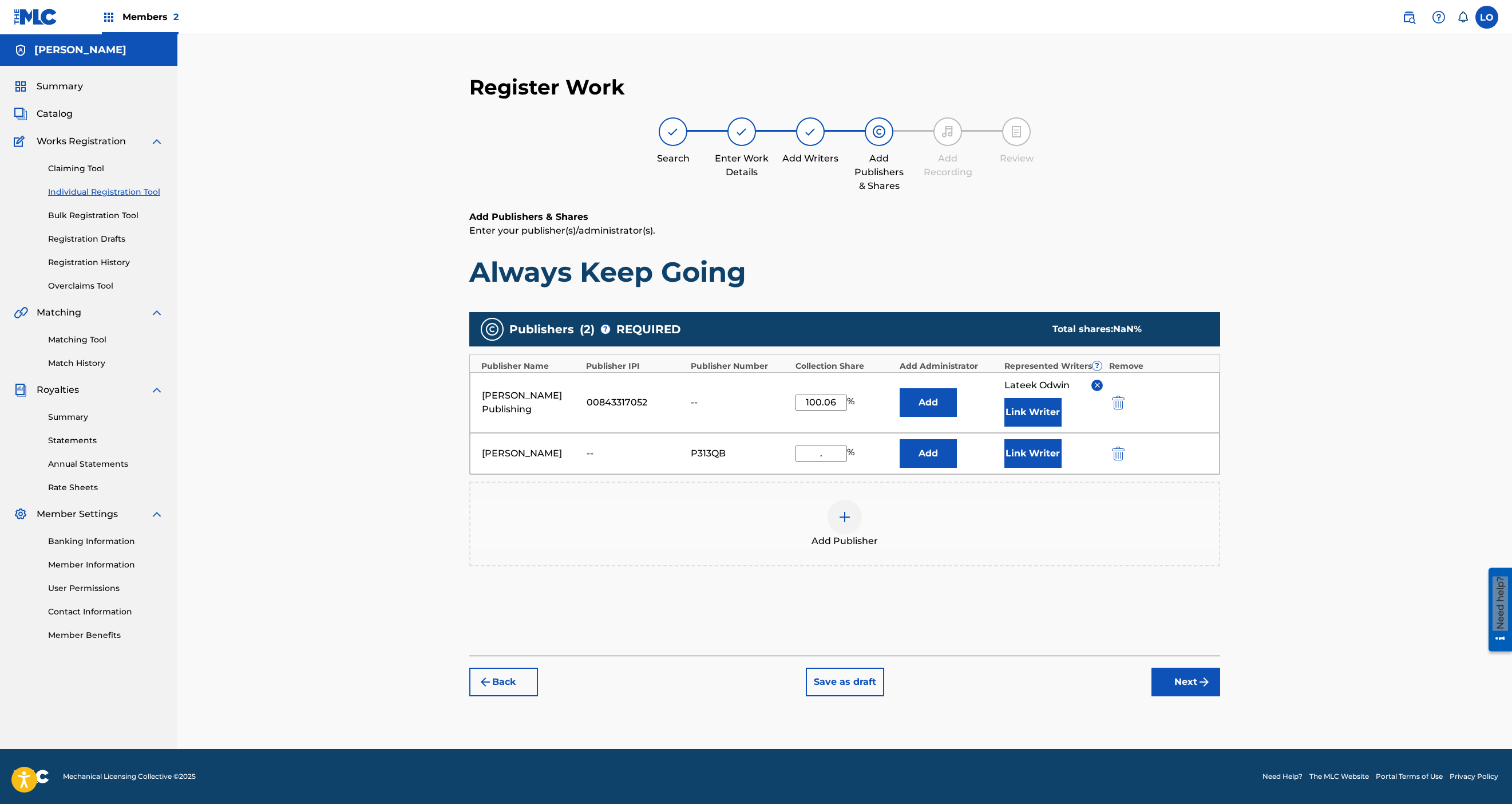 click on "." at bounding box center (821, 454) 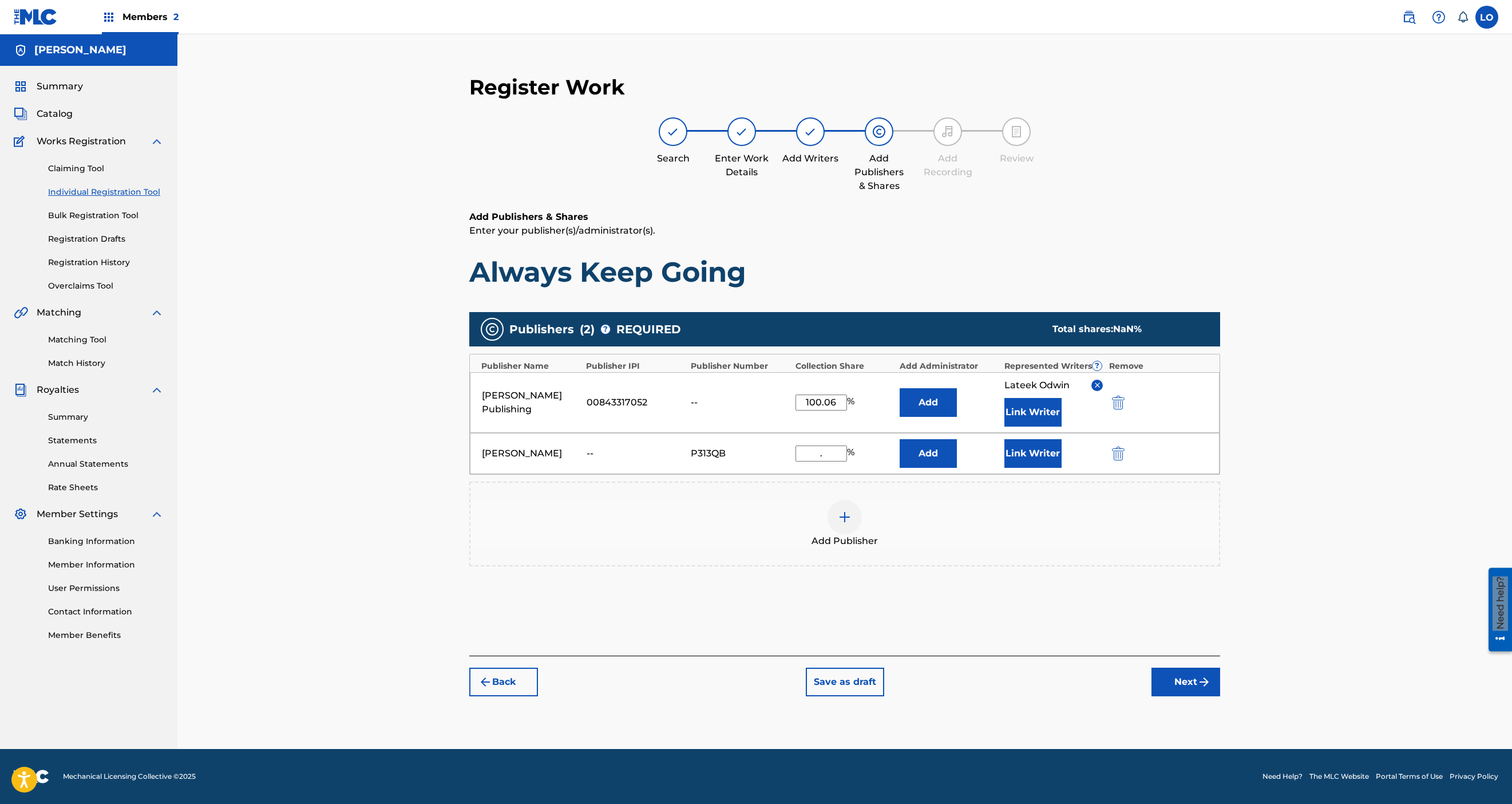 click on "100.06" at bounding box center (821, 403) 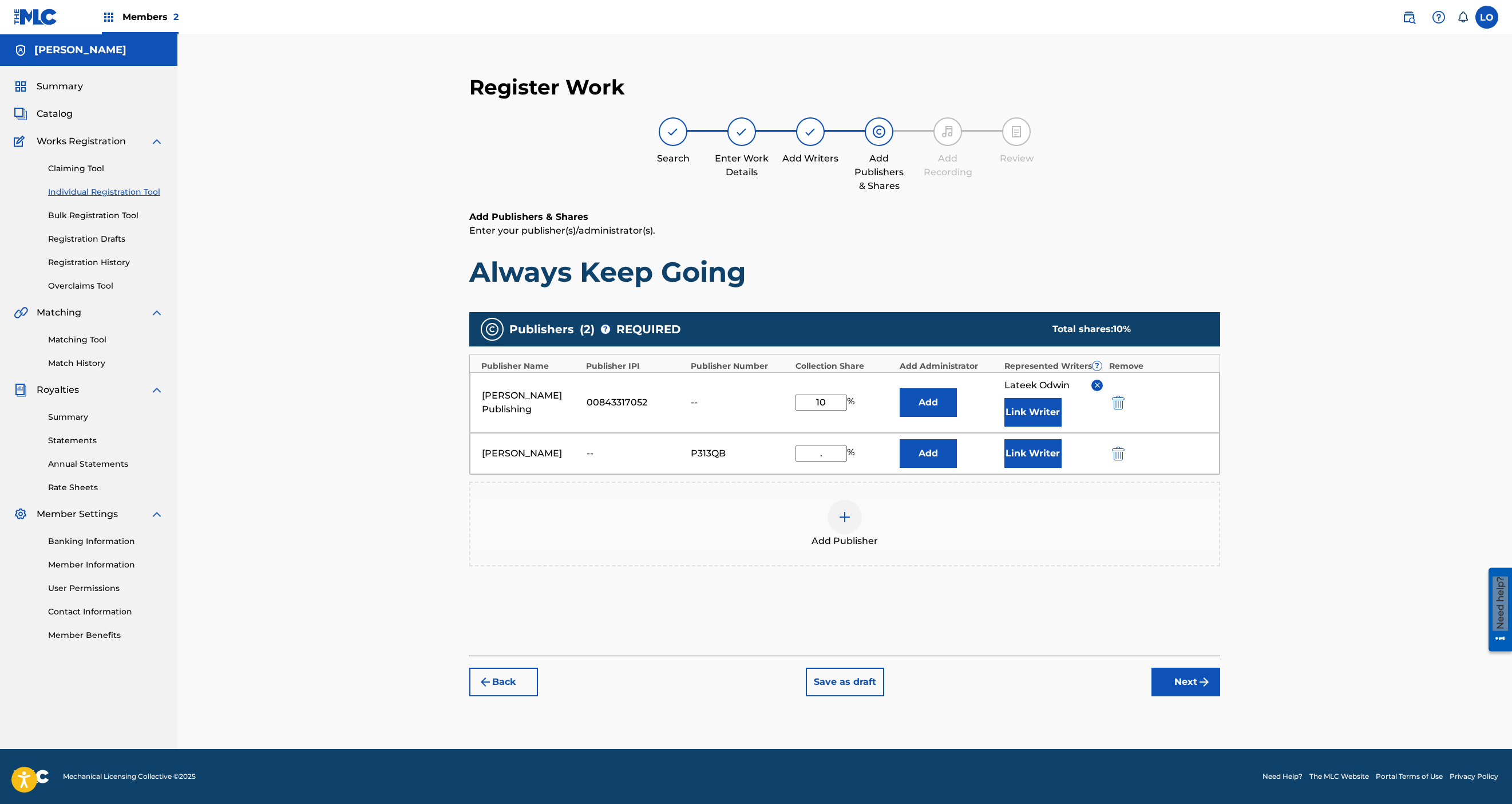 type on "100" 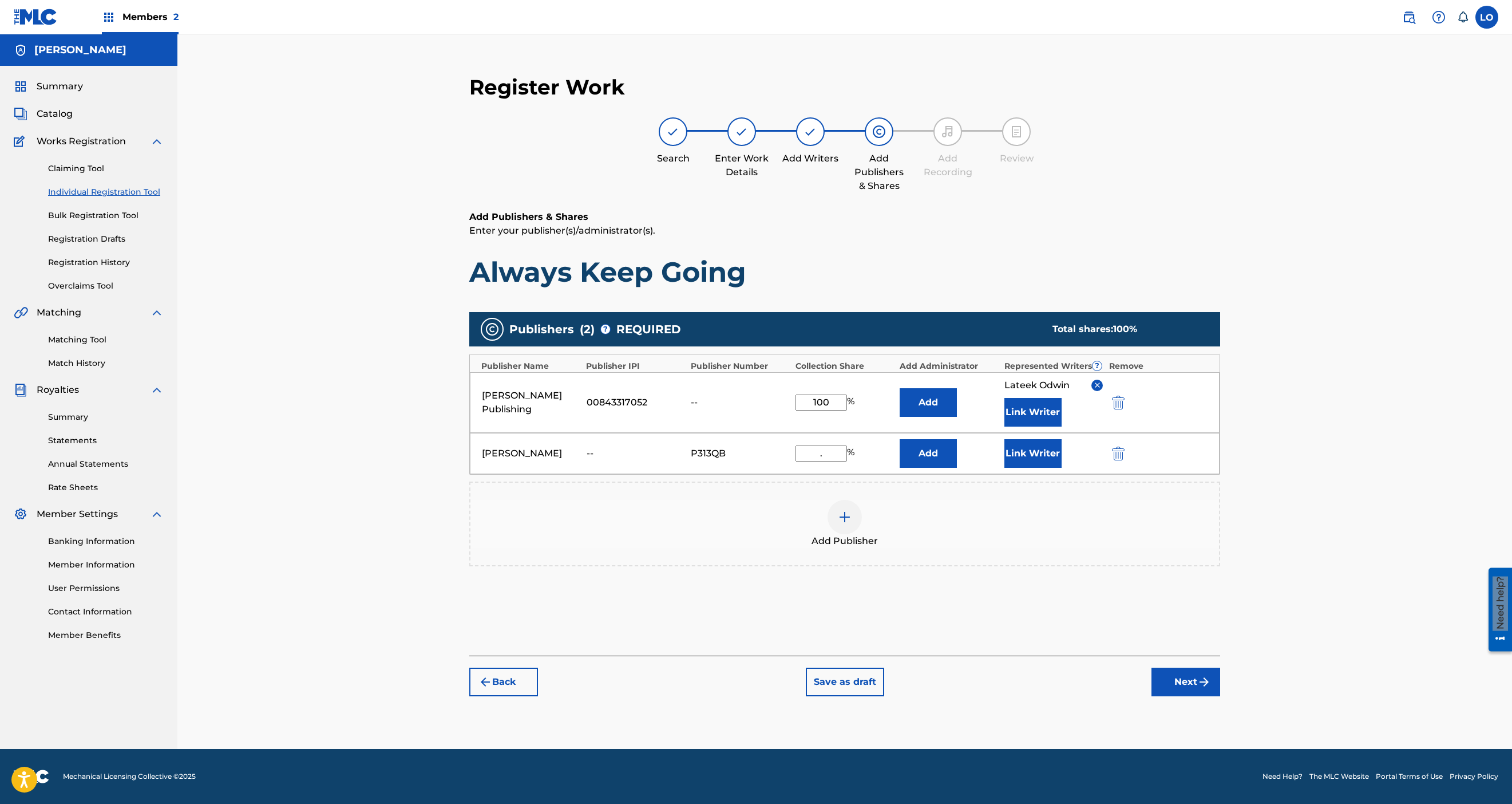 click on "." at bounding box center (821, 454) 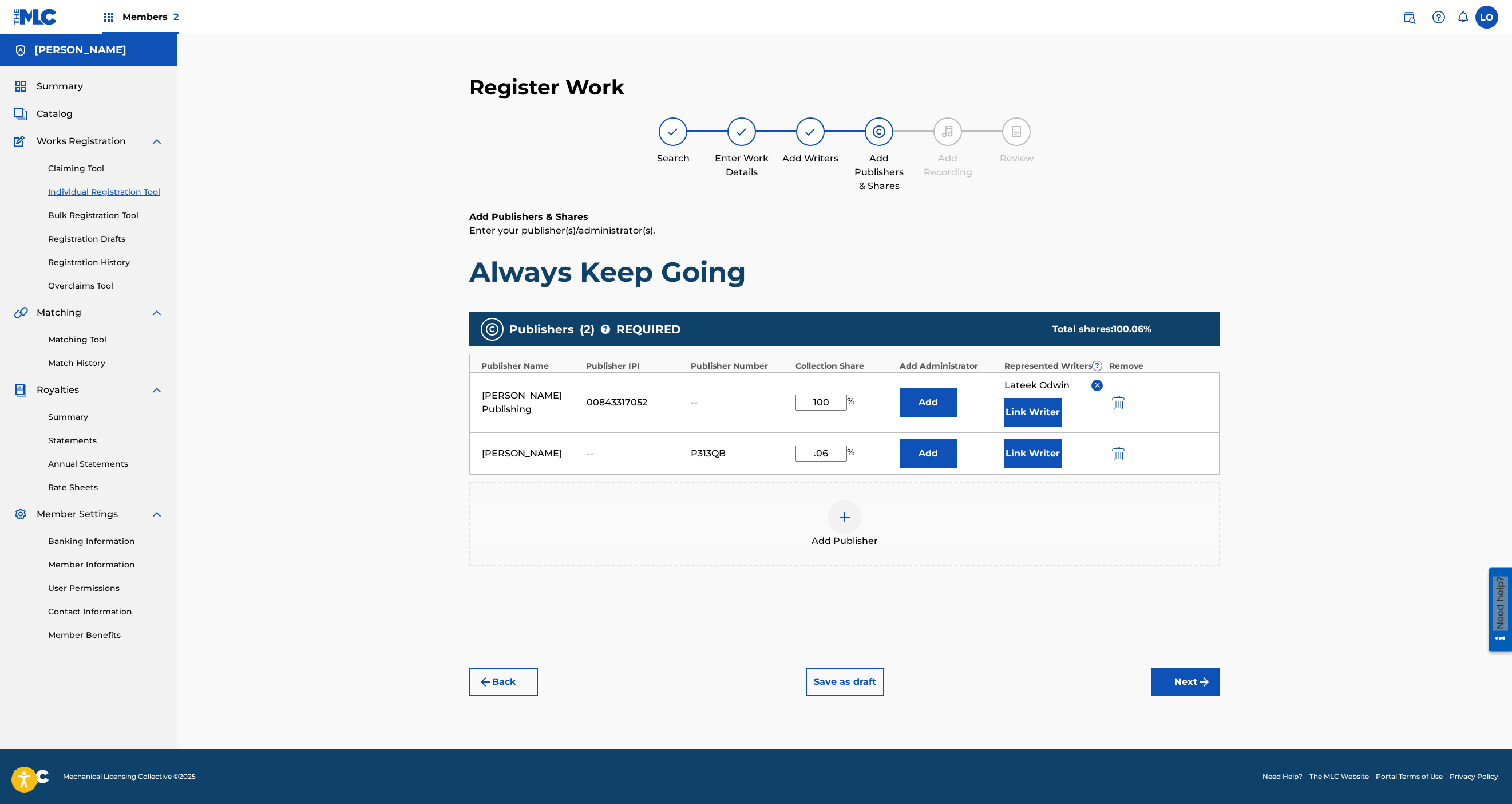 type on ".06" 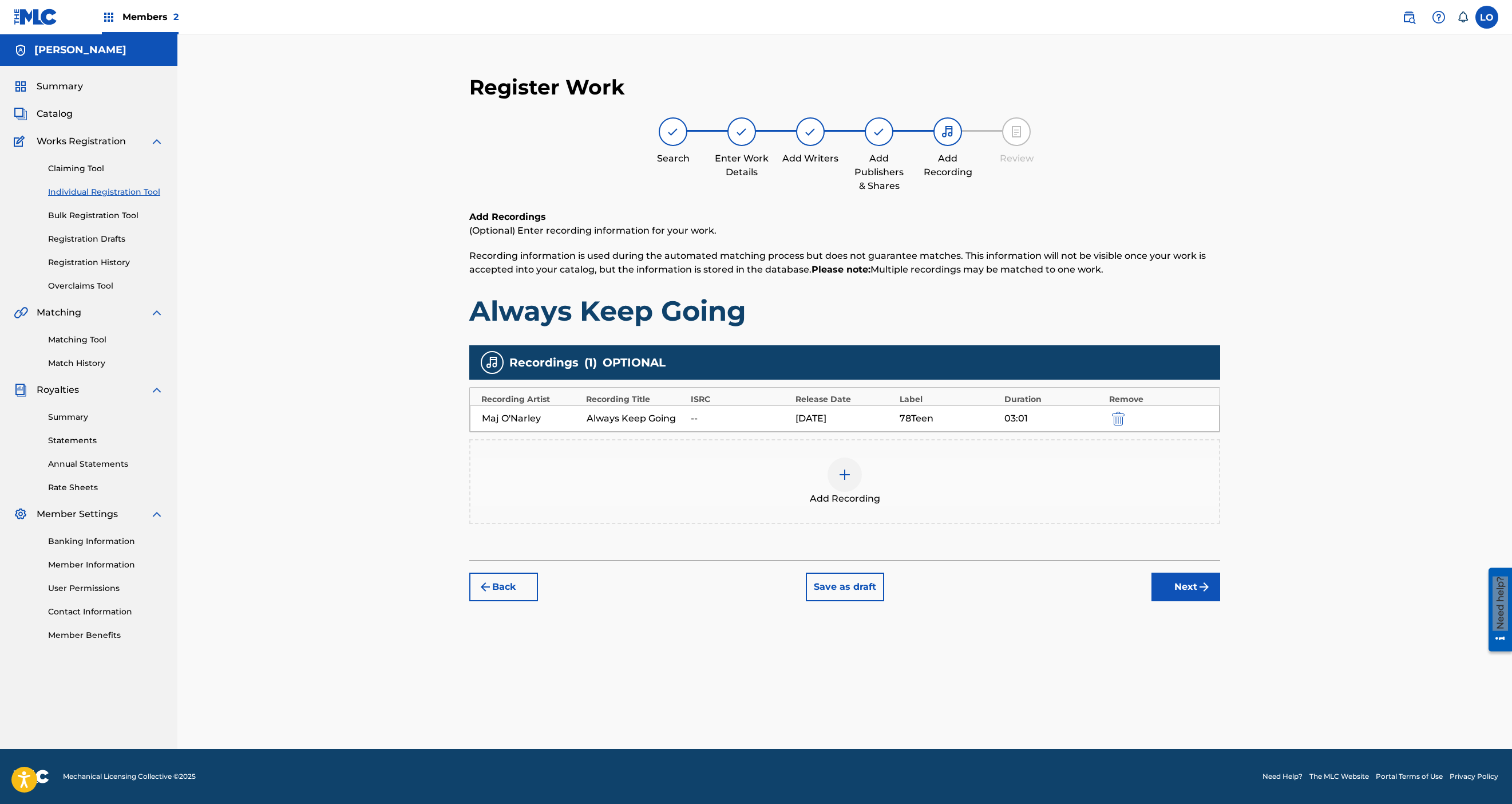 scroll, scrollTop: 179, scrollLeft: 0, axis: vertical 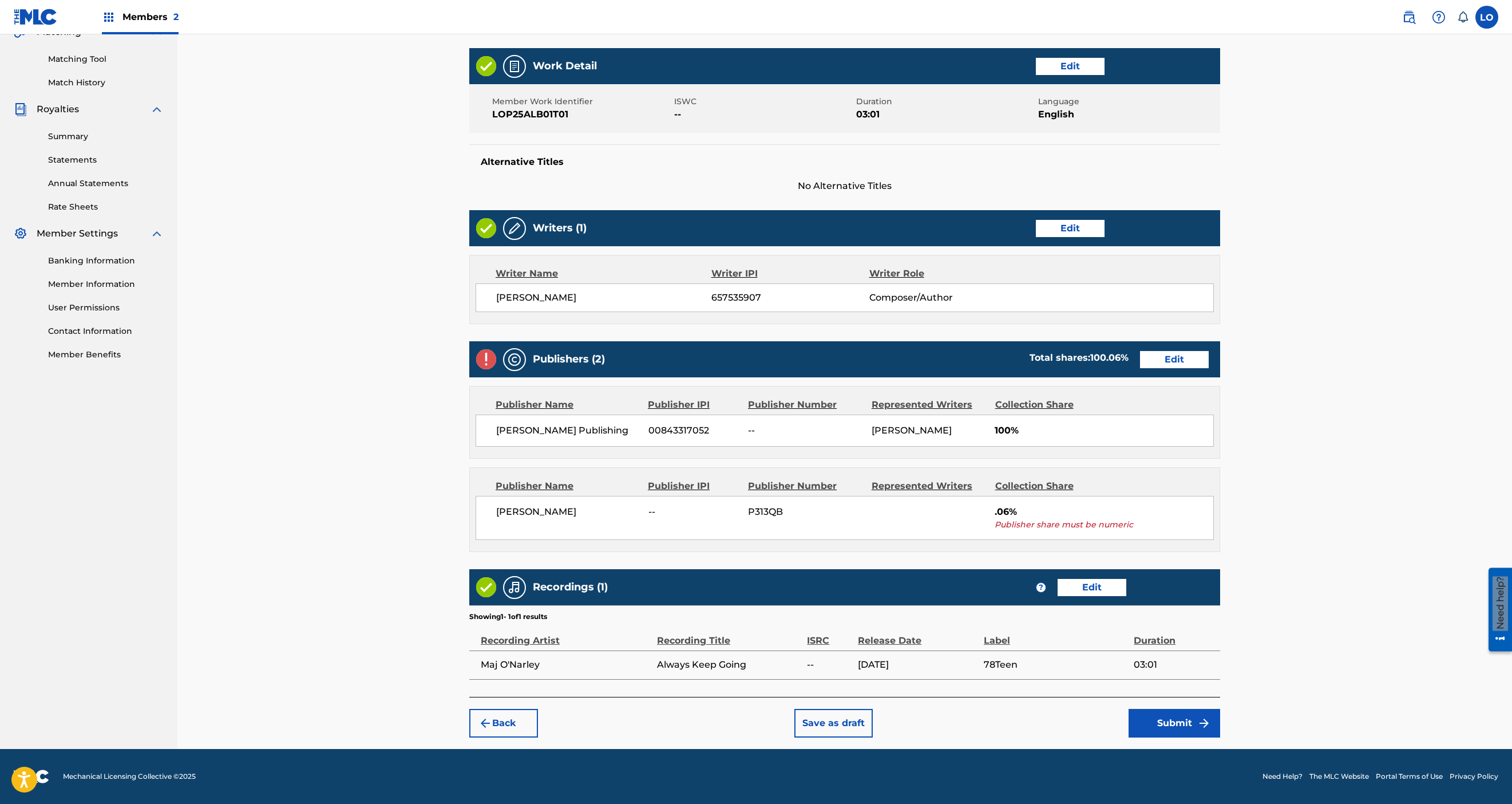 click on "Edit" at bounding box center [1174, 360] 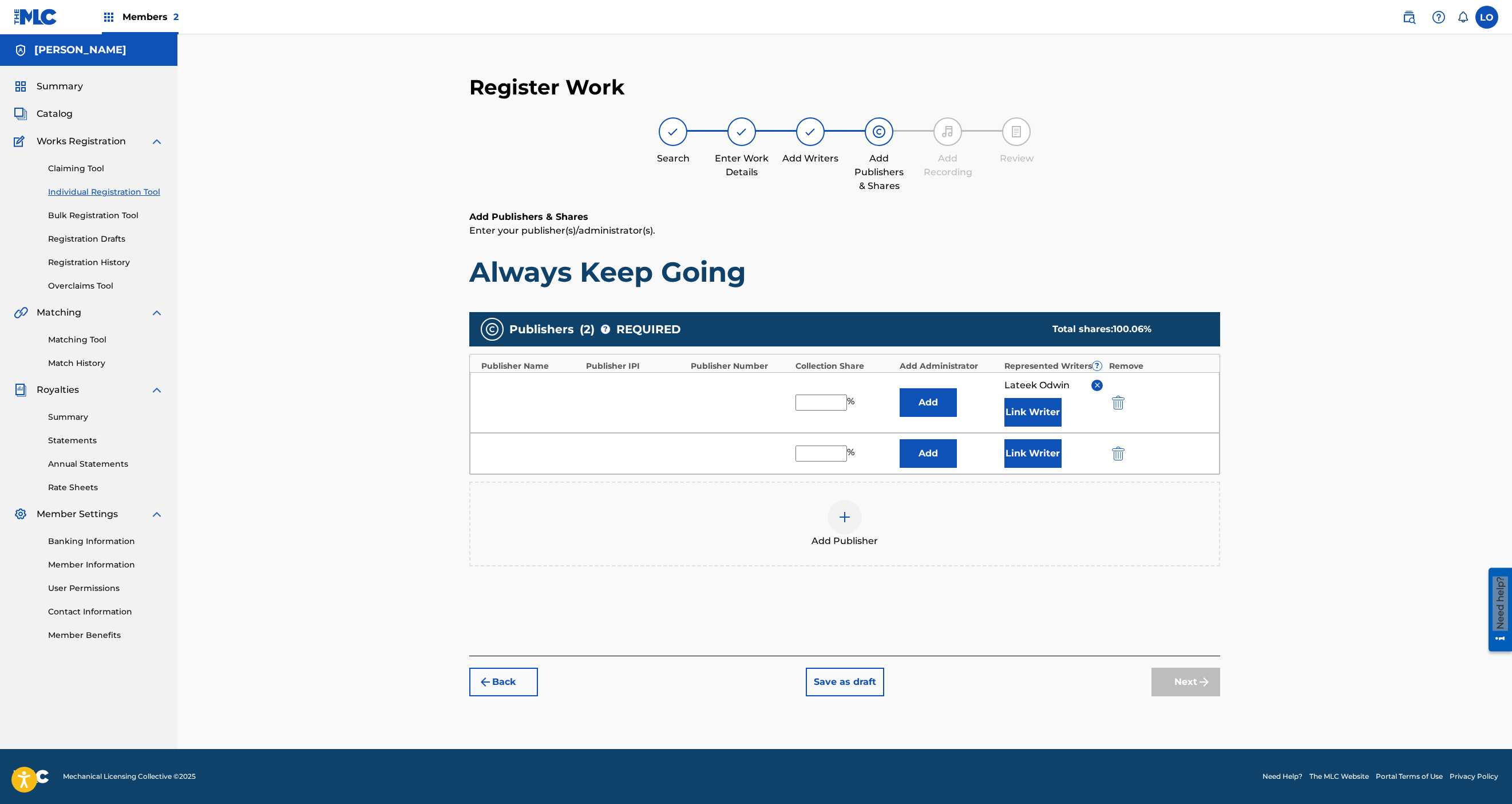 type on "100" 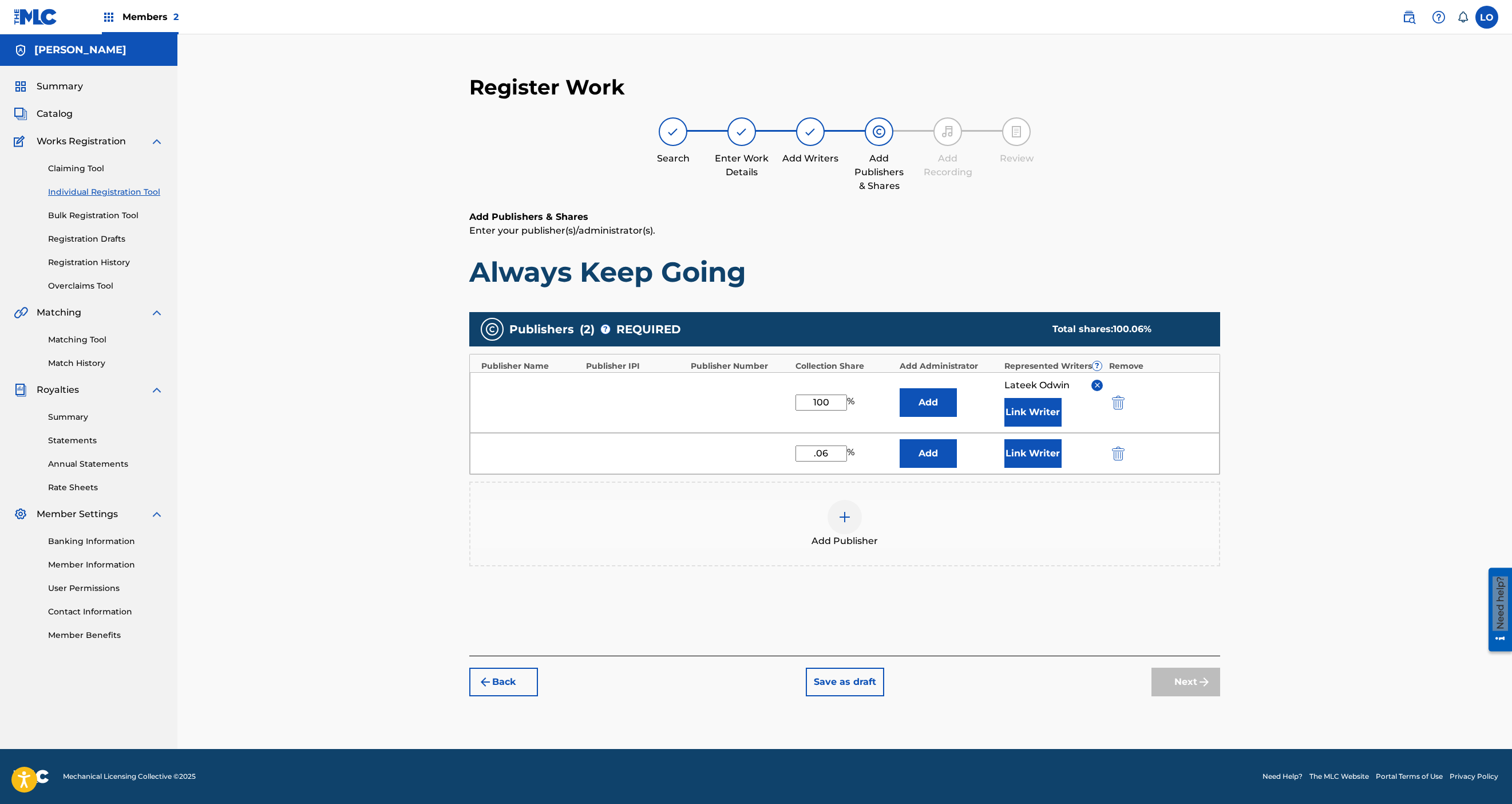 scroll, scrollTop: 429, scrollLeft: 0, axis: vertical 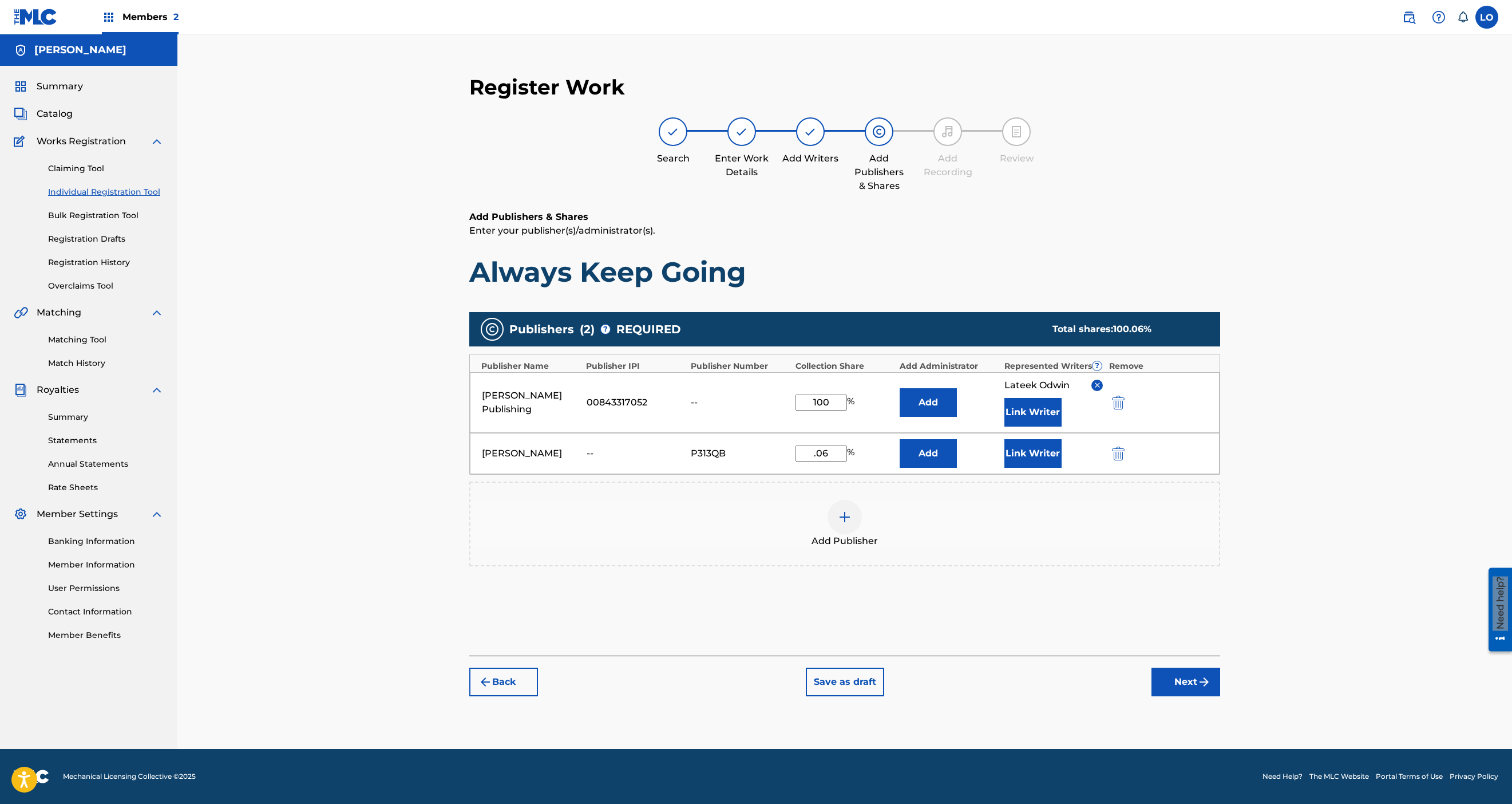 click at bounding box center (1118, 454) 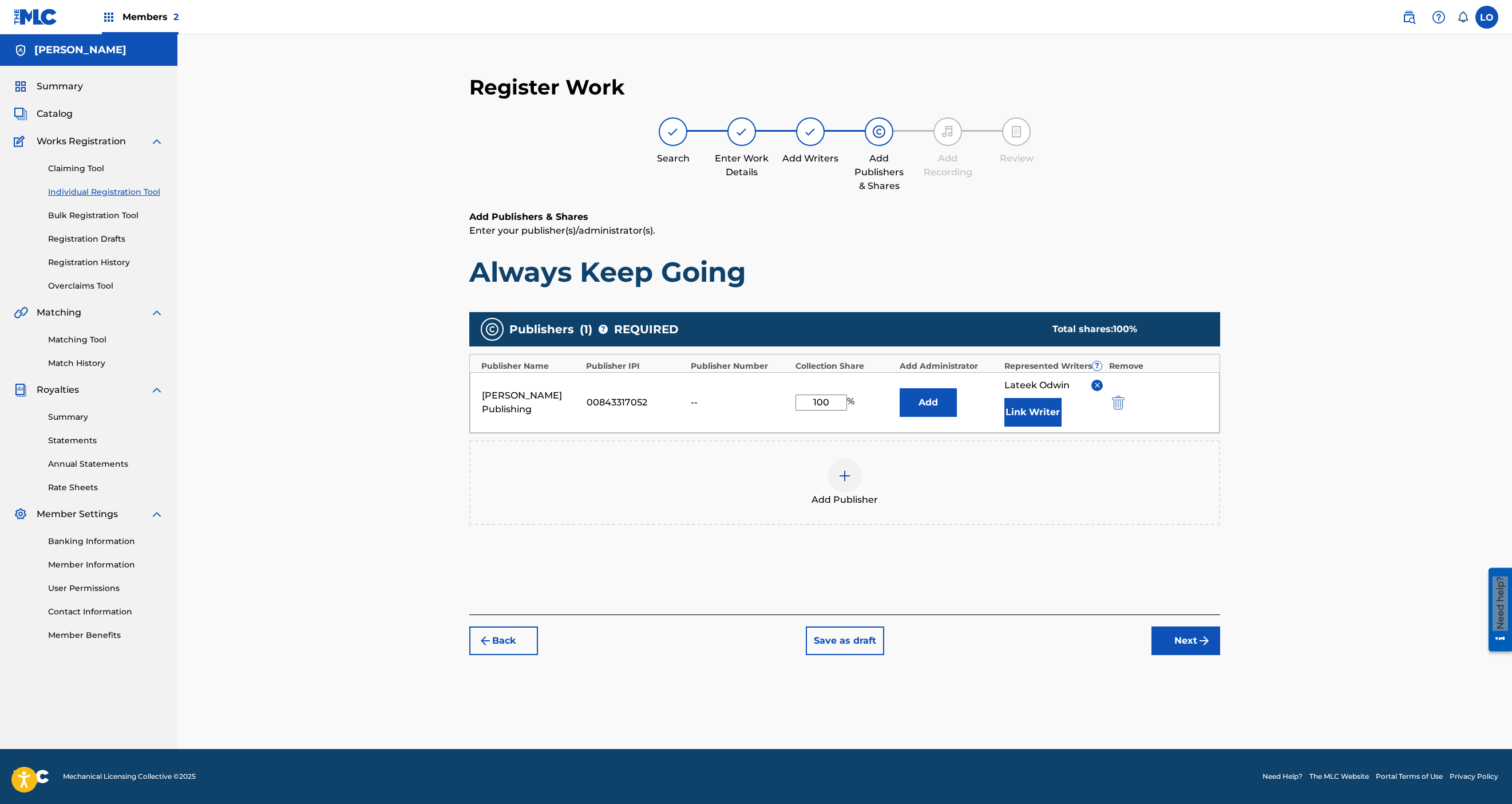 scroll, scrollTop: 360, scrollLeft: 0, axis: vertical 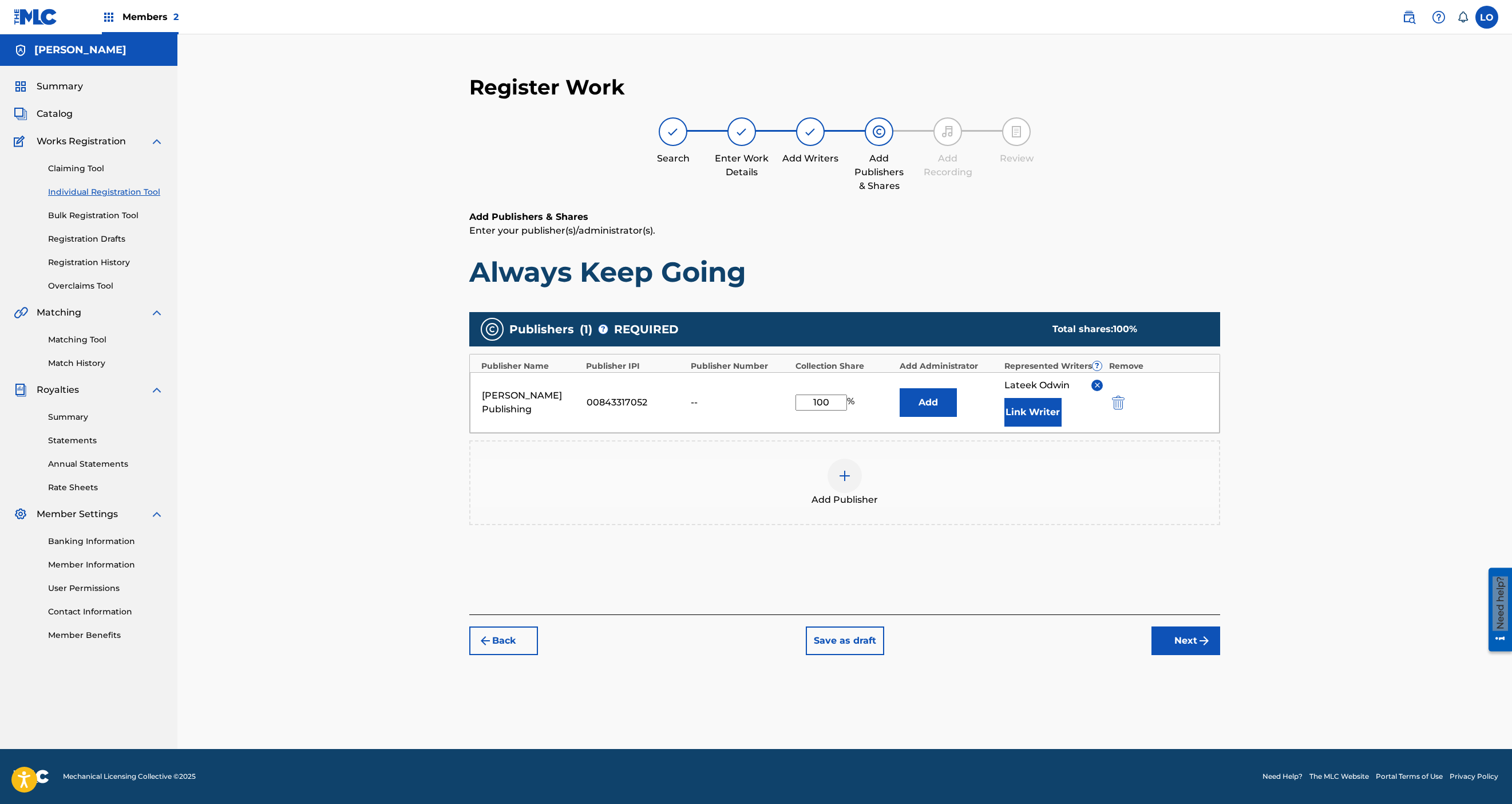 click on "Next" at bounding box center [1186, 641] 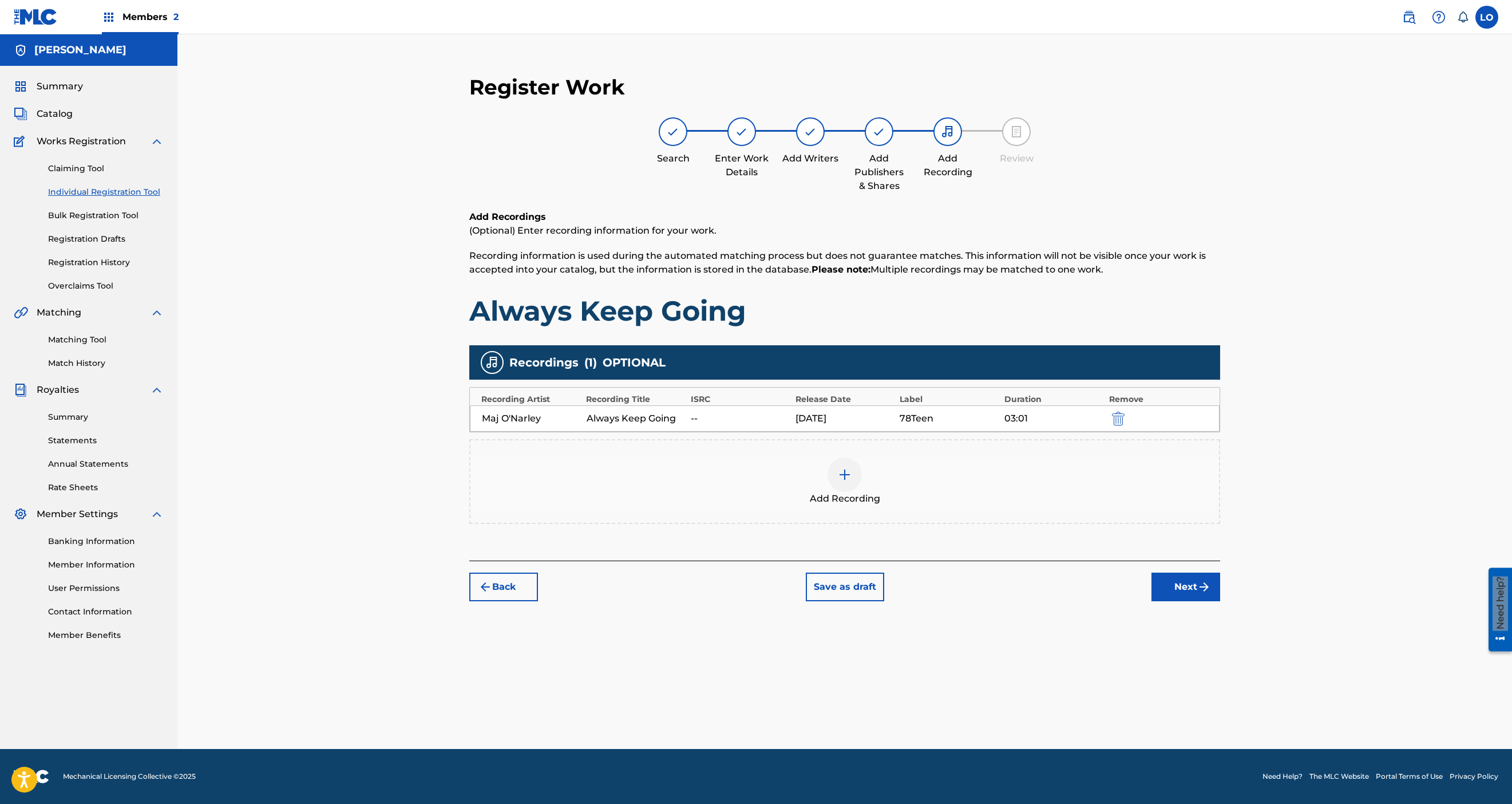 scroll, scrollTop: 194, scrollLeft: 0, axis: vertical 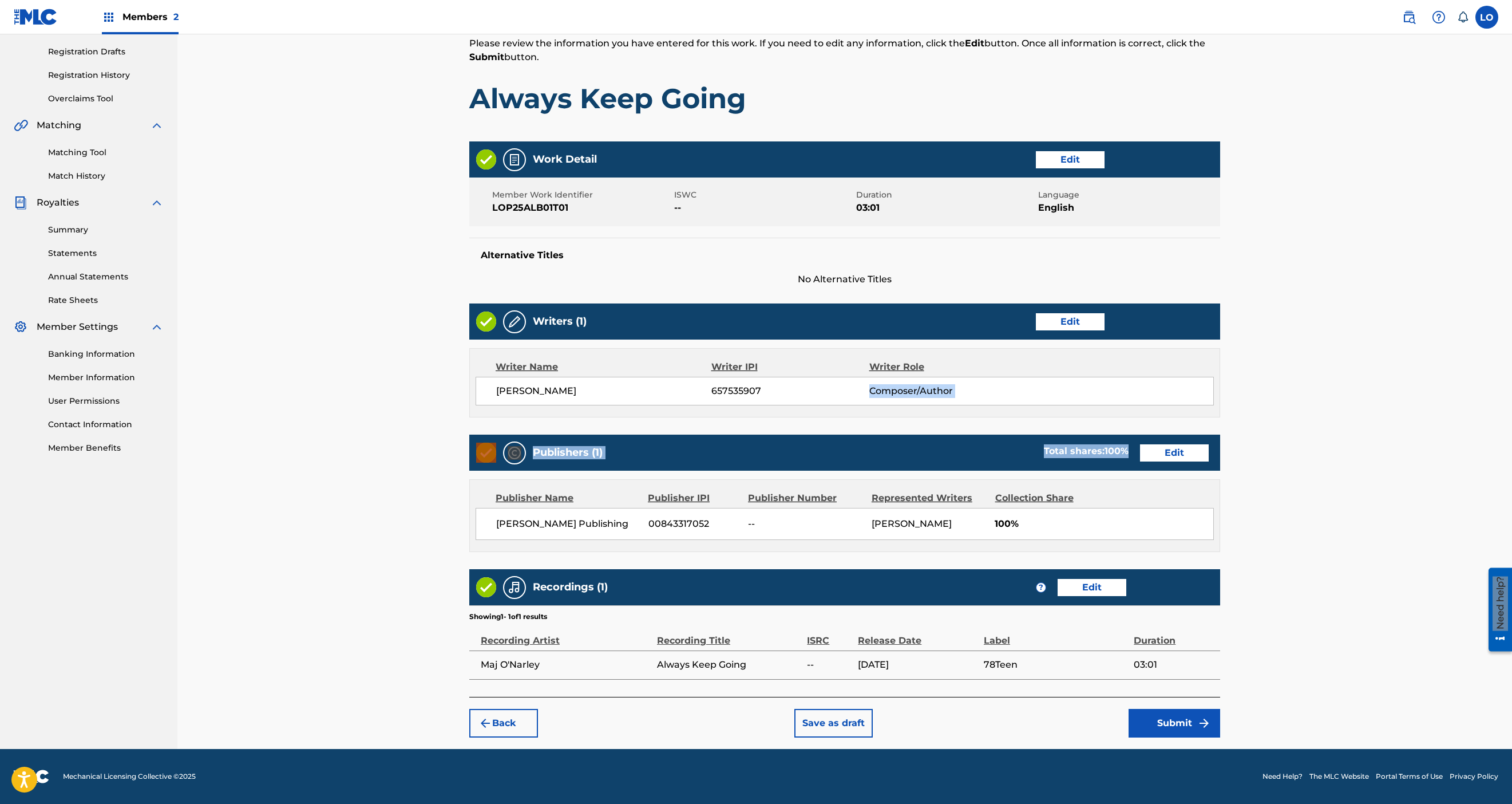 drag, startPoint x: 1511, startPoint y: 289, endPoint x: 1495, endPoint y: 369, distance: 81.58431 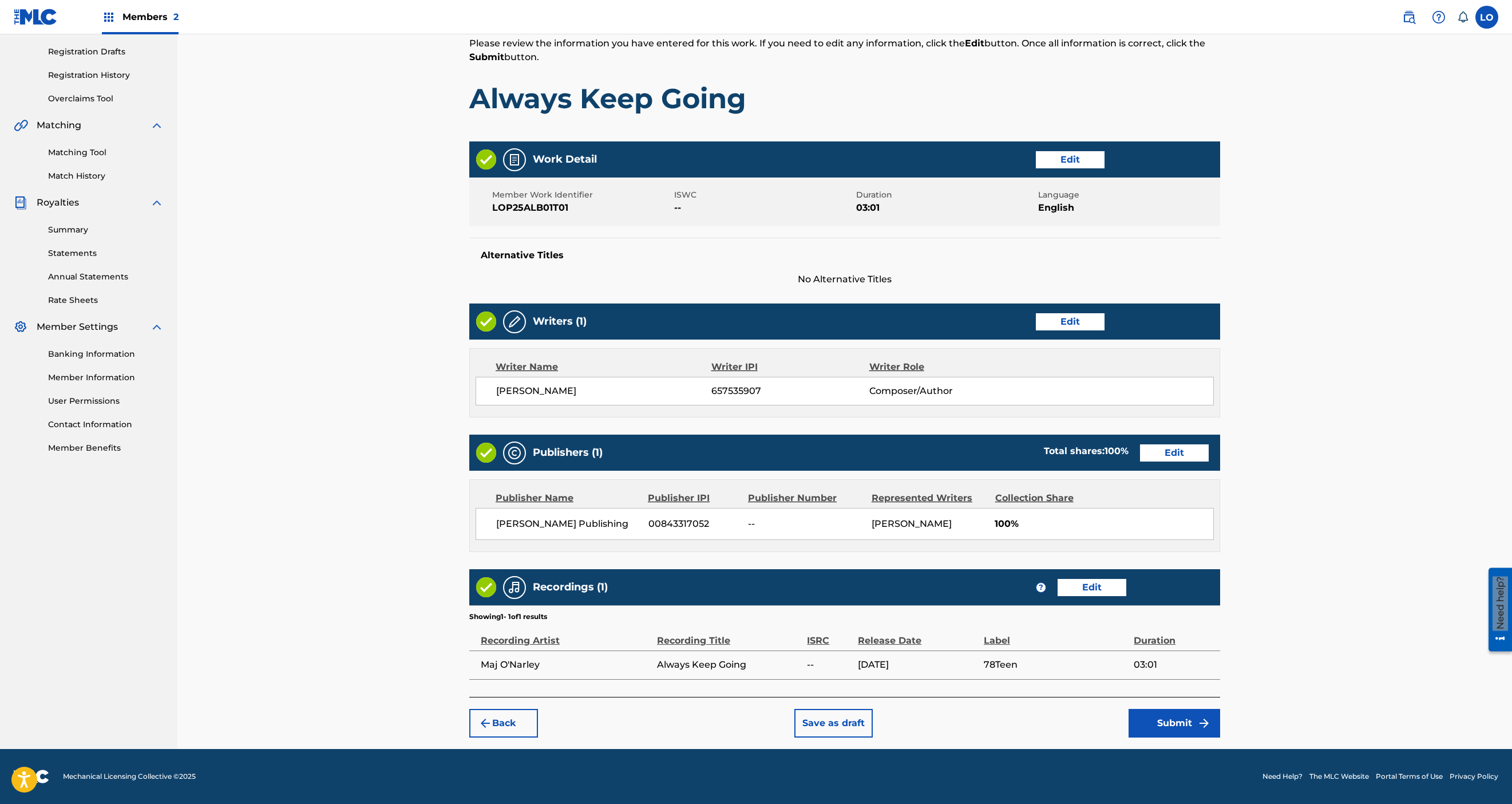 click on "Work Detail   Edit Member Work Identifier LOP25ALB01T01 ISWC -- Duration 03:01 Language English Alternative Titles No Alternative Titles Writers   (1) Edit Writer Name Writer IPI Writer Role Lateek Odwin 657535907 Composer/Author Publishers   (1) Total shares:  100 % Edit Publisher Name Publisher IPI Publisher Number Represented Writers Collection Share Lateek Odwin Publishing 00843317052 -- Lateek Odwin 100% Total shares:  100 % Recordings   (1) ? Edit Showing  1  -   1  of  1   results   Recording Artist Recording Title ISRC Release Date Label Duration Maj O'Narley Always Keep Going -- 07/21/2025 78Teen 03:01" at bounding box center [845, 419] 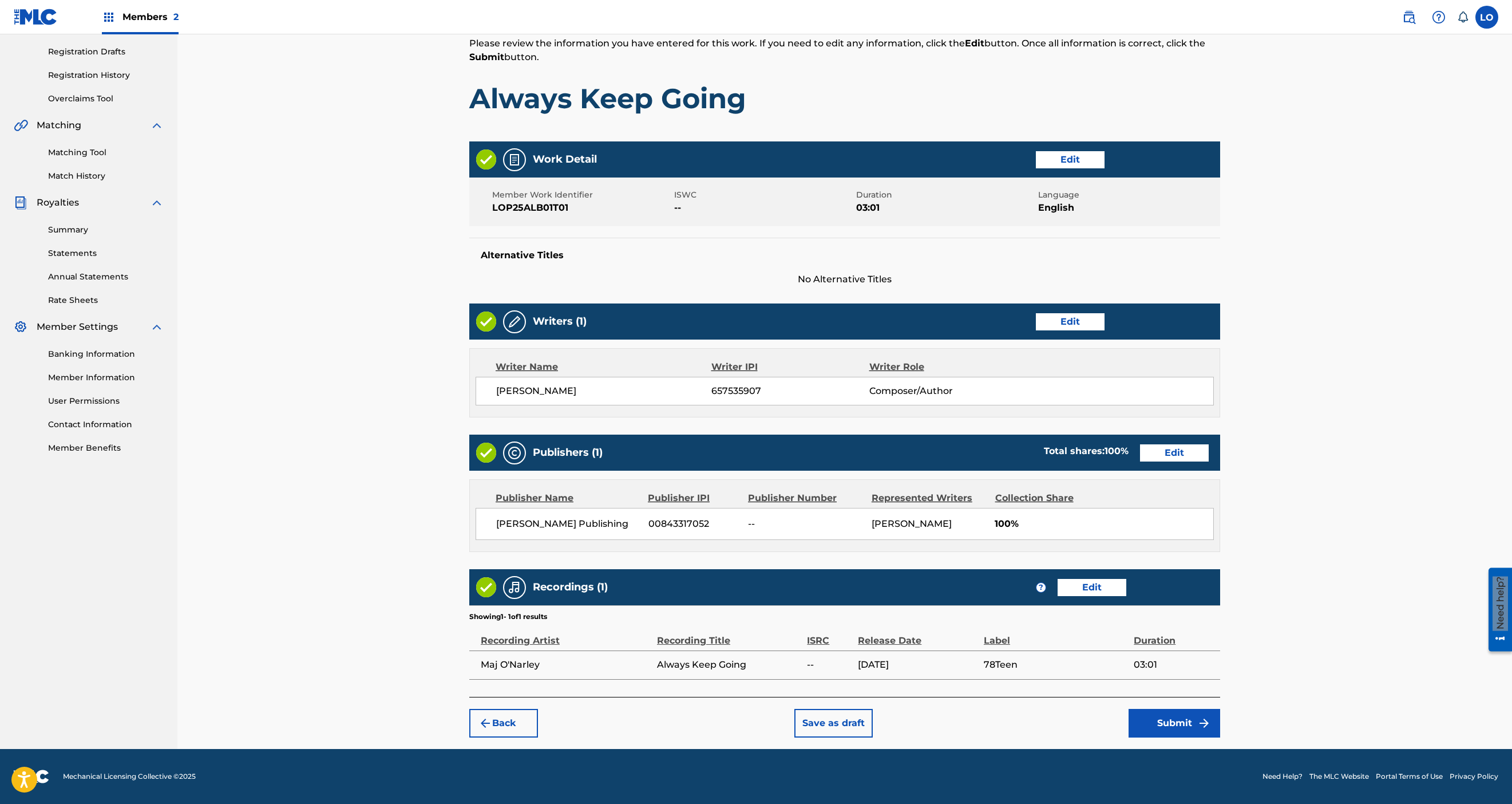 scroll, scrollTop: 766, scrollLeft: 0, axis: vertical 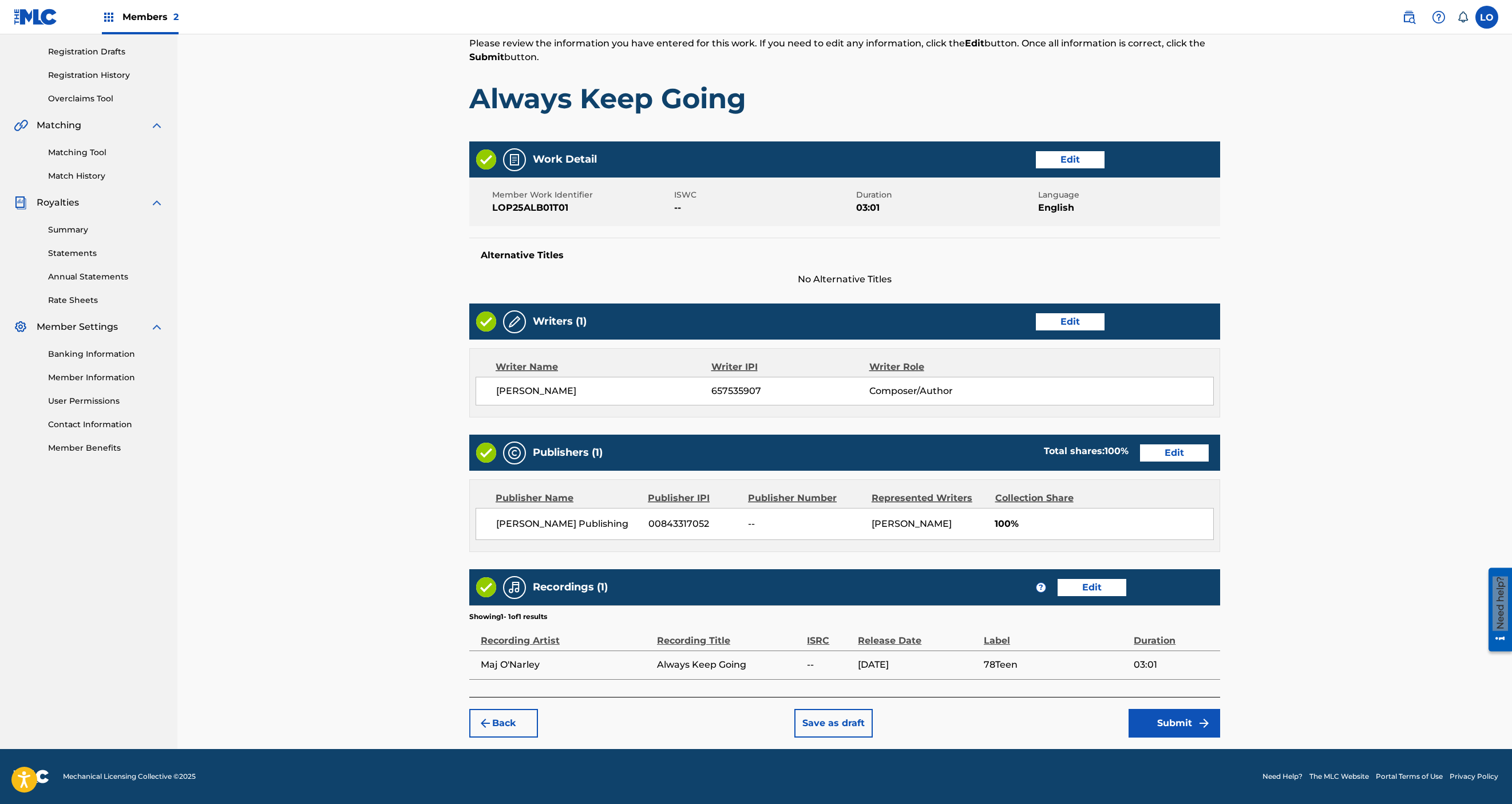 click on "Edit" at bounding box center (1174, 453) 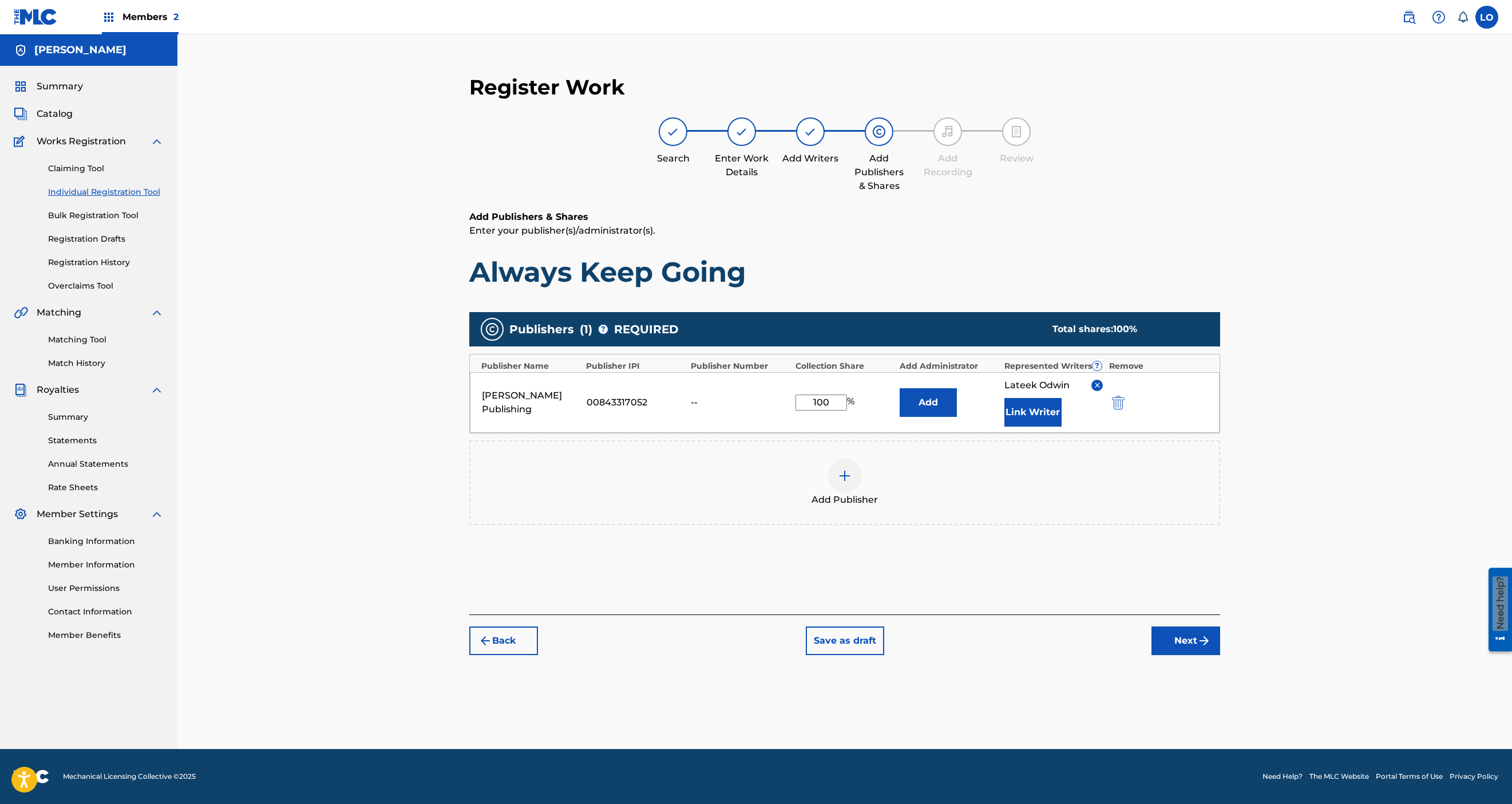 scroll, scrollTop: 360, scrollLeft: 0, axis: vertical 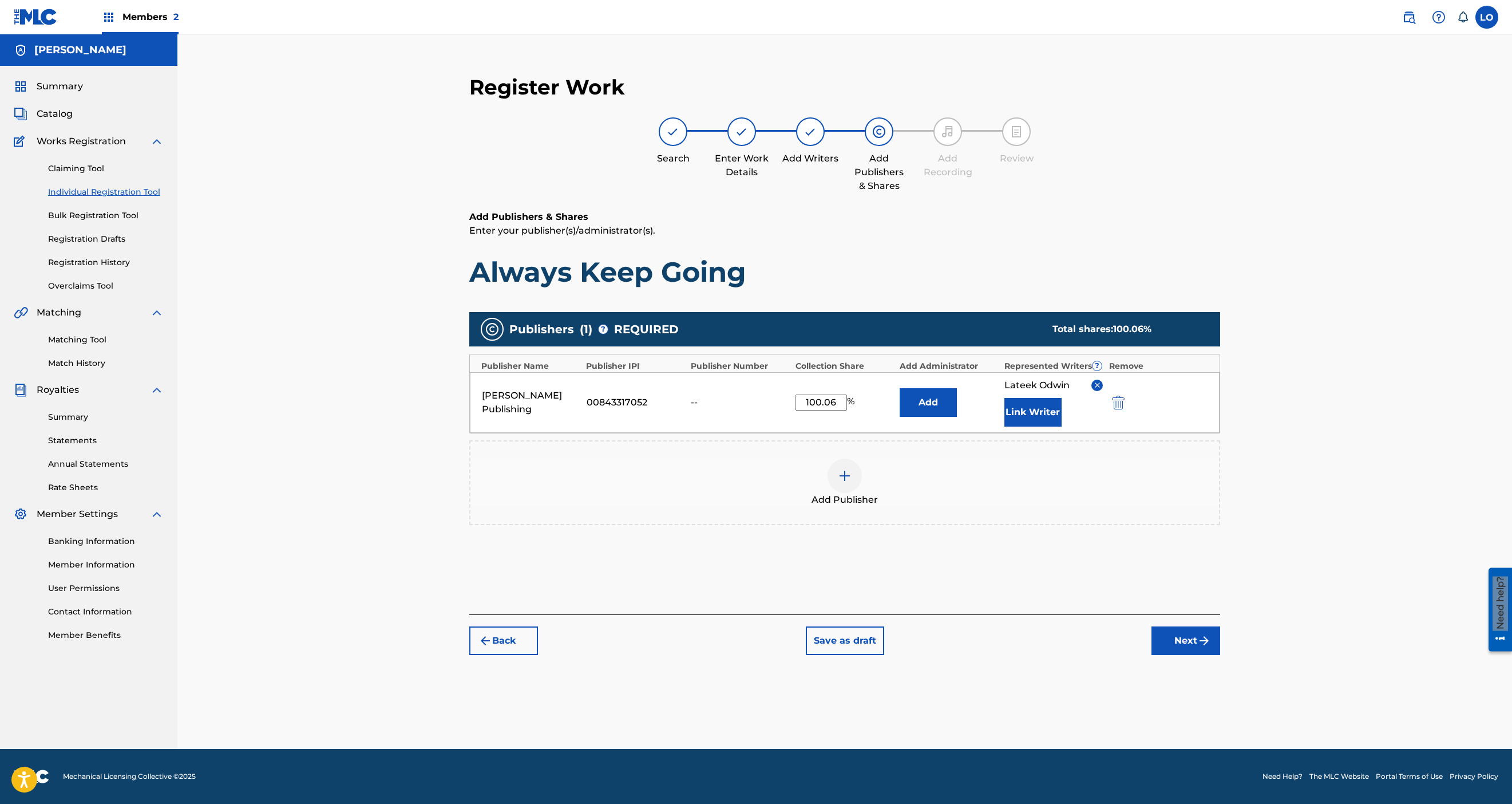 type on "100.06" 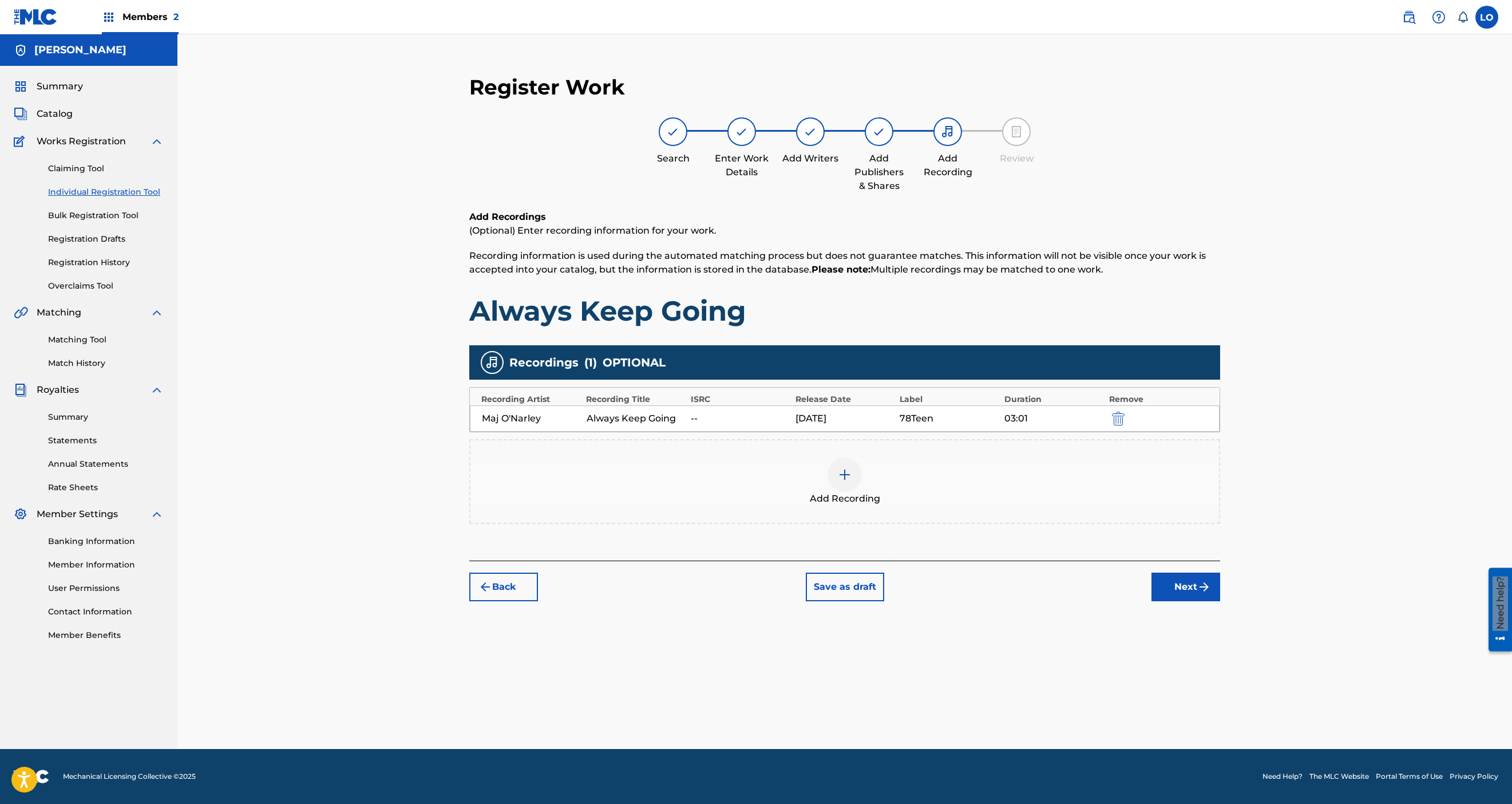 scroll, scrollTop: 52, scrollLeft: 0, axis: vertical 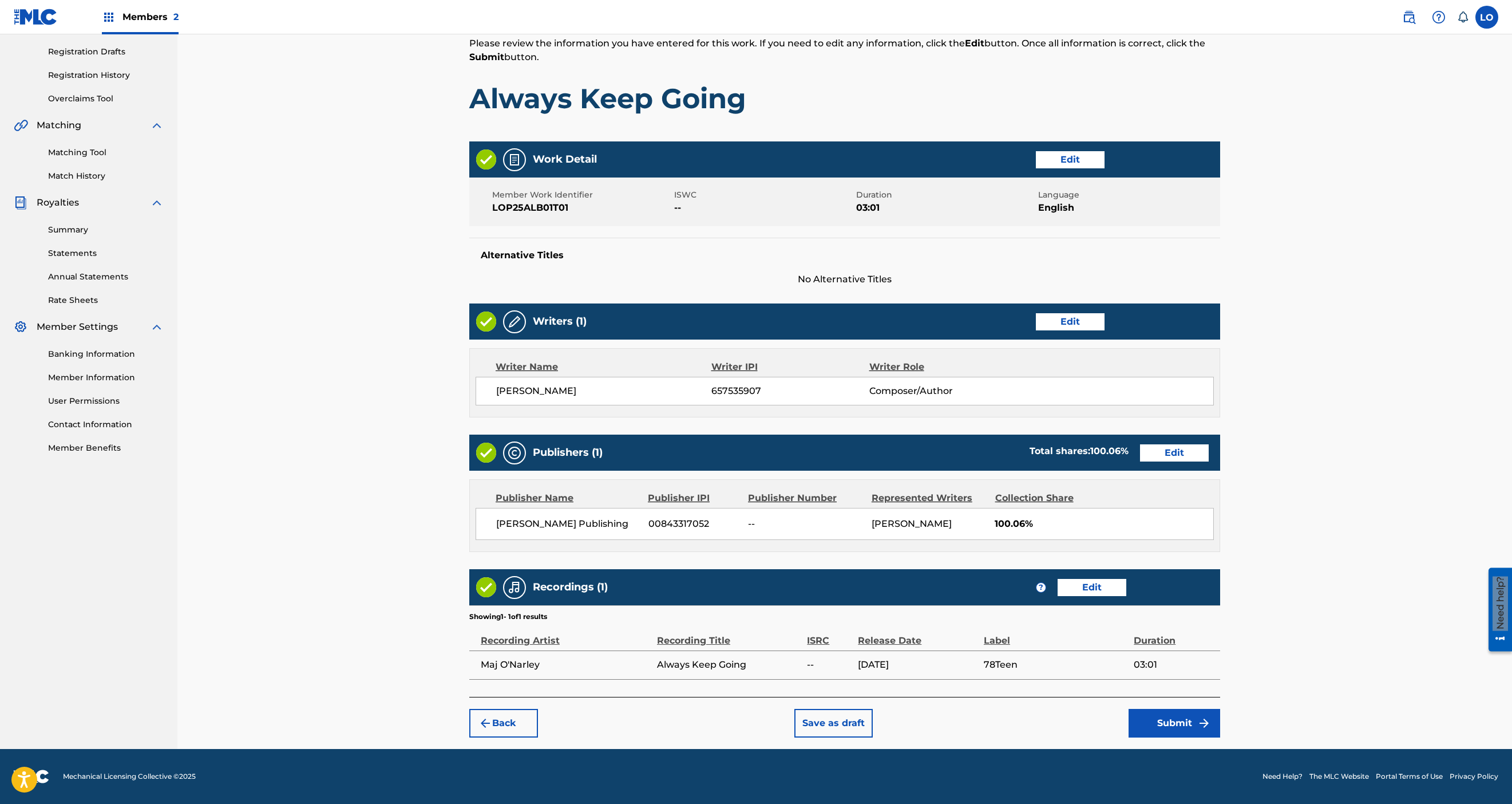 click on "Submit" at bounding box center [1174, 723] 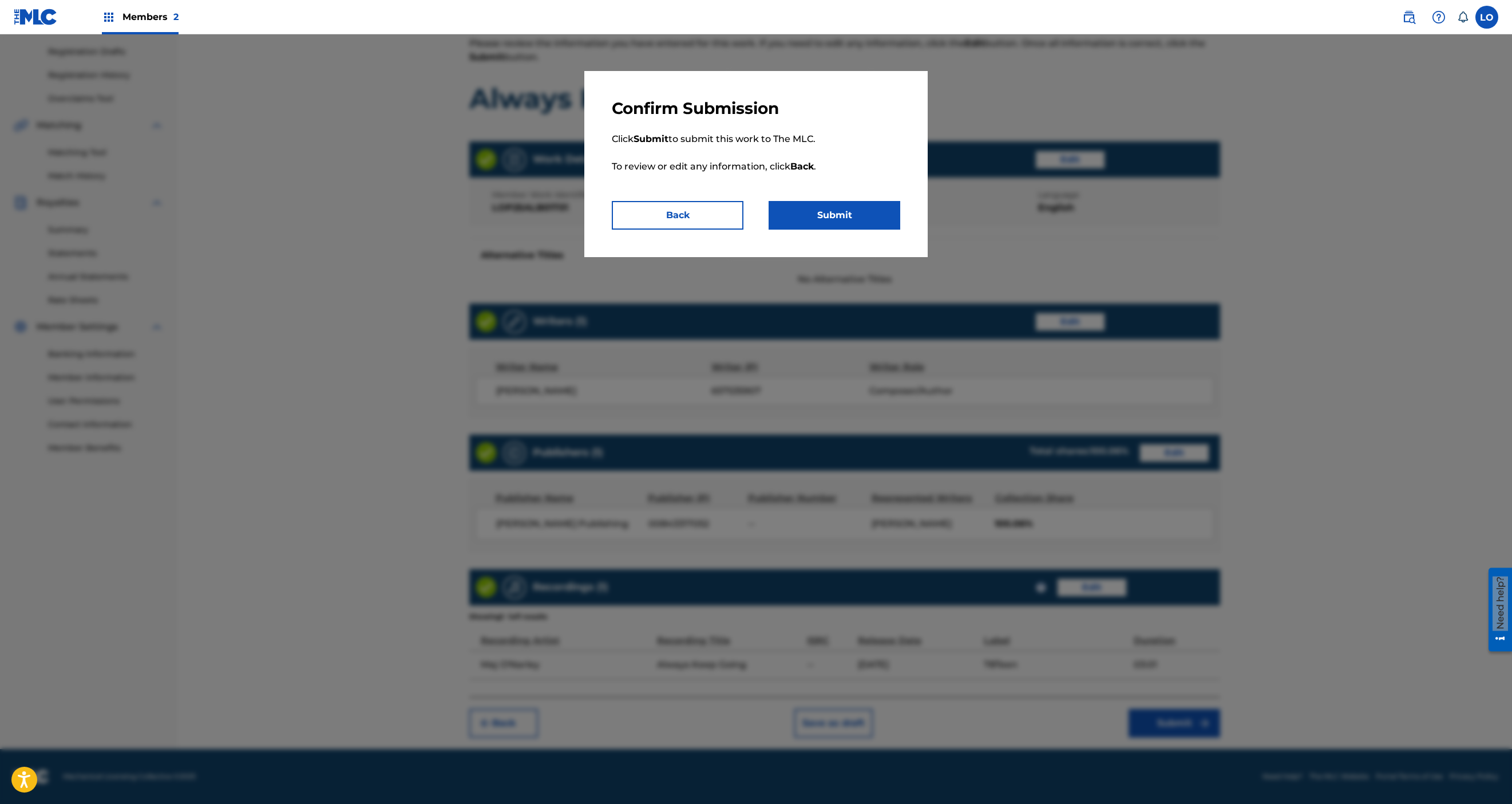 click on "Submit" at bounding box center (834, 215) 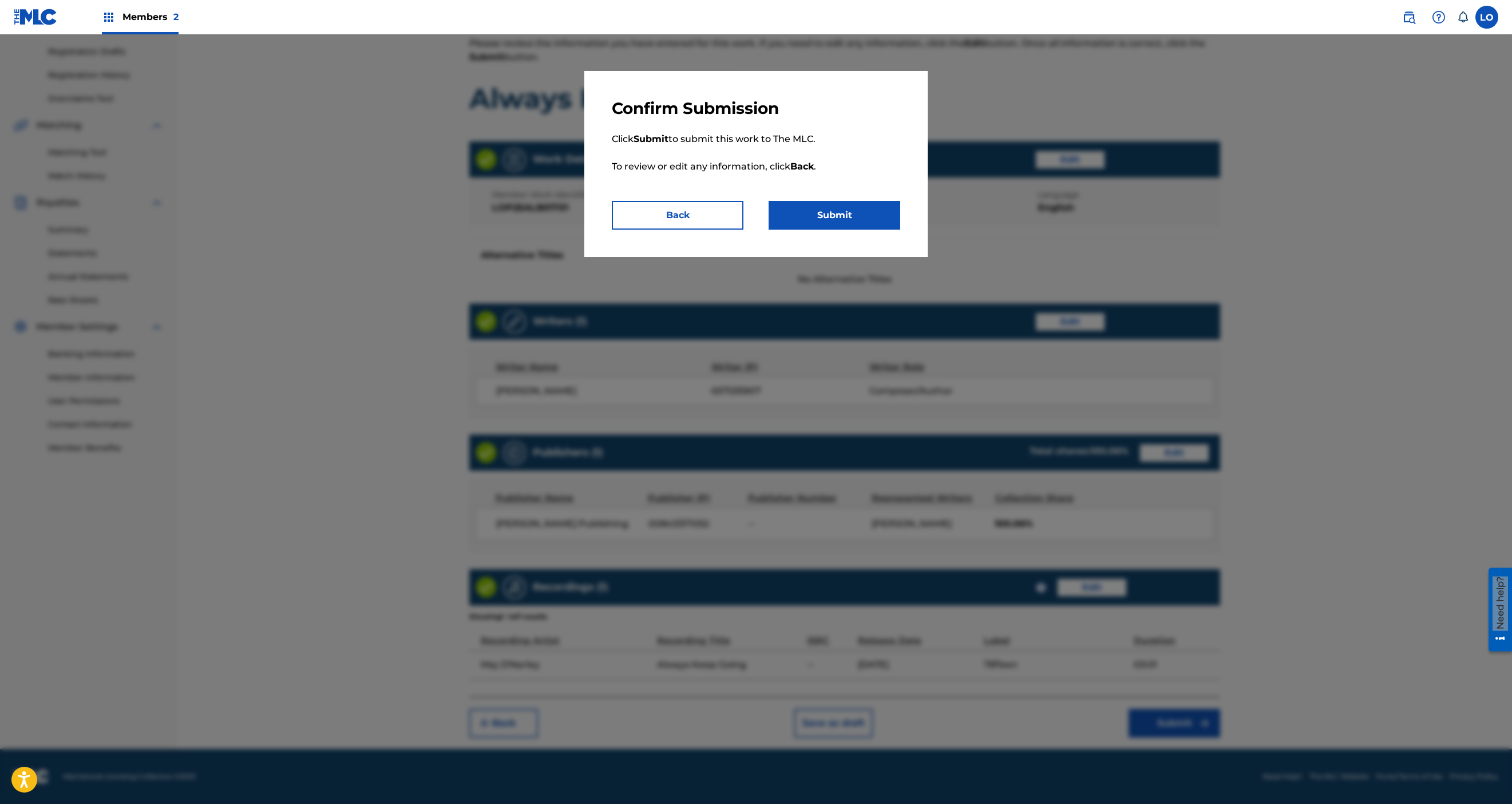 click on "Back" at bounding box center (678, 215) 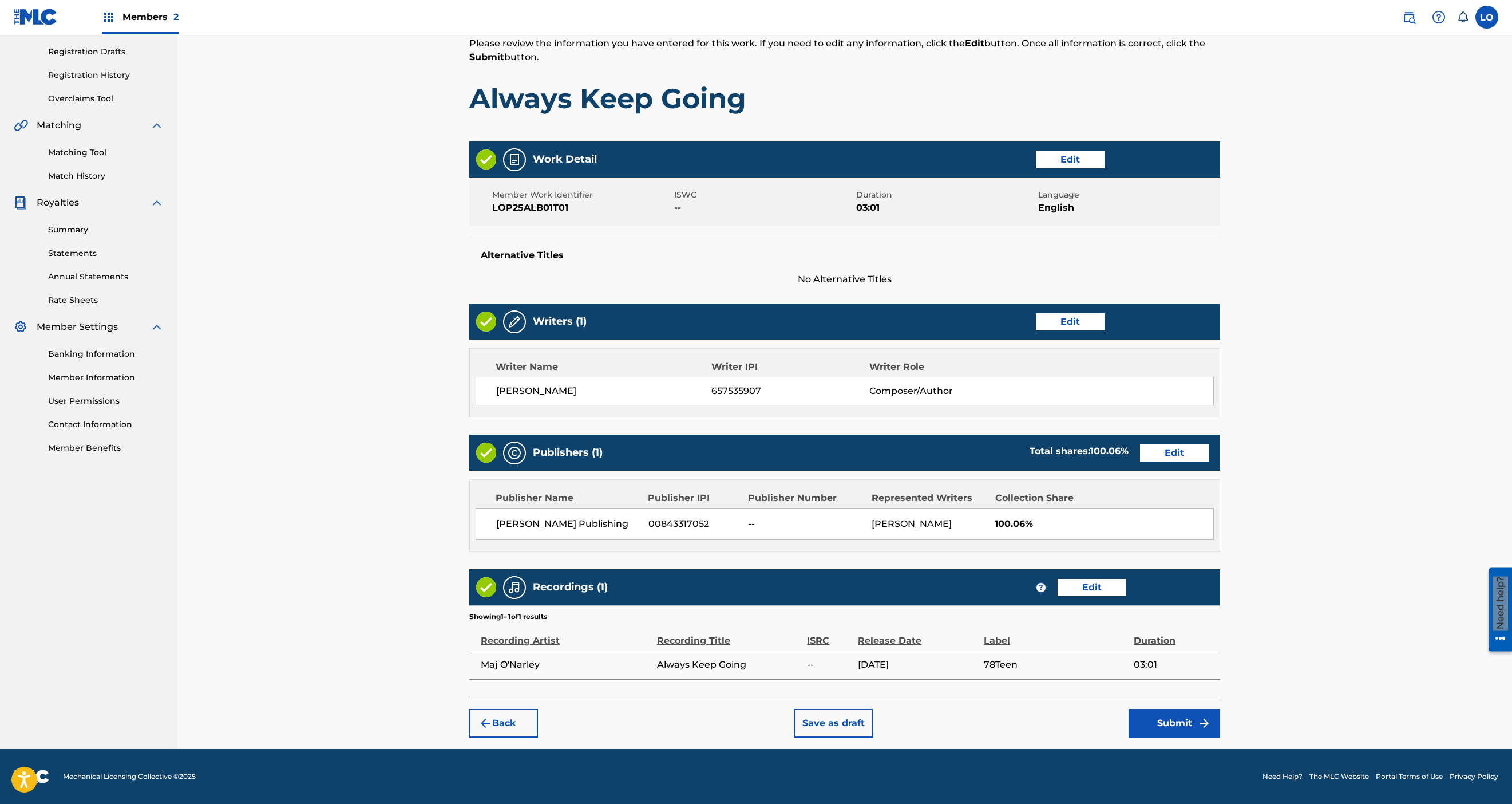 scroll, scrollTop: 766, scrollLeft: 0, axis: vertical 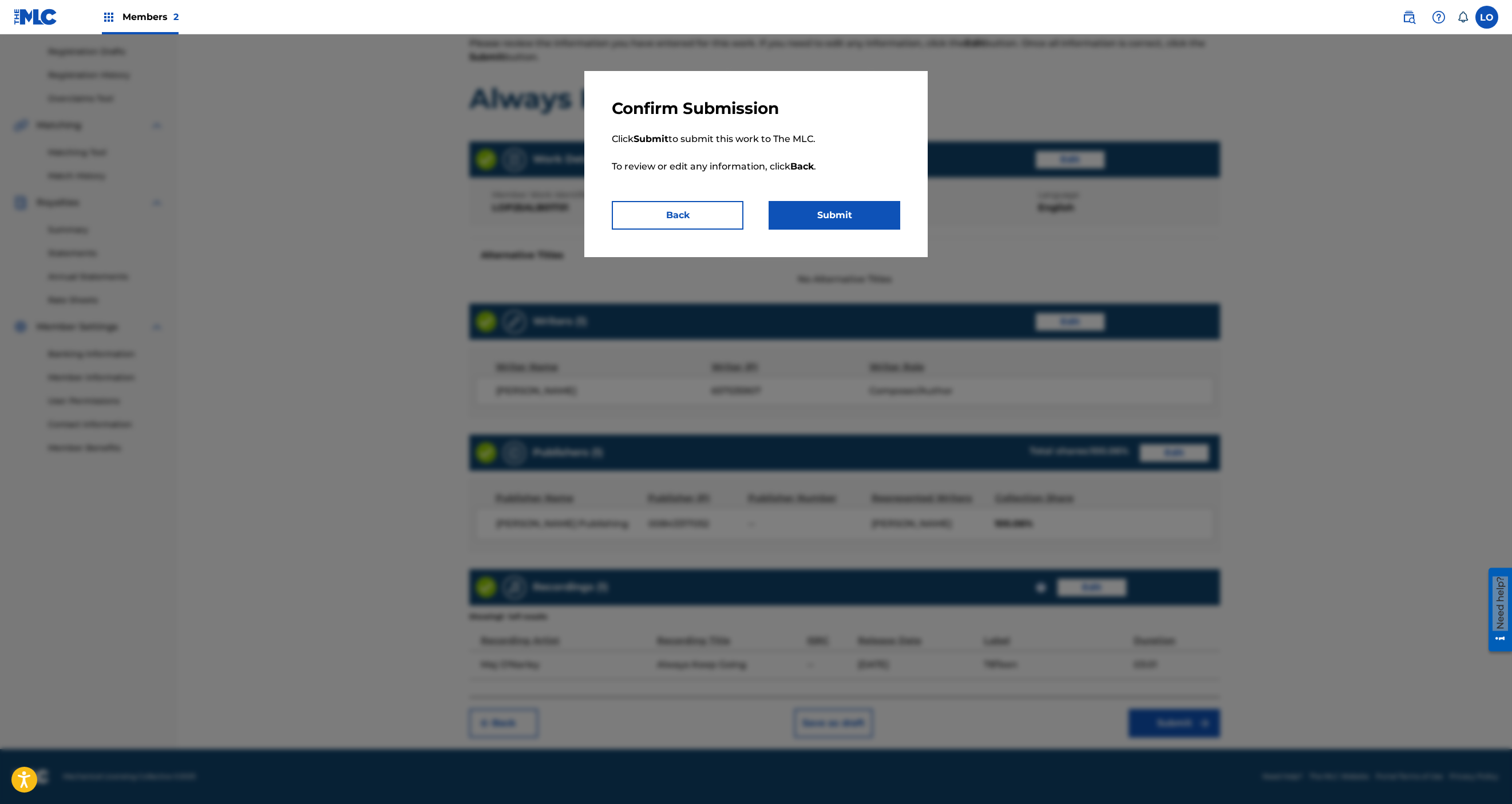 click on "Submit" at bounding box center (834, 215) 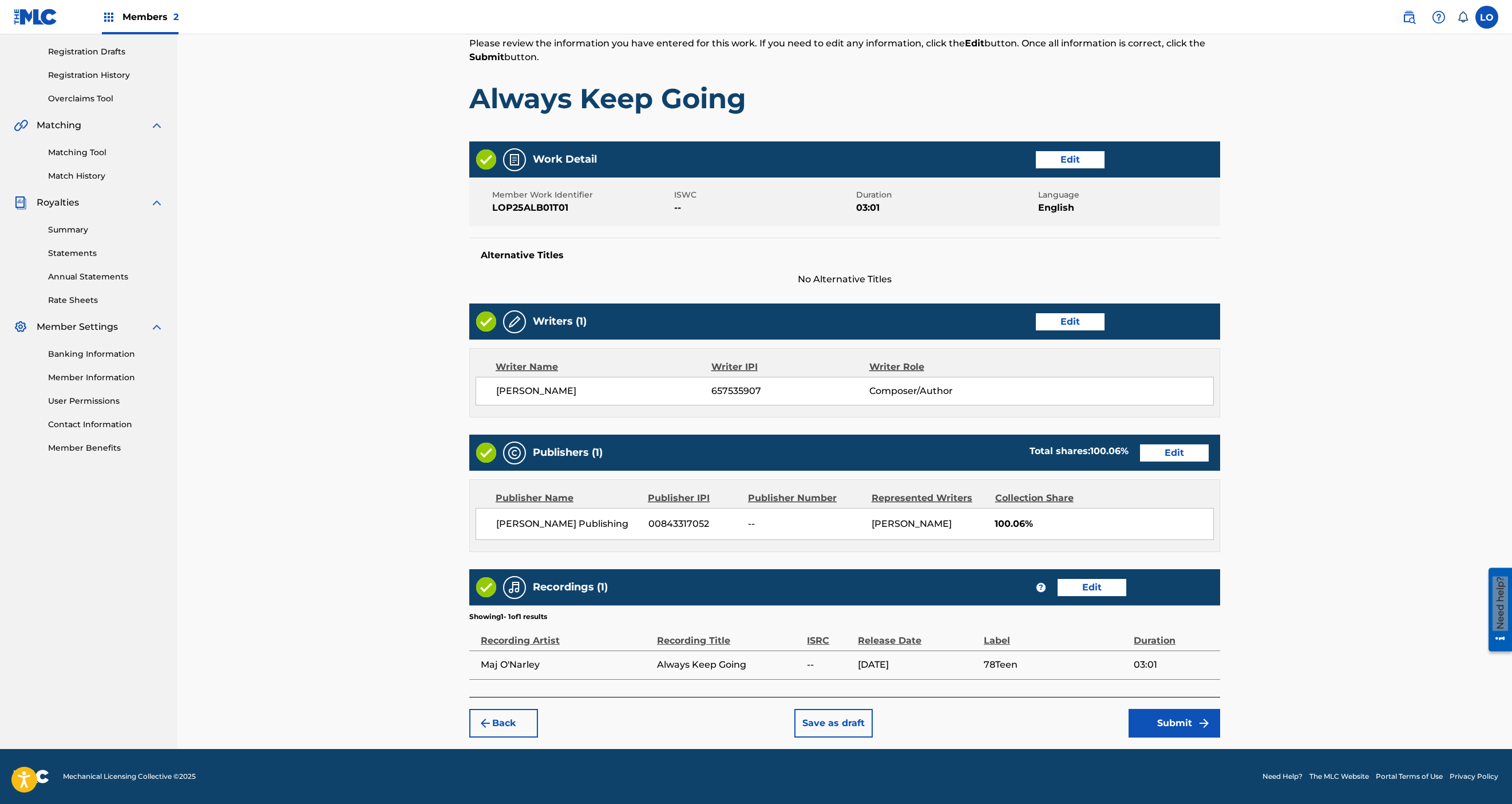 scroll, scrollTop: 691, scrollLeft: 0, axis: vertical 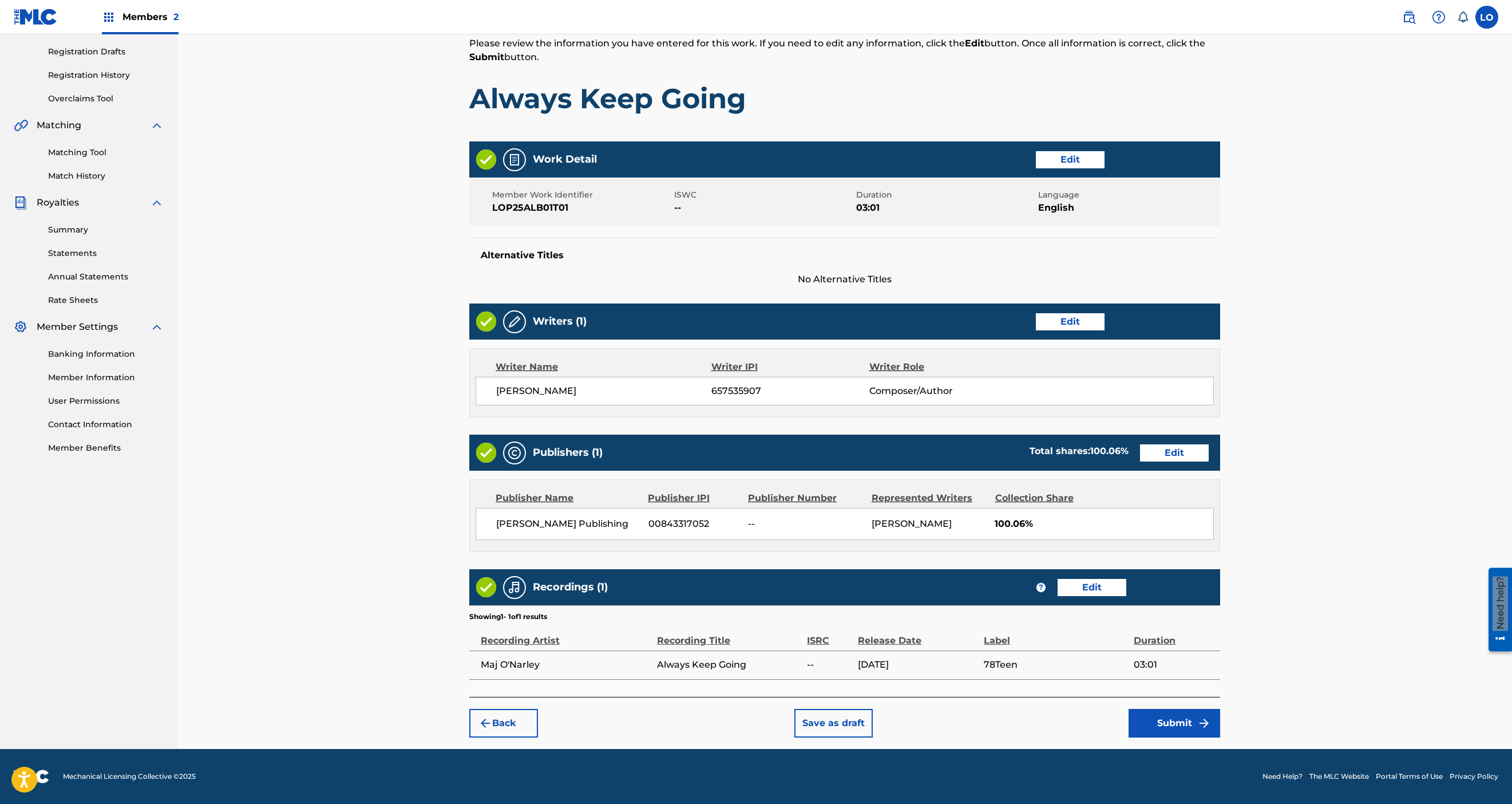 click on "Edit" at bounding box center [1174, 453] 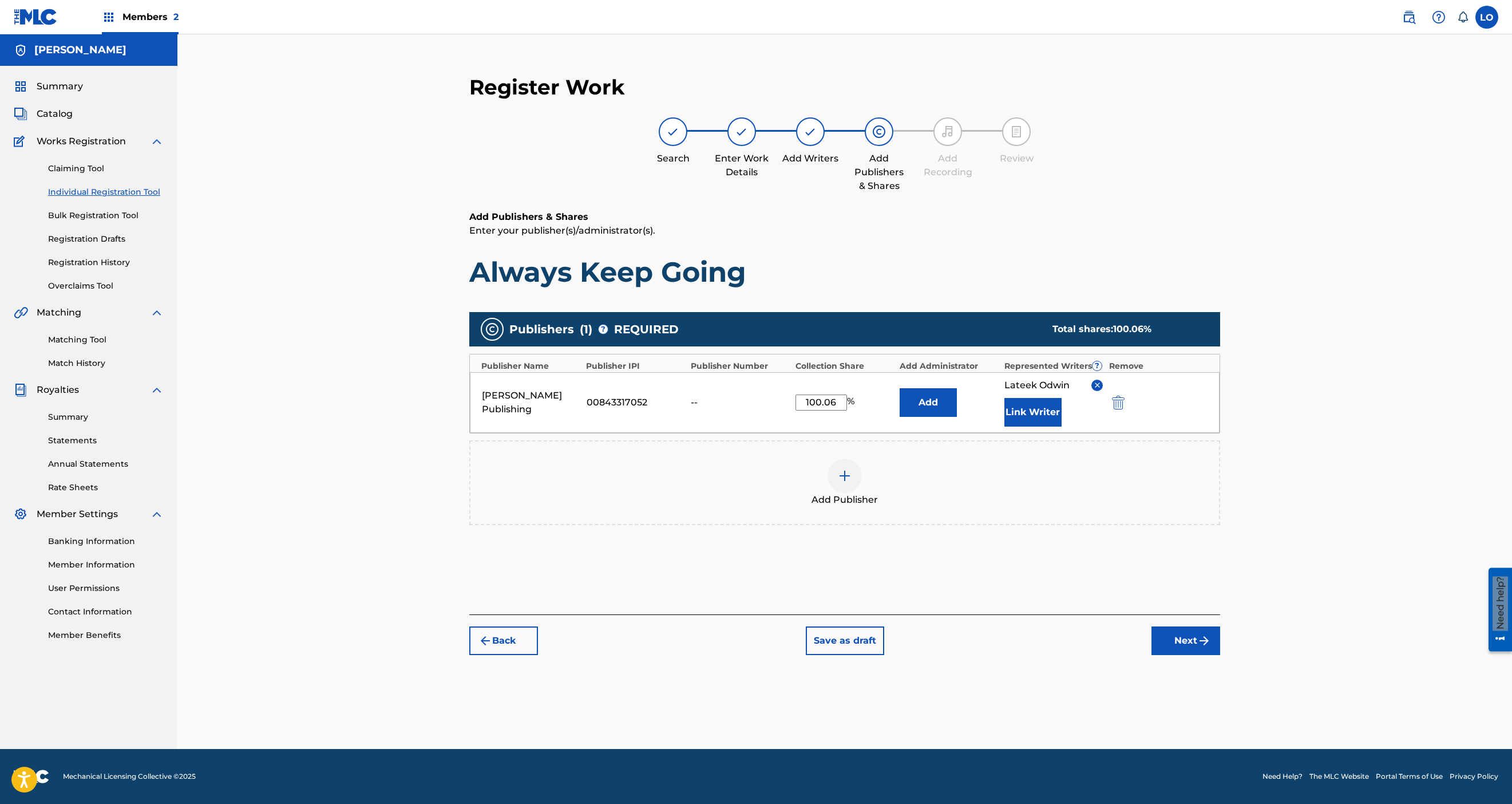 click on "Add" at bounding box center [928, 403] 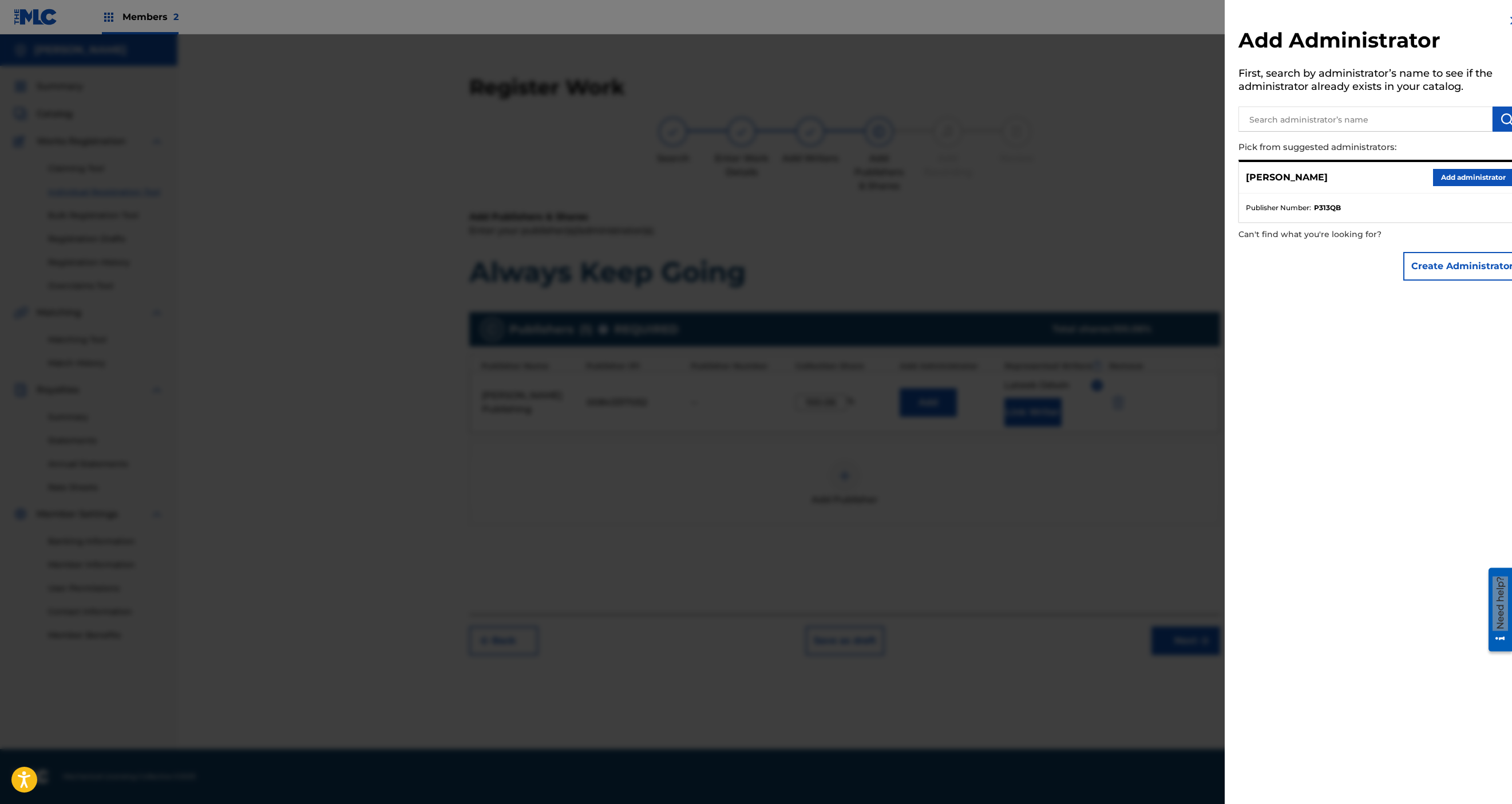 click on "Add administrator" at bounding box center [1473, 178] 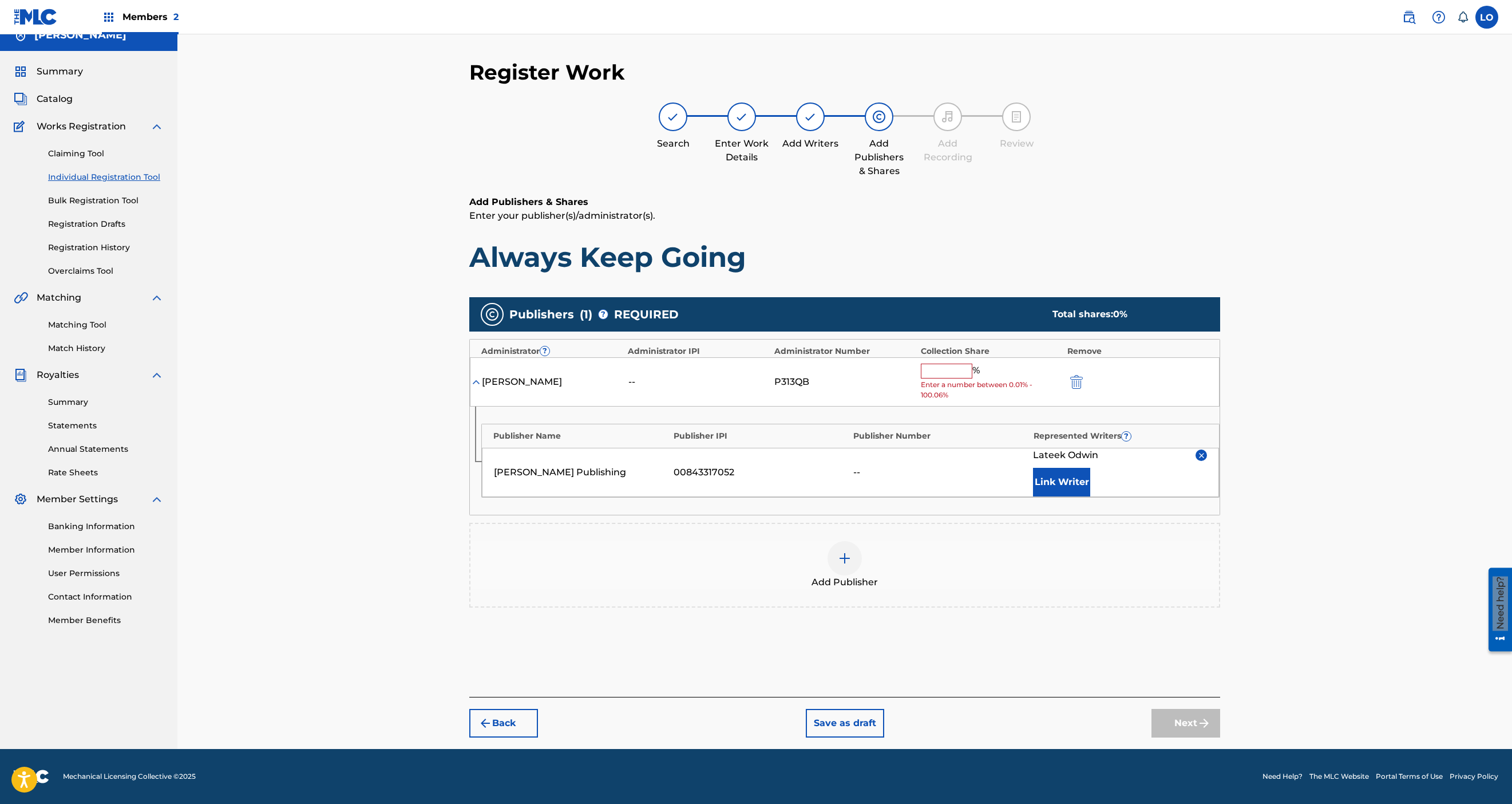 click at bounding box center [947, 371] 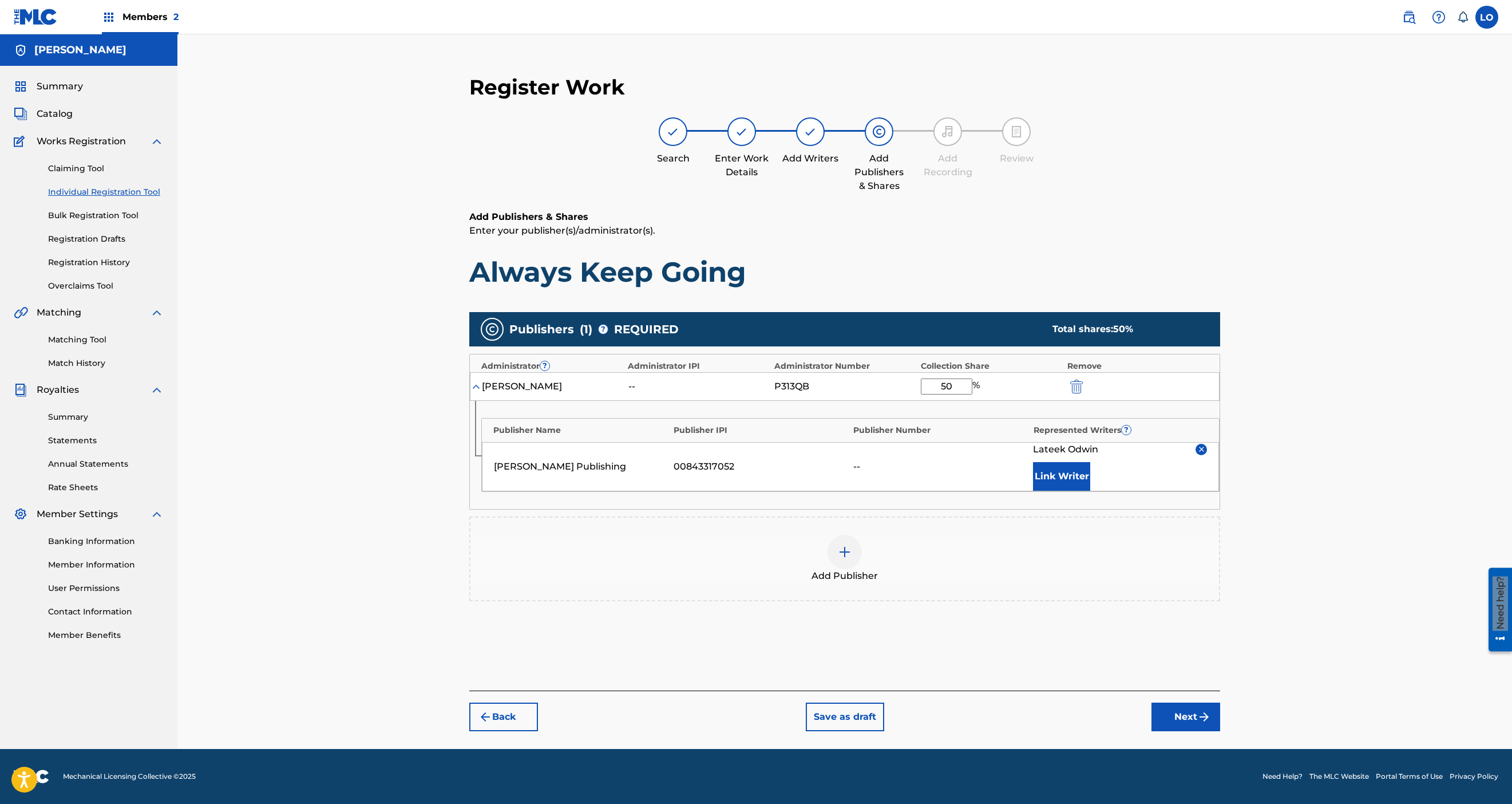 type on "50" 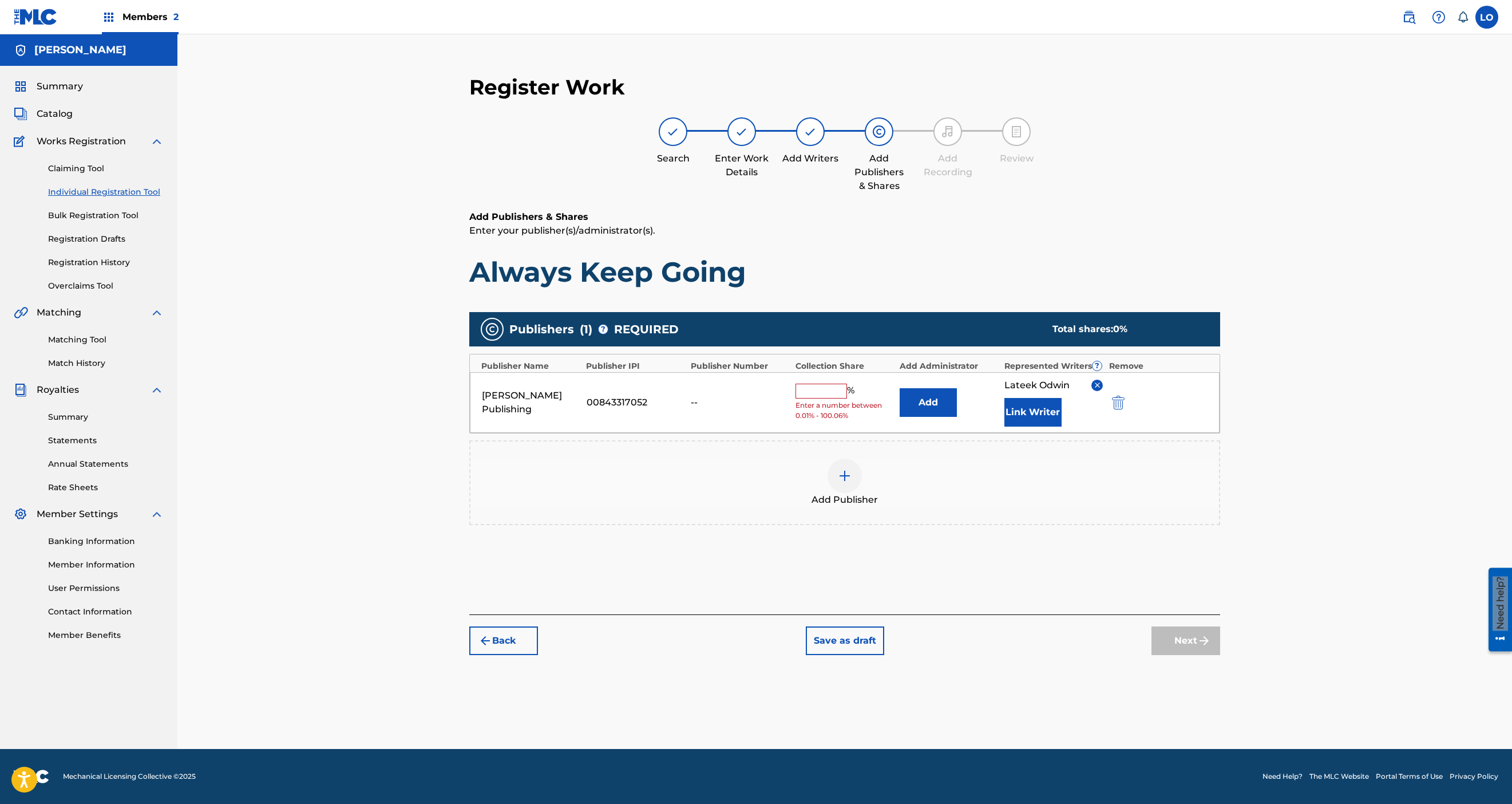 scroll, scrollTop: 360, scrollLeft: 0, axis: vertical 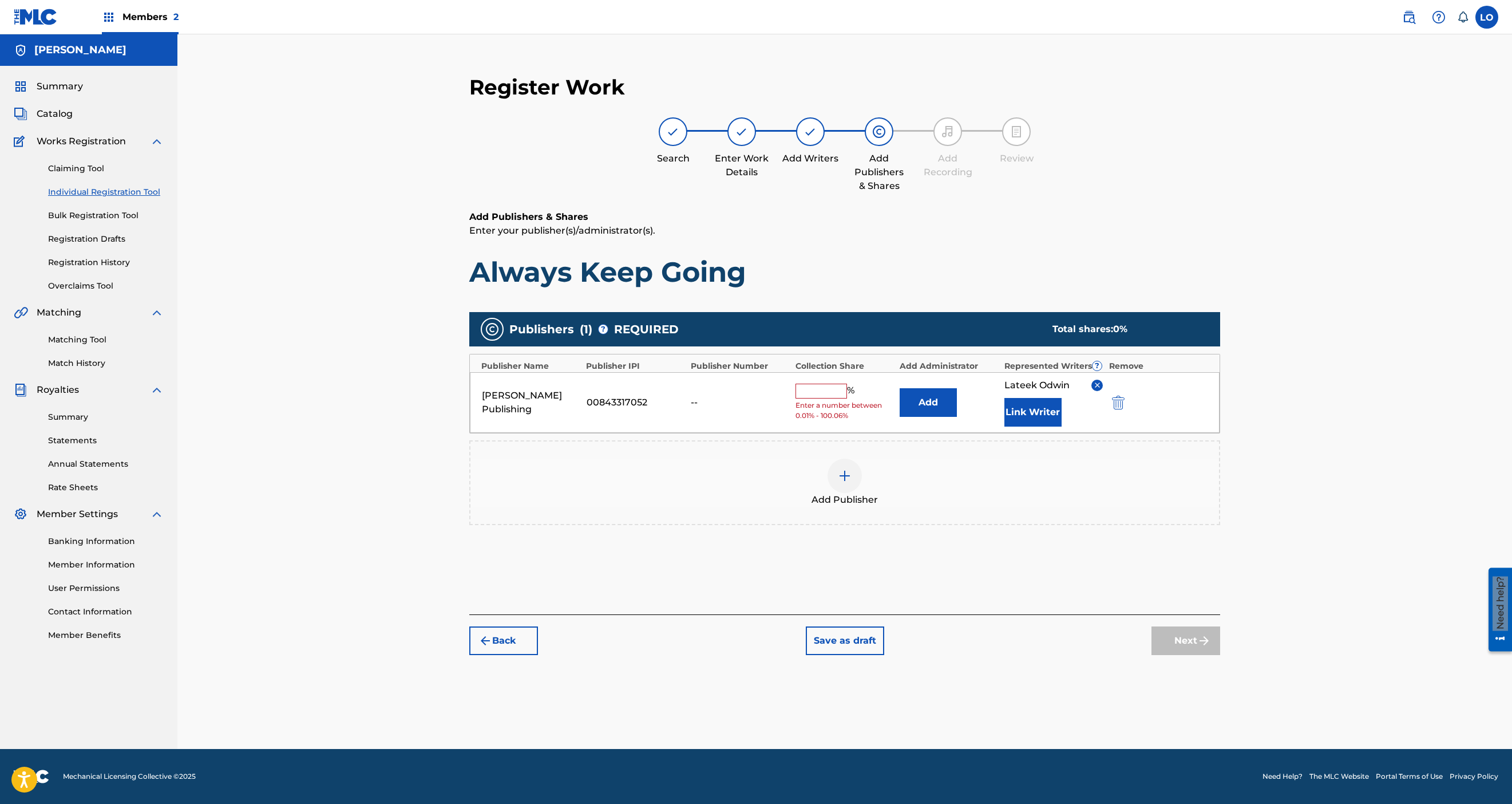 click at bounding box center [845, 476] 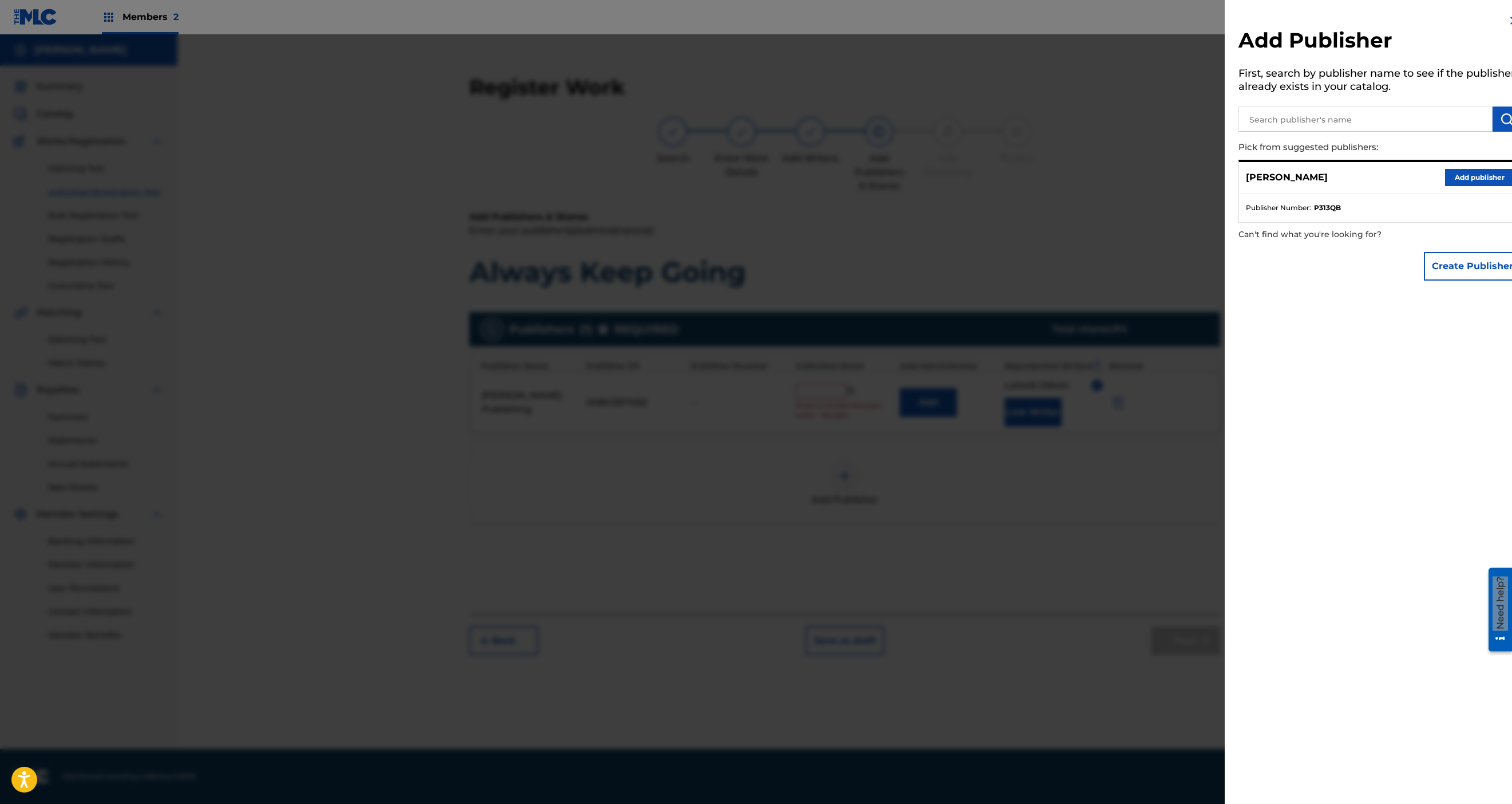click on "Add publisher" at bounding box center [1479, 178] 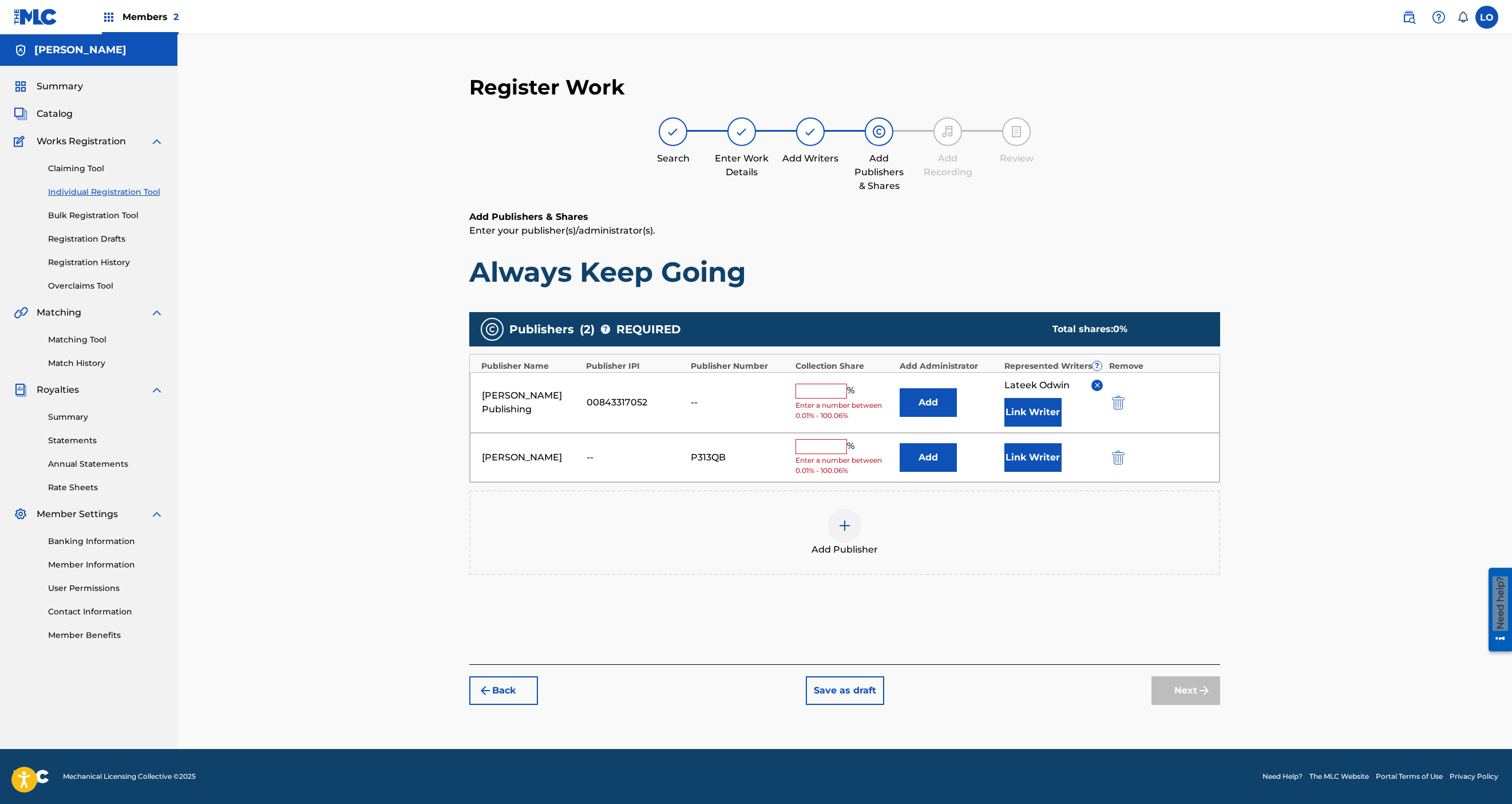 scroll, scrollTop: 350, scrollLeft: 0, axis: vertical 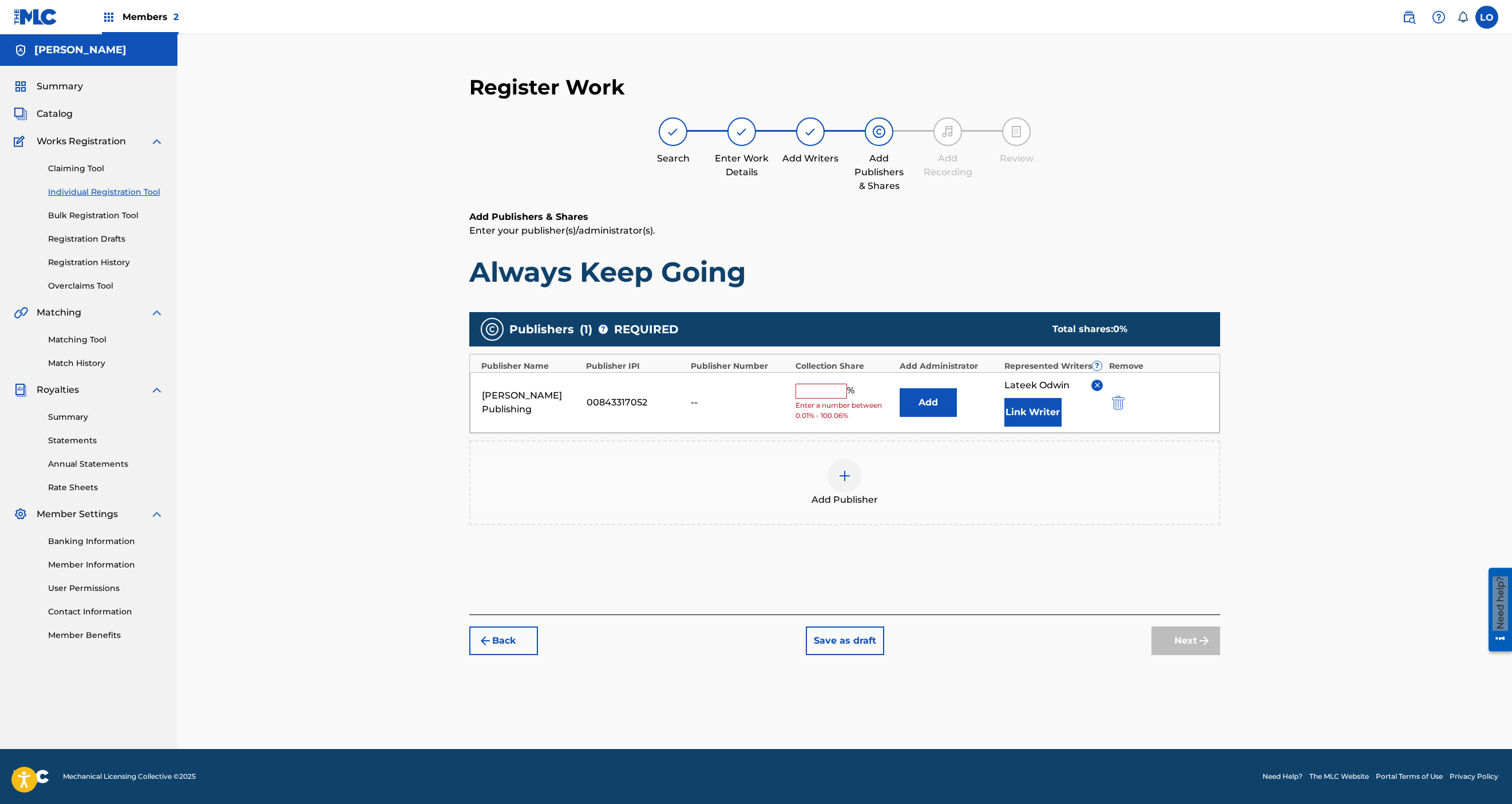 click at bounding box center (821, 391) 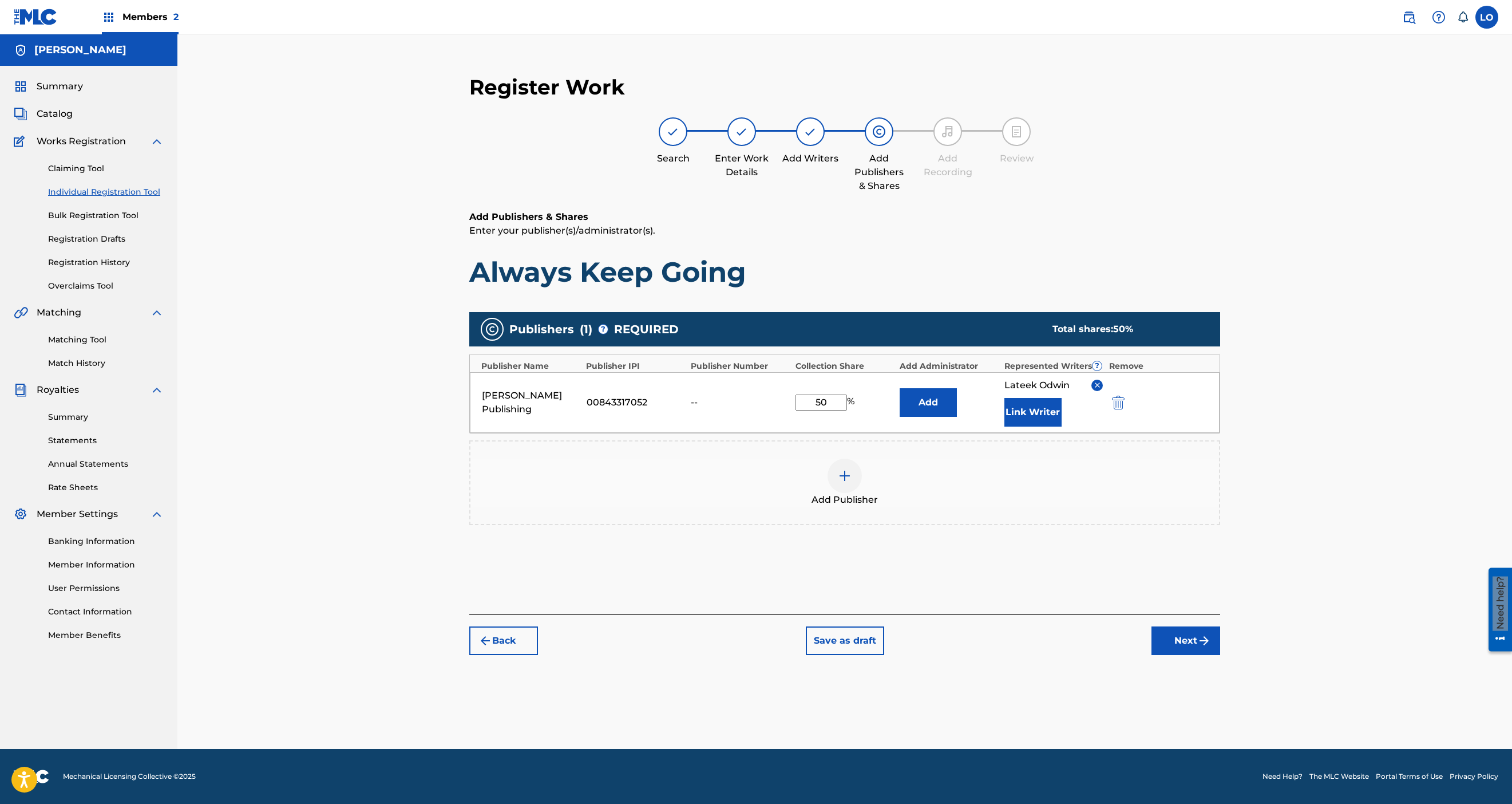 type on "50" 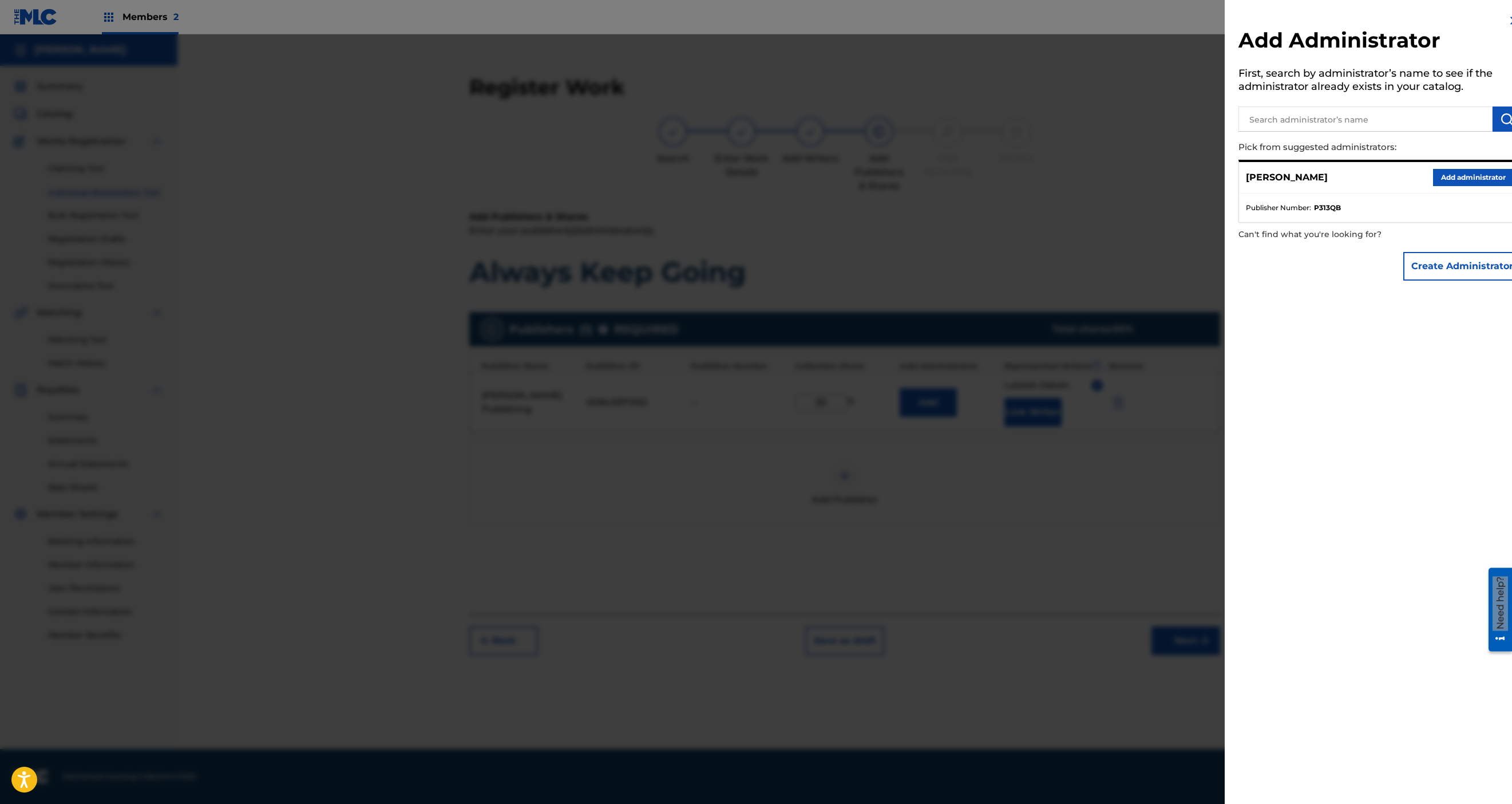 click on "Add administrator" at bounding box center (1473, 178) 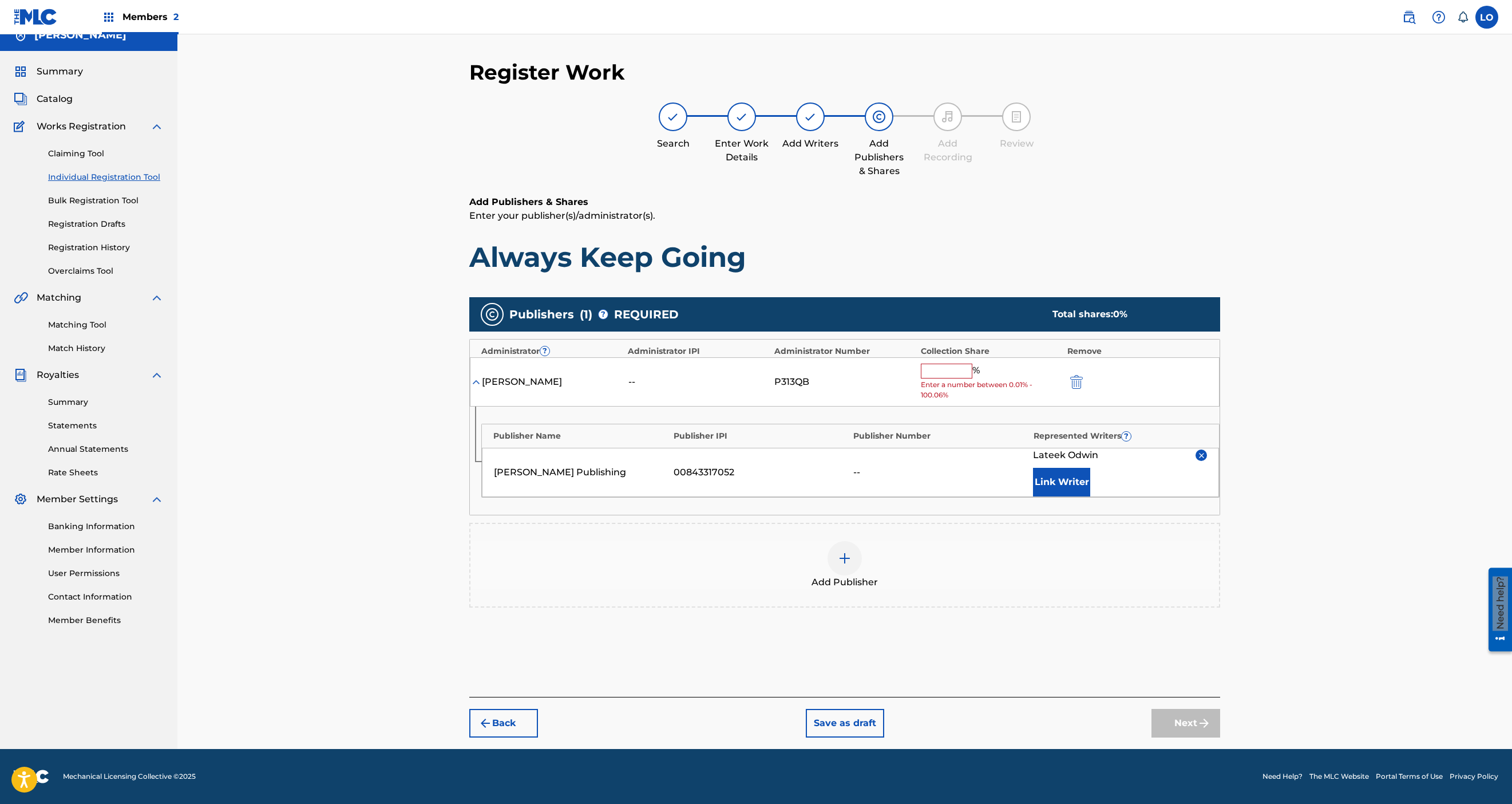 click at bounding box center [947, 371] 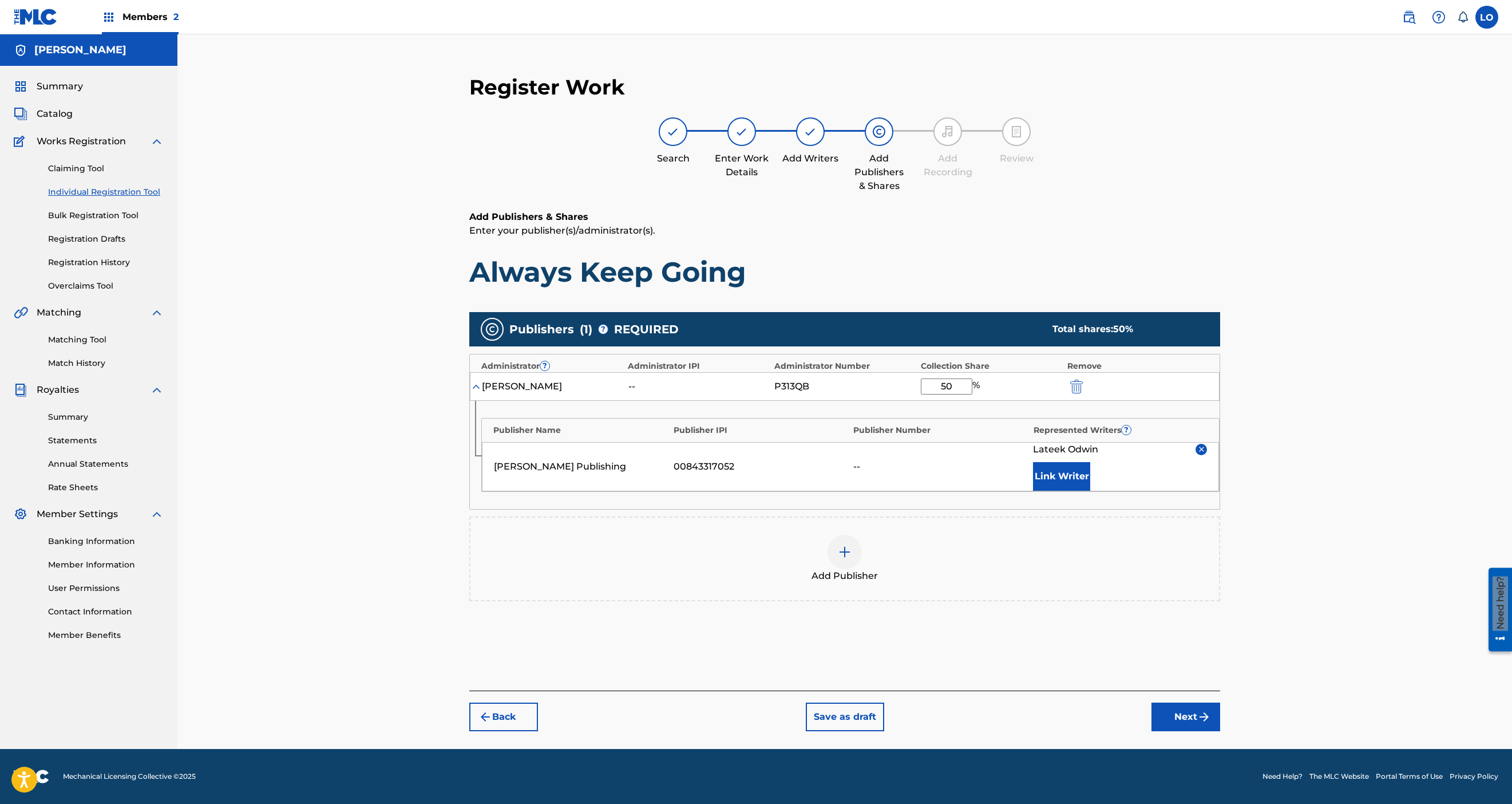 type on "50" 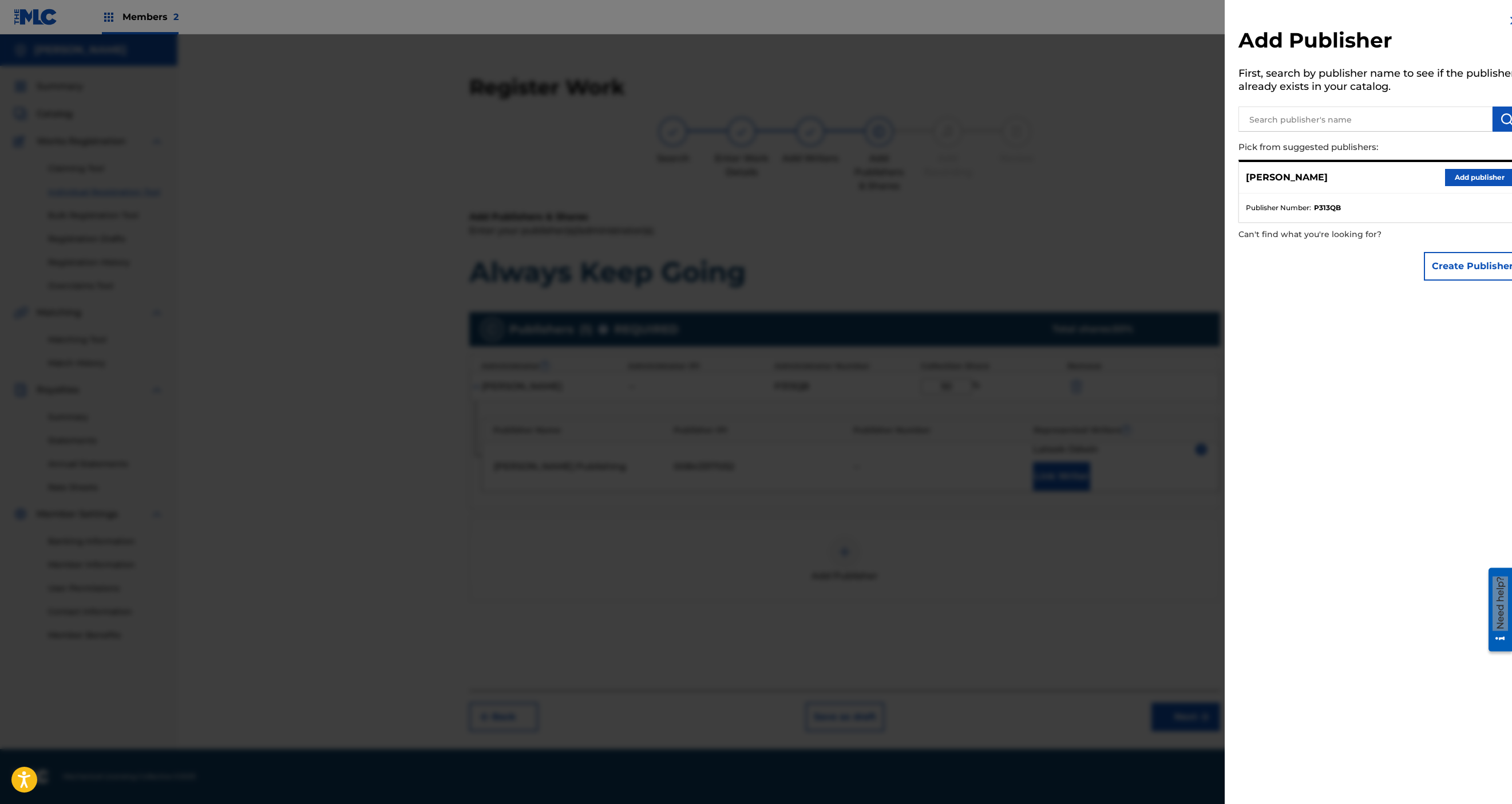 click at bounding box center (756, 436) 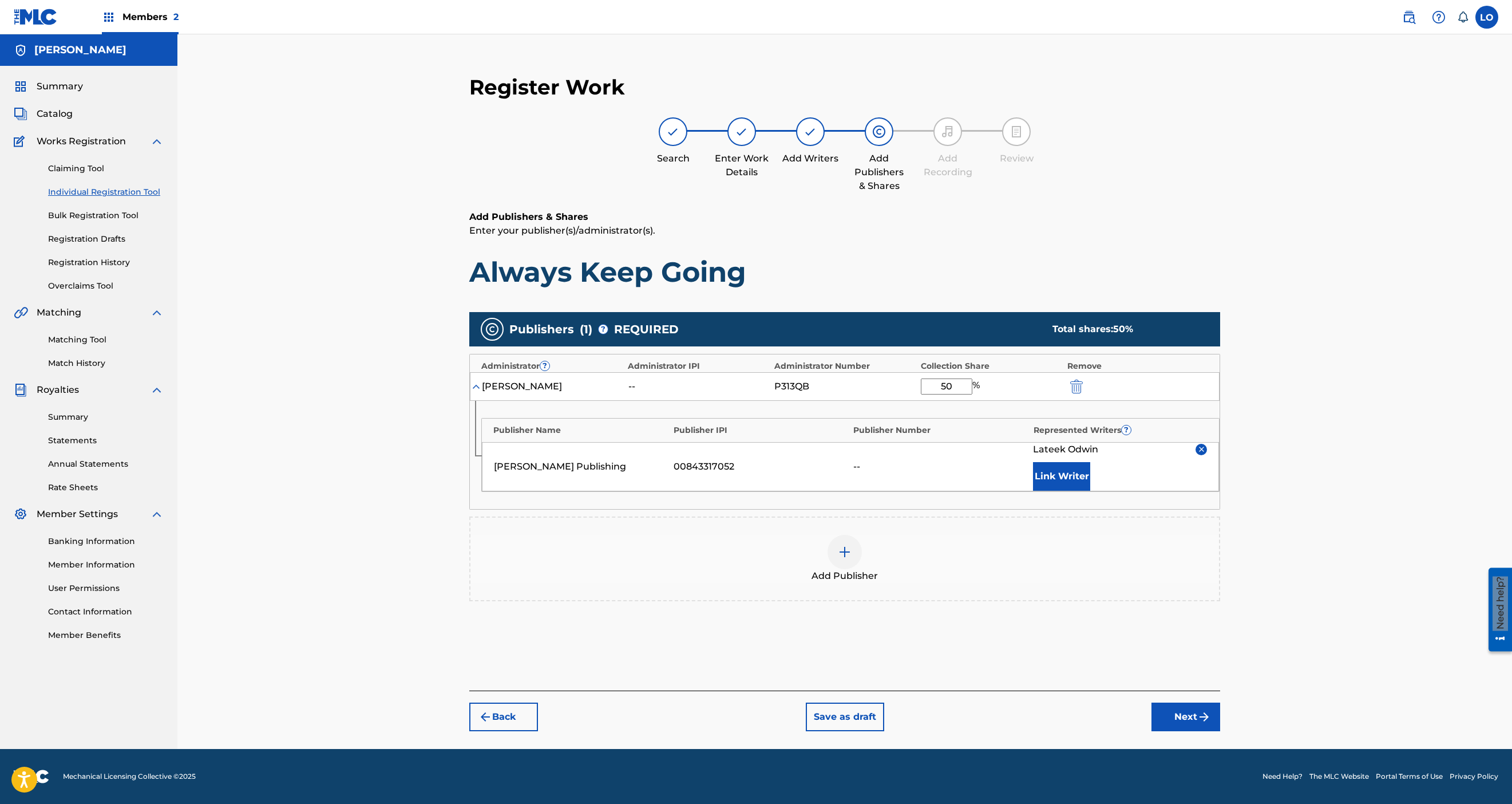 click on "Next" at bounding box center (1186, 717) 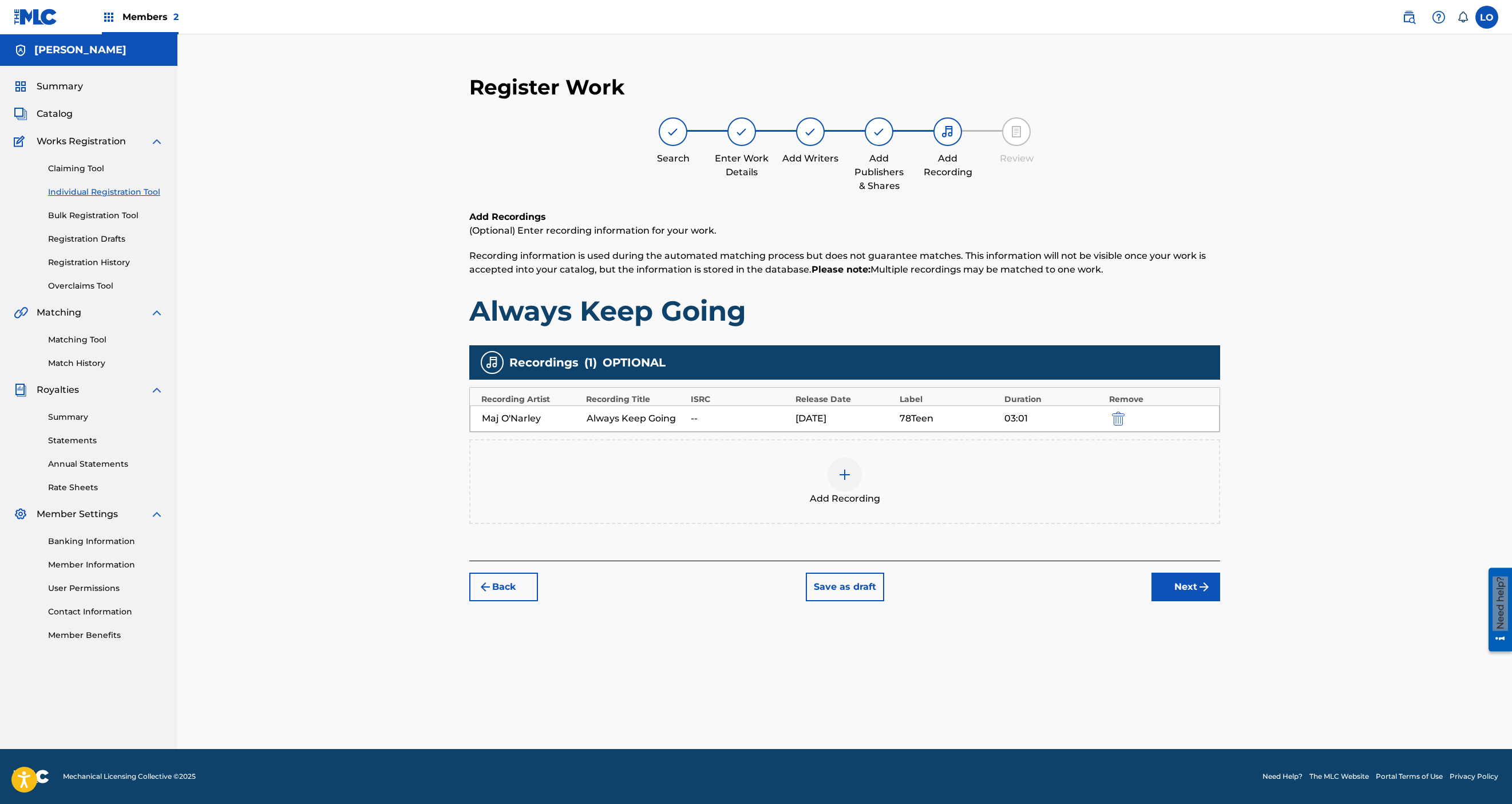 scroll, scrollTop: 204, scrollLeft: 0, axis: vertical 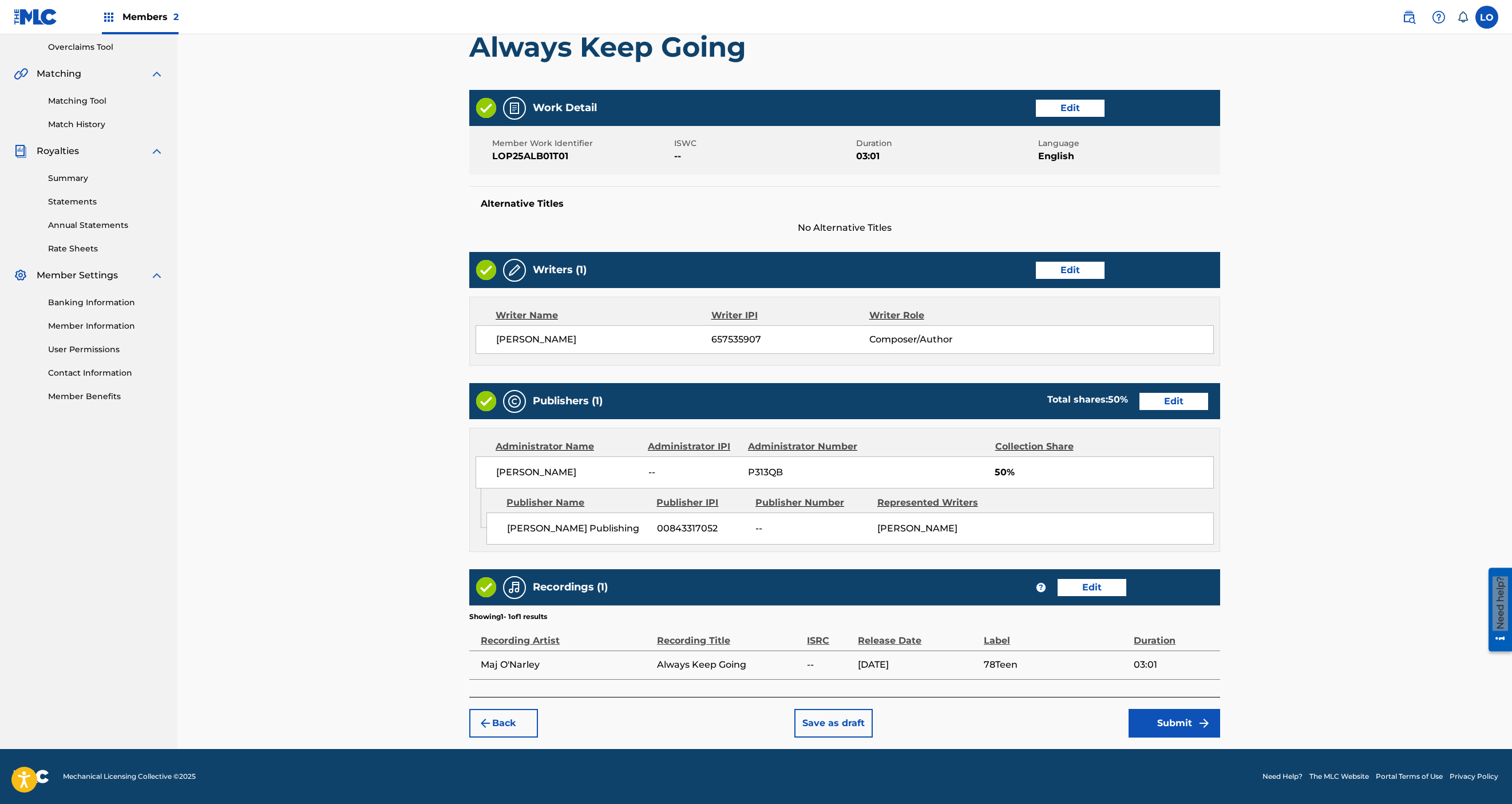 click on "Edit" at bounding box center [1174, 401] 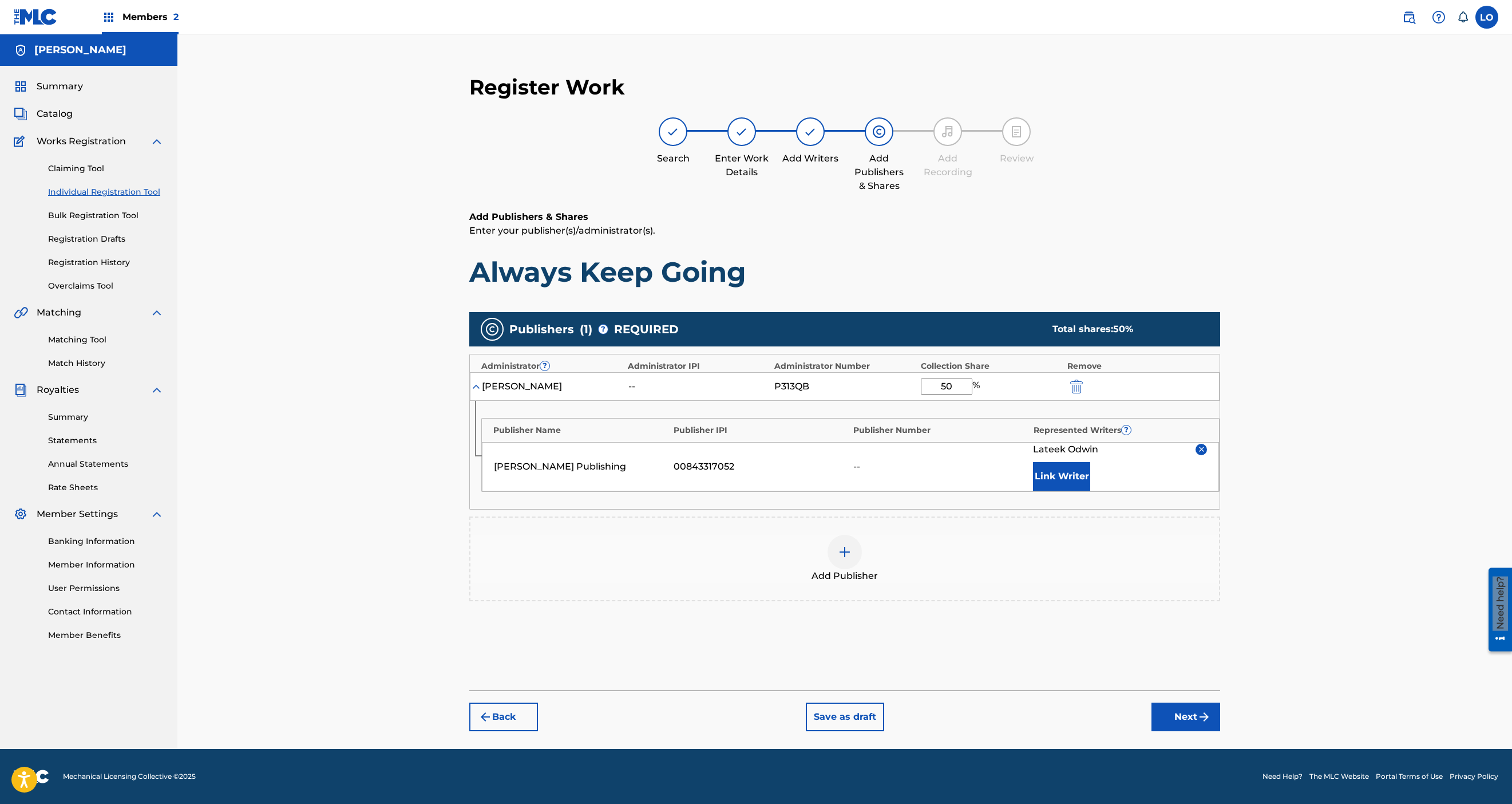 scroll, scrollTop: 331, scrollLeft: 0, axis: vertical 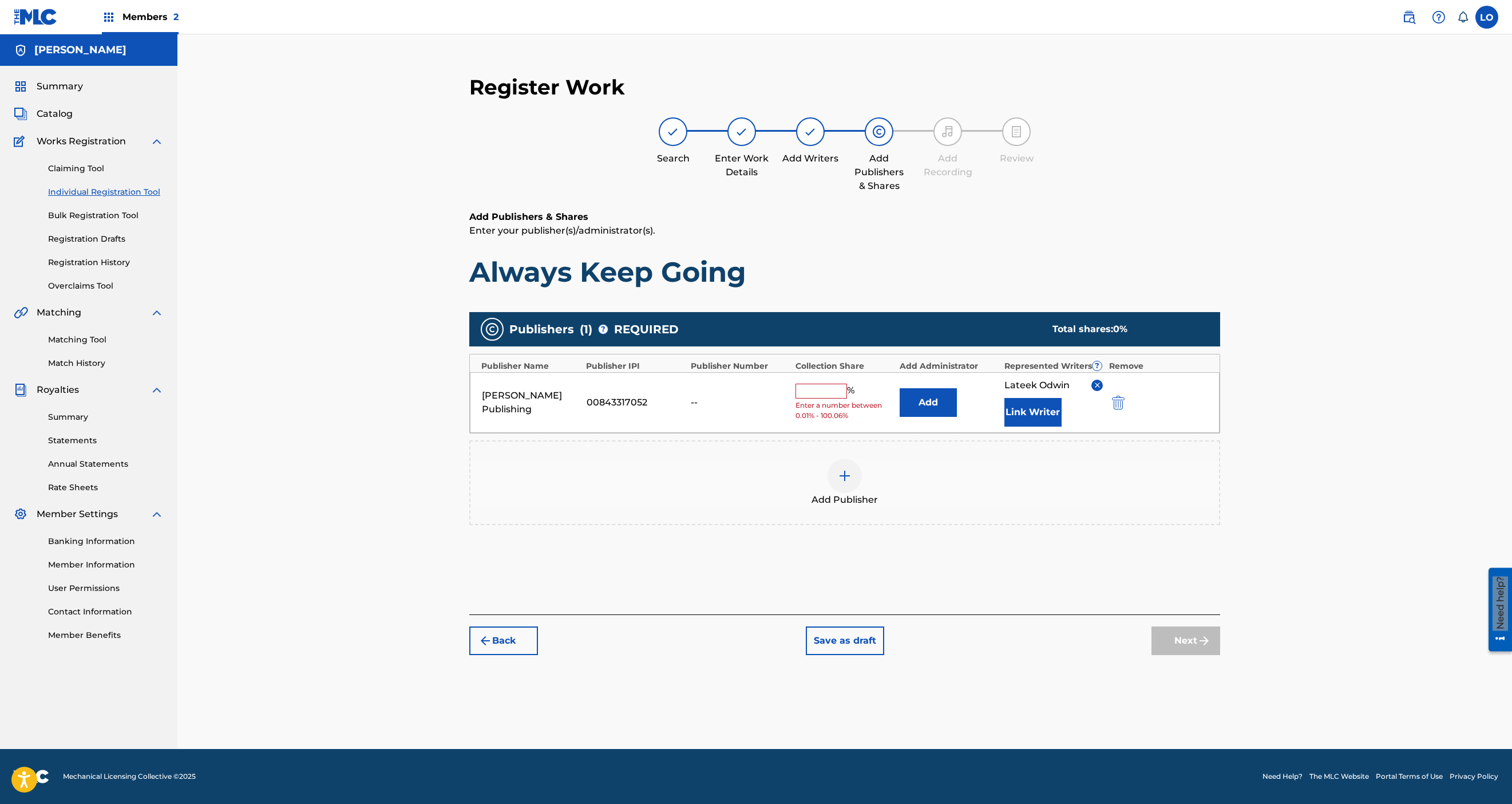 click at bounding box center [821, 391] 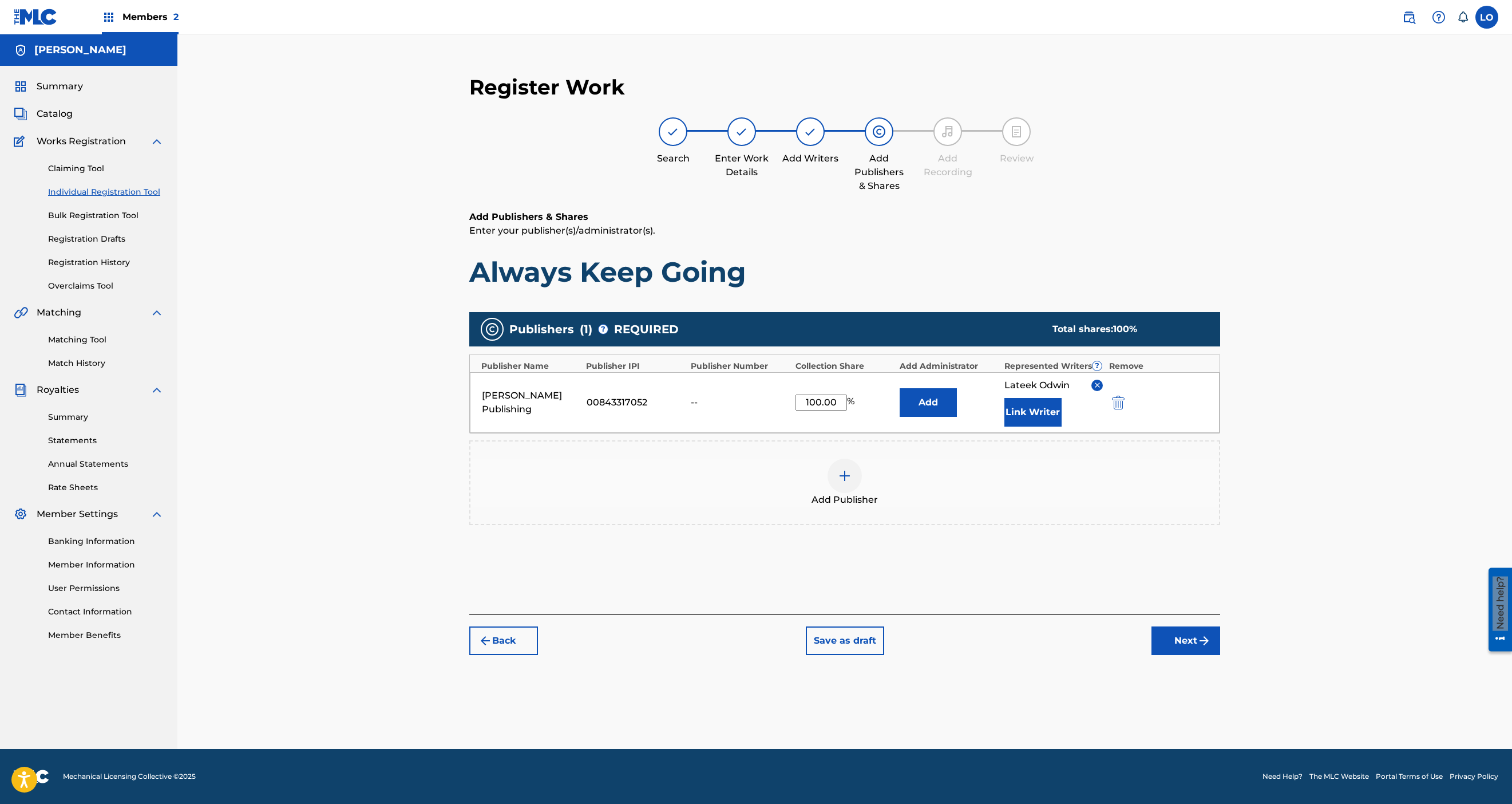 type on "100.00" 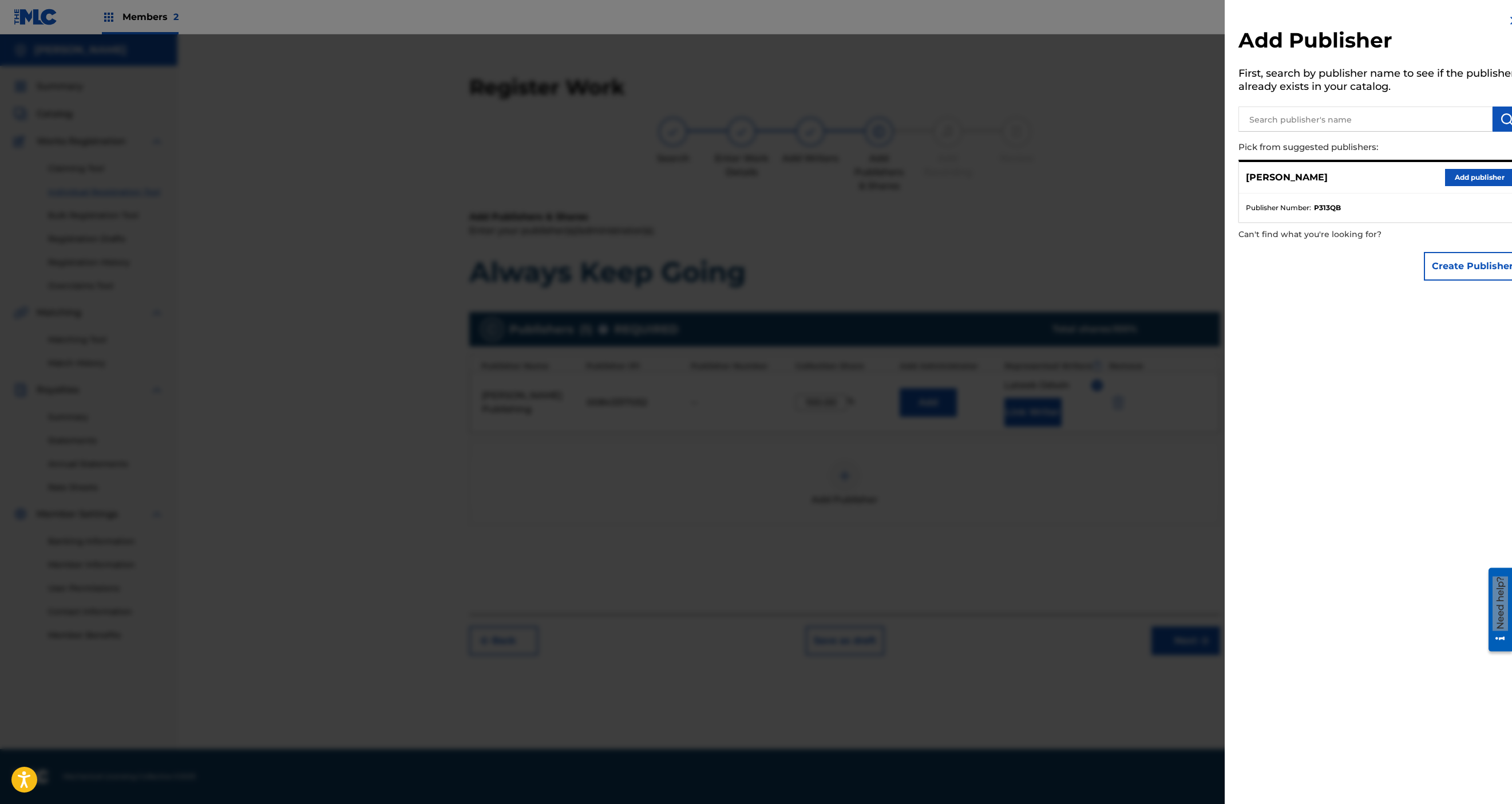 click on "Lateek Odwin Add publisher" at bounding box center (1380, 178) 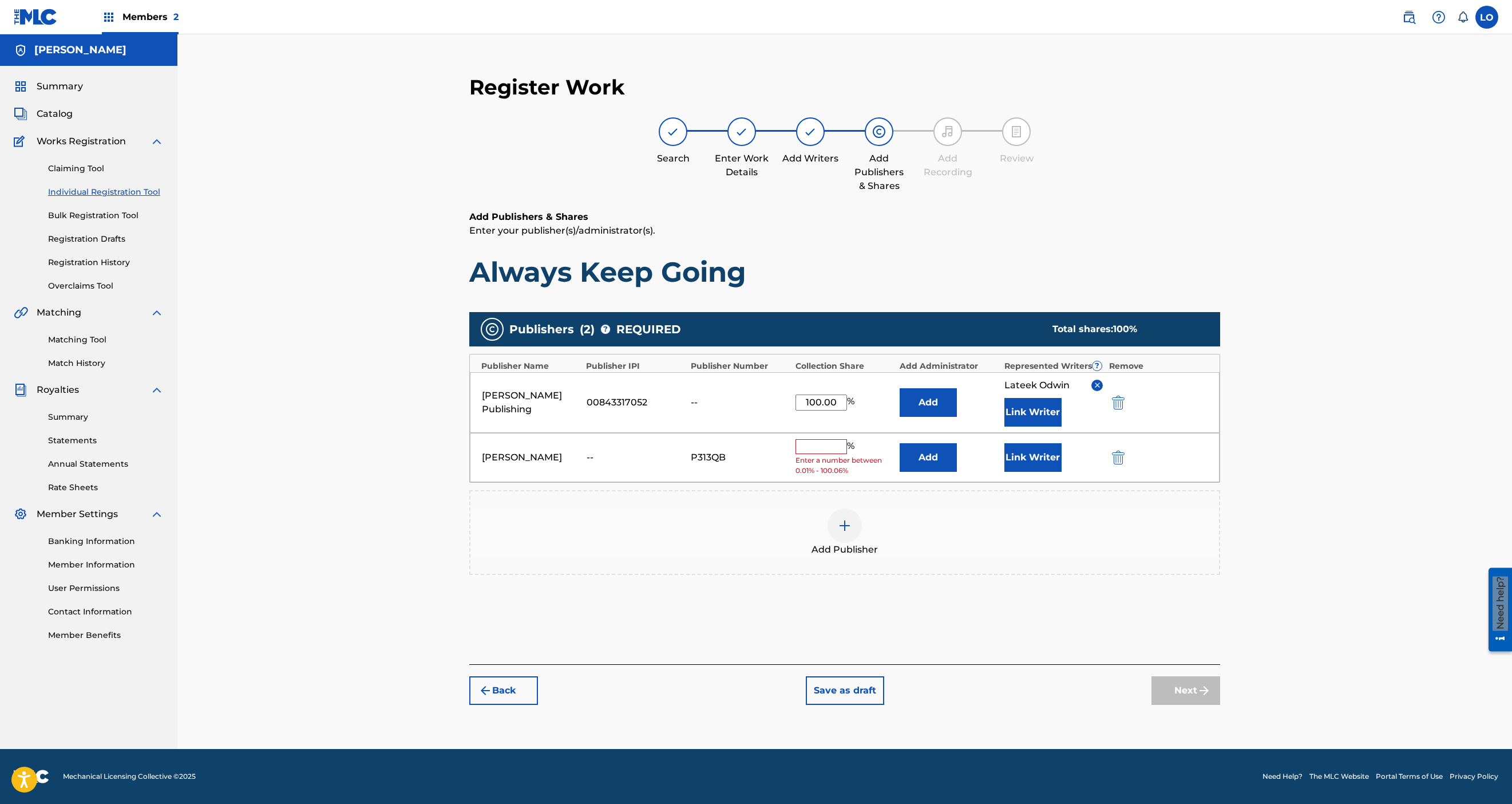 click at bounding box center [821, 447] 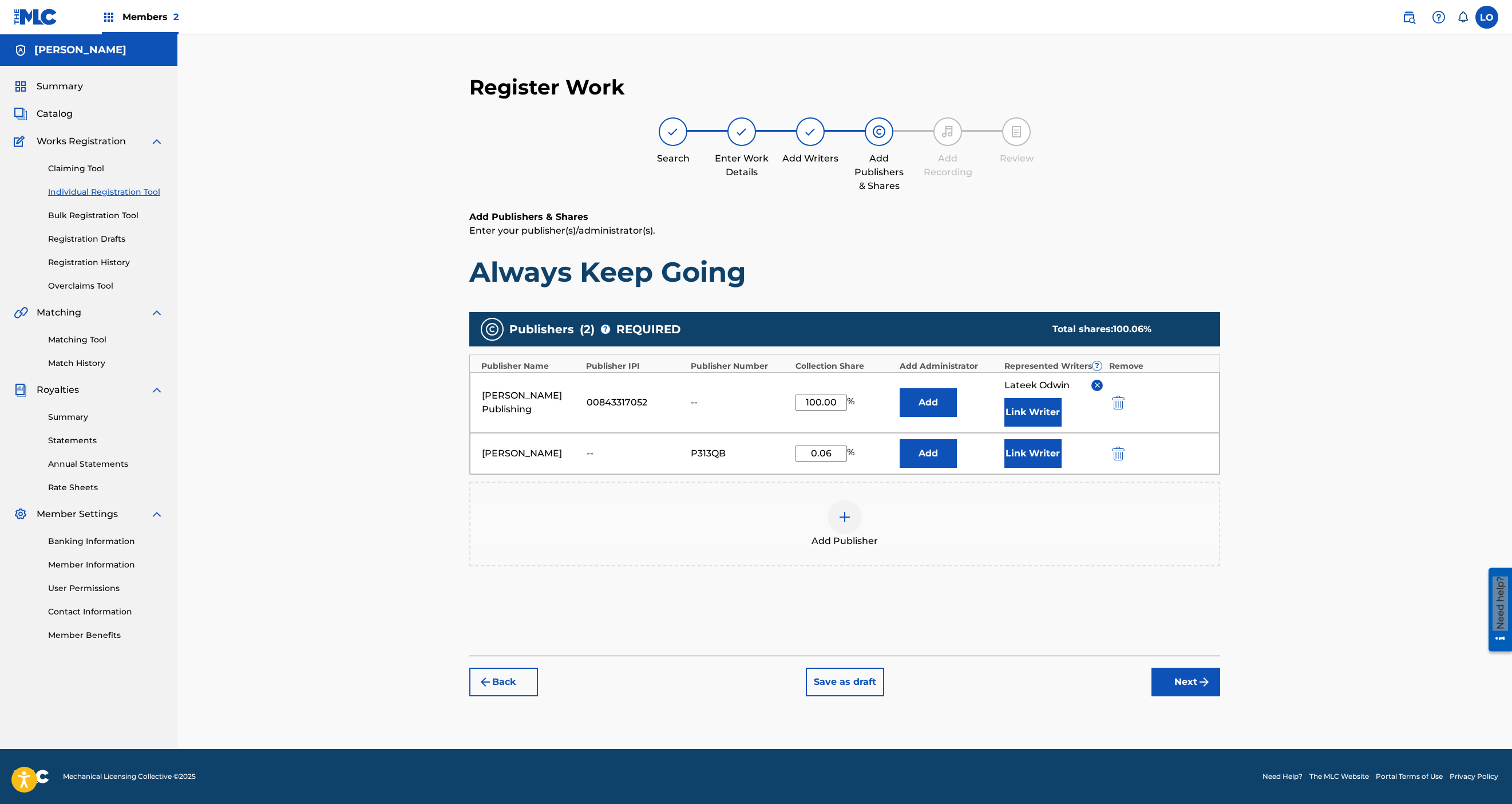 type on "0.06" 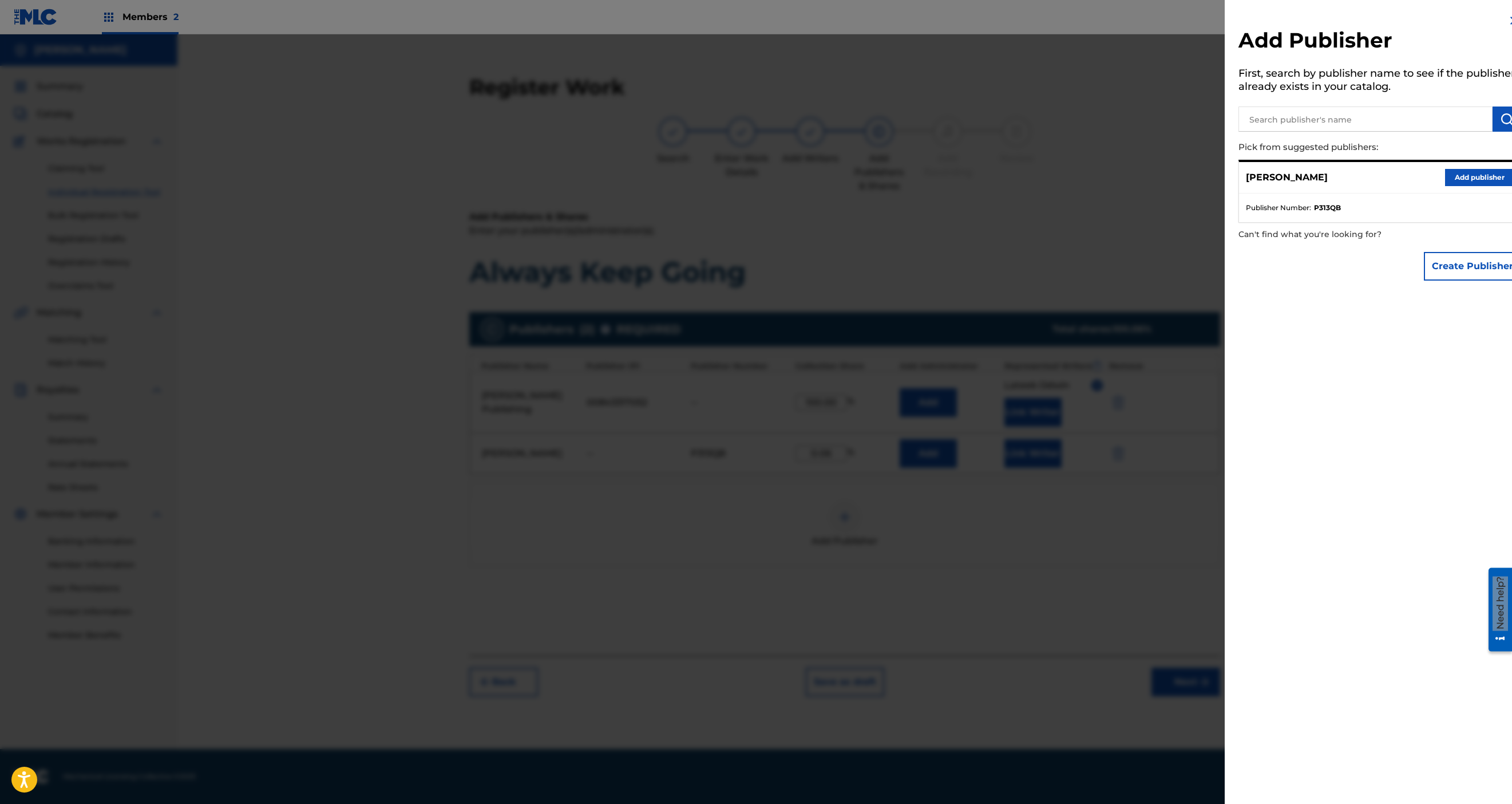 click at bounding box center (756, 436) 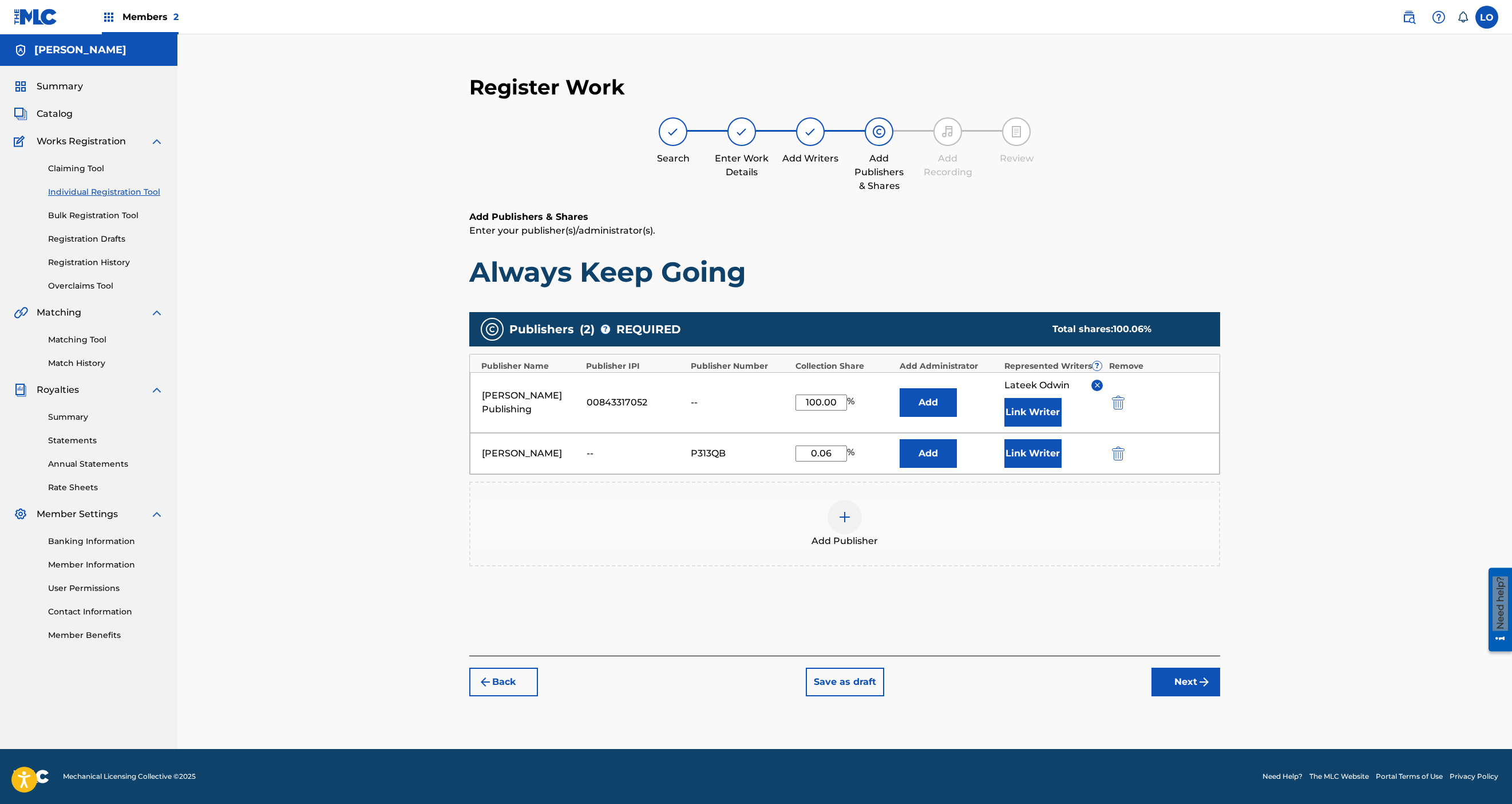 click on "Next" at bounding box center [1186, 682] 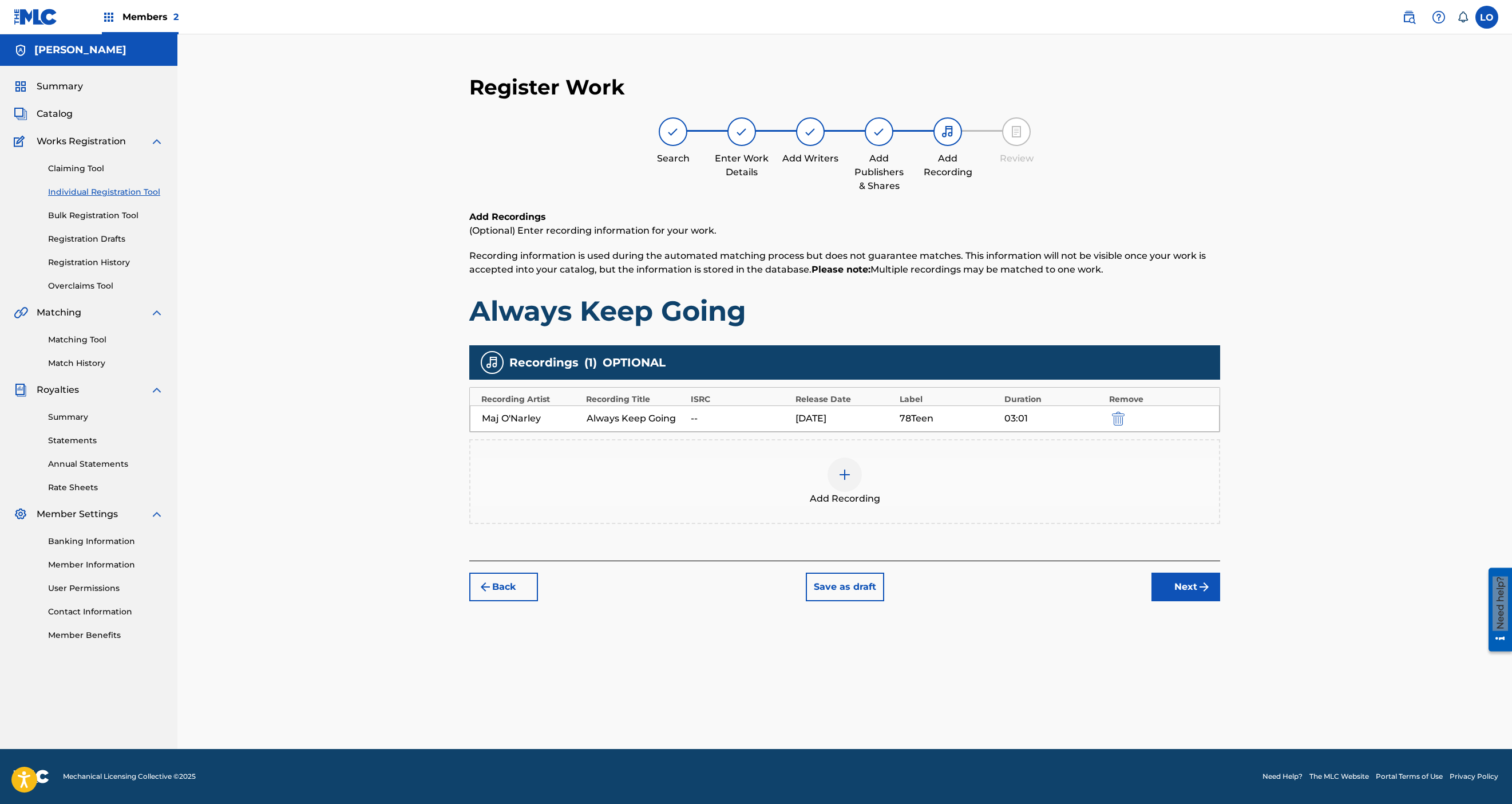 scroll, scrollTop: 171, scrollLeft: 0, axis: vertical 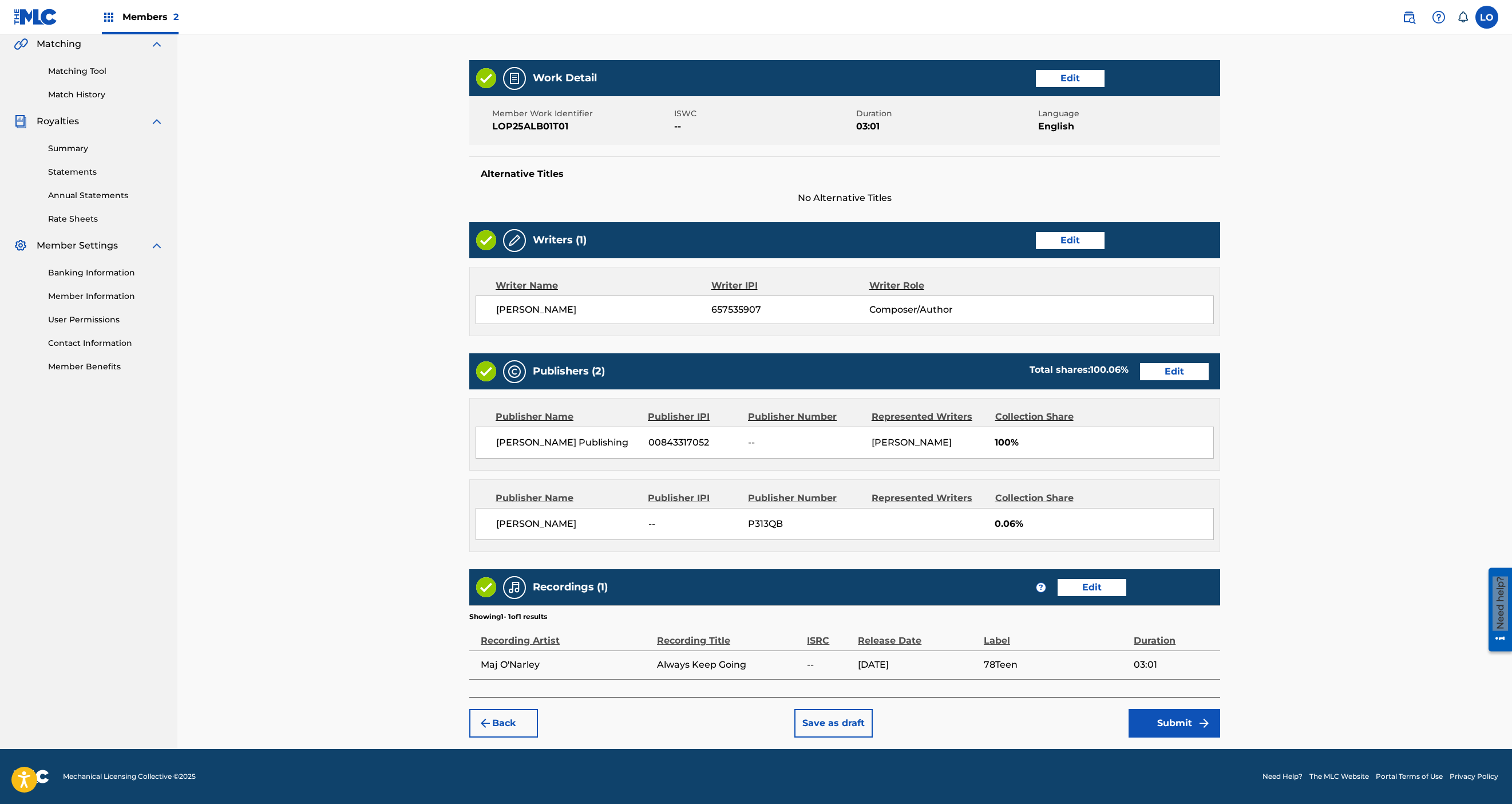 click on "Submit" at bounding box center [1174, 723] 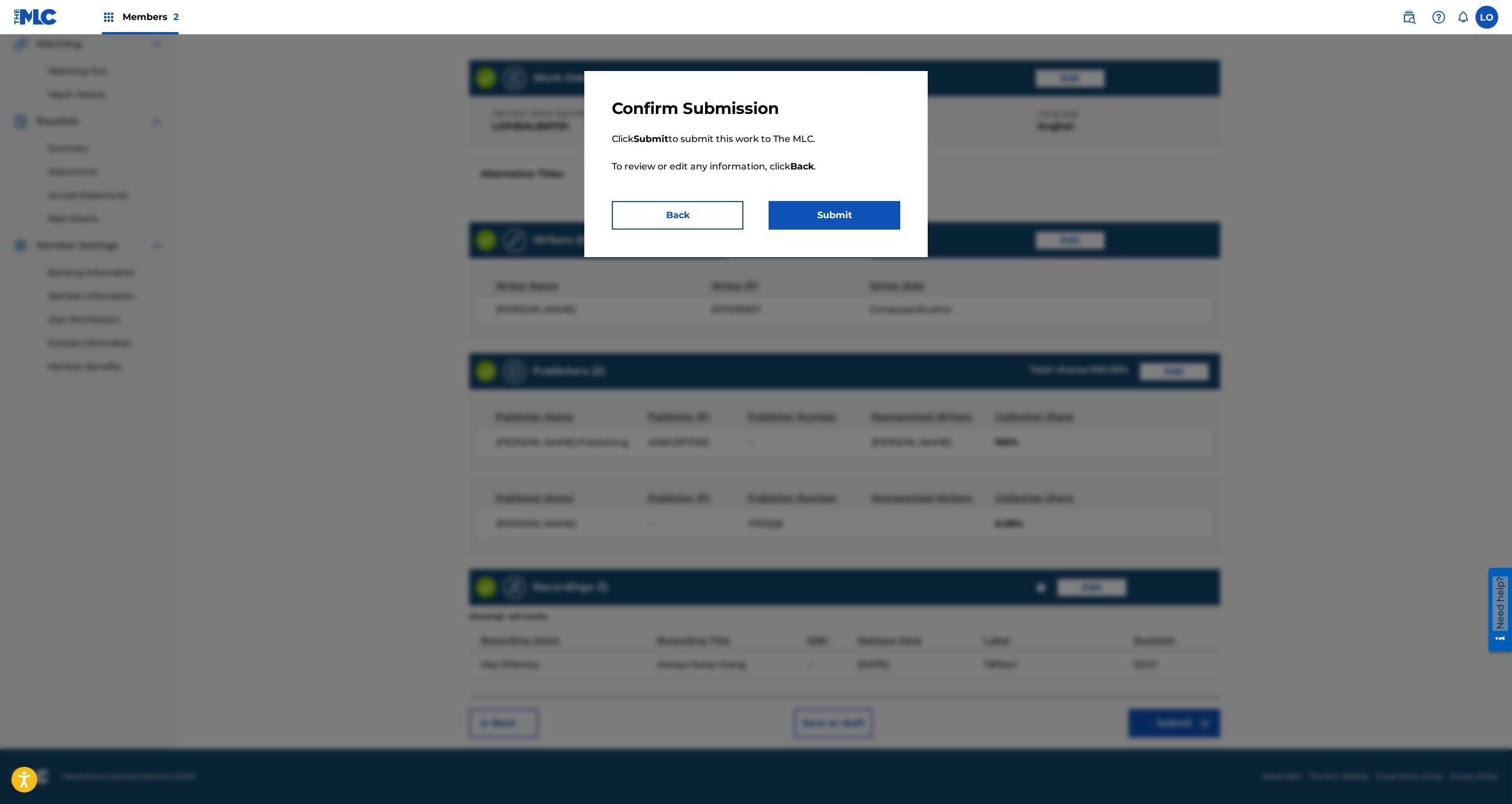 click on "Submit" at bounding box center [834, 215] 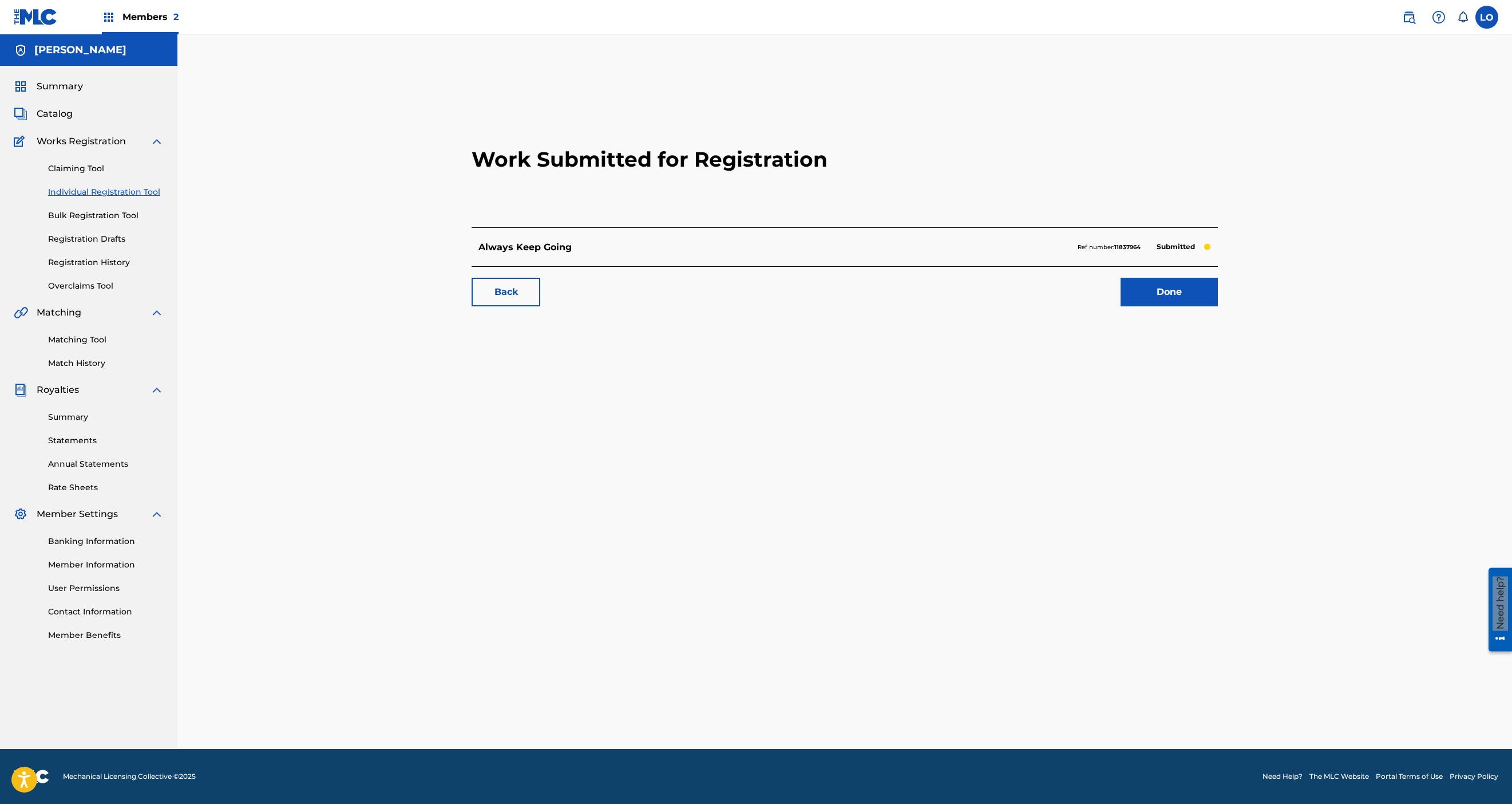 click on "Done" at bounding box center (1169, 292) 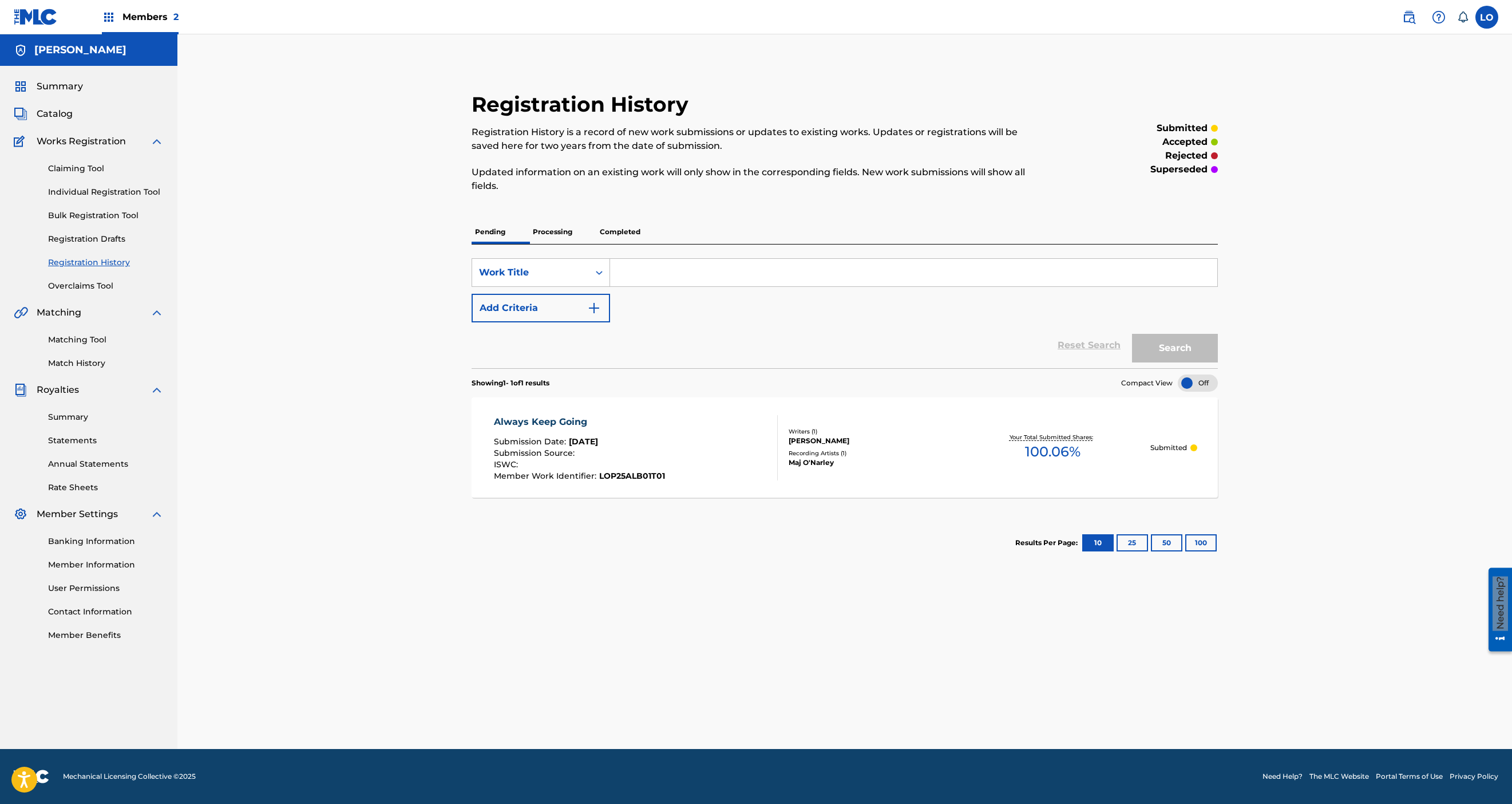 scroll, scrollTop: 92, scrollLeft: 0, axis: vertical 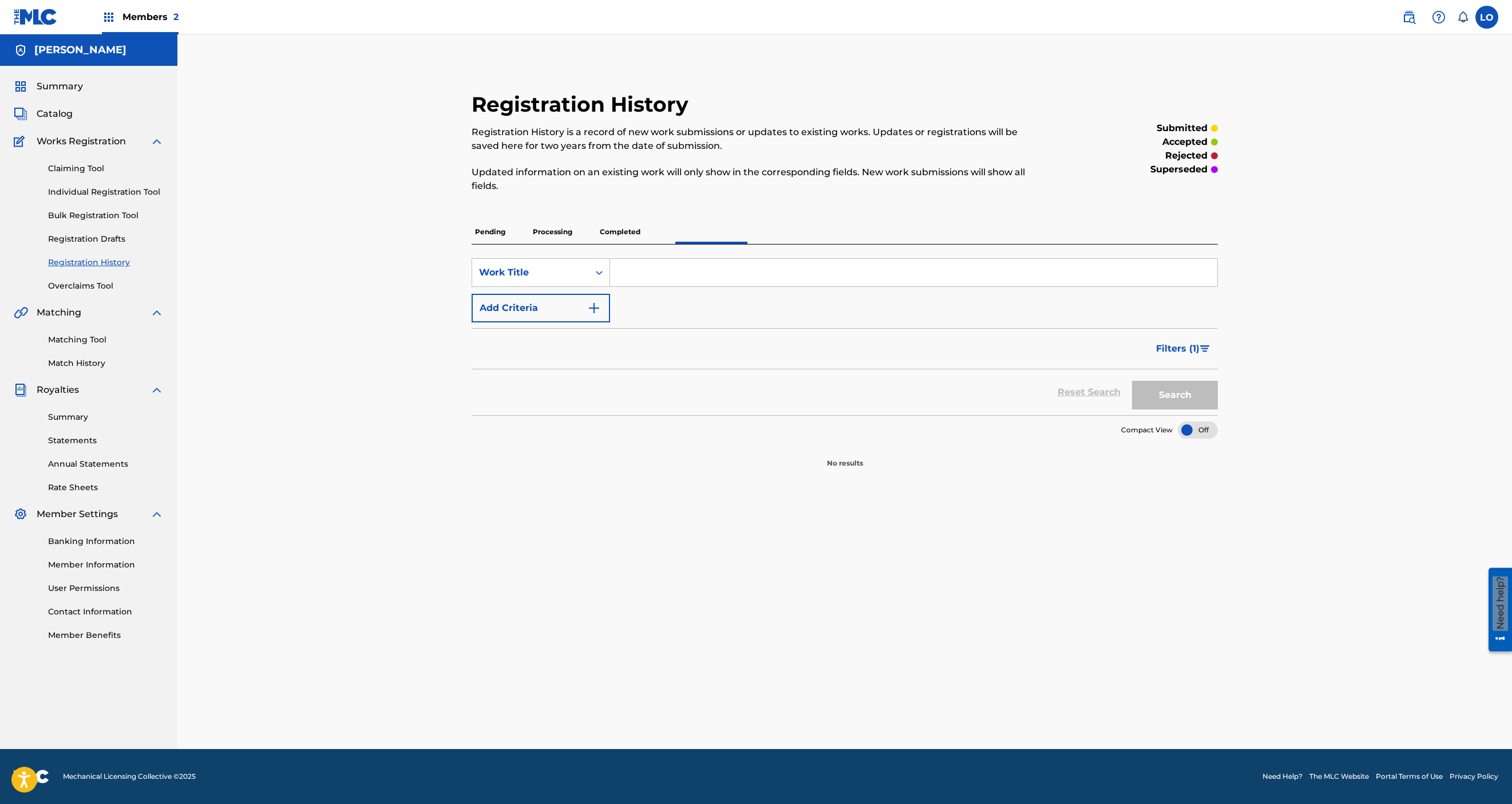 click on "Pending Processing Completed" at bounding box center [845, 232] 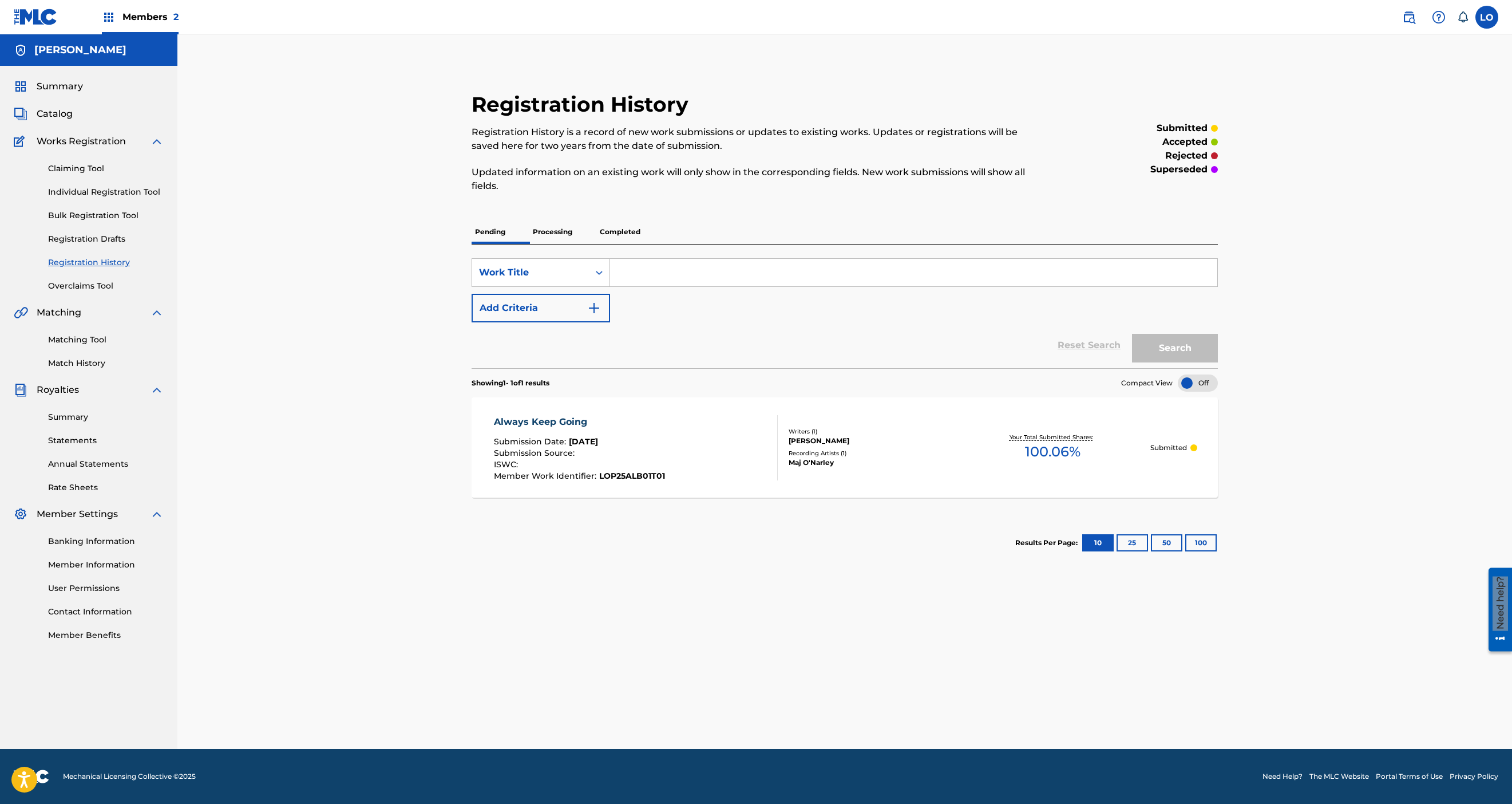 click on "Processing" at bounding box center [552, 232] 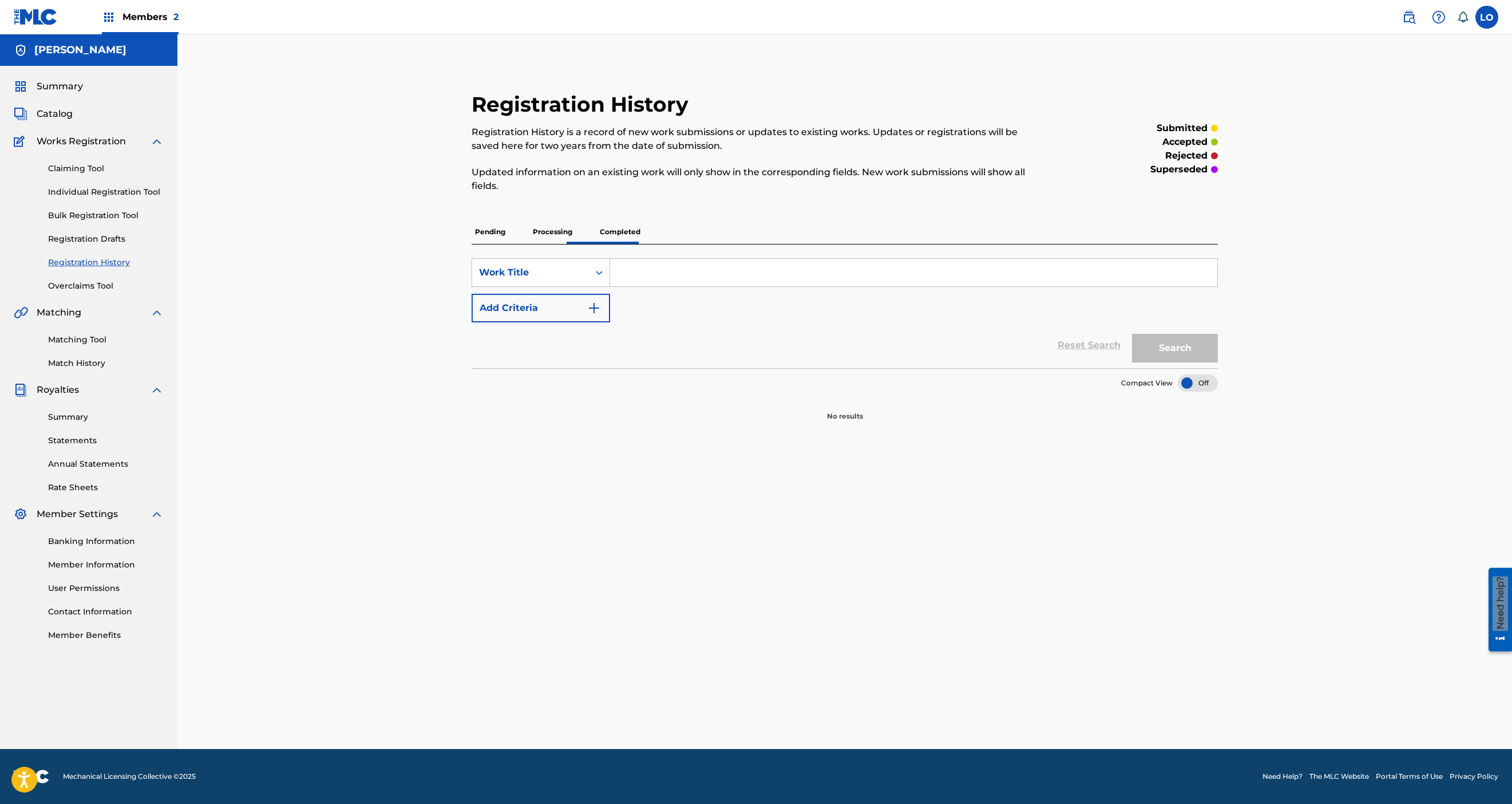click on "Pending" at bounding box center [490, 232] 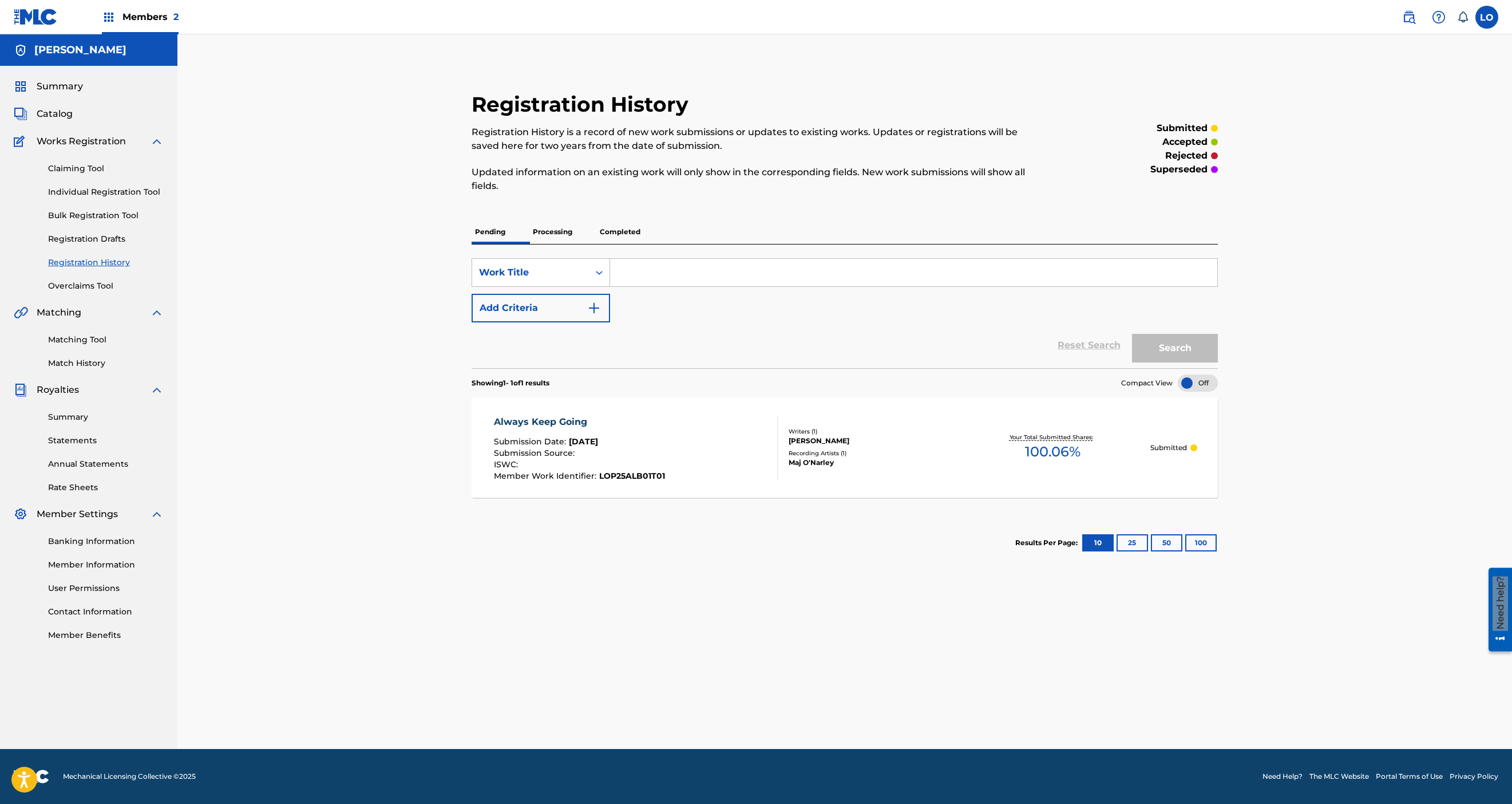 scroll, scrollTop: 65, scrollLeft: 0, axis: vertical 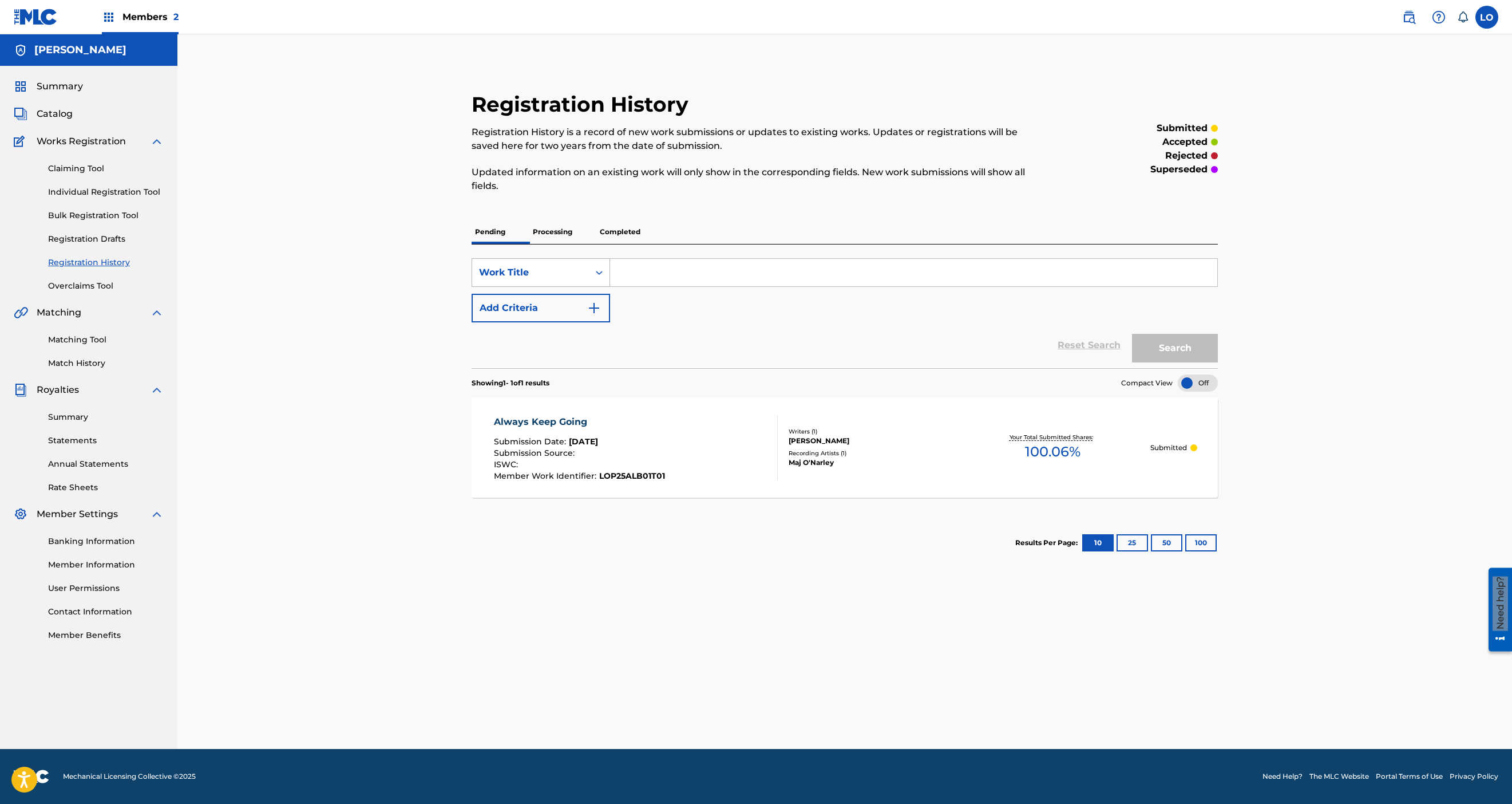 click on "Work Title" at bounding box center [531, 273] 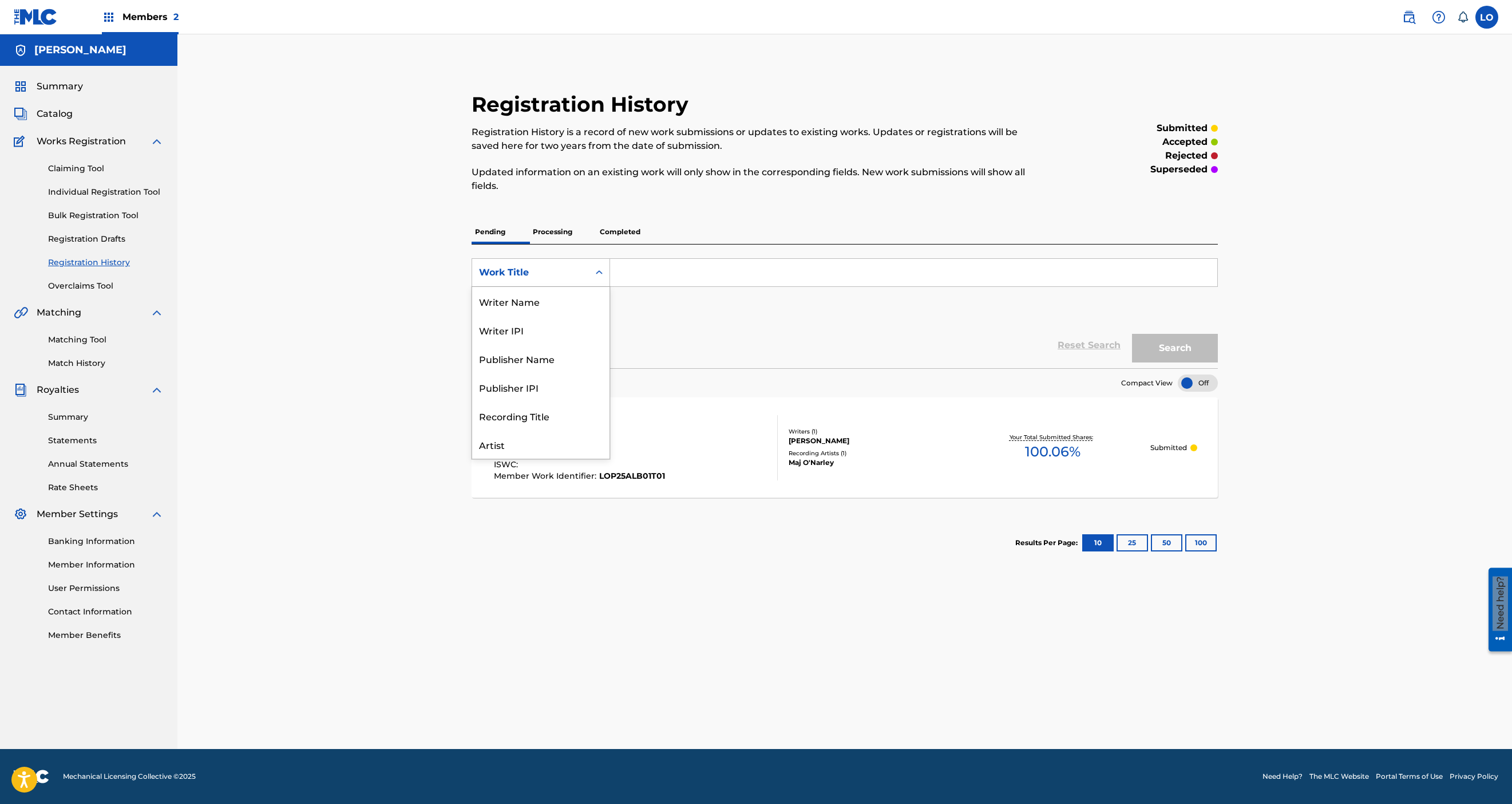 scroll, scrollTop: 161, scrollLeft: 0, axis: vertical 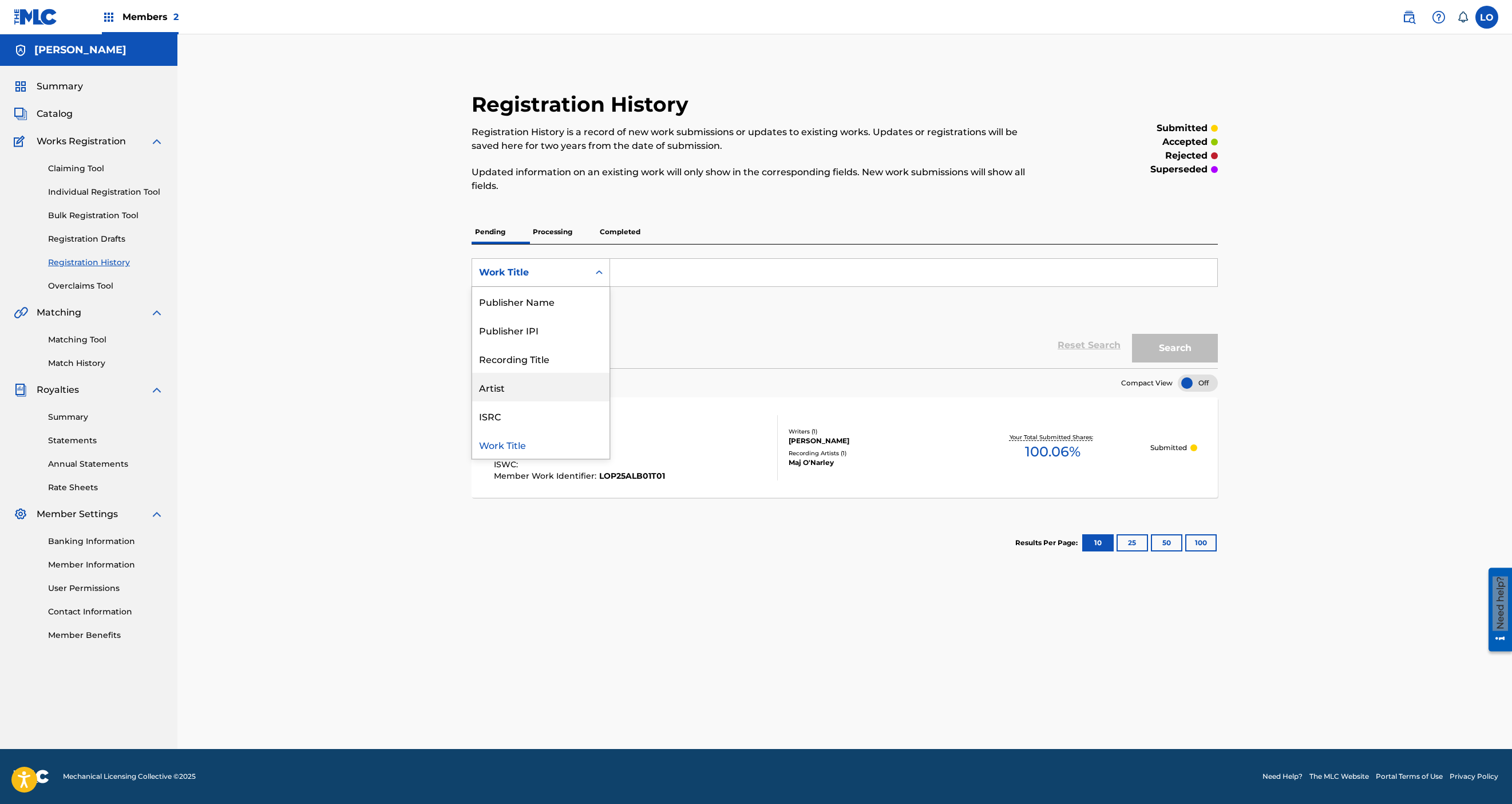 click on "Artist" at bounding box center [541, 387] 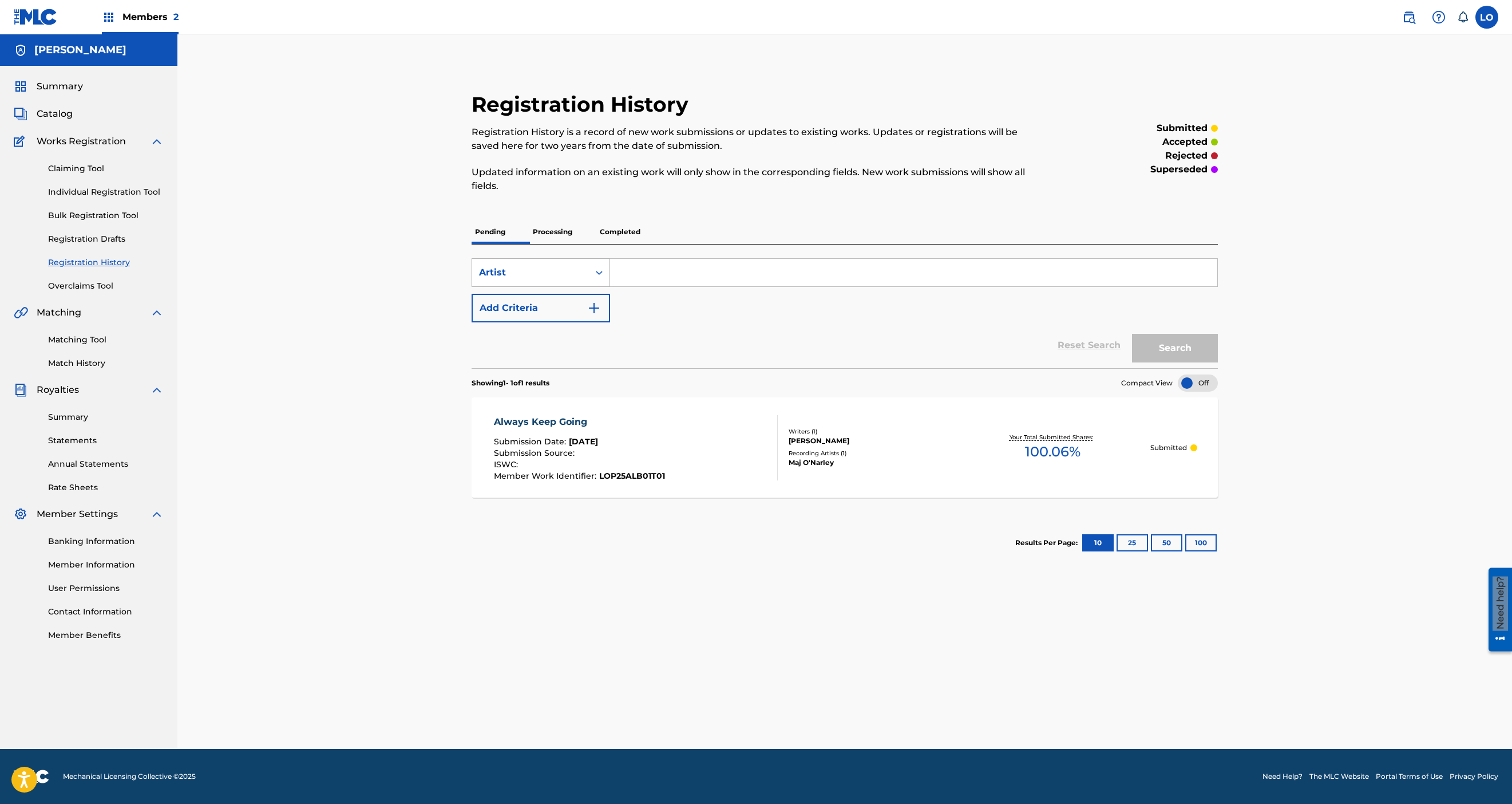 click on "Artist" at bounding box center [531, 273] 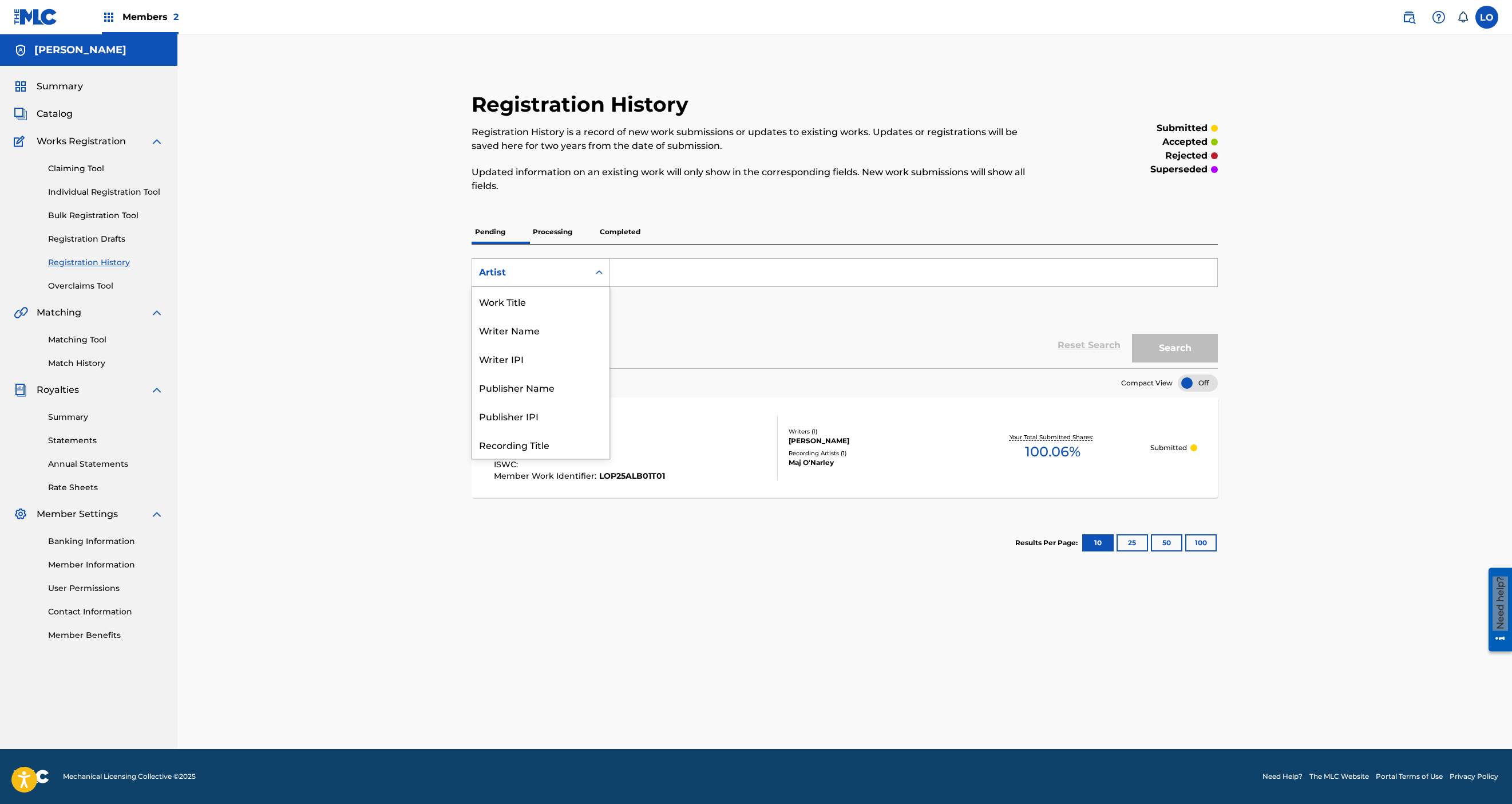 scroll, scrollTop: 161, scrollLeft: 0, axis: vertical 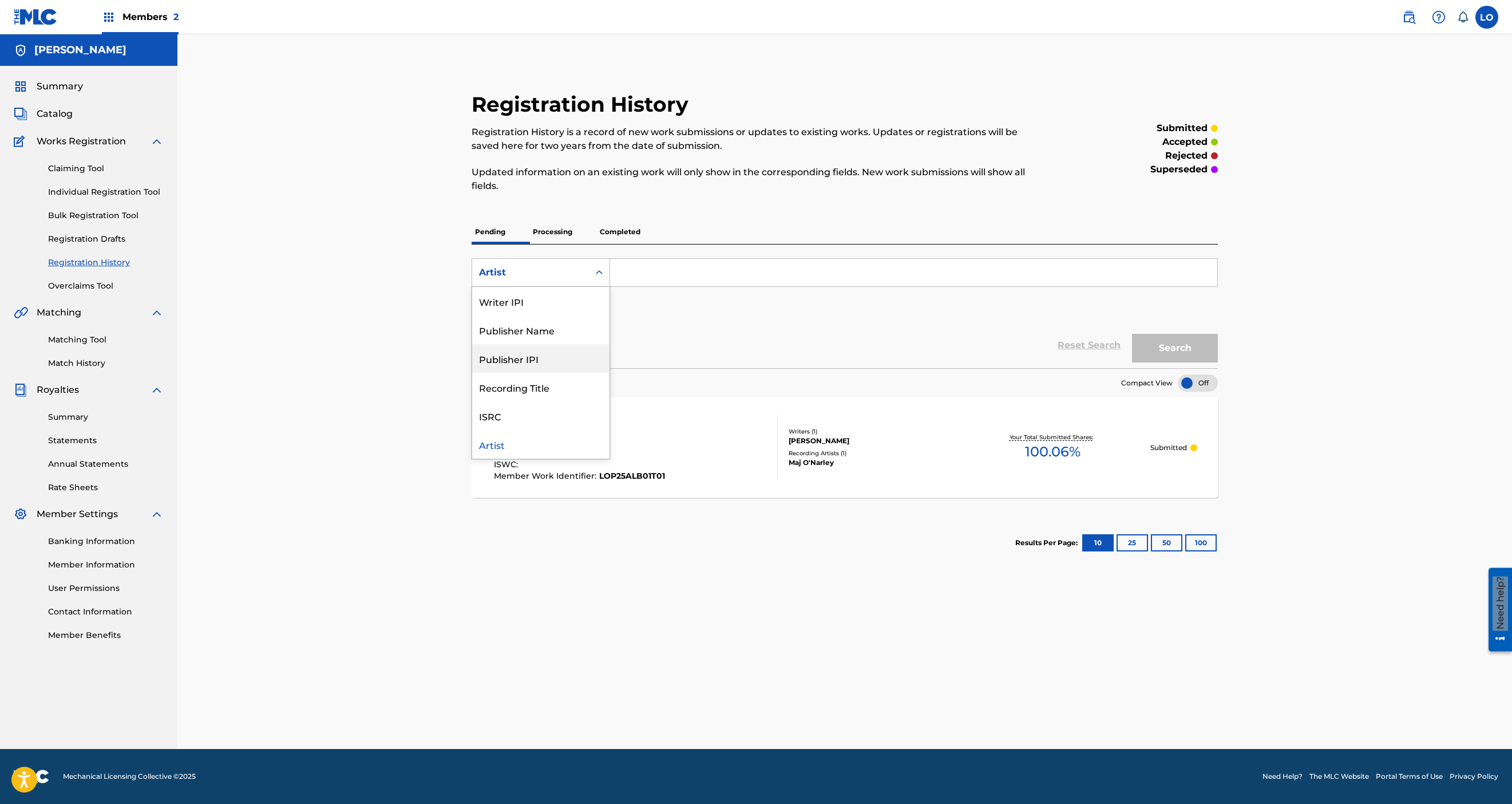 click on "SearchWithCriteria07690ca1-ec39-4957-88b4-ad649dea5417 Publisher IPI, 5 of 8. 8 results available. Use Up and Down to choose options, press Enter to select the currently focused option, press Escape to exit the menu, press Tab to select the option and exit the menu. Artist Work Title Writer Name Writer IPI Publisher Name Publisher IPI Recording Title ISRC Artist Add Criteria" at bounding box center (845, 290) 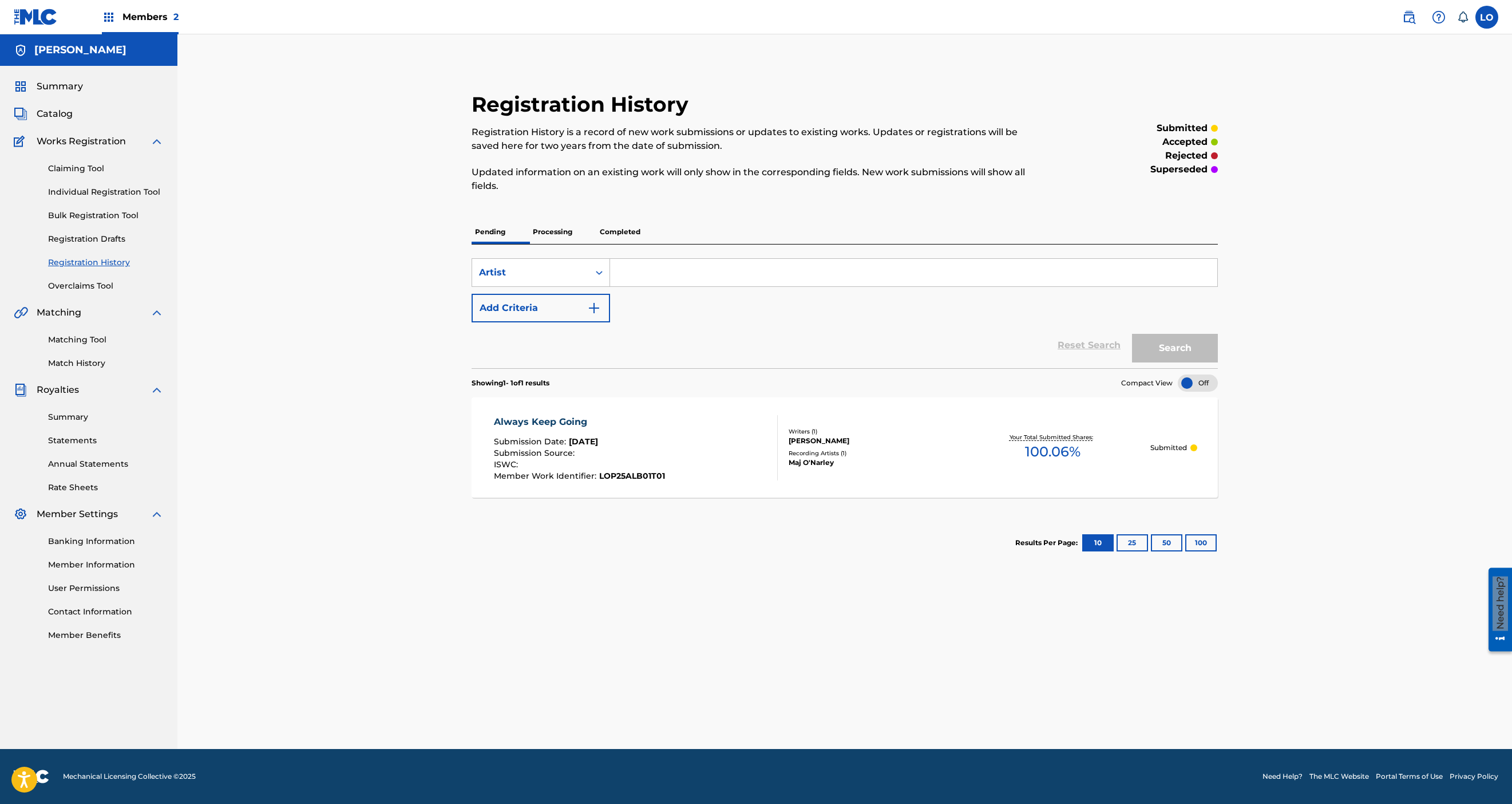 scroll, scrollTop: 0, scrollLeft: 0, axis: both 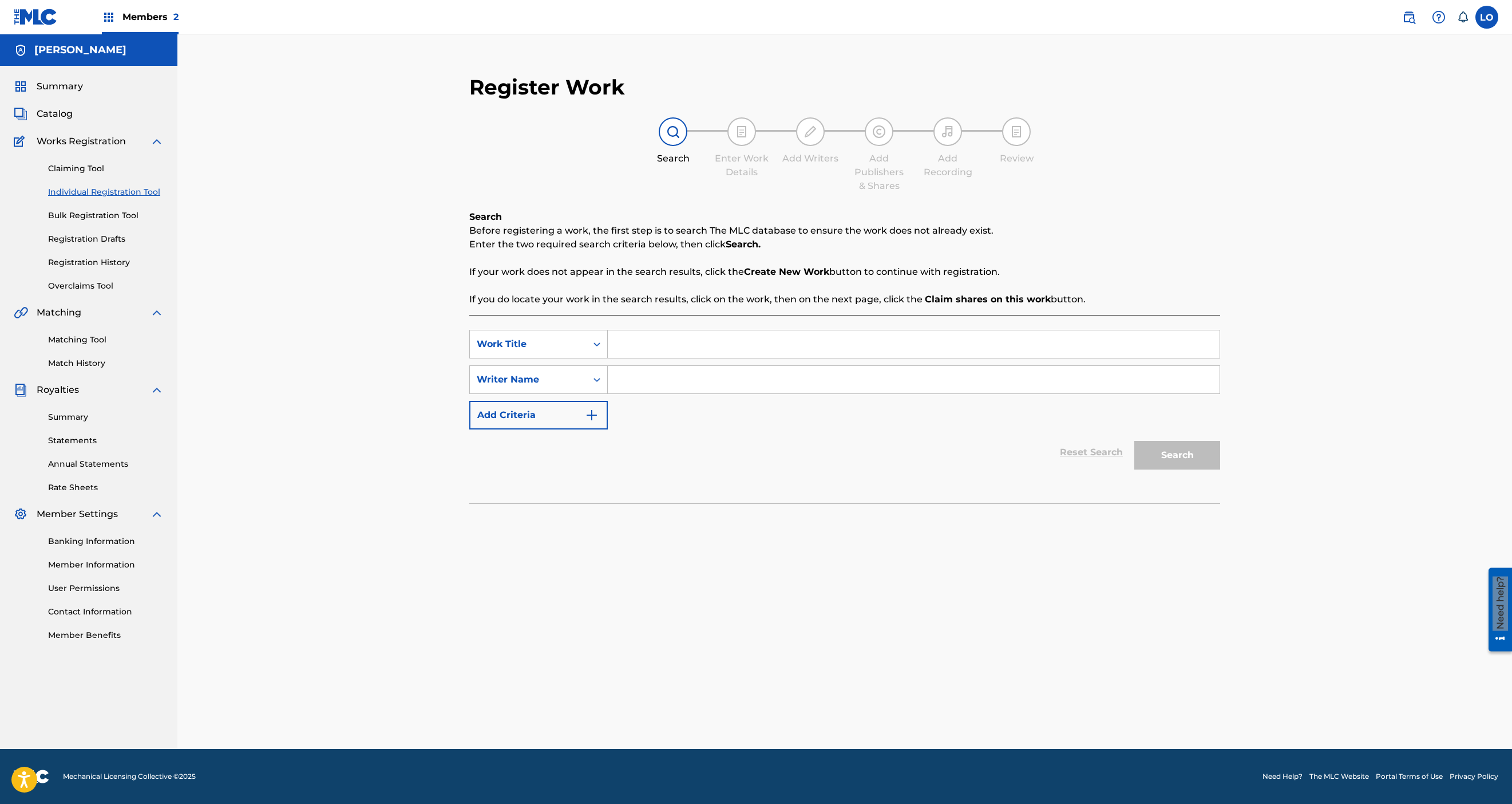 click at bounding box center [913, 344] 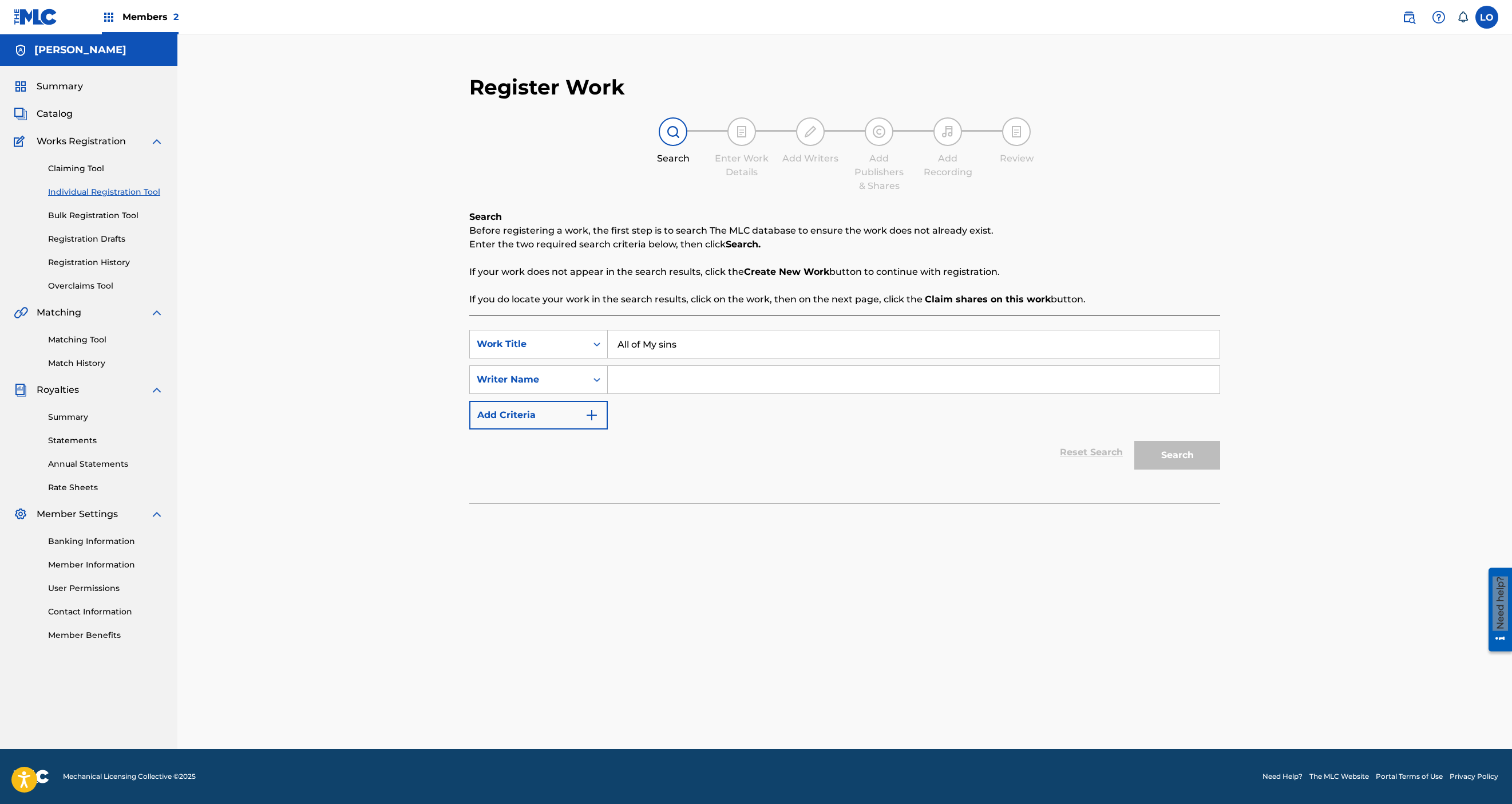 type on "All of My sins" 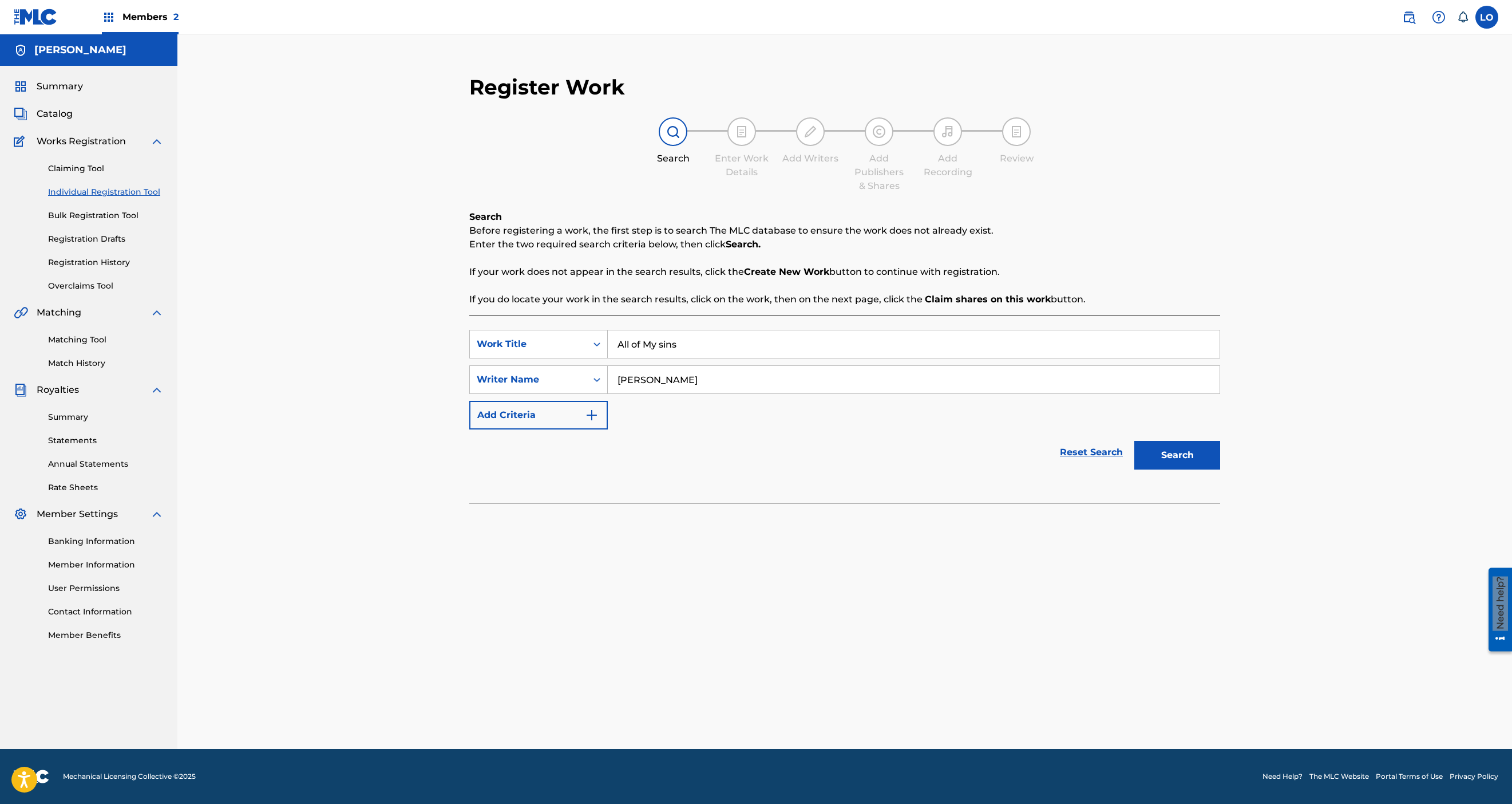 type on "[PERSON_NAME]" 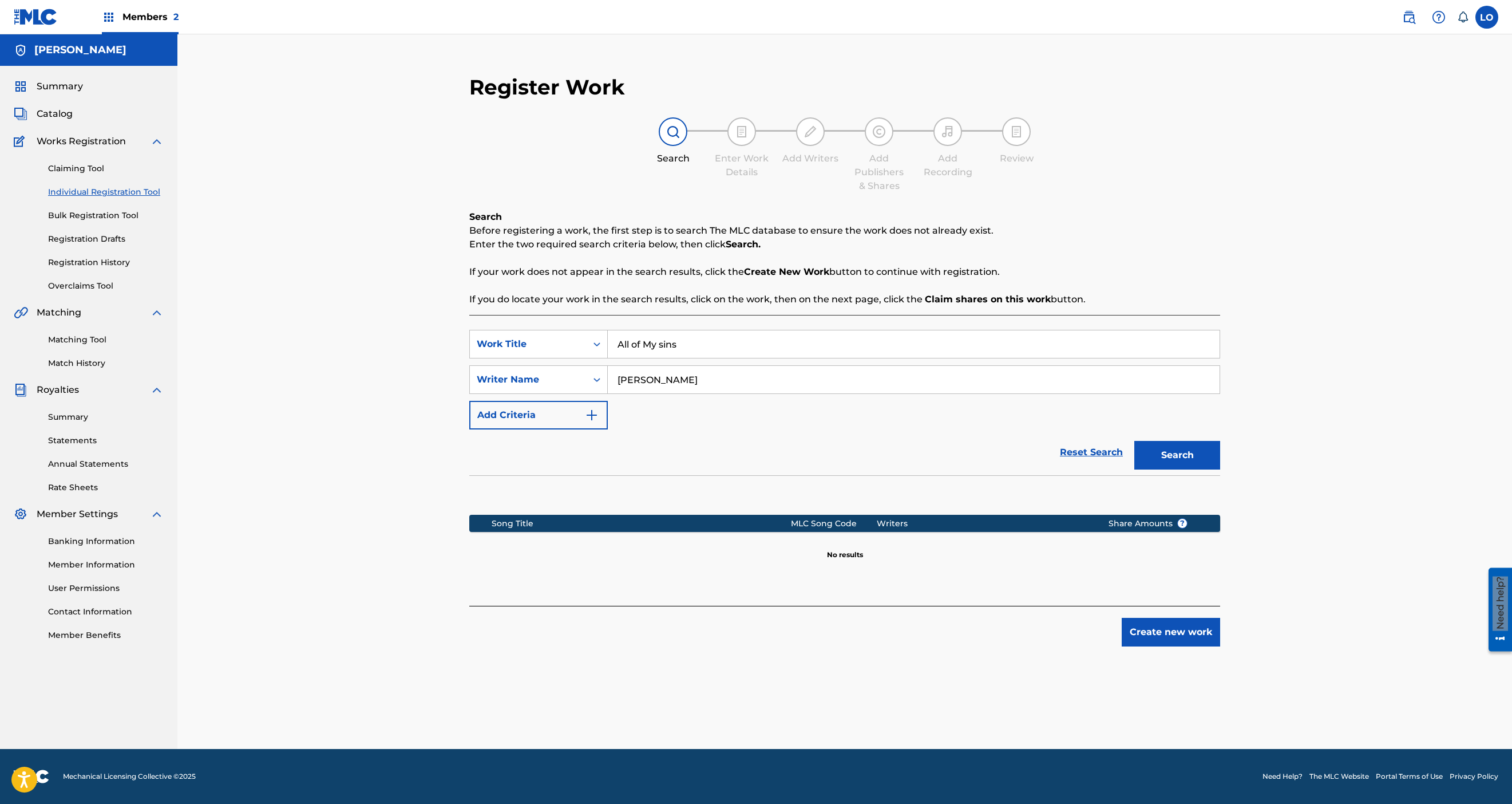 scroll, scrollTop: 360, scrollLeft: 0, axis: vertical 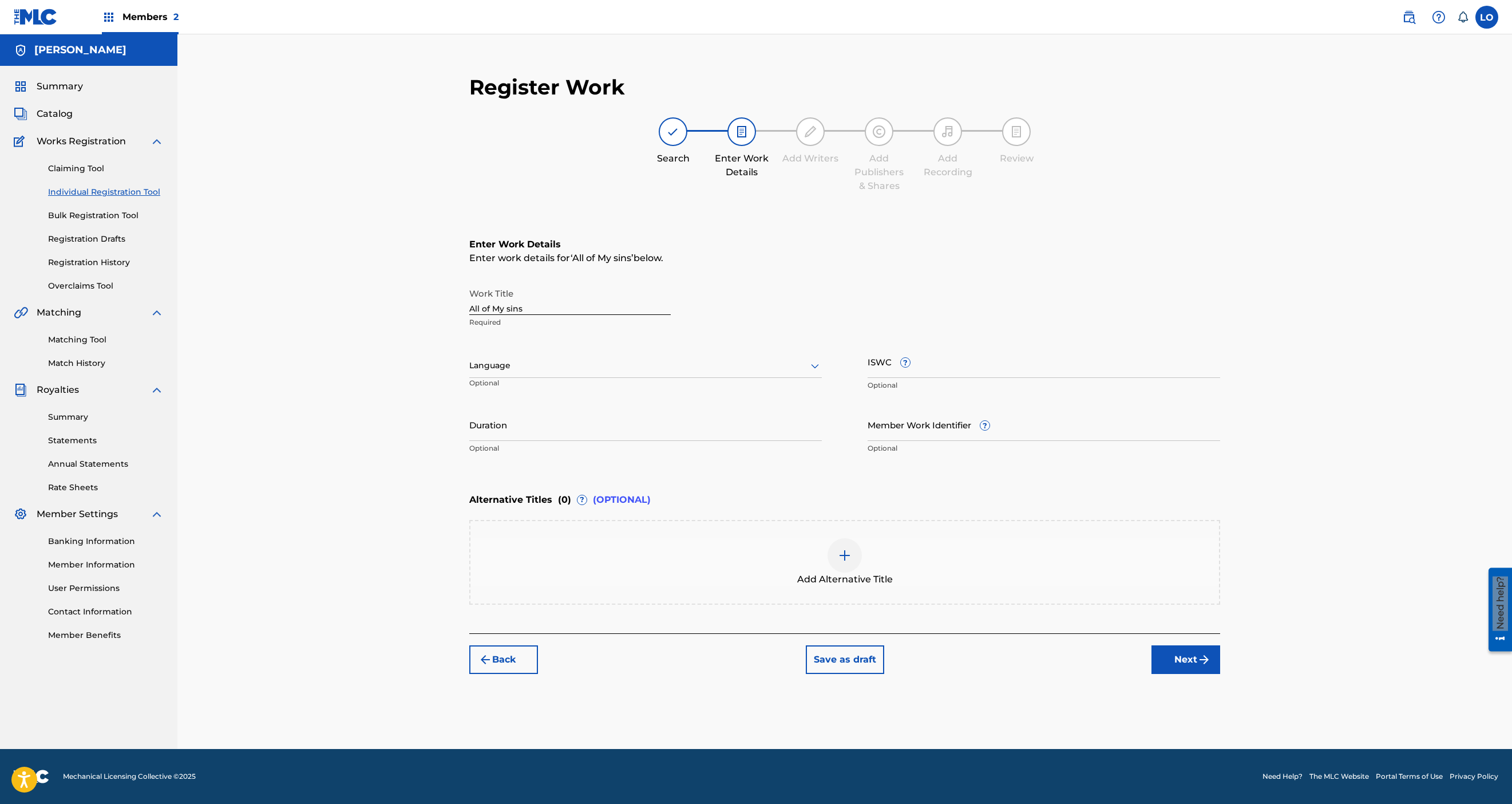 click on "Member Work Identifier   ?" at bounding box center (1044, 424) 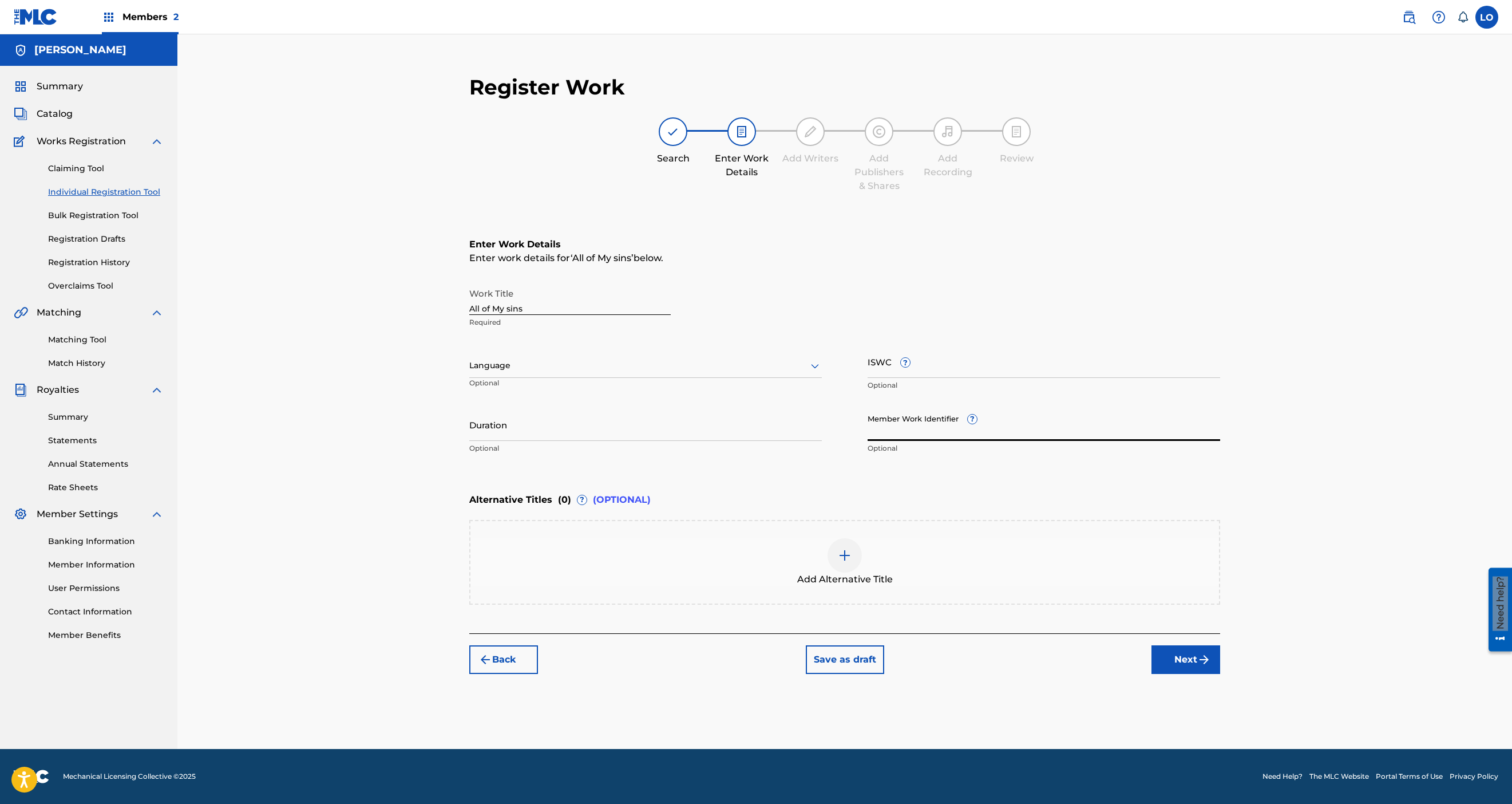 click at bounding box center [646, 365] 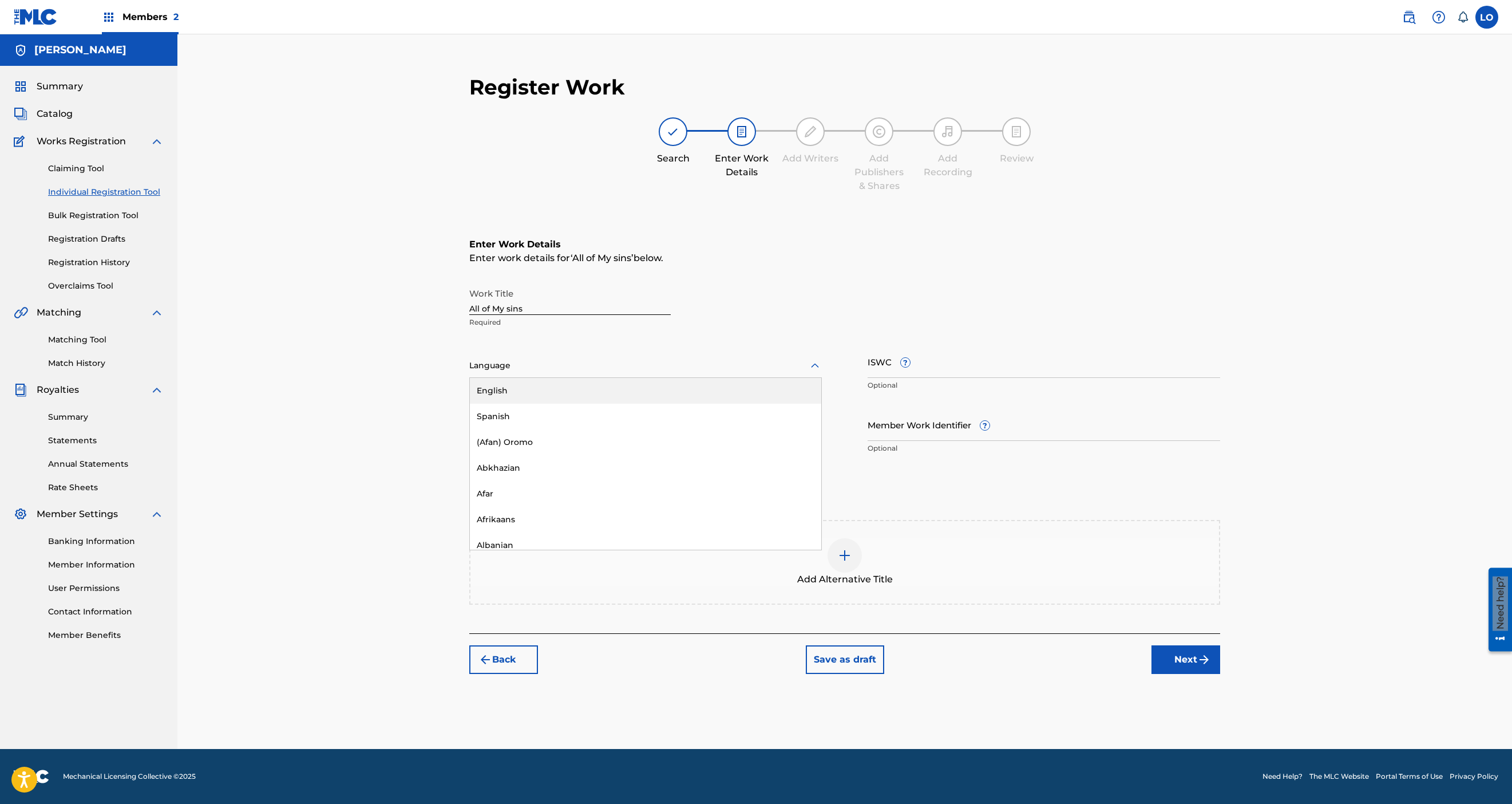 click on "English" at bounding box center [646, 391] 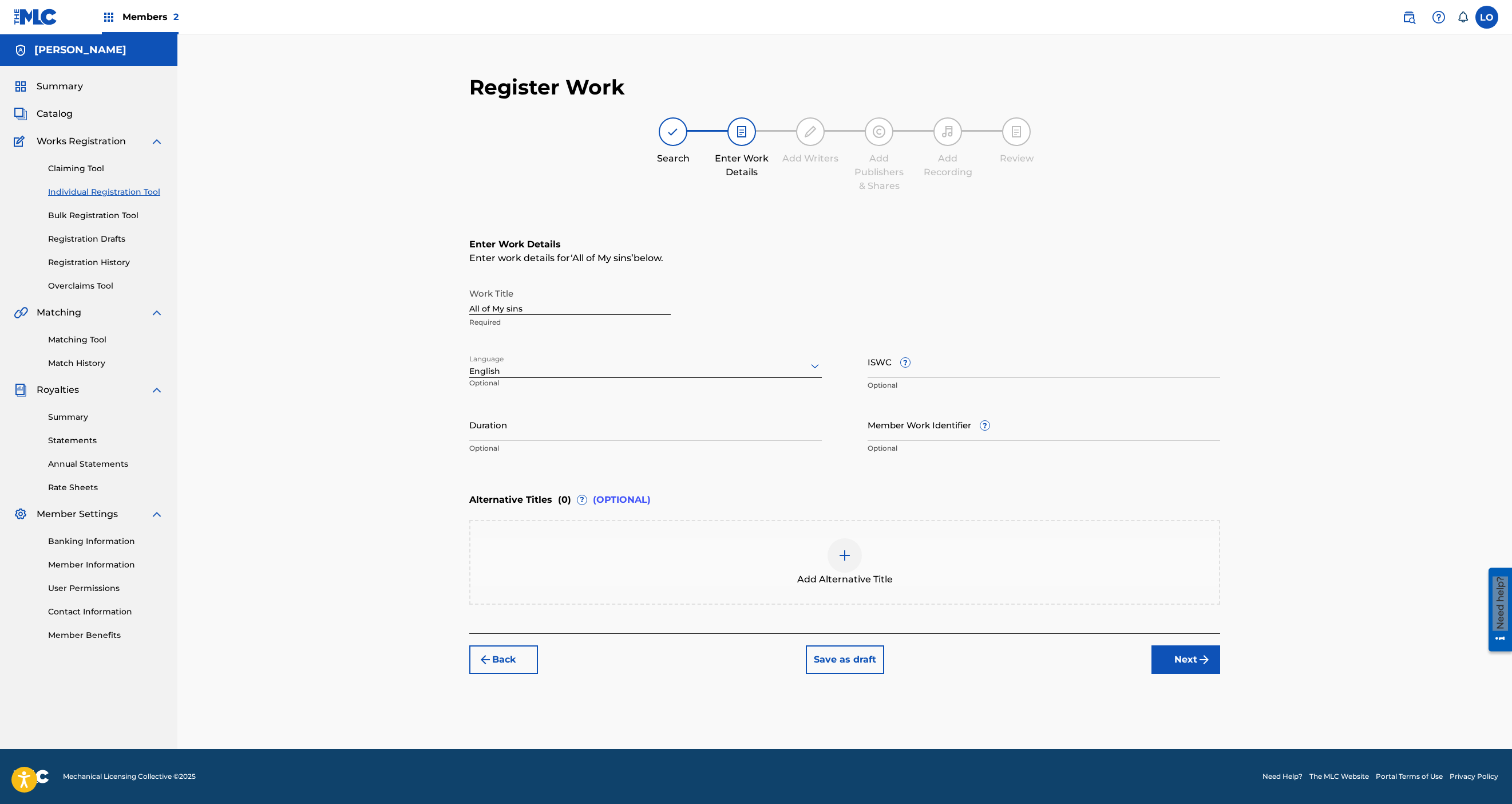 click on "Duration" at bounding box center [646, 424] 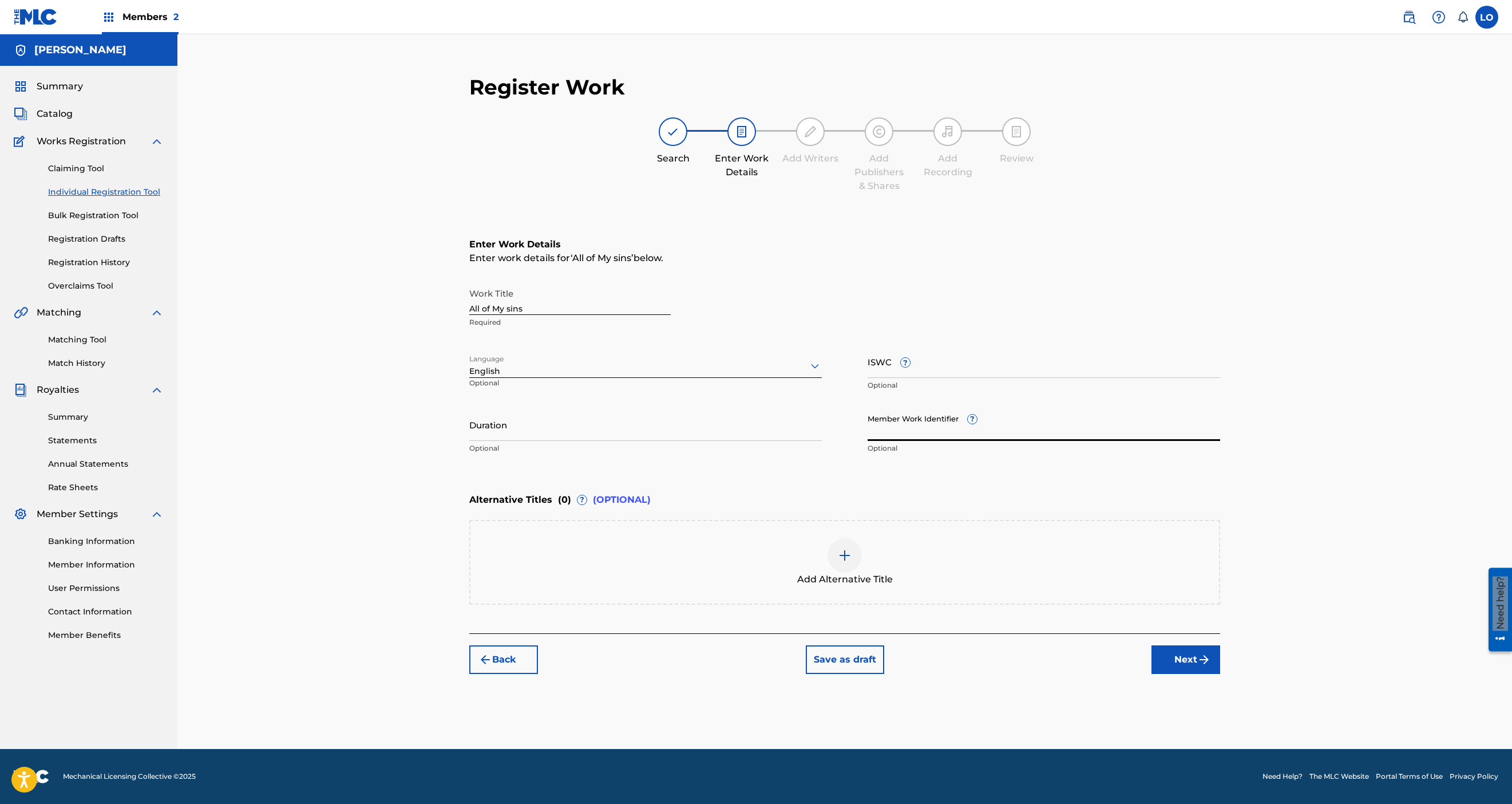 click on "Member Work Identifier   ?" at bounding box center [1044, 424] 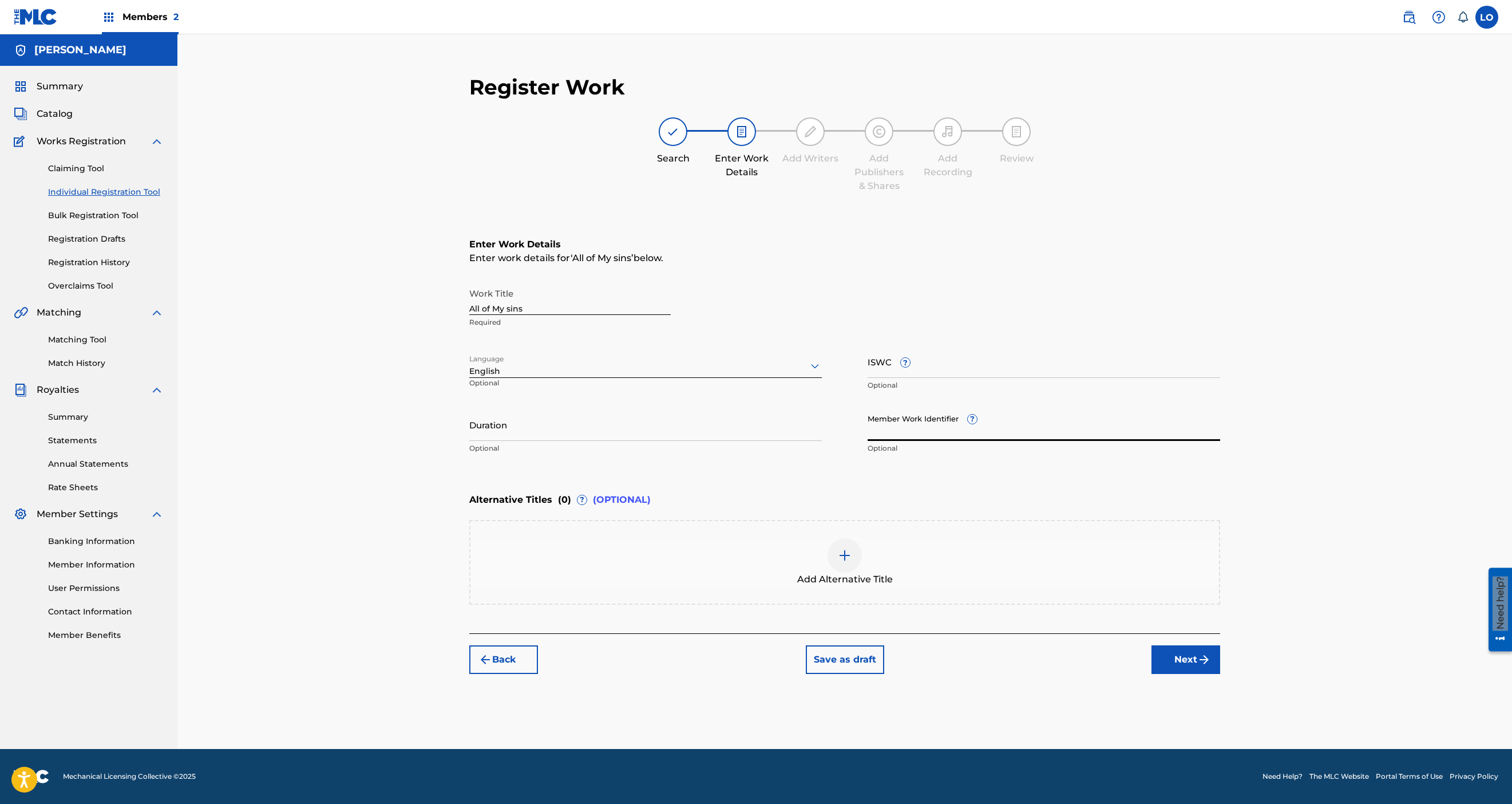 type on "l" 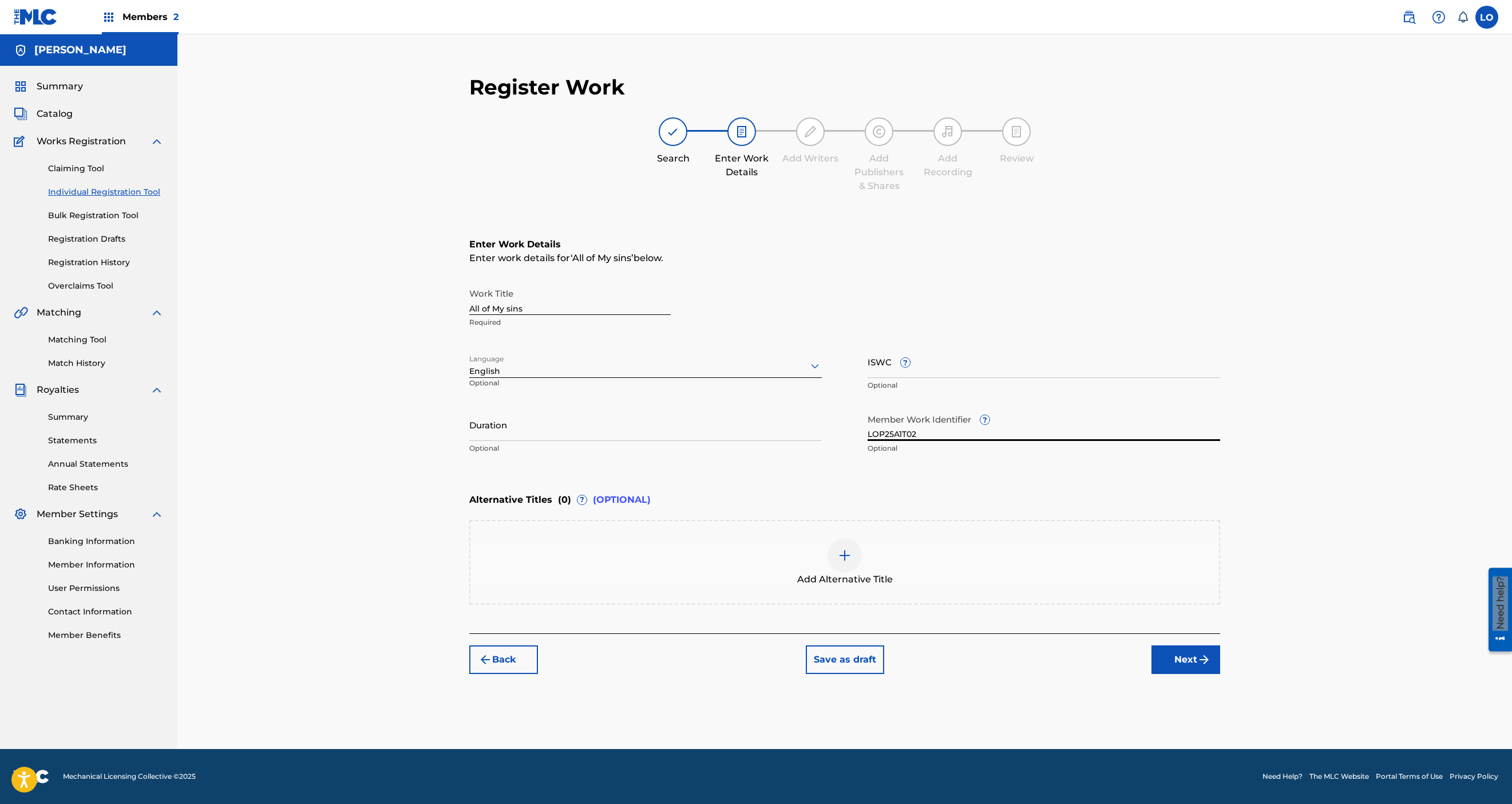 type on "LOP25A1T02" 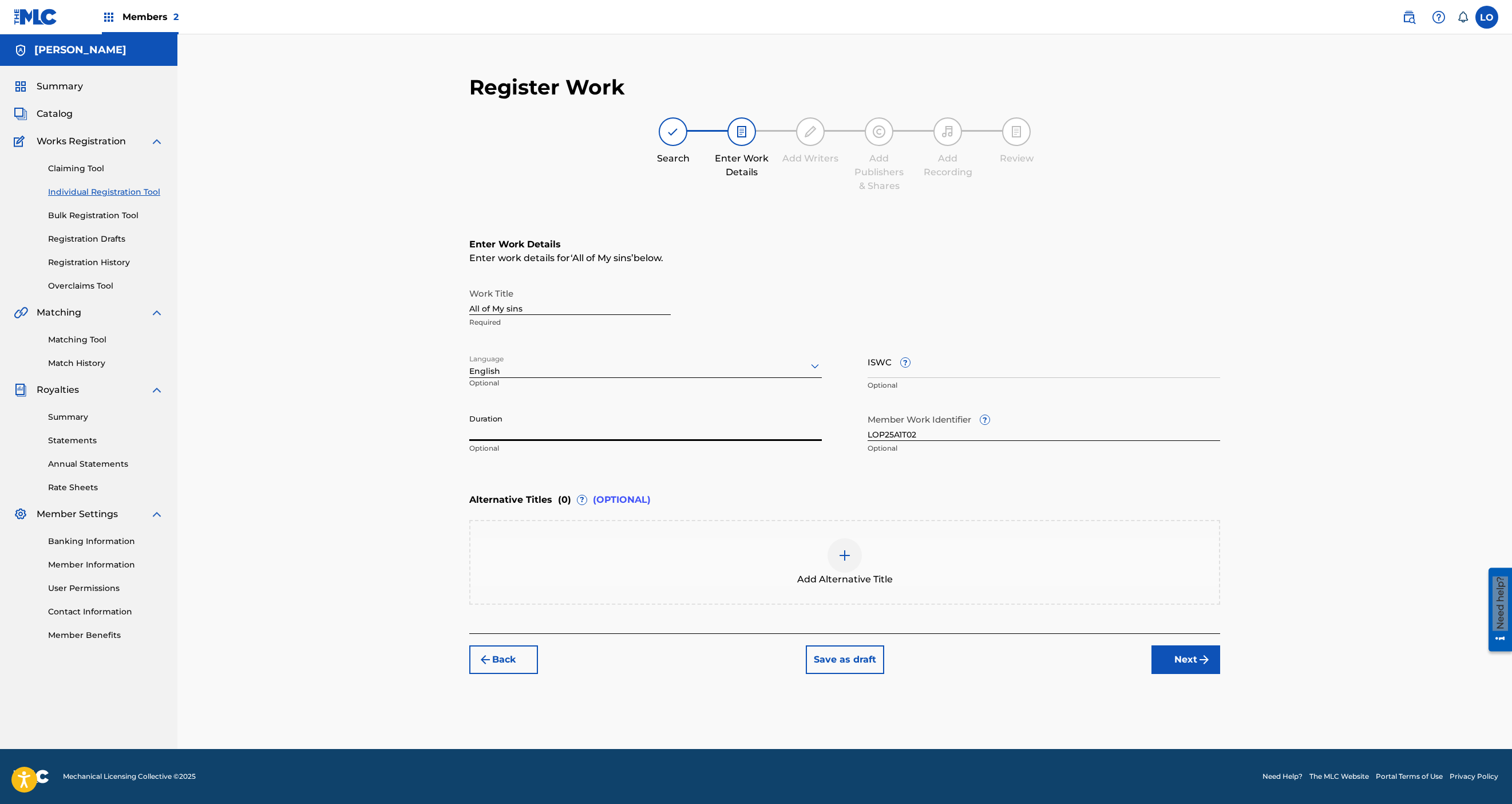 click on "Duration" at bounding box center (646, 424) 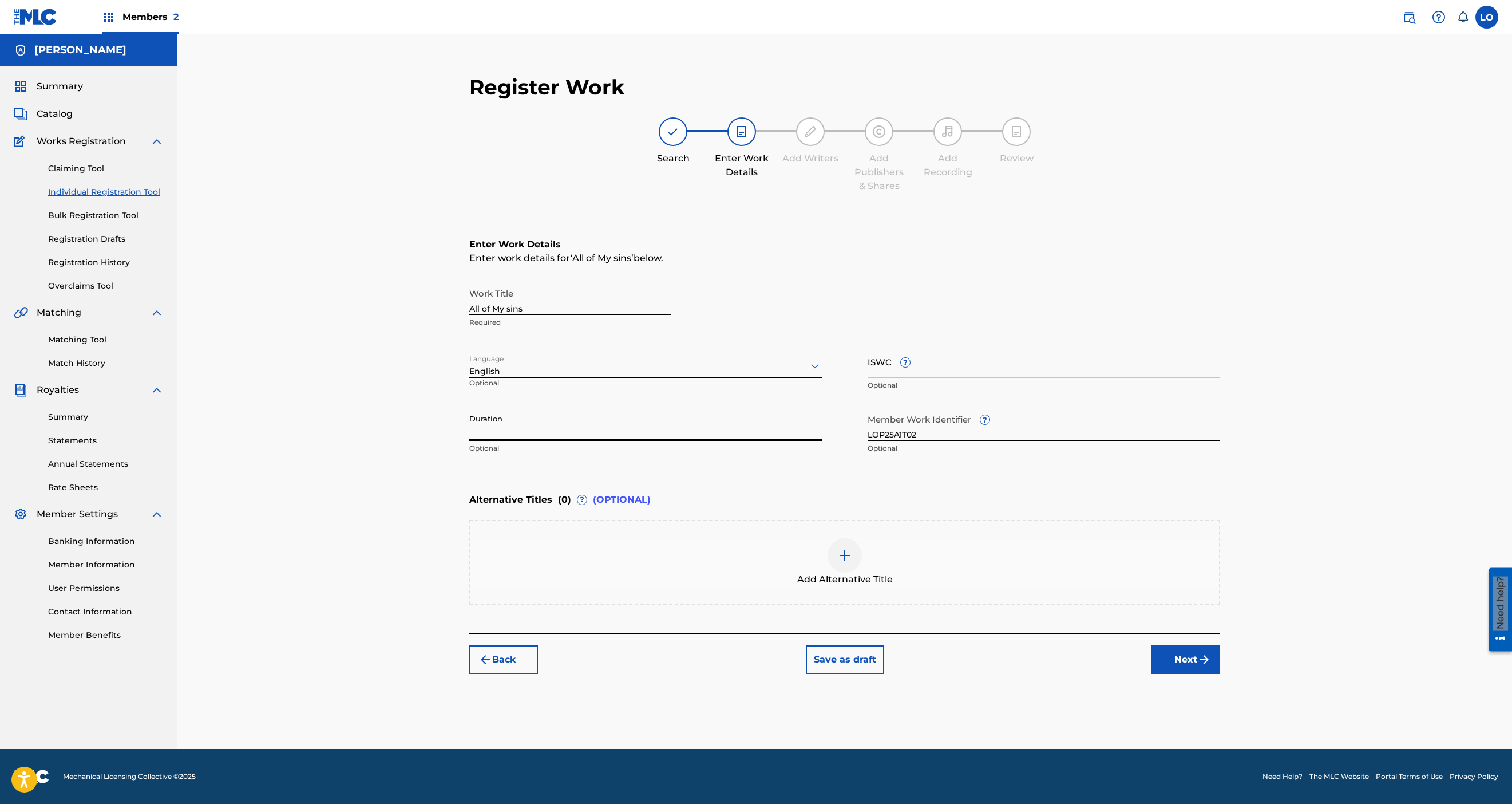 type on "3" 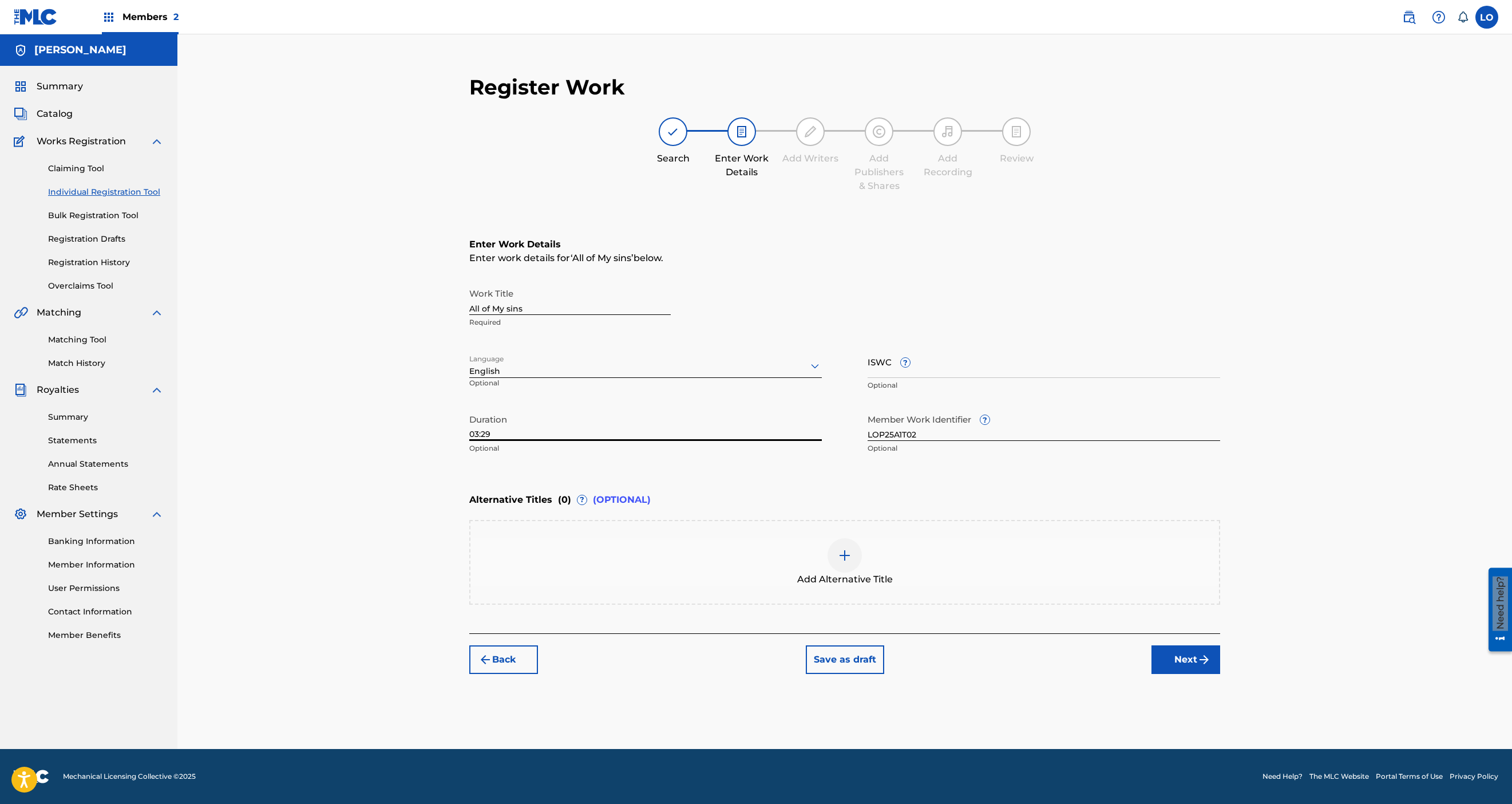 type on "03:29" 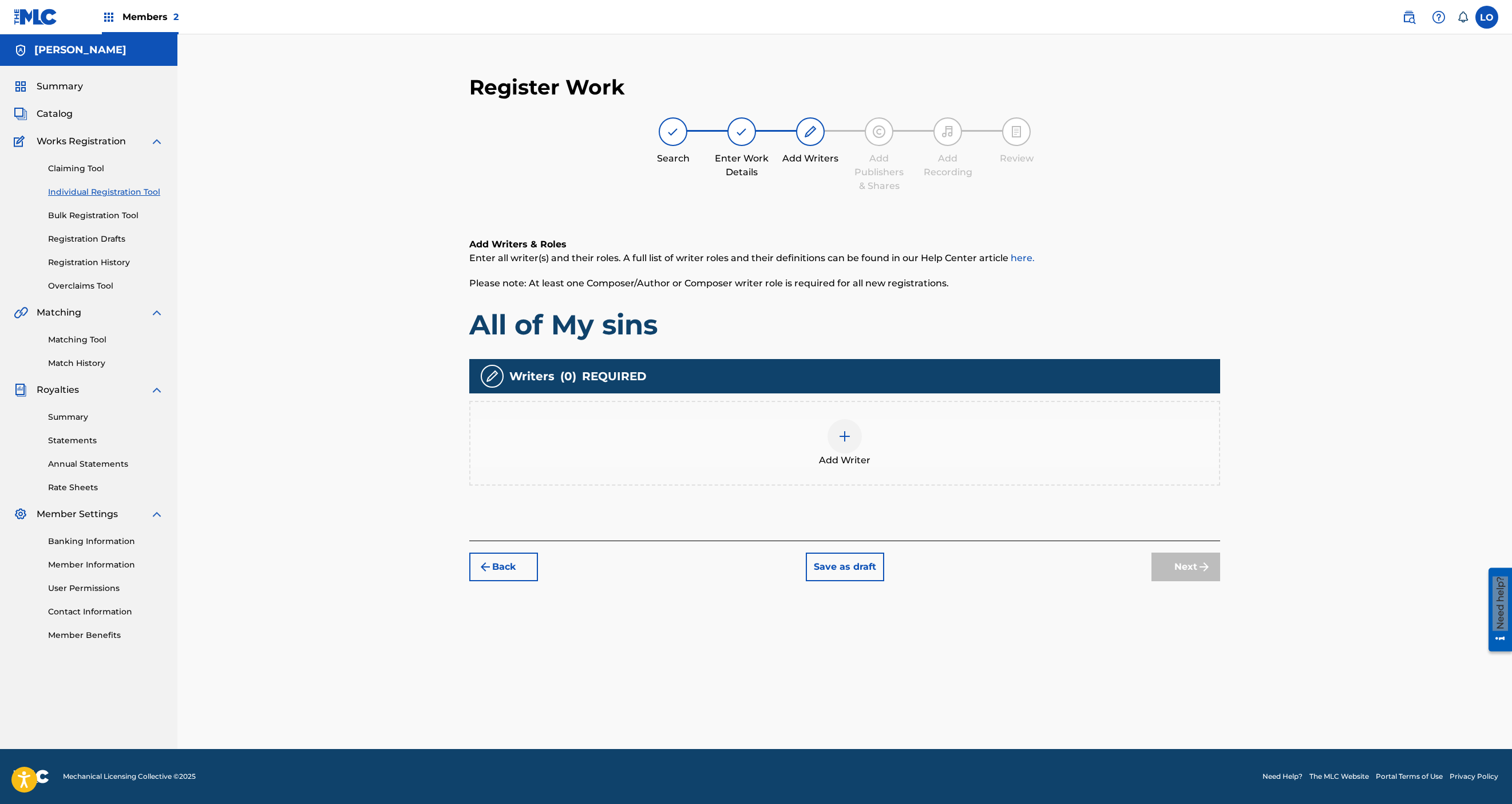 scroll, scrollTop: 52, scrollLeft: 0, axis: vertical 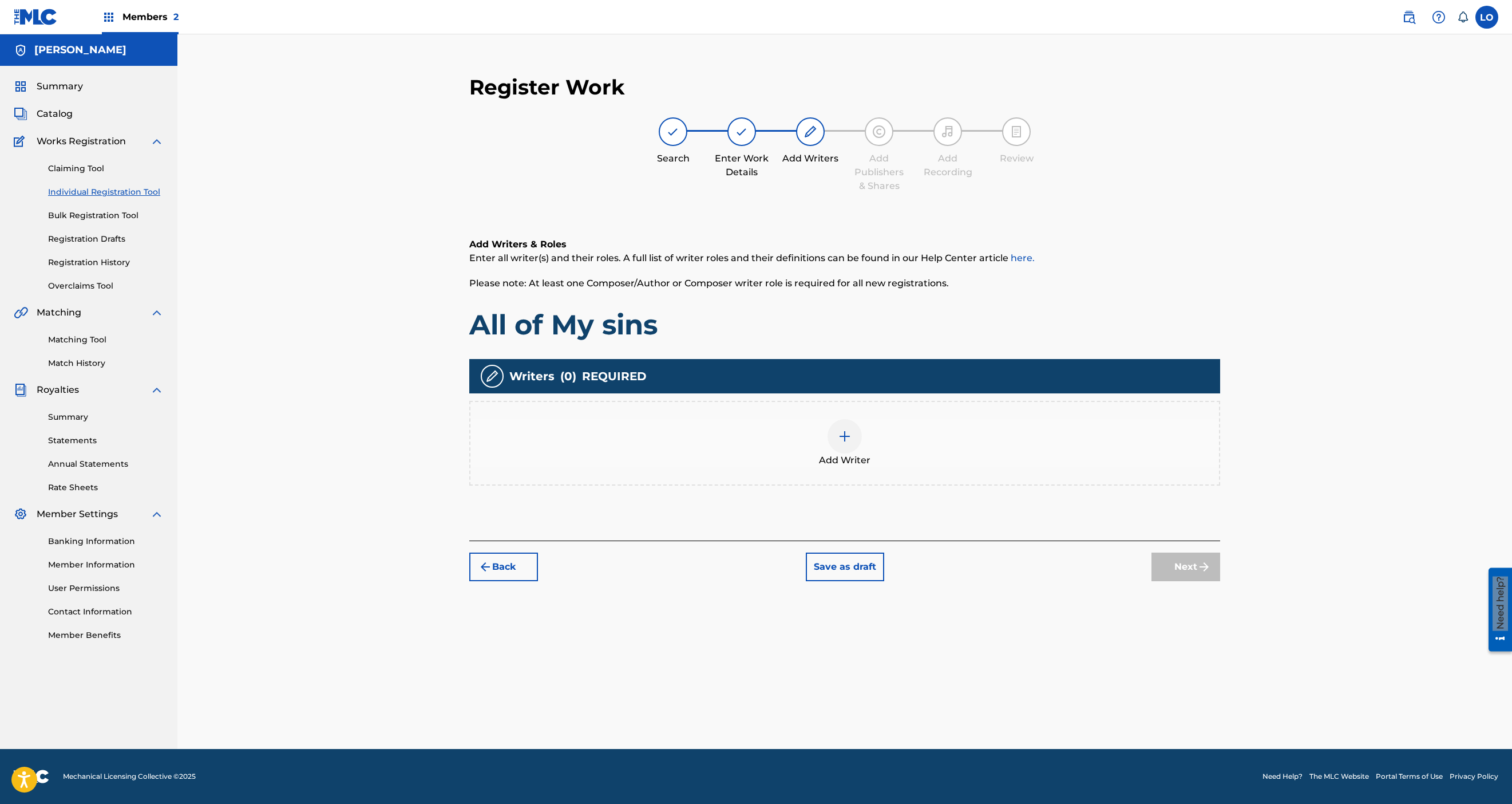 click at bounding box center (845, 436) 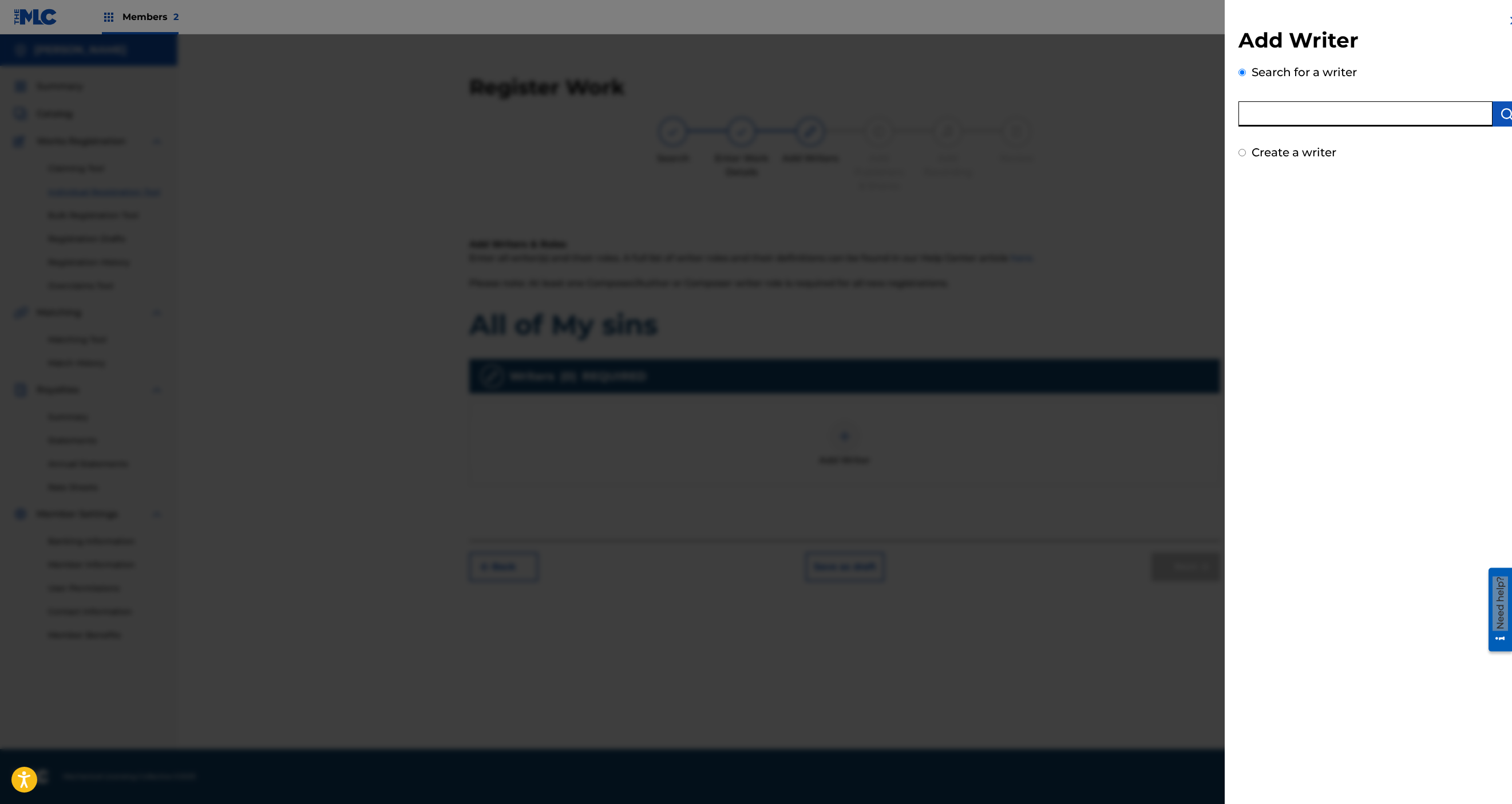 click at bounding box center [1365, 114] 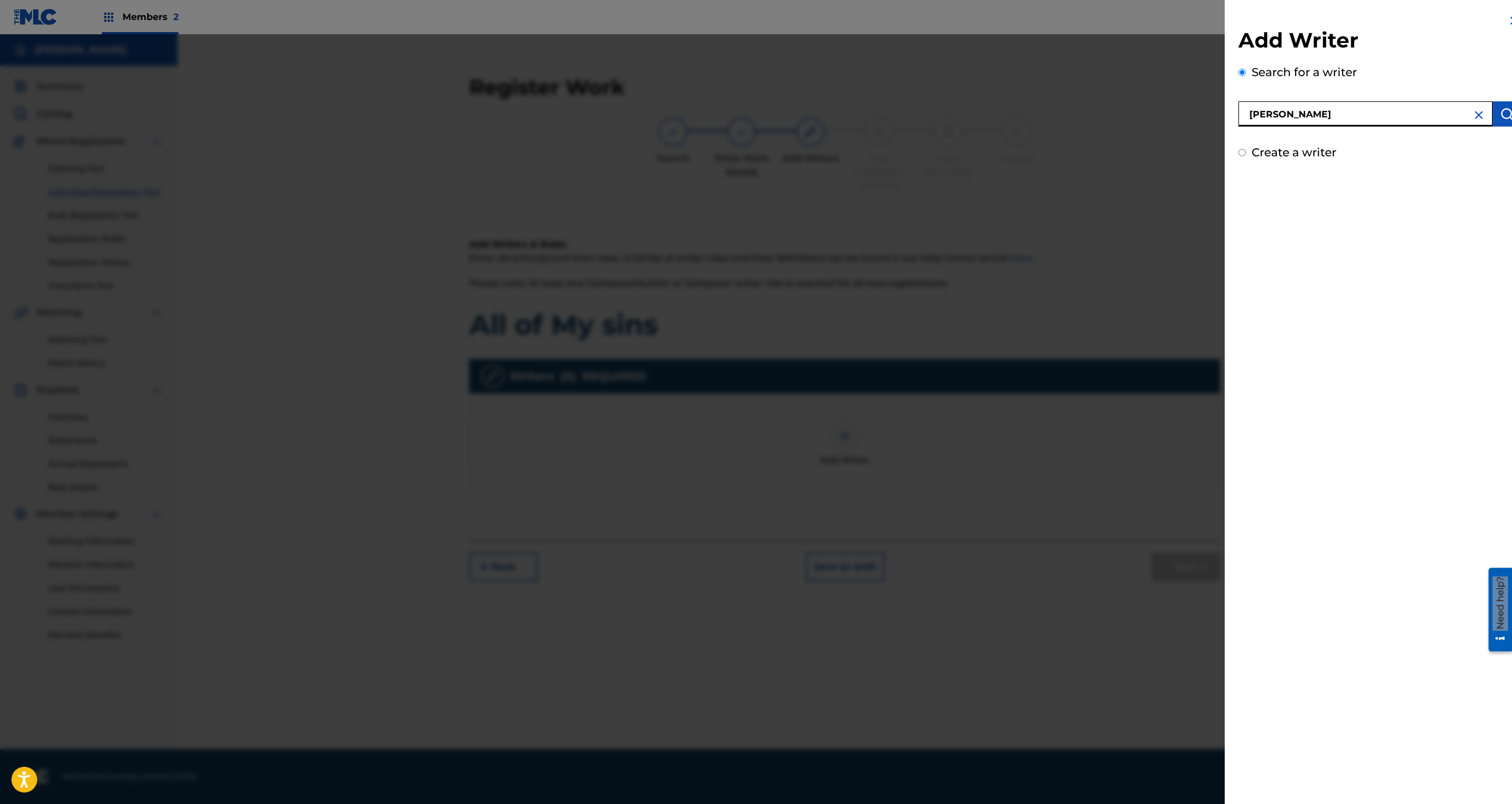 type on "[PERSON_NAME]" 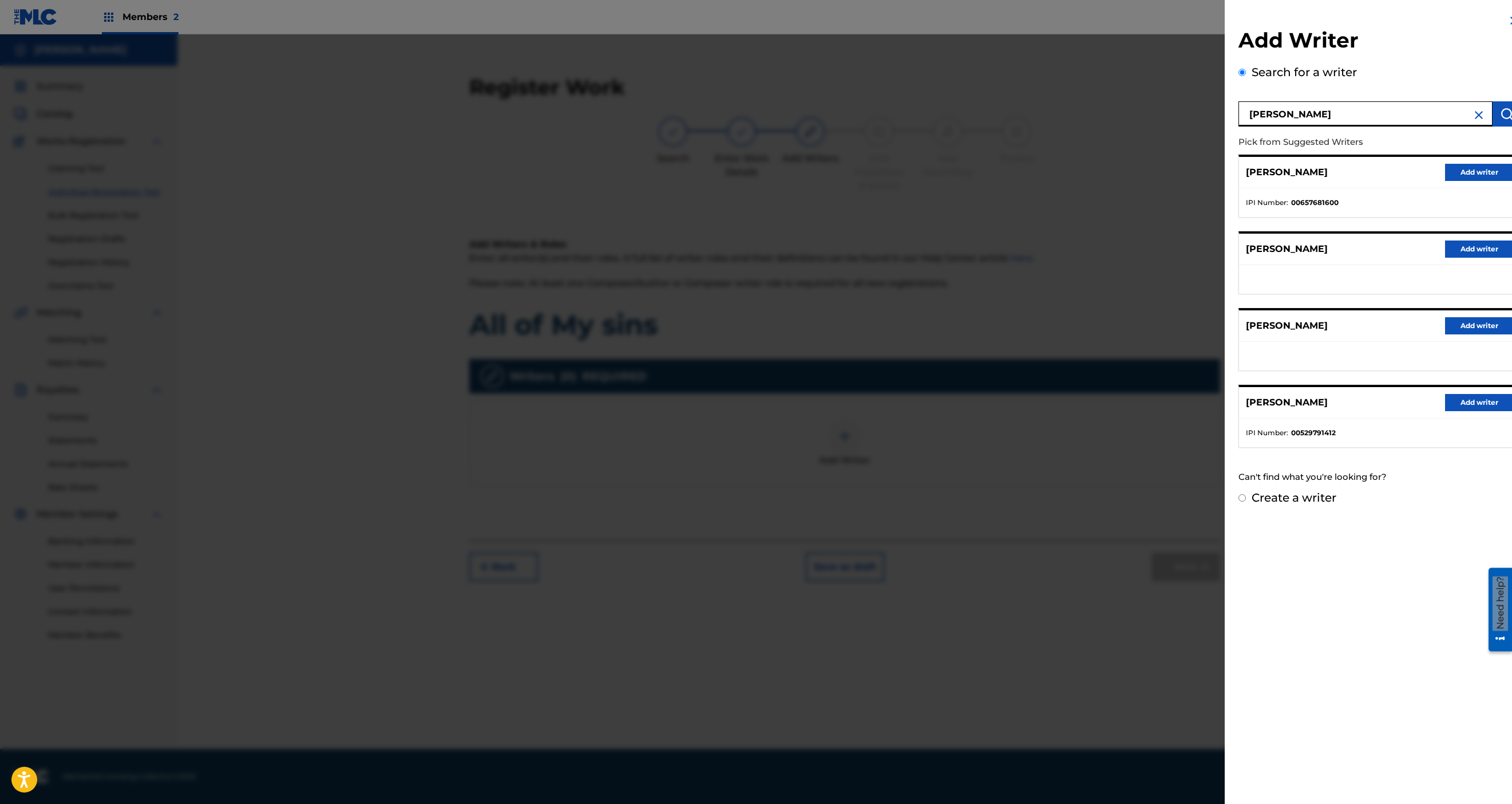 click at bounding box center [1515, 402] 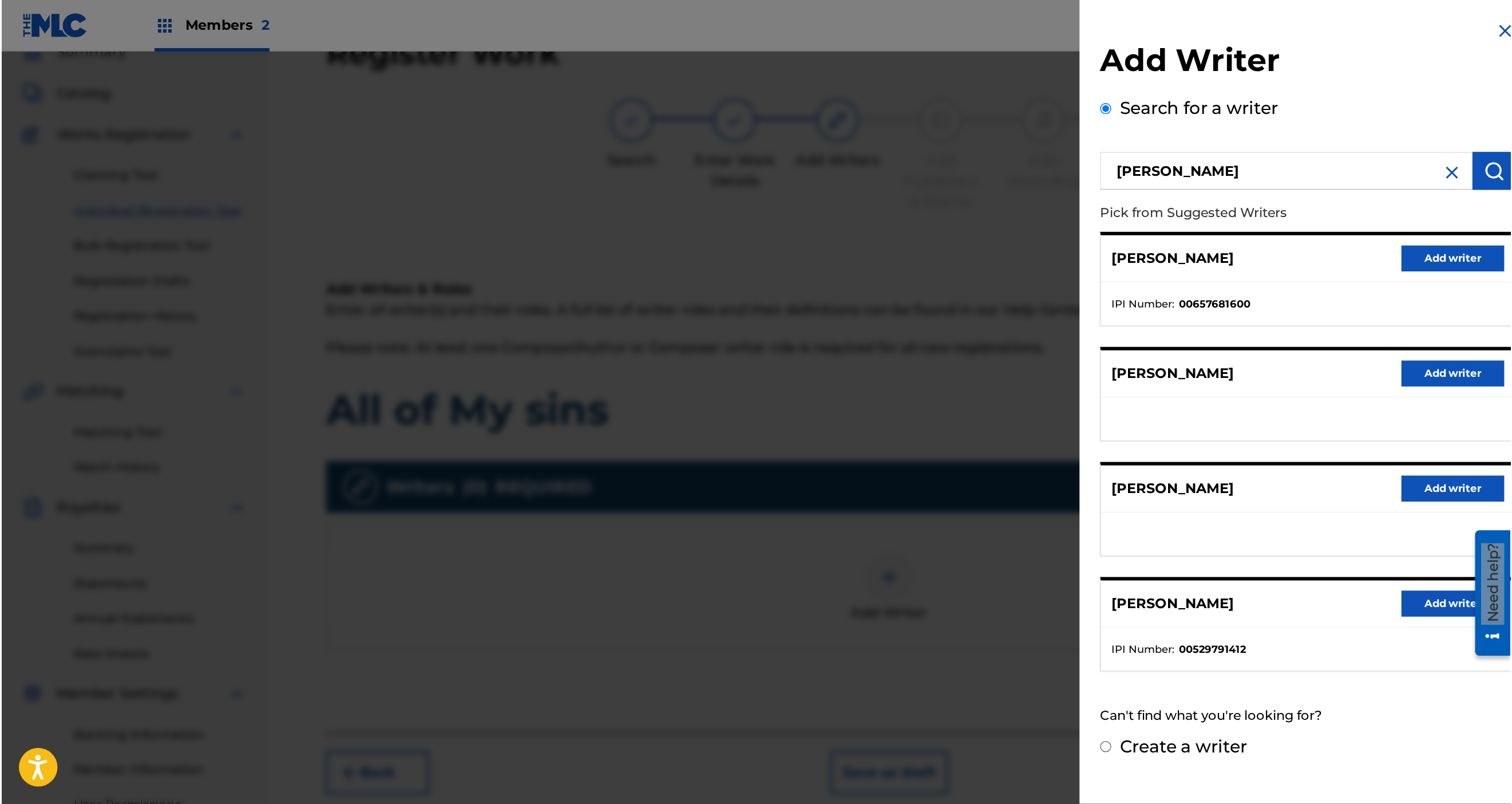 scroll, scrollTop: 52, scrollLeft: 0, axis: vertical 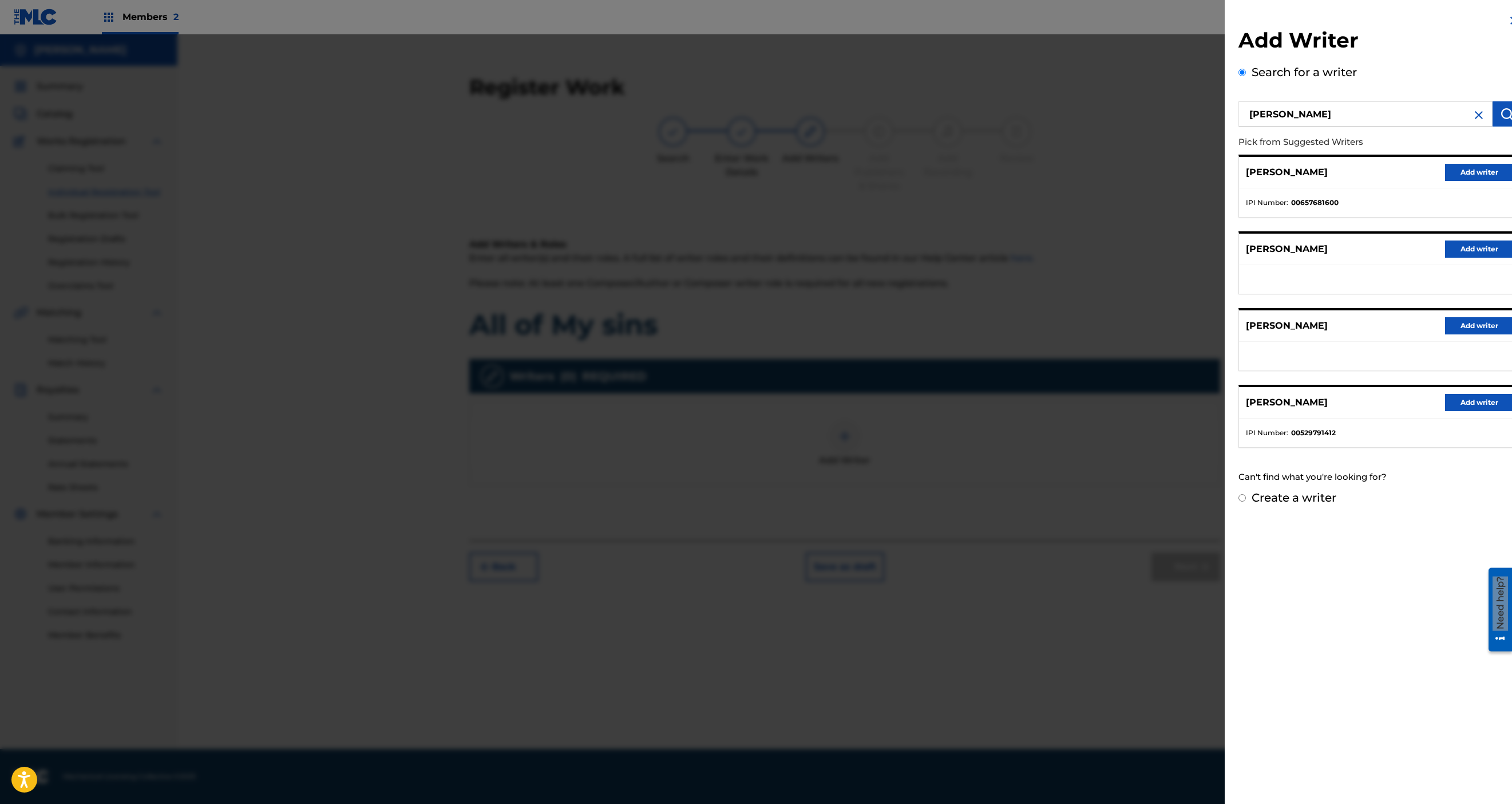 click at bounding box center (1507, 114) 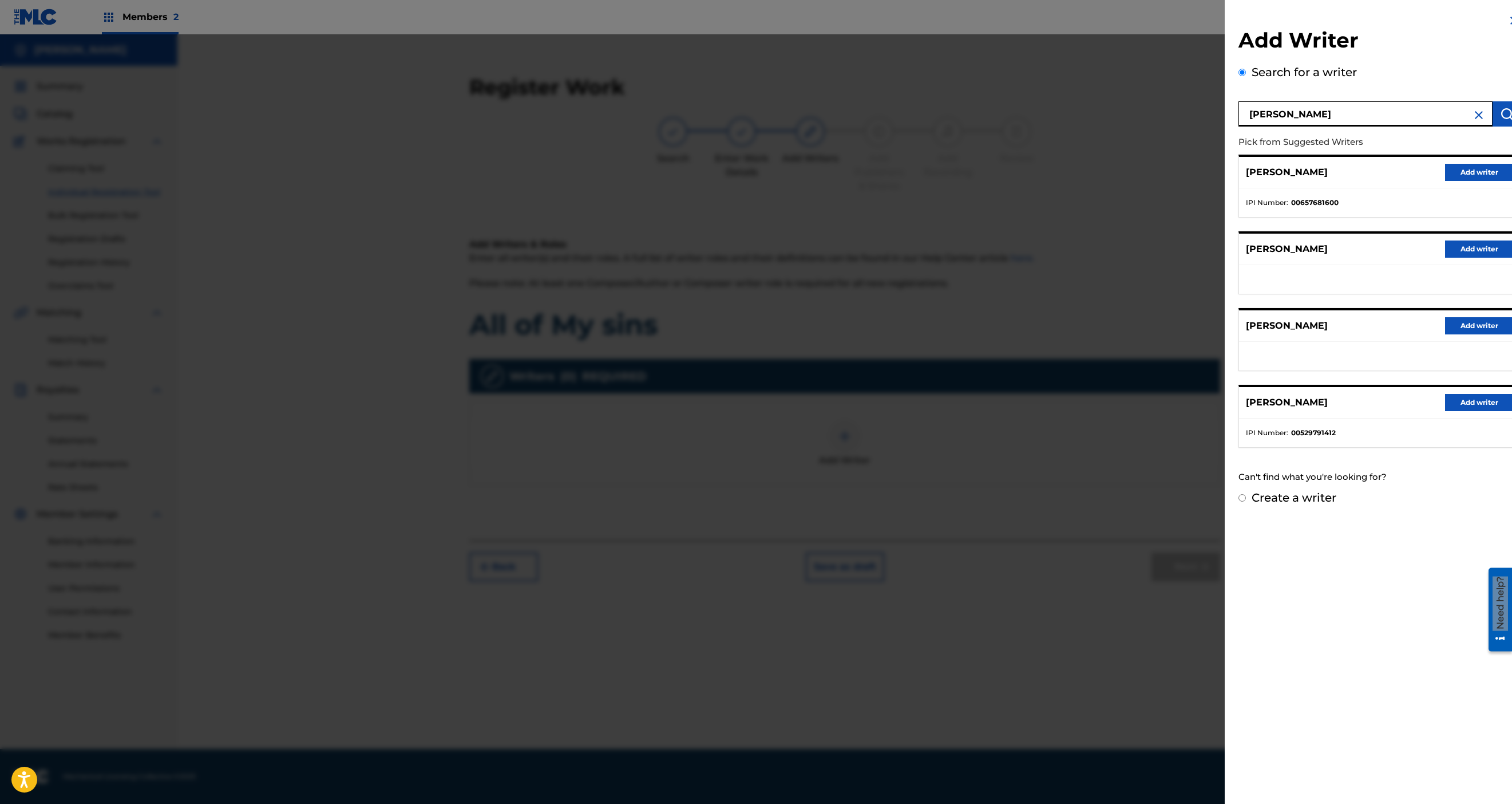 click on "[PERSON_NAME]" at bounding box center (1365, 114) 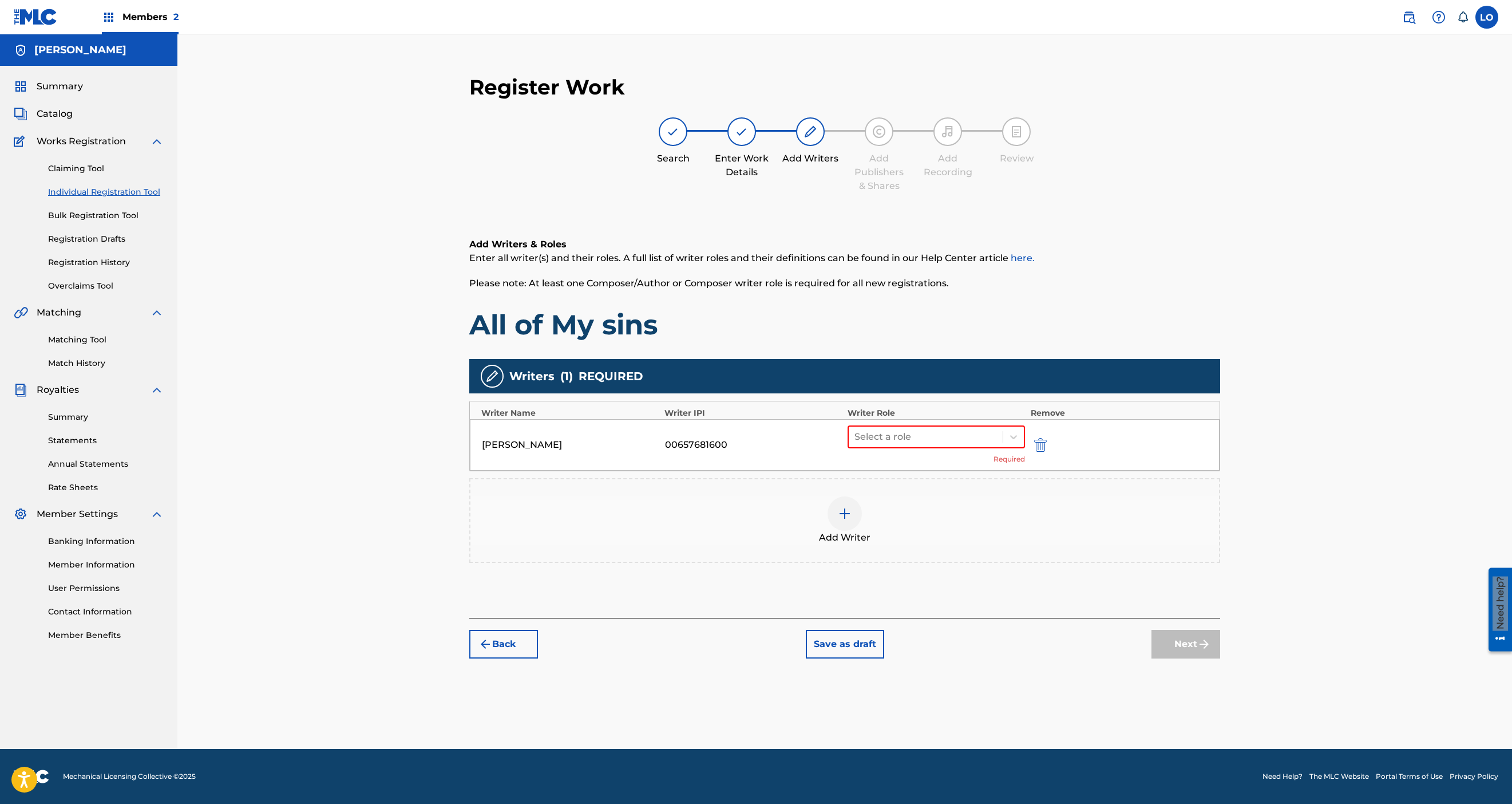 click on "CHRYSTAL ODWIN 00657681600 Select a role Required" at bounding box center [845, 445] 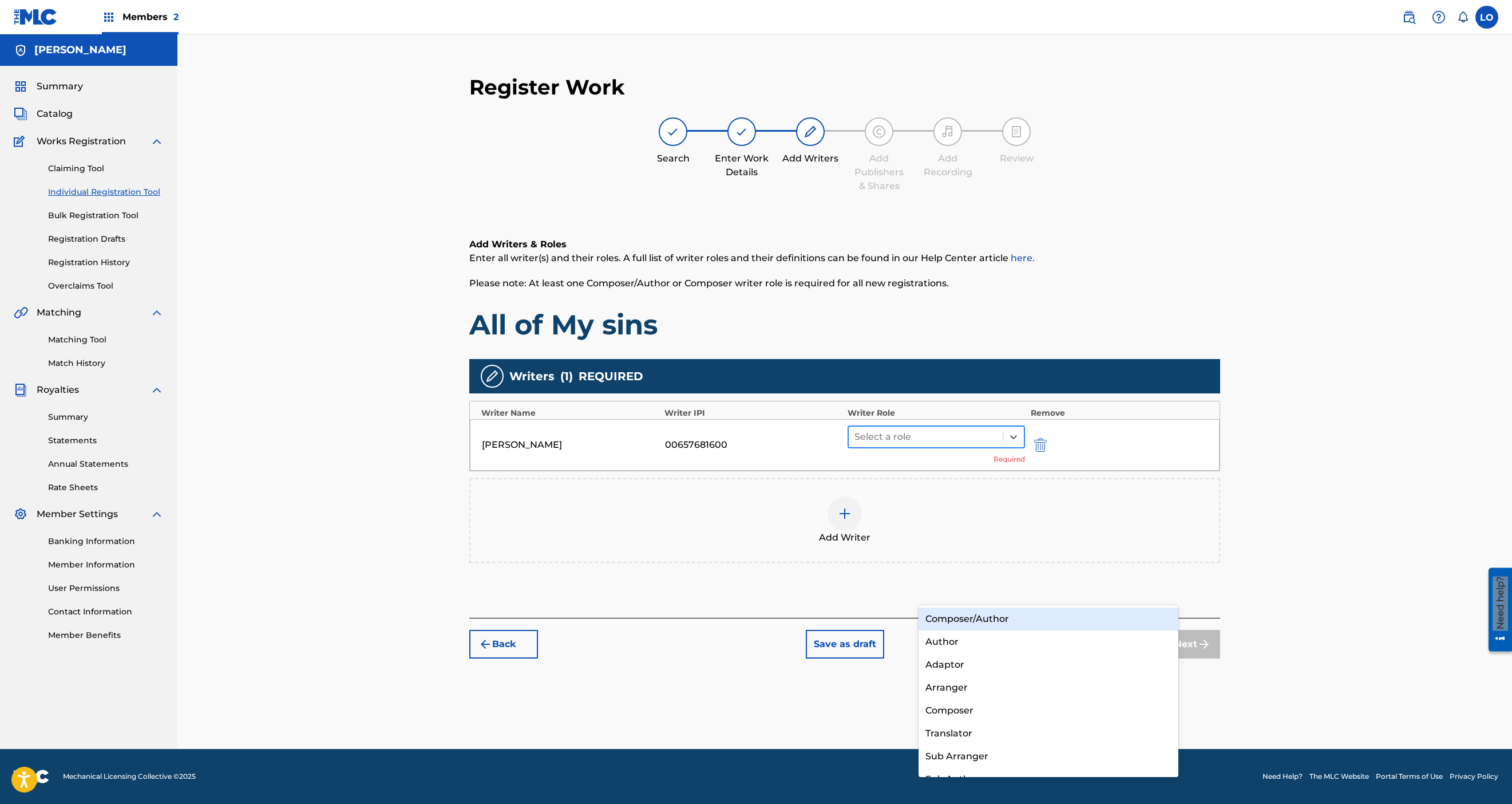 click at bounding box center [925, 437] 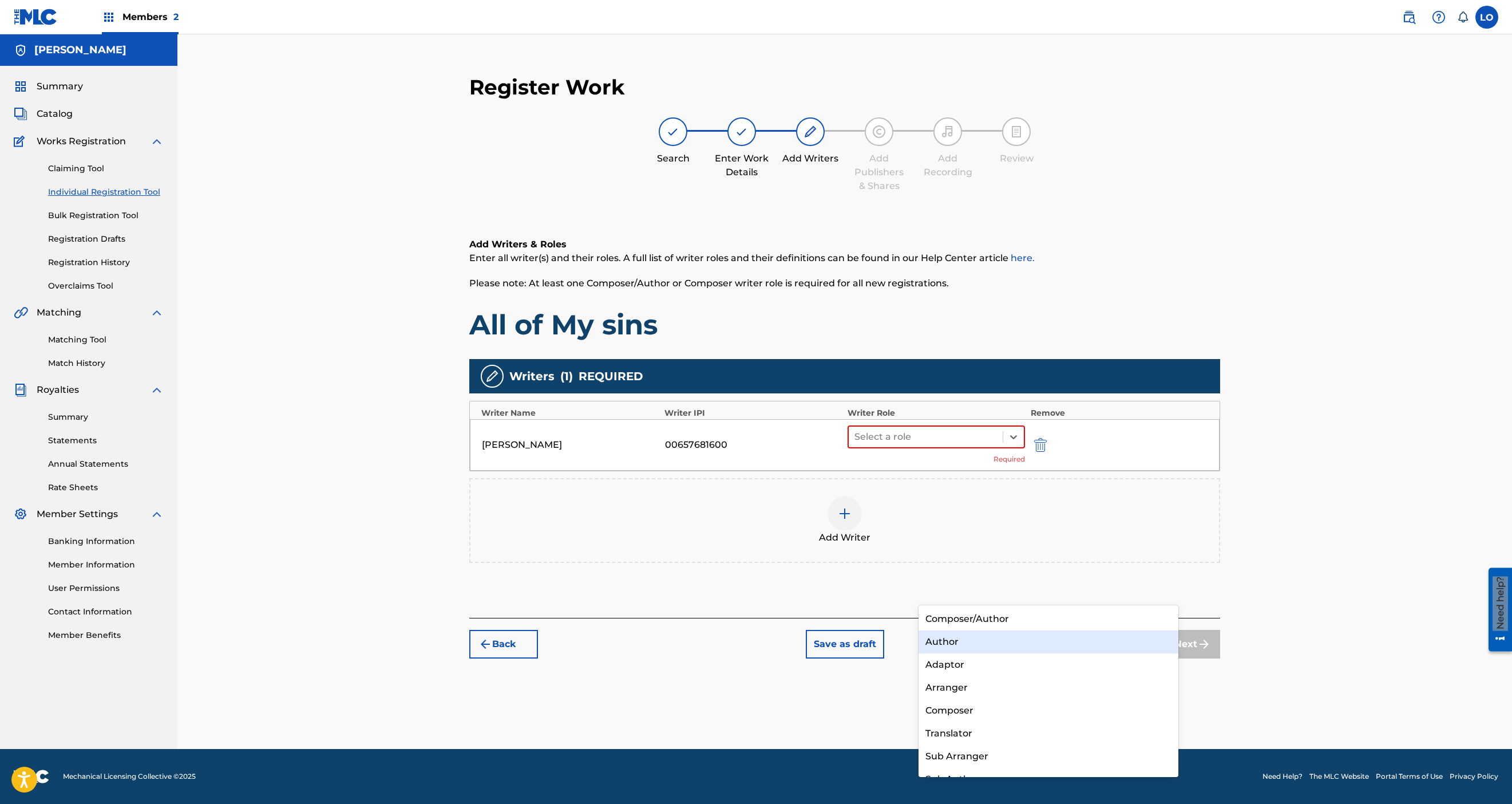 click on "Author" at bounding box center (1048, 642) 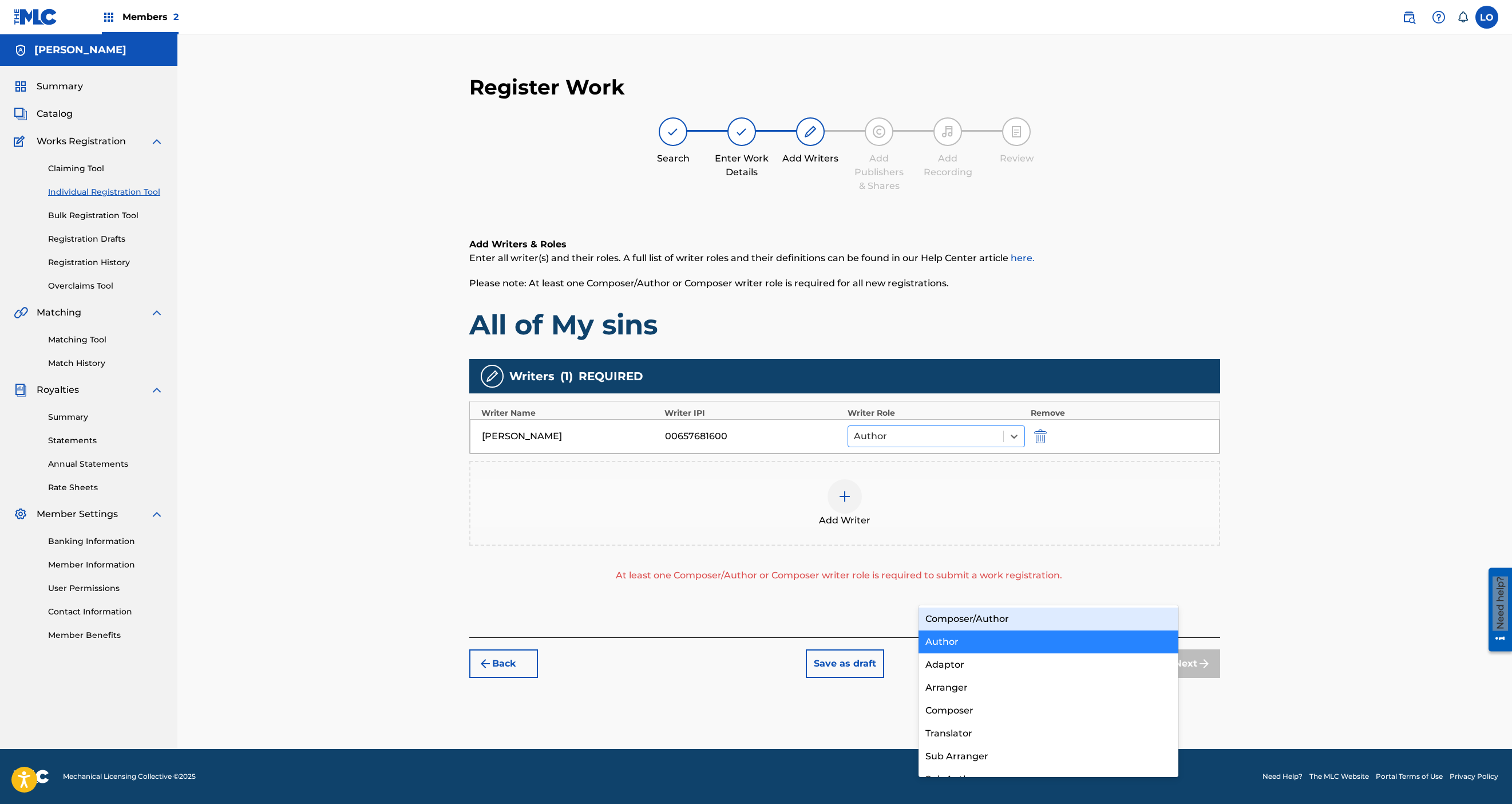 click at bounding box center [925, 436] 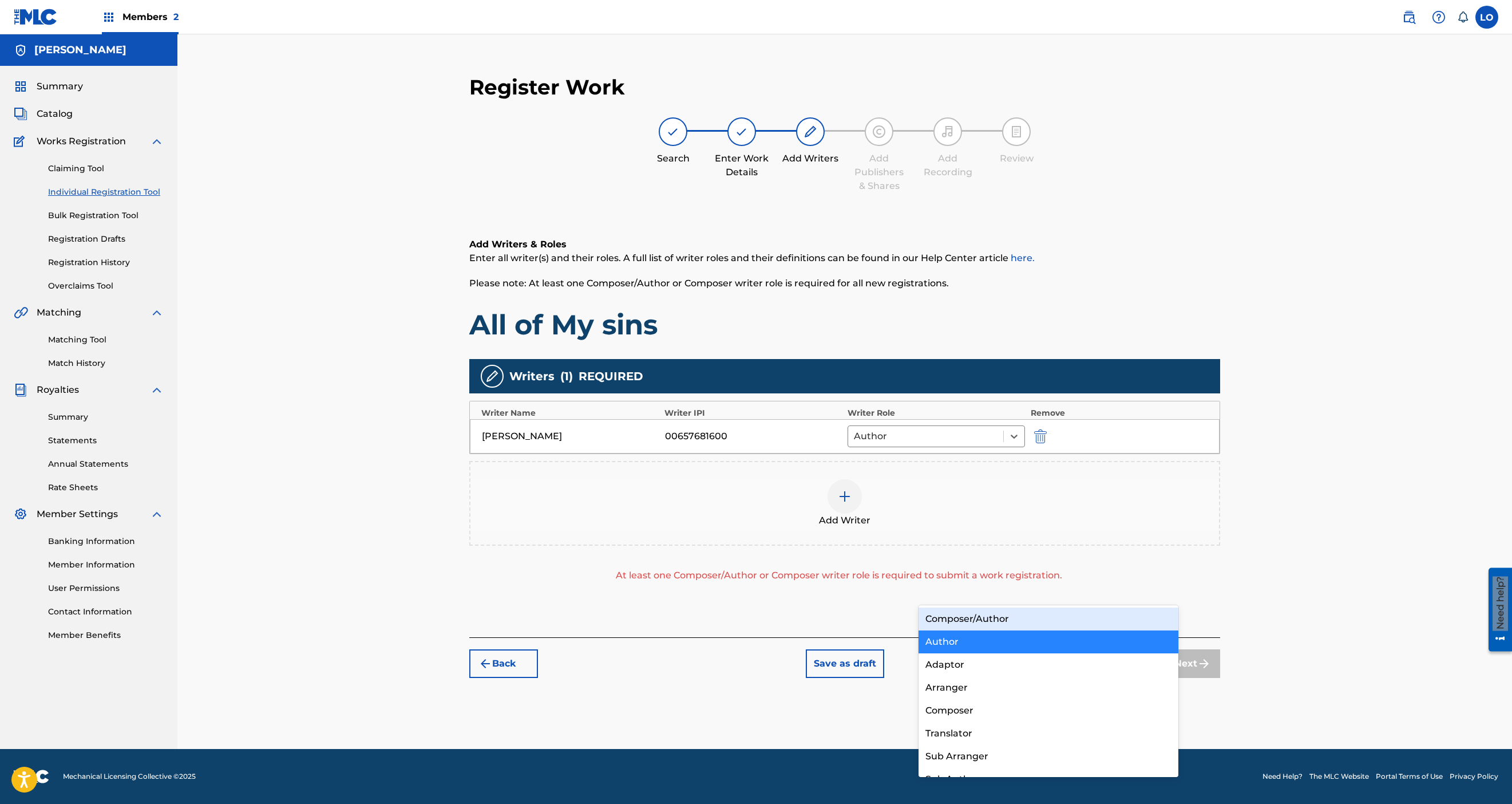 click on "Add Writer" at bounding box center (845, 503) 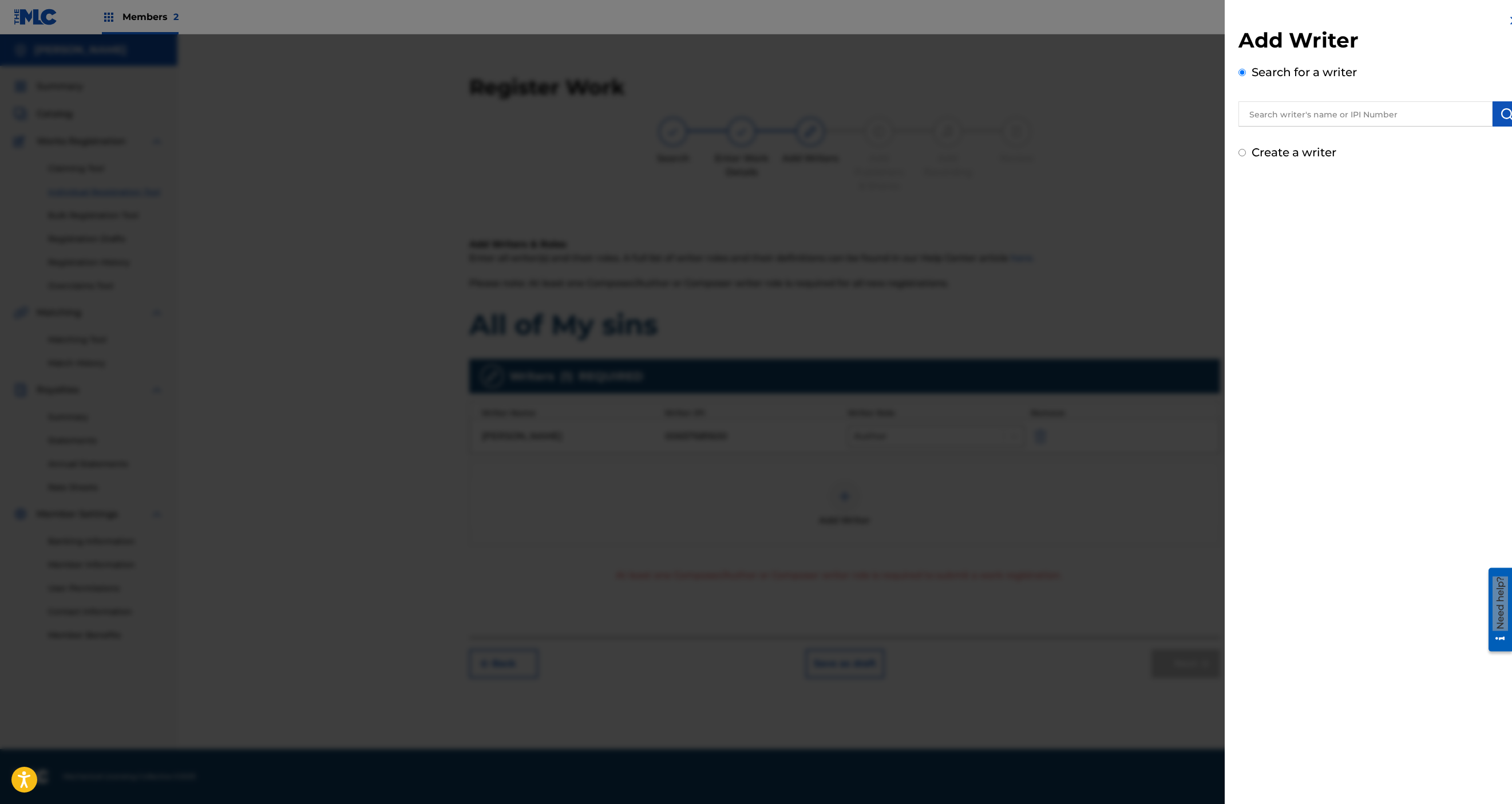 click at bounding box center [1365, 114] 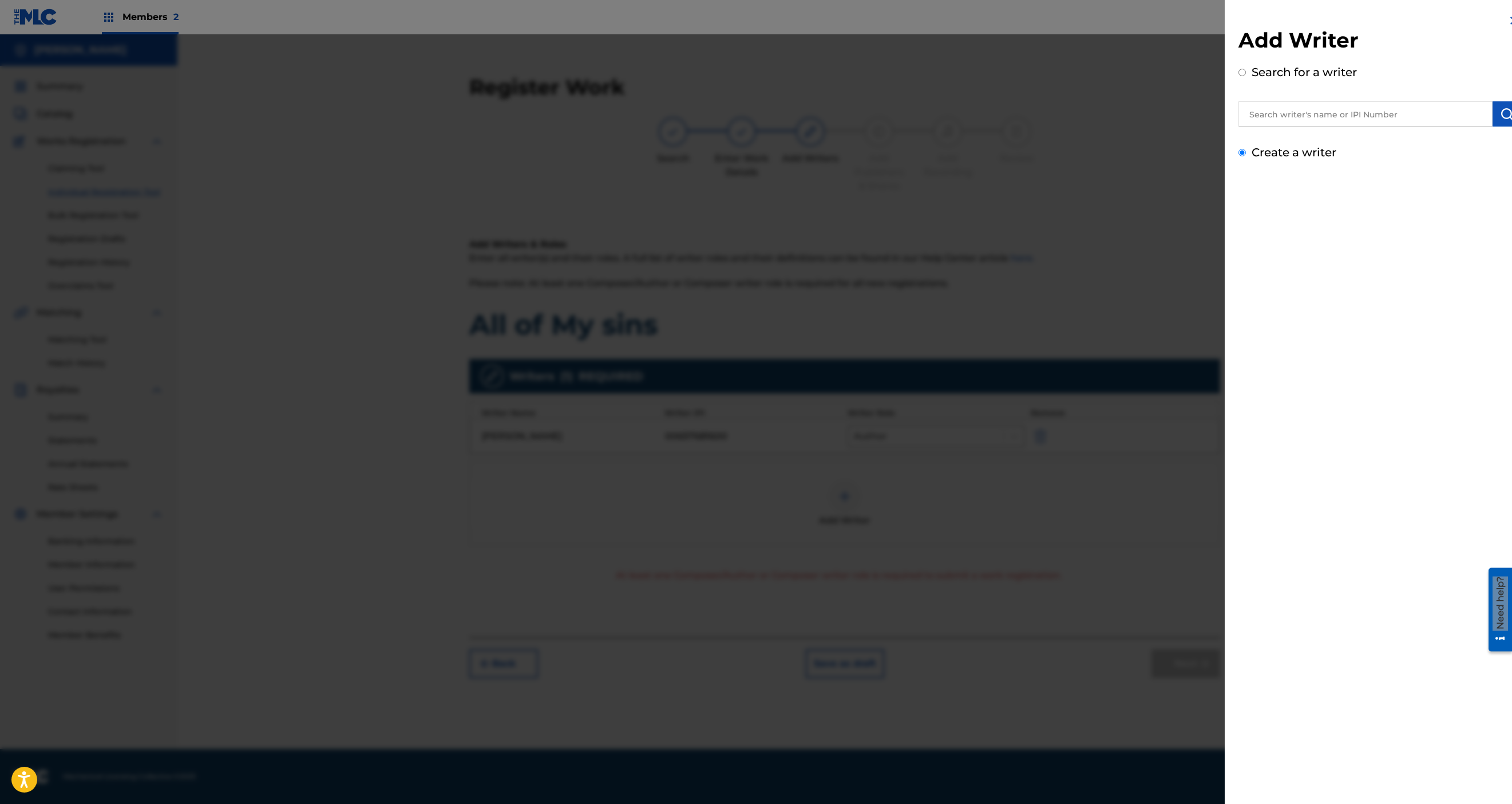 click on "Create a writer" at bounding box center [1242, 152] 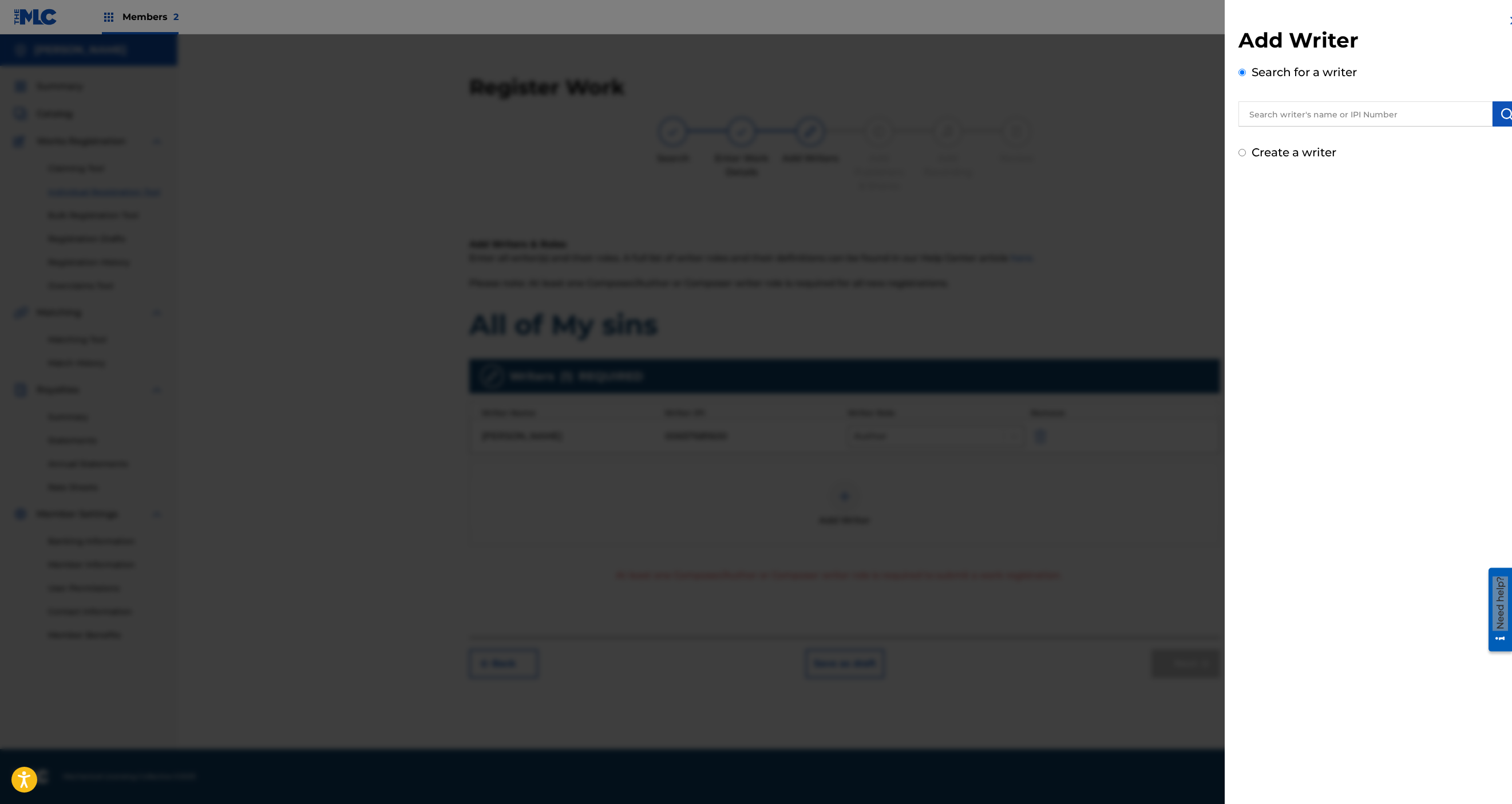 radio on "false" 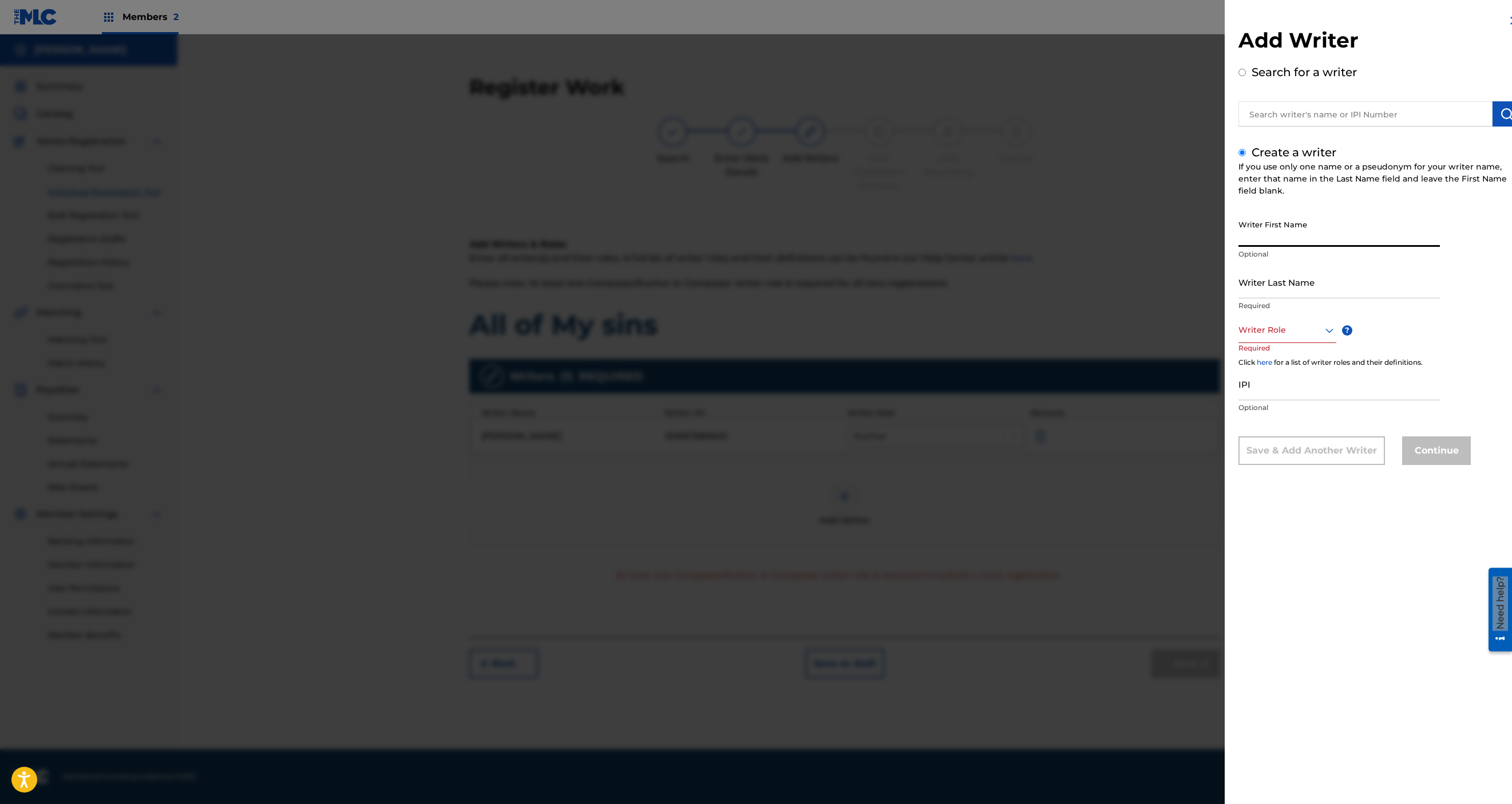 click on "Writer First Name" at bounding box center (1339, 230) 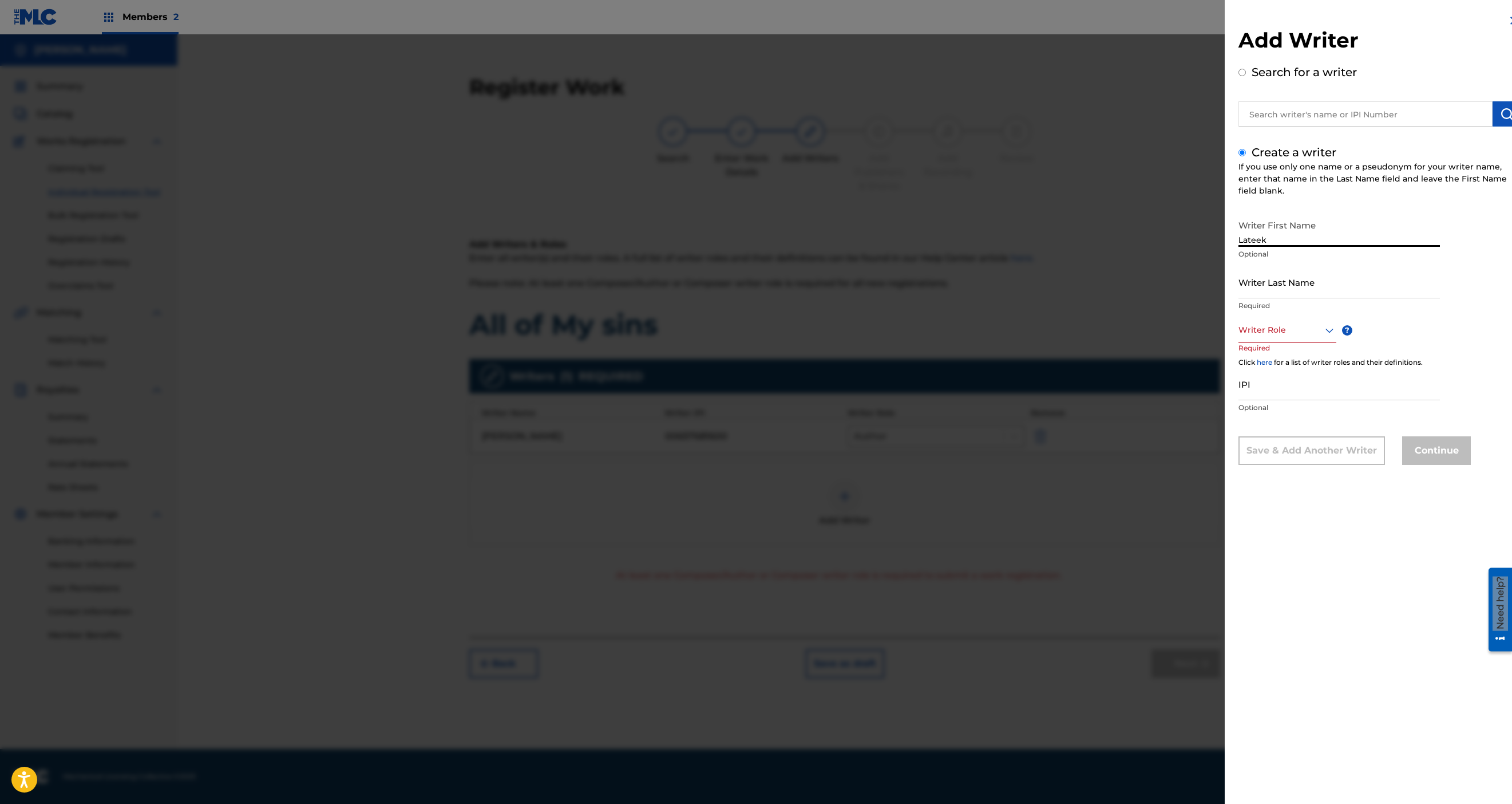 type on "Lateek" 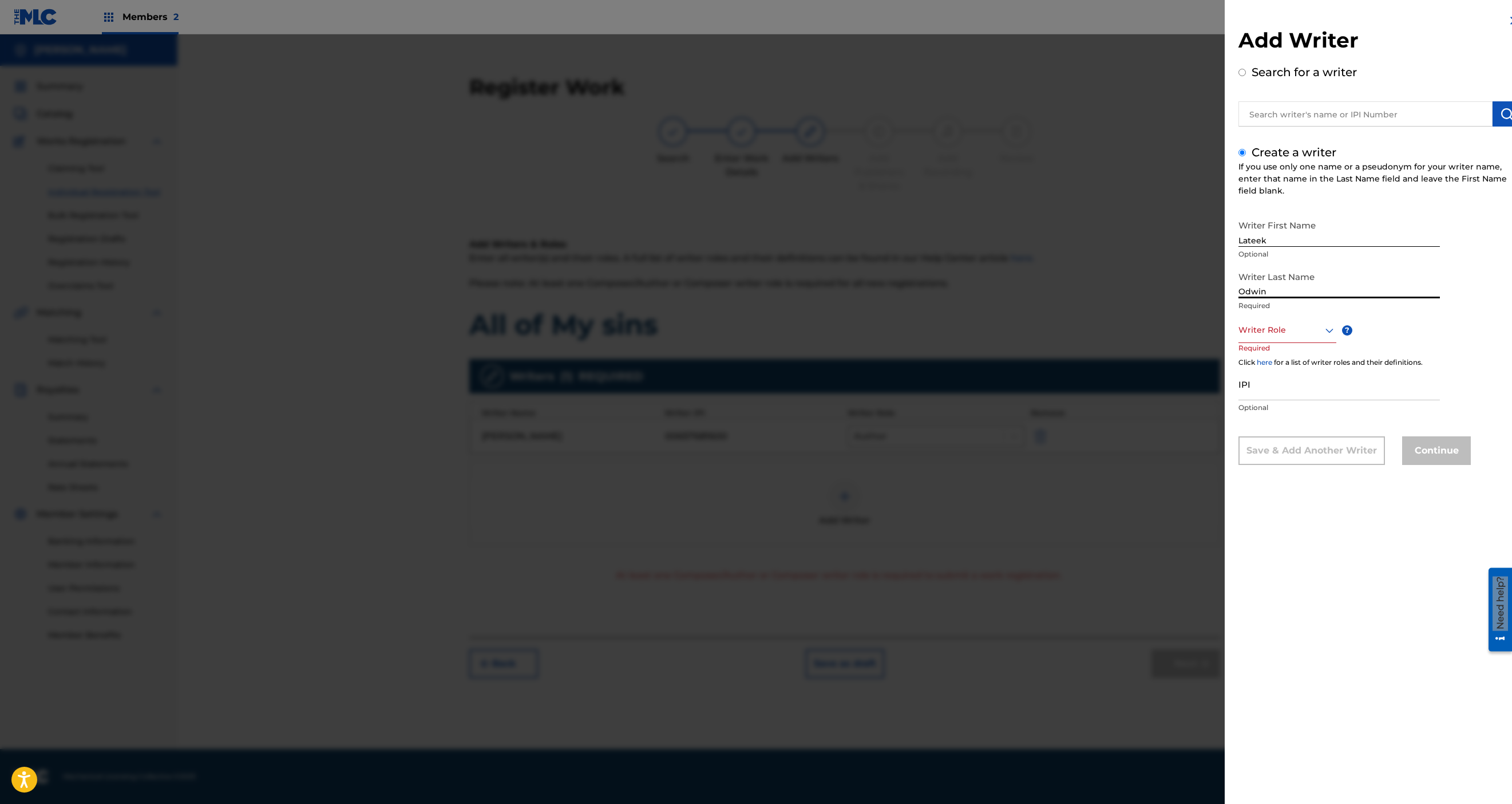 type on "Odwin" 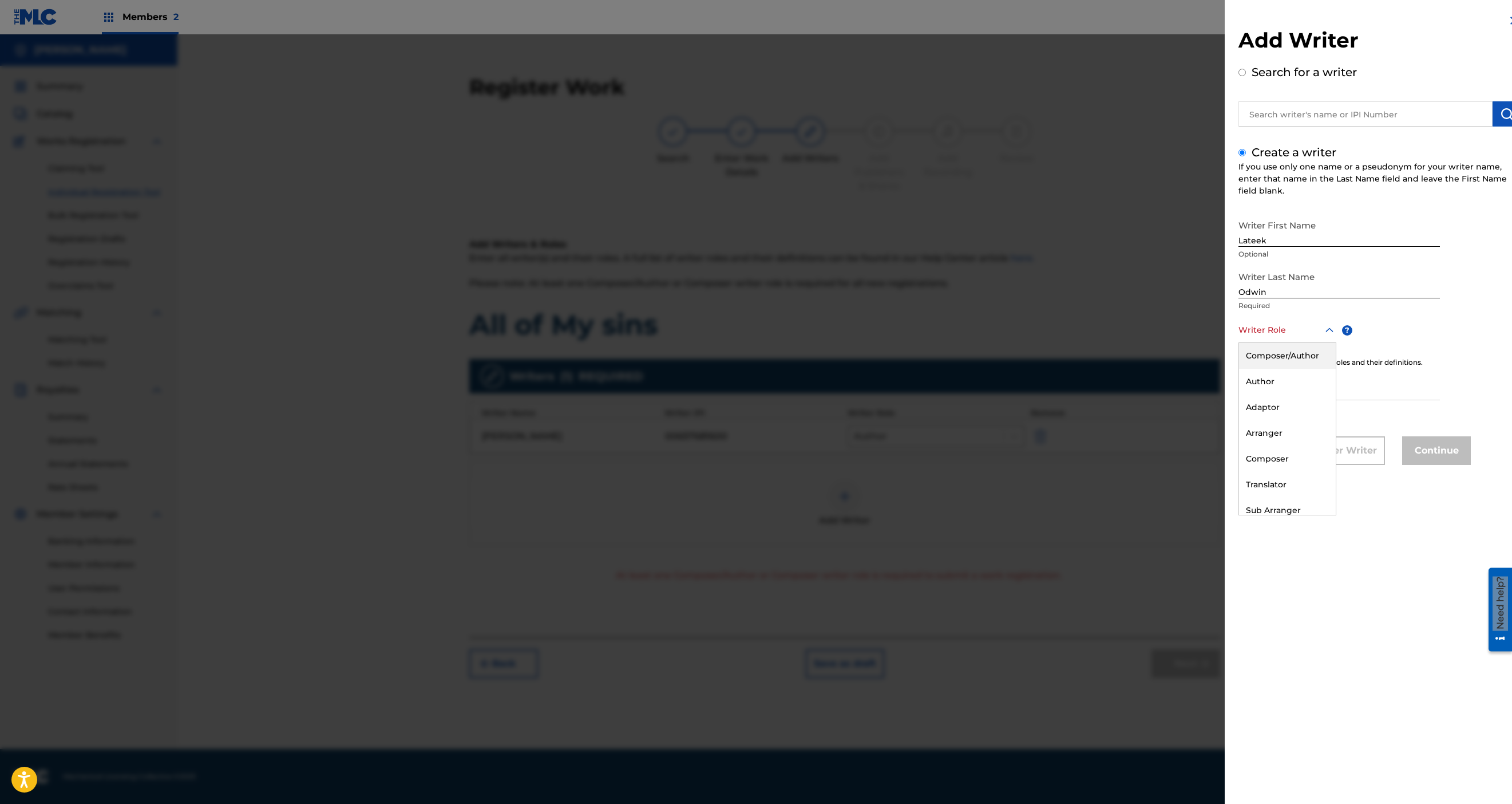 click on "Composer/Author" at bounding box center [1287, 356] 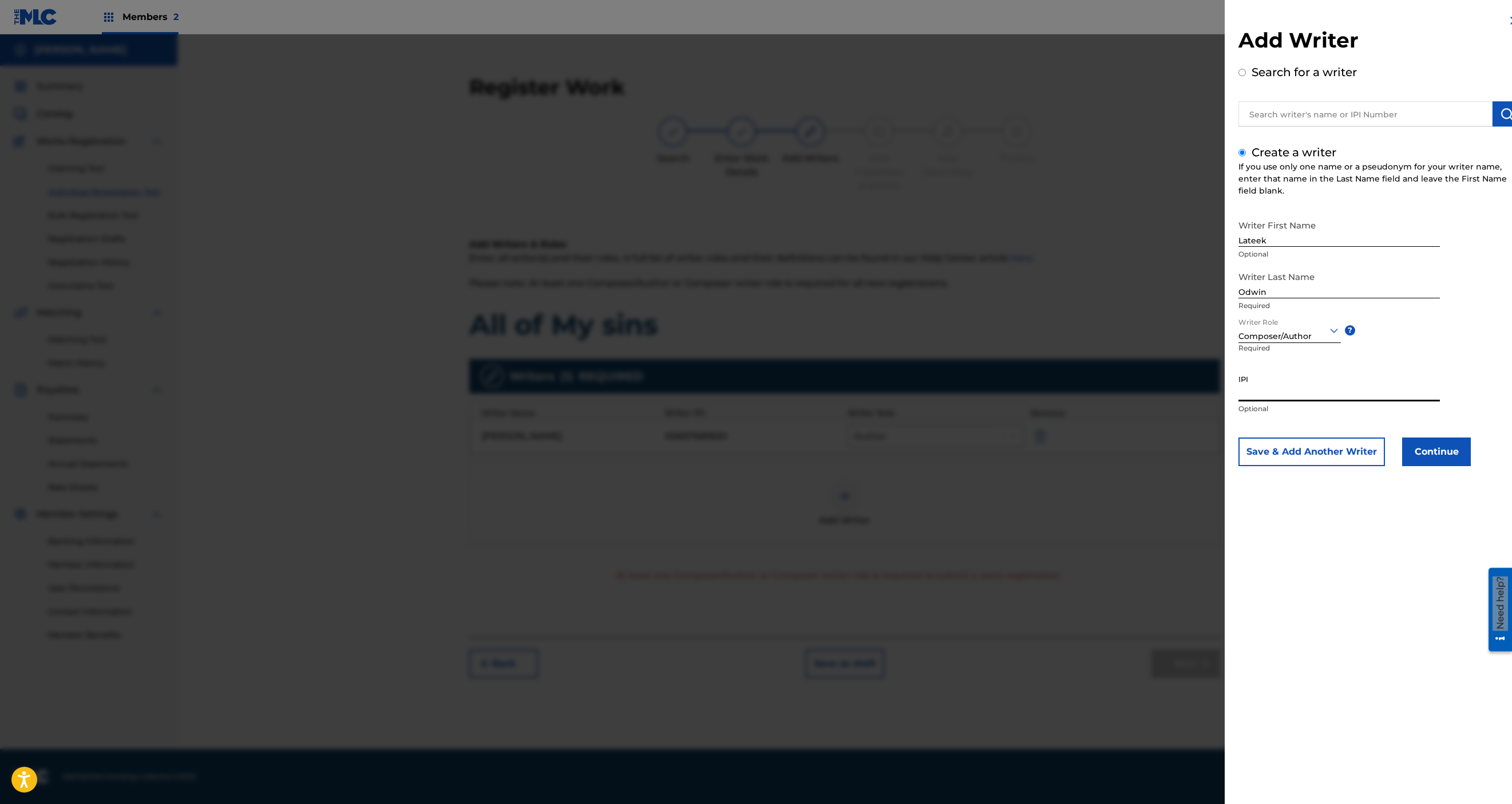 click on "IPI" at bounding box center (1339, 385) 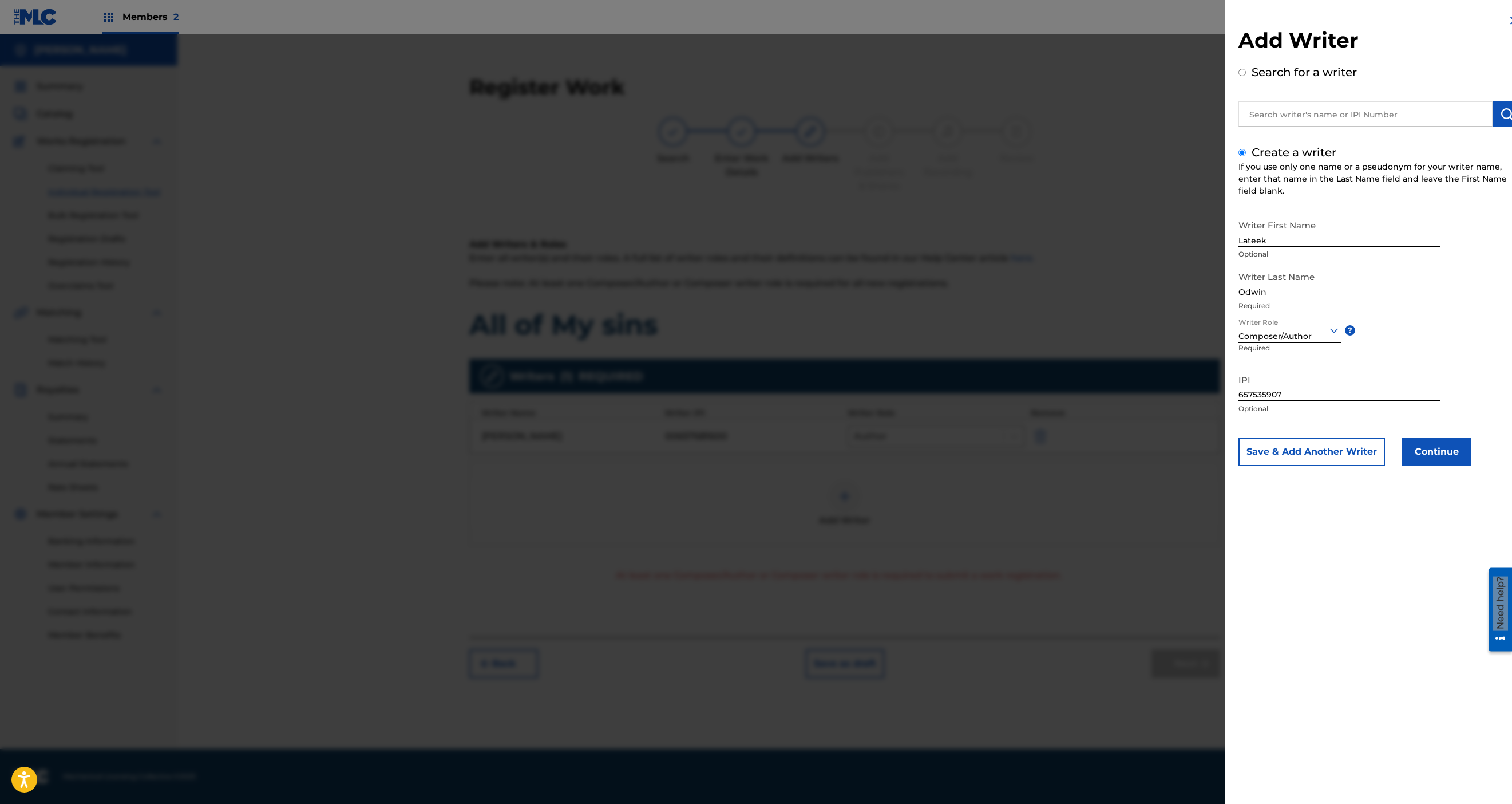 type on "657535907" 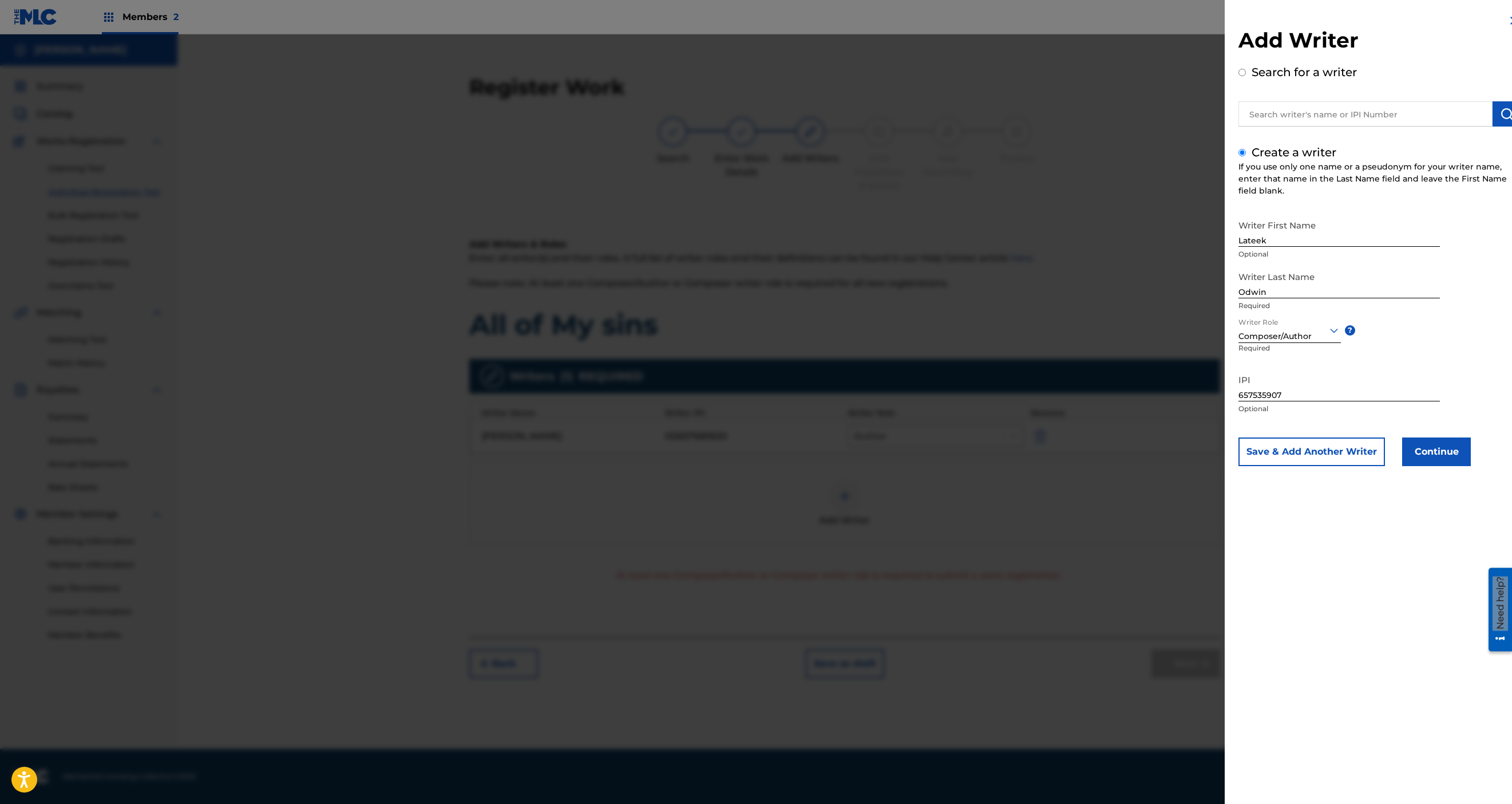 click on "Continue" at bounding box center [1436, 452] 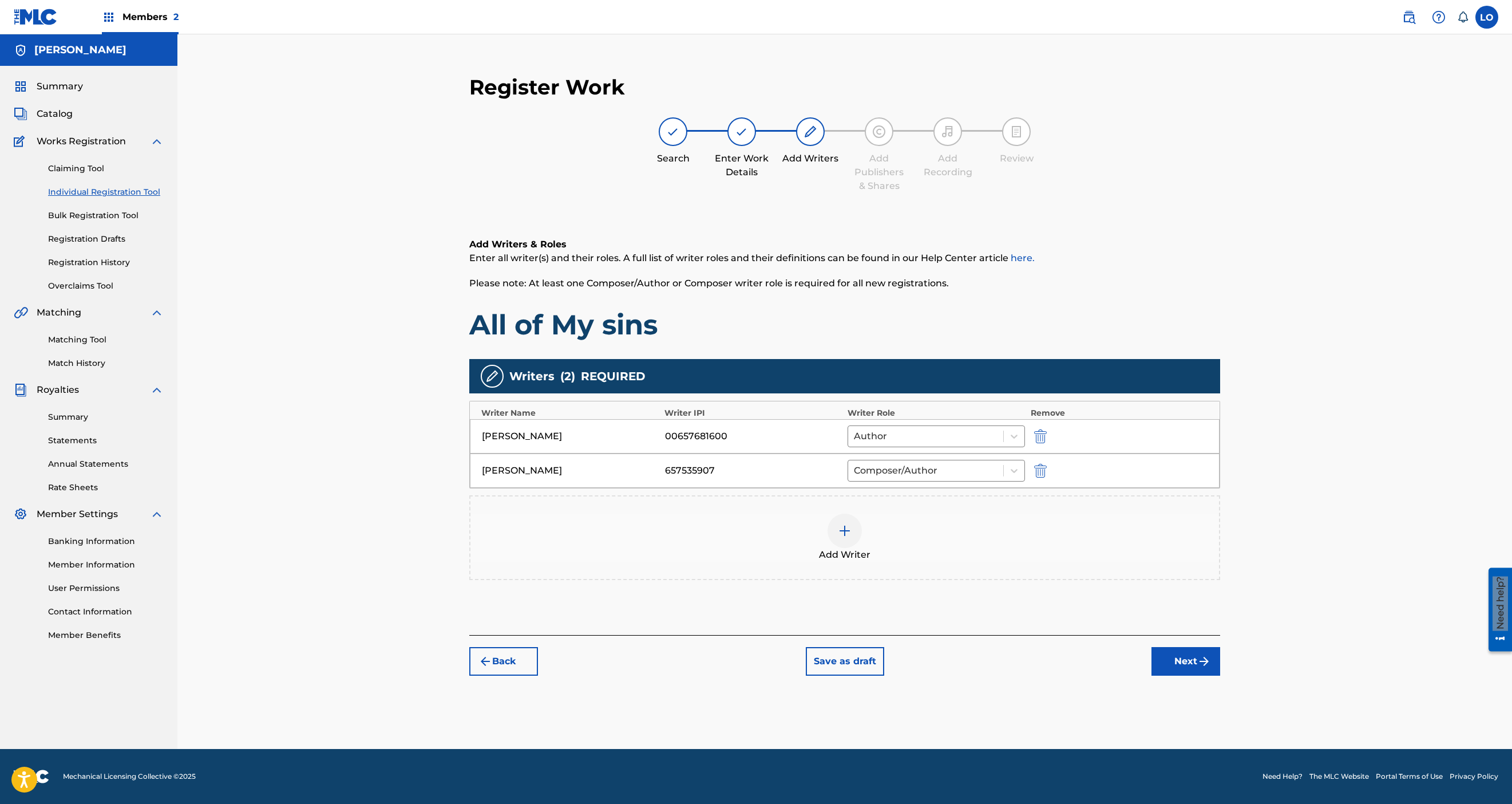 scroll, scrollTop: 325, scrollLeft: 0, axis: vertical 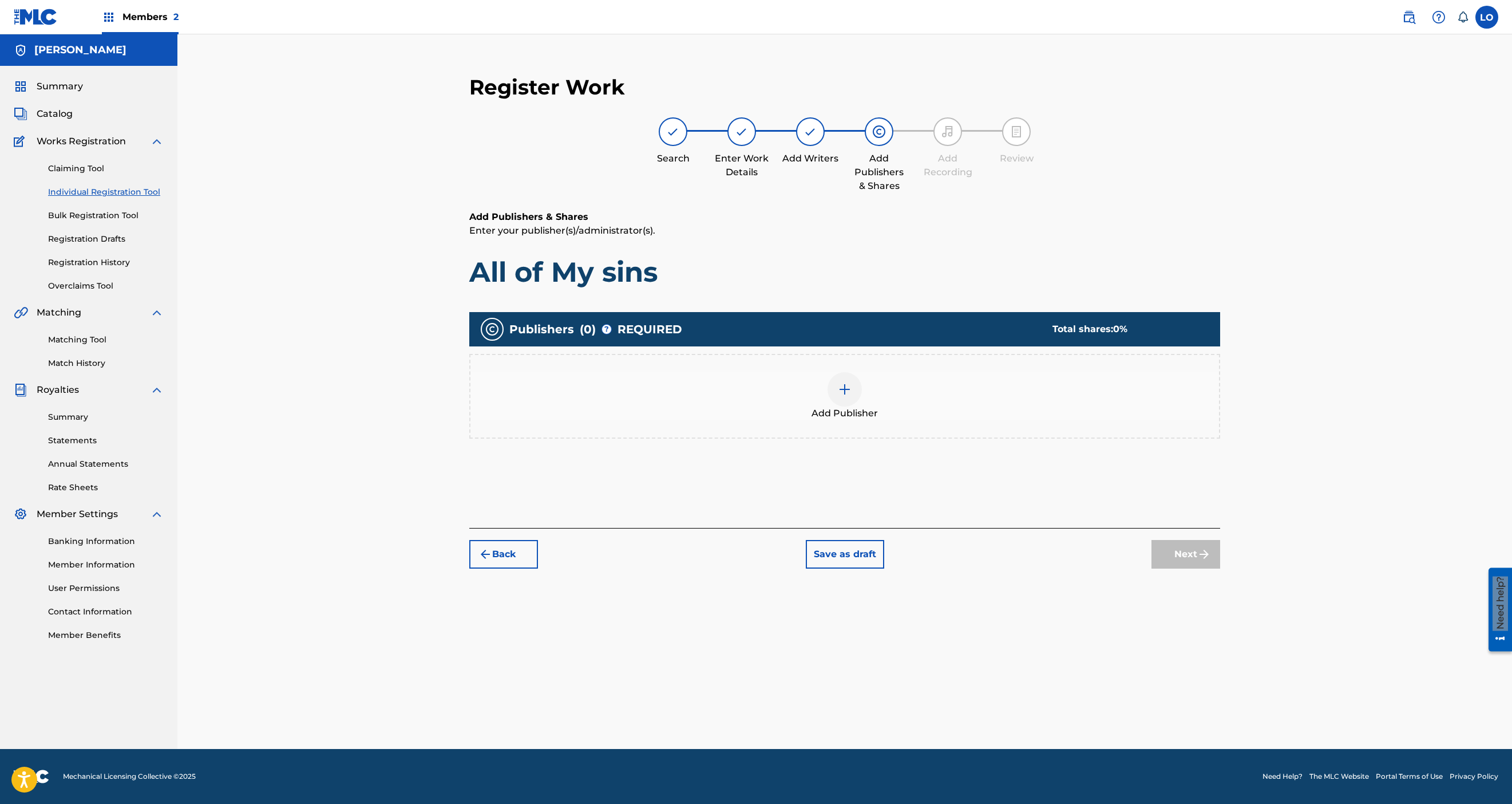 click at bounding box center [845, 389] 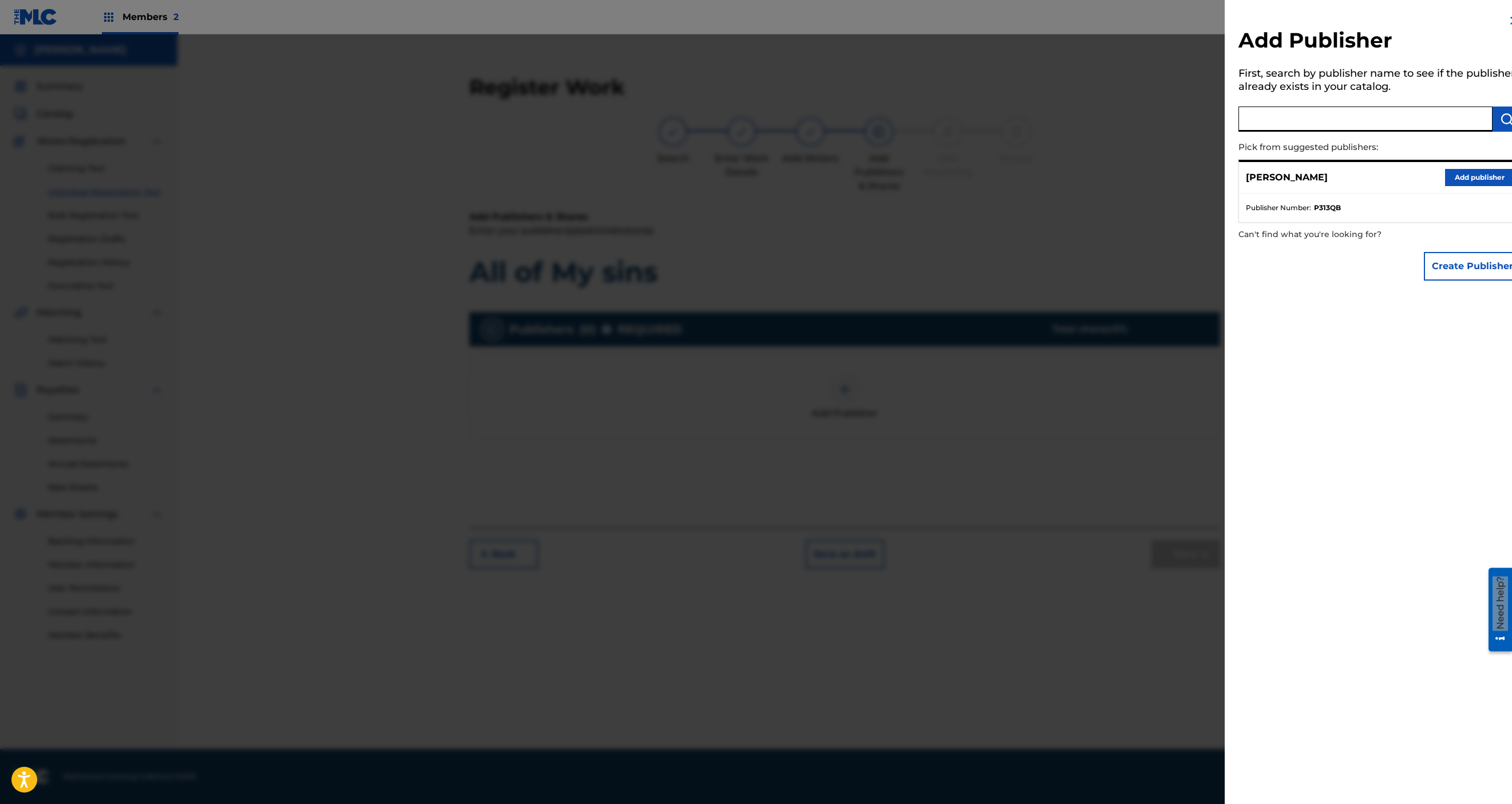 click at bounding box center (1365, 119) 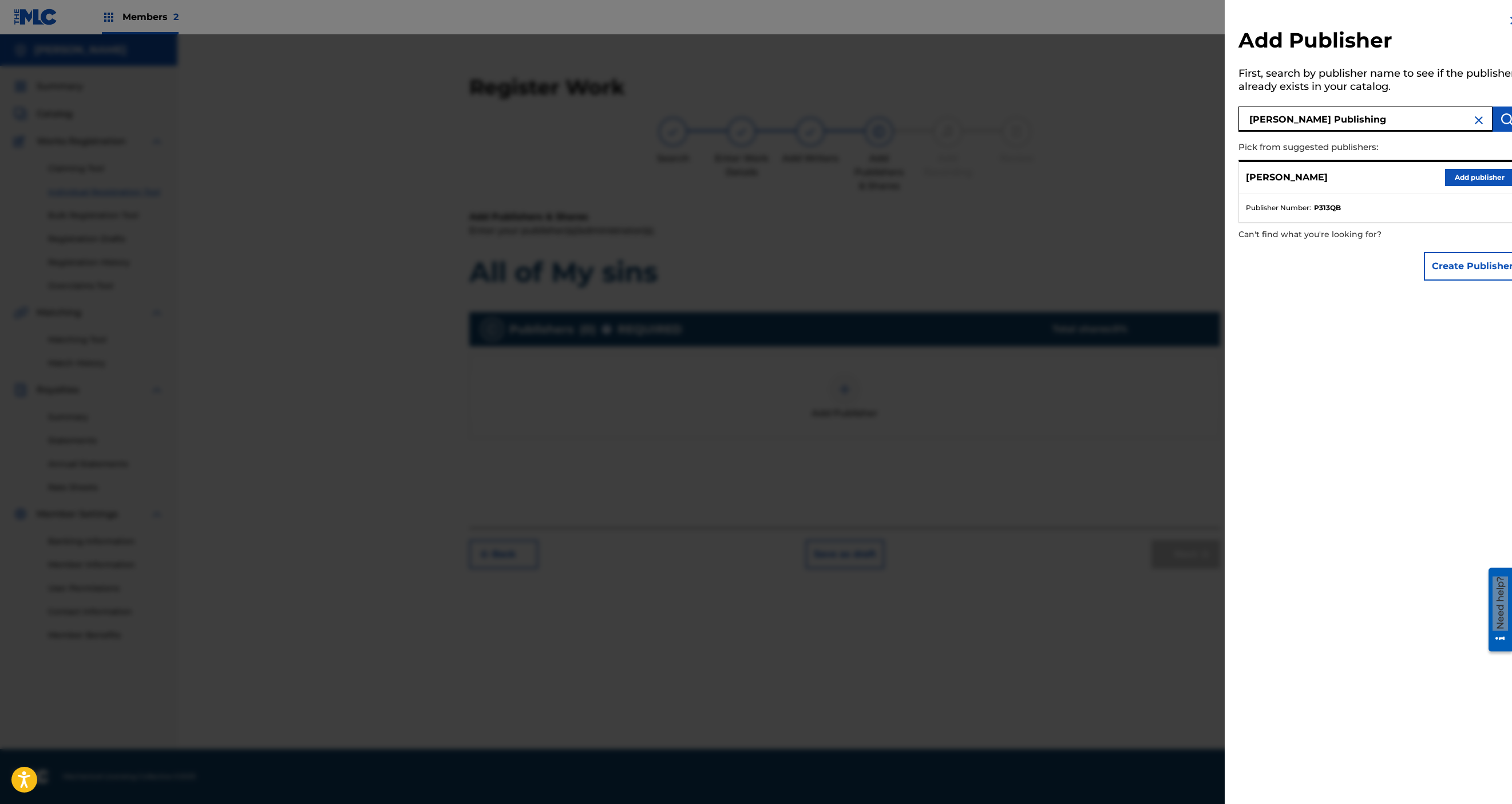 type on "[PERSON_NAME] Publishing" 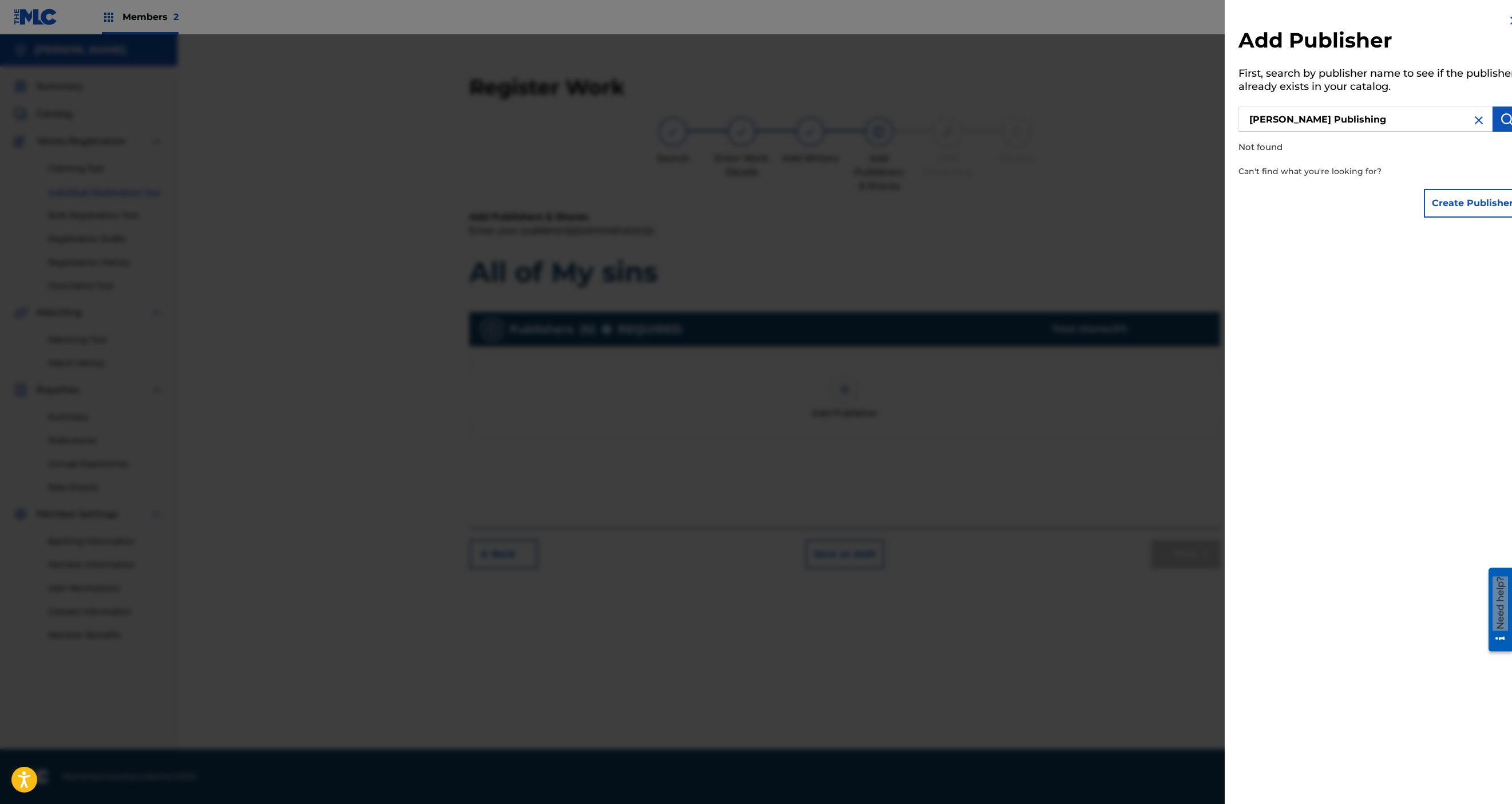 click on "[PERSON_NAME] Publishing" at bounding box center (1365, 119) 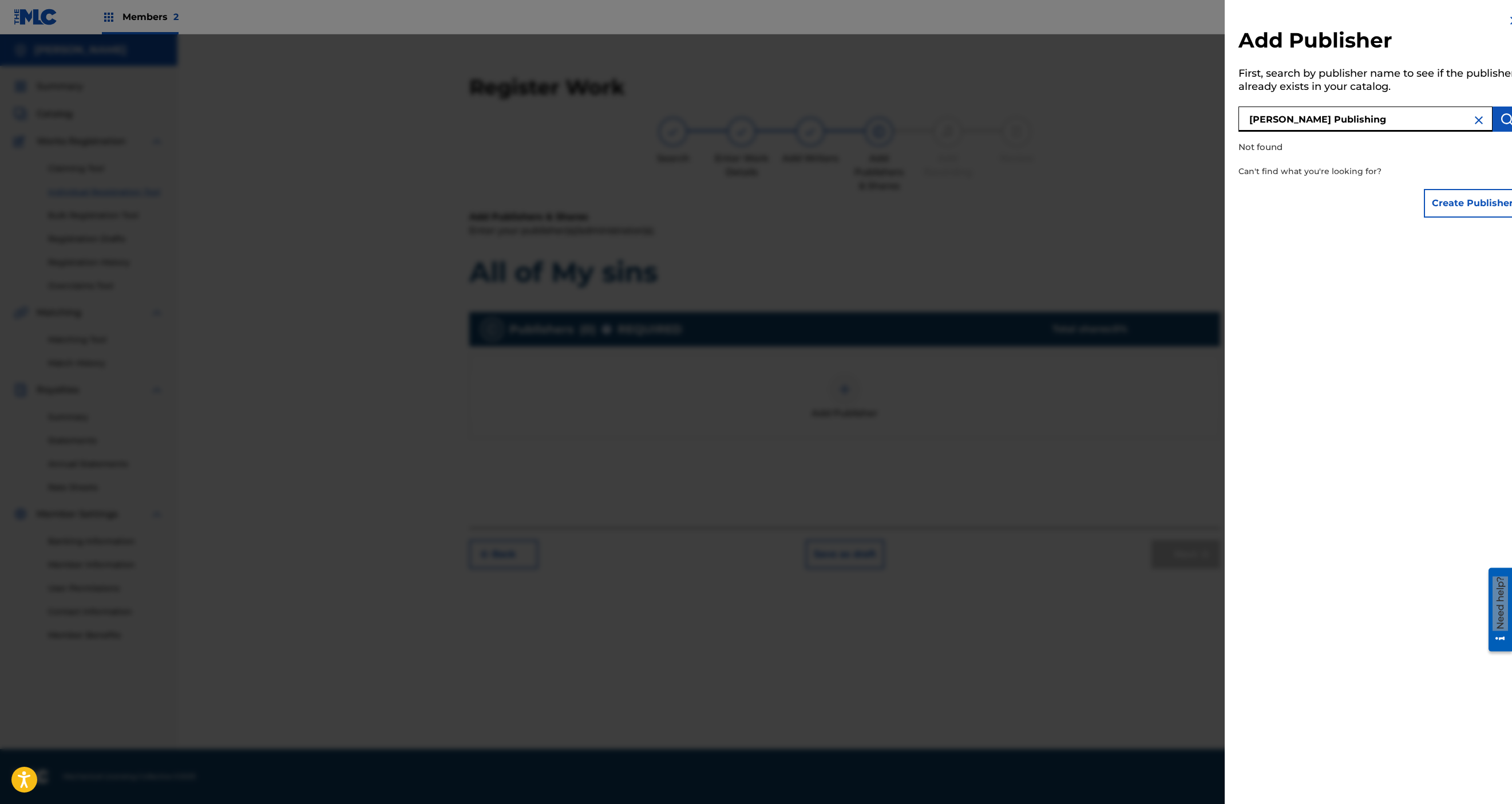 click on "[PERSON_NAME] Publishing" at bounding box center [1365, 119] 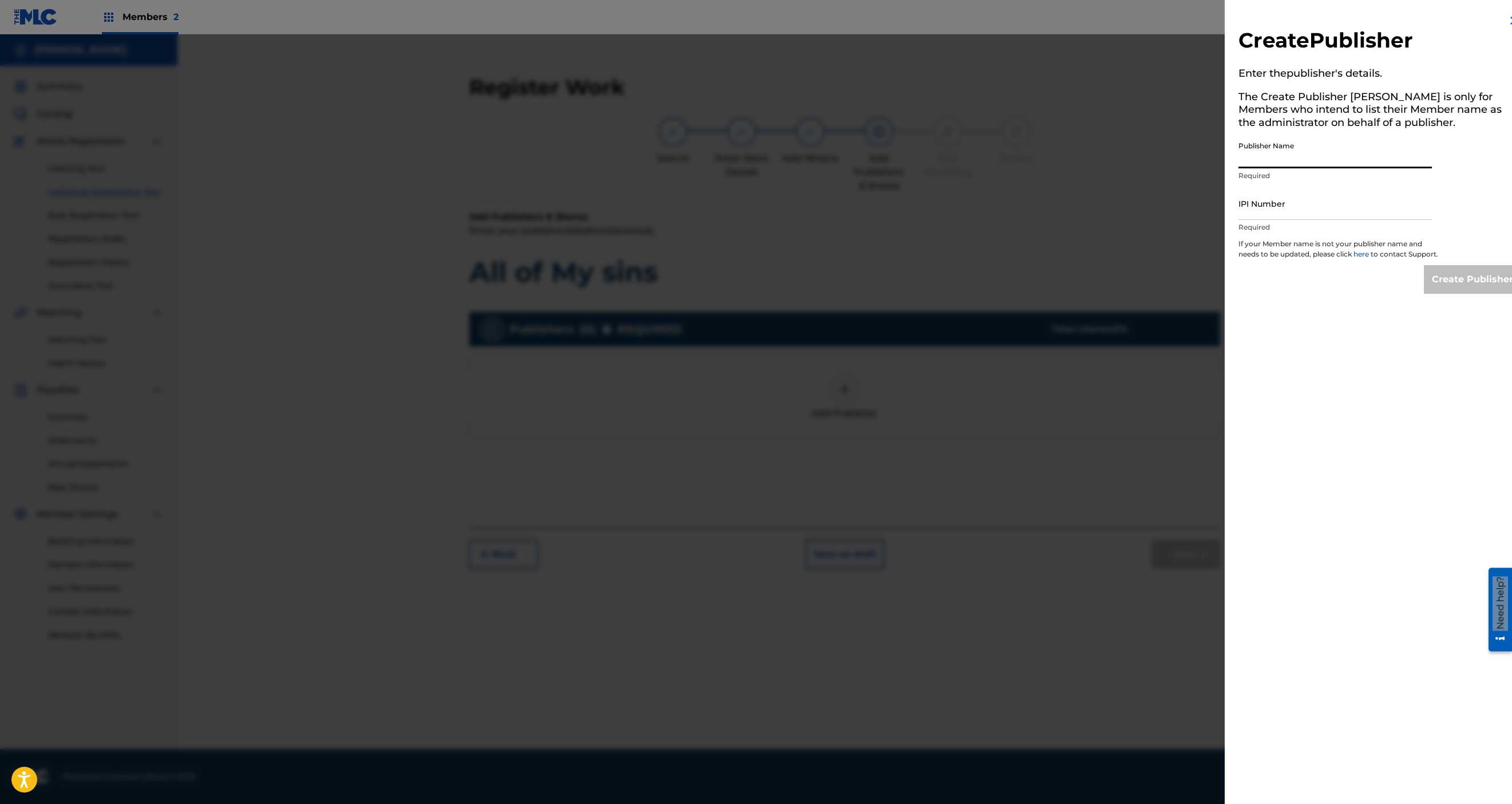click on "Publisher Name" at bounding box center (1335, 152) 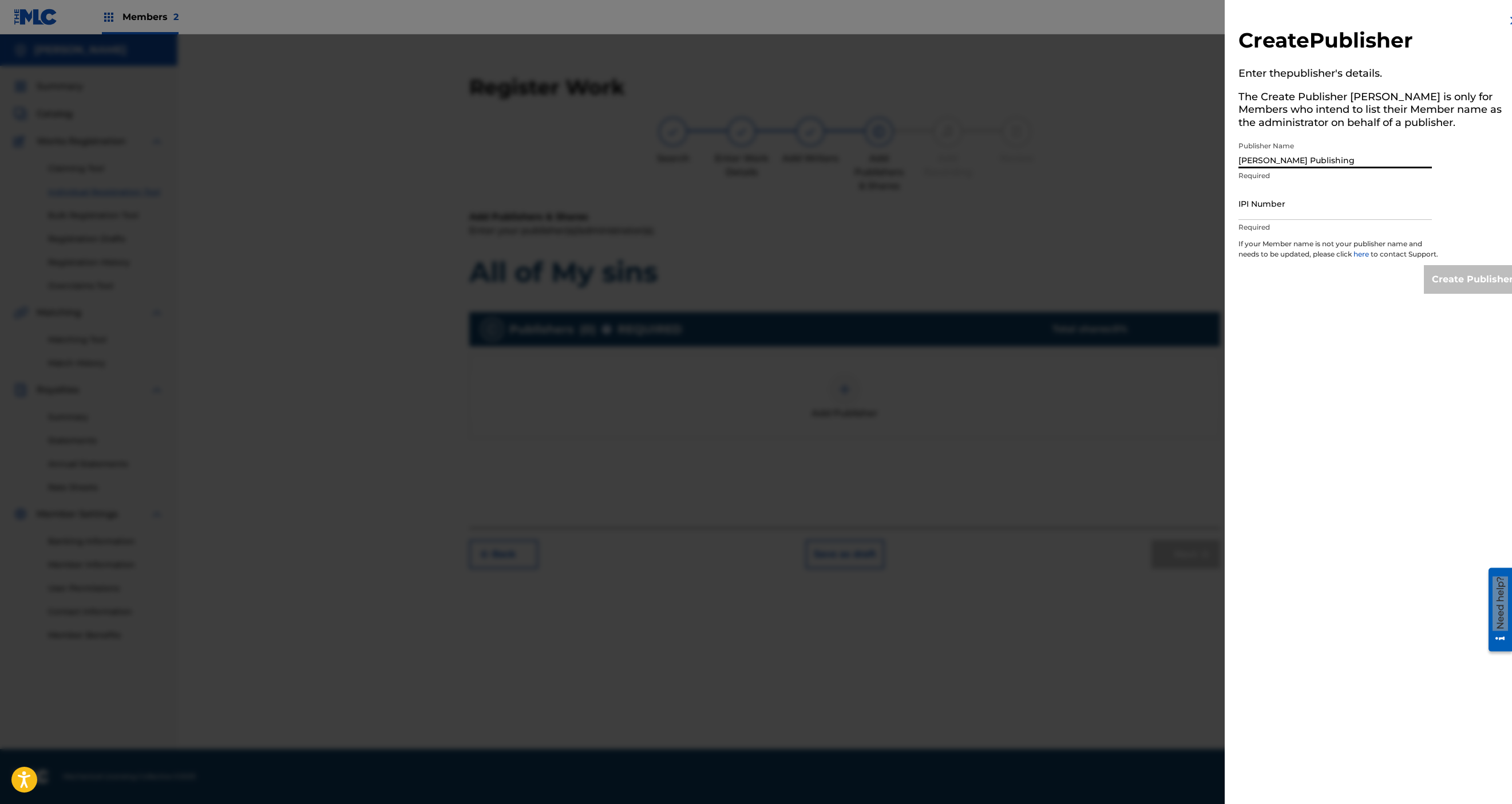 type on "[PERSON_NAME] Publishing" 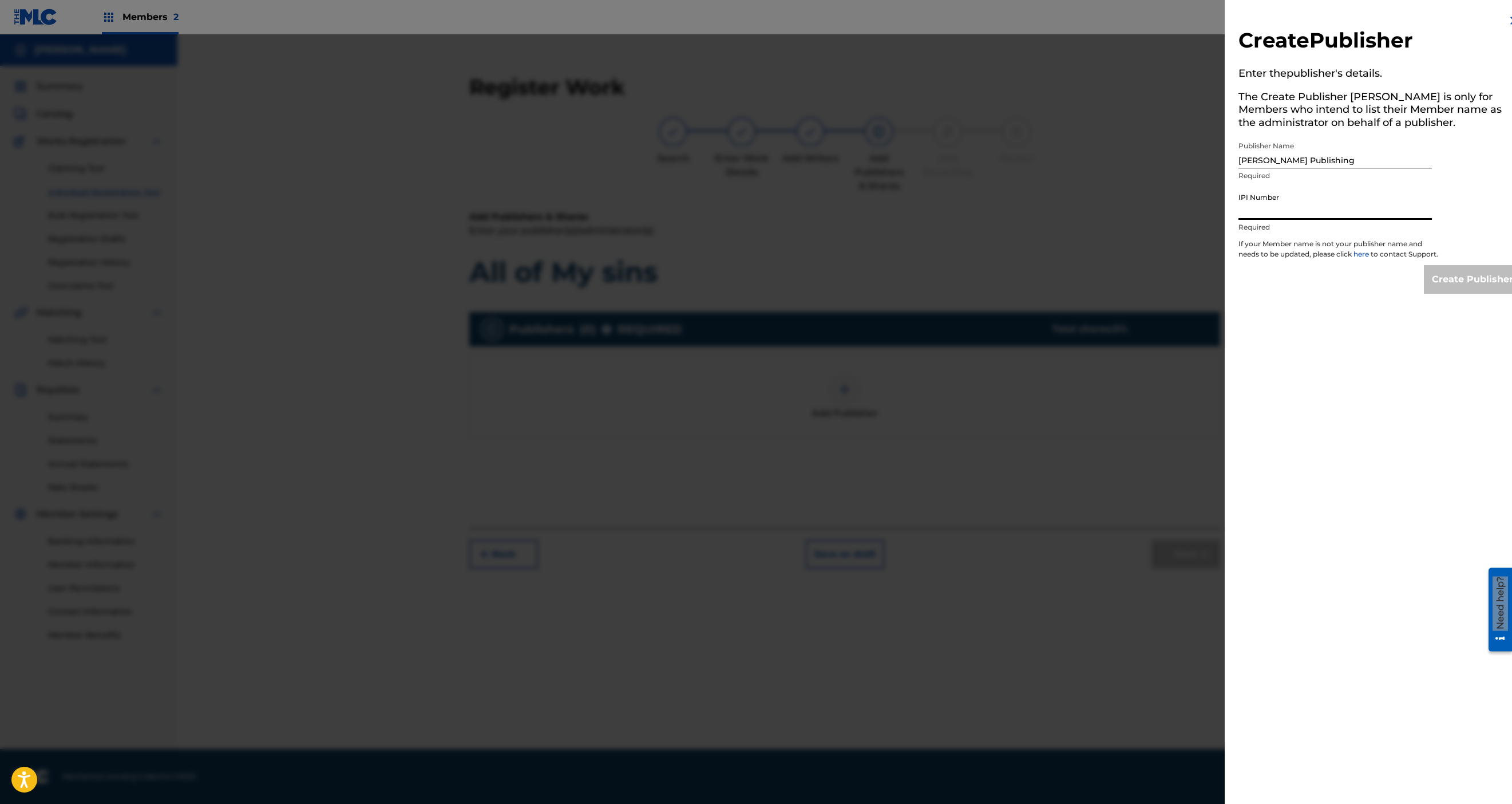 click on "IPI Number" at bounding box center (1335, 203) 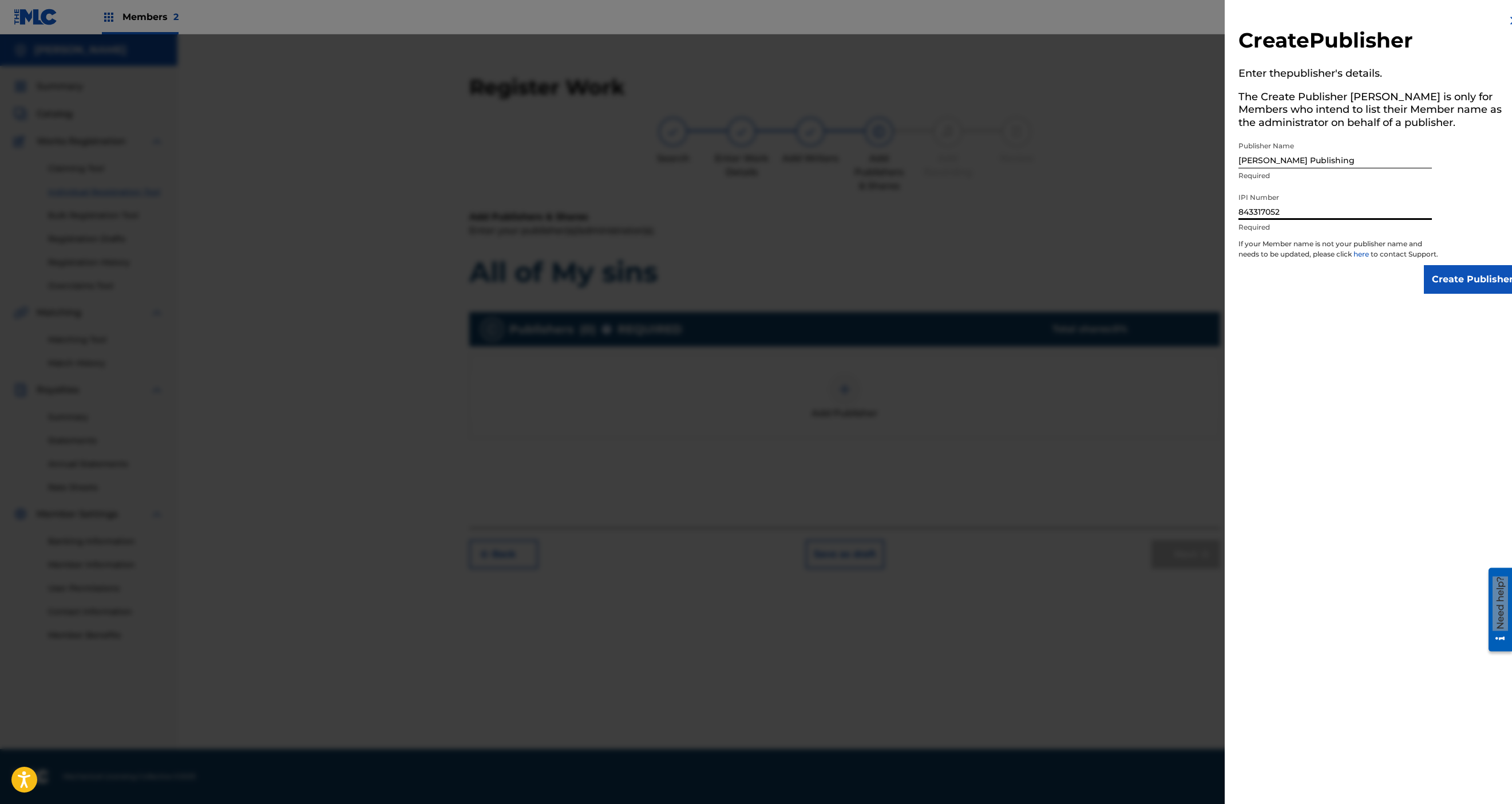 type on "843317052" 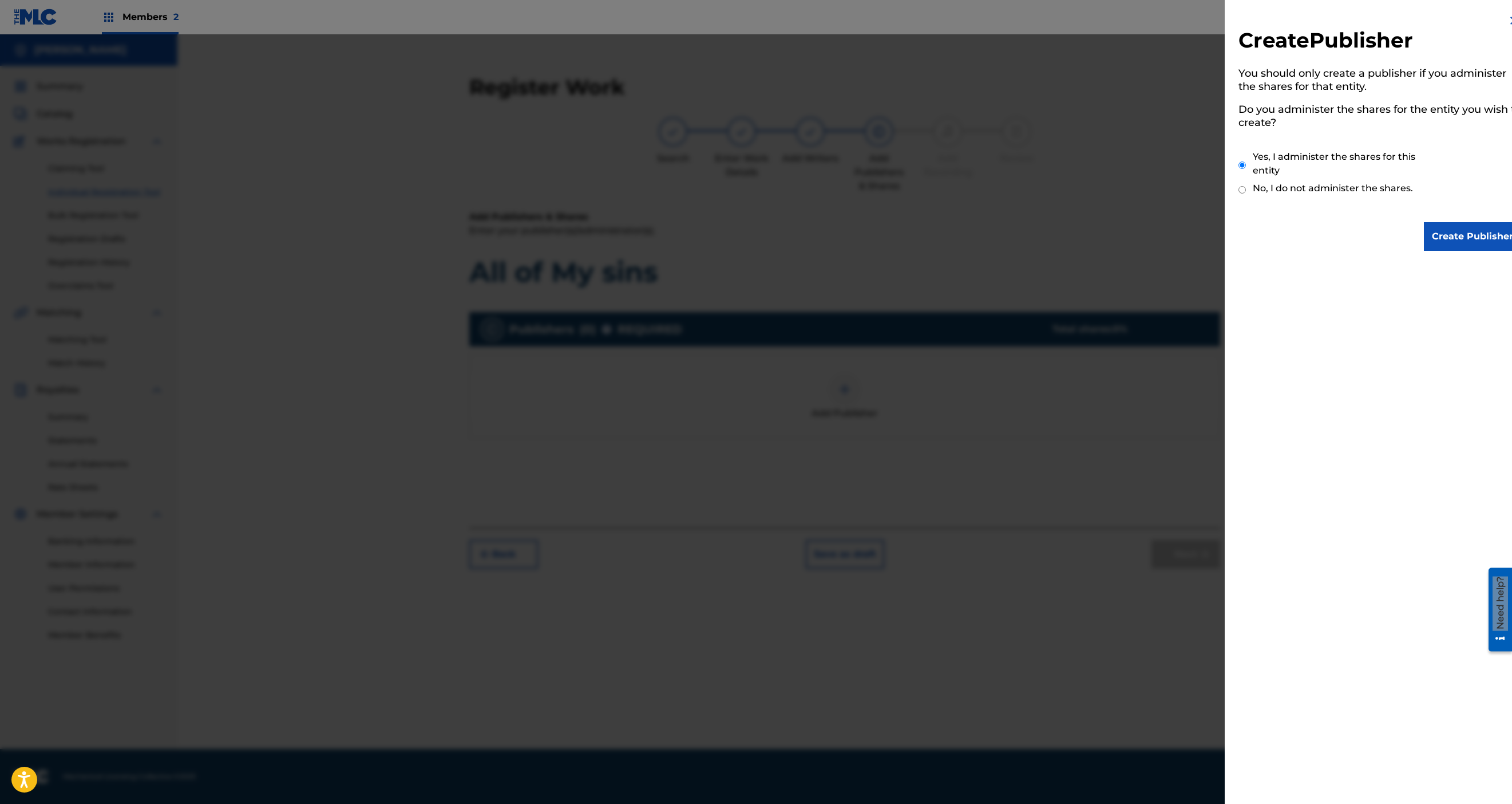 click on "Create Publisher" at bounding box center (1473, 237) 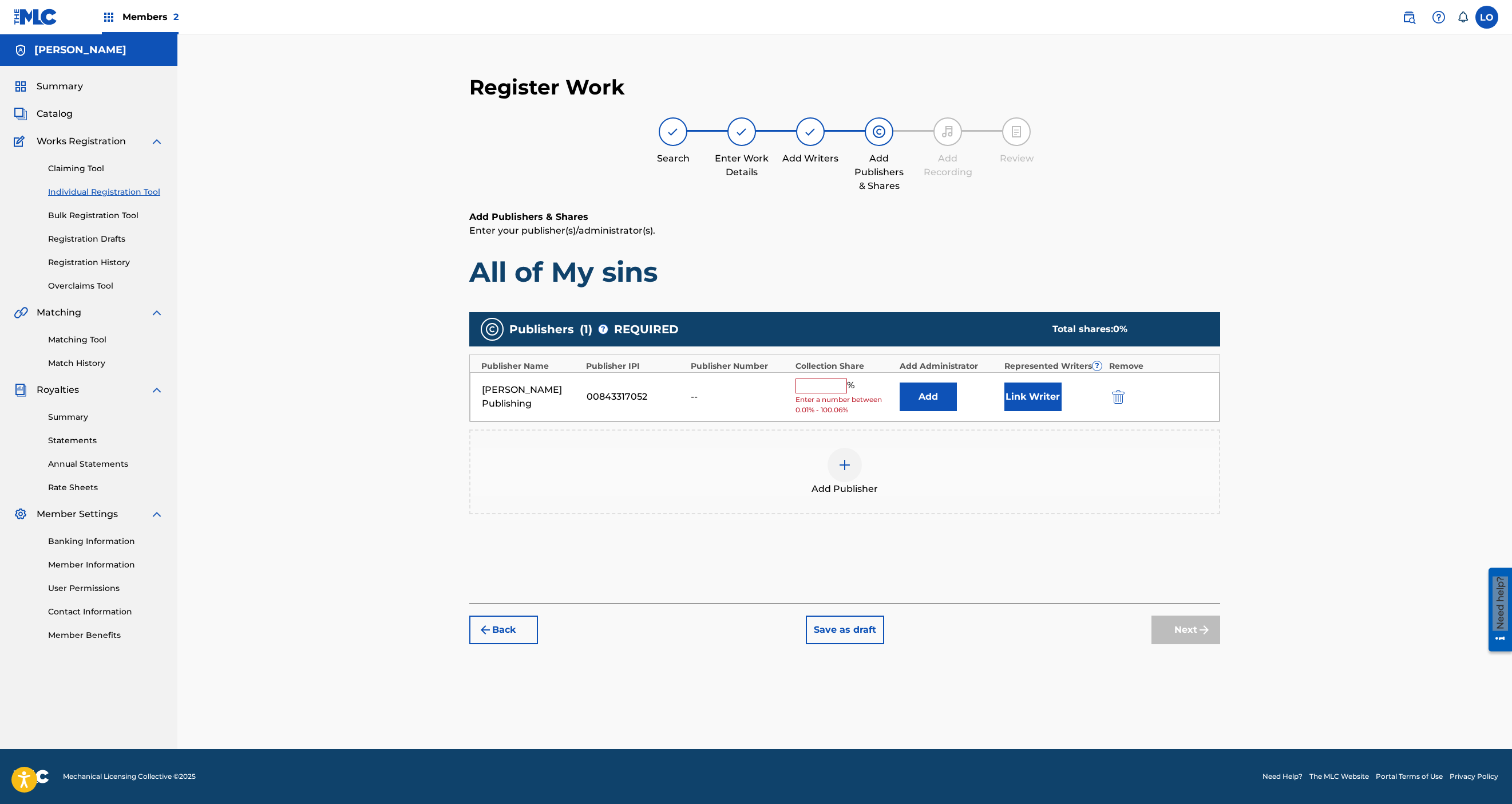 click at bounding box center [821, 386] 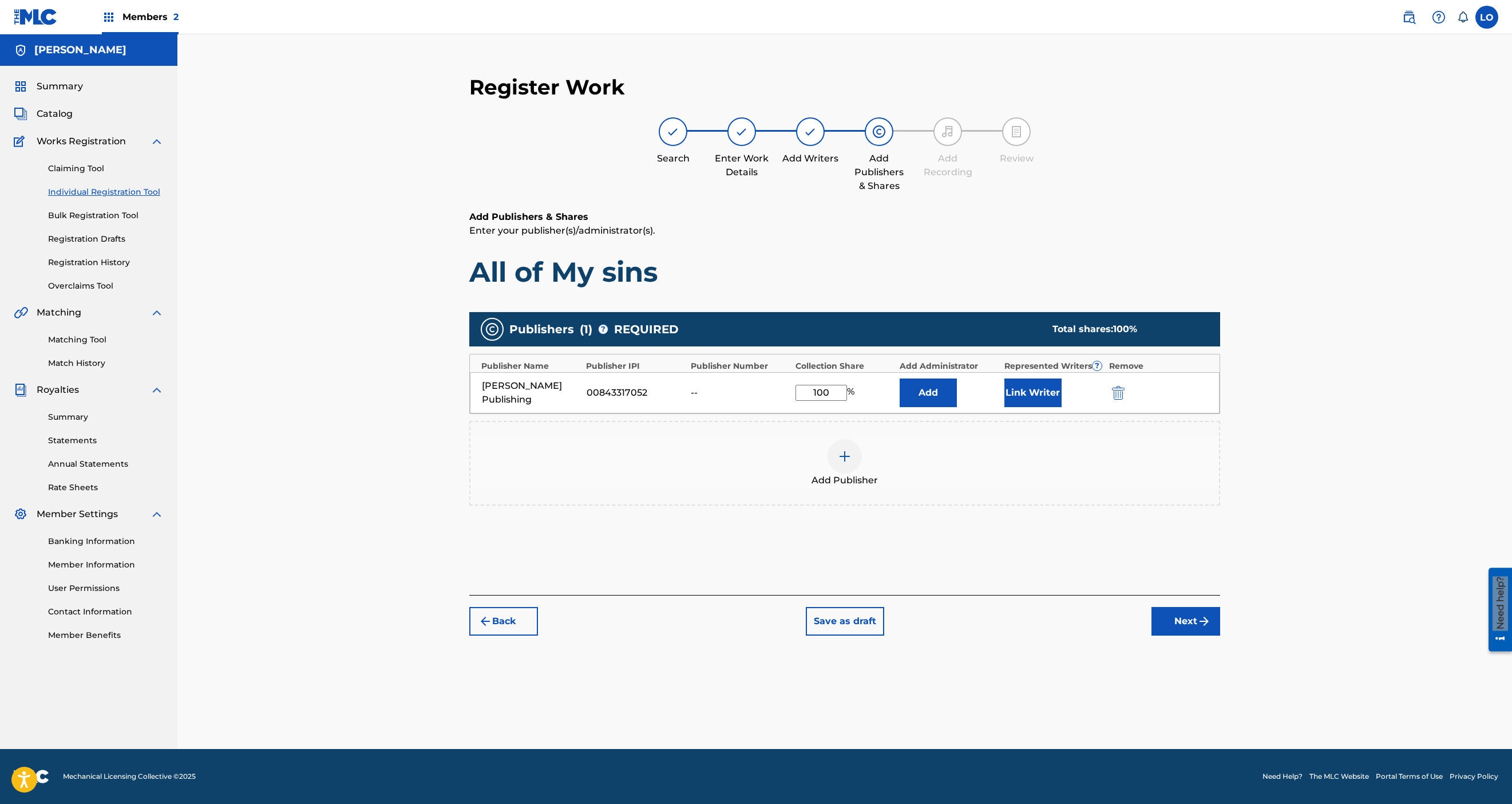 type on "100" 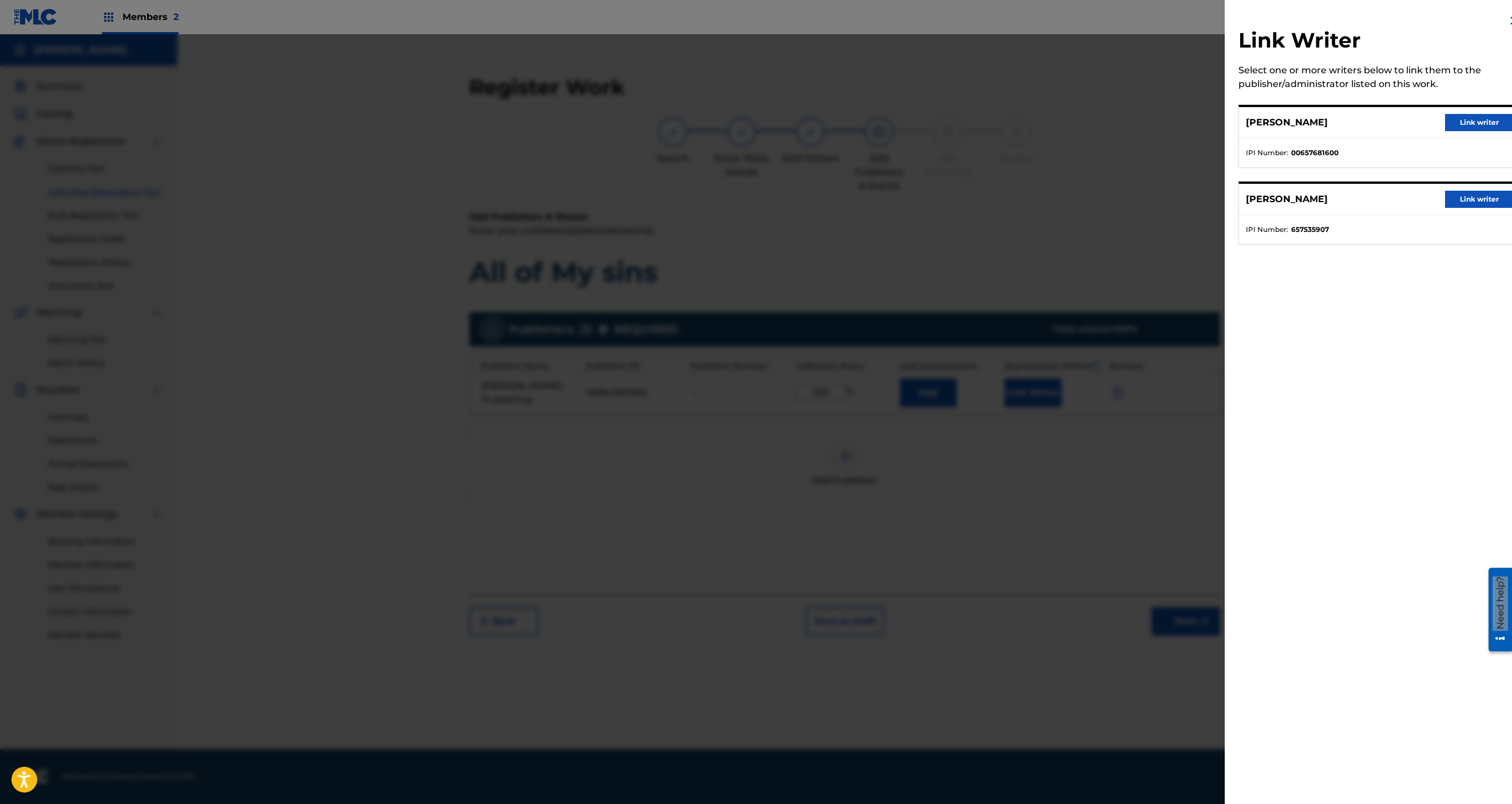 click on "Link writer" at bounding box center (1479, 199) 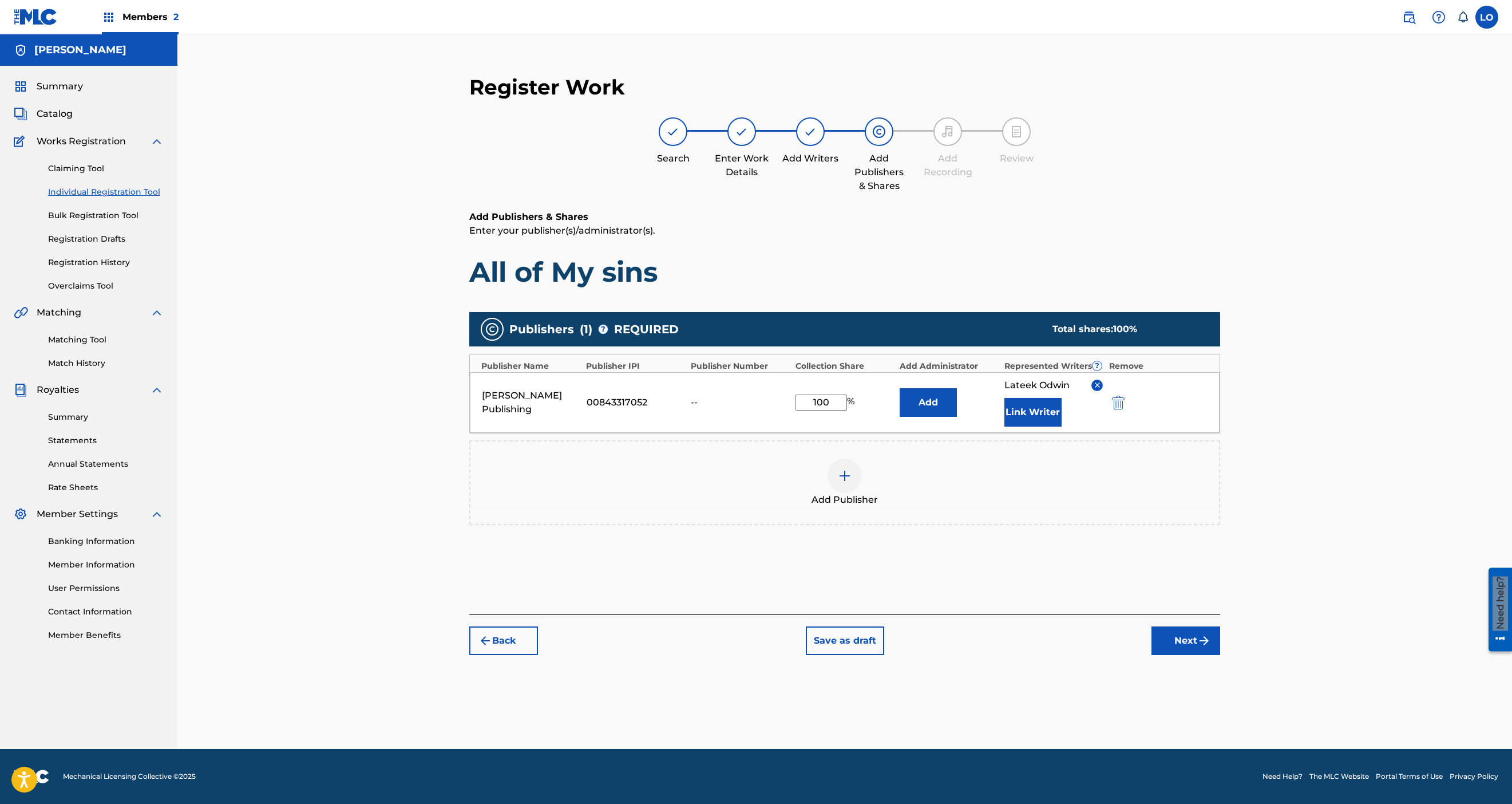 click at bounding box center (845, 476) 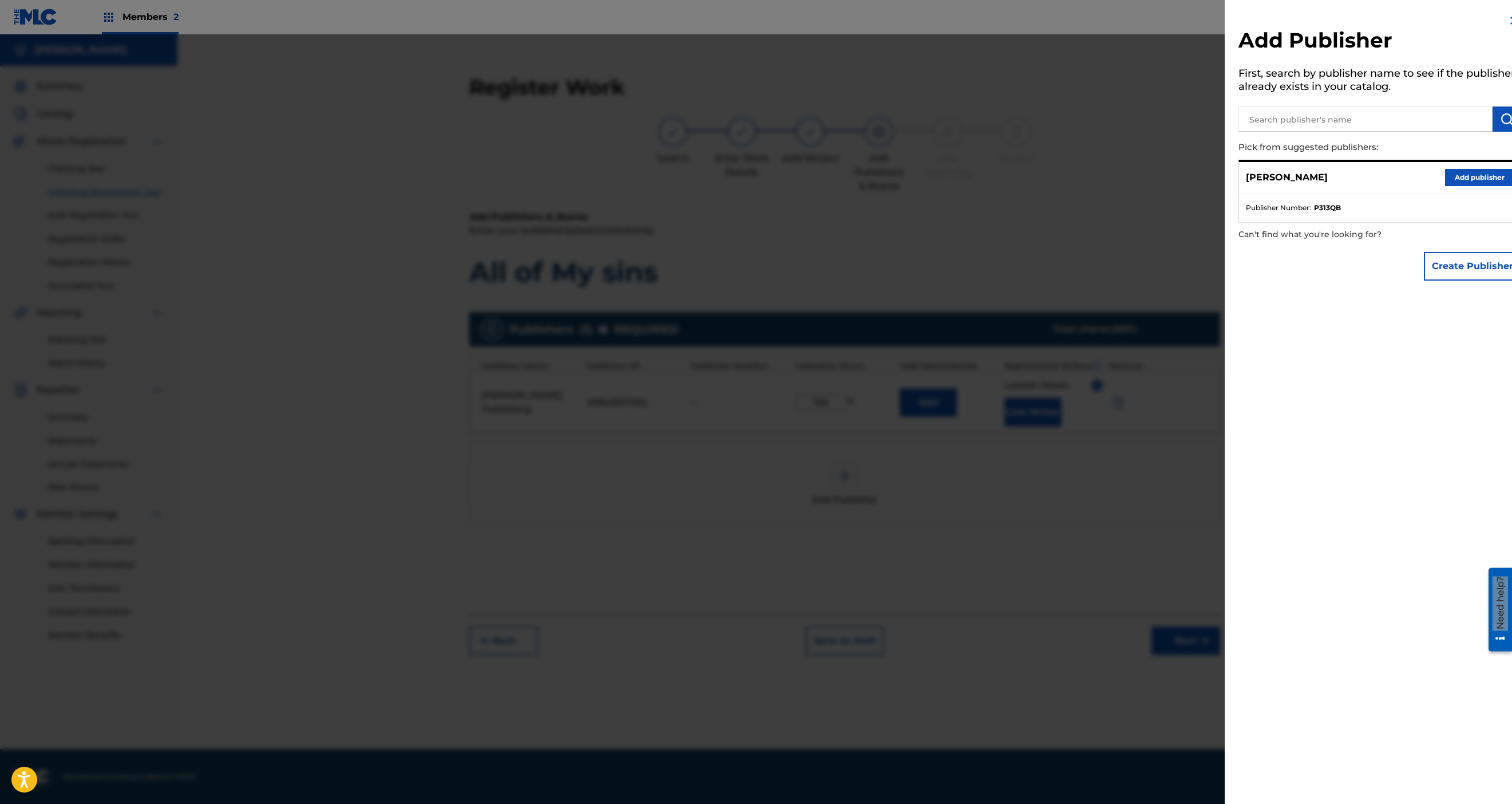 click on "Add publisher" at bounding box center (1479, 178) 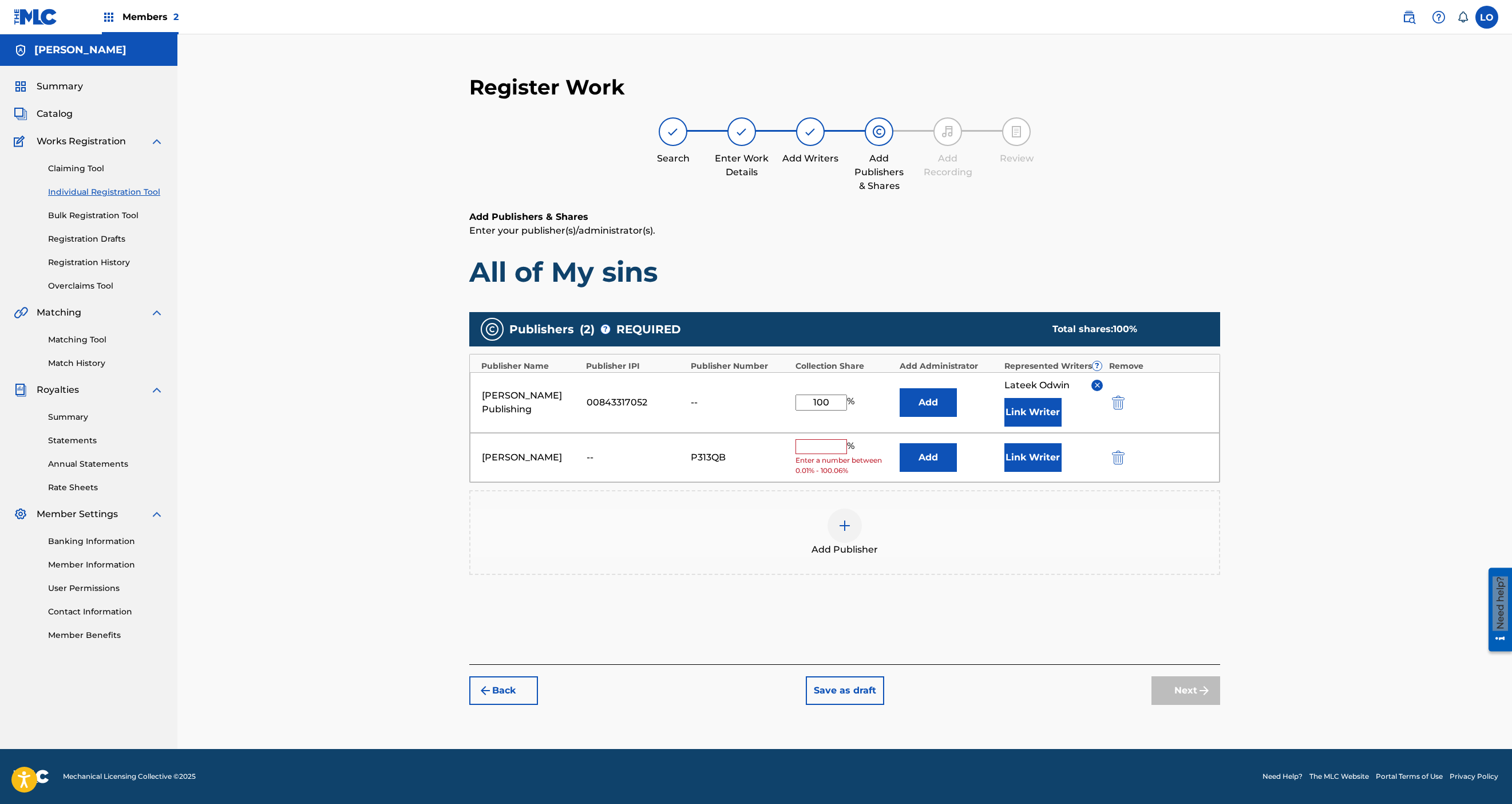 click at bounding box center [821, 447] 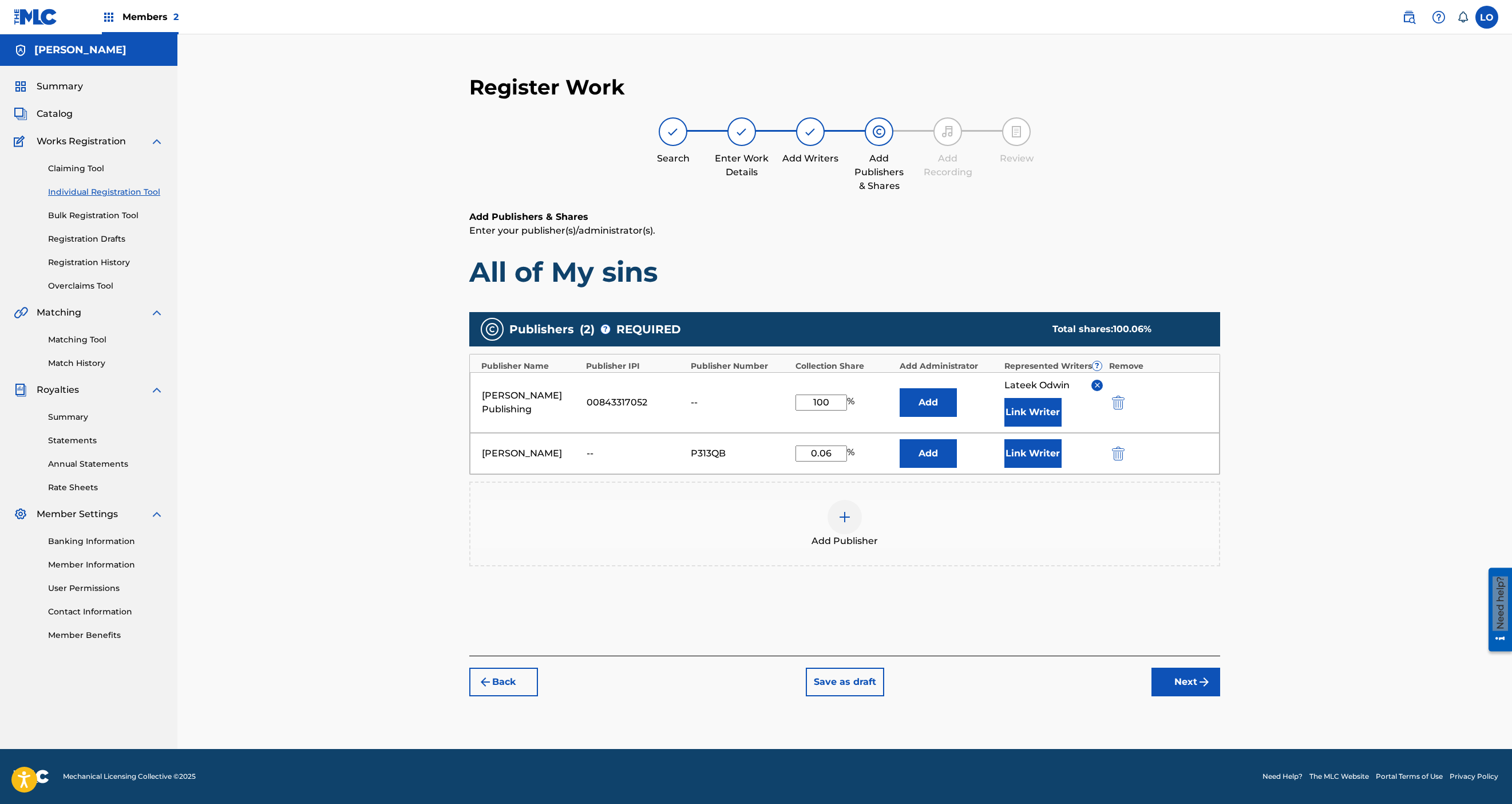 type on "0.06" 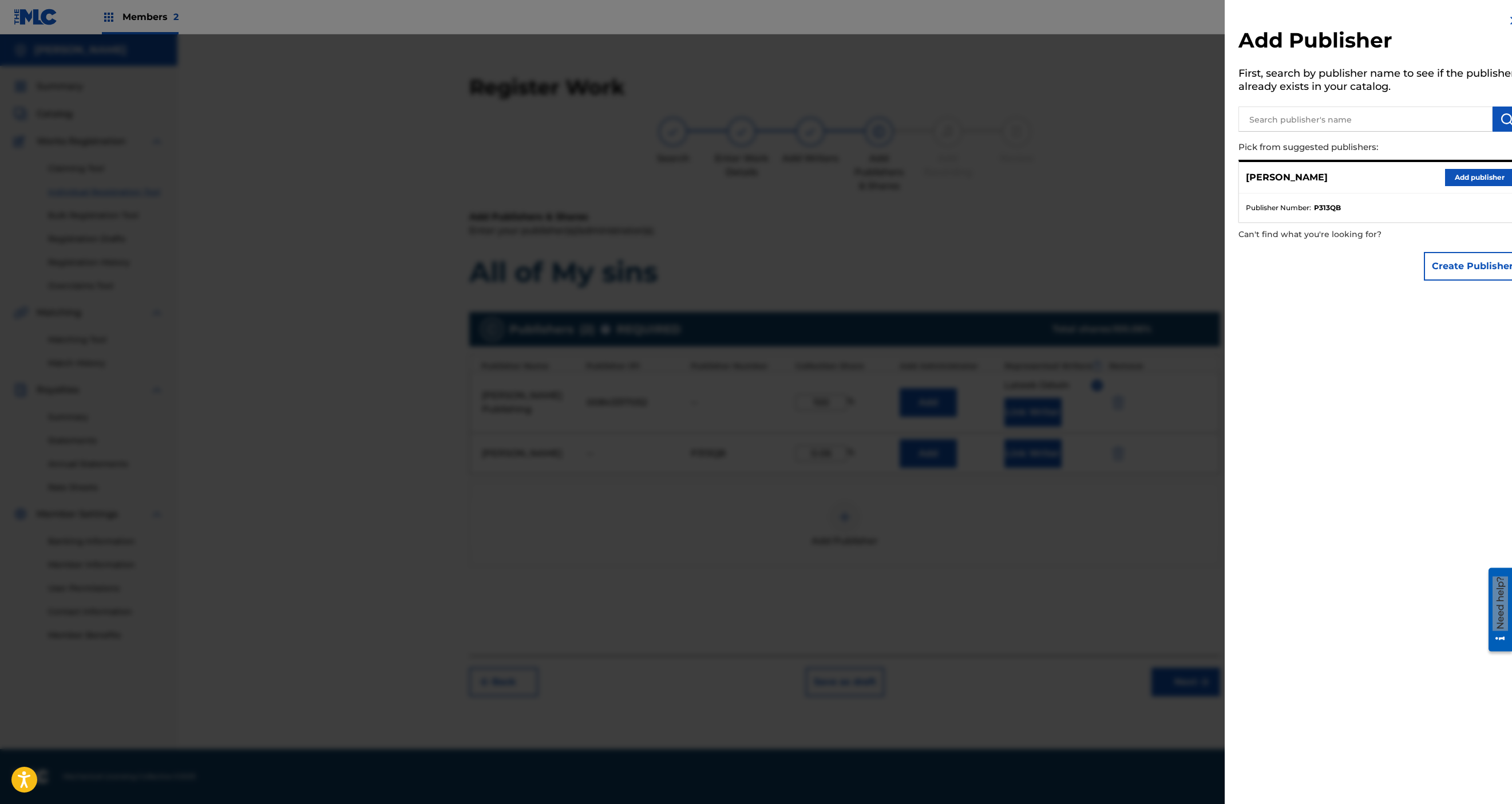 click at bounding box center (756, 436) 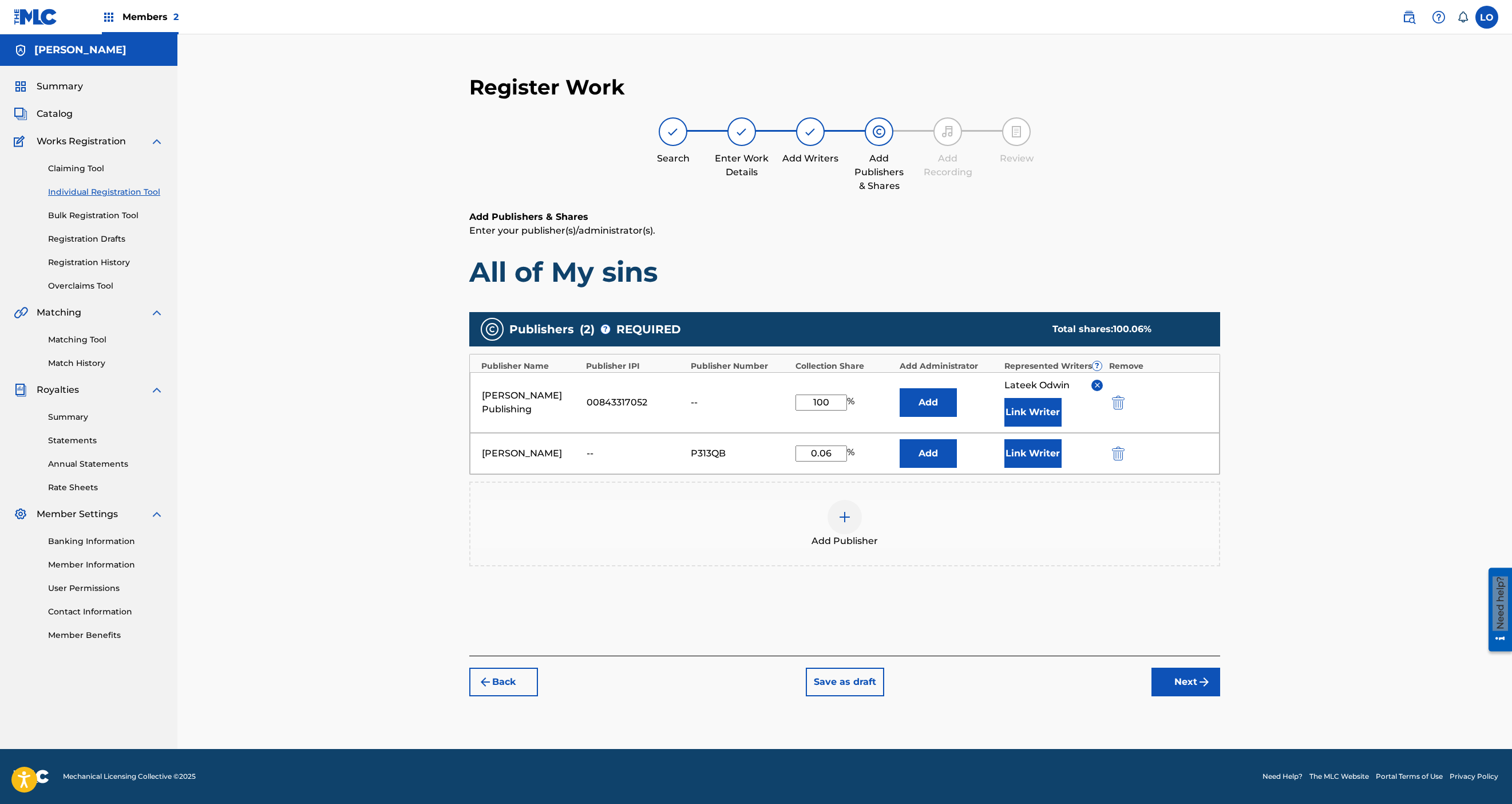 scroll, scrollTop: 361, scrollLeft: 0, axis: vertical 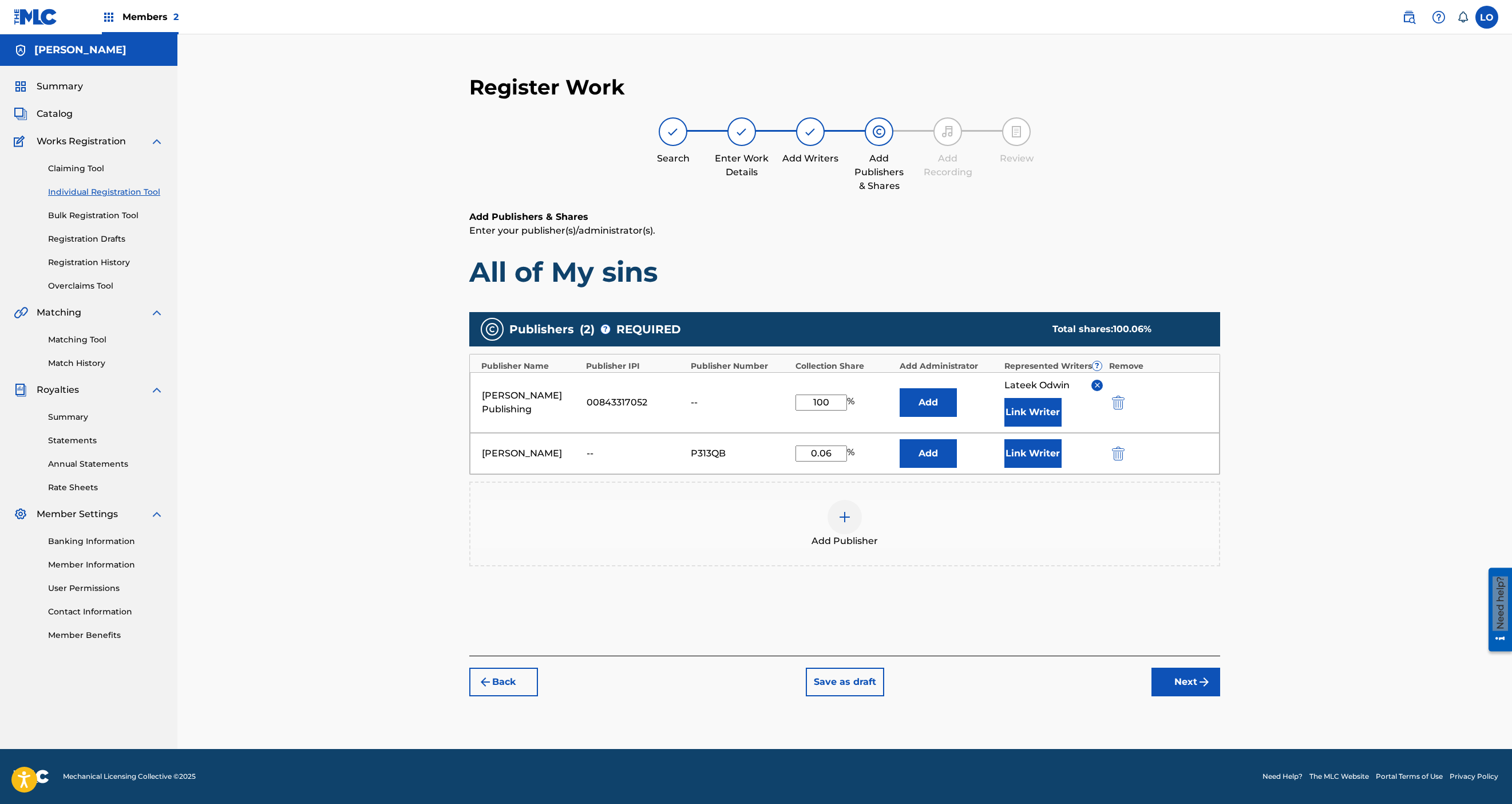 click on "Next" at bounding box center (1186, 682) 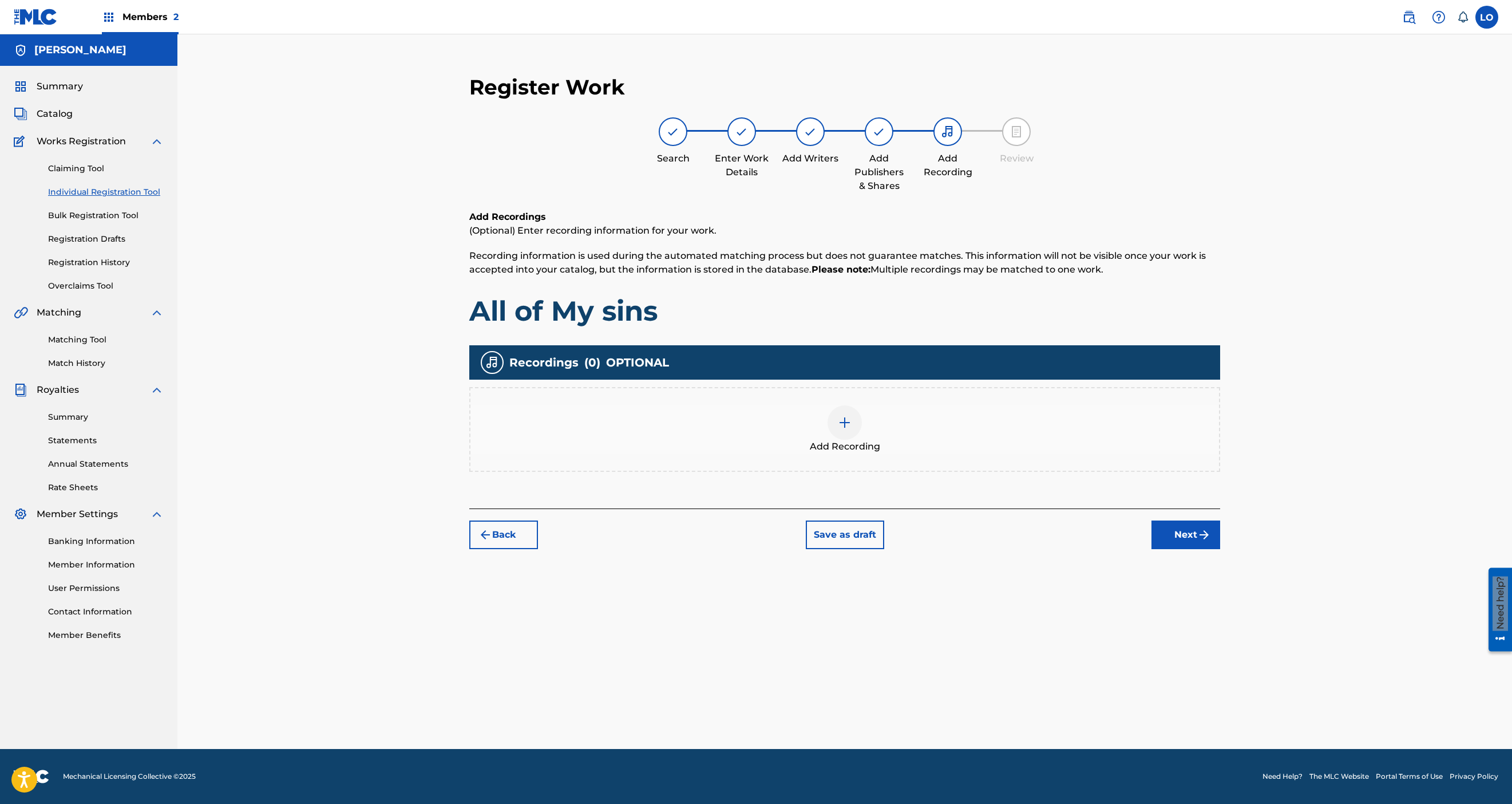 click at bounding box center [845, 423] 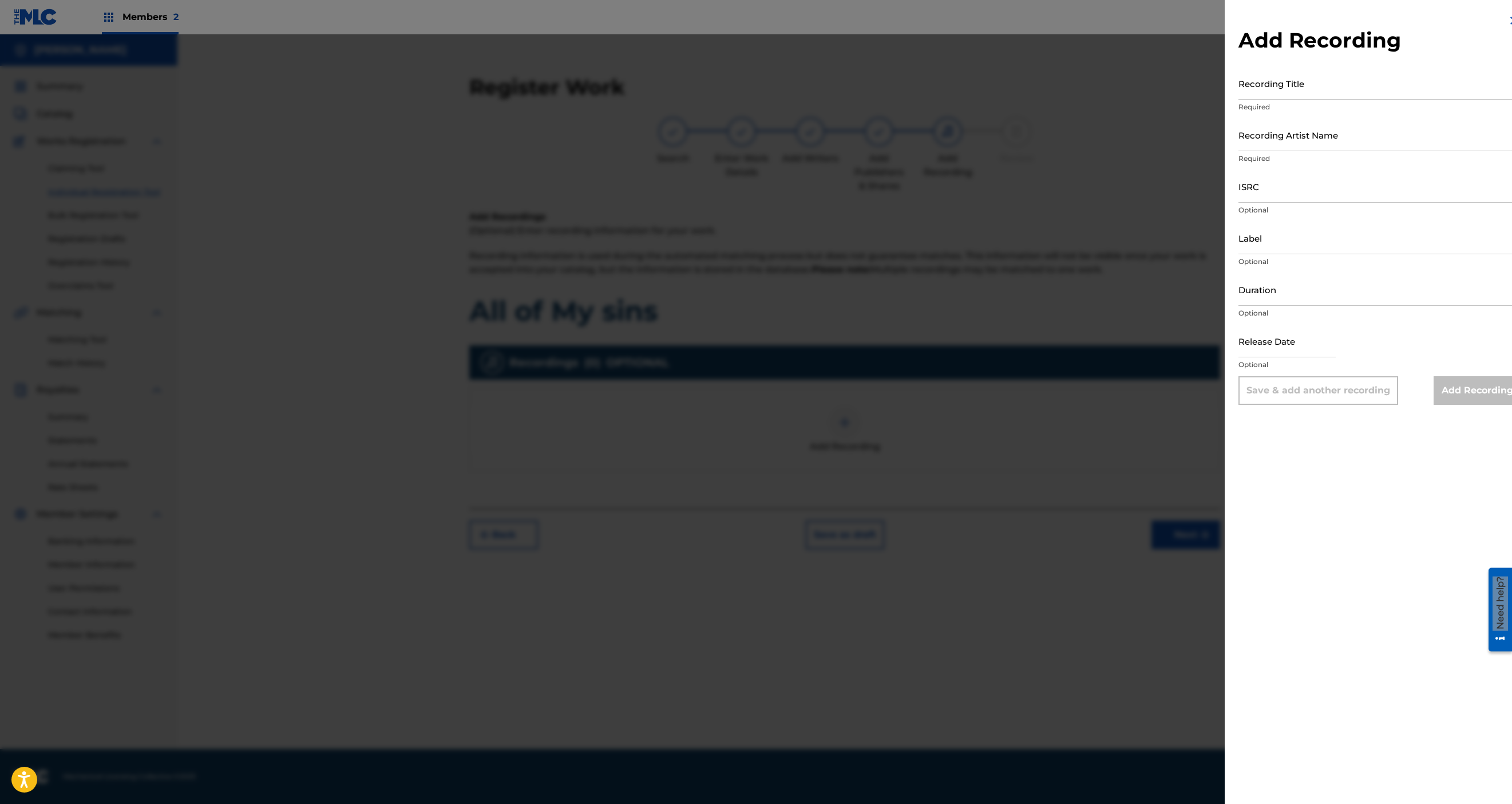 click on "Recording Title" at bounding box center (1380, 83) 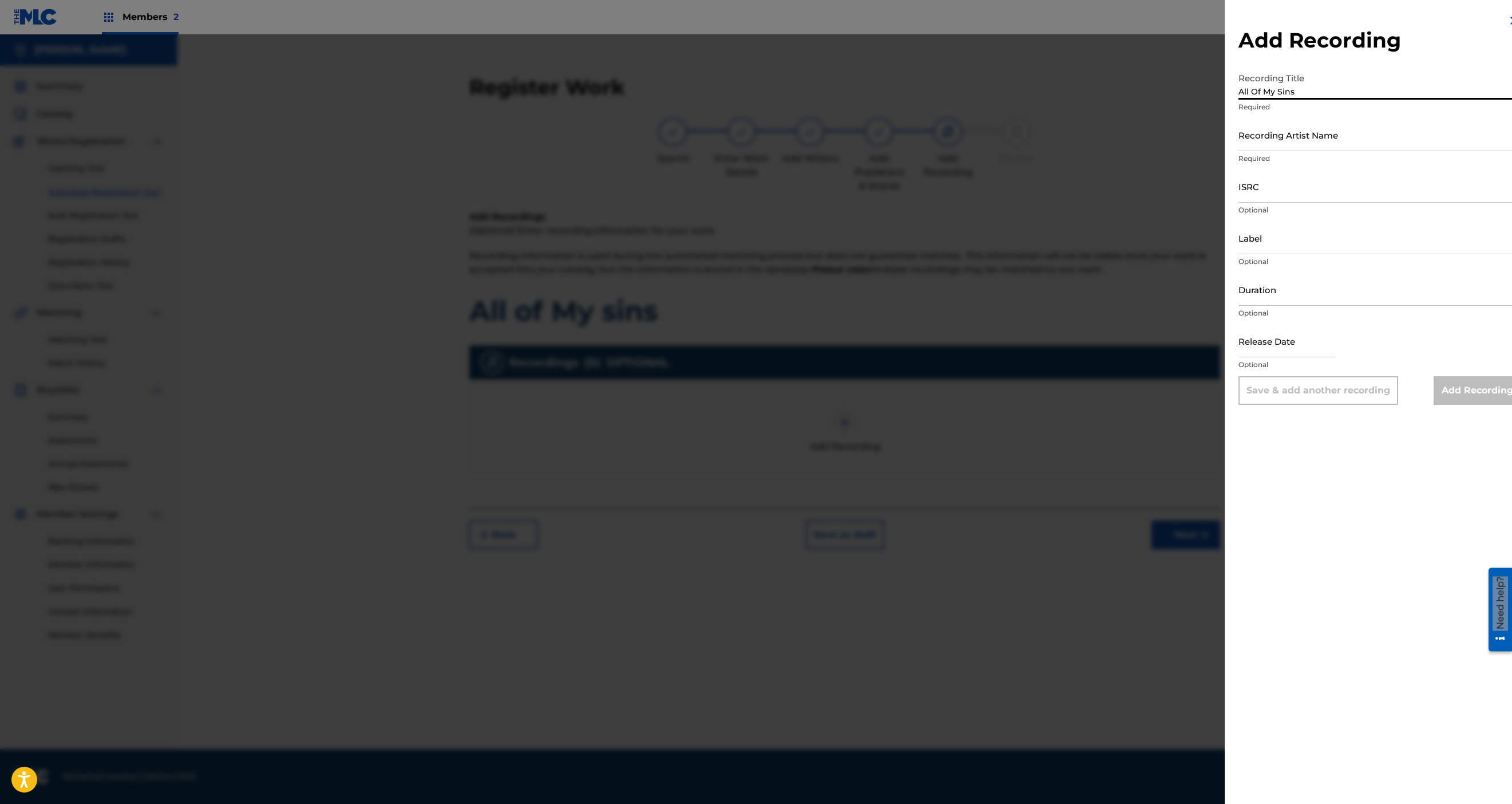 type on "All Of My Sins" 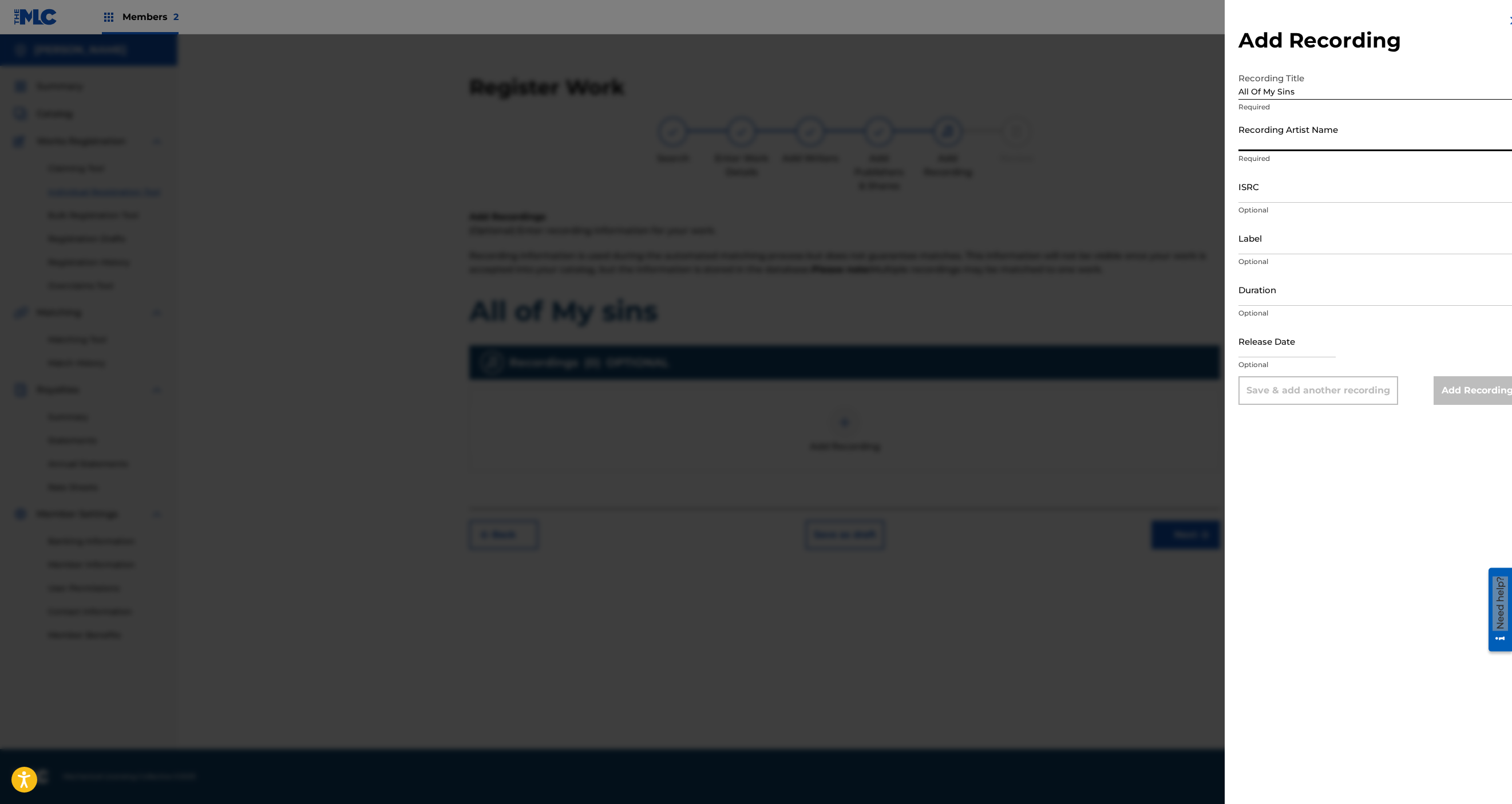 click on "Recording Artist Name" at bounding box center (1380, 135) 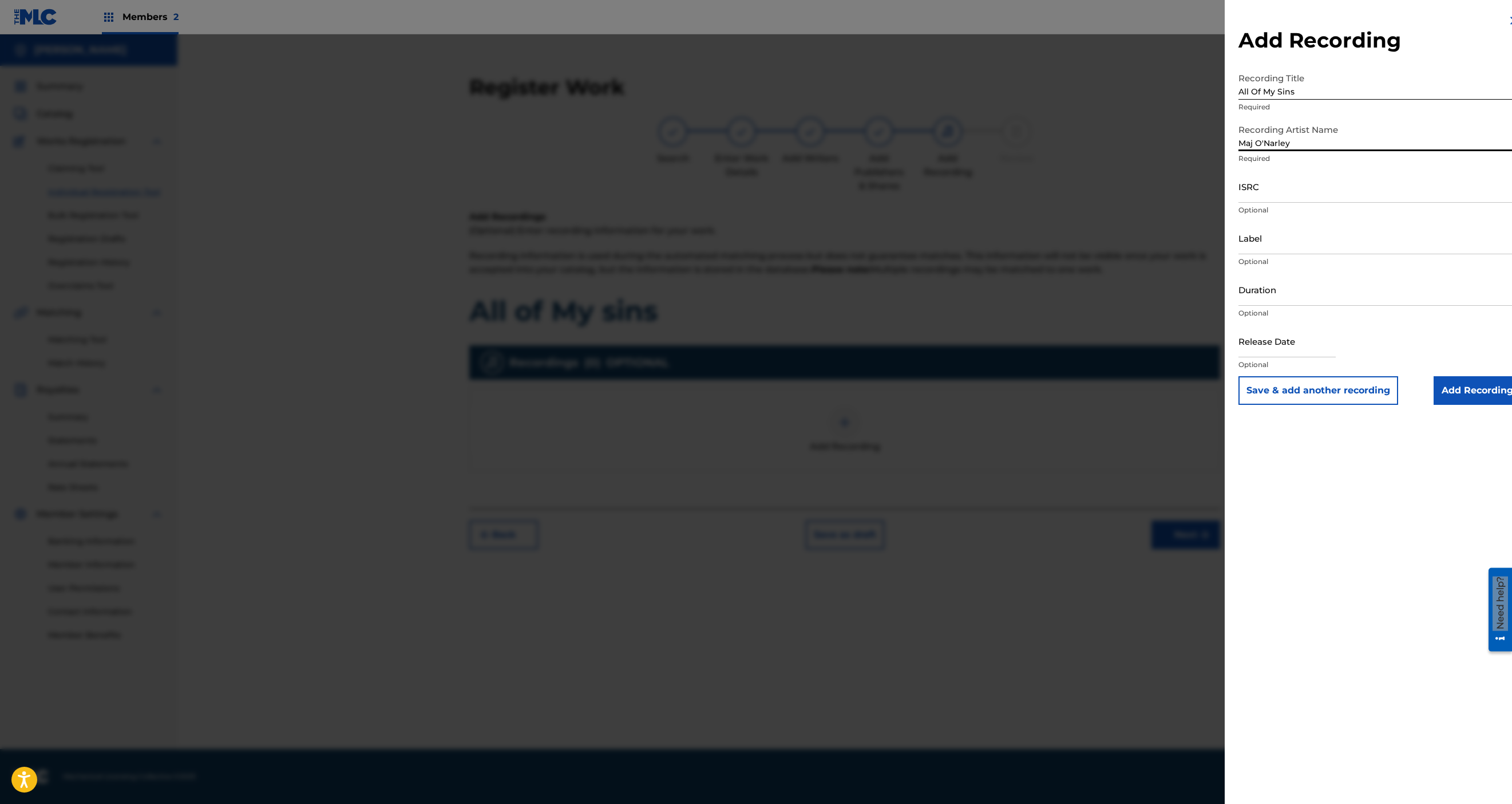 type on "Maj O'Narley" 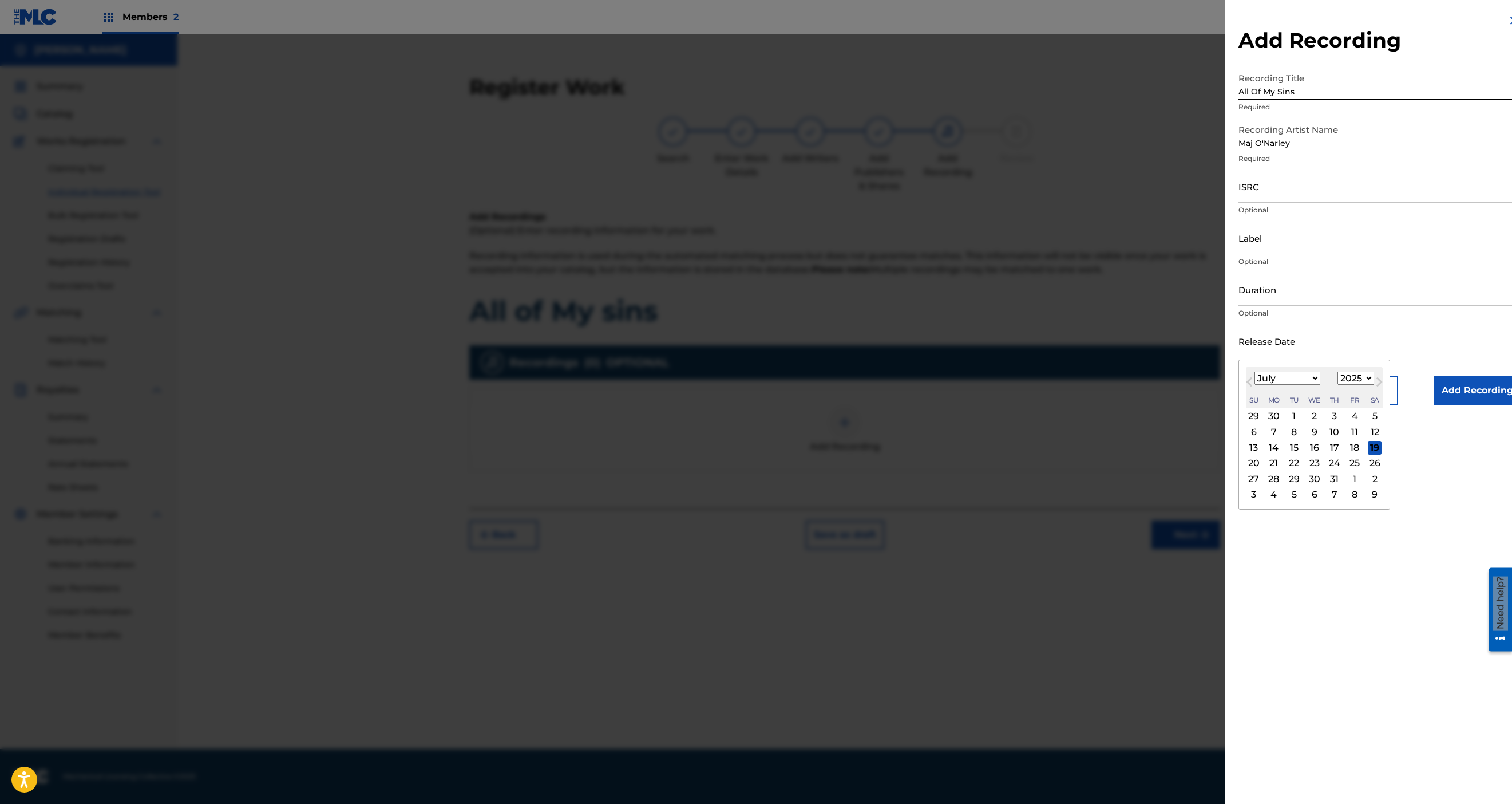 click at bounding box center (1287, 341) 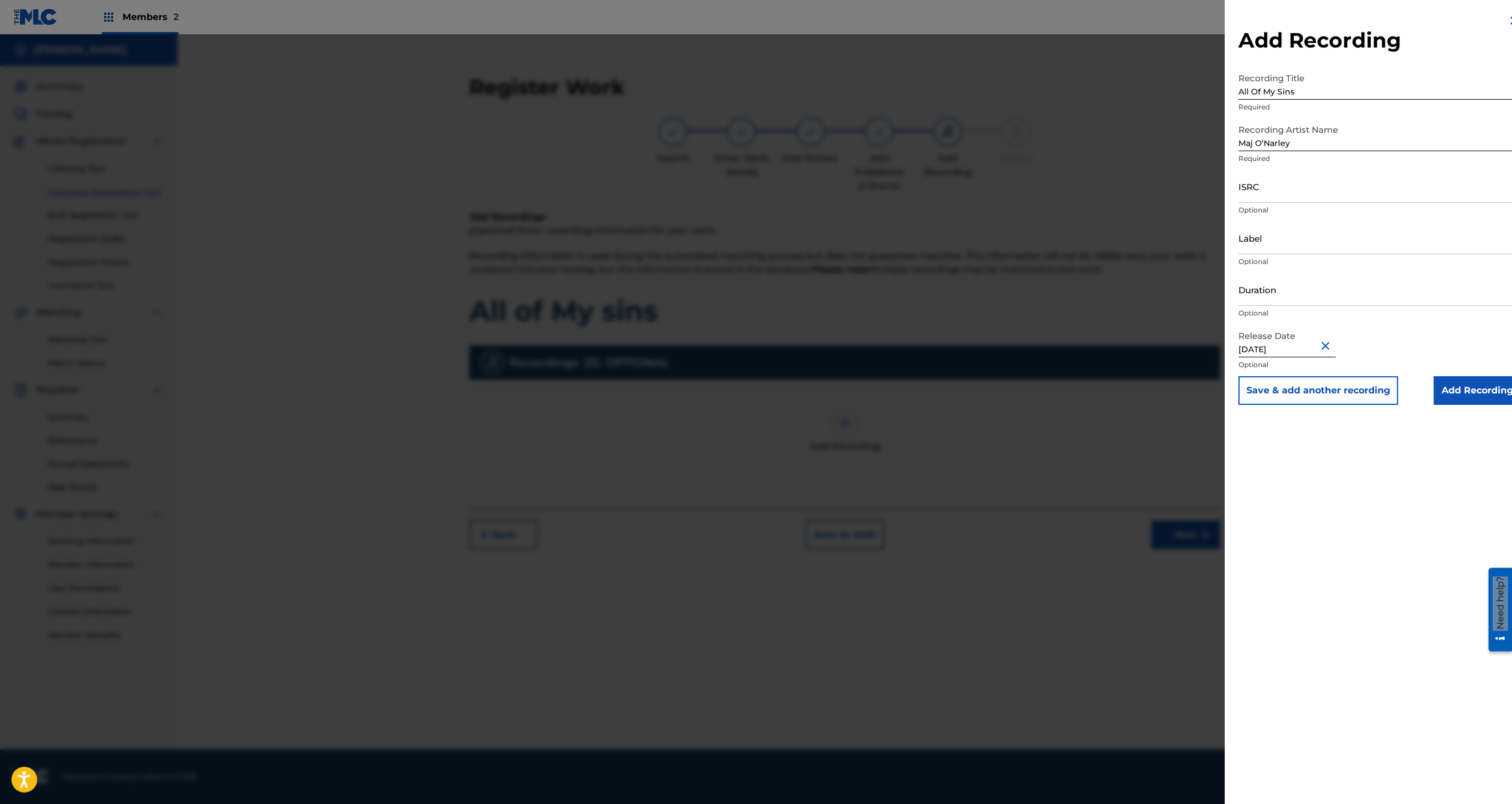 click on "Add Recording" at bounding box center (1477, 391) 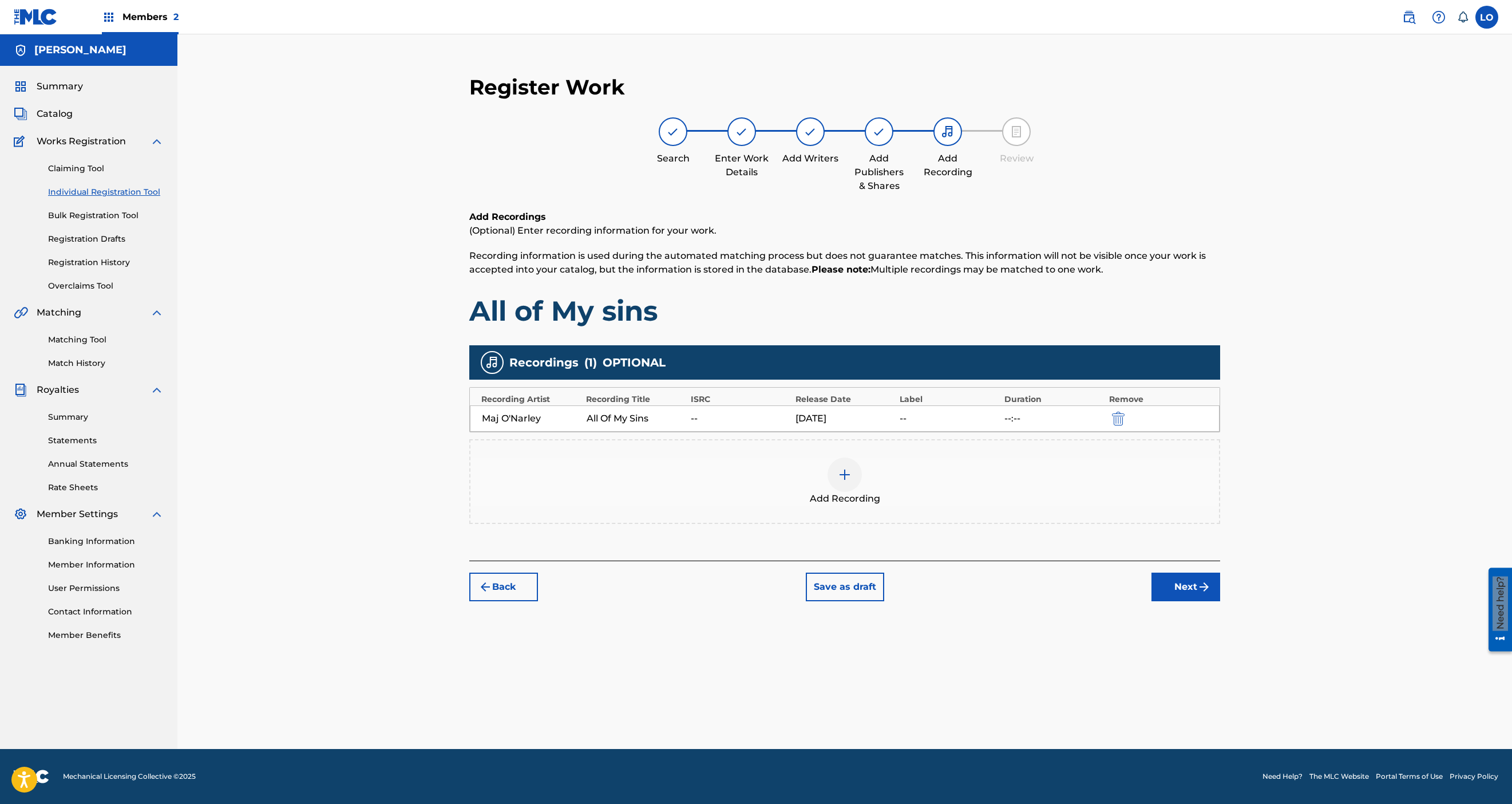 click on "Next" at bounding box center [1186, 587] 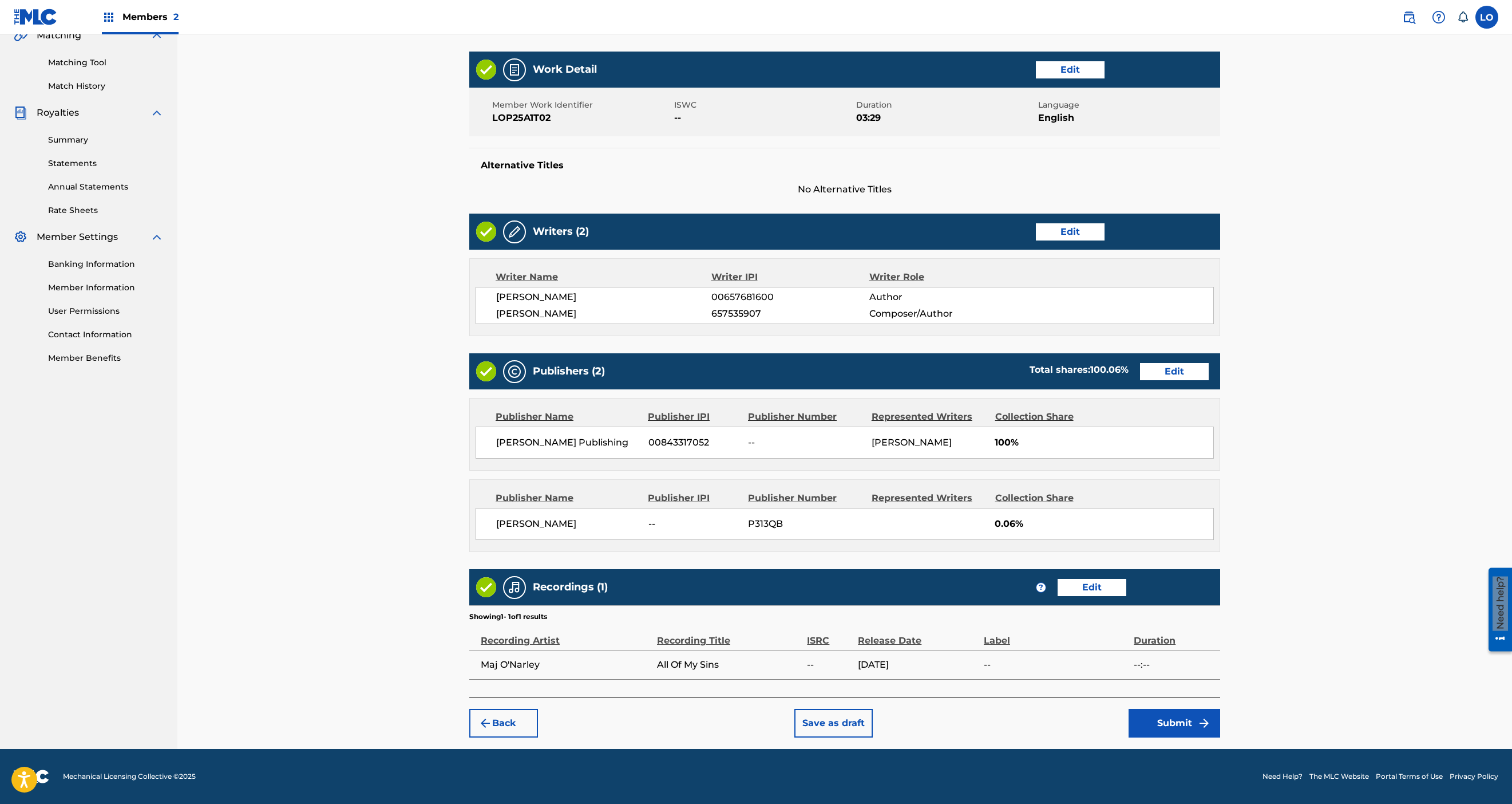 scroll, scrollTop: 901, scrollLeft: 0, axis: vertical 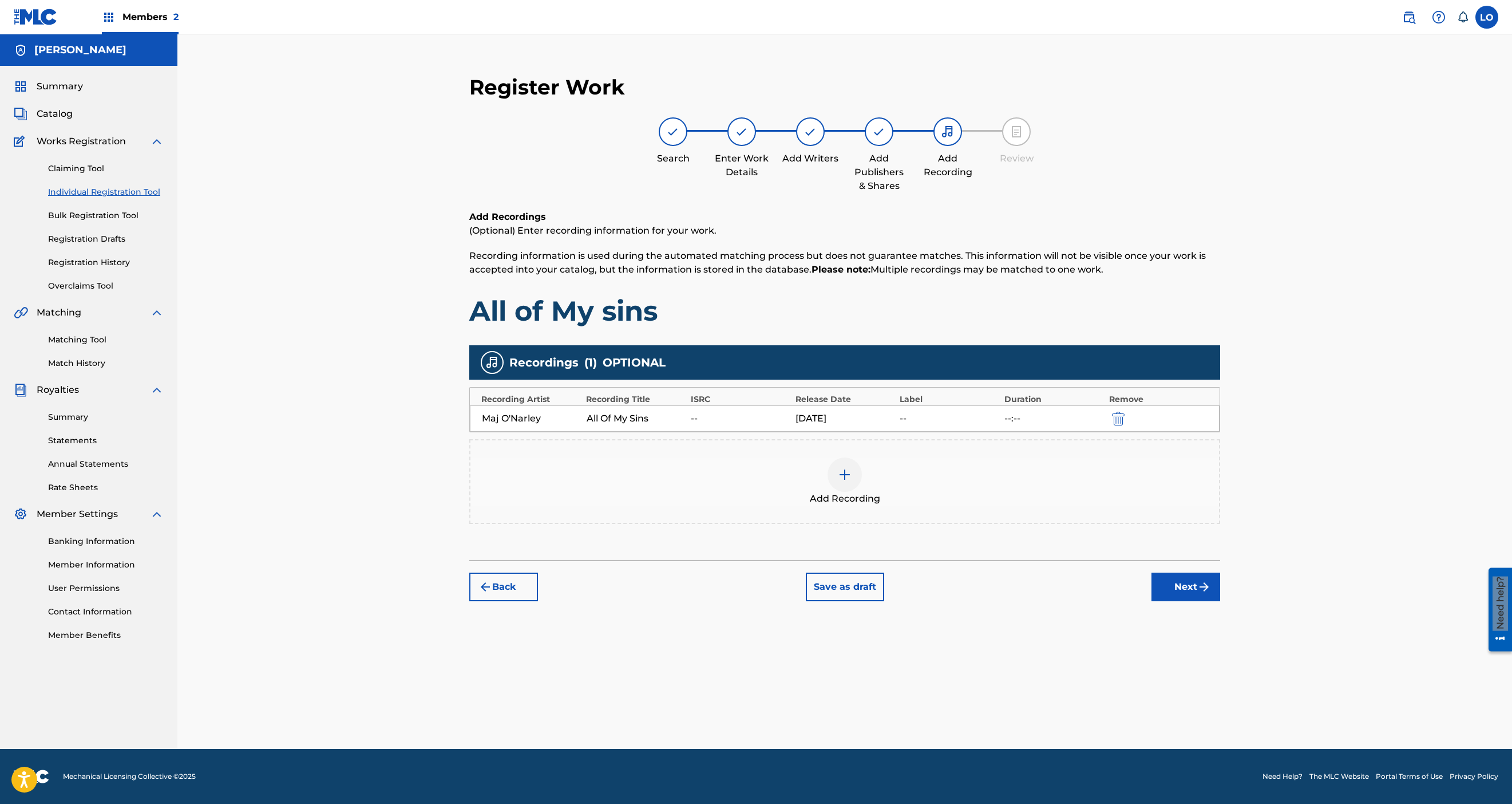 click at bounding box center (845, 475) 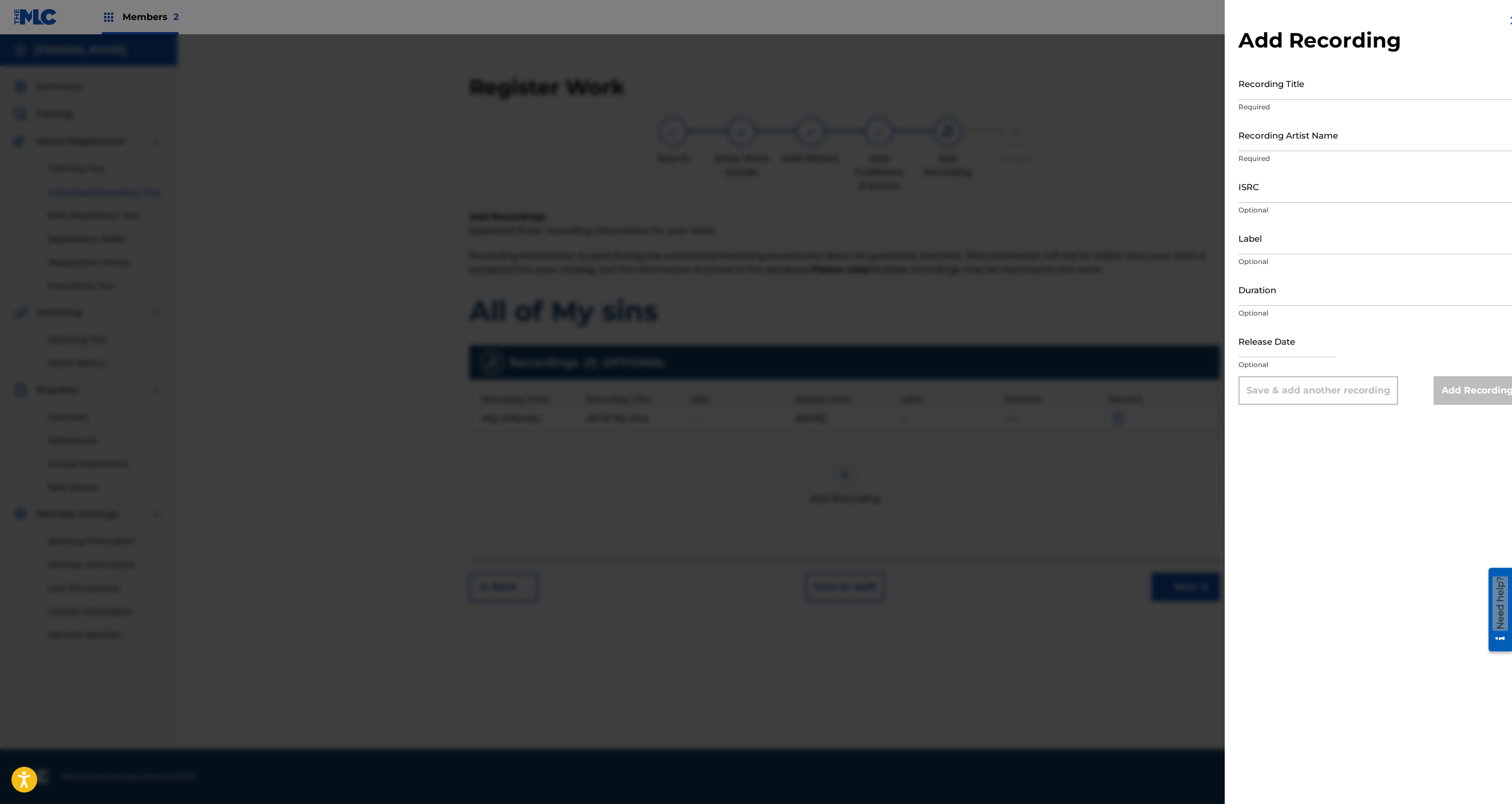 click on "Duration" at bounding box center (1380, 289) 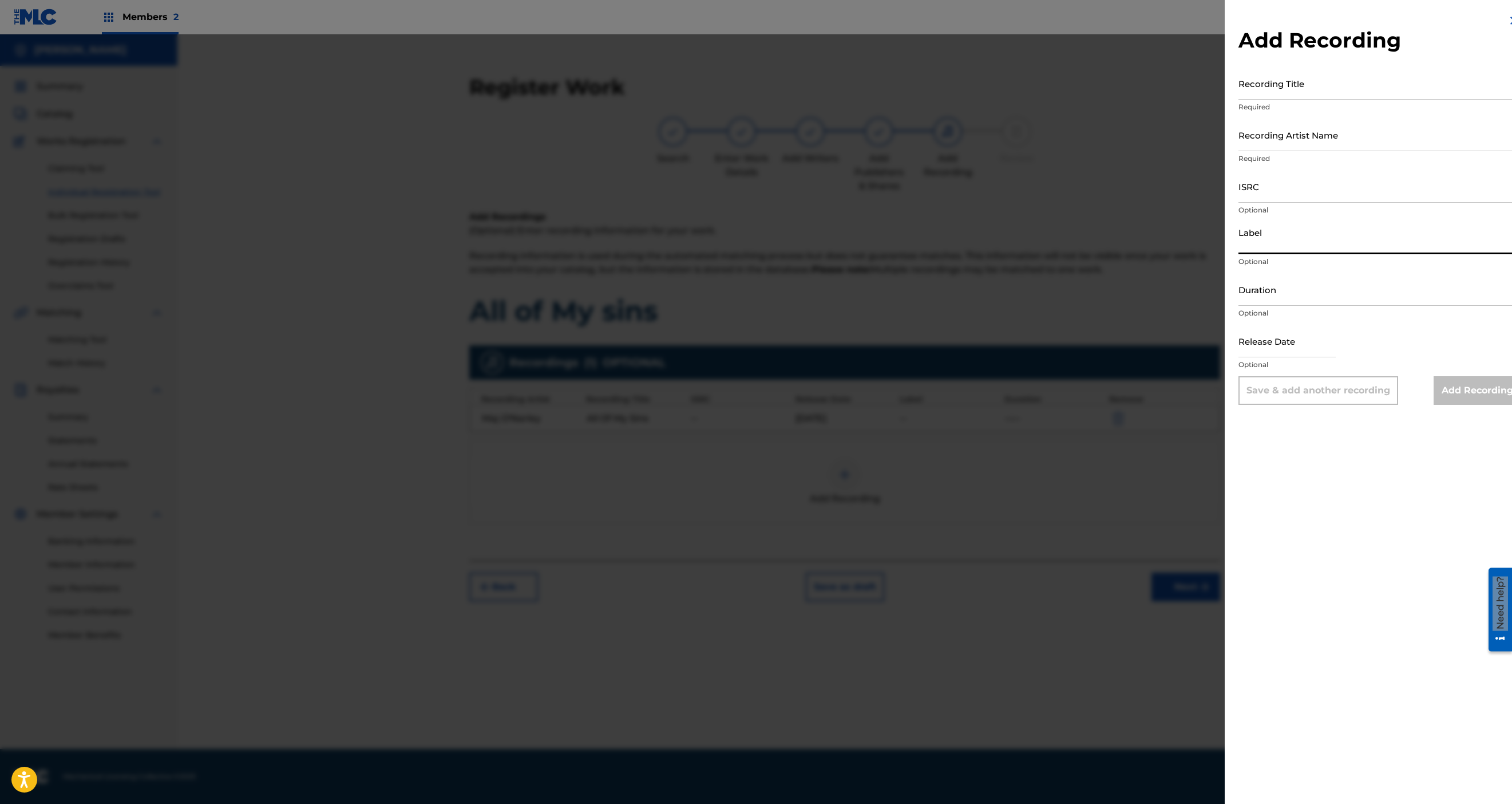 click on "Label" at bounding box center [1380, 238] 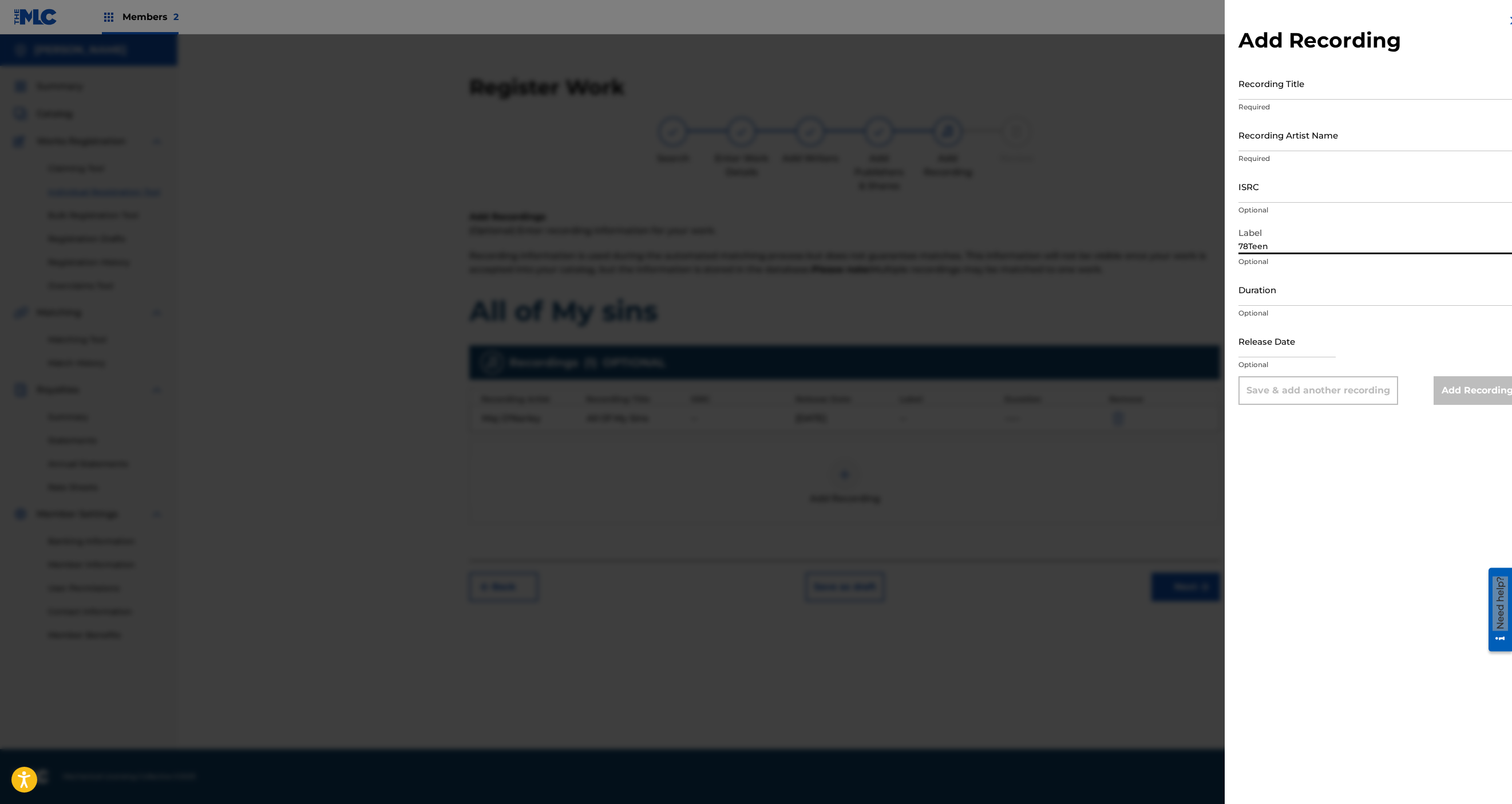 type on "78Teen" 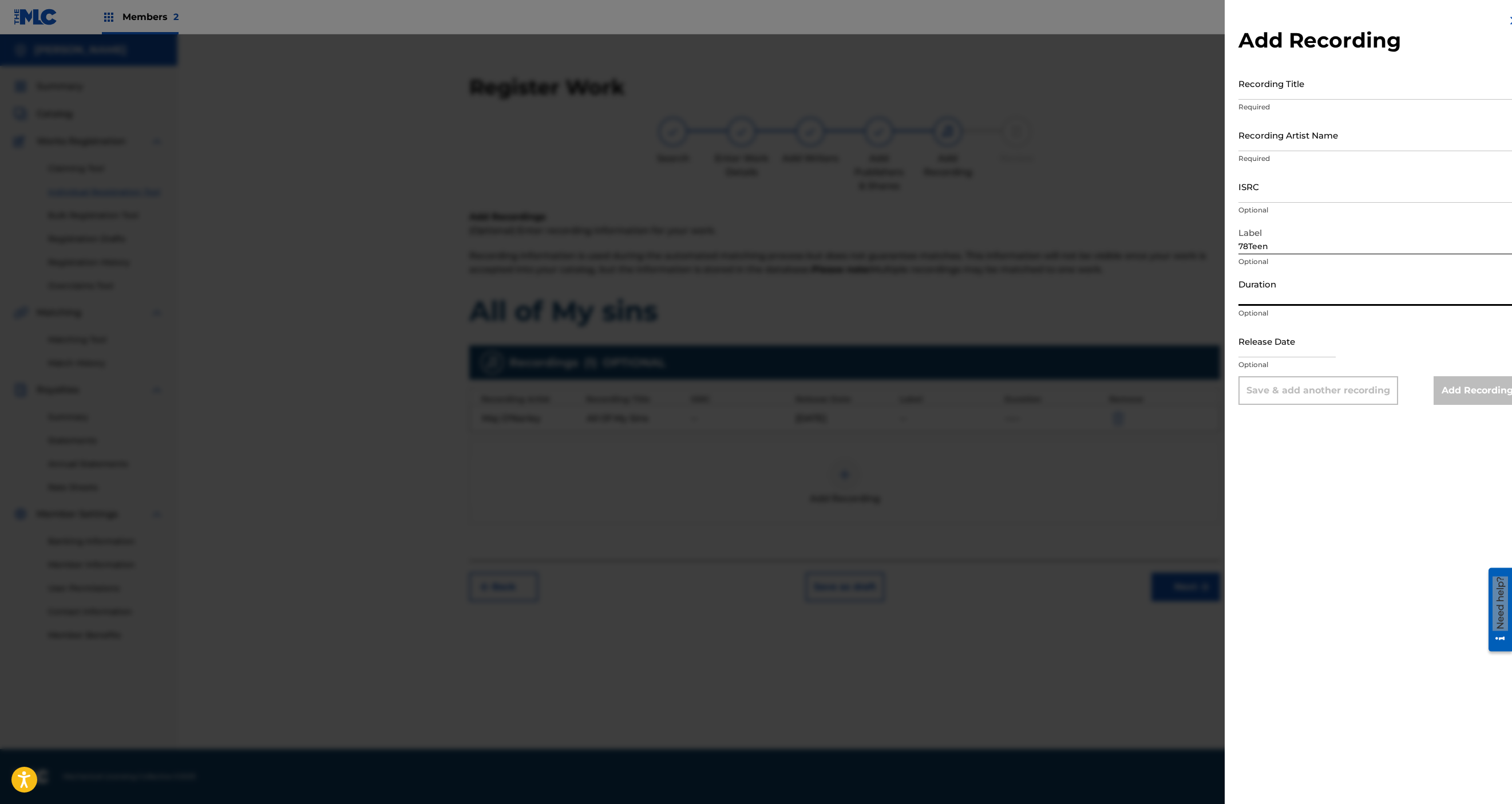 type on "3" 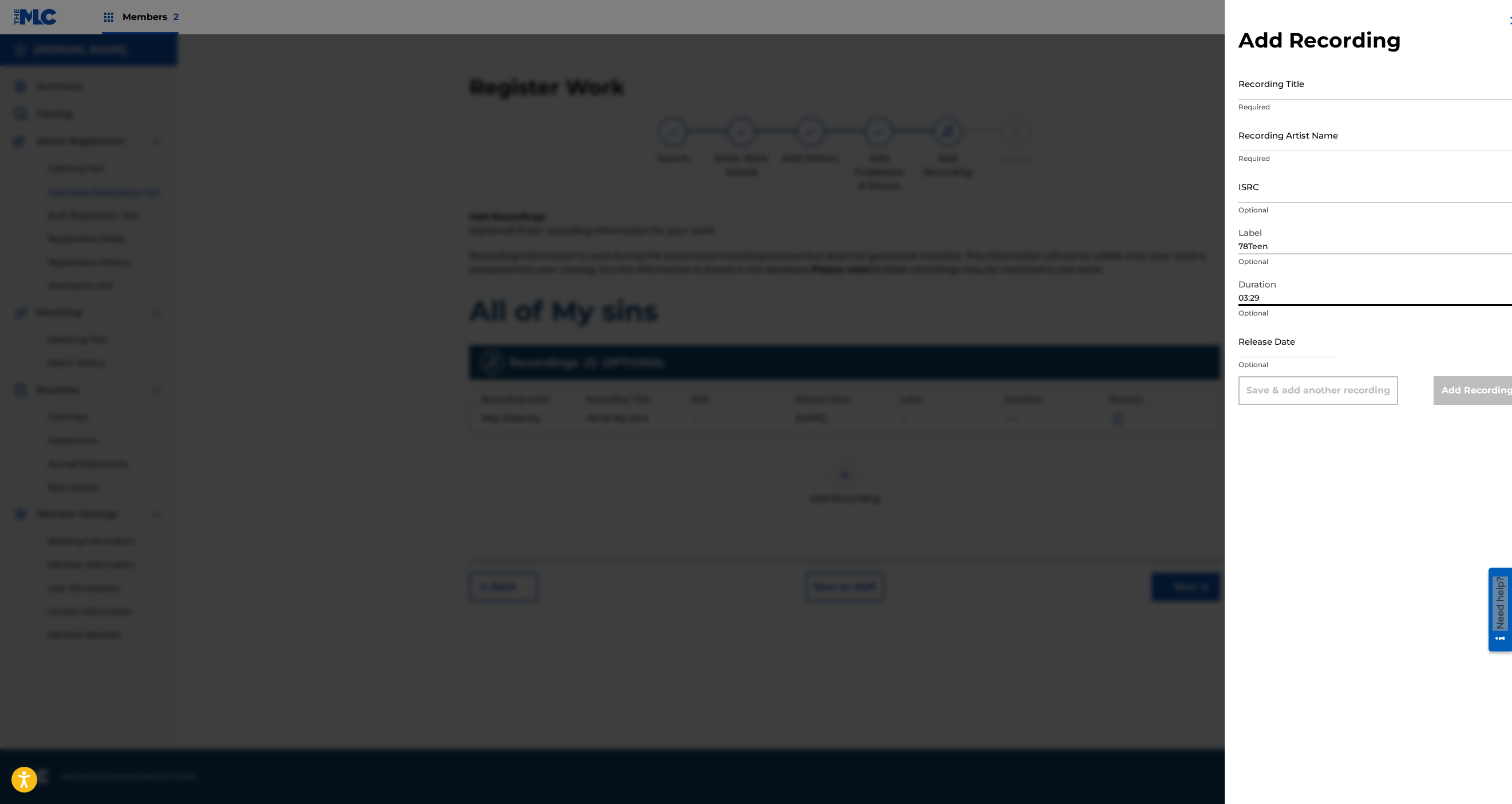 type on "03:29" 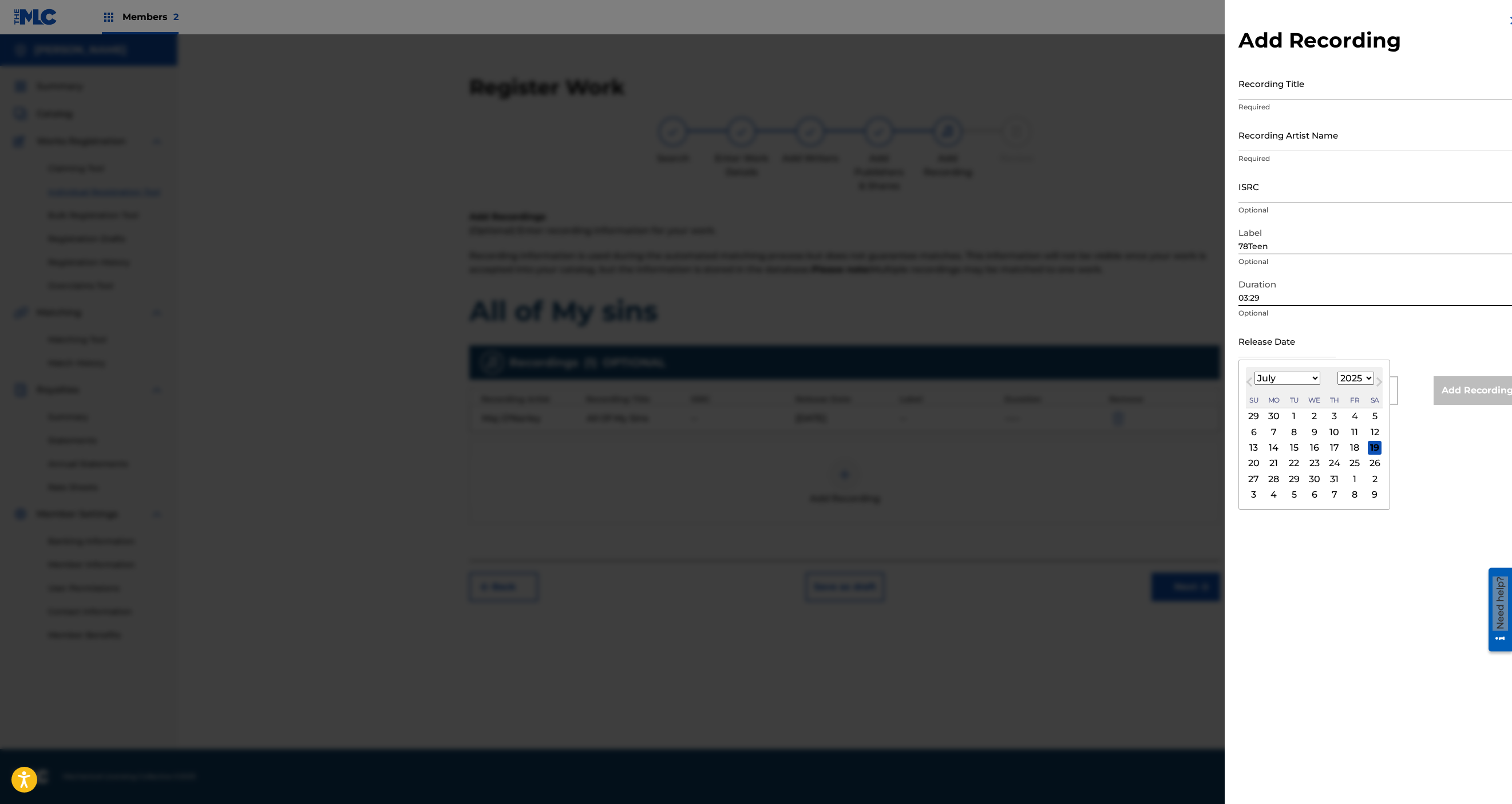 click on "21" at bounding box center (1274, 463) 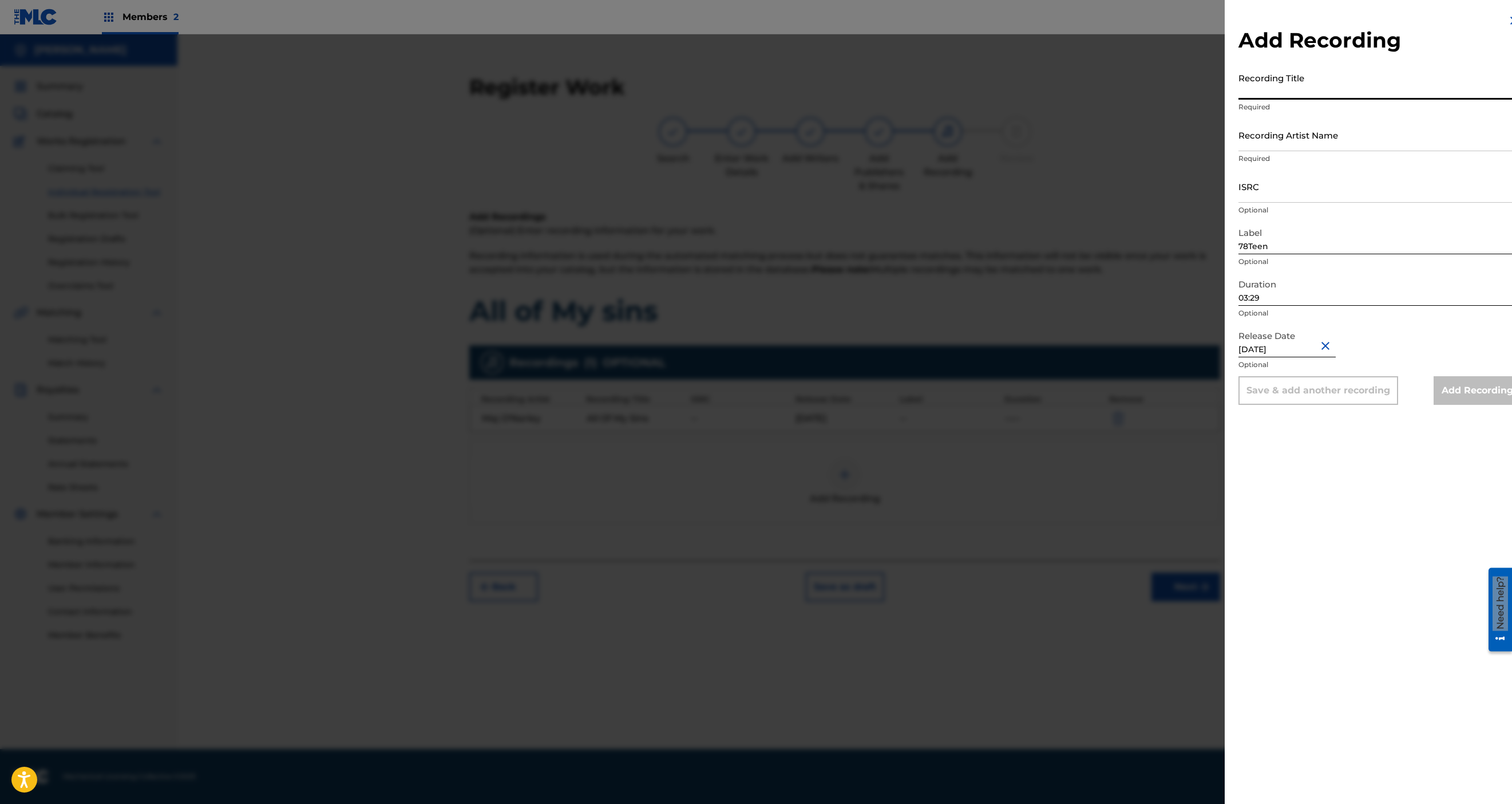 click on "Recording Title" at bounding box center (1380, 83) 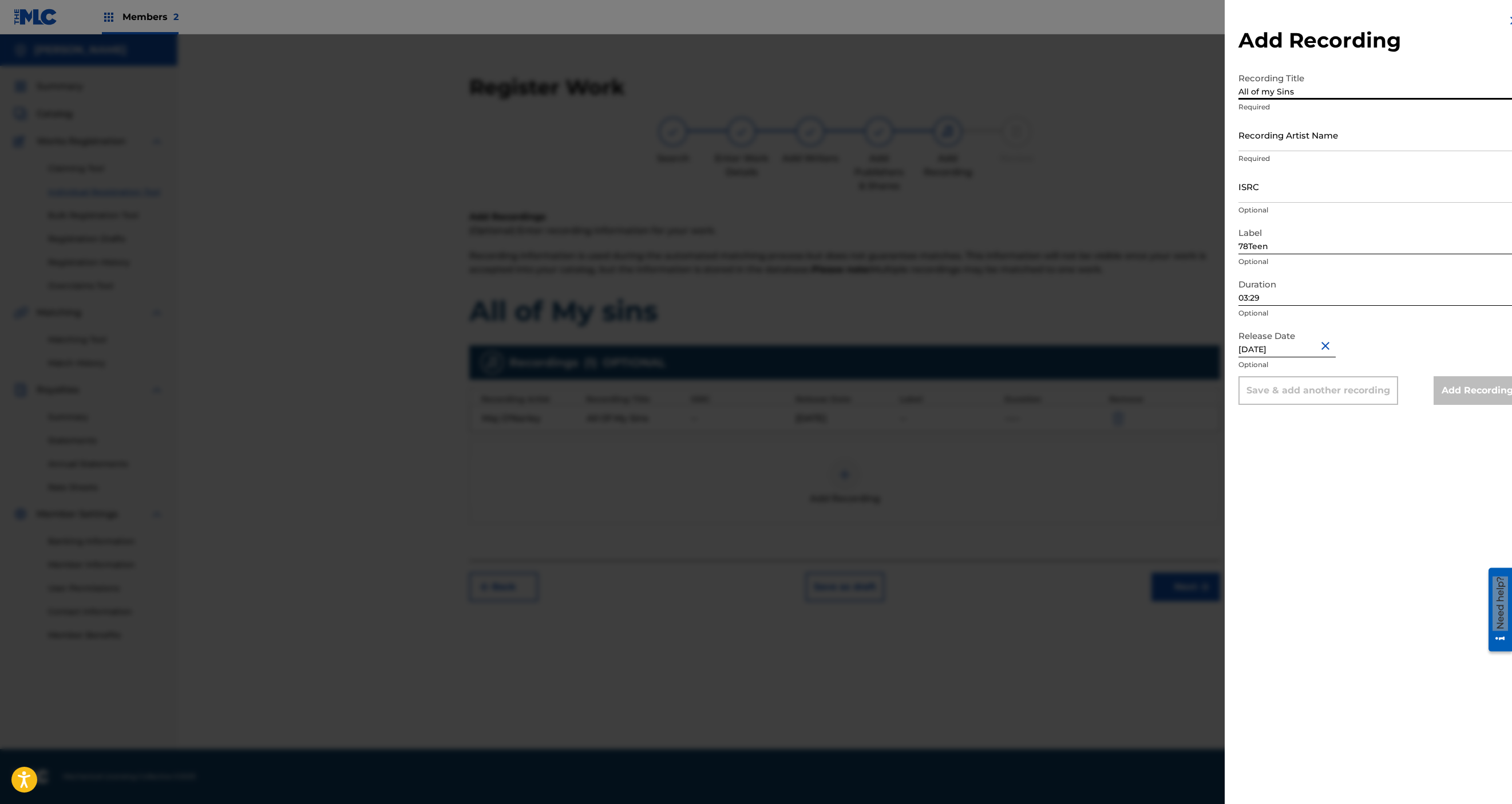 click on "All of my Sins" at bounding box center [1380, 83] 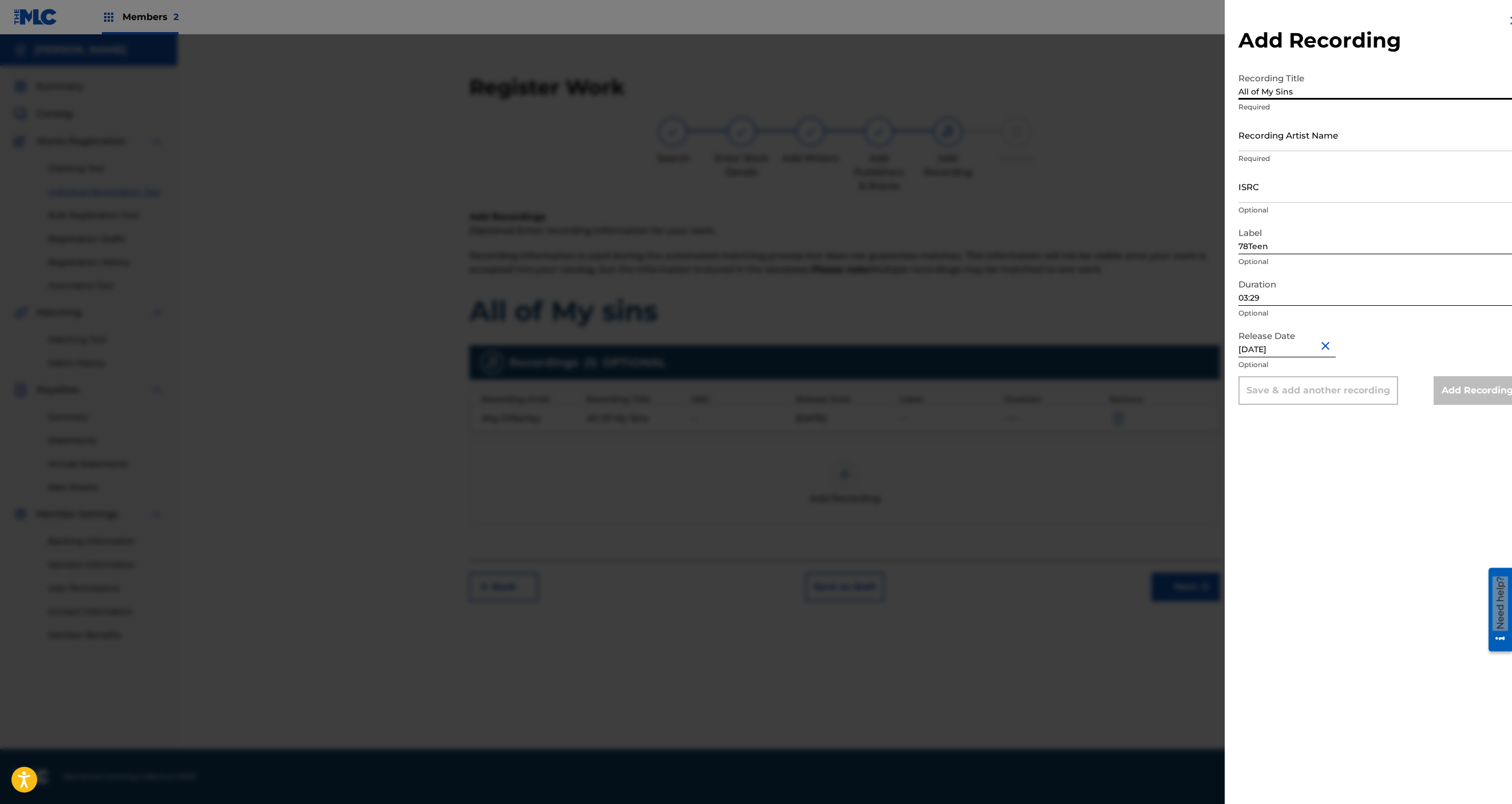 type on "All of My Sins" 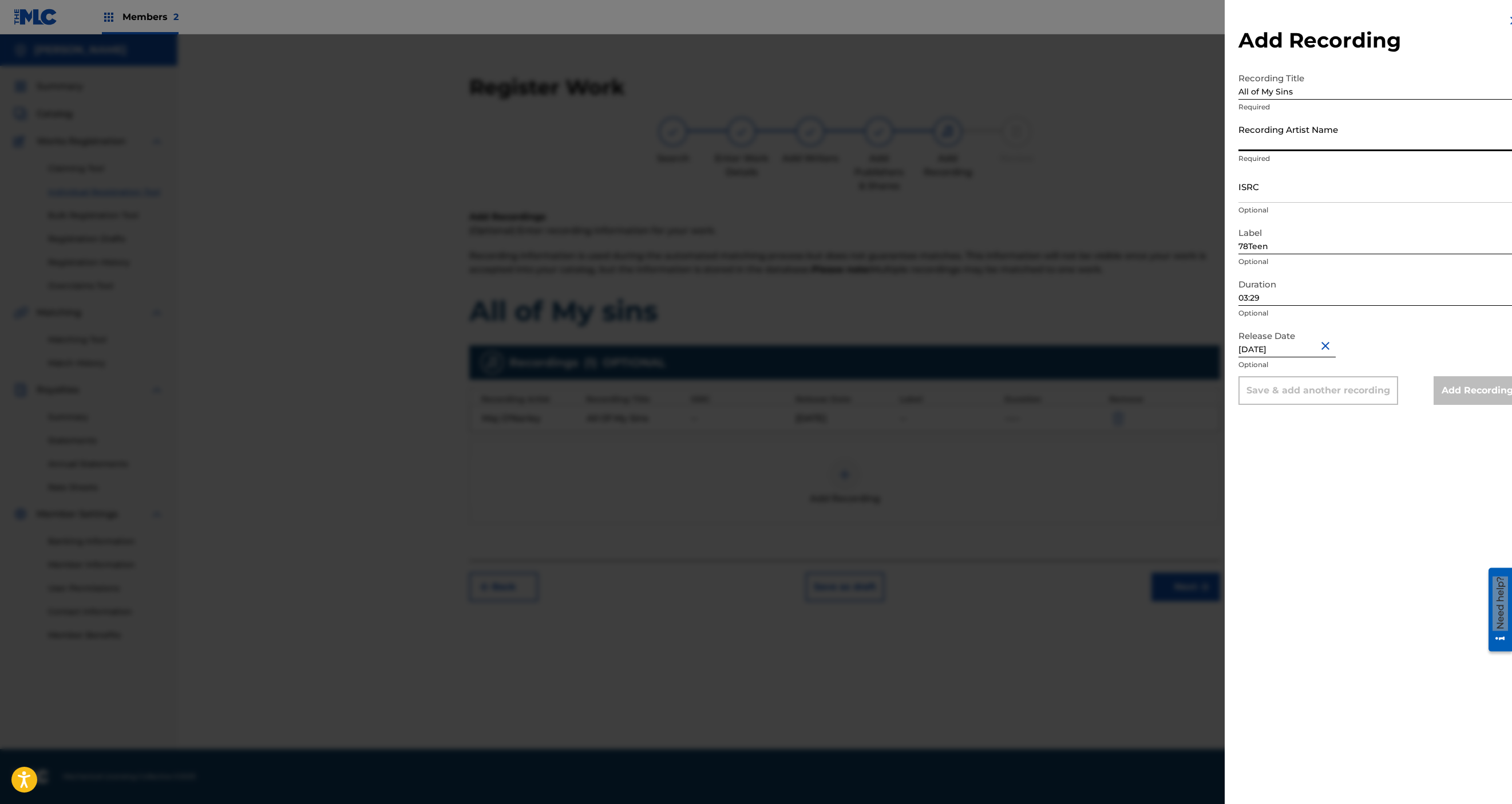 click on "Recording Artist Name" at bounding box center [1380, 135] 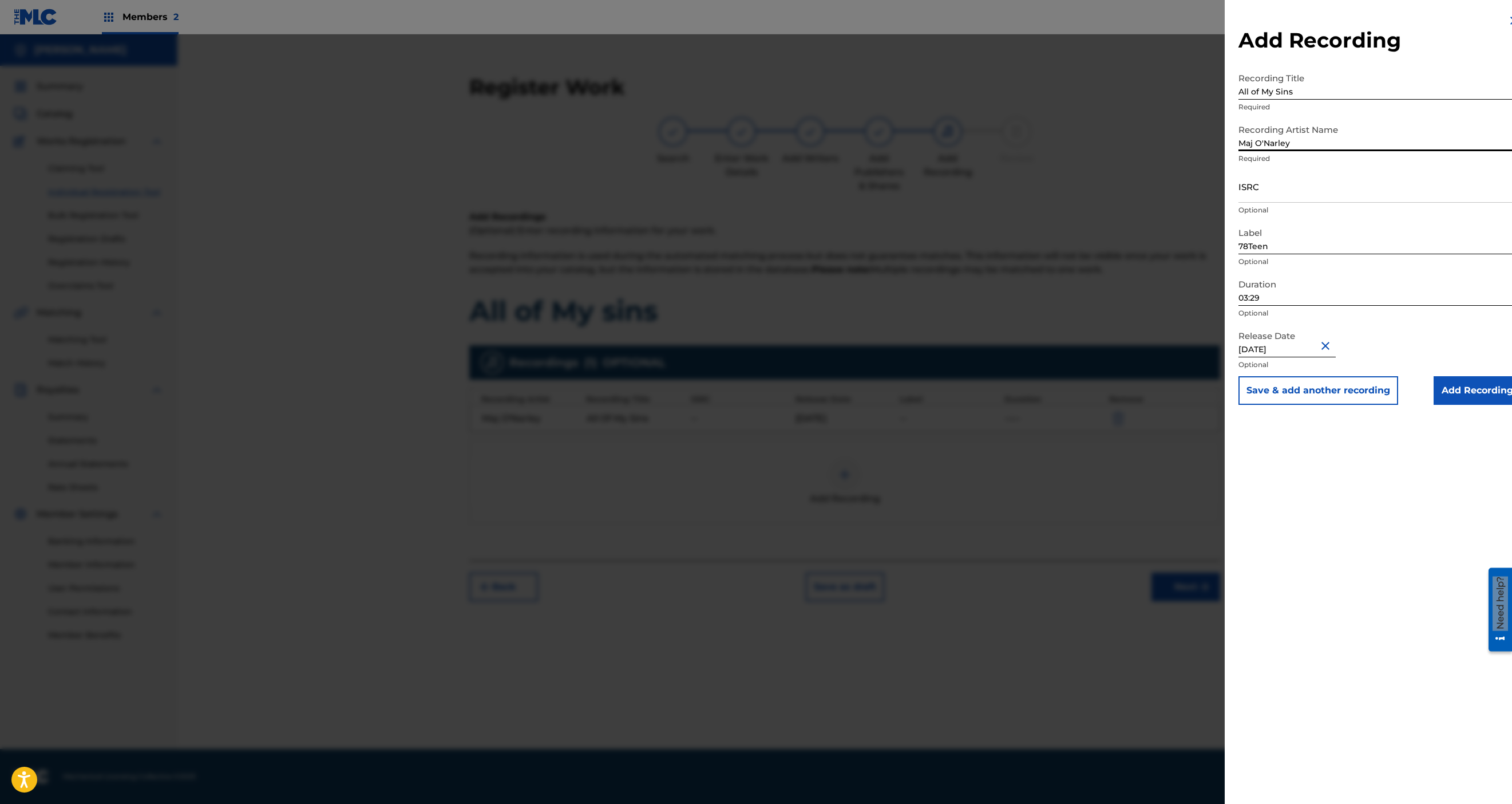 type on "Maj O'Narley" 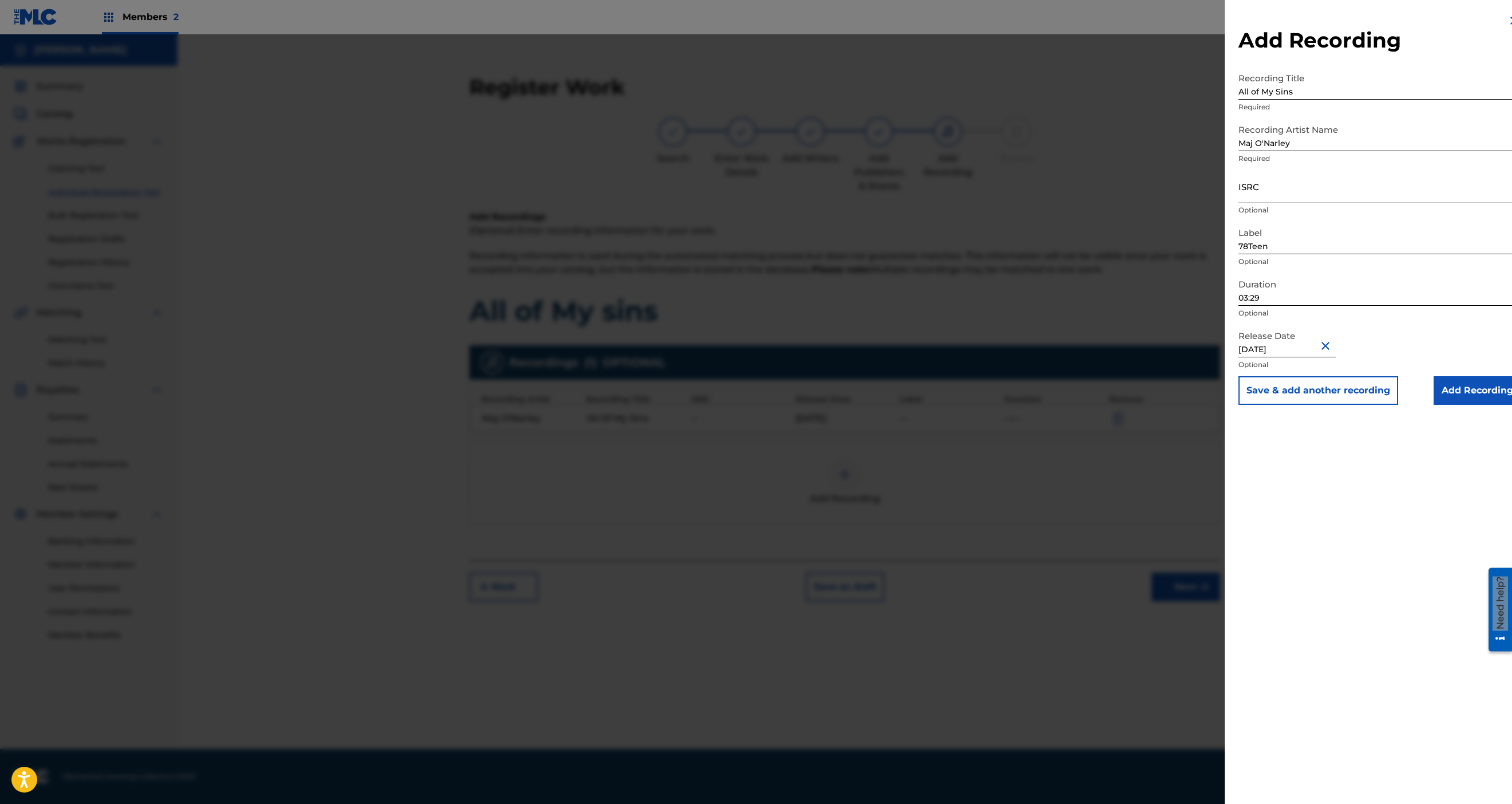 click on "Add Recording" at bounding box center (1477, 391) 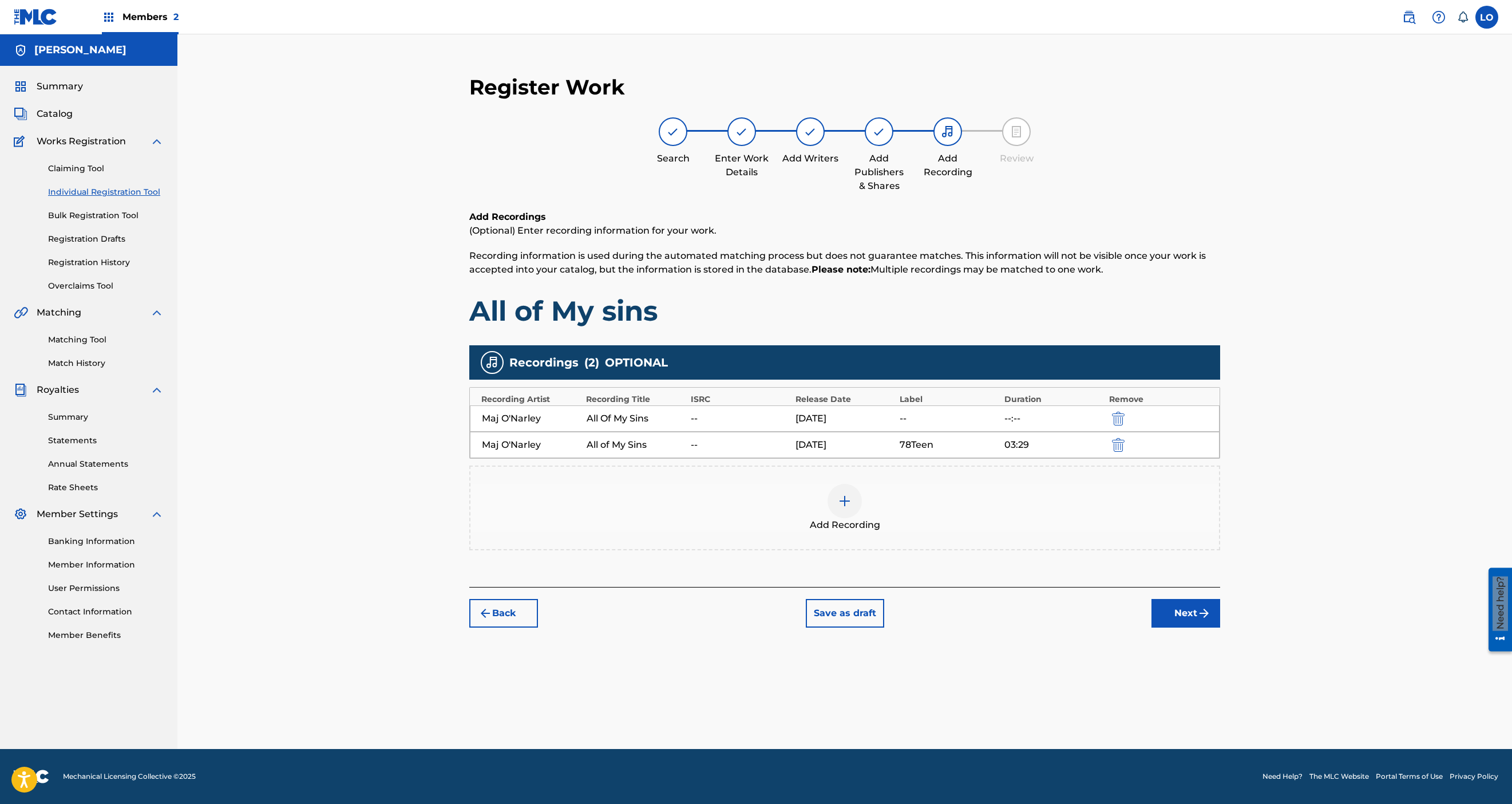 click at bounding box center (1118, 419) 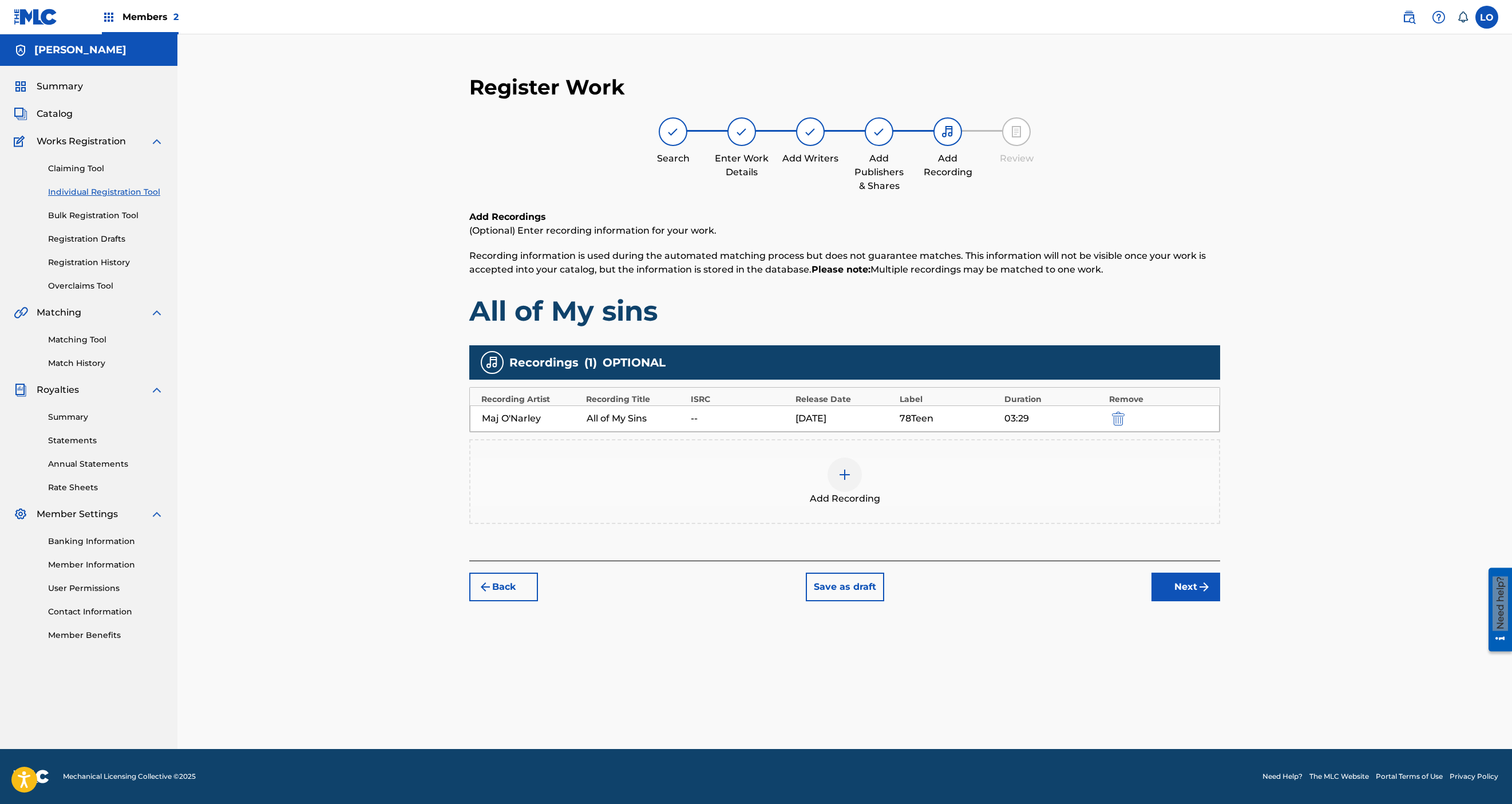 click on "Next" at bounding box center [1186, 587] 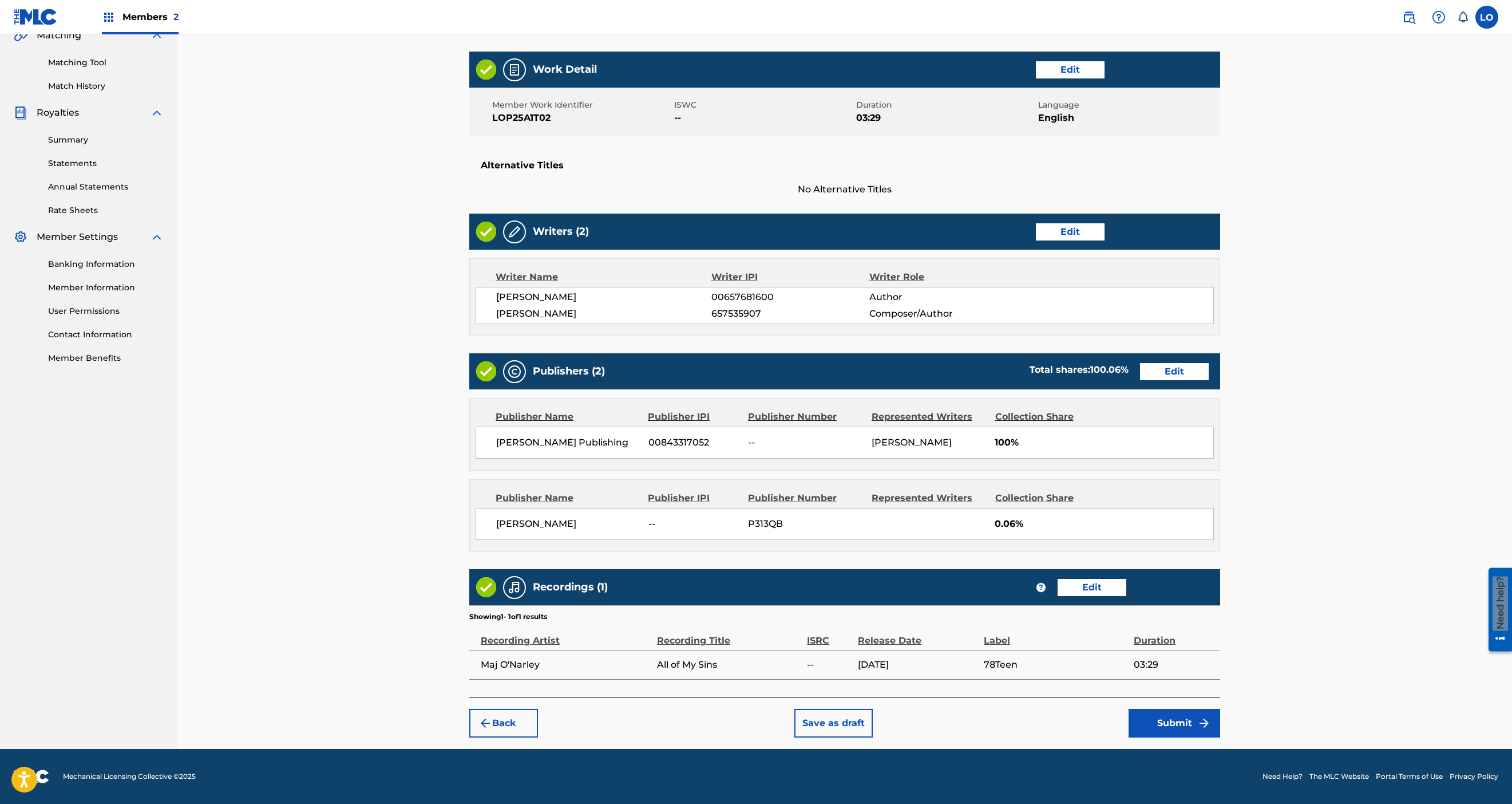 scroll, scrollTop: 897, scrollLeft: 0, axis: vertical 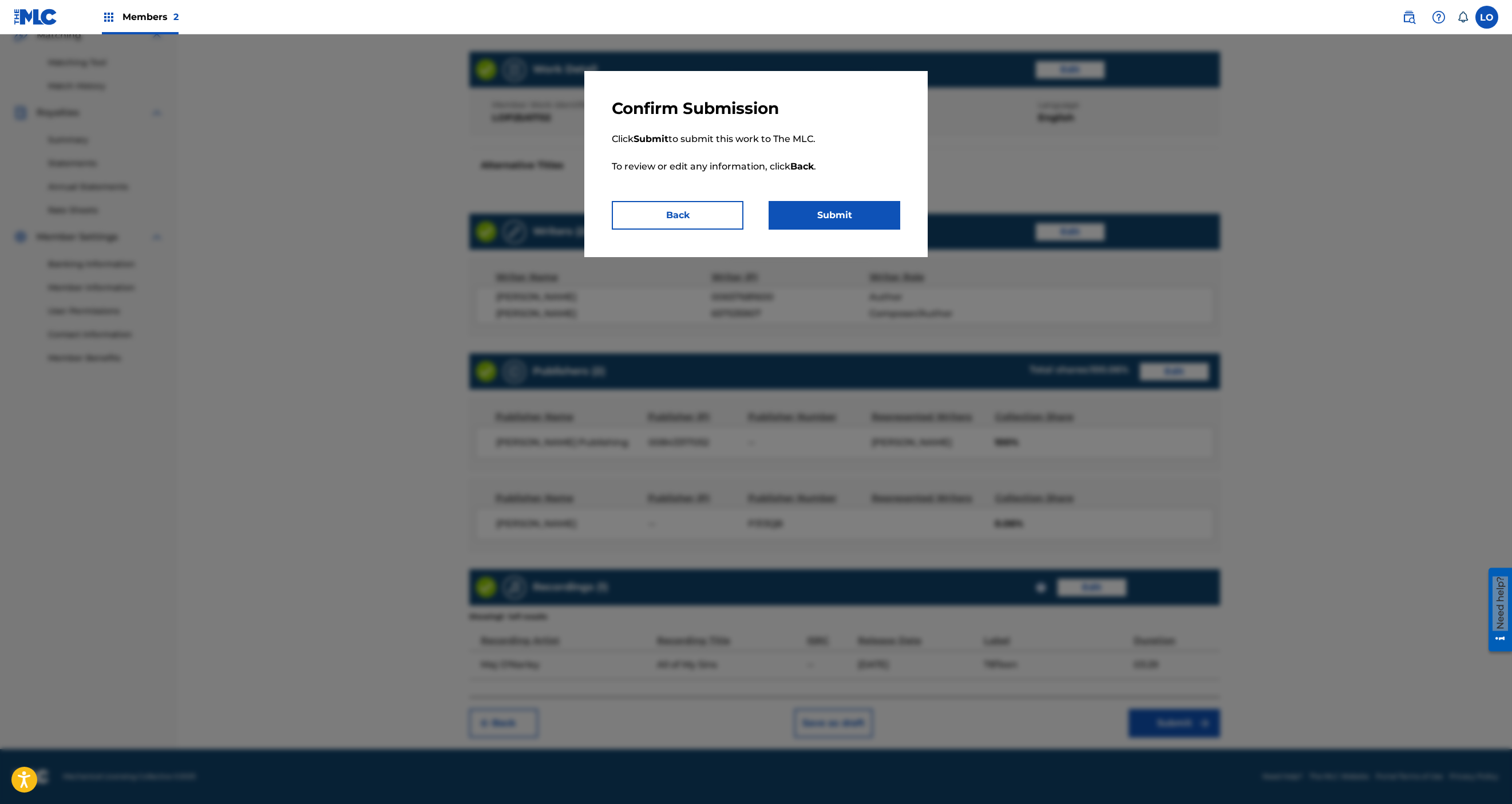 click on "Submit" at bounding box center [834, 215] 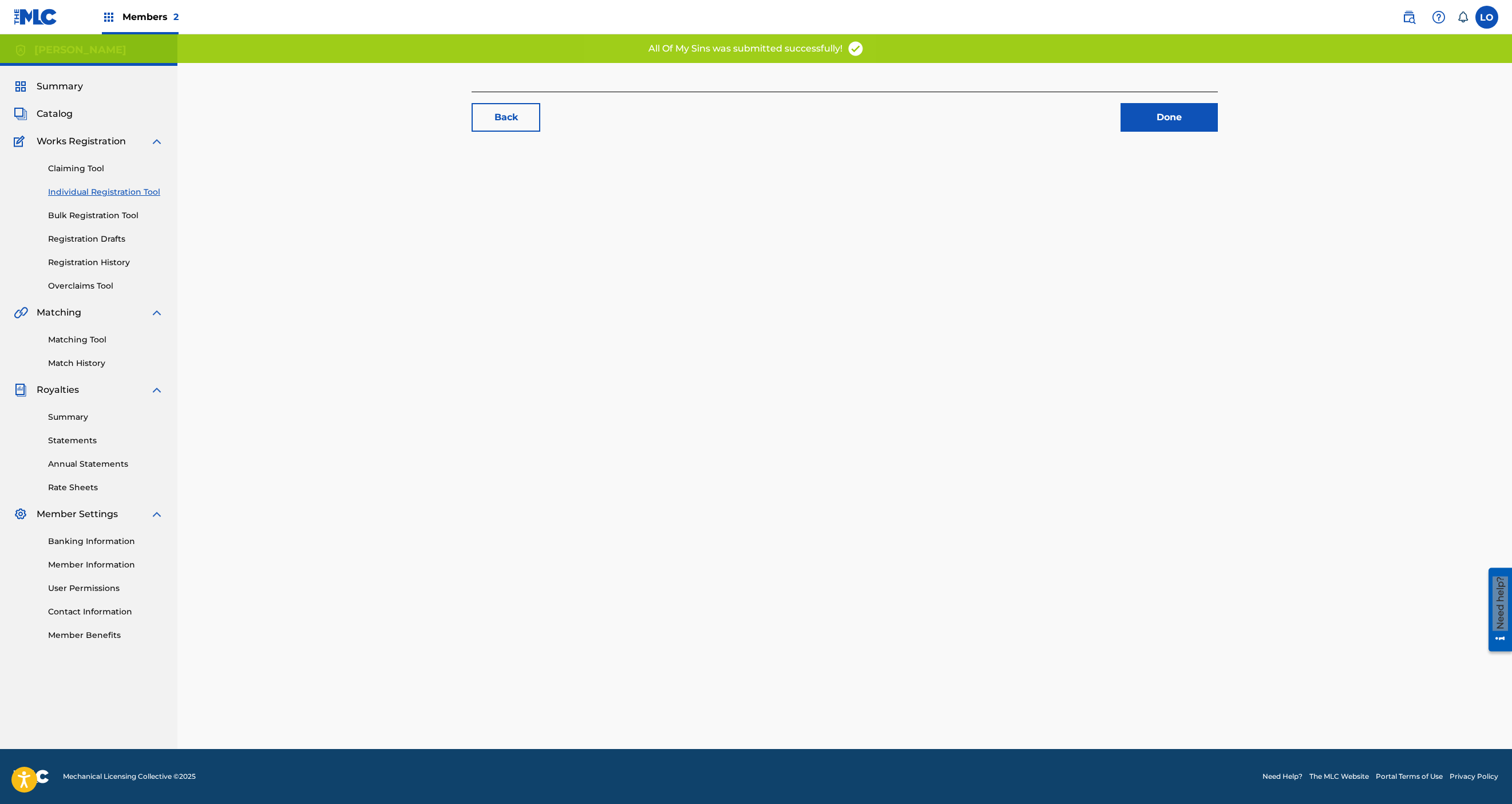 scroll, scrollTop: 0, scrollLeft: 0, axis: both 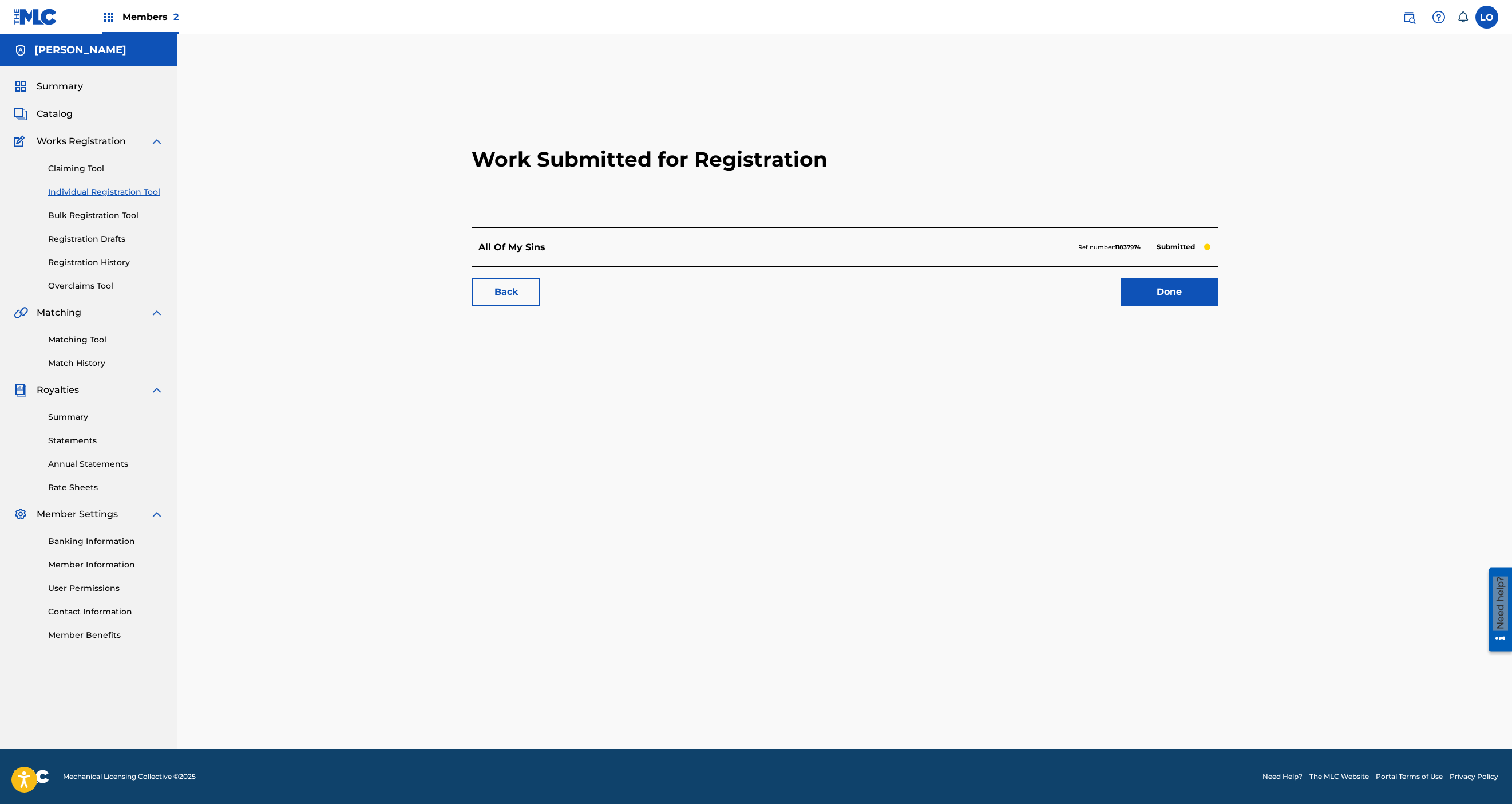 click on "Done" at bounding box center [1169, 292] 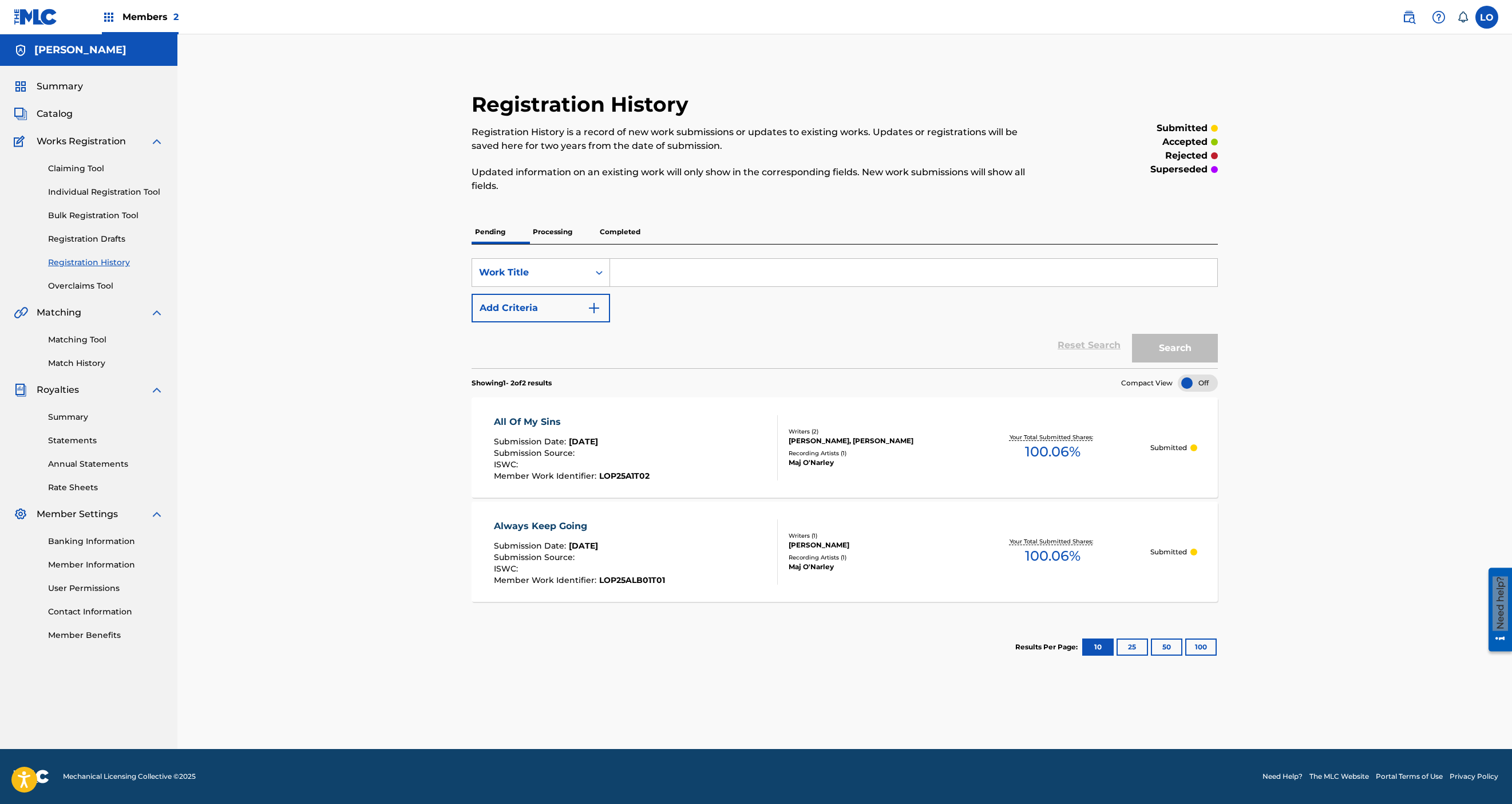 scroll, scrollTop: 261, scrollLeft: 0, axis: vertical 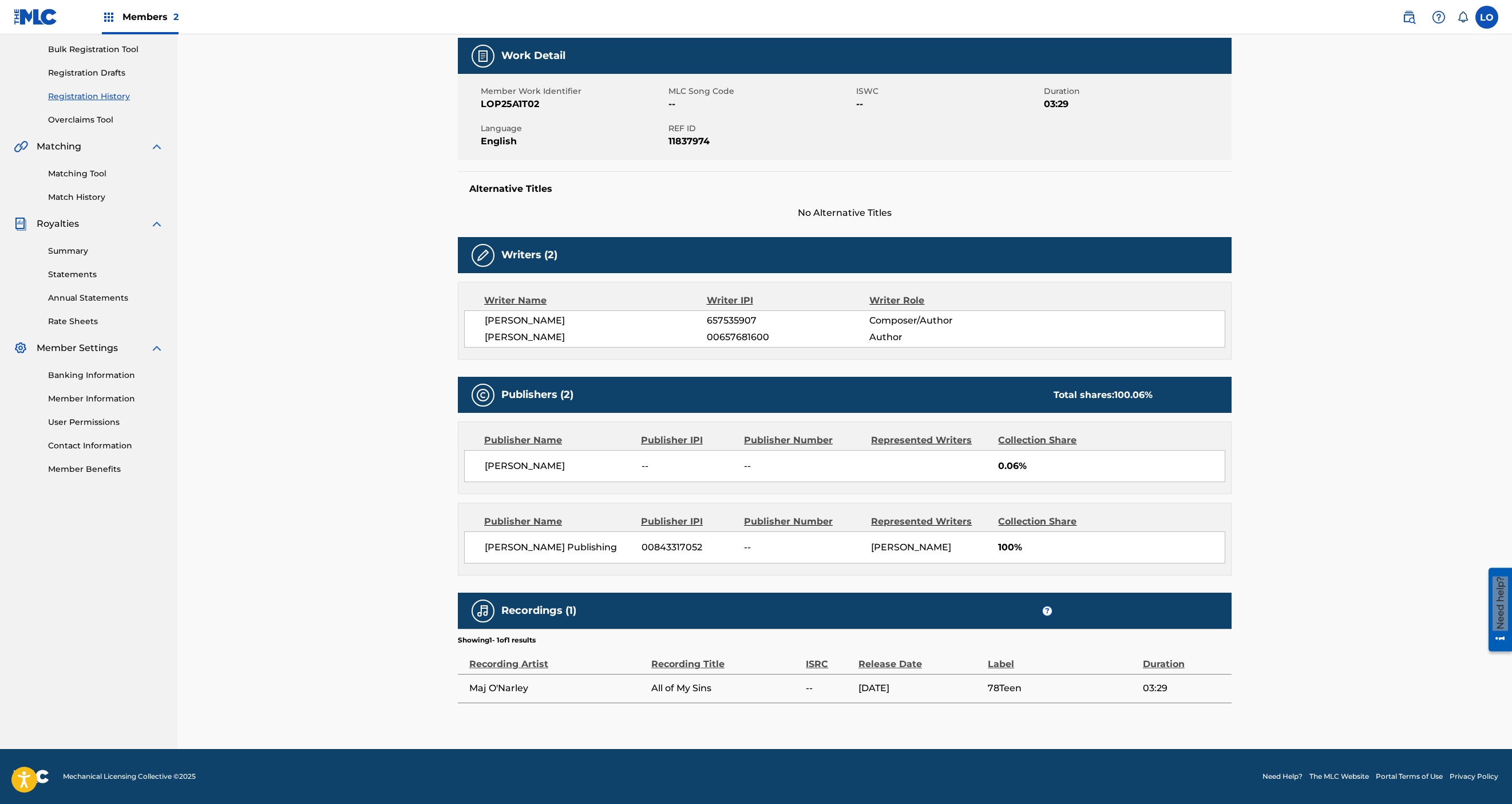 click on "Individual Registration Tool" at bounding box center [106, 26] 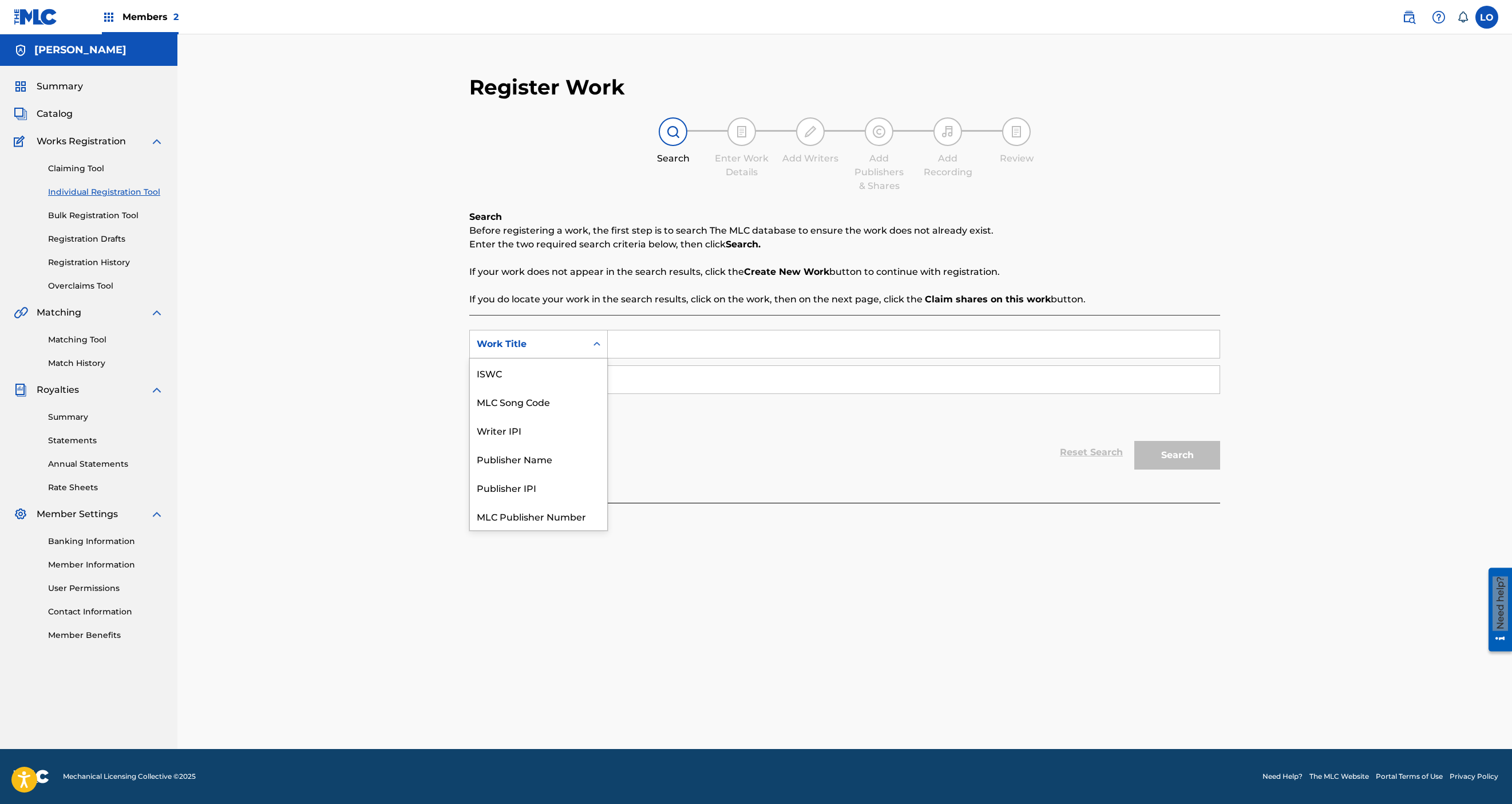 click at bounding box center (597, 344) 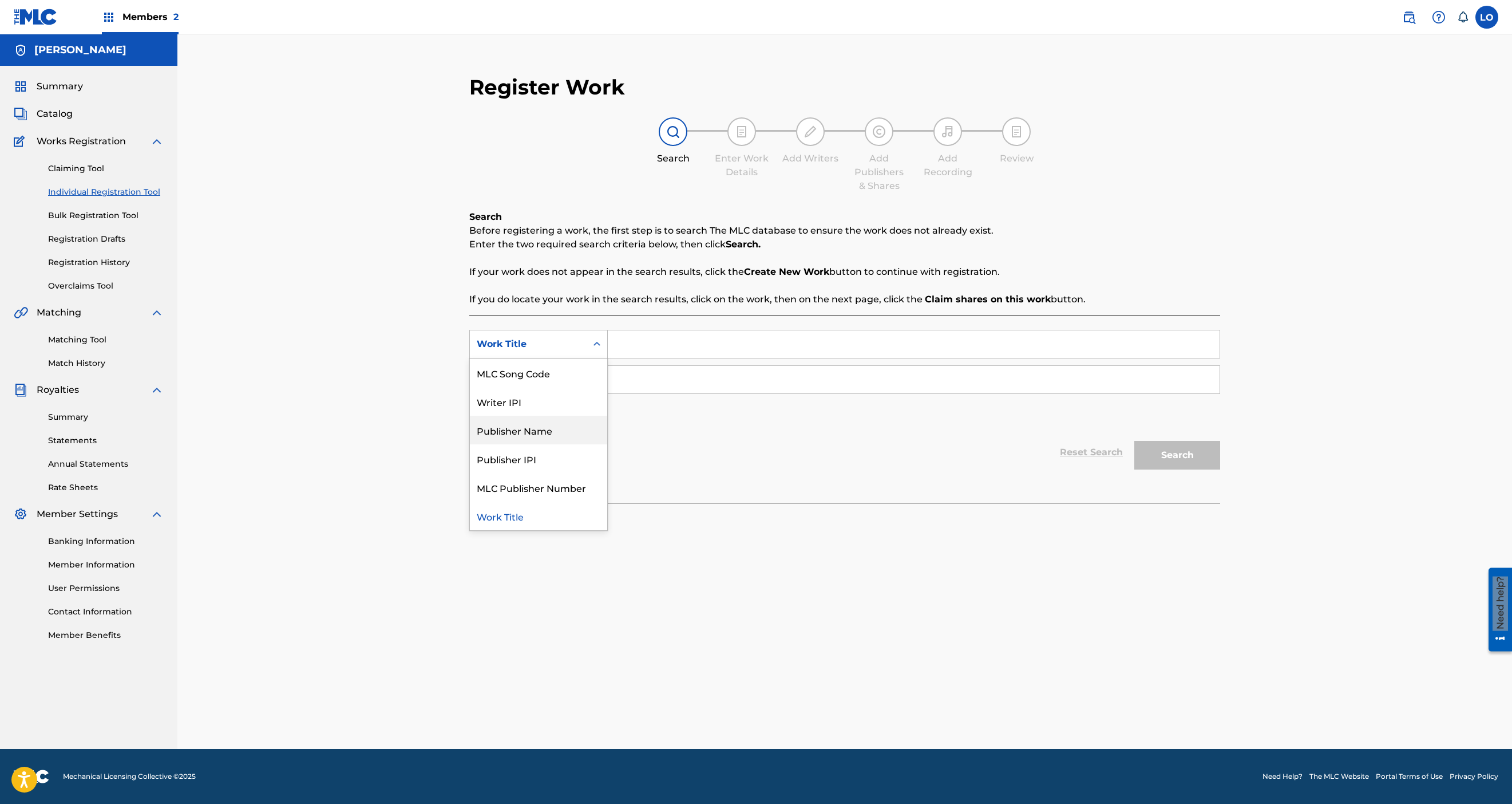 click on "SearchWithCriteriad7584ddf-46fc-412a-9fdb-8be82a9f173f Publisher Name, 4 of 7. 7 results available. Use Up and Down to choose options, press Enter to select the currently focused option, press Escape to exit the menu, press Tab to select the option and exit the menu. Work Title ISWC MLC Song Code Writer IPI Publisher Name Publisher IPI MLC Publisher Number Work Title SearchWithCriteriaeb48e776-4f67-4485-94a5-9556539d7c6f Writer Name Add Criteria" at bounding box center (845, 380) 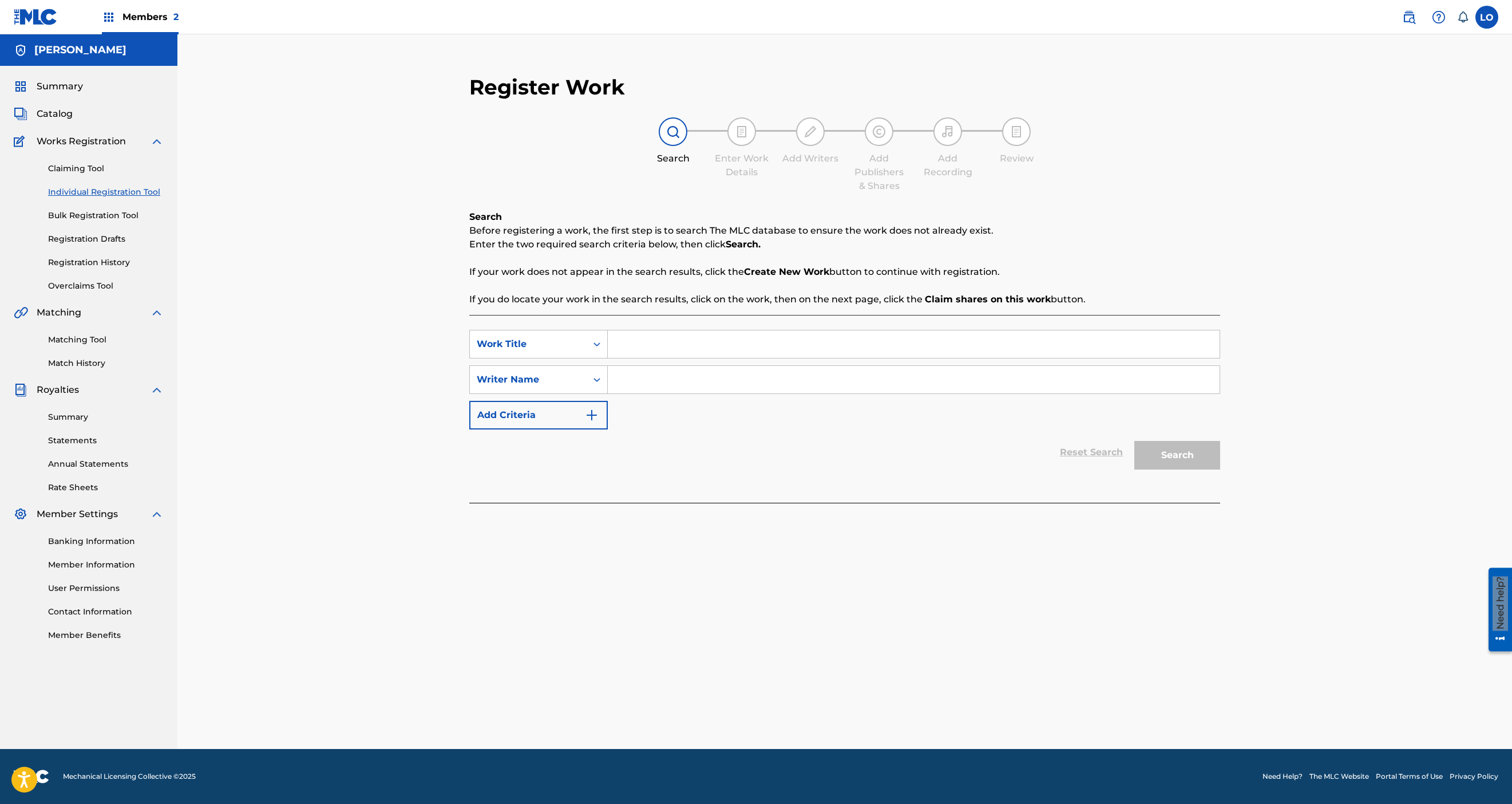 click at bounding box center [913, 344] 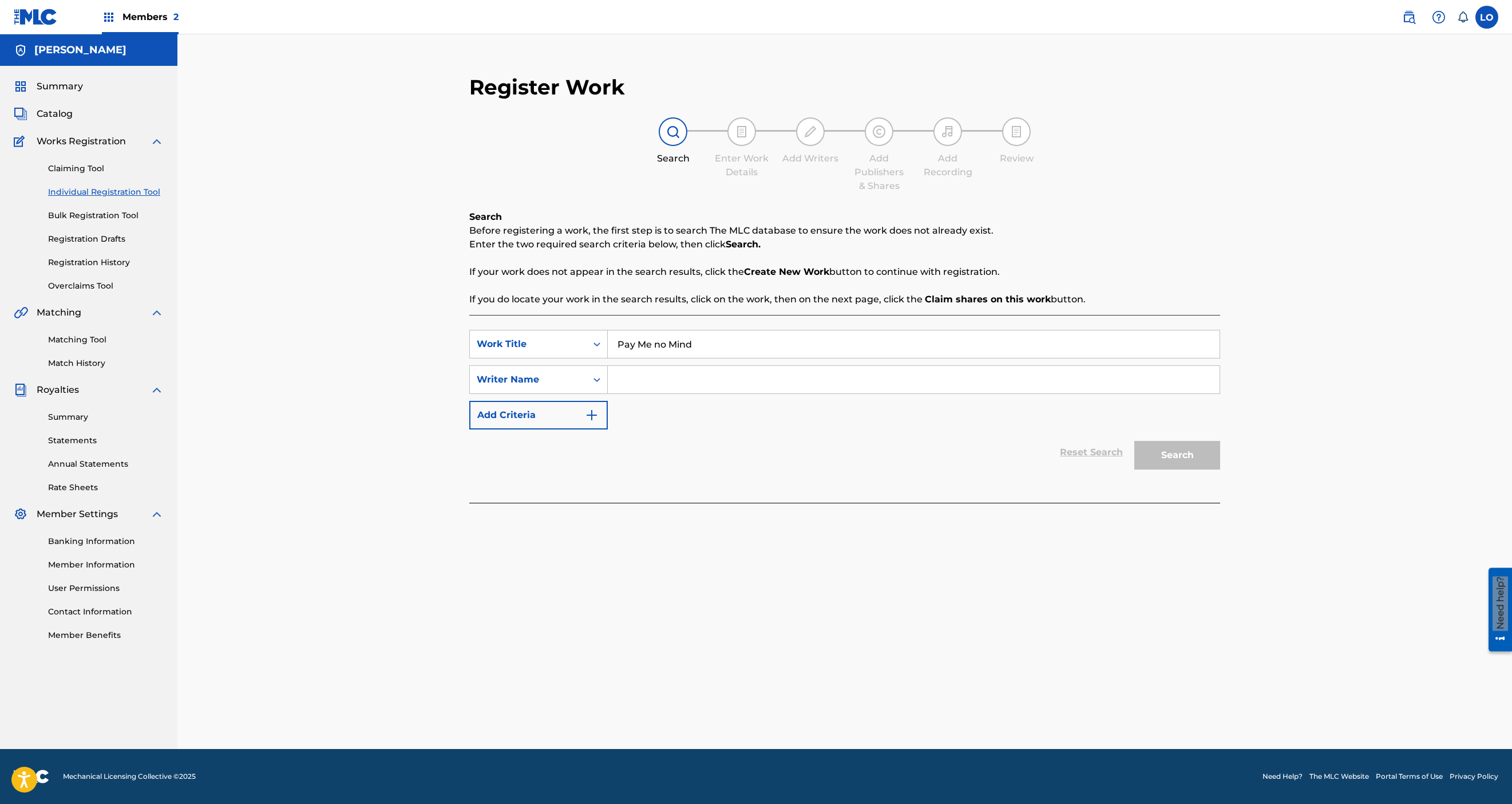 type on "Pay Me no Mind" 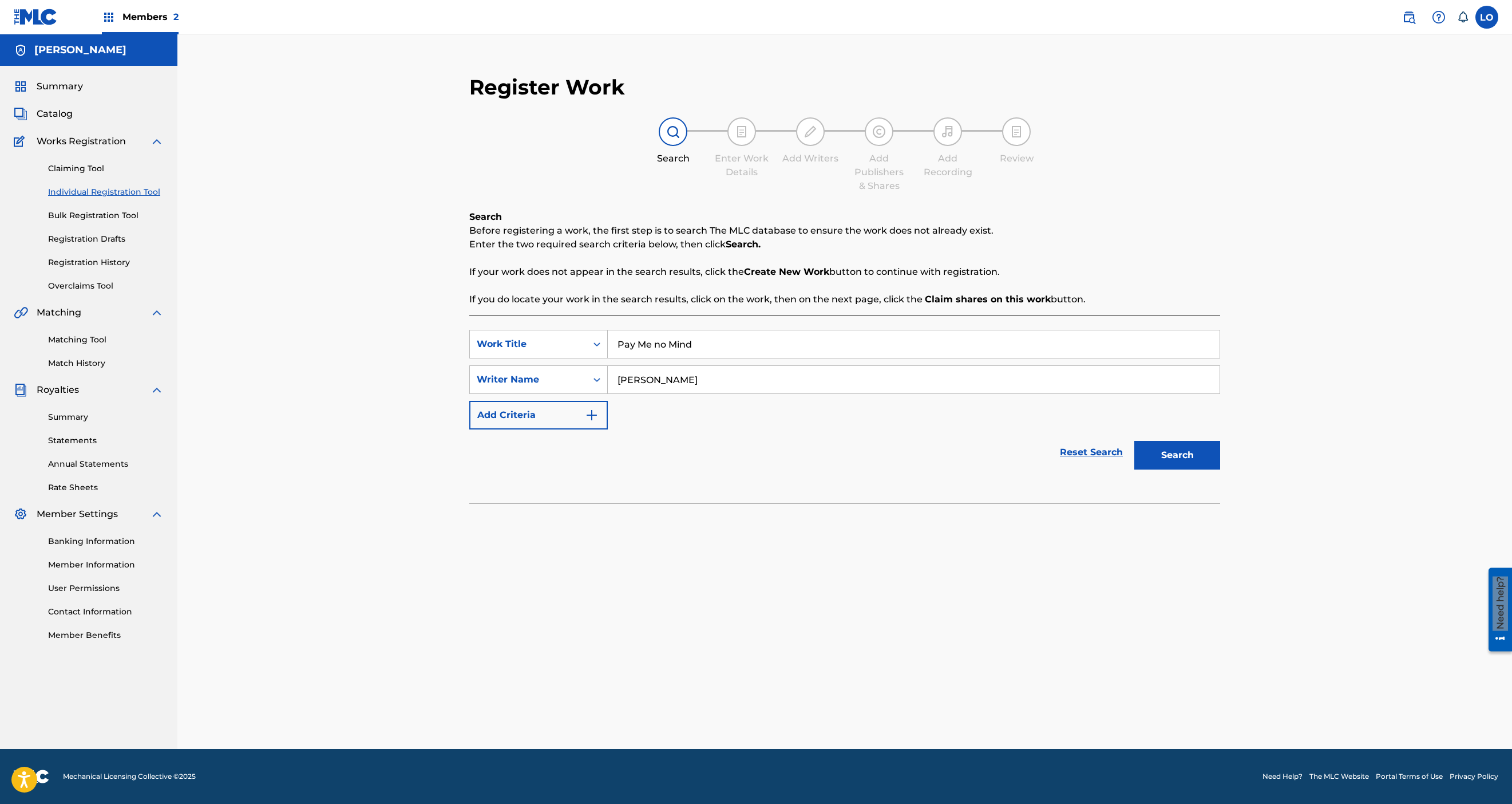 type on "[PERSON_NAME]" 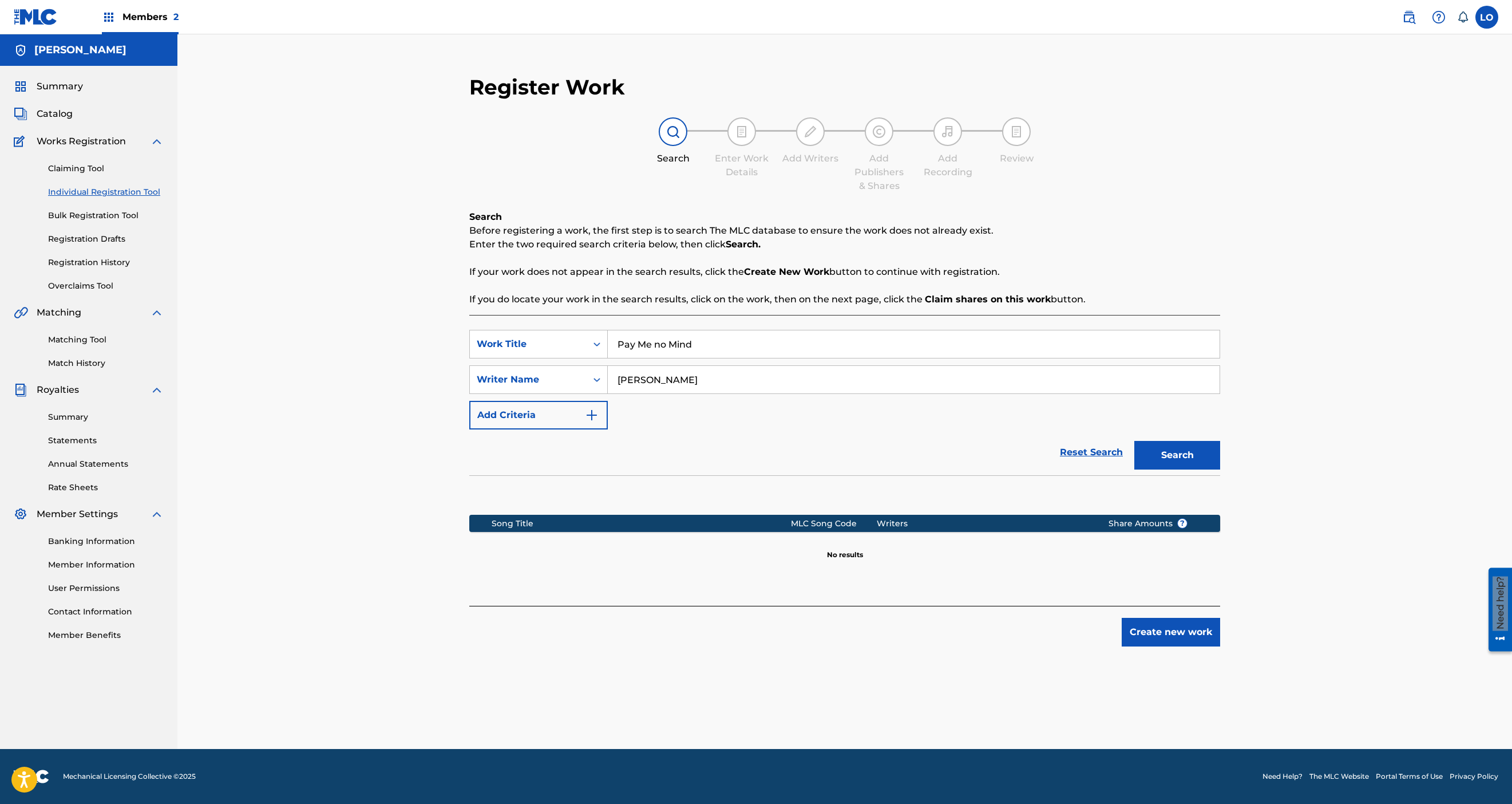 drag, startPoint x: 1511, startPoint y: 443, endPoint x: 1517, endPoint y: 500, distance: 57.31492 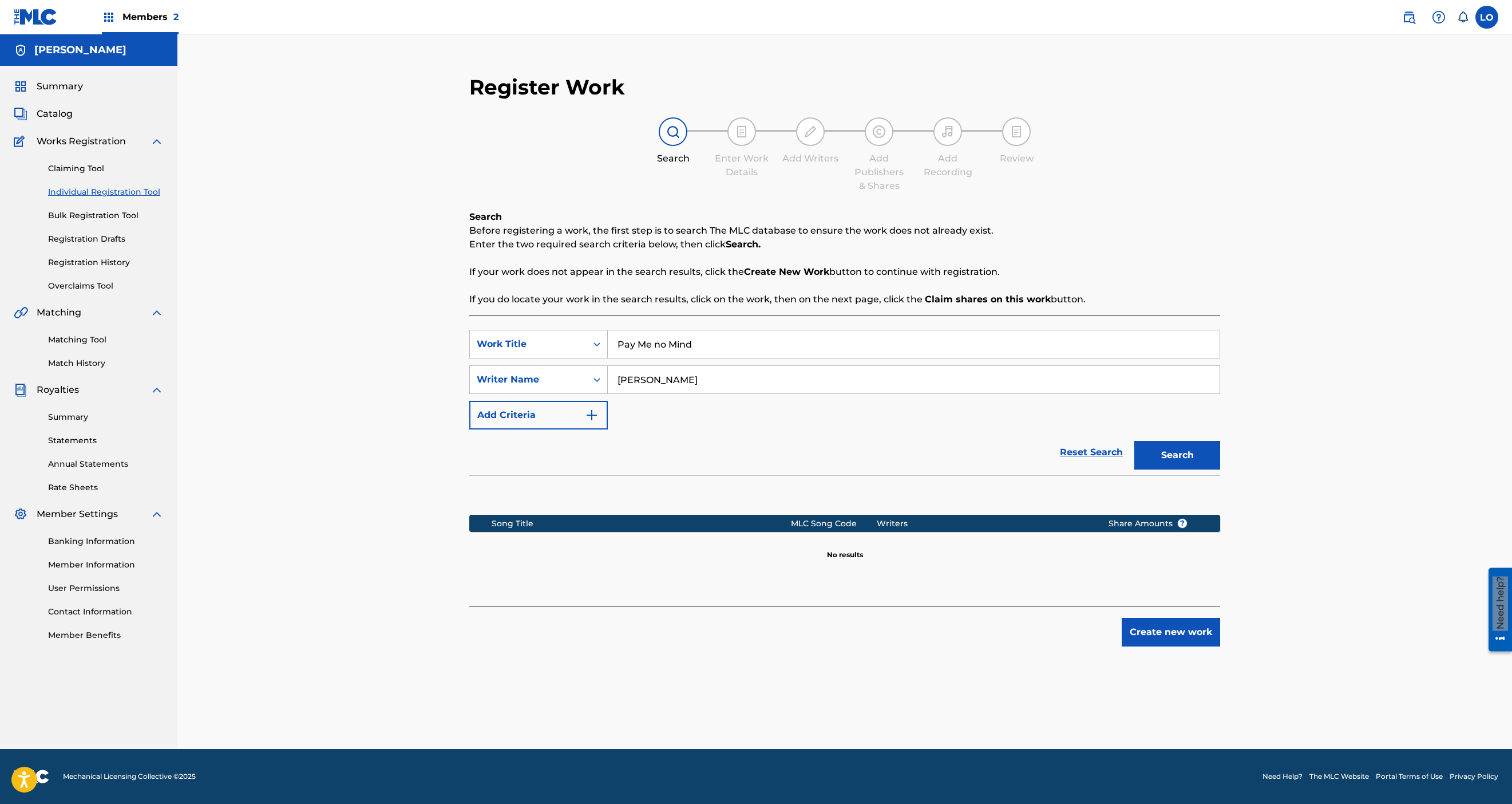 scroll, scrollTop: 277, scrollLeft: 0, axis: vertical 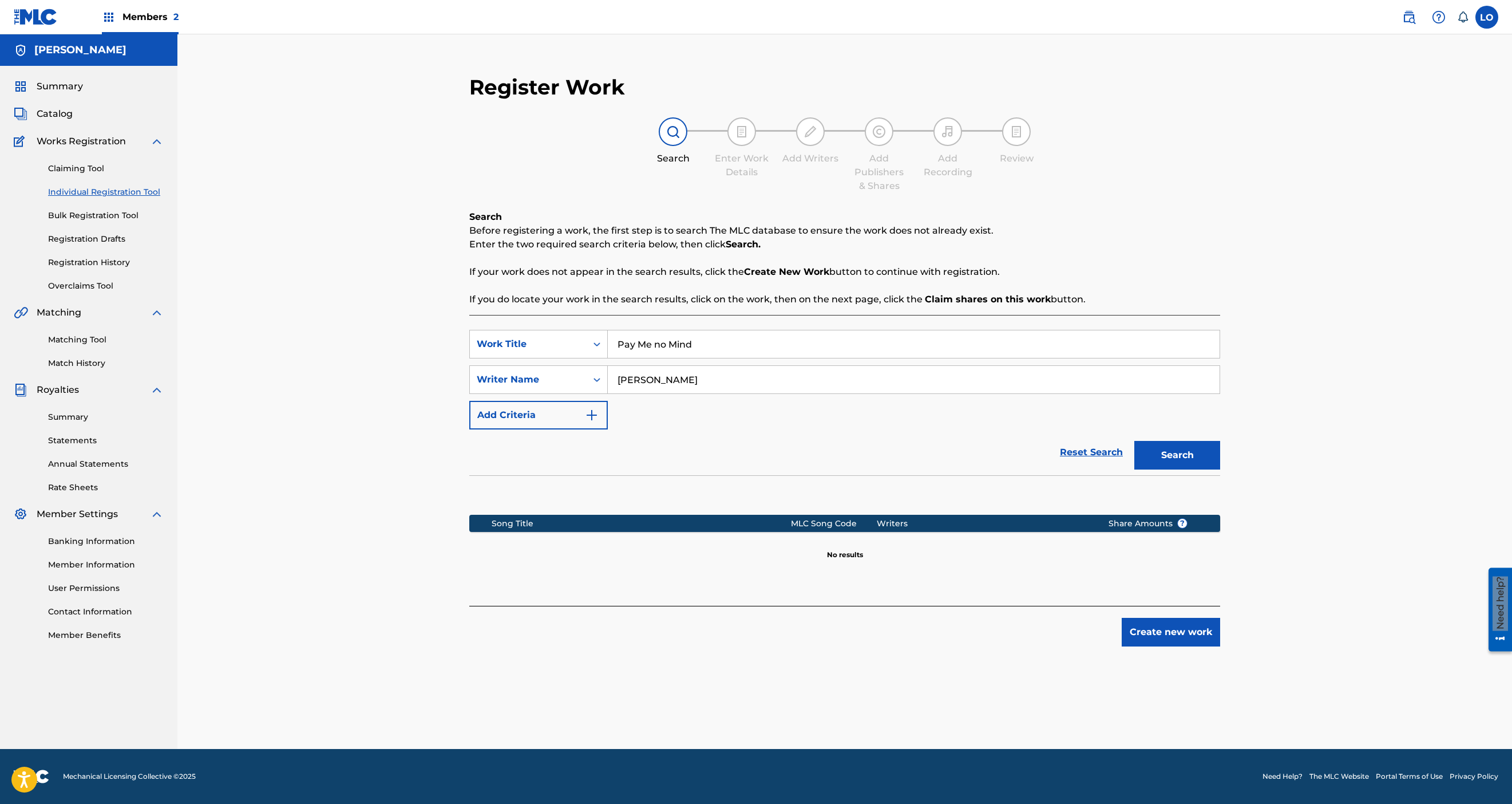 click on "Create new work" at bounding box center (1171, 632) 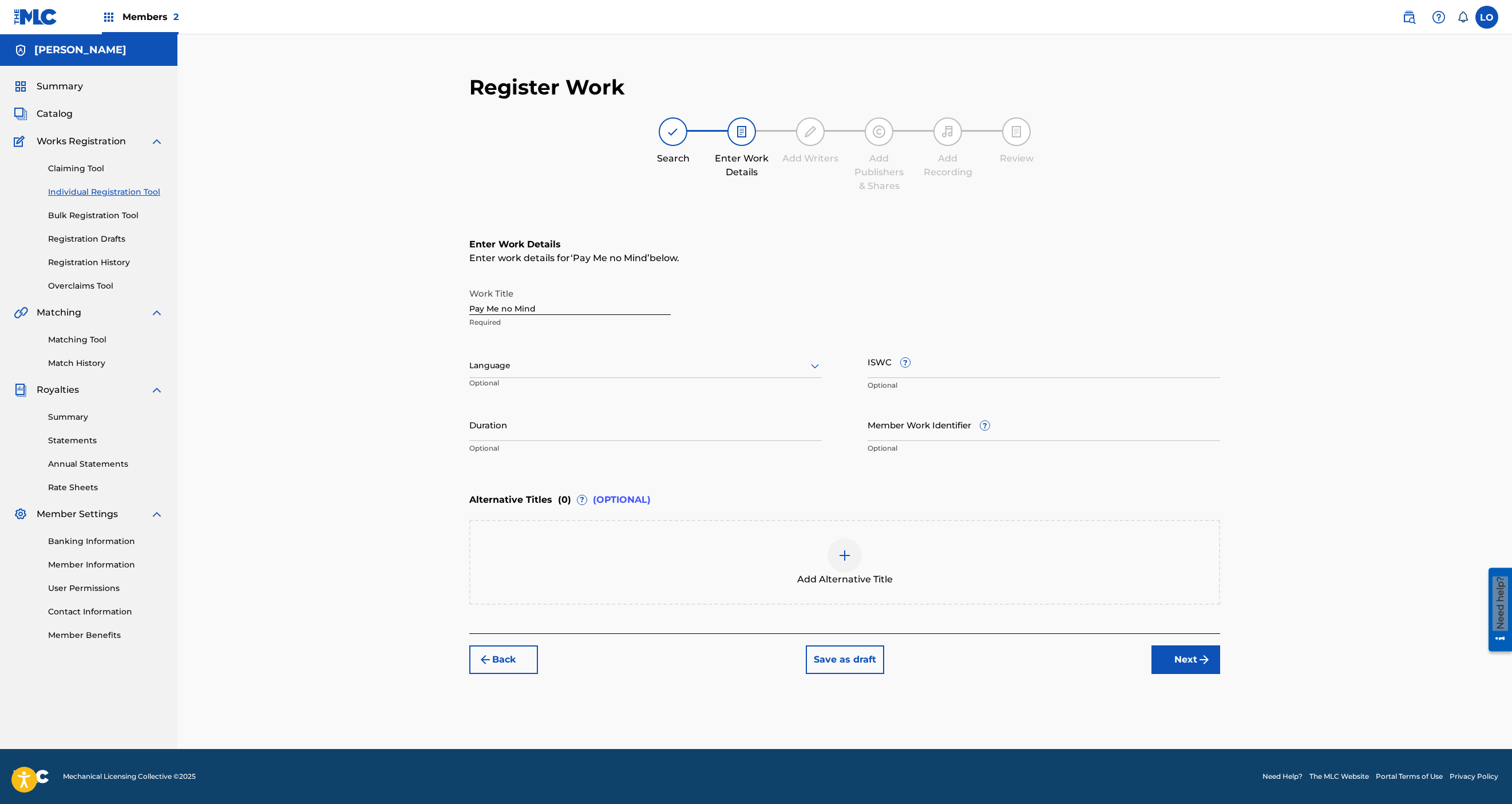 click on "Language" at bounding box center (646, 366) 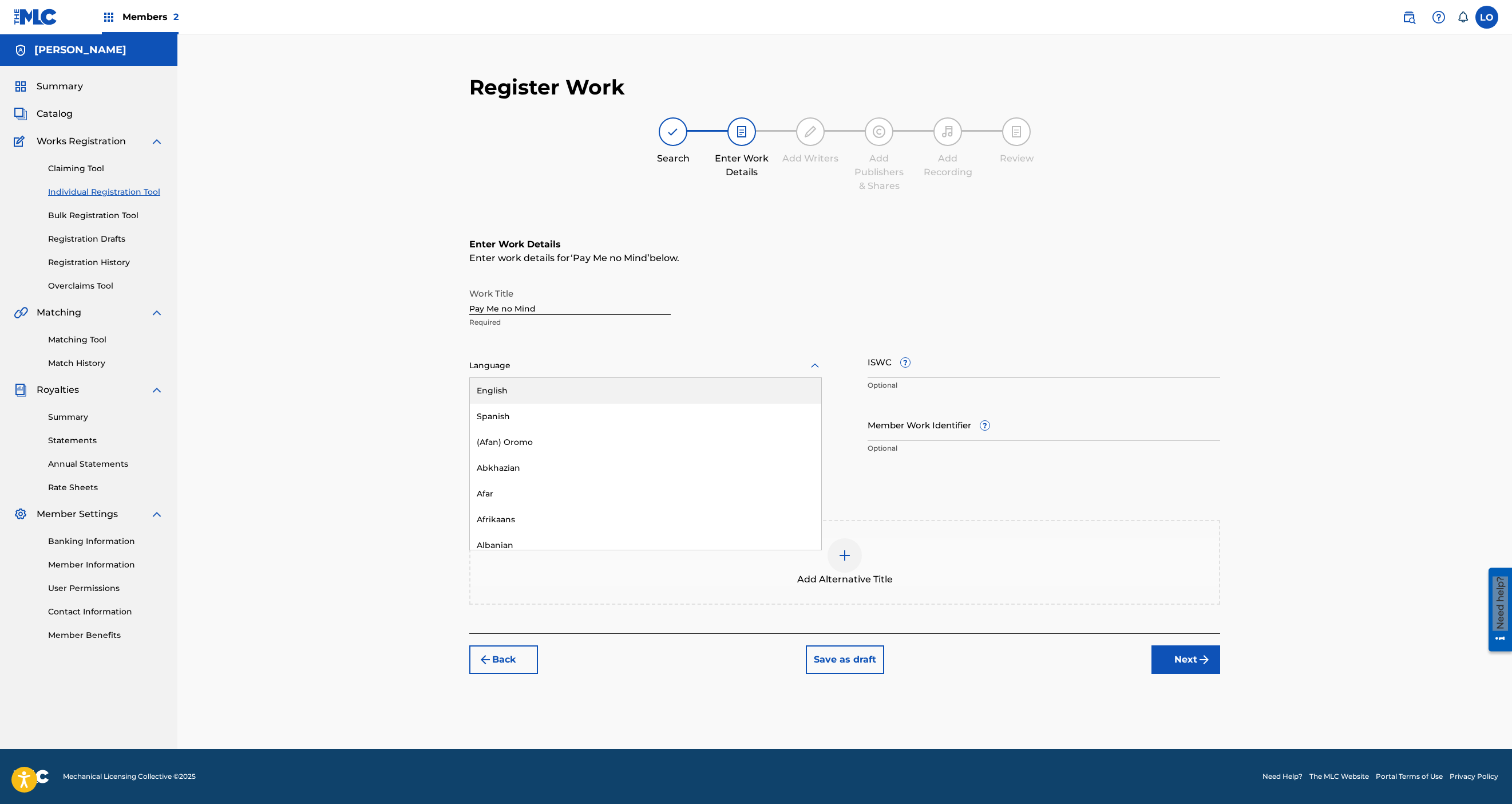 click on "Language" at bounding box center [646, 366] 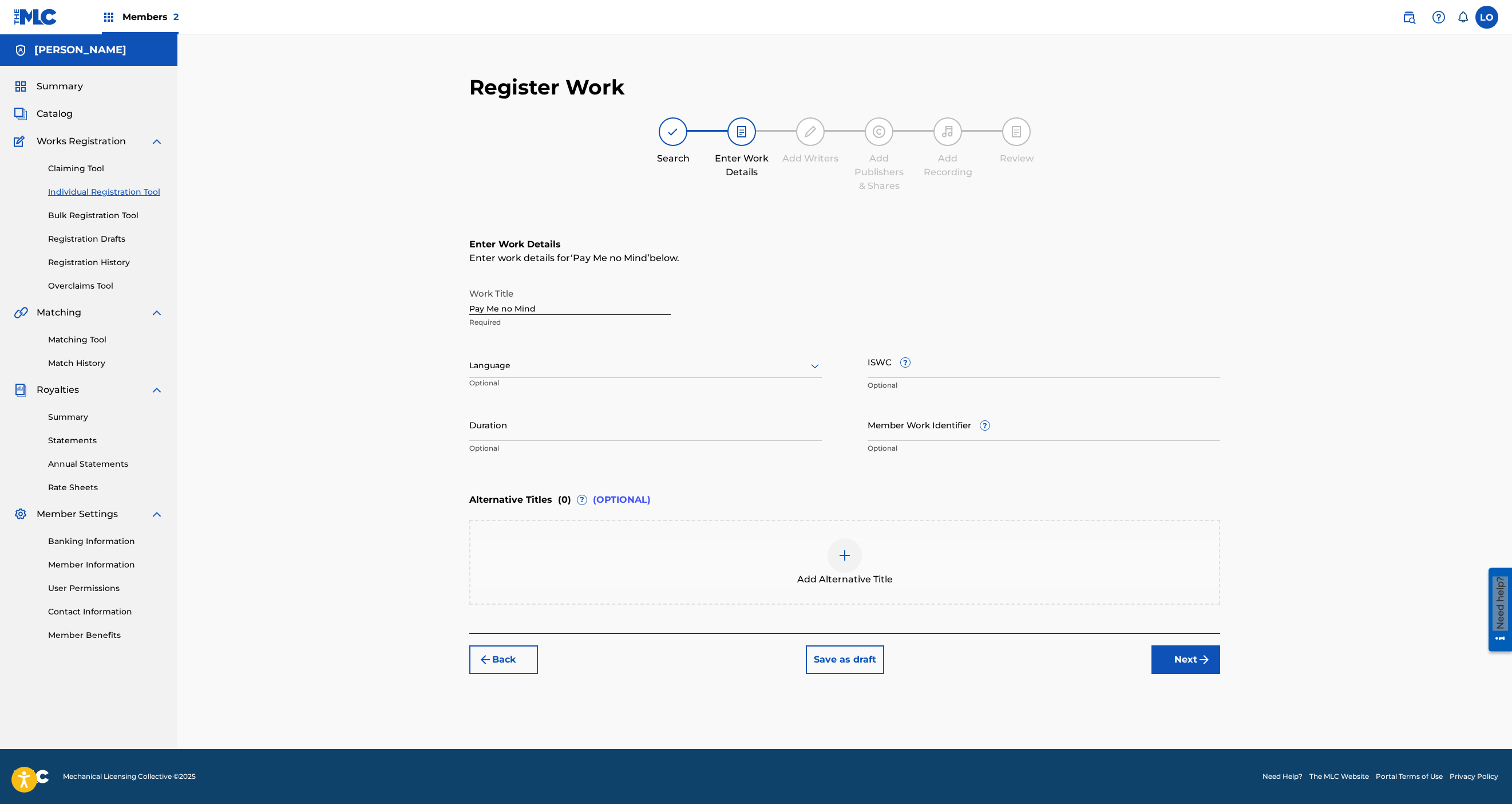 click at bounding box center [646, 365] 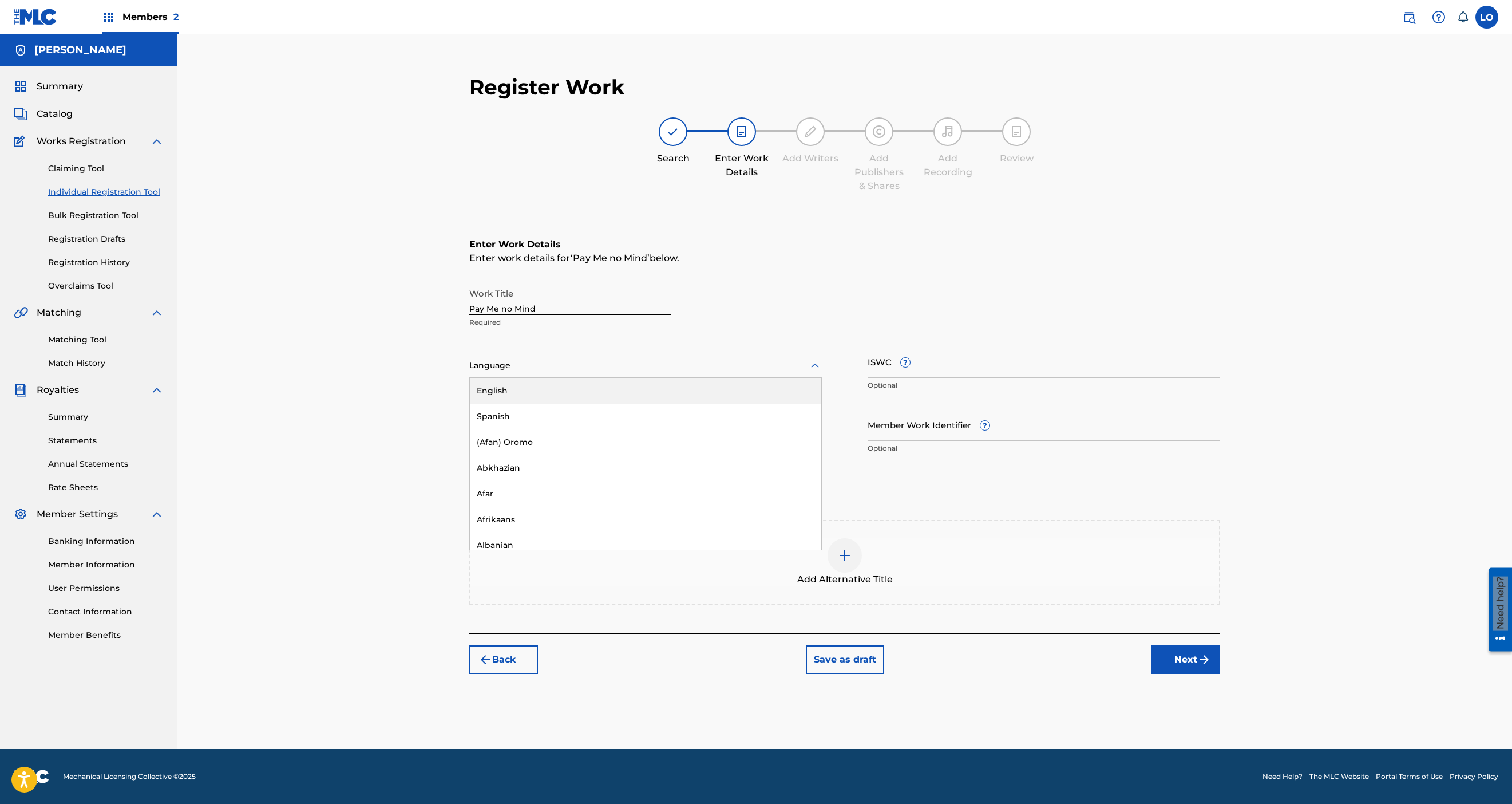 click on "English" at bounding box center [646, 391] 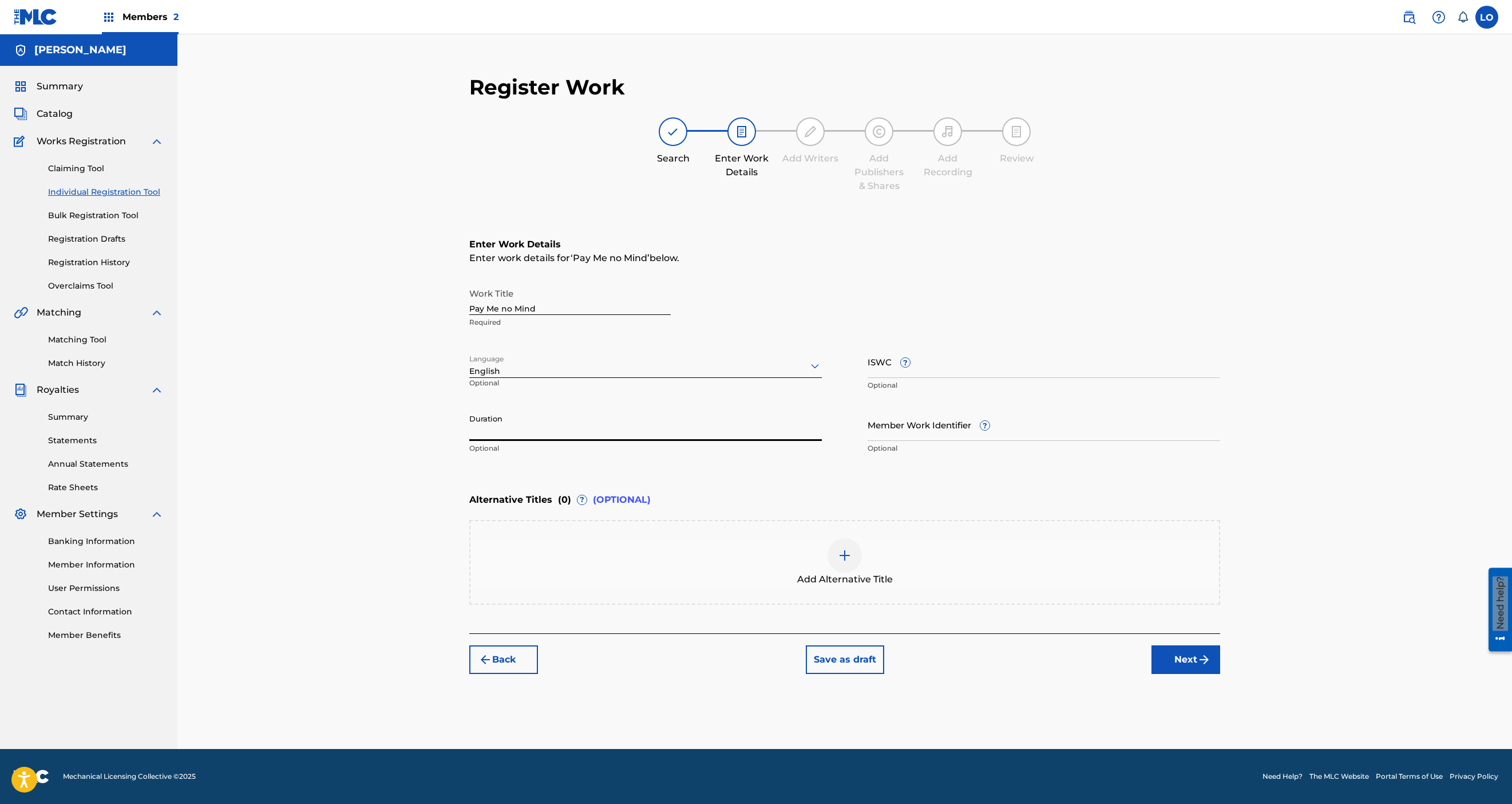 click on "Duration" at bounding box center [646, 424] 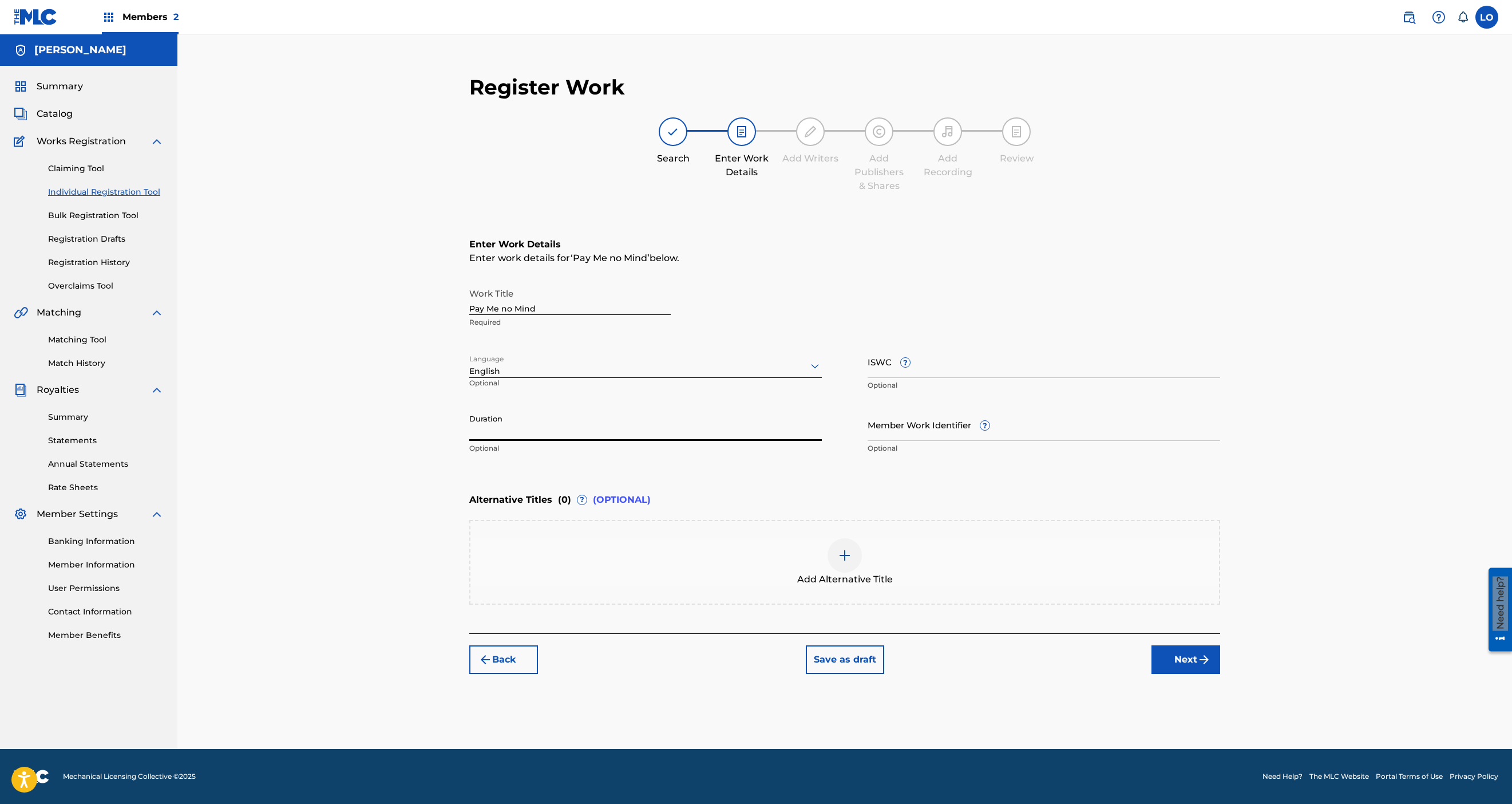 type on "2" 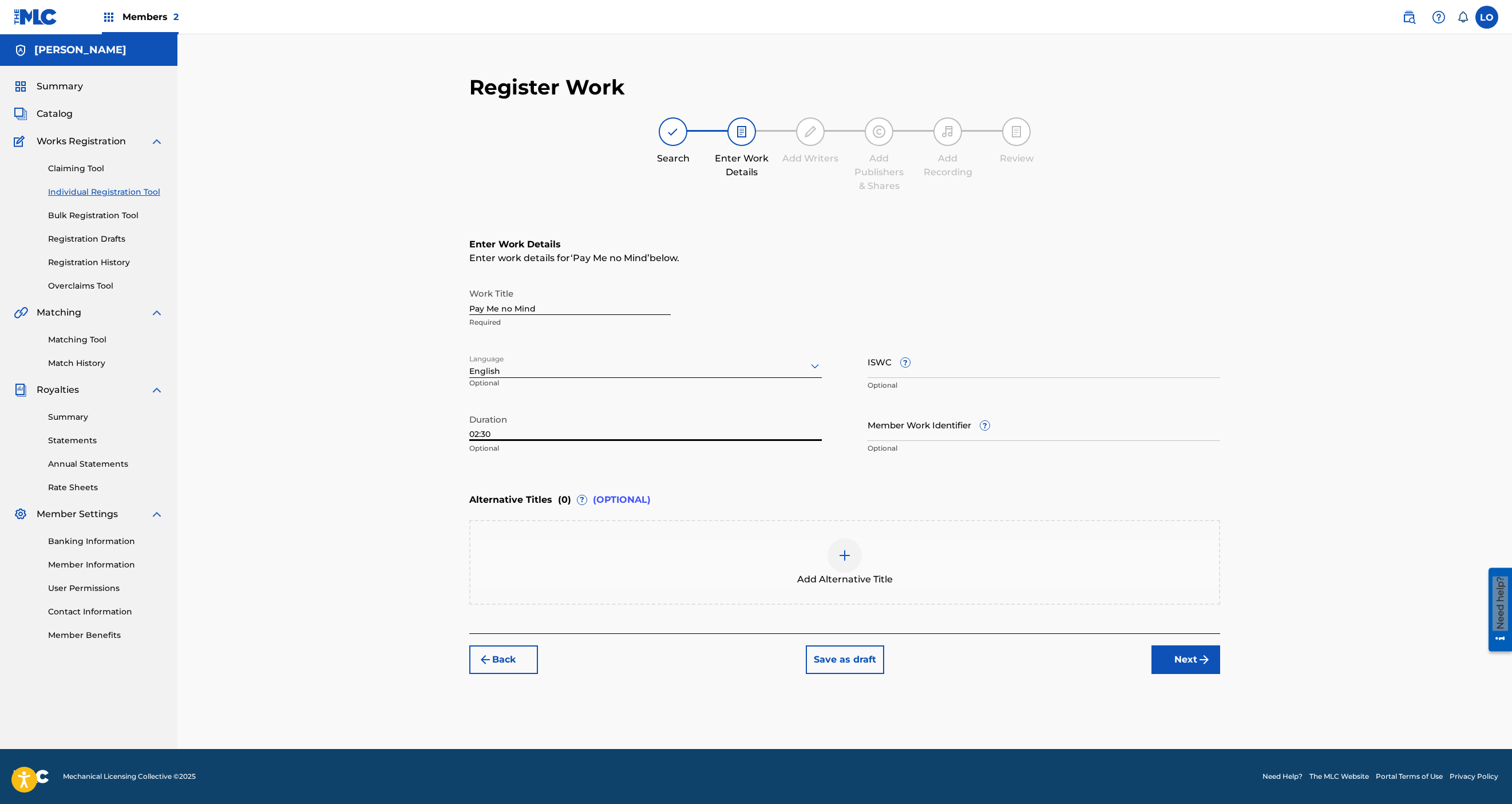 type on "02:30" 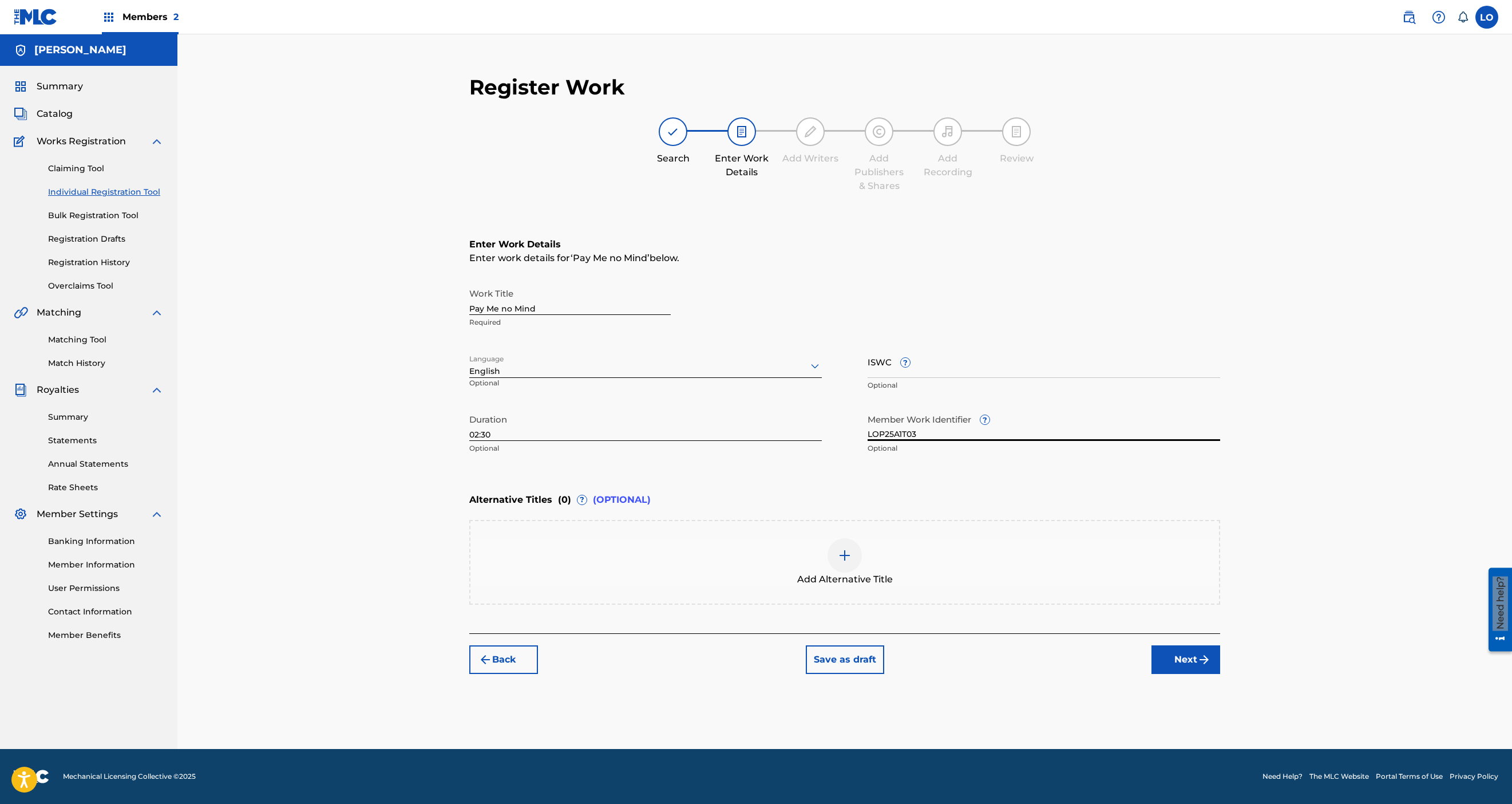 type on "LOP25A1T03" 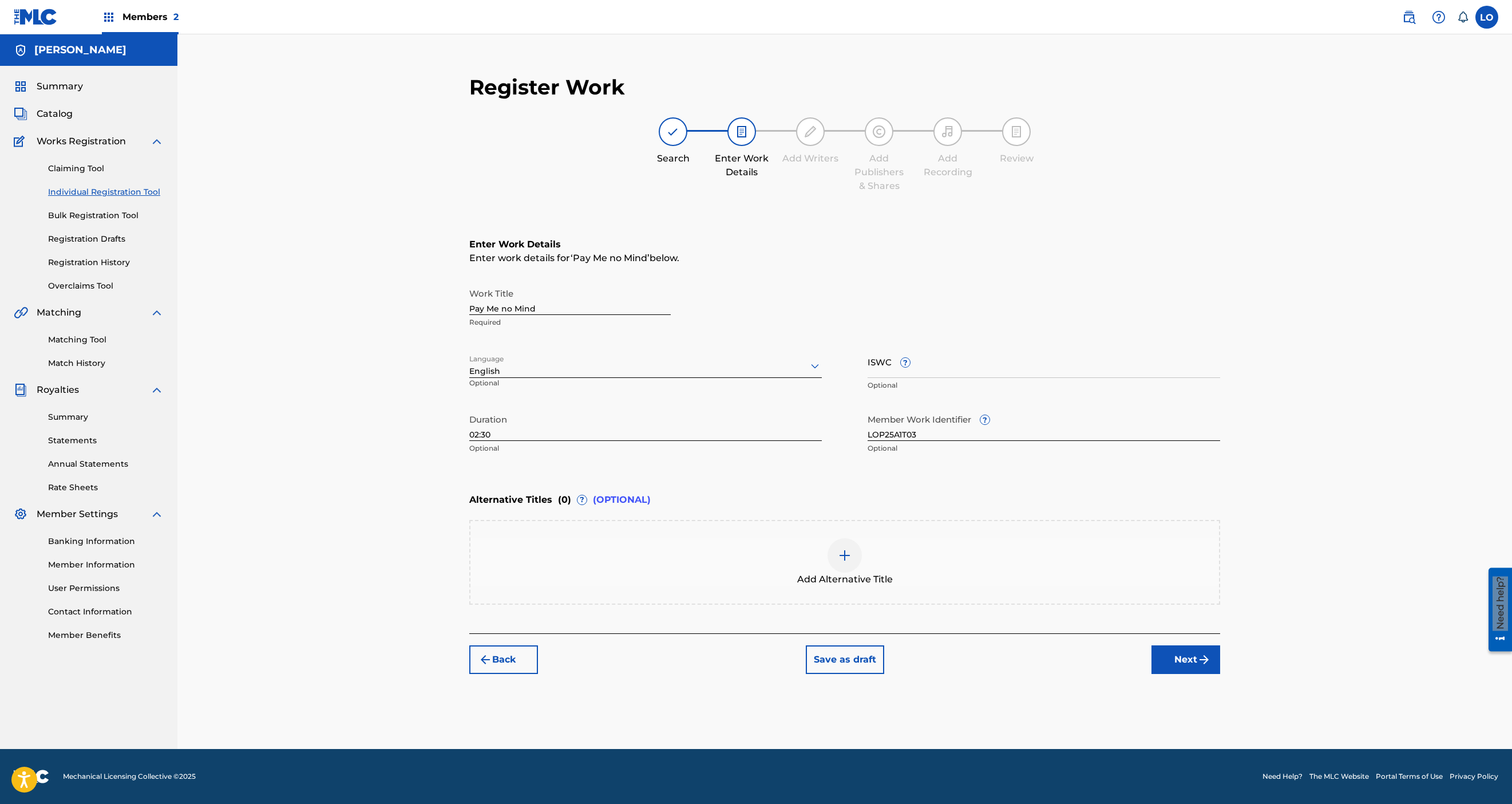 scroll, scrollTop: 364, scrollLeft: 0, axis: vertical 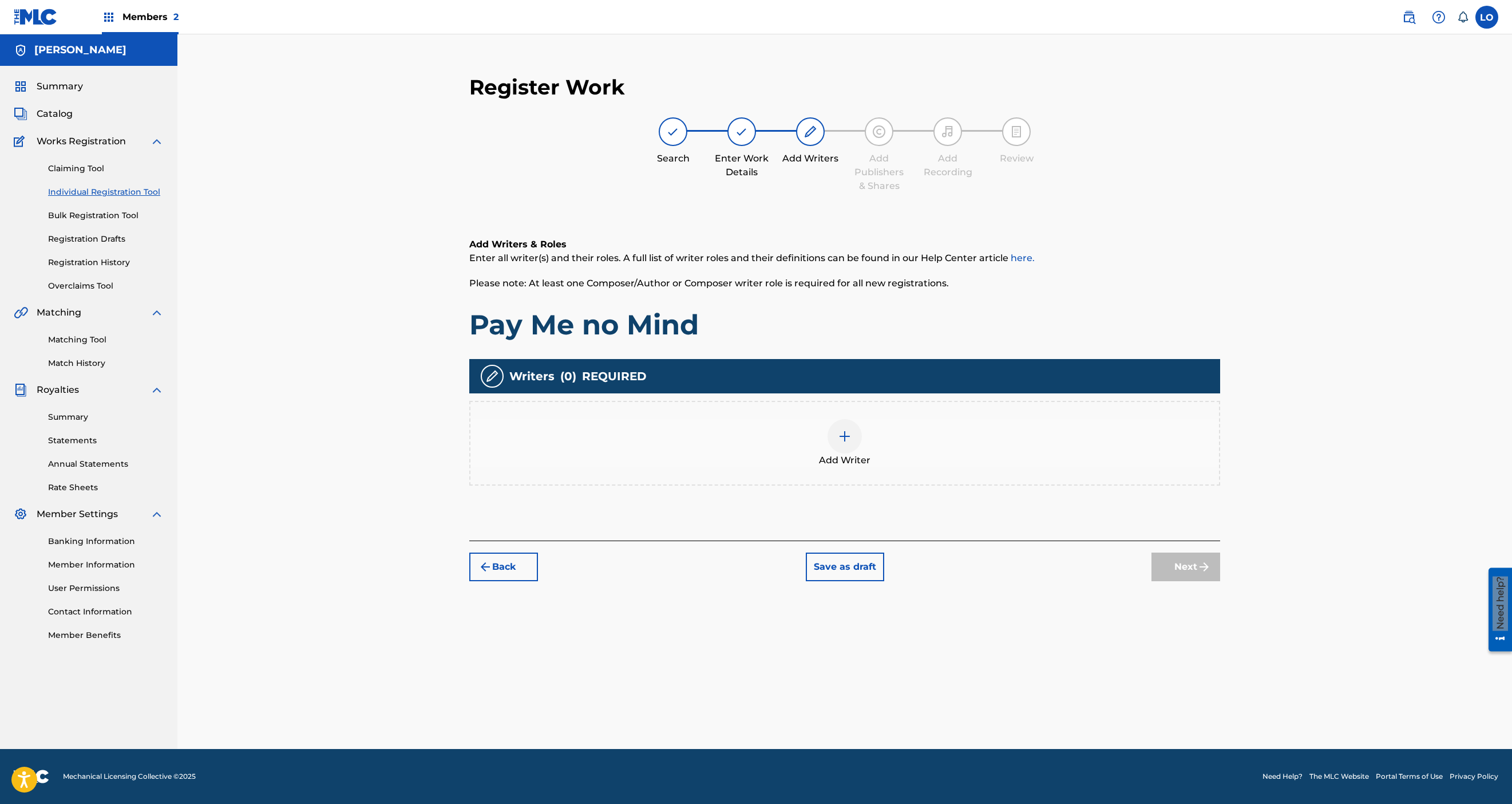 click at bounding box center (845, 436) 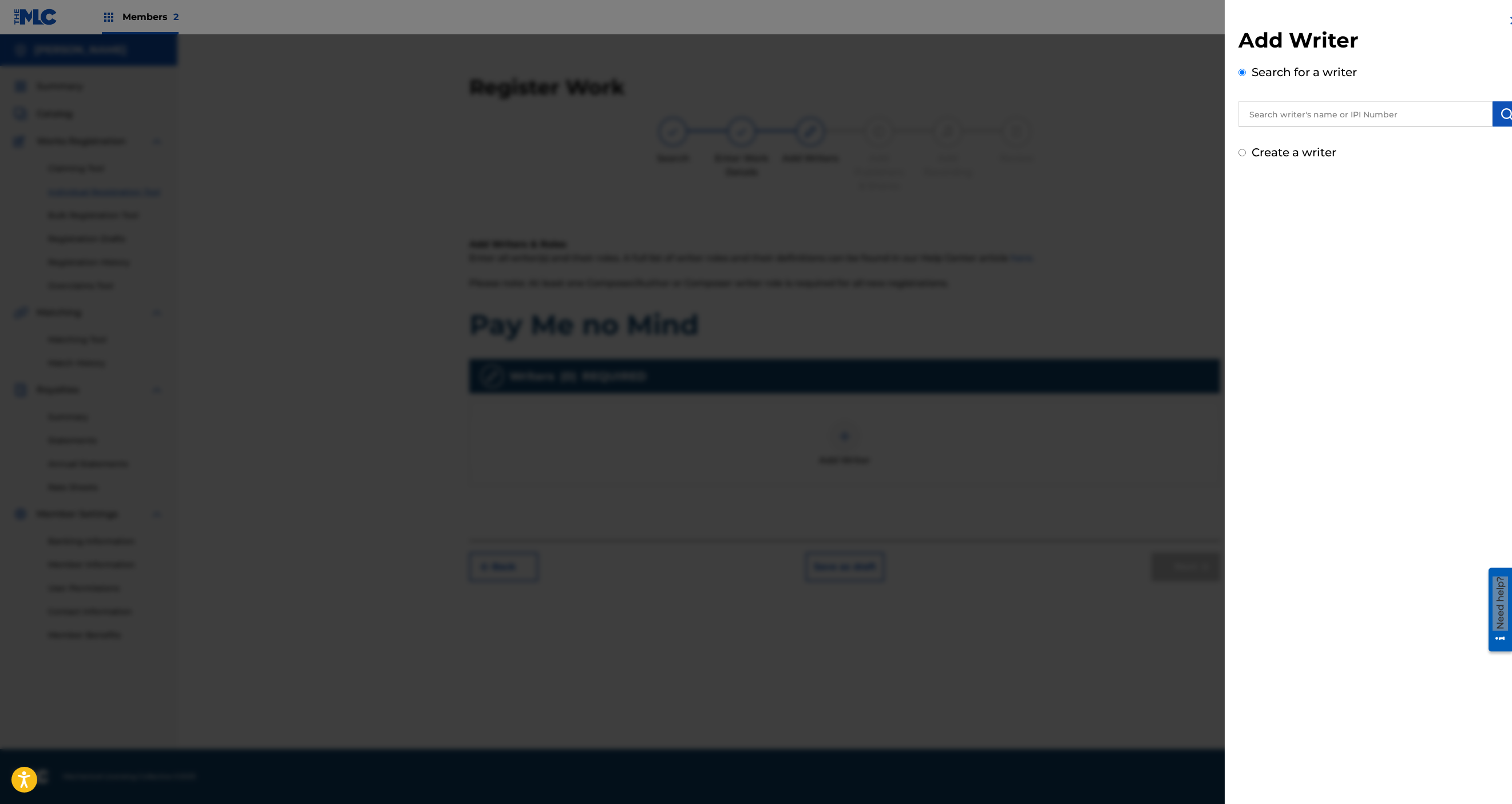 click at bounding box center (1365, 114) 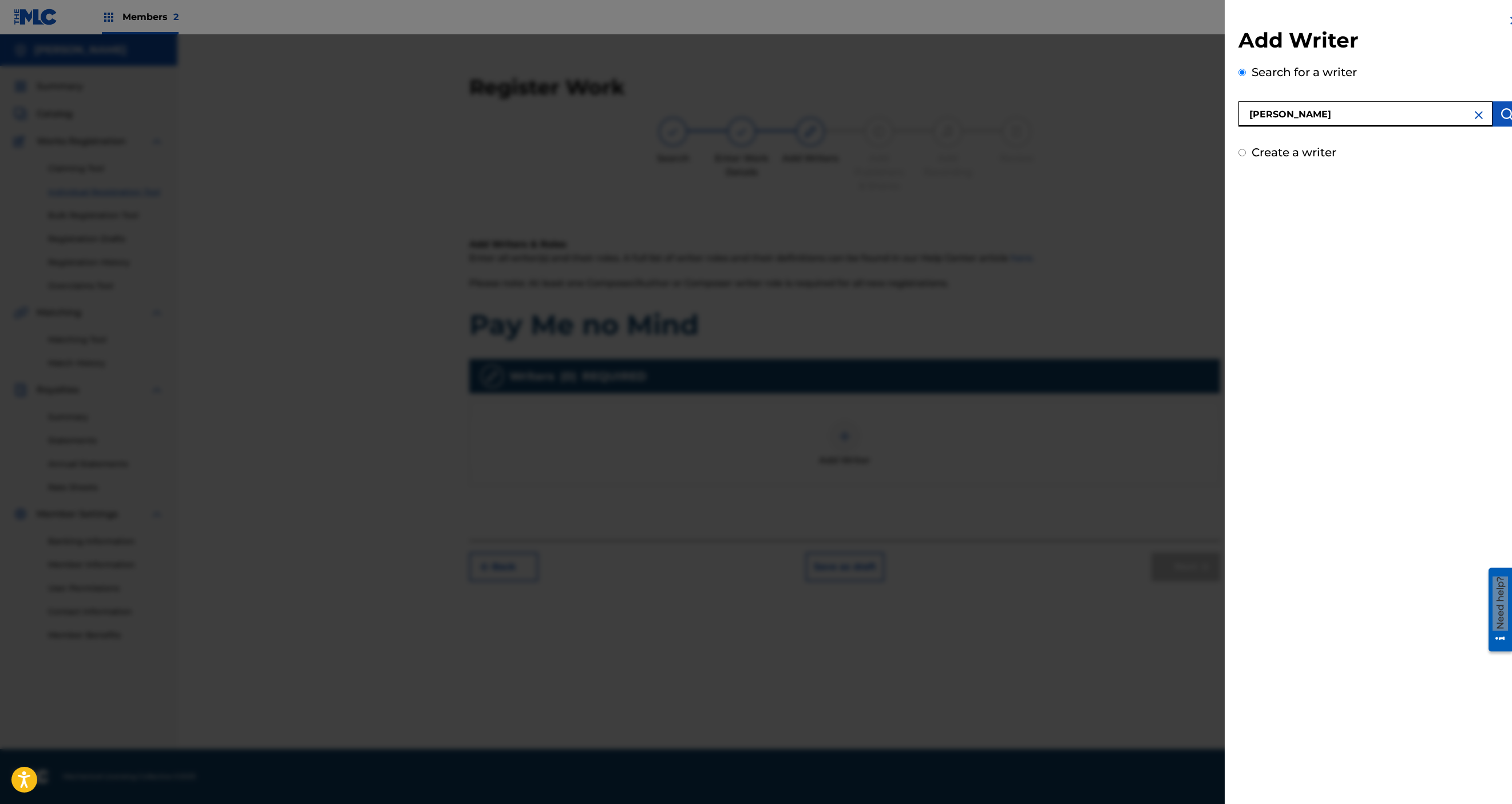 type on "[PERSON_NAME]" 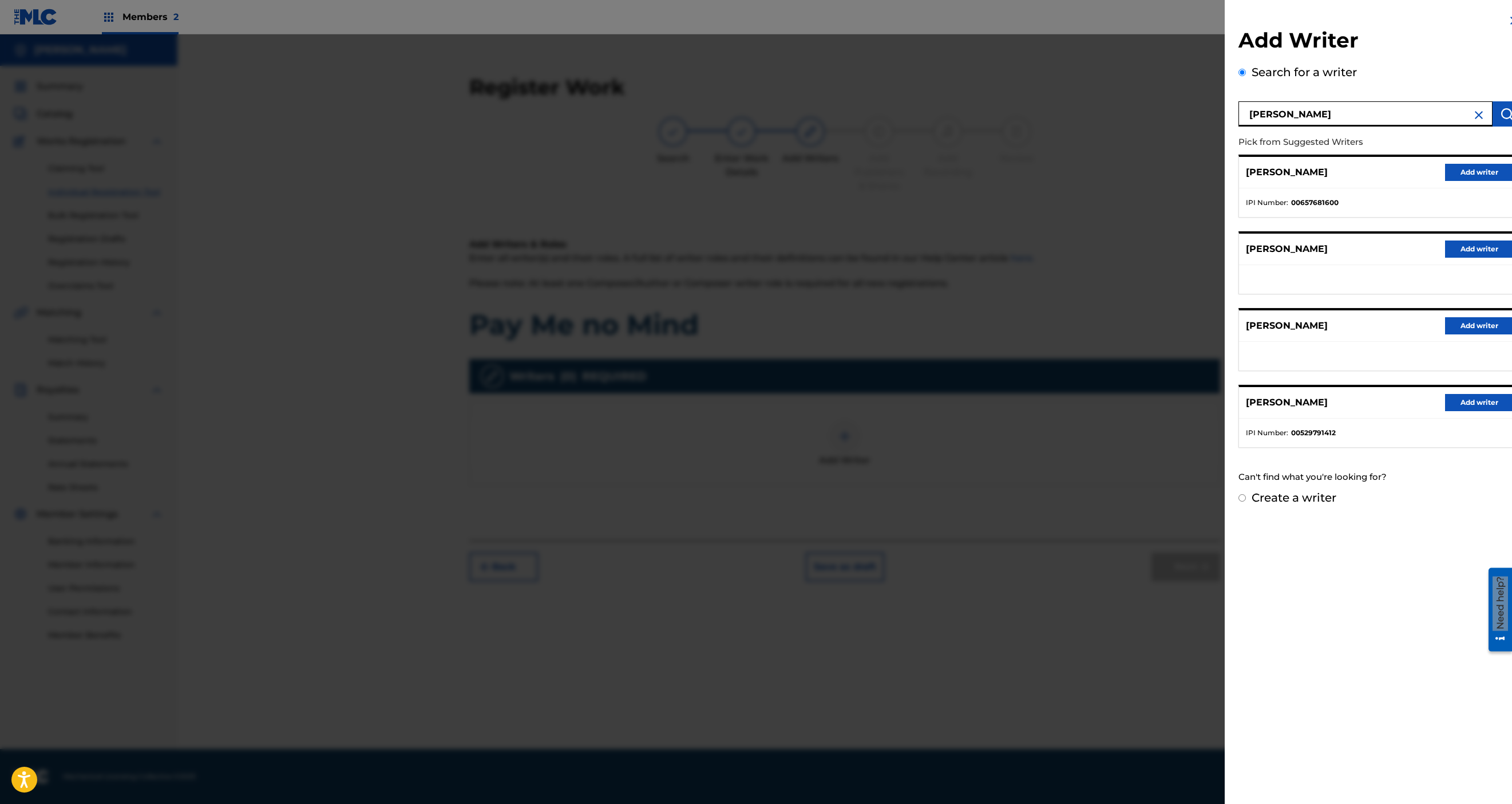 click on "[PERSON_NAME]" at bounding box center (1365, 114) 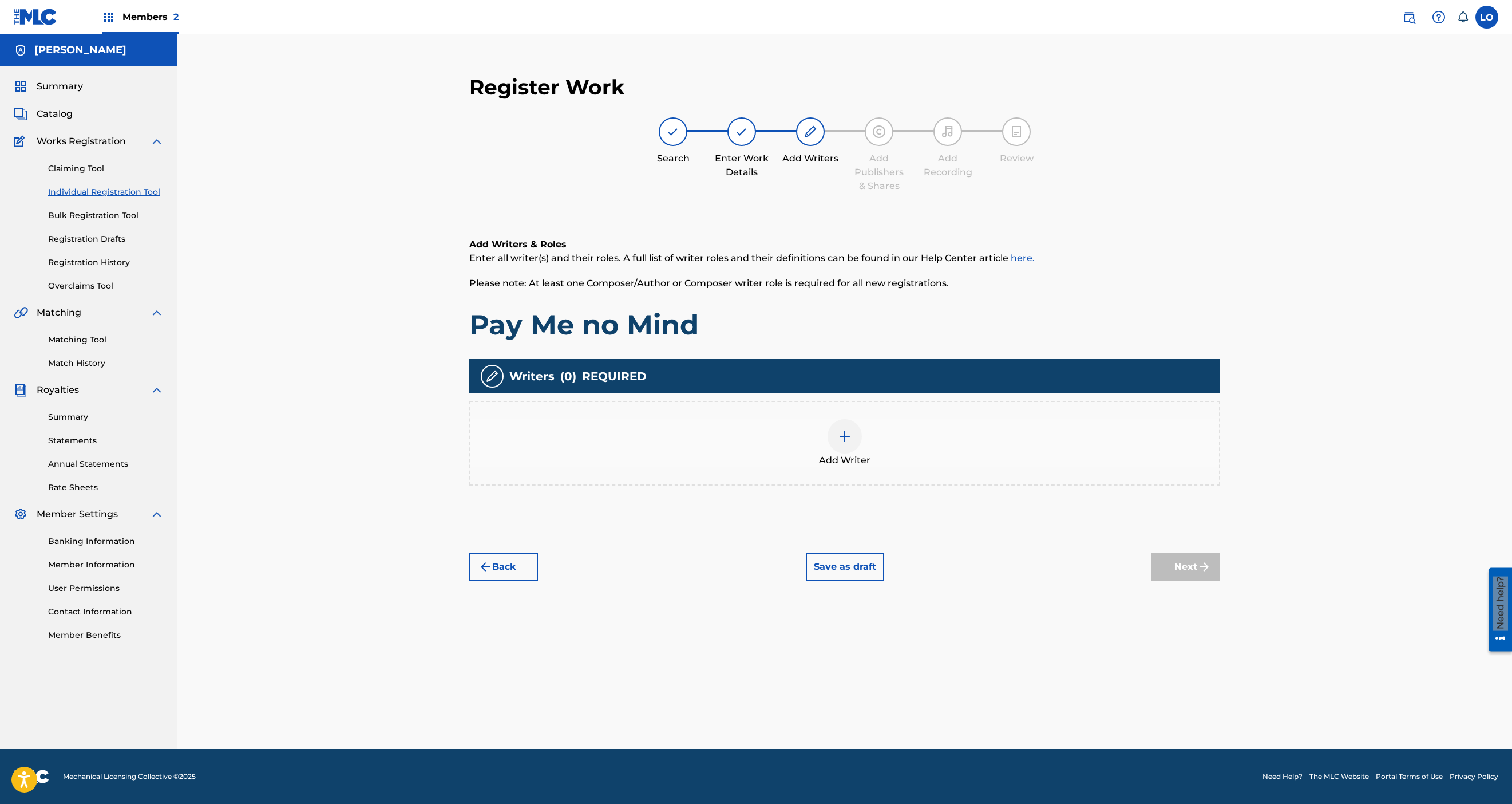 click at bounding box center [845, 436] 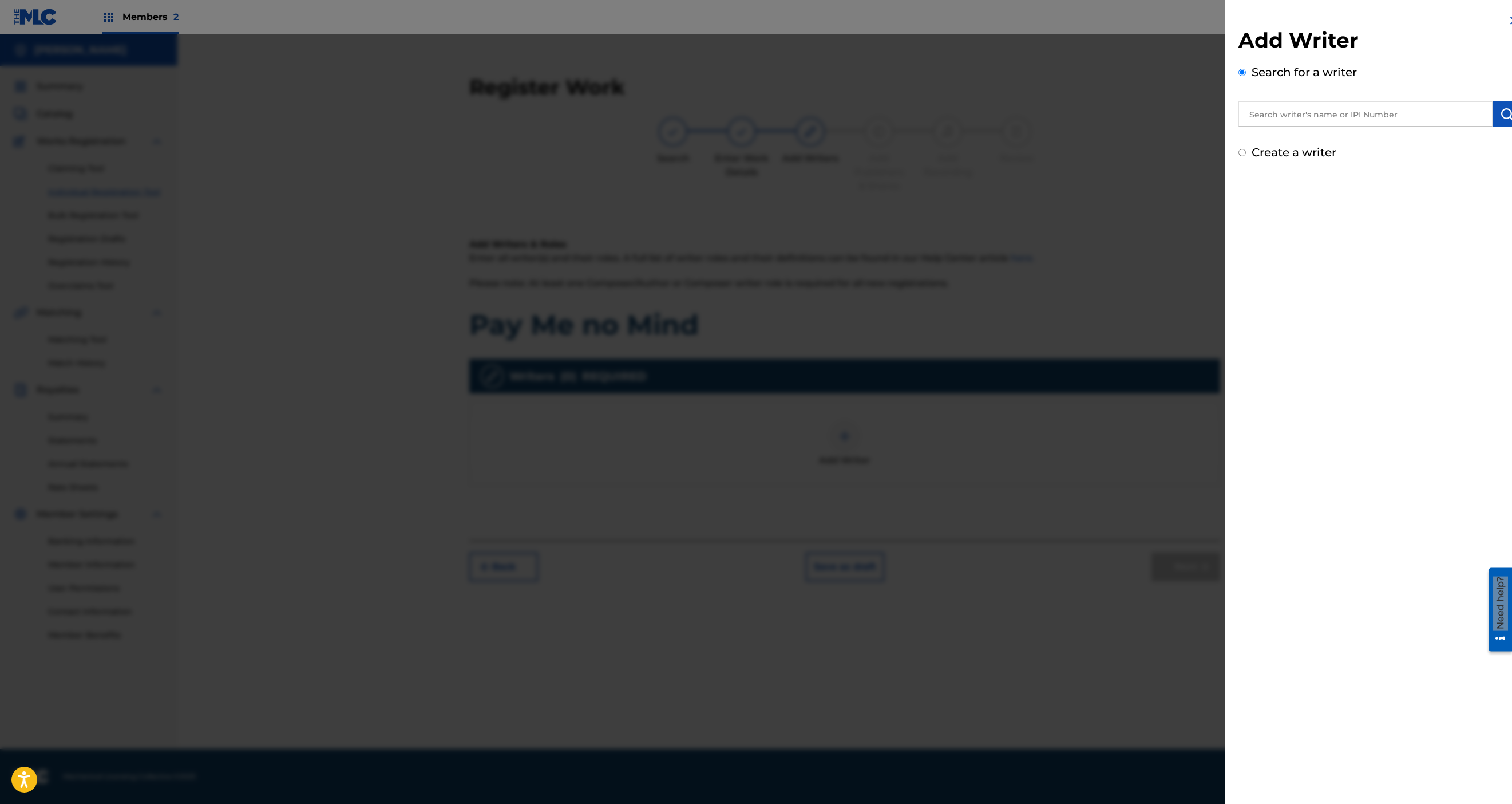 click on "Create a writer" at bounding box center [1294, 152] 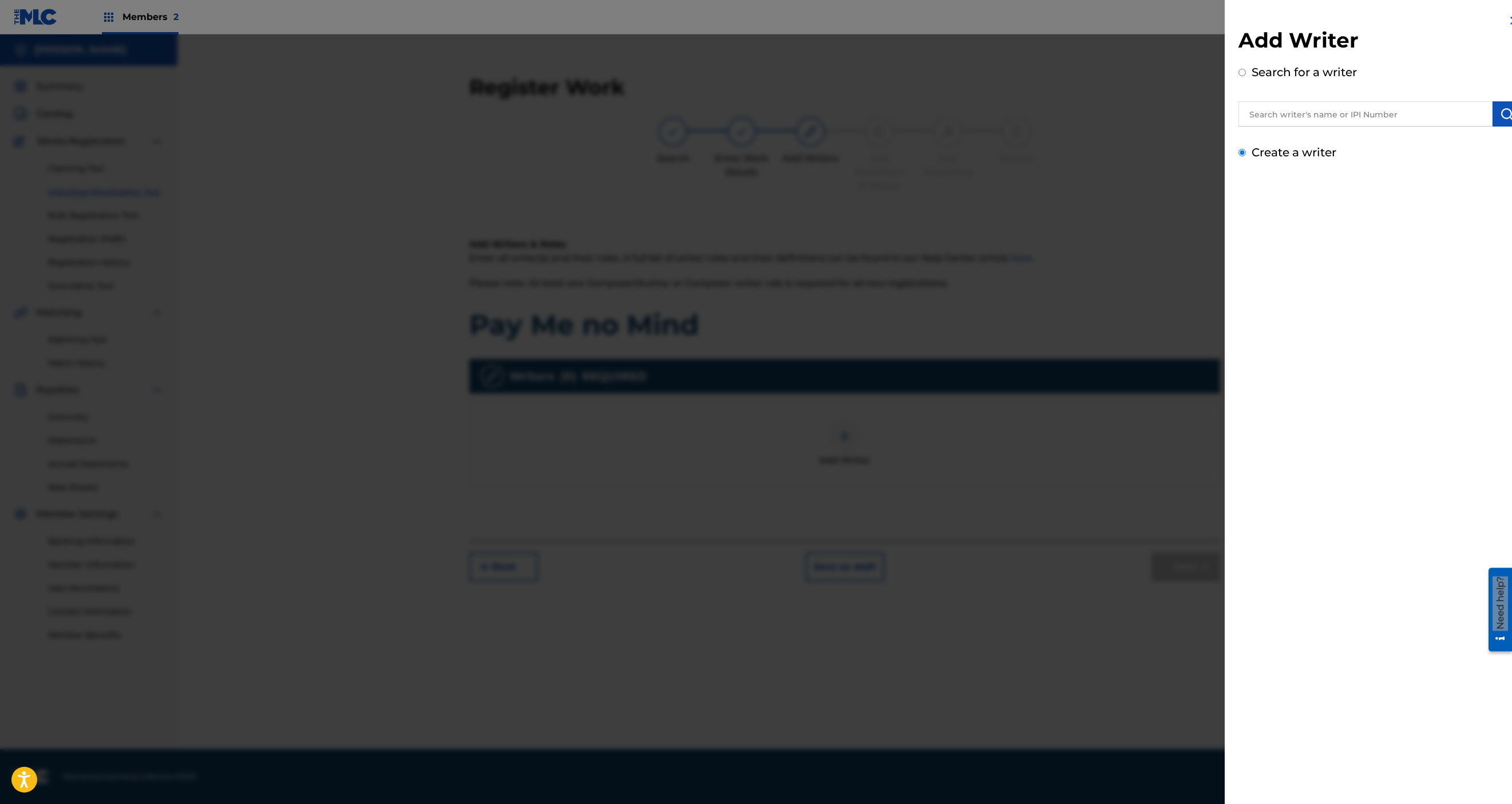 click on "Create a writer" at bounding box center (1242, 152) 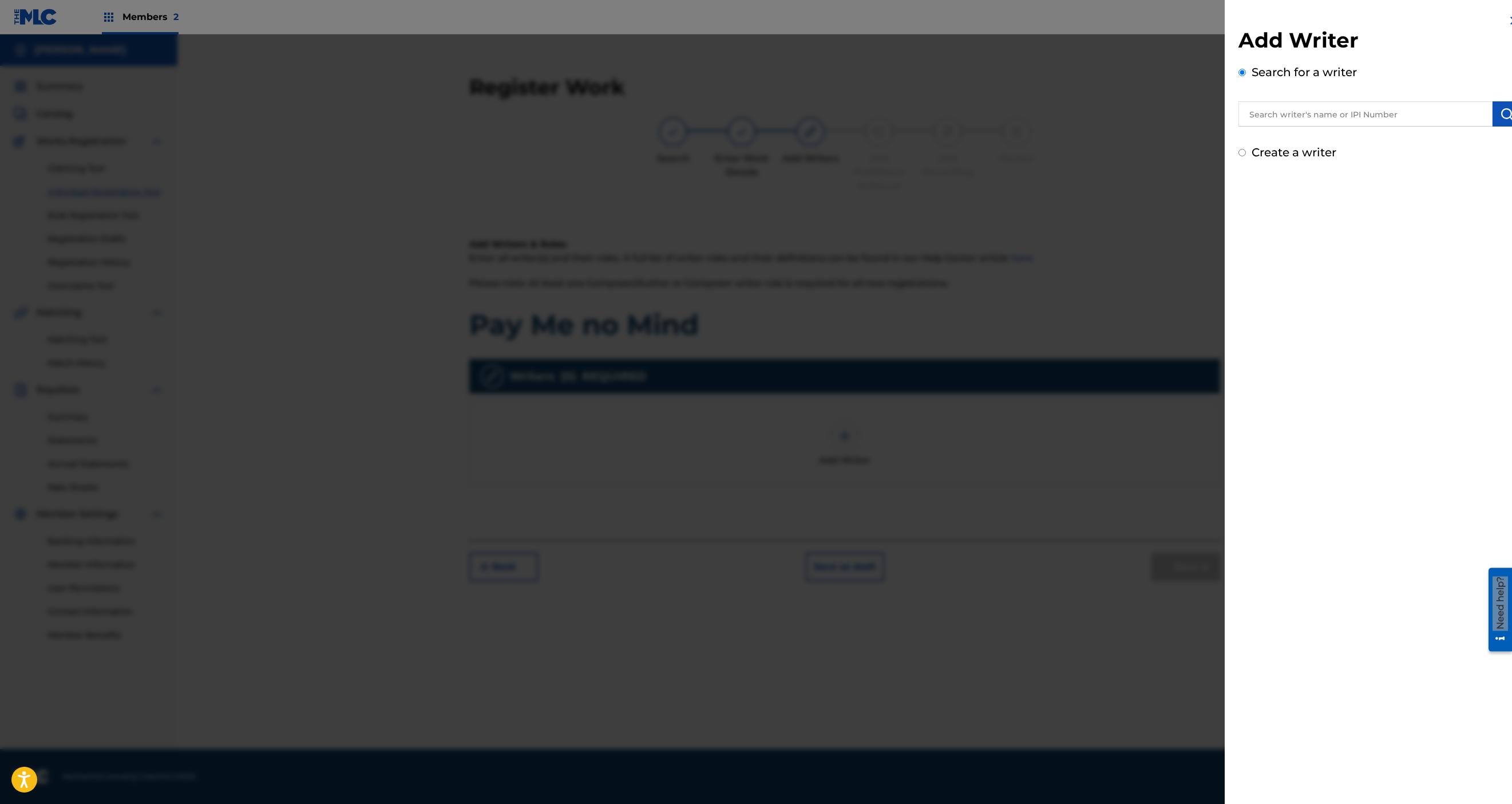 radio on "false" 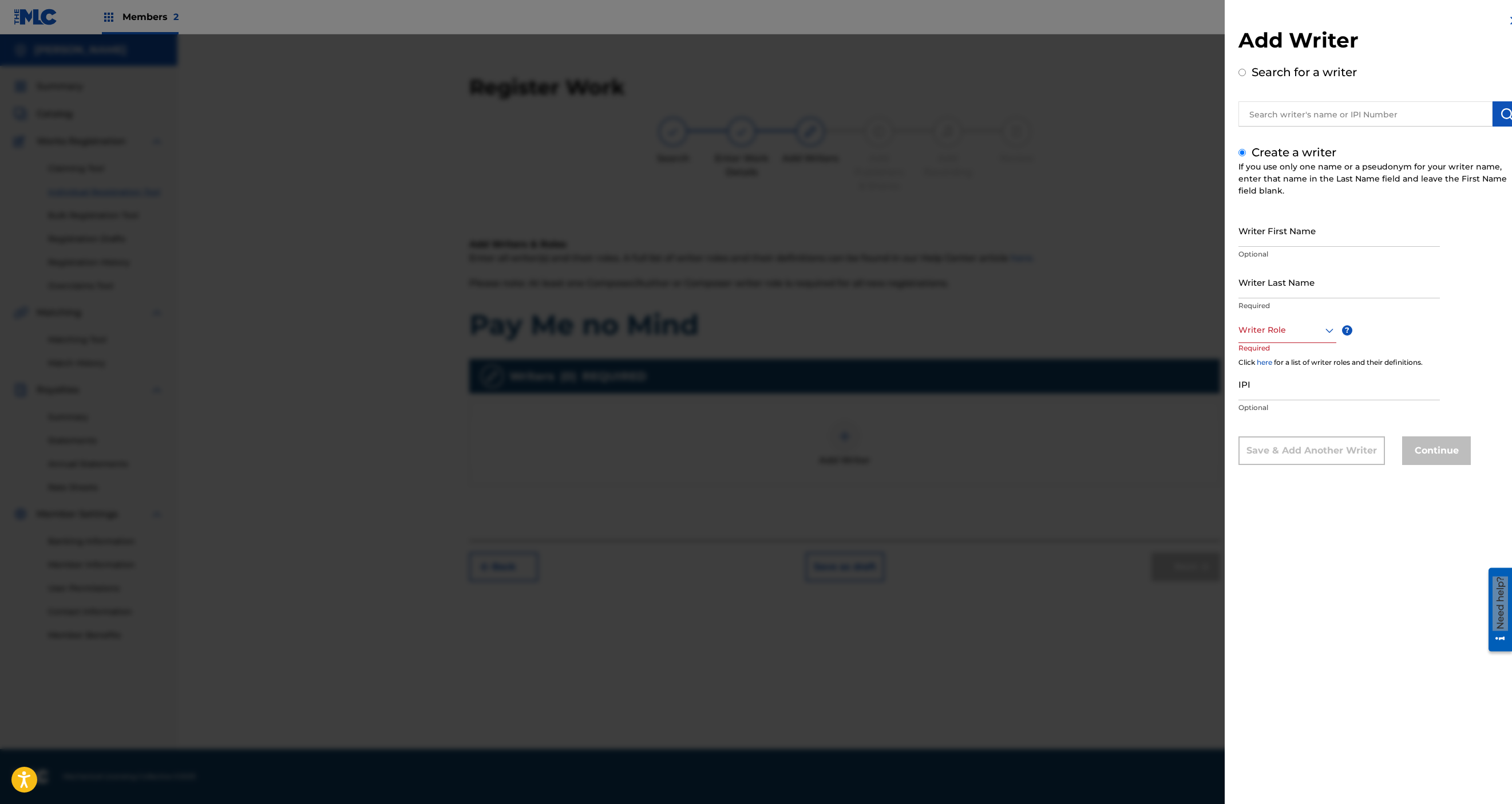 click on "Writer First Name" at bounding box center (1339, 230) 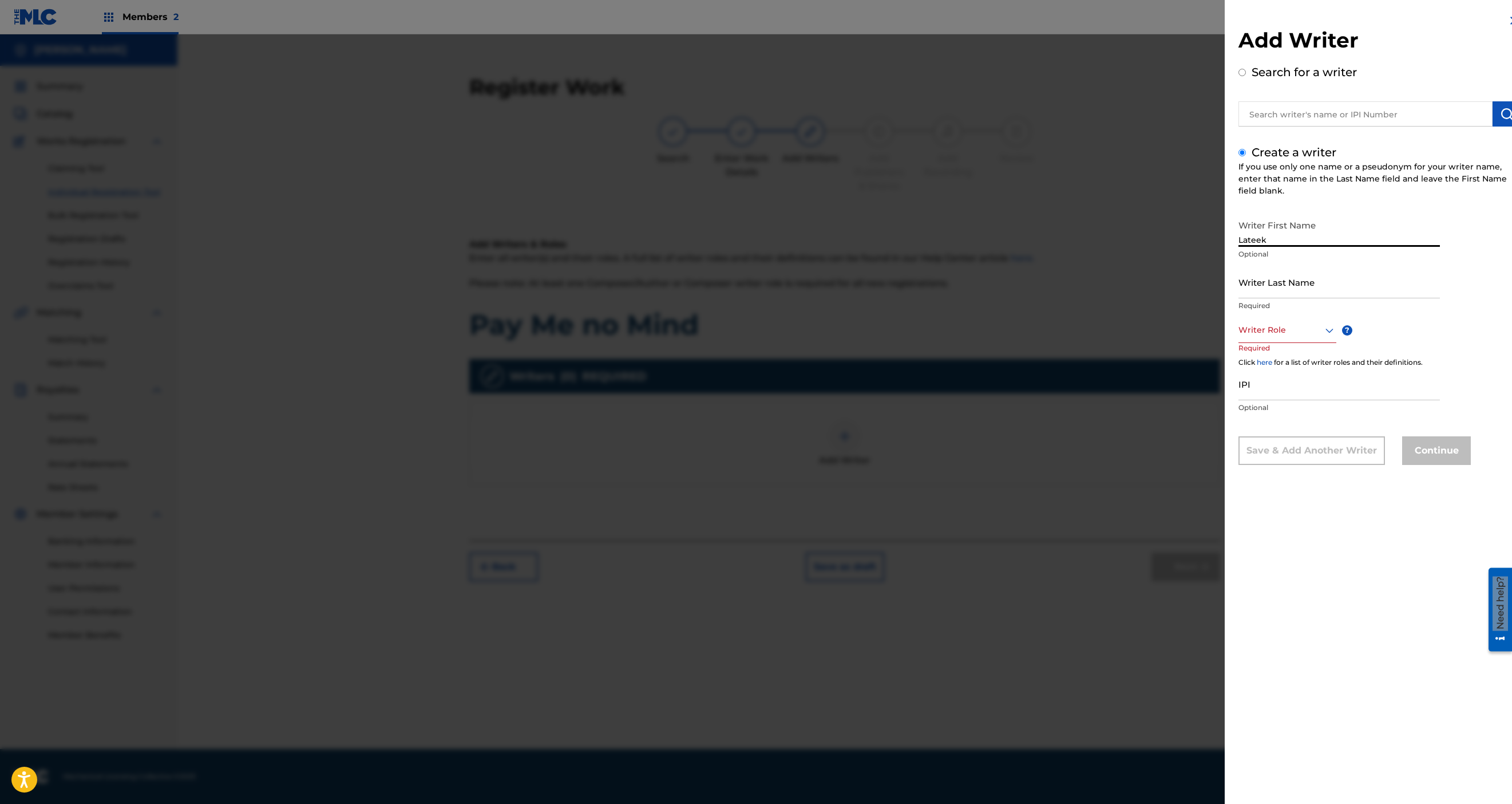 type on "Lateek" 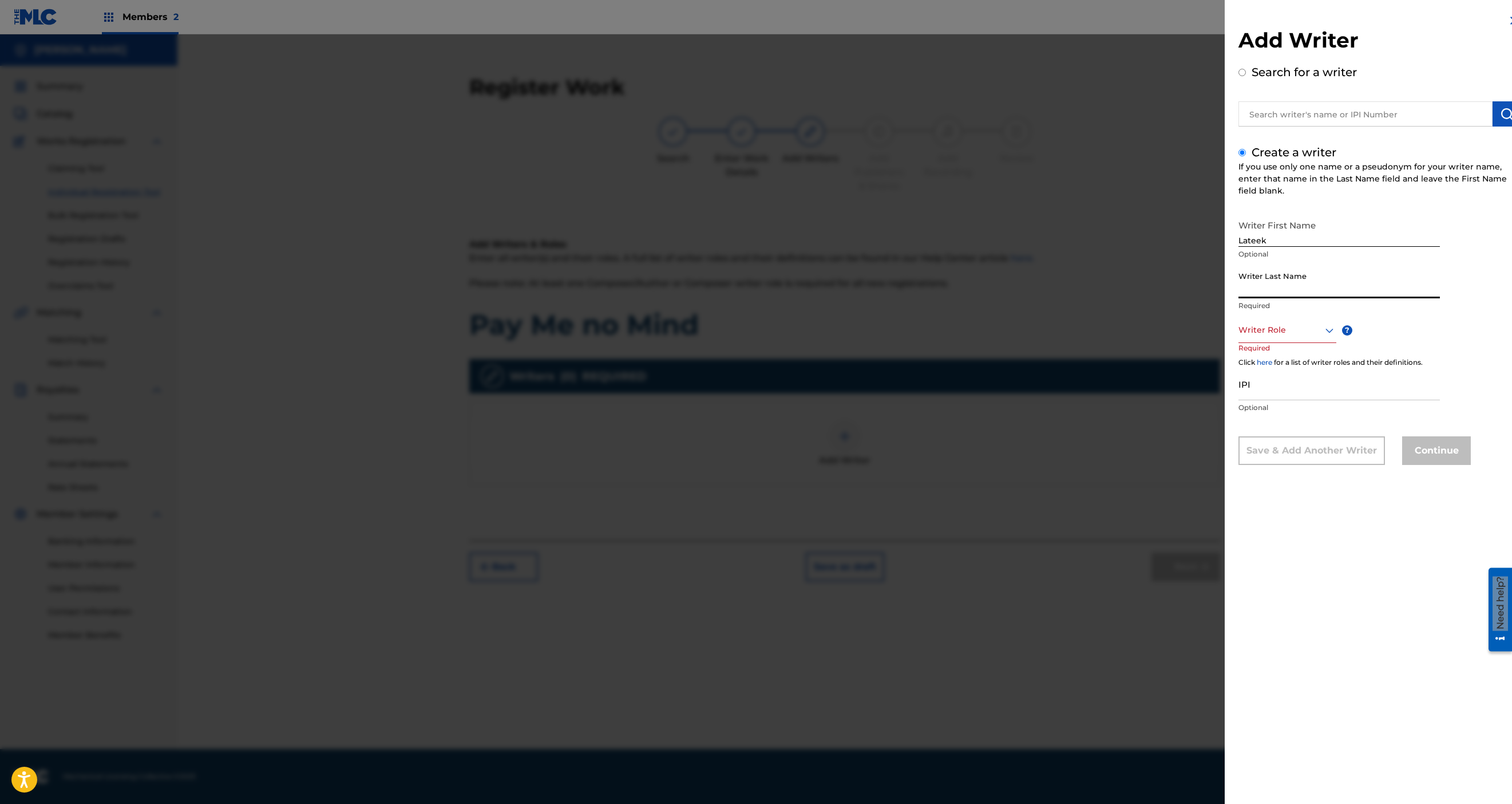 click on "Writer Last Name" at bounding box center (1339, 282) 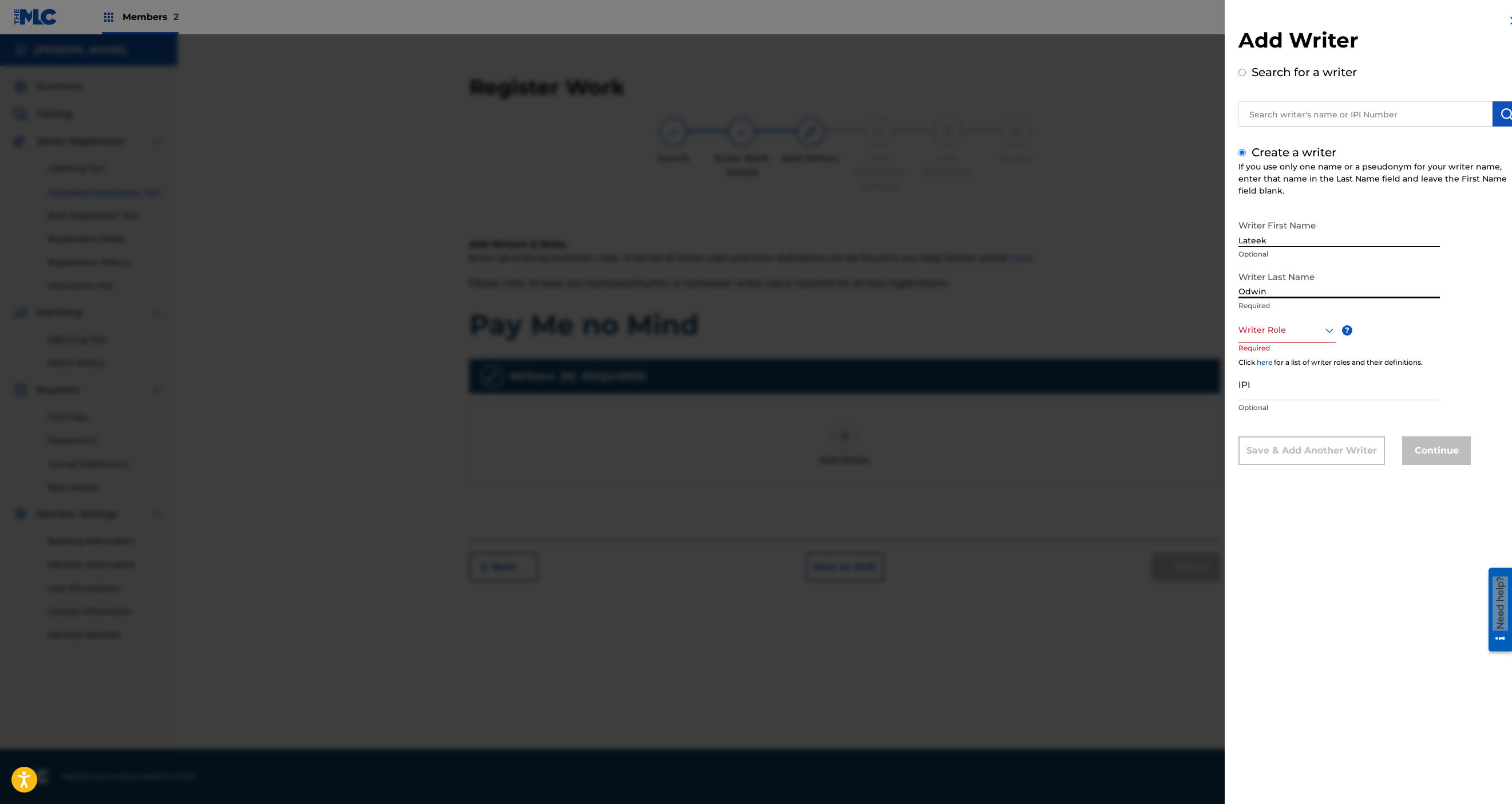 type on "Odwin" 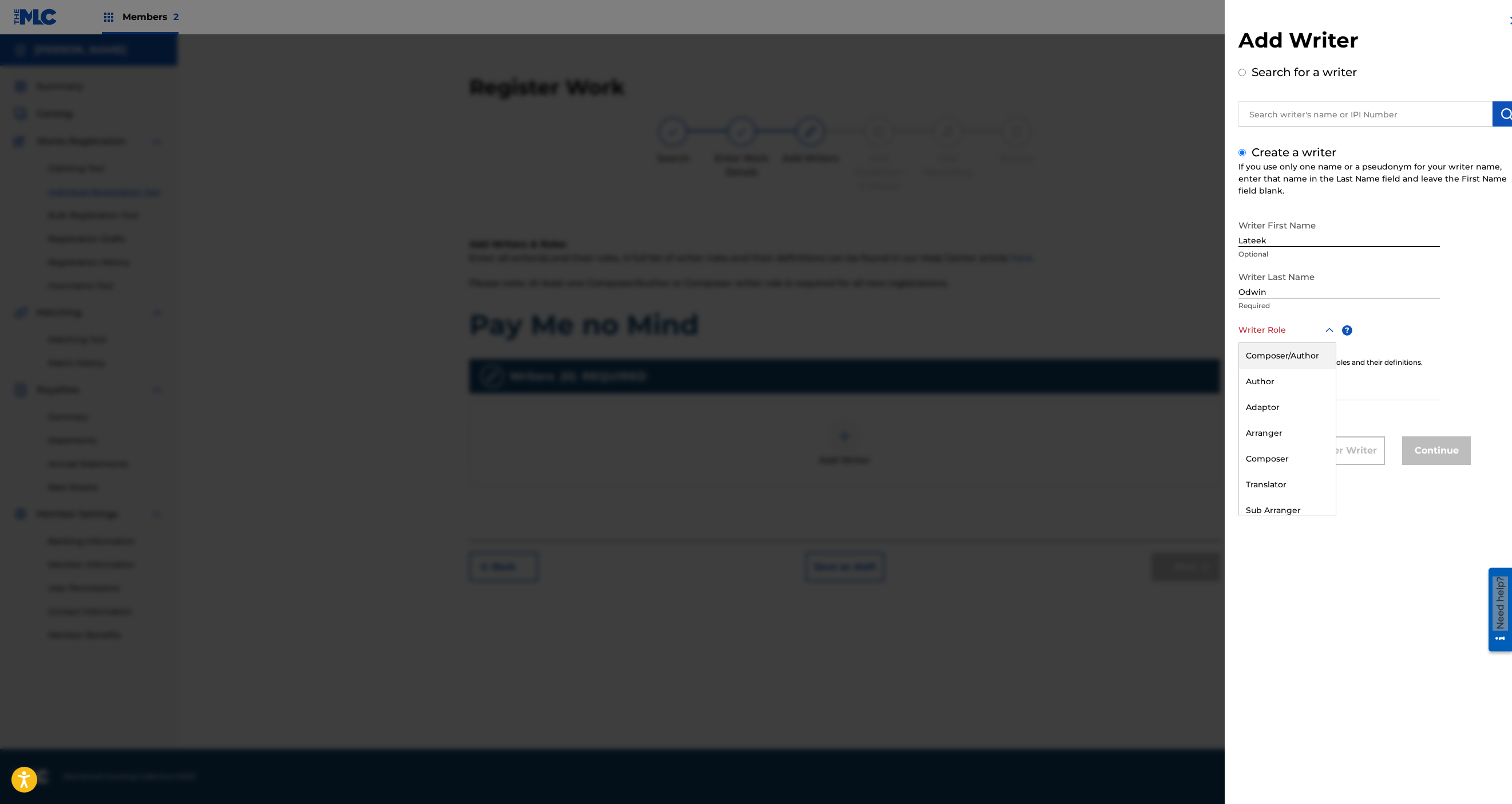 click on "Composer/Author" at bounding box center [1287, 356] 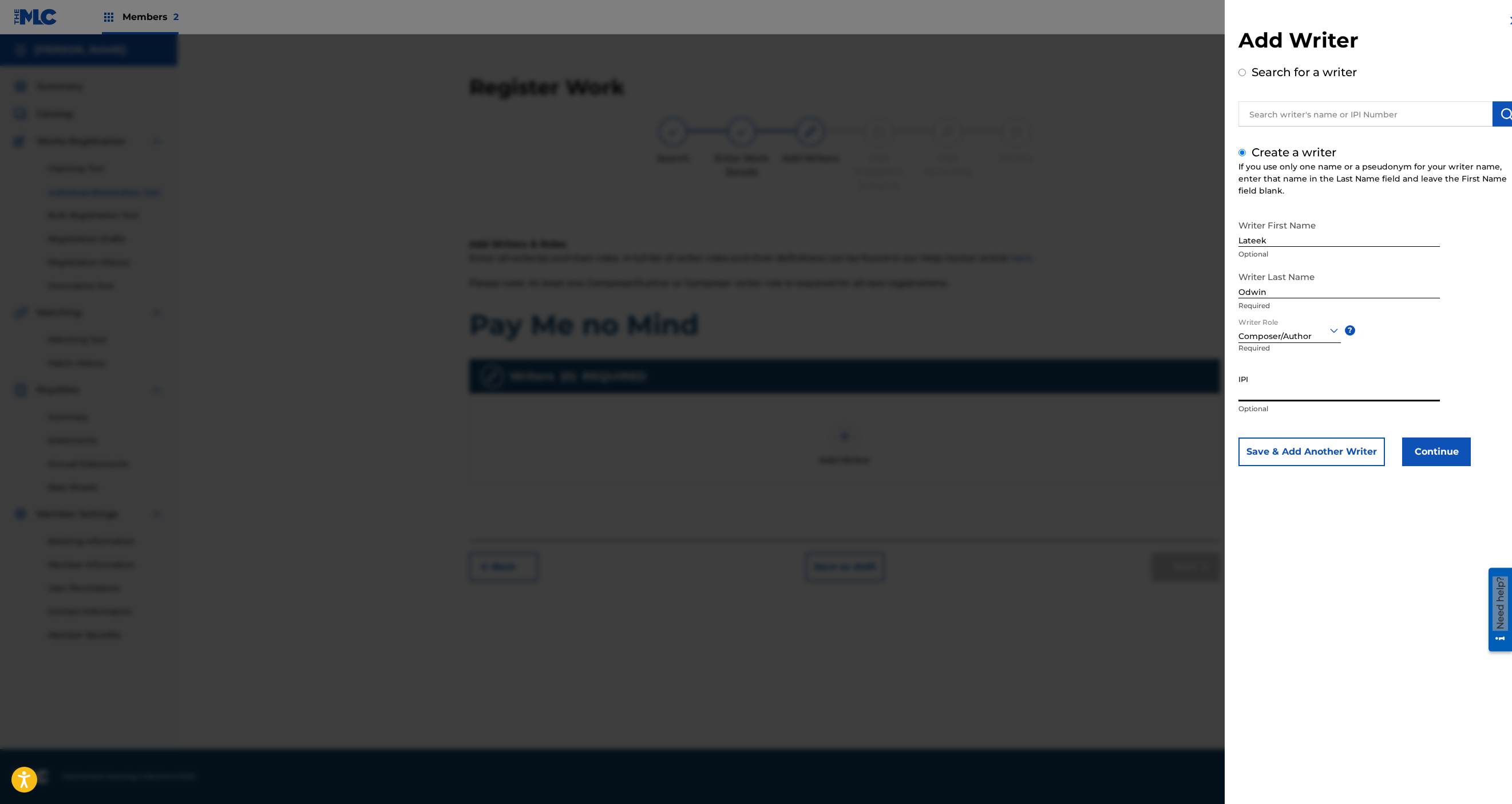click on "IPI" at bounding box center [1339, 385] 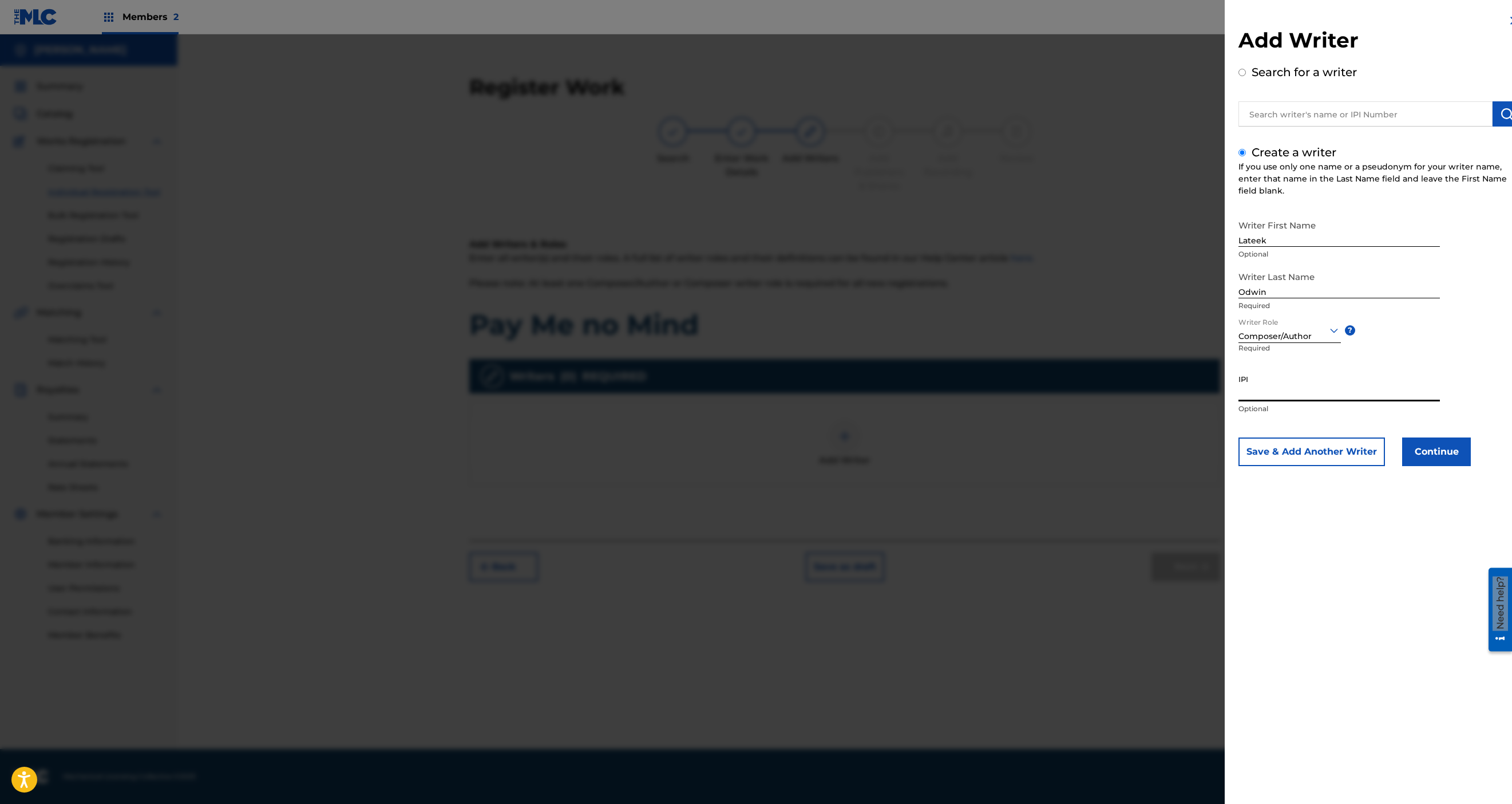 click on "IPI" at bounding box center [1339, 385] 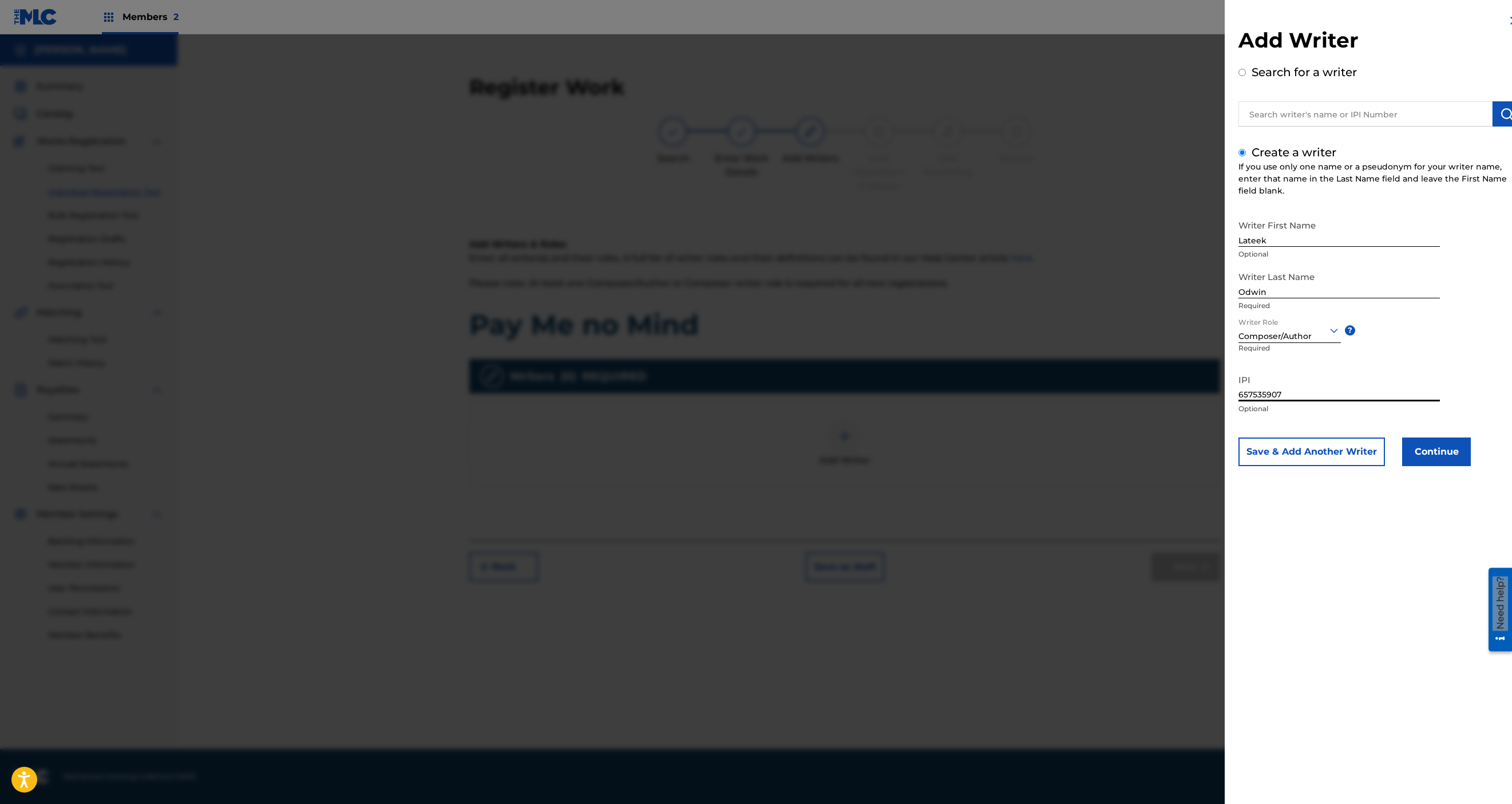 type on "657535907" 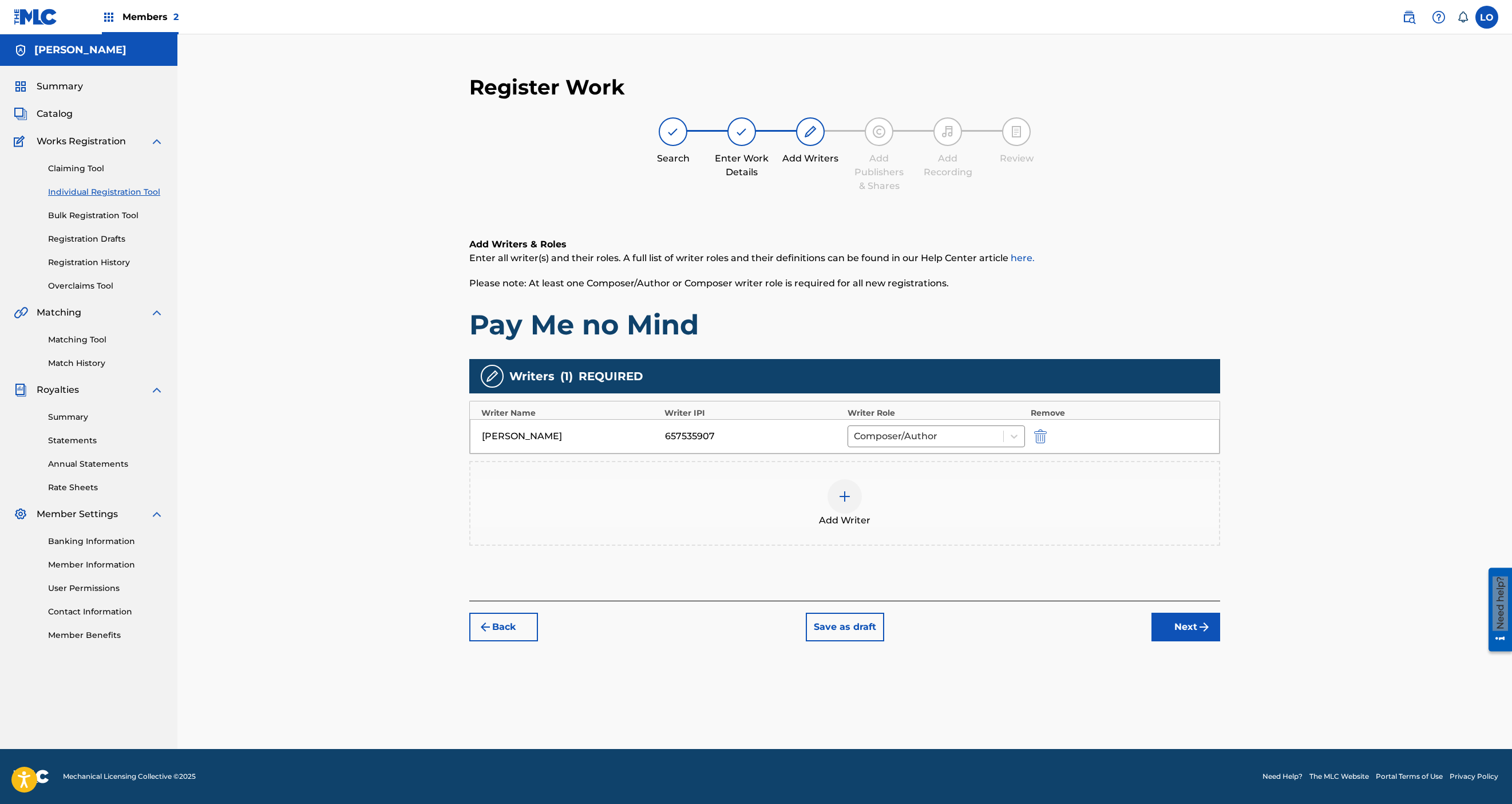 click on "Next" at bounding box center [1186, 627] 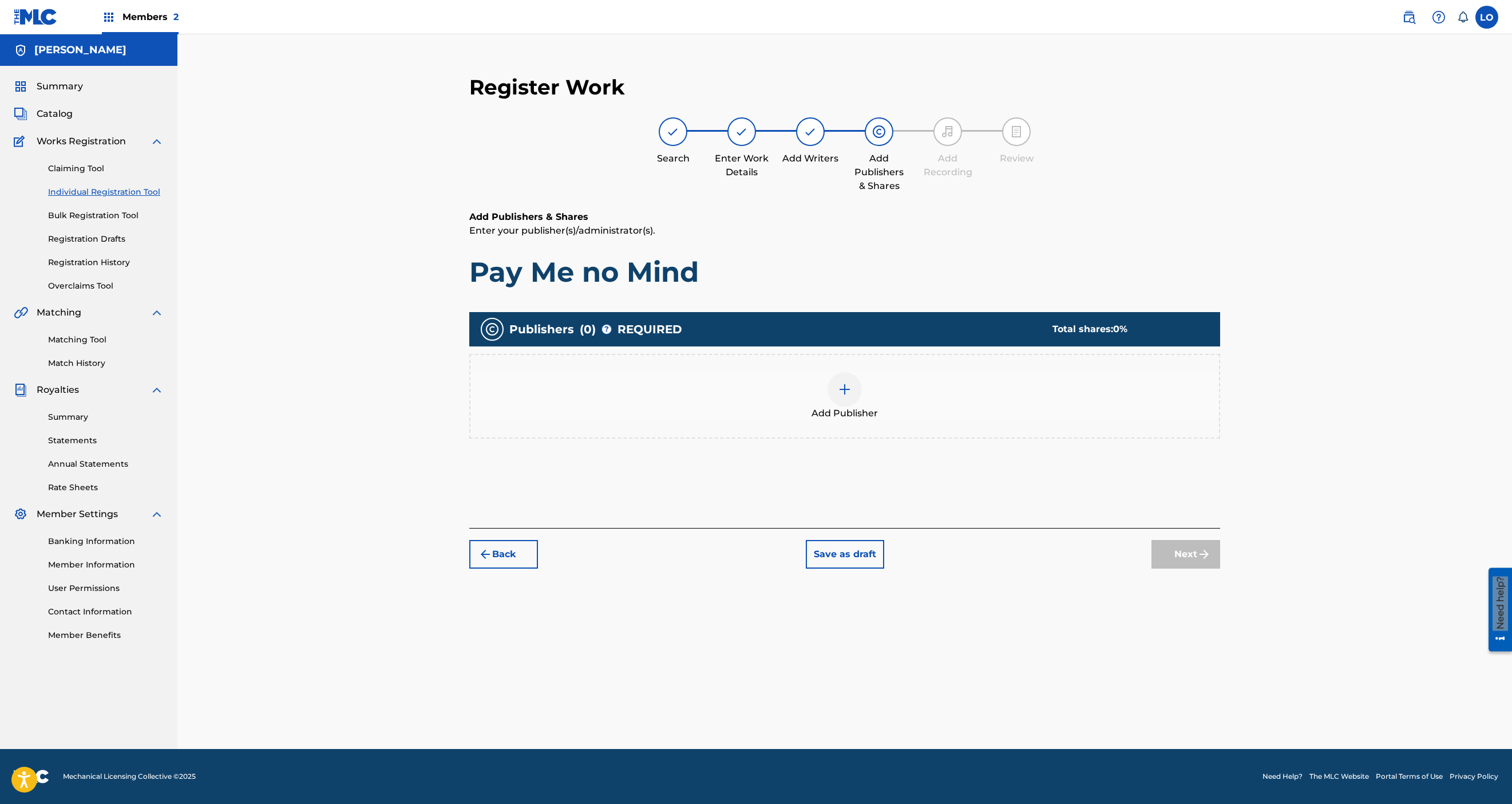 scroll, scrollTop: 52, scrollLeft: 0, axis: vertical 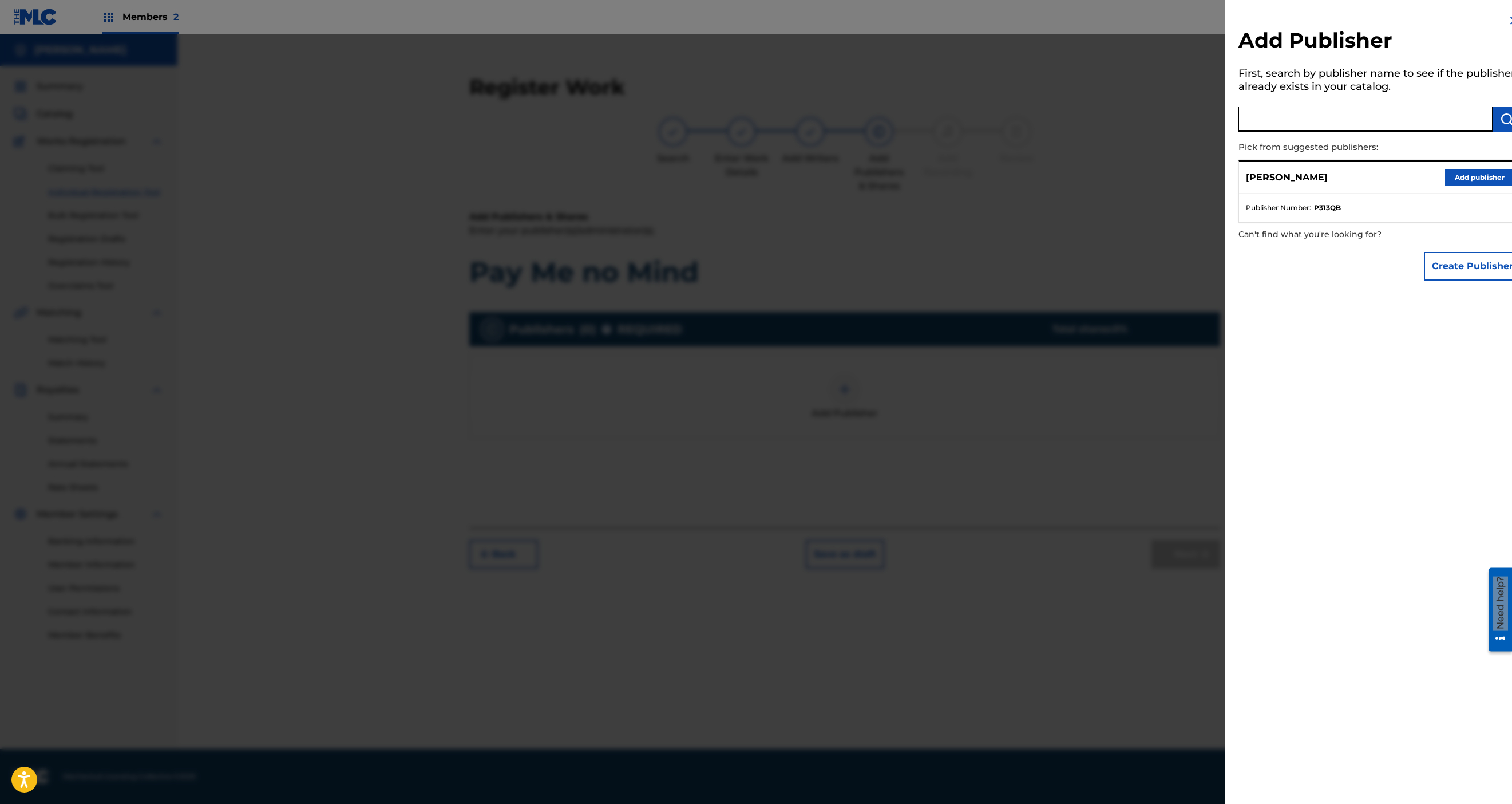 click at bounding box center [1365, 119] 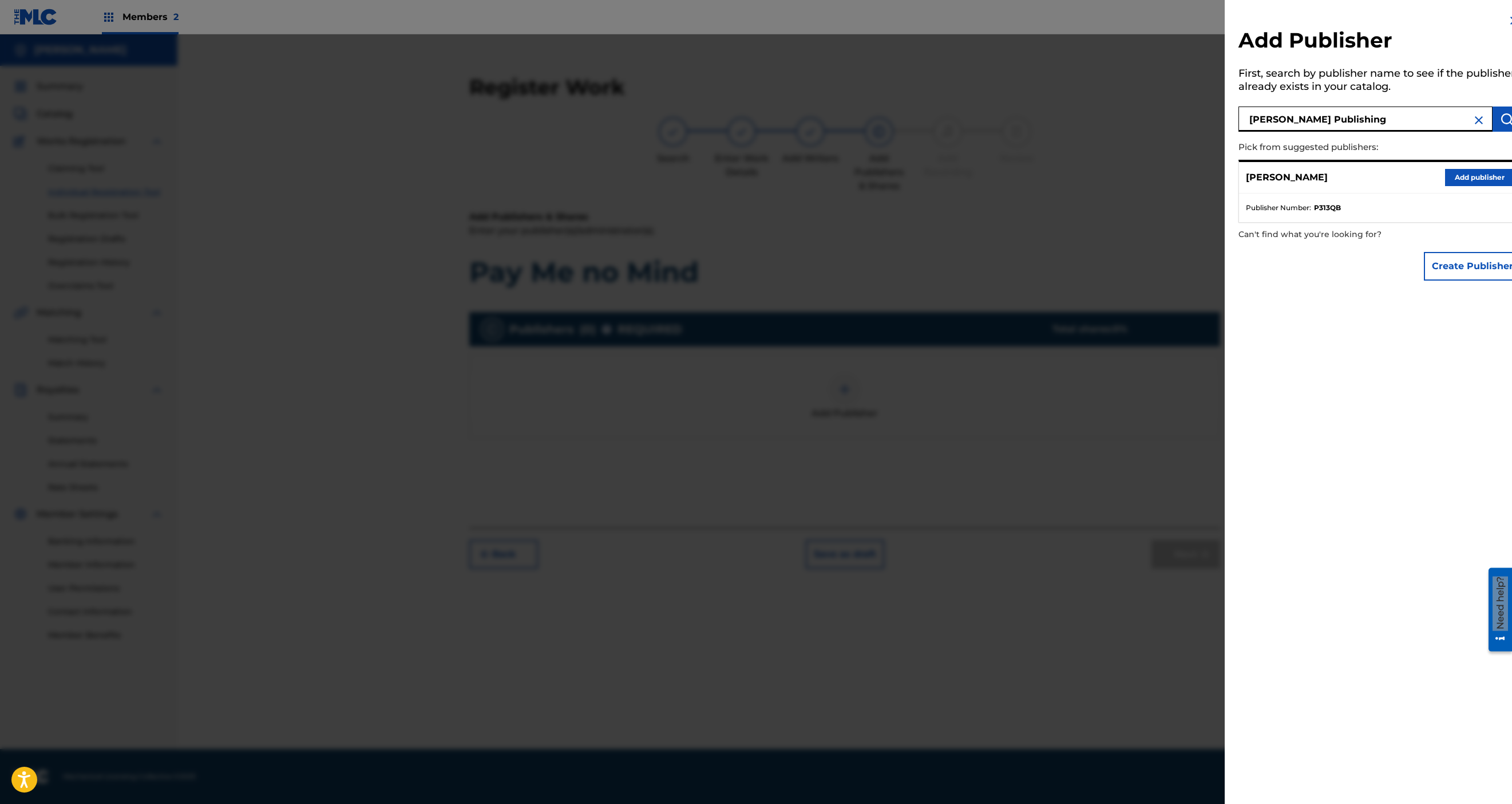 type on "[PERSON_NAME] Publishing" 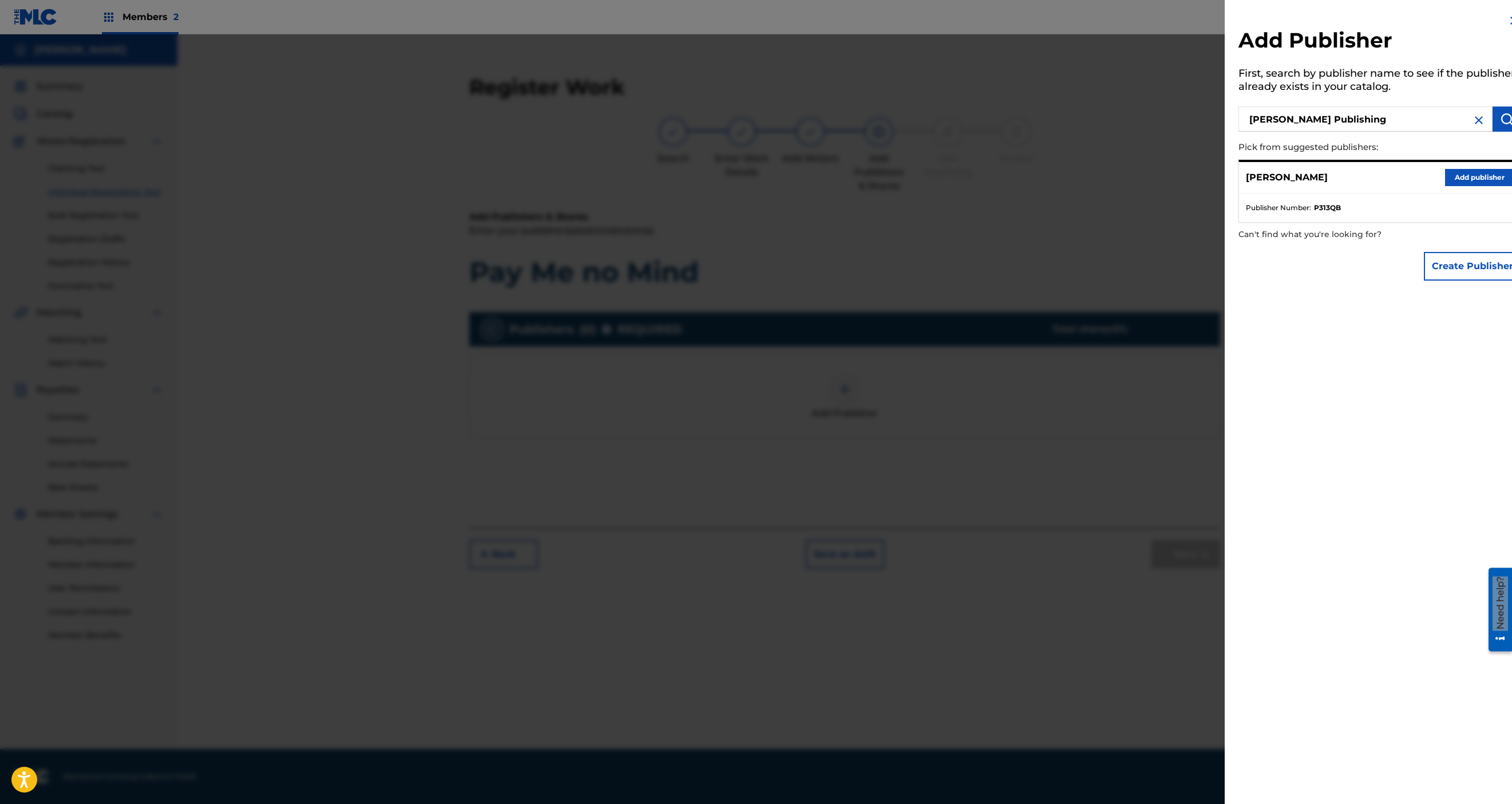 click on "Add Publisher First, search by publisher name to see if the publisher already exists in your catalog. Lateek Odwin Publishing Pick from suggested publishers: Lateek Odwin Add publisher Publisher Number : P313QB Can't find what you're looking for? Create Publisher" at bounding box center (1380, 150) 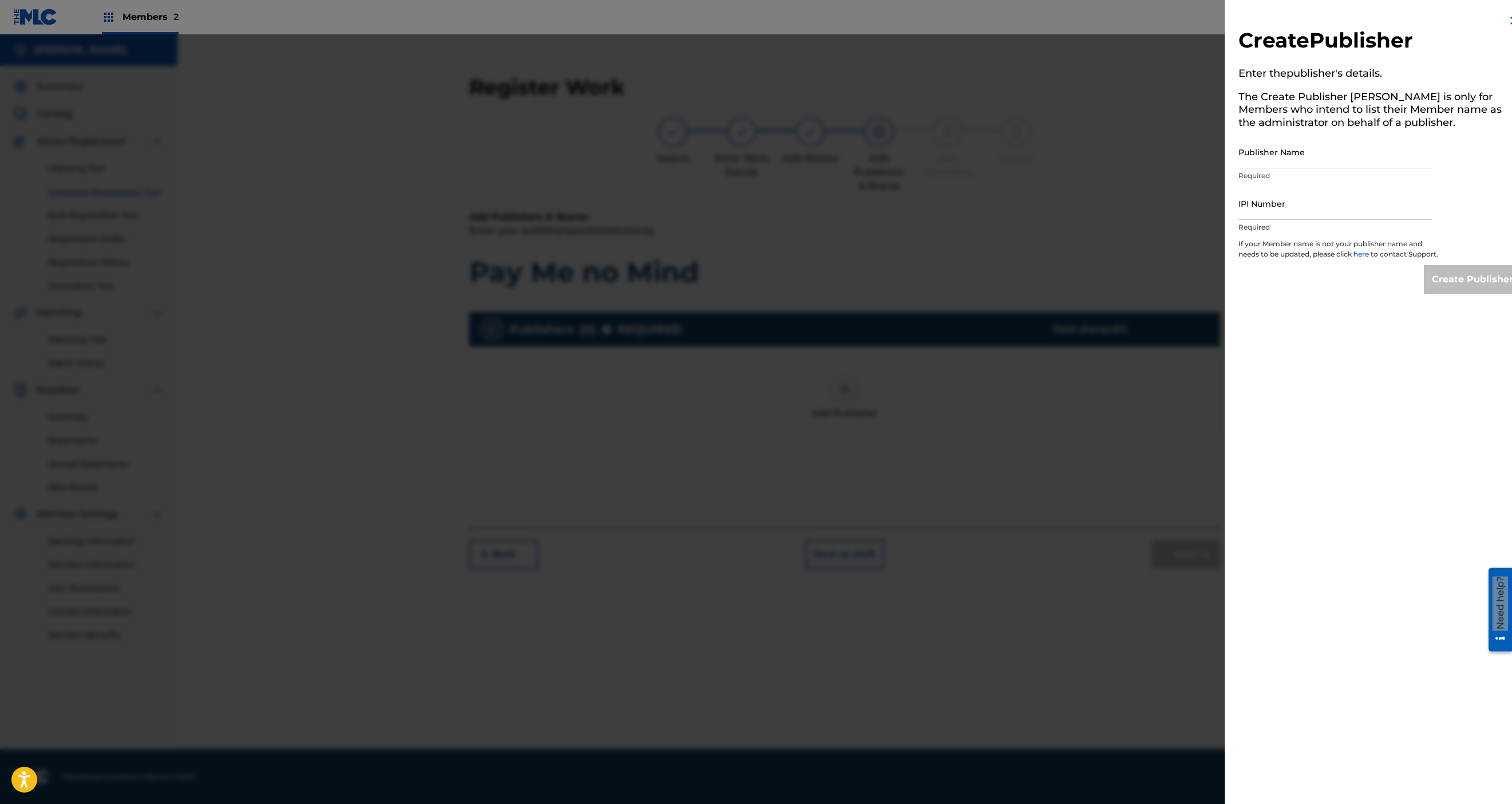 click on "Publisher Name" at bounding box center (1335, 152) 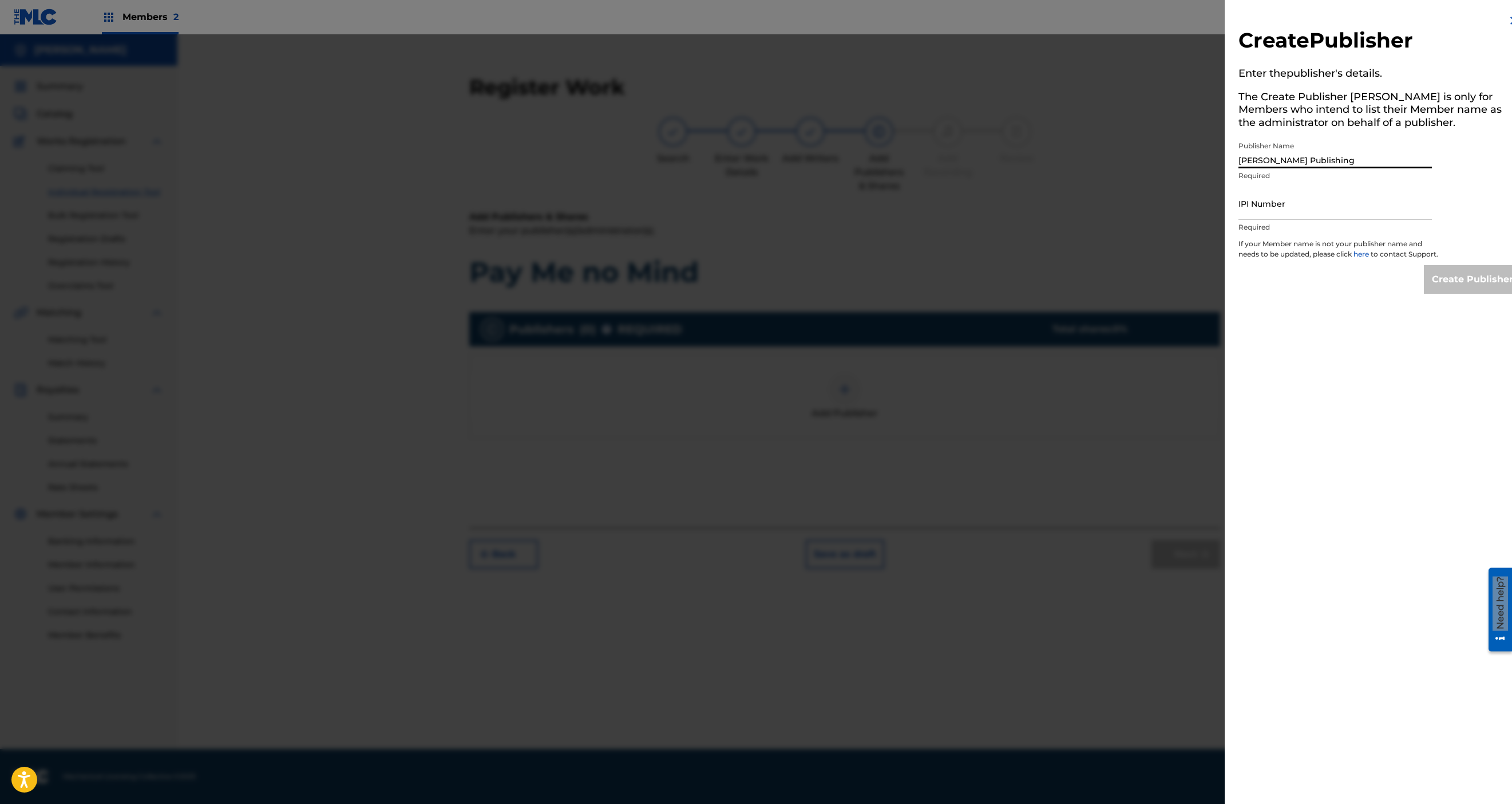 type on "[PERSON_NAME] Publishing" 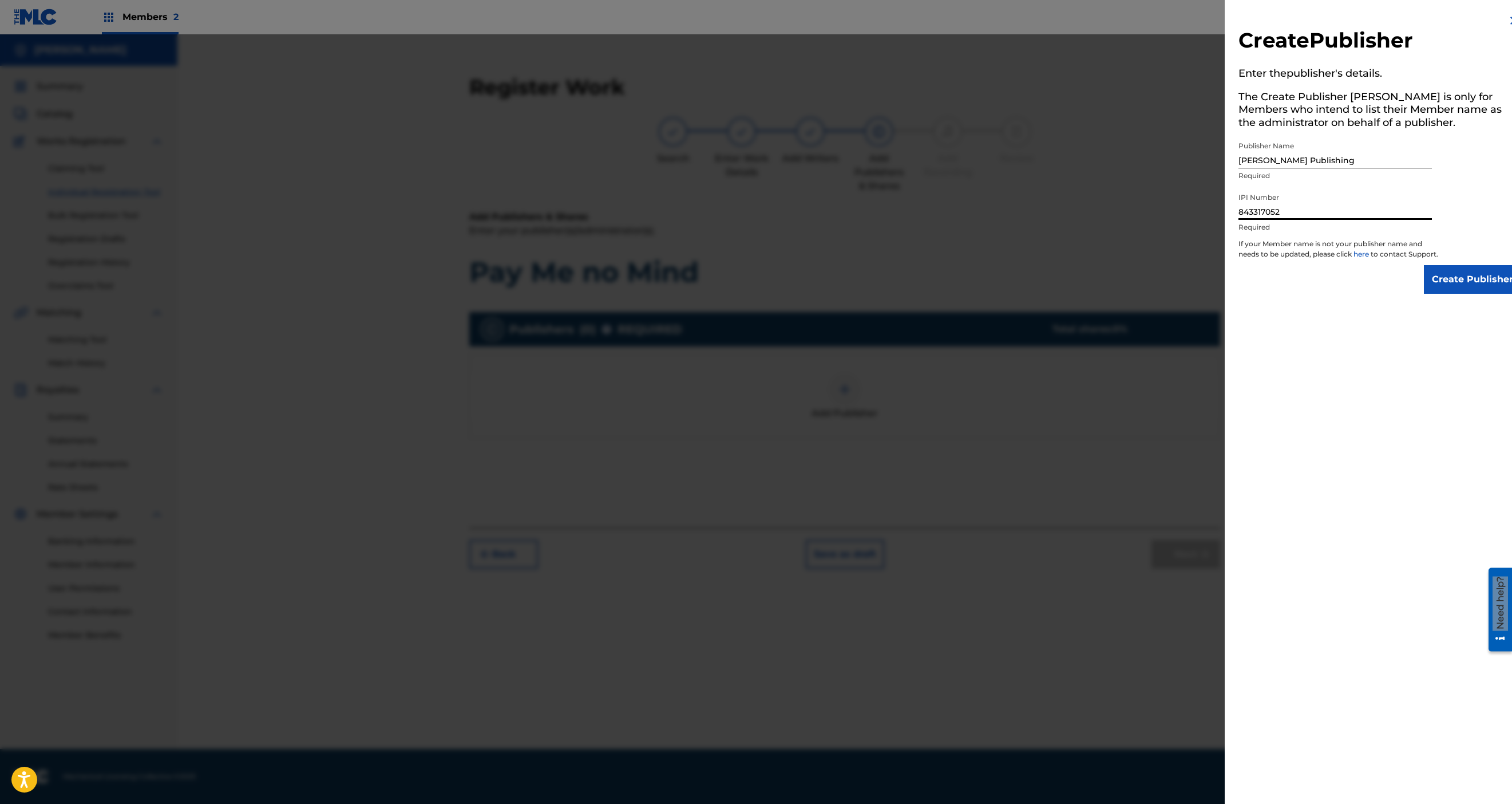 type on "843317052" 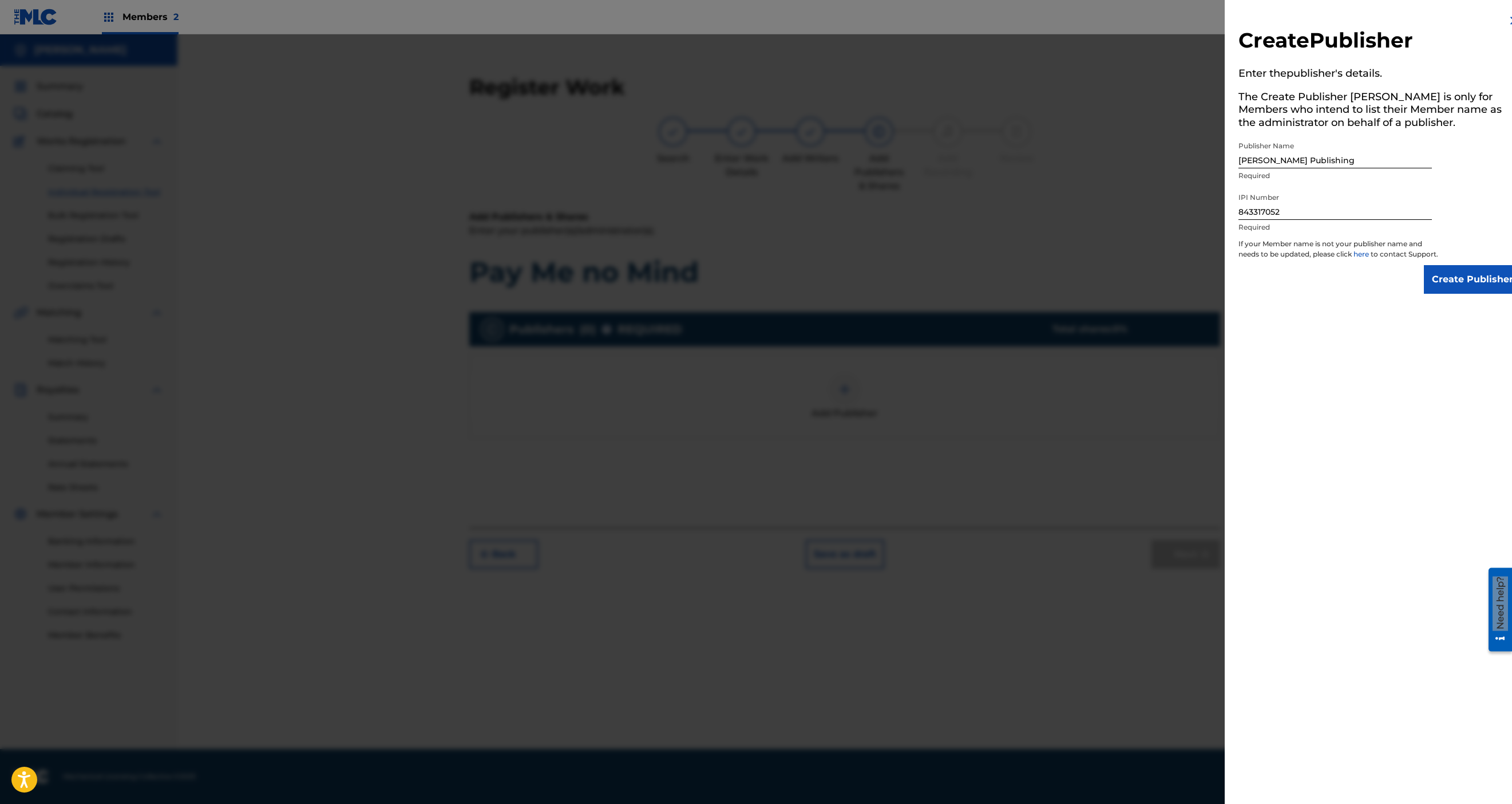 click on "Create Publisher" at bounding box center [1473, 279] 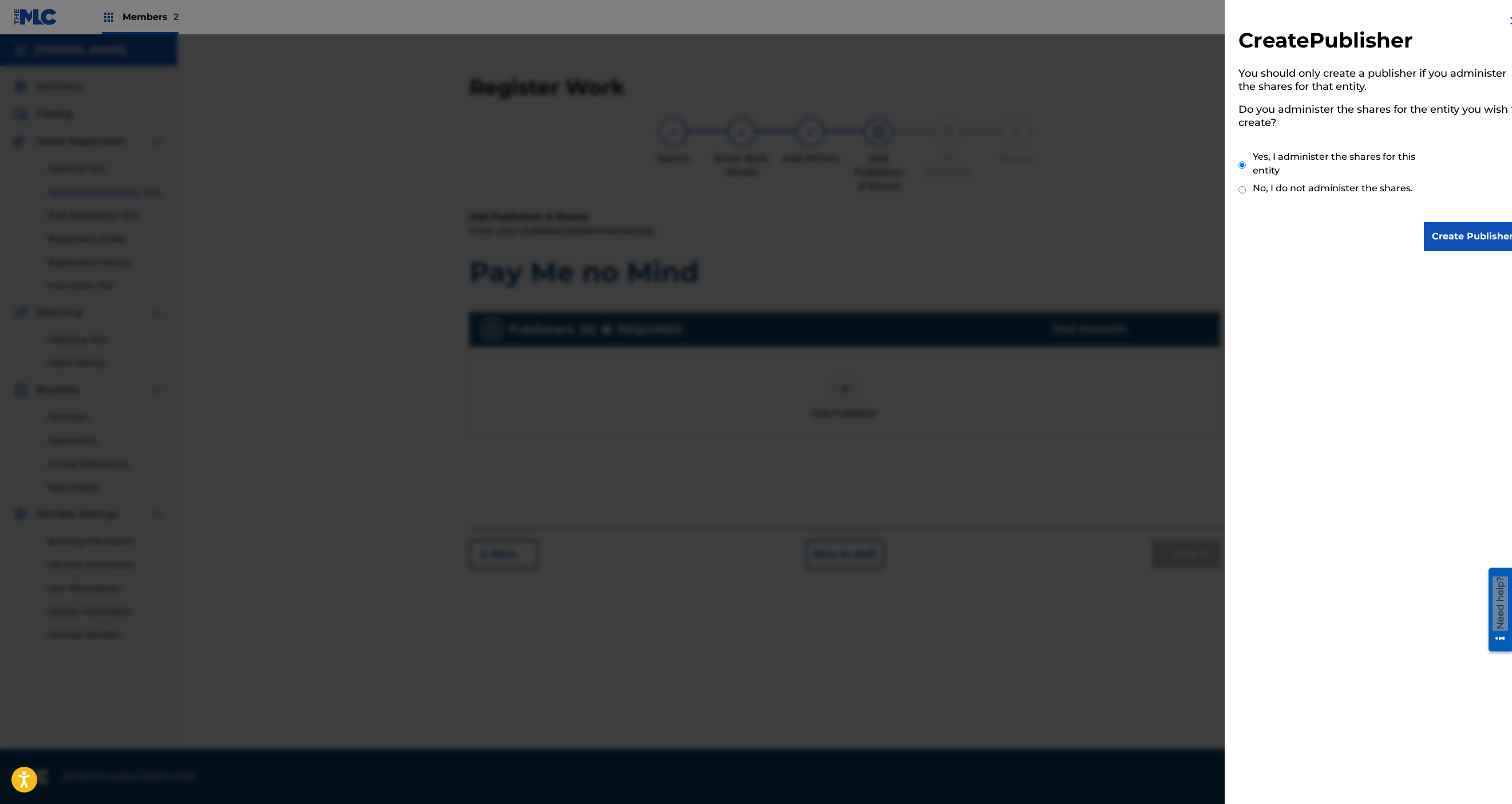 click on "Create Publisher" at bounding box center (1473, 237) 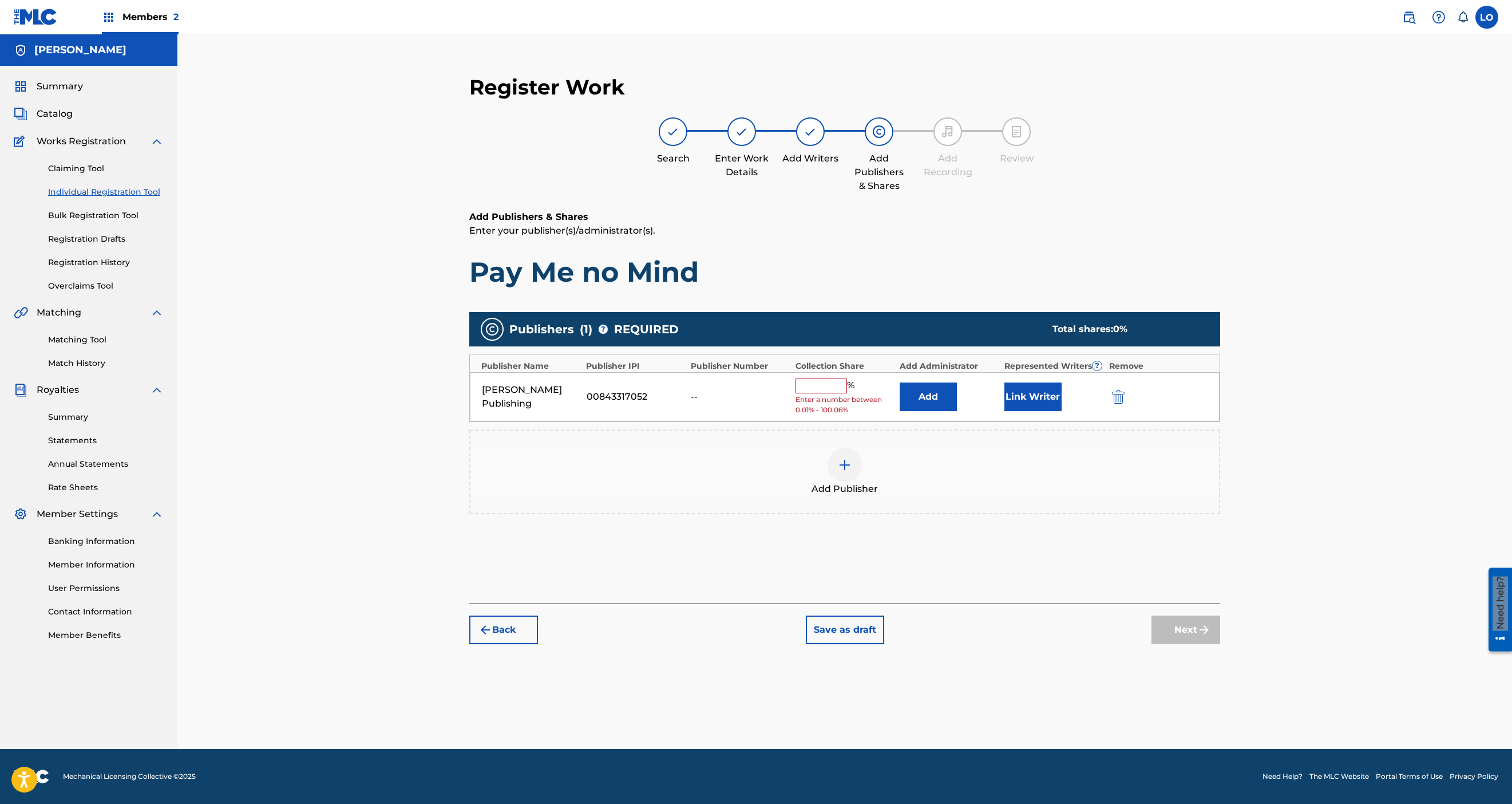 click on "% Enter a number between 0.01% - 100.06%" at bounding box center [845, 397] 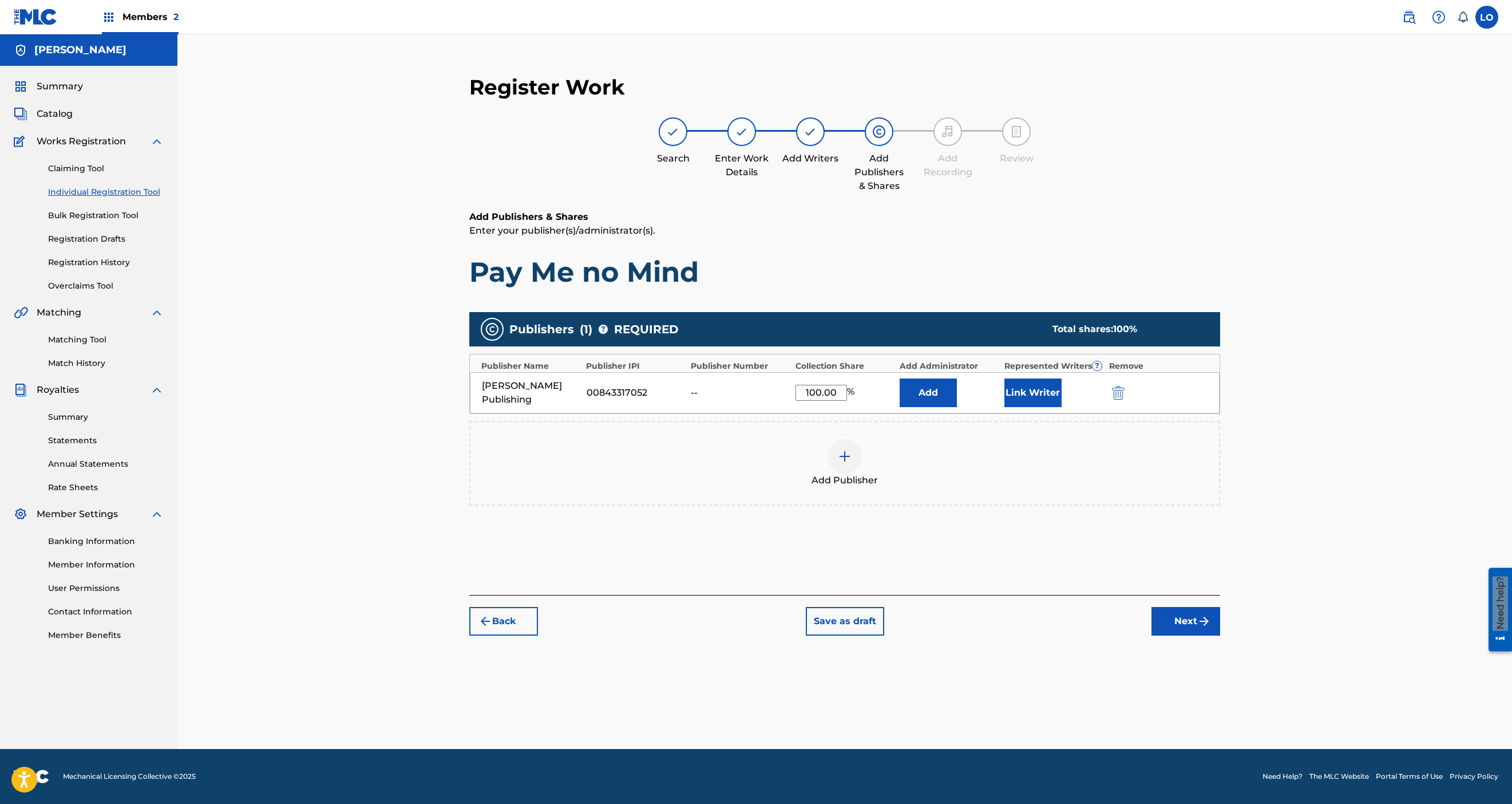 type on "100.00" 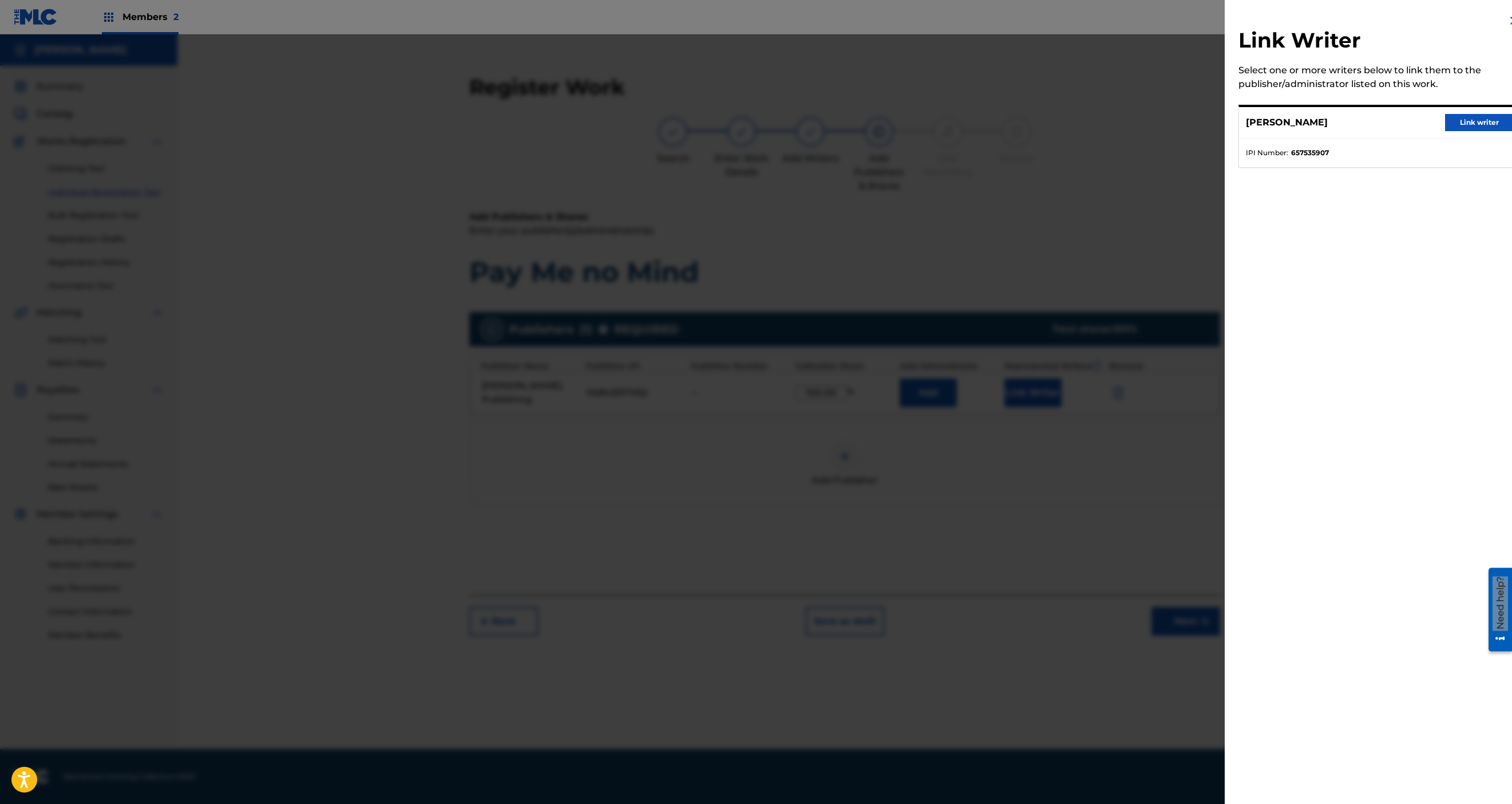 click on "Link writer" at bounding box center [1479, 123] 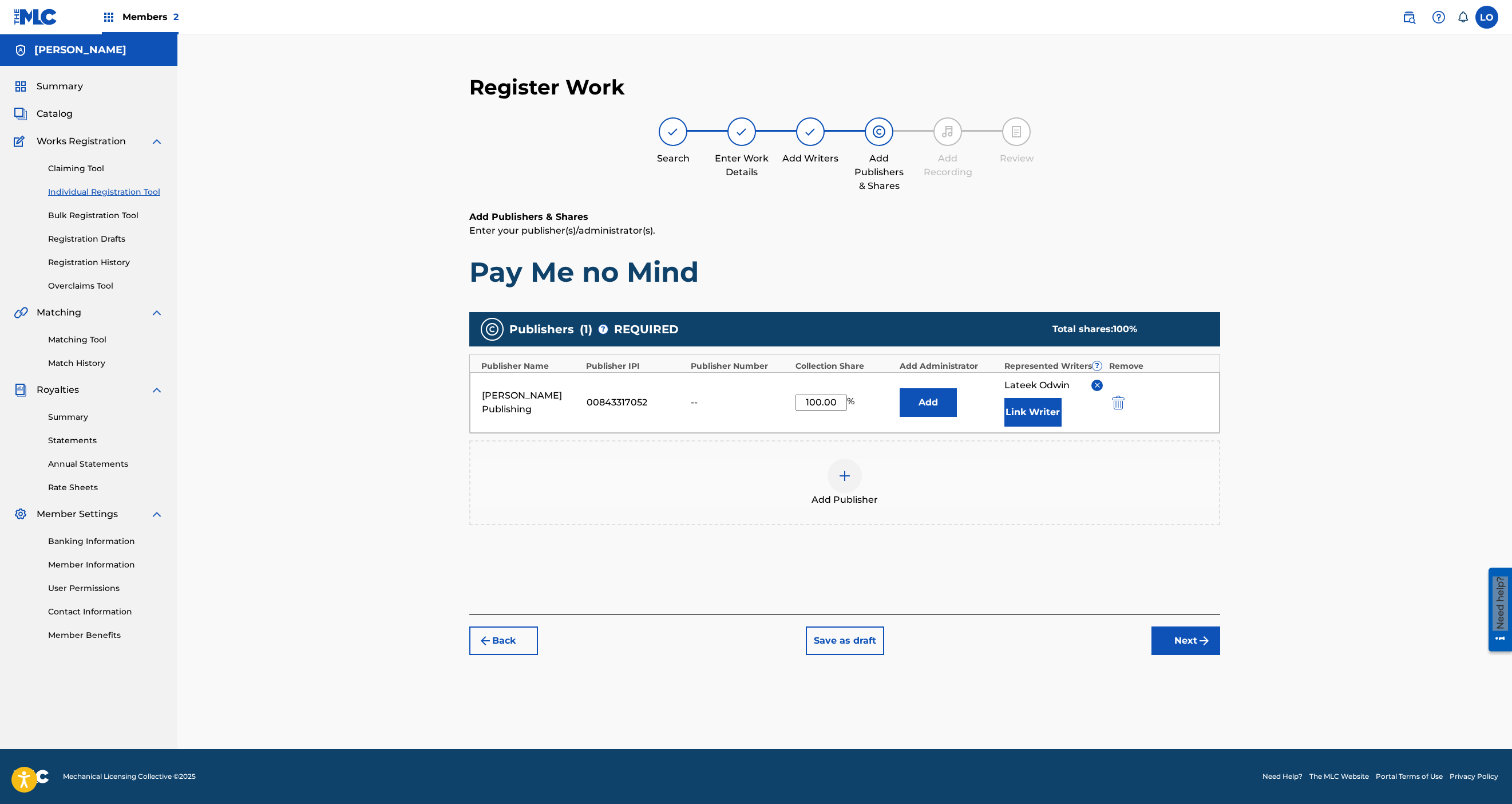 click at bounding box center (845, 476) 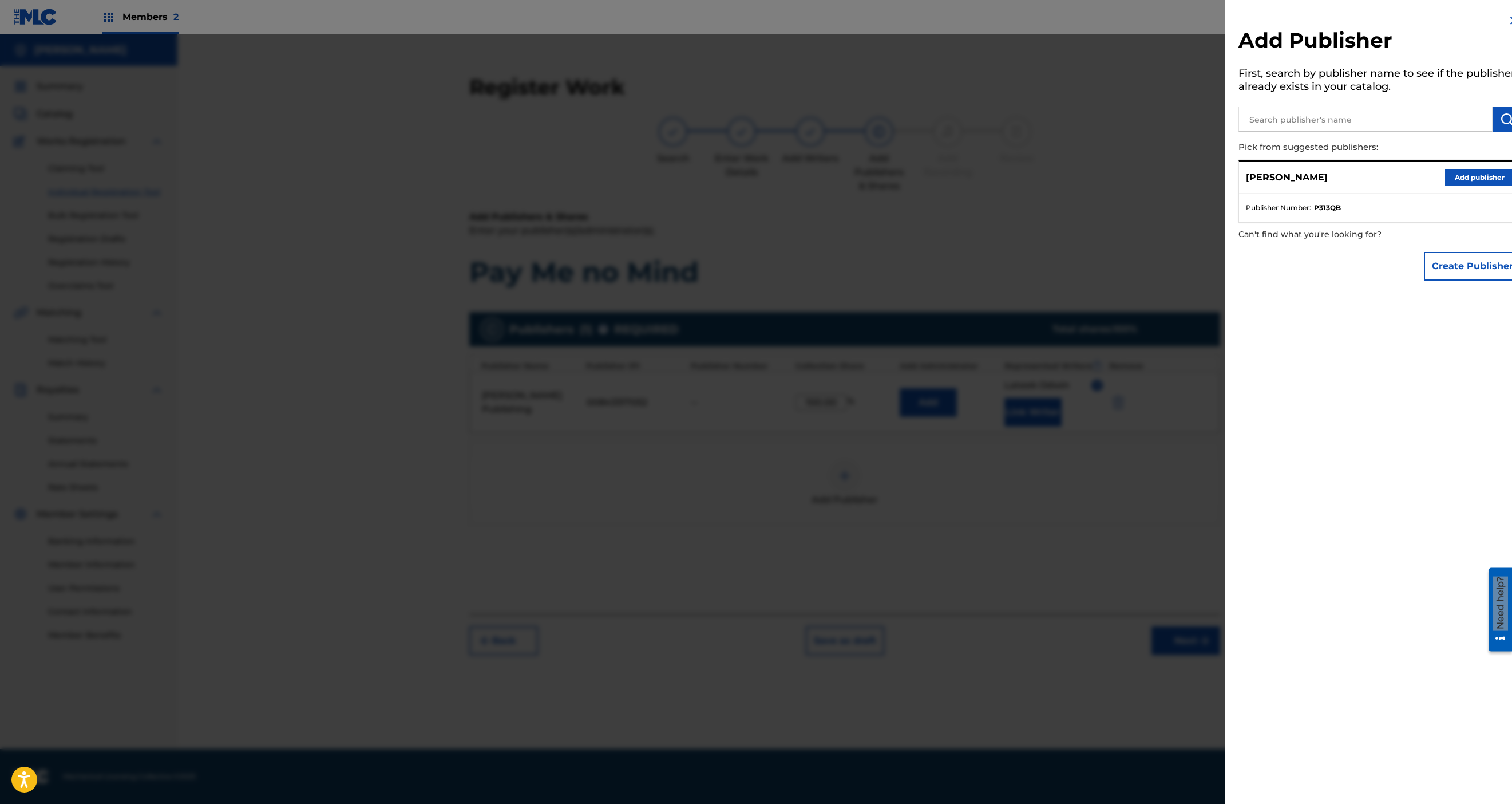 click on "Add publisher" at bounding box center [1479, 178] 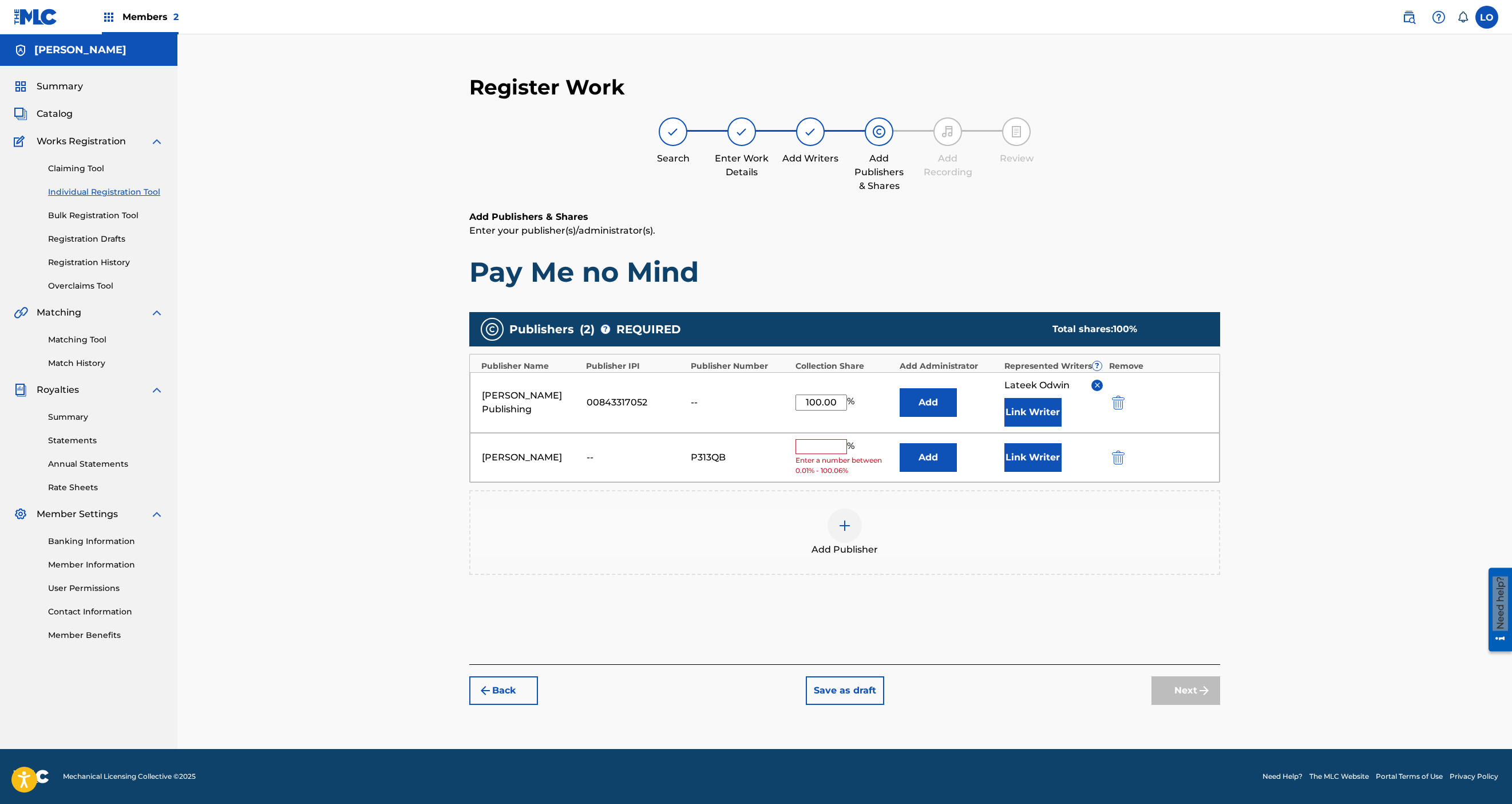 click at bounding box center [821, 447] 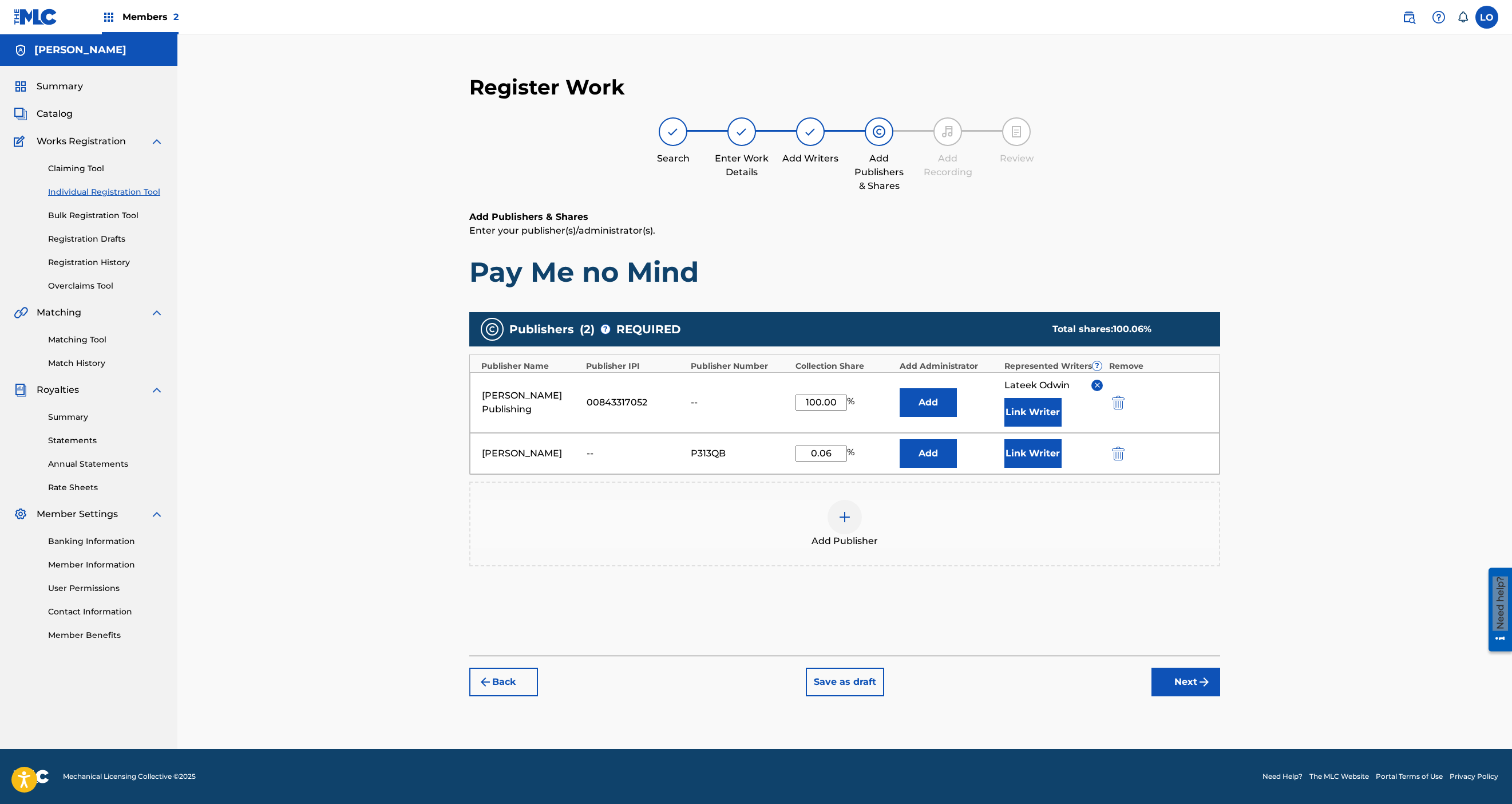 type on "0.06" 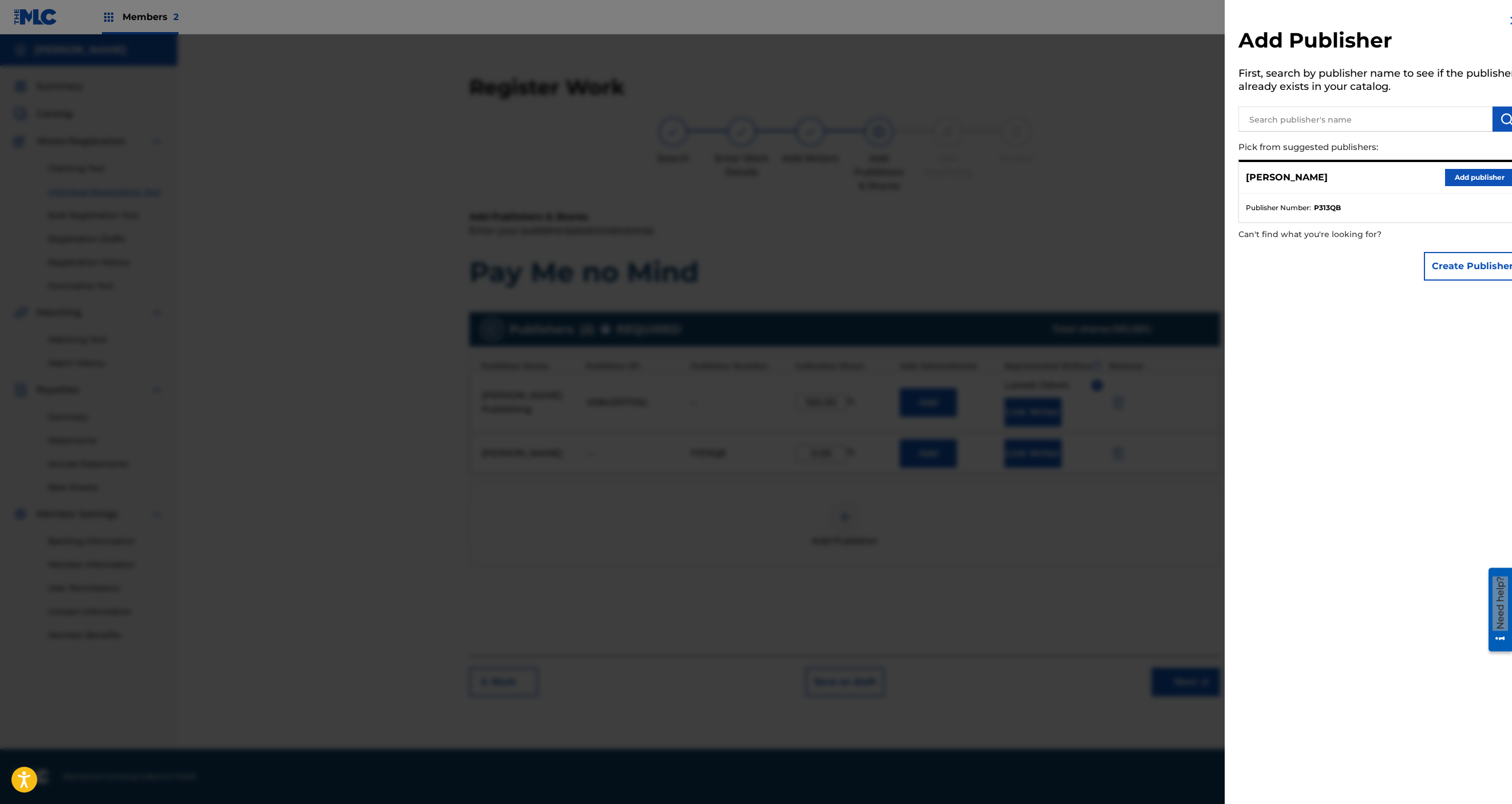 click at bounding box center (756, 436) 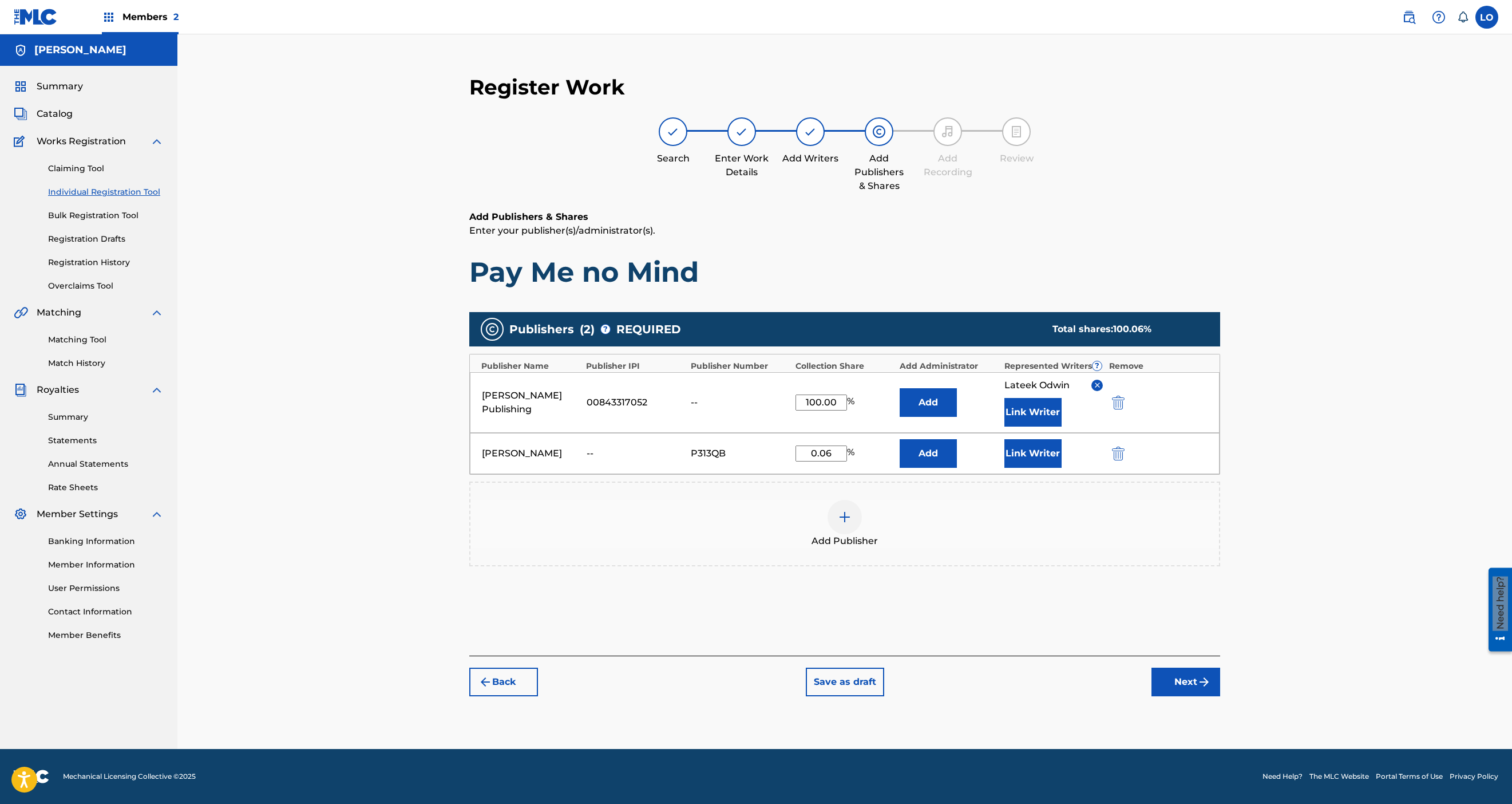 scroll, scrollTop: 341, scrollLeft: 0, axis: vertical 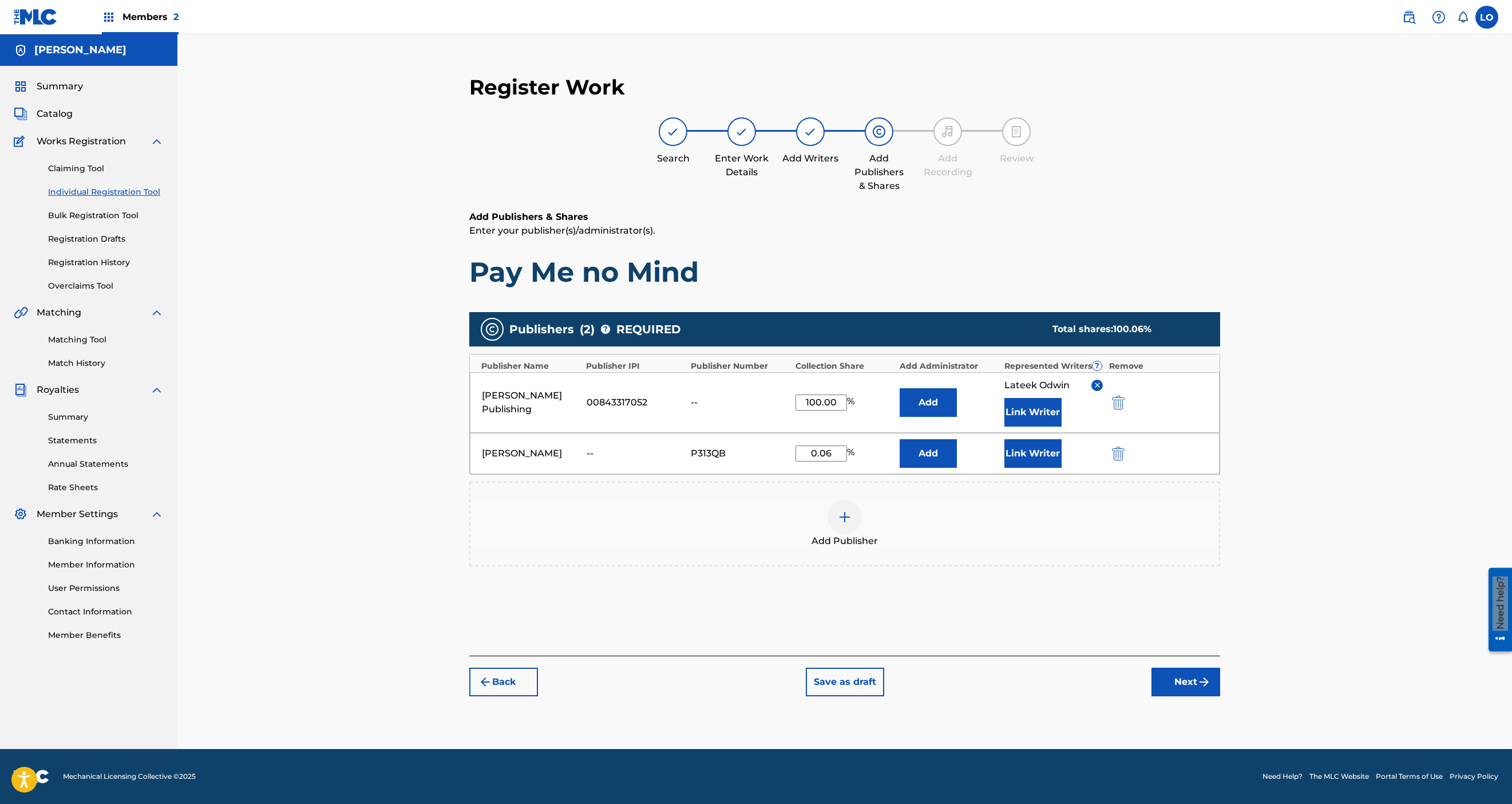click on "Next" at bounding box center [1186, 682] 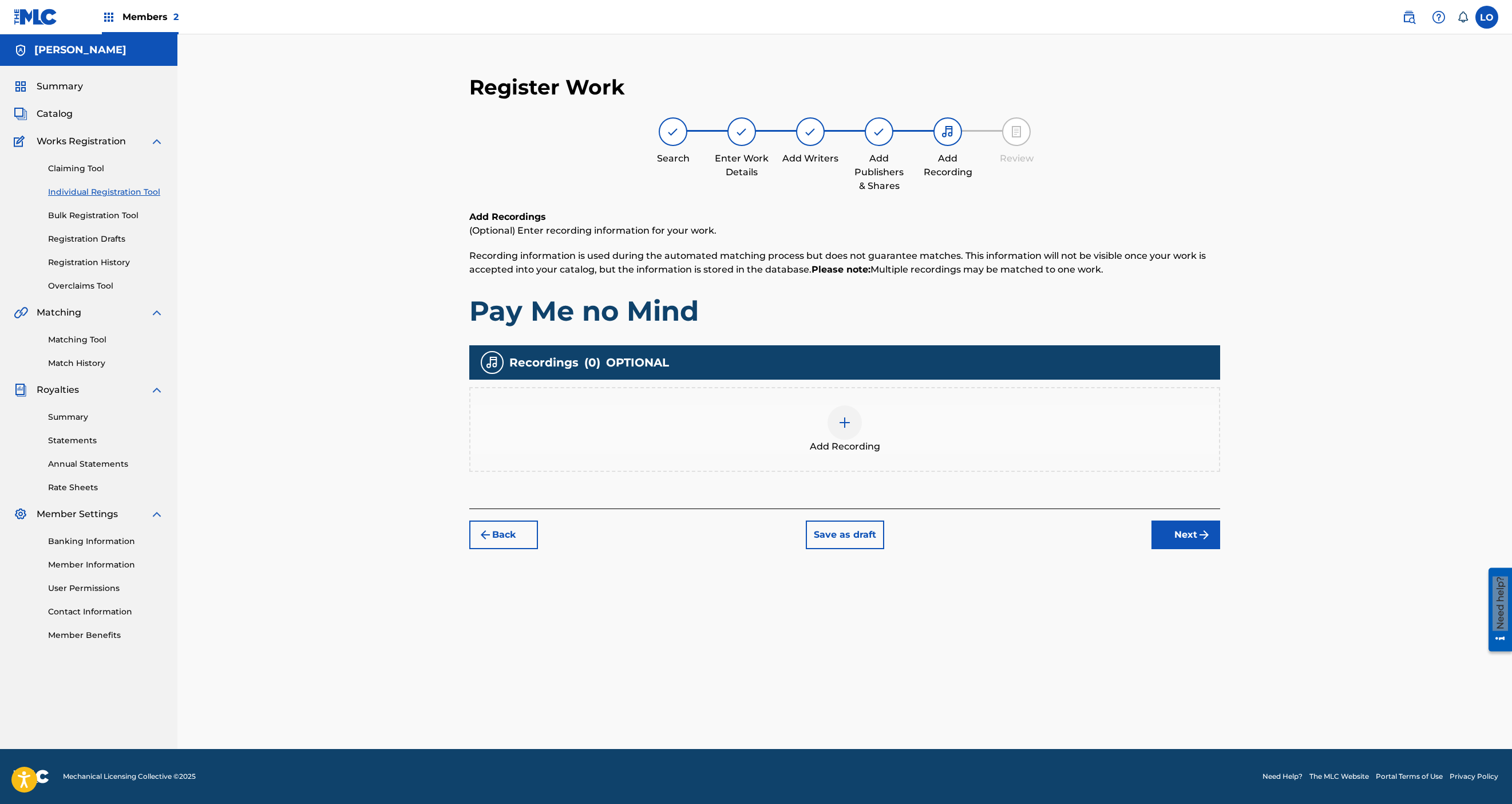 scroll, scrollTop: 52, scrollLeft: 0, axis: vertical 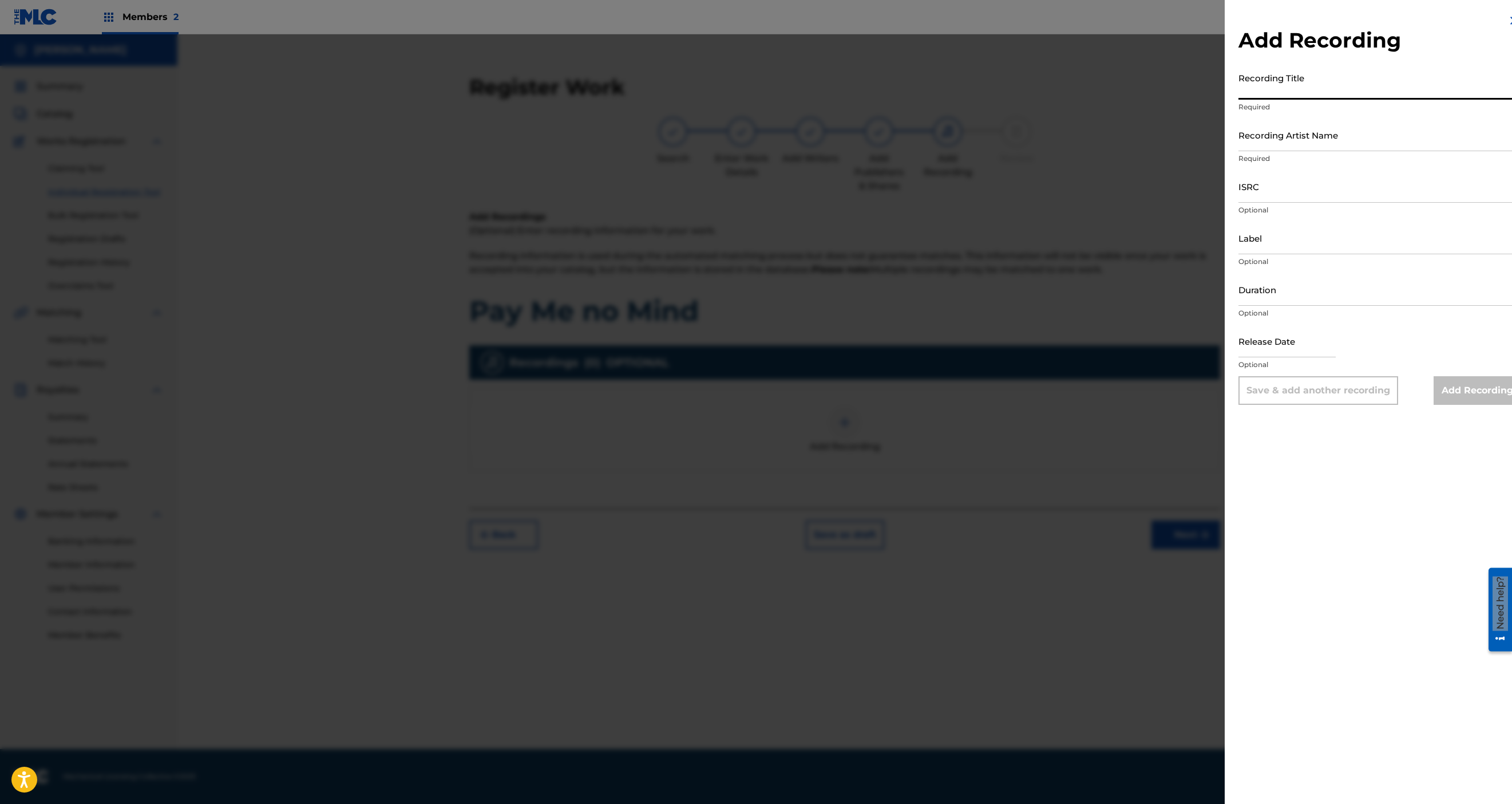 click on "Recording Title" at bounding box center [1380, 83] 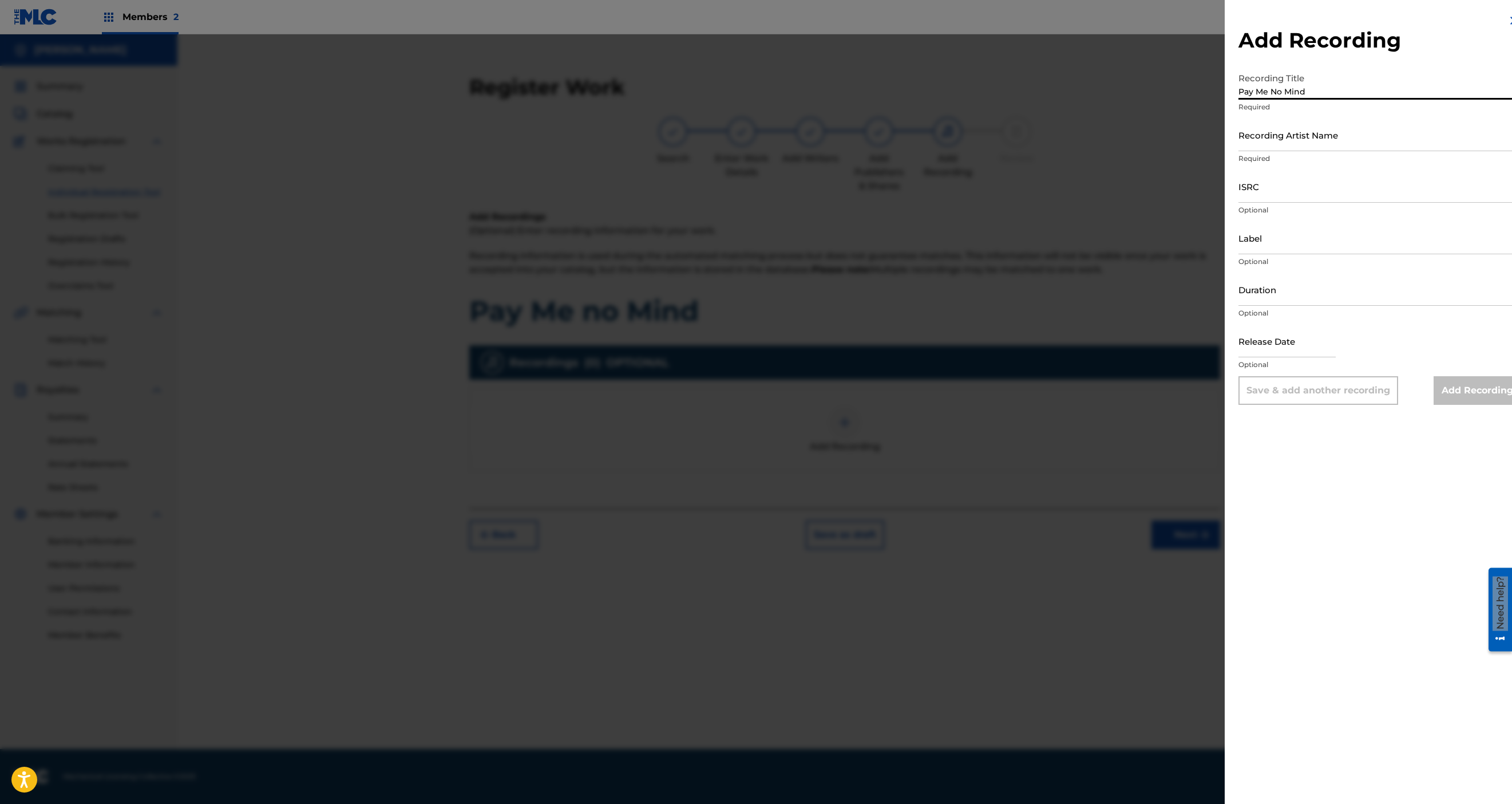 type on "Pay Me No Mind" 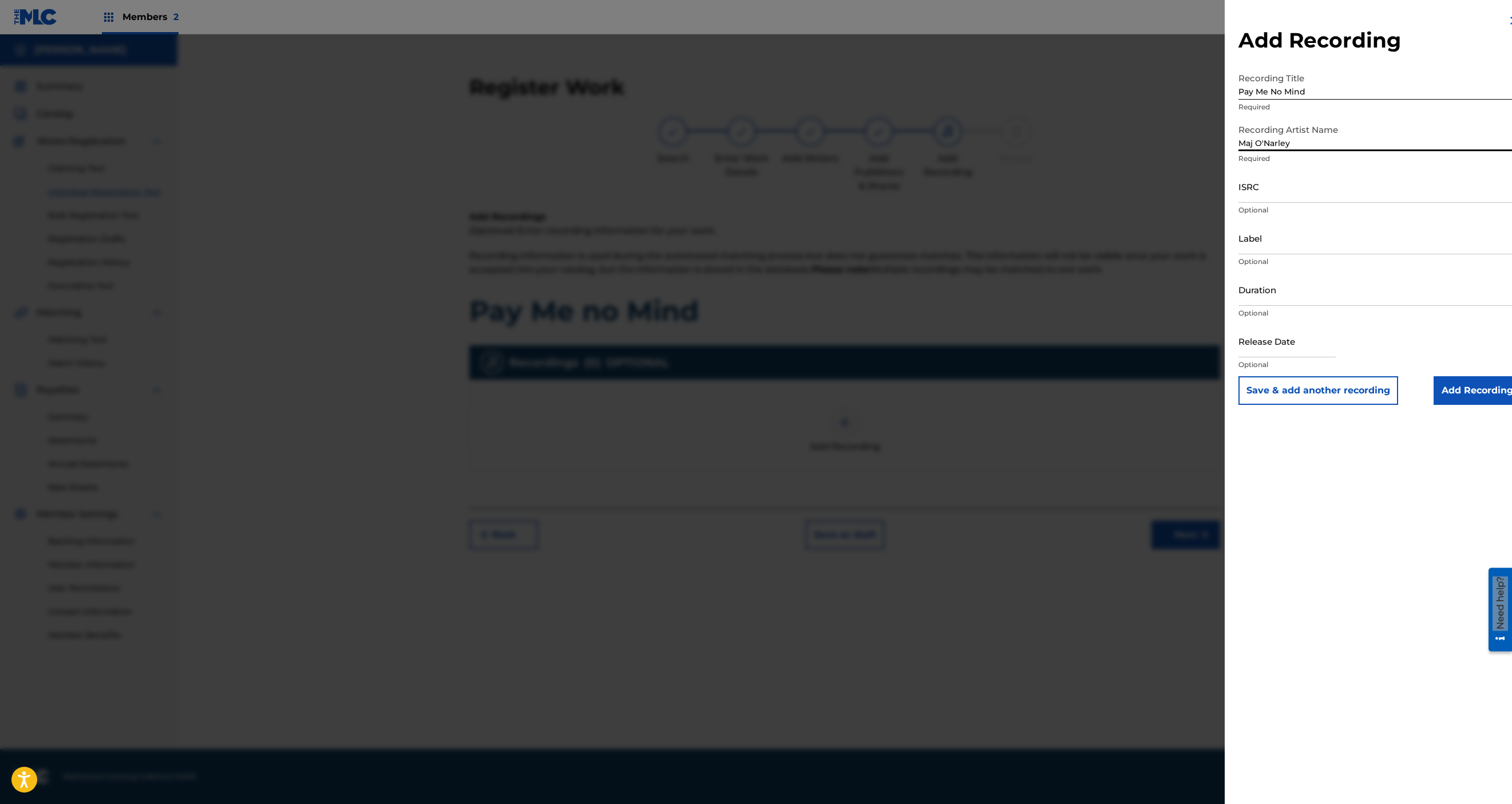 type on "Maj O'Narley" 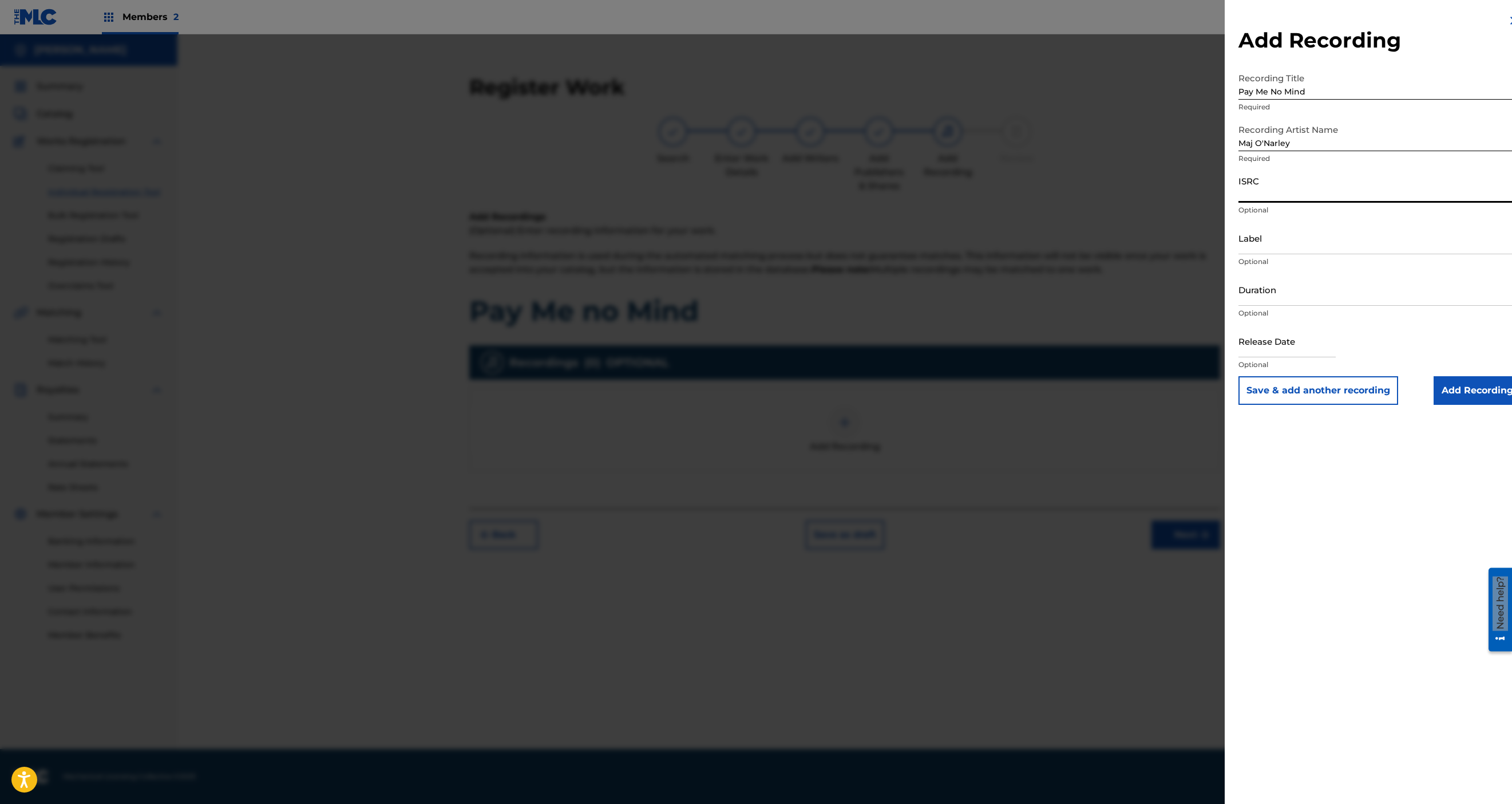 click on "ISRC" at bounding box center (1380, 186) 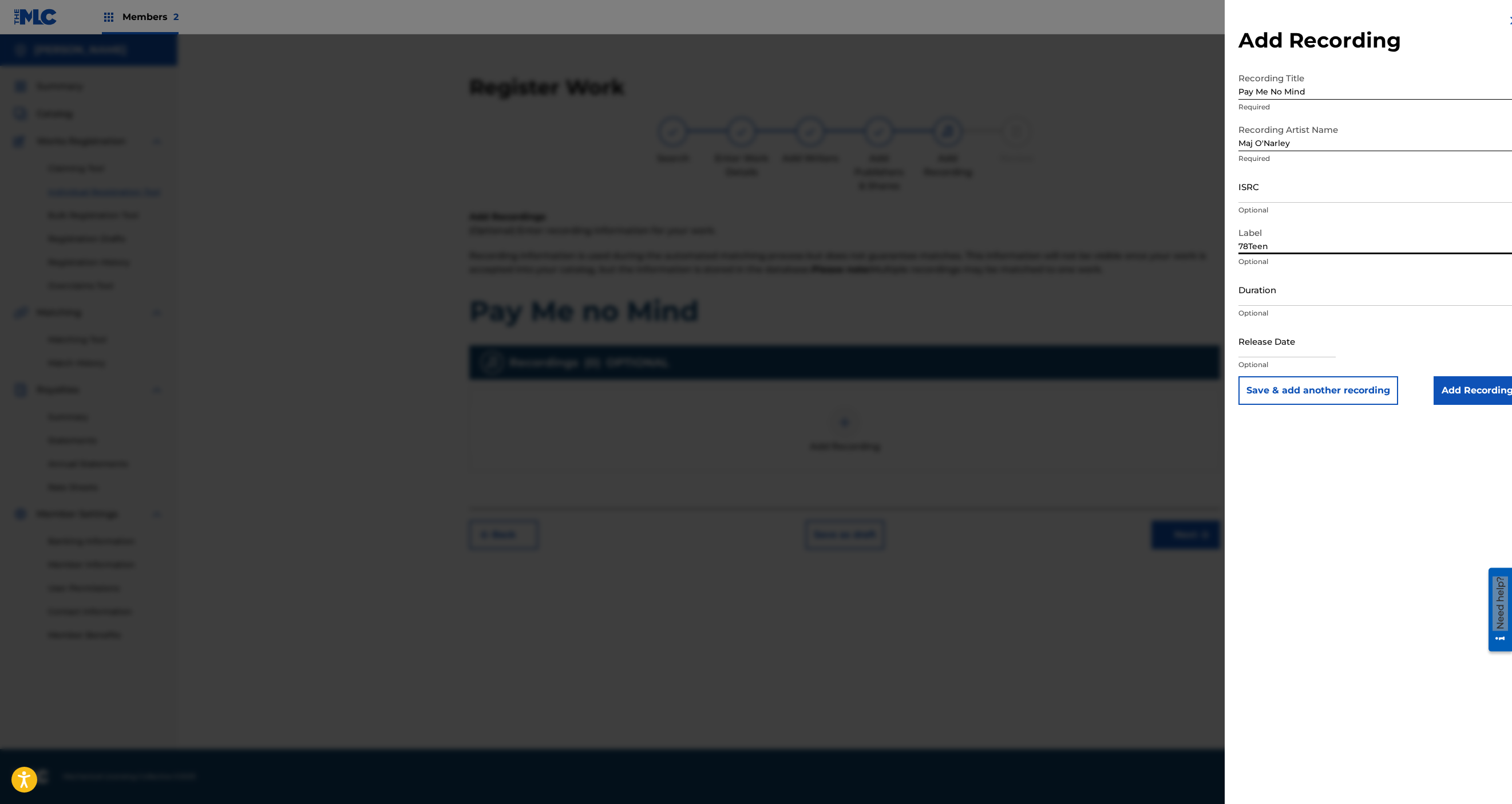 type on "78Teen" 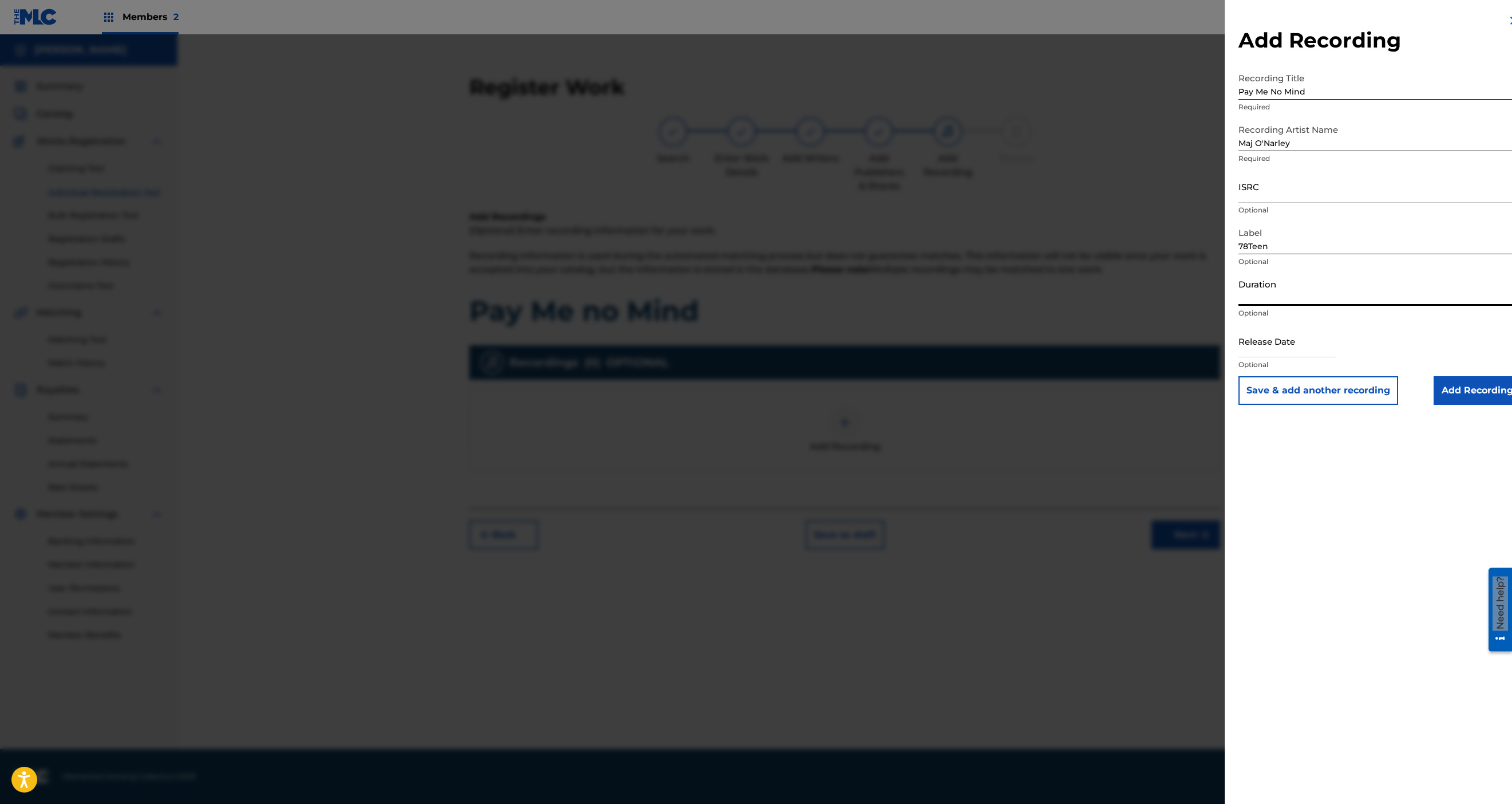 click on "Duration" at bounding box center (1380, 289) 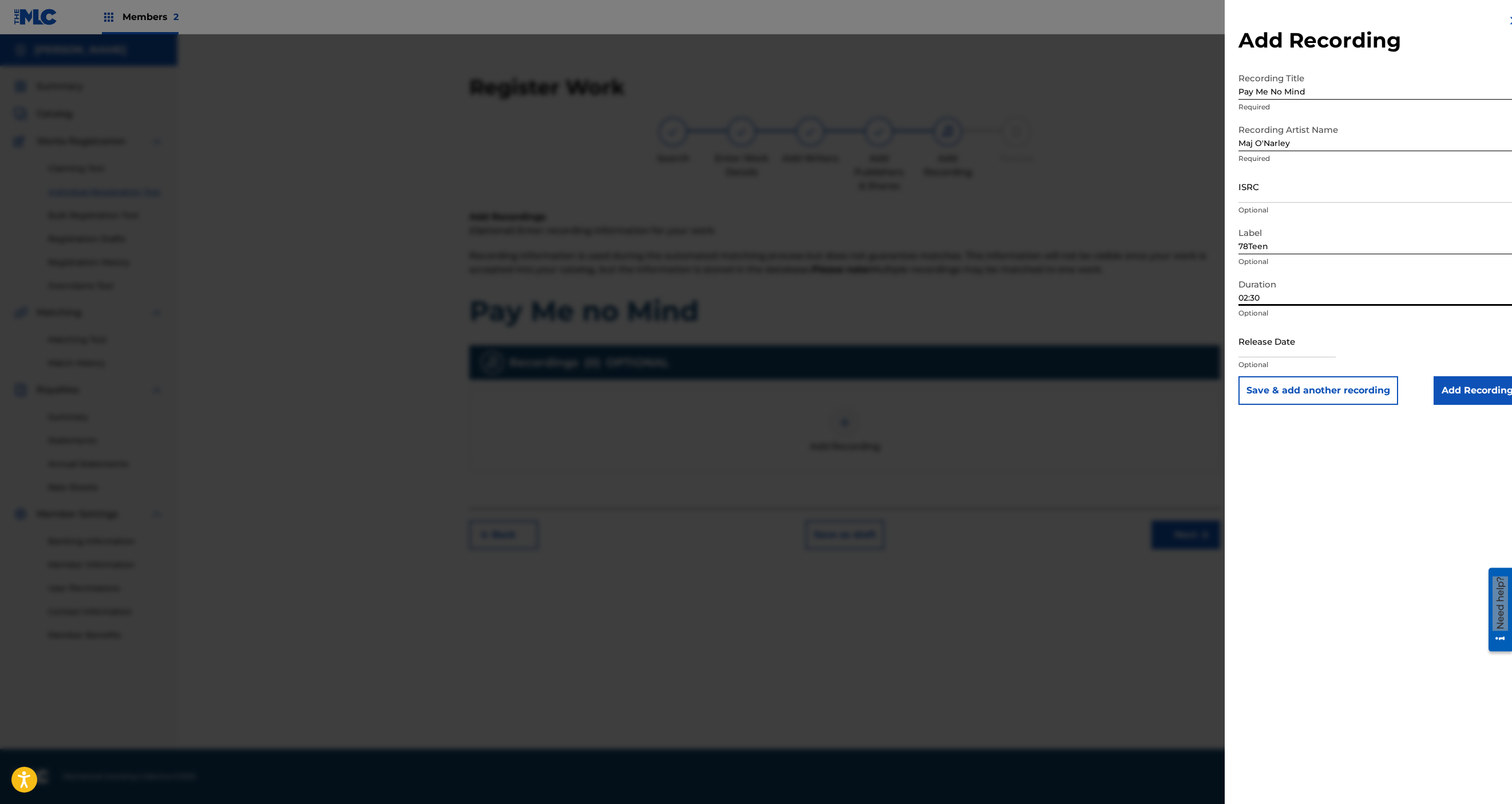 type on "02:30" 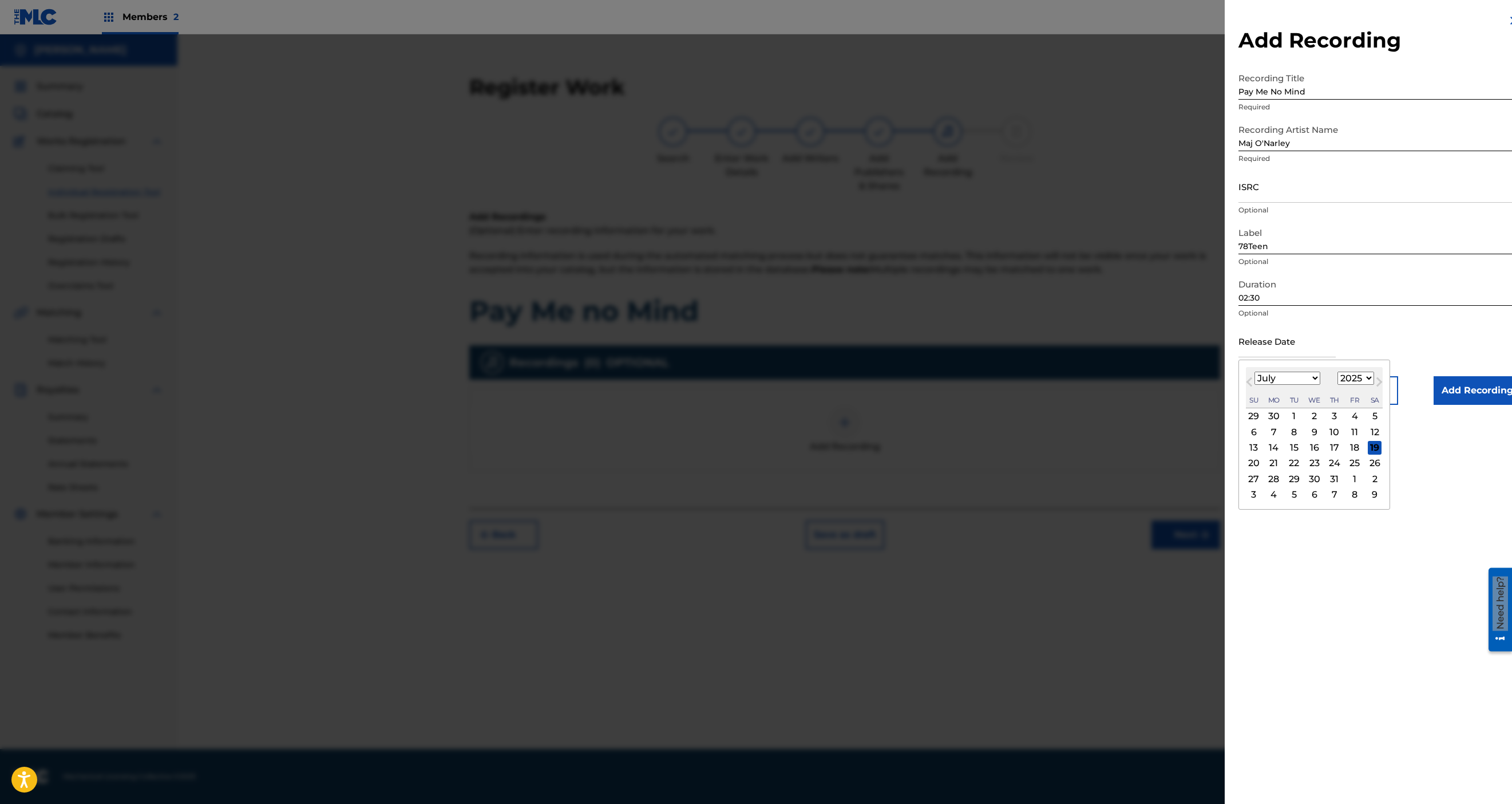 click at bounding box center (1287, 341) 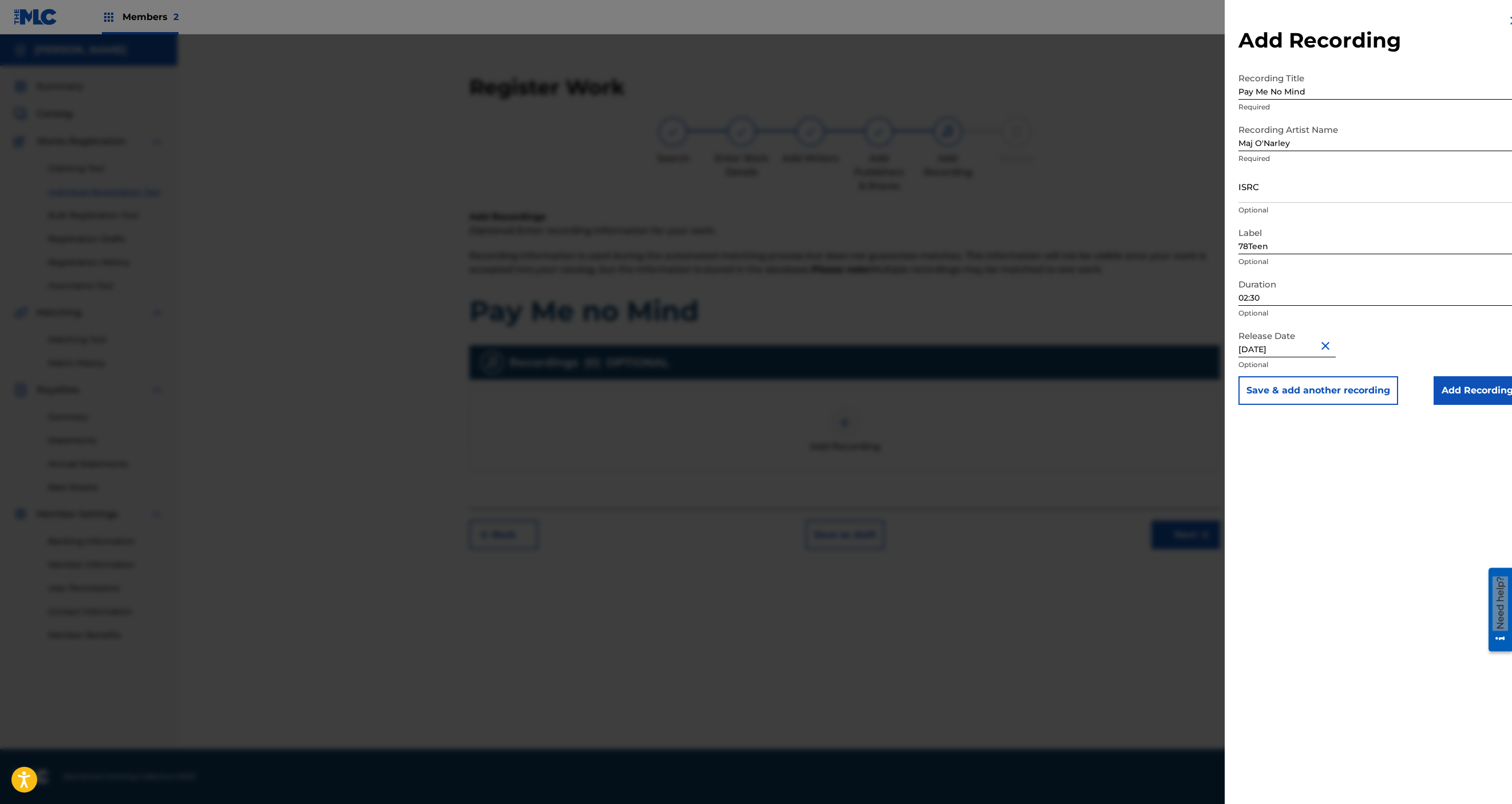 click on "Add Recording" at bounding box center (1477, 391) 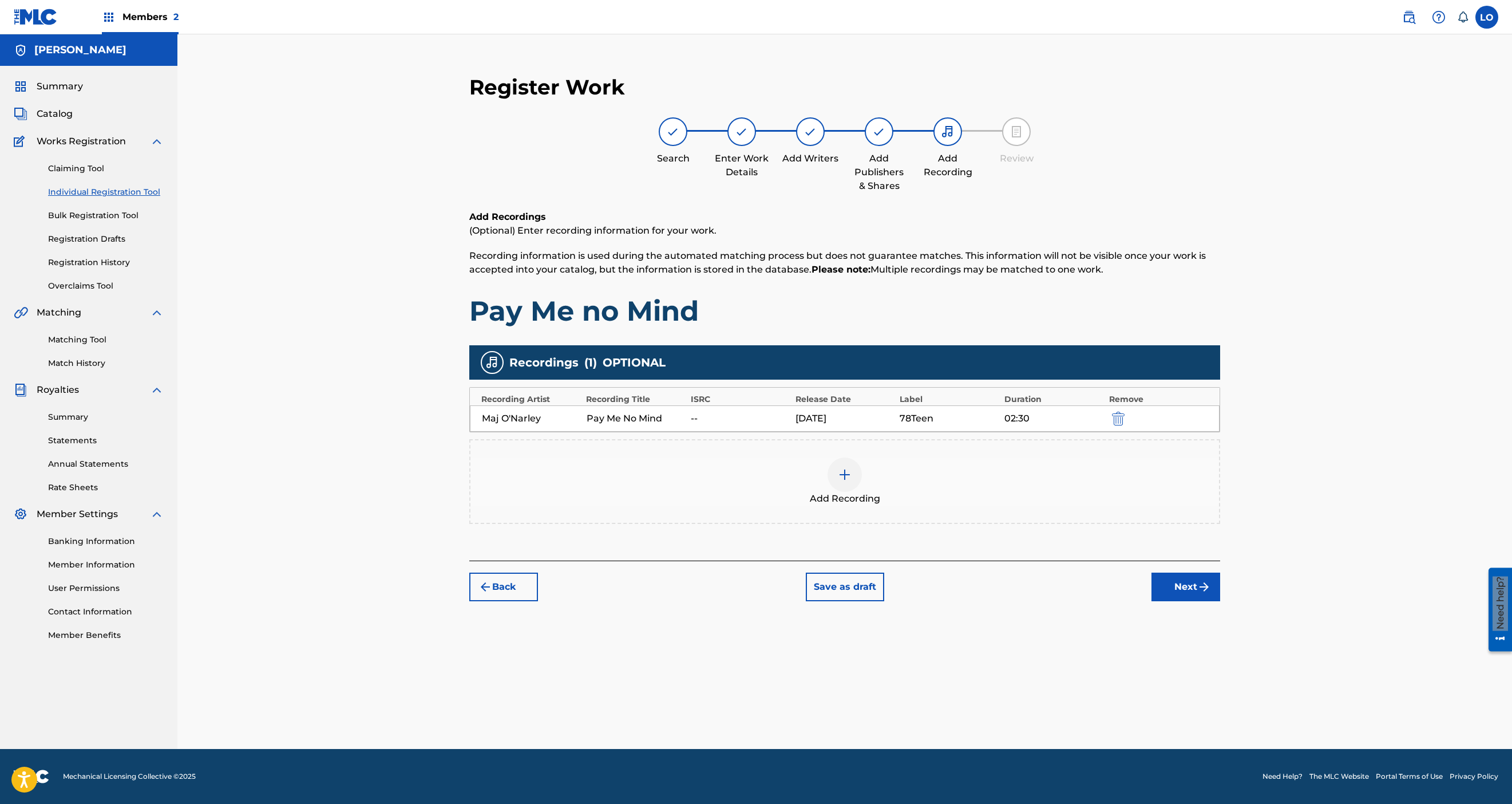 scroll, scrollTop: 164, scrollLeft: 0, axis: vertical 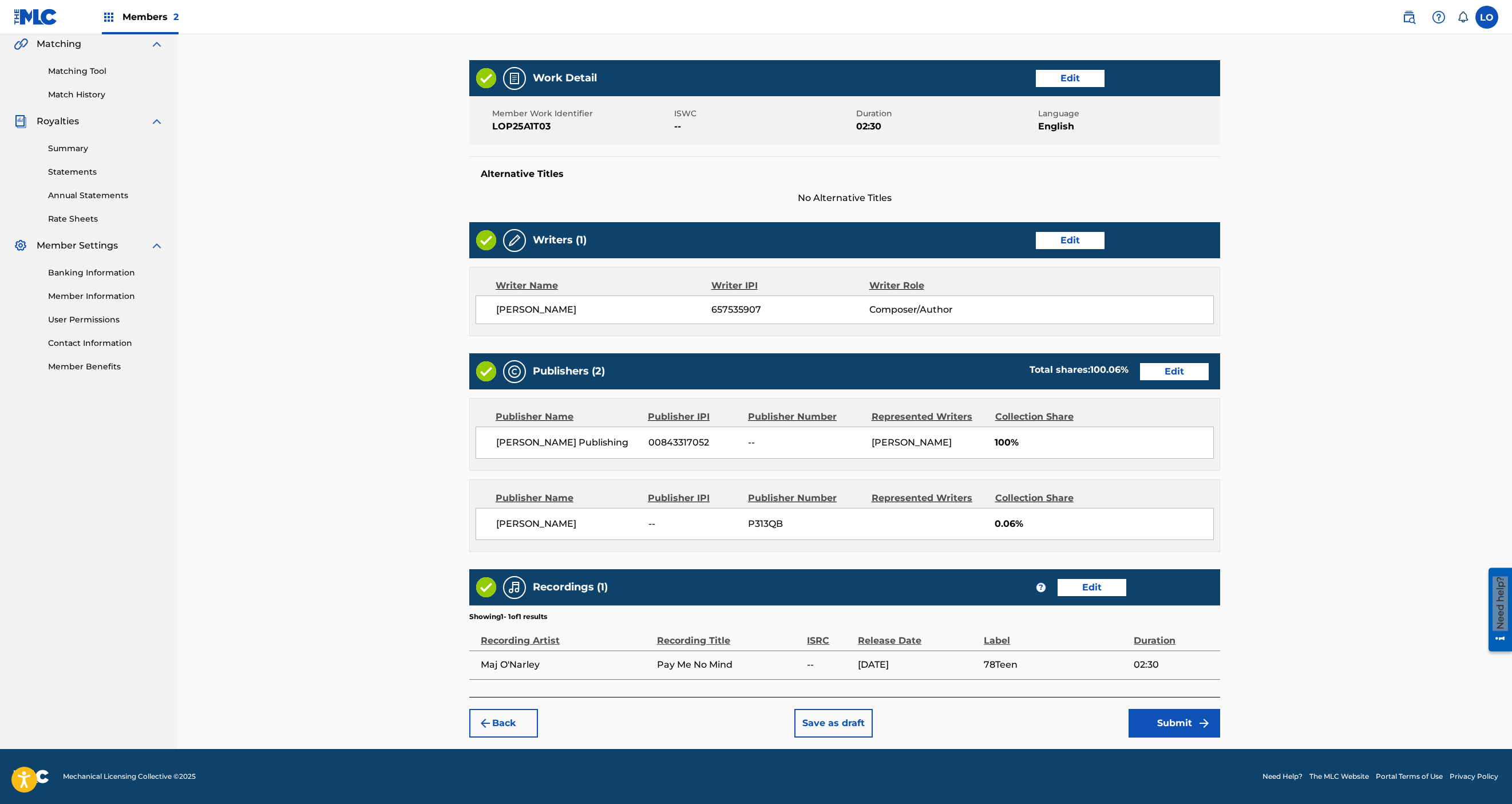 click on "Submit" at bounding box center (1174, 723) 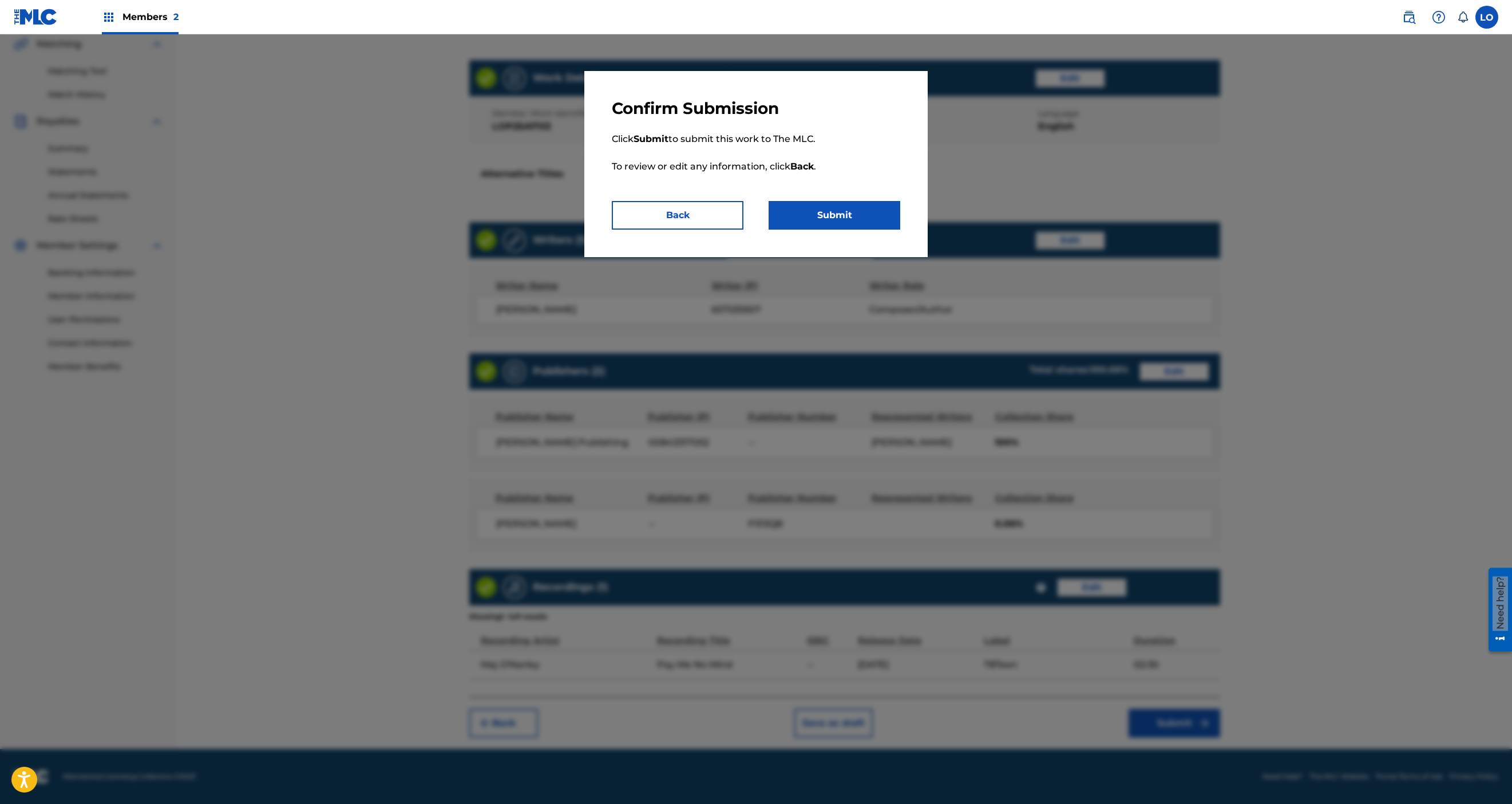 click on "Submit" at bounding box center (834, 215) 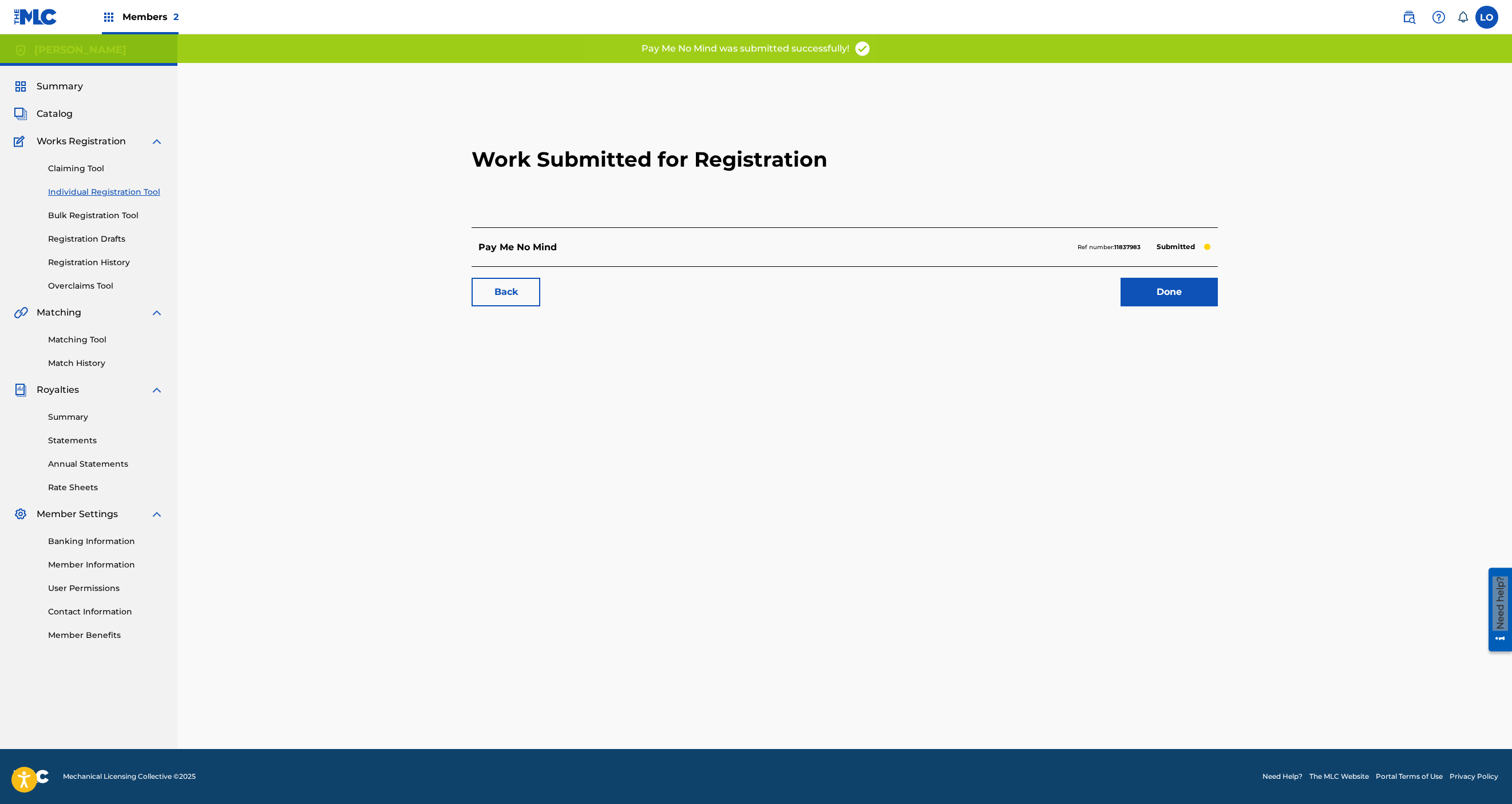 click on "Done" at bounding box center (1169, 292) 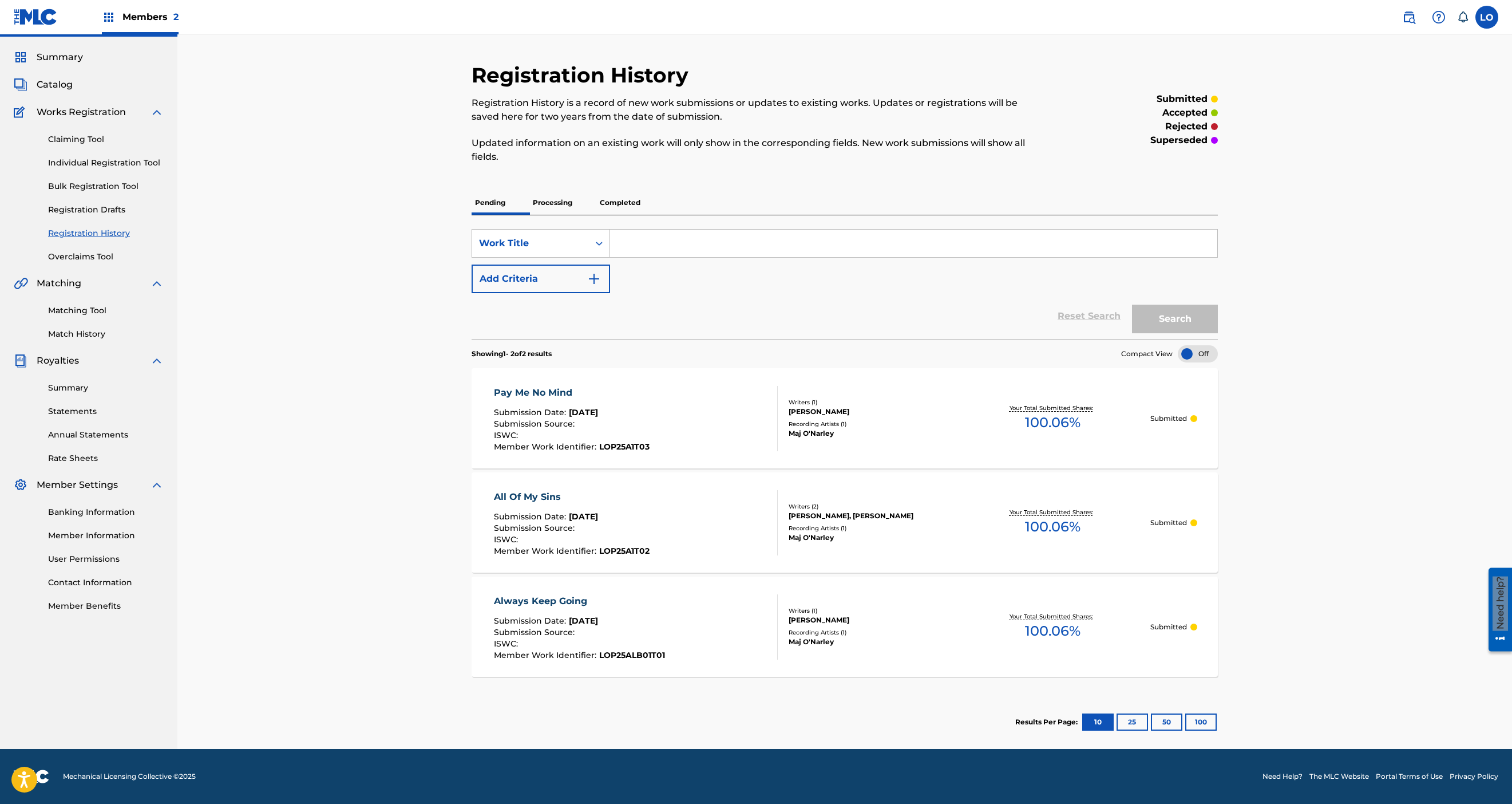 scroll, scrollTop: 37, scrollLeft: 0, axis: vertical 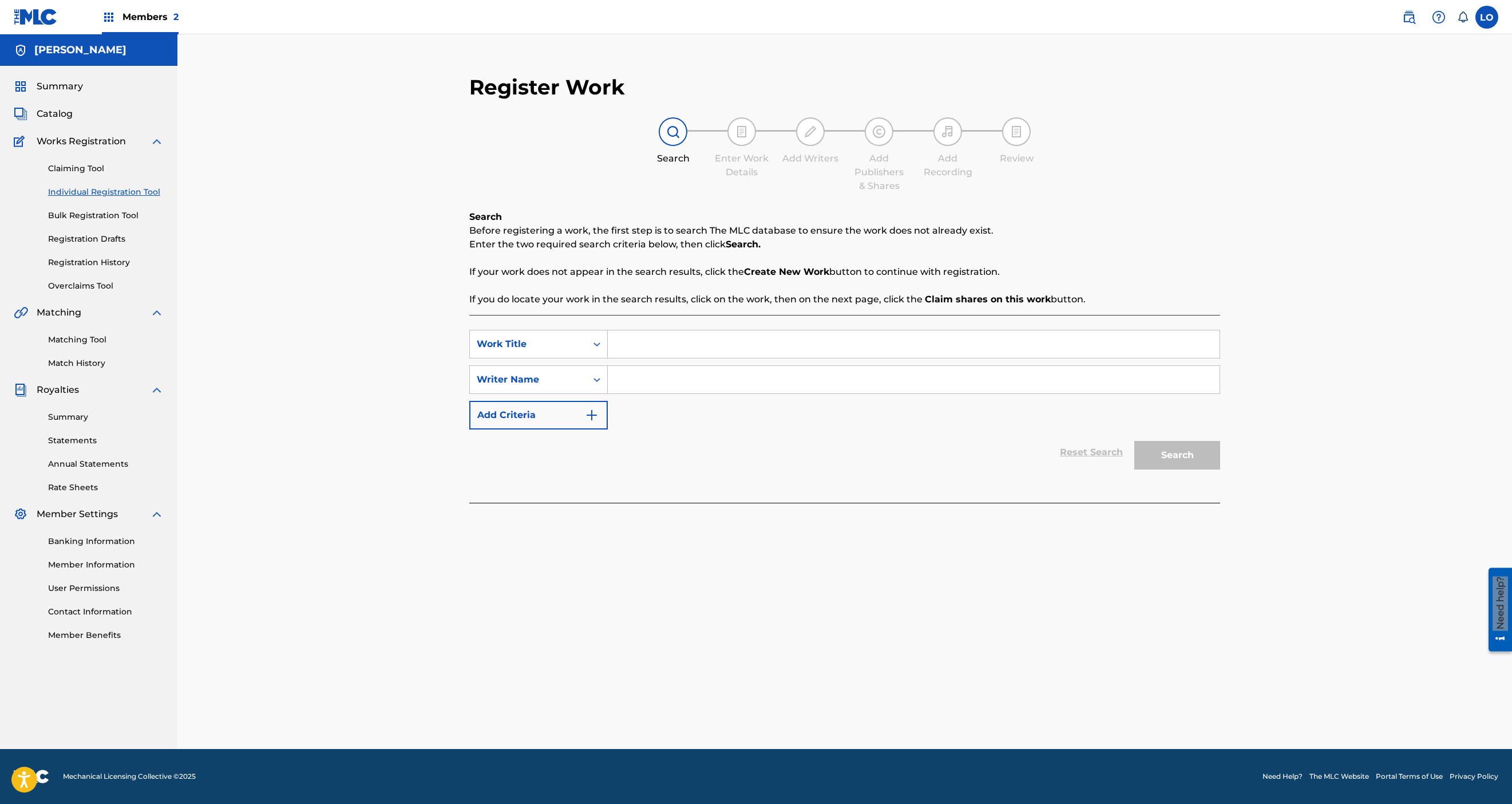 click at bounding box center [913, 344] 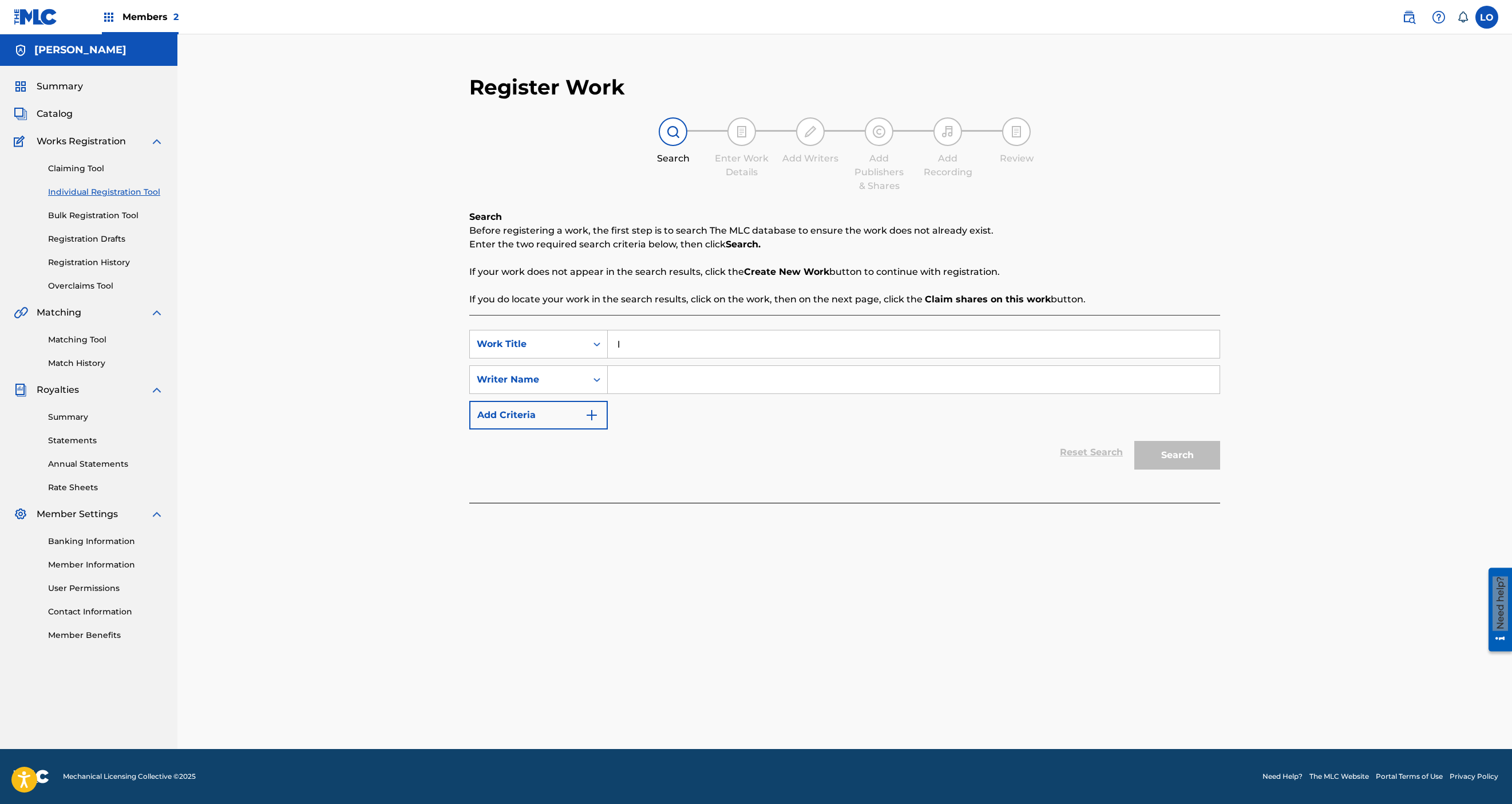 type on "l" 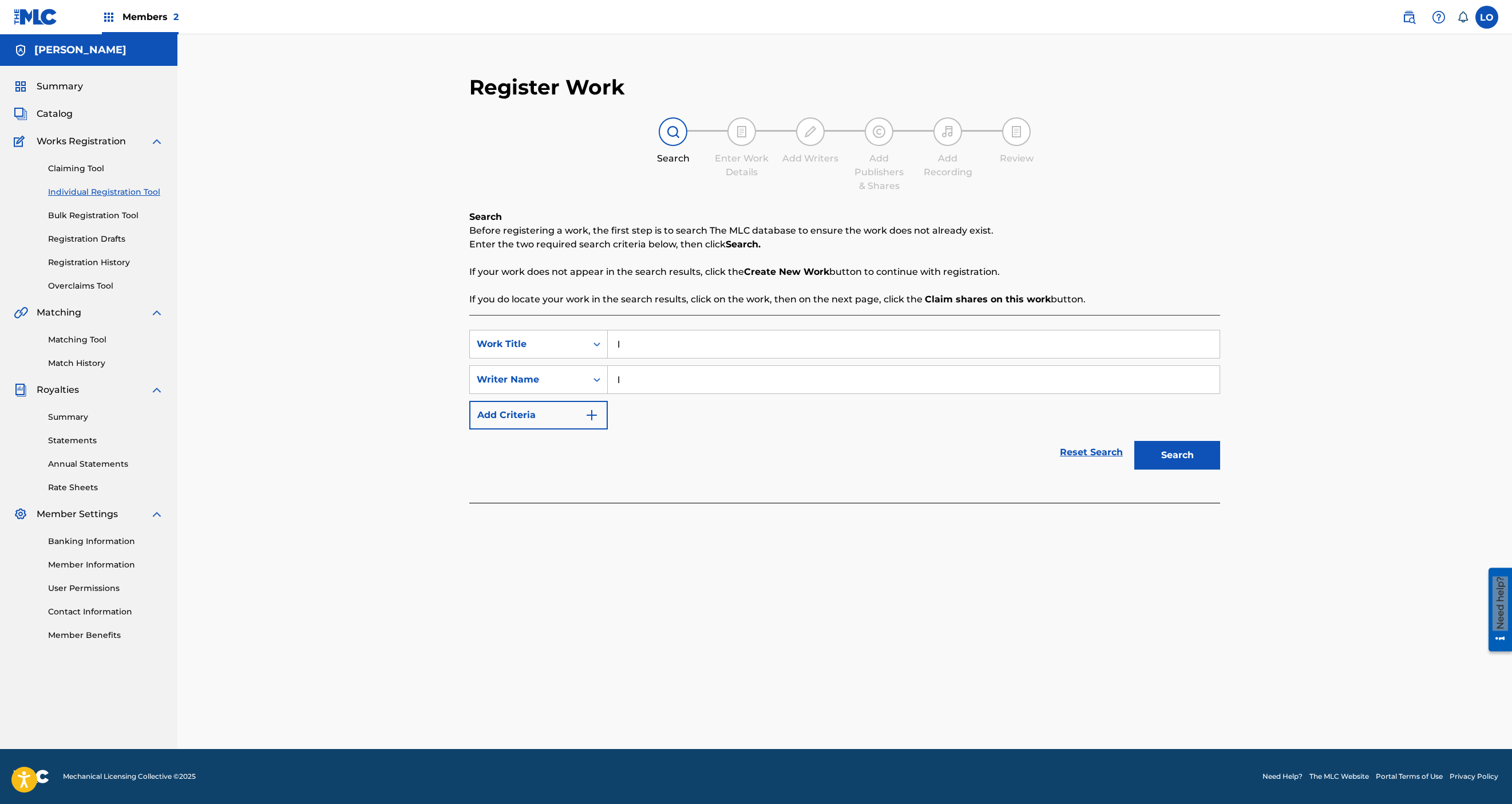 type on "l" 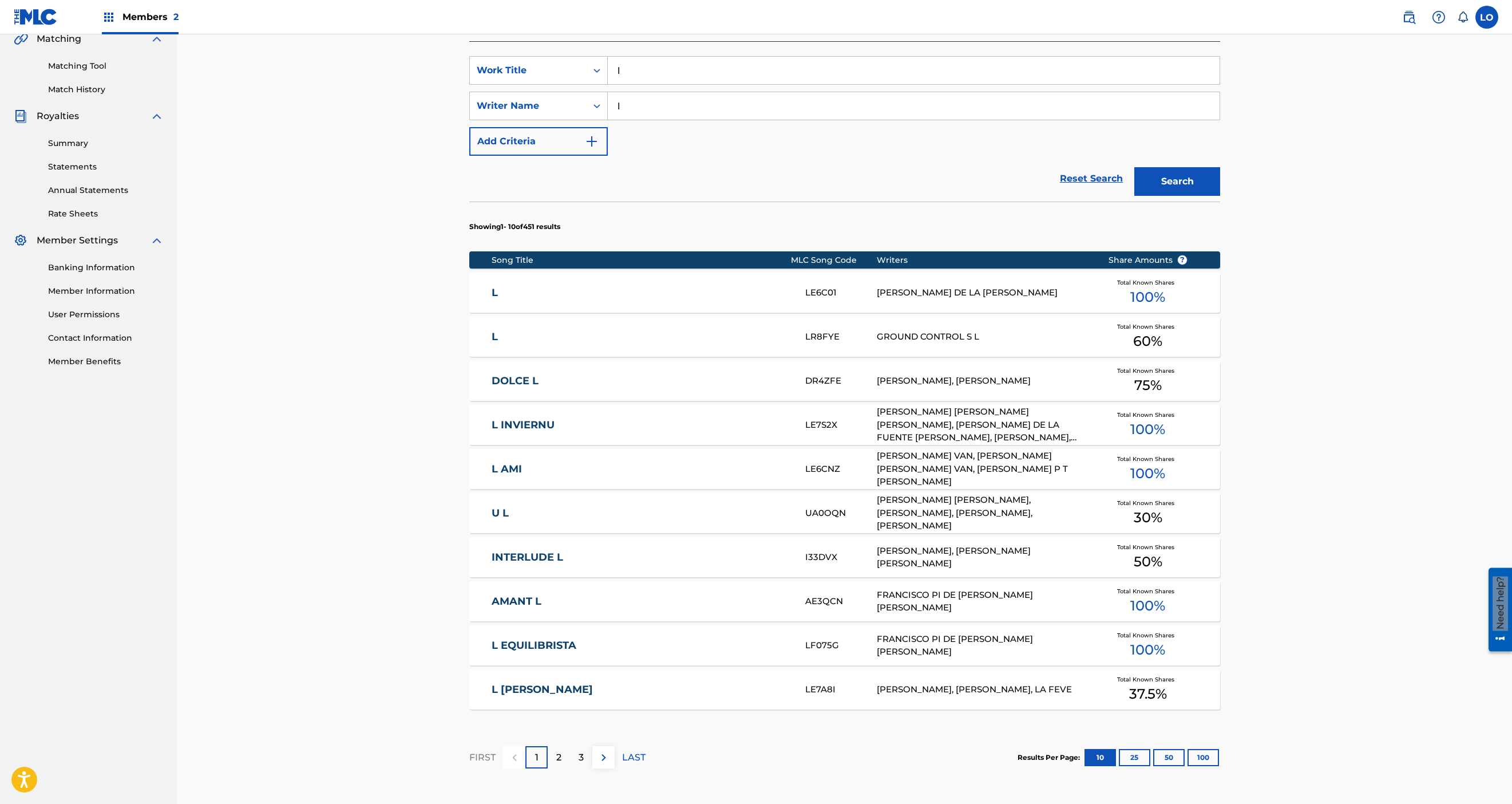 scroll, scrollTop: 268, scrollLeft: 0, axis: vertical 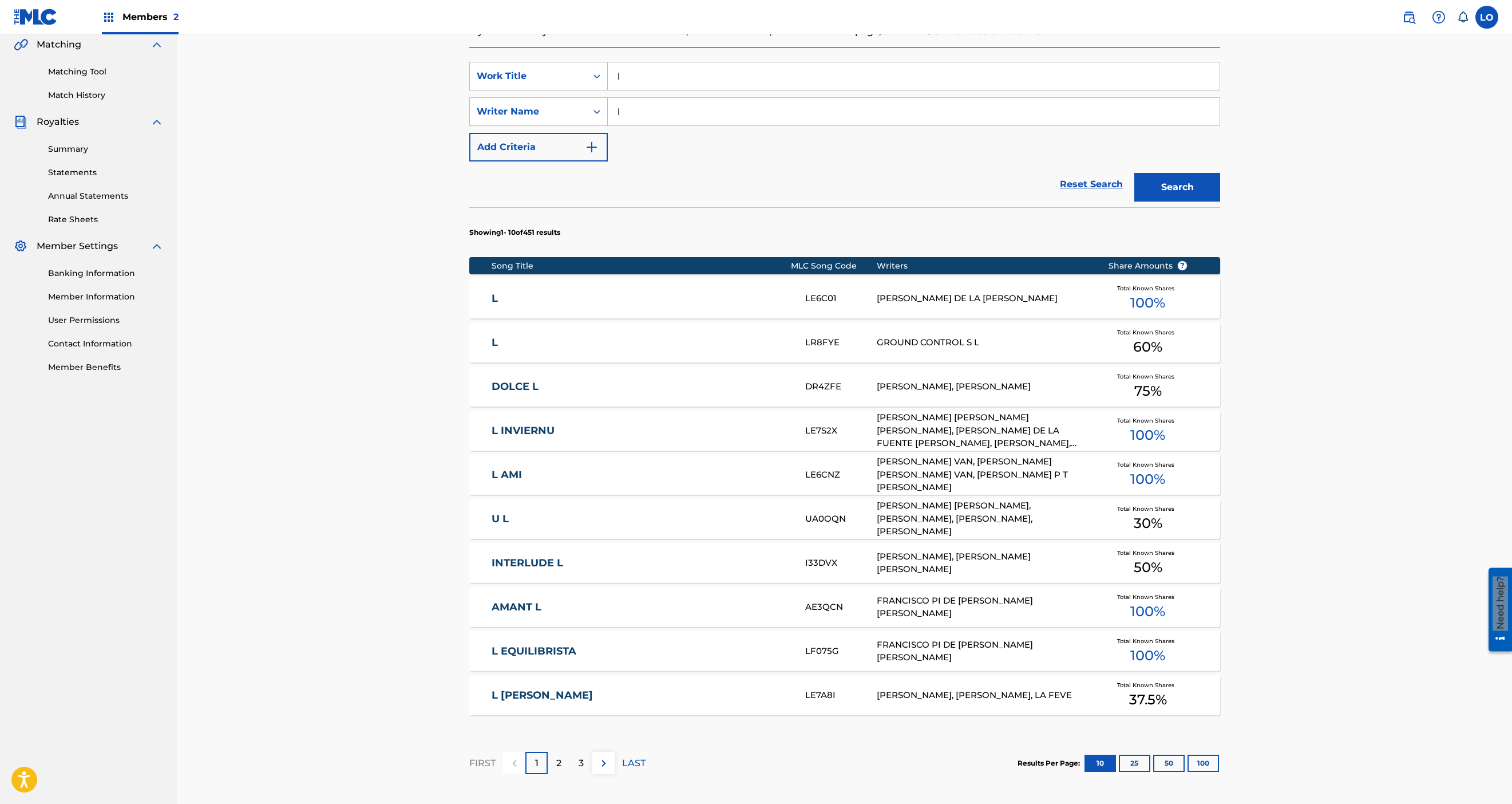 click on "l" at bounding box center (913, 112) 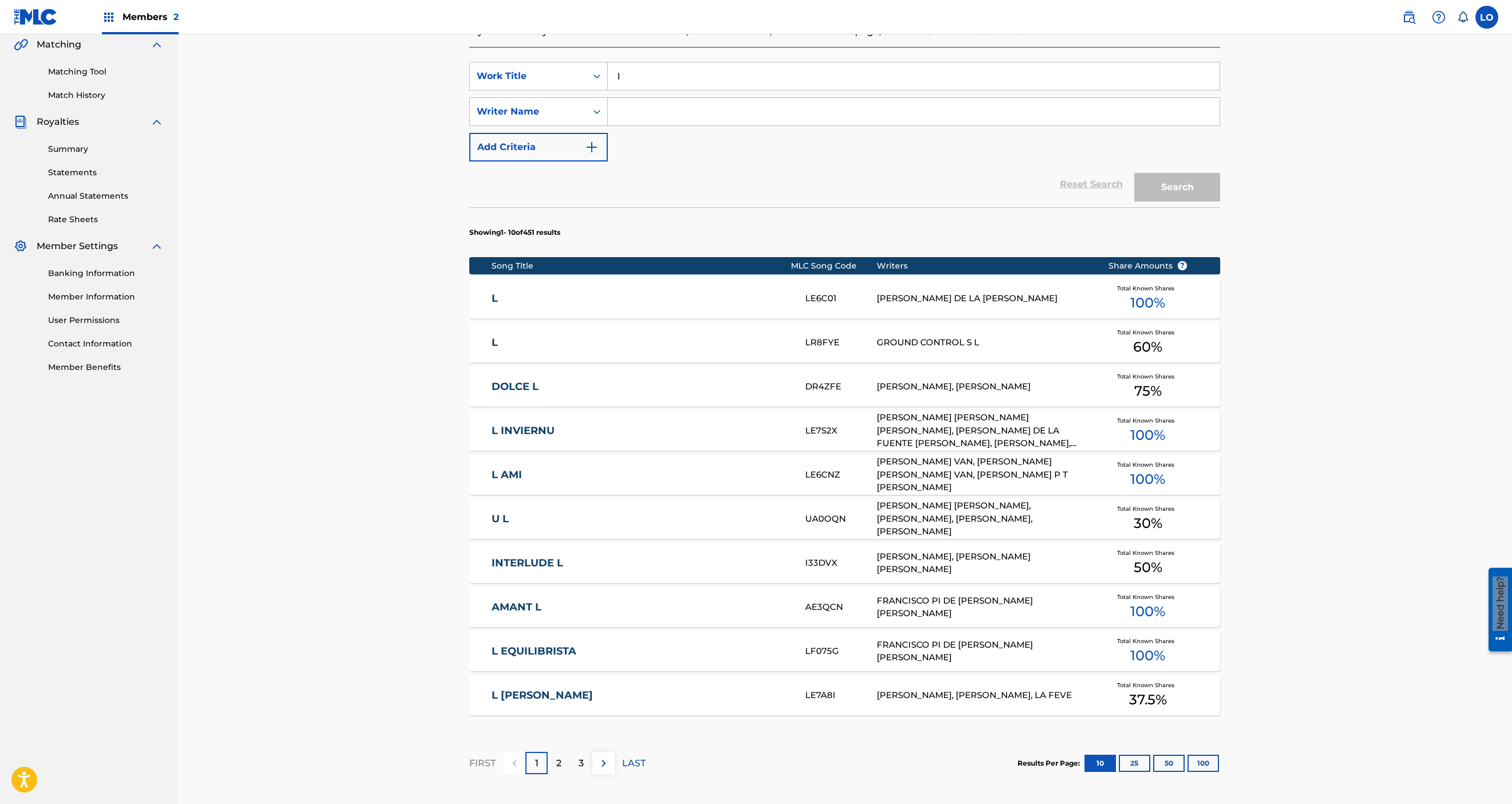 type 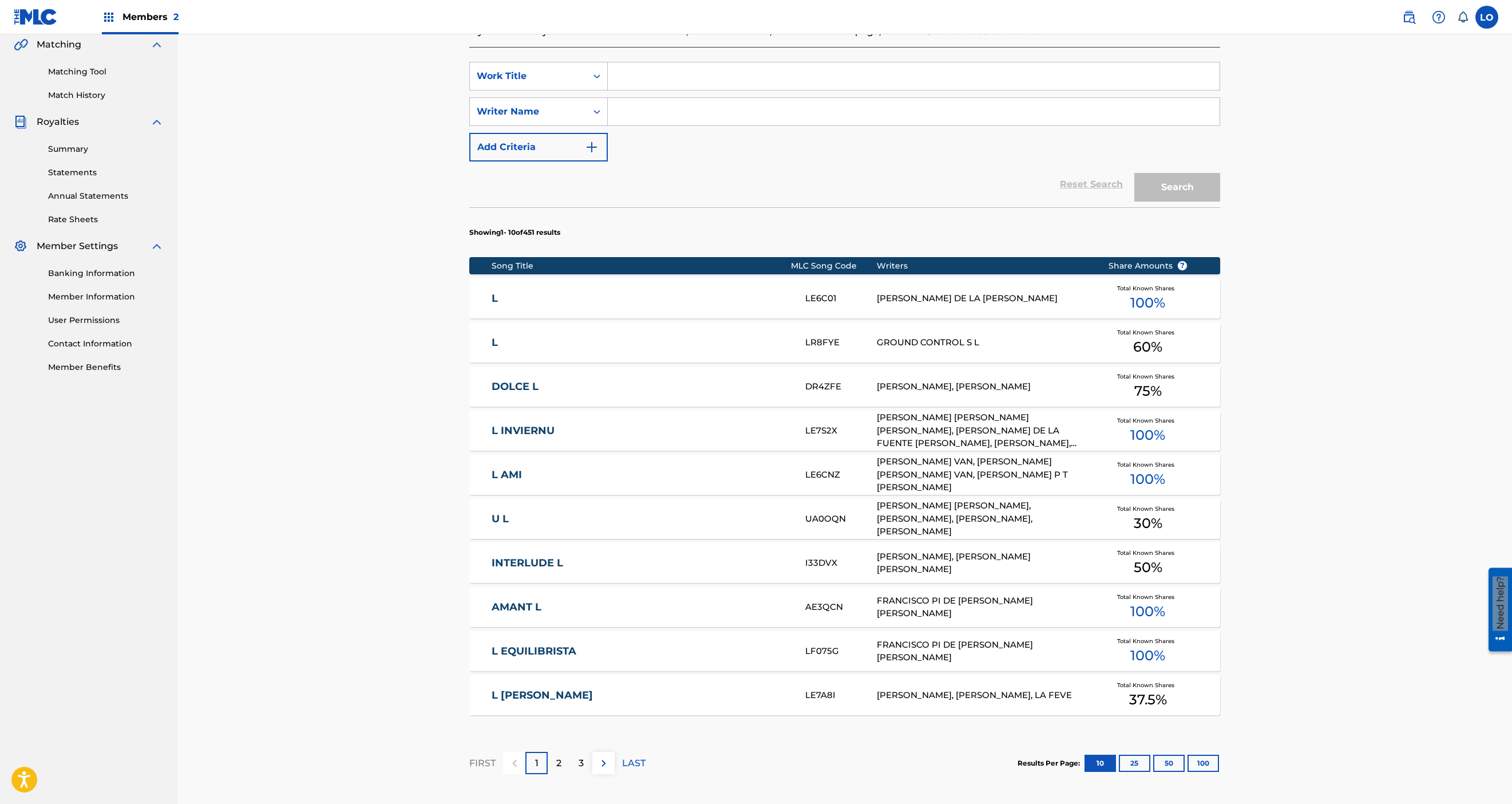 type 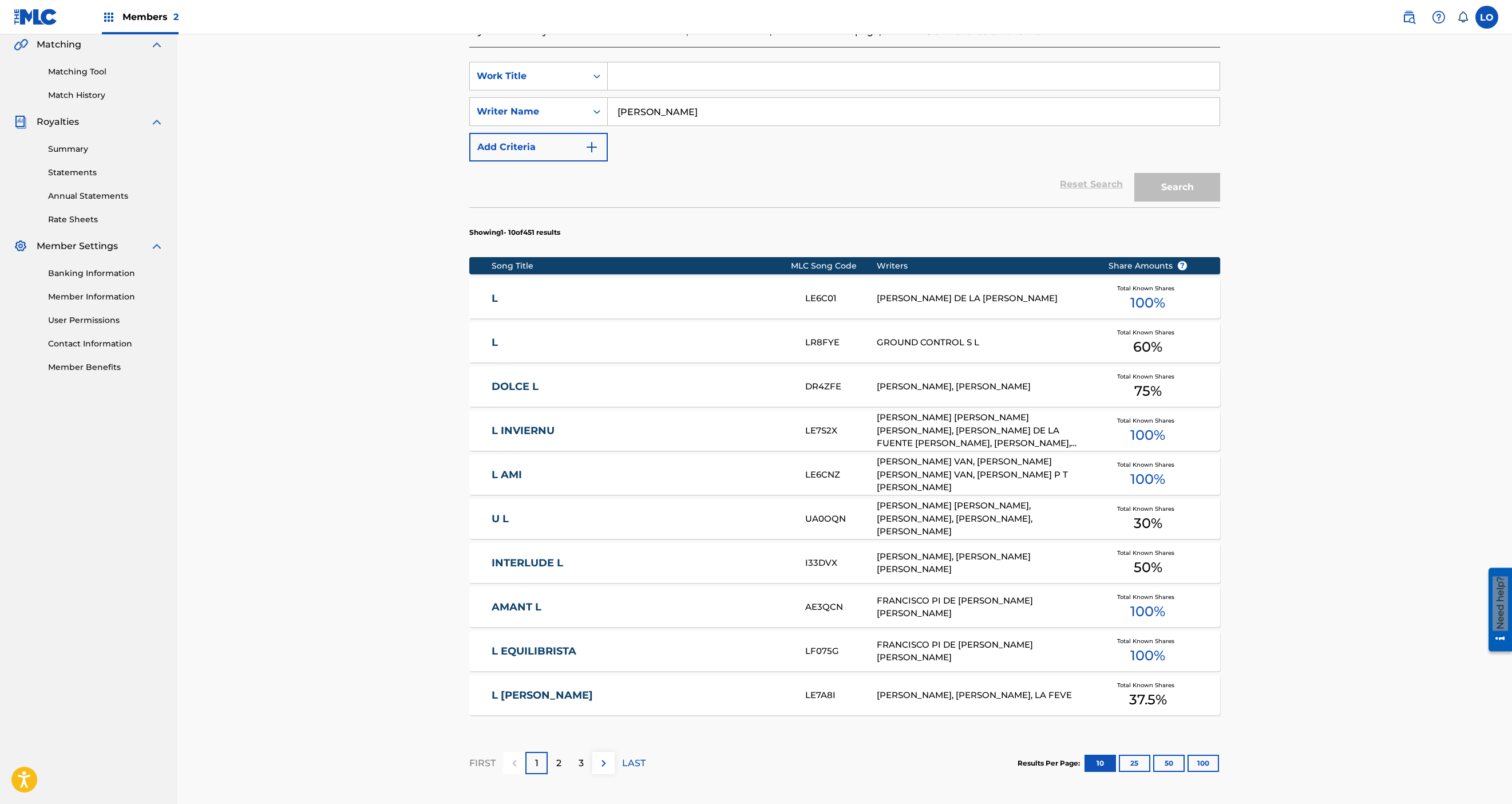 type on "[PERSON_NAME]" 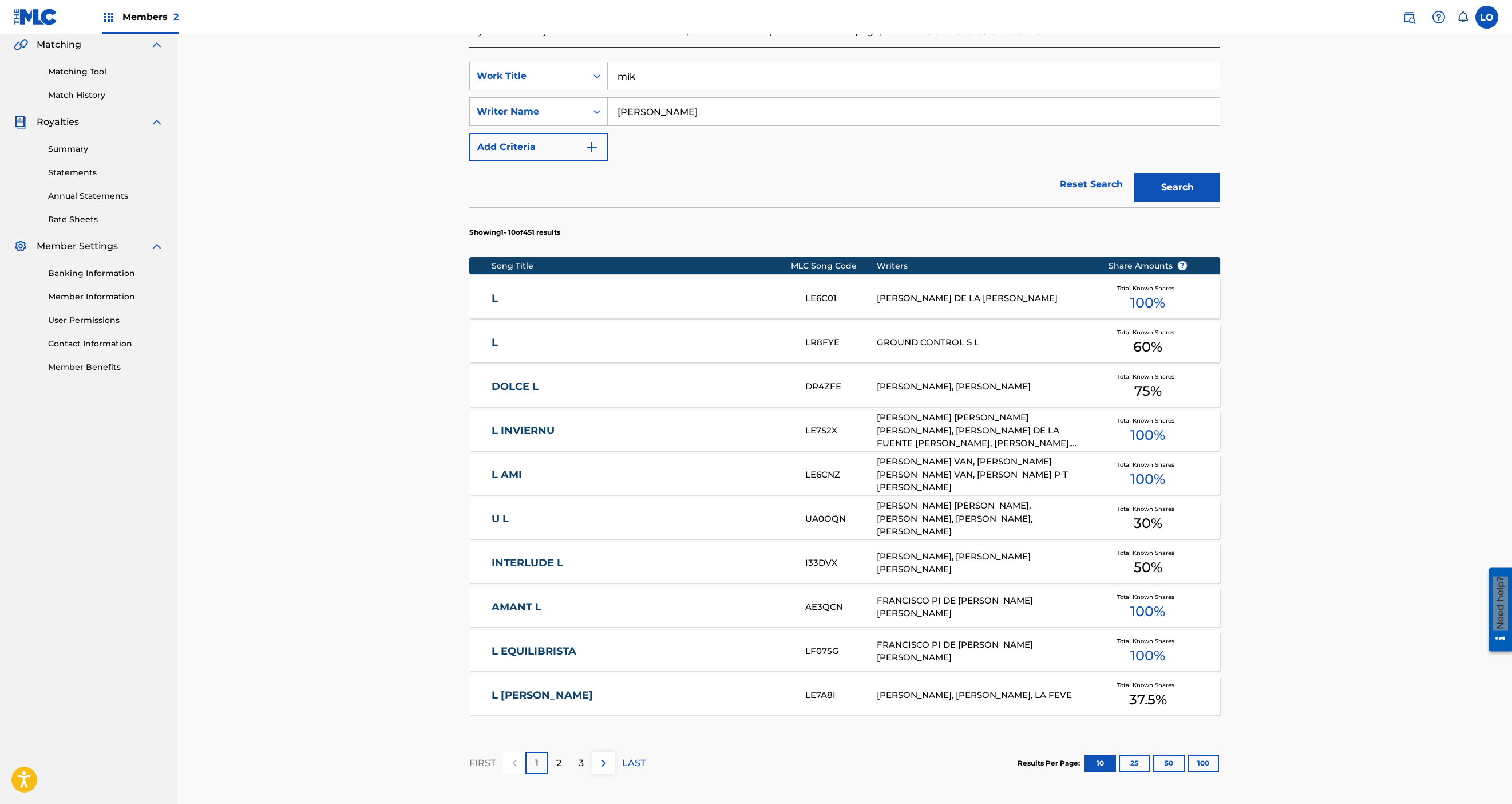 type on "mik" 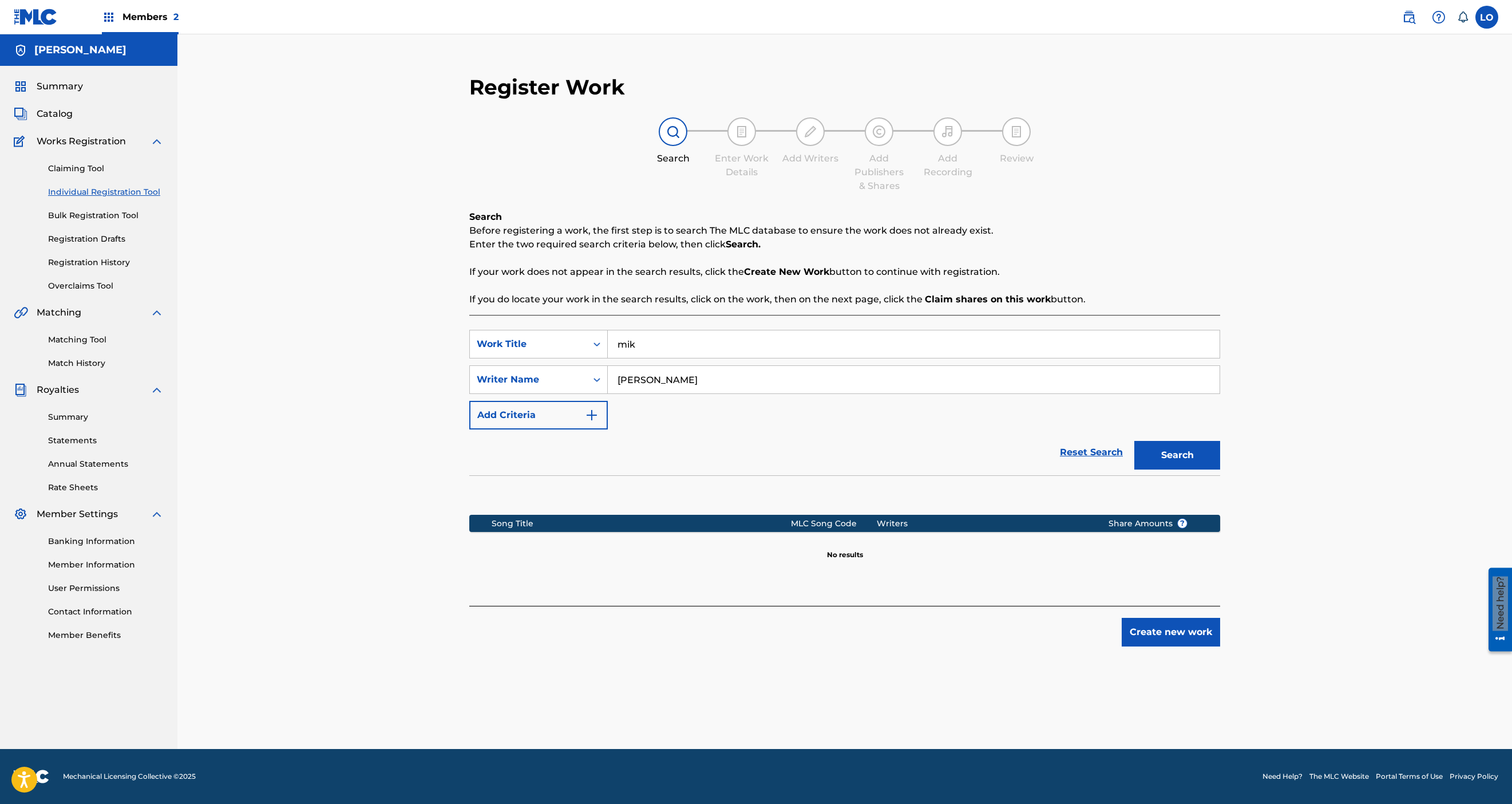 click on "Create new work" at bounding box center [1171, 632] 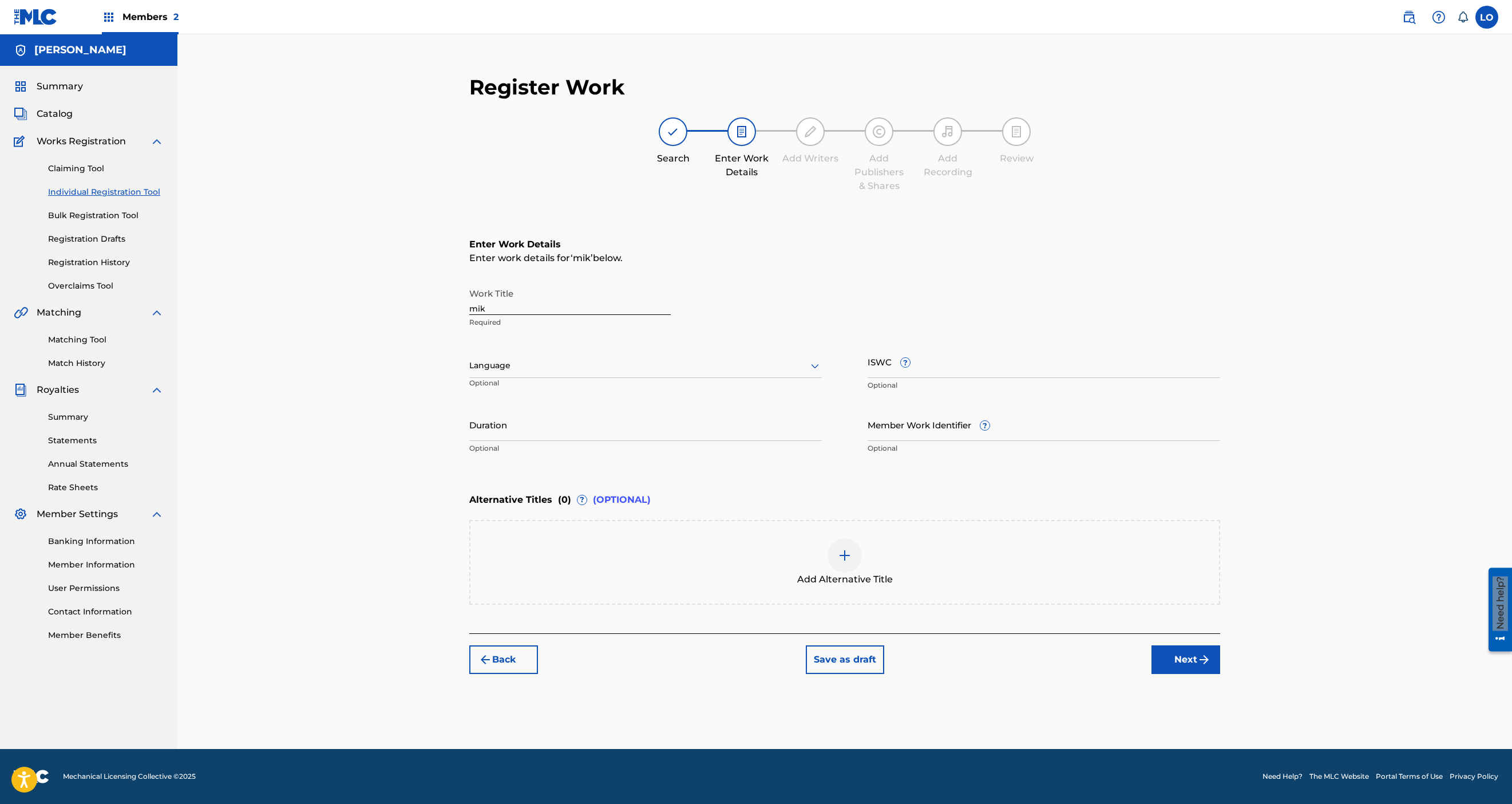 click on "mik" at bounding box center [570, 298] 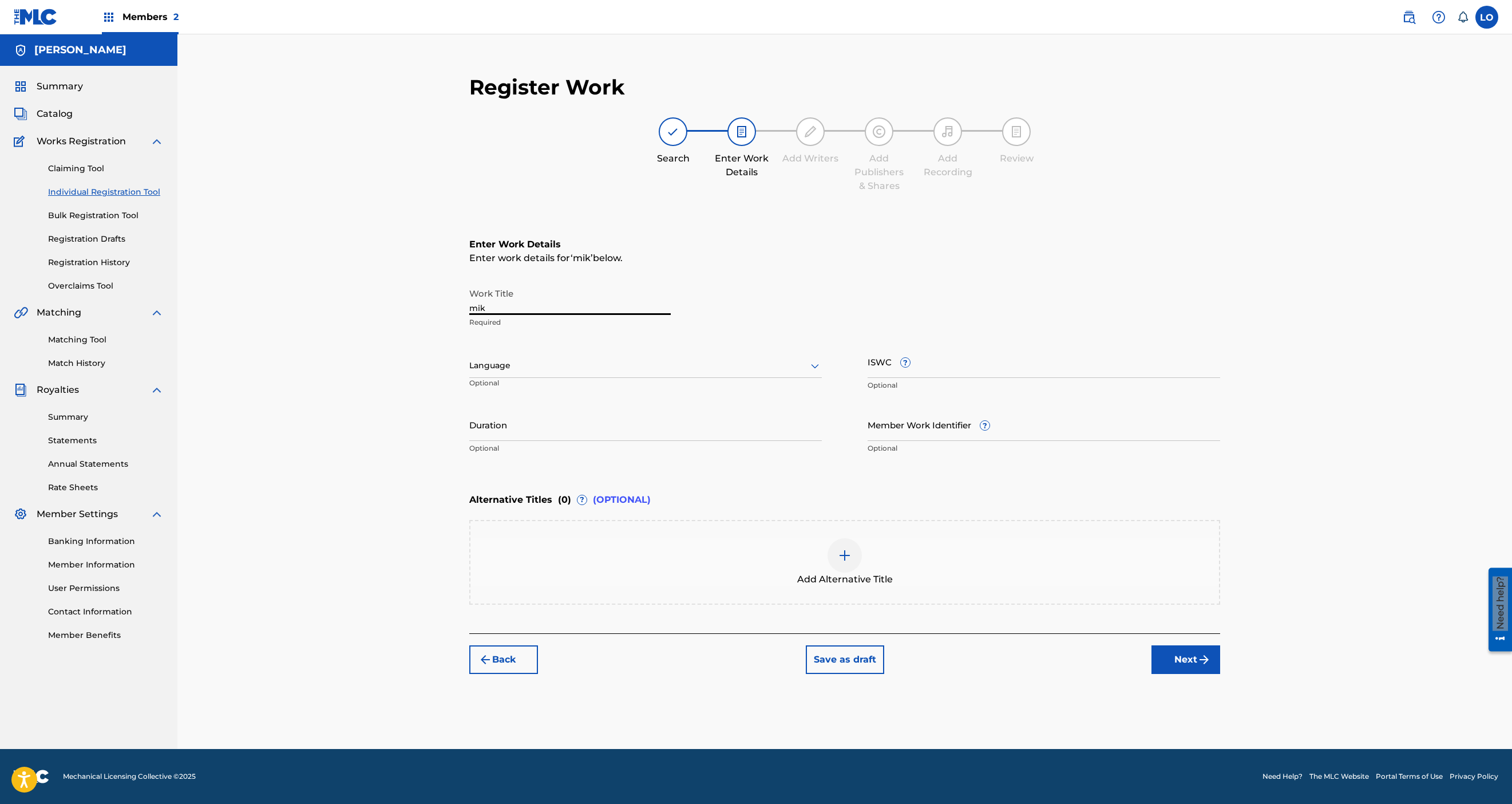 click on "mik" at bounding box center (570, 298) 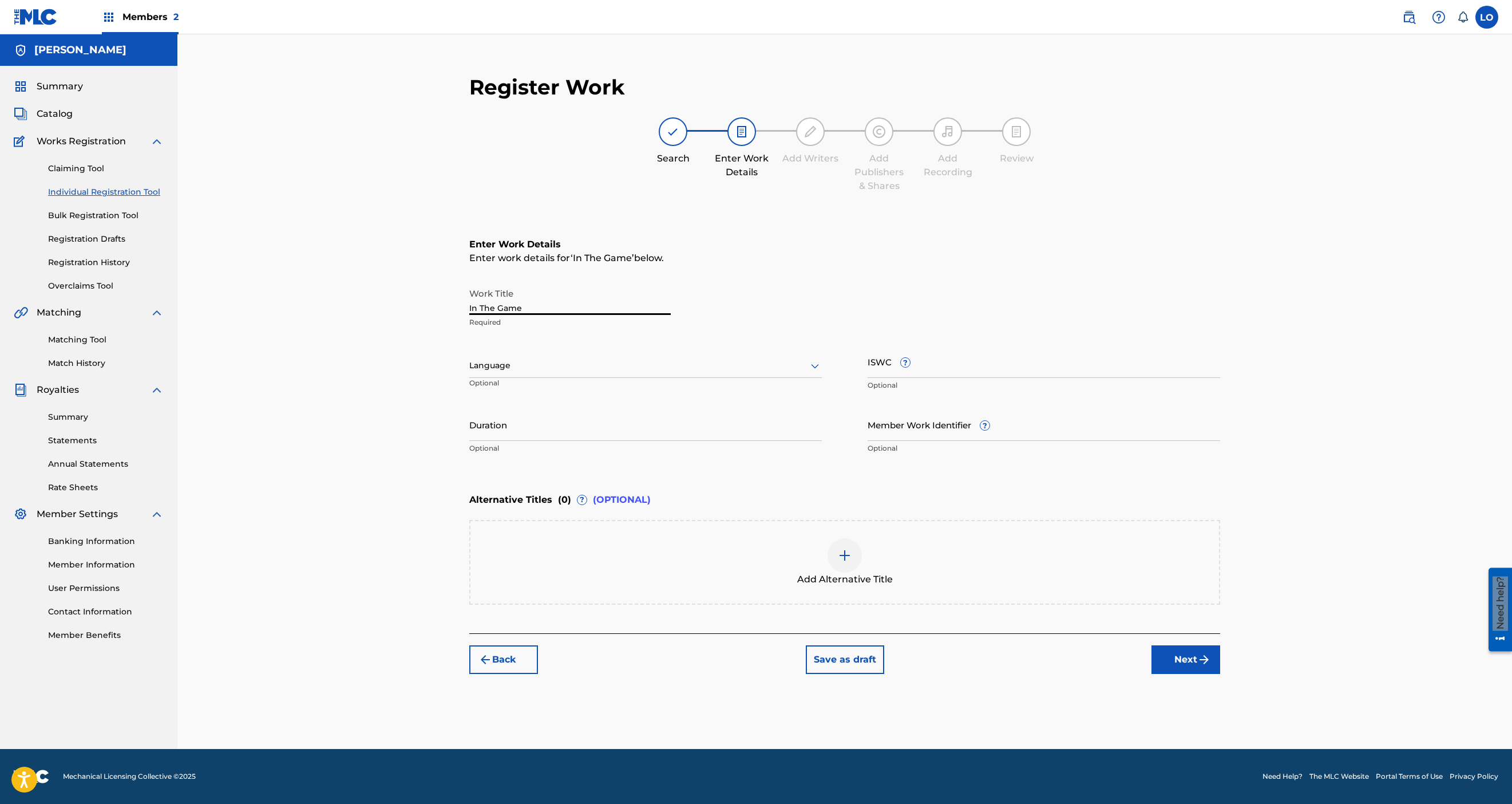 type on "In The Game" 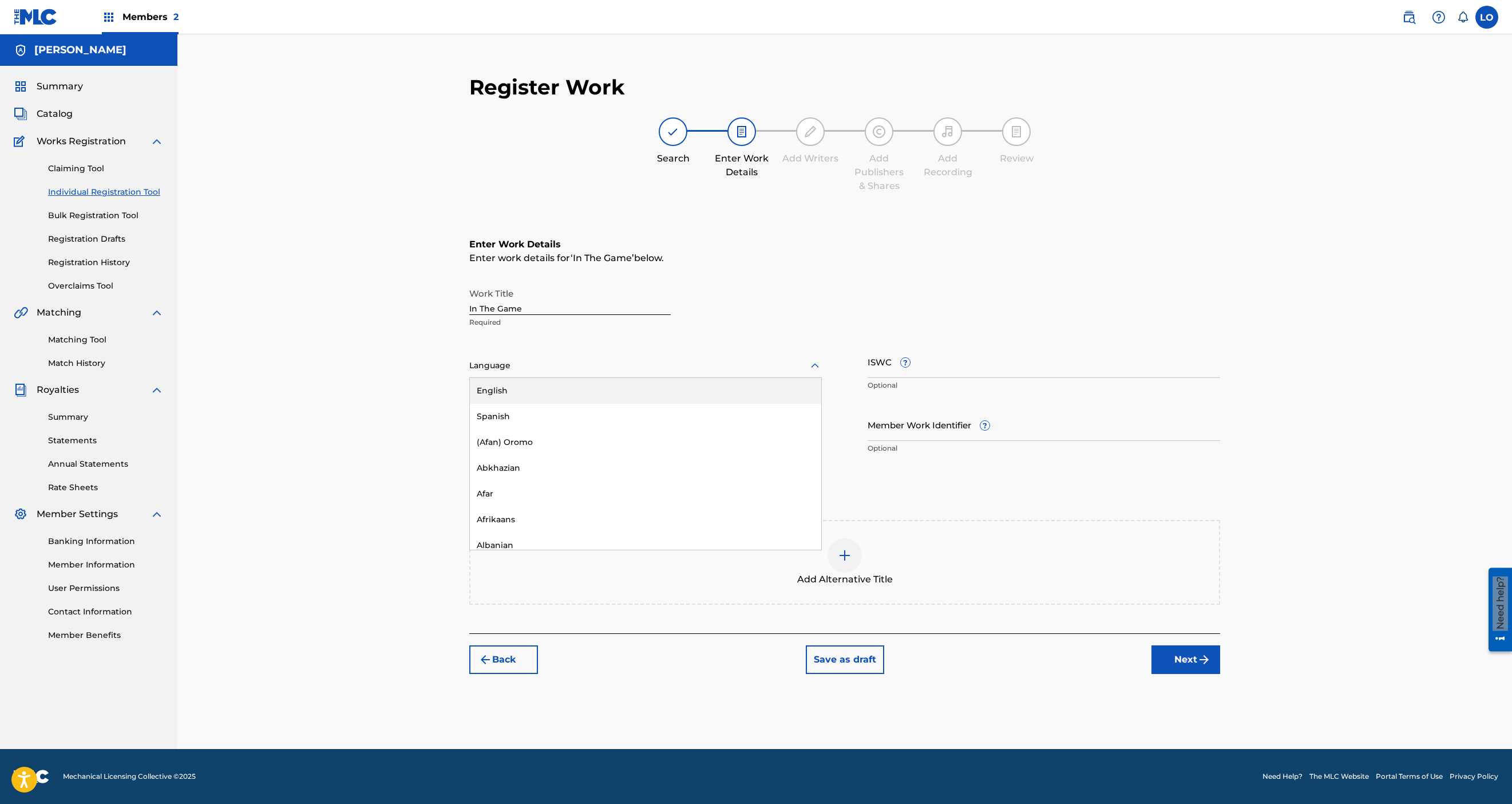 click on "English" at bounding box center [646, 391] 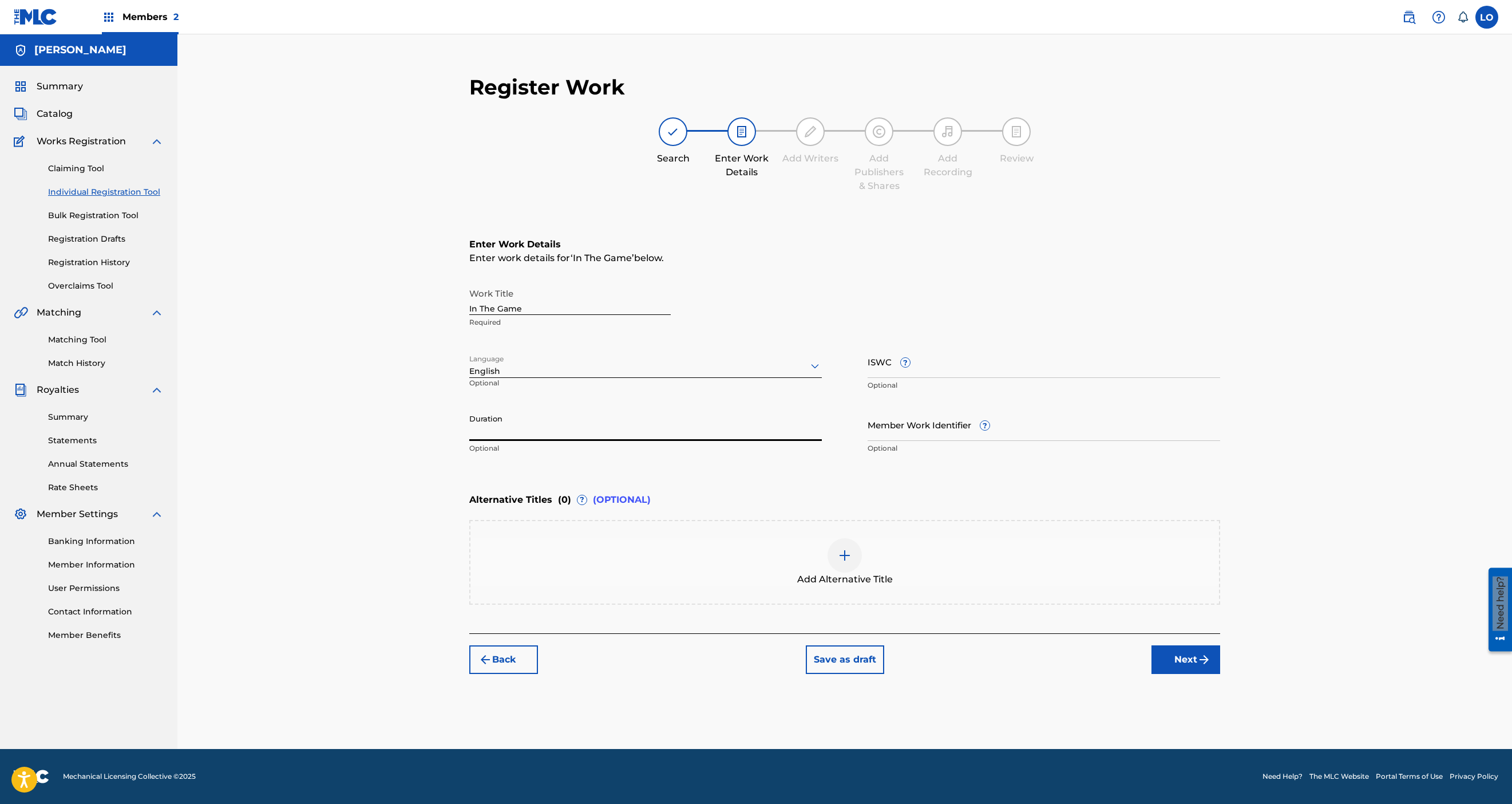 click on "Duration" at bounding box center (646, 424) 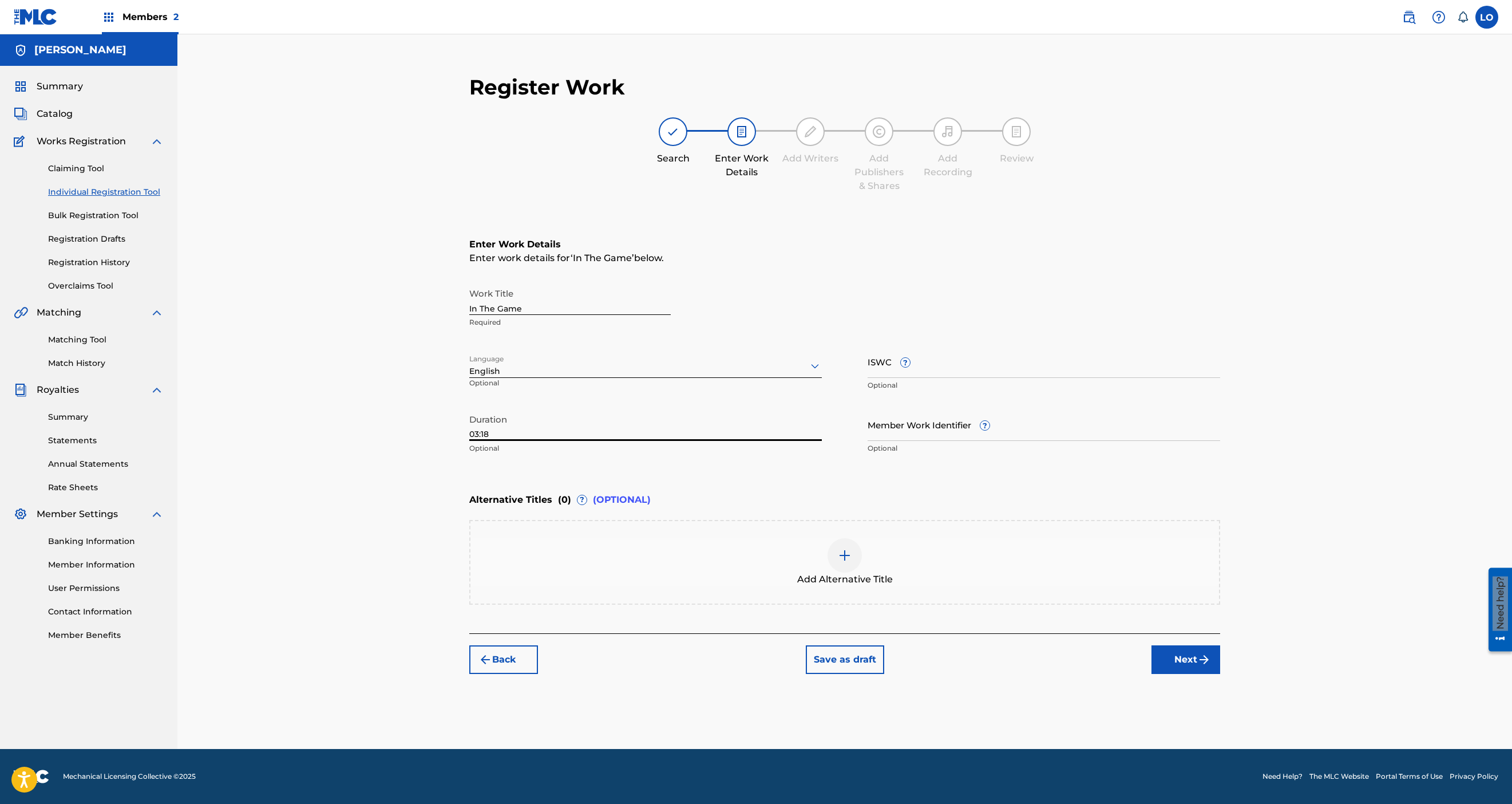 type on "03:18" 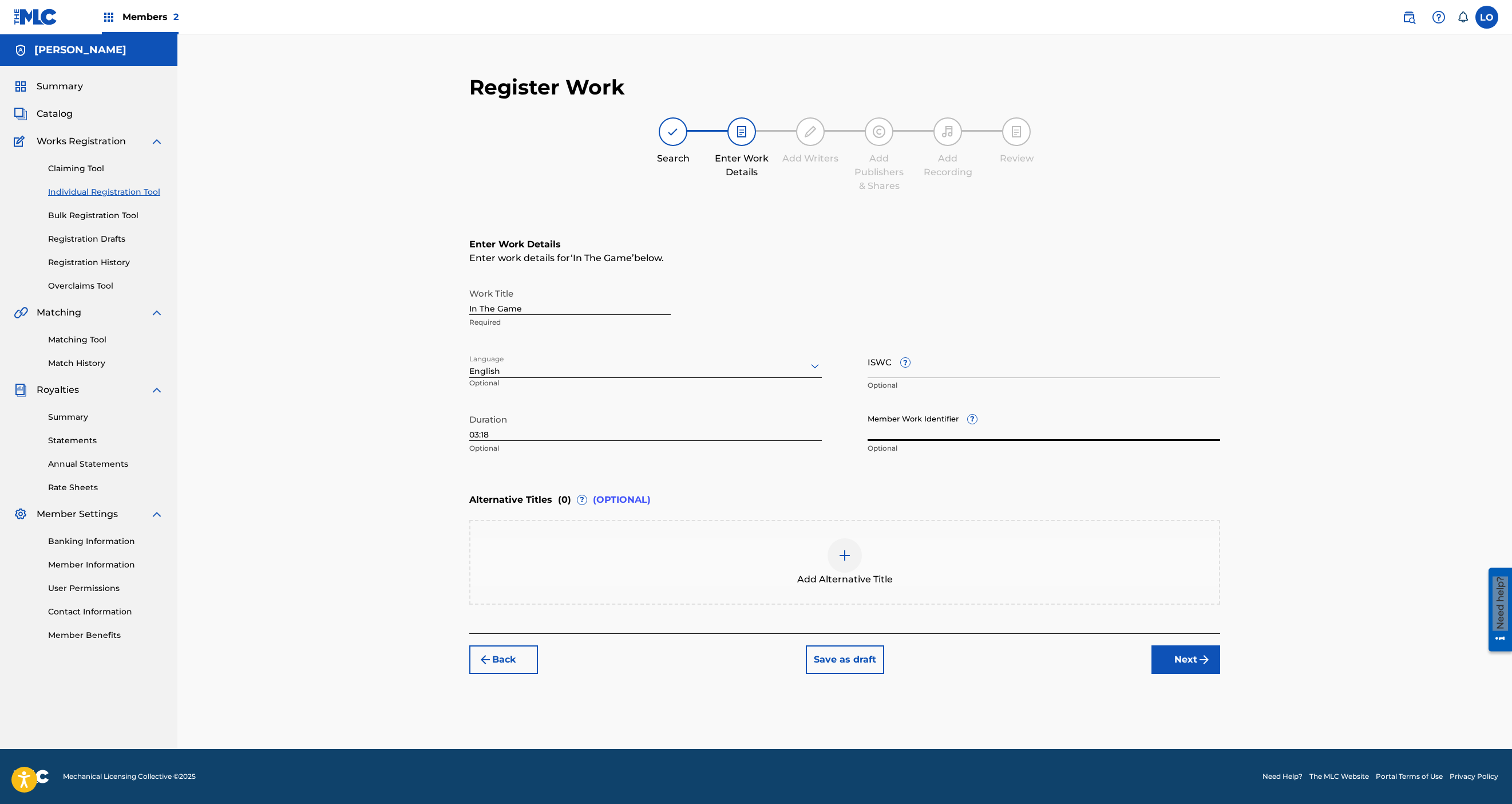 click on "Member Work Identifier   ?" at bounding box center (1044, 424) 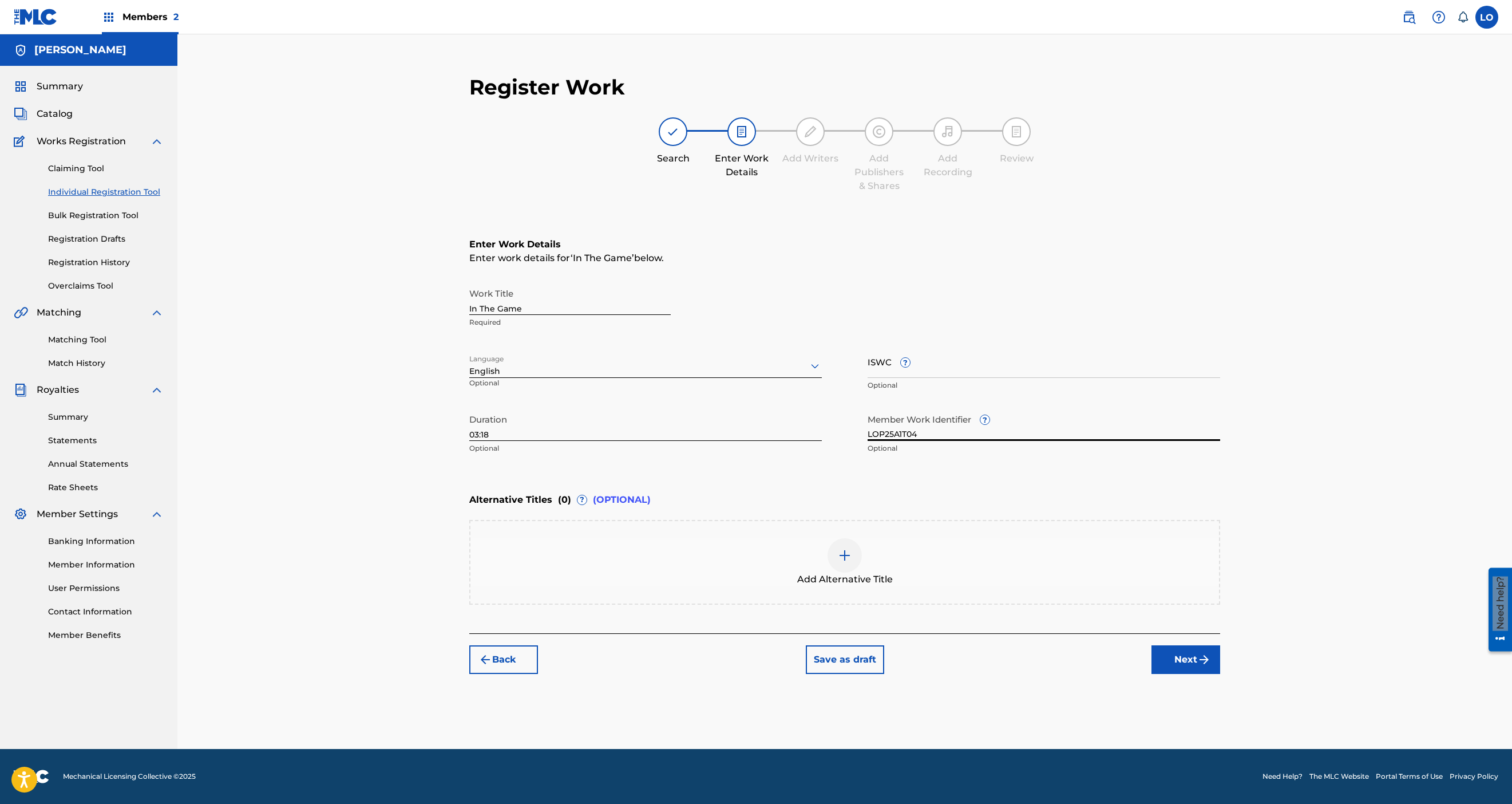 type on "LOP25A1T04" 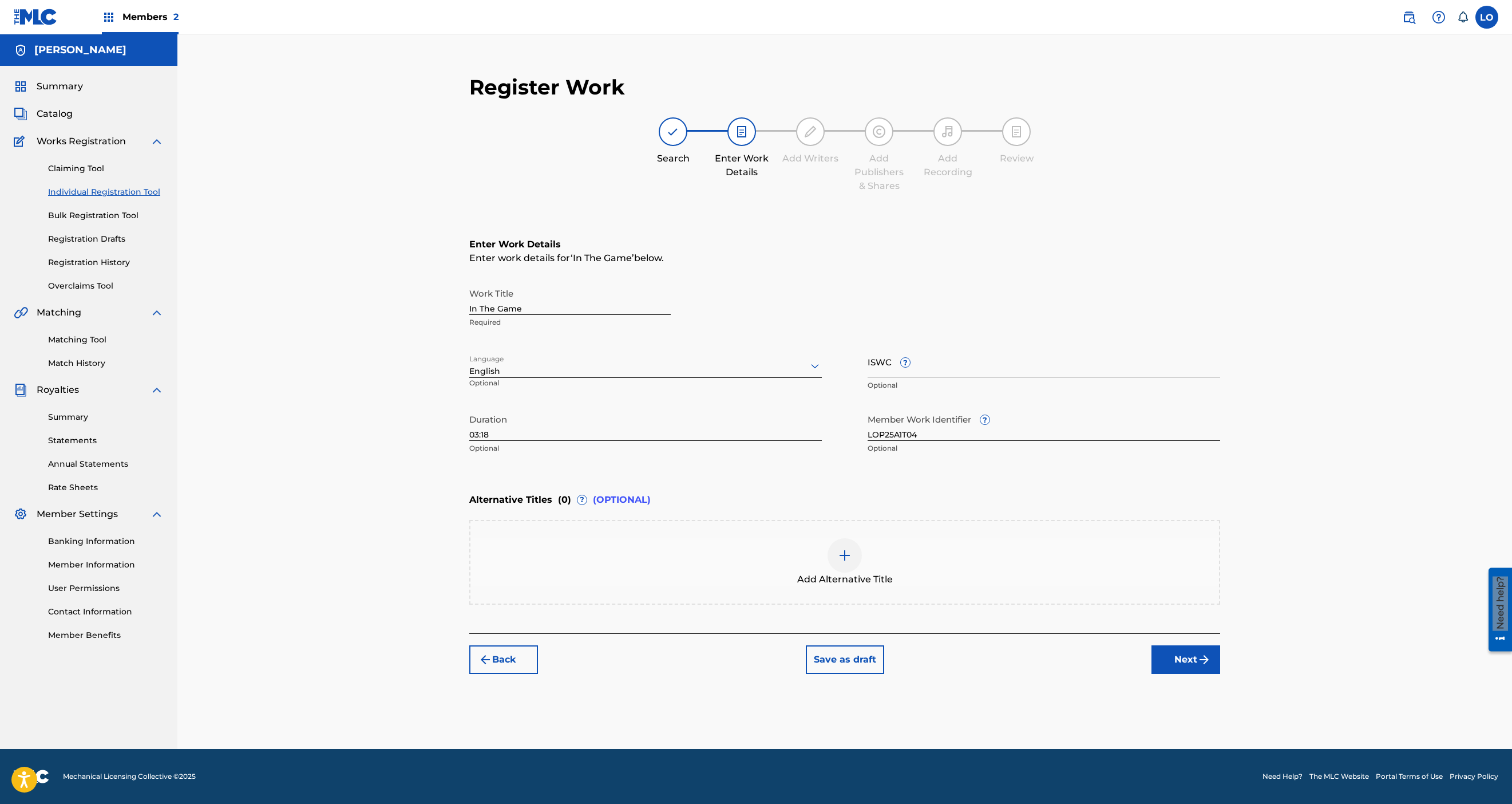 click on "Enter Work Details Enter work details for  ‘ In The Game ’  below. Work Title   In The Game Required Language English Optional ISWC   ? Optional Duration   03:18 Optional Member Work Identifier   ? LOP25A1T04 Optional" at bounding box center [845, 349] 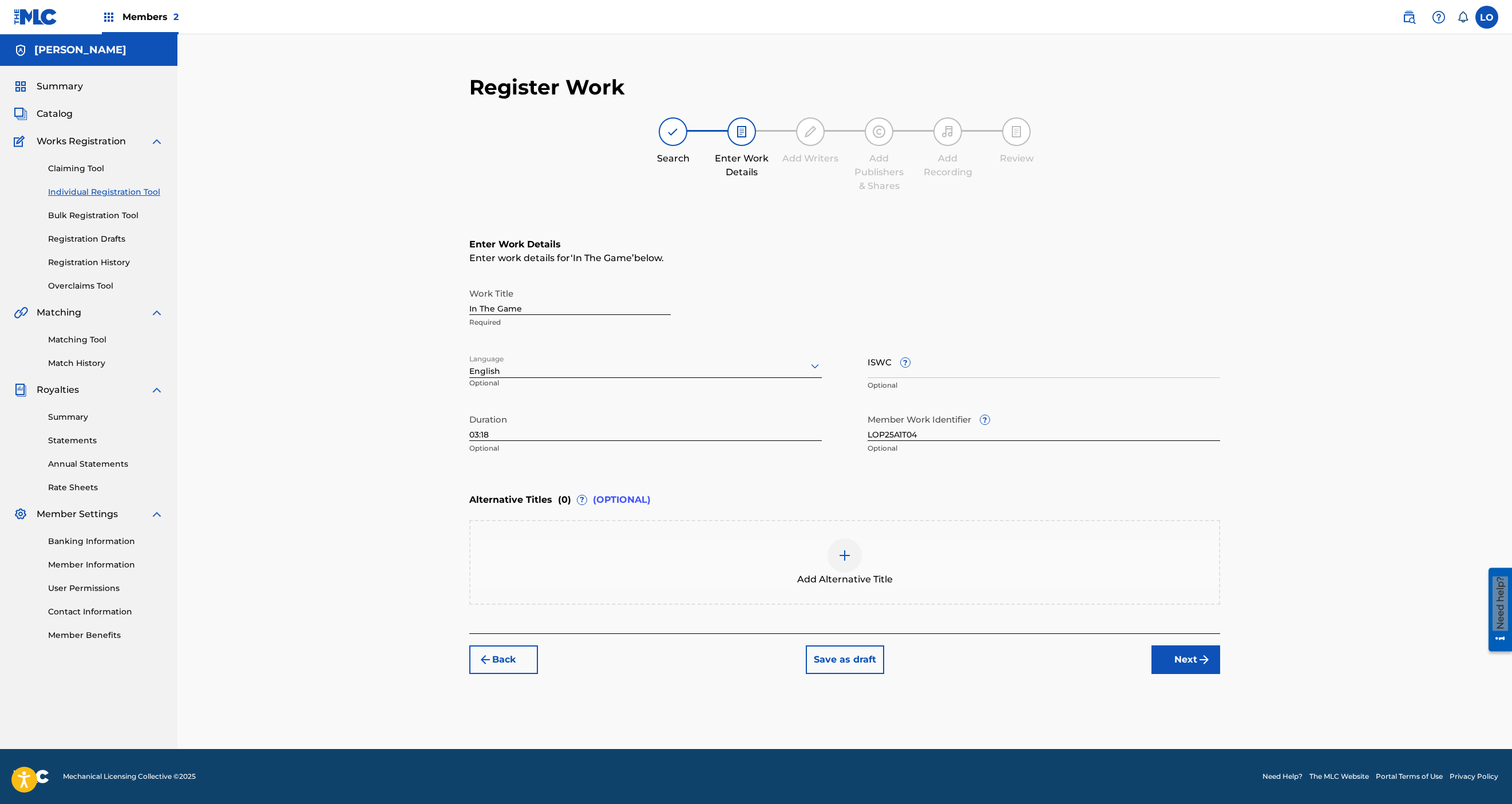scroll, scrollTop: 387, scrollLeft: 0, axis: vertical 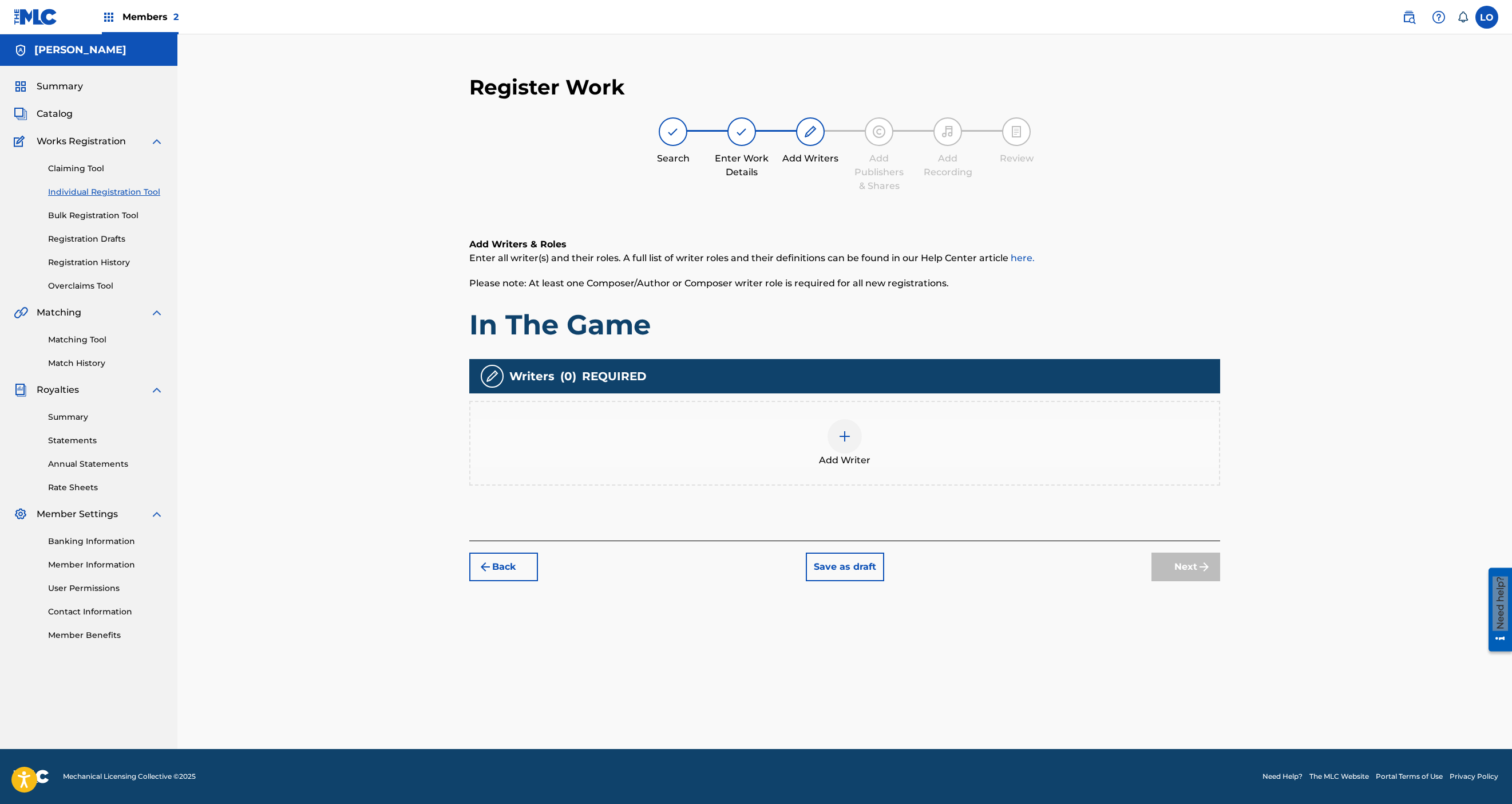 click at bounding box center (845, 436) 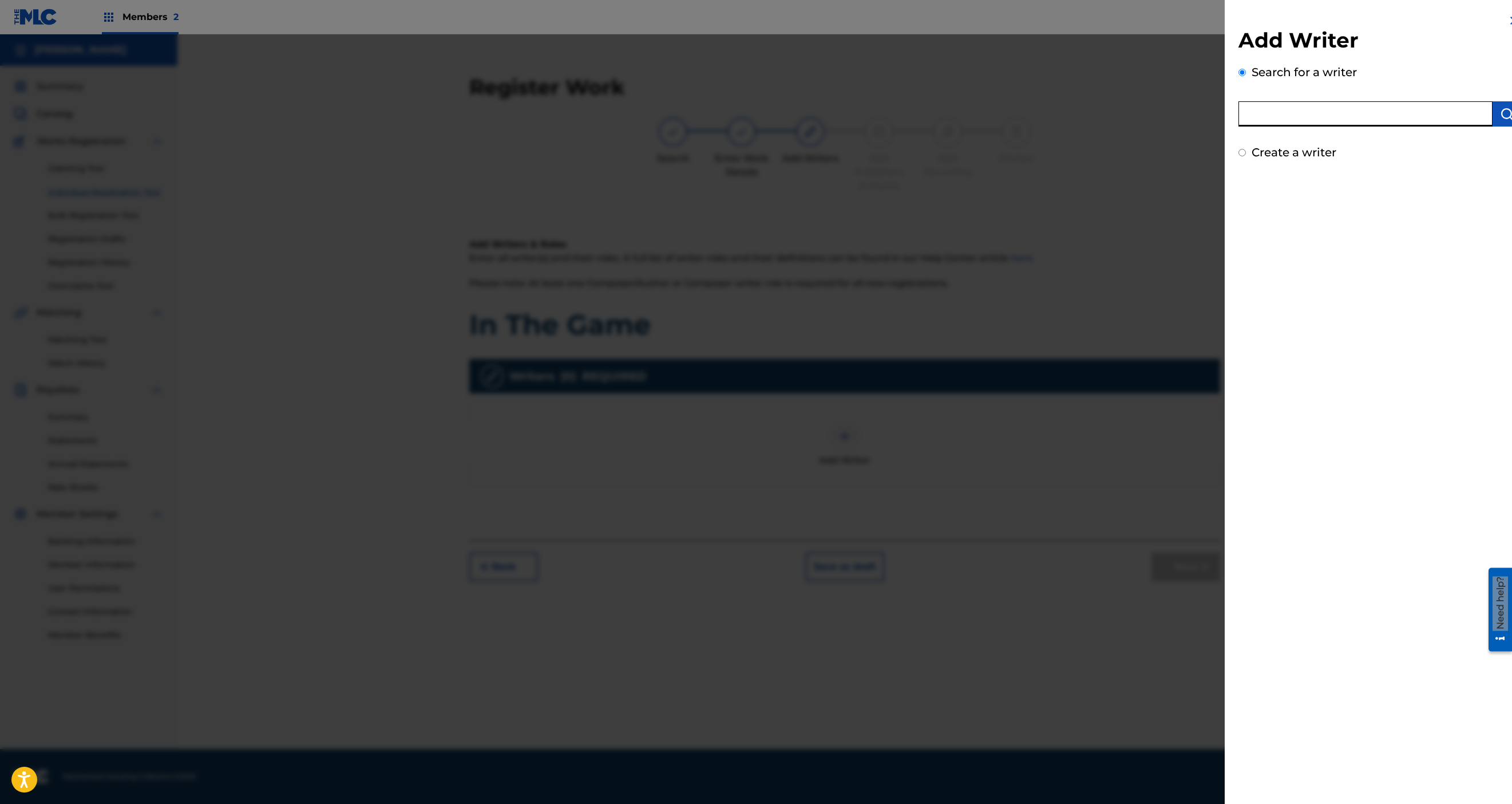 click at bounding box center [1365, 114] 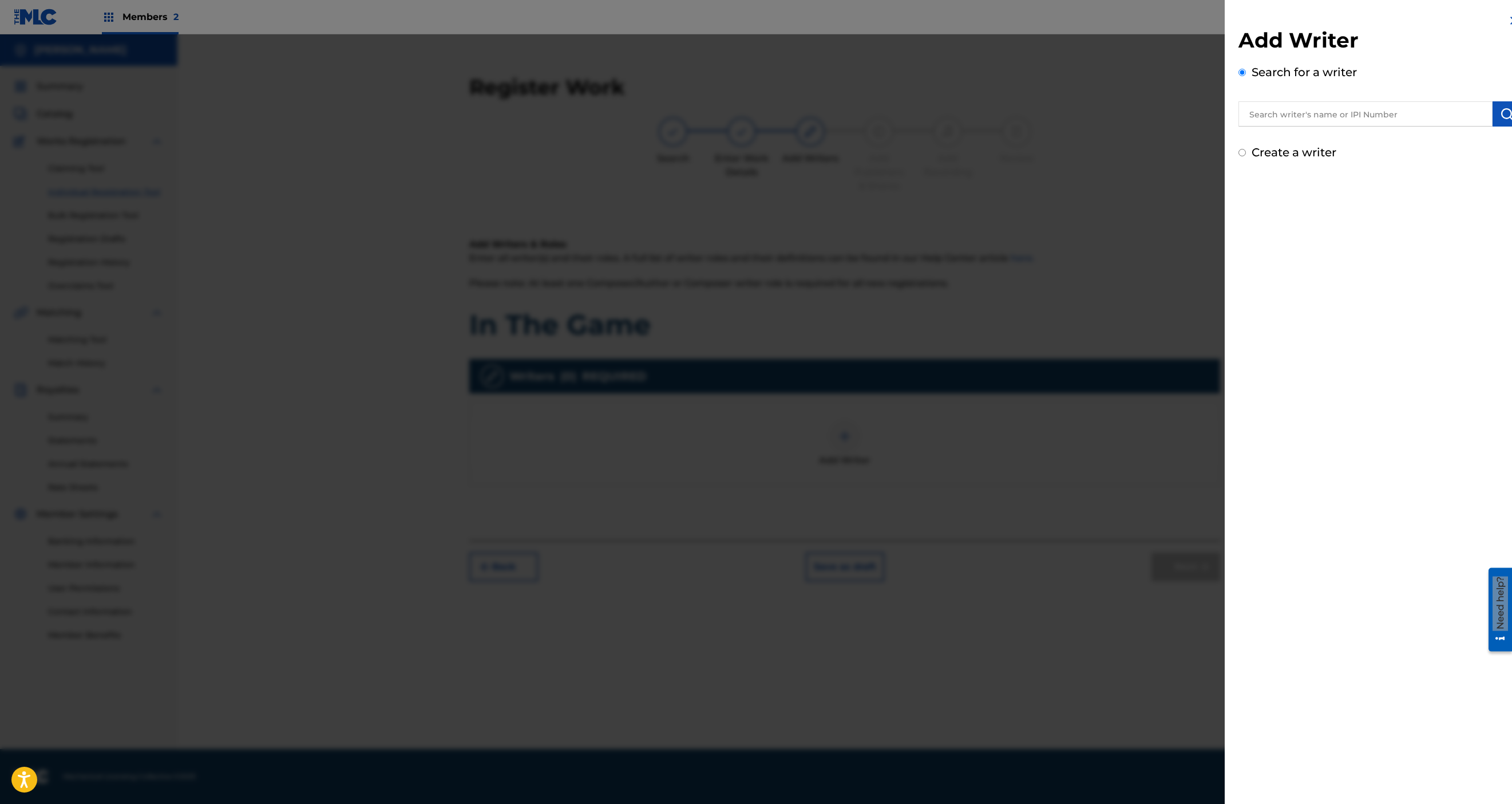 click on "Create a writer" at bounding box center [1380, 152] 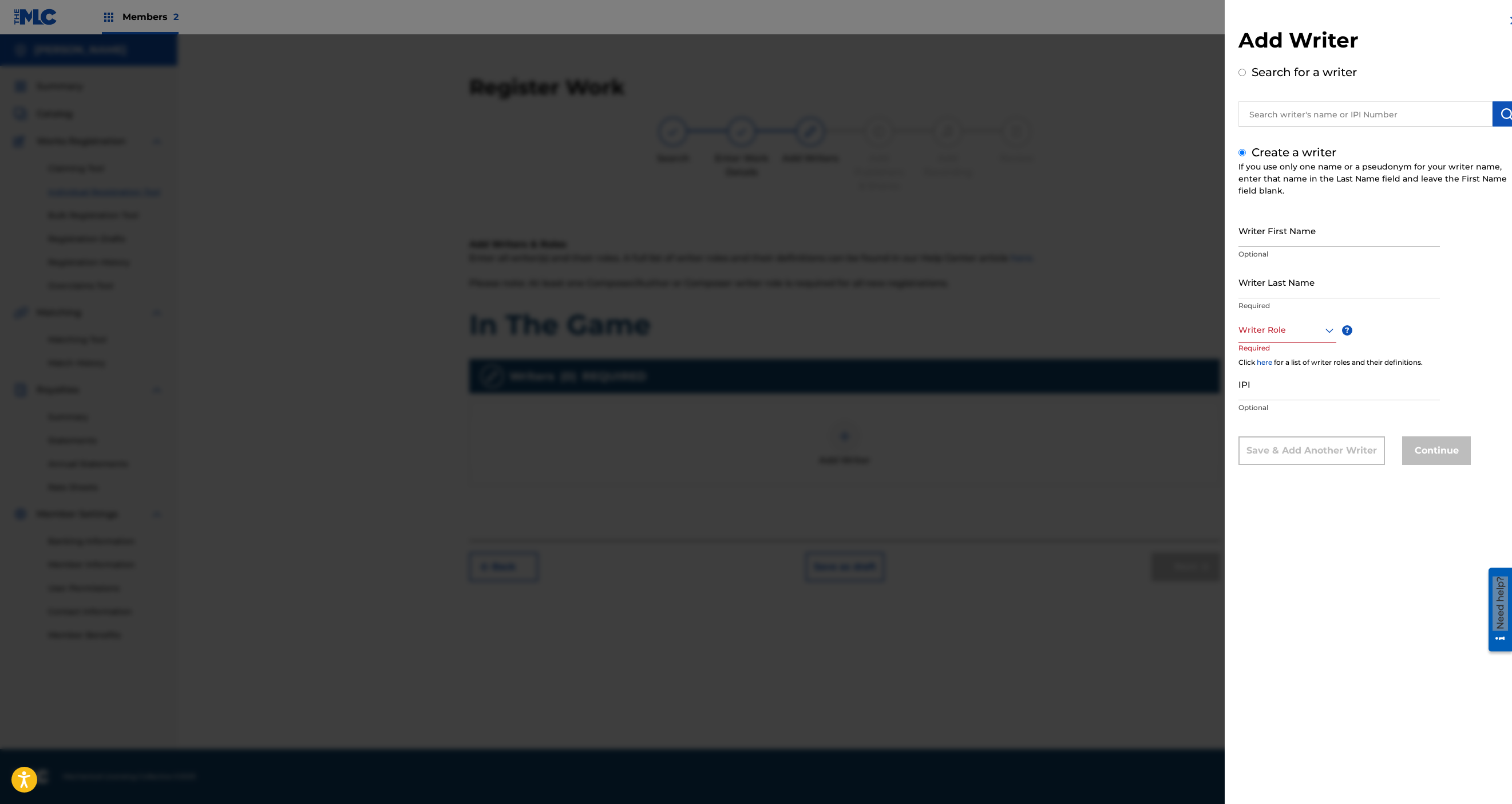 click on "Writer First Name" at bounding box center [1339, 230] 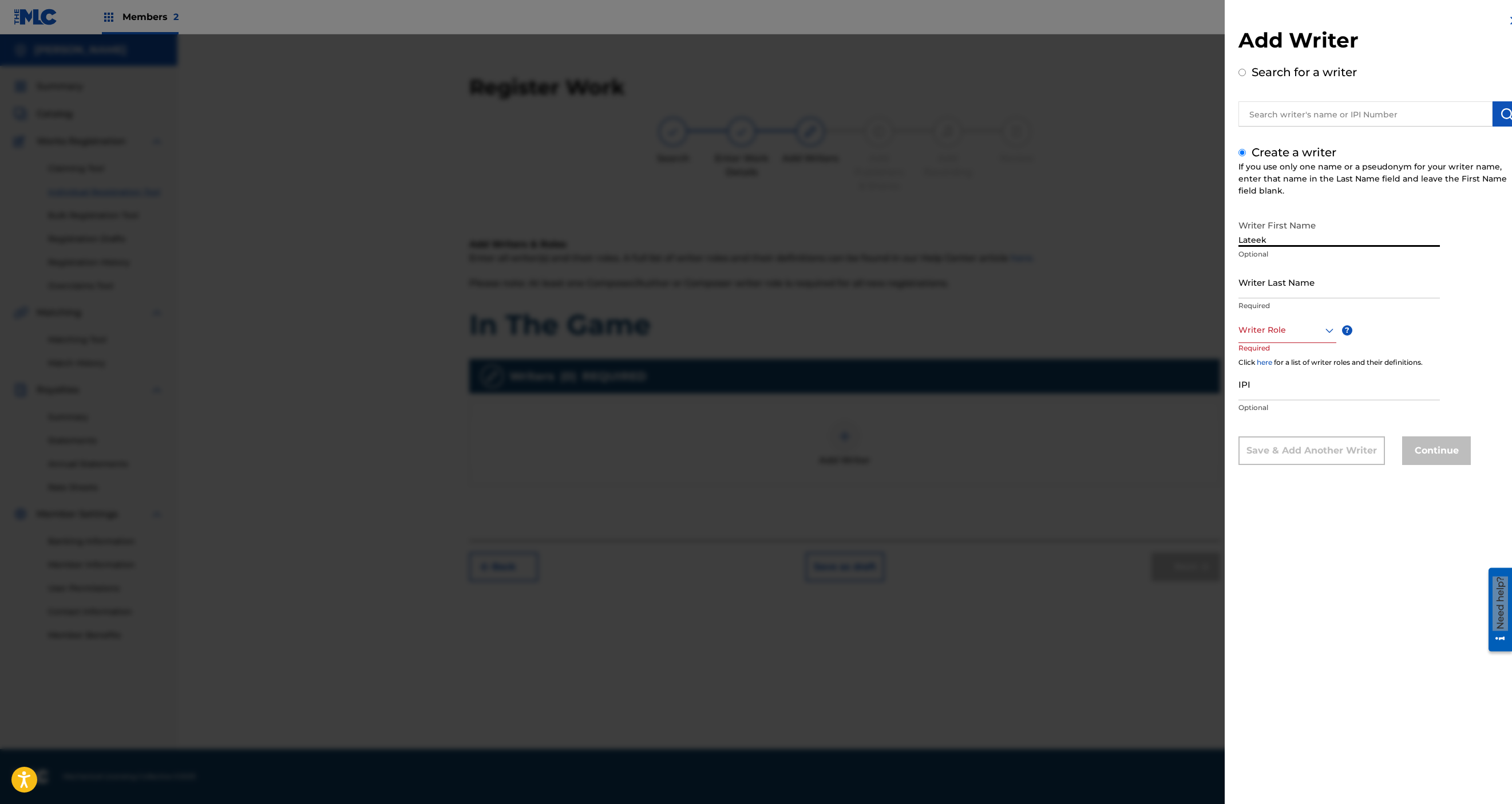 type on "Lateek" 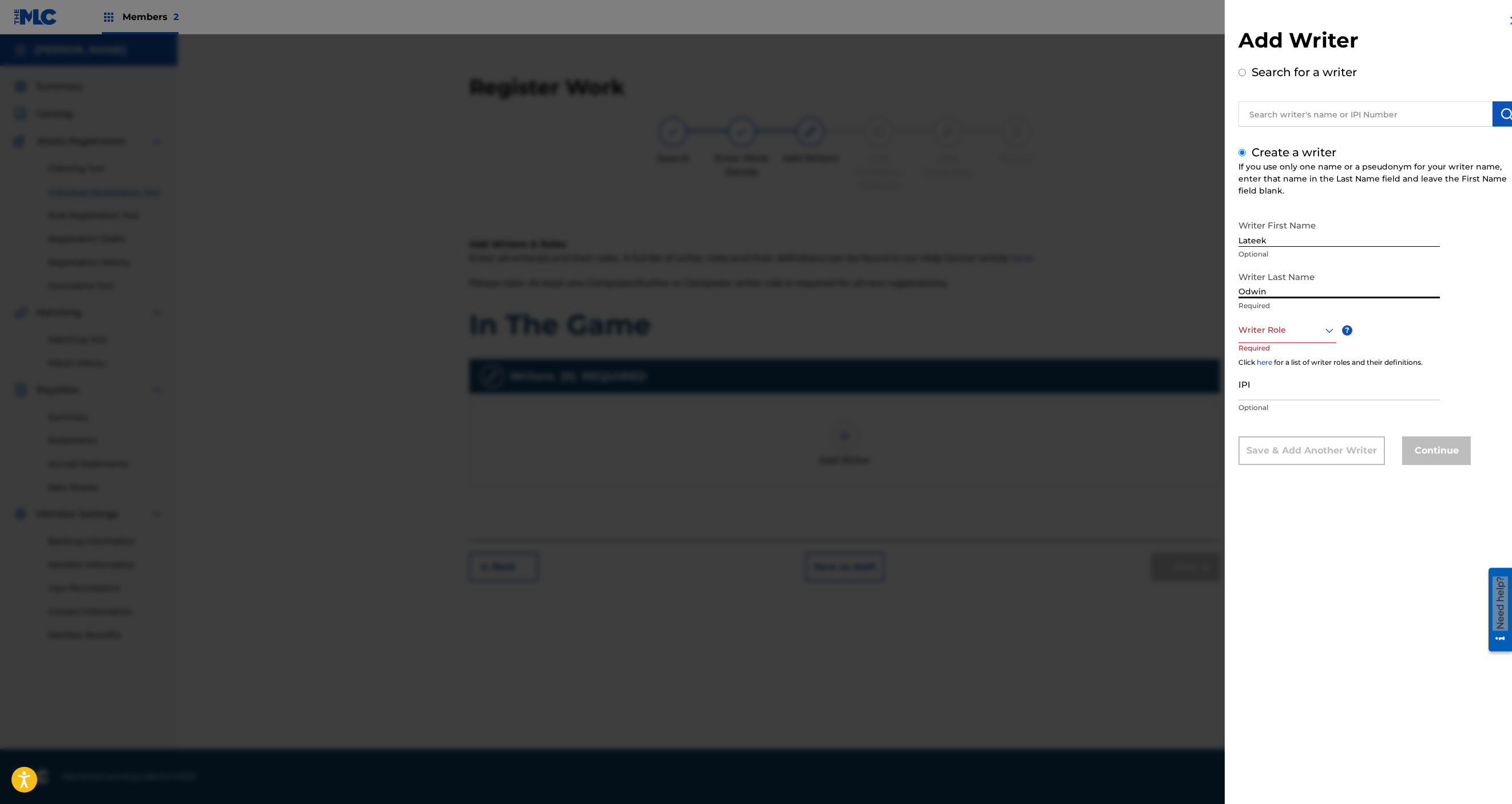 type on "Odwin" 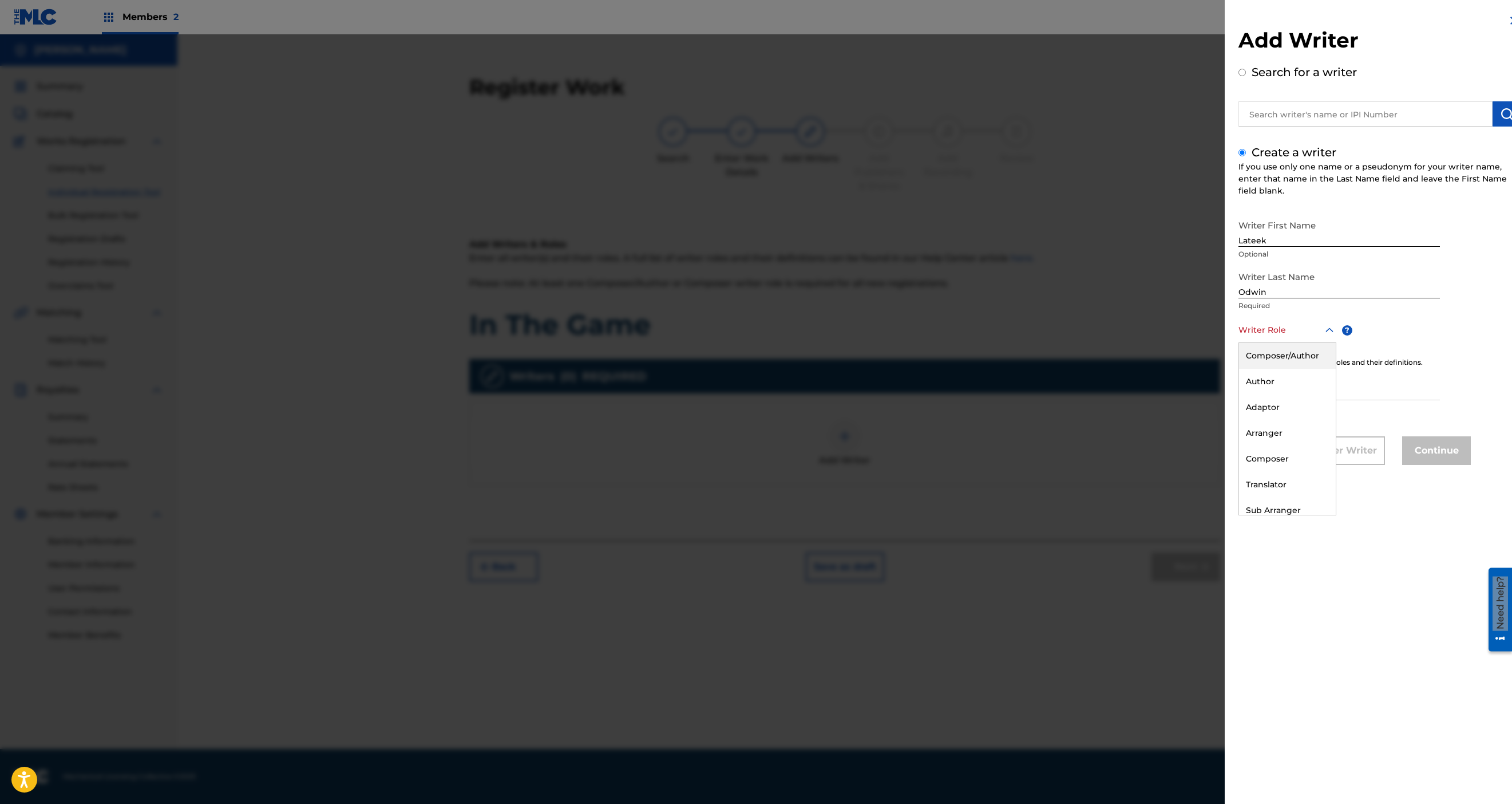 click on "Writer Role" at bounding box center [1287, 330] 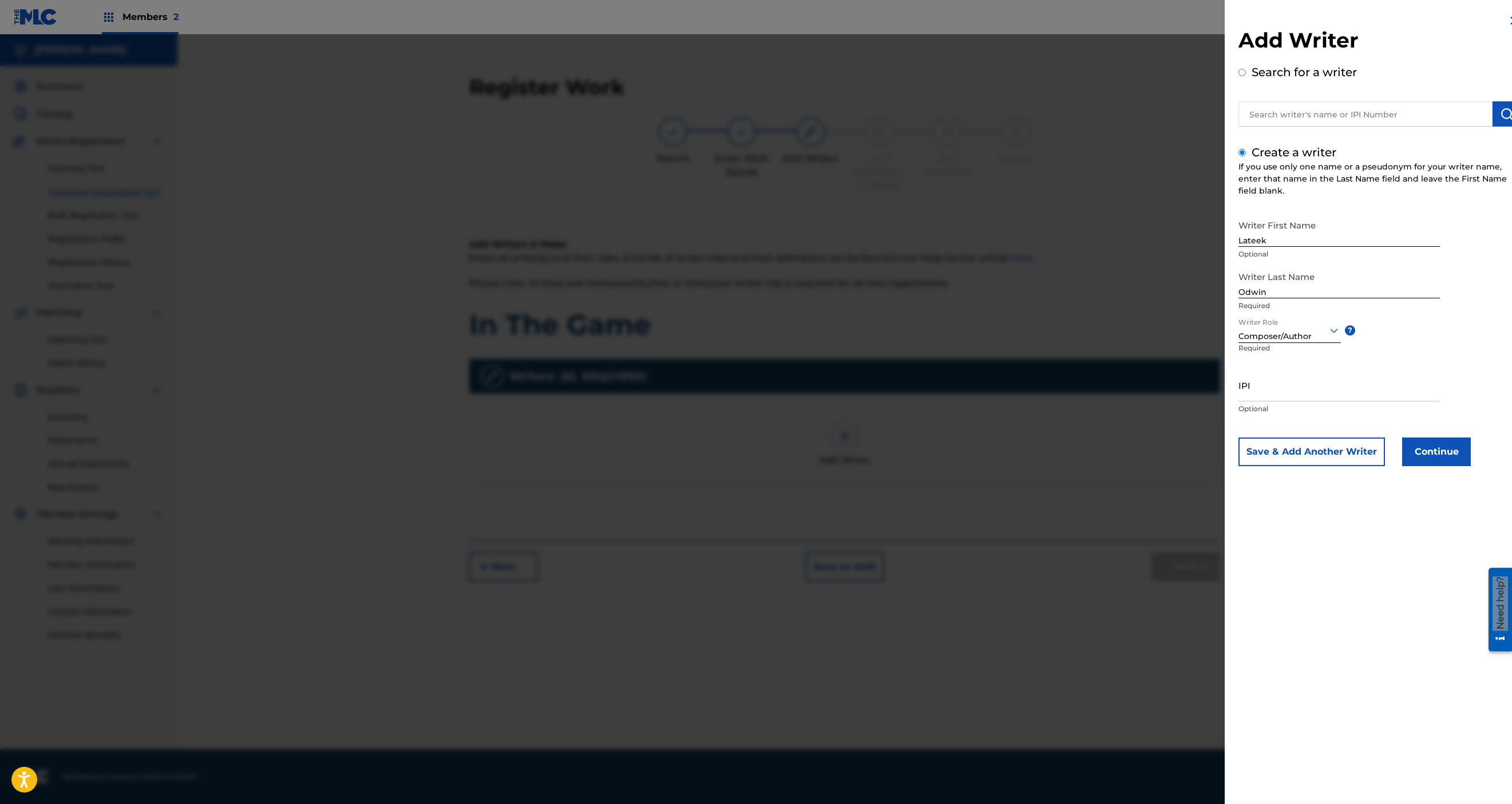click on "IPI" at bounding box center [1339, 385] 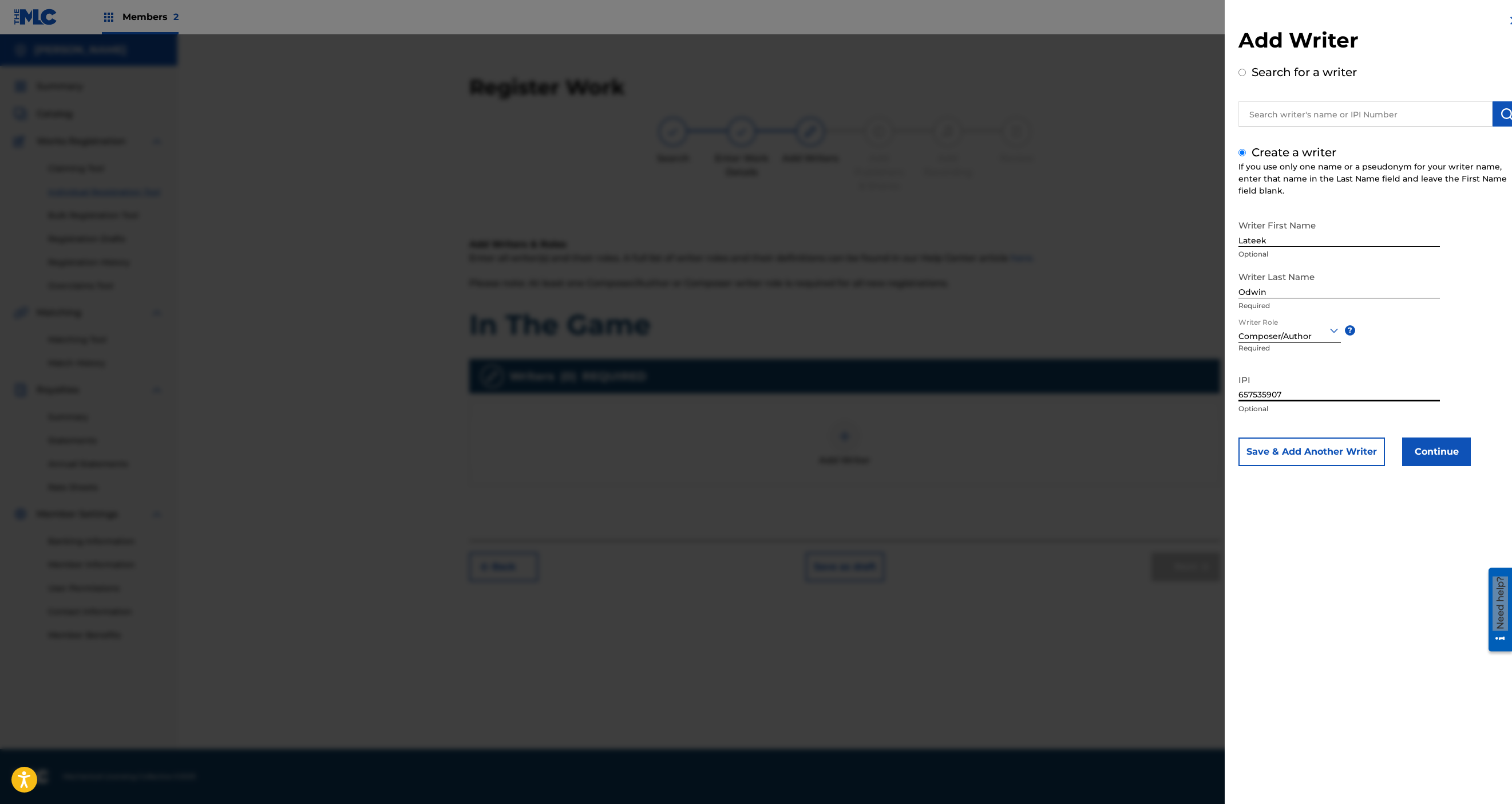 type on "657535907" 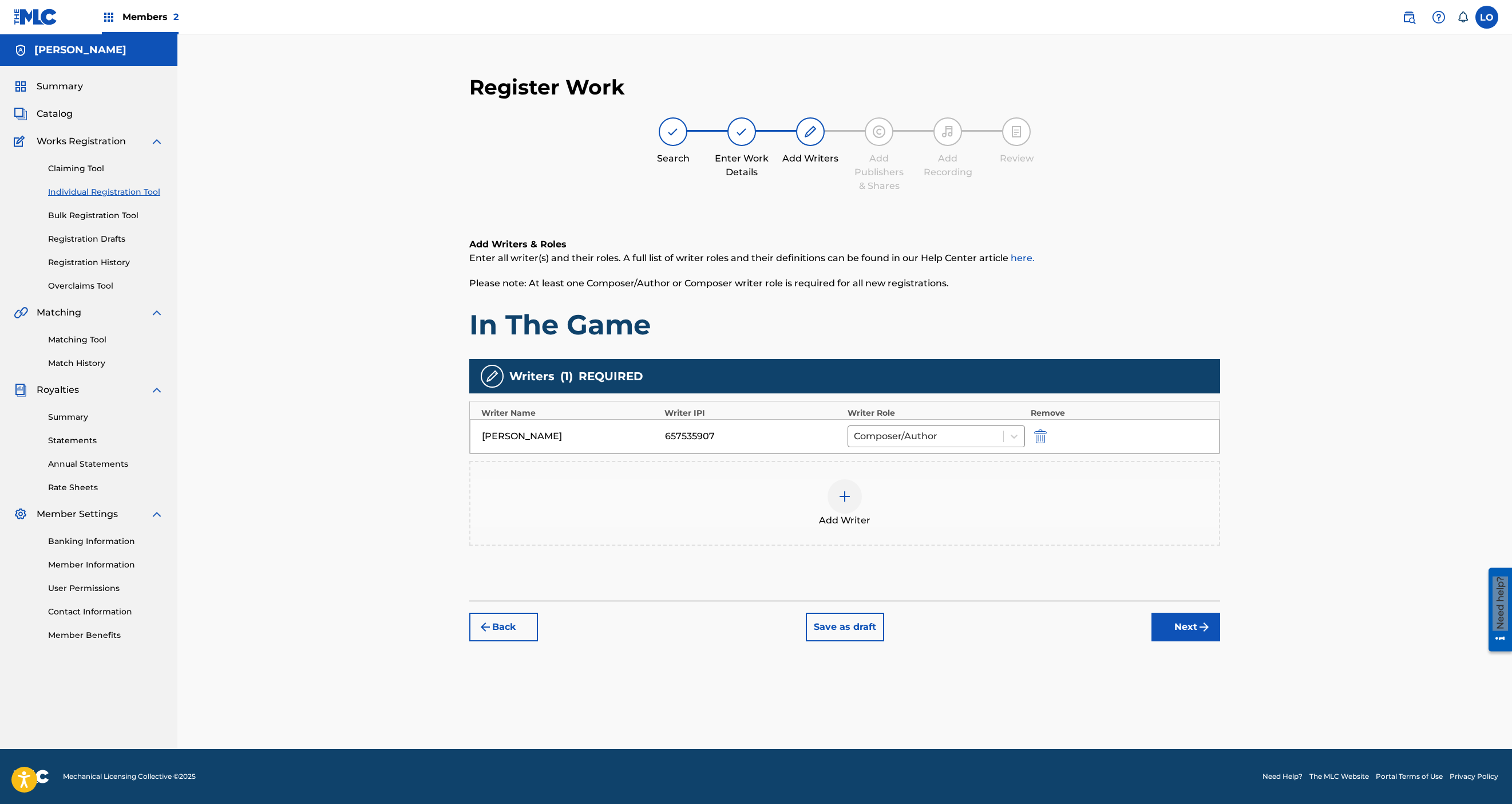 click on "Next" at bounding box center (1186, 627) 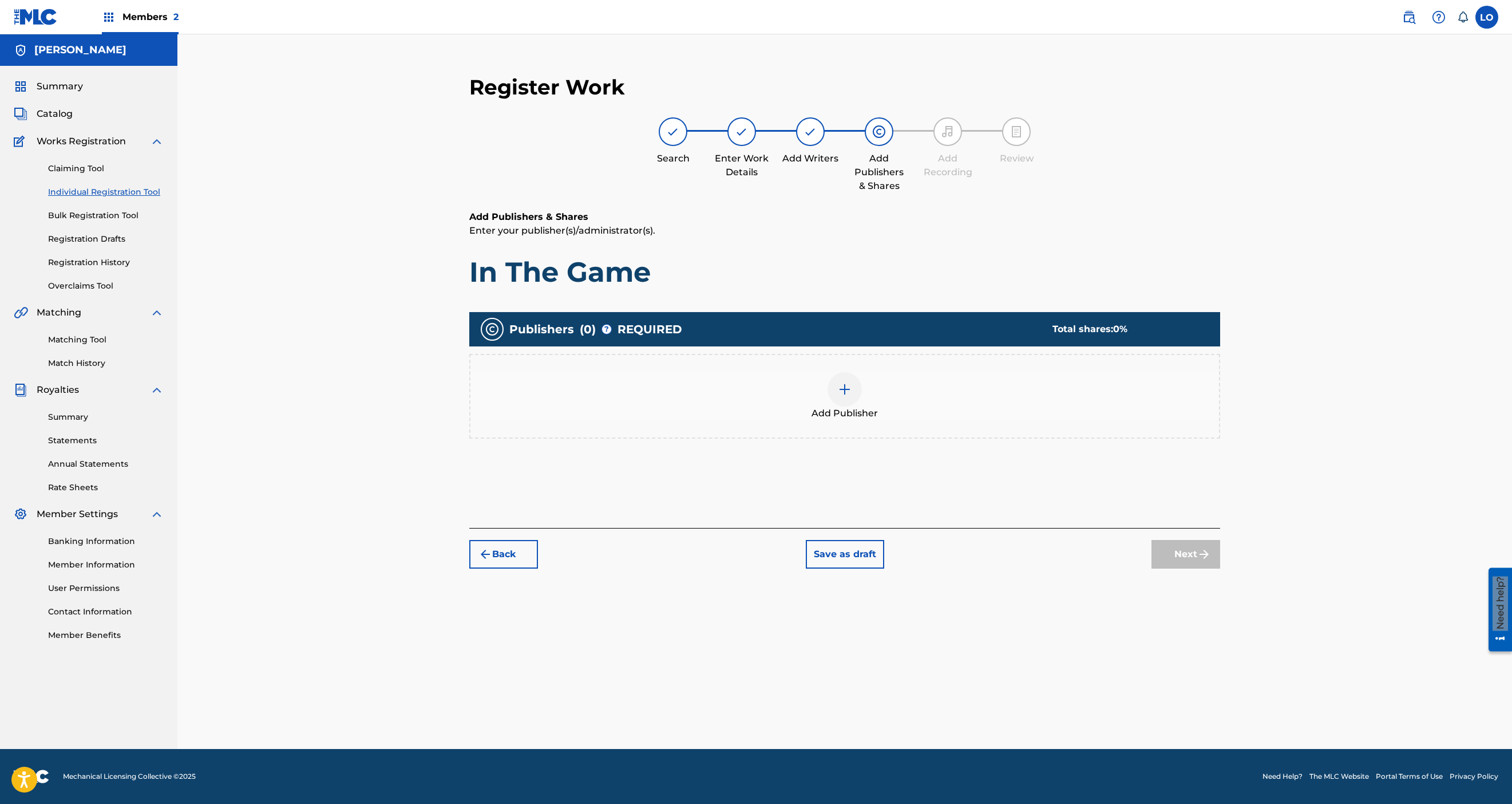 scroll, scrollTop: 52, scrollLeft: 0, axis: vertical 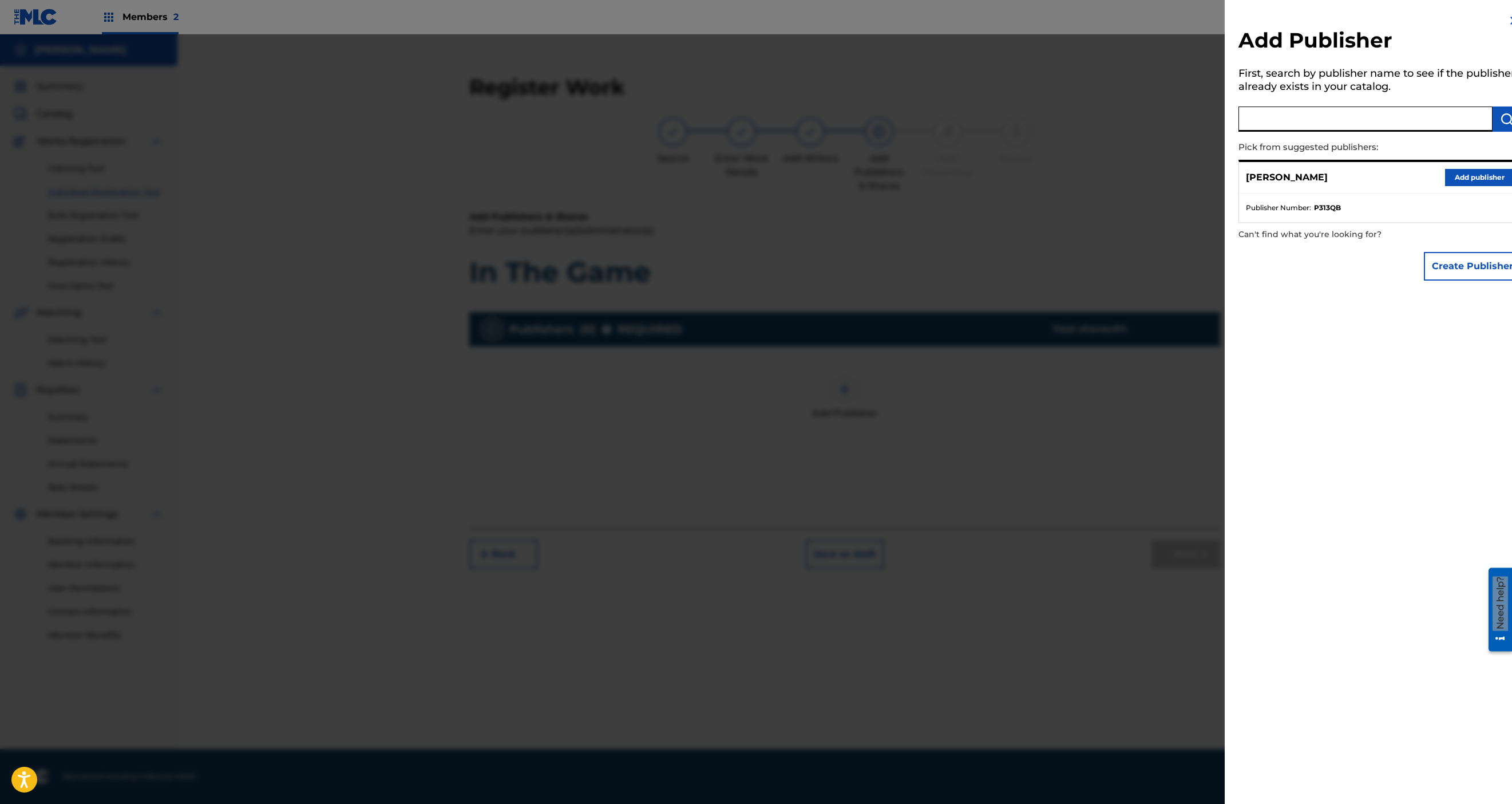 click at bounding box center [1365, 119] 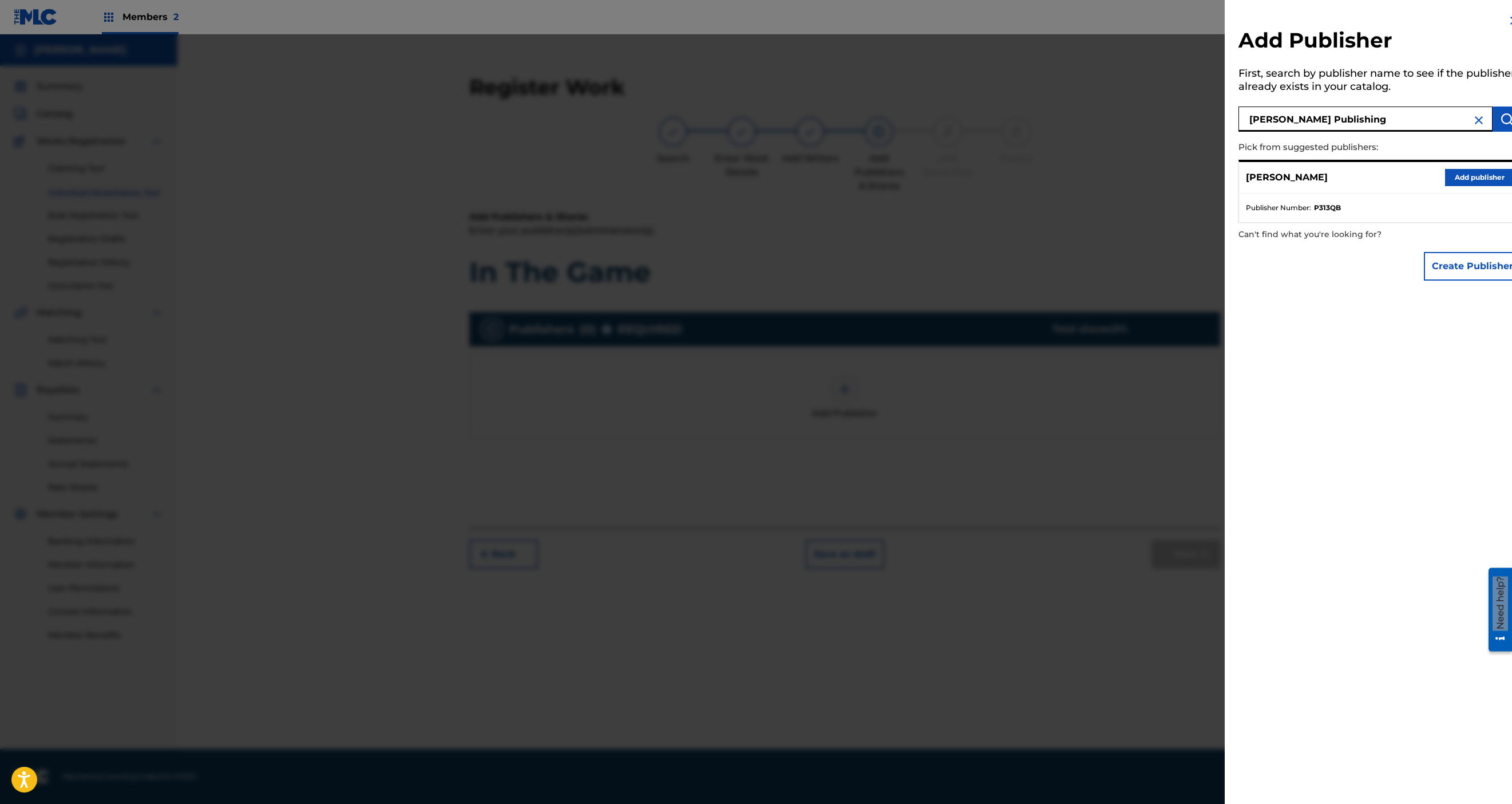 type on "[PERSON_NAME] Publishing" 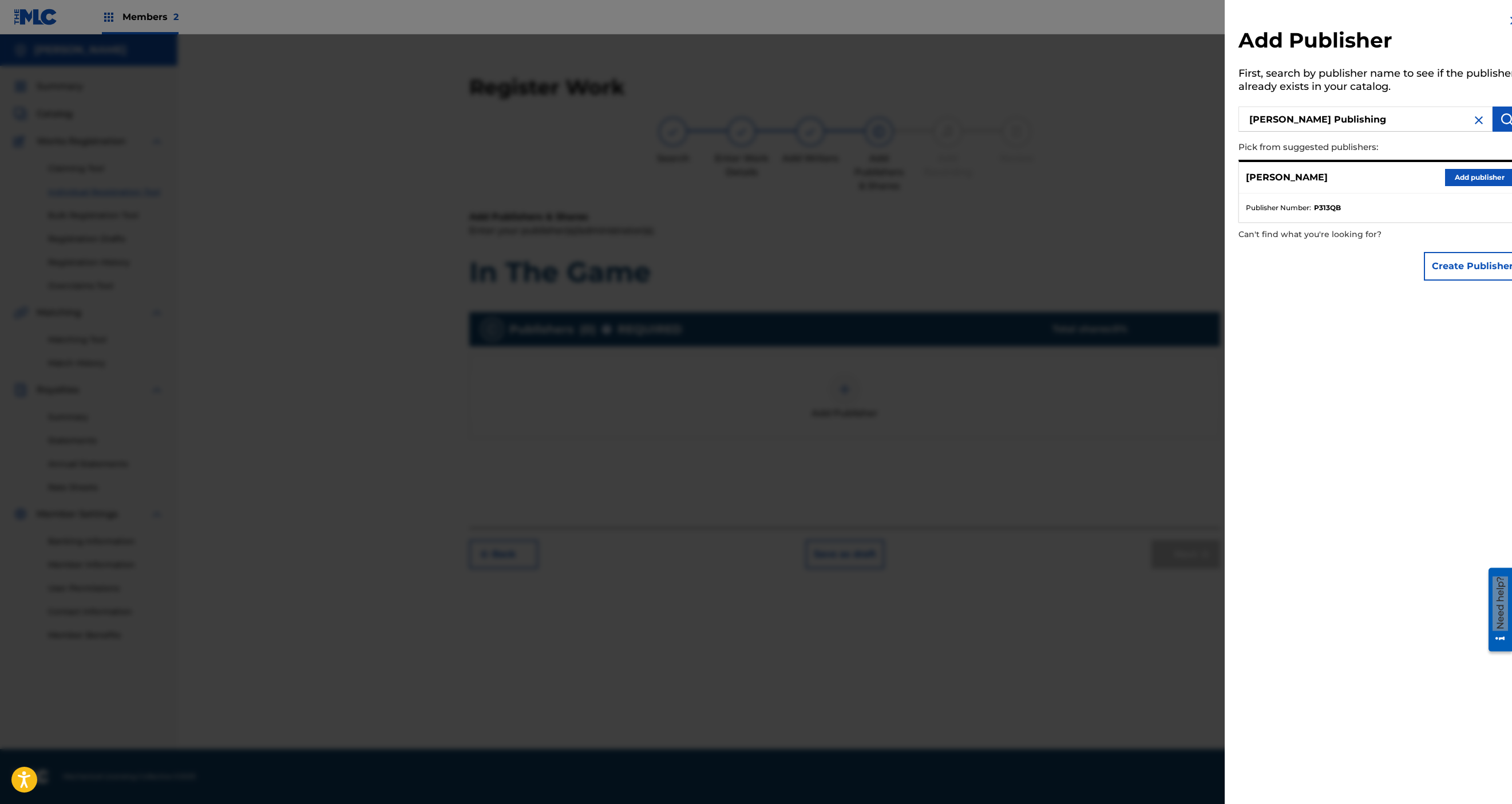 click at bounding box center (1507, 119) 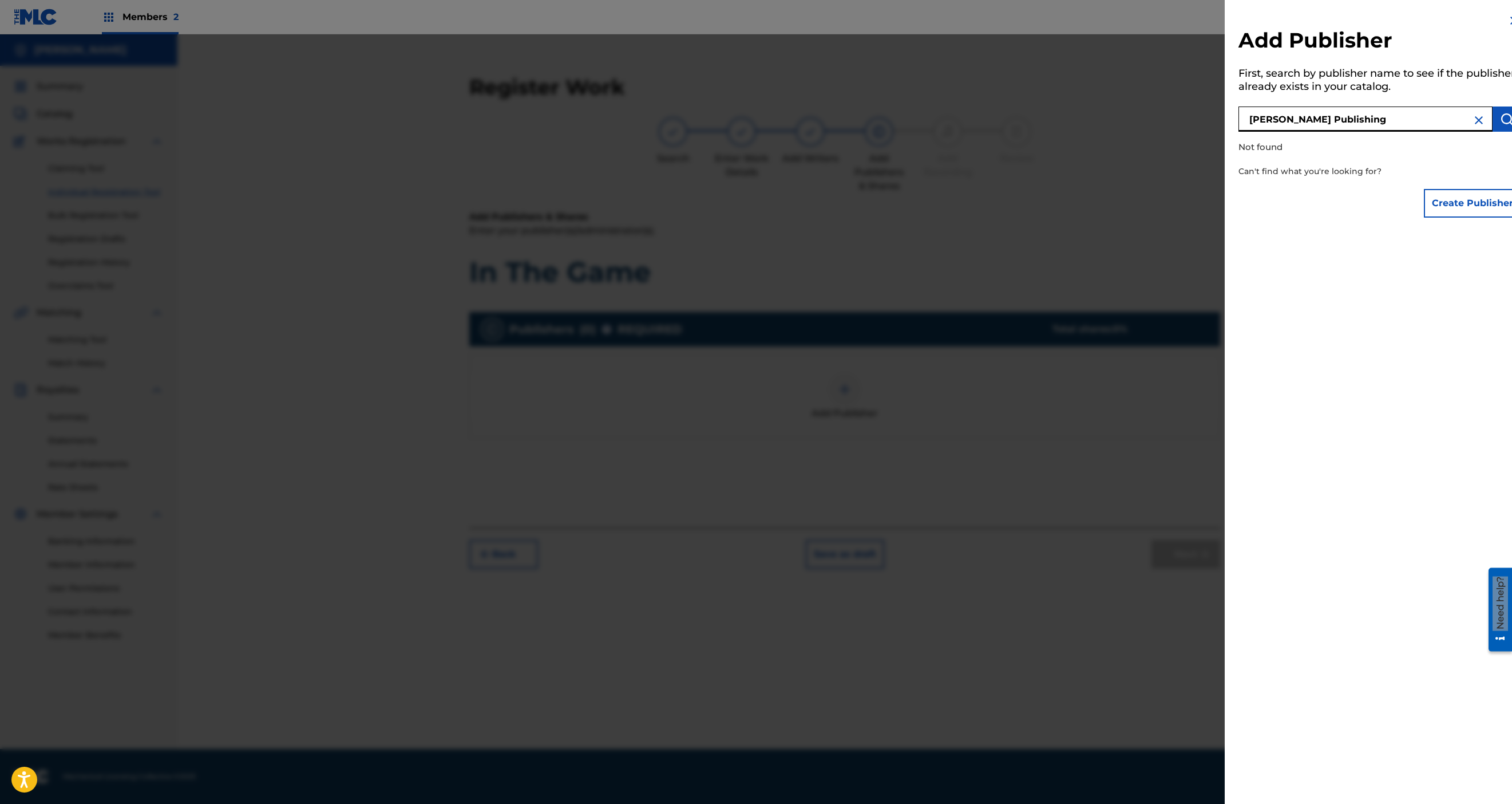 click on "[PERSON_NAME] Publishing" at bounding box center [1365, 119] 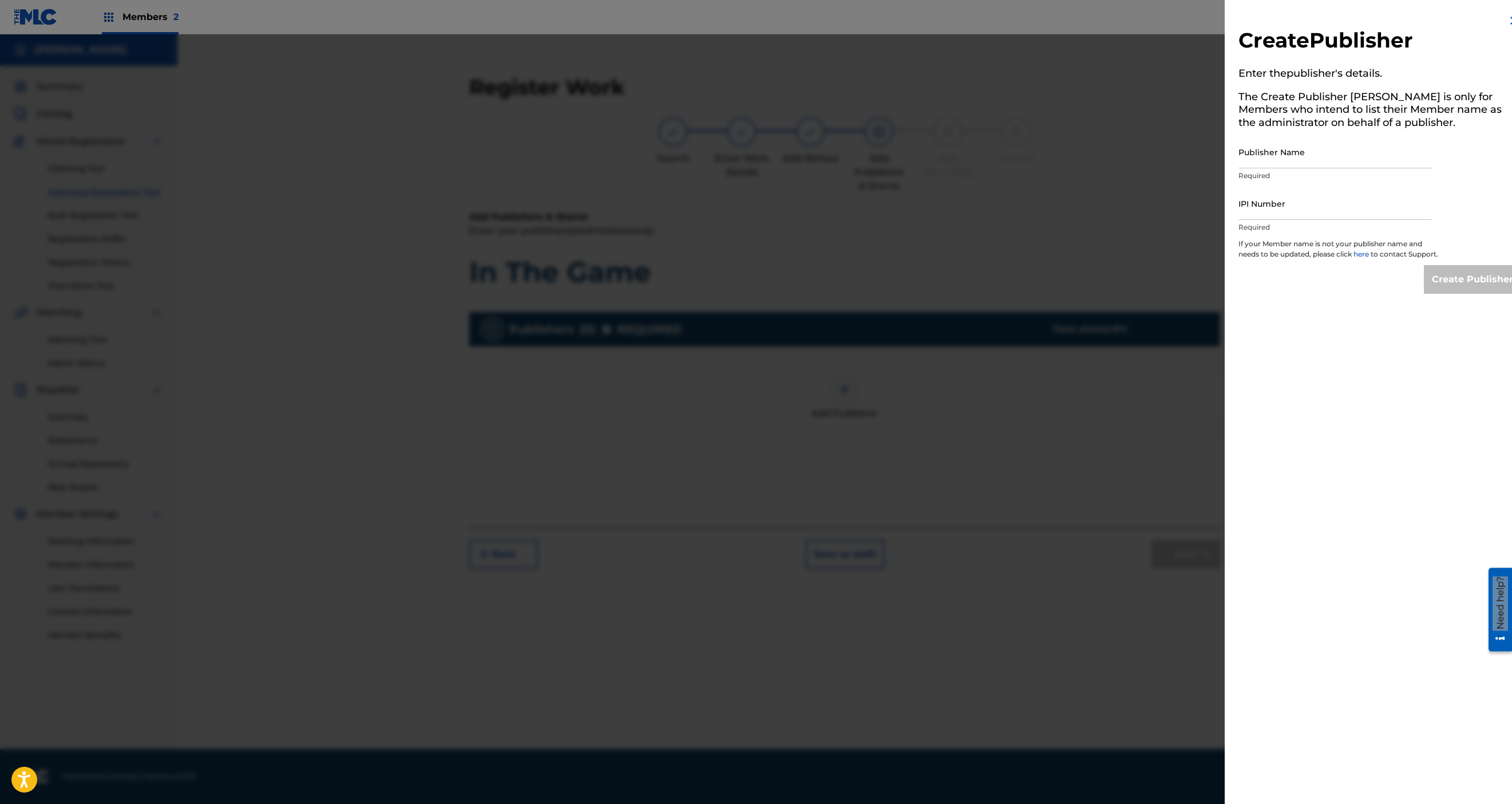 click on "Publisher Name" at bounding box center (1335, 152) 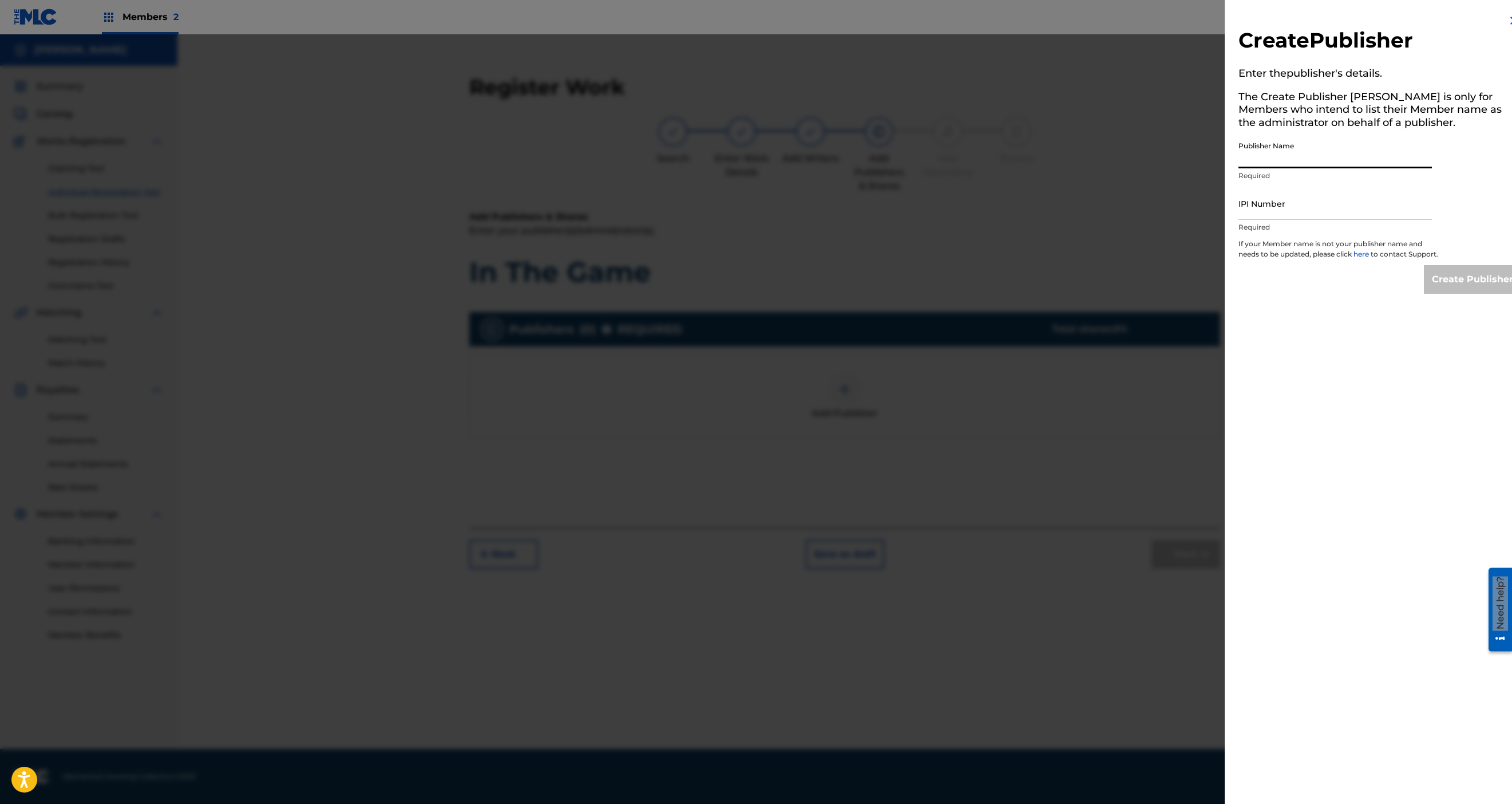 paste on "[PERSON_NAME] Publishing" 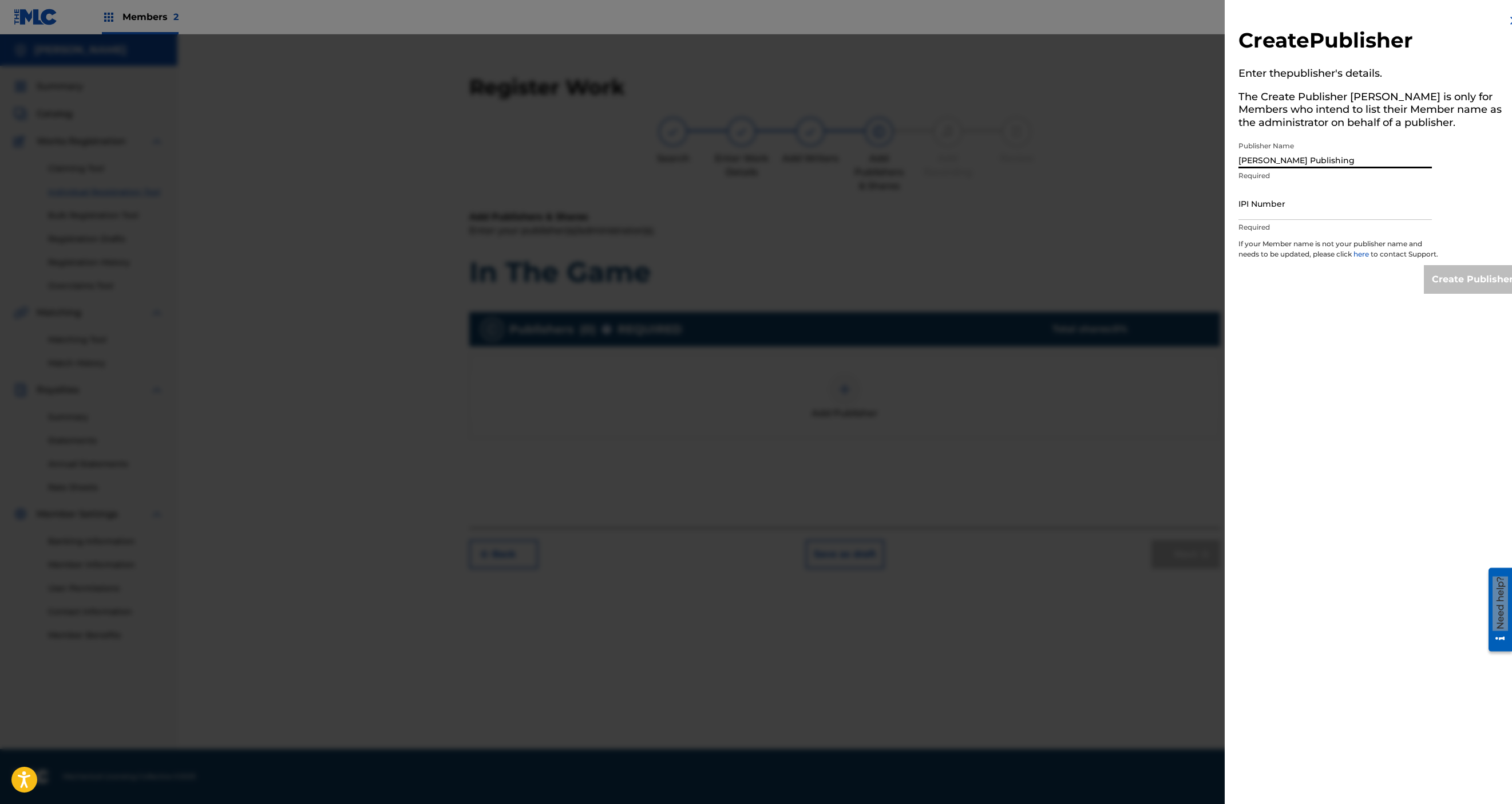 type on "[PERSON_NAME] Publishing" 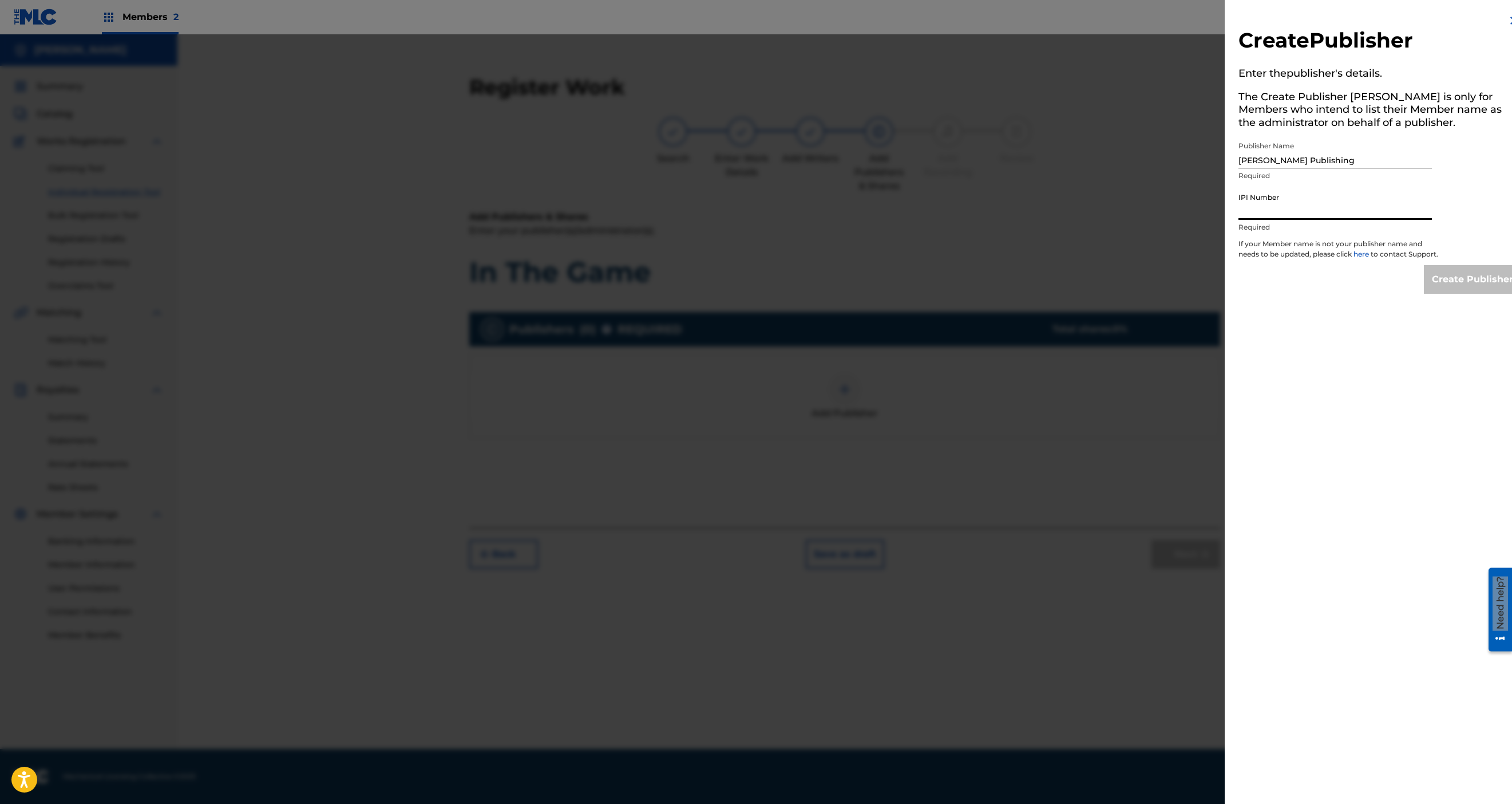 click on "IPI Number" at bounding box center [1335, 203] 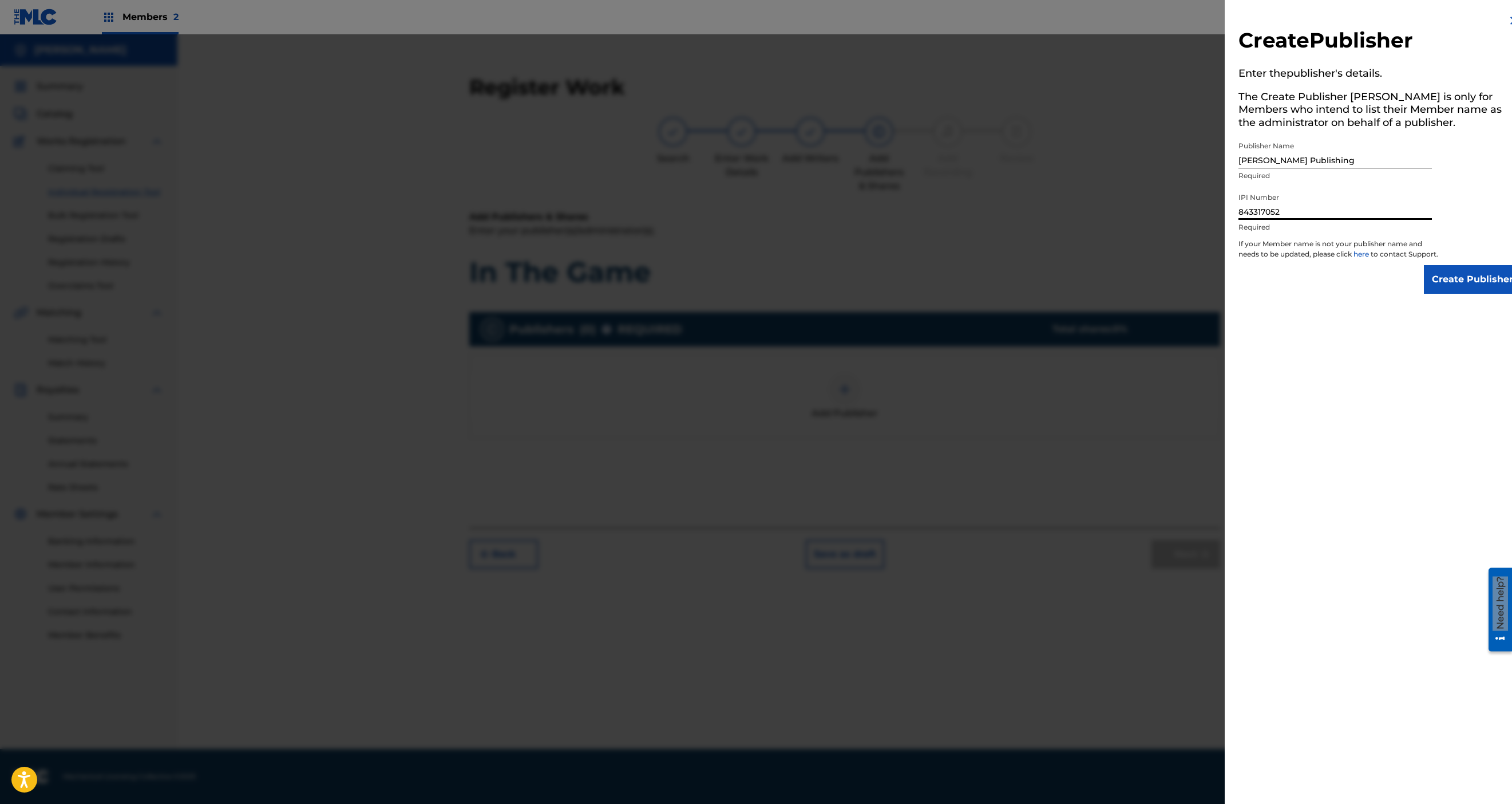 type on "843317052" 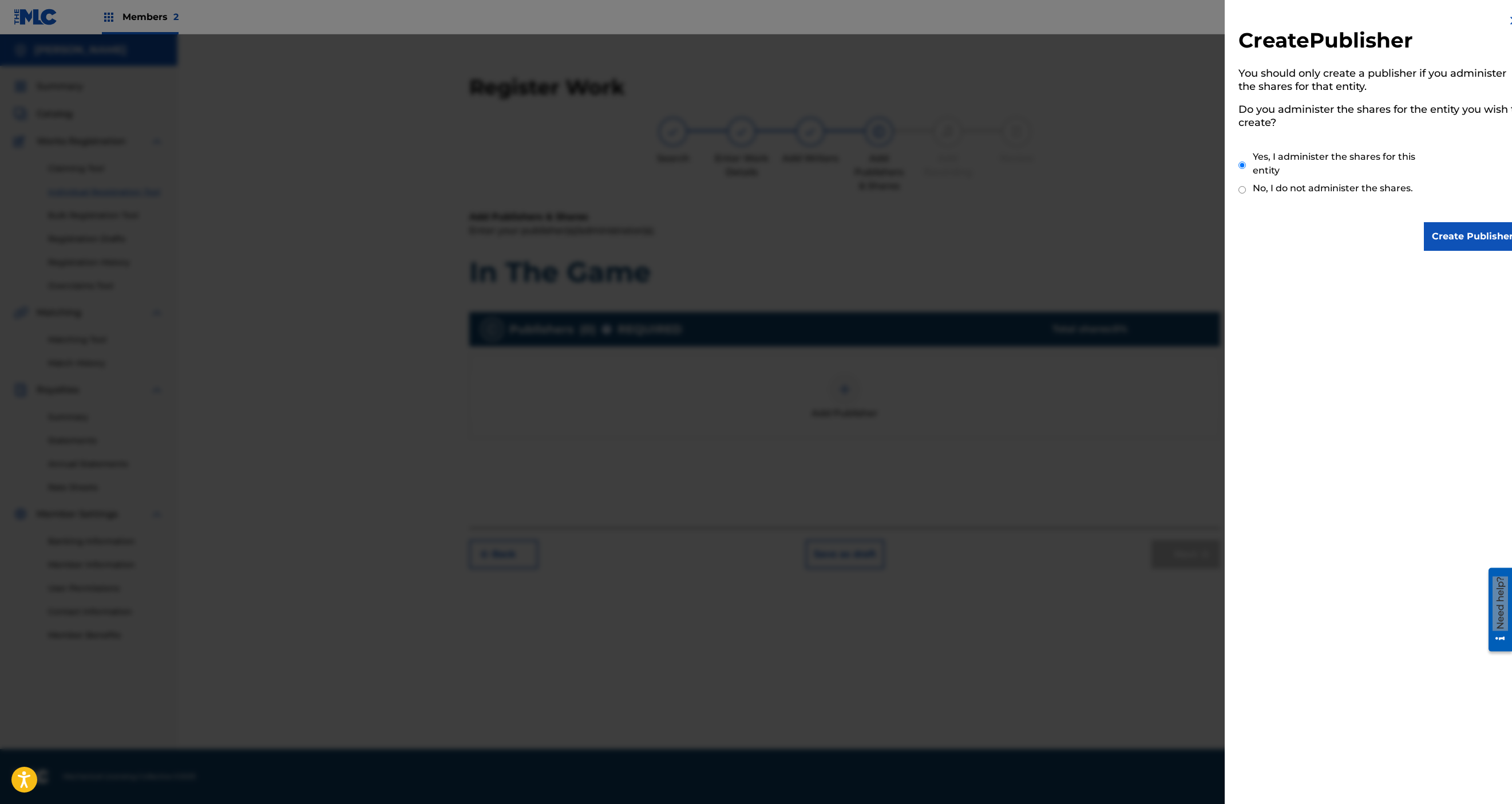 click on "Create Publisher" at bounding box center (1473, 237) 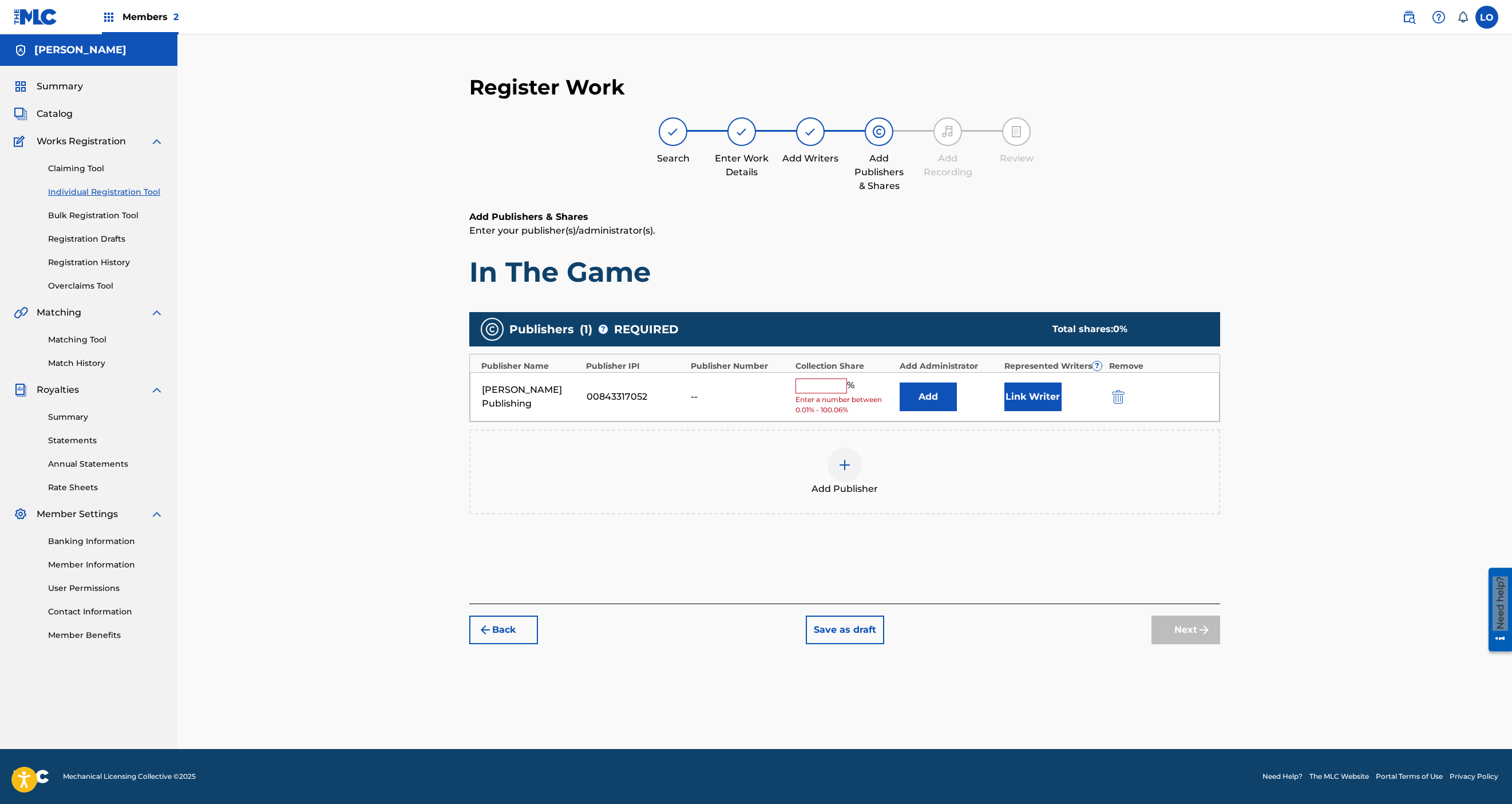 click at bounding box center [821, 386] 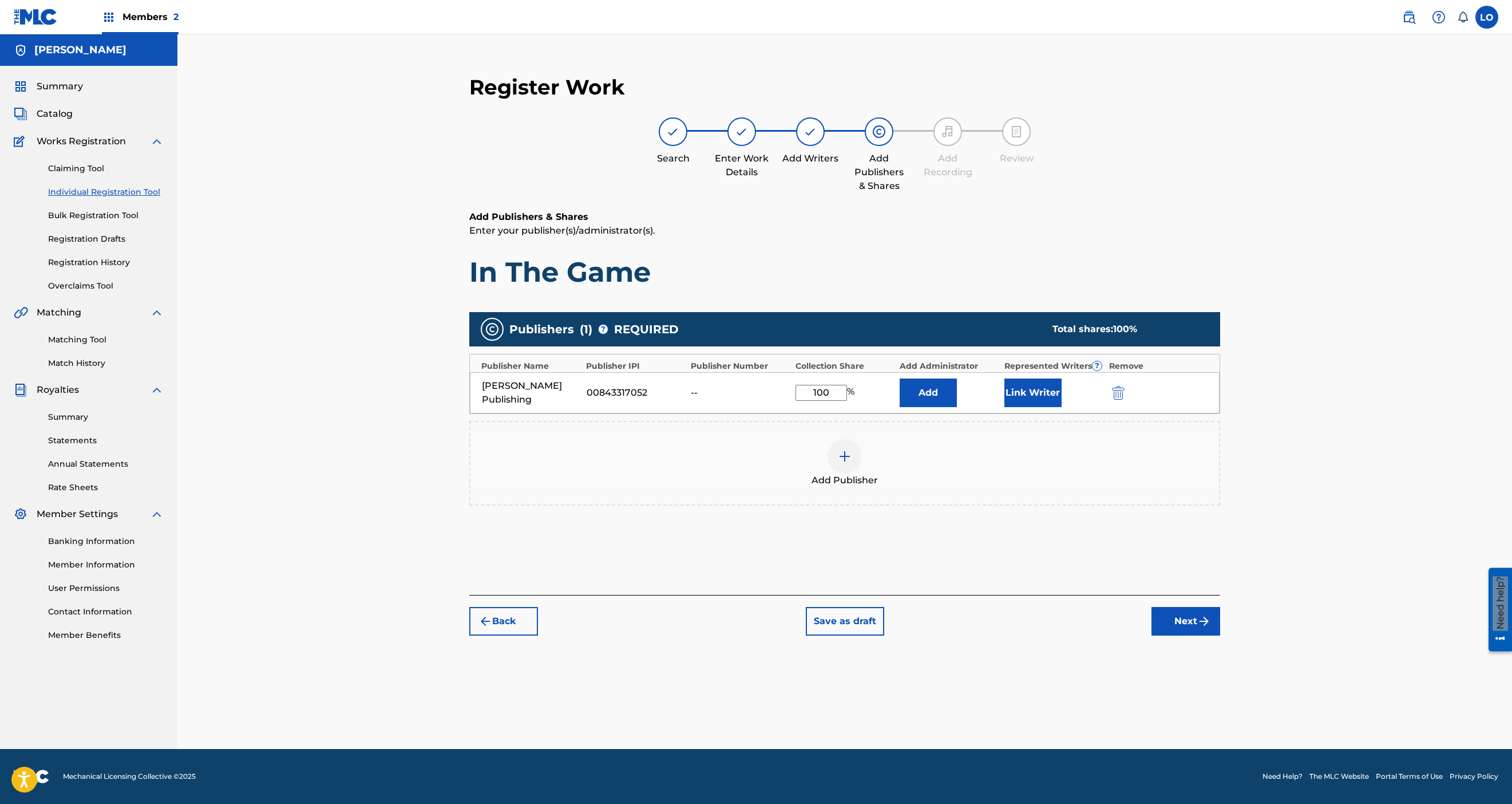 type on "100" 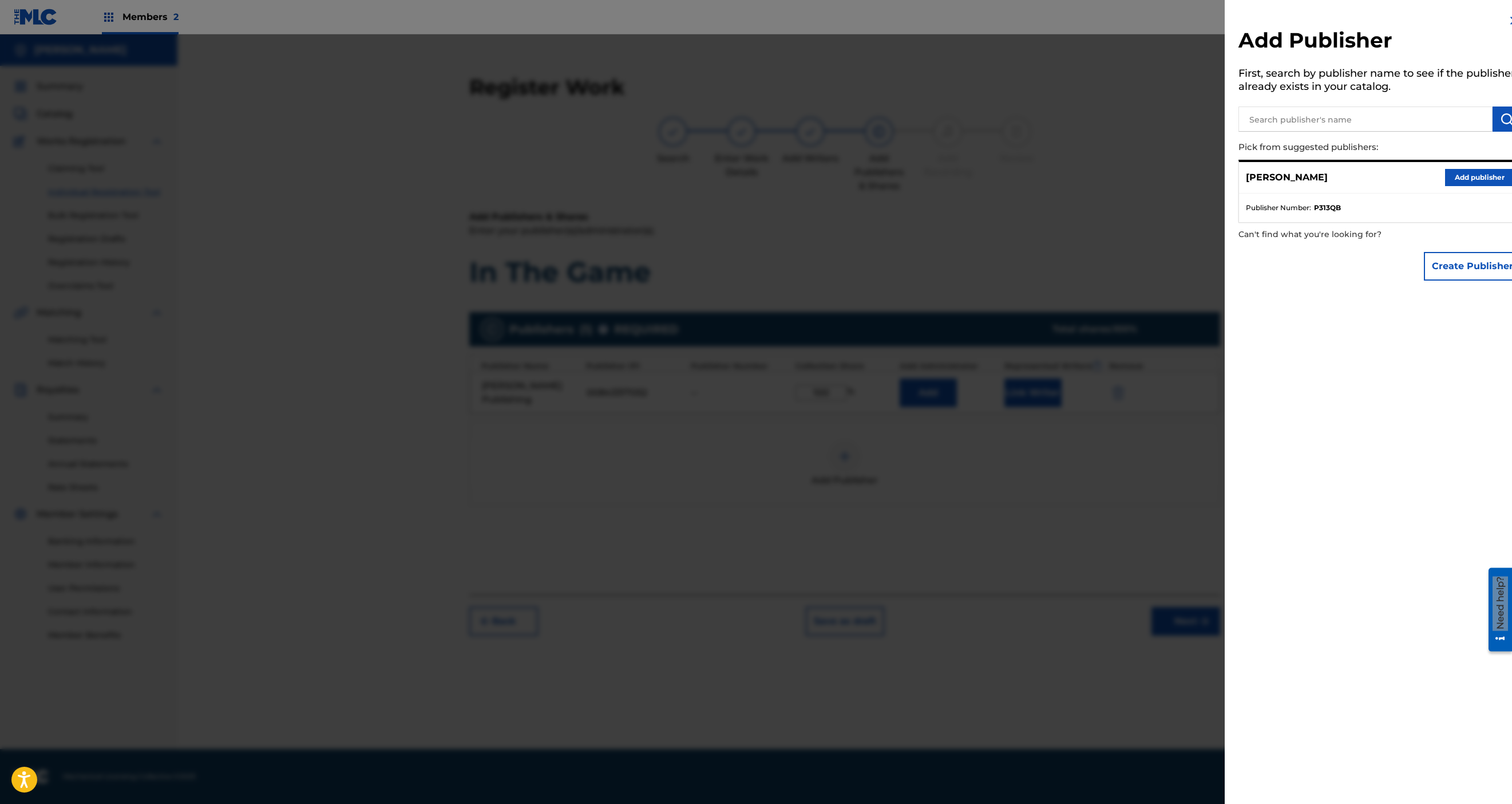 click at bounding box center (756, 436) 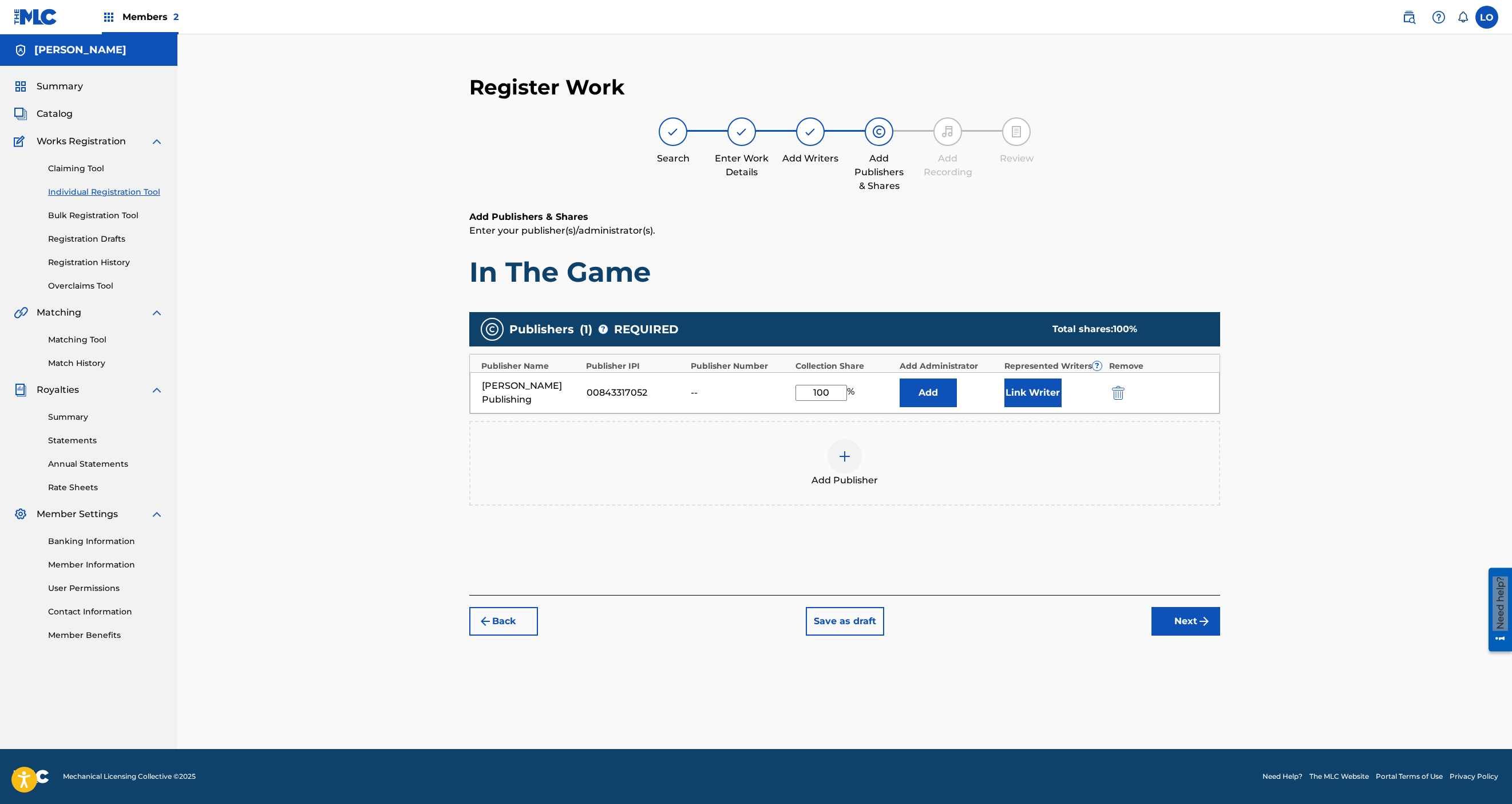 click at bounding box center (845, 456) 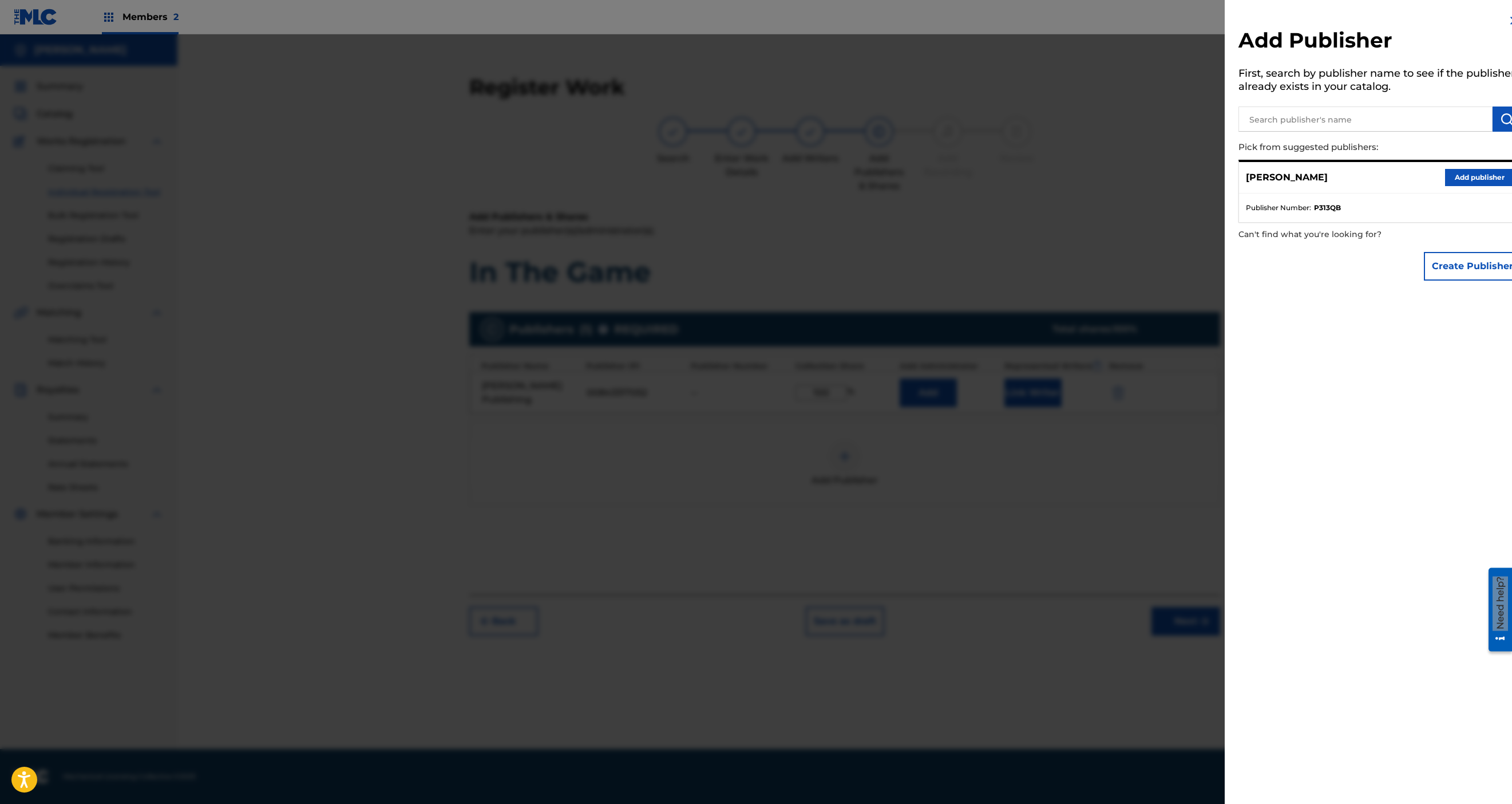 click on "Add publisher" at bounding box center [1479, 178] 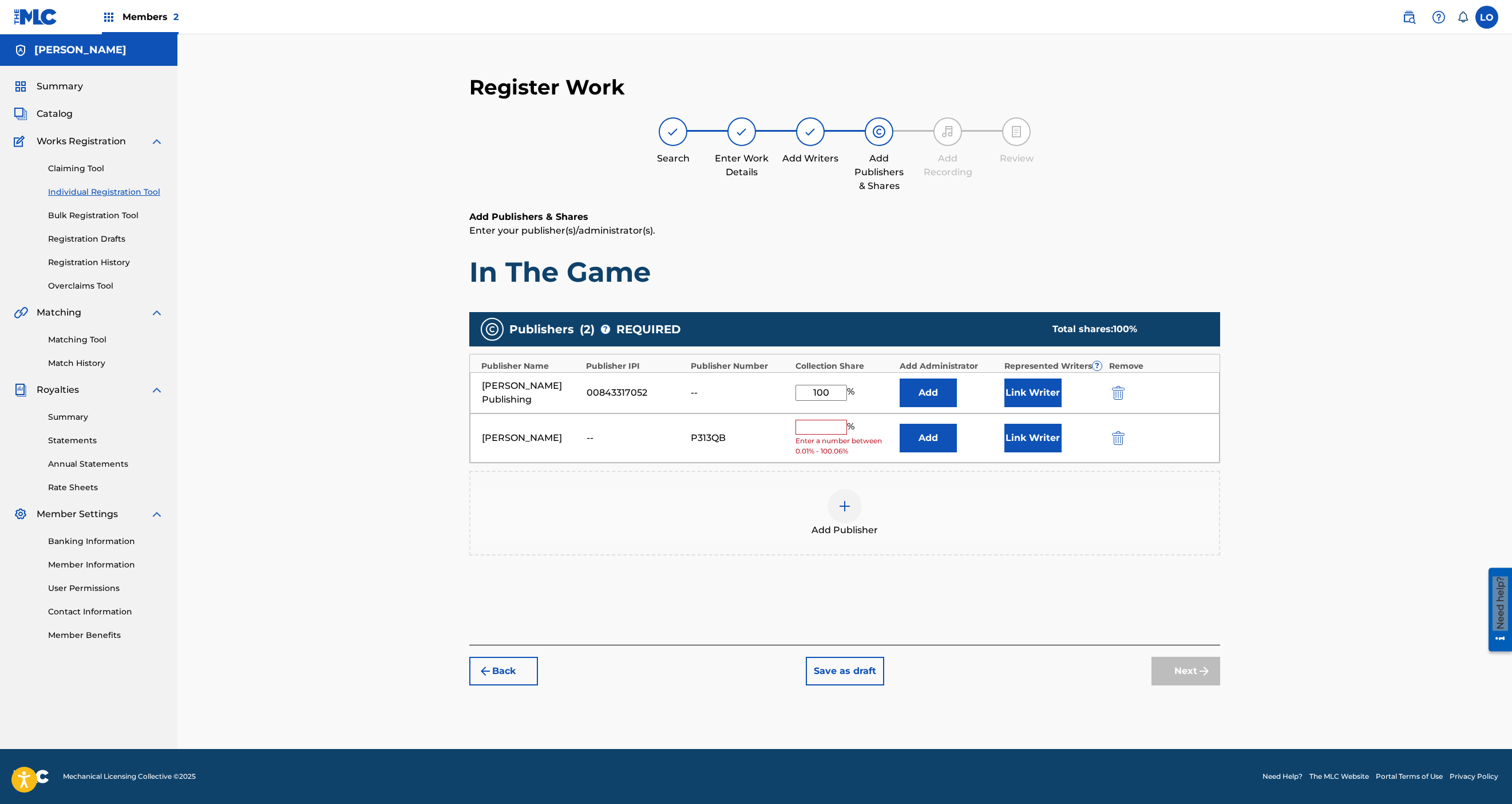 click on "Lateek Odwin -- P313QB % Enter a number between 0.01% - 100.06% Add Link Writer" at bounding box center [845, 438] 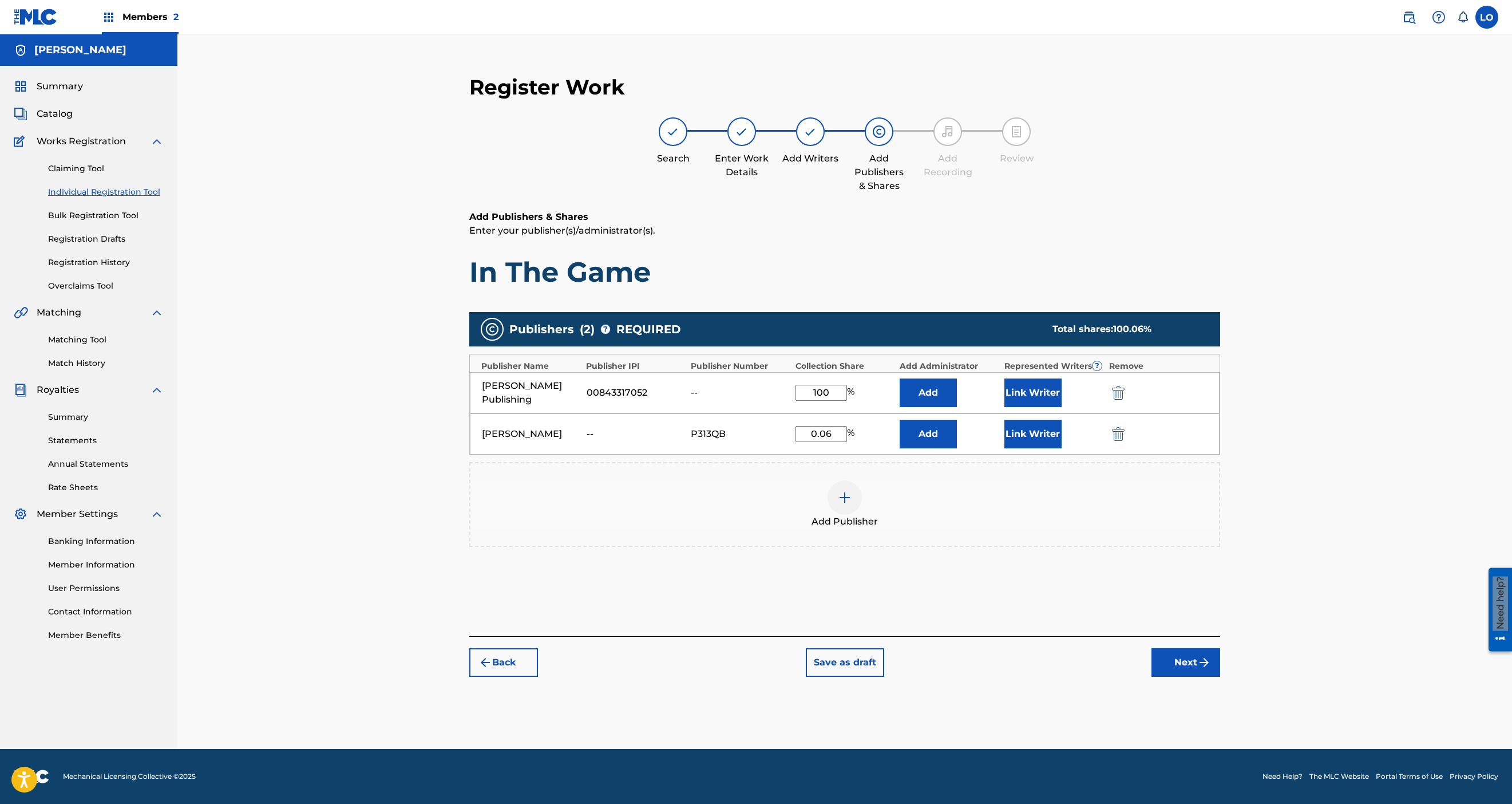 type on "0.06" 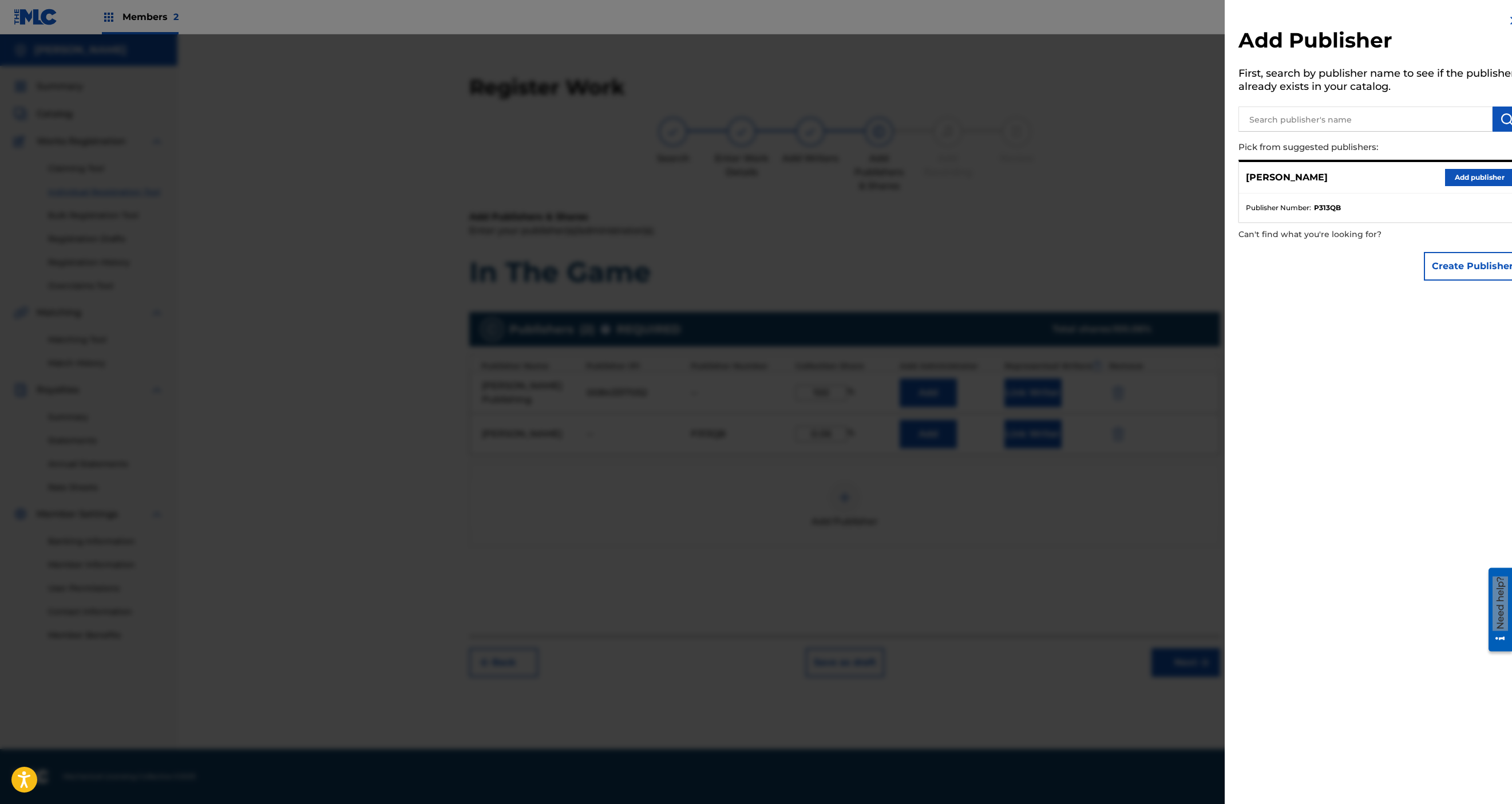 click at bounding box center (756, 436) 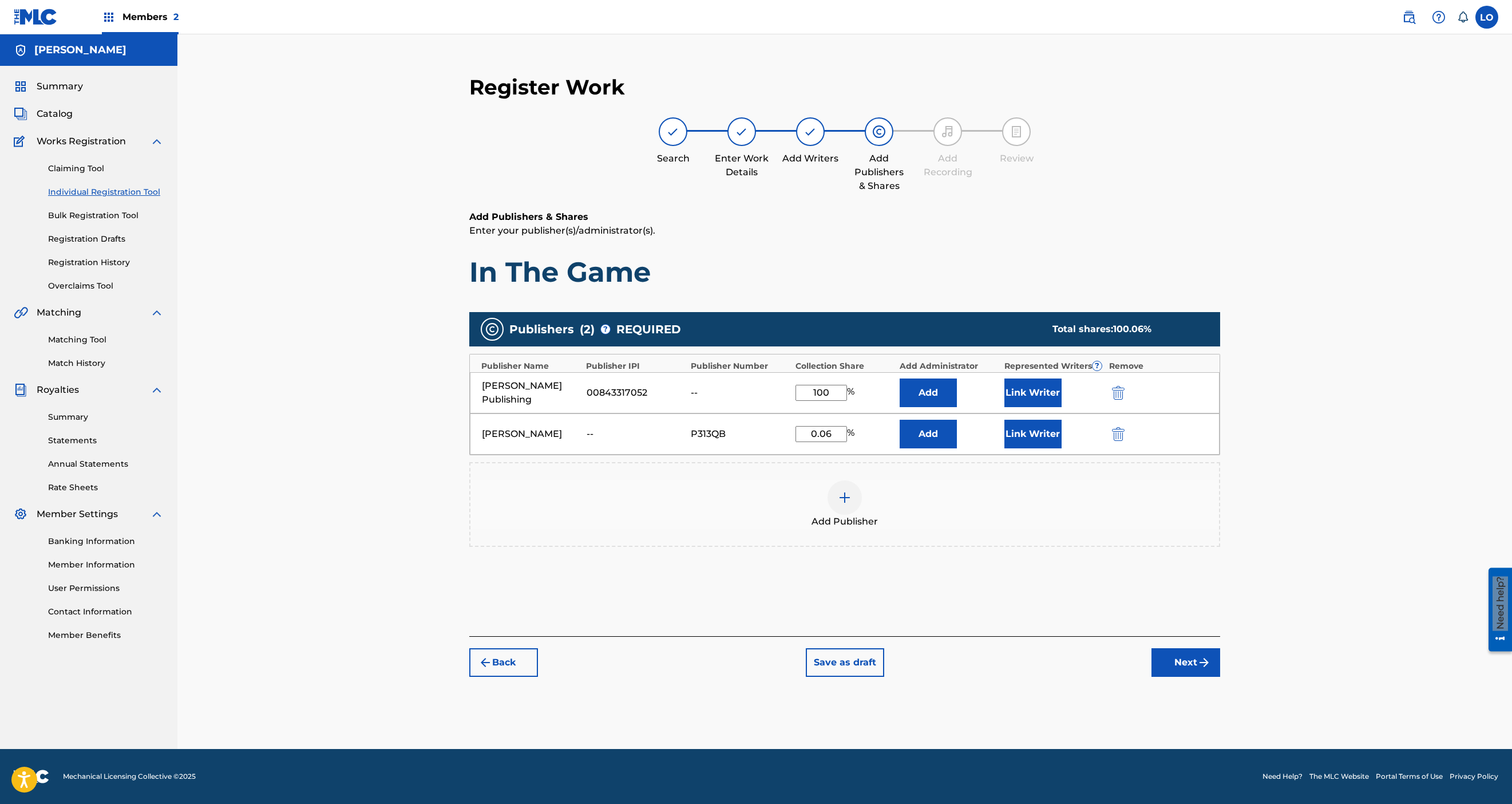 click on "Link Writer" at bounding box center [1033, 393] 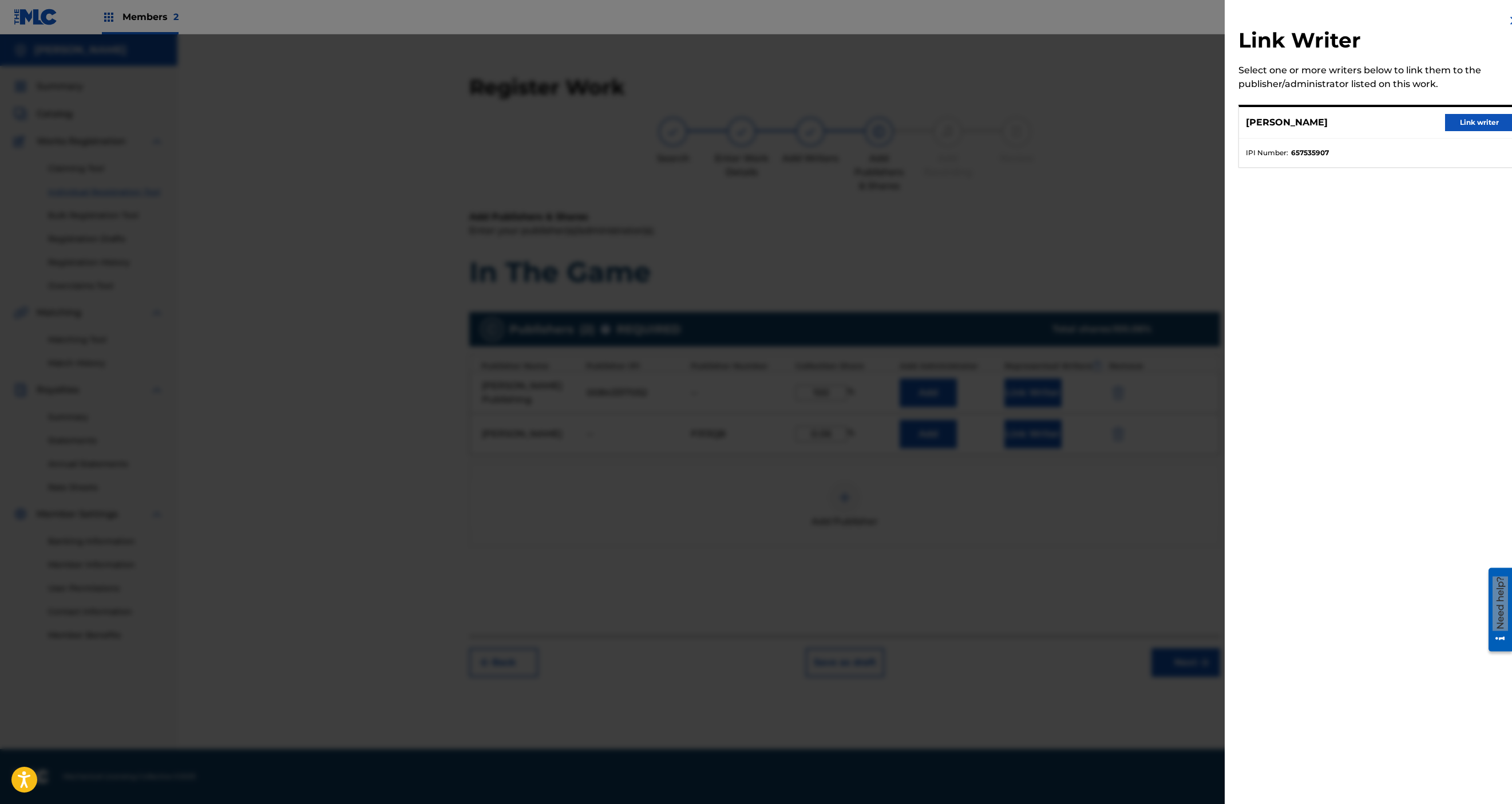 click on "Link writer" at bounding box center (1479, 123) 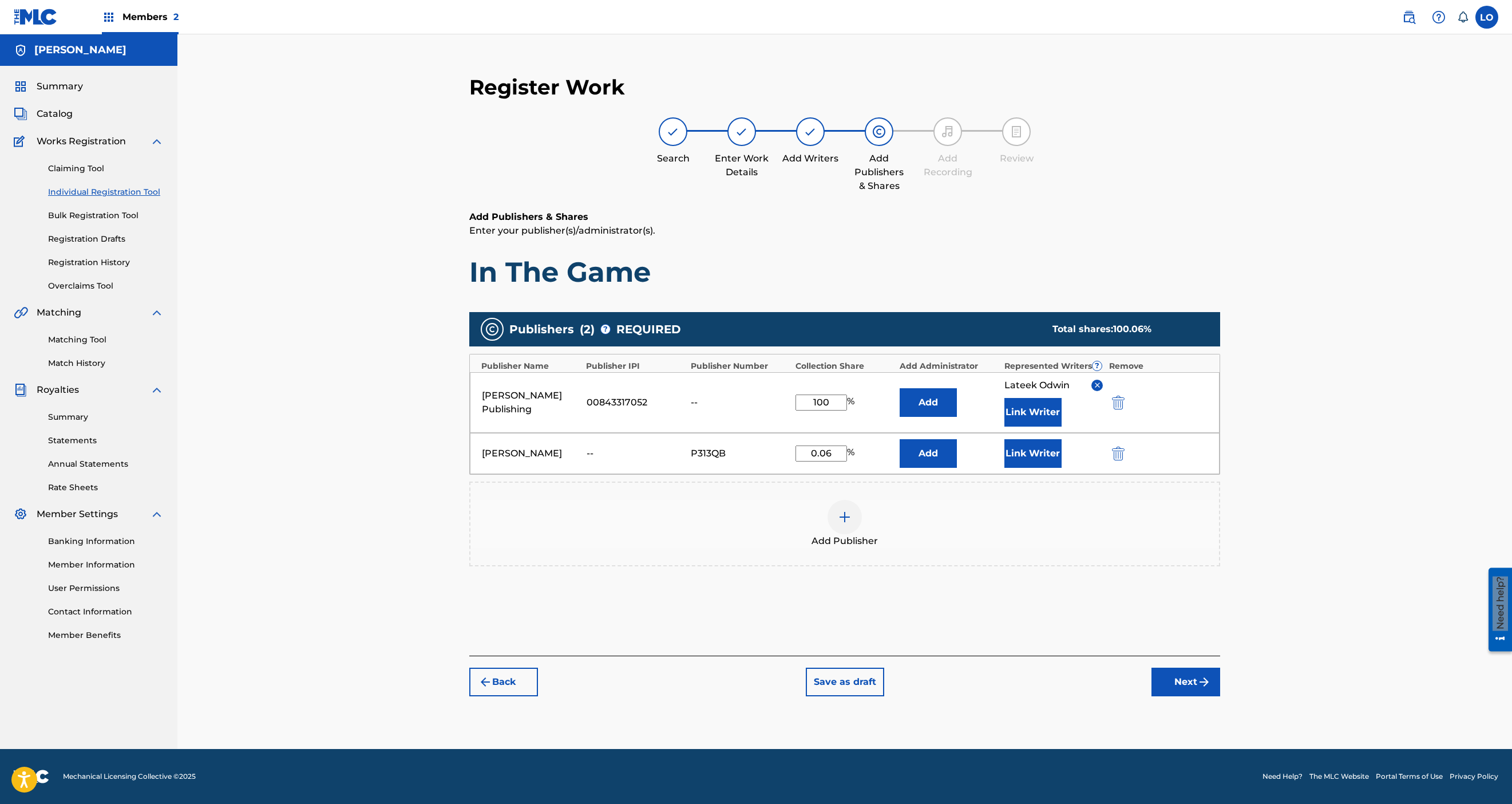 scroll, scrollTop: 426, scrollLeft: 0, axis: vertical 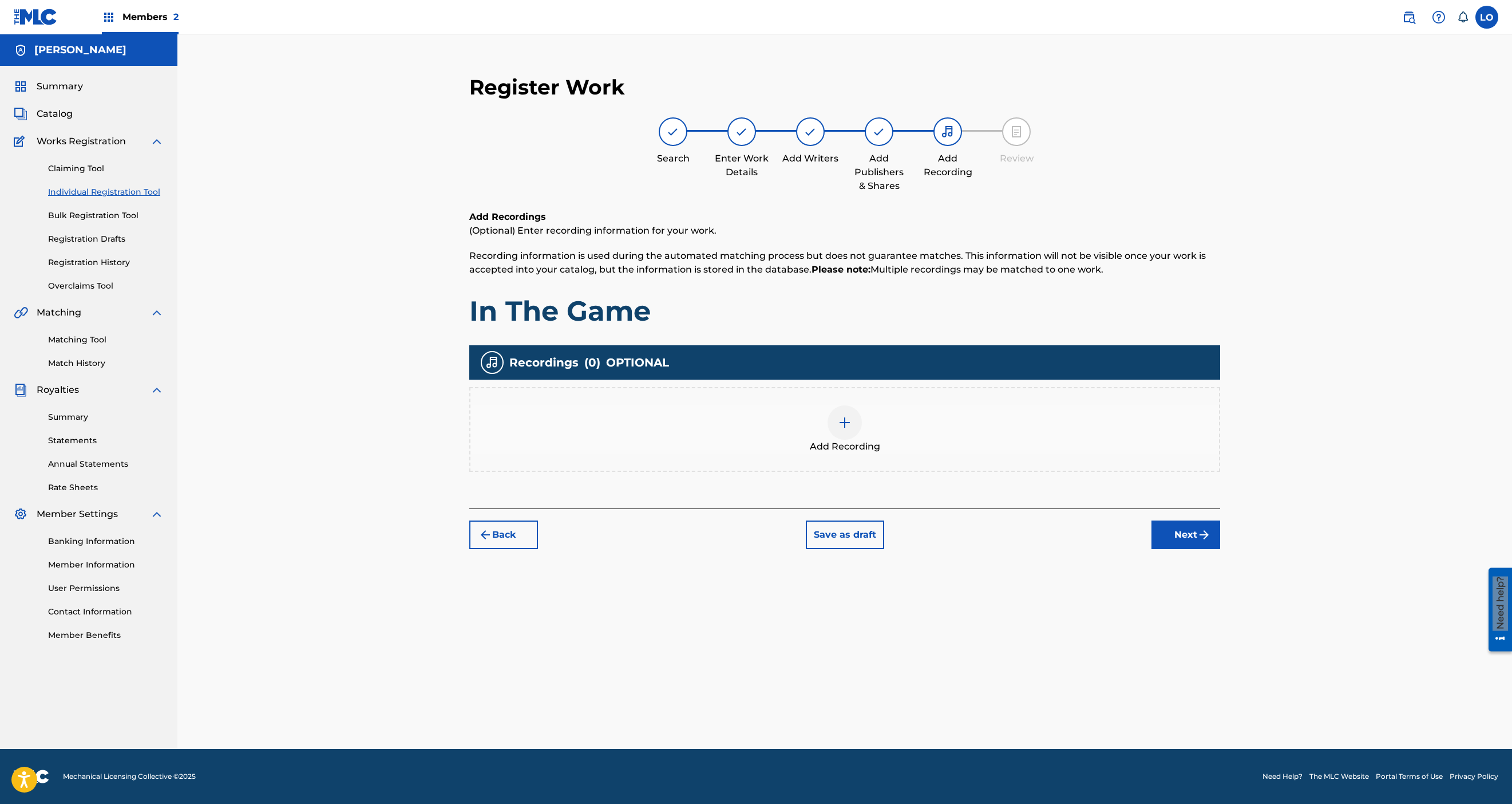 click at bounding box center [845, 423] 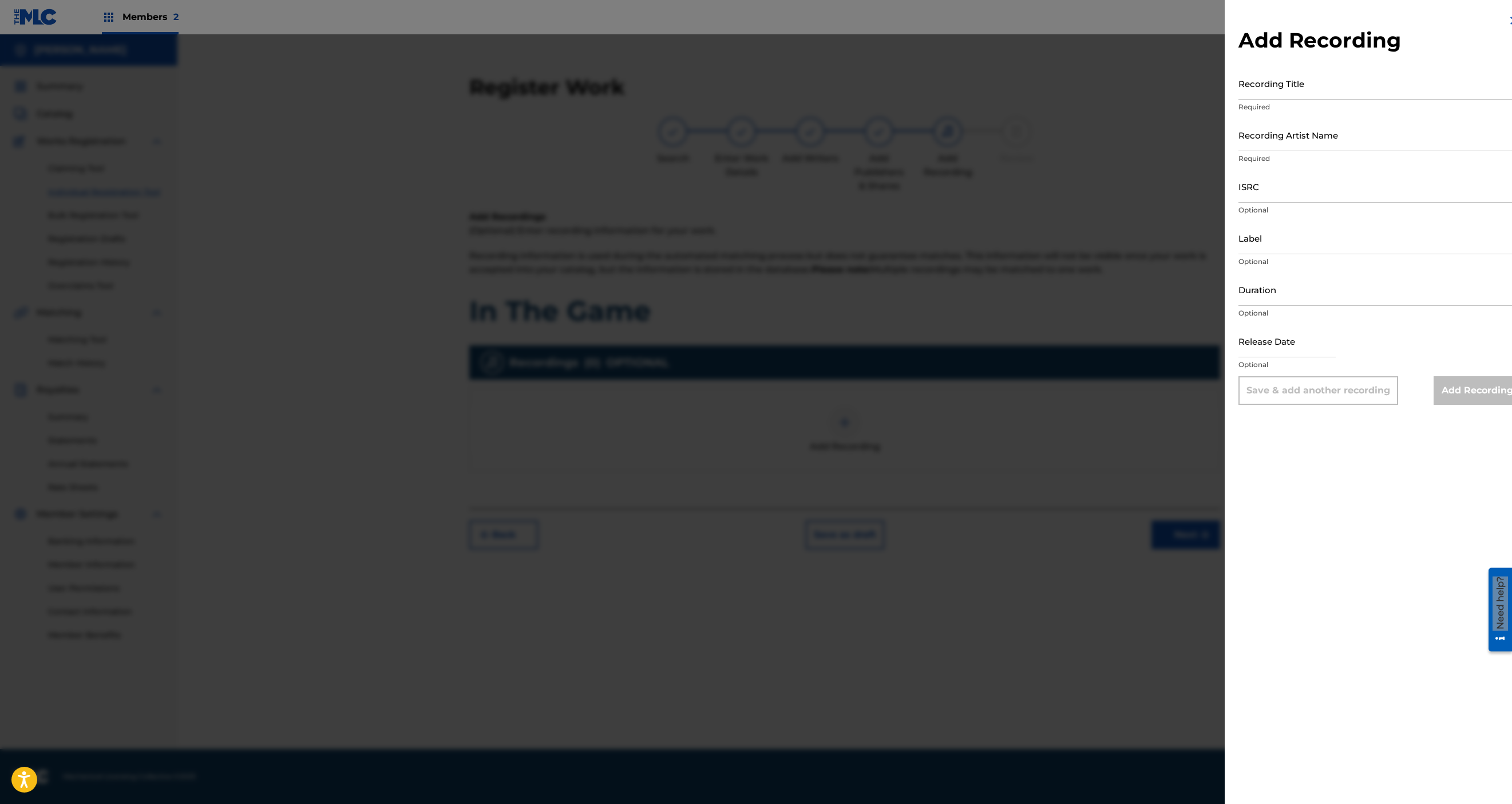 click on "Recording Title" at bounding box center [1380, 83] 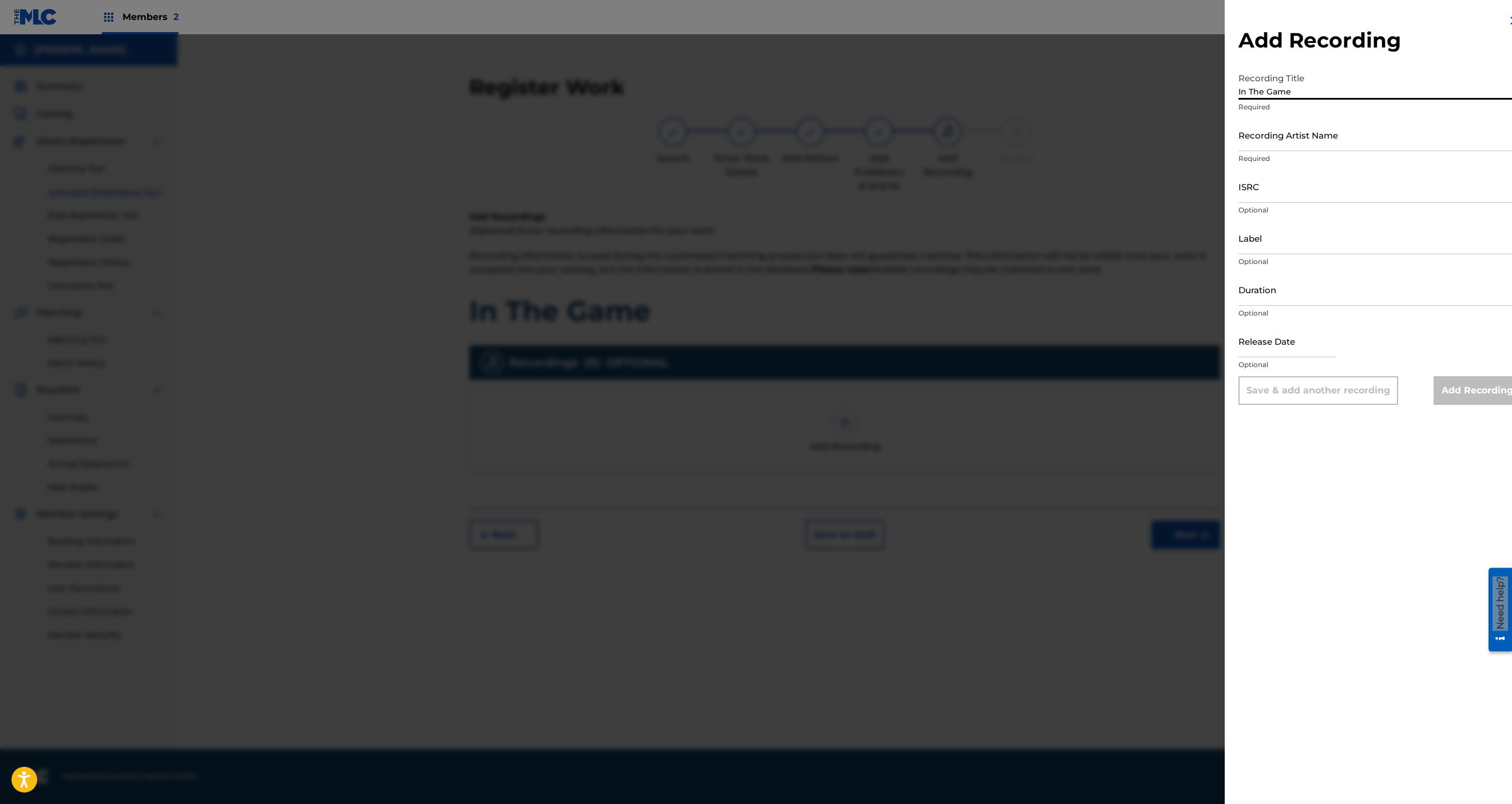 type on "In The Game" 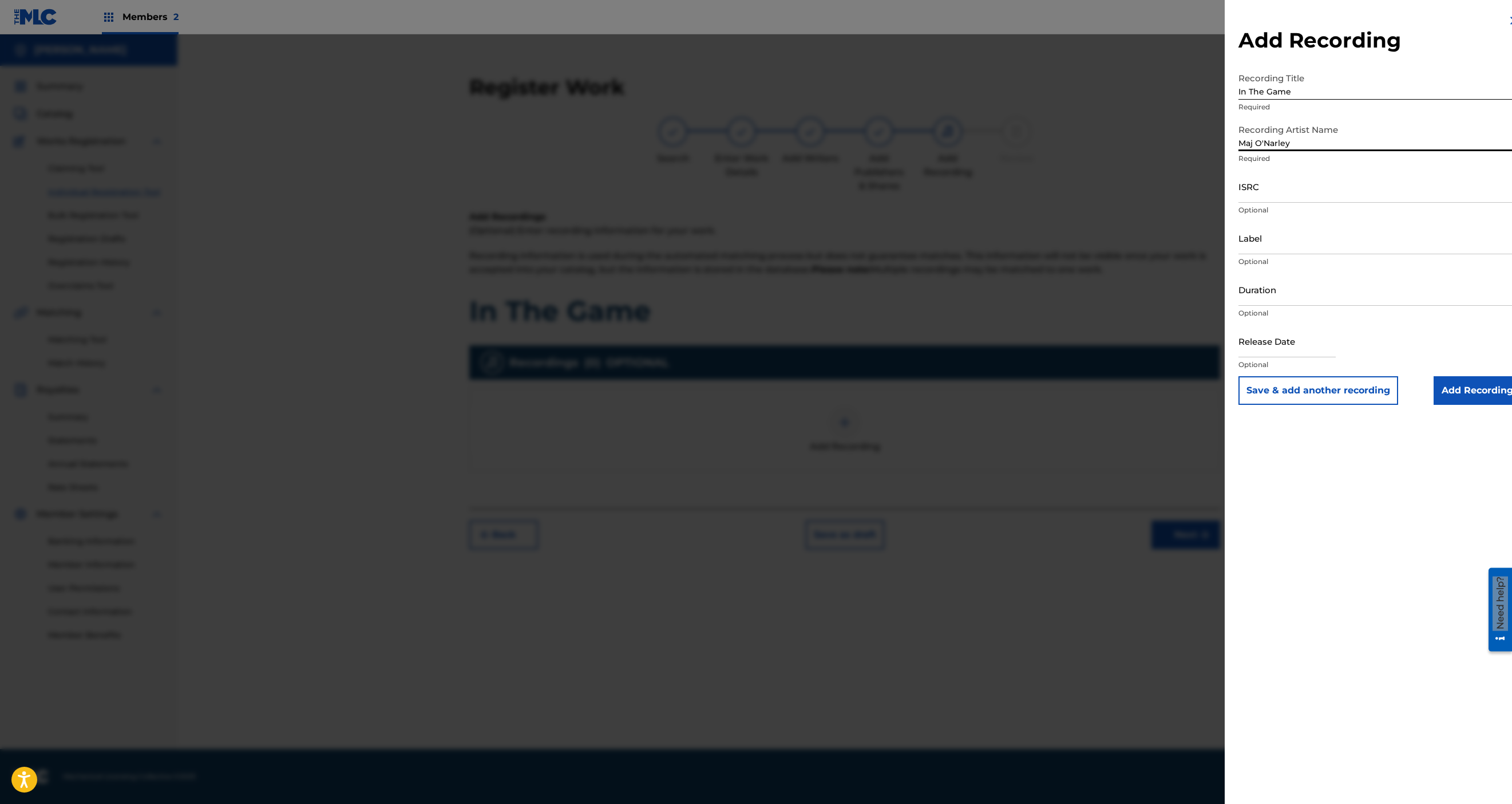 type on "Maj O'Narley" 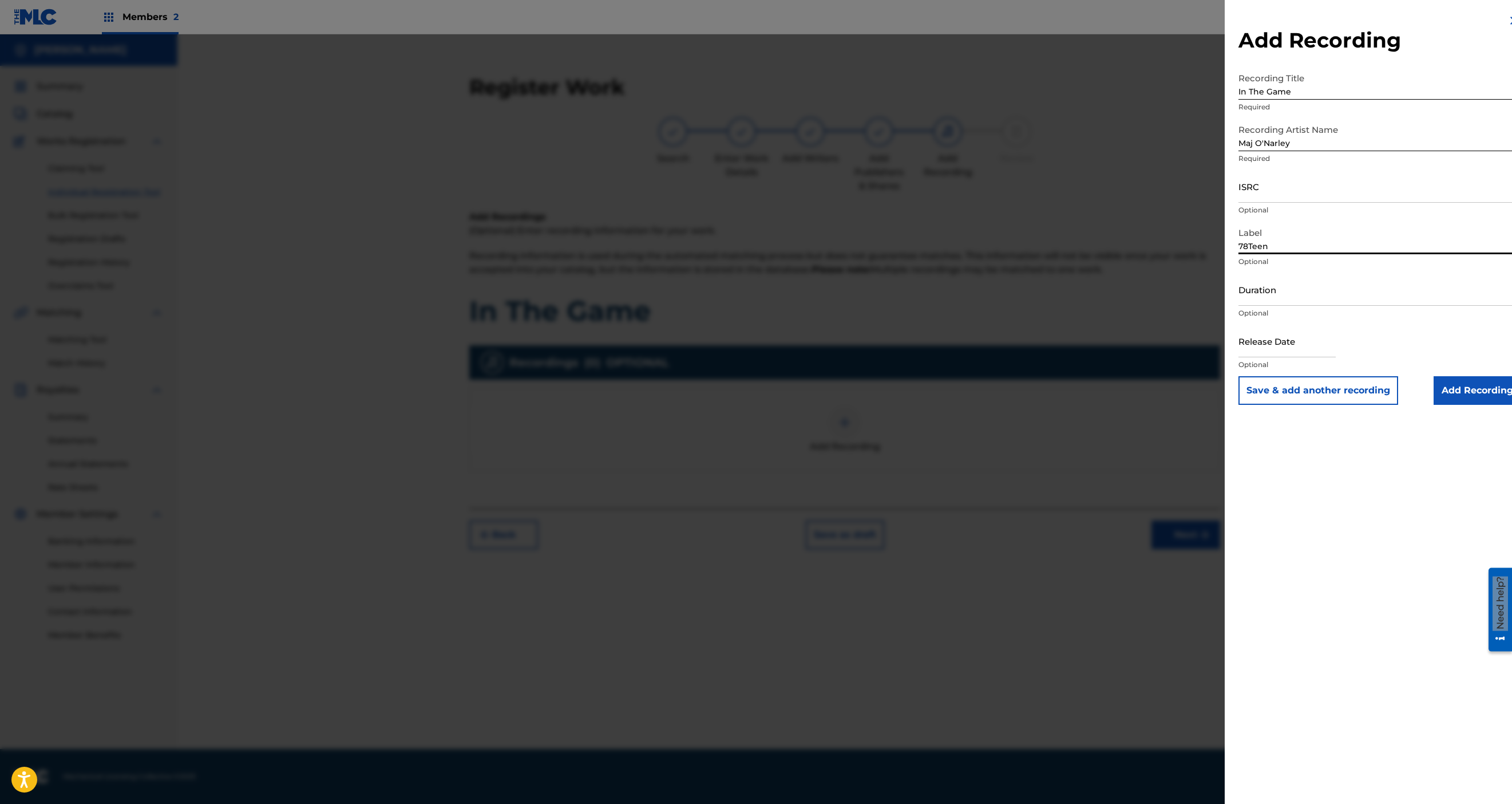 type on "78Teen" 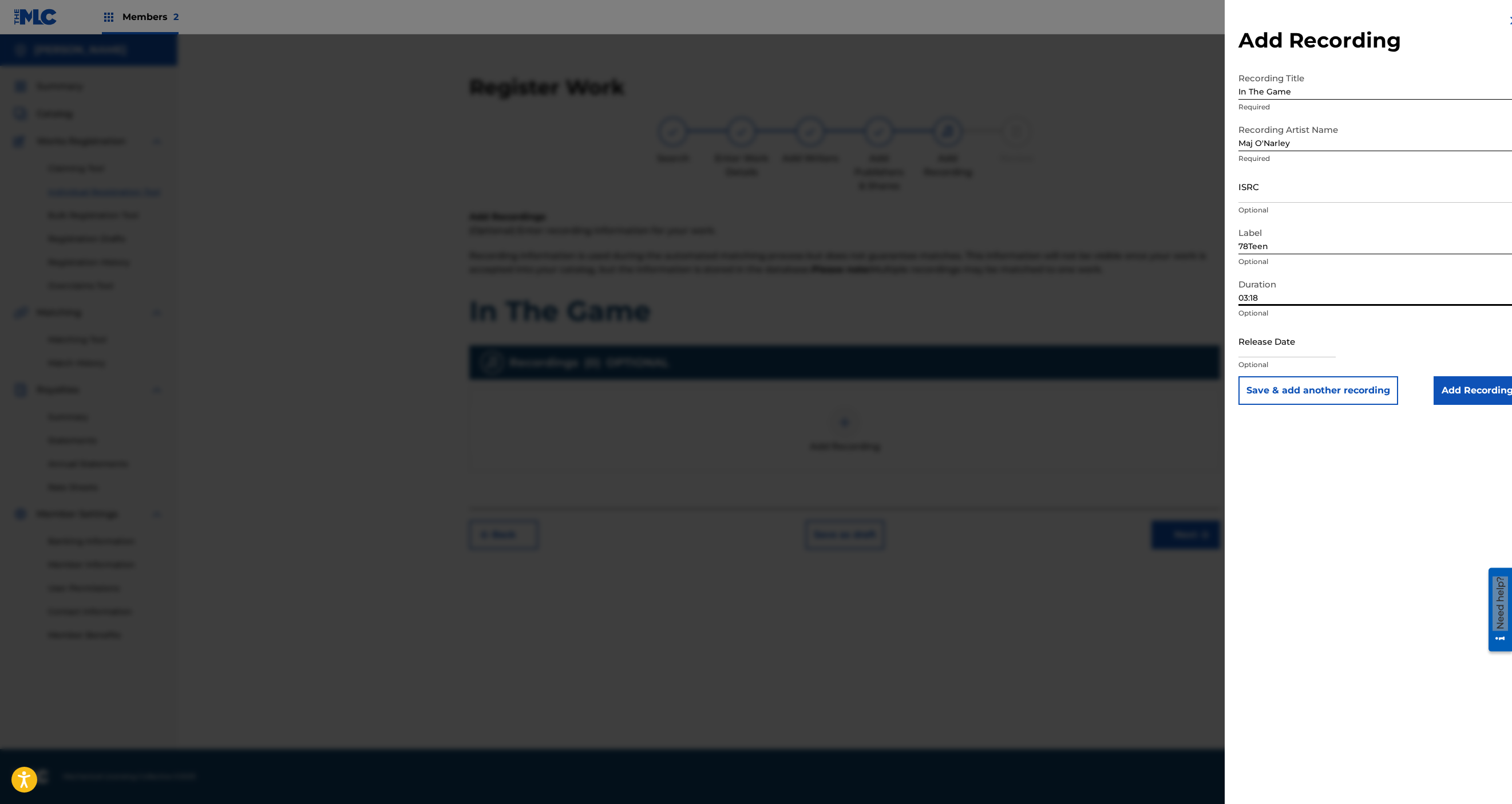 type on "03:18" 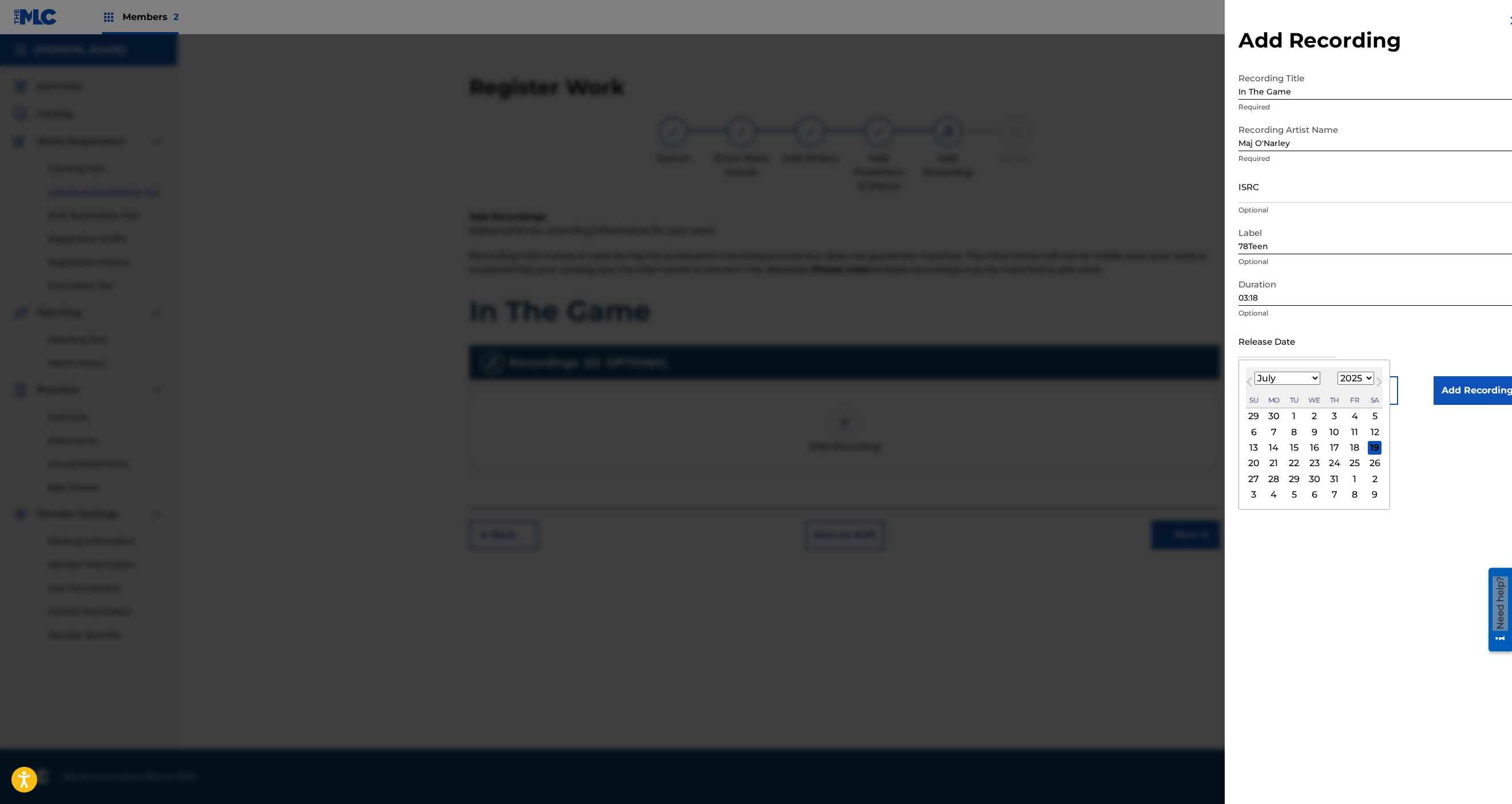click at bounding box center (1287, 341) 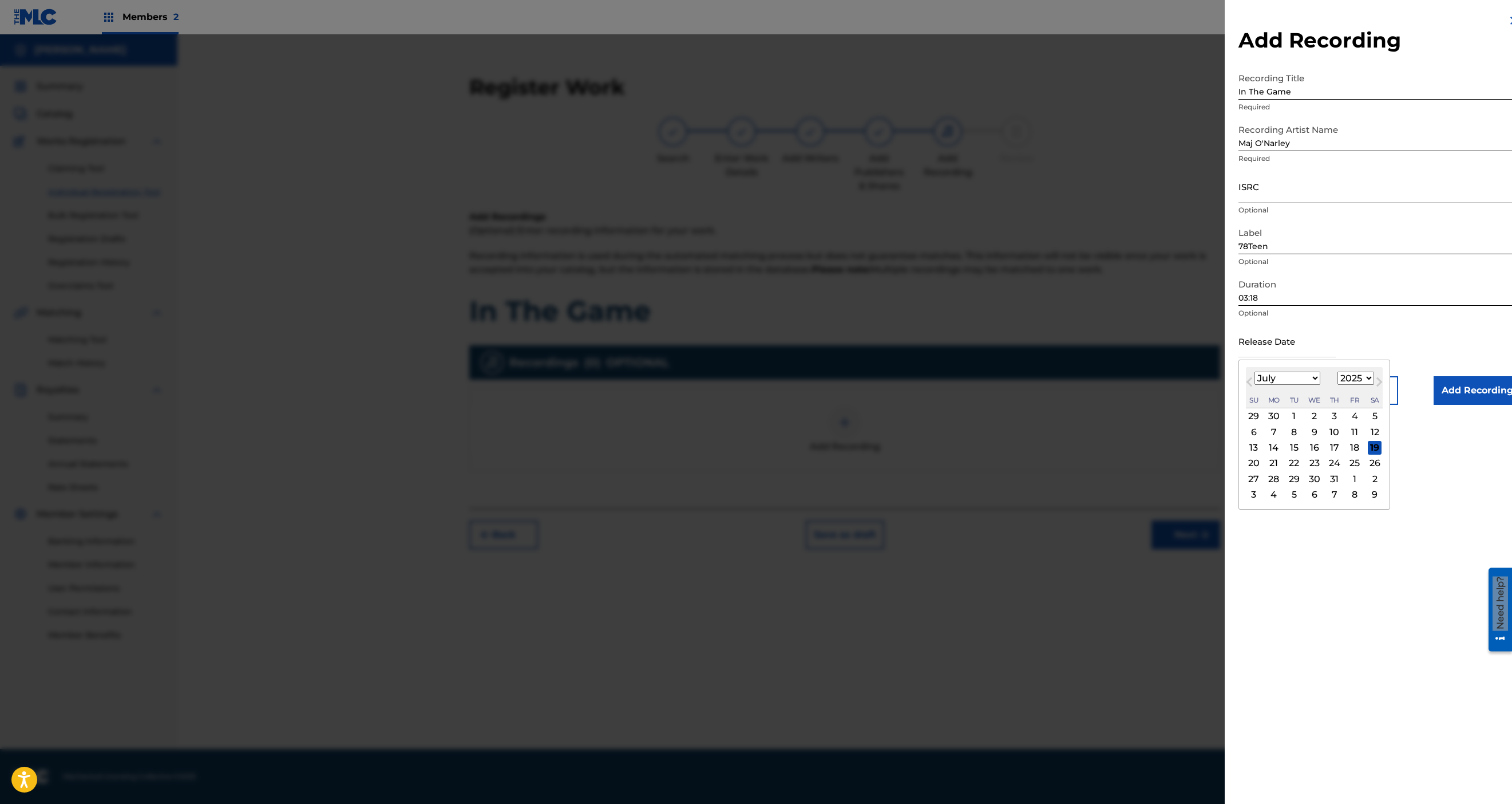 click on "21" at bounding box center (1274, 463) 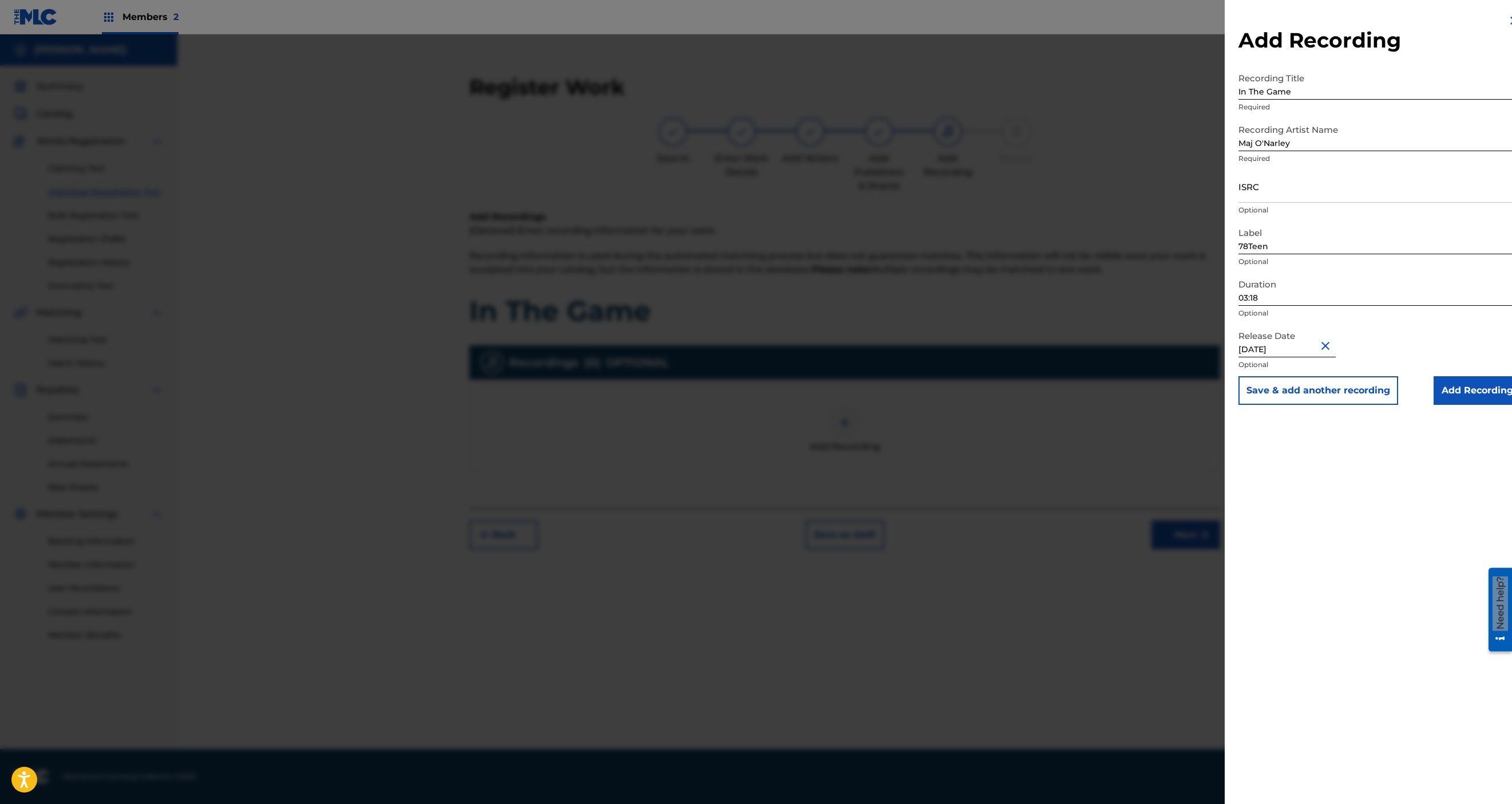 click on "Add Recording" at bounding box center [1477, 391] 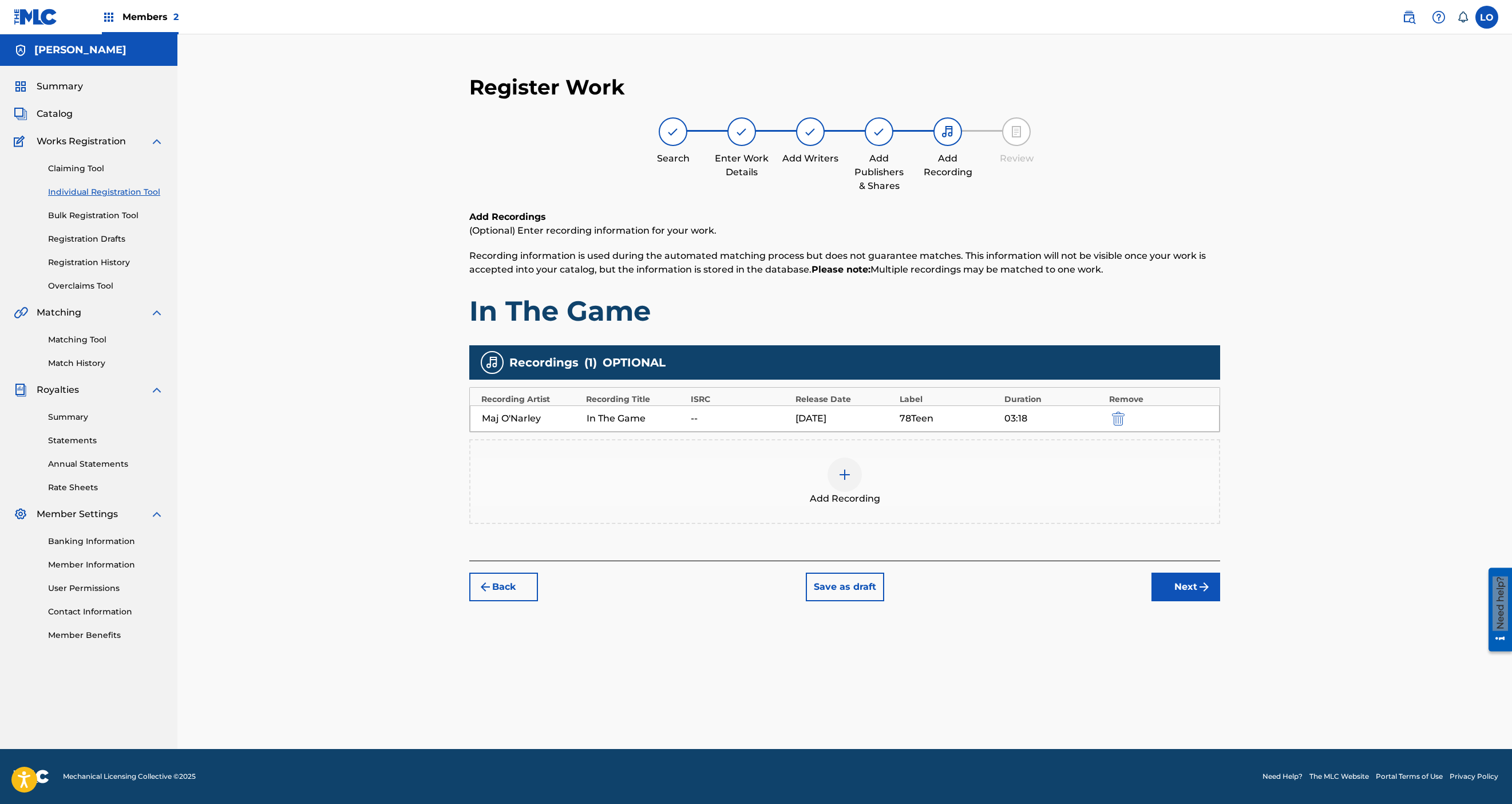 click on "Next" at bounding box center (1186, 587) 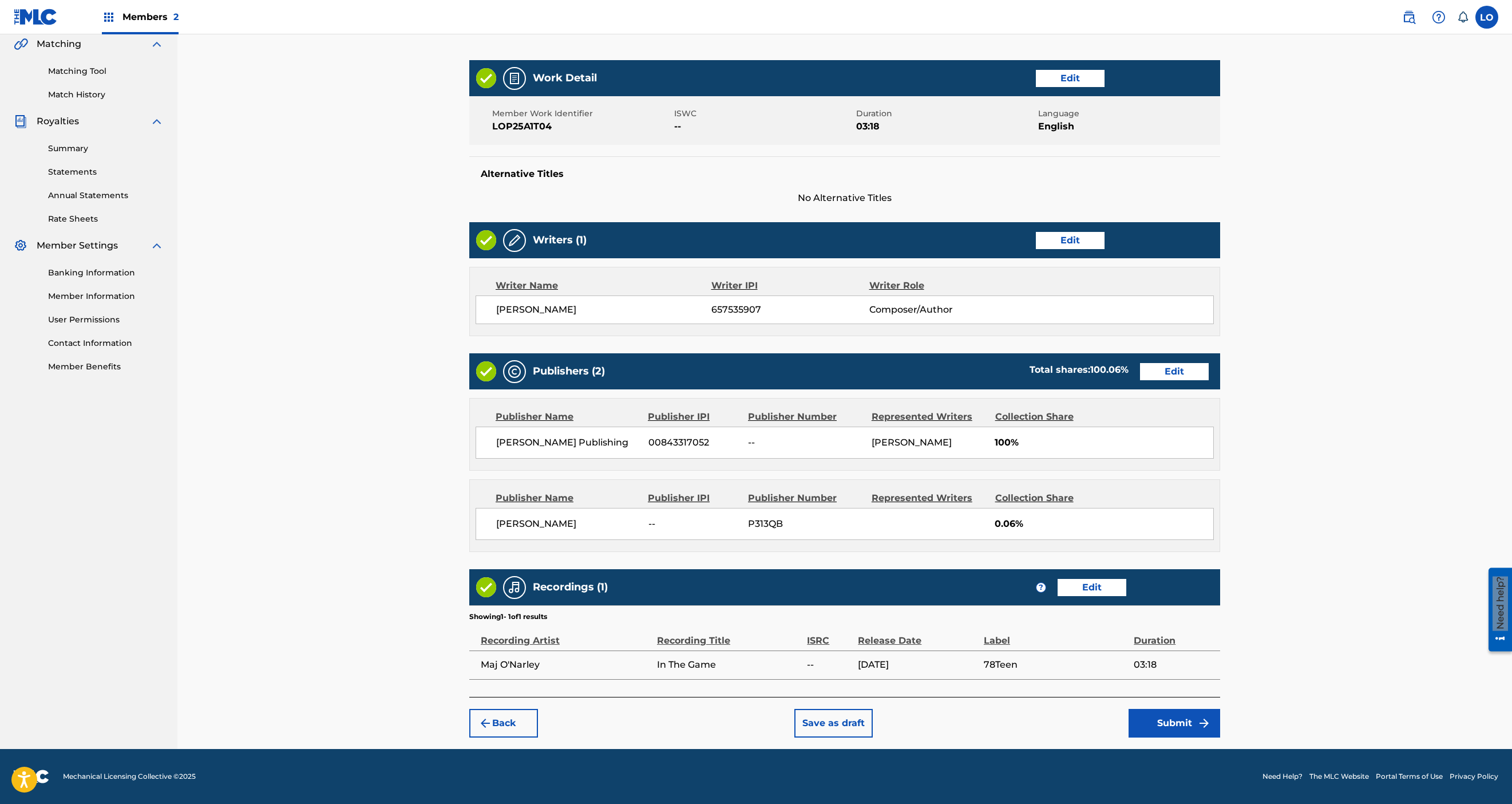 scroll, scrollTop: 897, scrollLeft: 0, axis: vertical 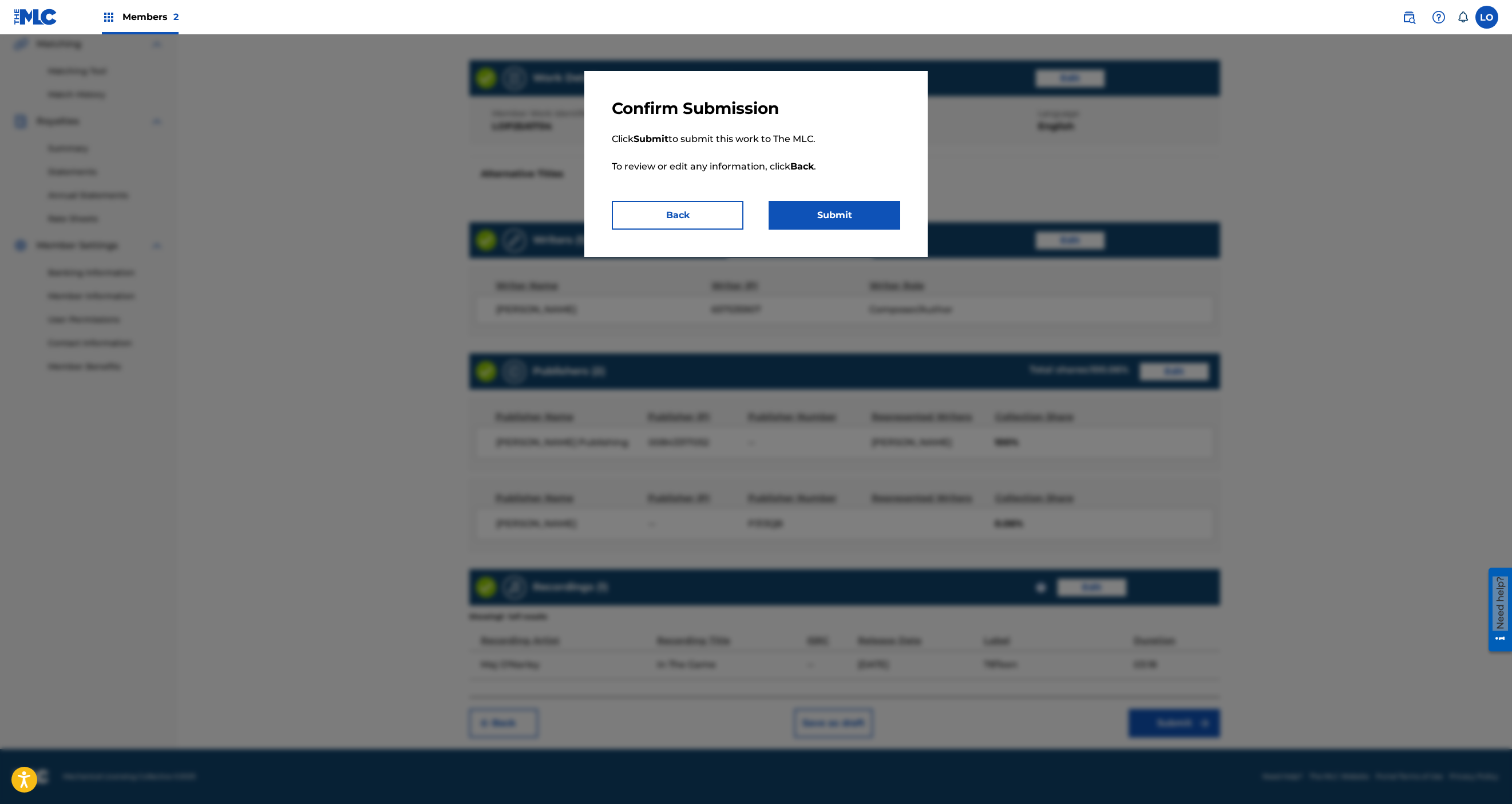click on "Submit" at bounding box center (834, 215) 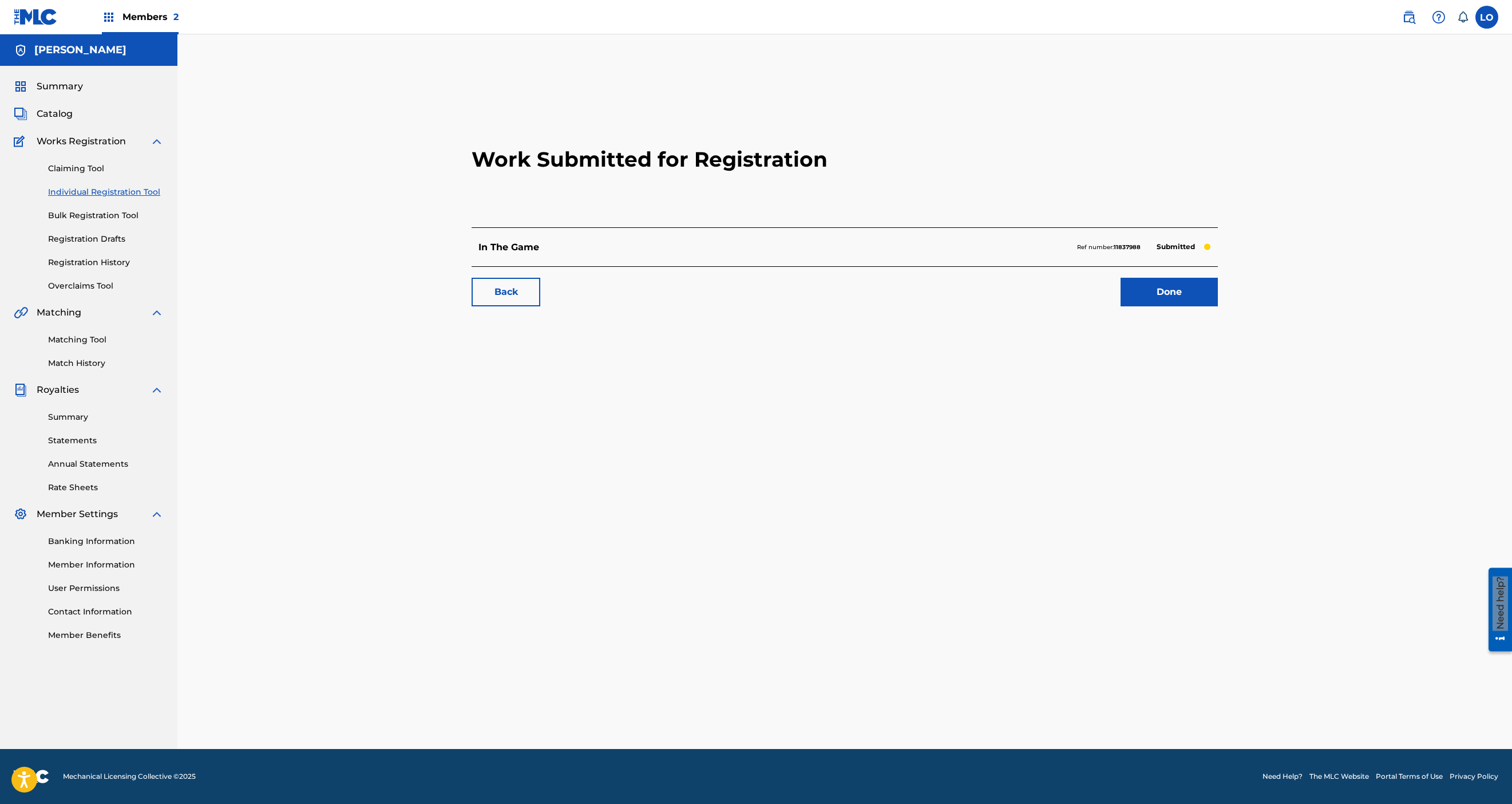 click on "Done" at bounding box center (1169, 292) 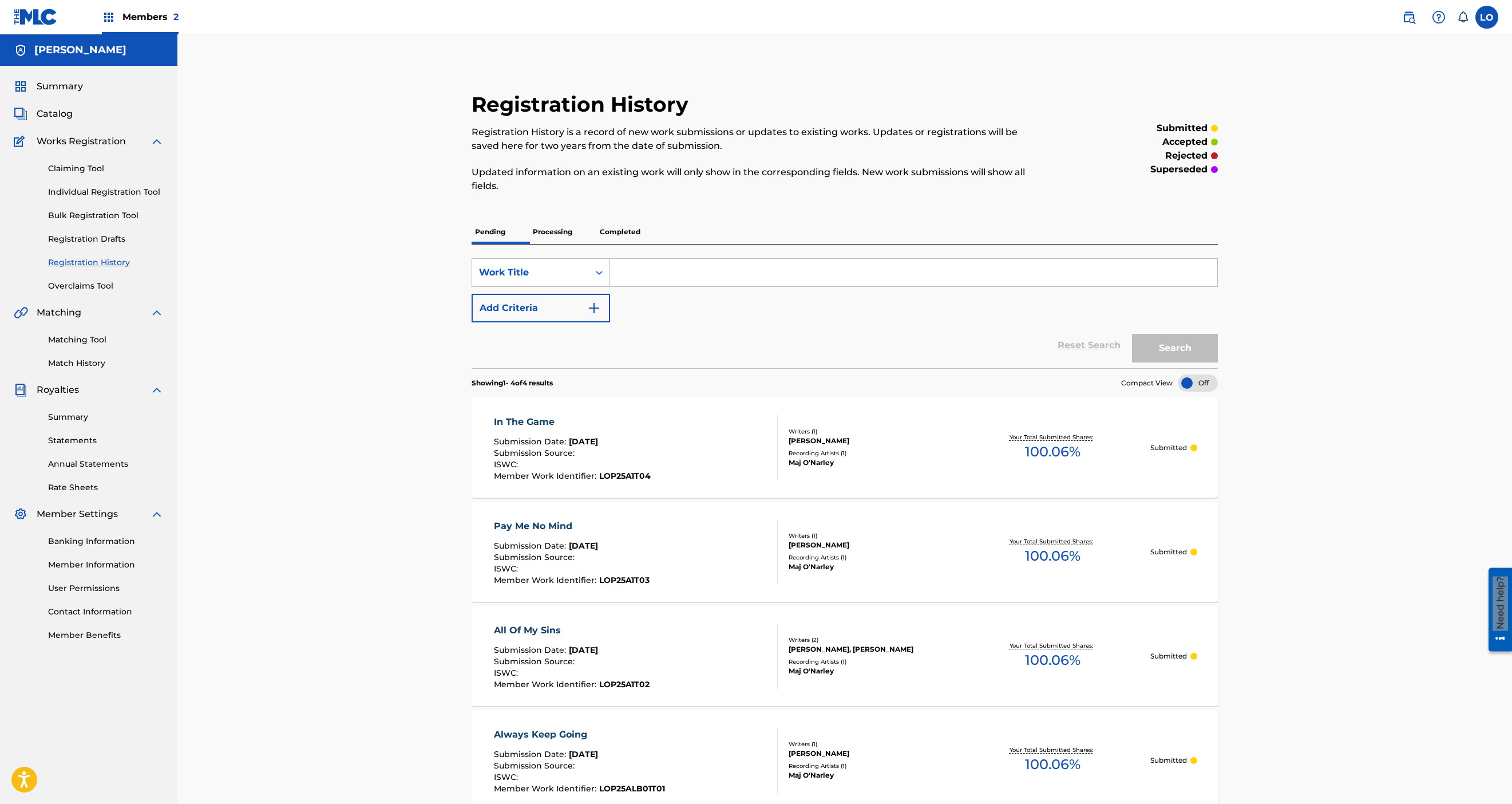scroll, scrollTop: 0, scrollLeft: 0, axis: both 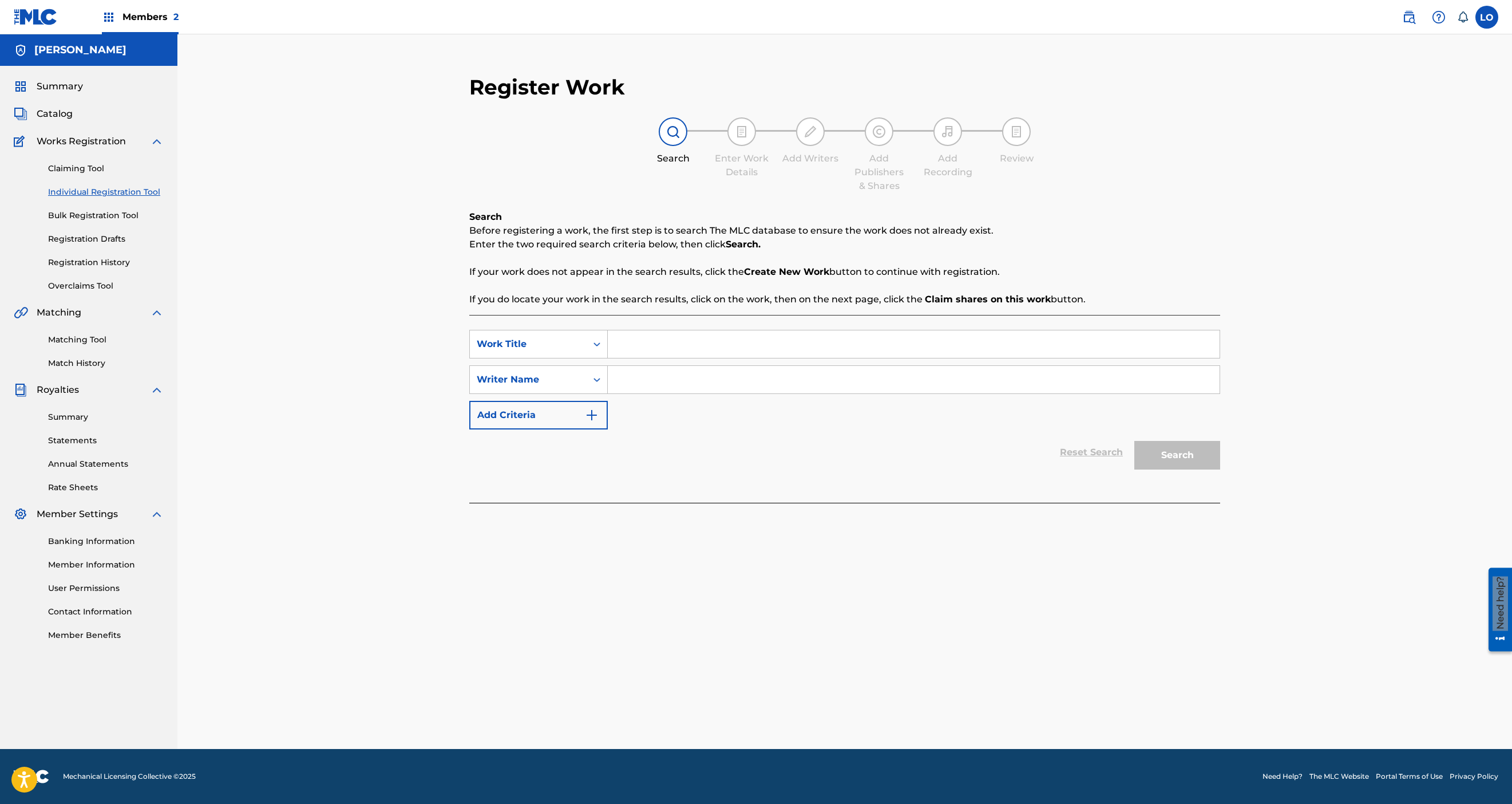 click at bounding box center [913, 344] 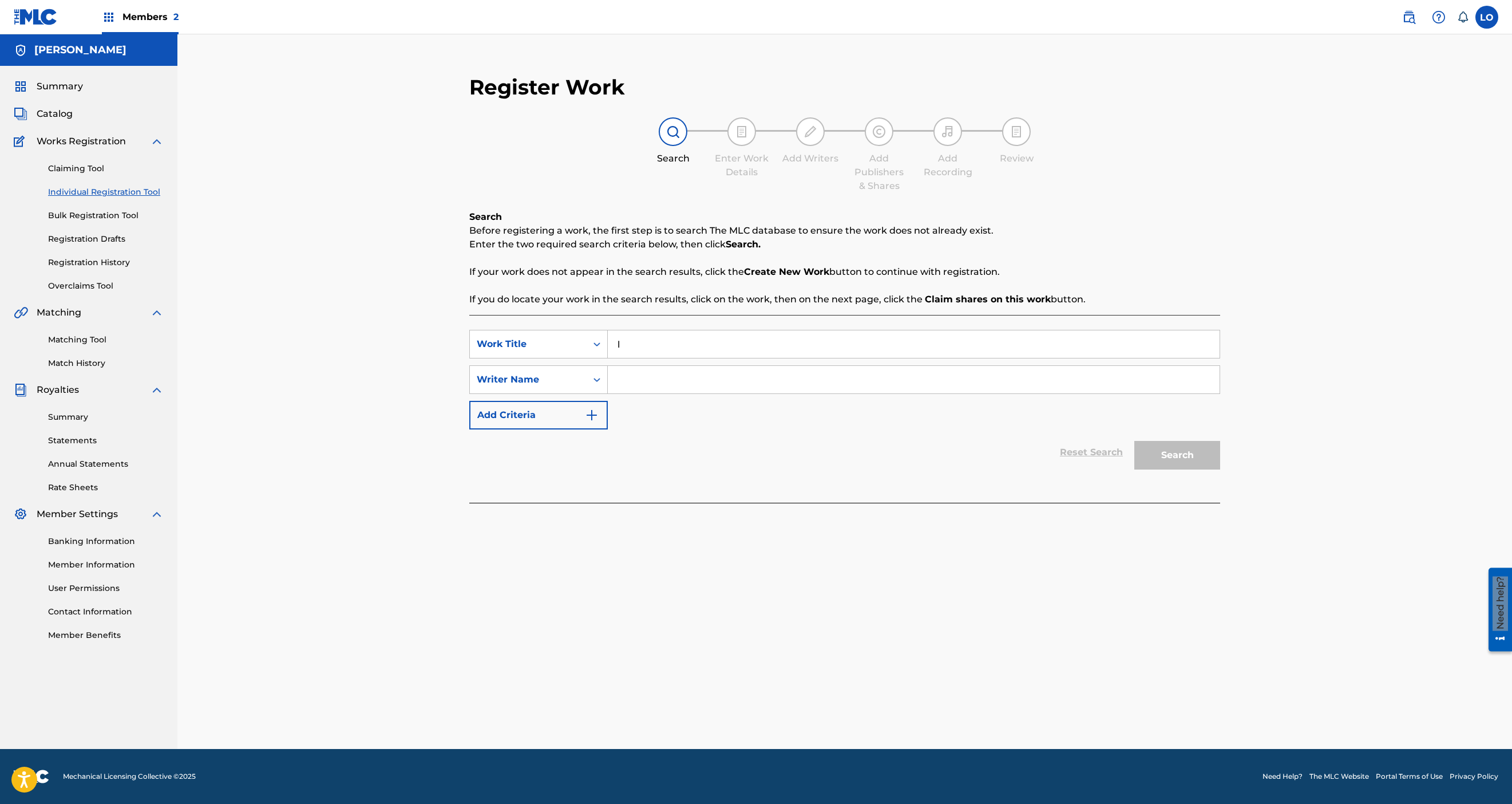 type on "l" 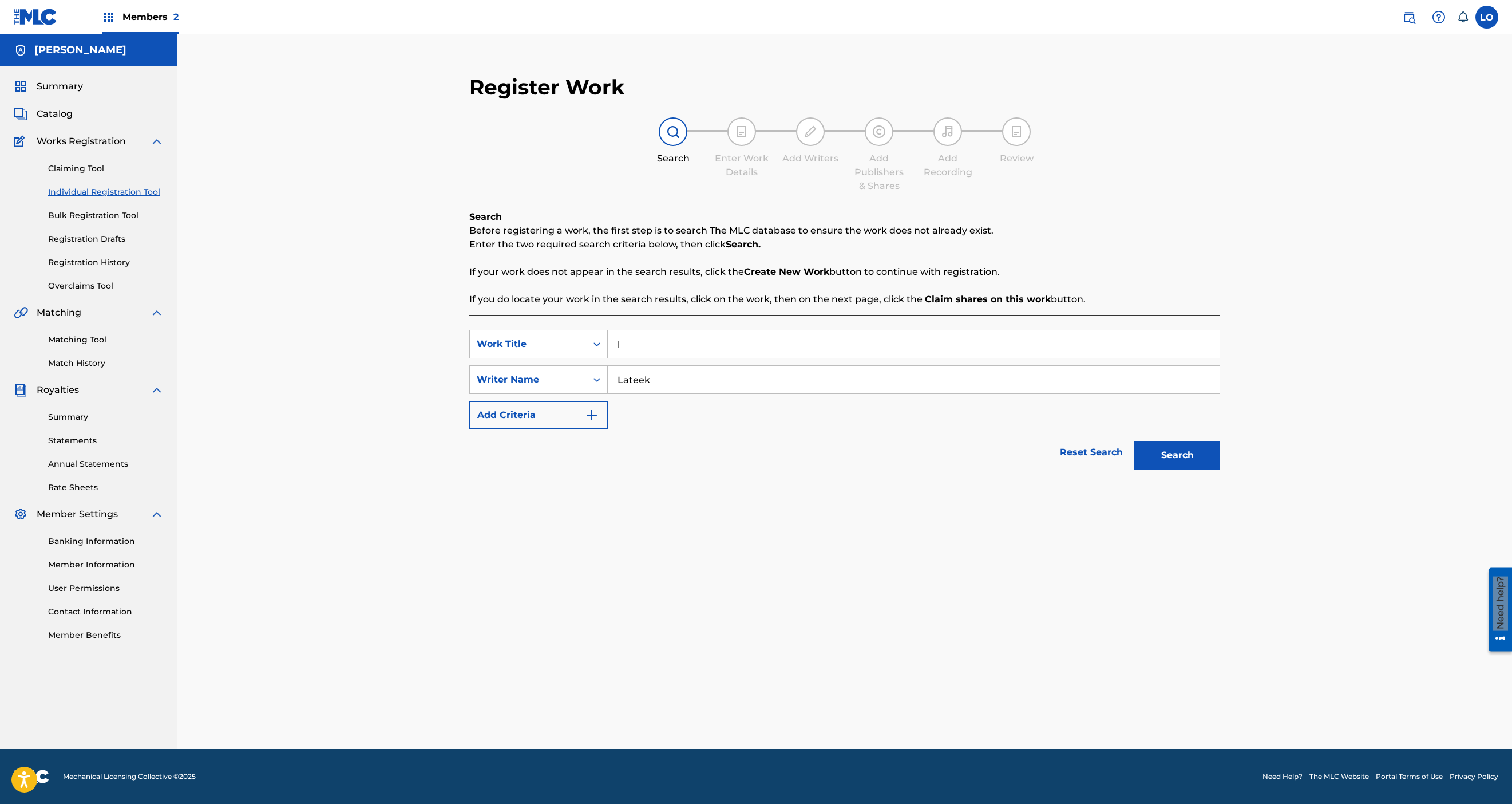 type on "Lateek" 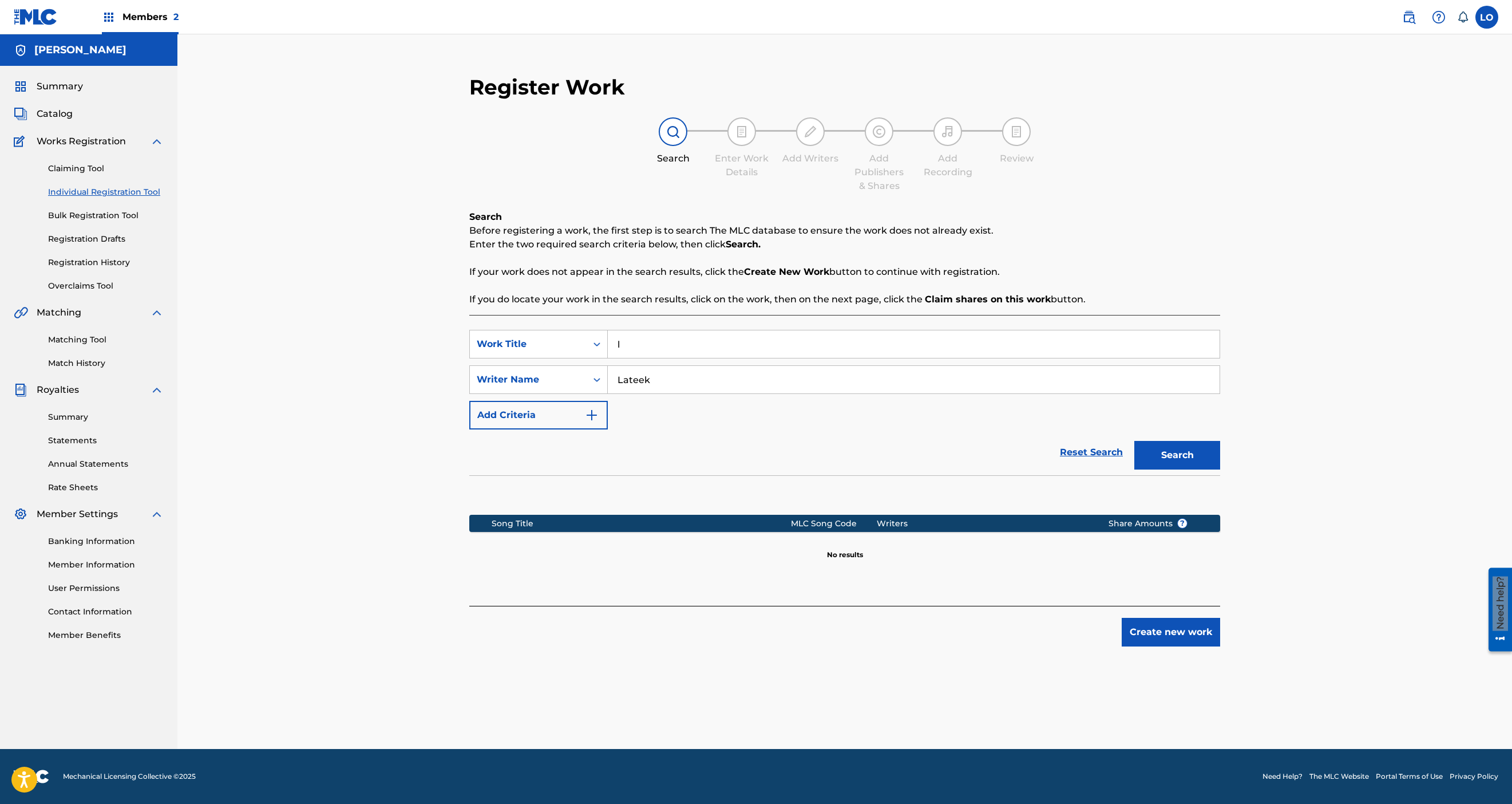 scroll, scrollTop: 360, scrollLeft: 0, axis: vertical 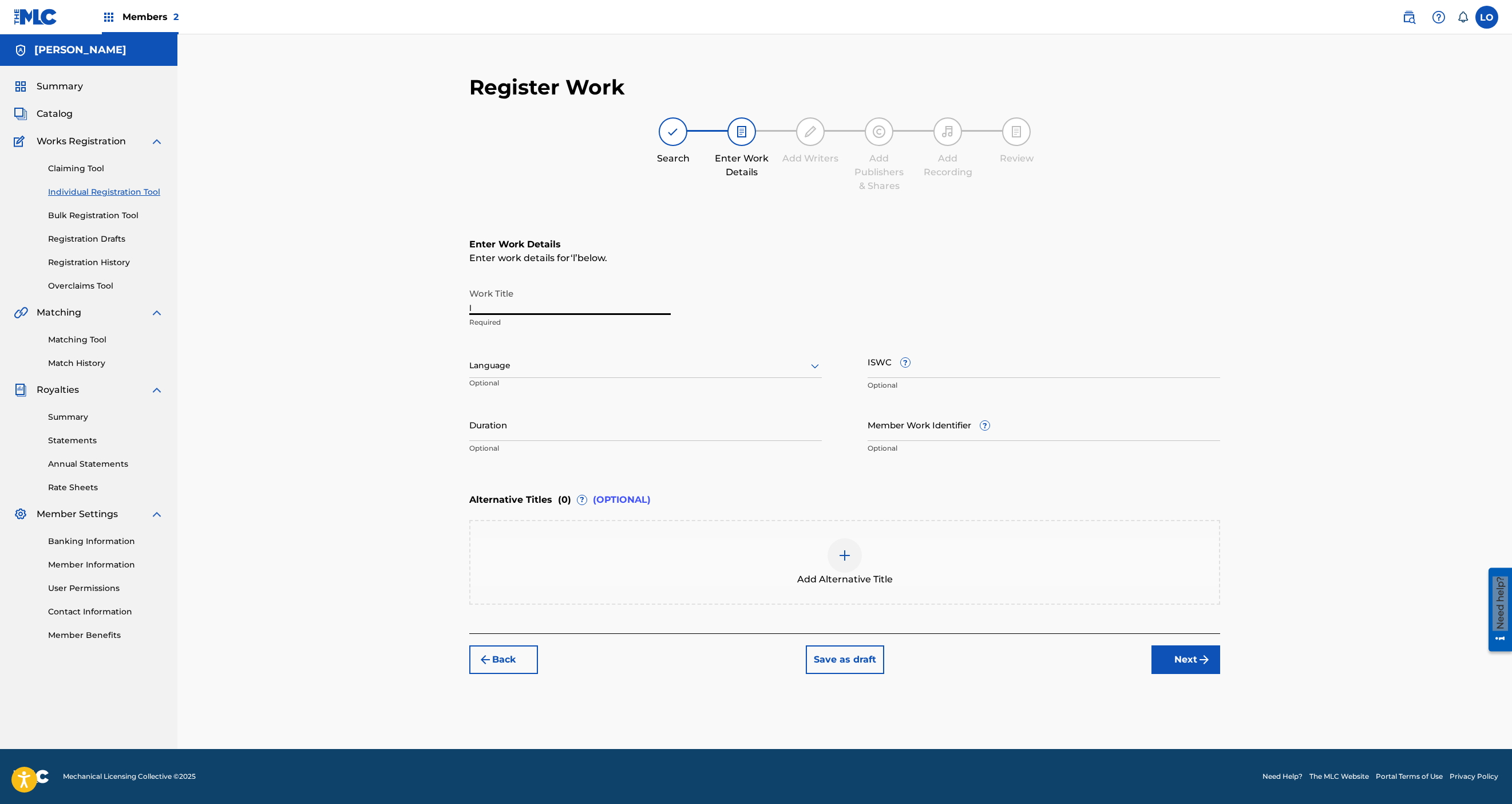 click on "l" at bounding box center (570, 298) 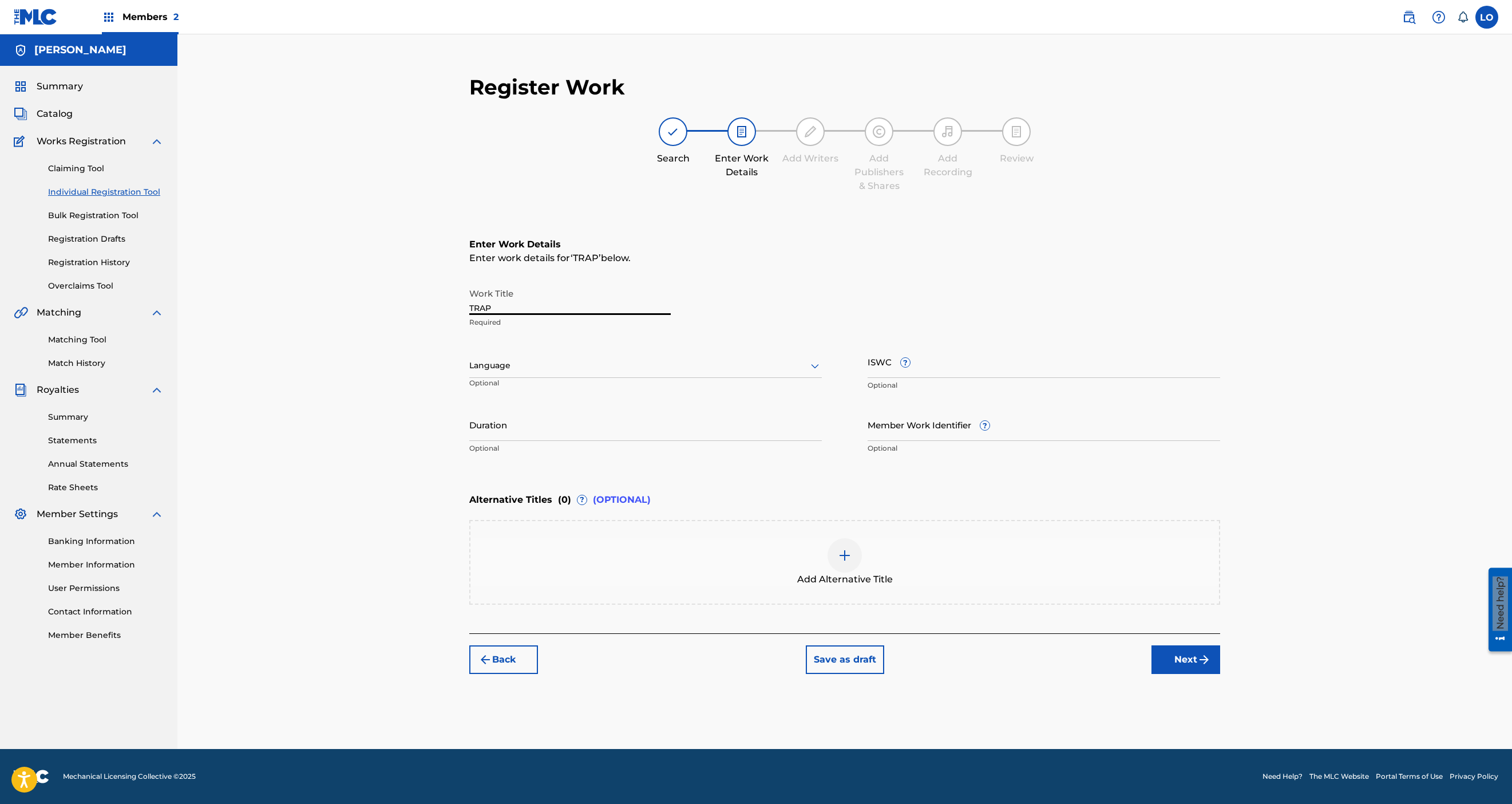 type on "TRAP" 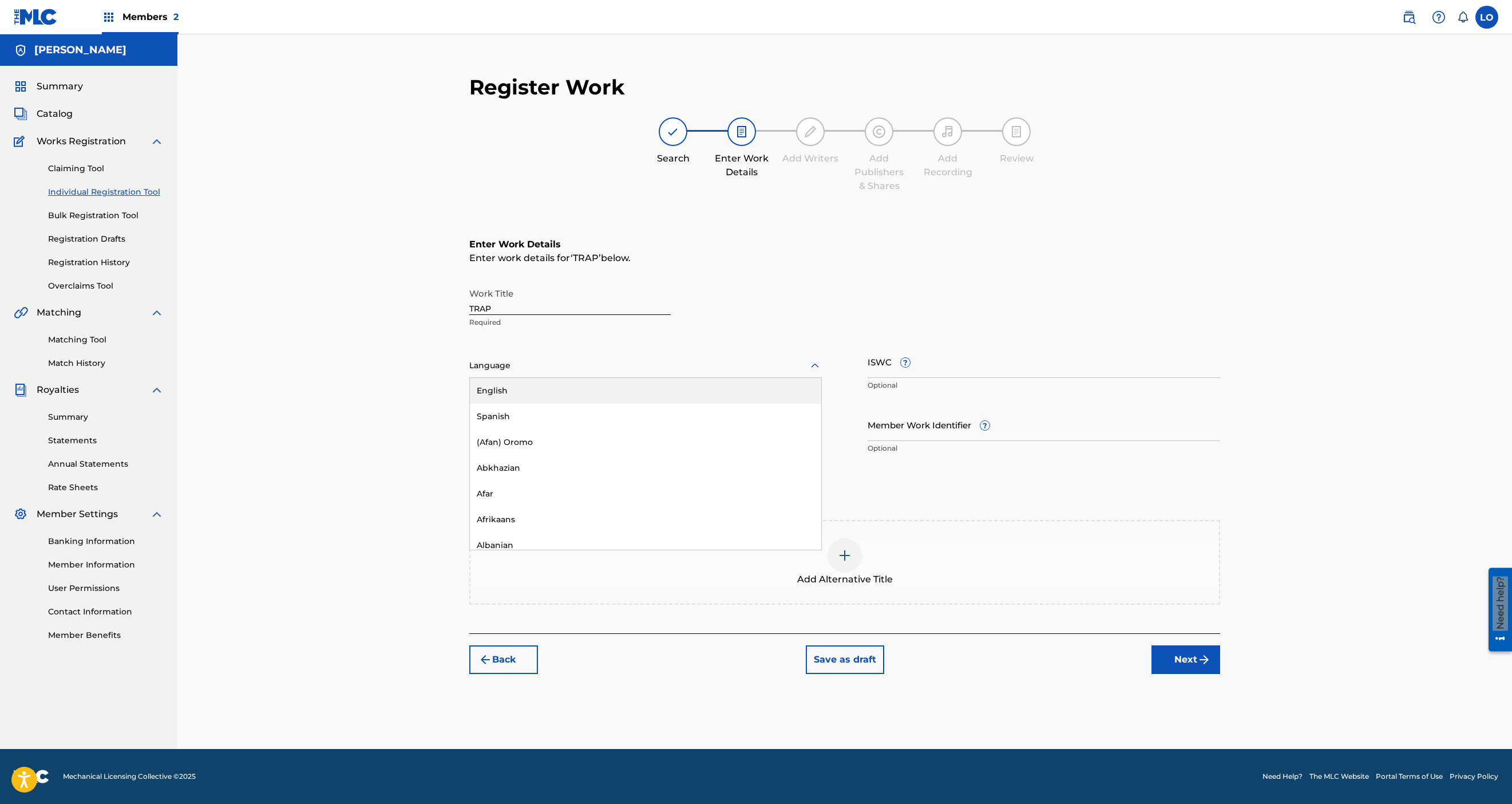 click on "English" at bounding box center [646, 391] 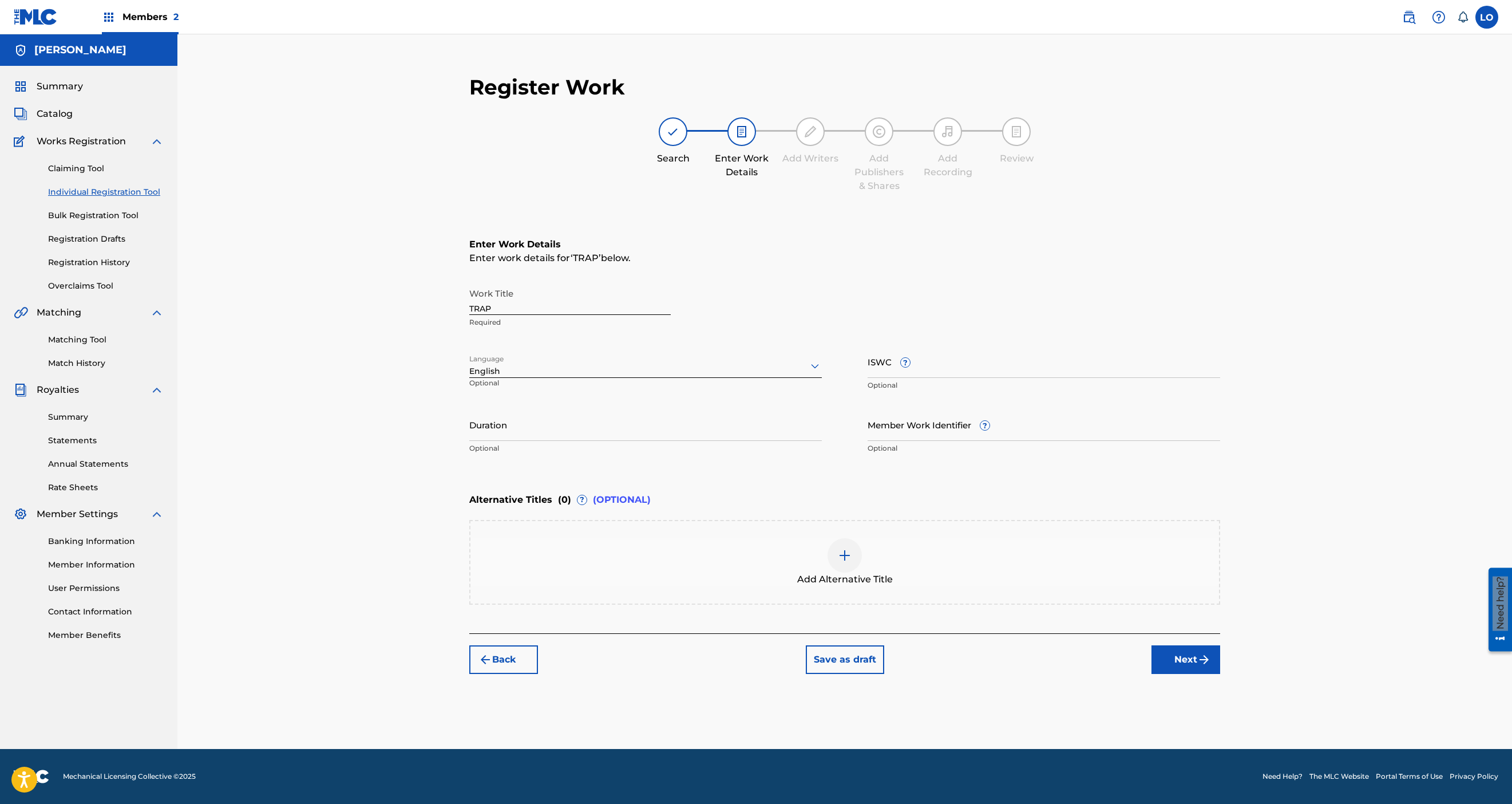 click on "Duration" at bounding box center (646, 424) 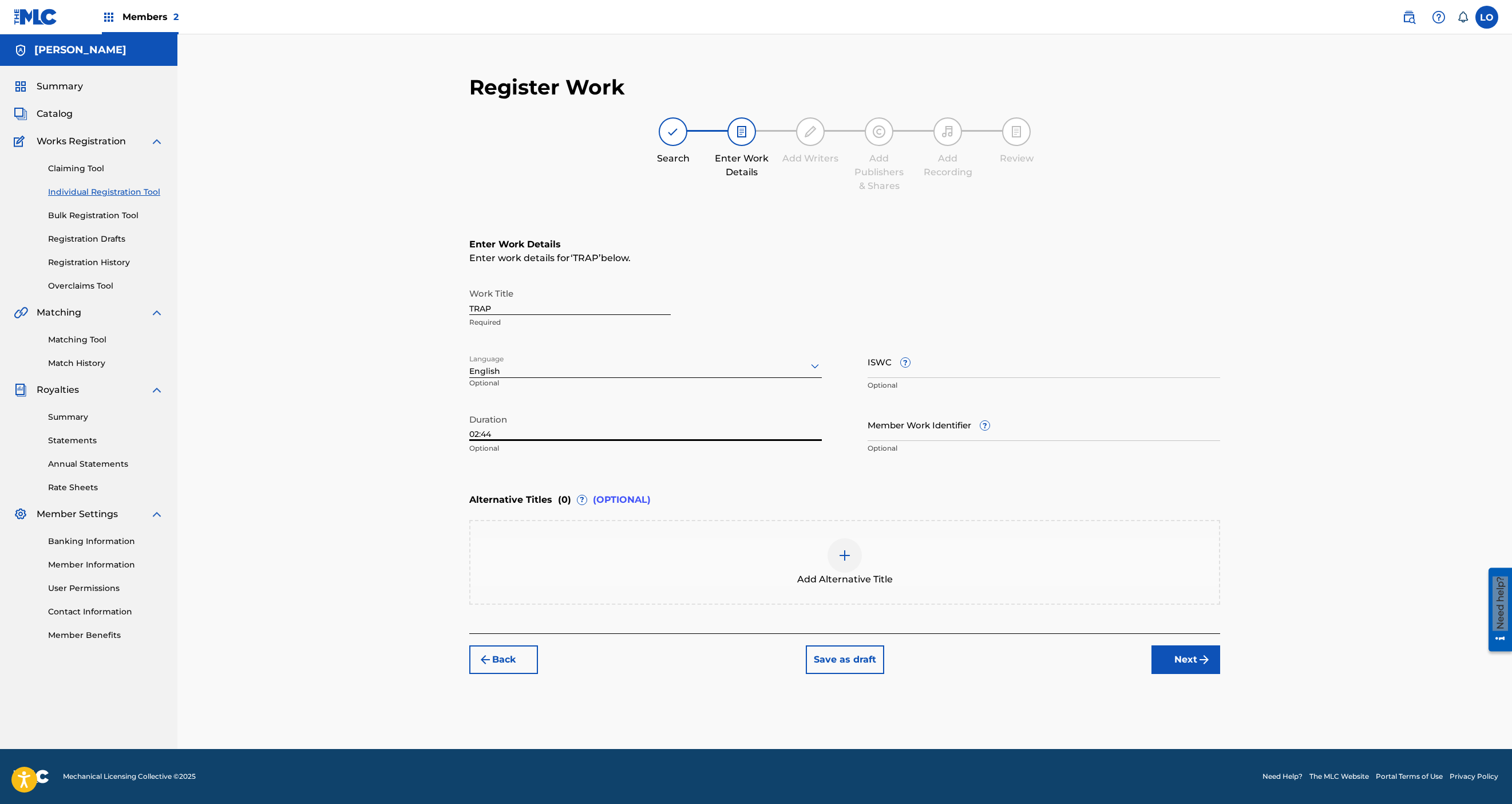 type on "02:44" 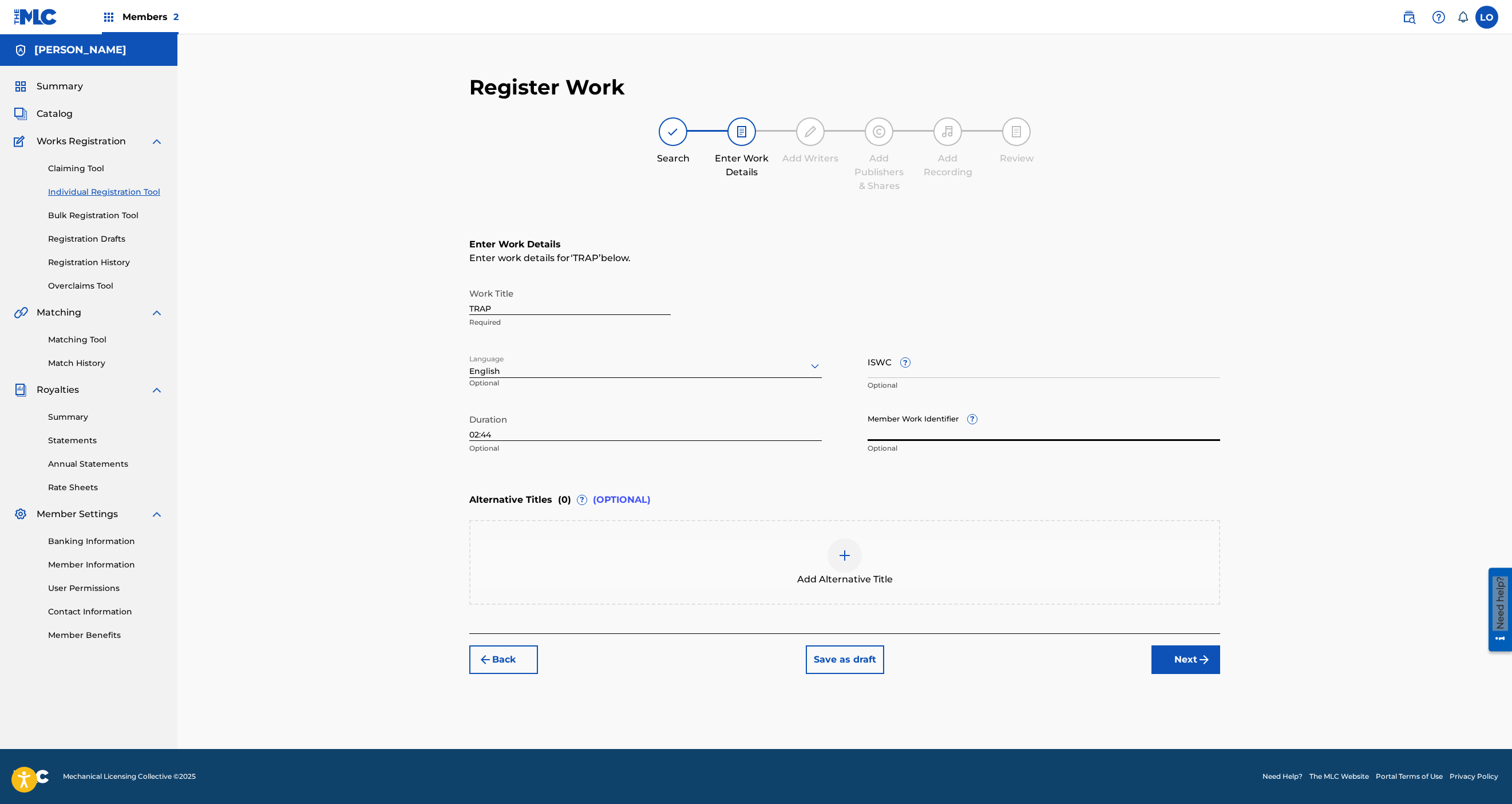 click on "Member Work Identifier   ?" at bounding box center (1044, 424) 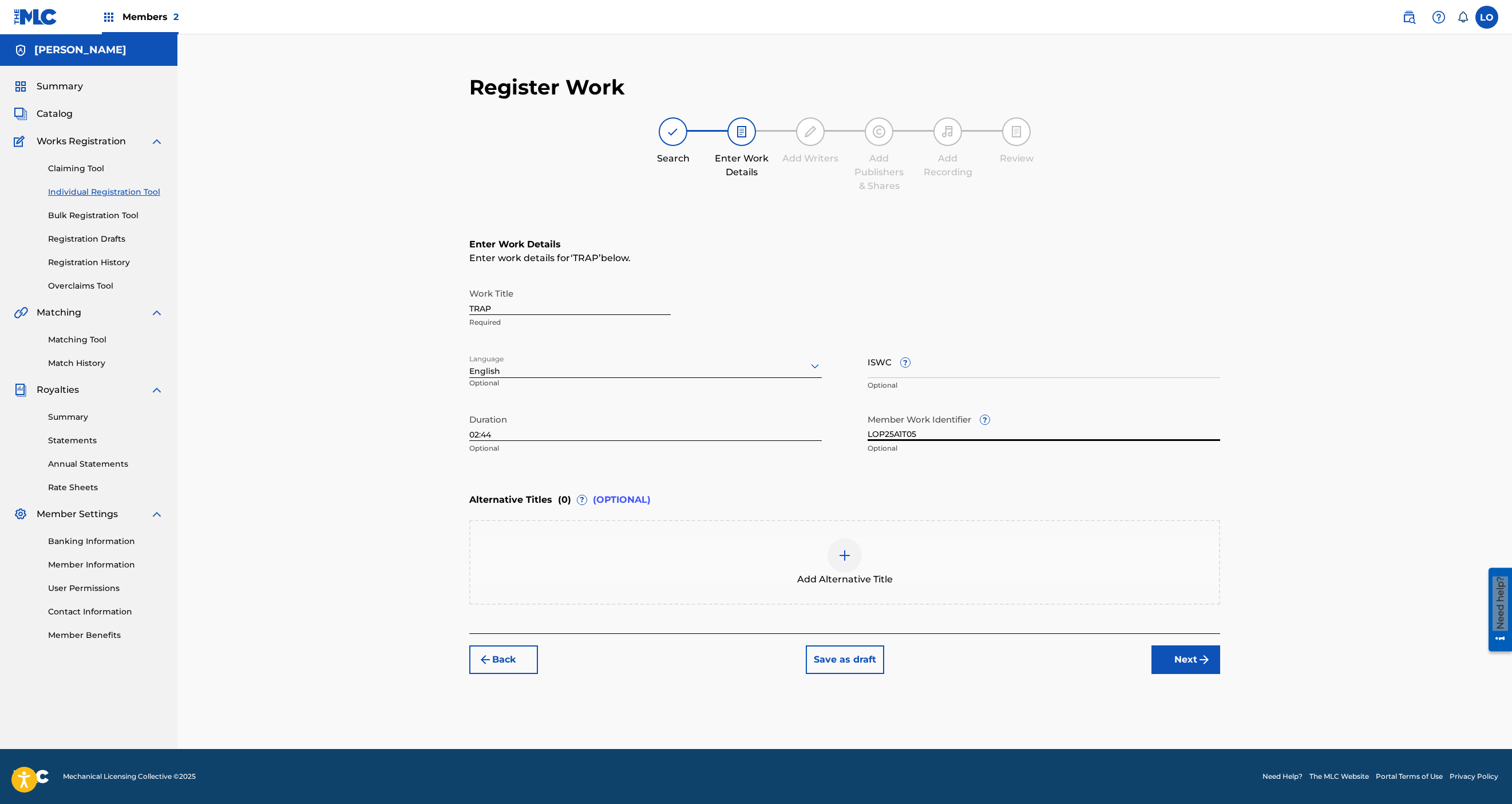 type on "LOP25A1T05" 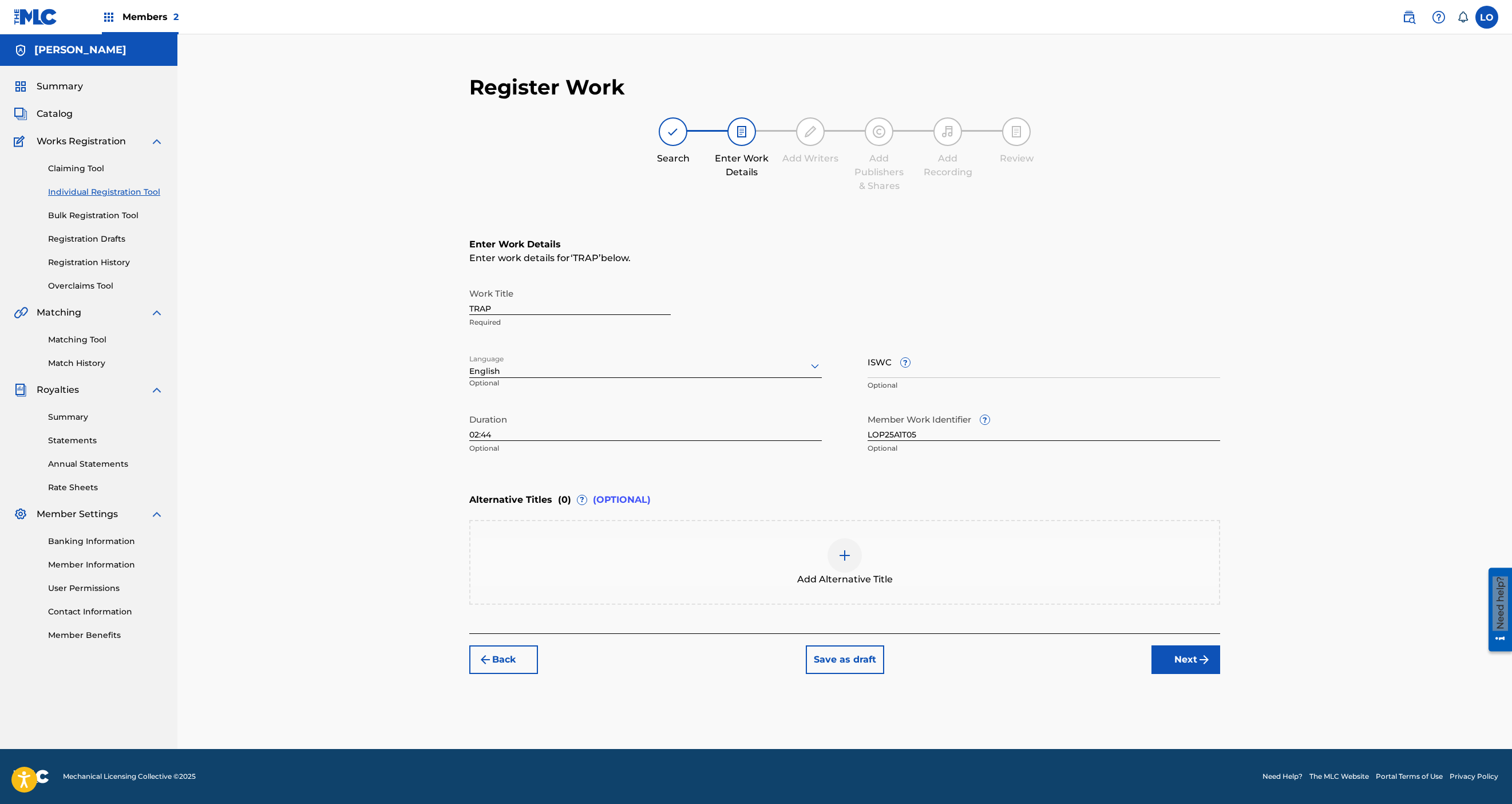 click on "Enter Work Details Enter work details for  ‘ TRAP ’  below. Work Title   TRAP Required Language English Optional ISWC   ? Optional Duration   02:44 Optional Member Work Identifier   ? LOP25A1T05 Optional" at bounding box center (845, 349) 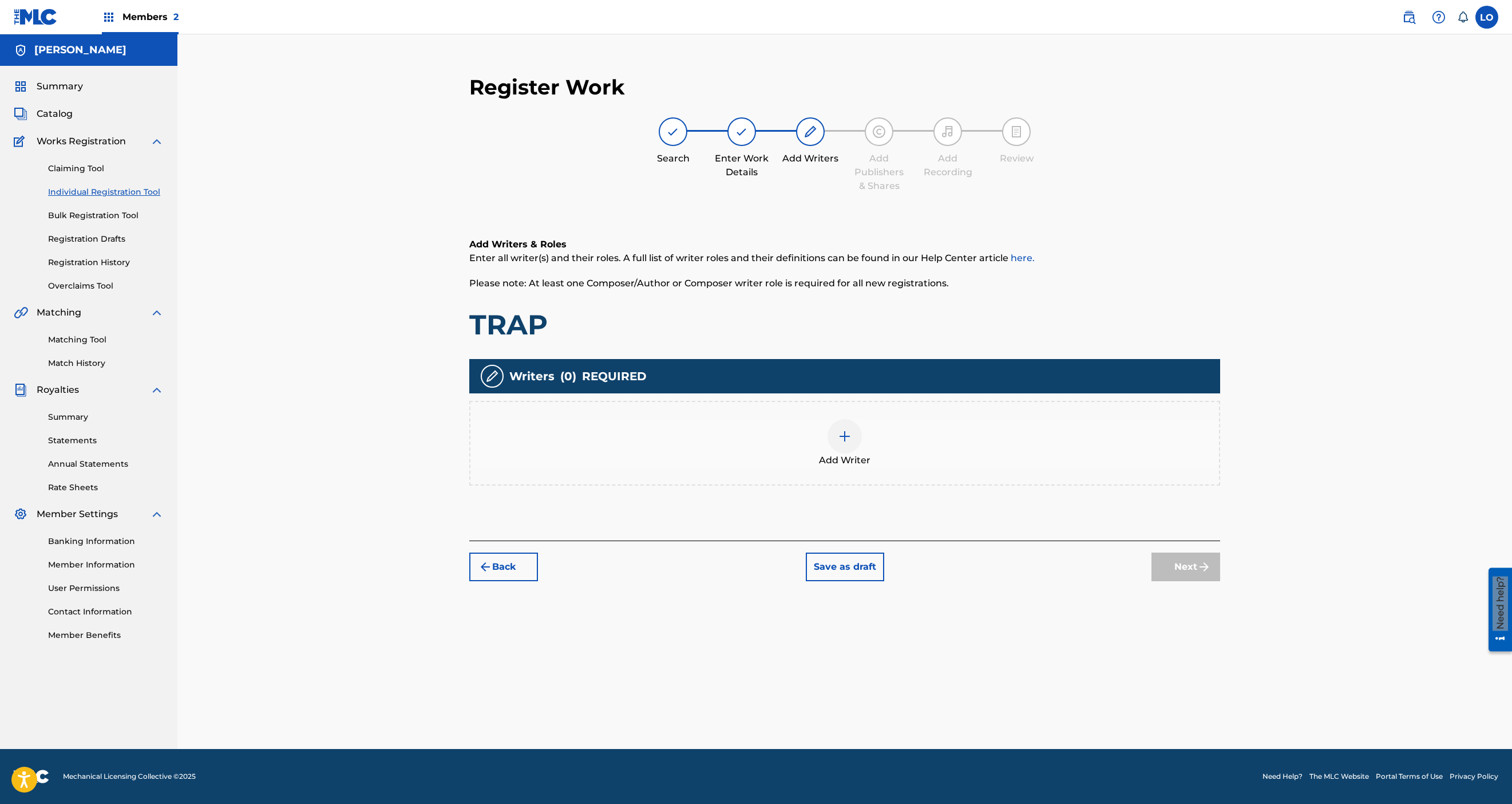 click at bounding box center [845, 436] 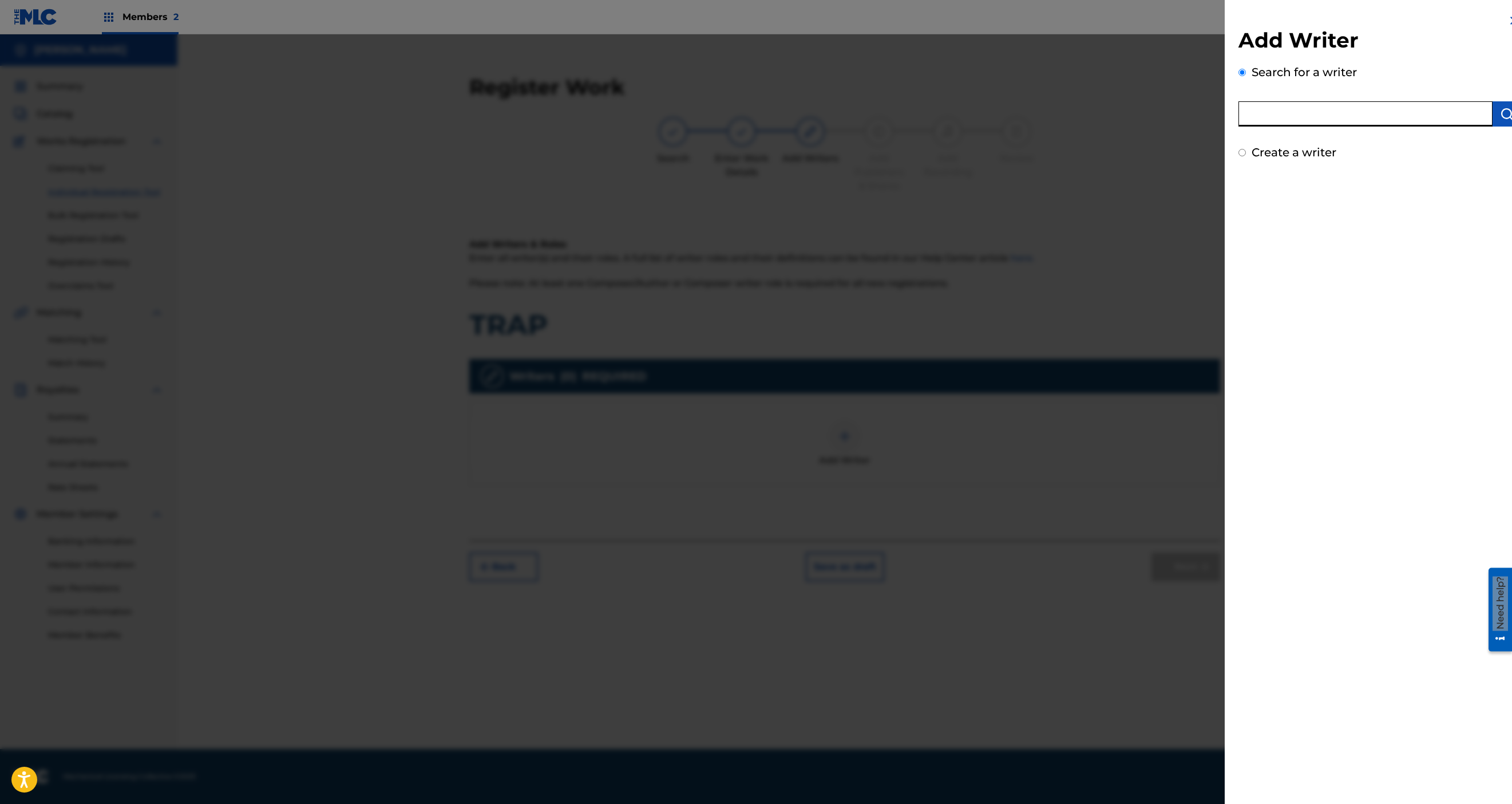 click at bounding box center [1365, 114] 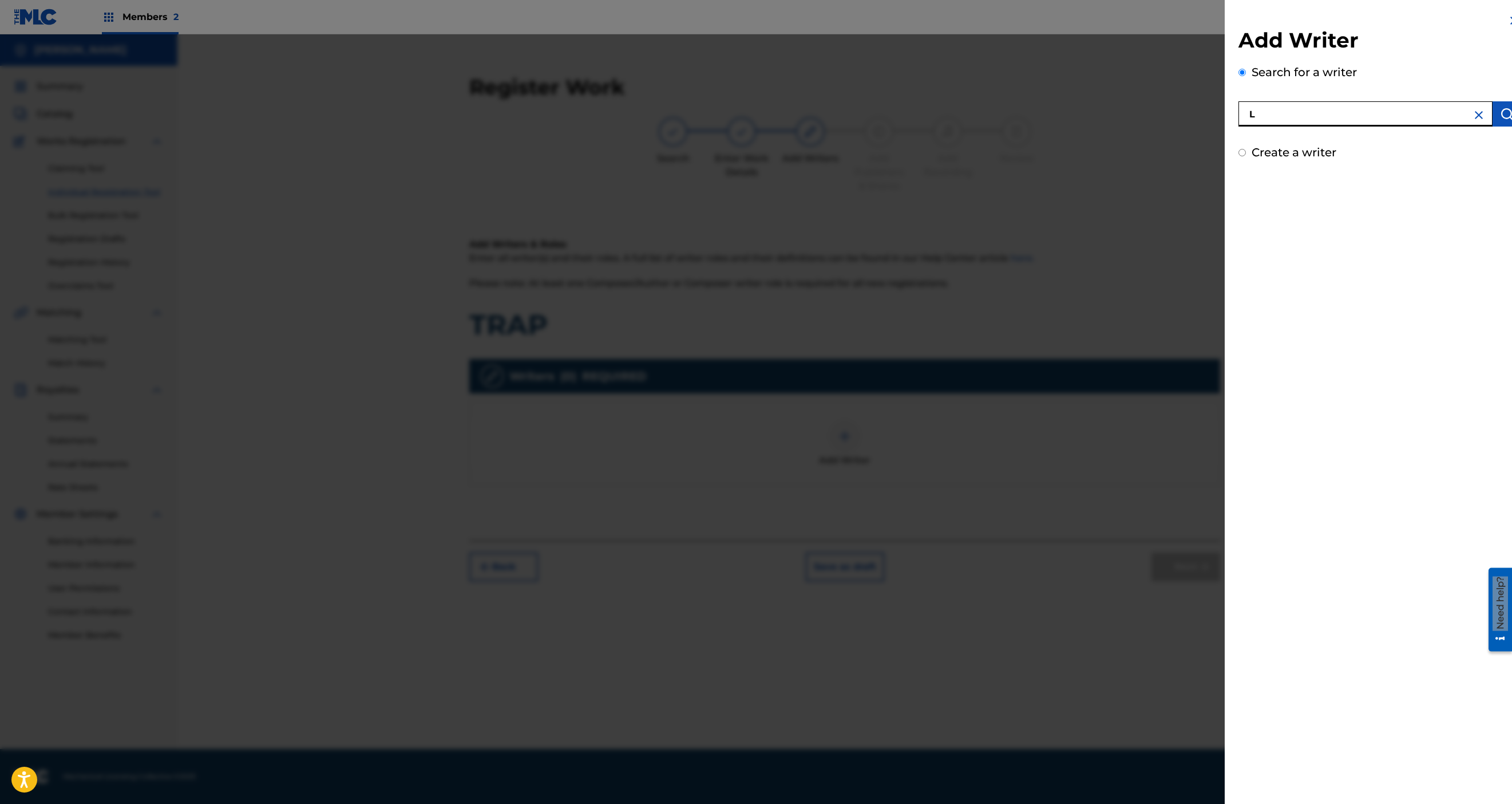 type on "L" 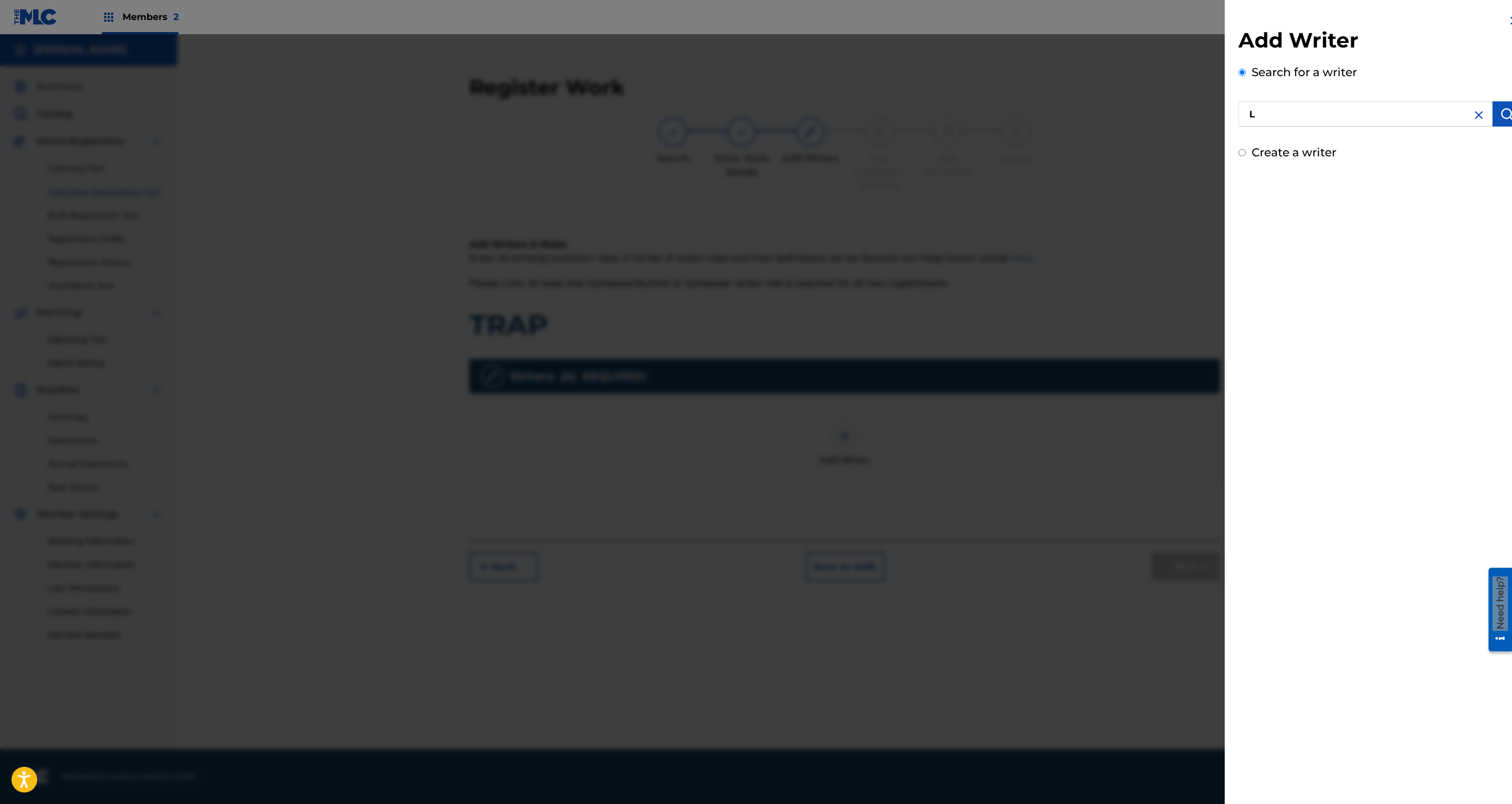 click on "Create a writer" at bounding box center (1294, 152) 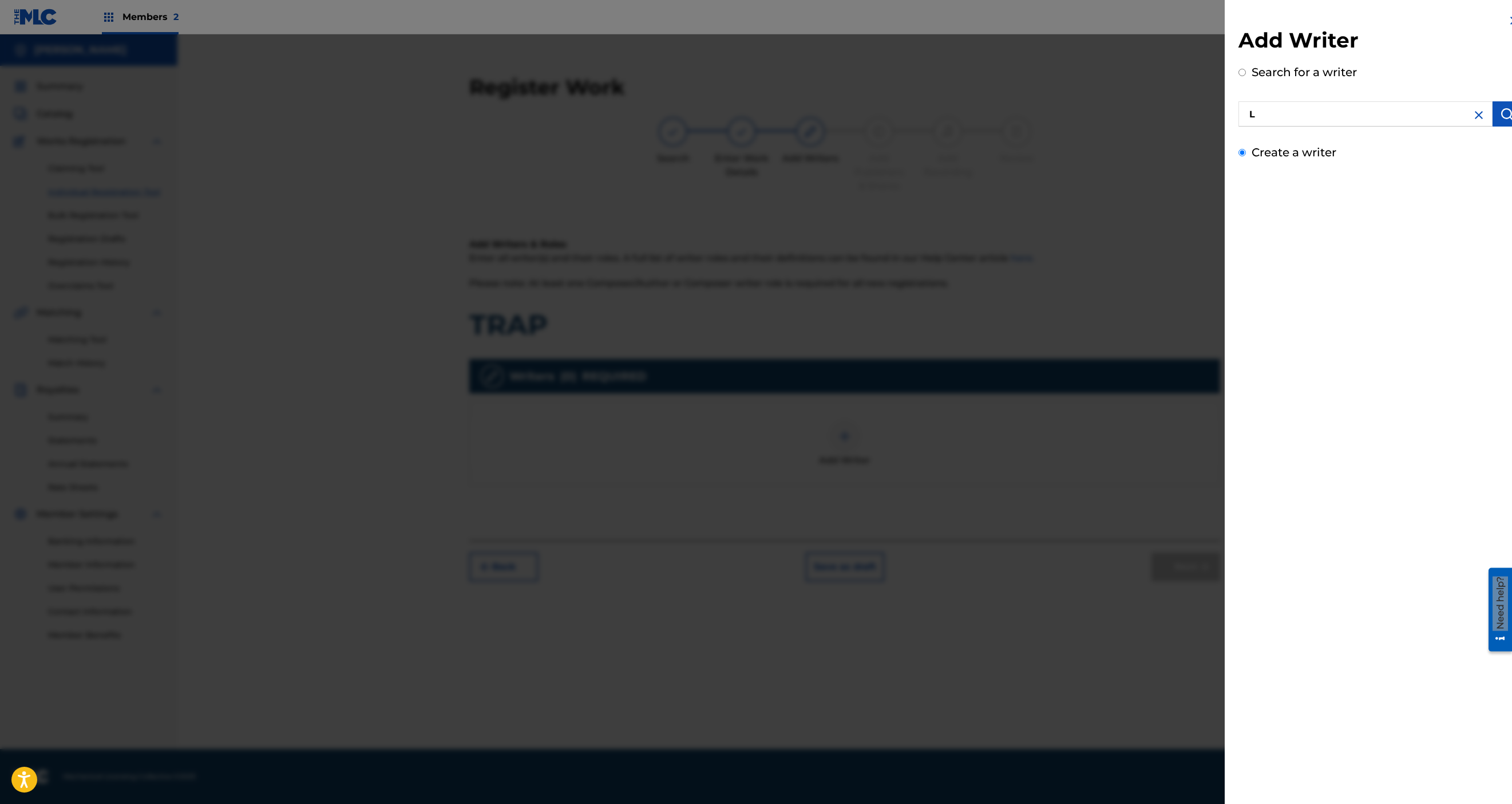 click on "Create a writer" at bounding box center [1242, 152] 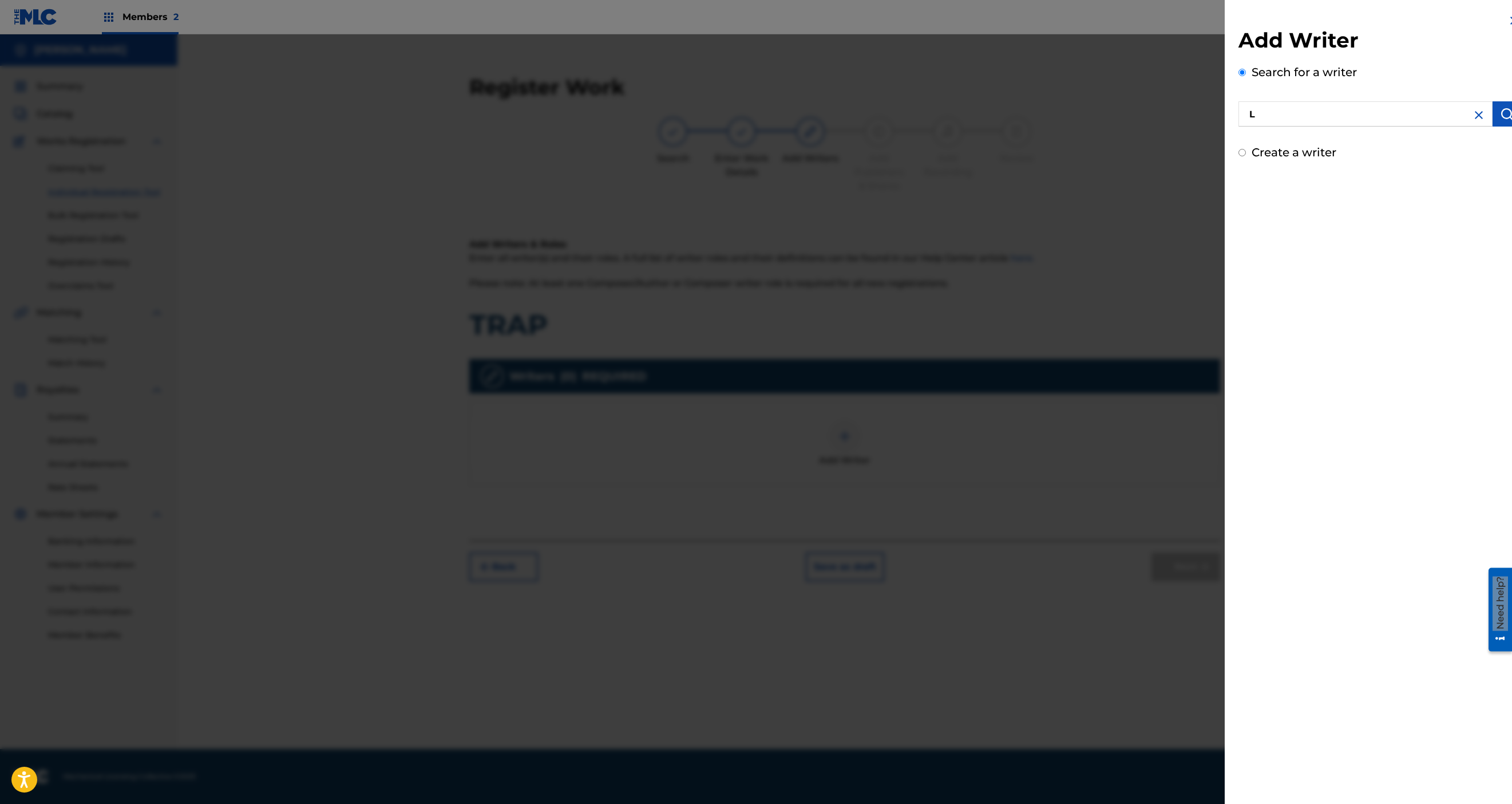 radio on "false" 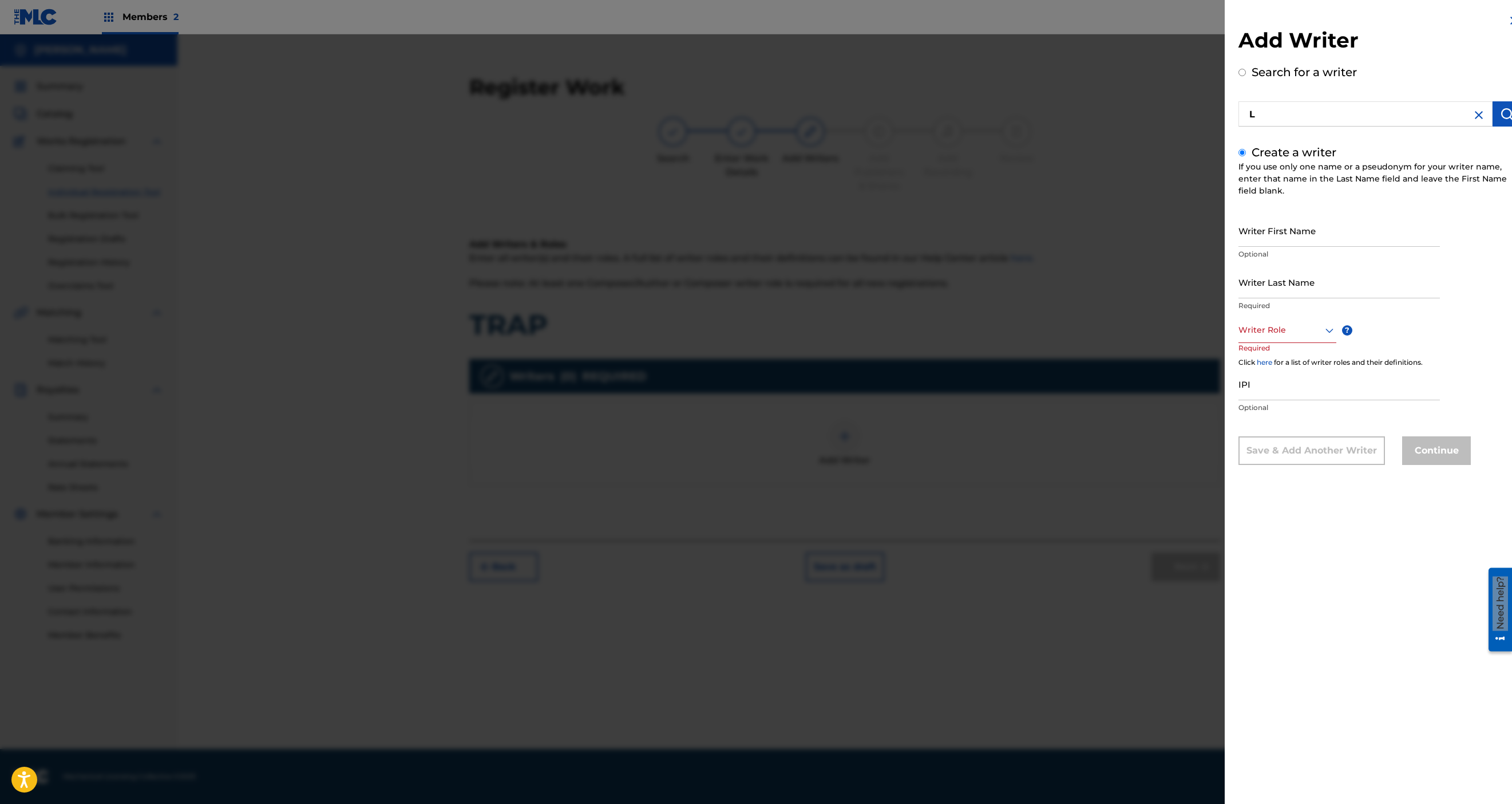 click on "Writer First Name" at bounding box center [1339, 230] 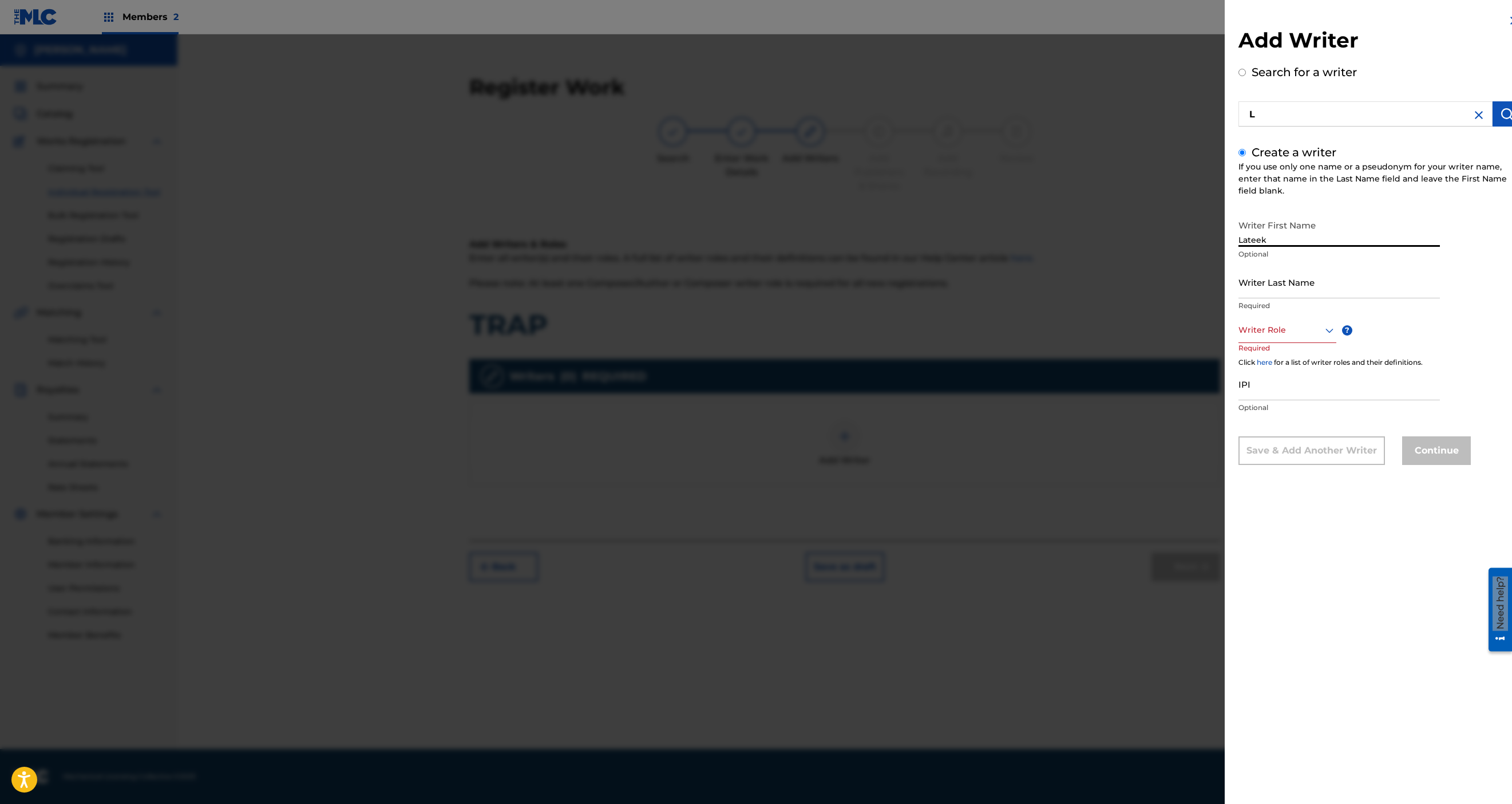 type on "Lateek" 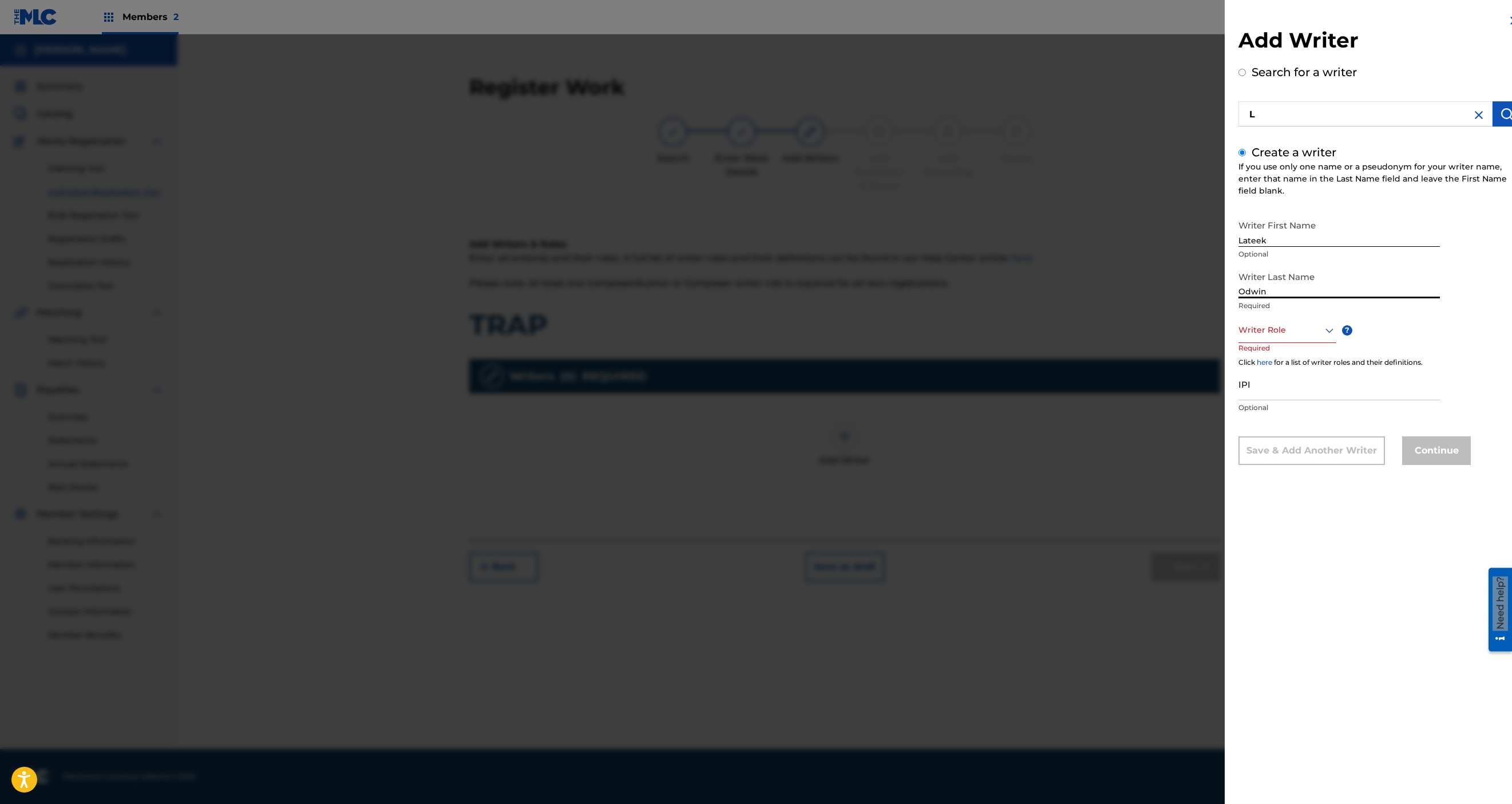 type on "Odwin" 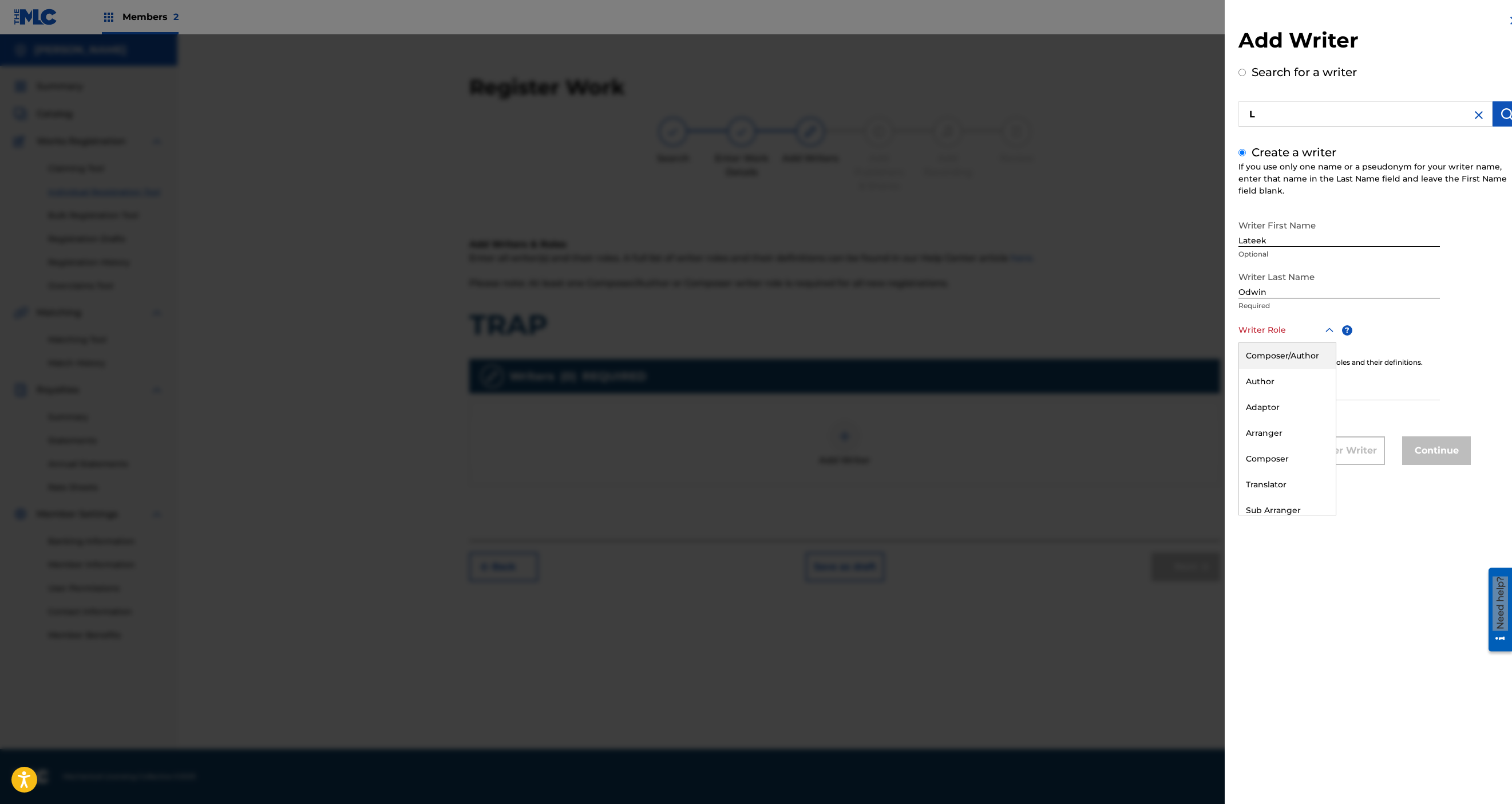 click on "Writer Role" at bounding box center [1287, 330] 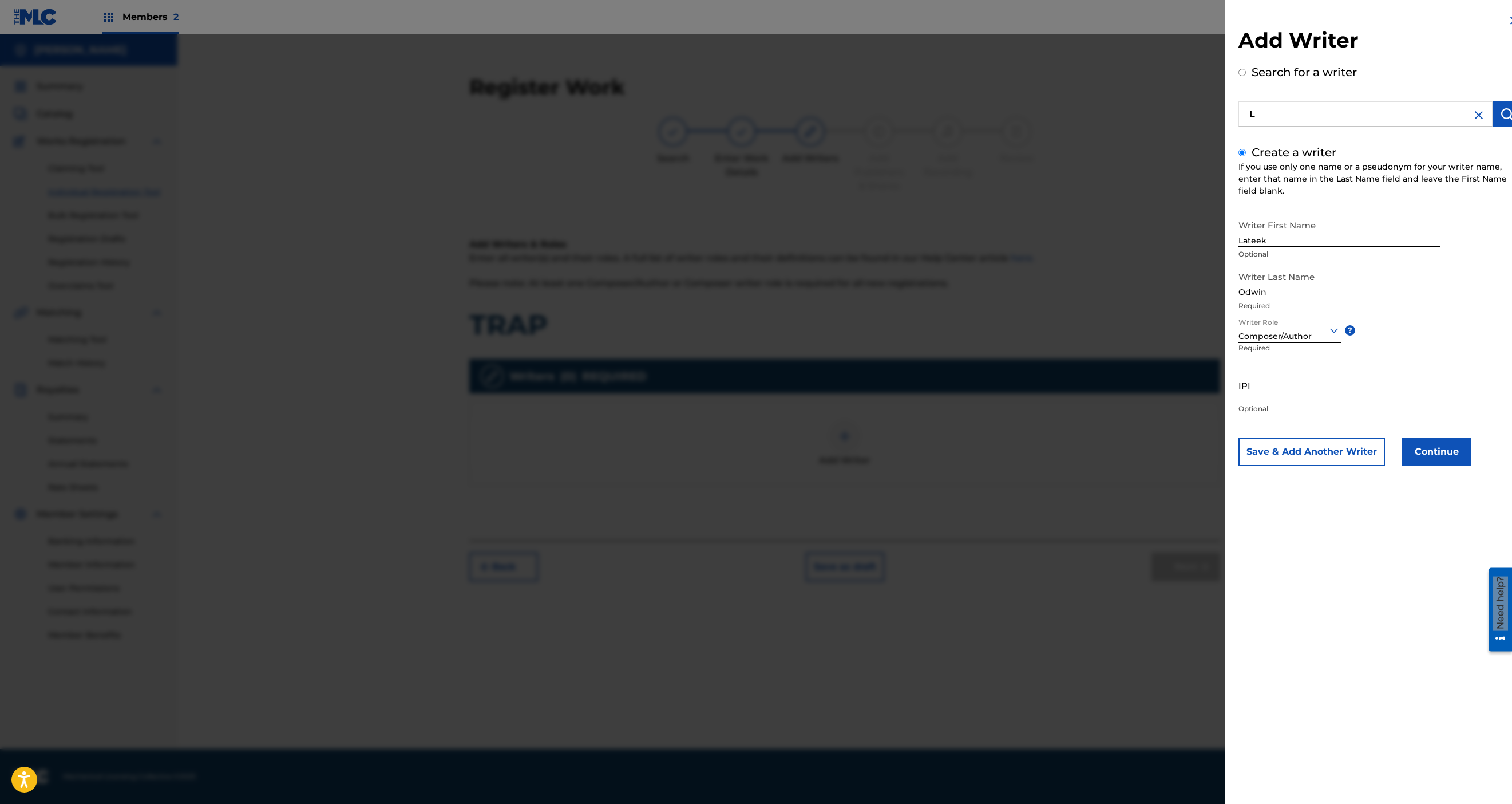 click on "IPI" at bounding box center [1339, 385] 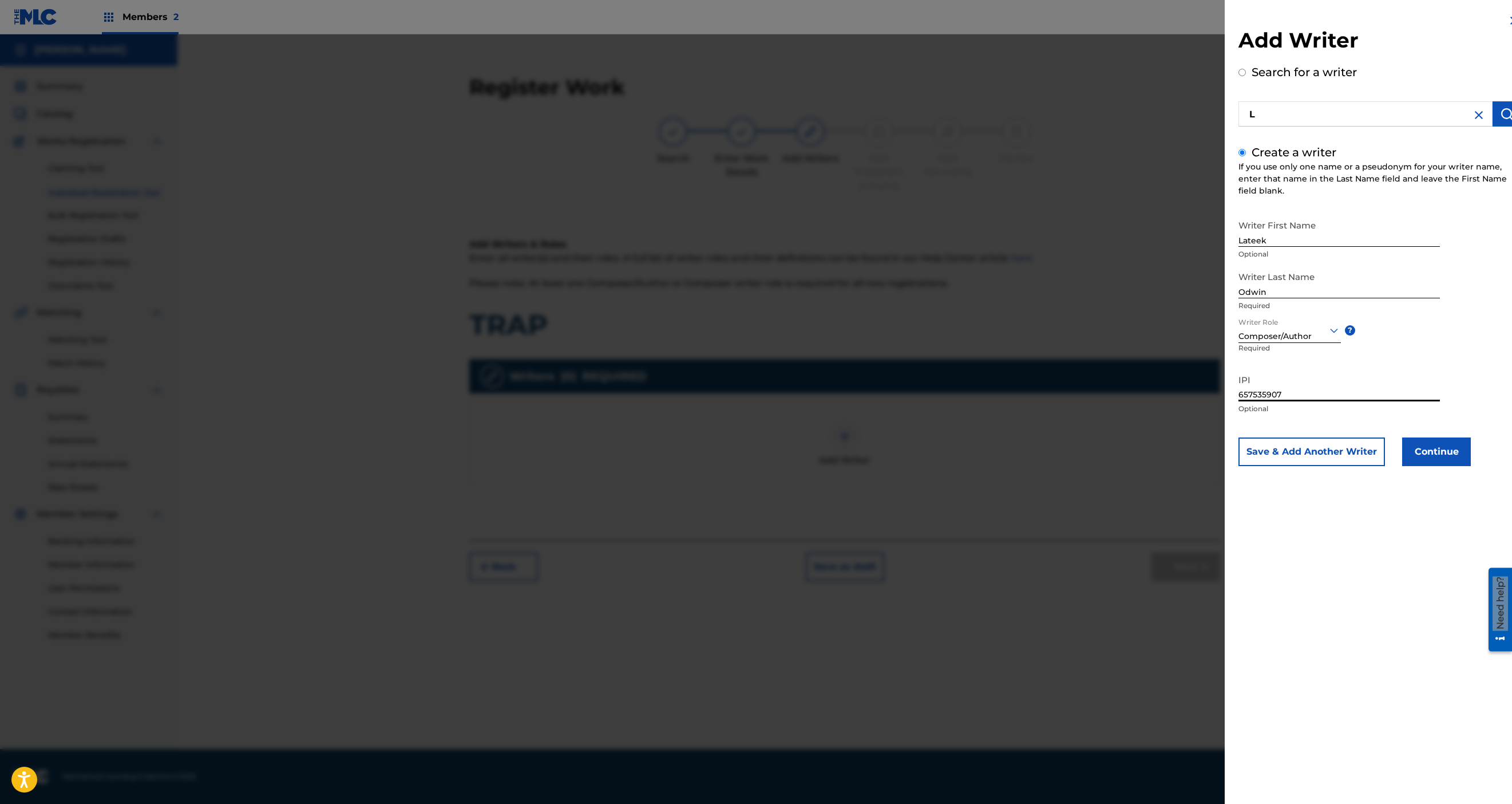 type on "657535907" 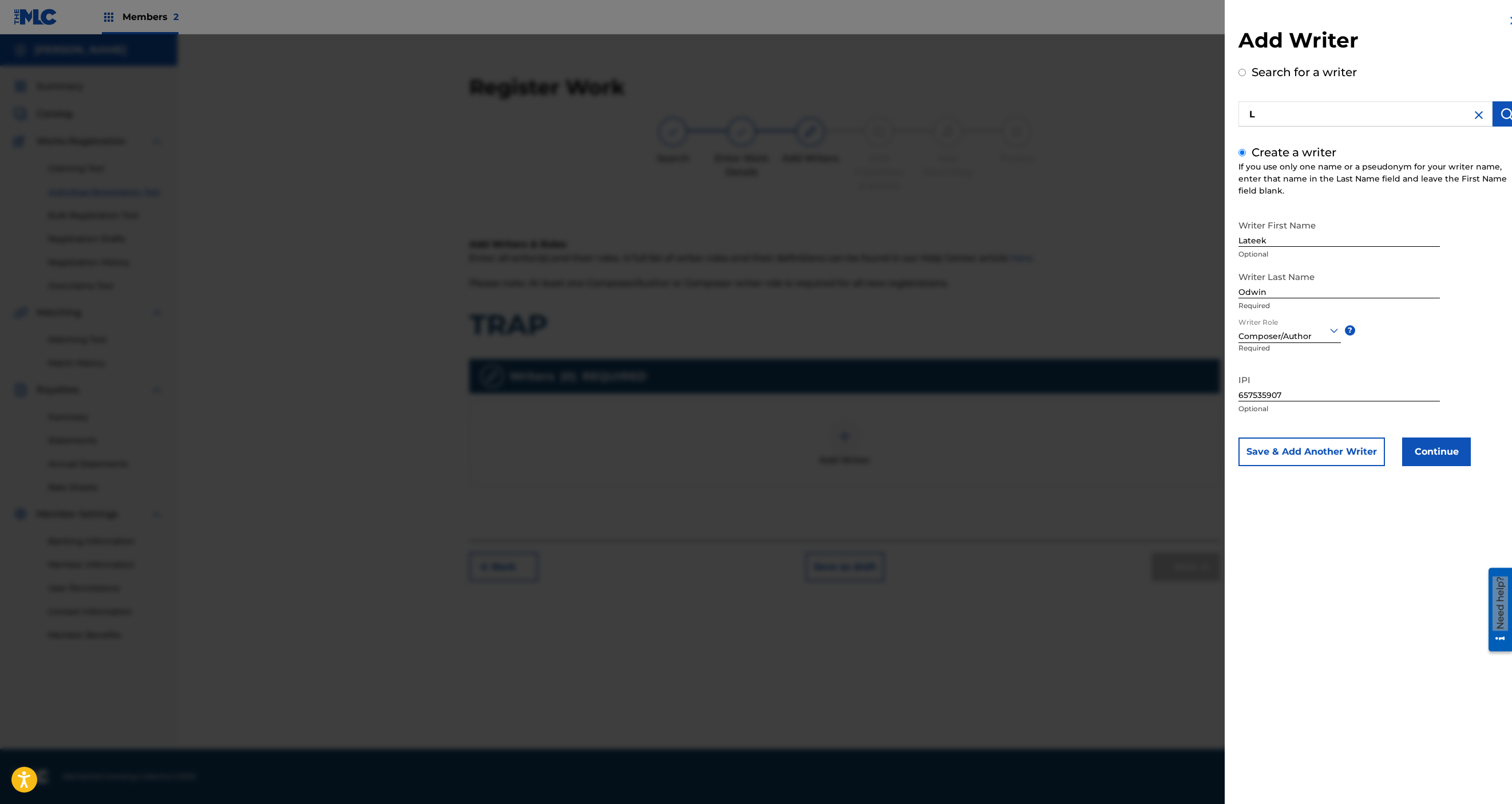 click on "Continue" at bounding box center (1436, 452) 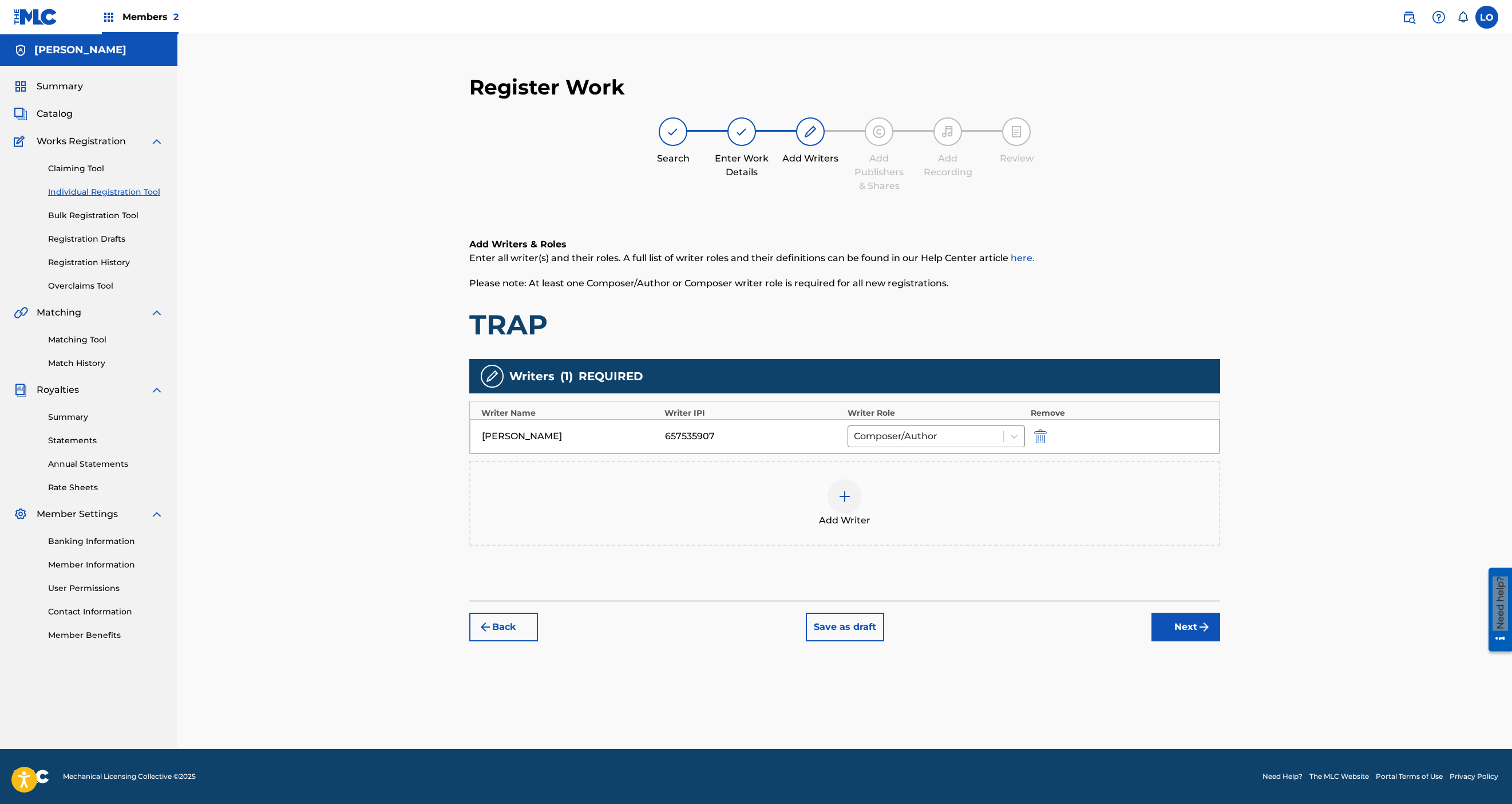 click on "Next" at bounding box center [1186, 627] 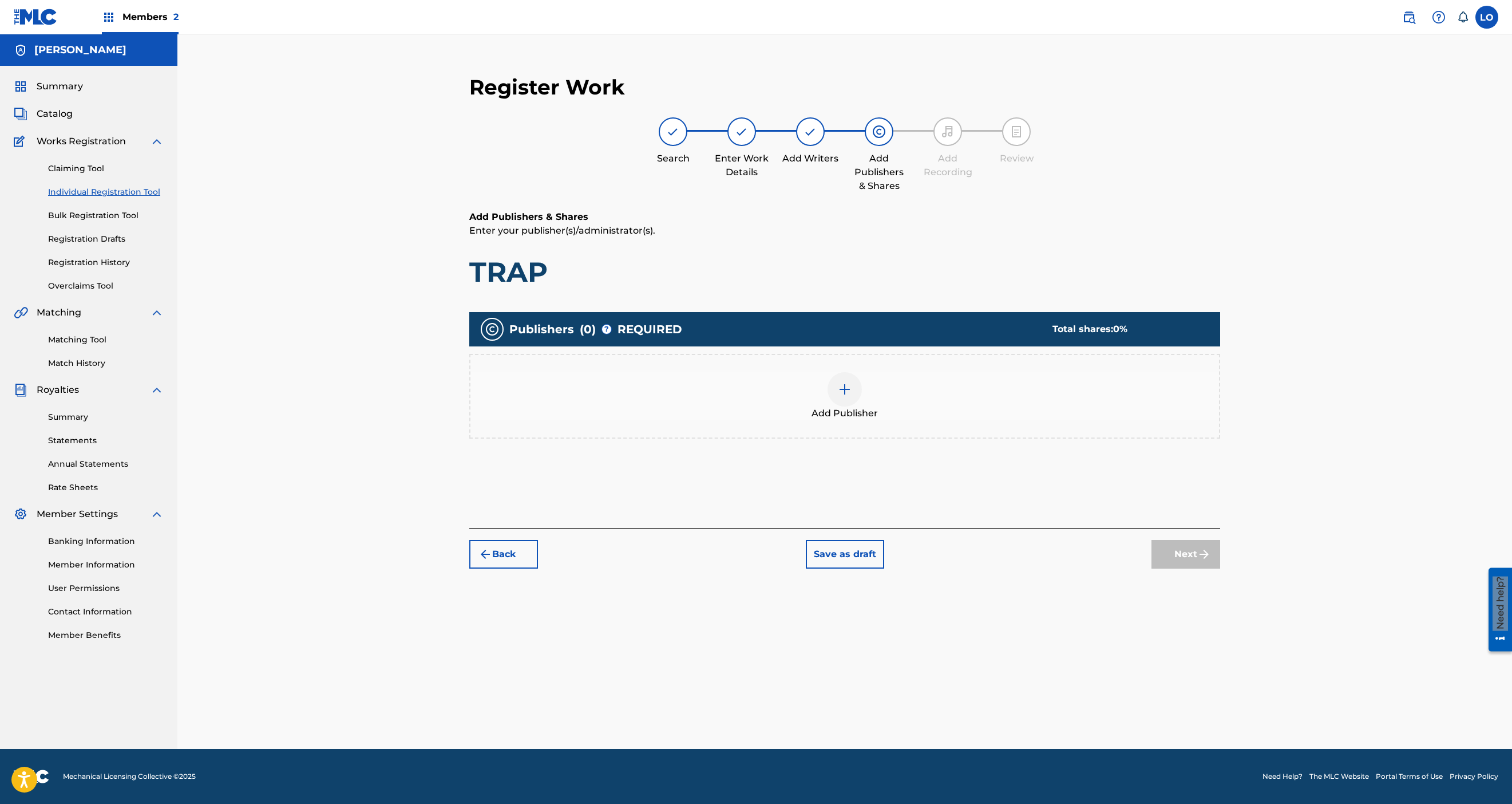 scroll, scrollTop: 52, scrollLeft: 0, axis: vertical 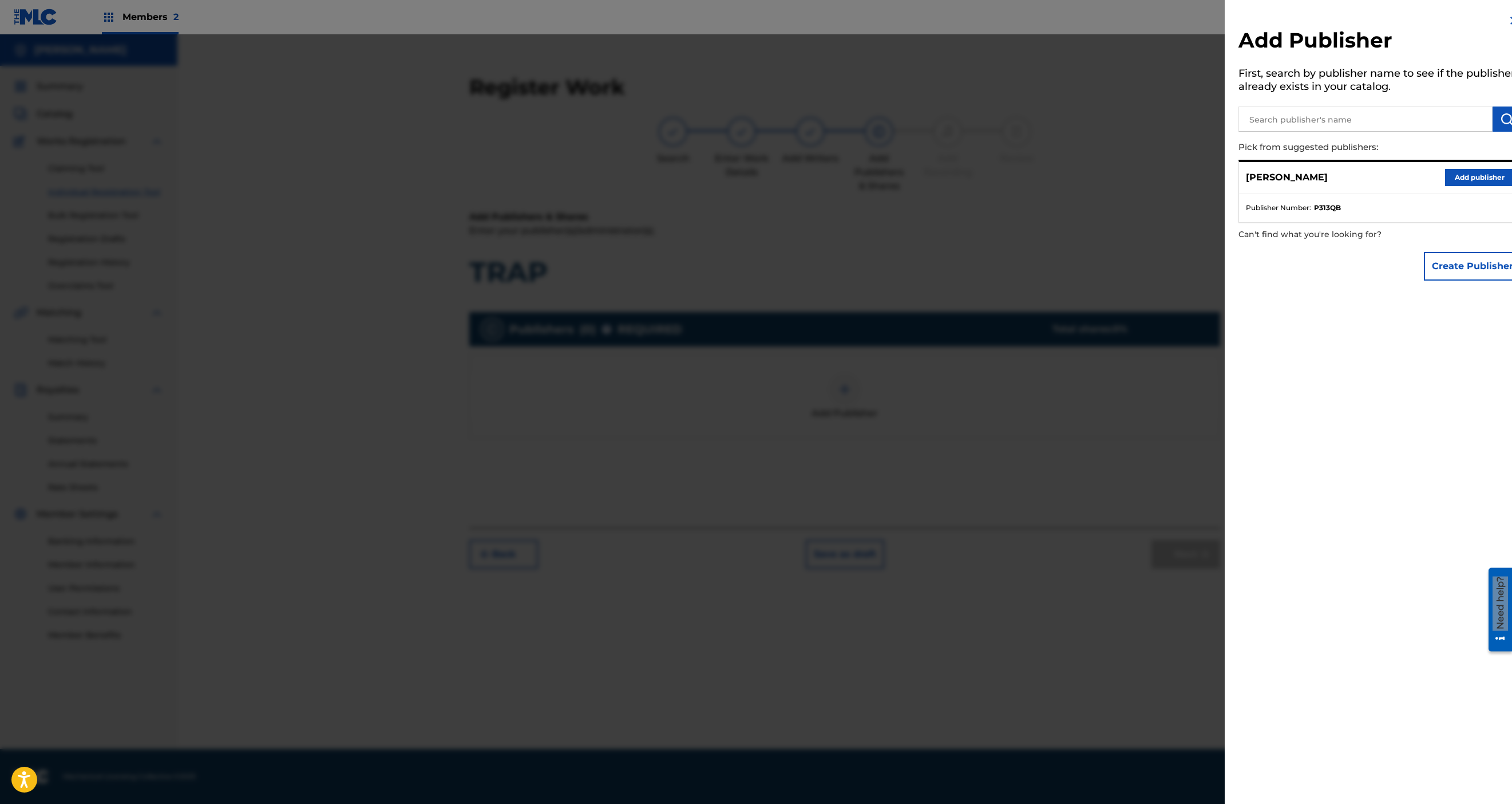 click at bounding box center (1365, 119) 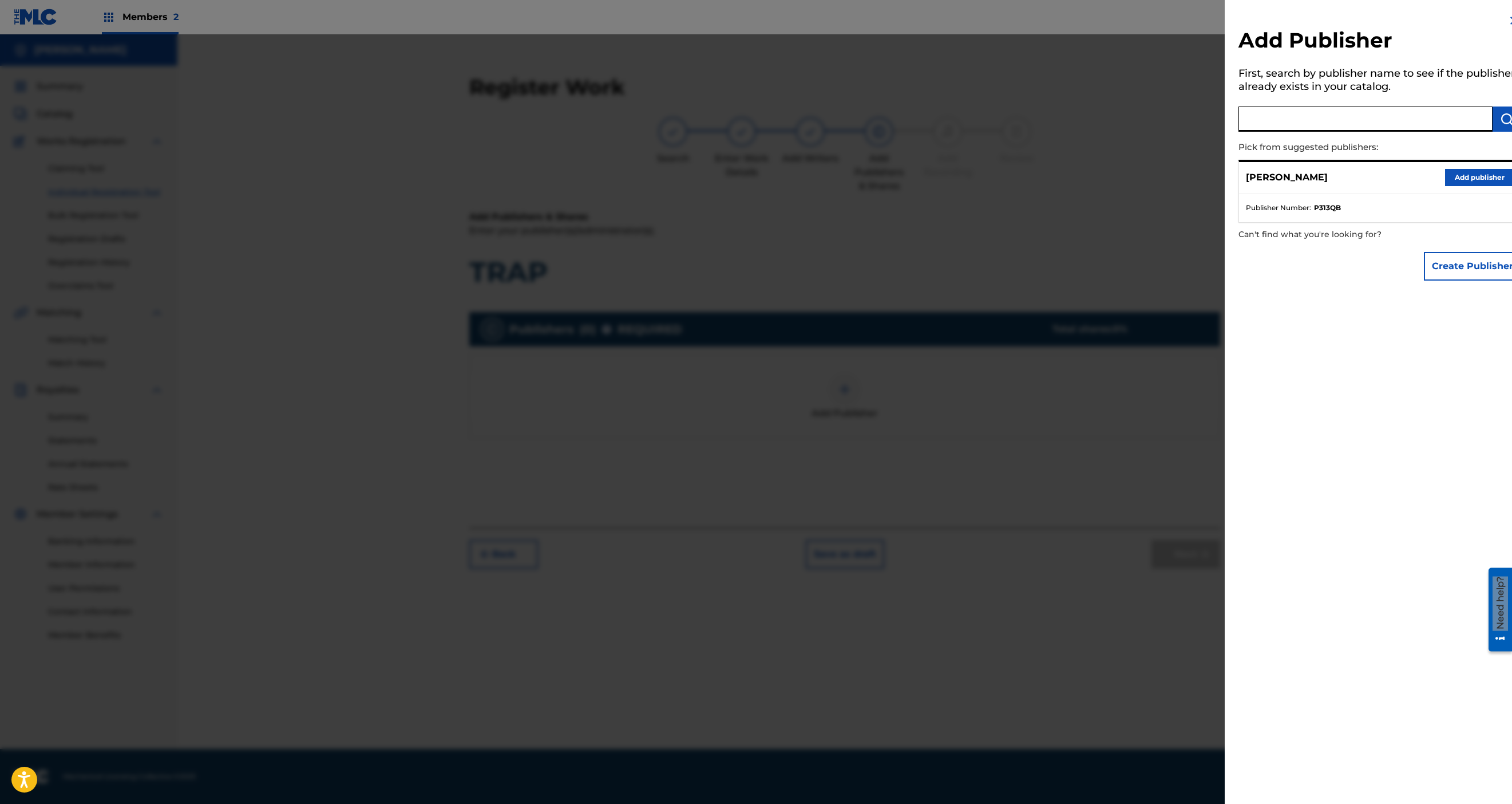 click on "Create Publisher" at bounding box center [1473, 266] 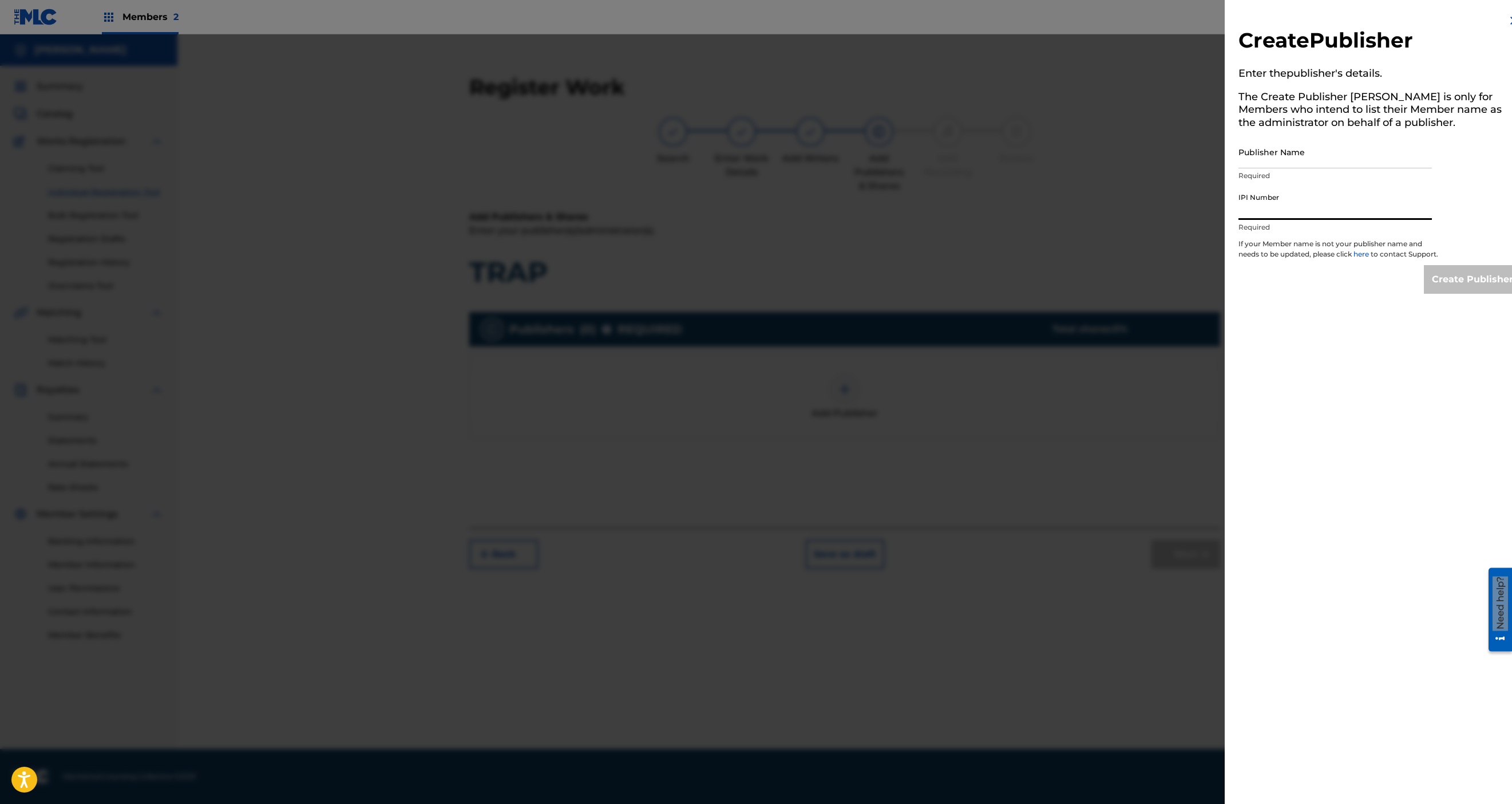 click on "IPI Number" at bounding box center [1335, 203] 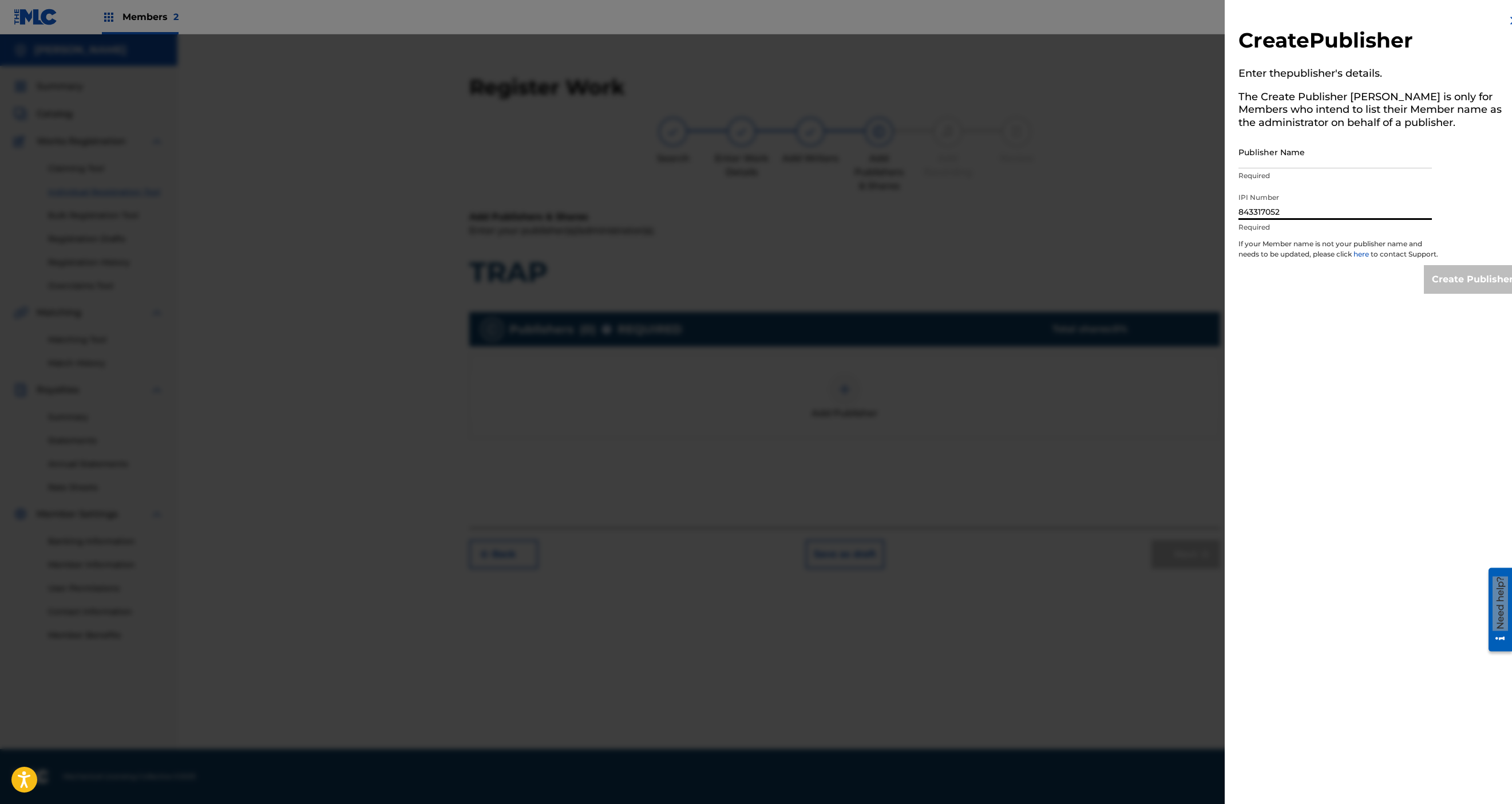 type on "843317052" 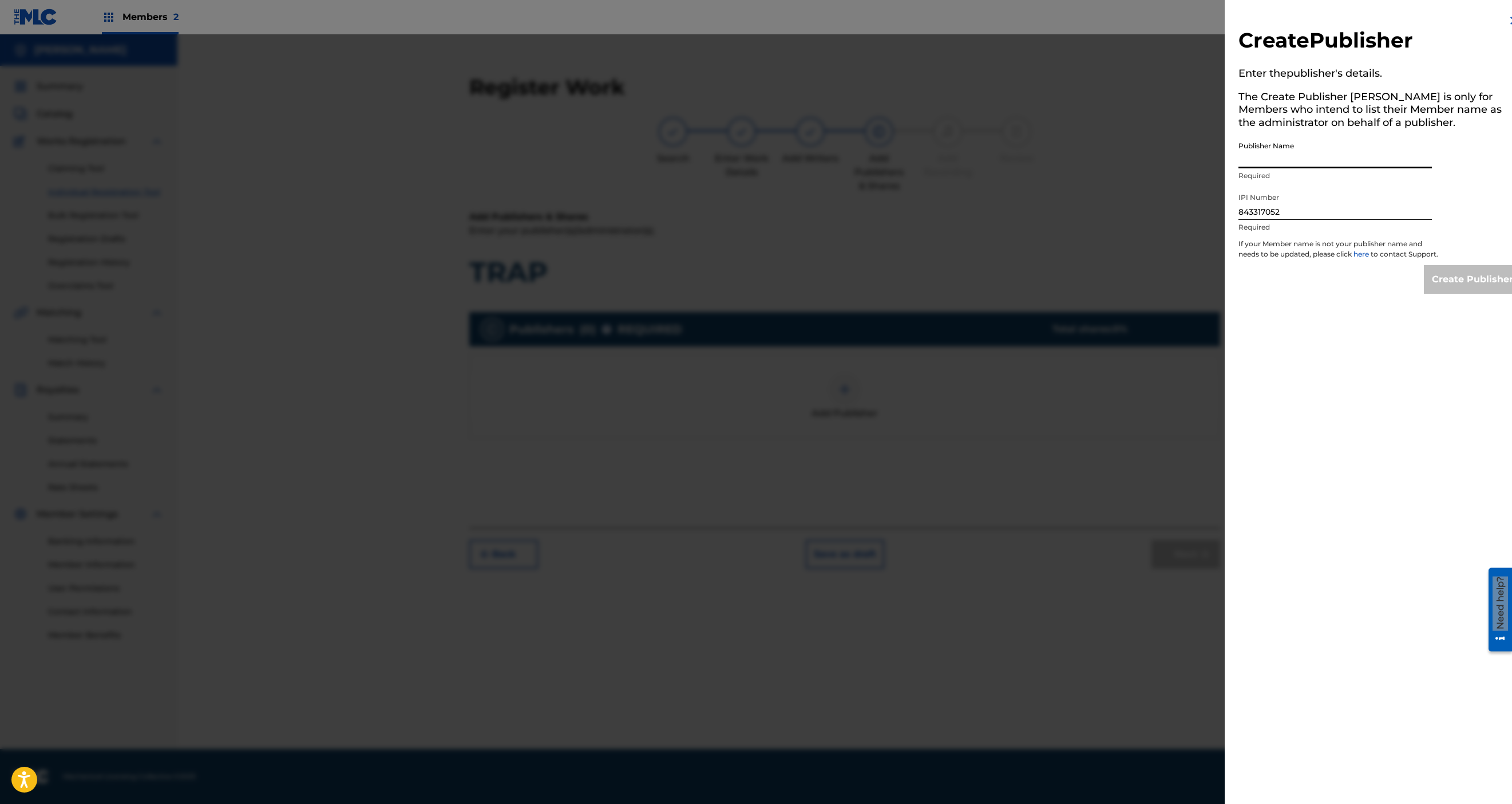 click on "Publisher Name" at bounding box center (1335, 152) 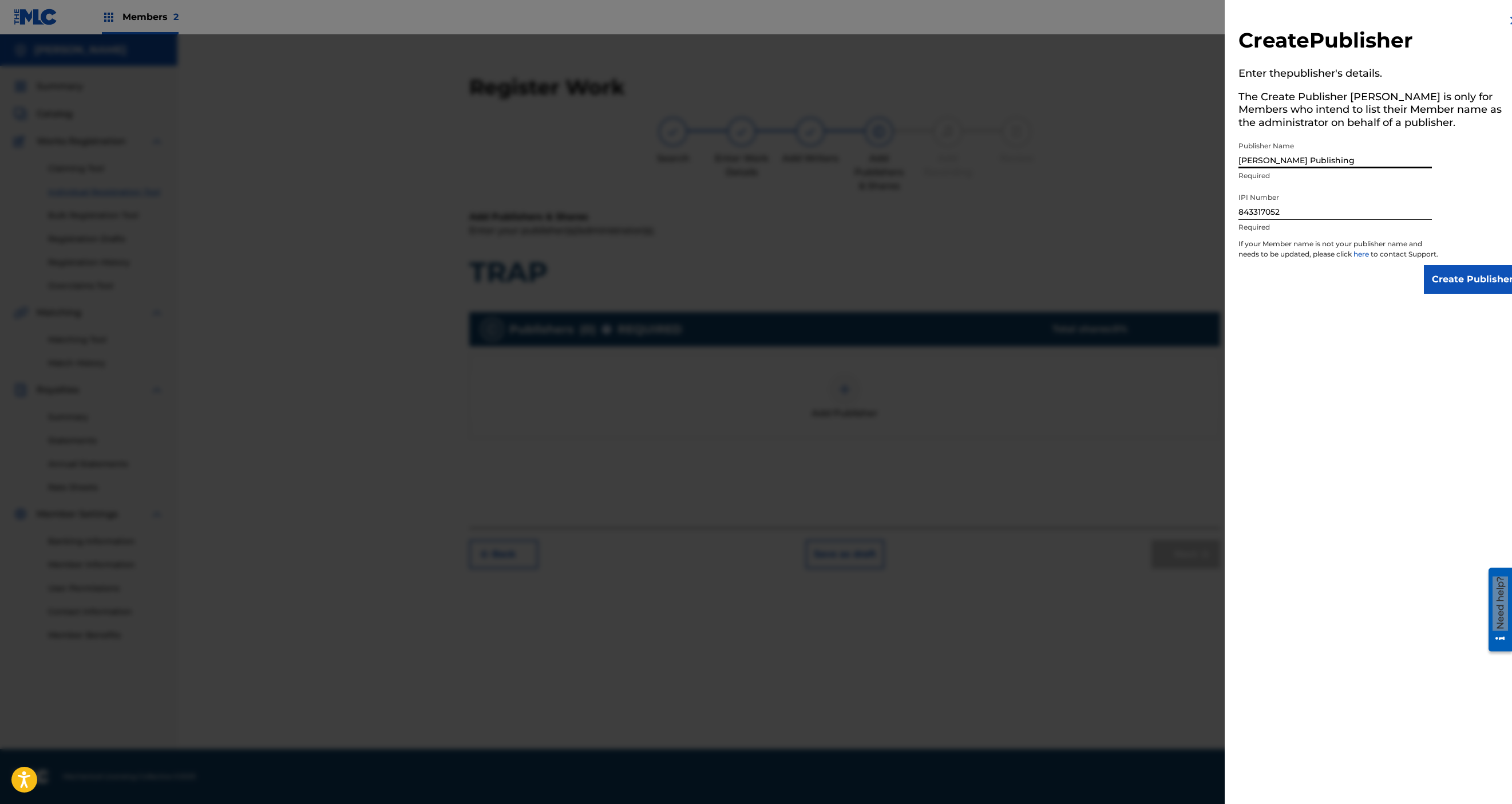 type on "[PERSON_NAME] Publishing" 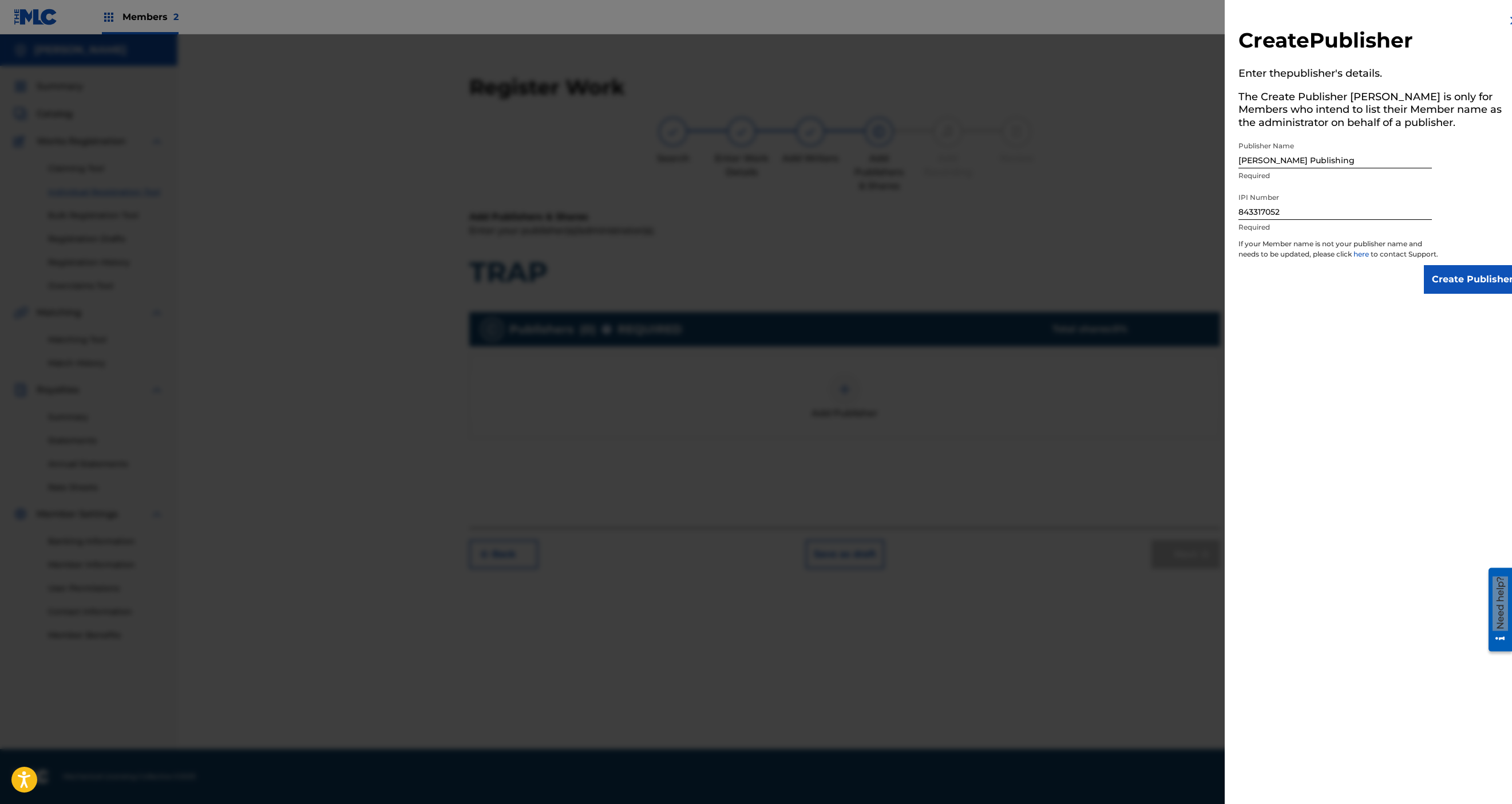 click on "Create Publisher" at bounding box center (1473, 279) 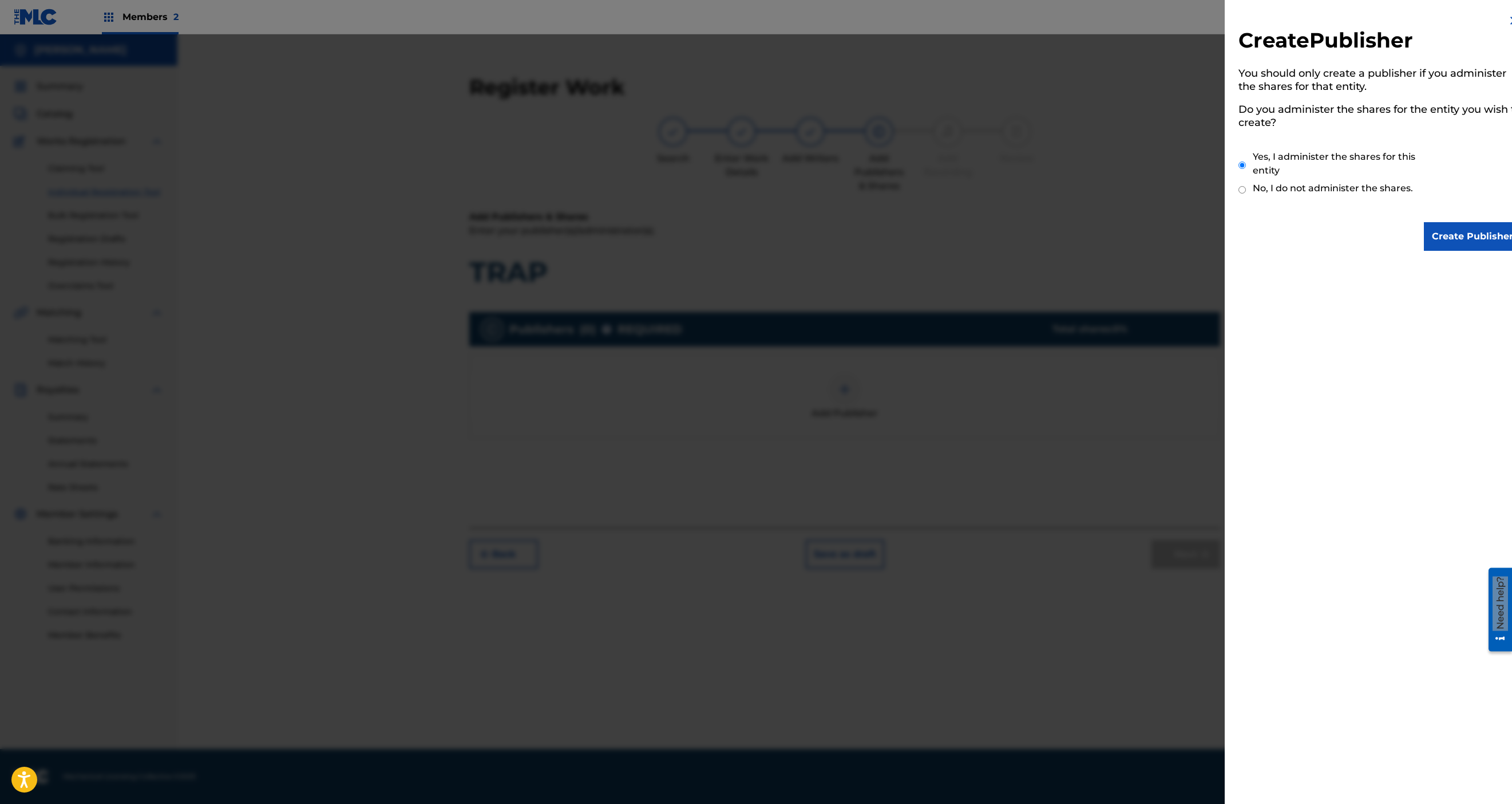 click on "Create Publisher" at bounding box center [1473, 237] 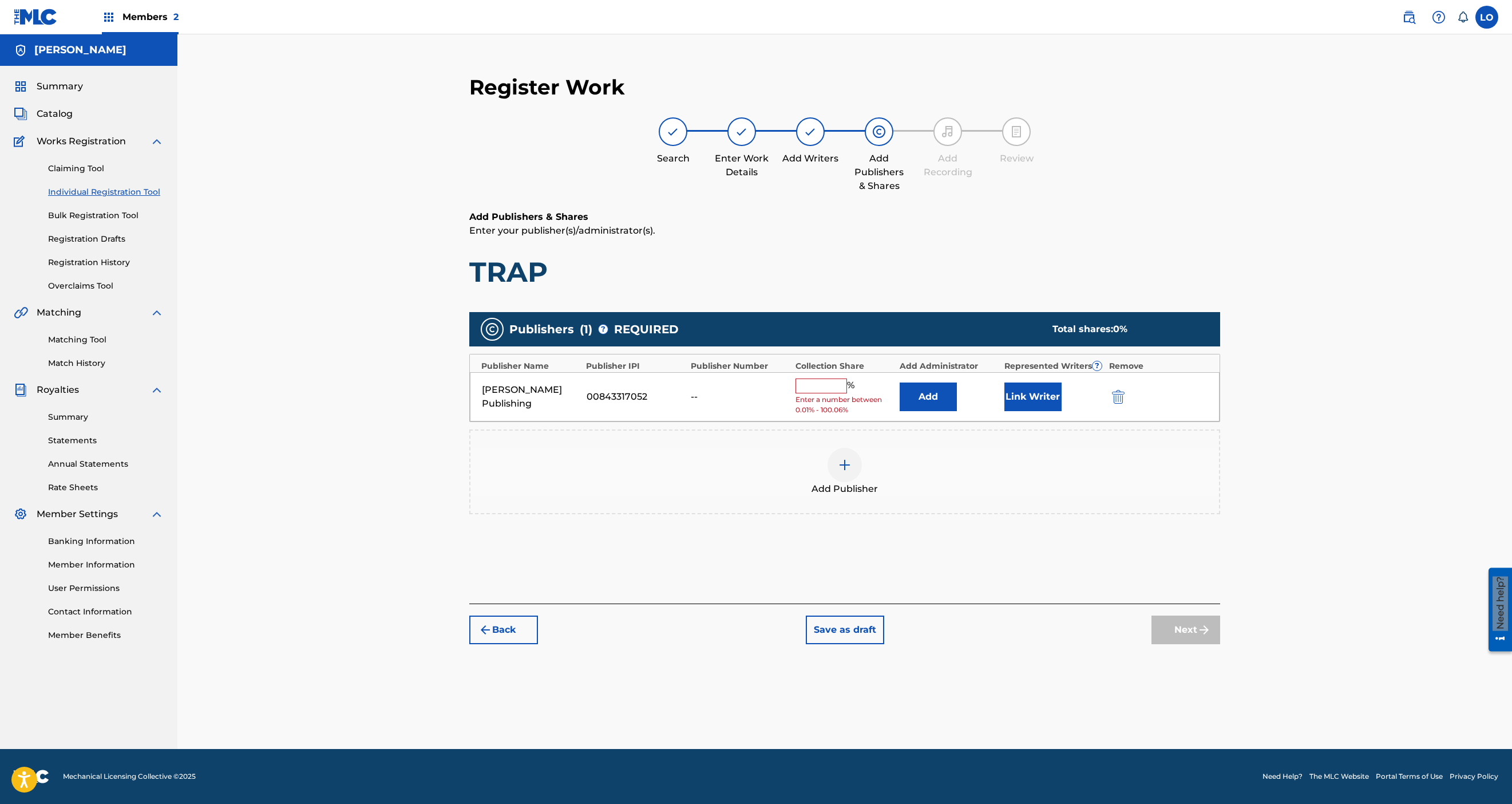 click at bounding box center [821, 386] 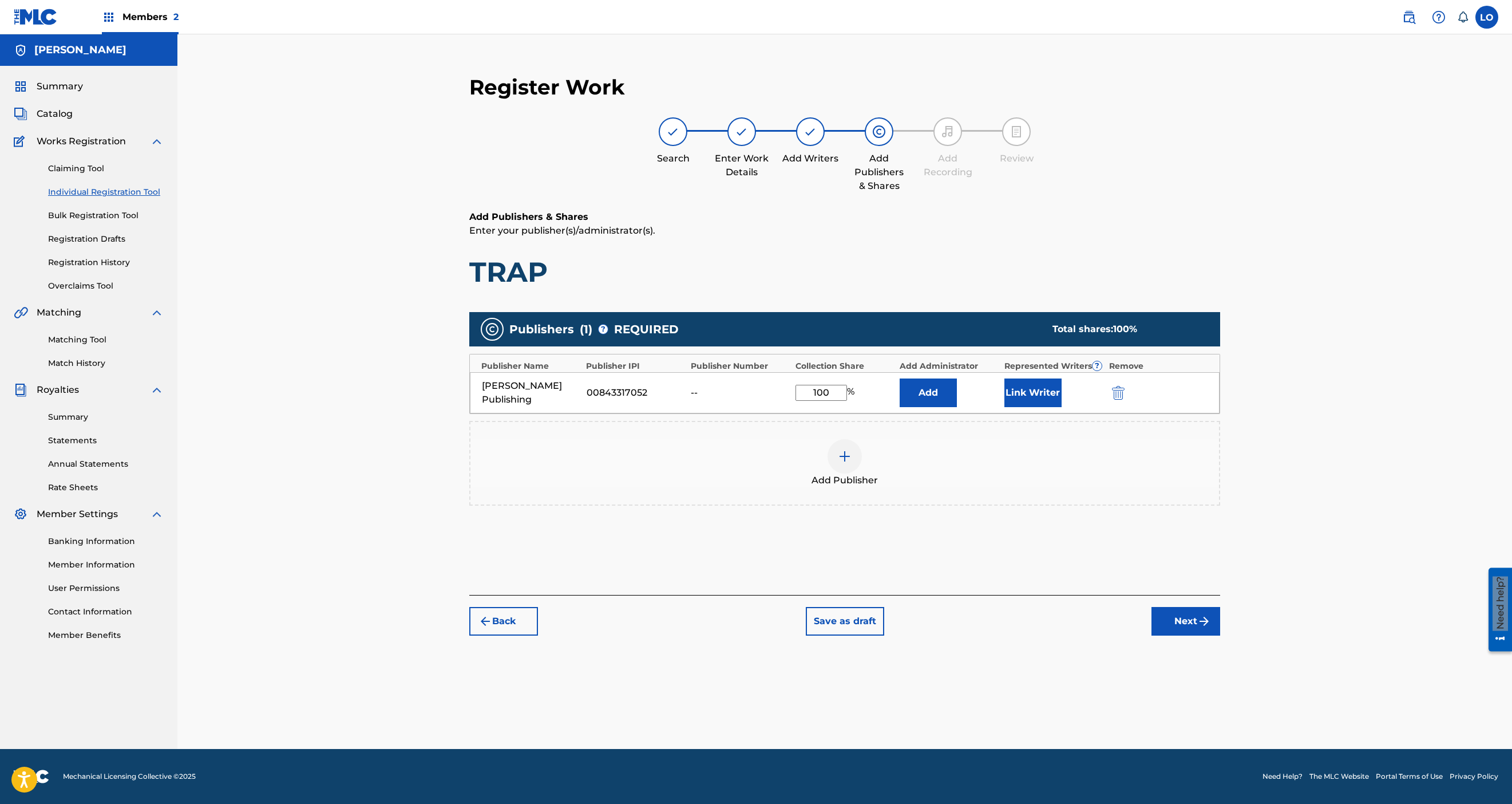 type on "100" 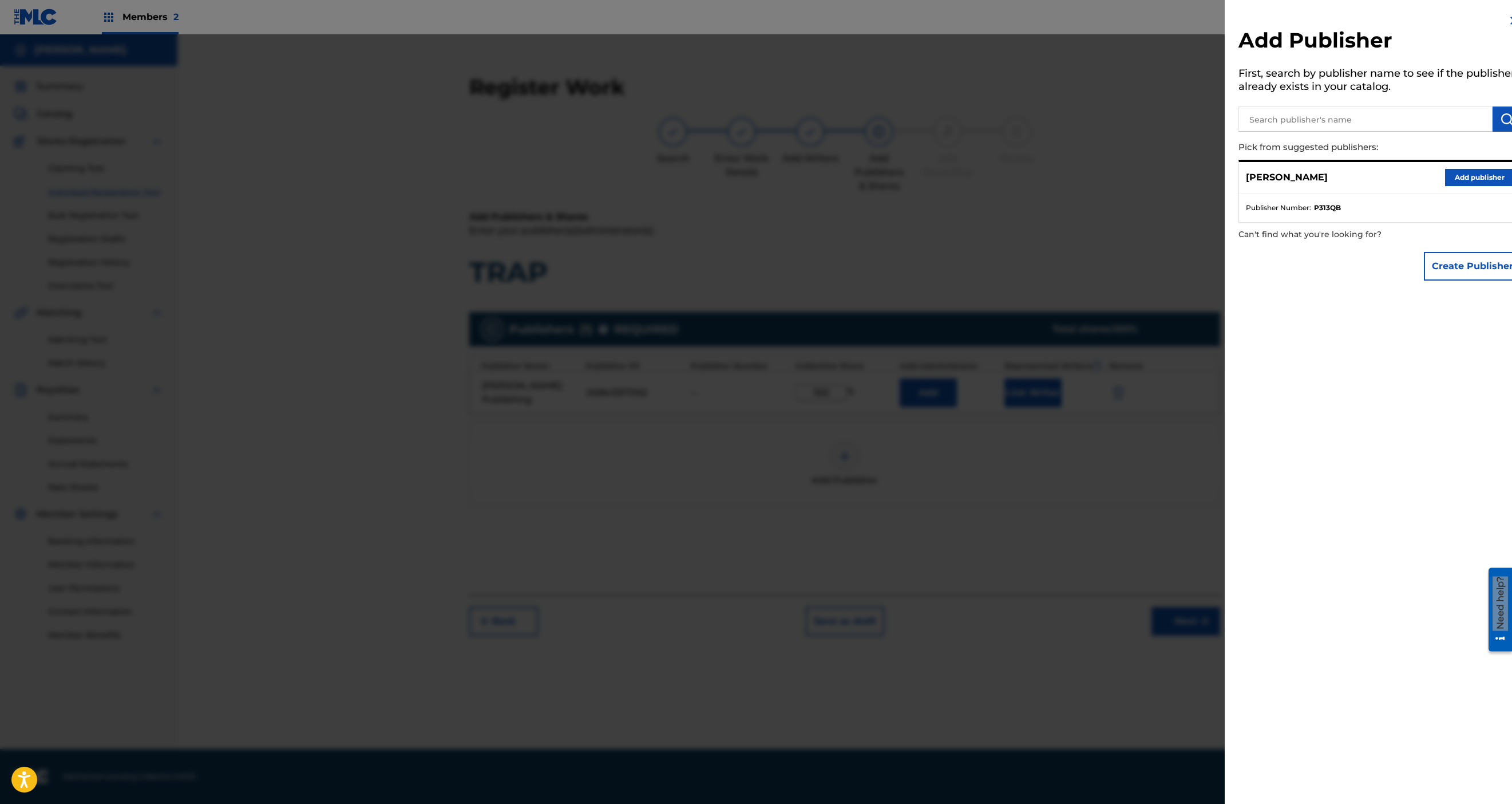 click at bounding box center [756, 436] 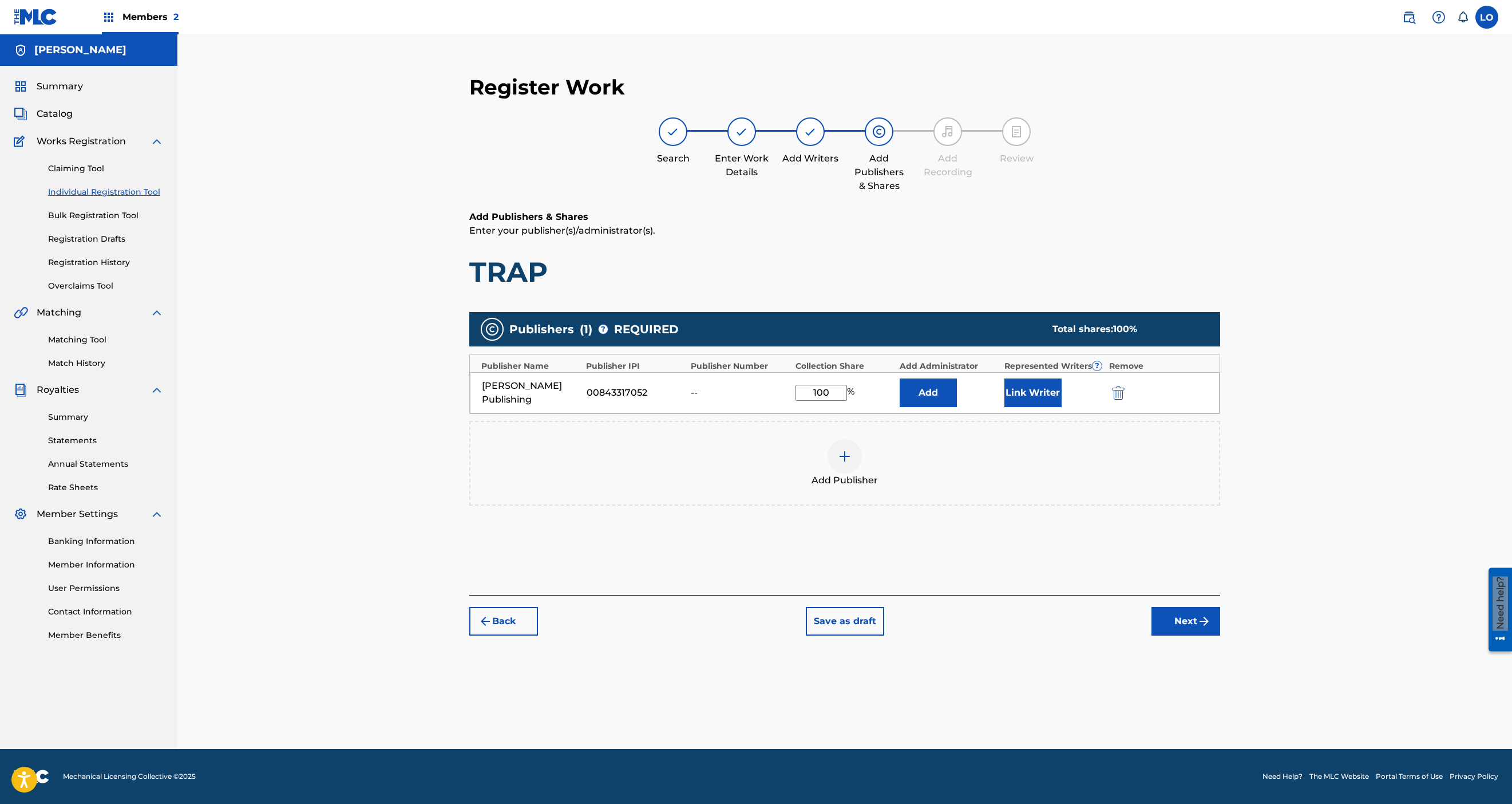 click at bounding box center (845, 456) 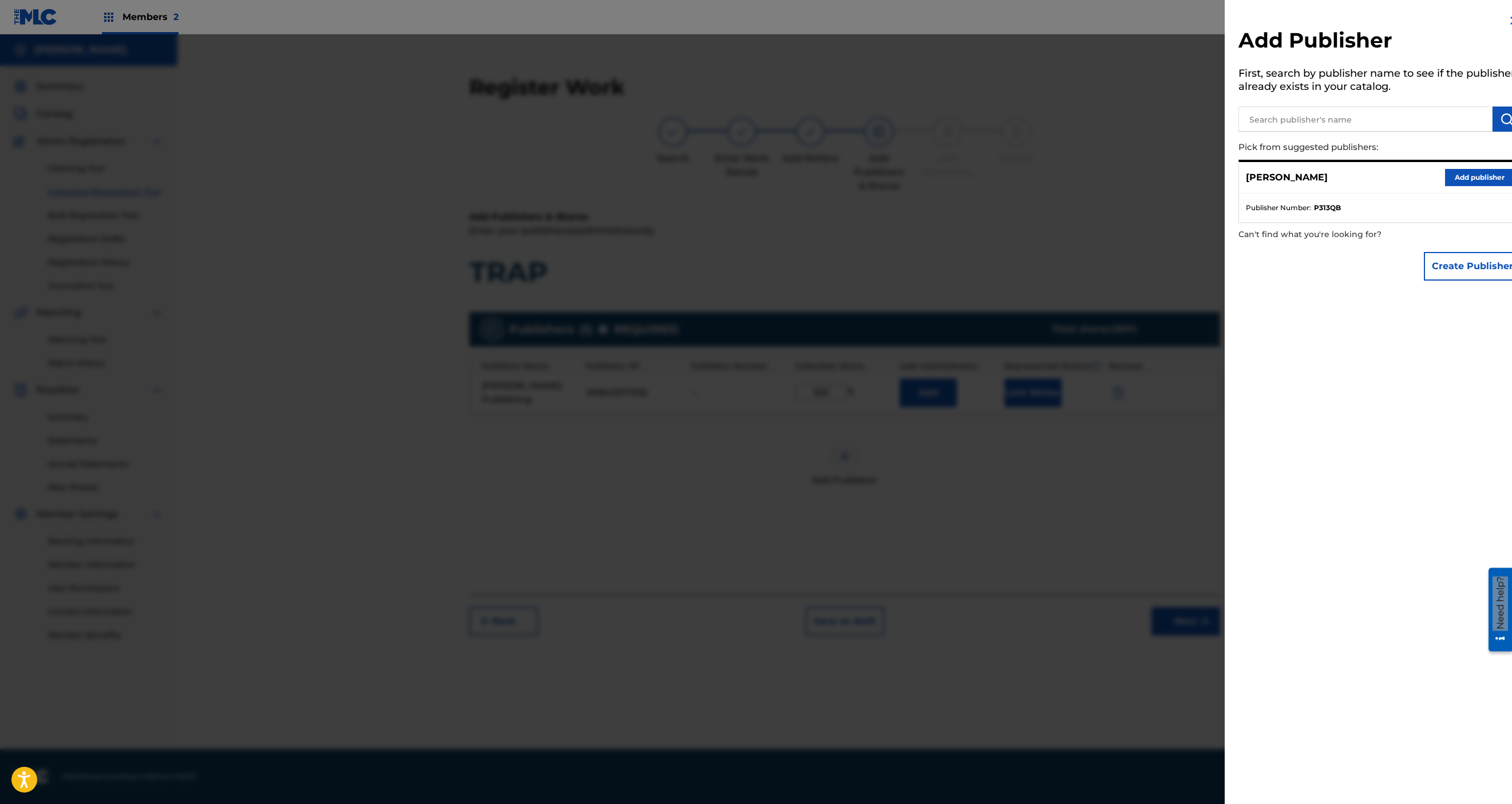 click on "Add publisher" at bounding box center (1479, 178) 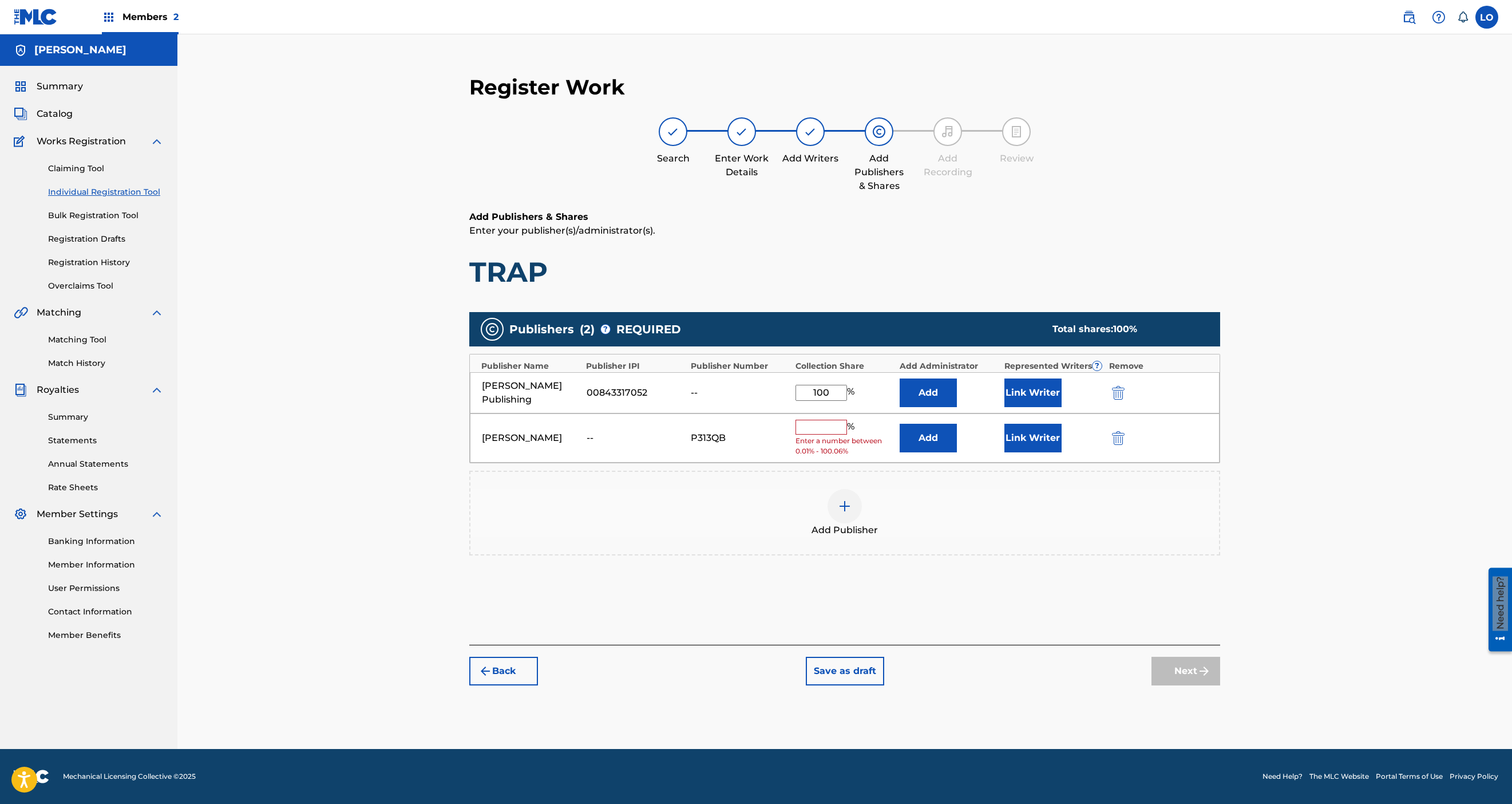 click at bounding box center (821, 427) 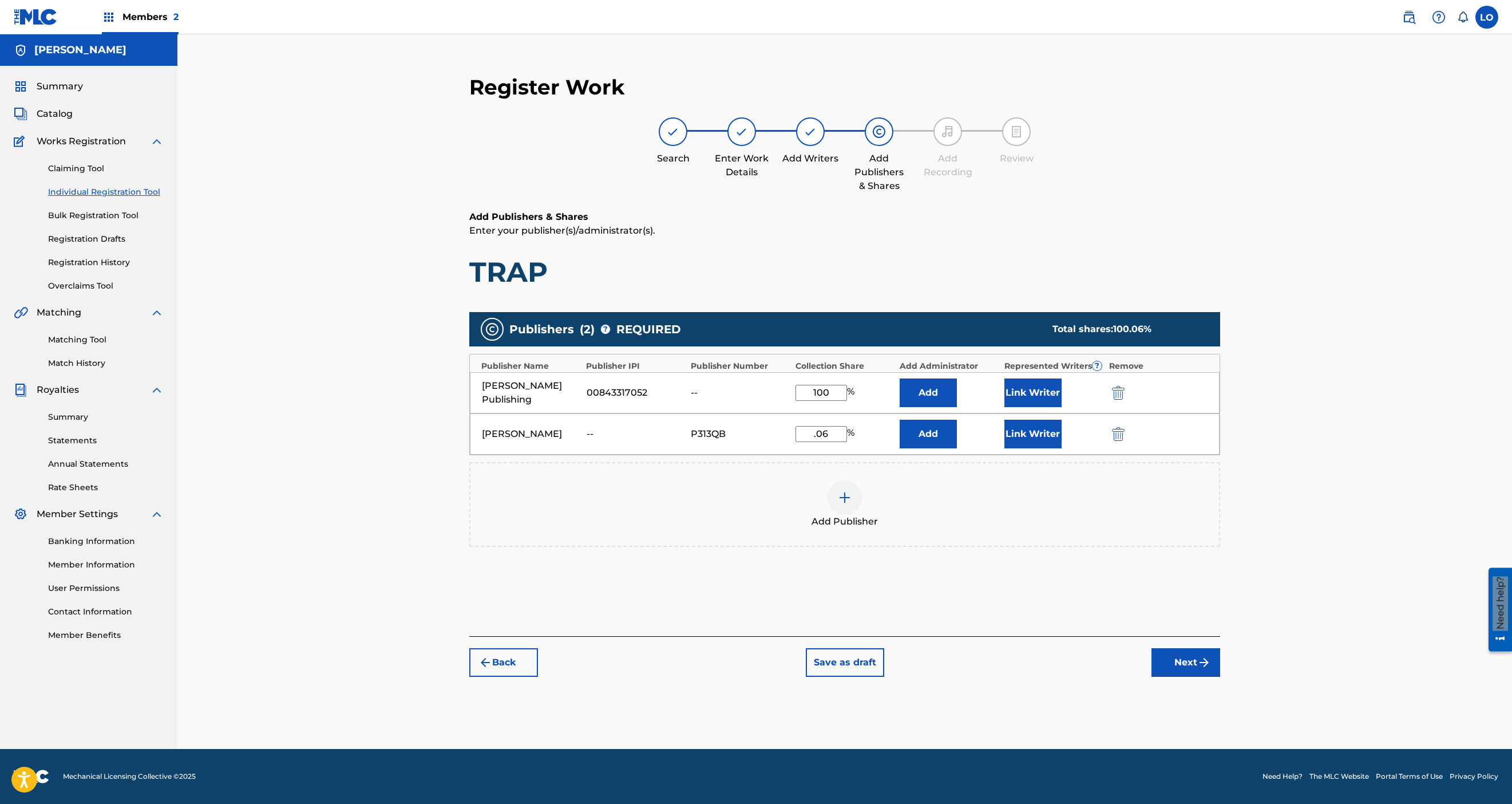 type on ".06" 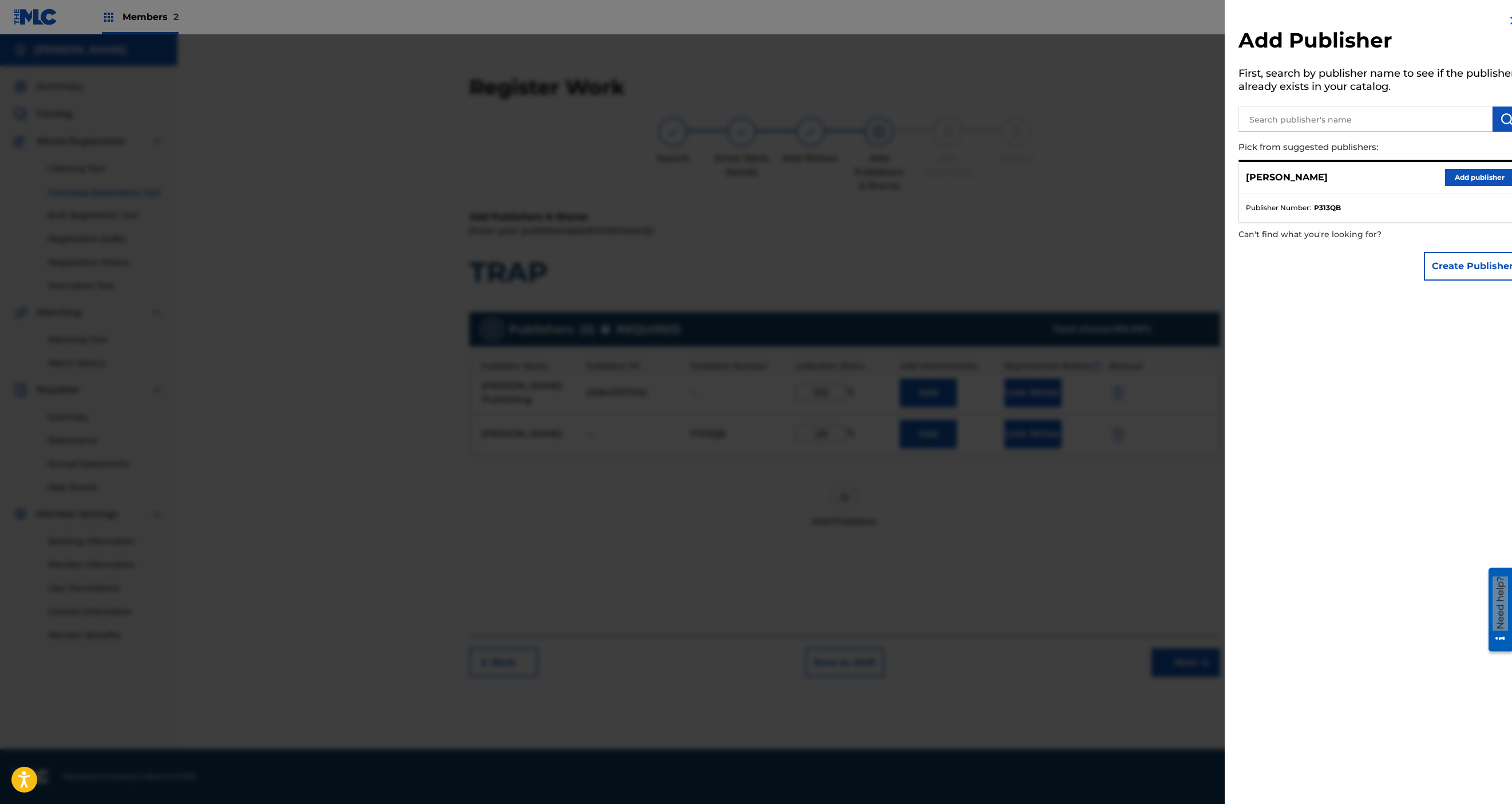 click at bounding box center (756, 436) 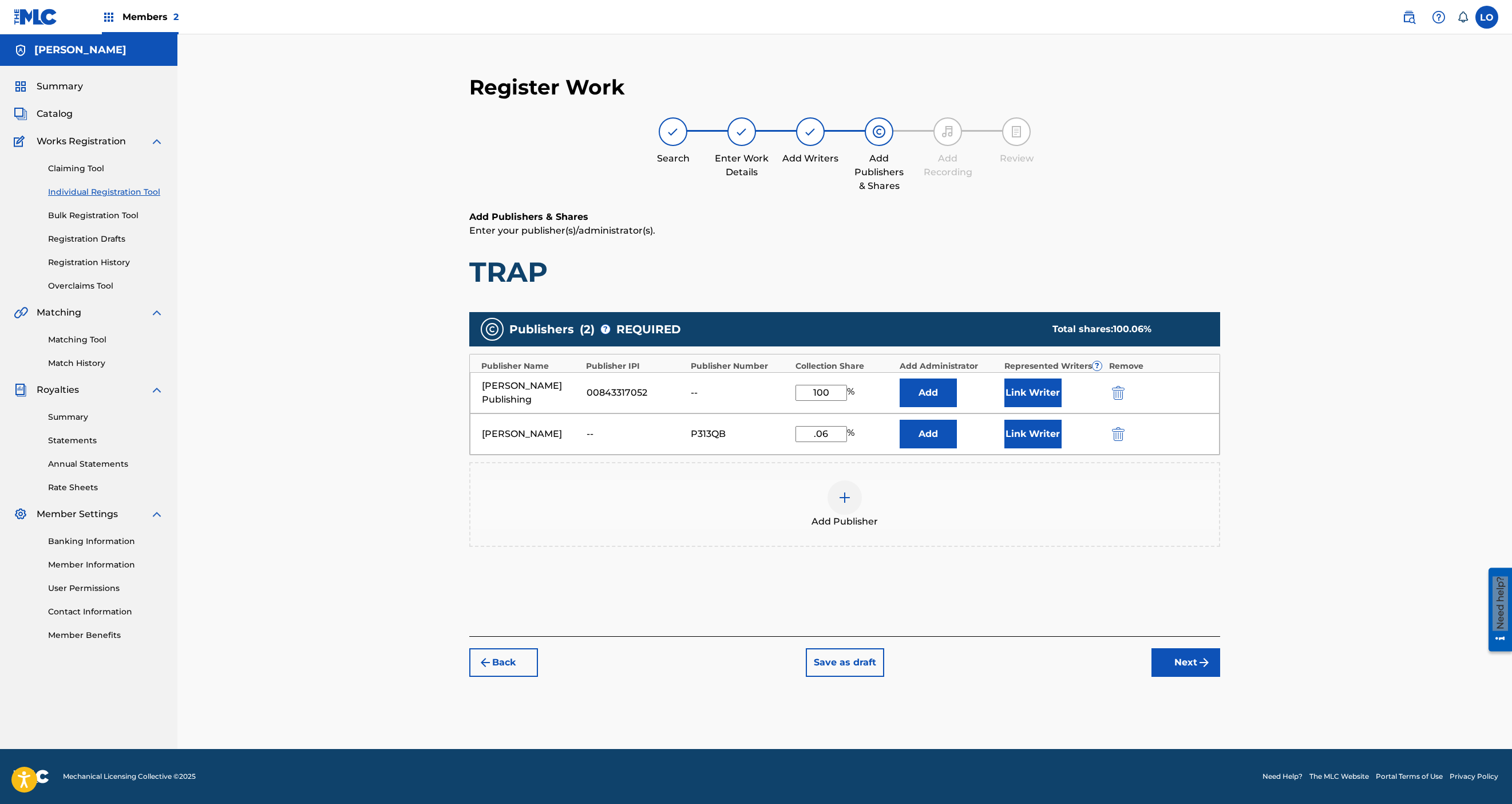 click on "Link Writer" at bounding box center (1033, 393) 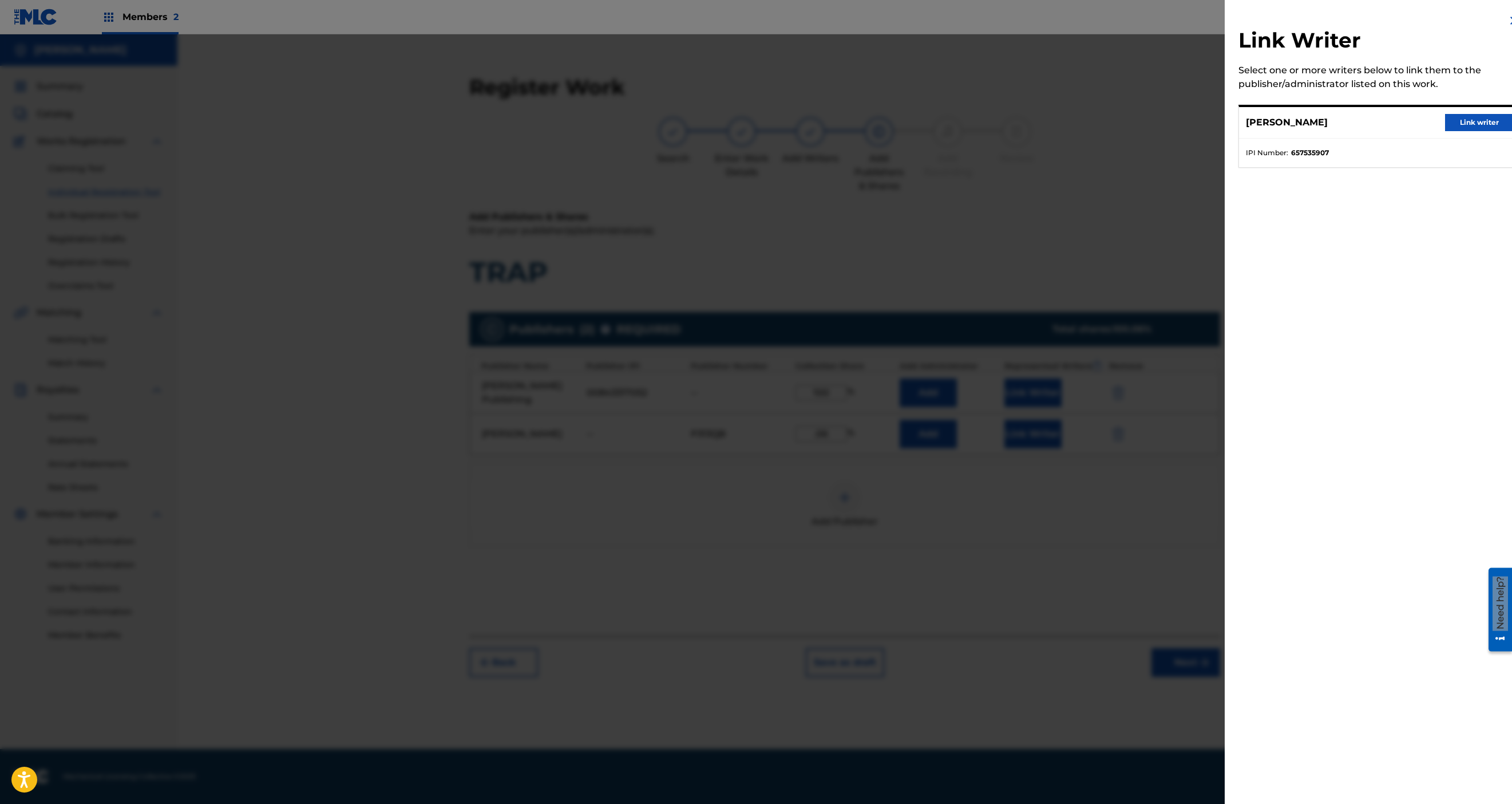 click on "Link writer" at bounding box center (1479, 123) 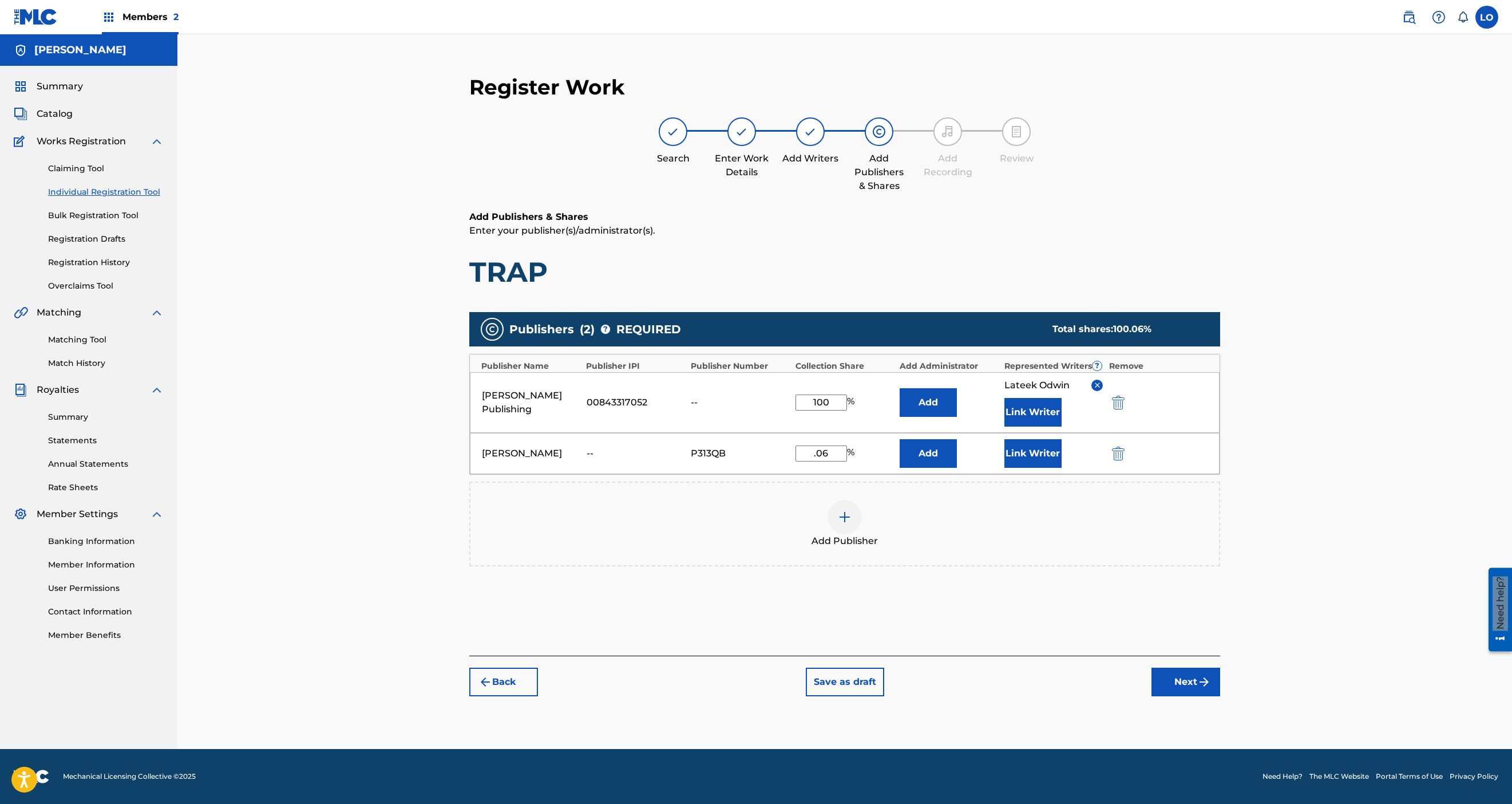 scroll, scrollTop: 431, scrollLeft: 0, axis: vertical 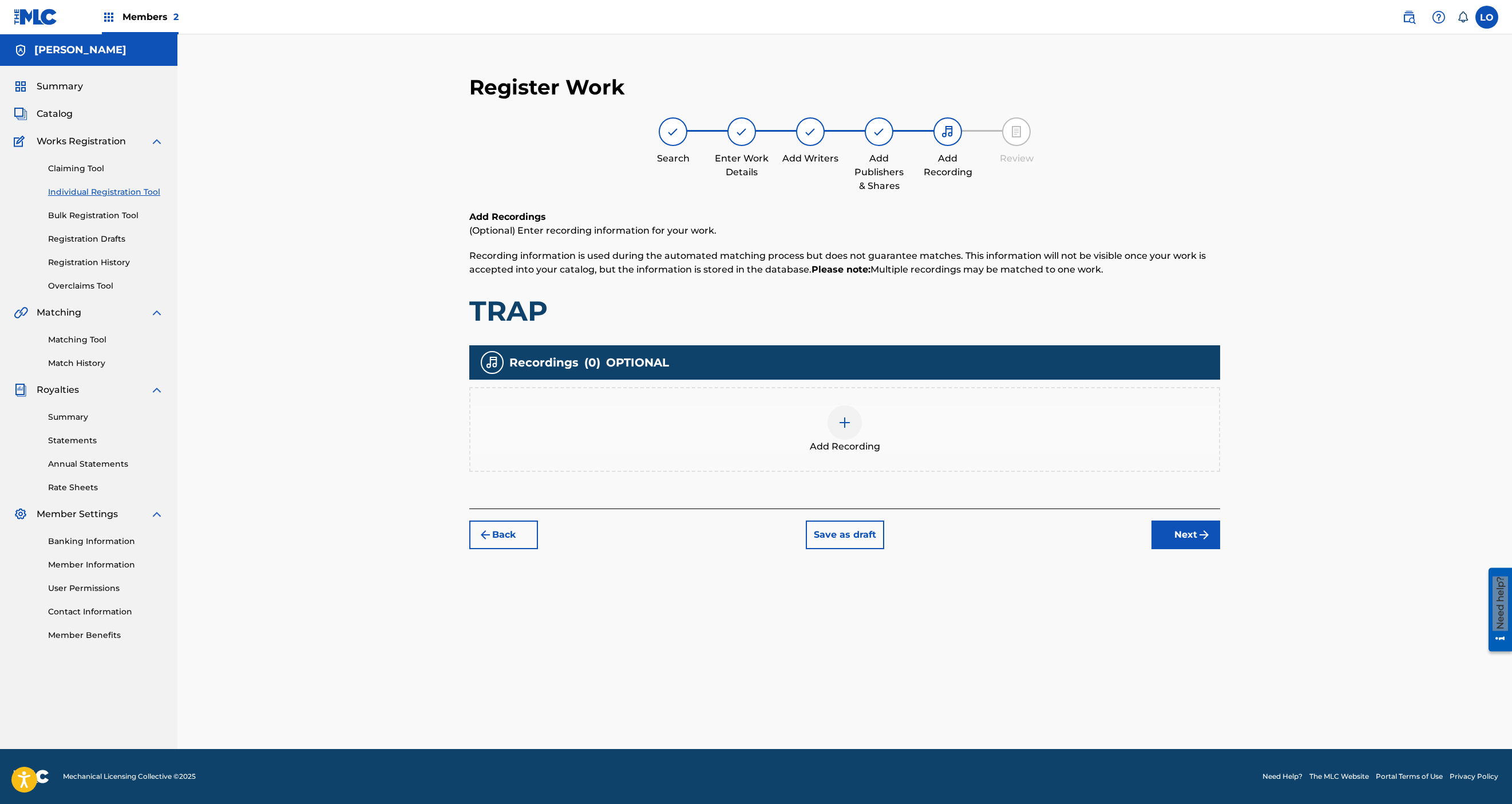 click at bounding box center [845, 423] 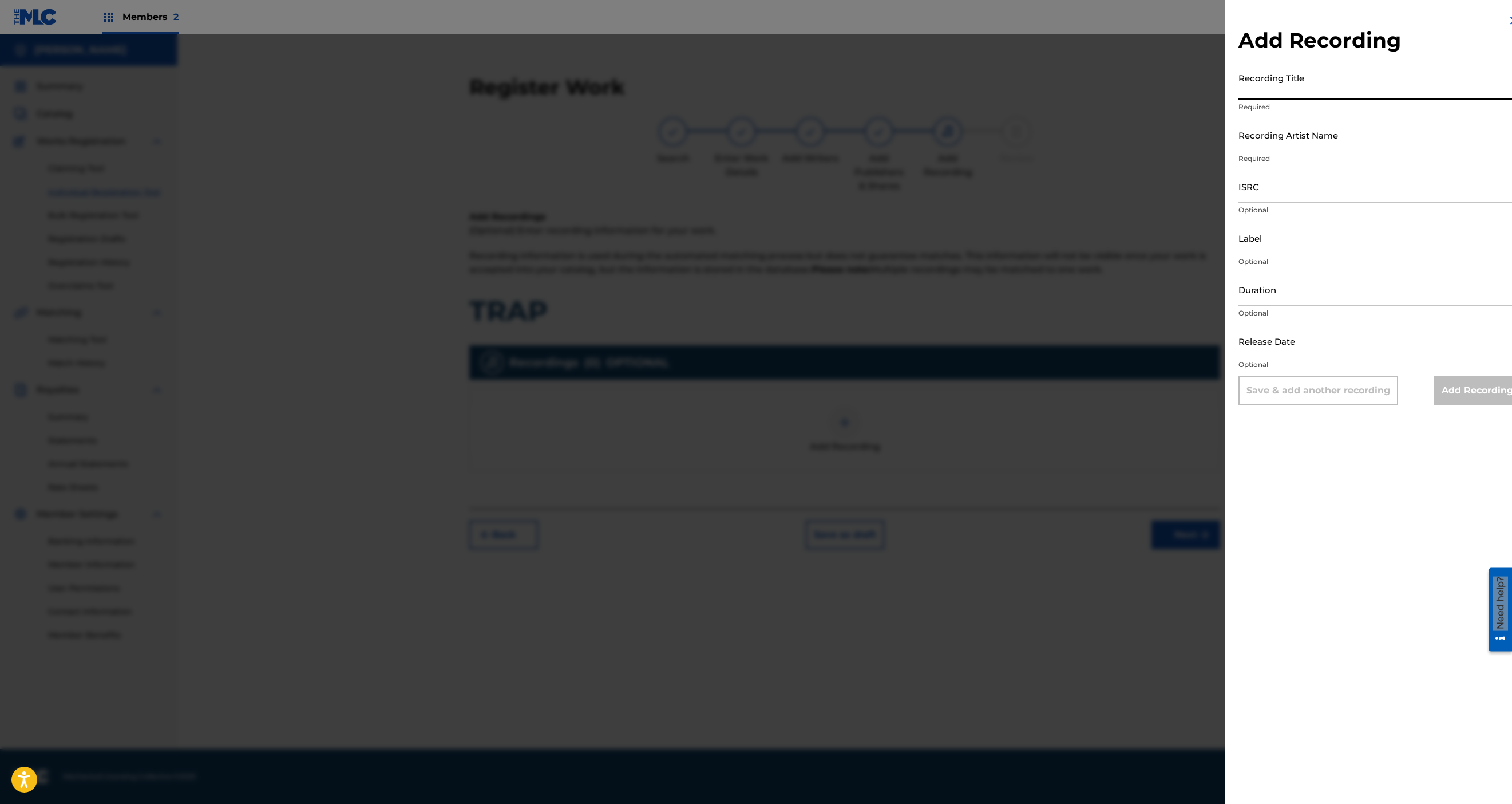 click on "Recording Title" at bounding box center [1380, 83] 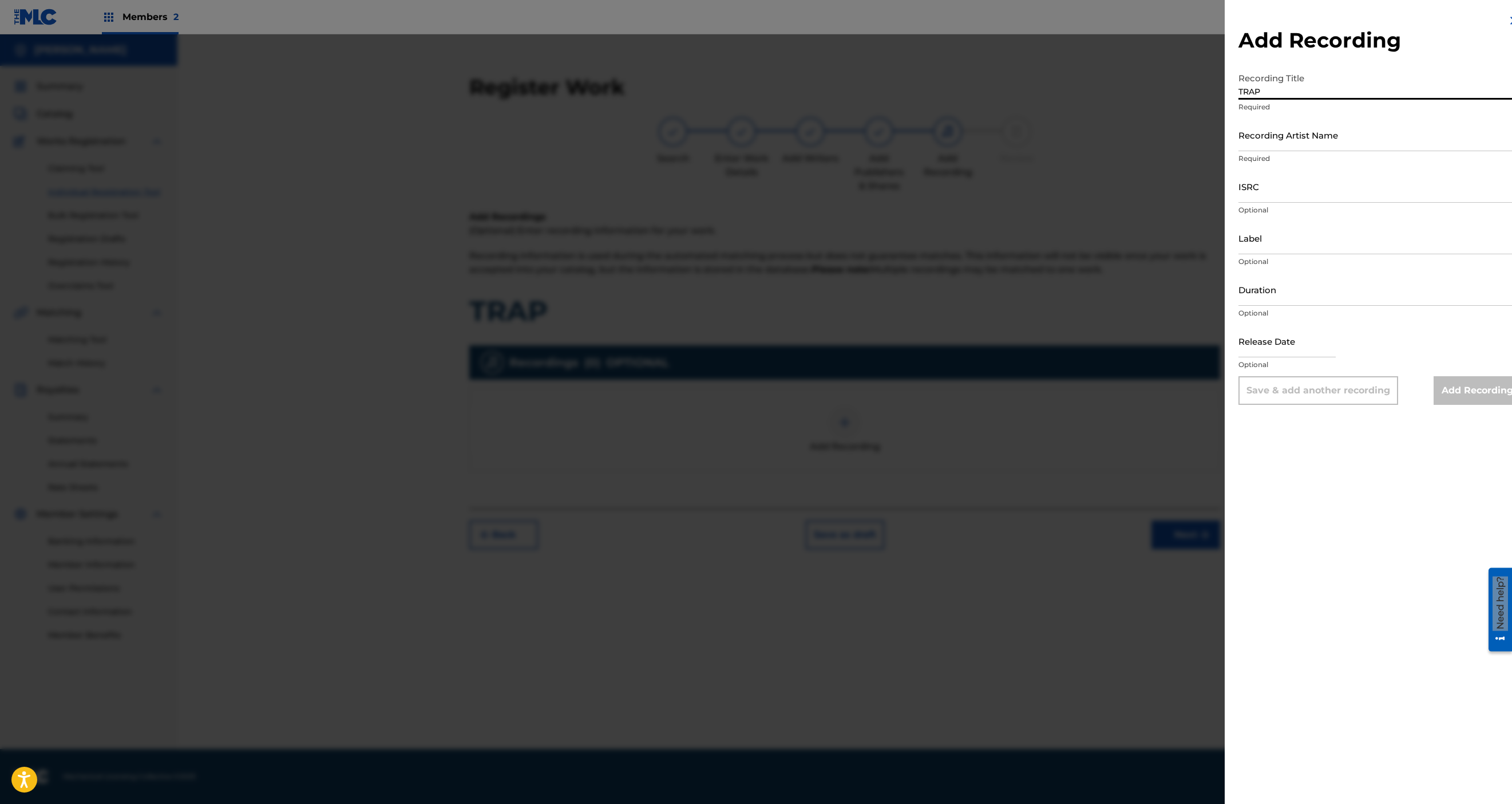 type on "TRAP" 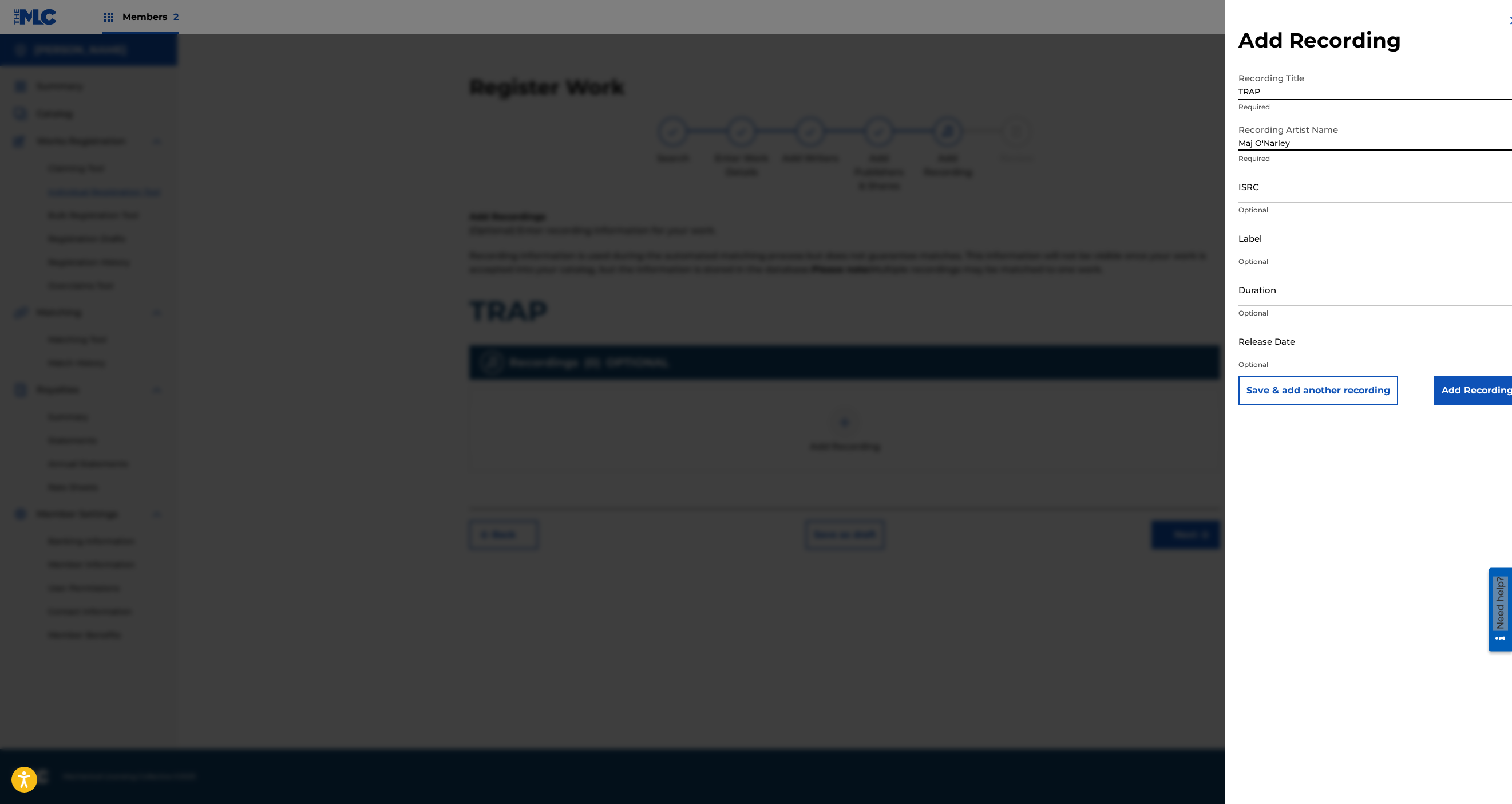 type on "Maj O'Narley" 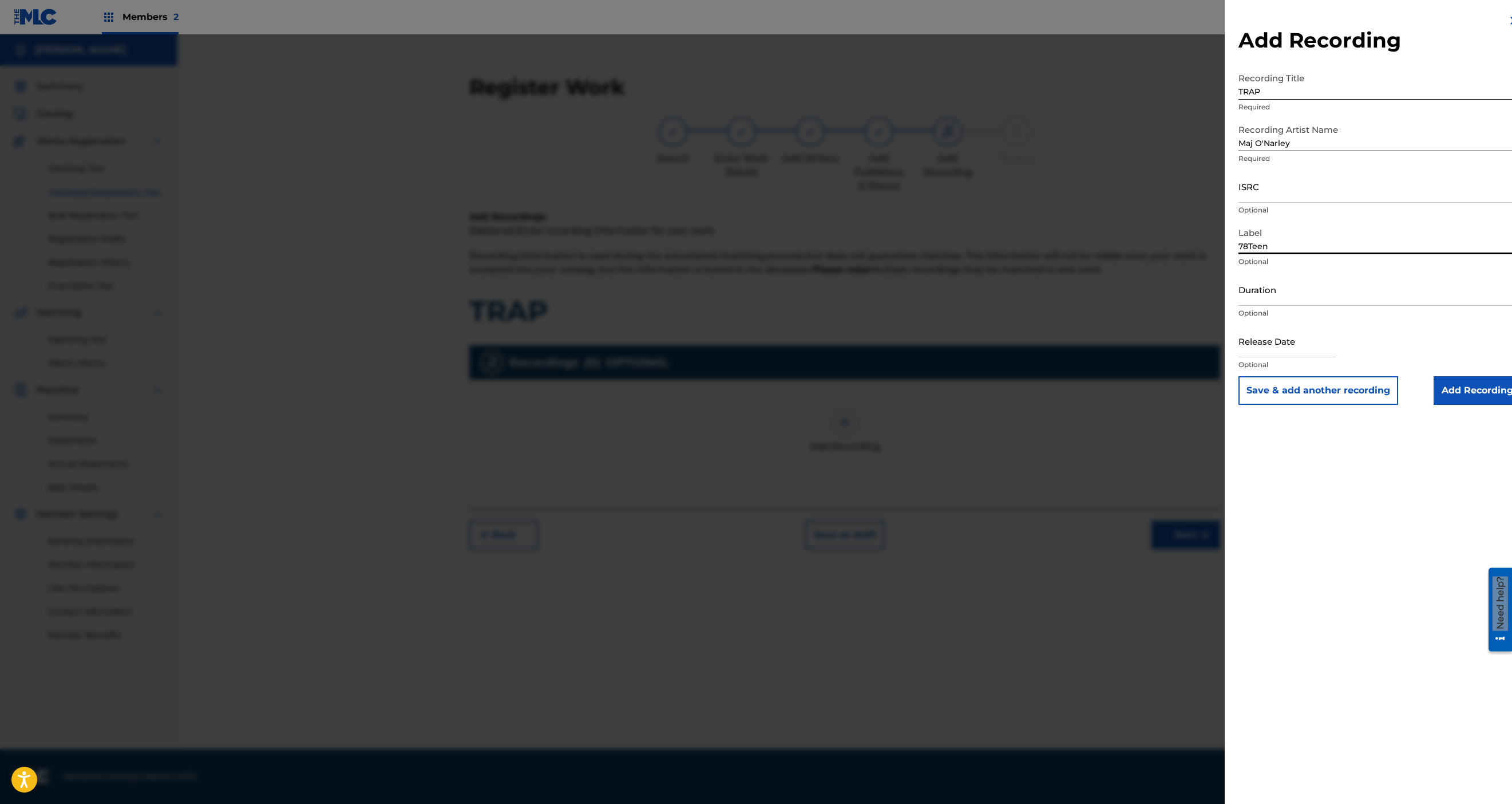 type on "78Teen" 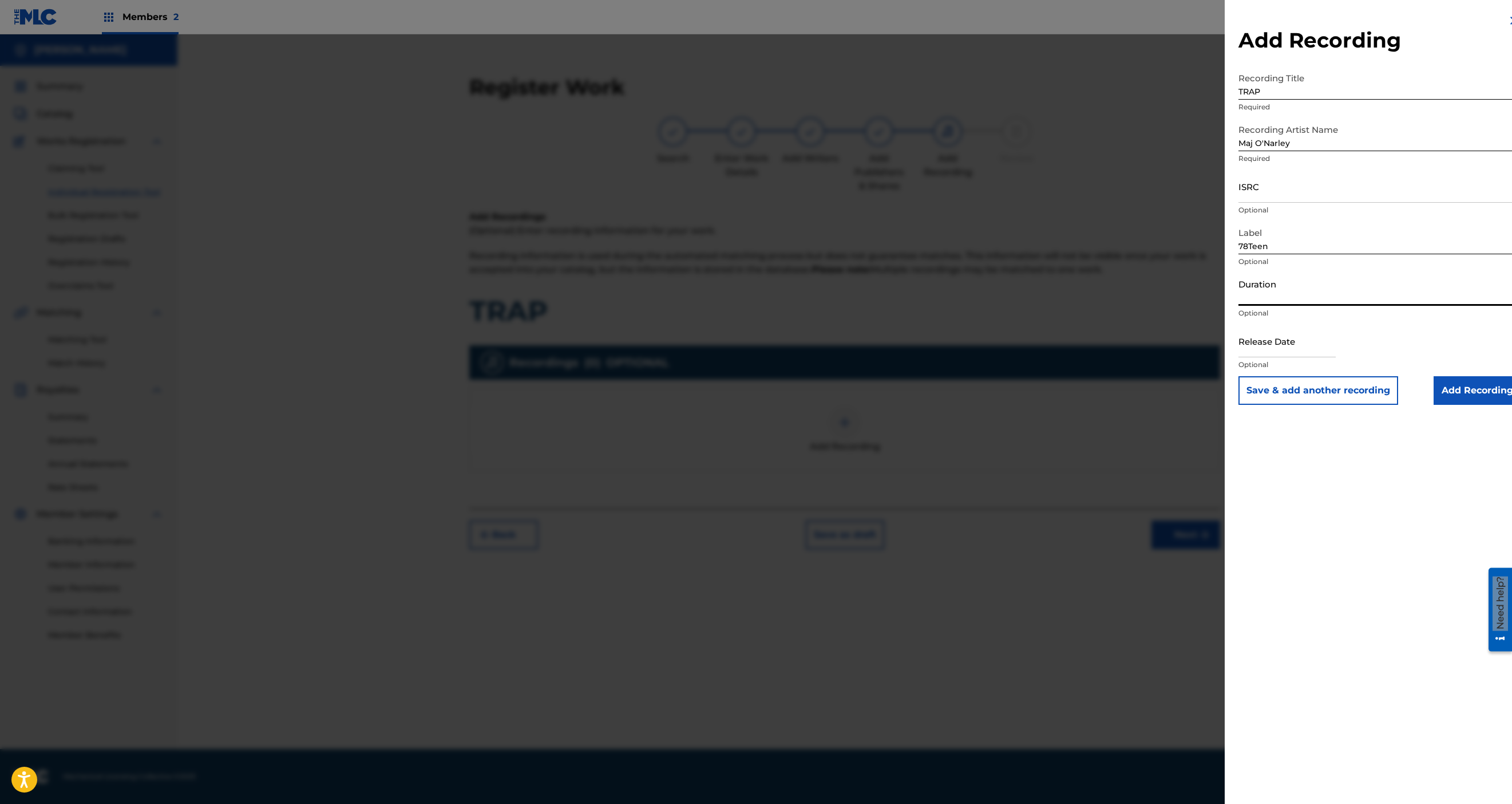 click at bounding box center [1287, 341] 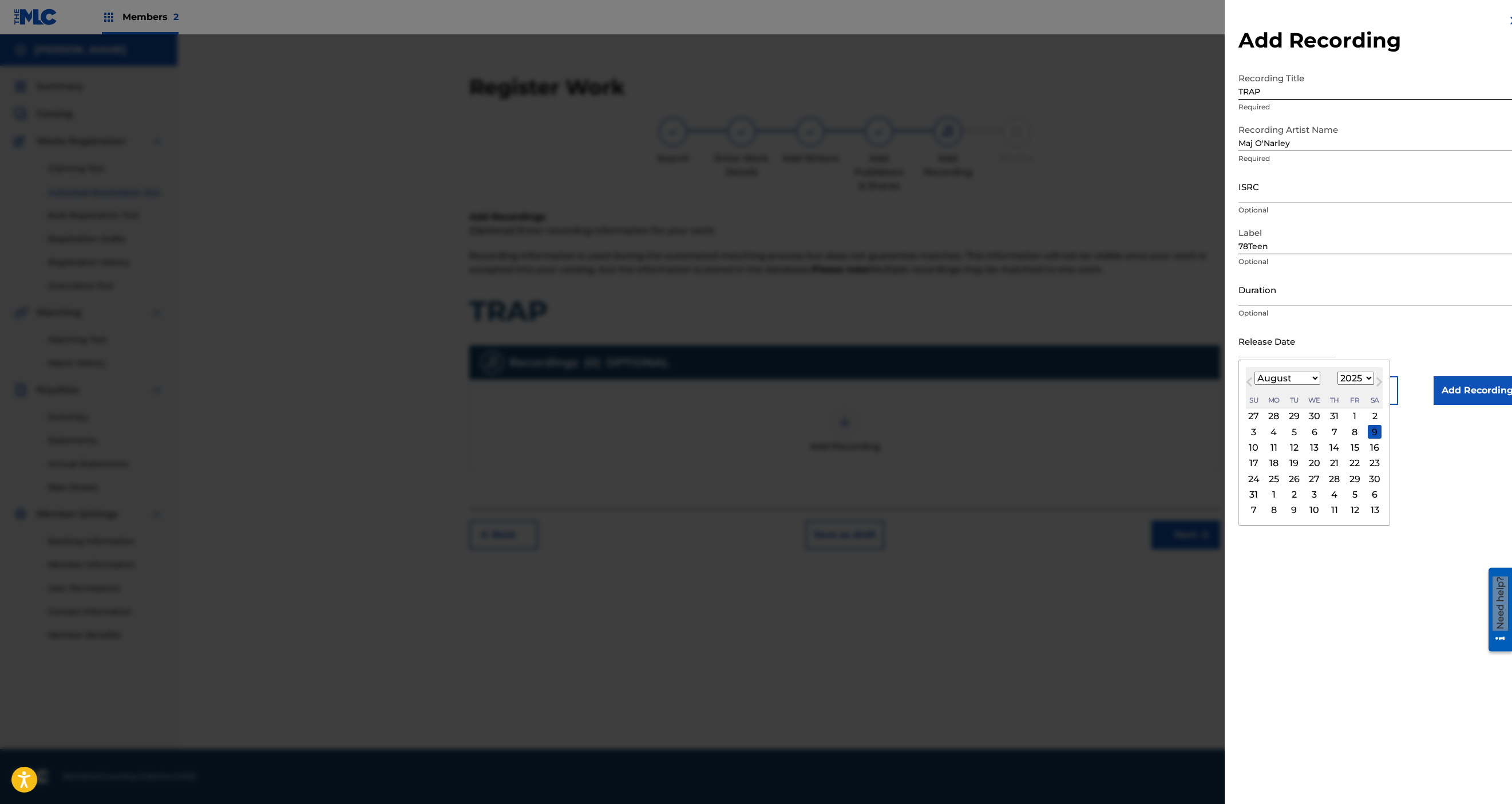 select on "6" 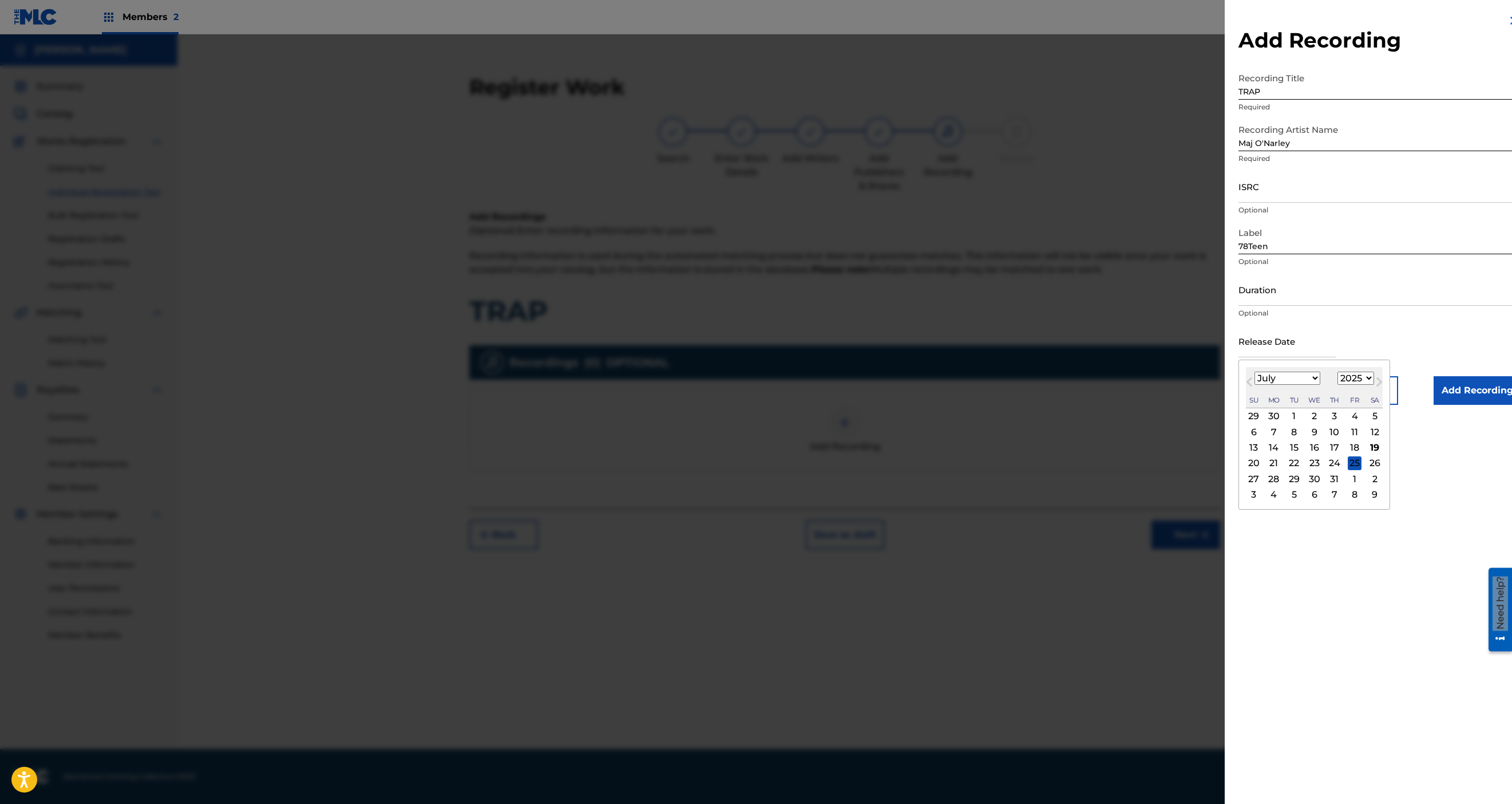 click on "21" at bounding box center (1274, 463) 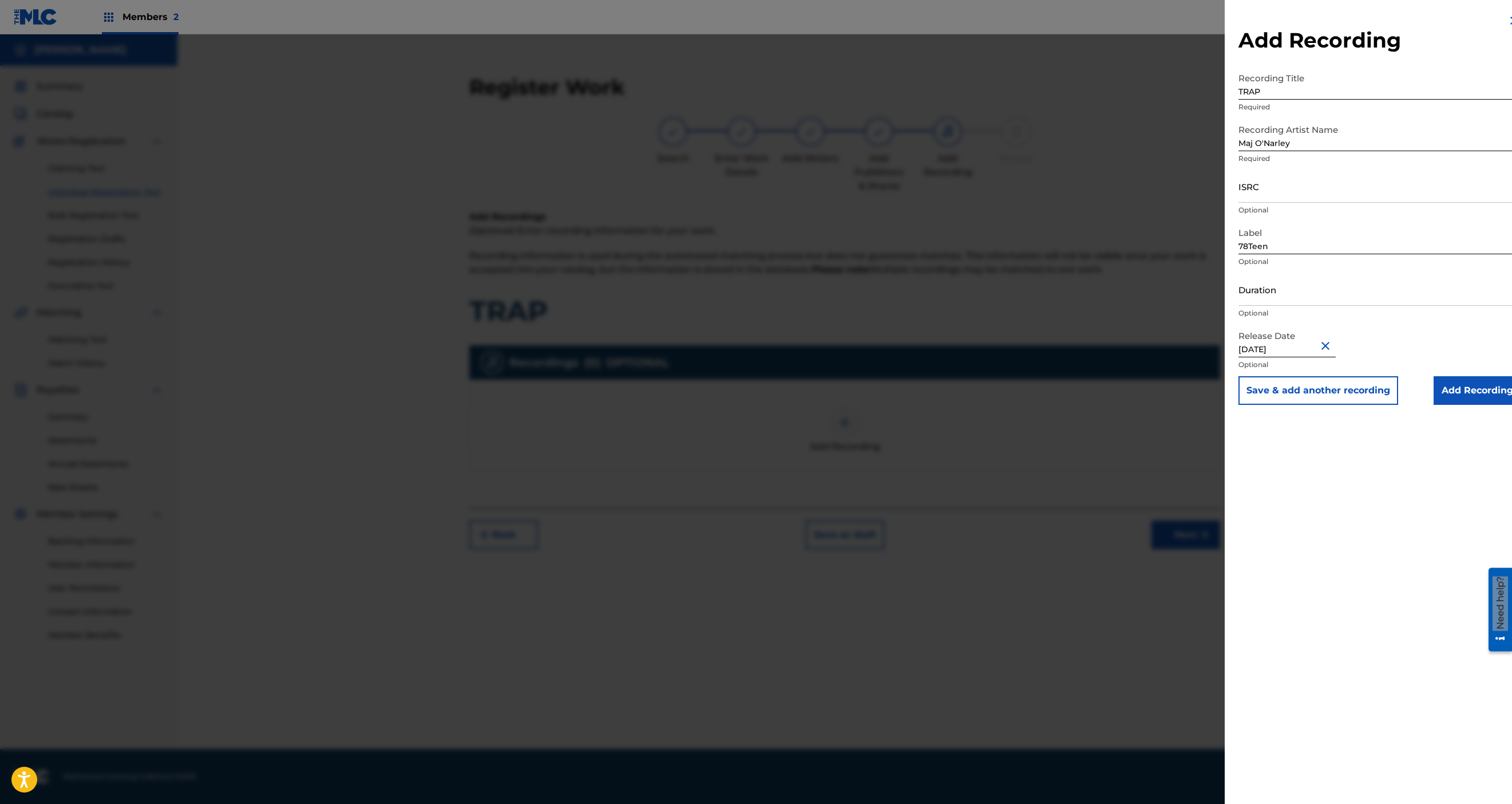 click on "Duration" at bounding box center (1380, 289) 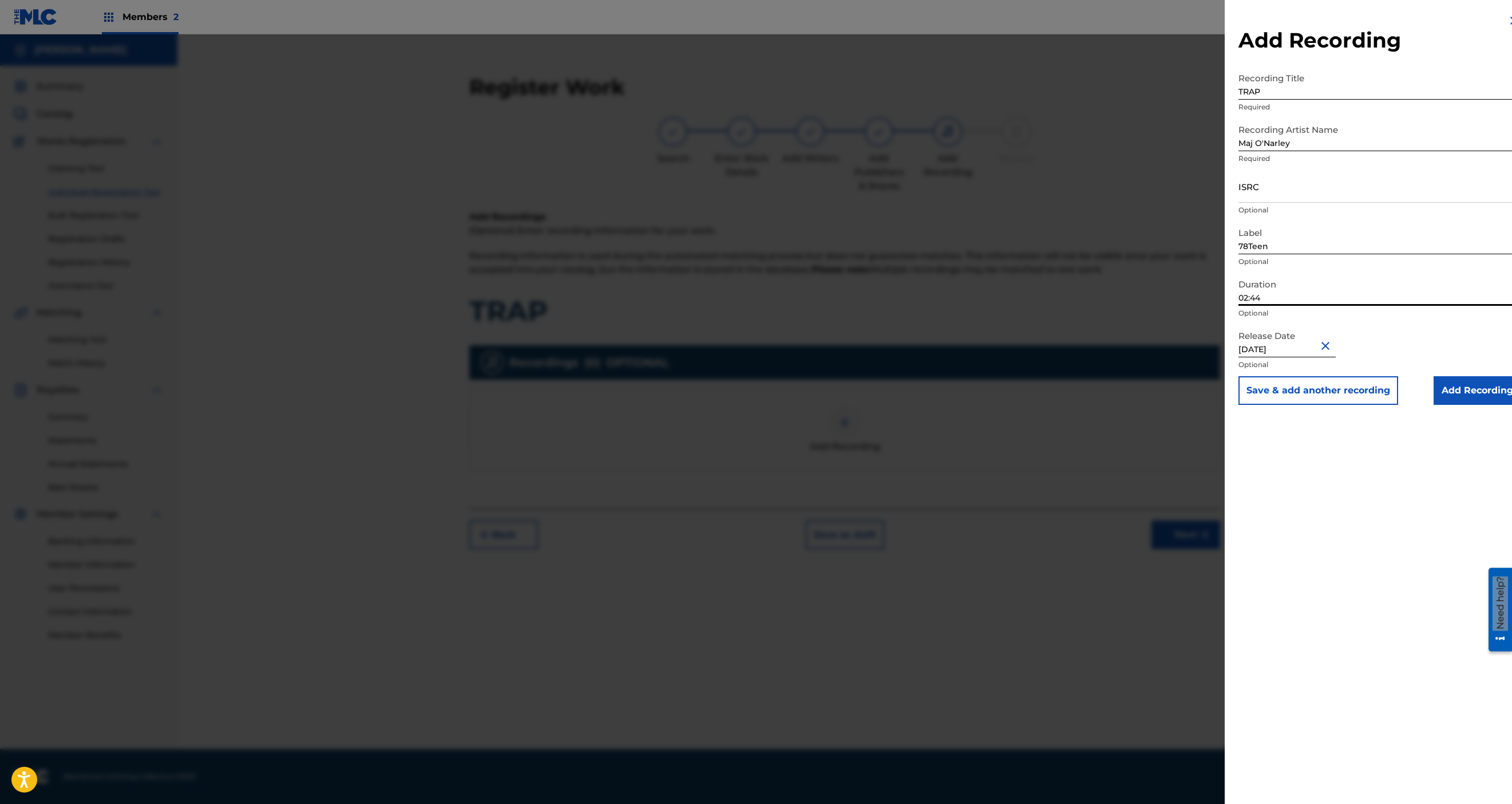 type on "02:44" 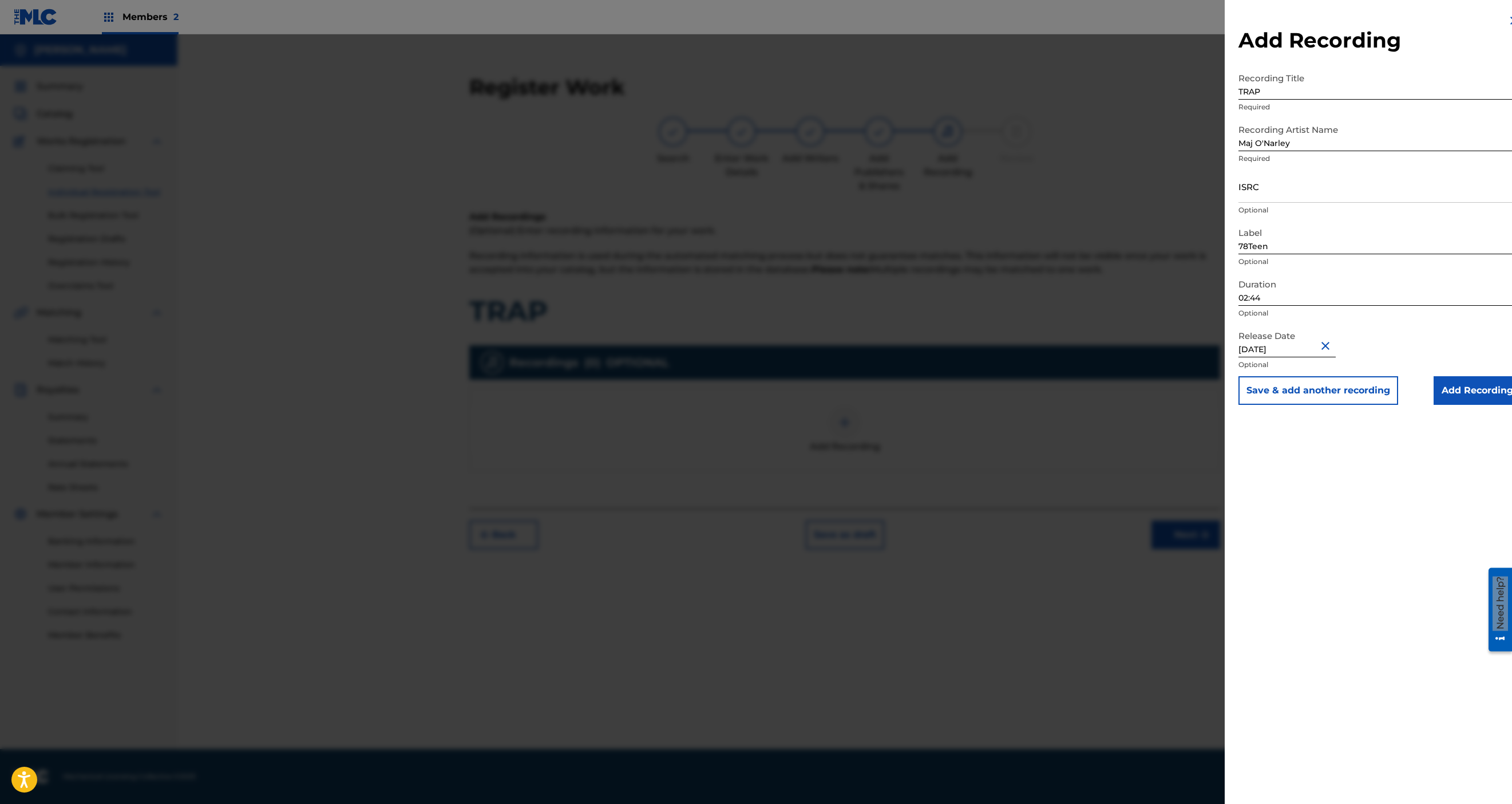 click on "Add Recording" at bounding box center [1477, 391] 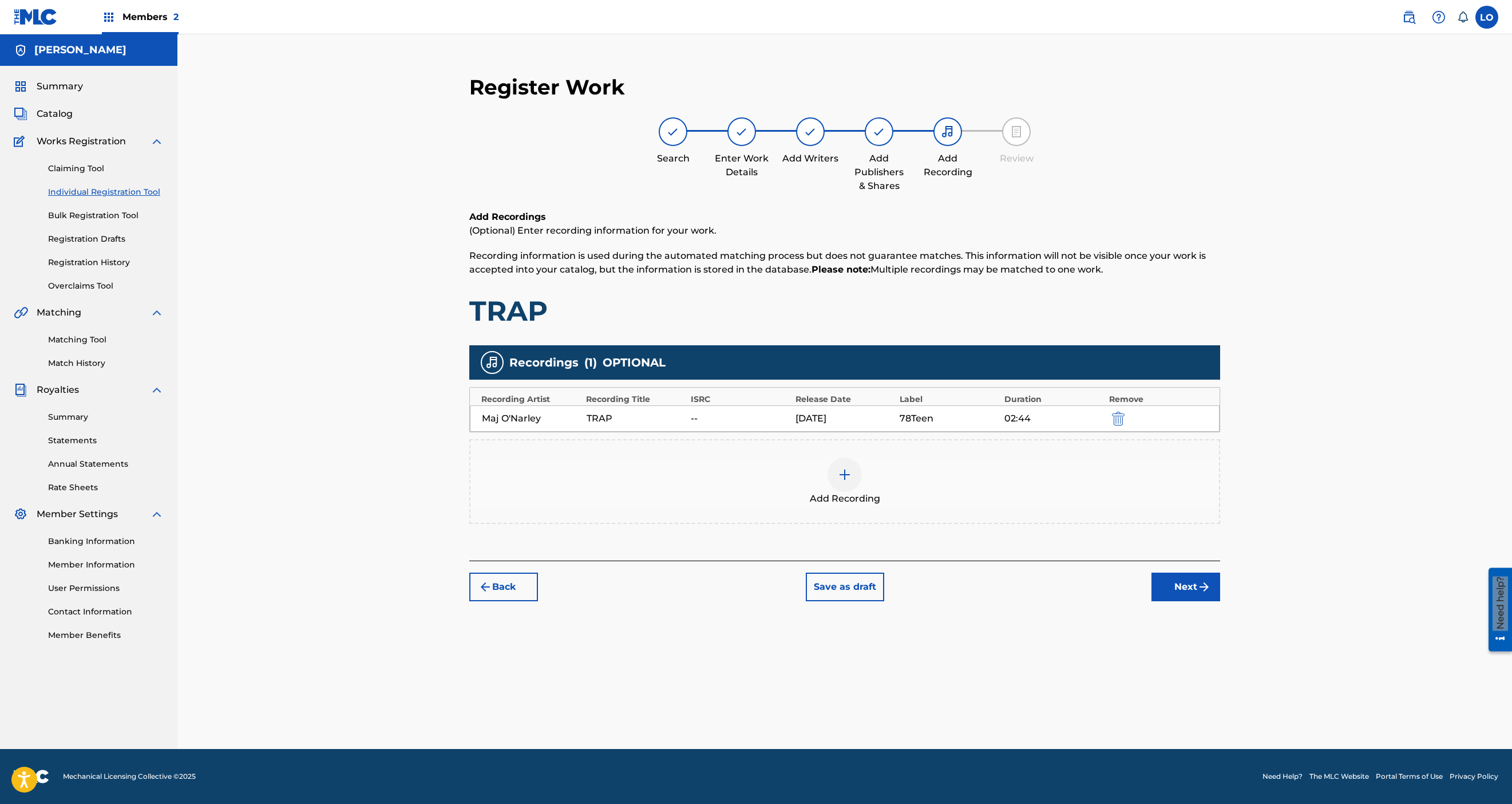 click on "Next" at bounding box center (1186, 587) 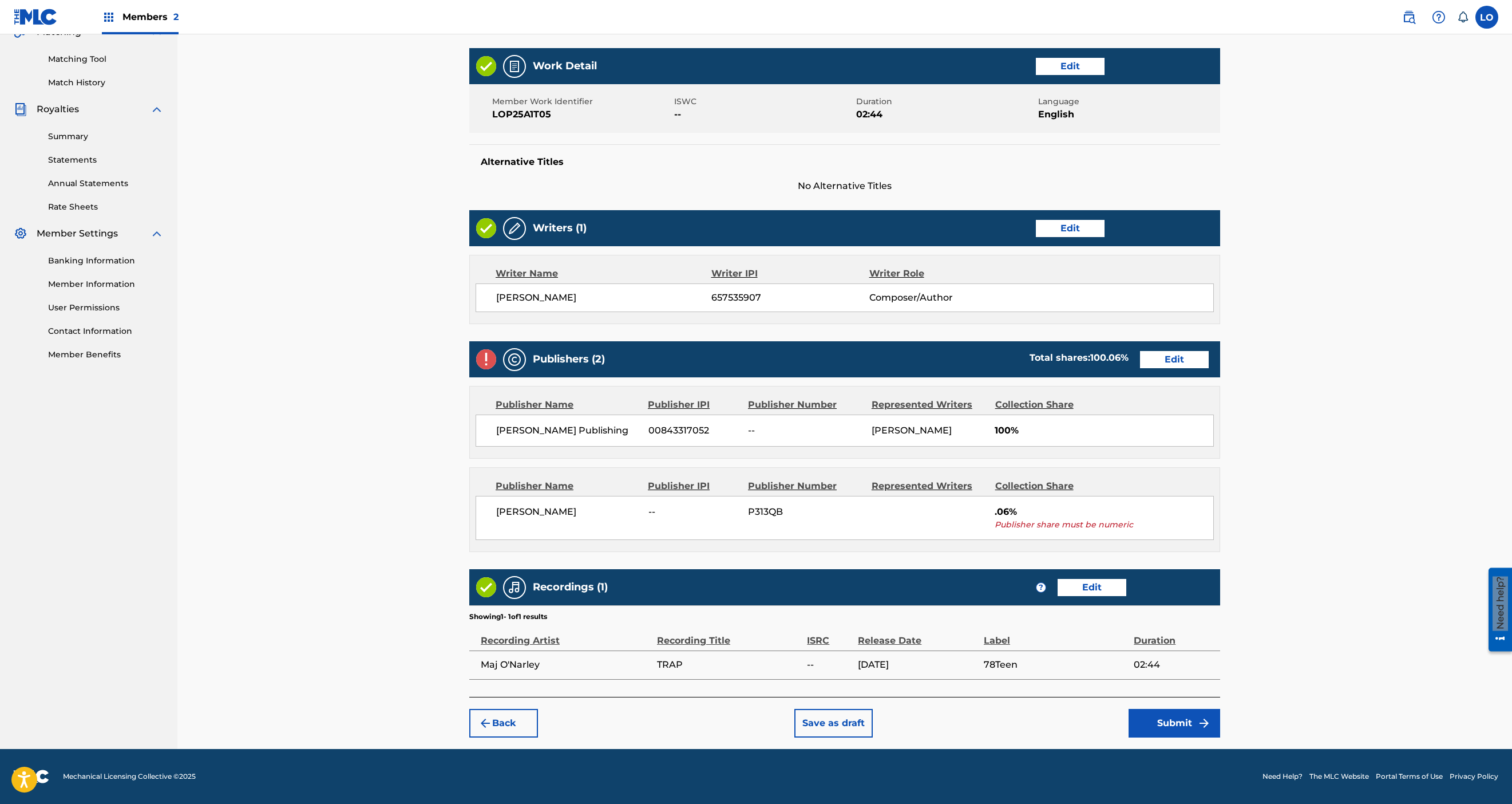 scroll, scrollTop: 687, scrollLeft: 0, axis: vertical 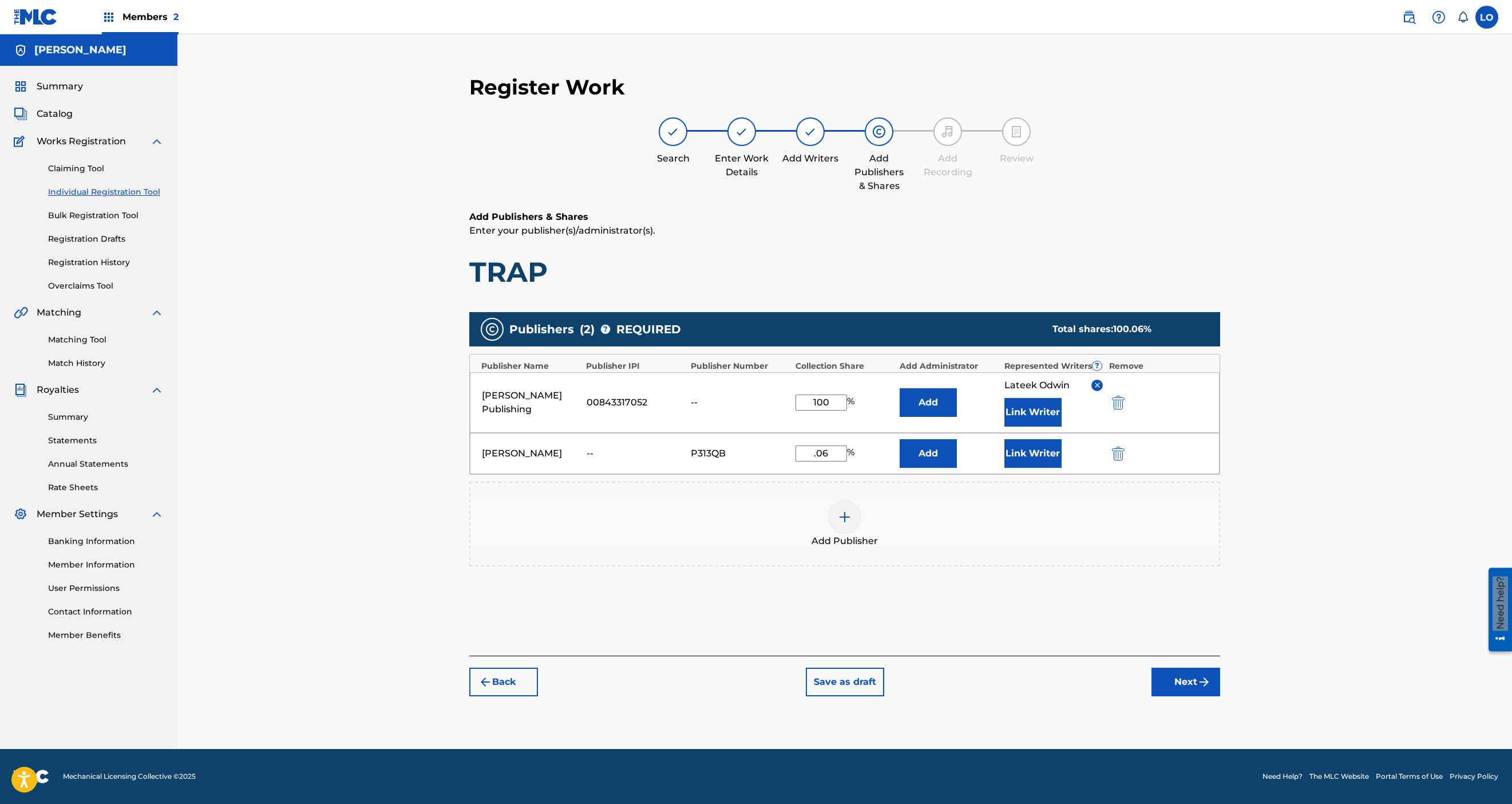 click on ".06" at bounding box center [821, 454] 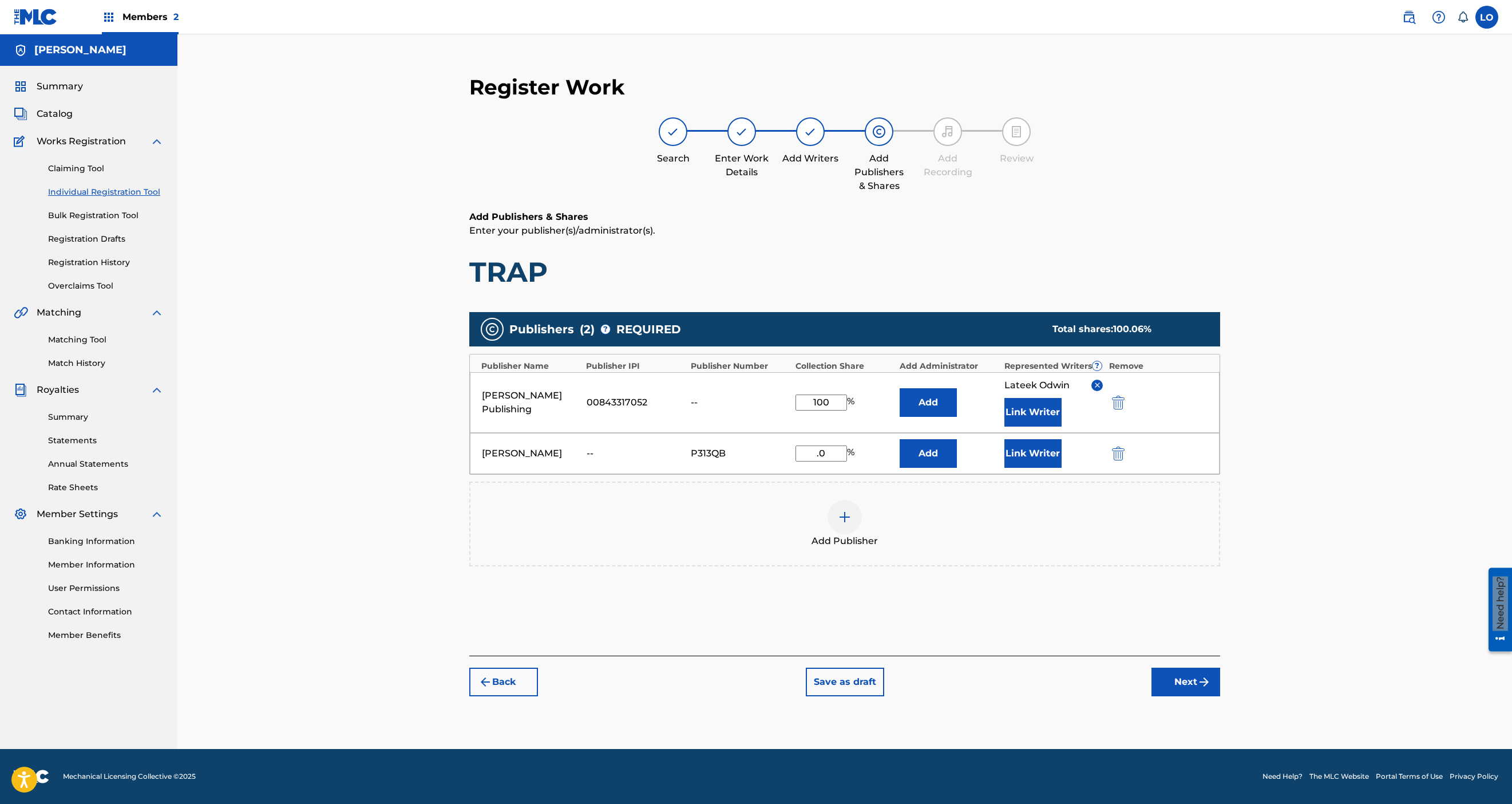 type on "." 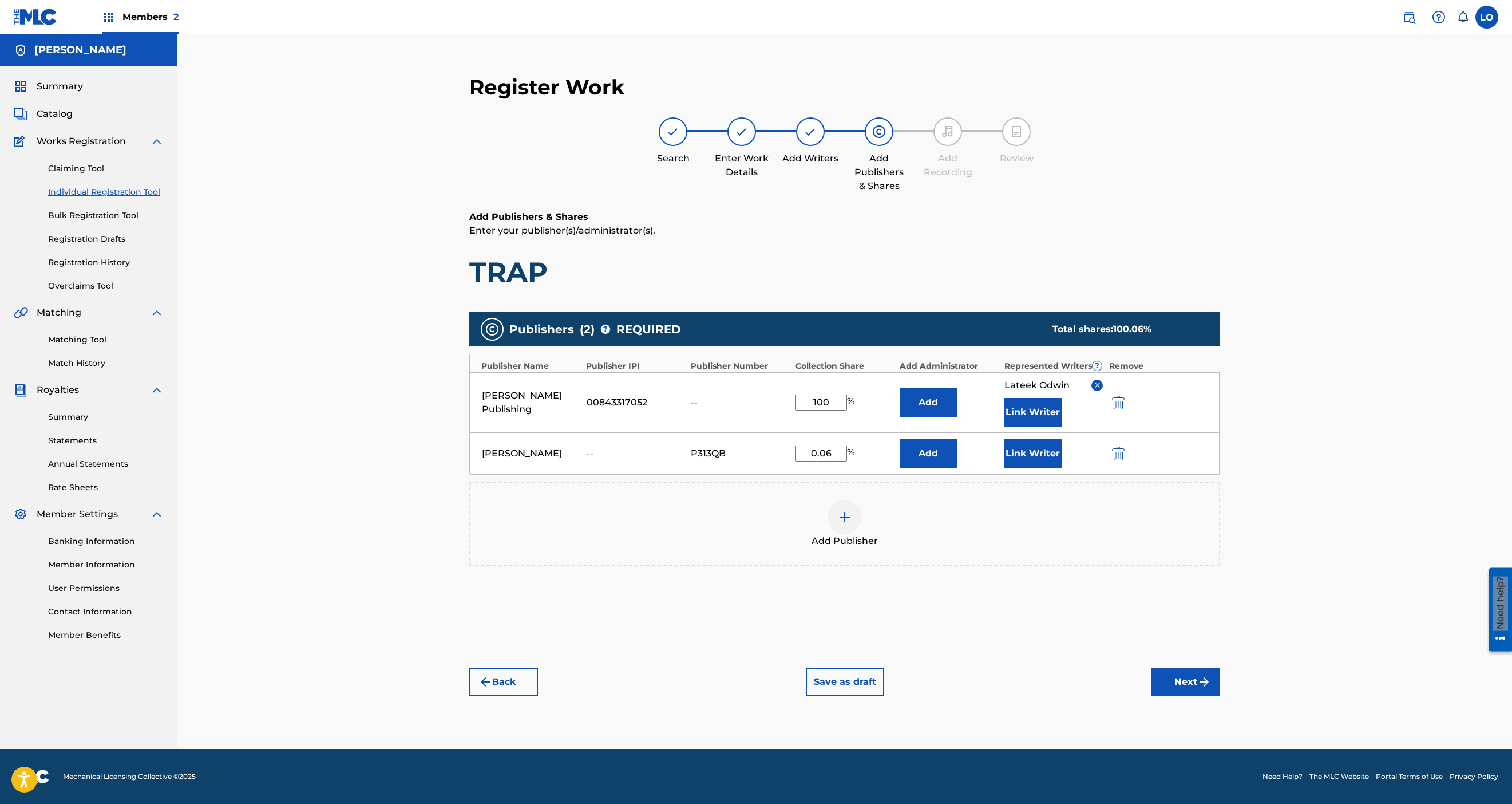 type on "0.06" 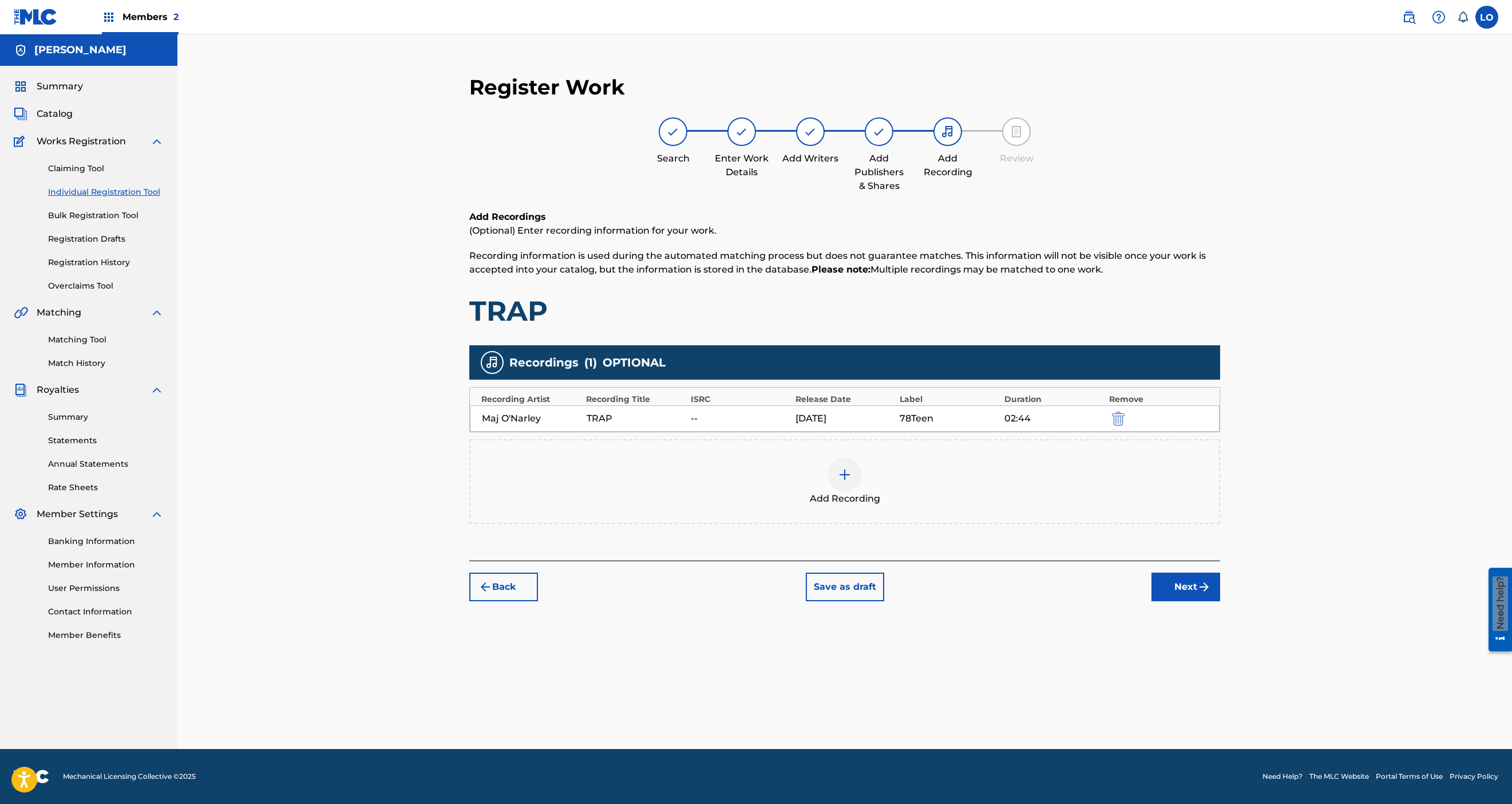 click on "Next" at bounding box center (1186, 587) 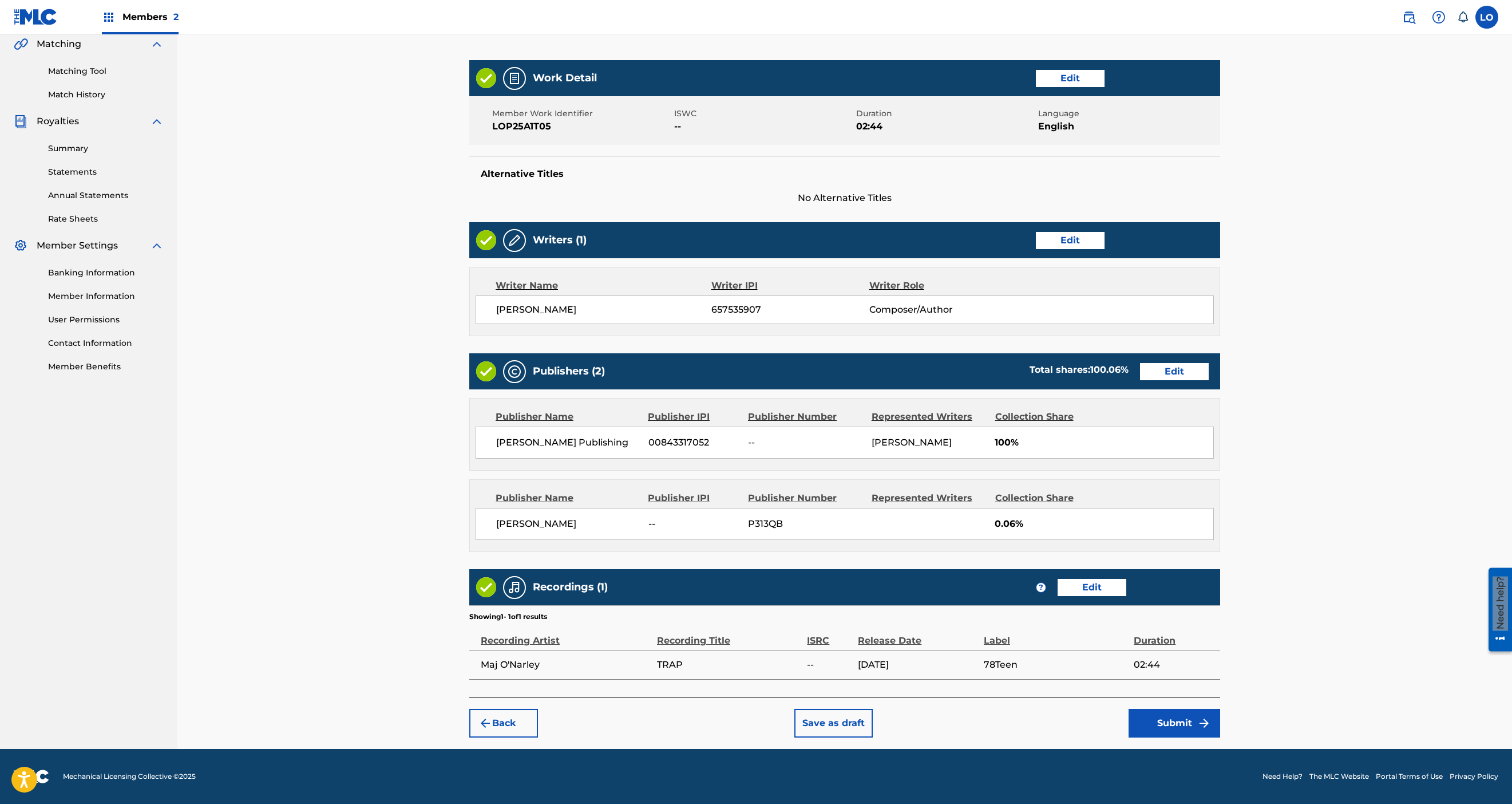 scroll, scrollTop: 898, scrollLeft: 0, axis: vertical 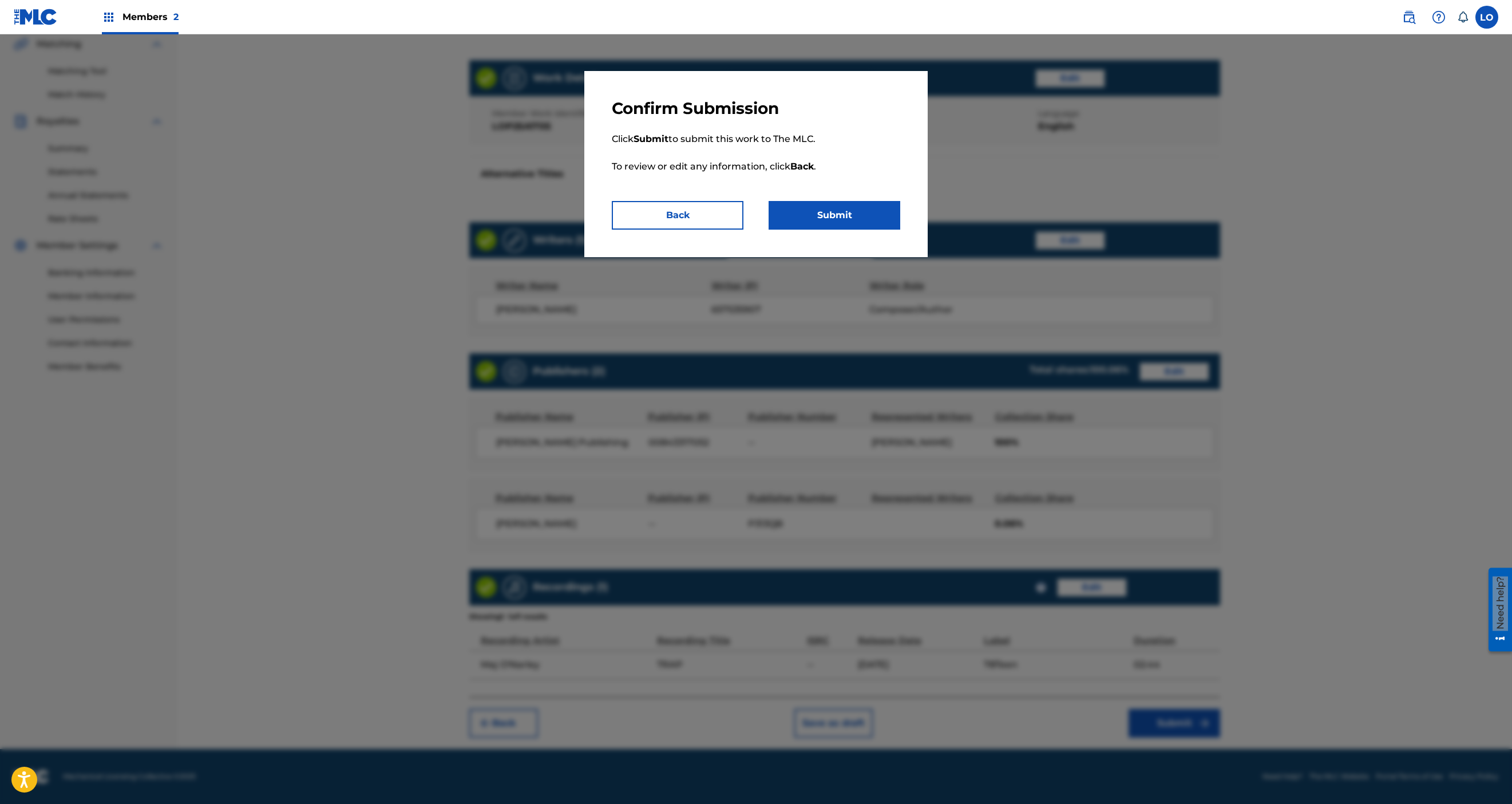 click on "Submit" at bounding box center (834, 215) 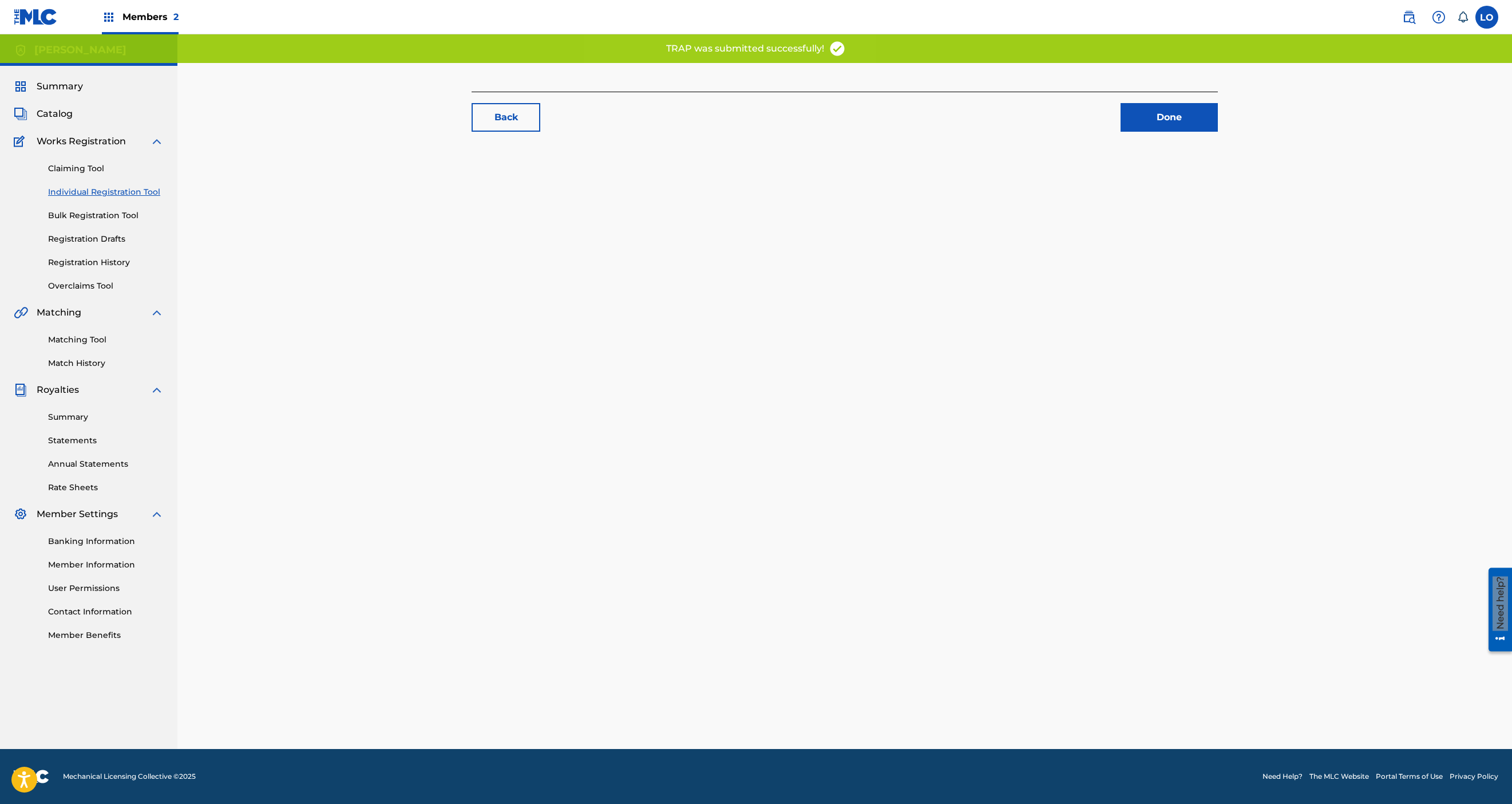 scroll, scrollTop: 0, scrollLeft: 0, axis: both 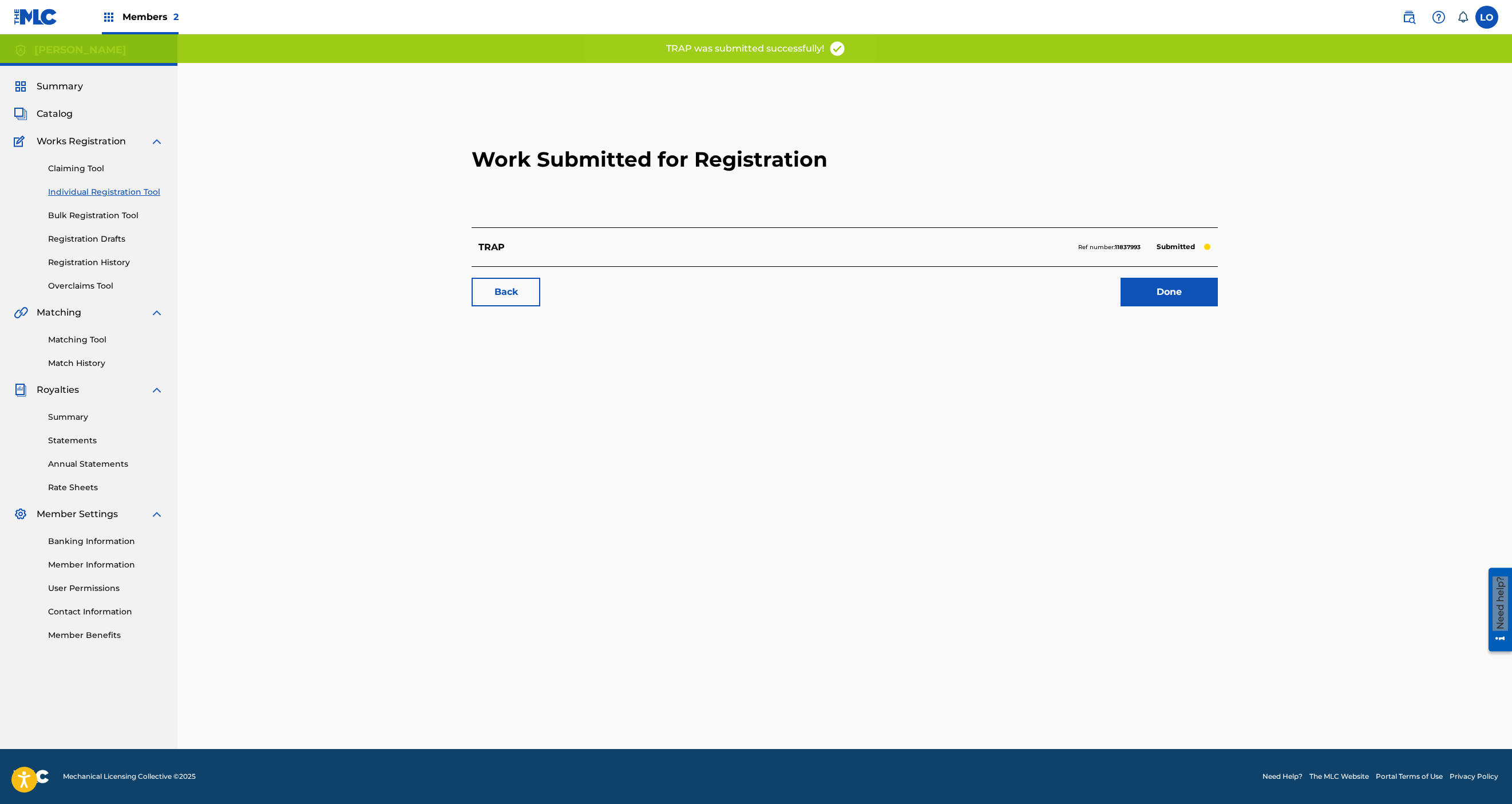click on "Done" at bounding box center (1169, 292) 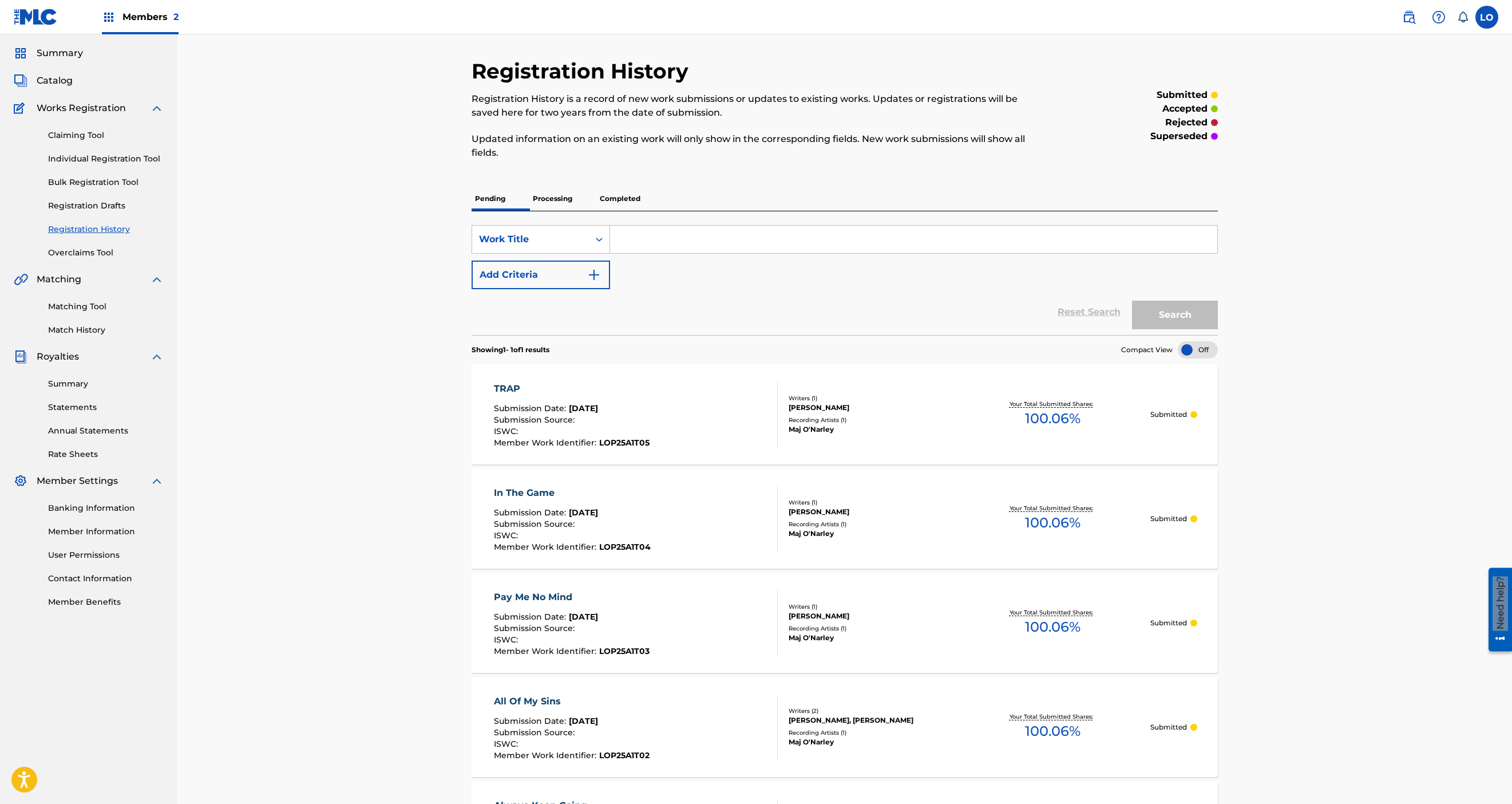 scroll, scrollTop: 23, scrollLeft: 0, axis: vertical 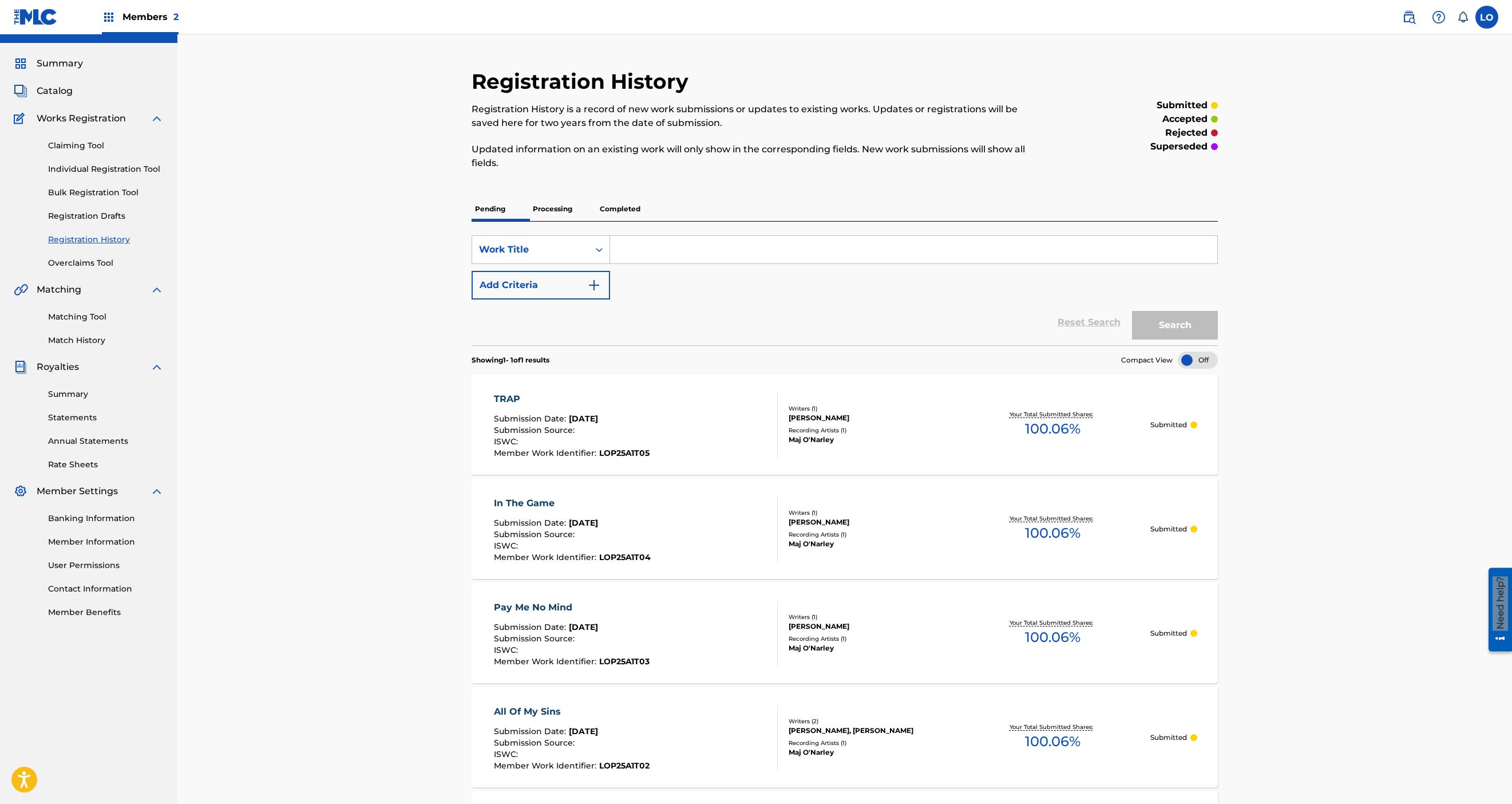 click on "Individual Registration Tool" at bounding box center (106, 169) 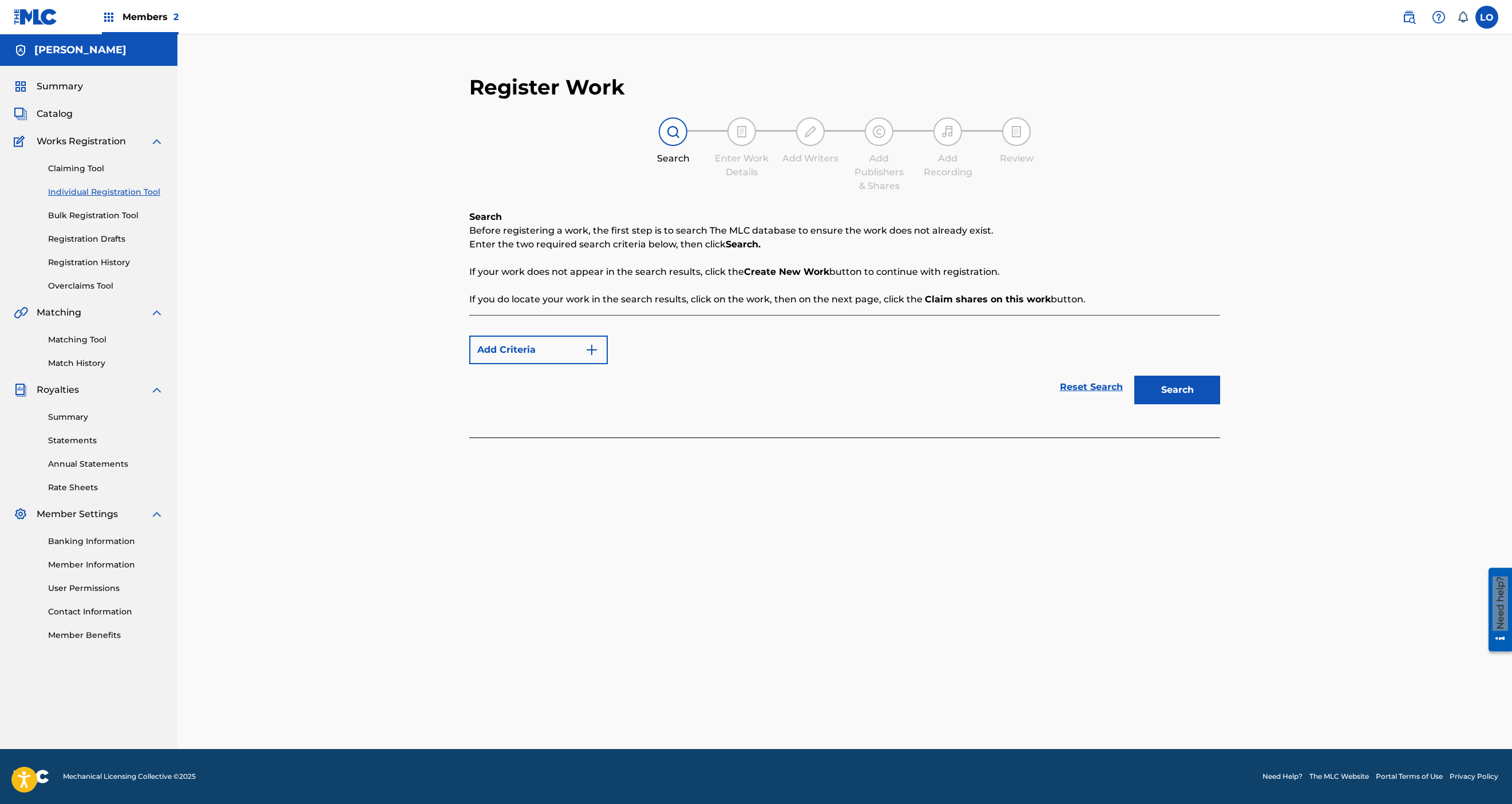 scroll, scrollTop: 0, scrollLeft: 0, axis: both 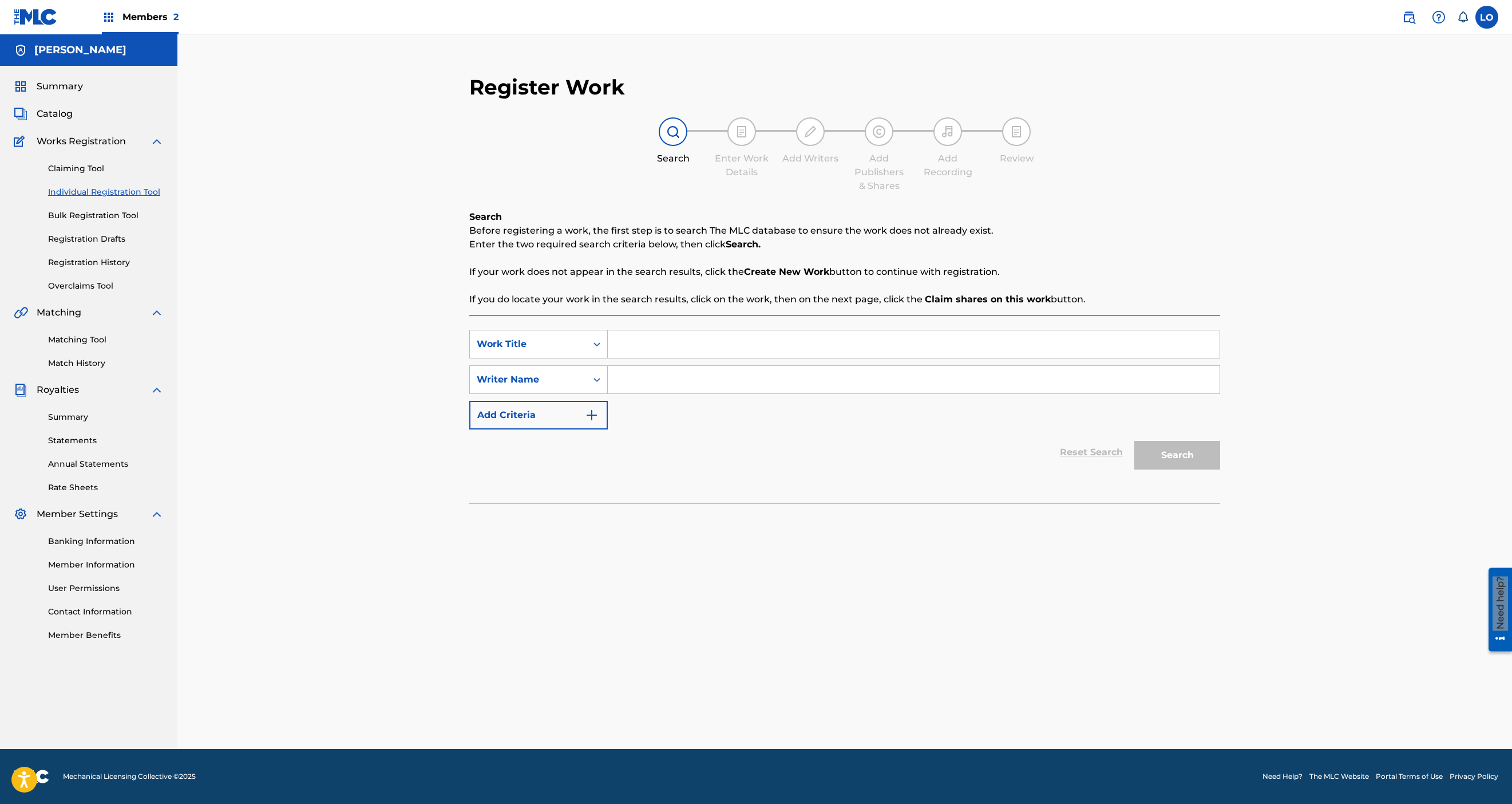 click at bounding box center (913, 344) 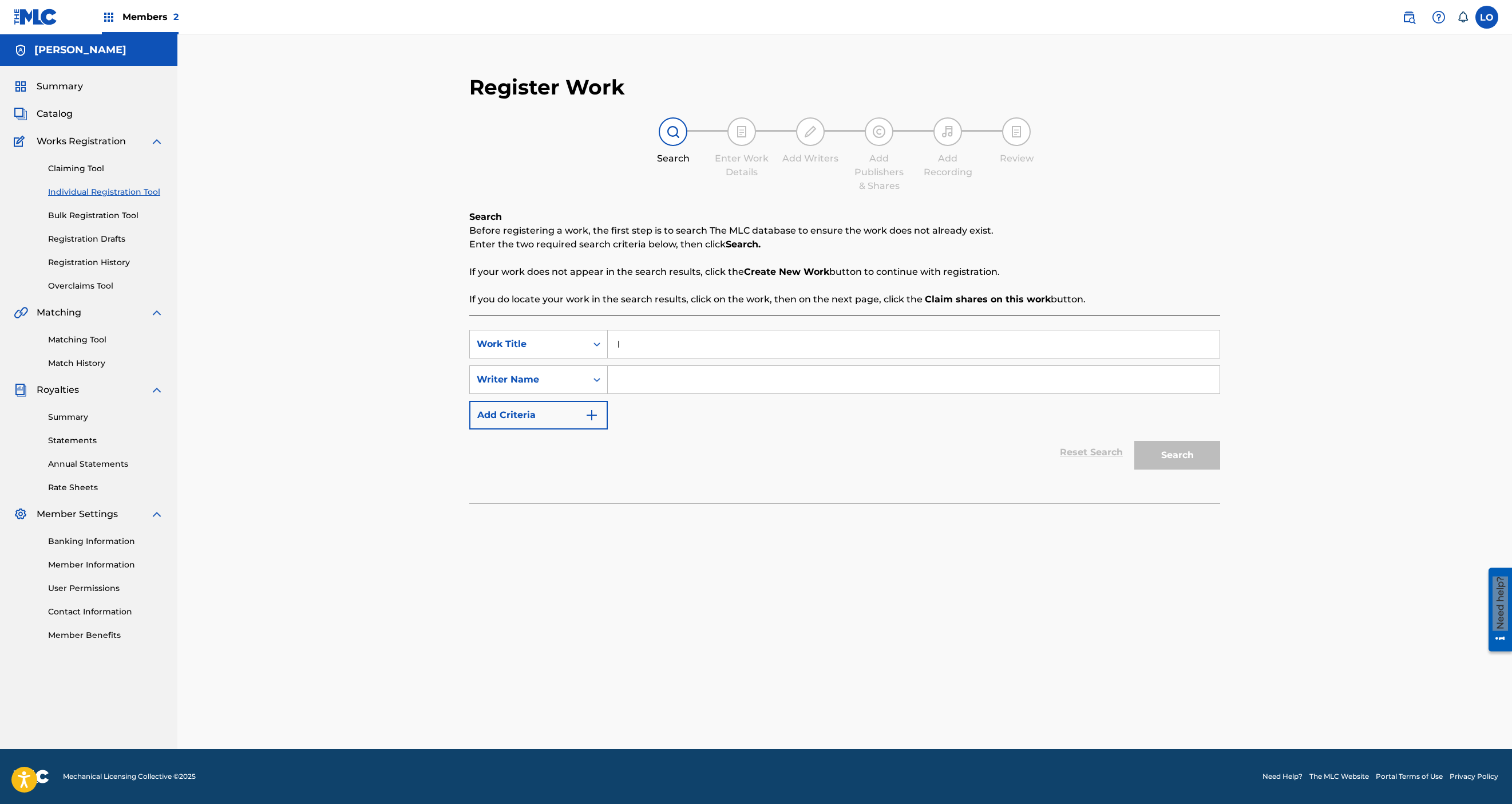 type on "l" 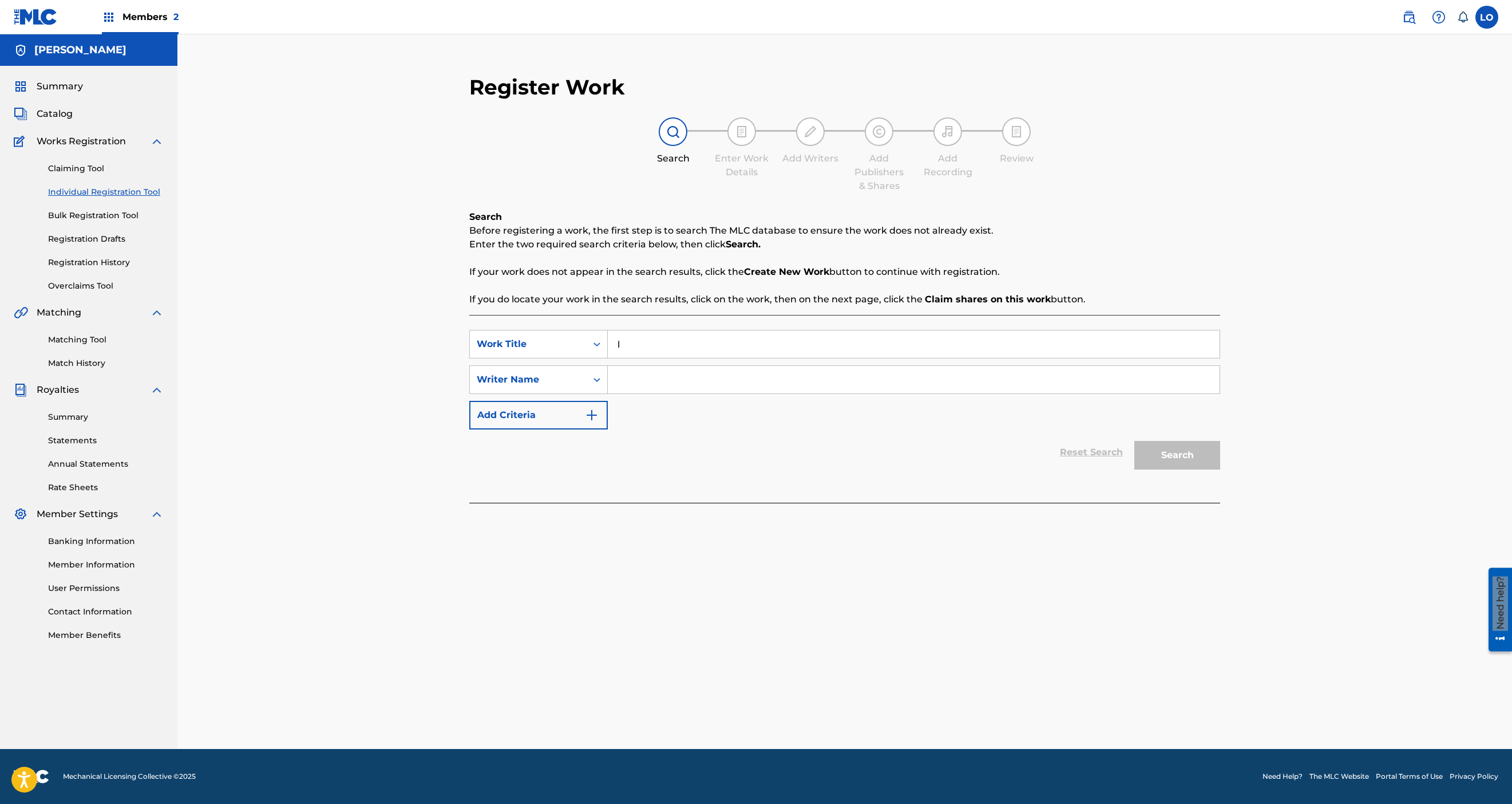click on "SearchWithCriteriad7584ddf-46fc-412a-9fdb-8be82a9f173f Work Title l SearchWithCriteriaeb48e776-4f67-4485-94a5-9556539d7c6f Writer Name Add Criteria" at bounding box center (845, 380) 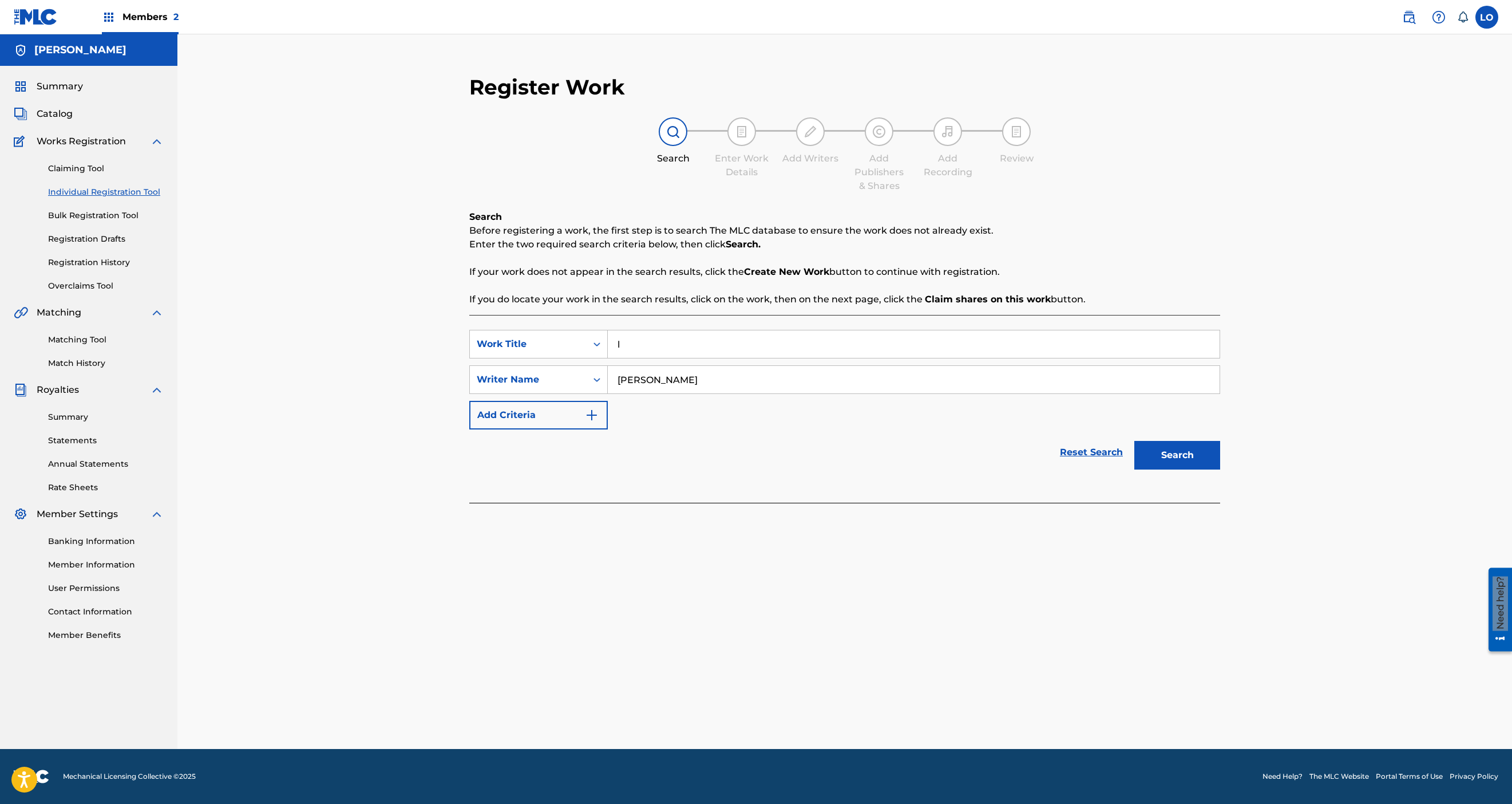 type on "[PERSON_NAME]" 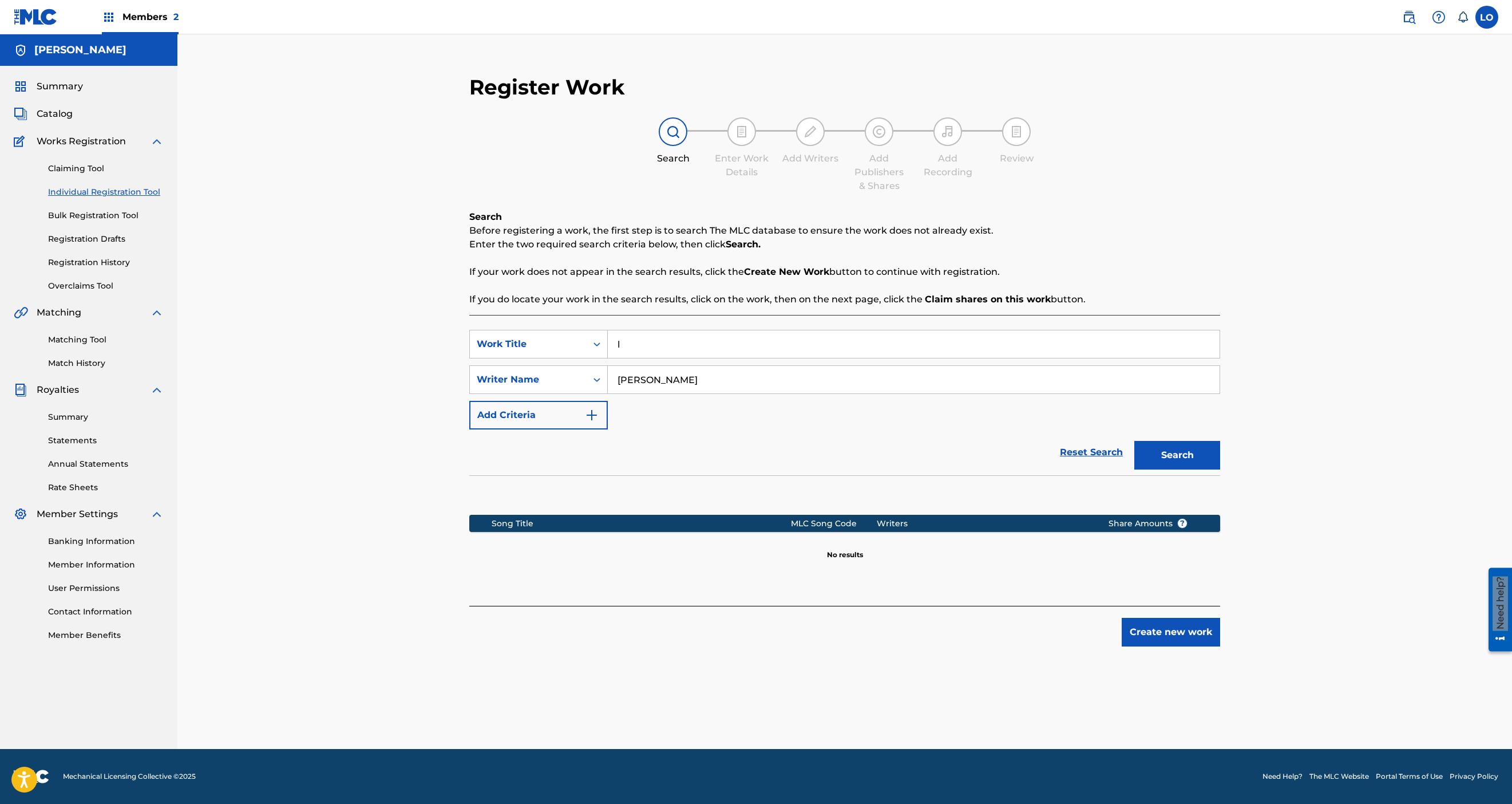 scroll, scrollTop: 340, scrollLeft: 0, axis: vertical 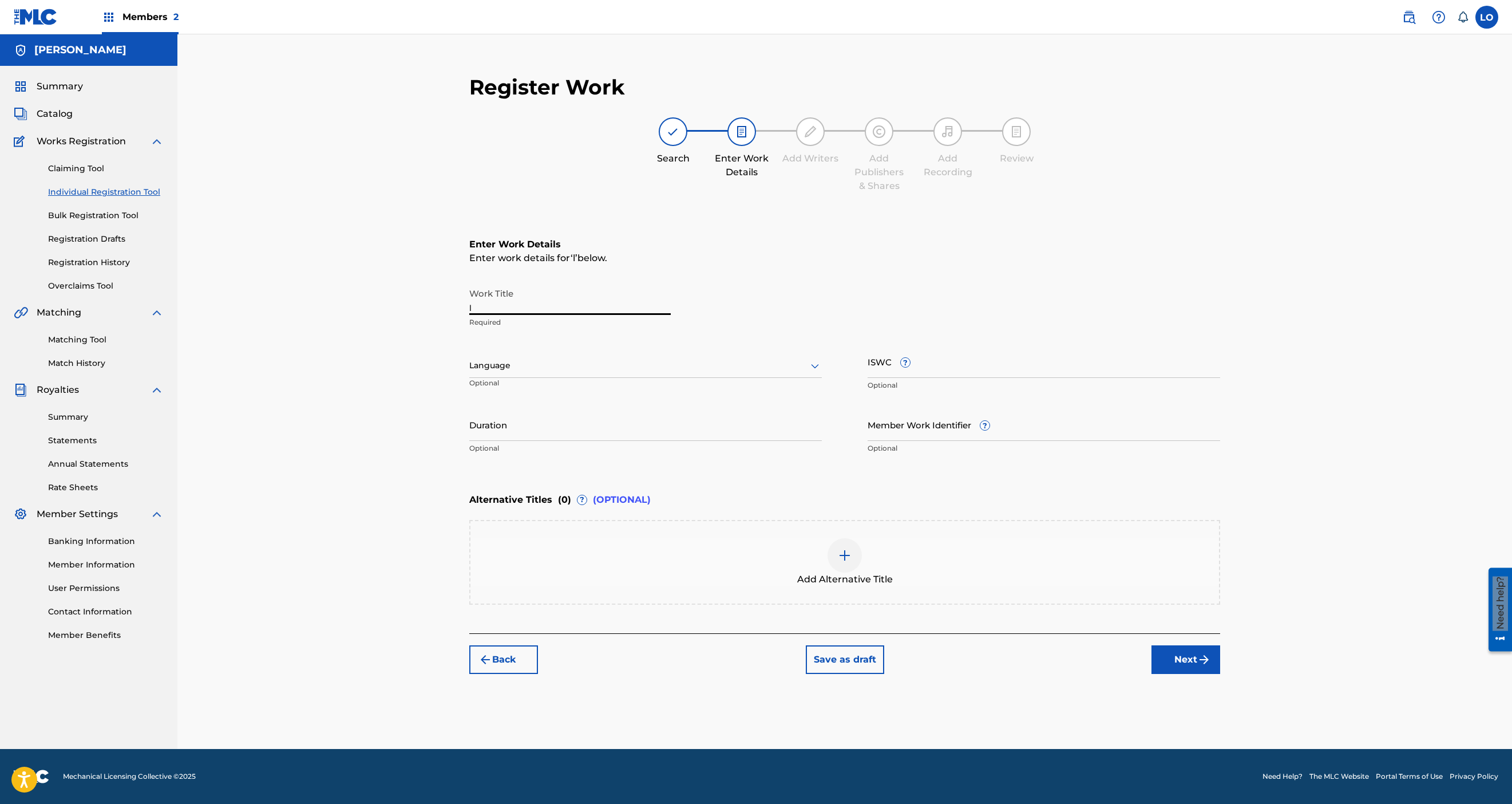 click on "l" at bounding box center [570, 298] 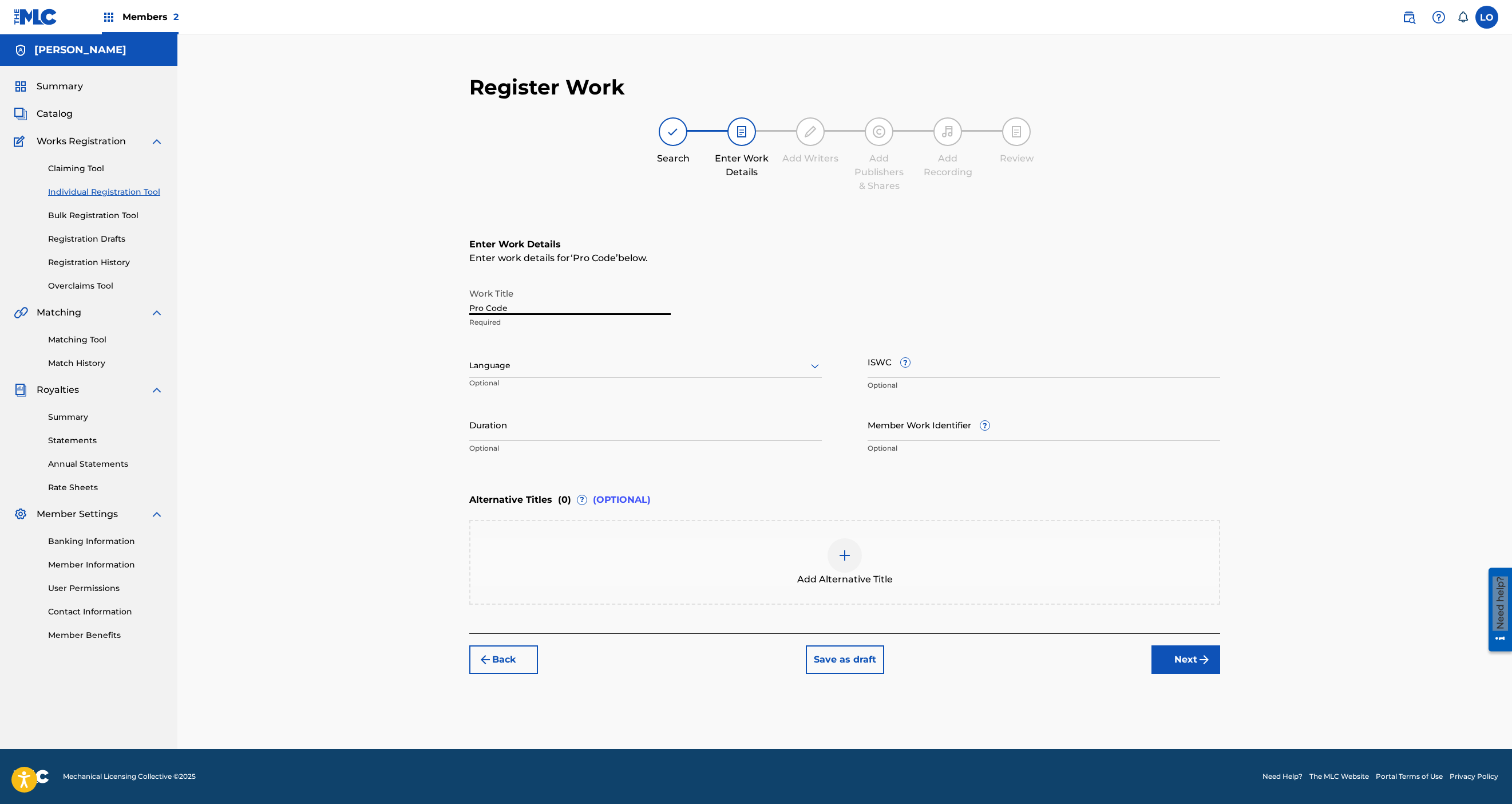 type on "Pro Code" 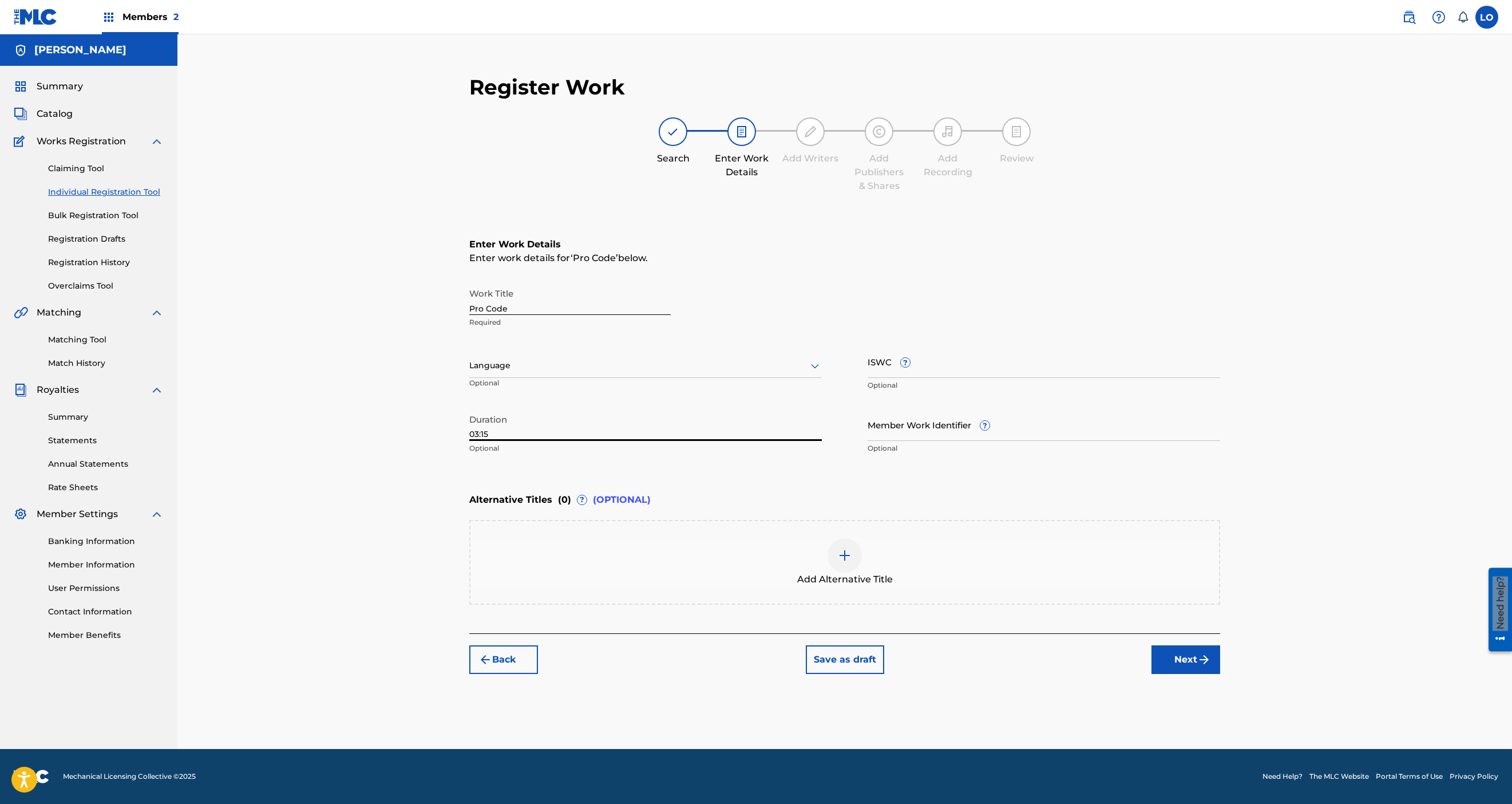 type on "03:15" 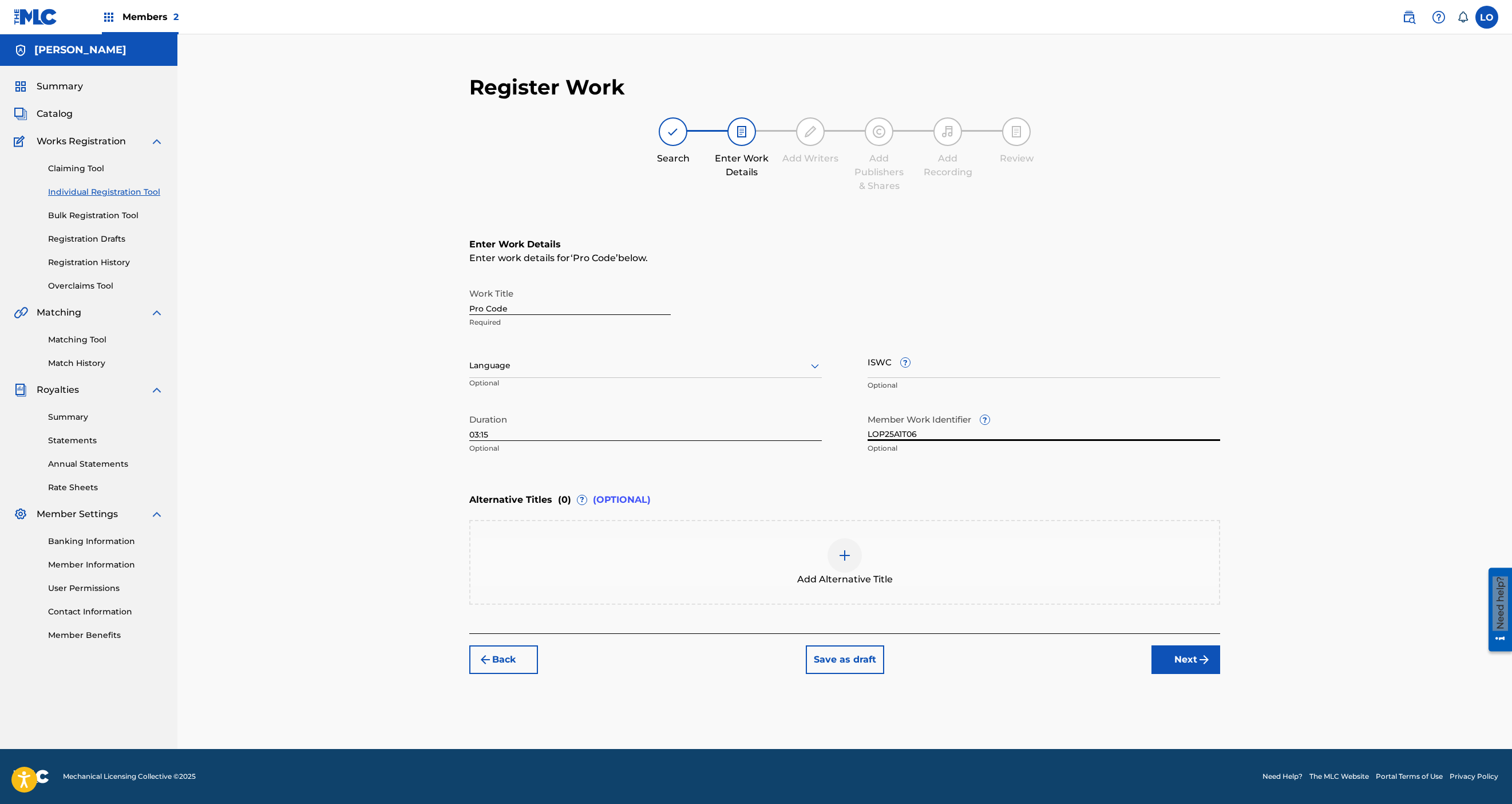 type on "LOP25A1T06" 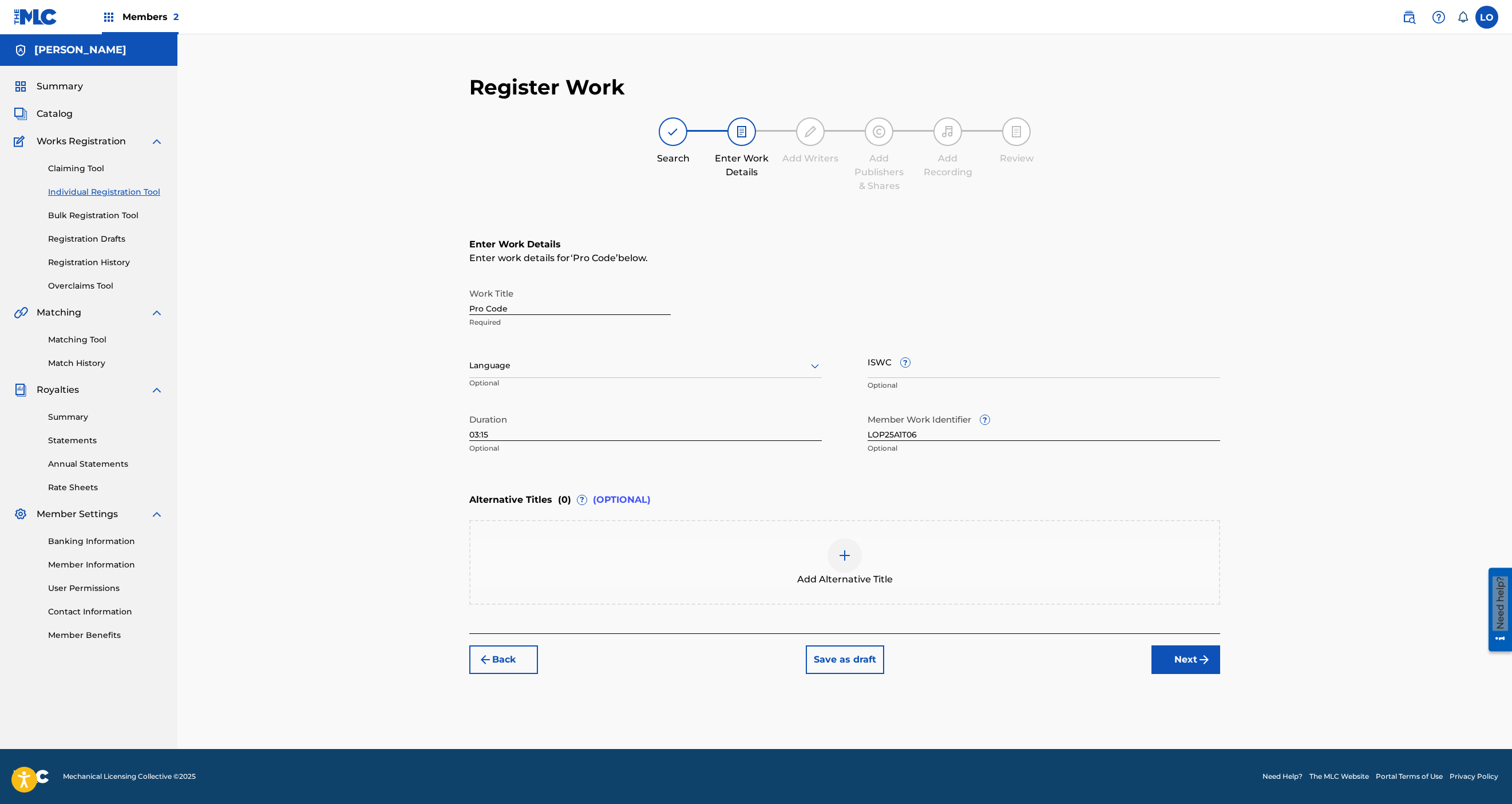click on "Language" at bounding box center (646, 366) 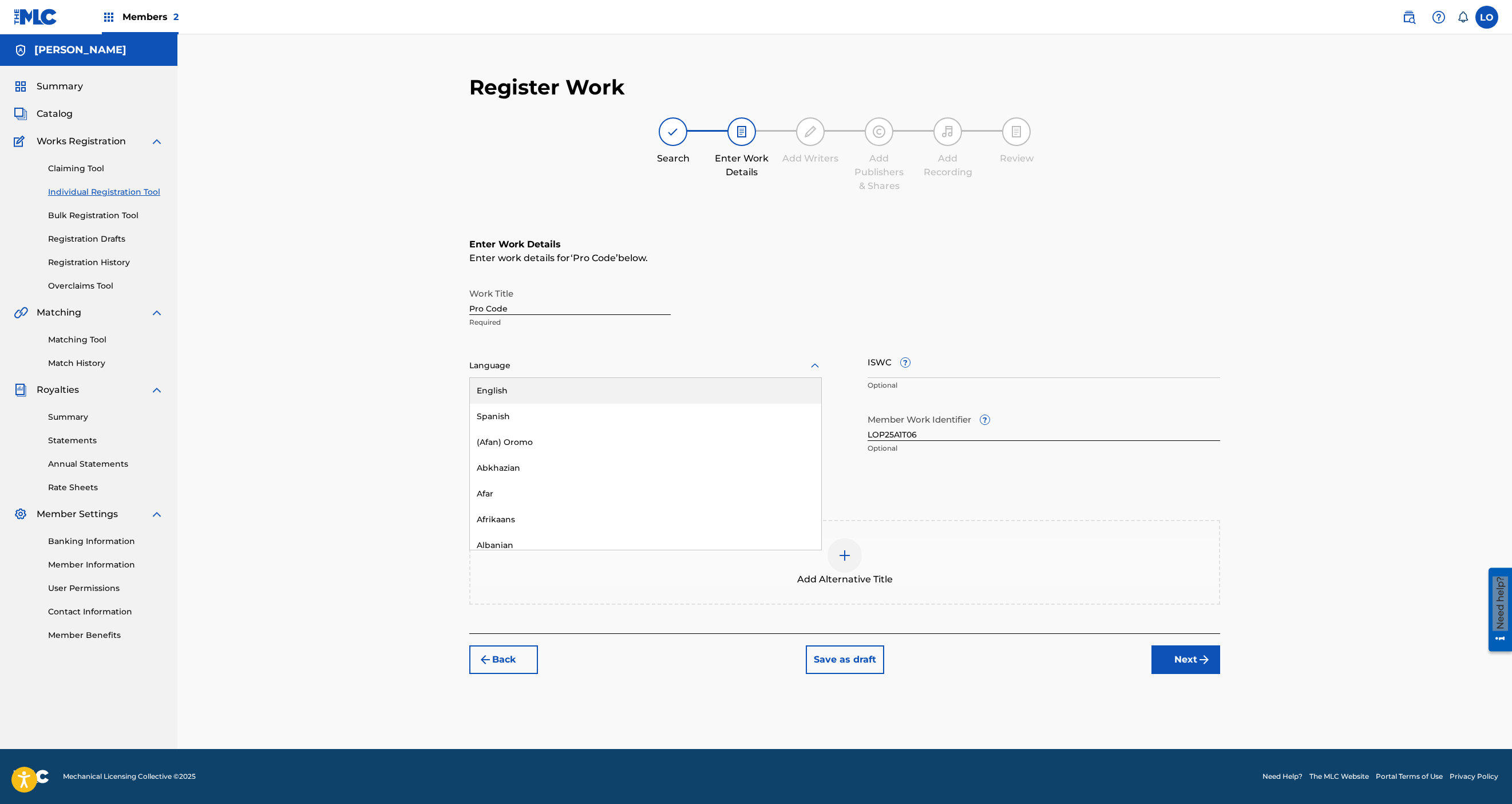 click on "English" at bounding box center (646, 391) 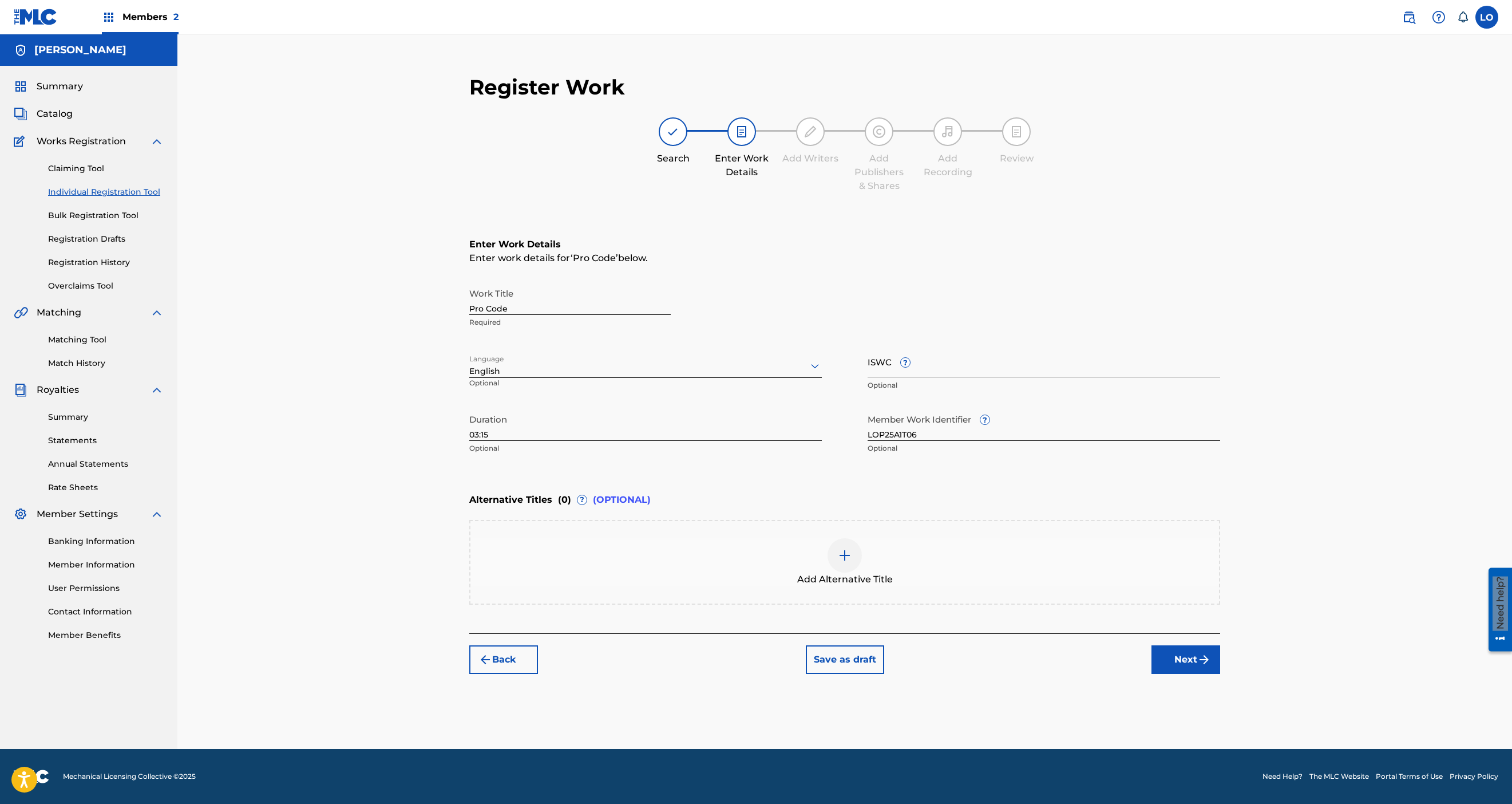click on "Alternative Titles ( 0 ) ? (OPTIONAL)" at bounding box center [845, 500] 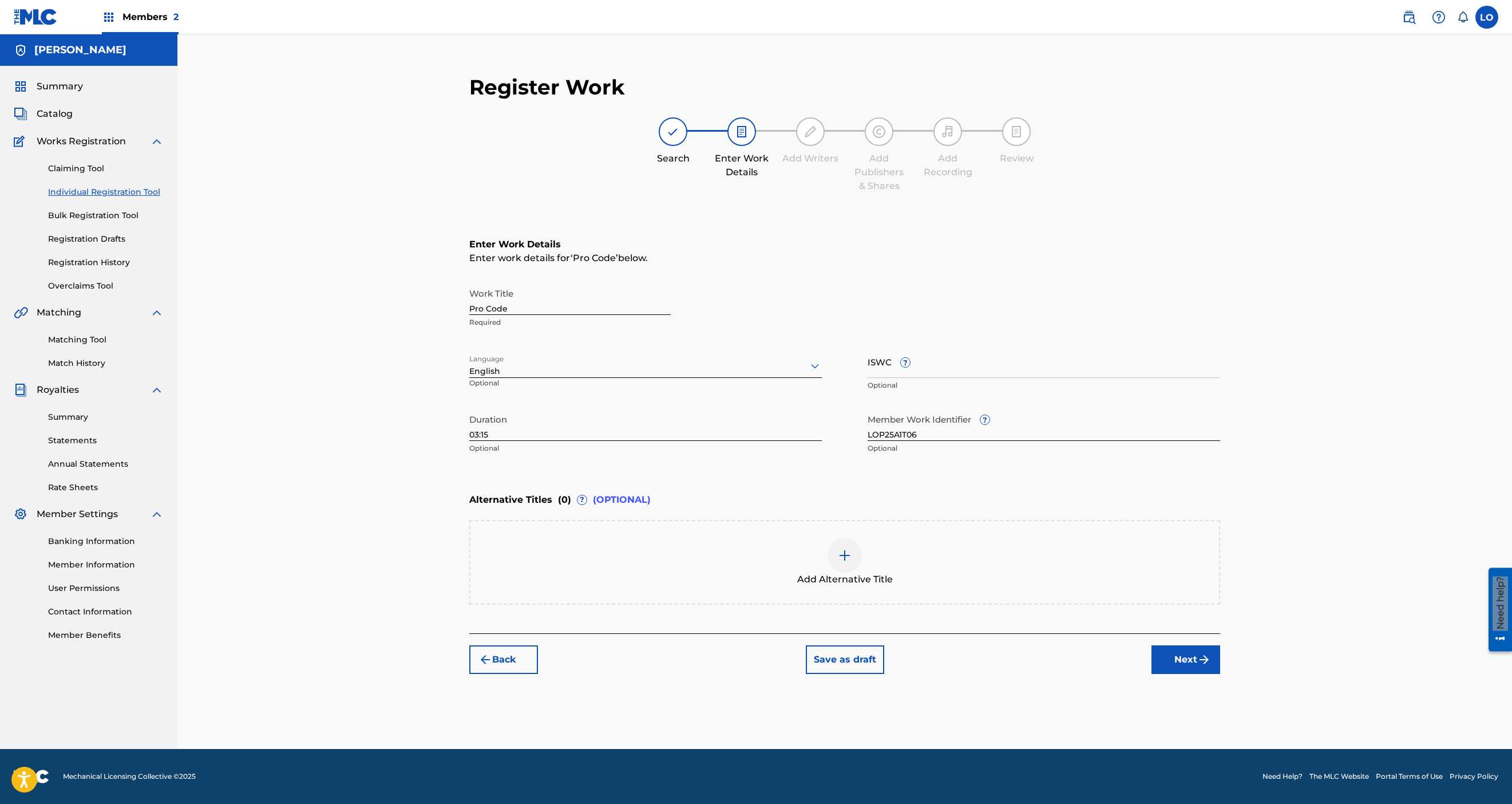 scroll, scrollTop: 417, scrollLeft: 0, axis: vertical 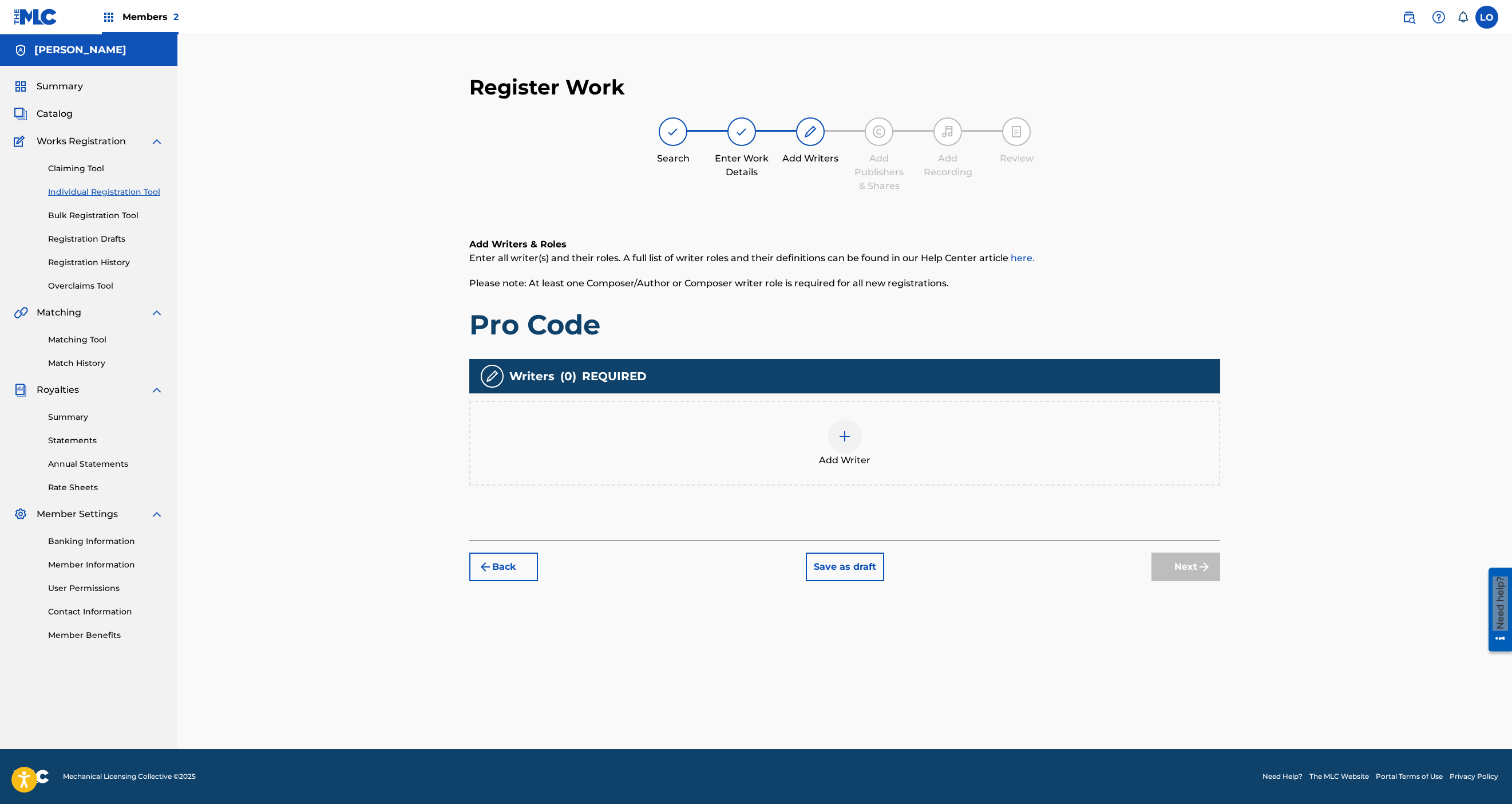 click at bounding box center (845, 436) 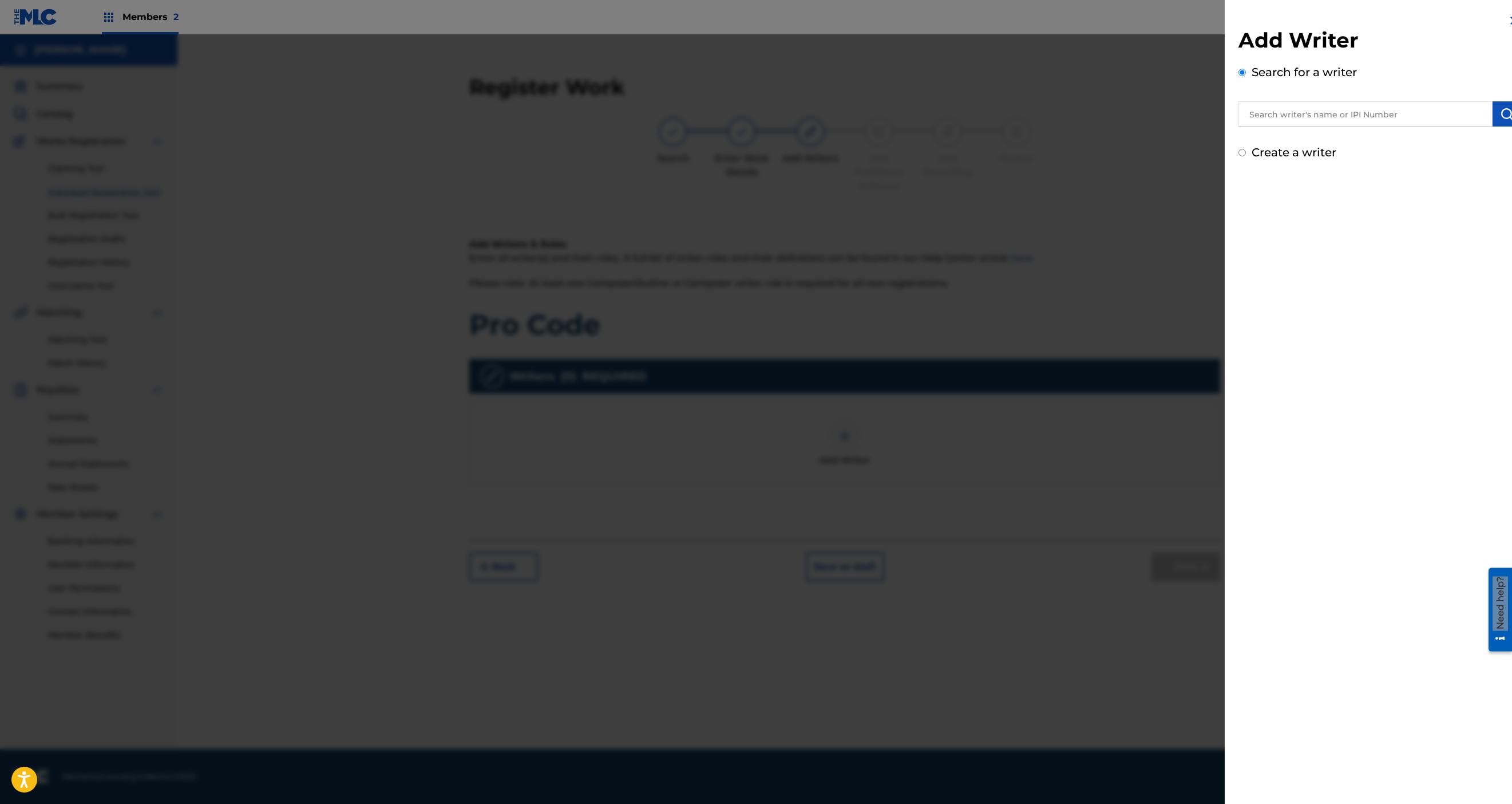 click on "Create a writer" at bounding box center (1294, 152) 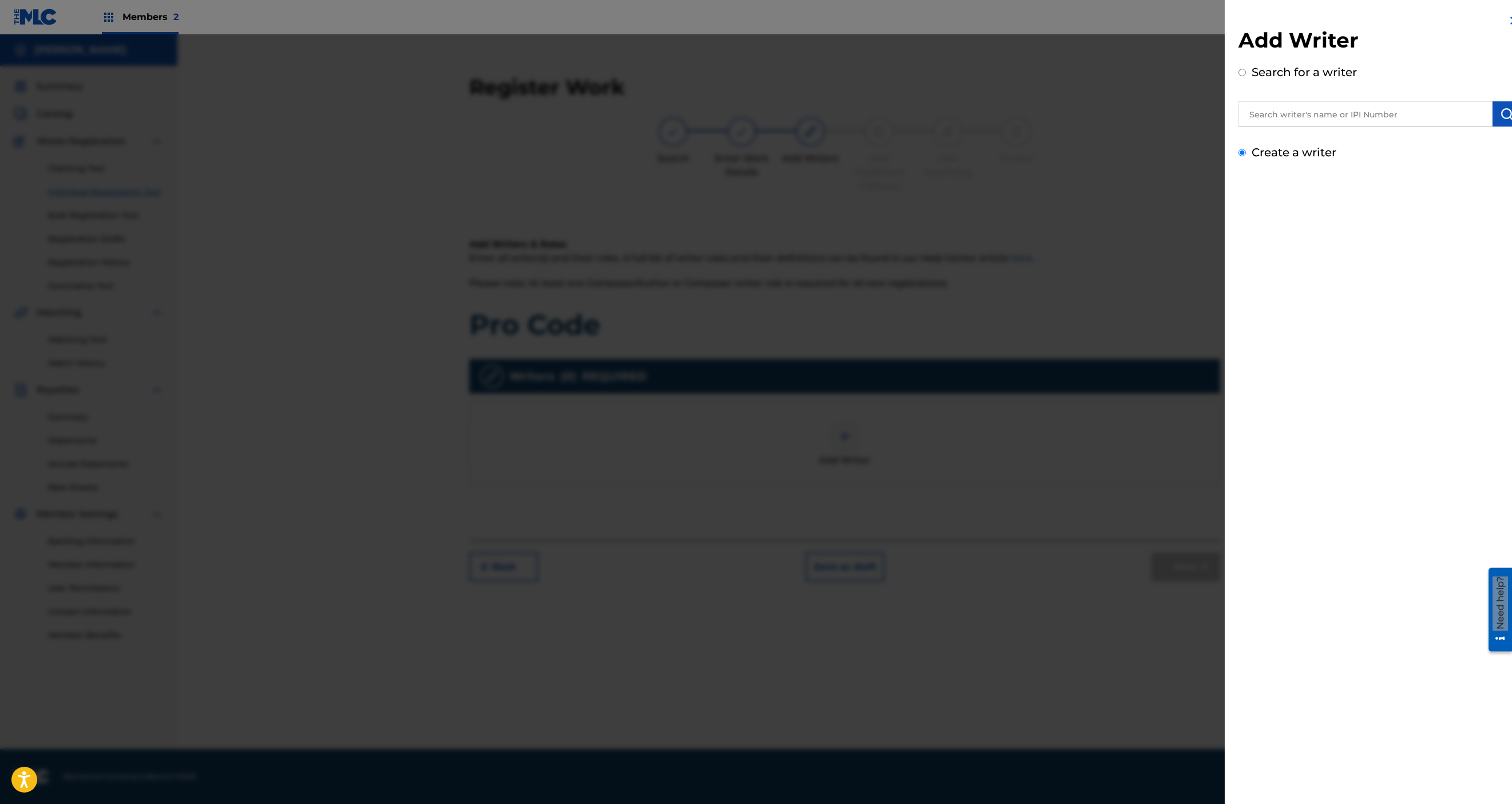 click on "Create a writer" at bounding box center [1242, 152] 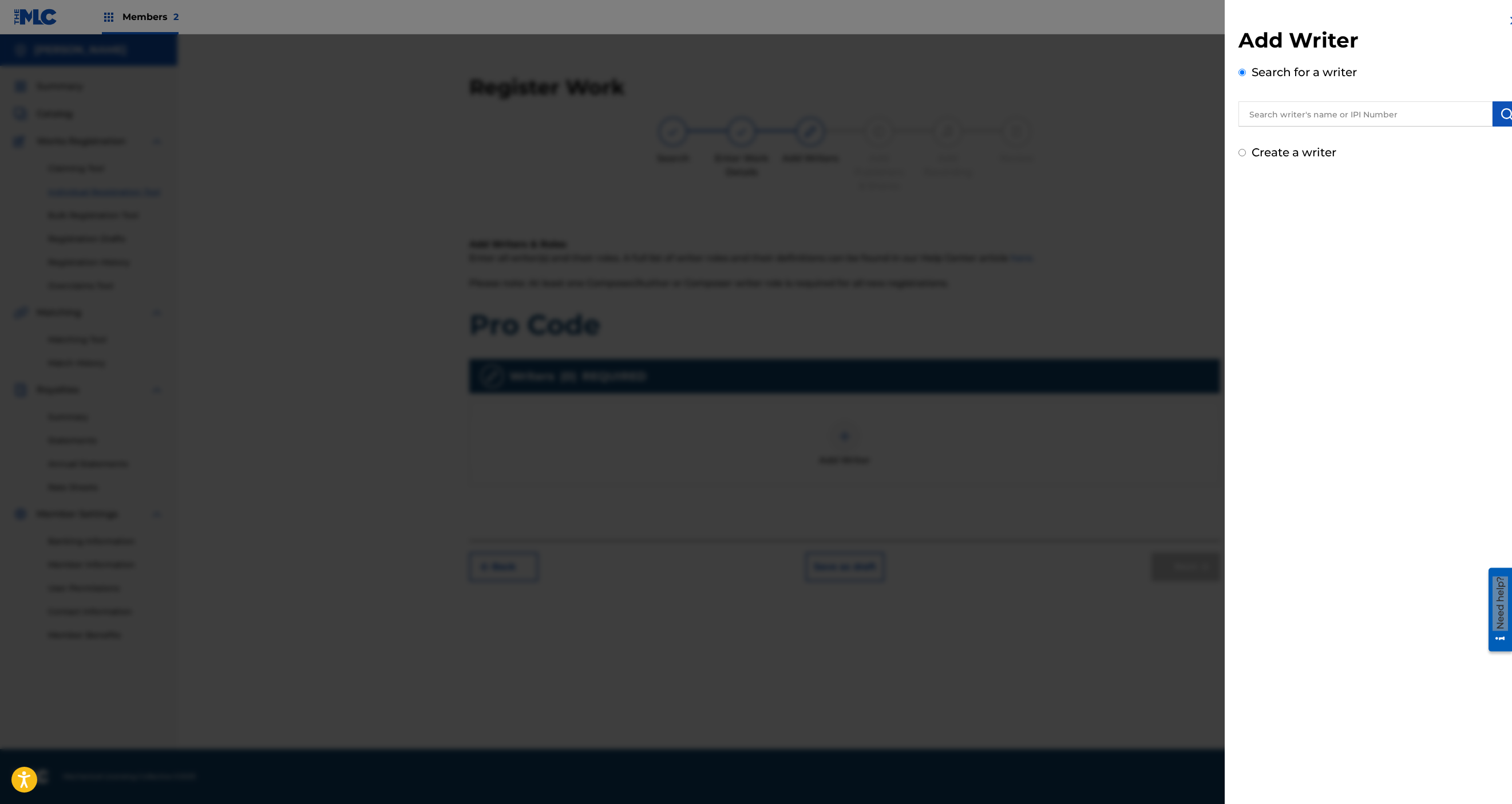 radio on "false" 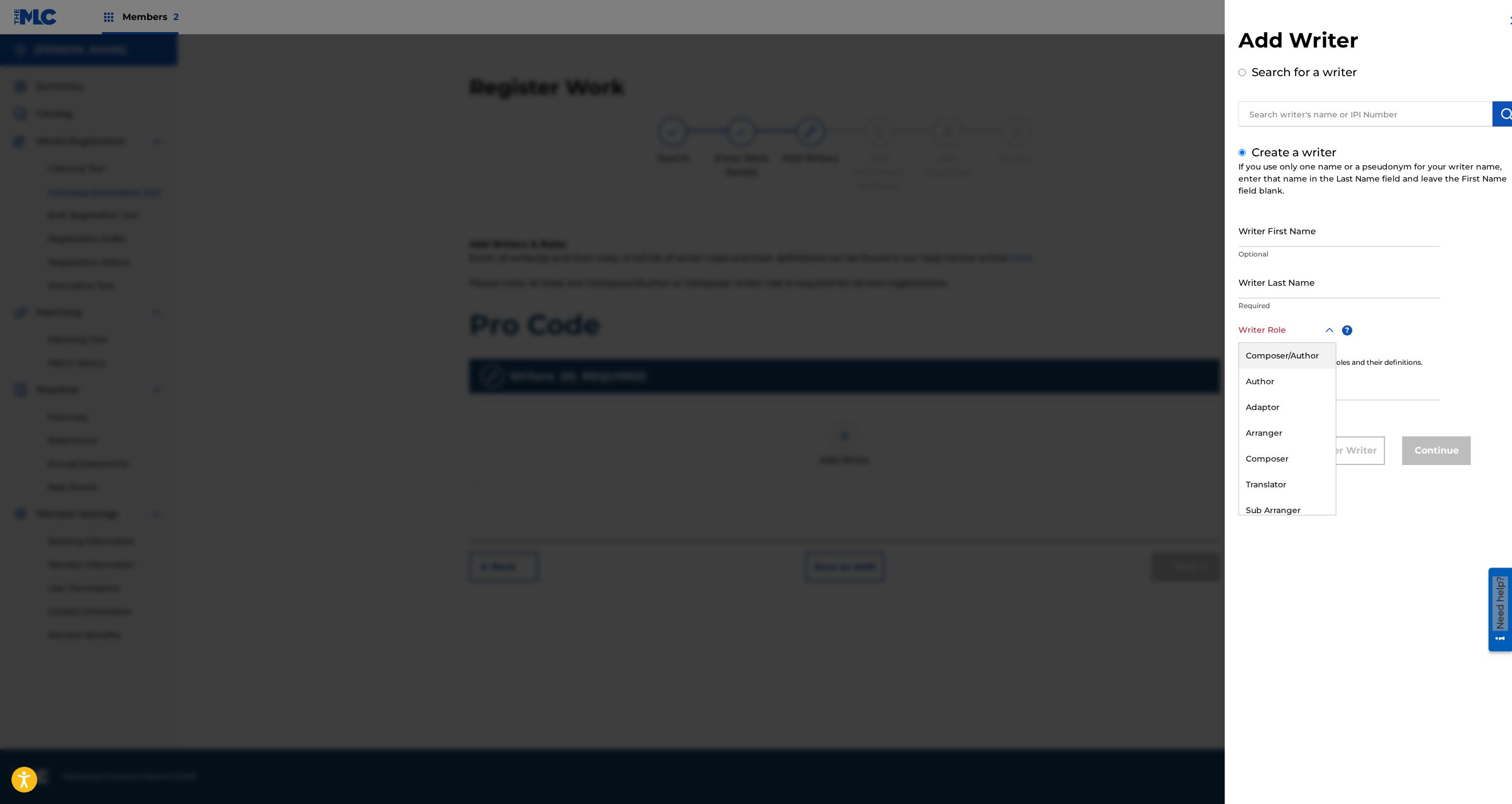 click on "Writer Role" at bounding box center (1287, 330) 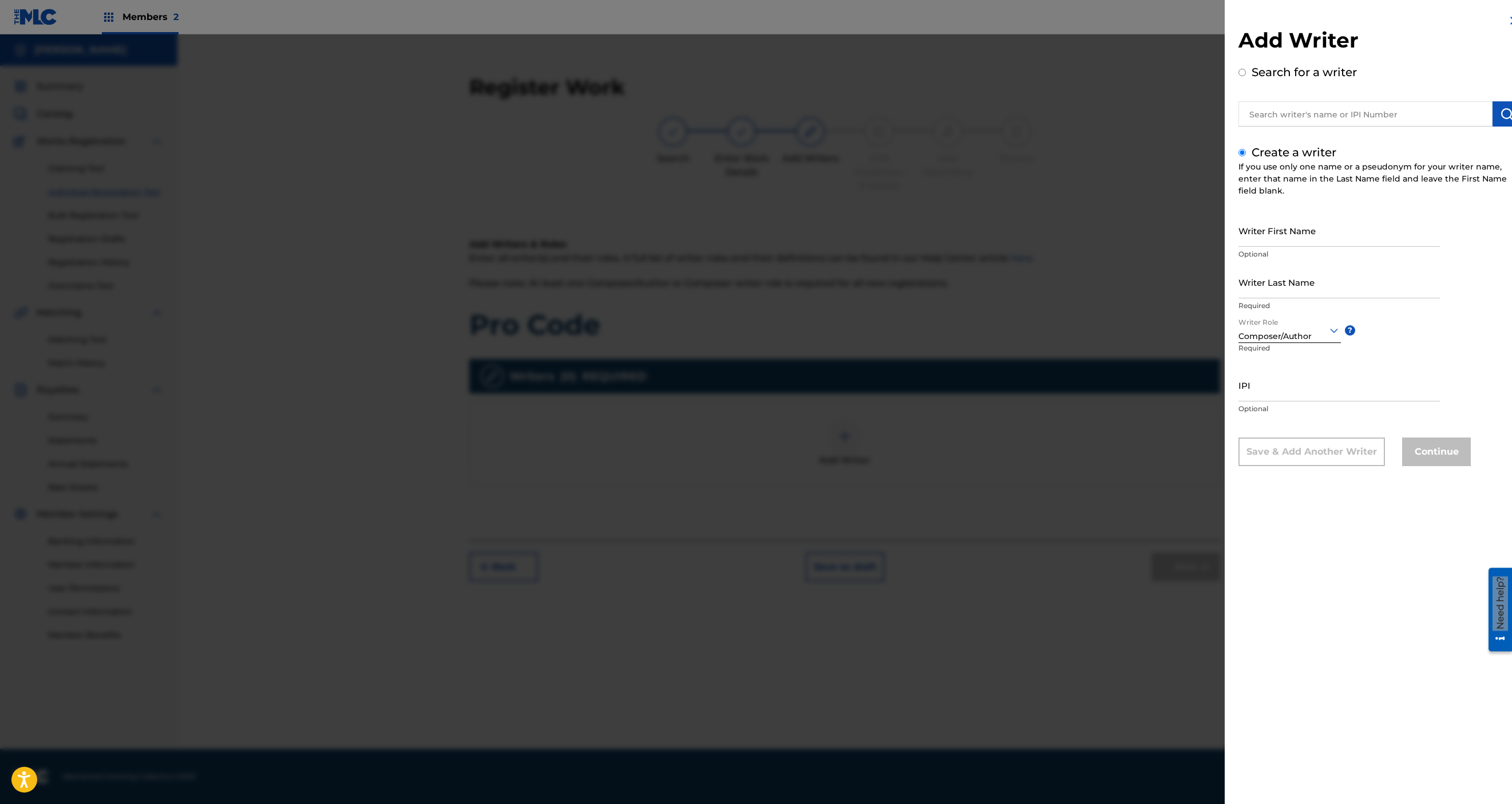 click on "IPI" at bounding box center (1339, 385) 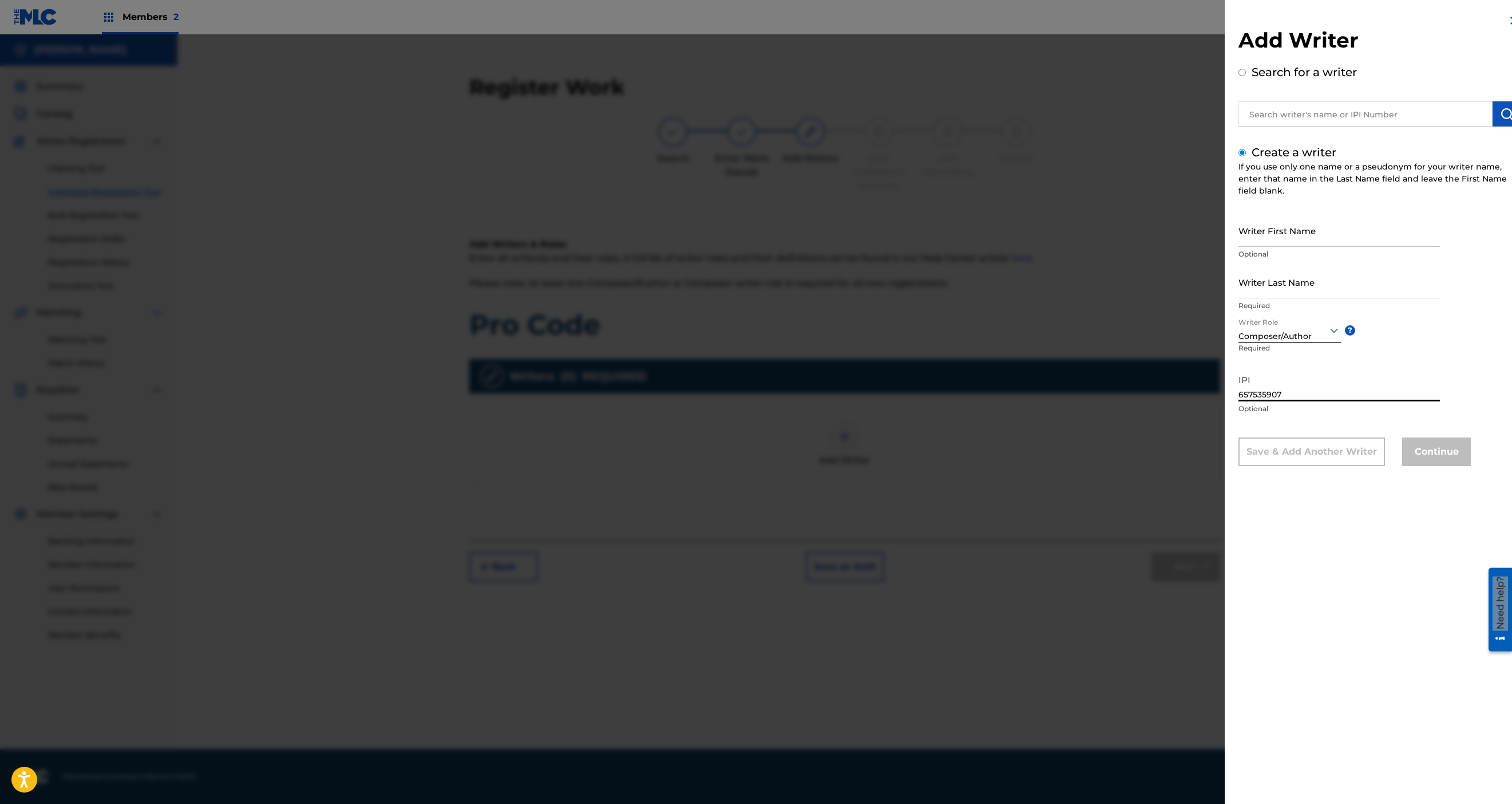 type on "657535907" 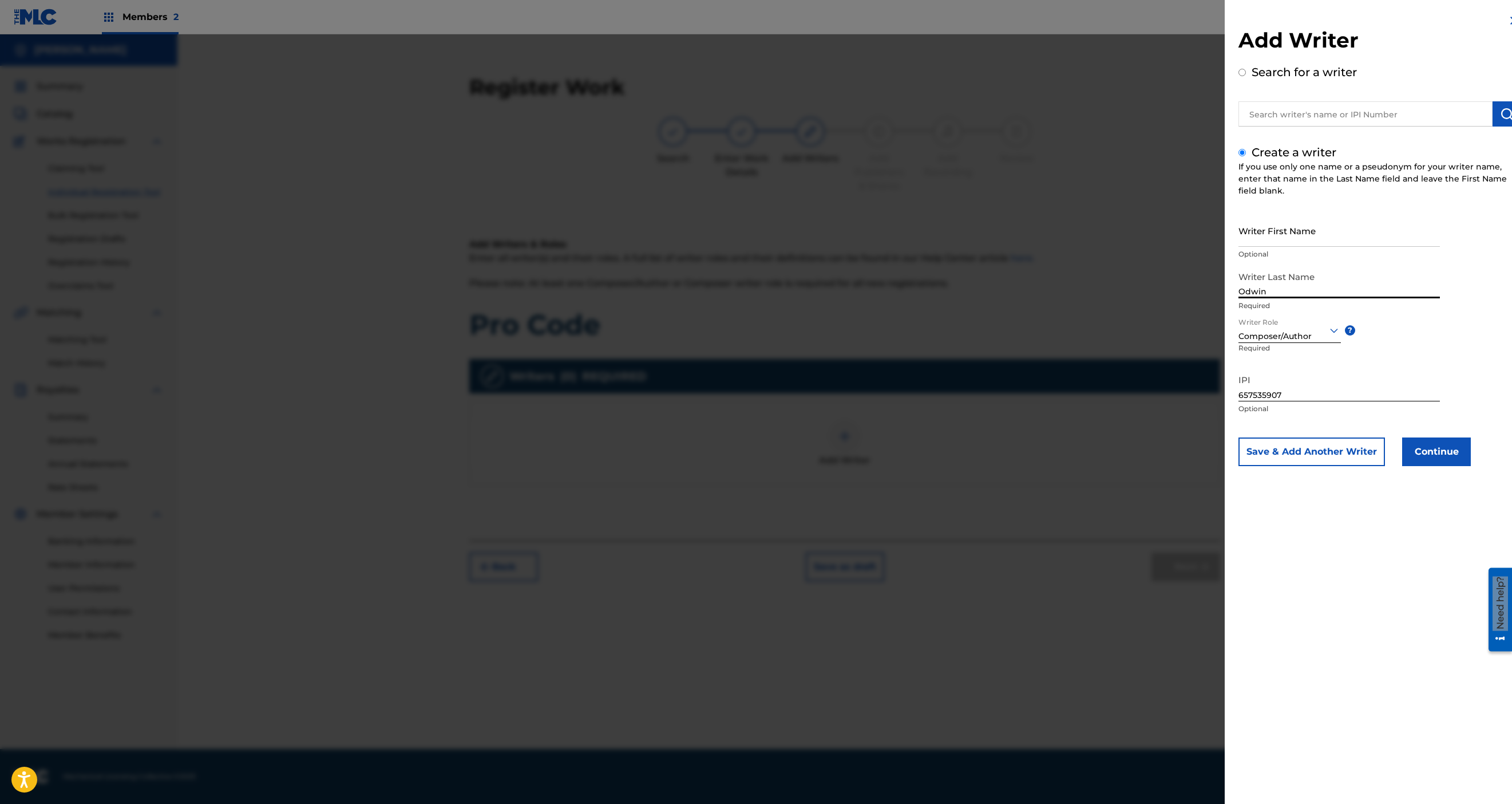 type on "Odwin" 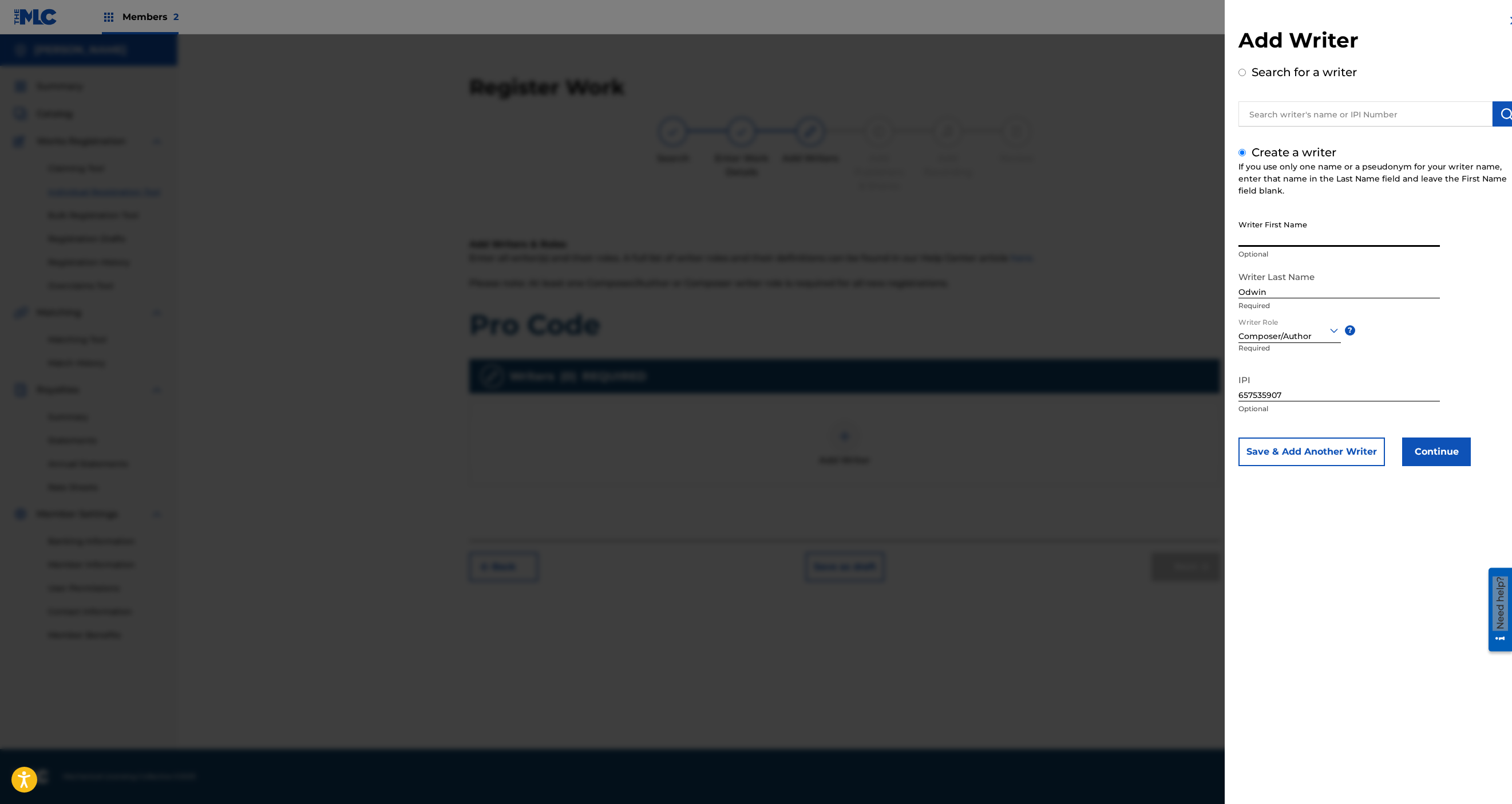 click on "Writer First Name" at bounding box center (1339, 230) 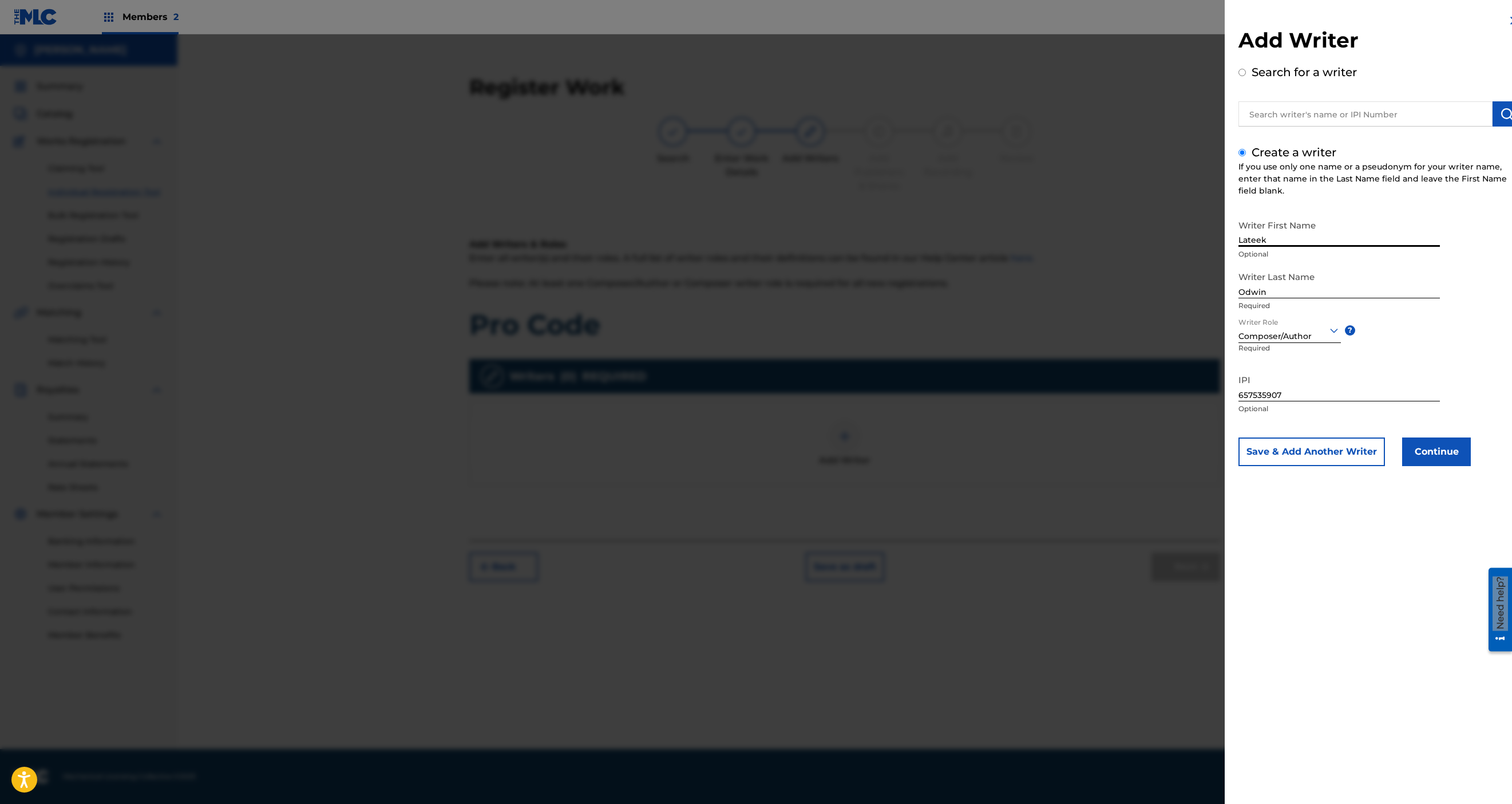 click on "Lateek" at bounding box center [1339, 230] 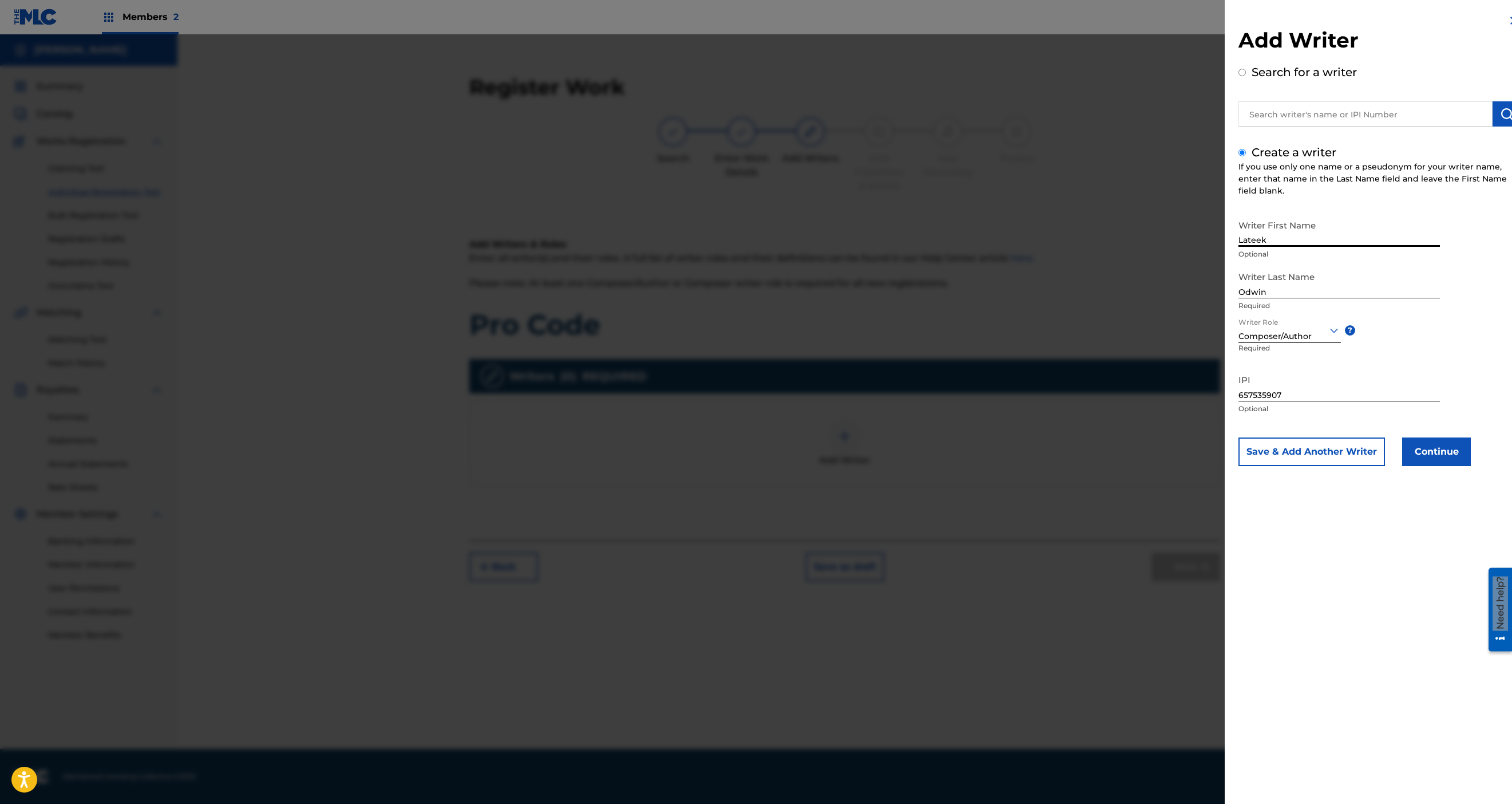type on "Lateek" 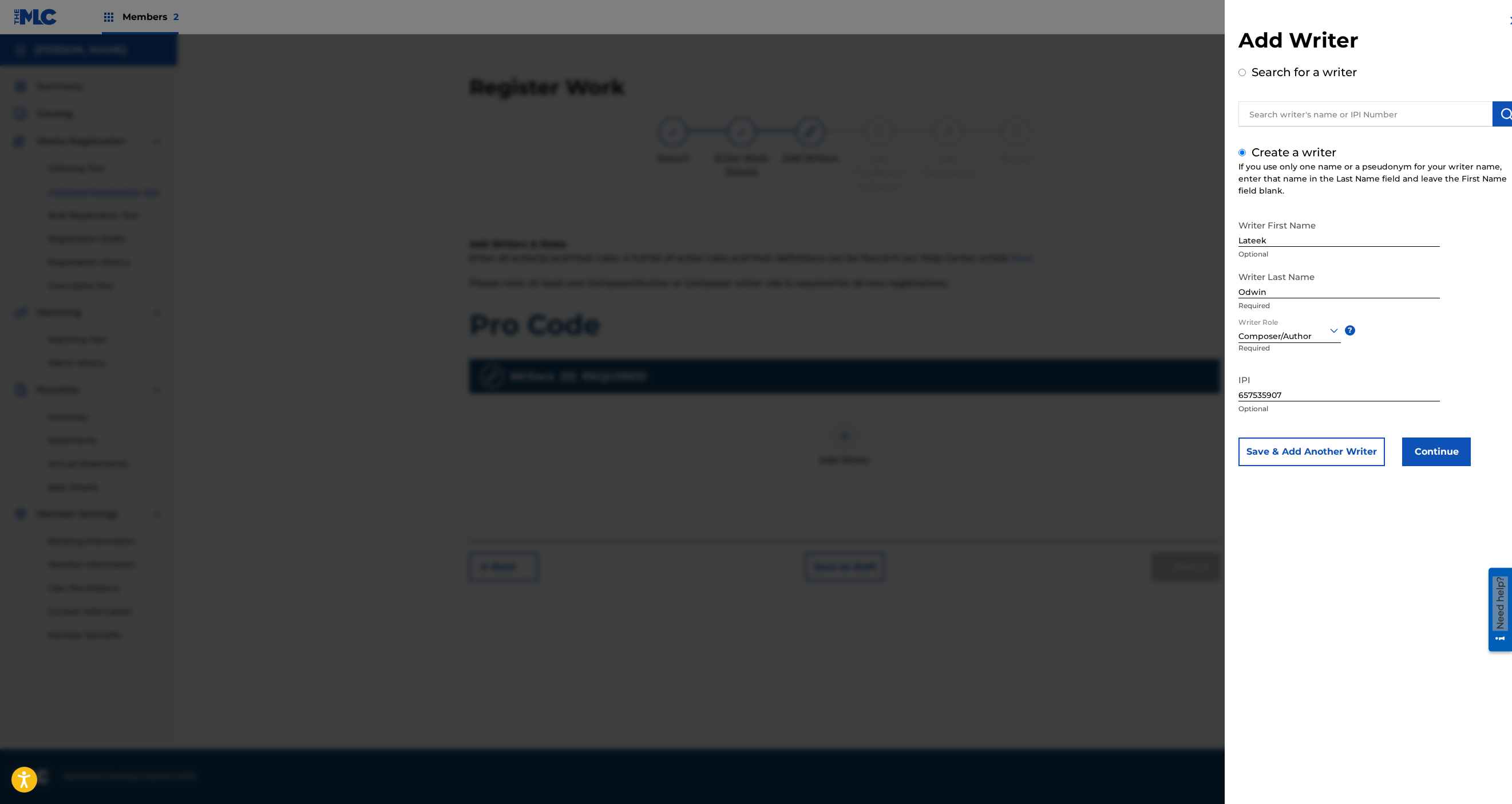 click on "Continue" at bounding box center (1436, 452) 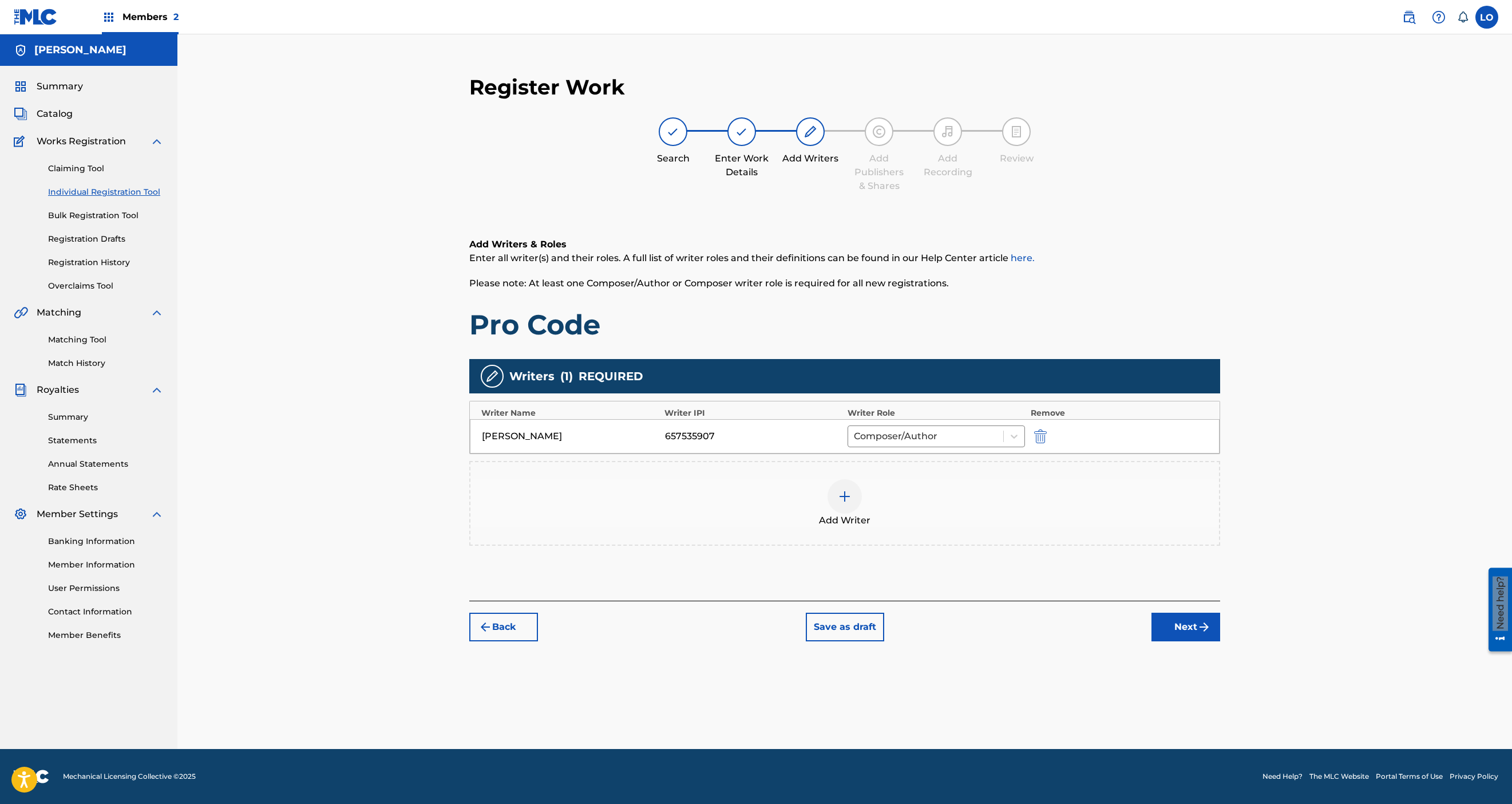 click on "Next" at bounding box center [1186, 627] 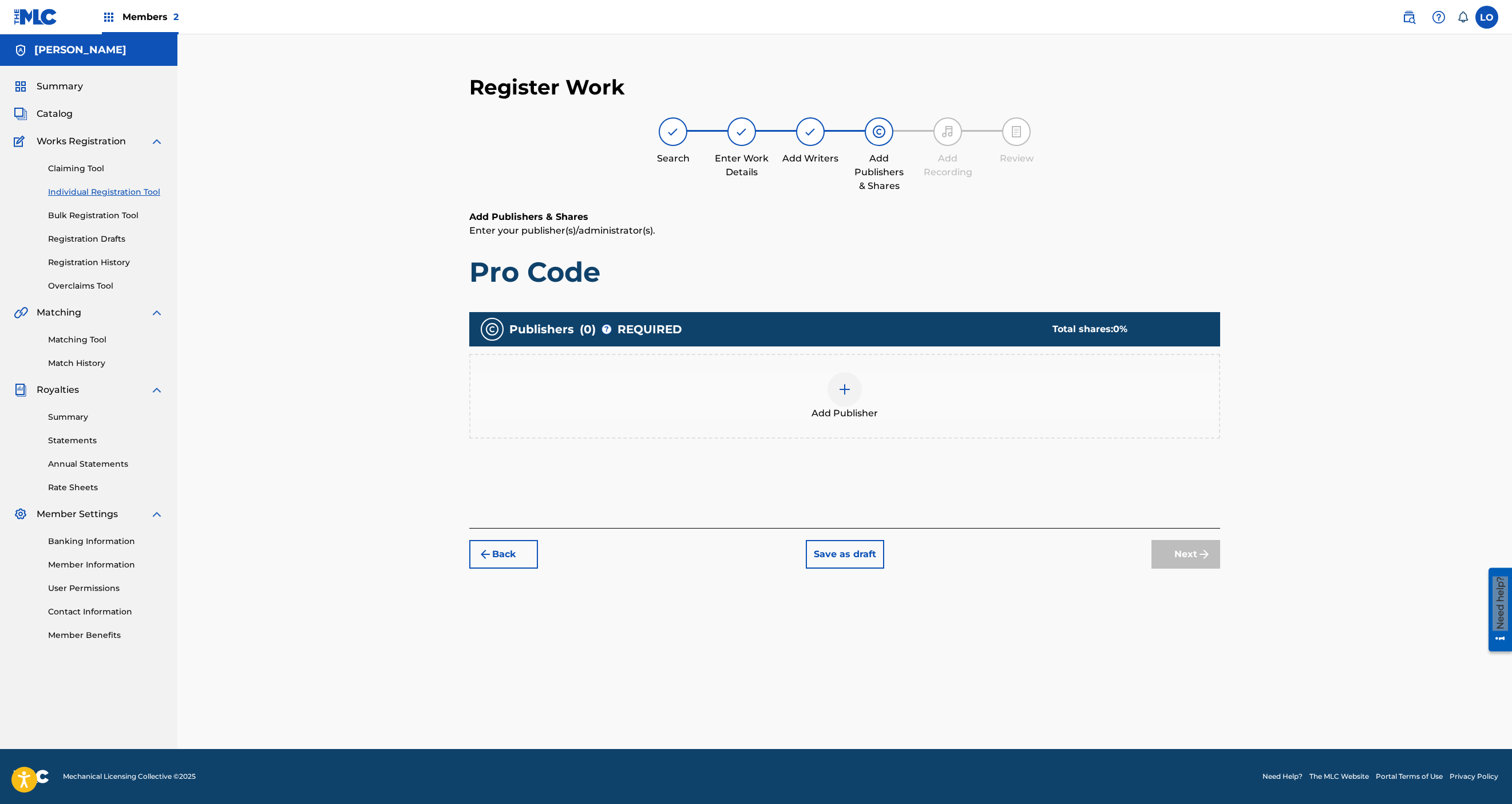 scroll, scrollTop: 52, scrollLeft: 0, axis: vertical 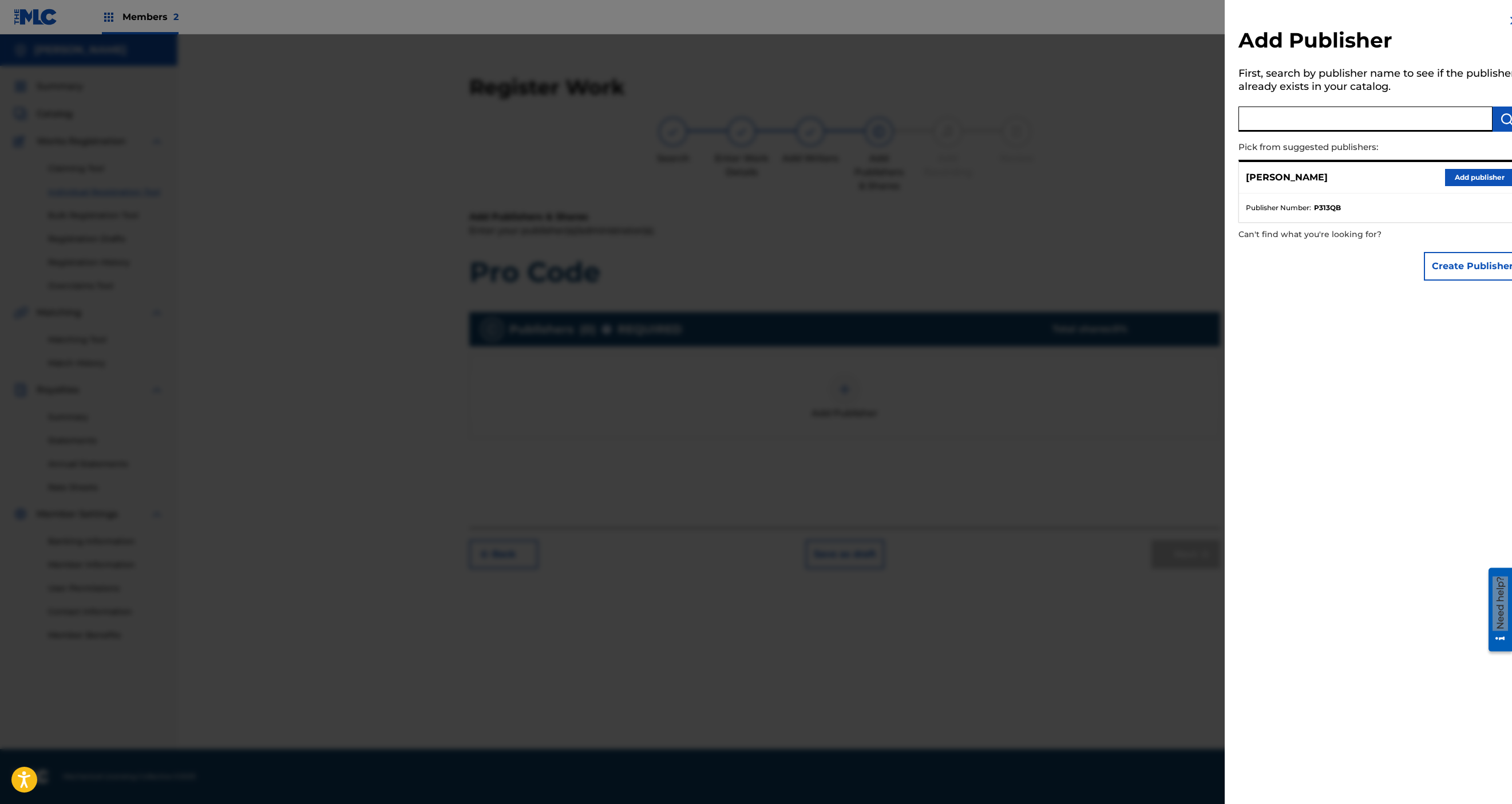 click at bounding box center (1365, 119) 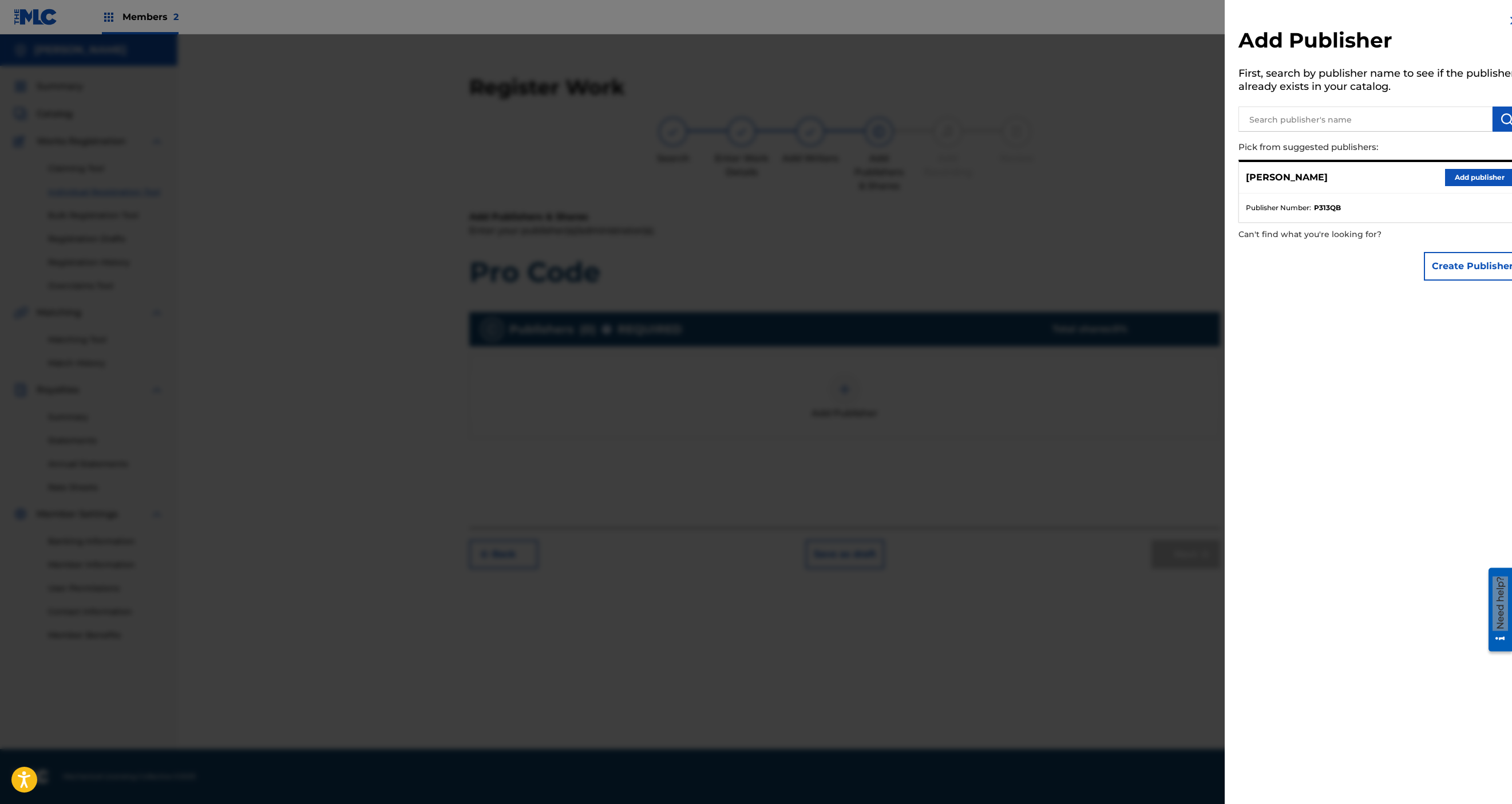 click on "Create Publisher" at bounding box center [1473, 266] 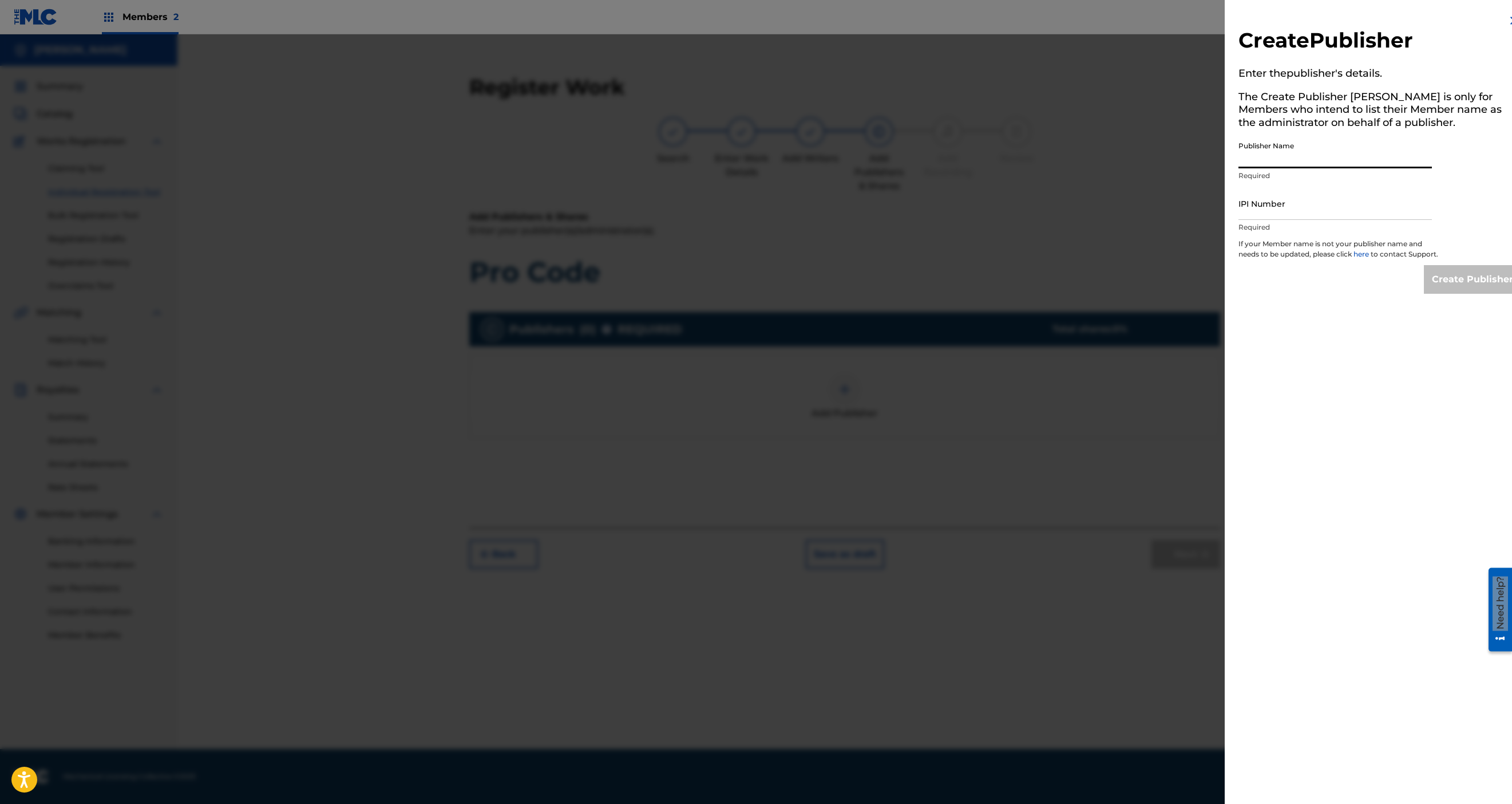 click on "Publisher Name" at bounding box center (1335, 152) 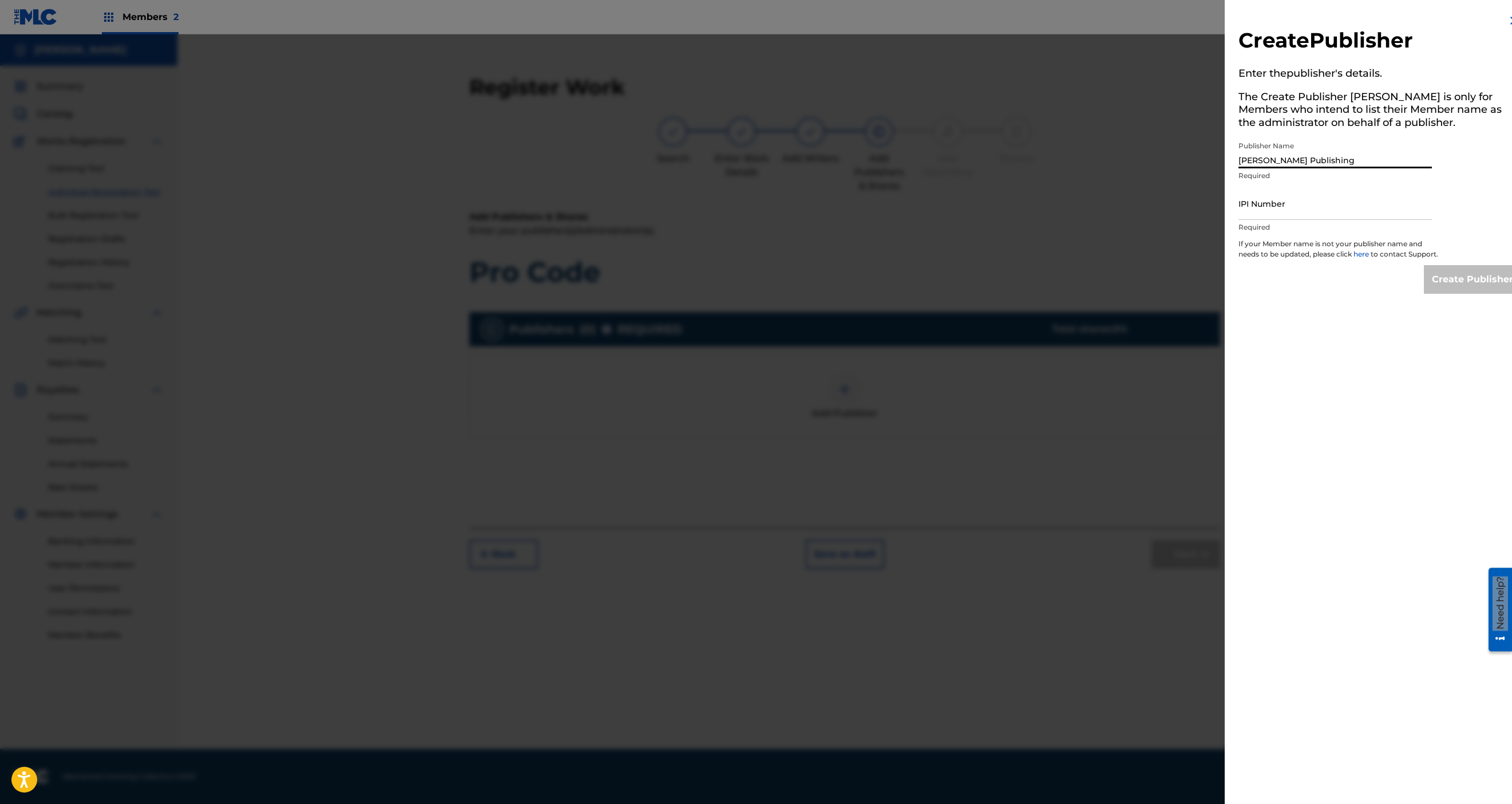 type on "[PERSON_NAME] Publishing" 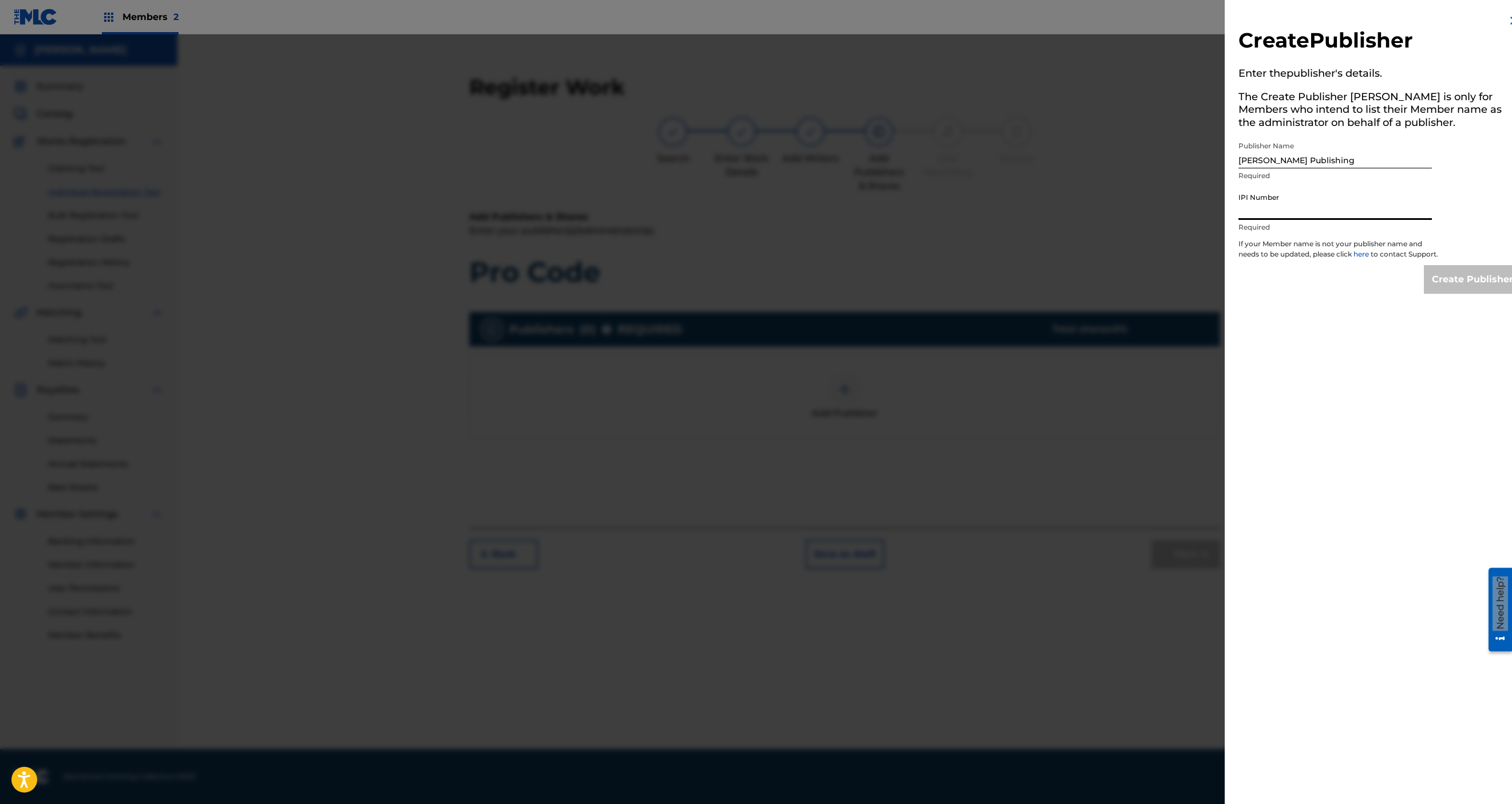 click on "IPI Number" at bounding box center [1335, 203] 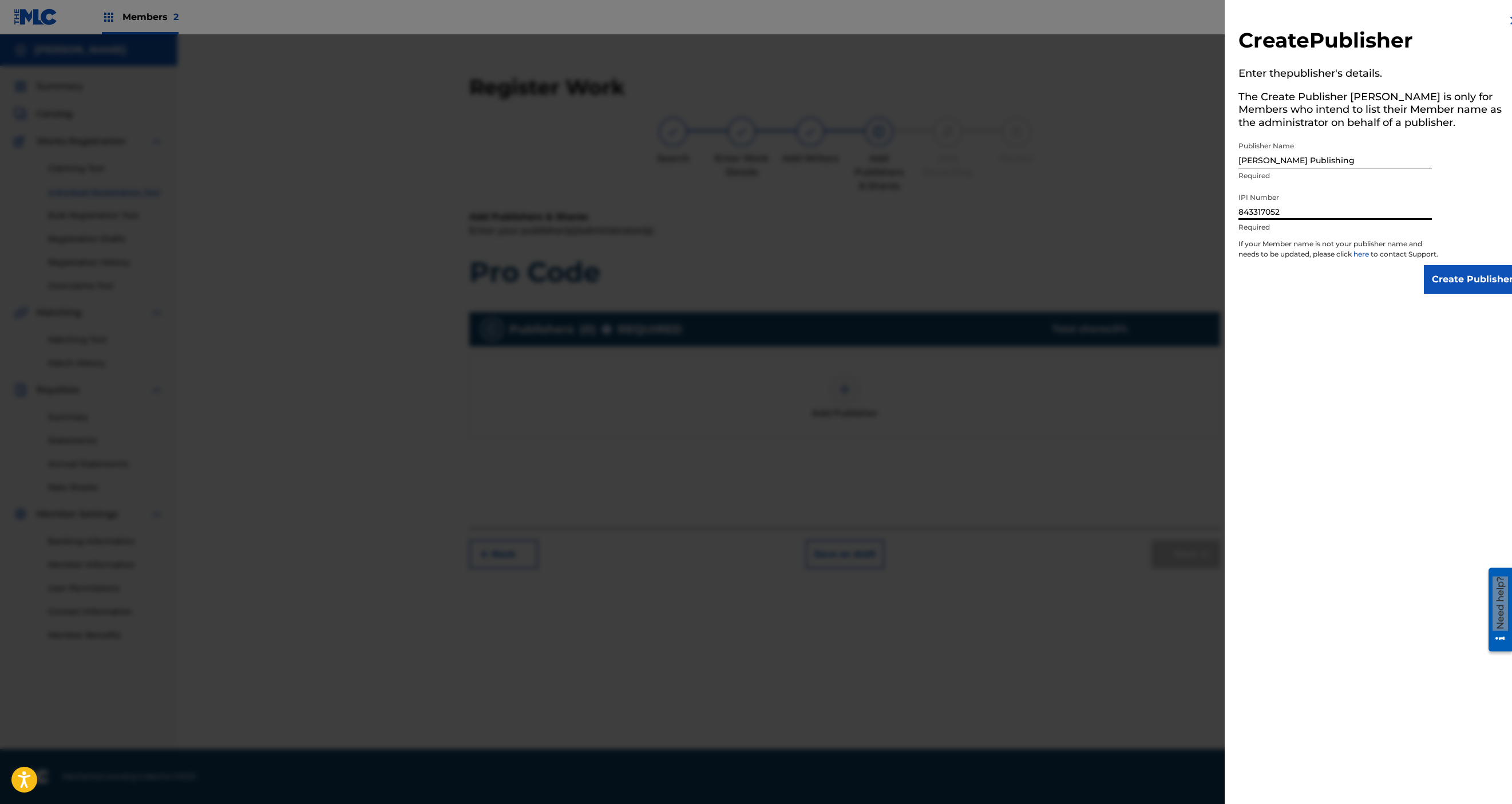 type on "843317052" 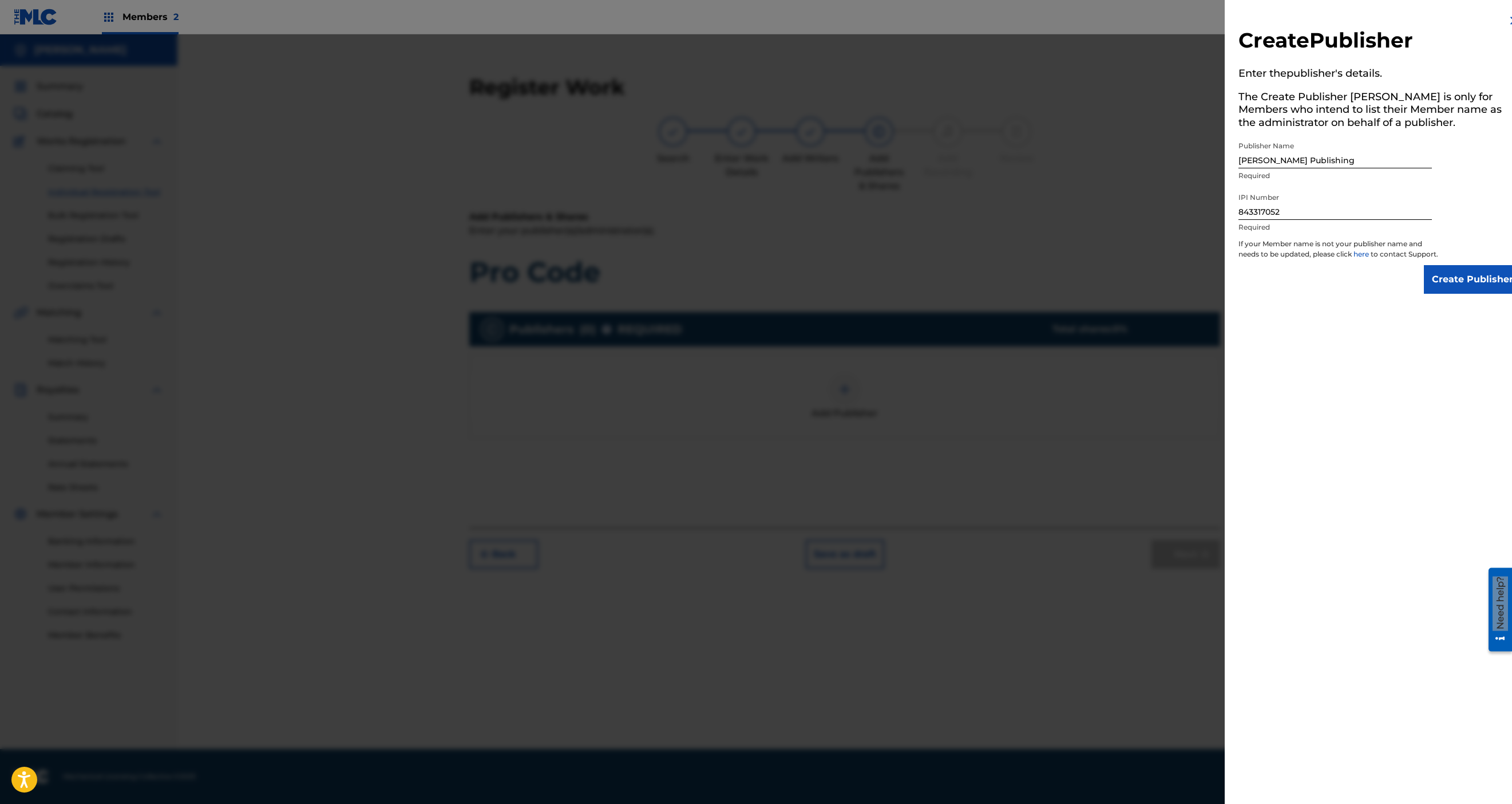 click on "Create Publisher" at bounding box center [1473, 279] 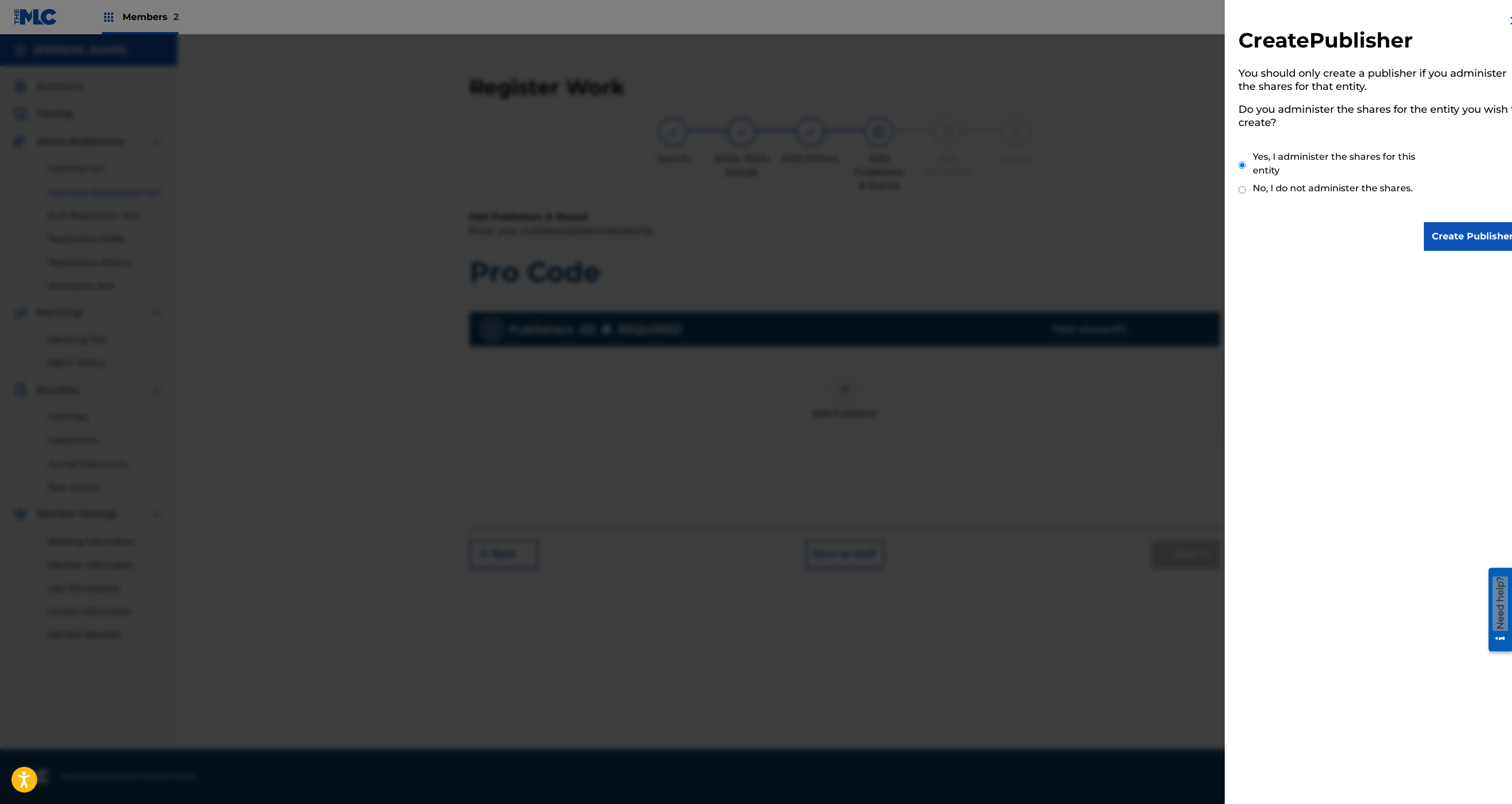 click on "Create Publisher" at bounding box center [1473, 237] 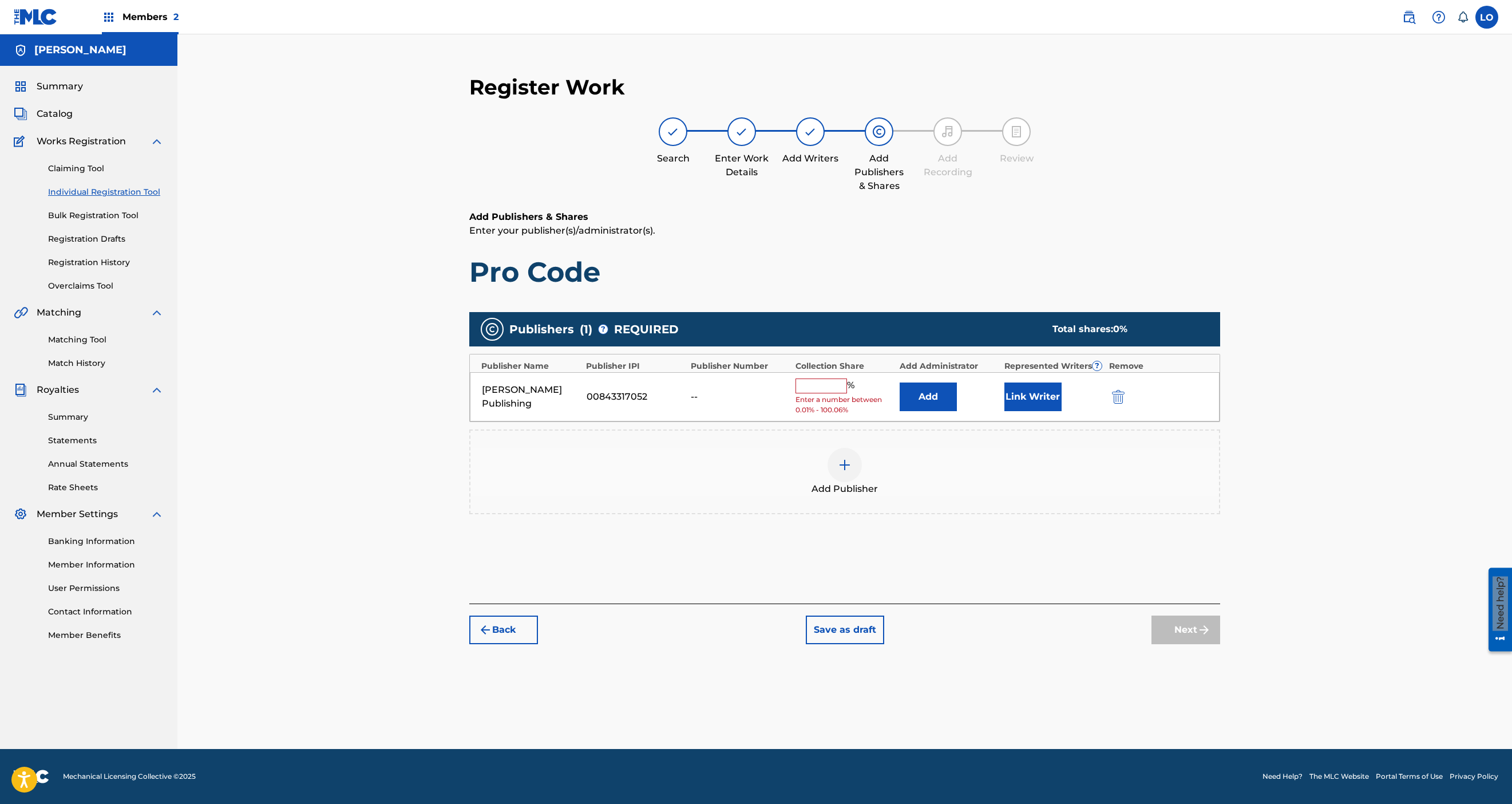 click at bounding box center [821, 386] 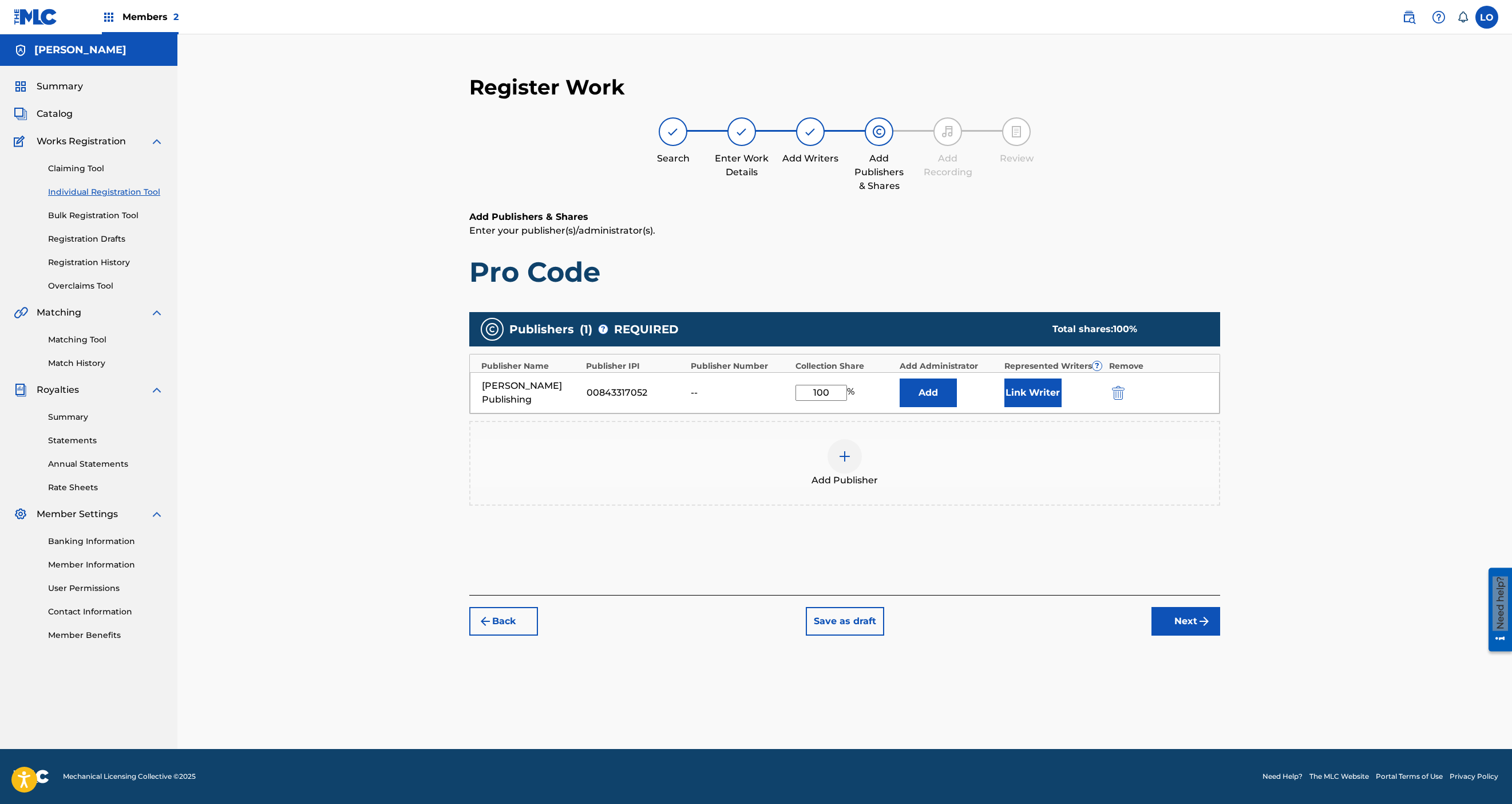 type on "100" 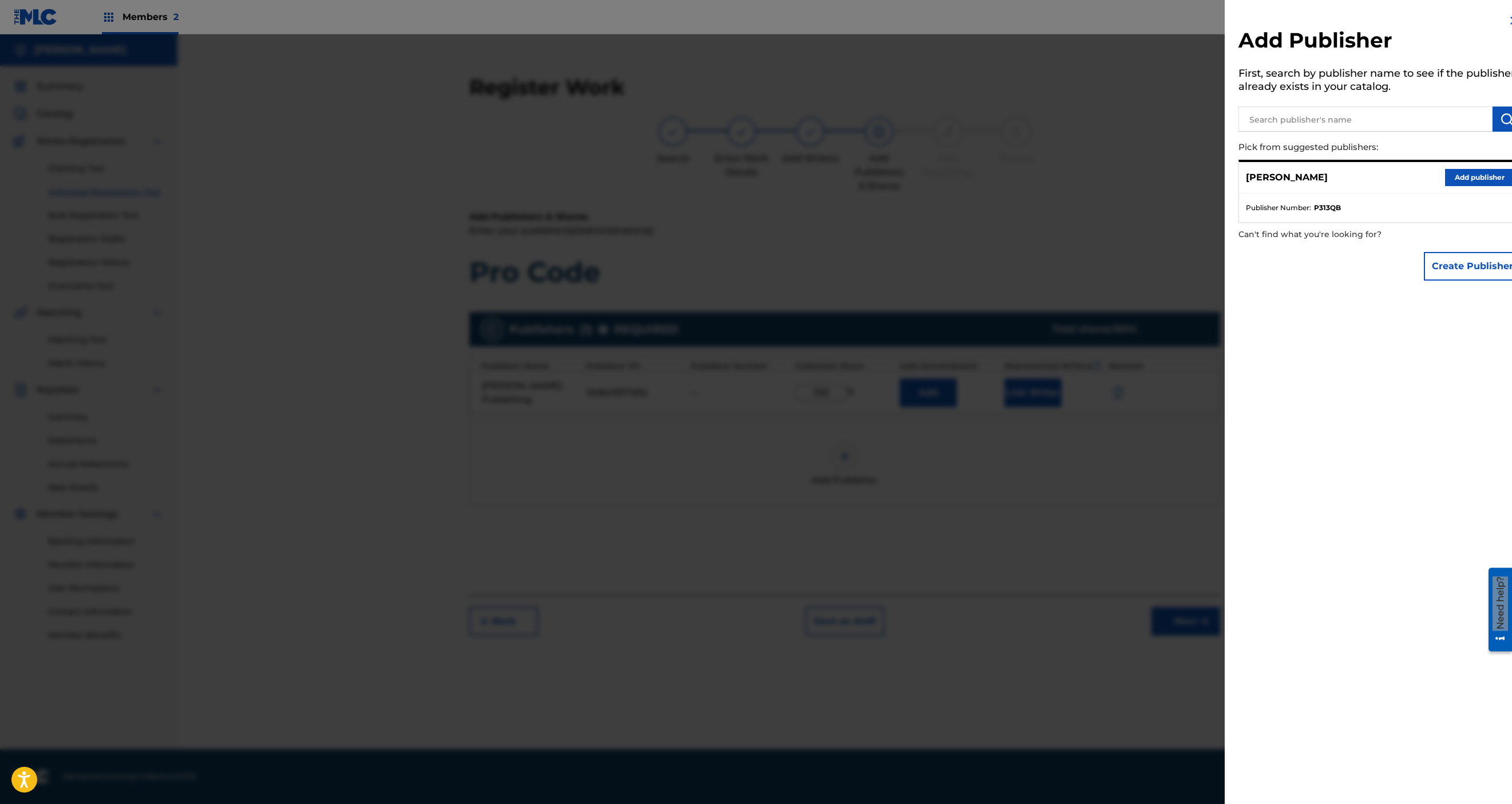 click at bounding box center (756, 436) 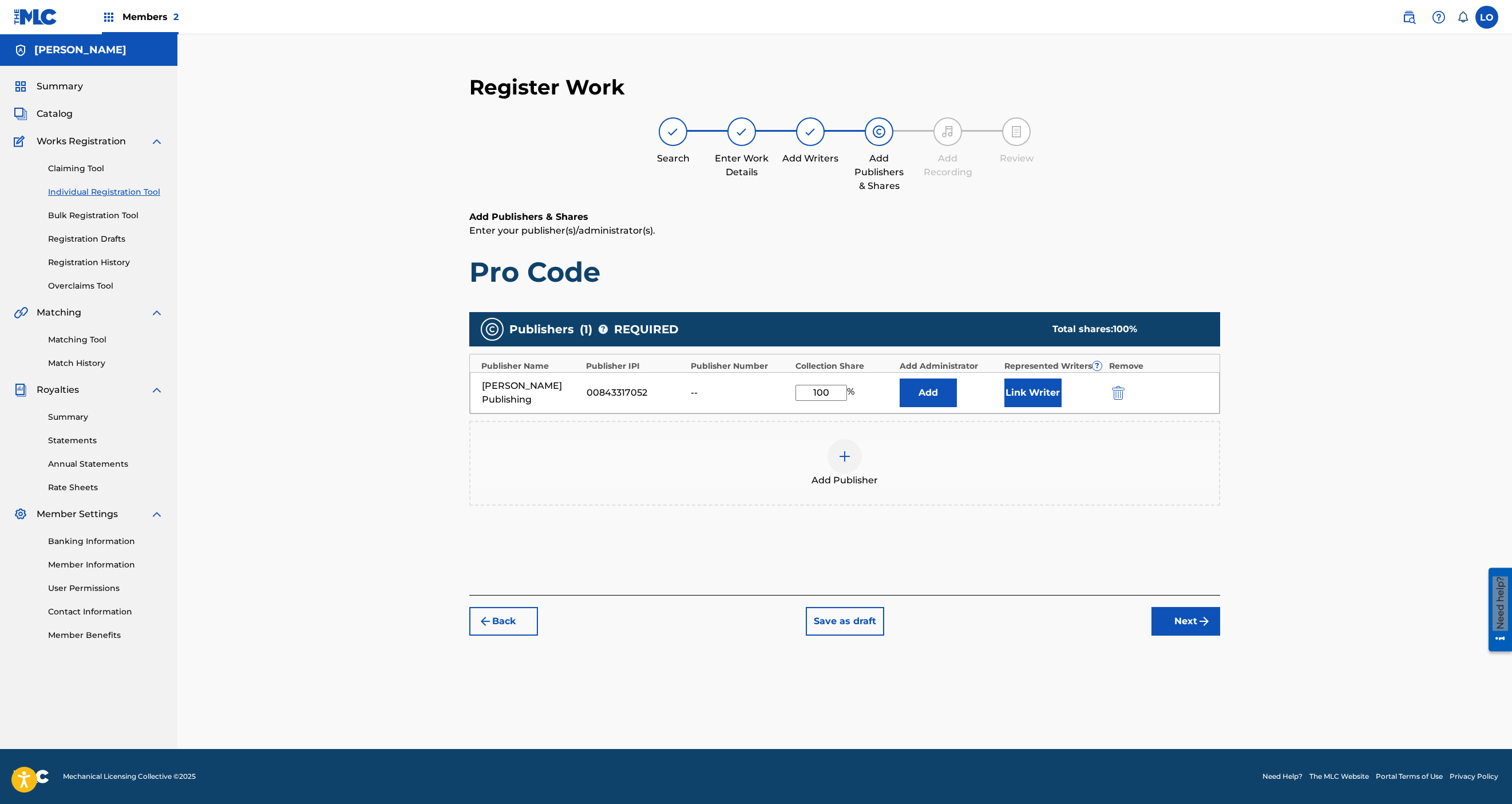 click on "Link Writer" at bounding box center [1033, 393] 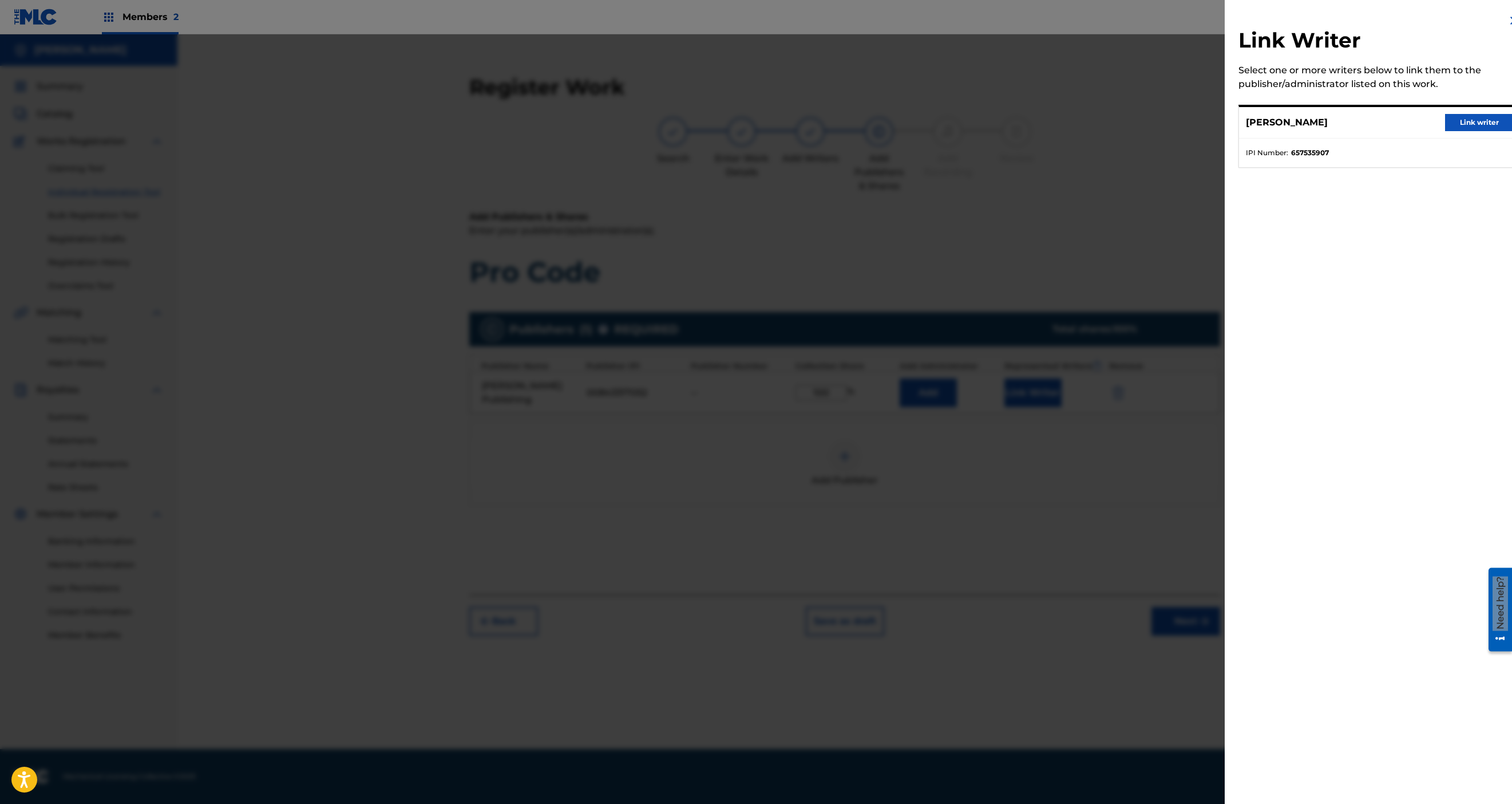 click on "Link writer" at bounding box center [1479, 123] 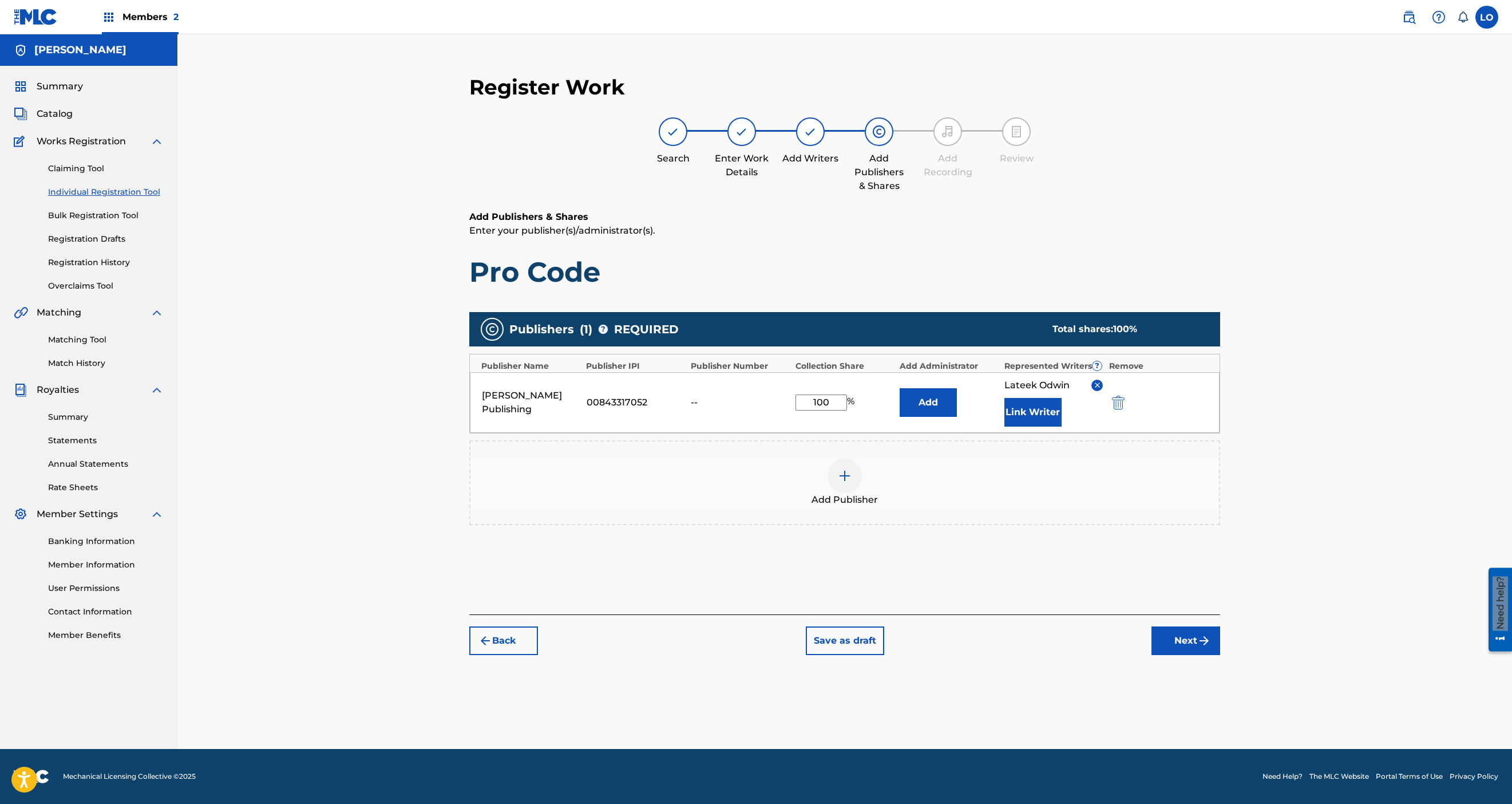click on "Lateek Odwin Publishing 00843317052 -- 100 % Add Lateek   Odwin Link Writer" at bounding box center (845, 403) 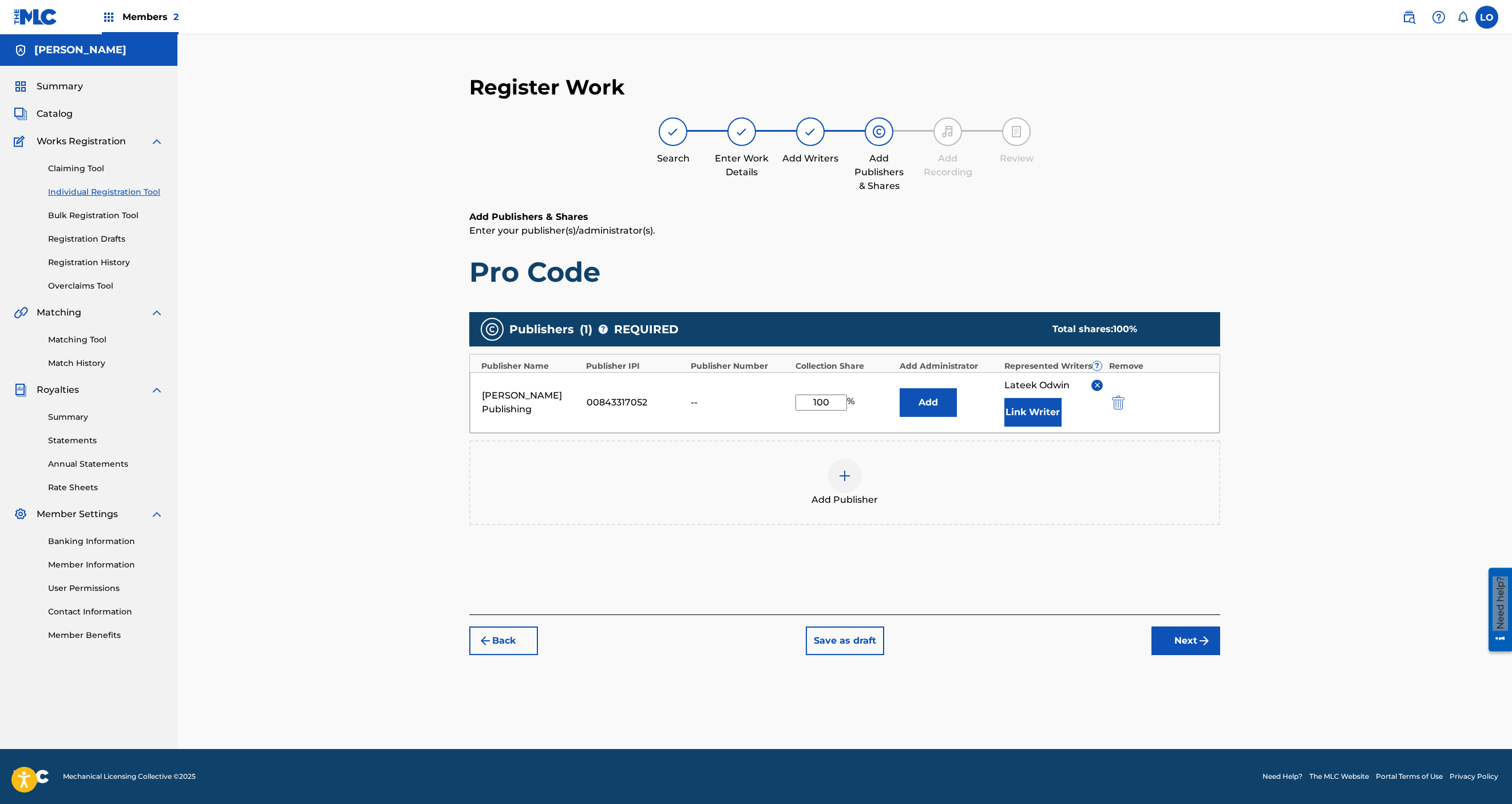 click at bounding box center (845, 476) 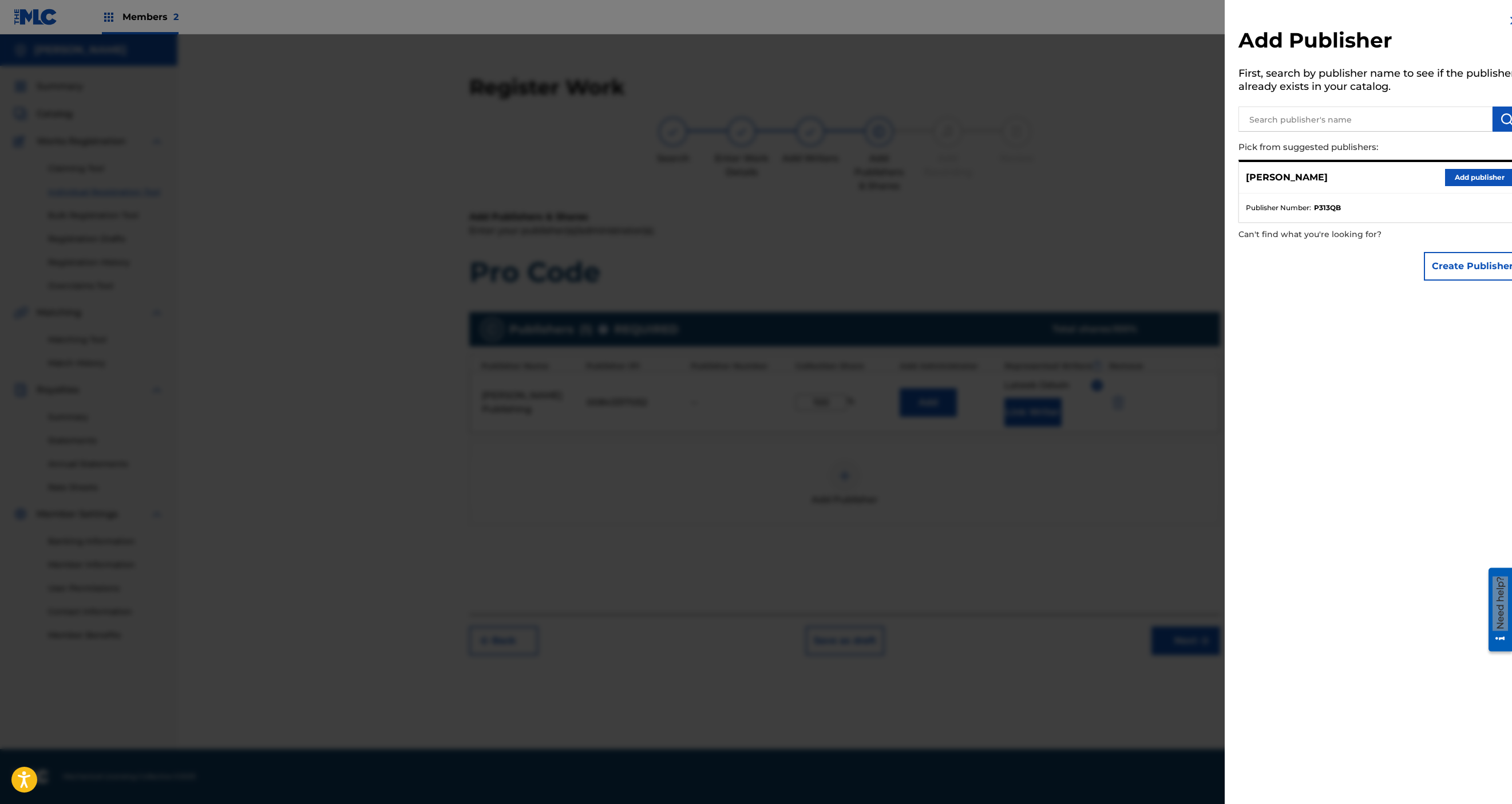 click on "Add publisher" at bounding box center (1479, 178) 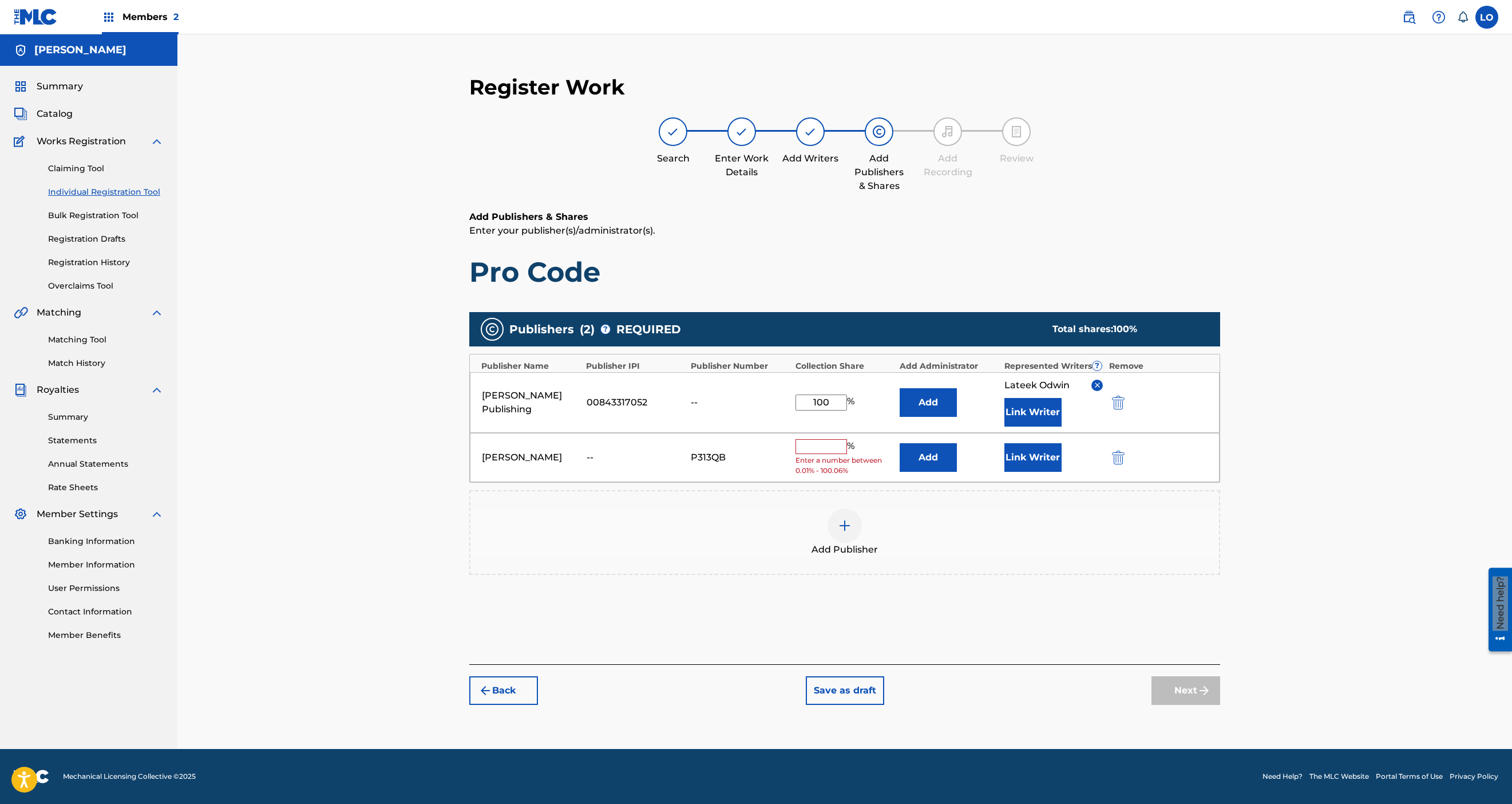 click at bounding box center [821, 447] 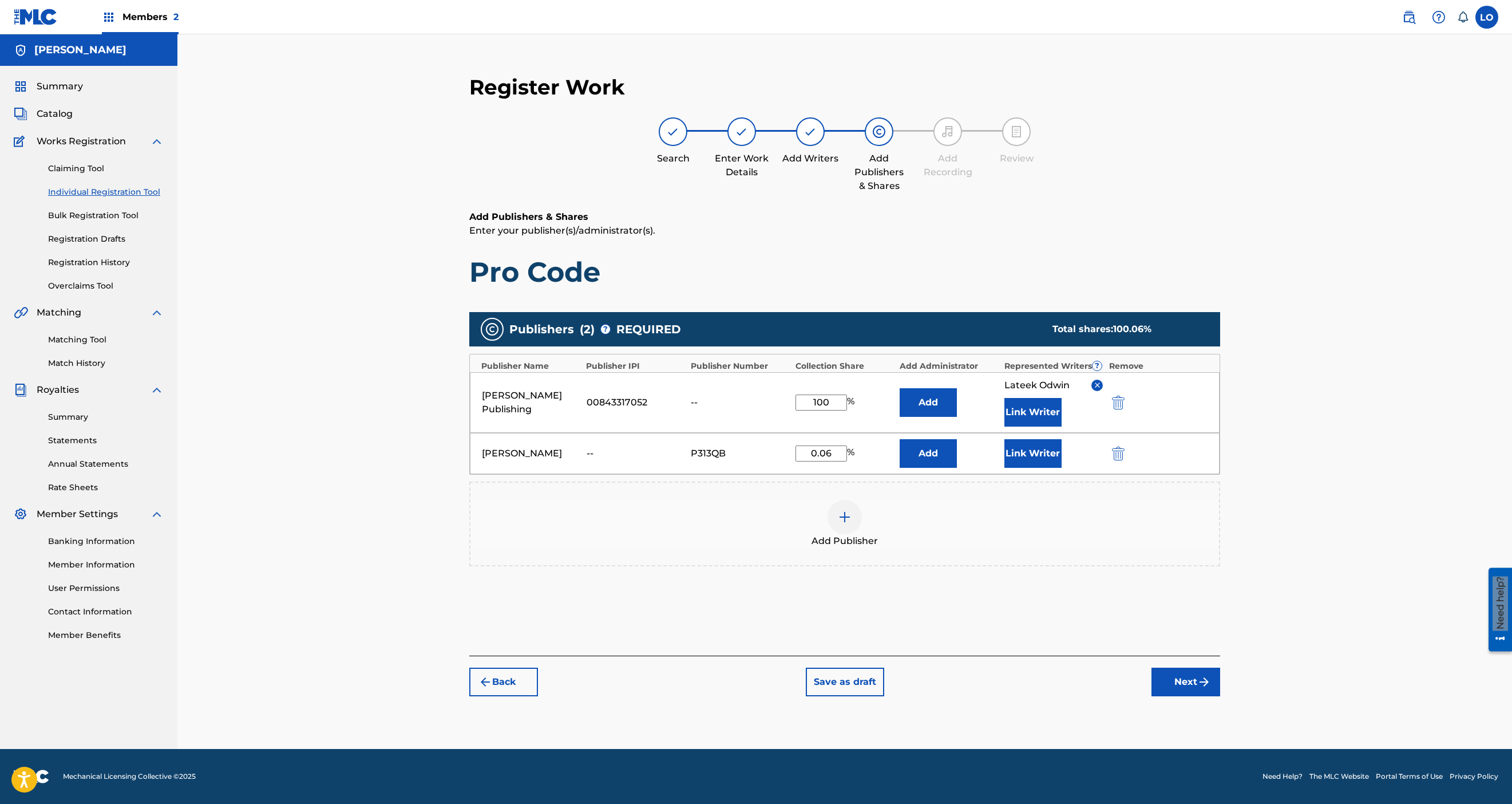 type on "0.06" 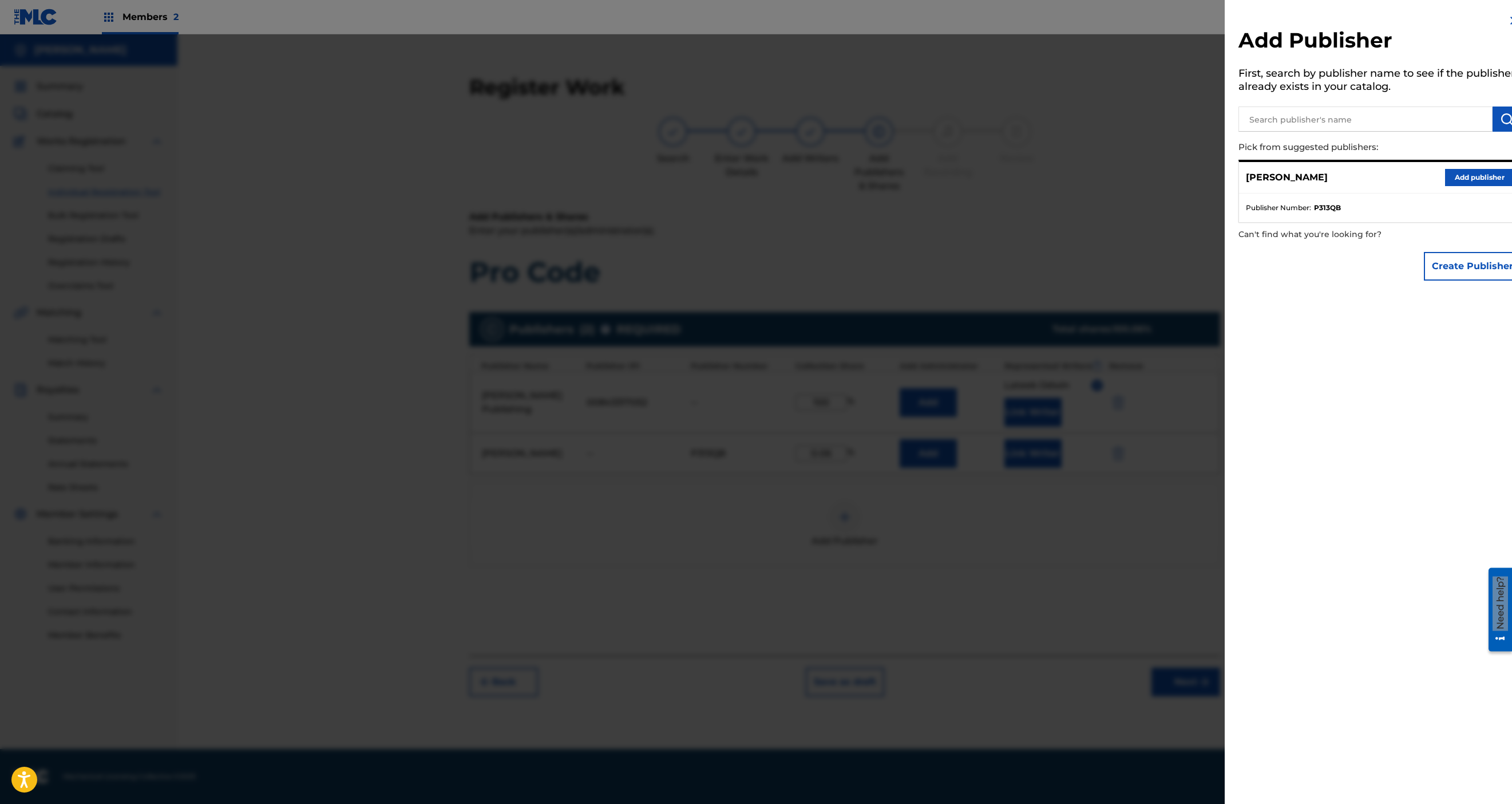 click at bounding box center [756, 436] 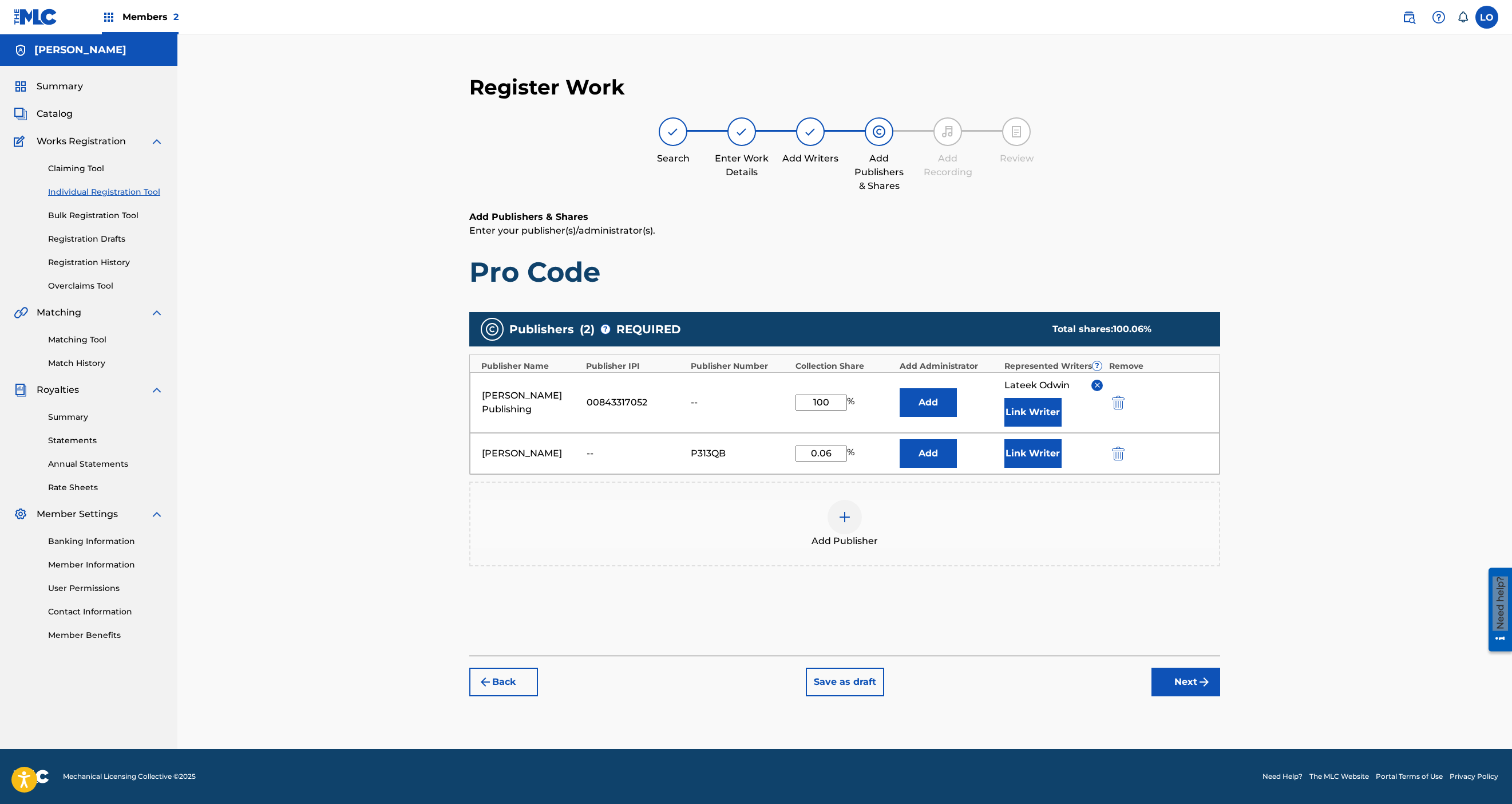 scroll, scrollTop: 375, scrollLeft: 0, axis: vertical 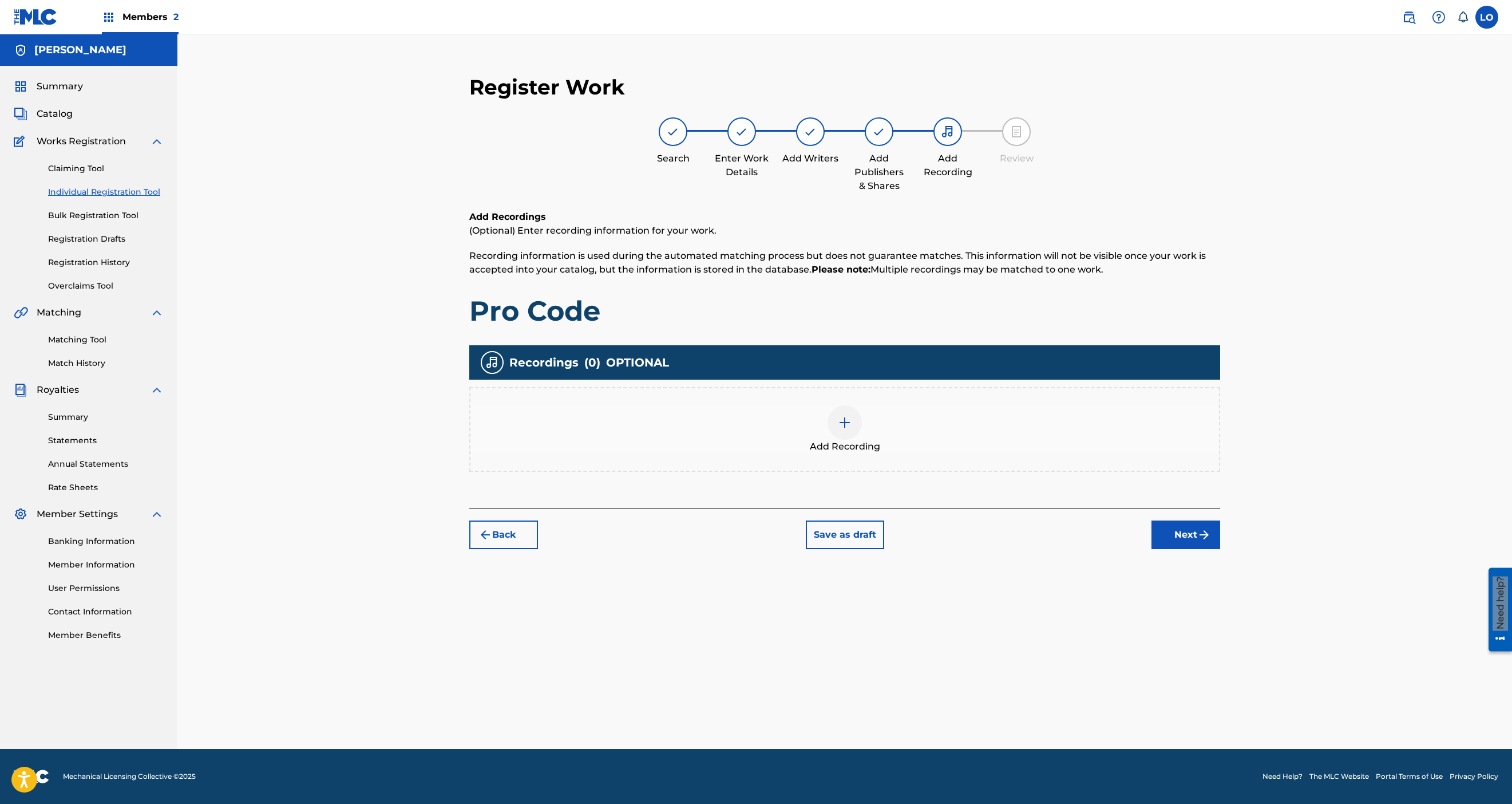 click at bounding box center [845, 423] 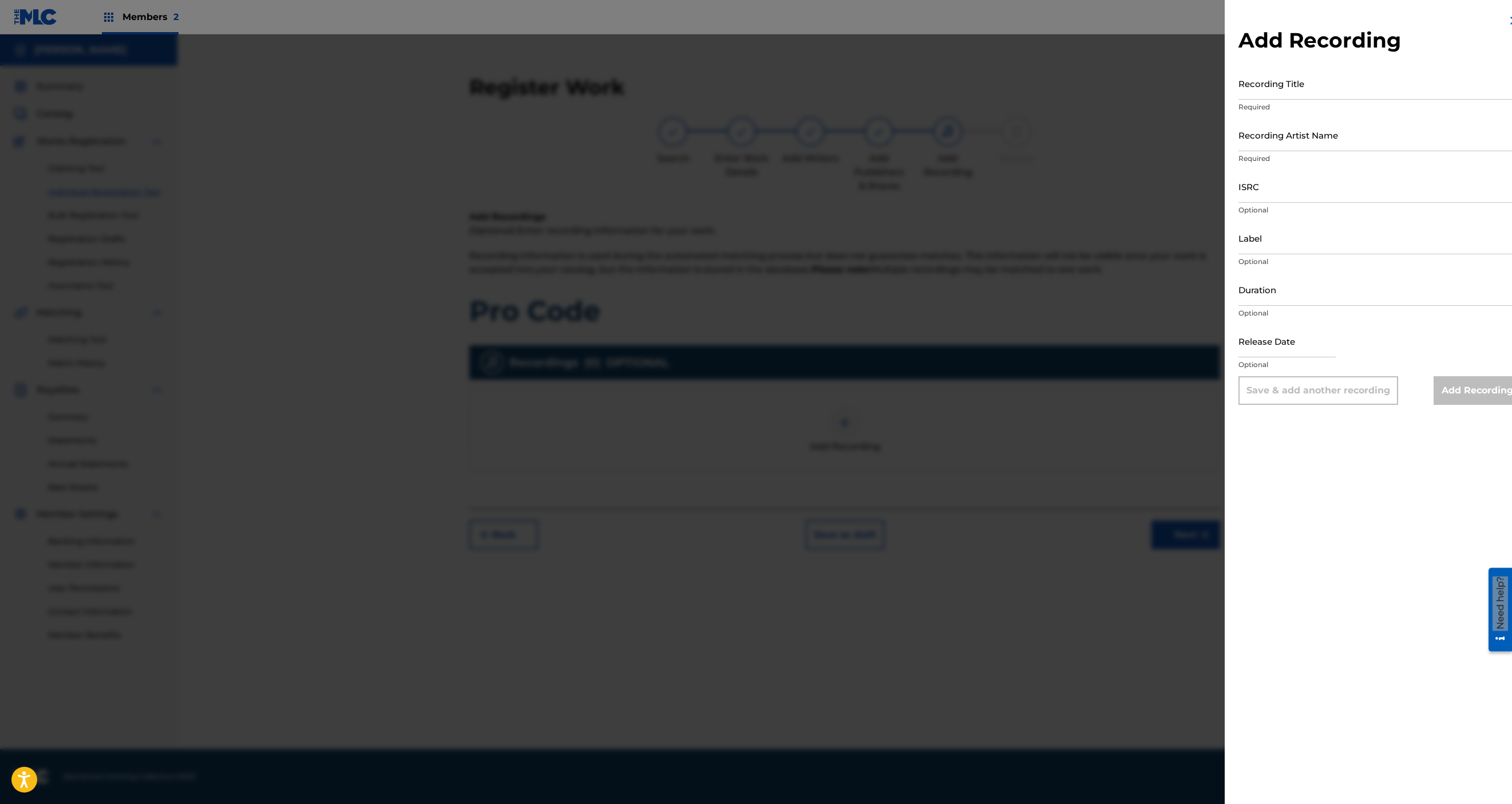 select on "6" 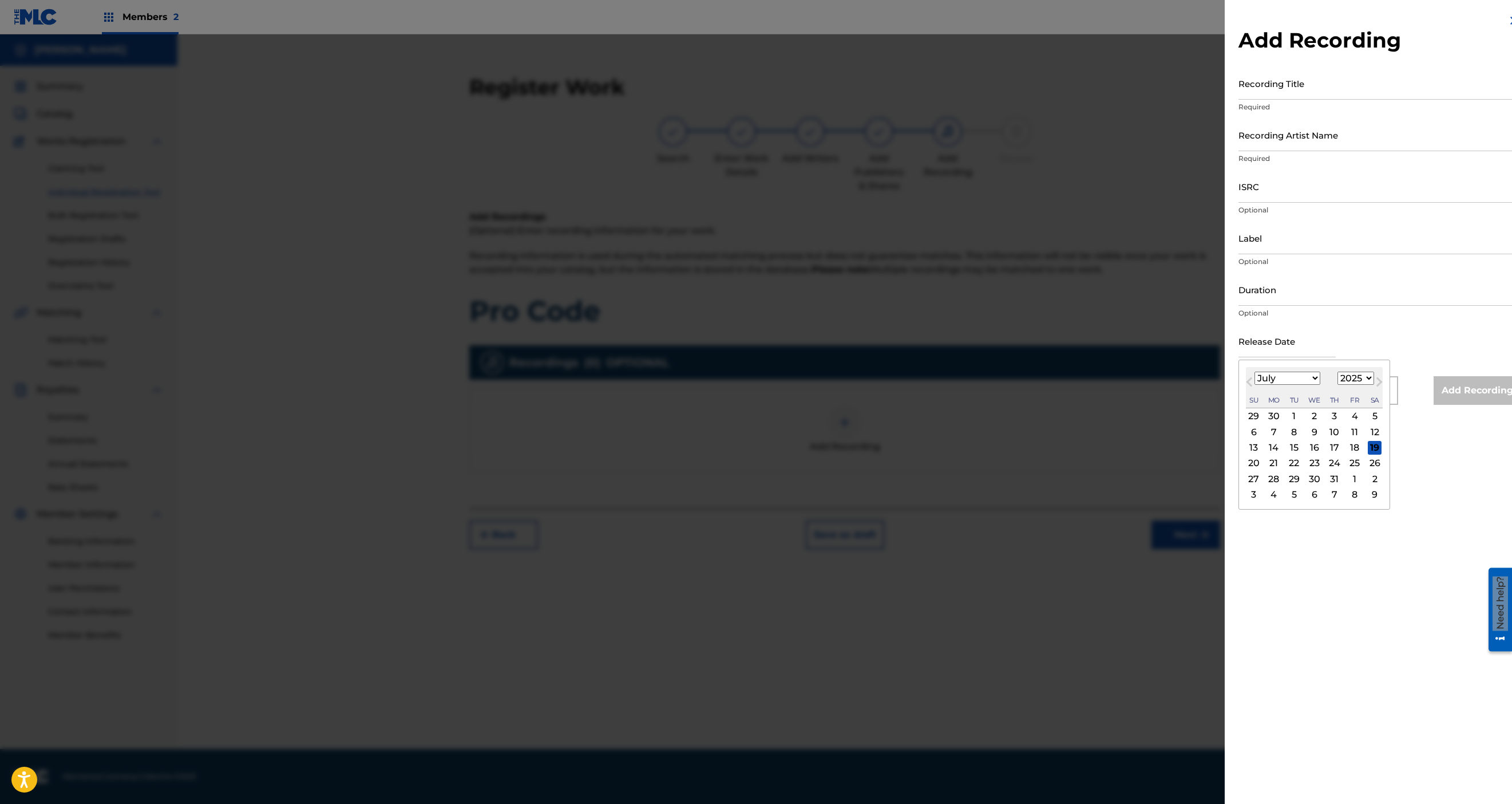 click at bounding box center (1287, 341) 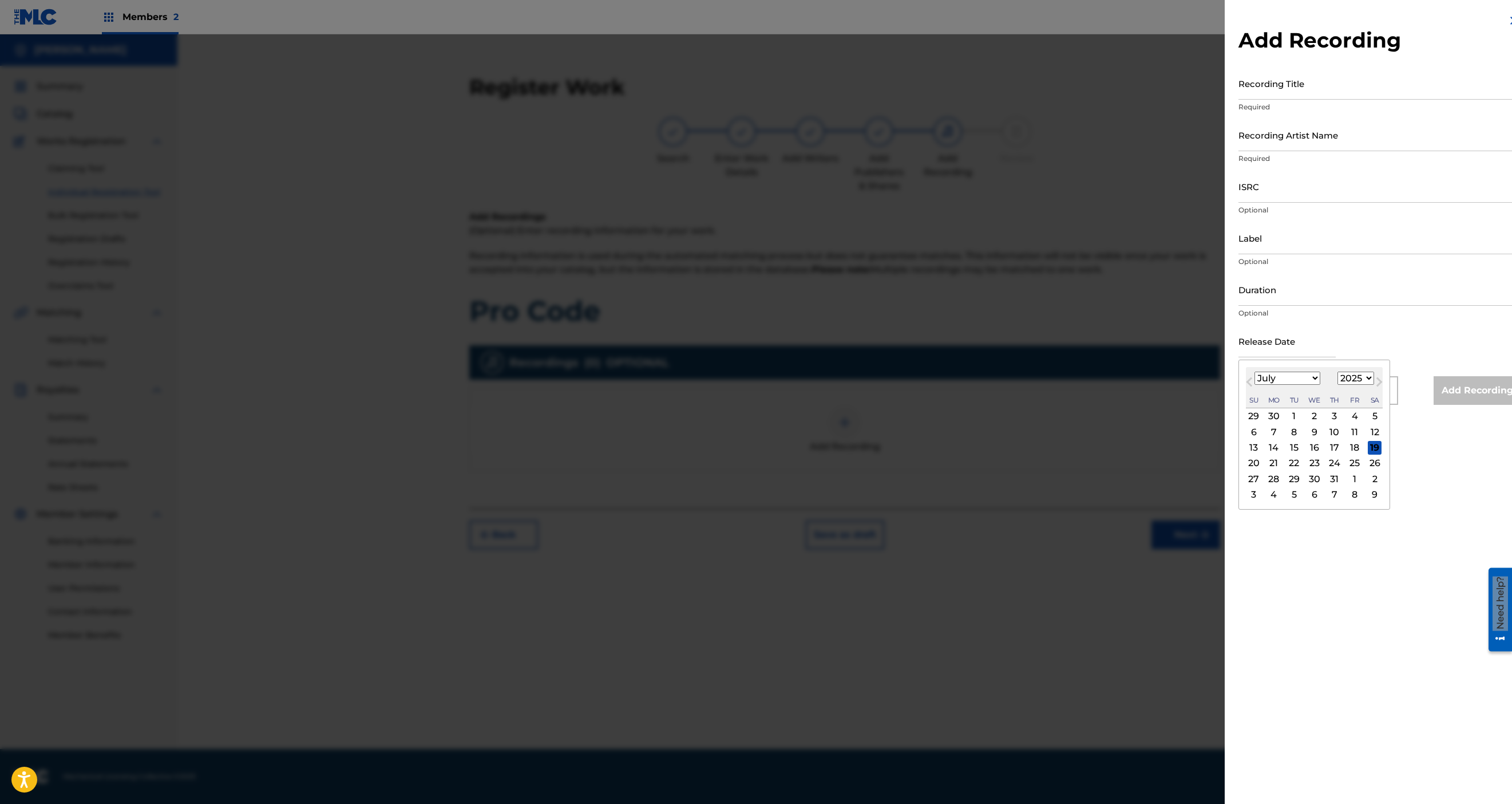 click on "21" at bounding box center [1274, 463] 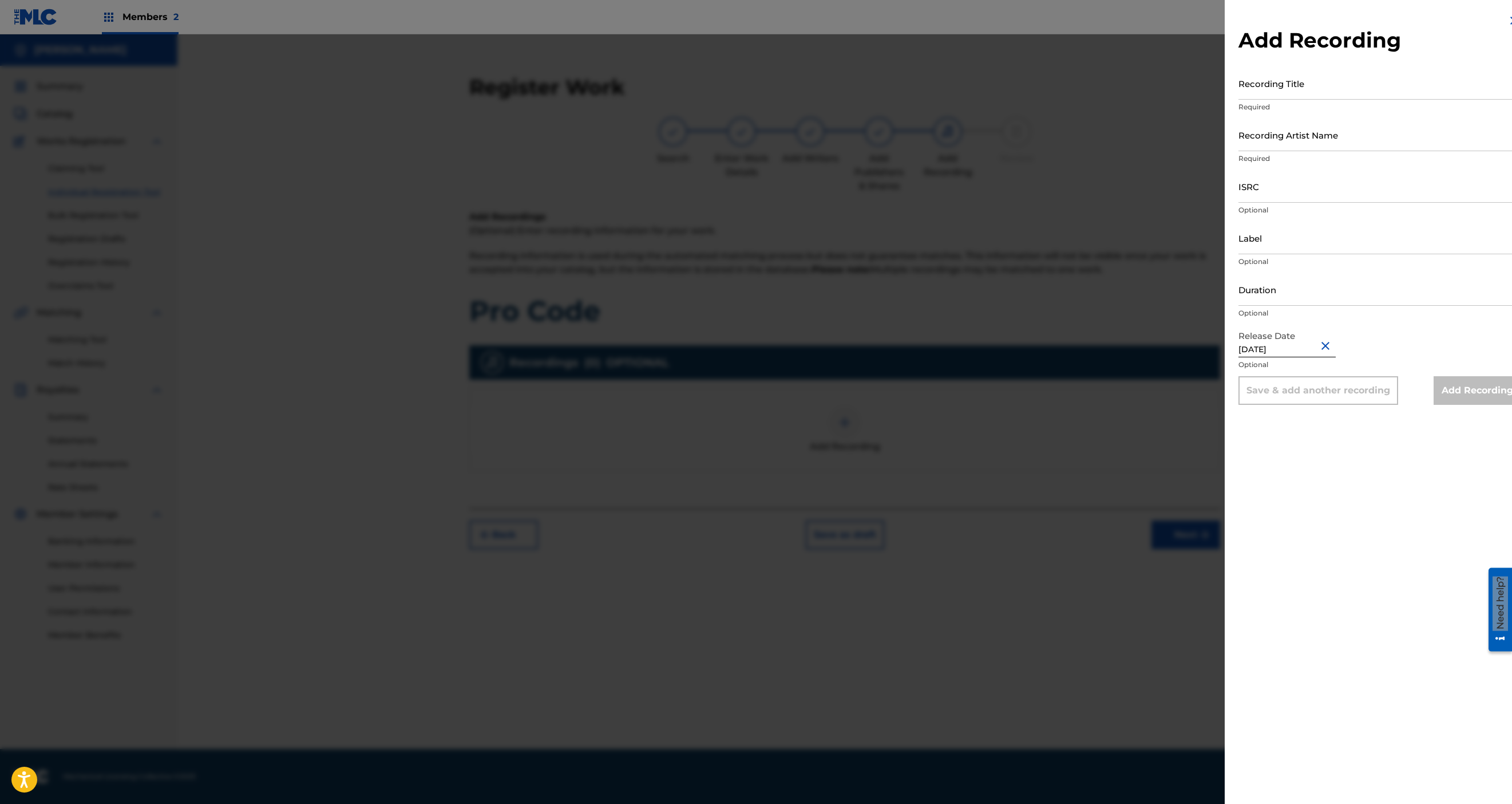 click on "Duration" at bounding box center (1380, 289) 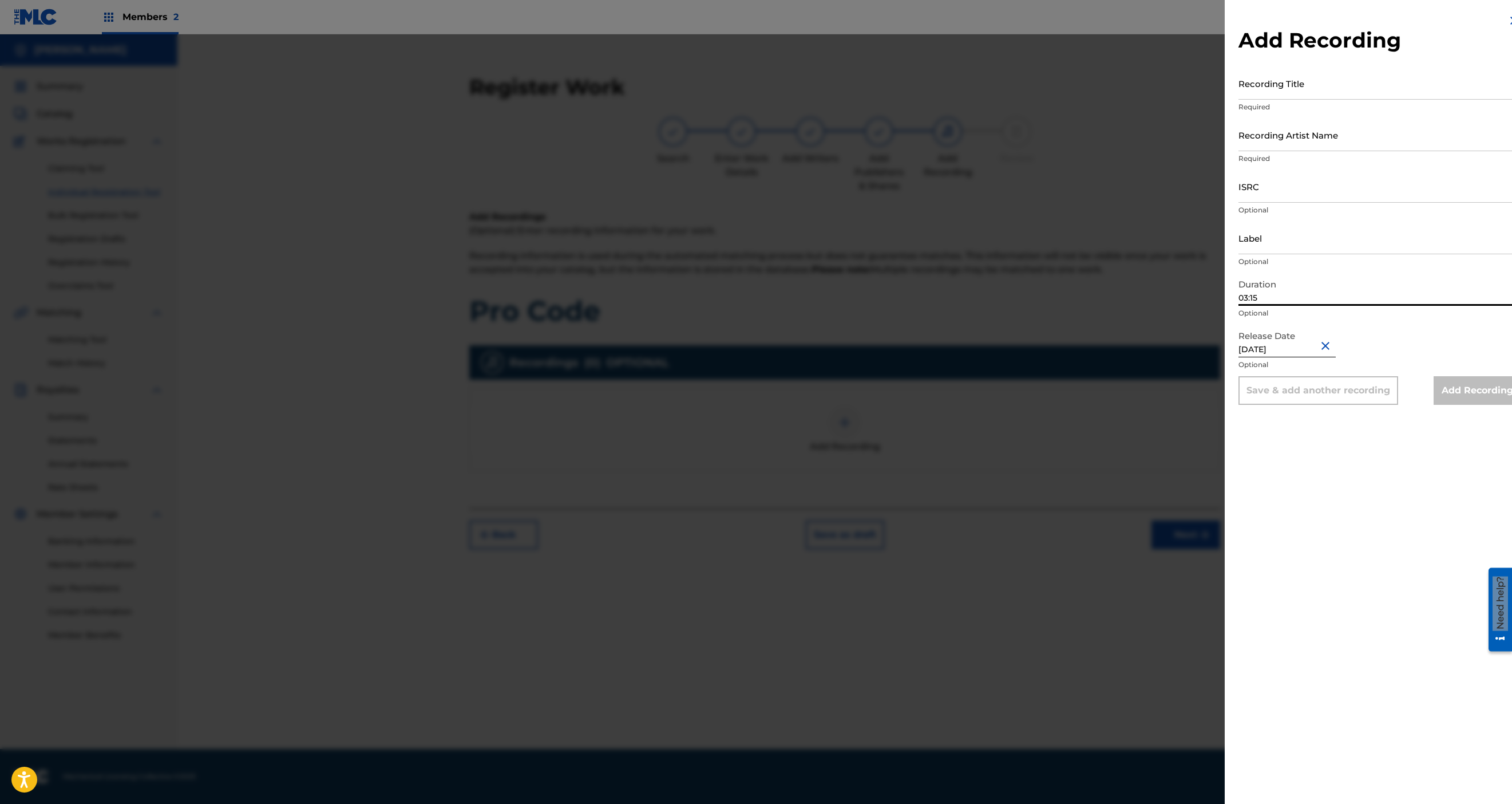 type on "03:15" 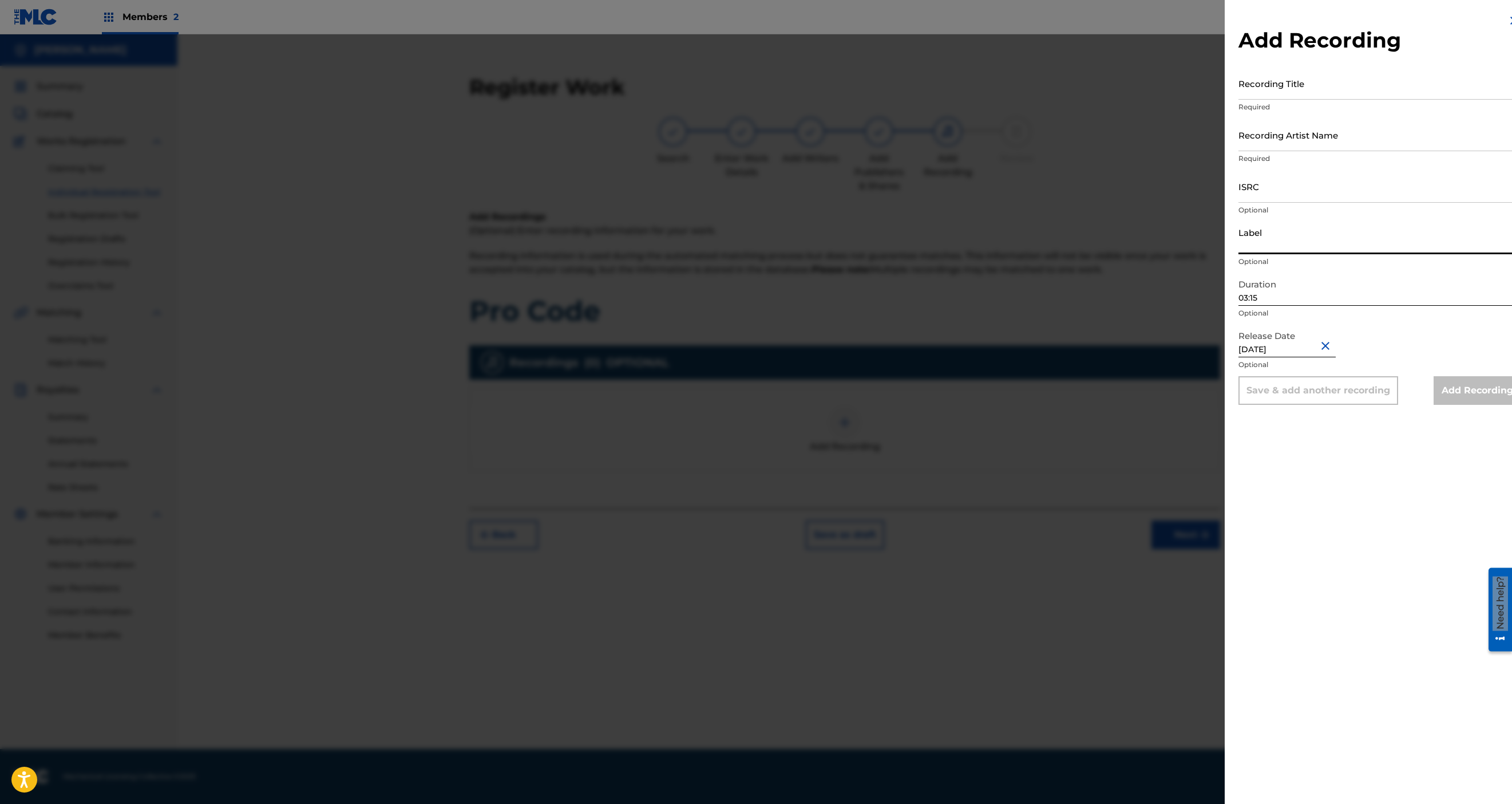 click on "Label" at bounding box center [1380, 238] 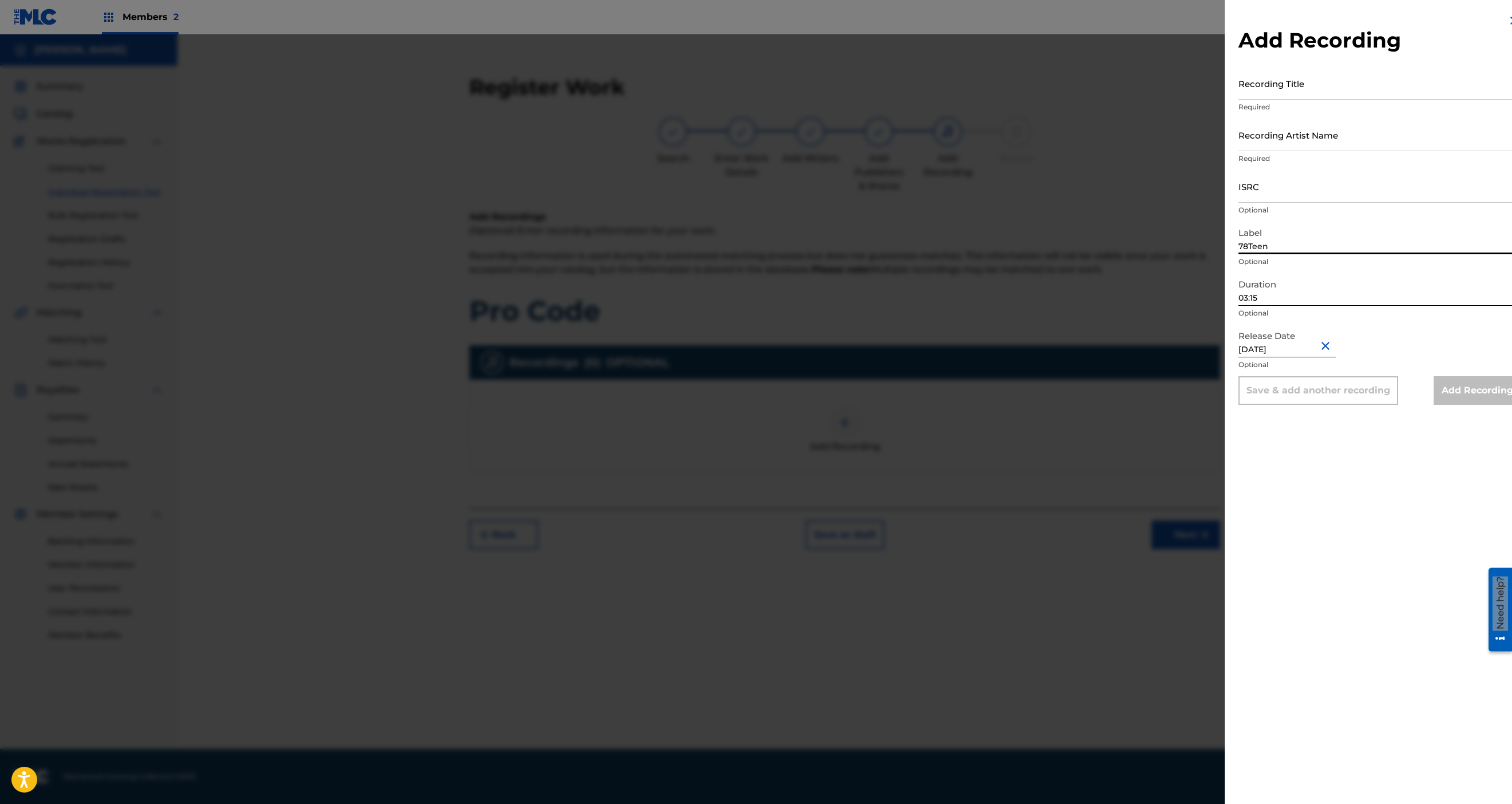 type on "78Teen" 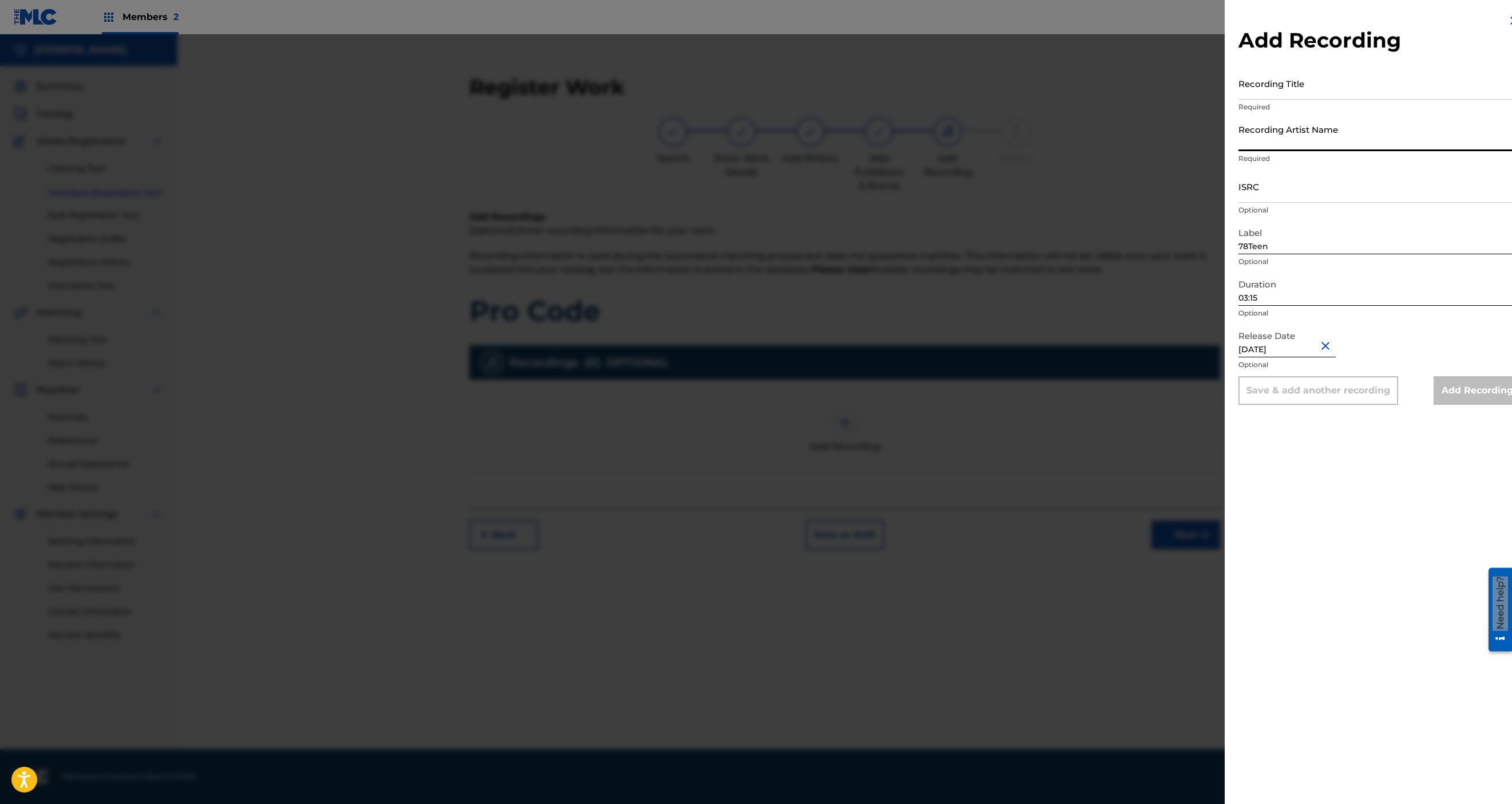 click on "Recording Artist Name" at bounding box center (1380, 135) 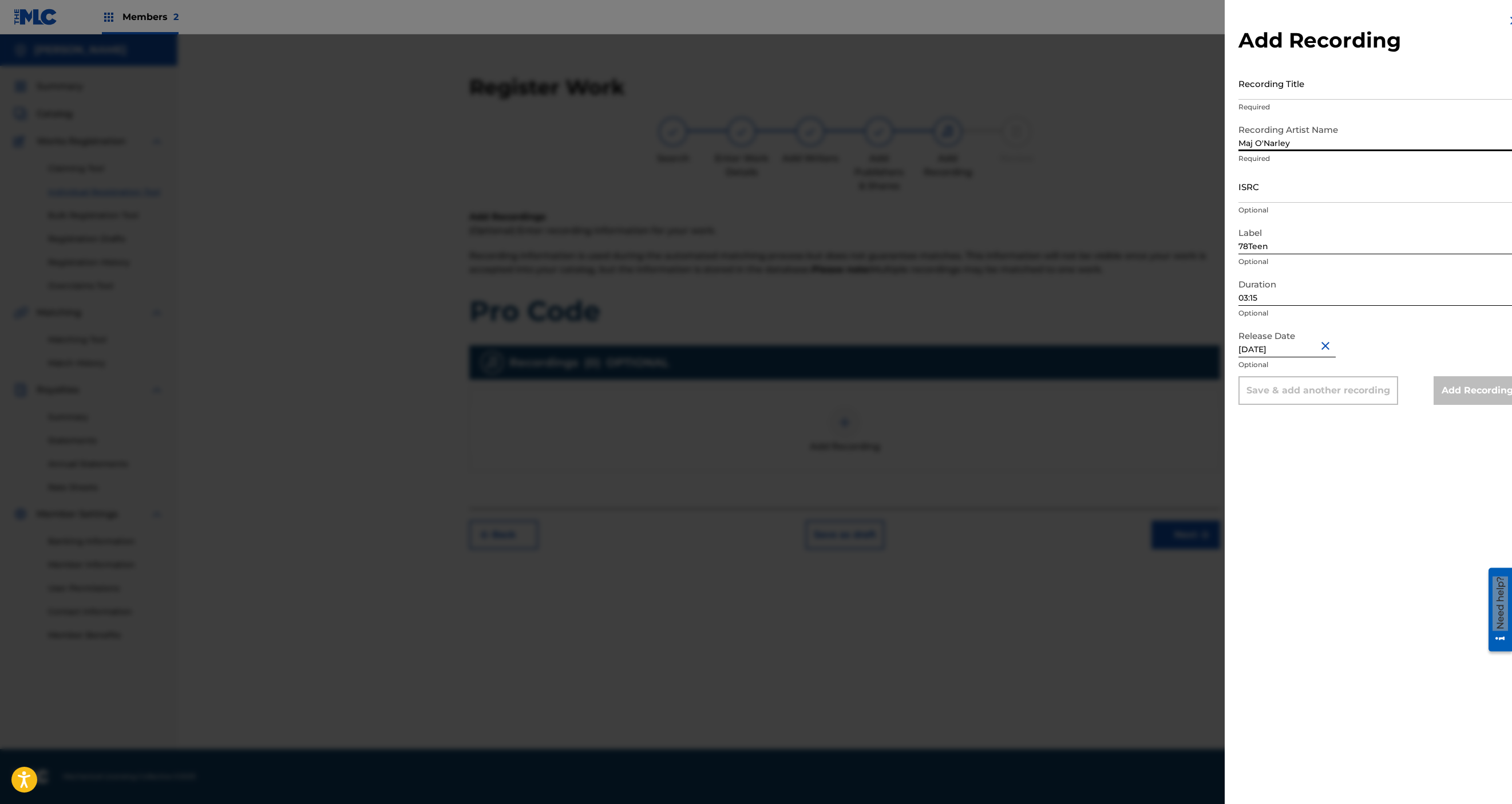 type on "Maj O'Narley" 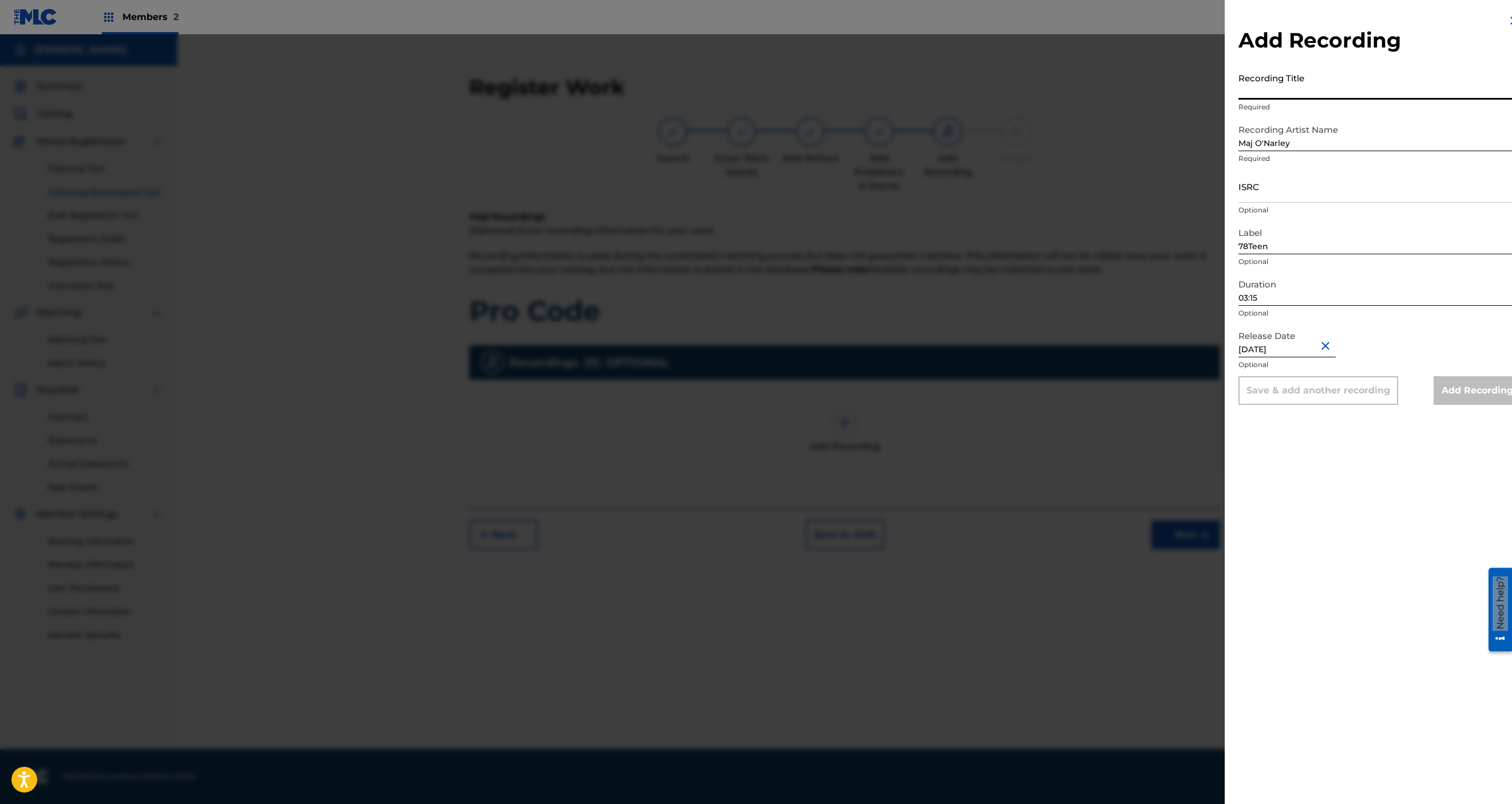 click on "Recording Title" at bounding box center (1380, 83) 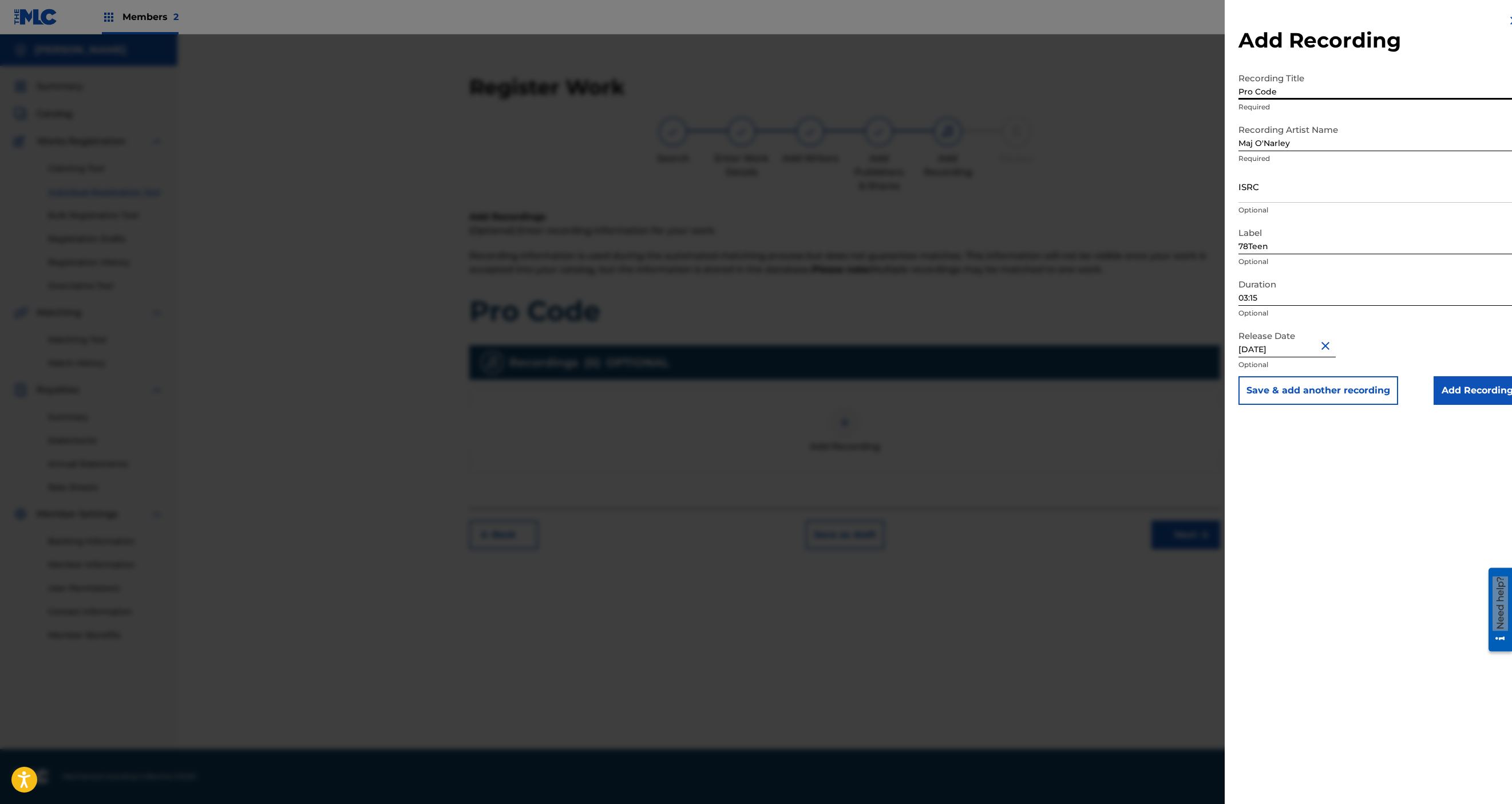 type on "Pro Code" 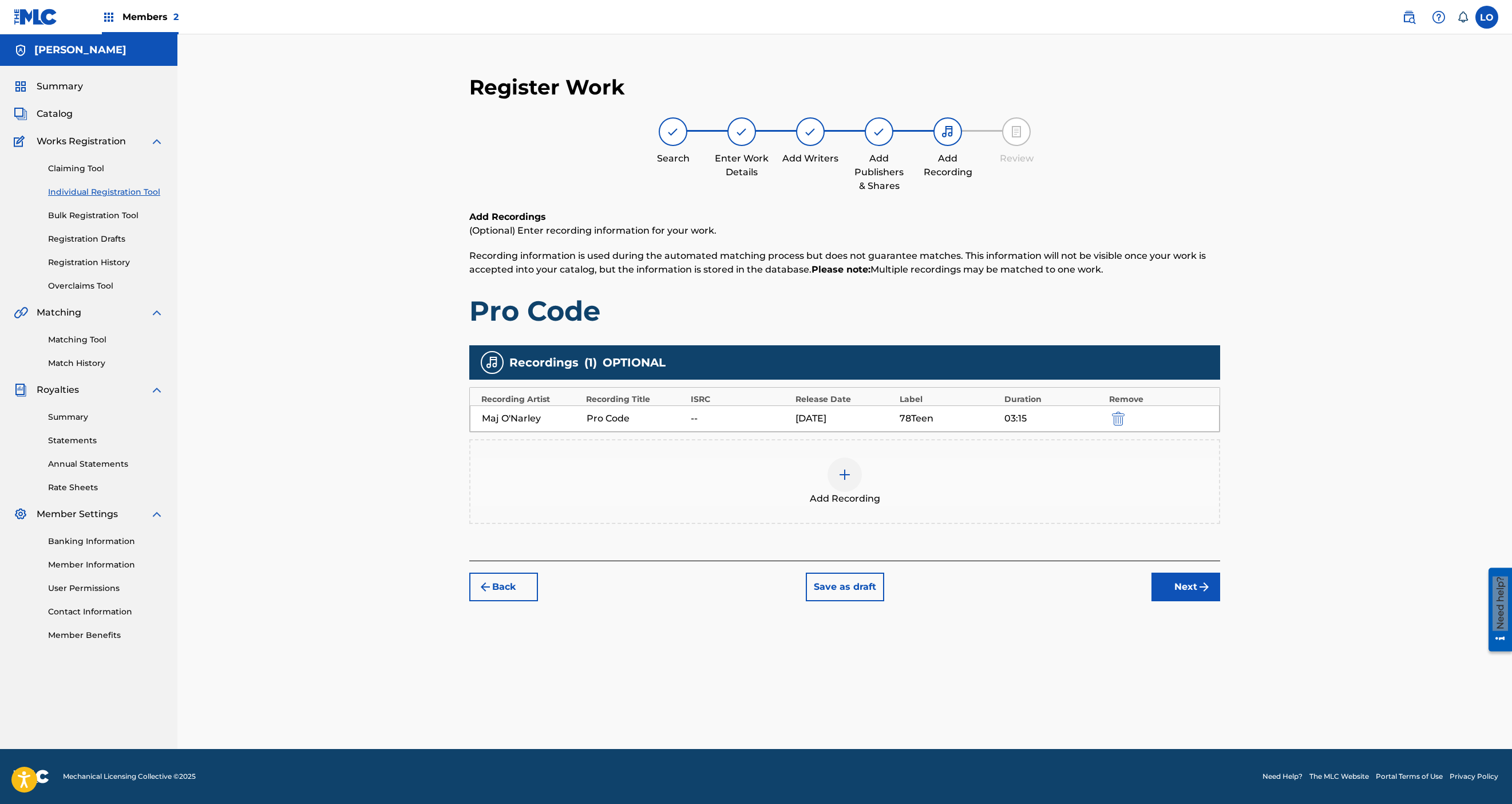 click on "Next" at bounding box center (1186, 587) 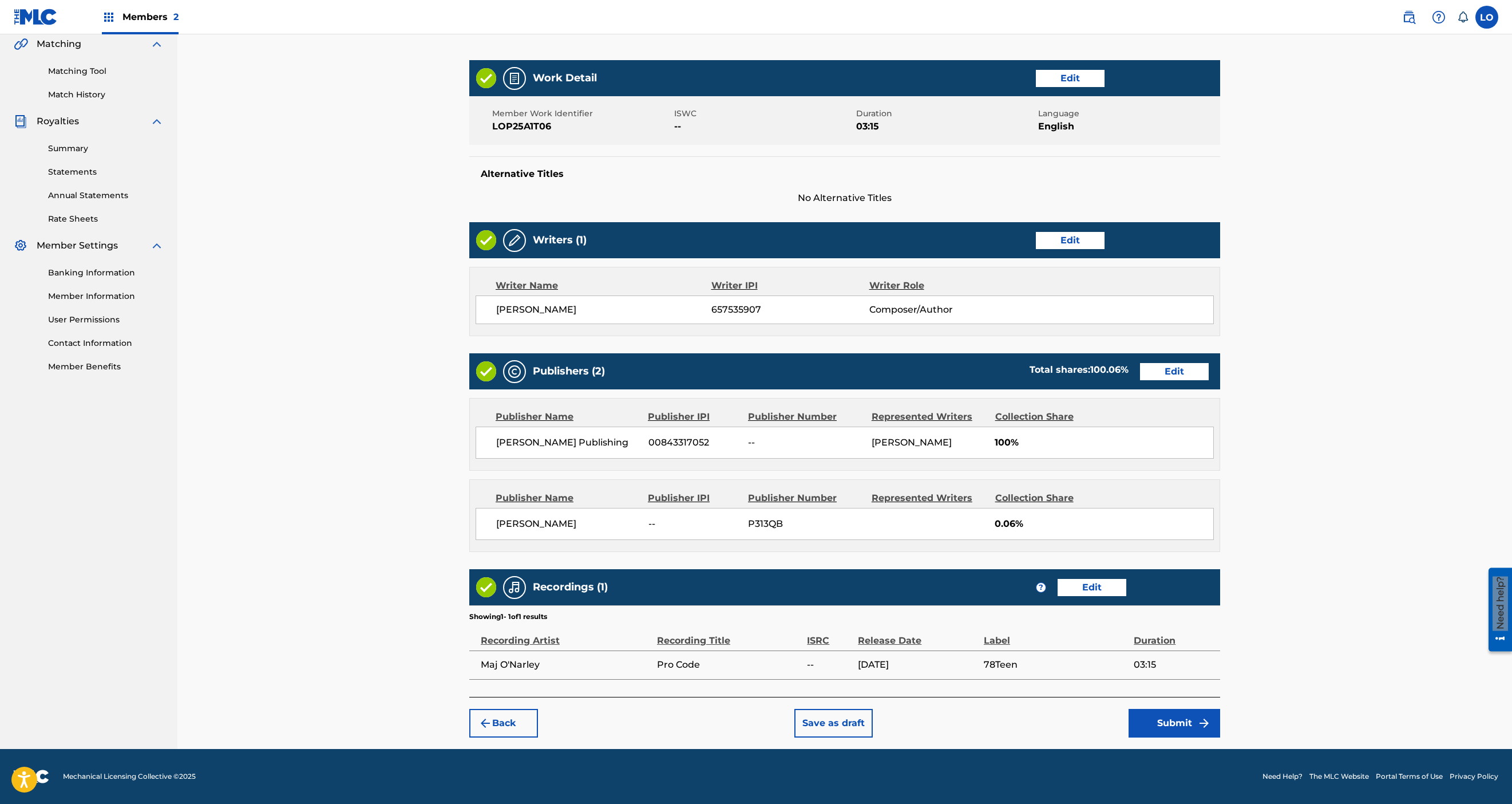 scroll, scrollTop: 897, scrollLeft: 0, axis: vertical 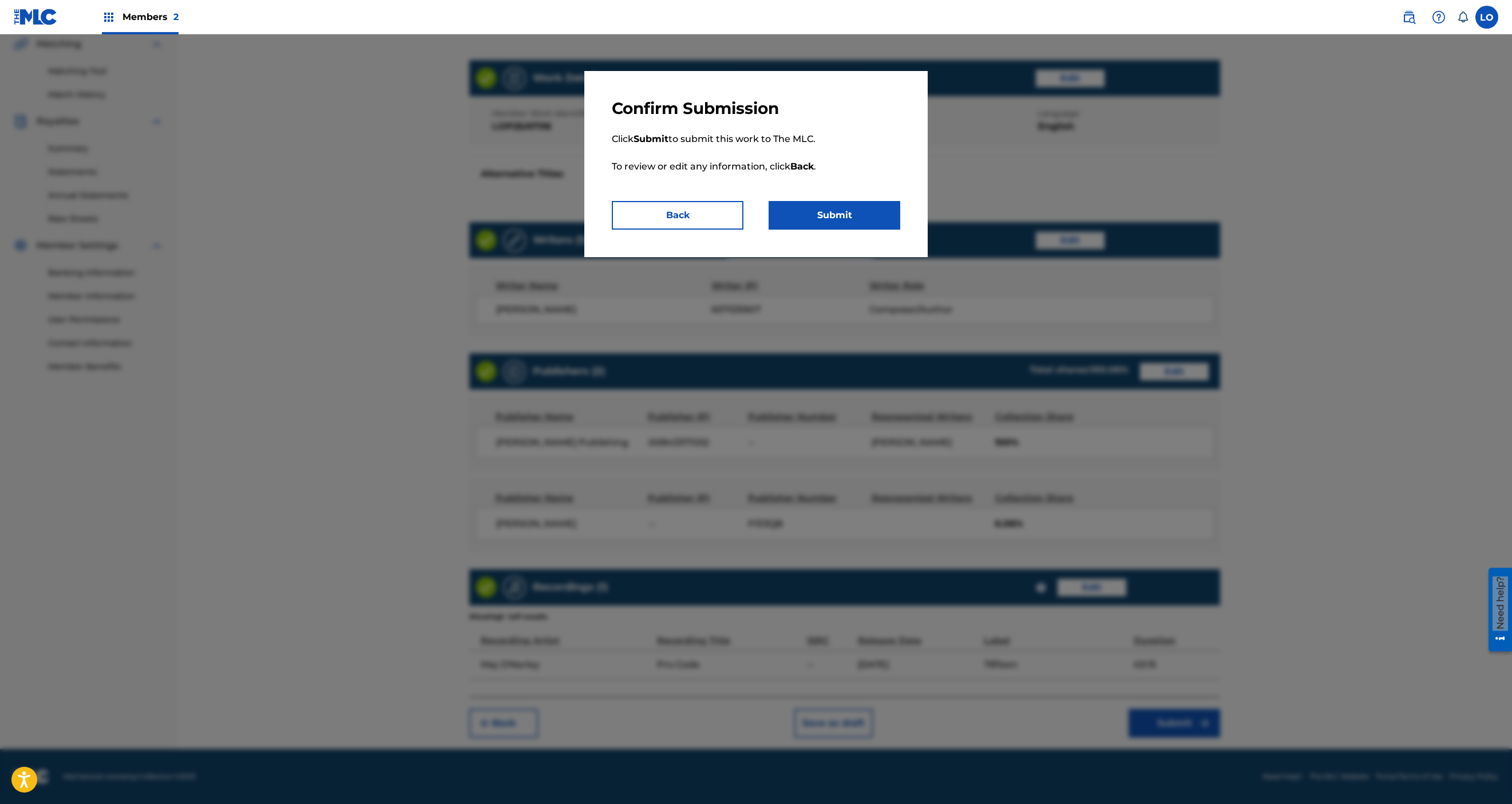click on "Submit" at bounding box center [834, 215] 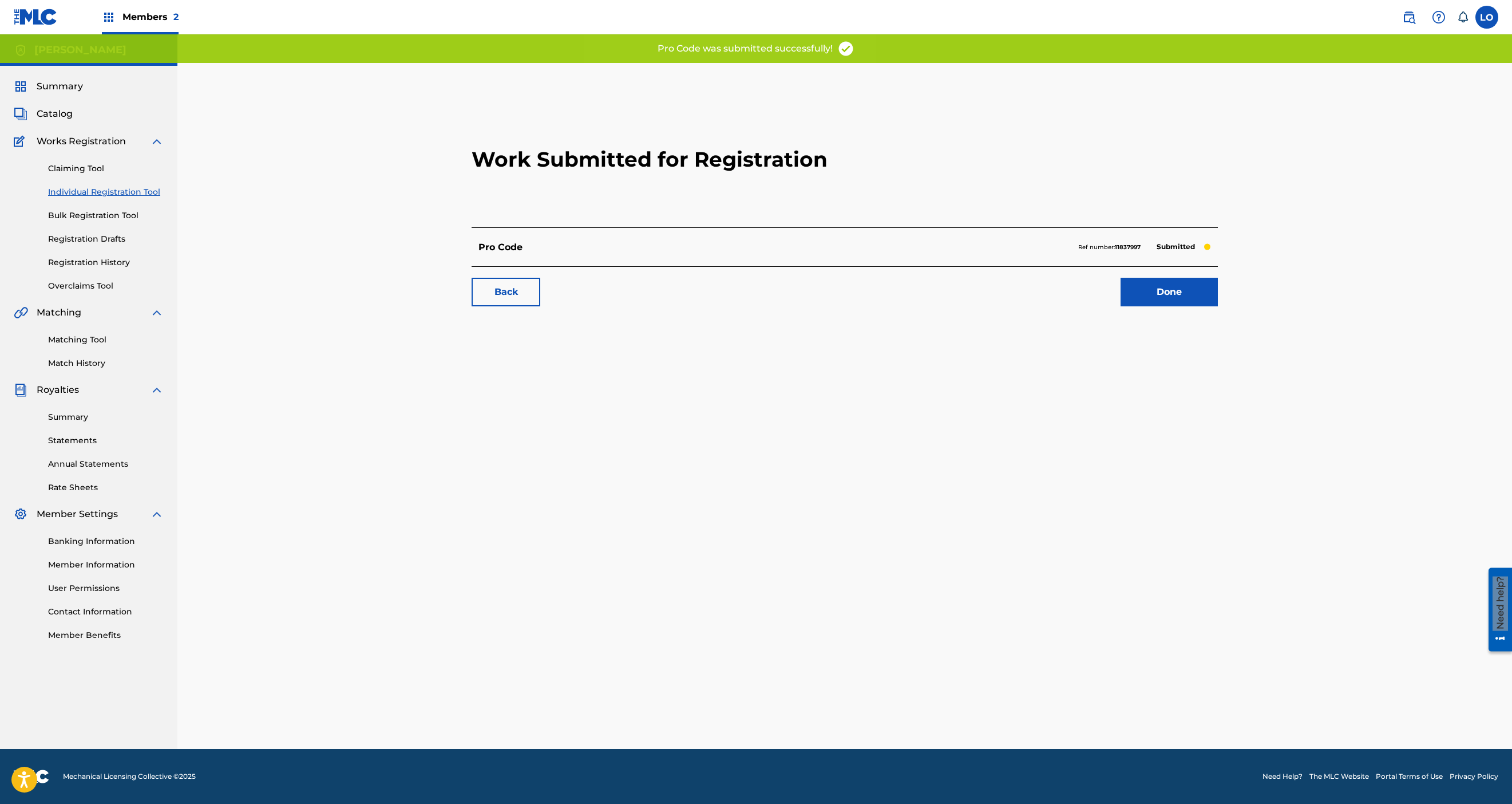 click on "Done" at bounding box center (1169, 292) 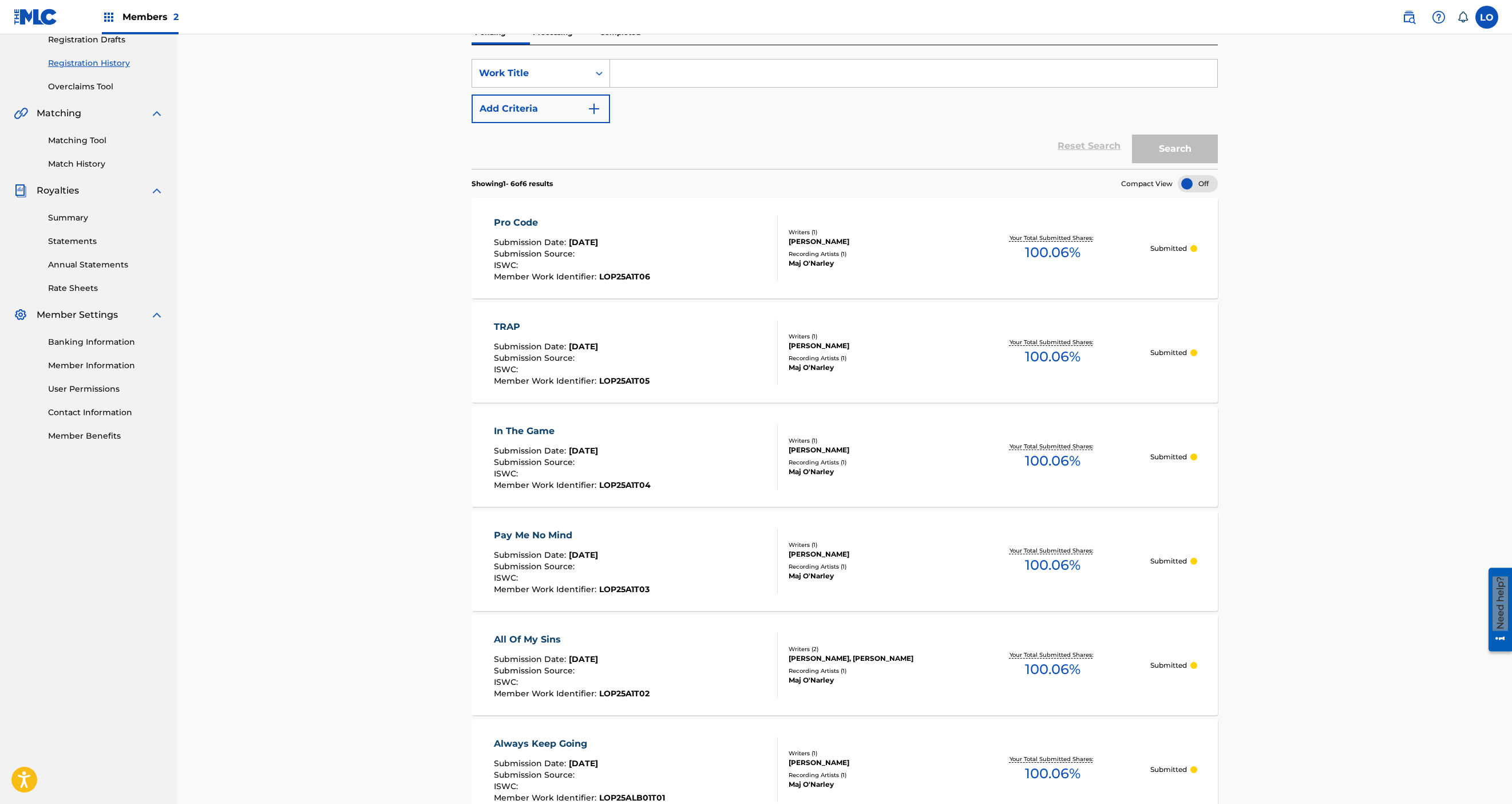 scroll, scrollTop: -5, scrollLeft: 0, axis: vertical 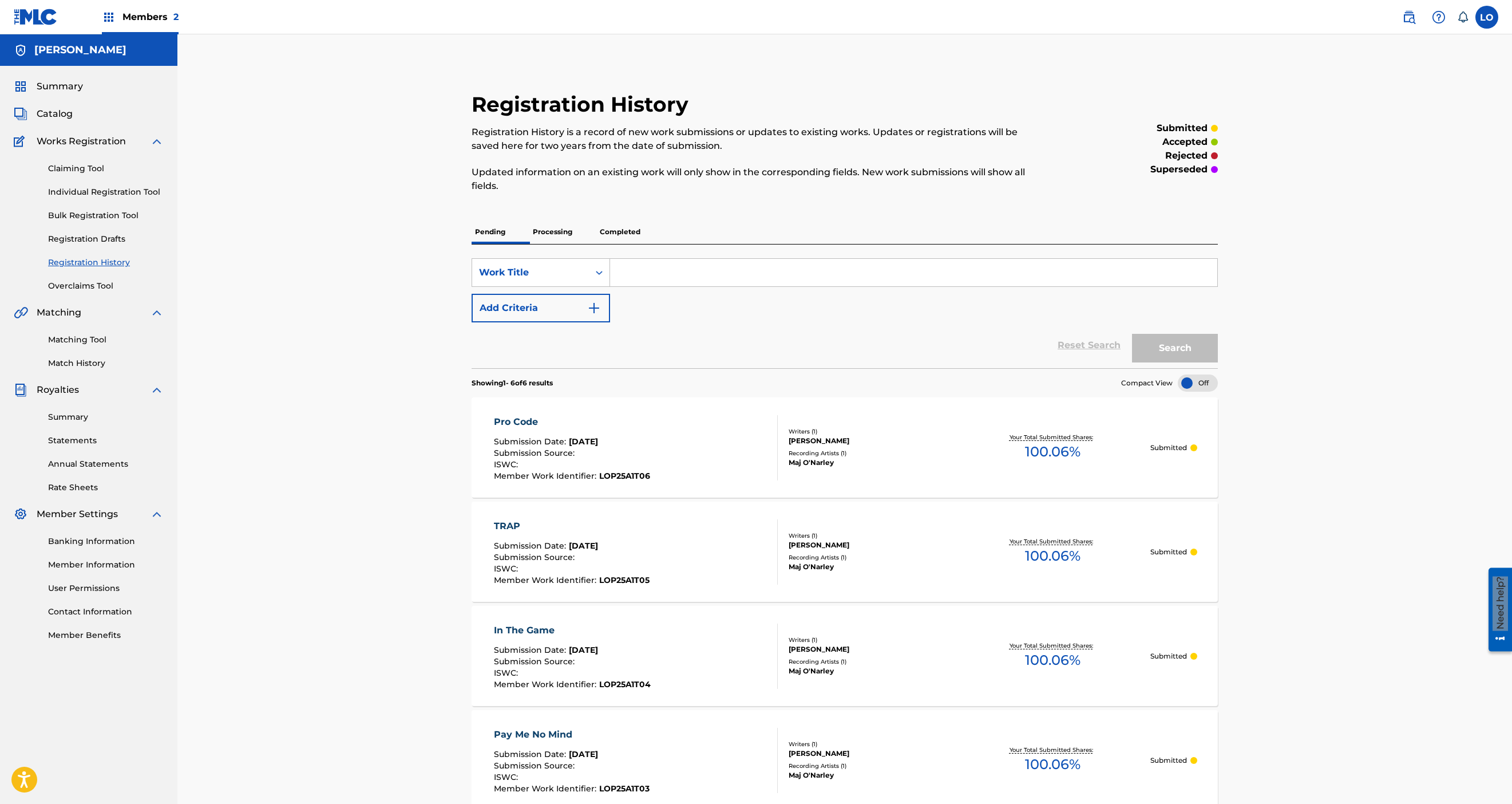 click on "Summary" at bounding box center [60, 86] 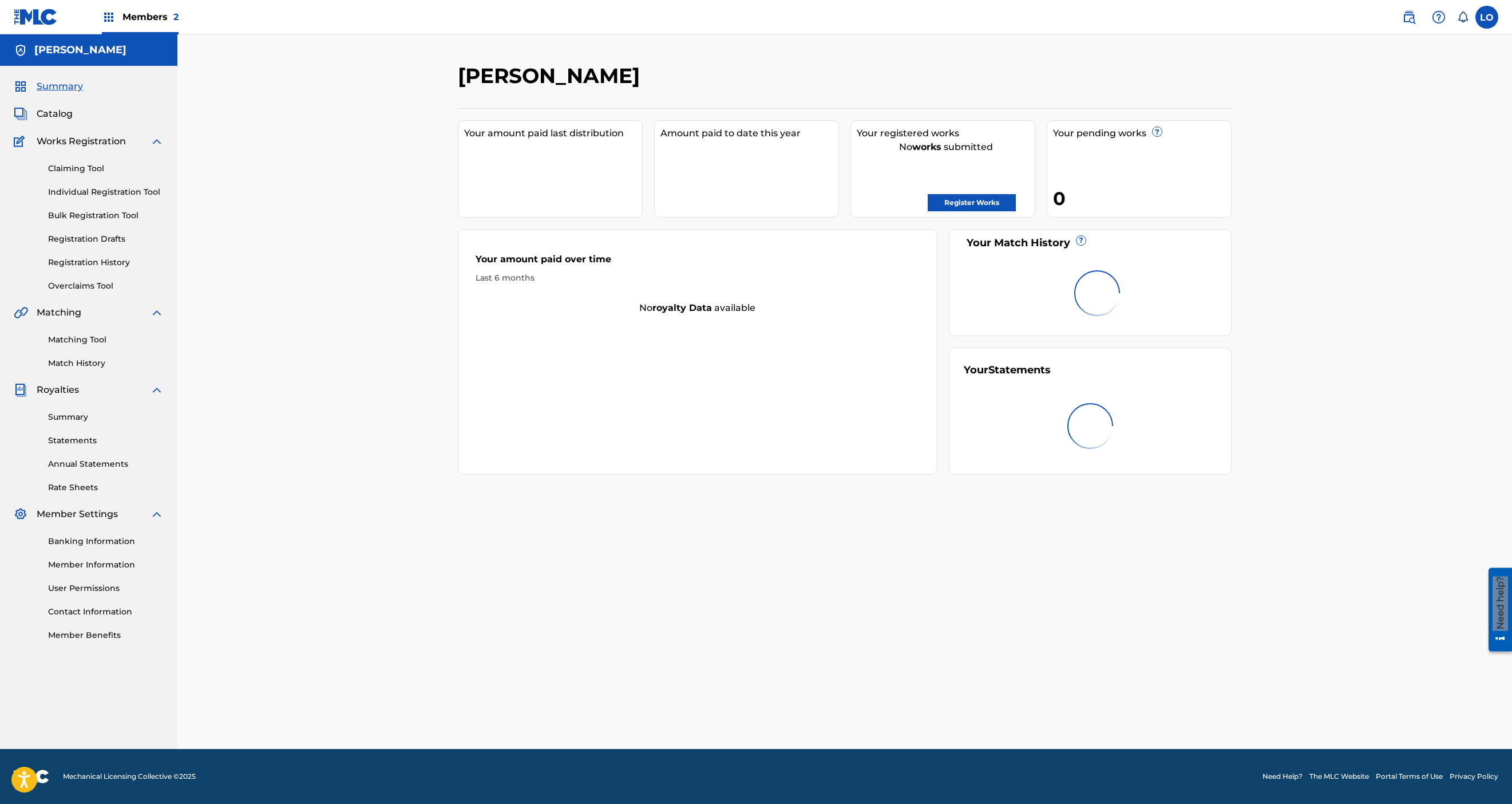 scroll, scrollTop: 0, scrollLeft: 0, axis: both 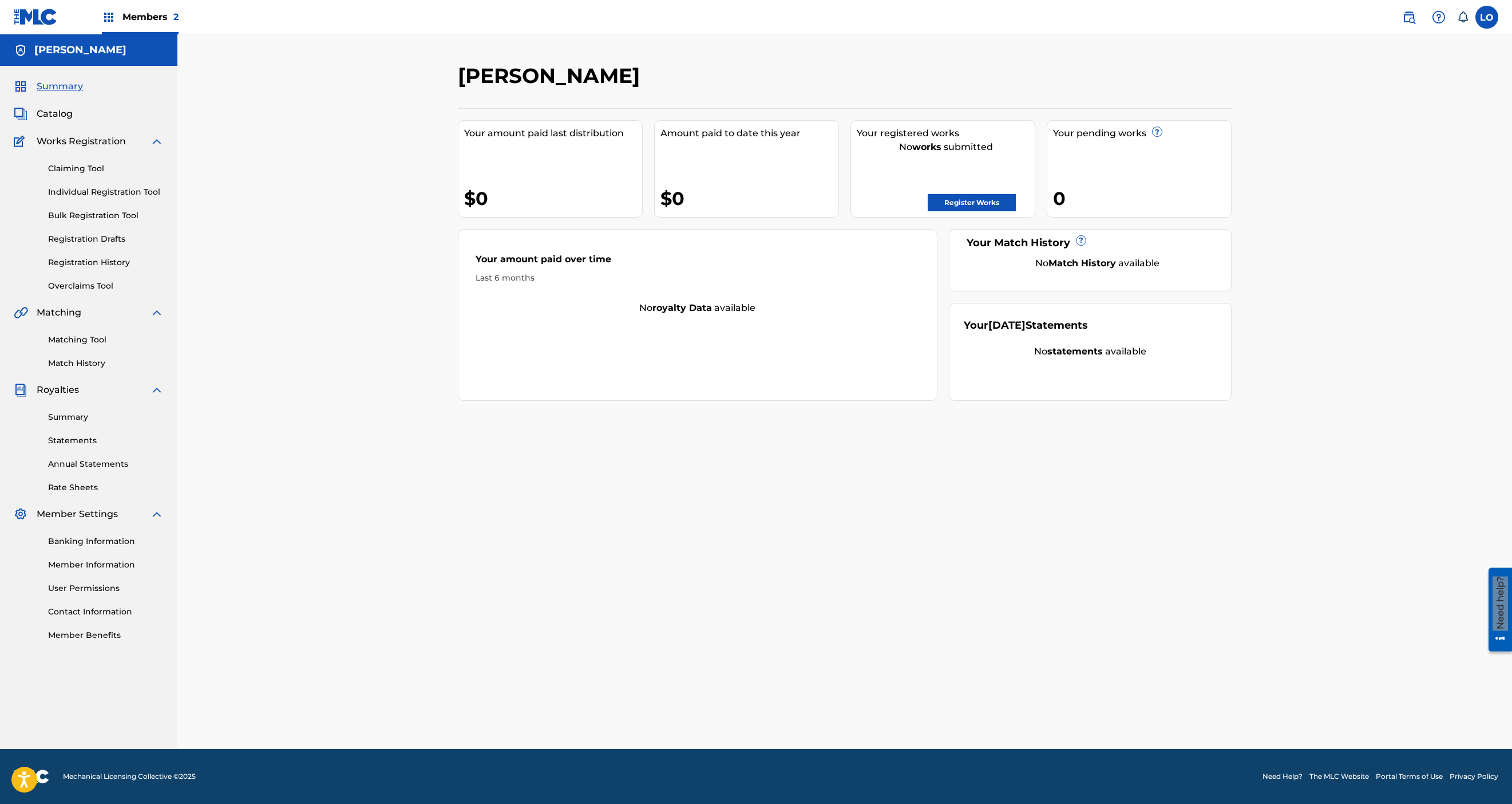 click on "Individual Registration Tool" at bounding box center (106, 192) 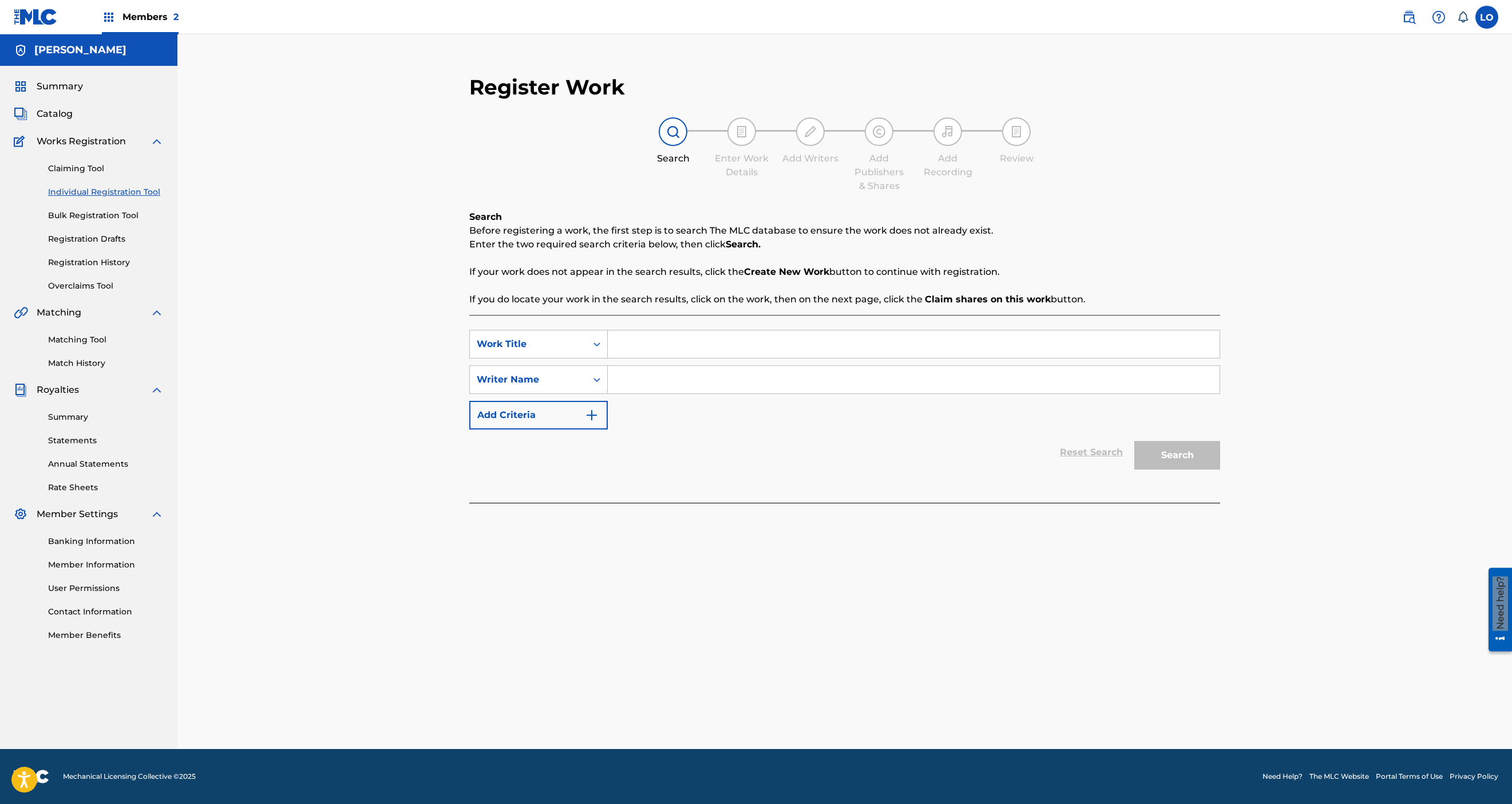 click at bounding box center (913, 344) 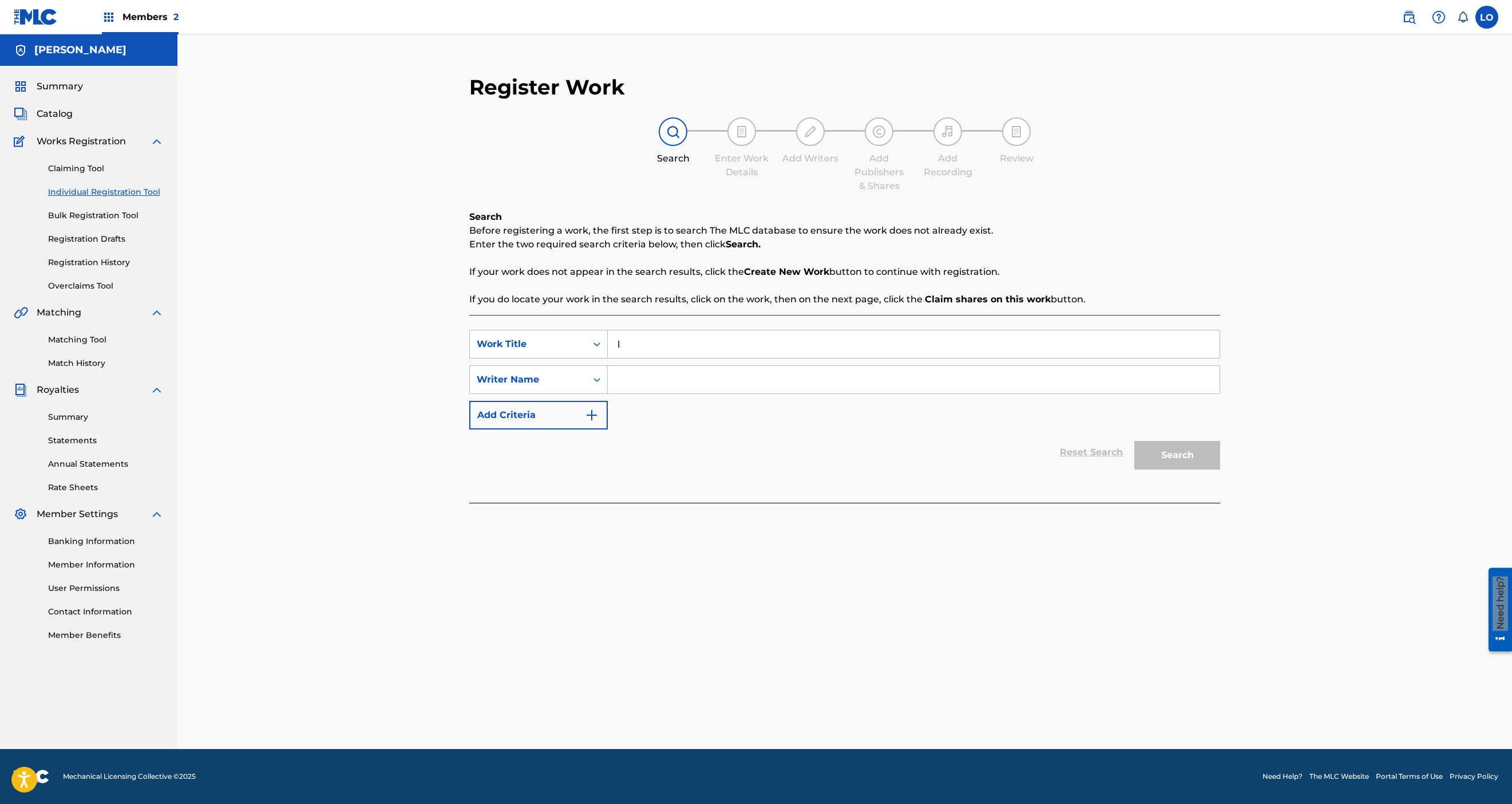 type on "l" 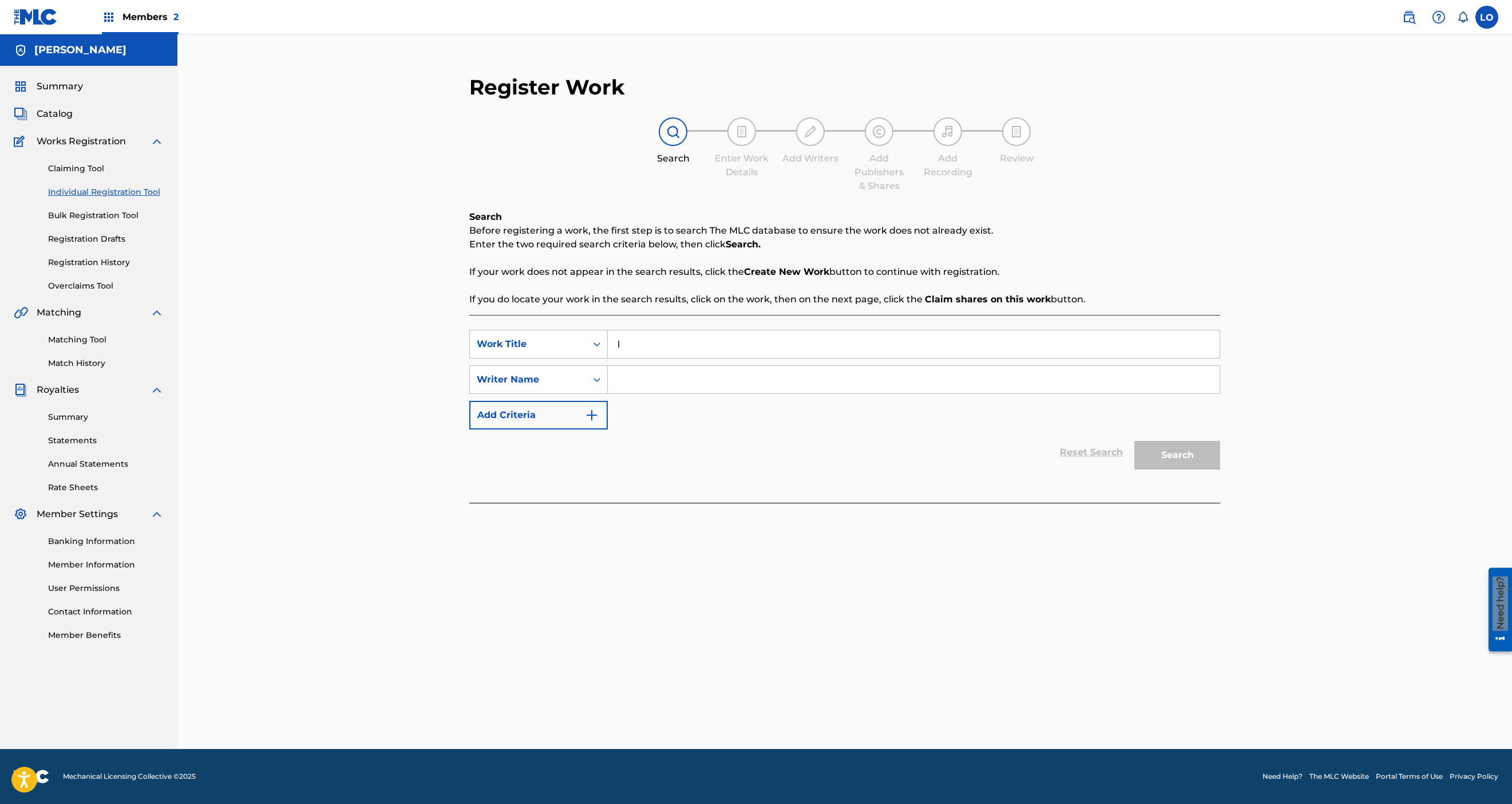 click at bounding box center [913, 380] 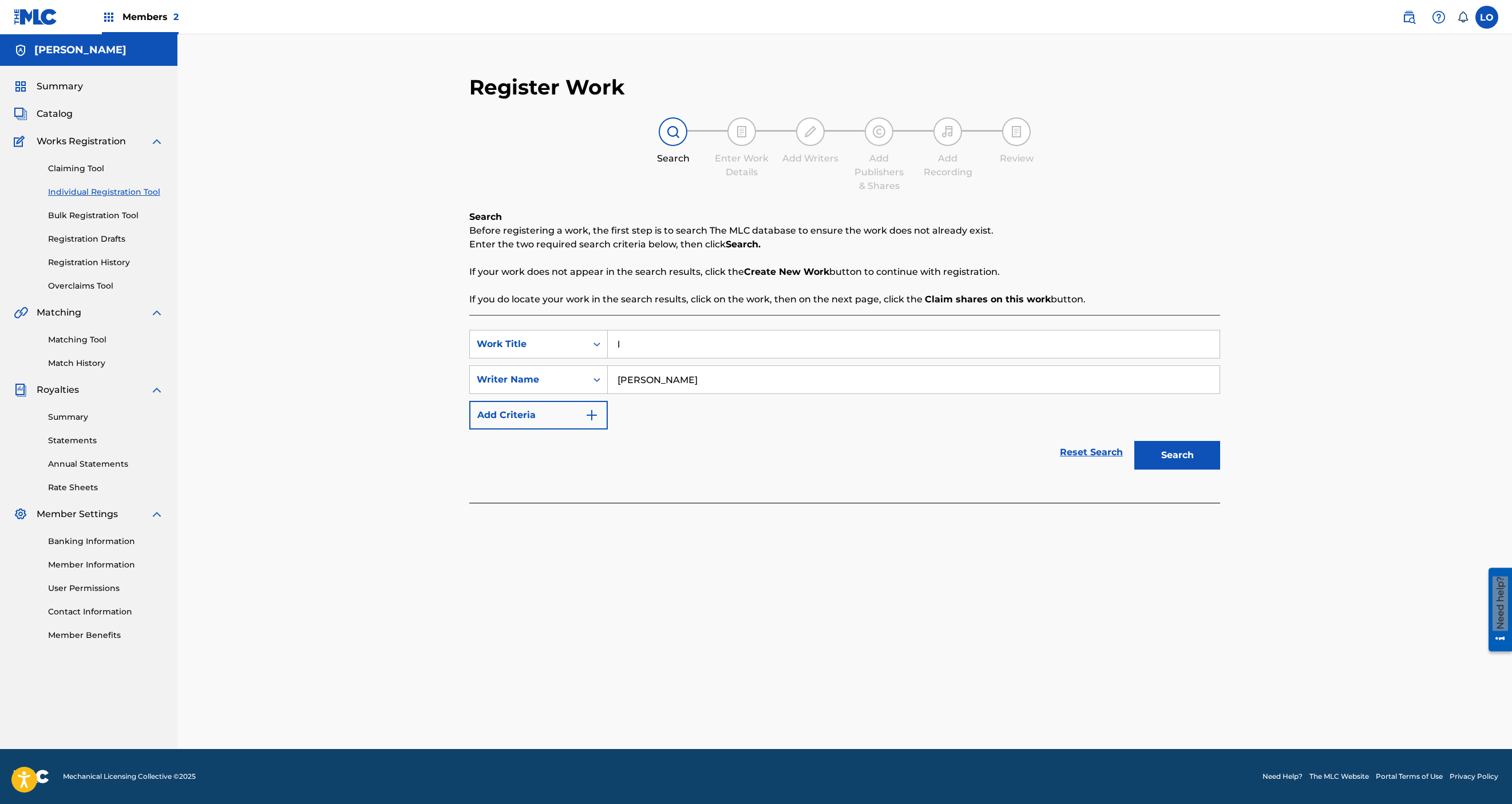 type on "lateek Odwin" 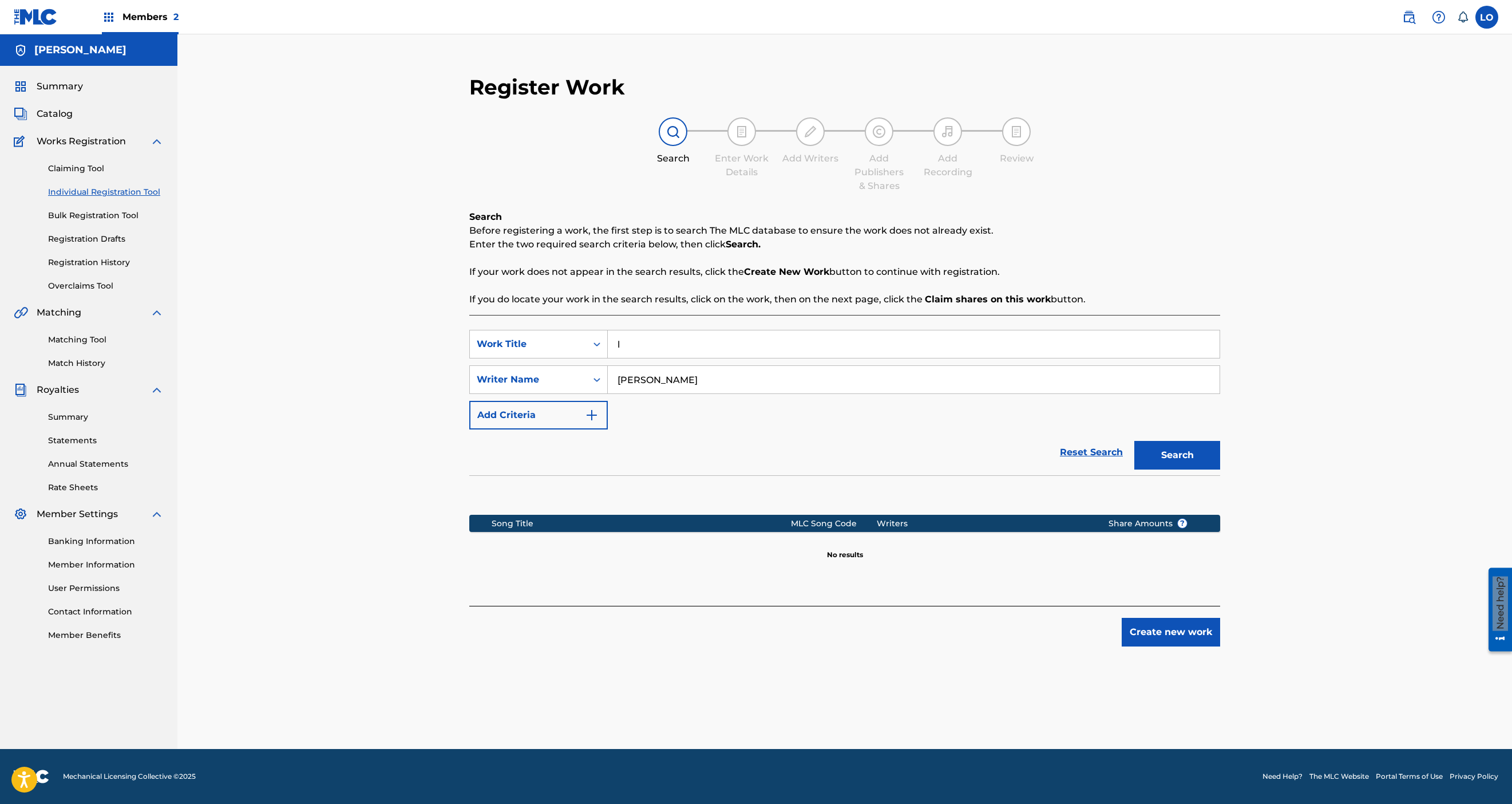 click on "Create new work" at bounding box center (1171, 632) 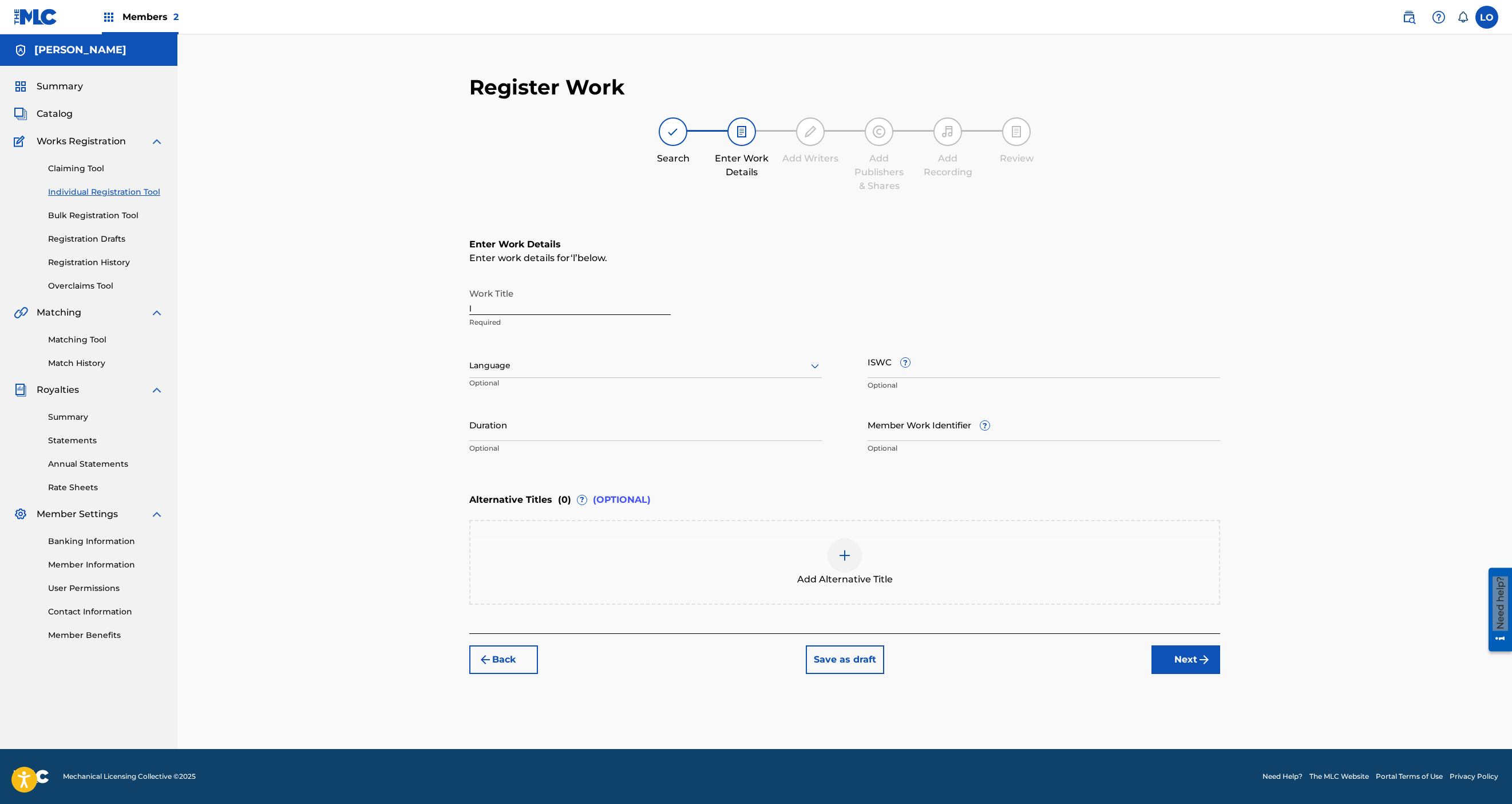 scroll, scrollTop: 242, scrollLeft: 0, axis: vertical 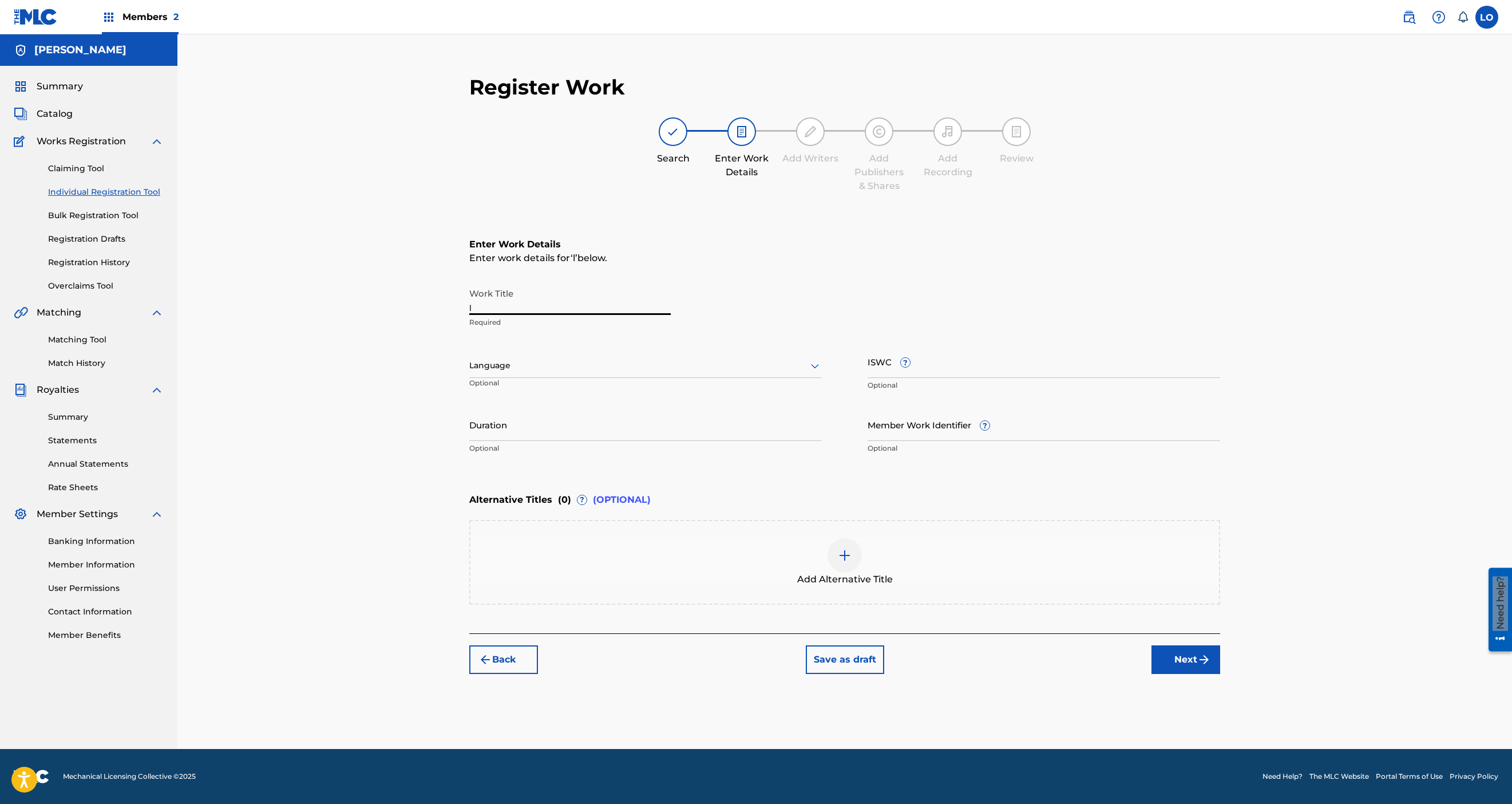 click on "l" at bounding box center (570, 298) 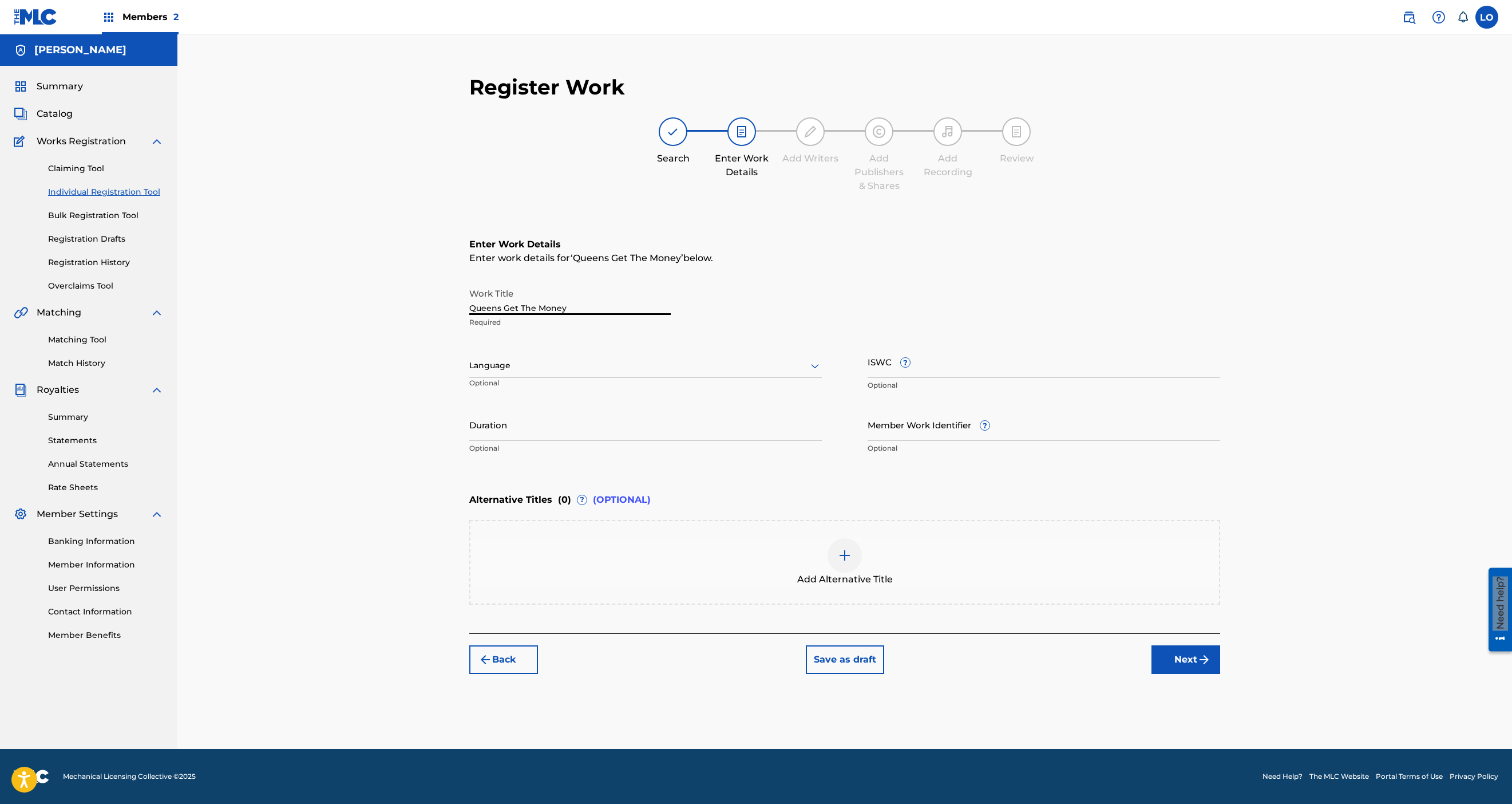 type on "Queens Get The Money" 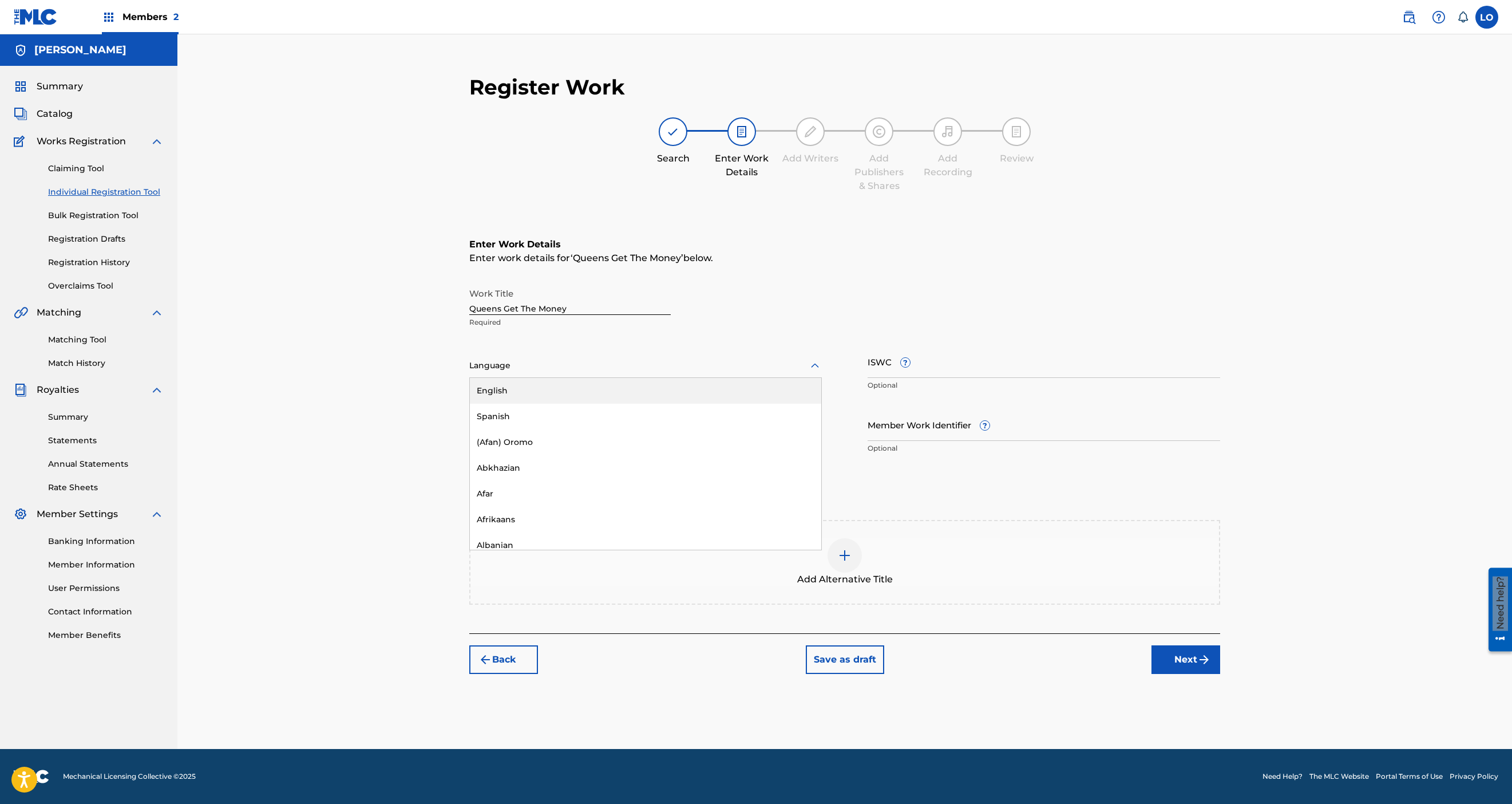 click on "English" at bounding box center (646, 391) 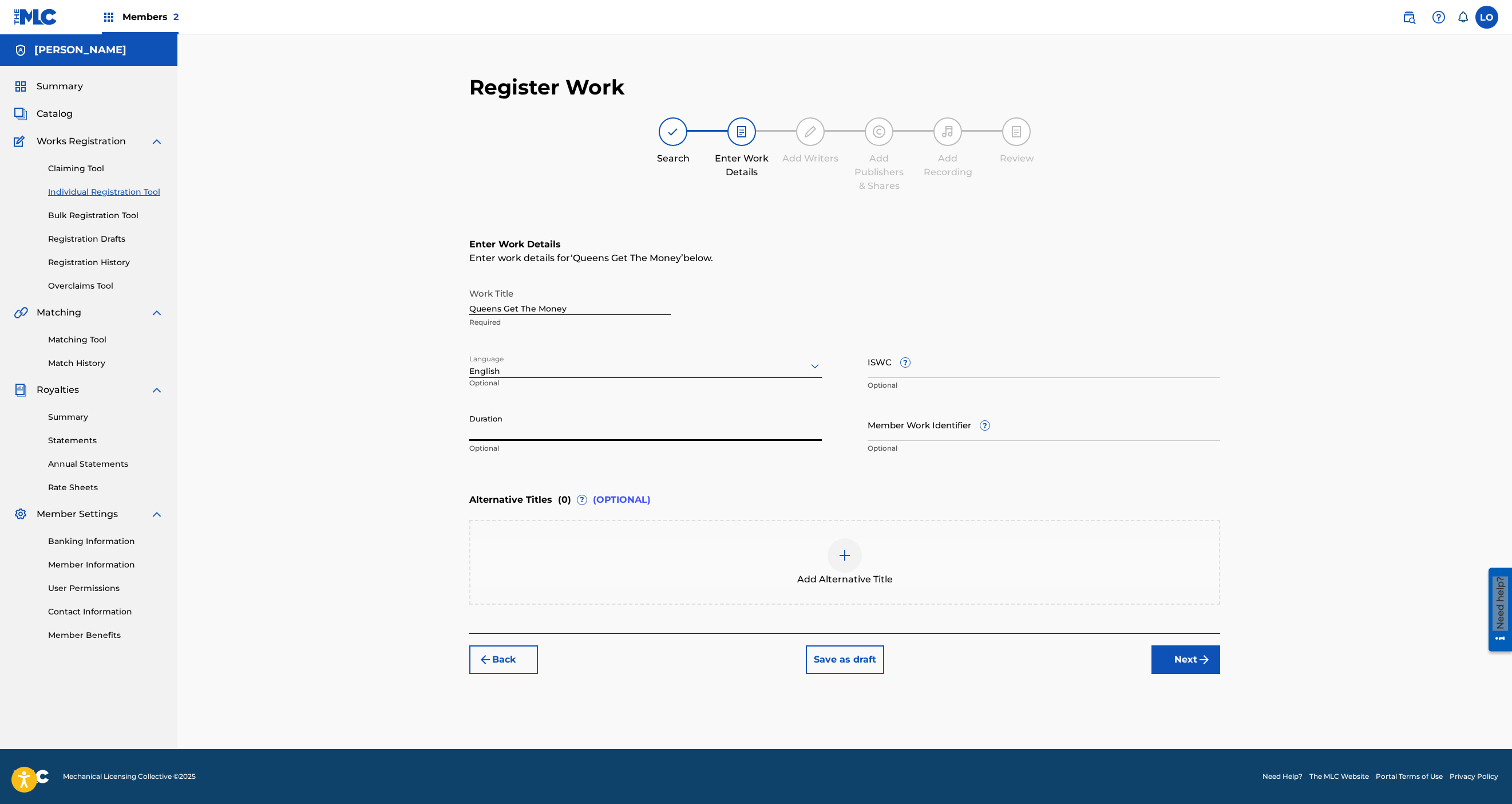 click on "Duration" at bounding box center (646, 424) 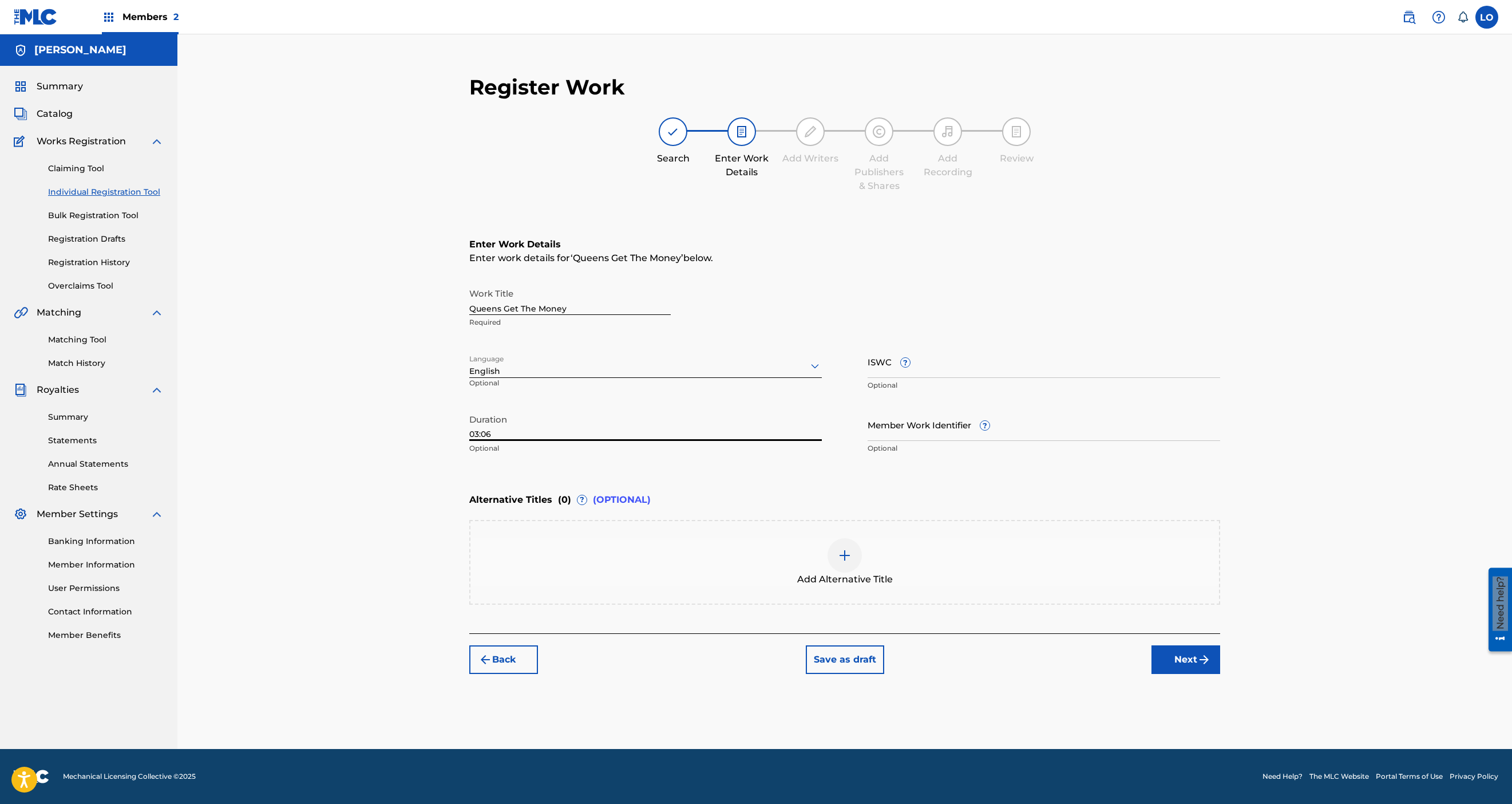 type on "03:06" 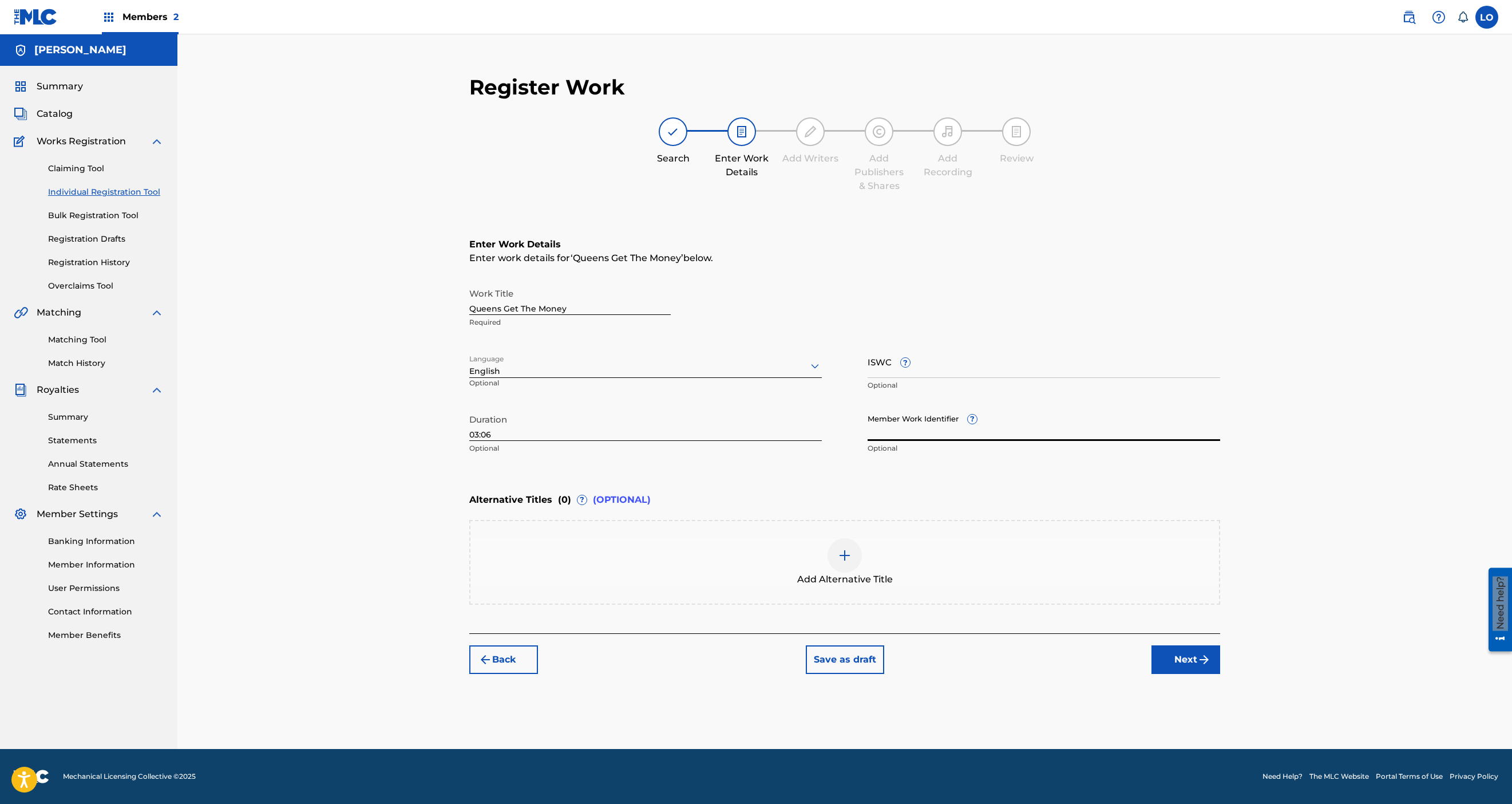 type on "l" 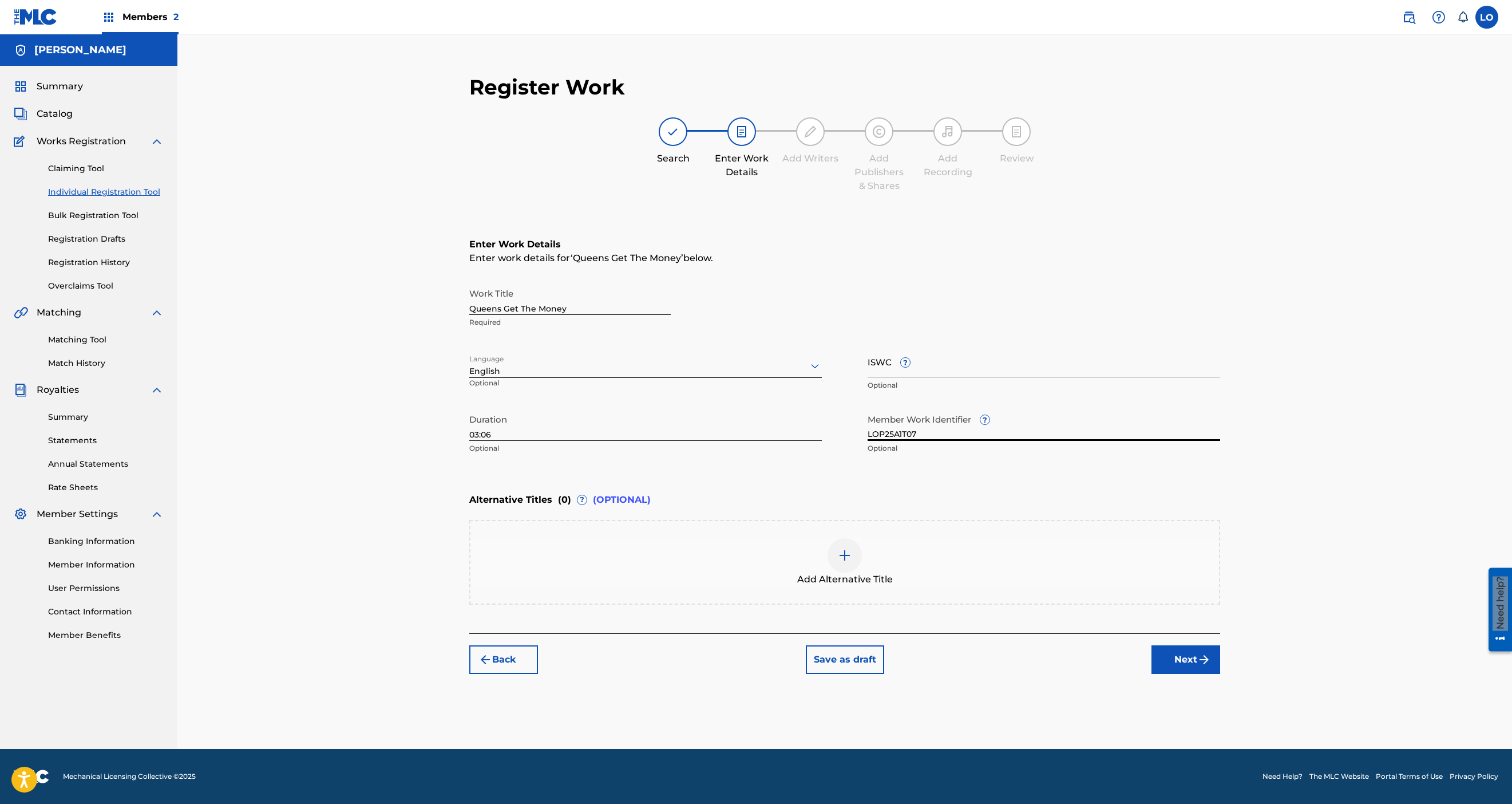 type on "LOP25A1T07" 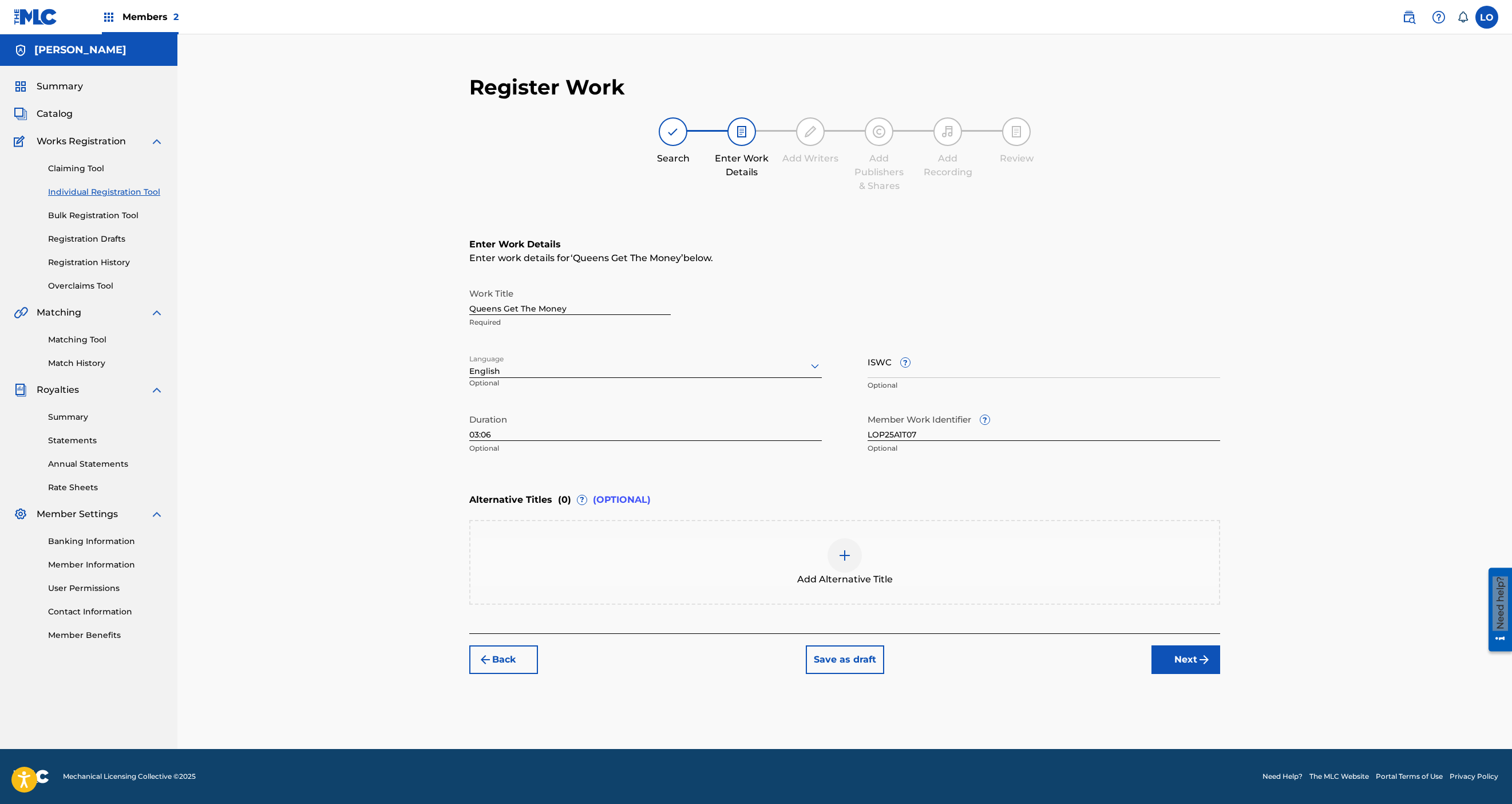 click on "Enter Work Details Enter work details for  ‘ Queens Get The Money ’  below. Work Title   Queens Get The Money Required Language English Optional ISWC   ? Optional Duration   03:06 Optional Member Work Identifier   ? LOP25A1T07 Optional" at bounding box center [845, 349] 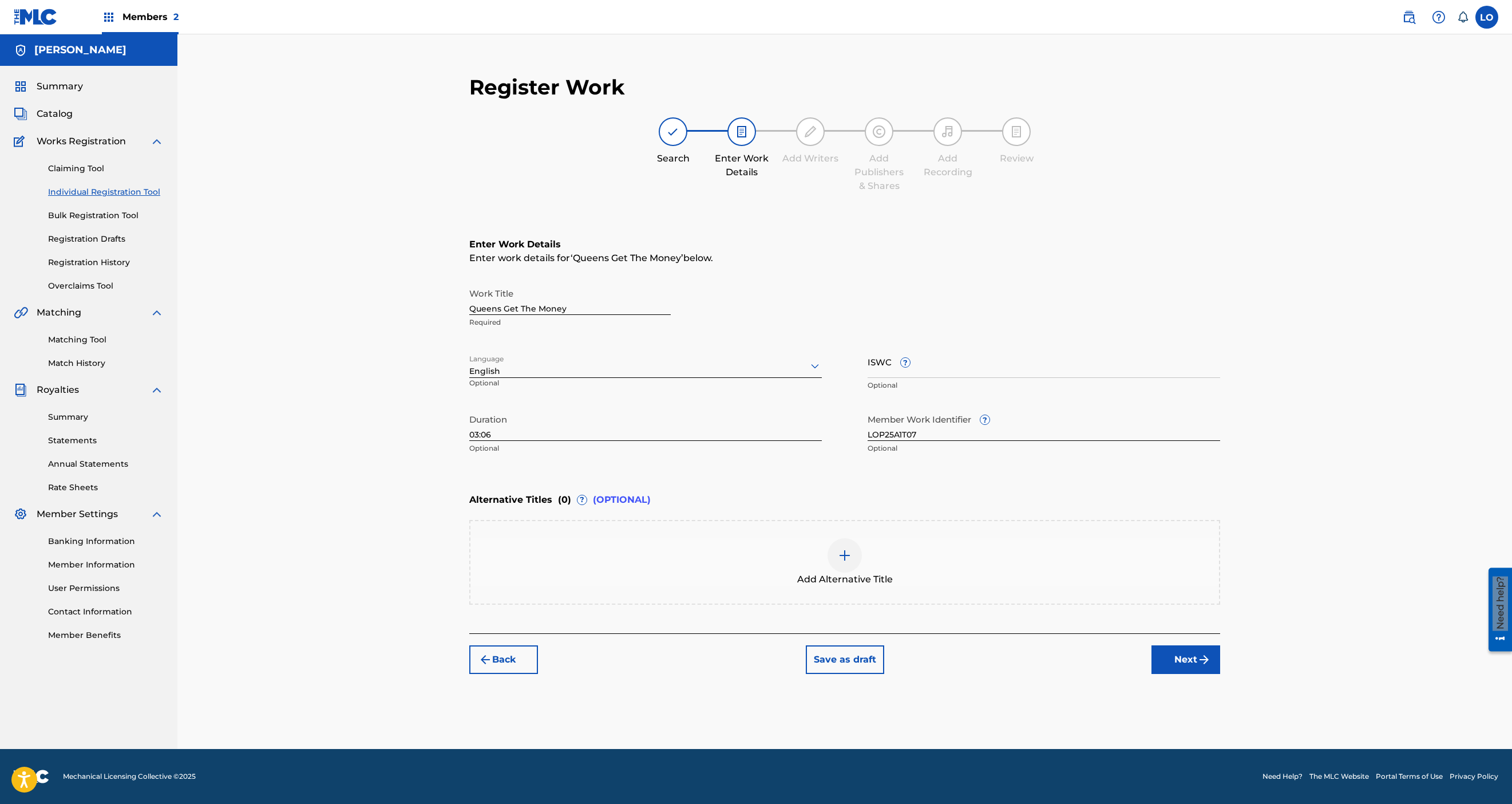 scroll, scrollTop: 417, scrollLeft: 0, axis: vertical 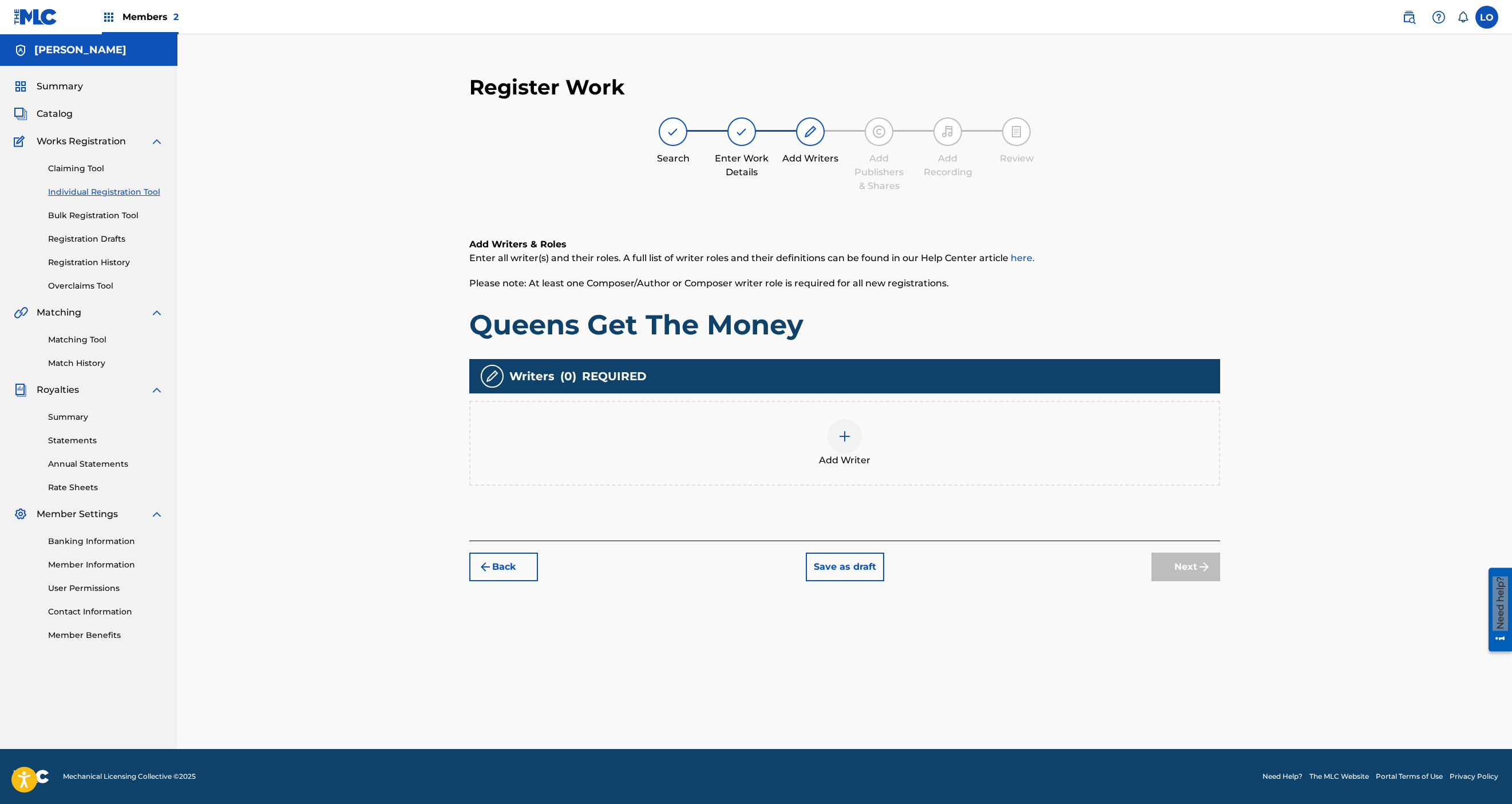 click at bounding box center [845, 436] 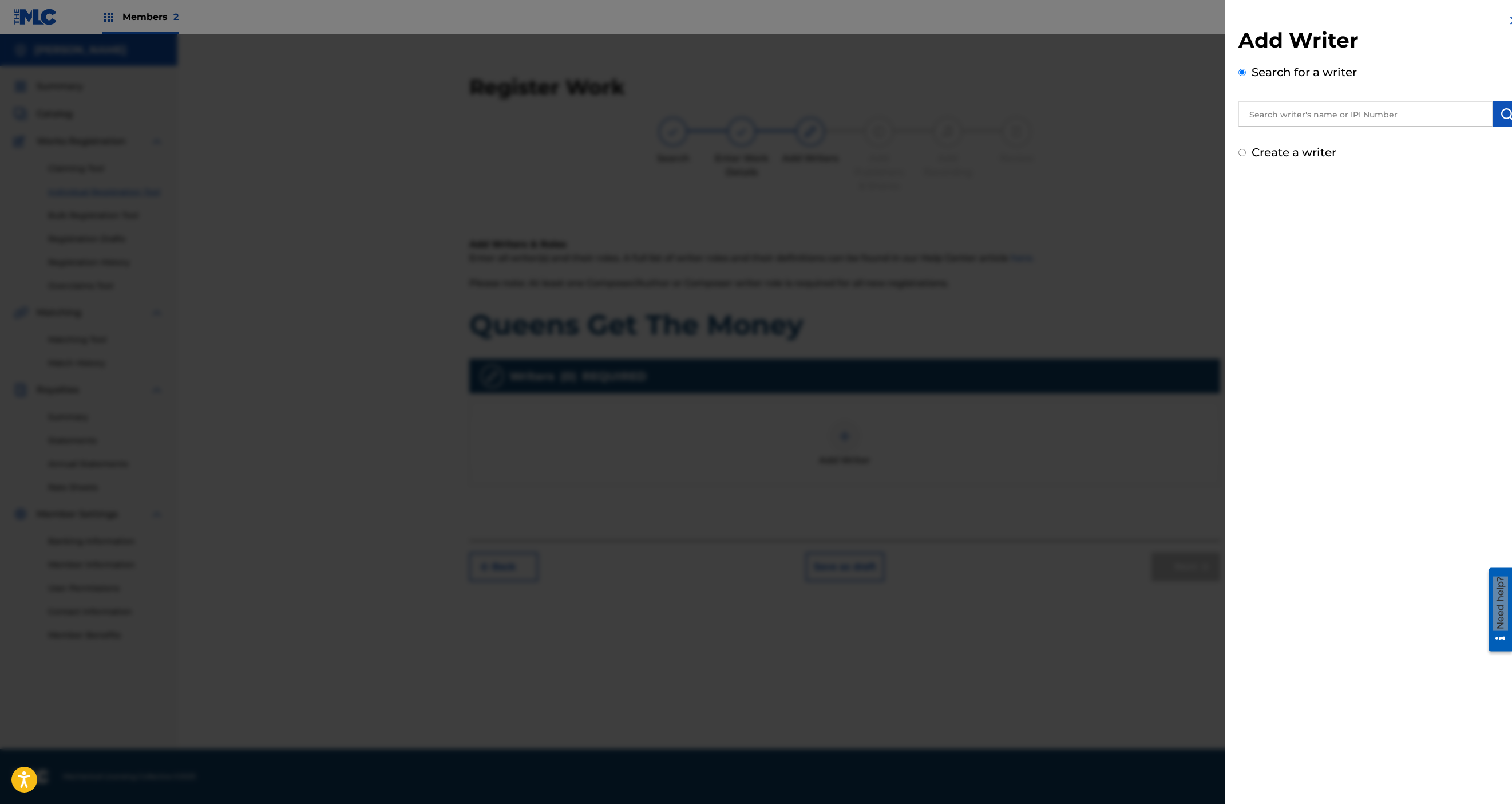 click on "Create a writer" at bounding box center (1294, 152) 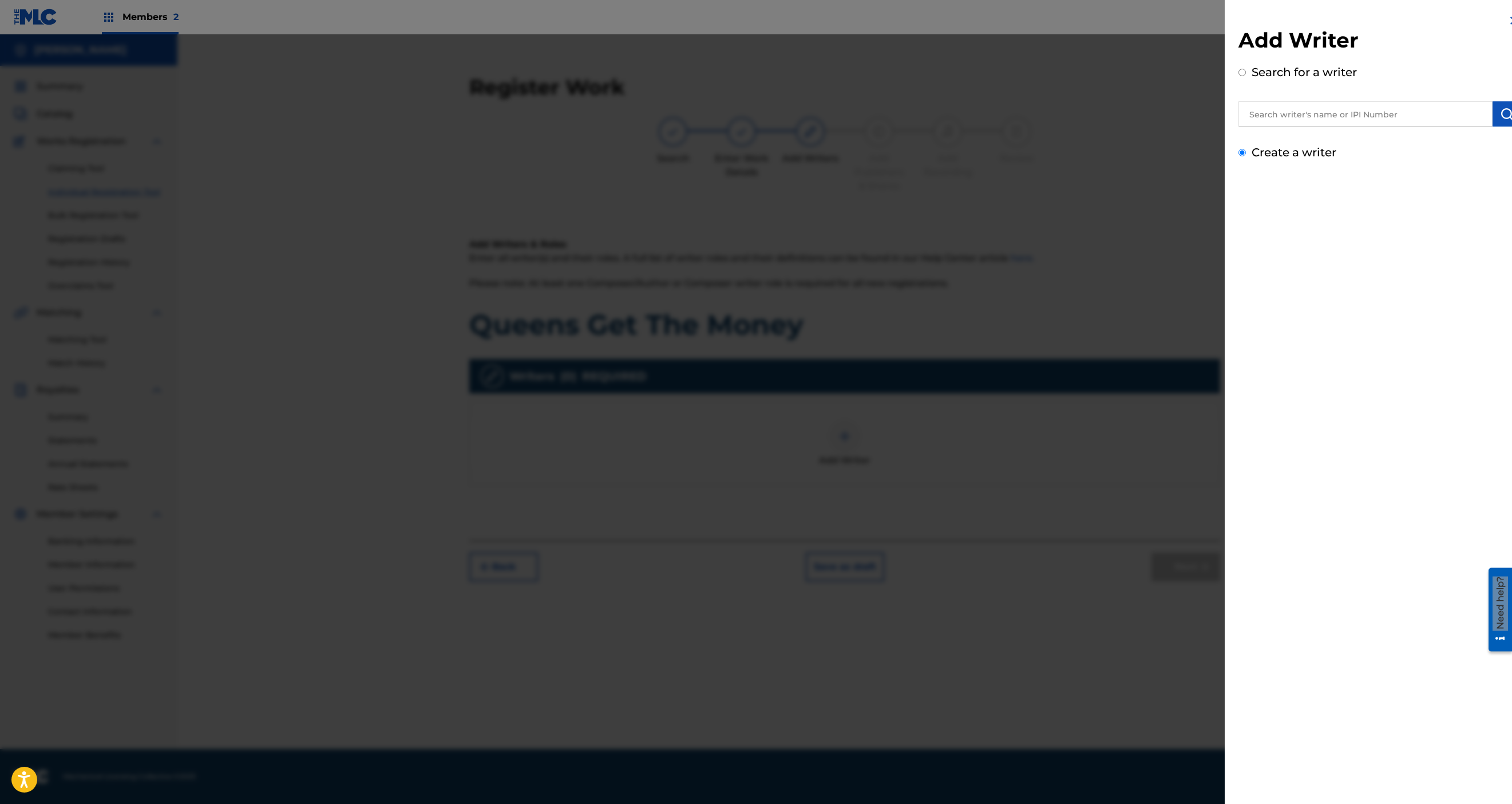 click on "Create a writer" at bounding box center (1242, 152) 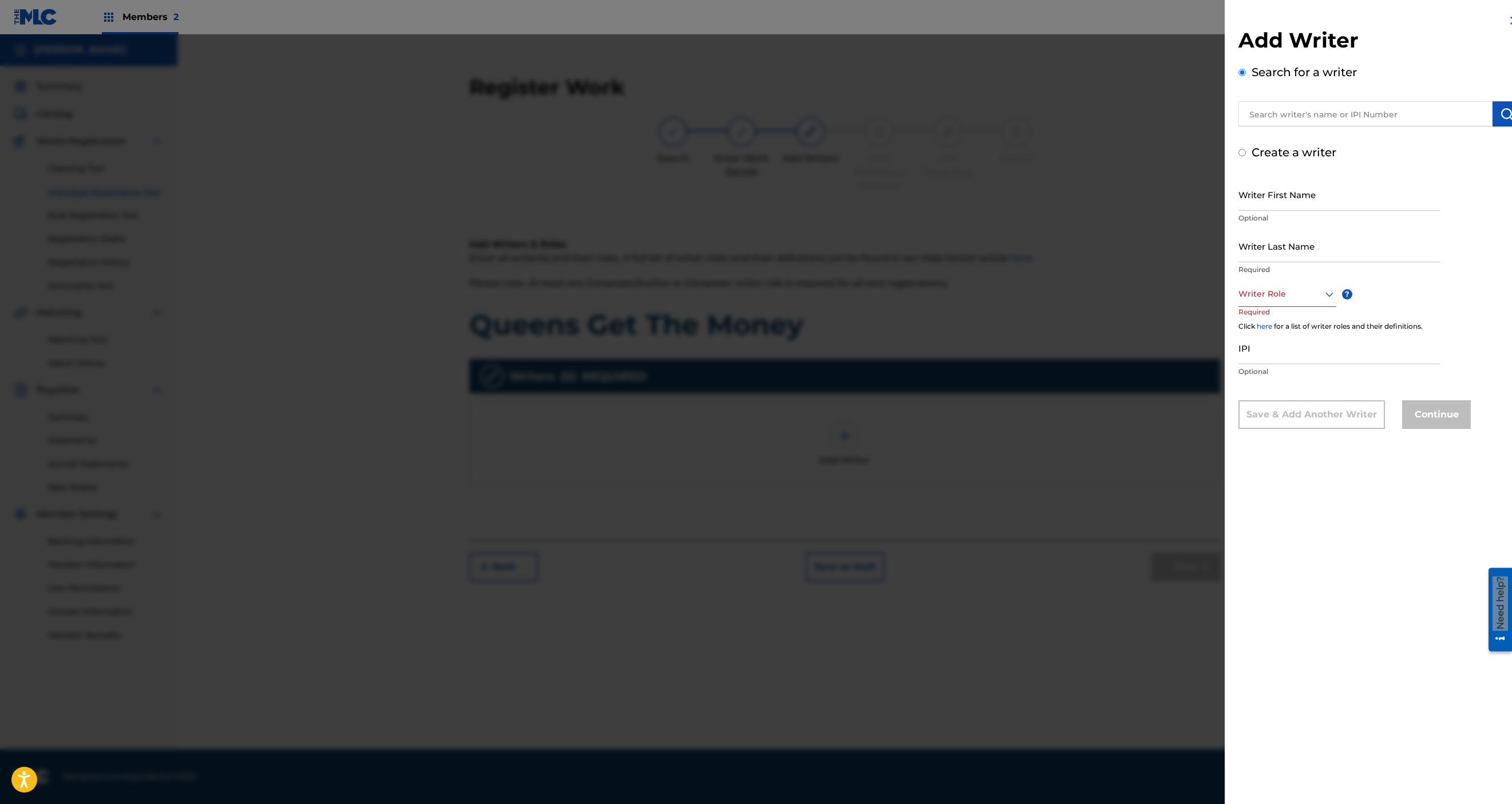 radio on "false" 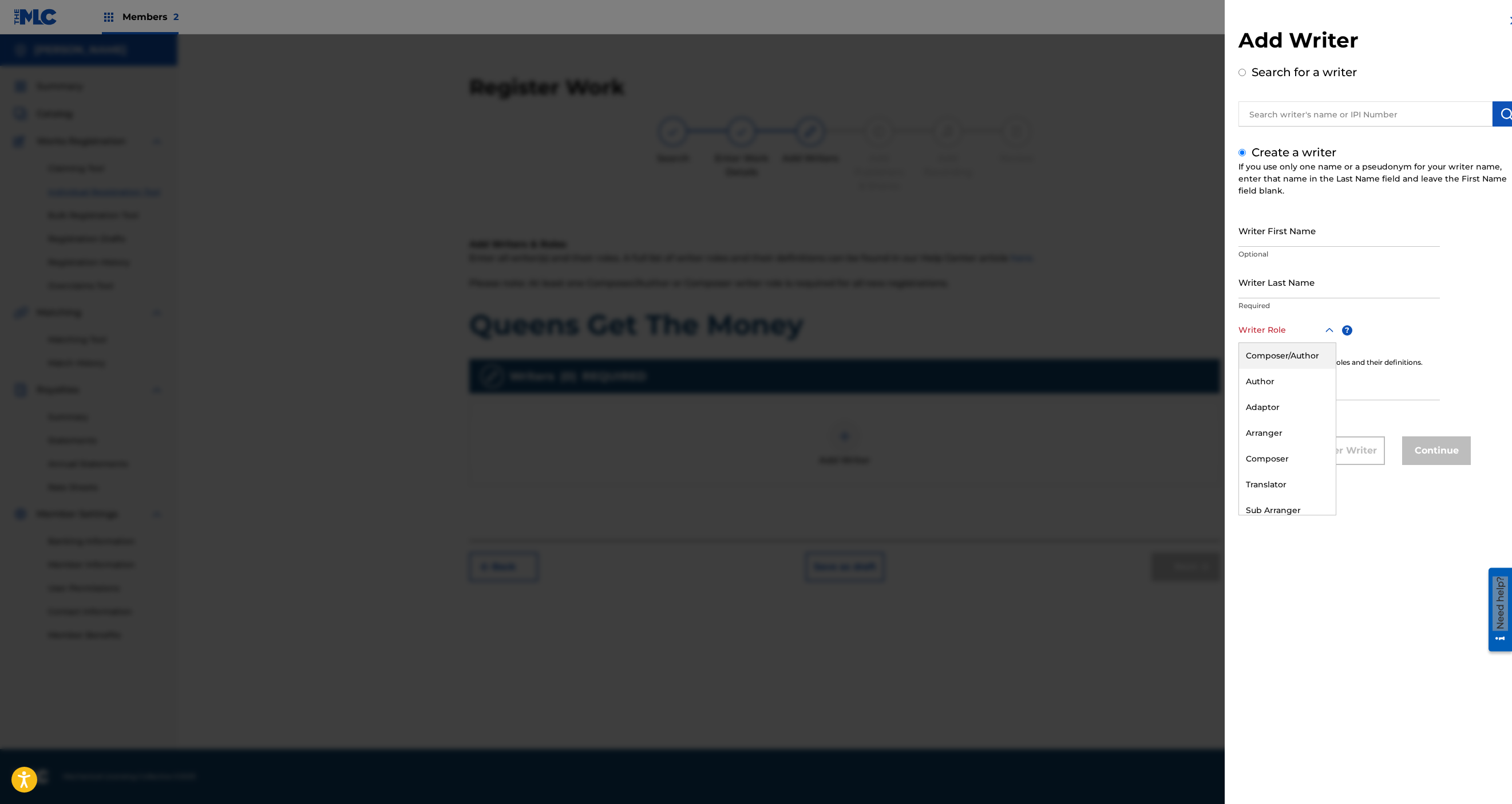 click at bounding box center (1287, 330) 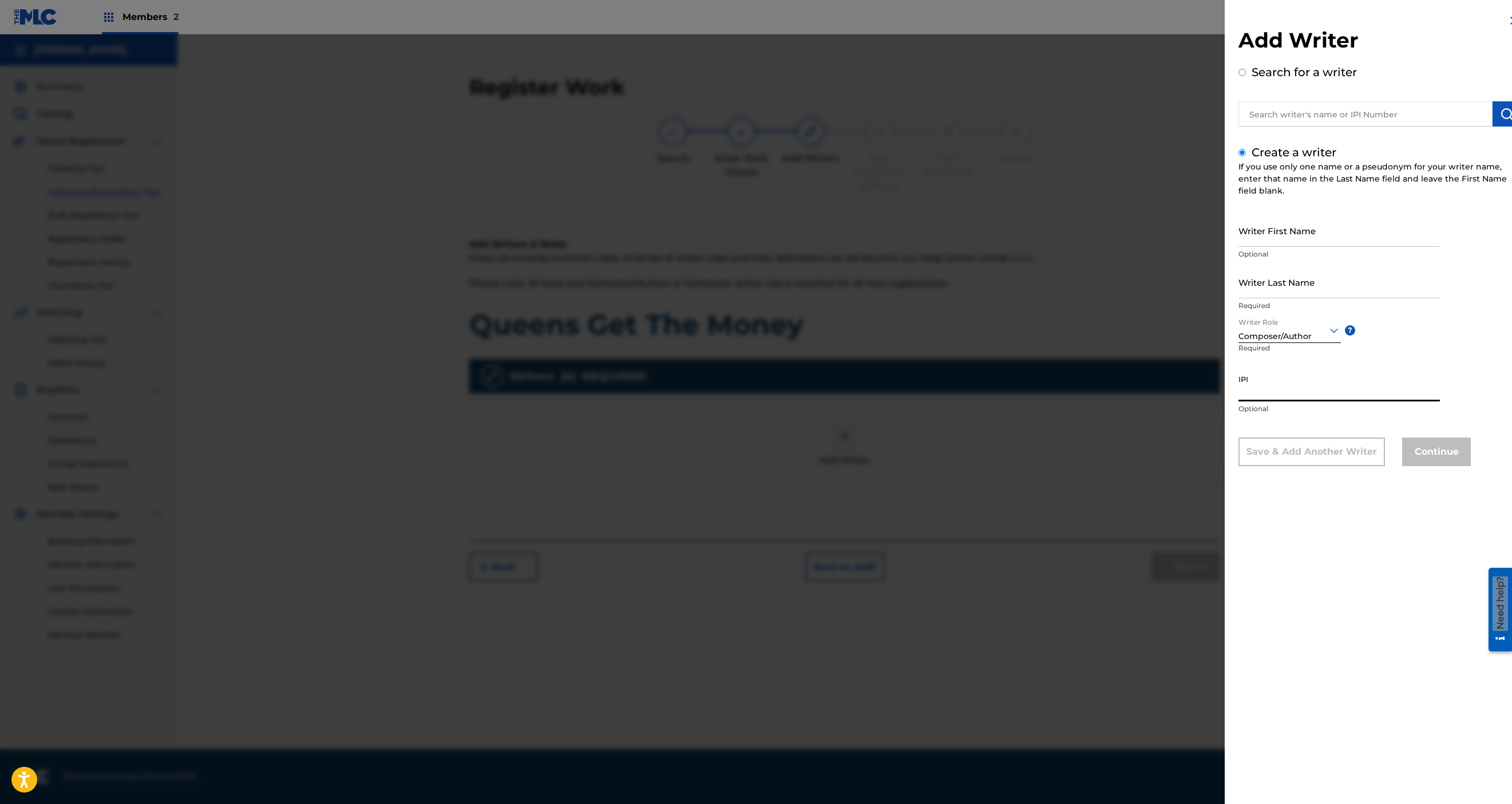 click on "IPI" at bounding box center [1339, 385] 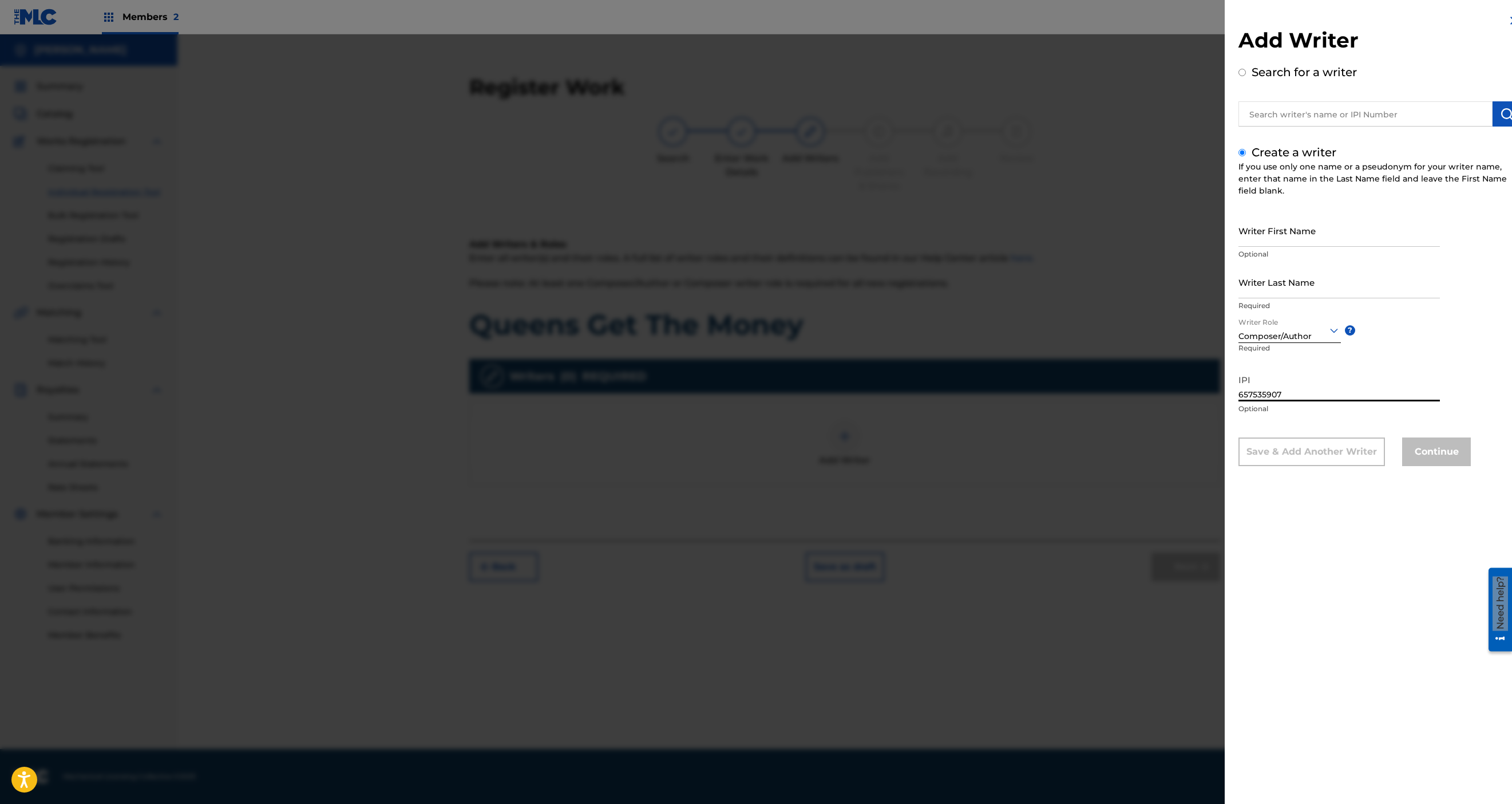 type on "657535907" 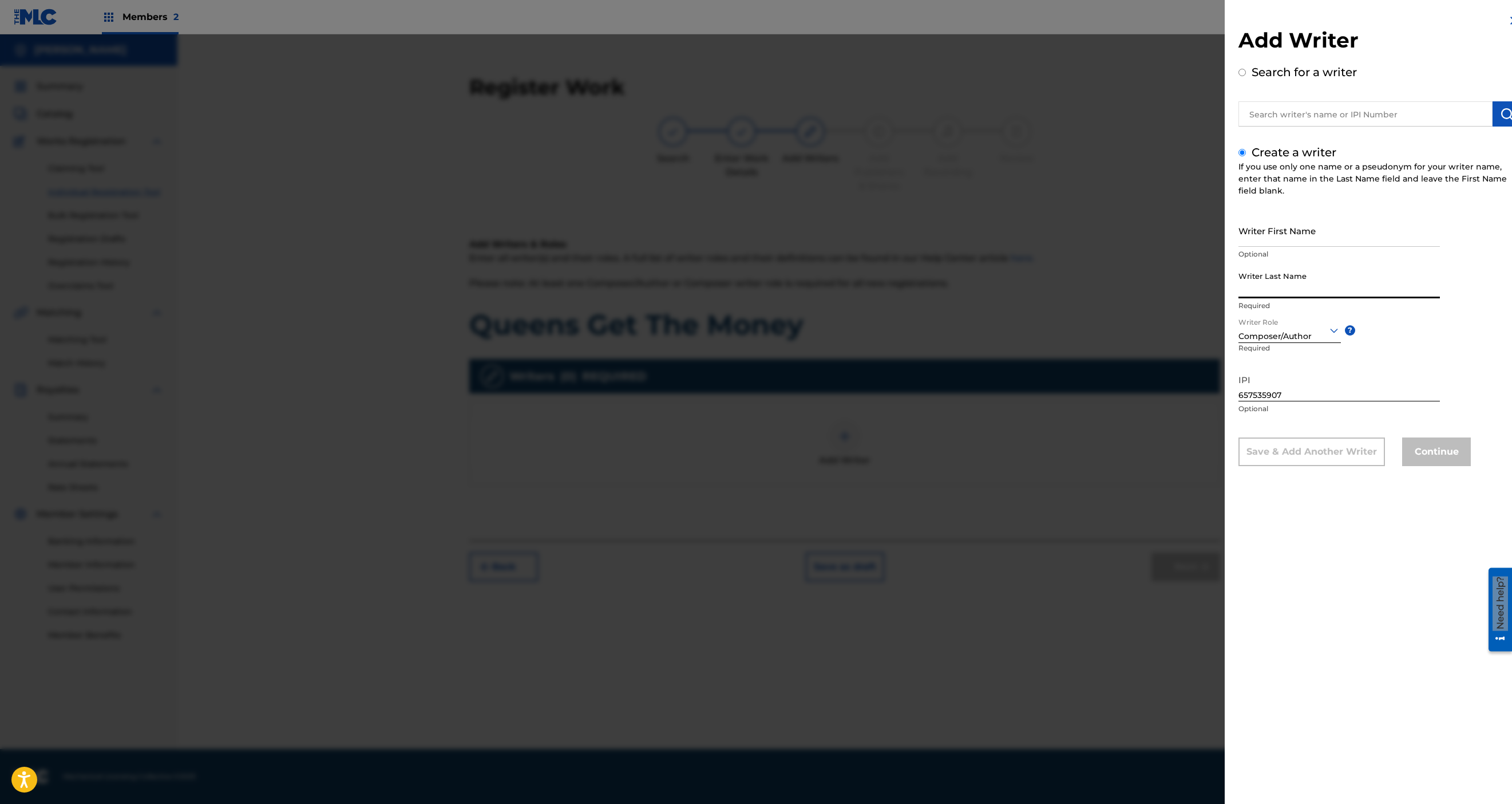 click on "Writer Last Name" at bounding box center [1339, 282] 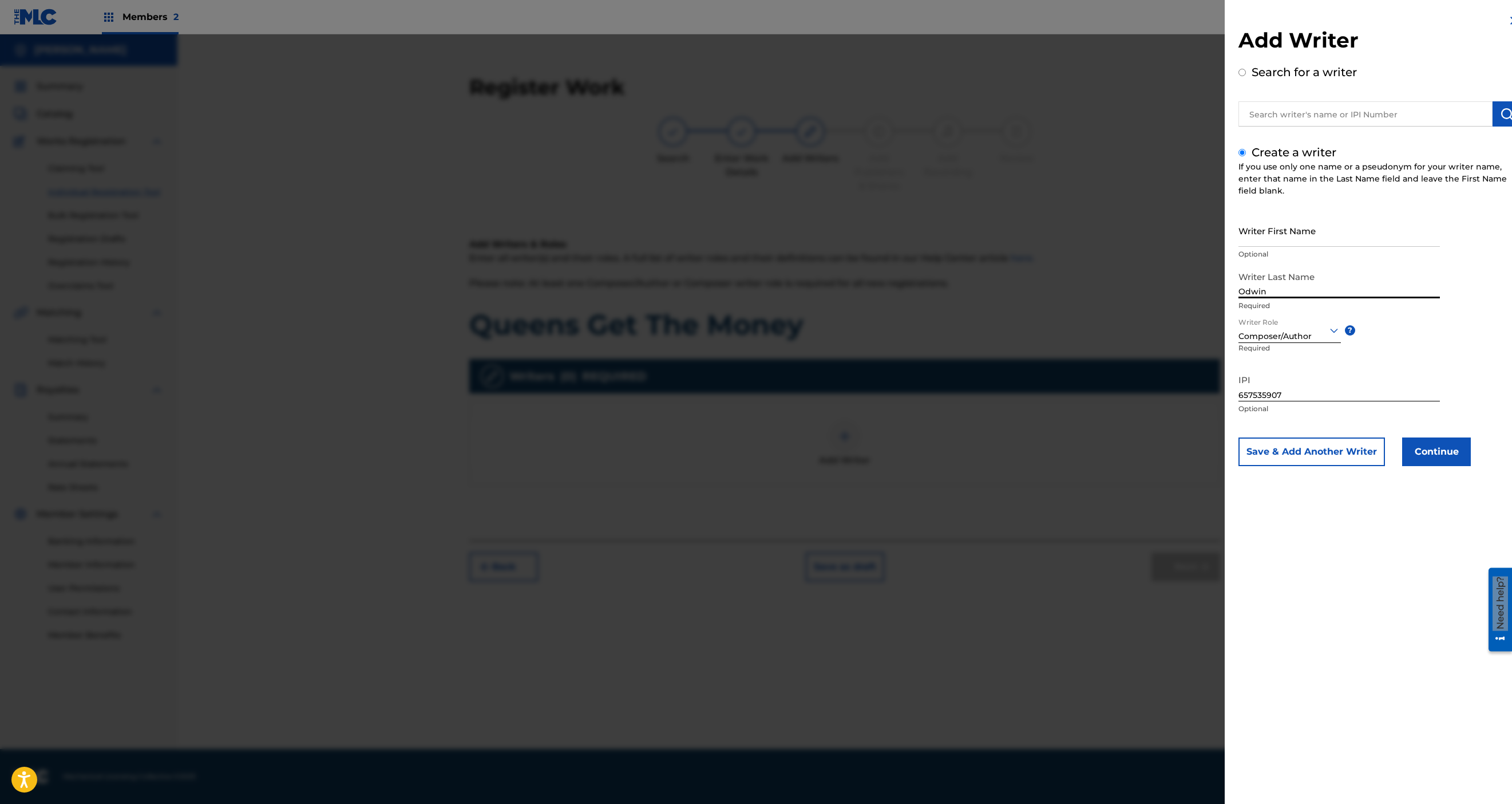 type on "Odwin" 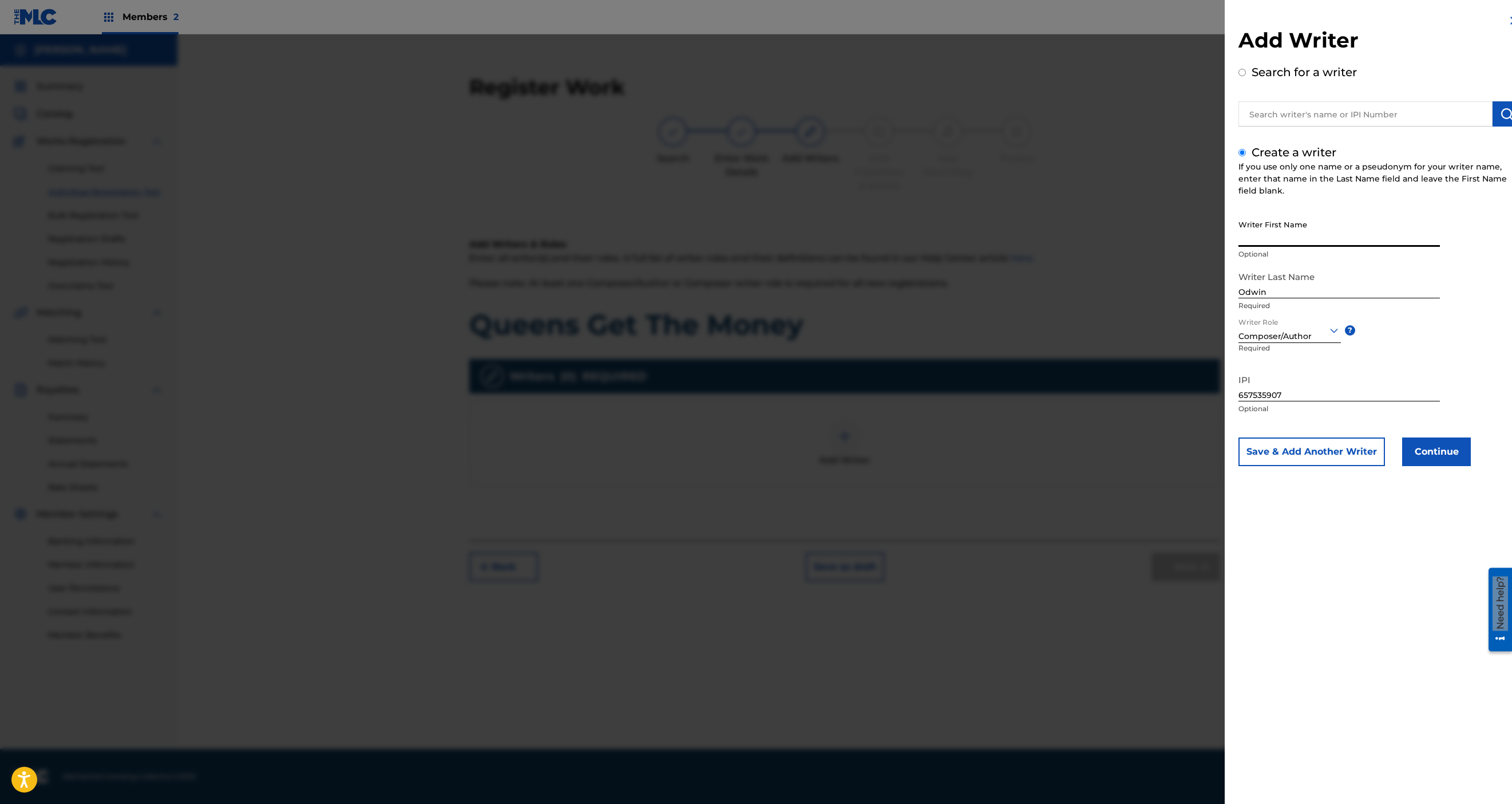 type on "l" 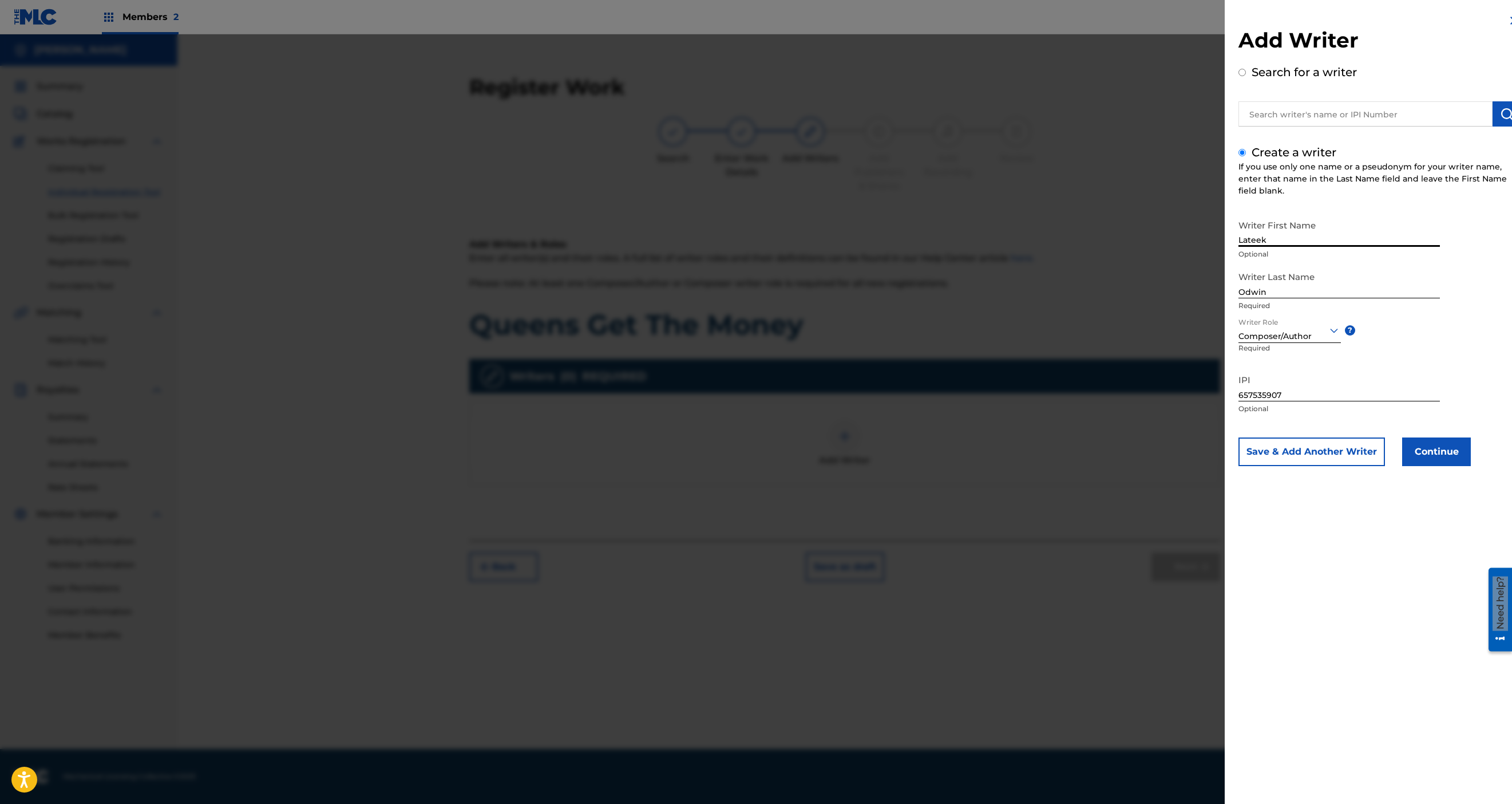 type on "Lateek" 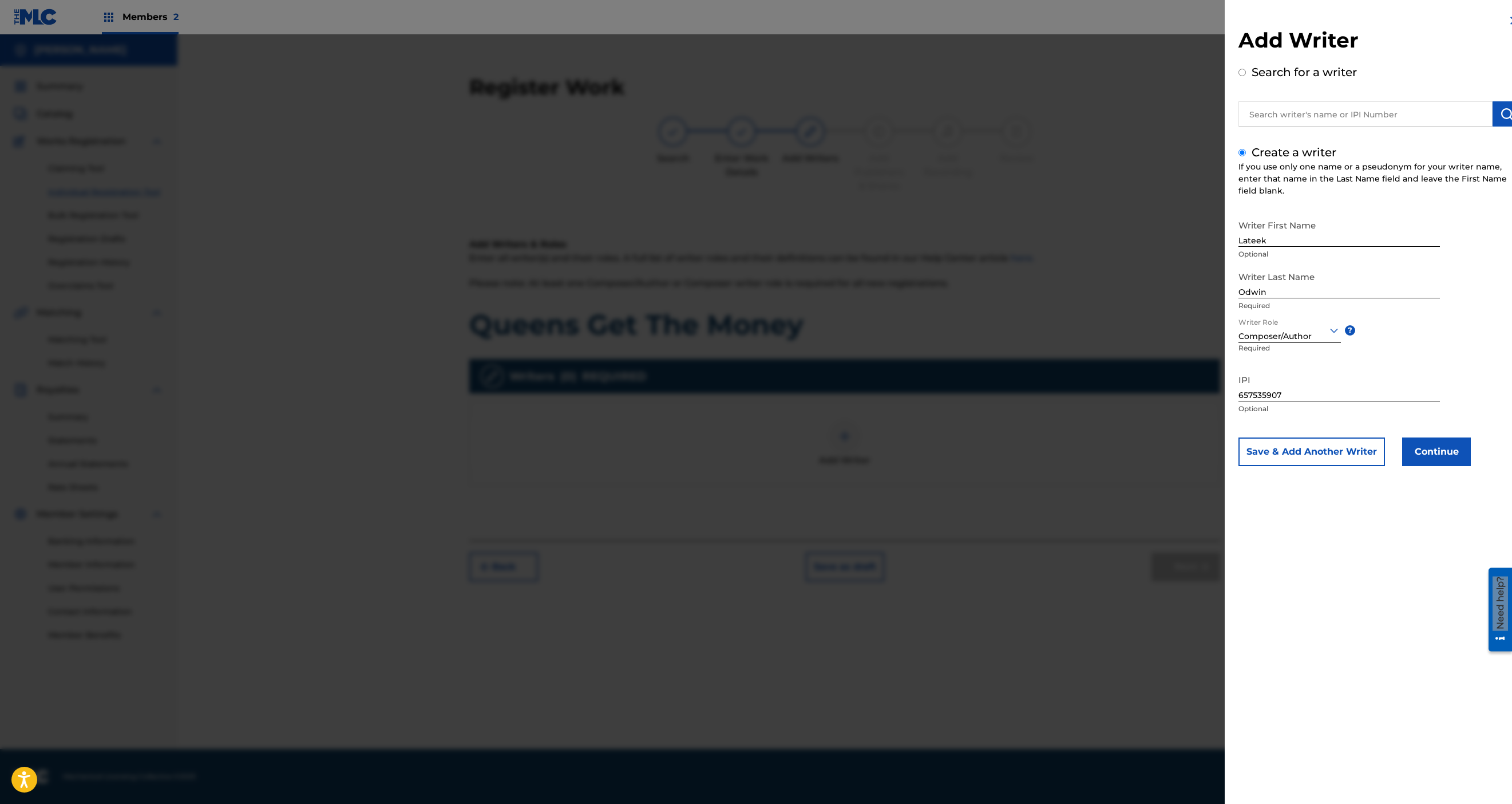 click on "Continue" at bounding box center (1436, 452) 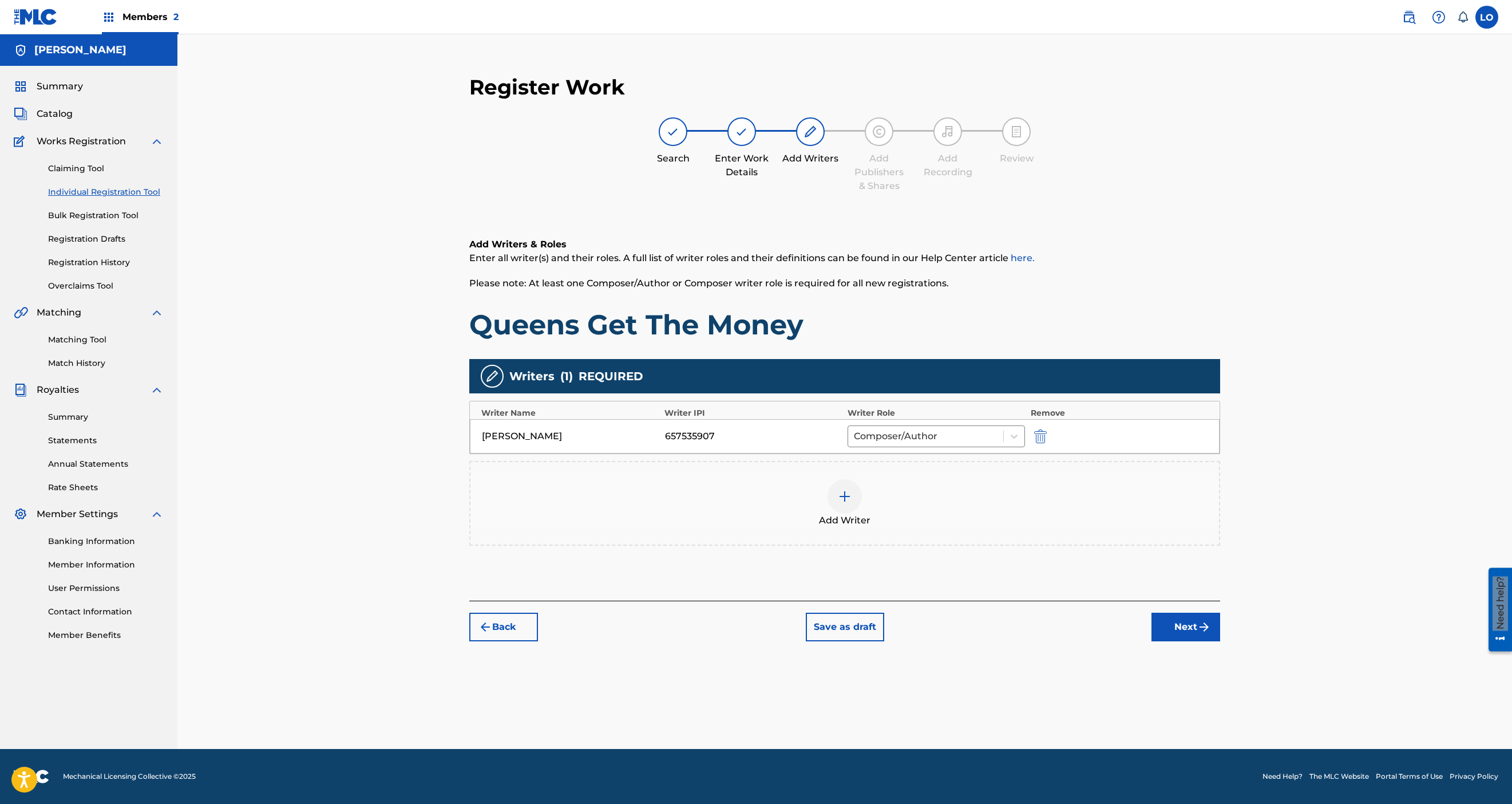click on "Next" at bounding box center (1186, 627) 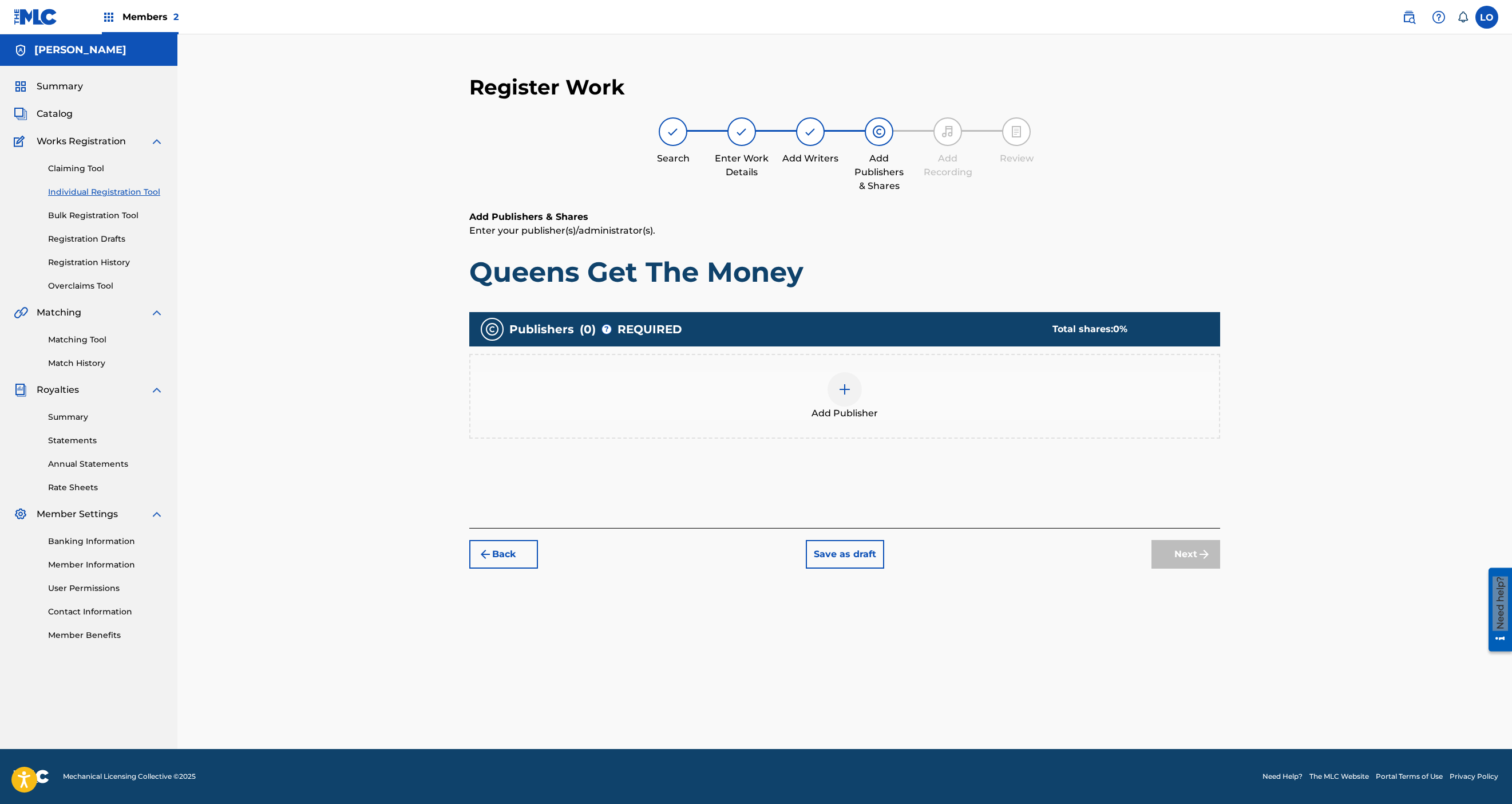 scroll, scrollTop: 52, scrollLeft: 0, axis: vertical 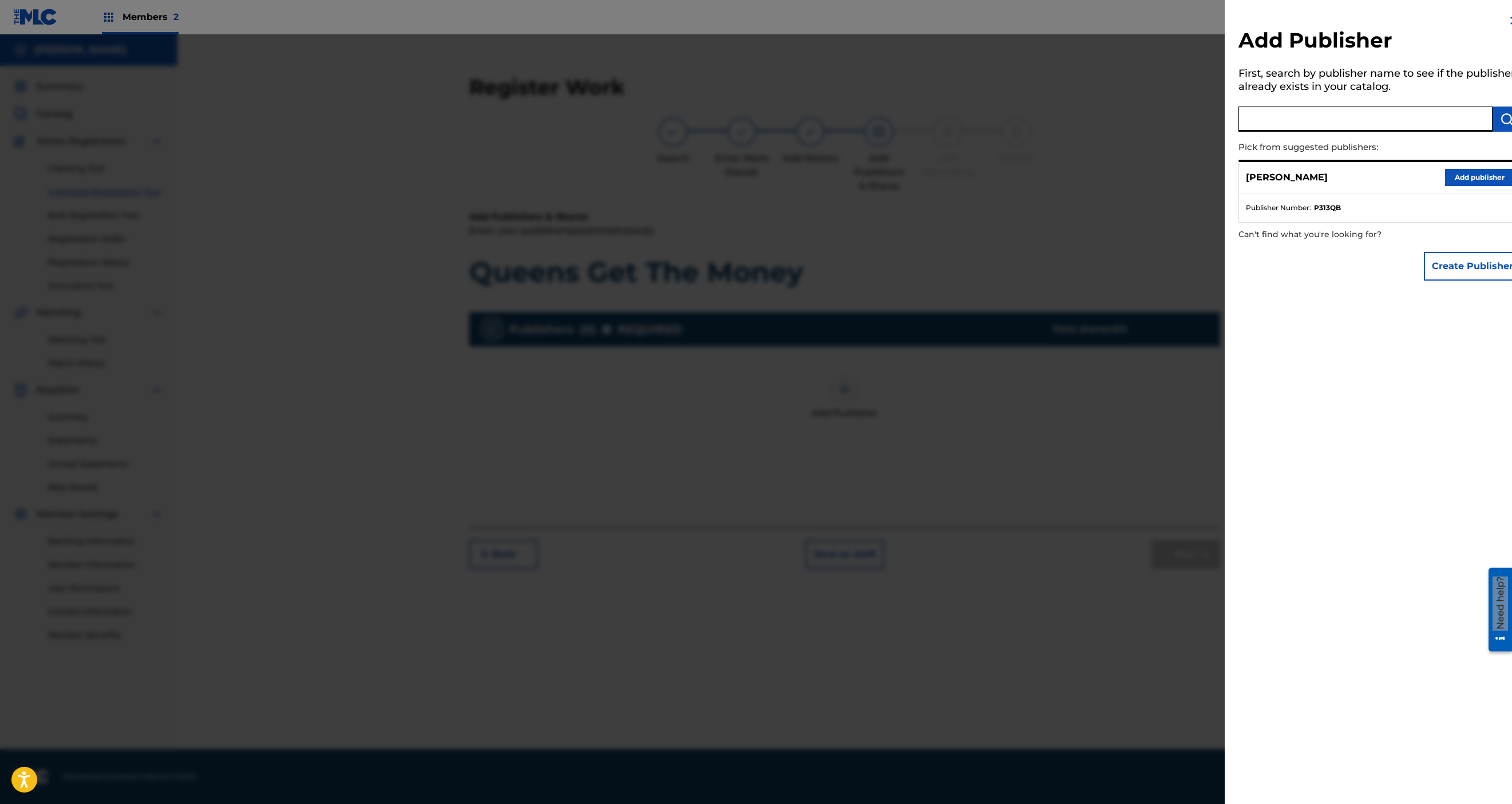 click at bounding box center (1365, 119) 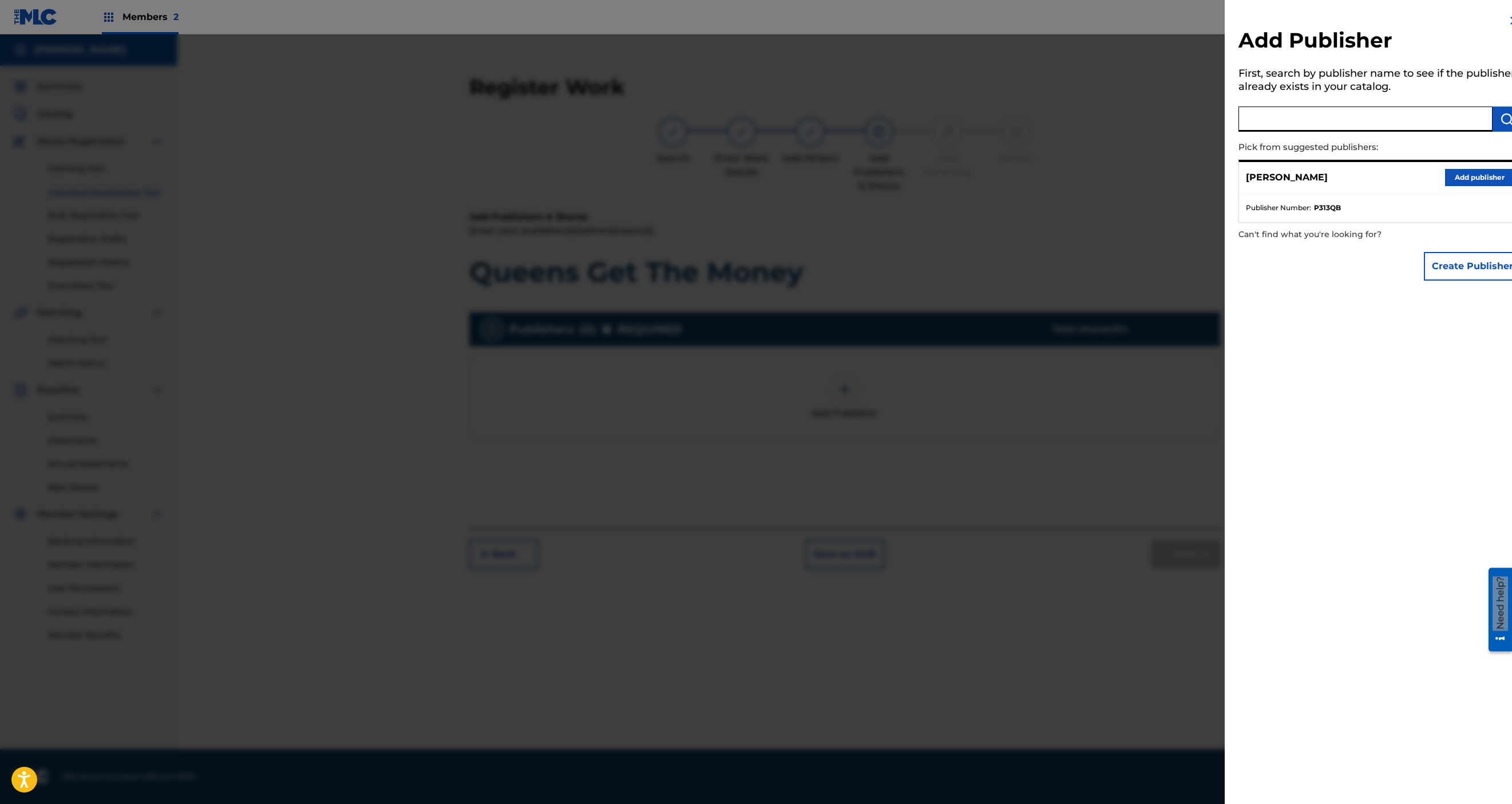 type on "l" 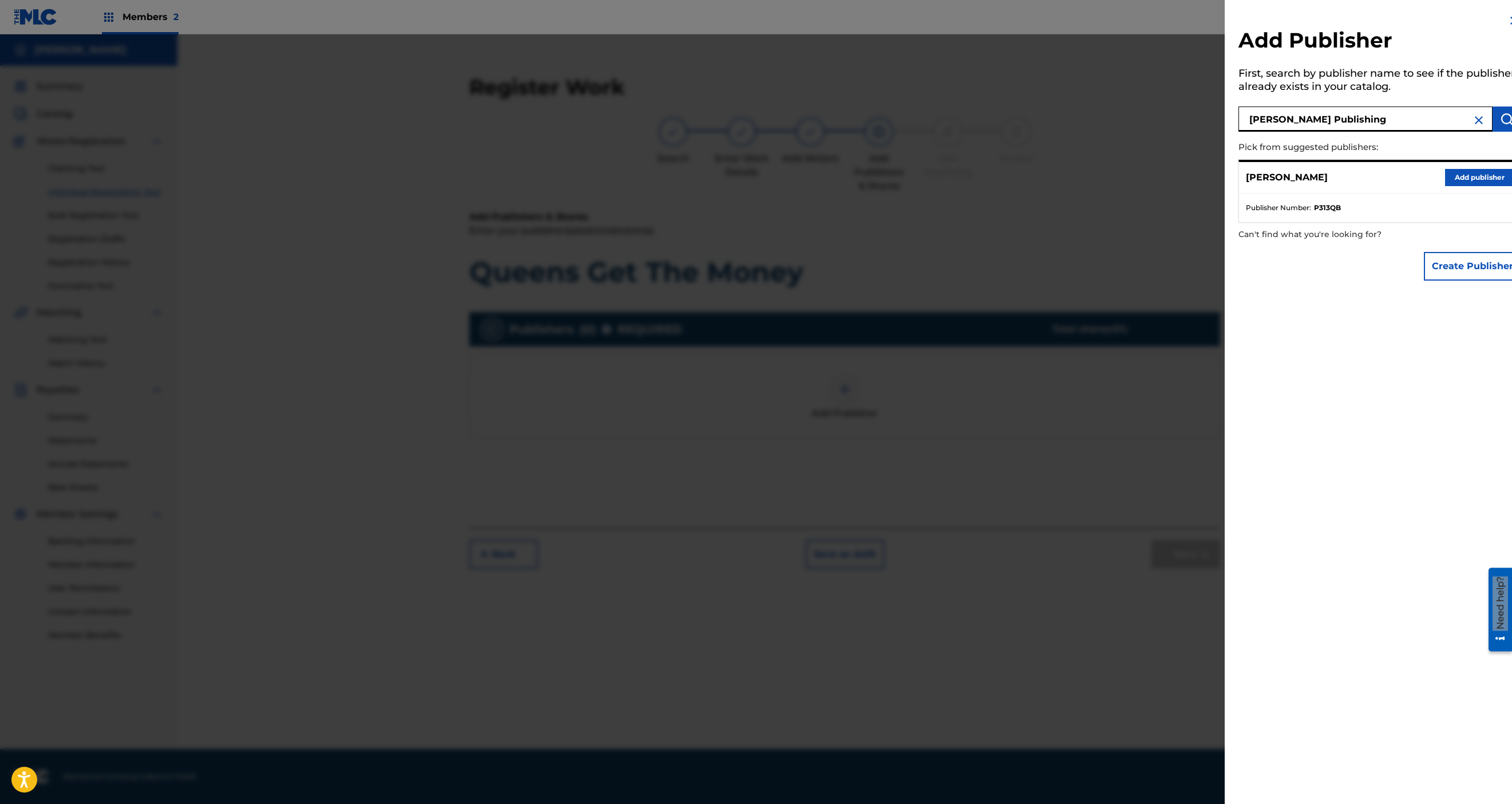 click on "[PERSON_NAME] Publishing" at bounding box center [1365, 119] 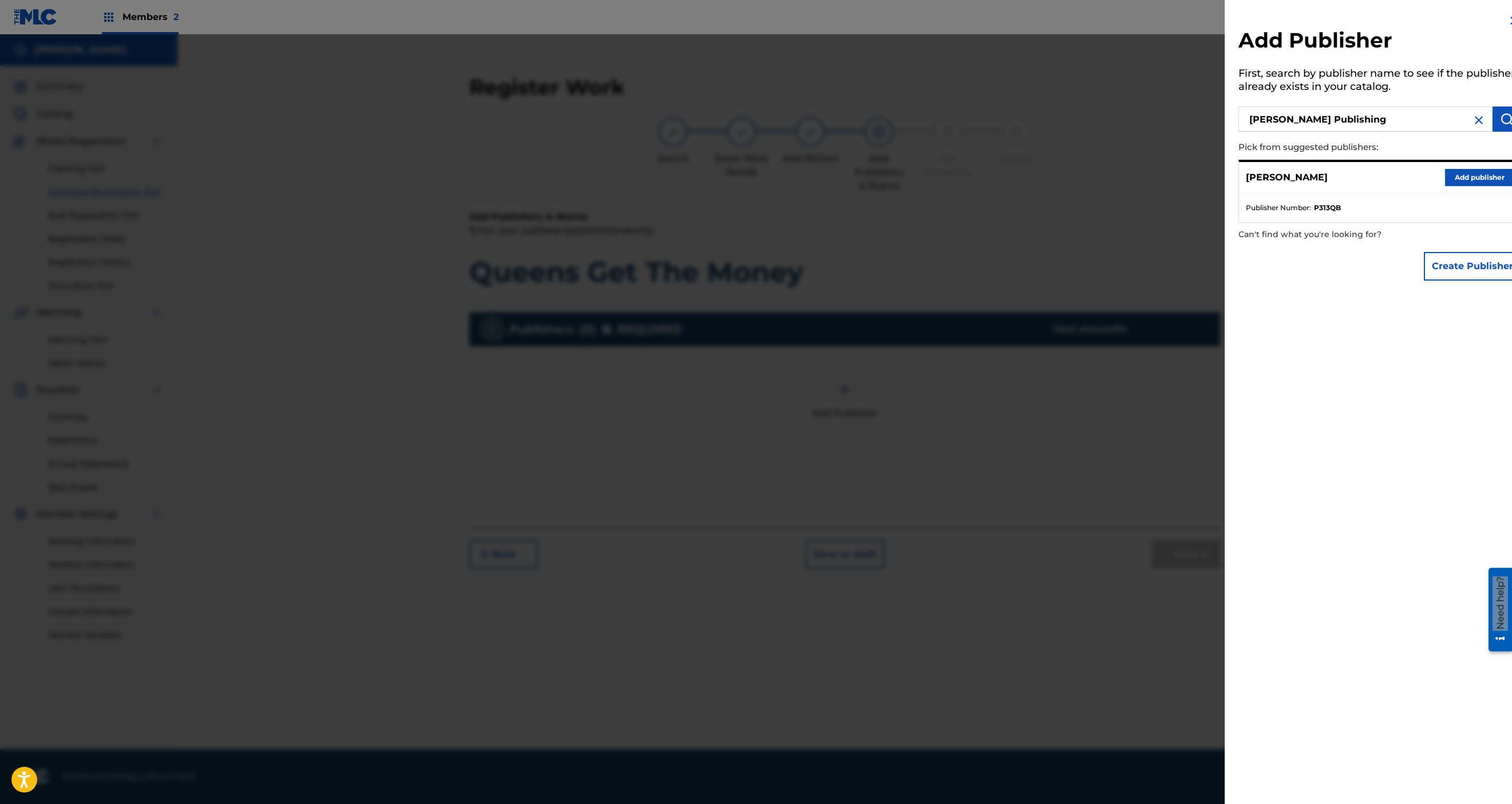 click on "Create Publisher" at bounding box center (1473, 266) 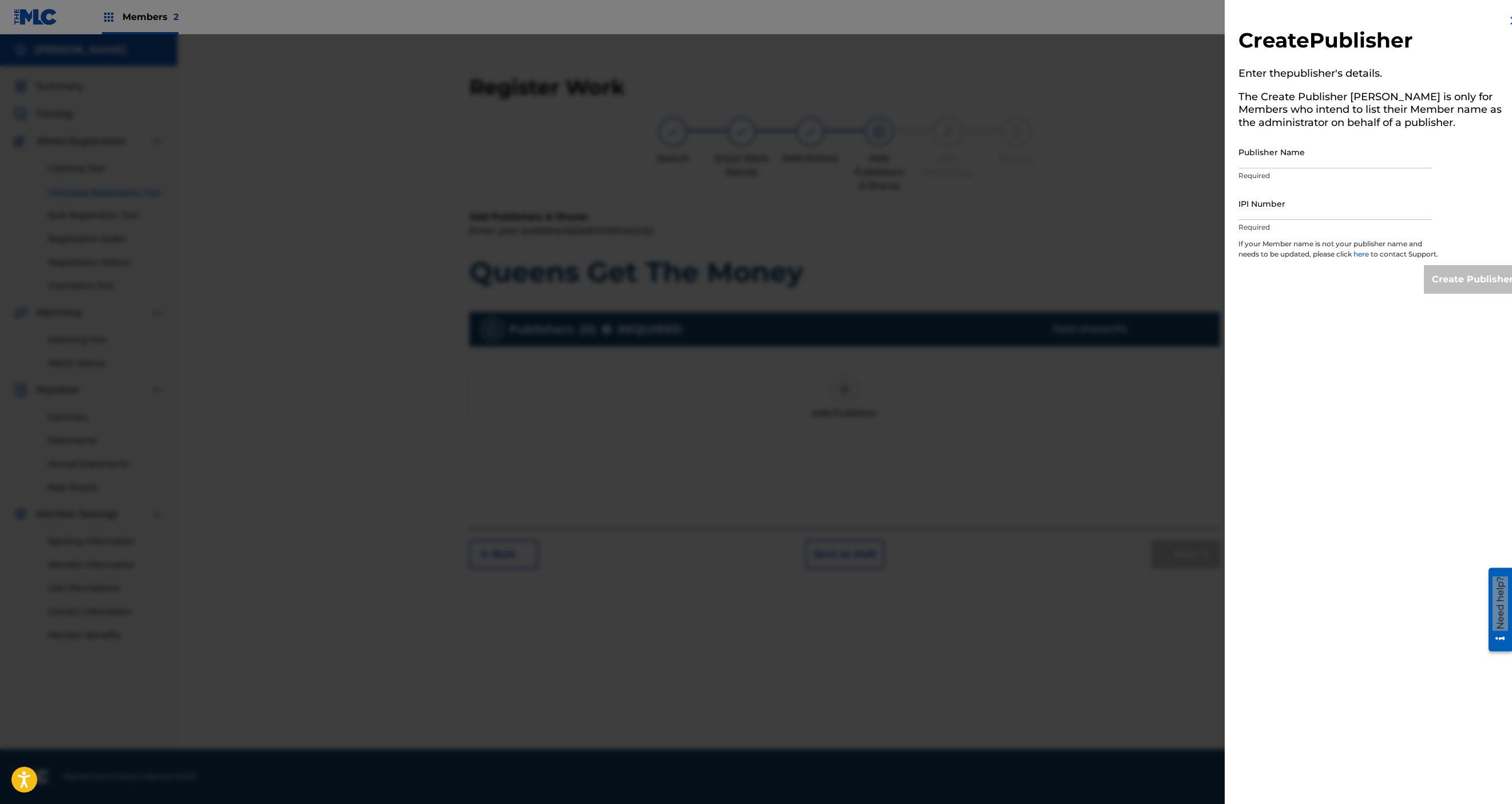click on "Publisher Name" at bounding box center [1335, 152] 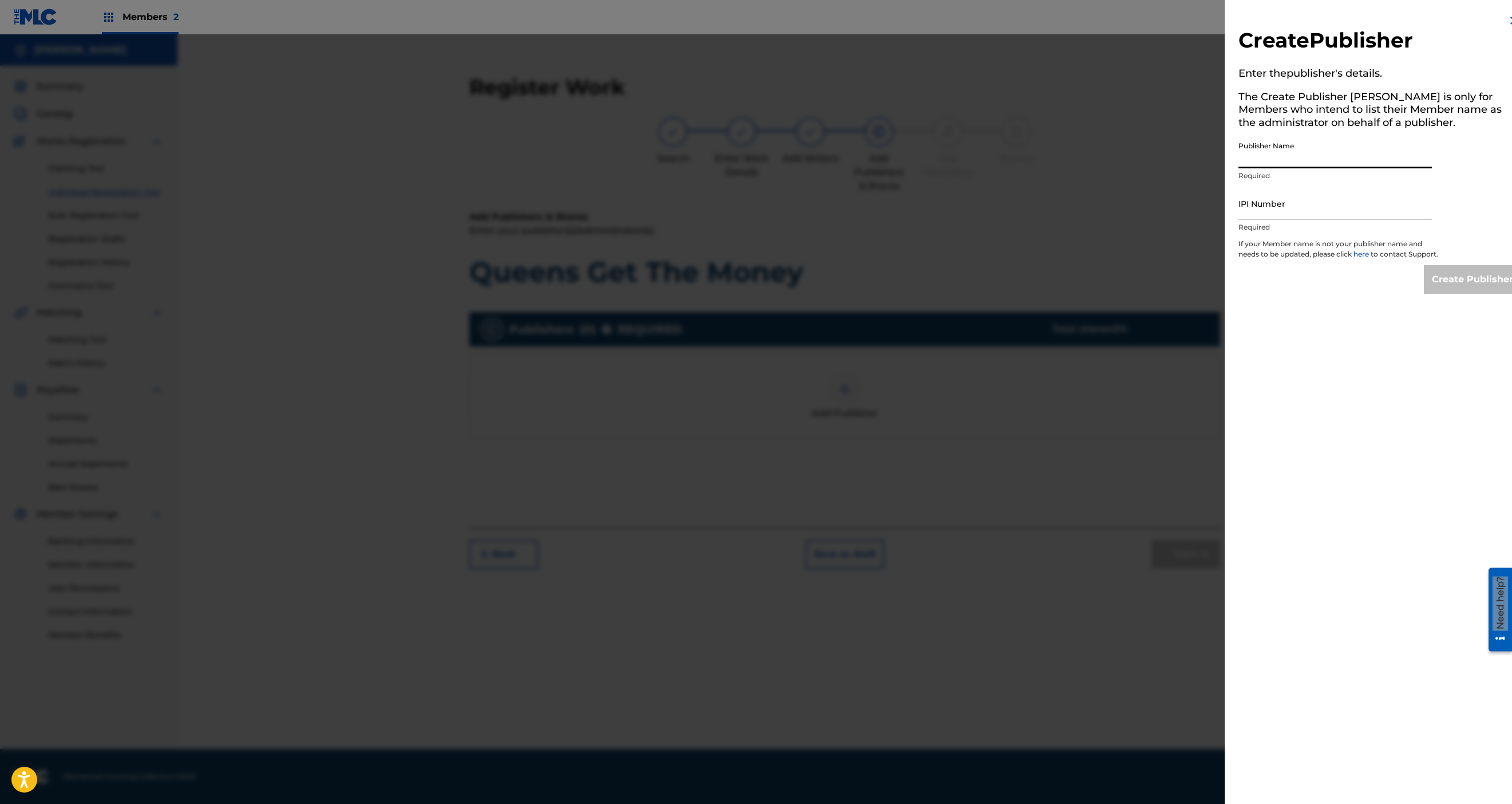paste on "[PERSON_NAME] Publishing" 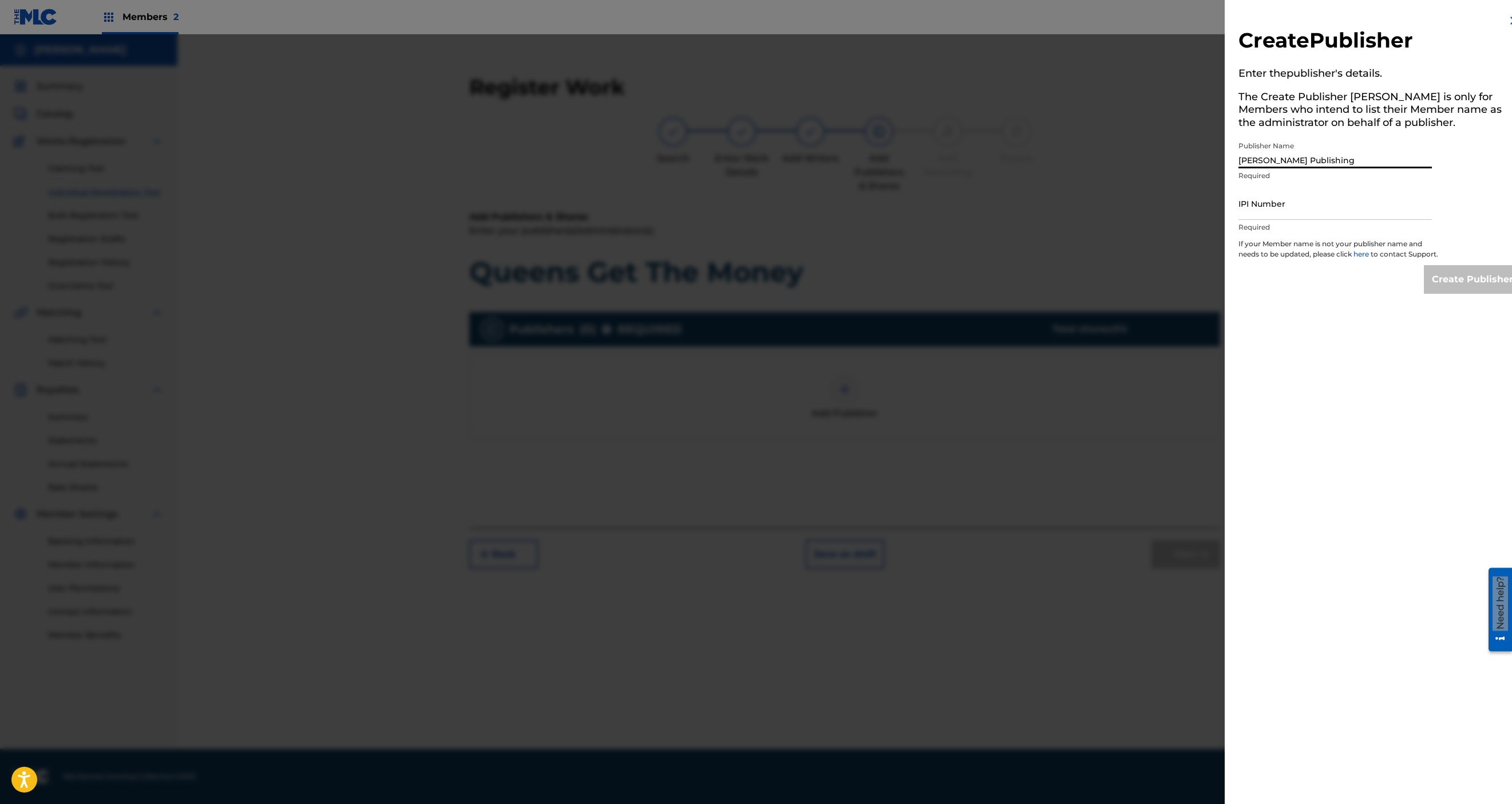 type on "[PERSON_NAME] Publishing" 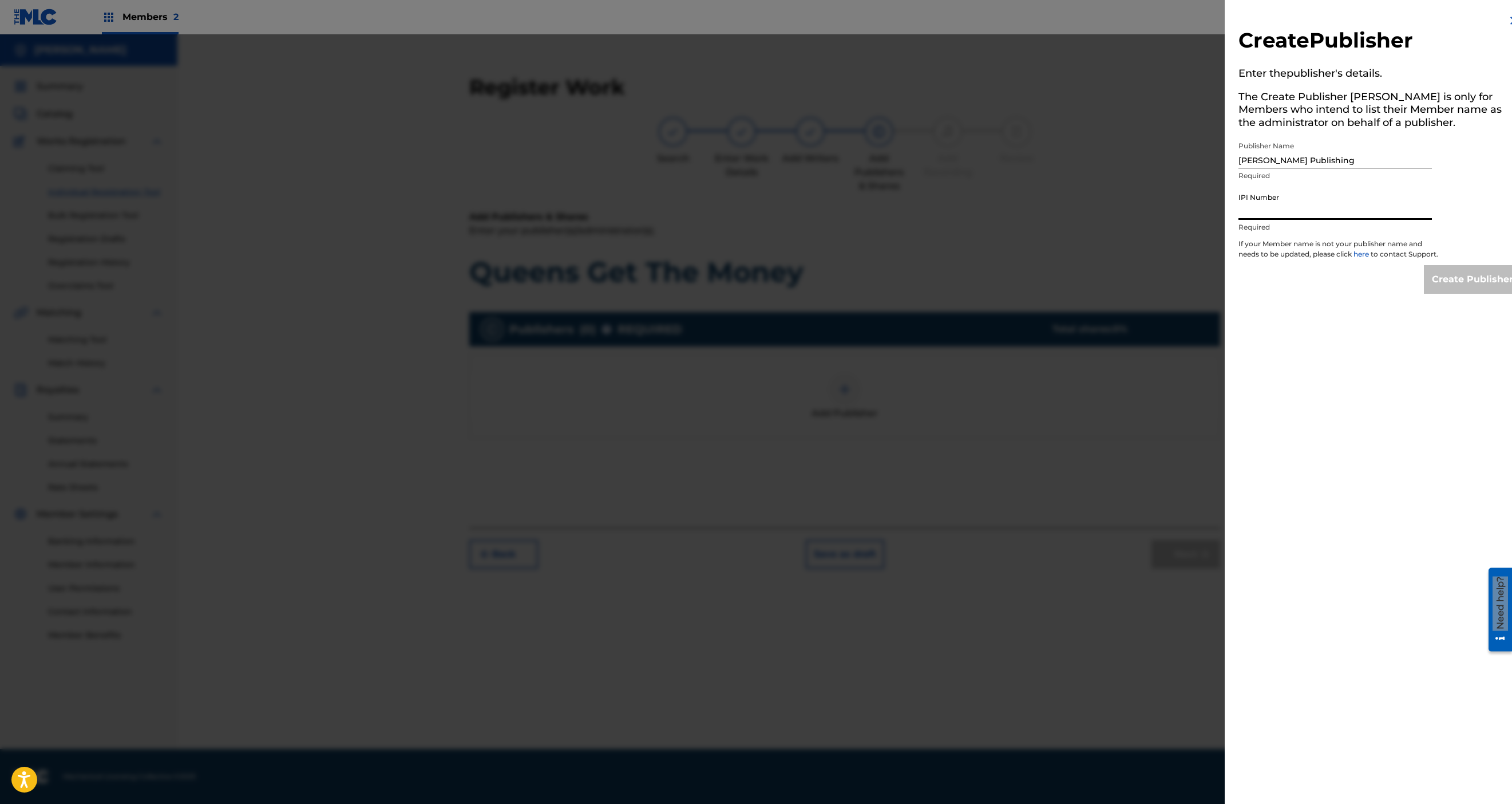 click on "IPI Number" at bounding box center [1335, 203] 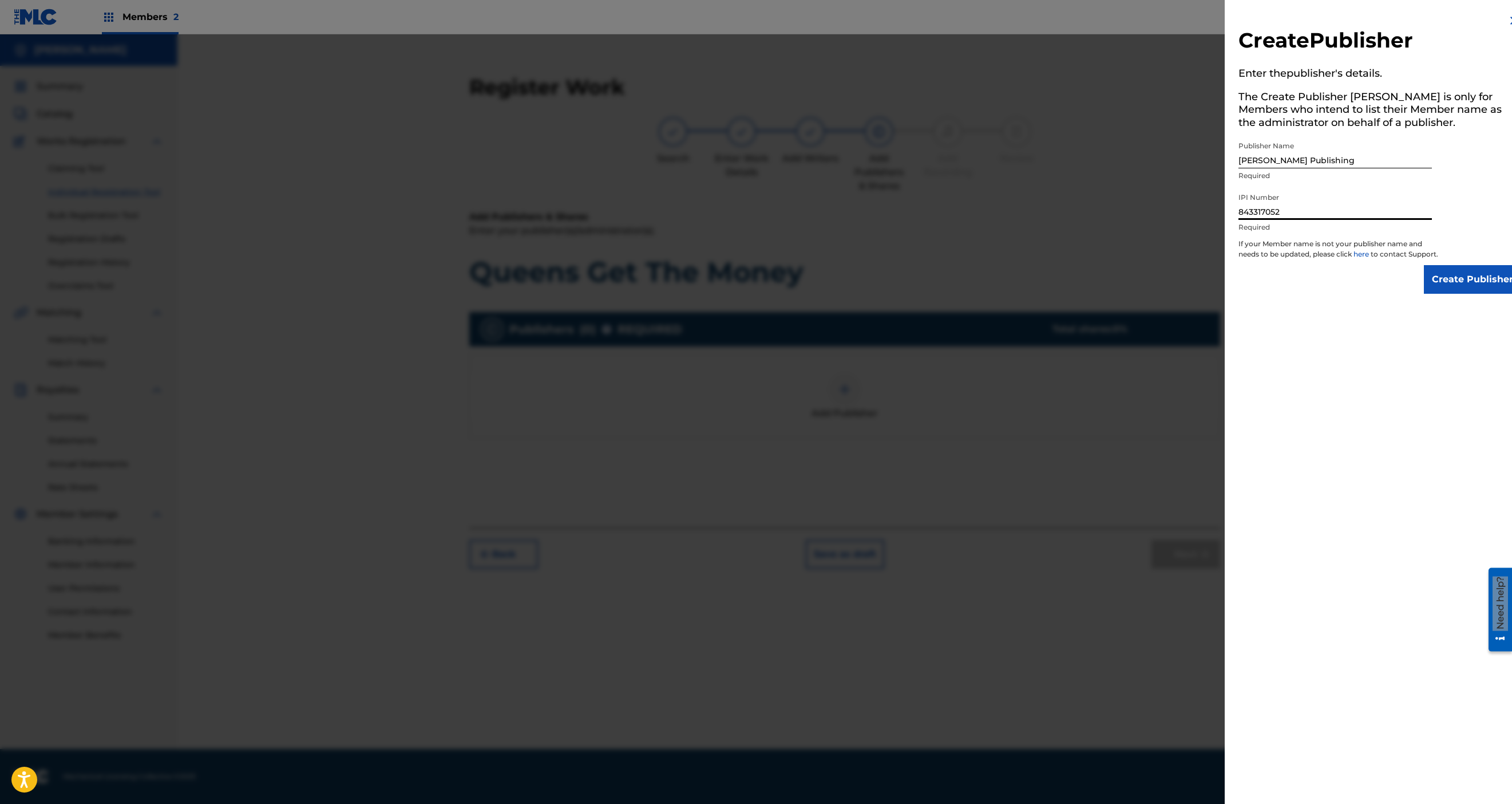 type on "843317052" 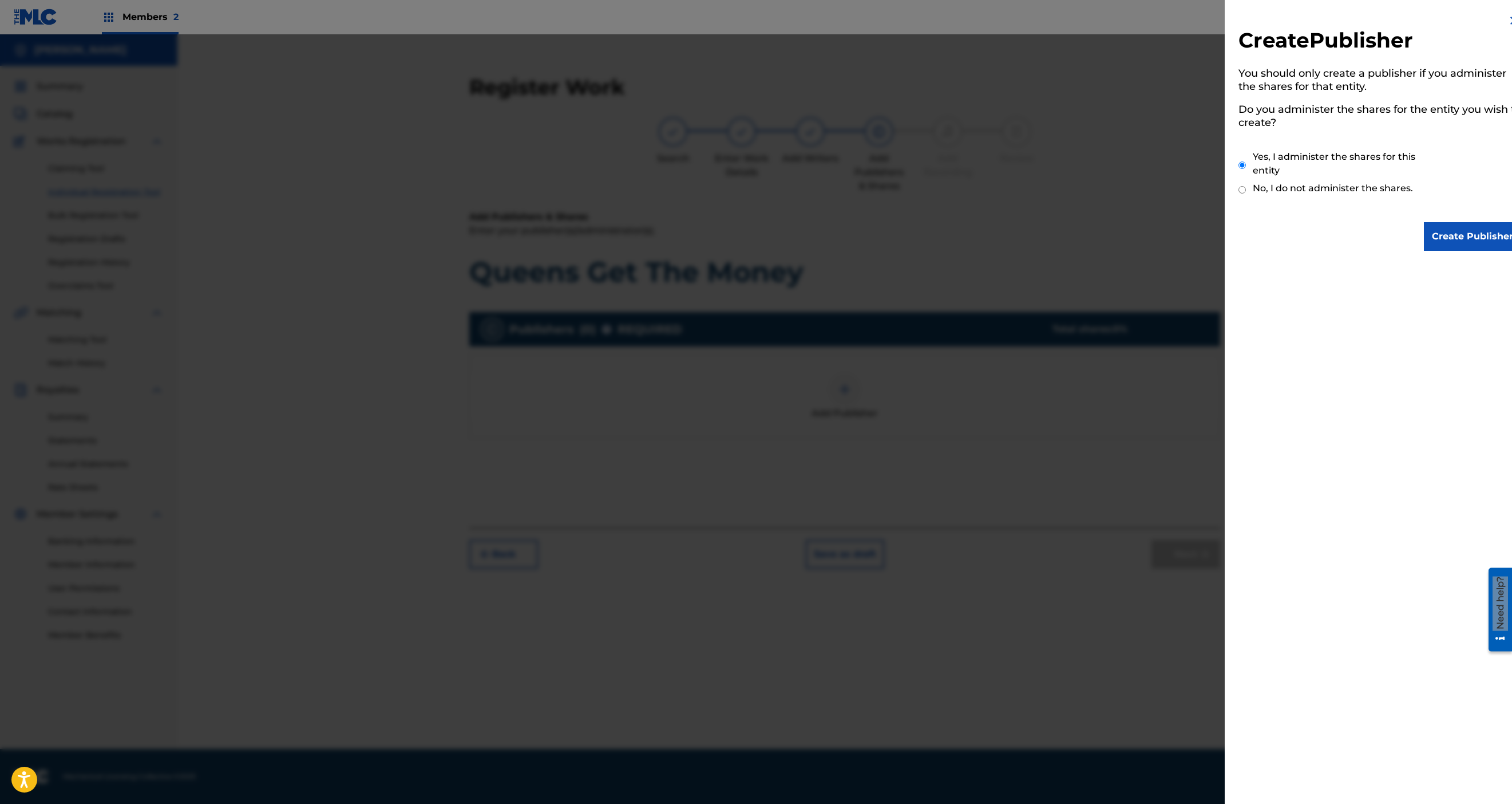 click on "Create Publisher" at bounding box center [1473, 237] 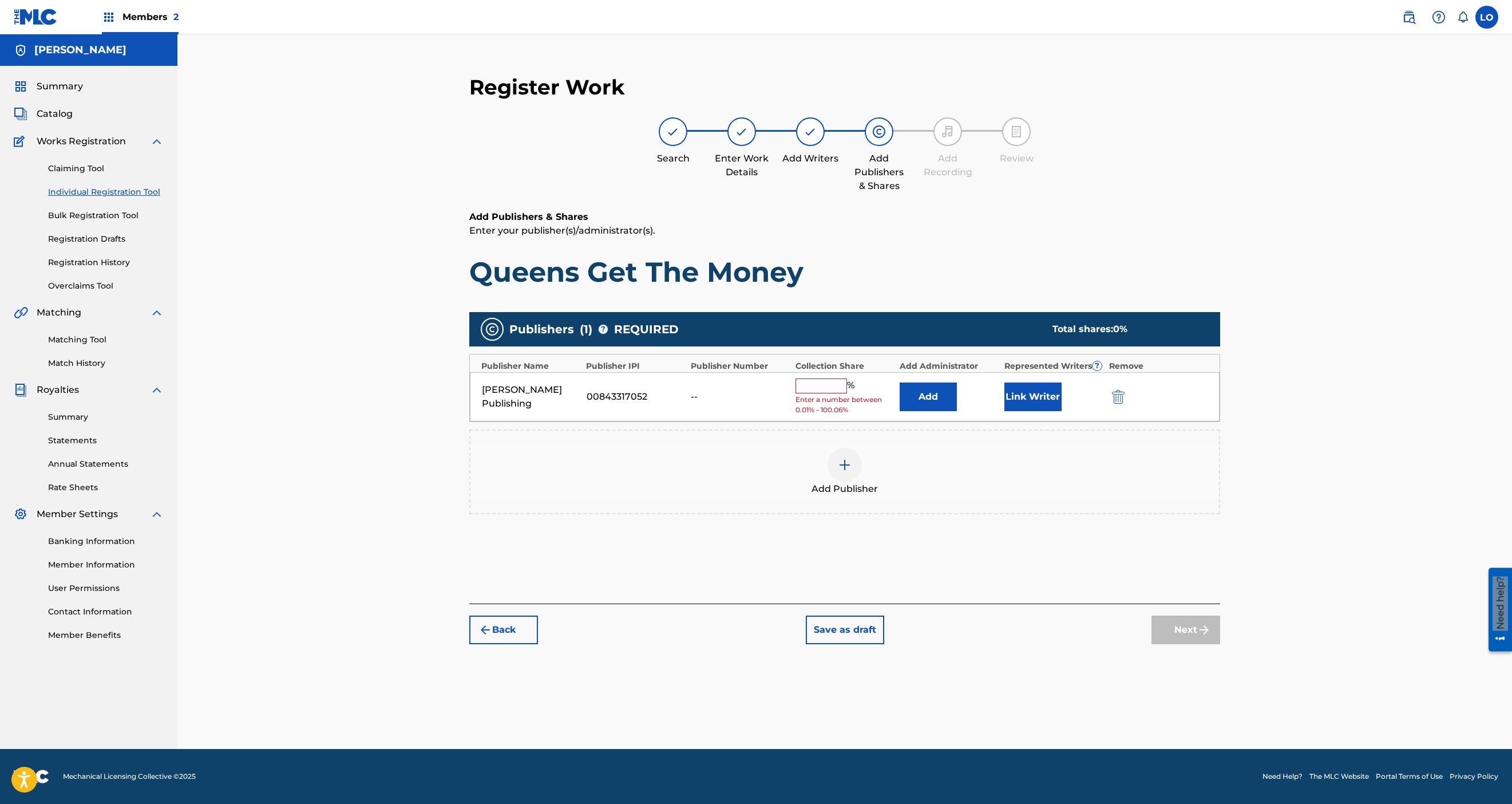 click at bounding box center [821, 386] 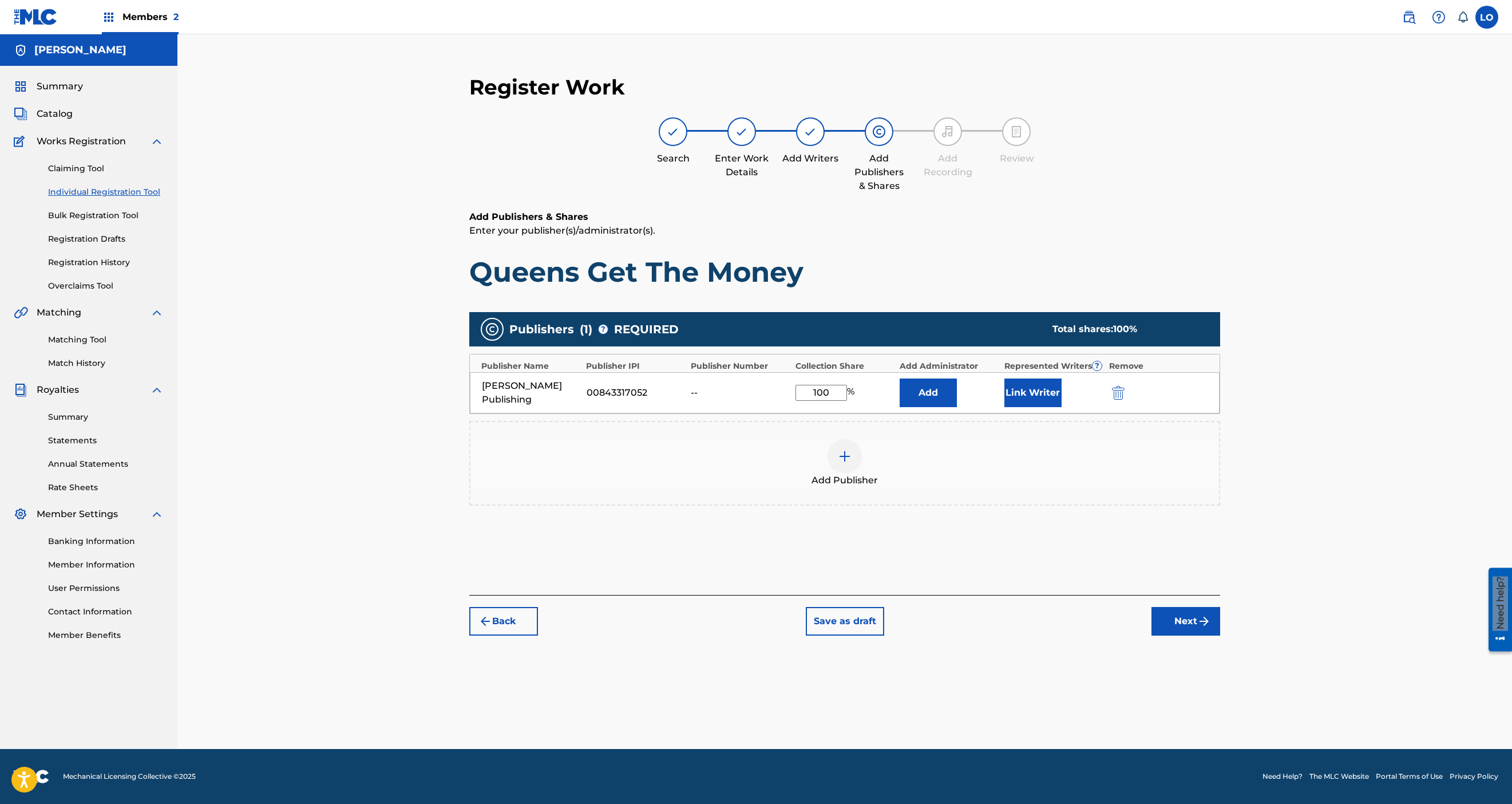 type on "100" 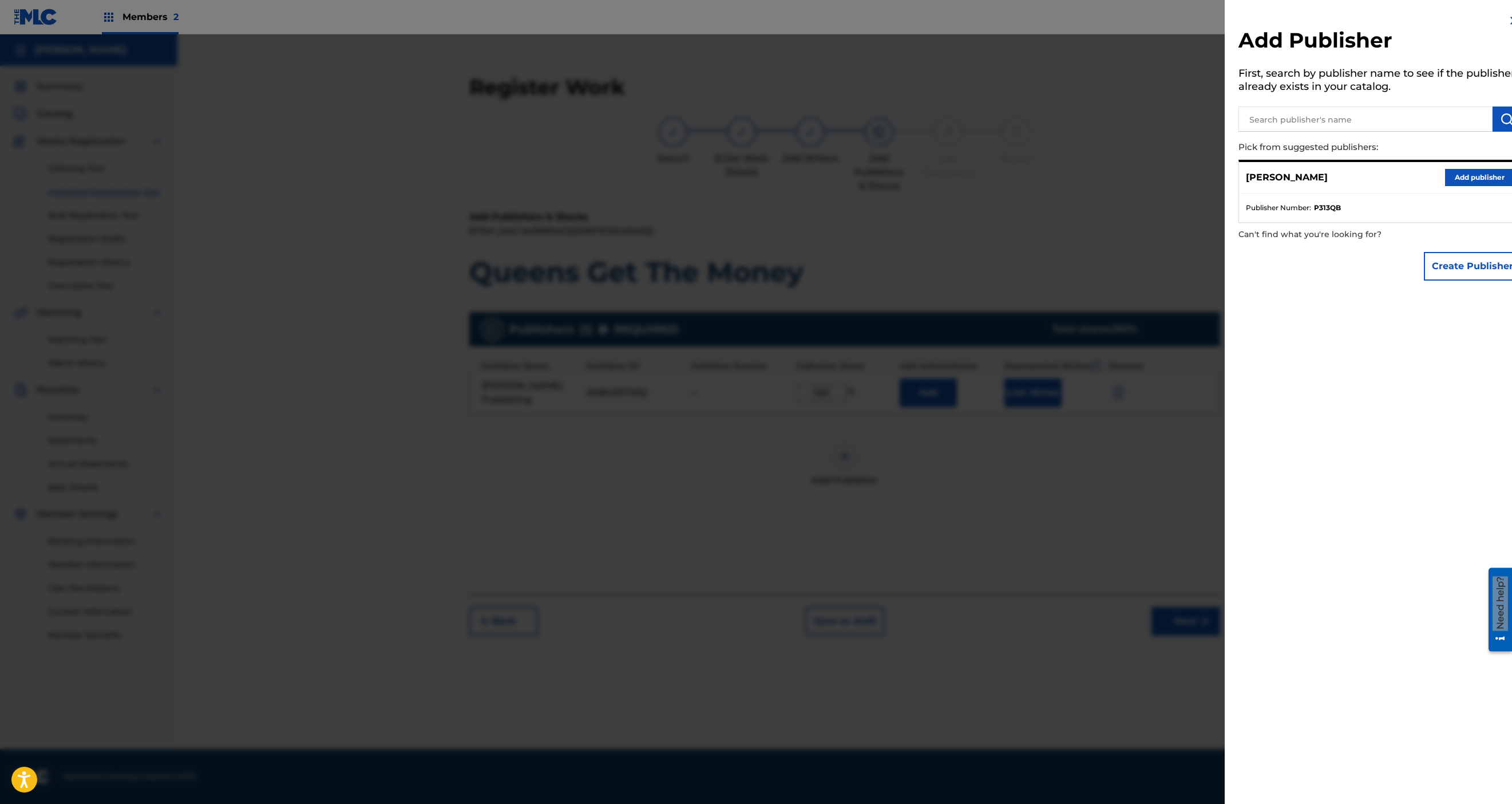 click on "Add publisher" at bounding box center [1479, 178] 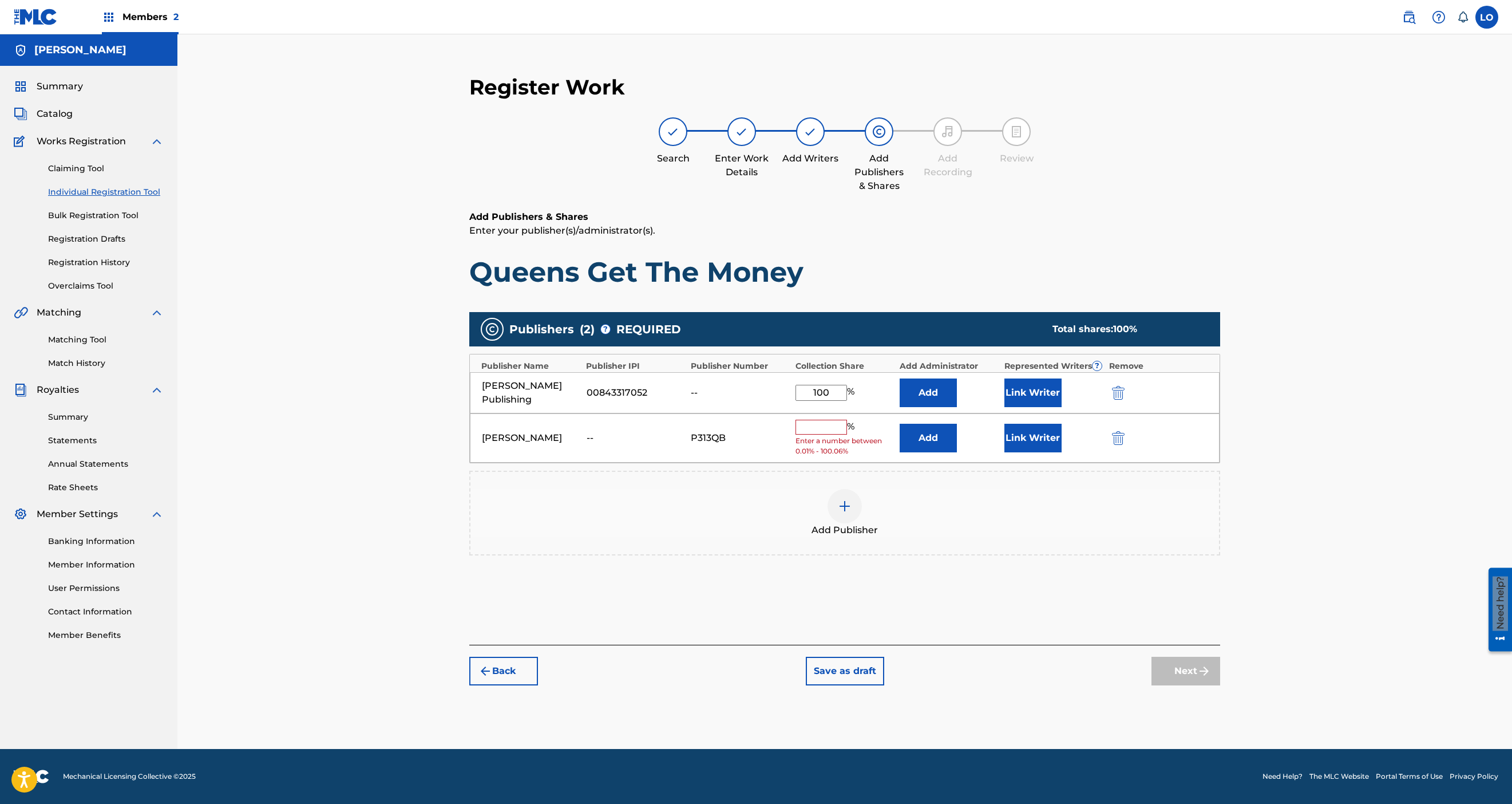 click at bounding box center (821, 427) 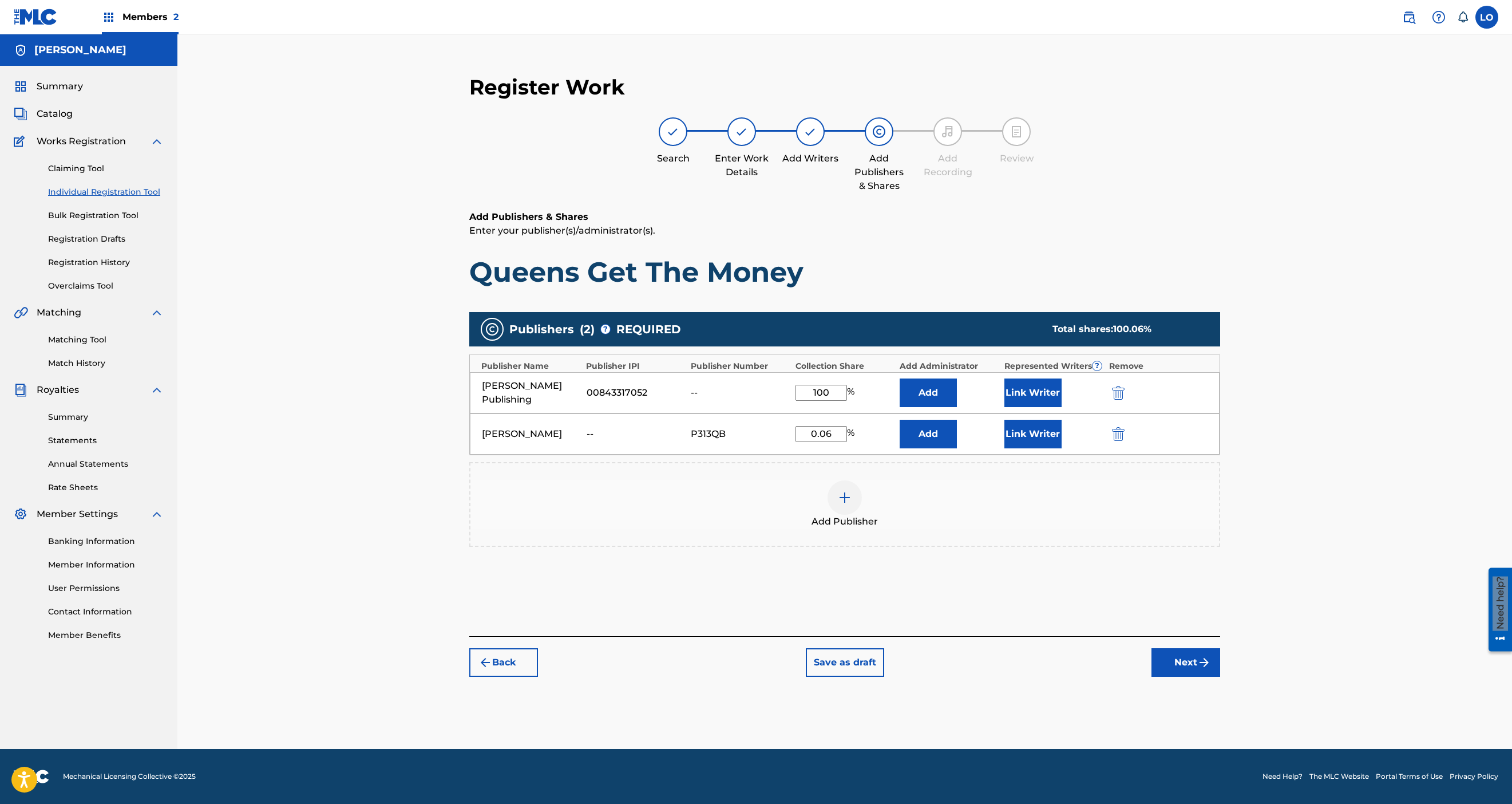 type on "0.06" 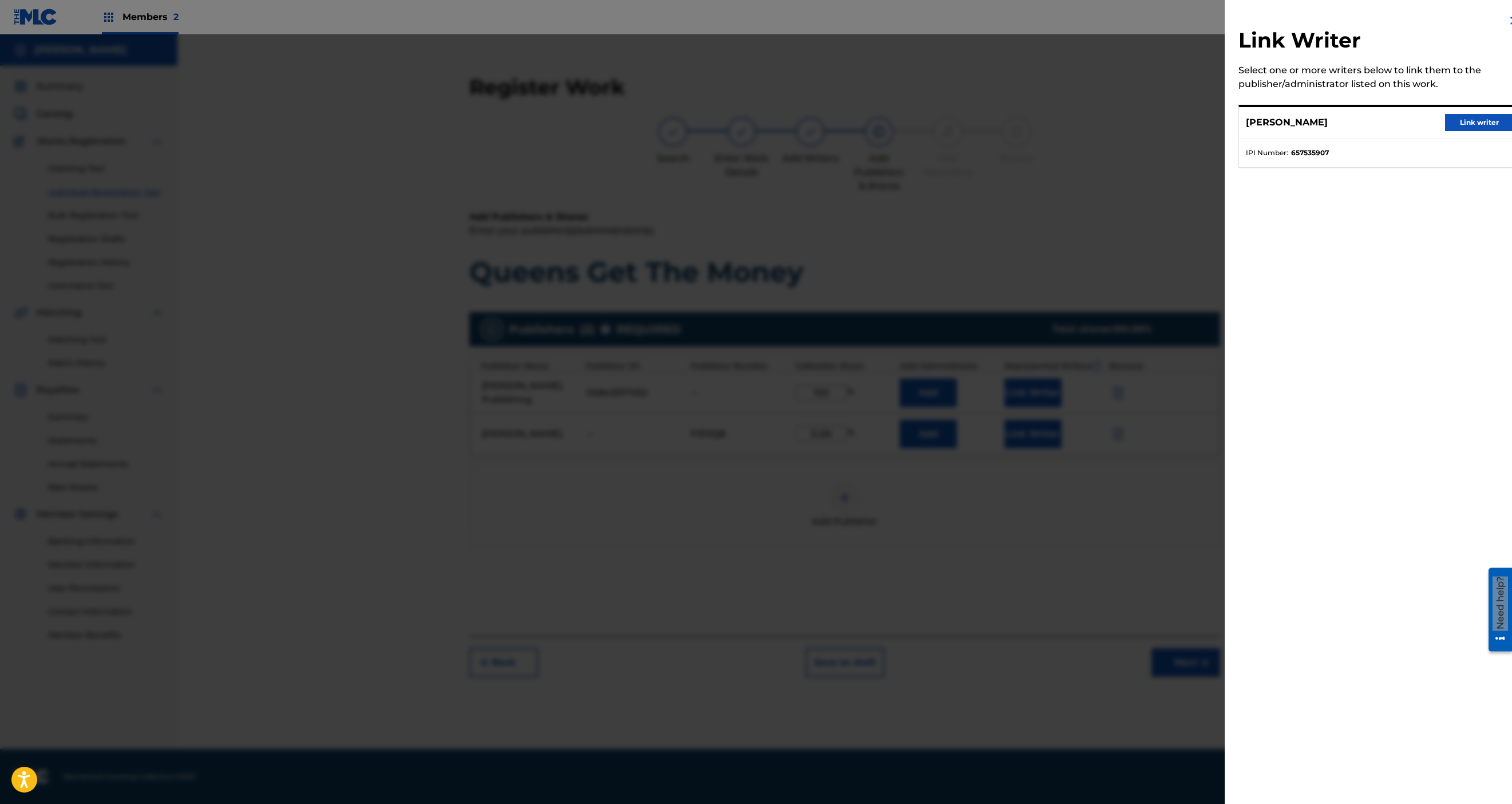 click on "Link writer" at bounding box center (1479, 123) 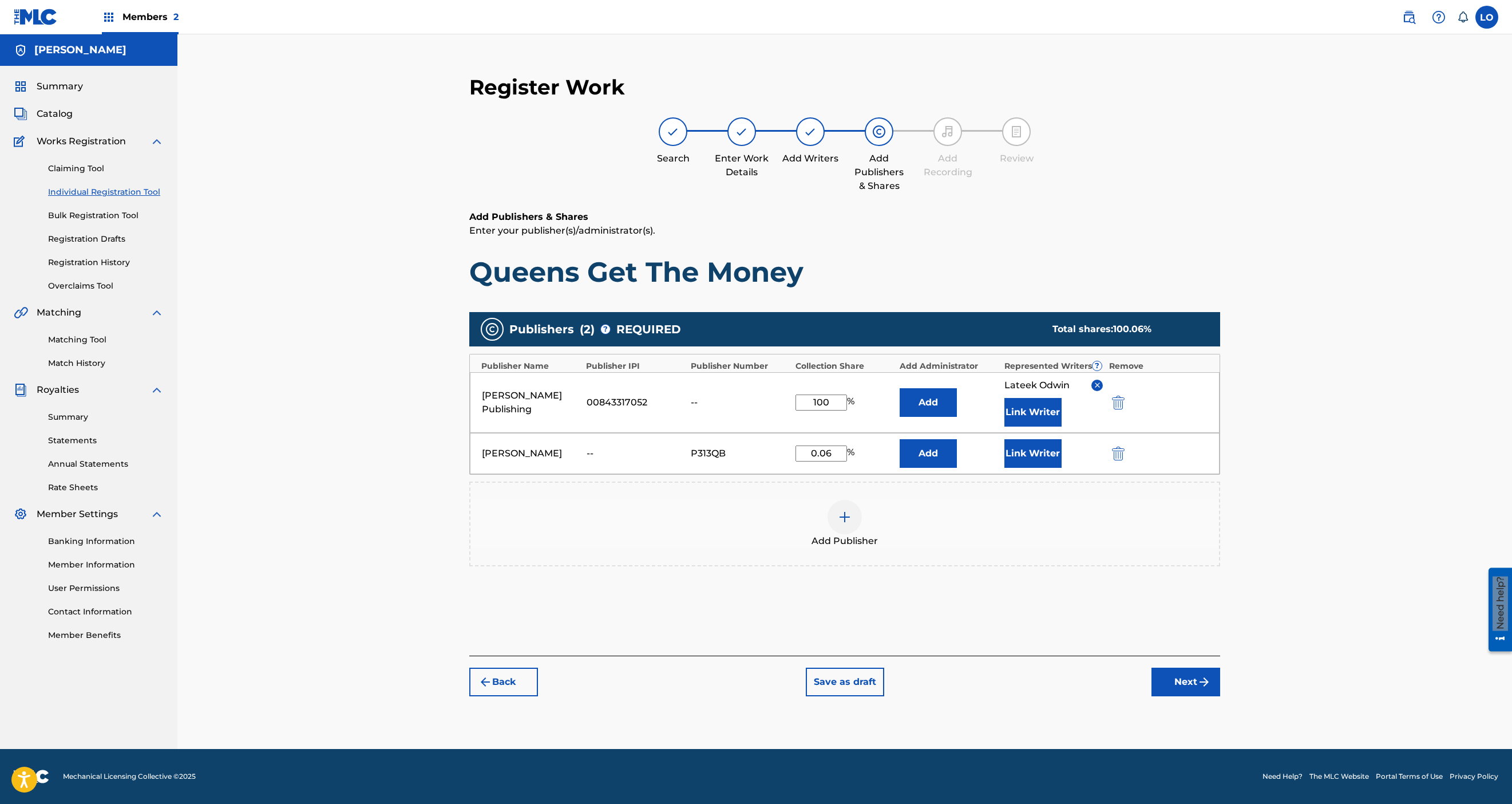 scroll, scrollTop: 429, scrollLeft: 0, axis: vertical 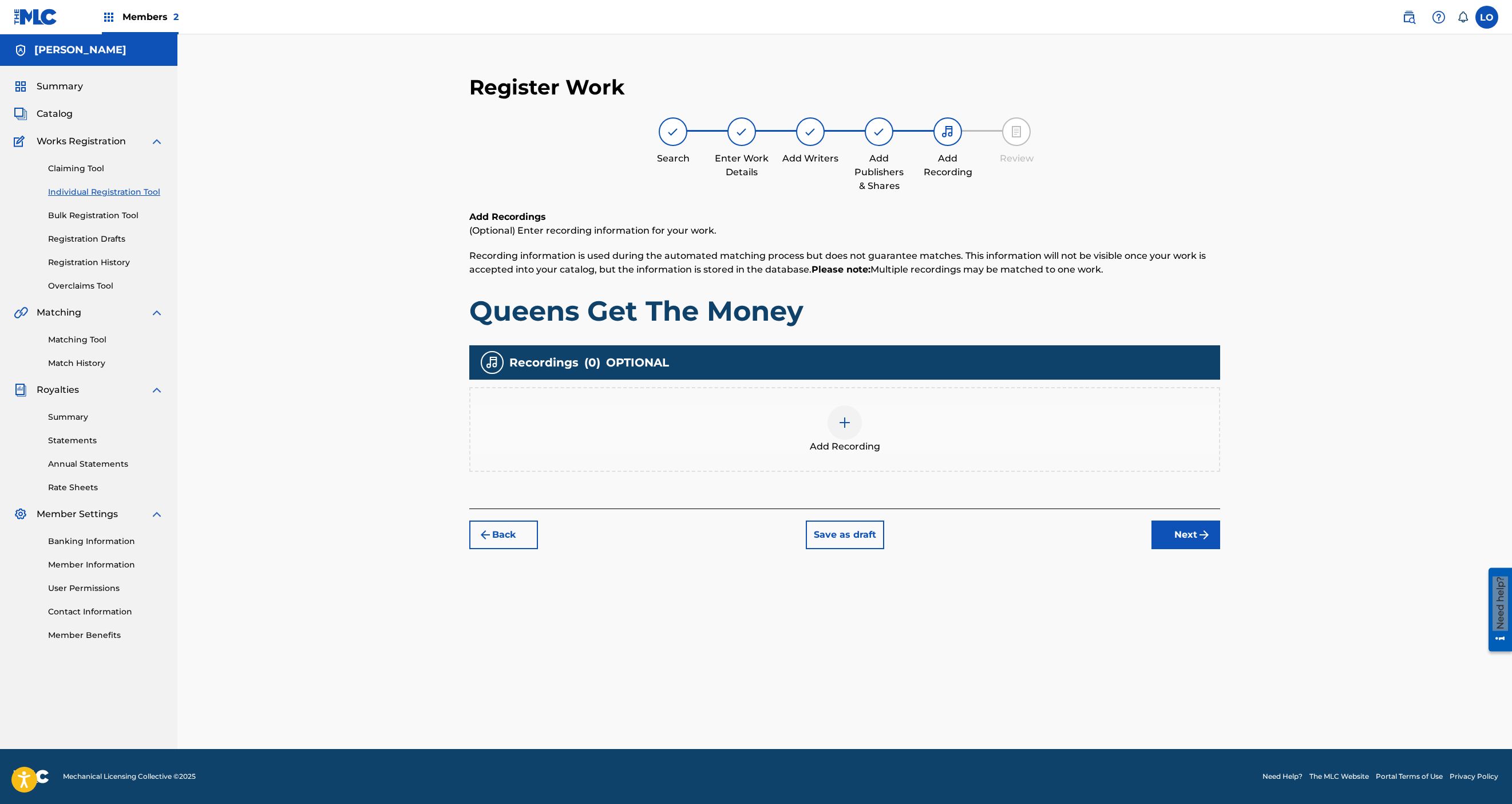 click at bounding box center (845, 423) 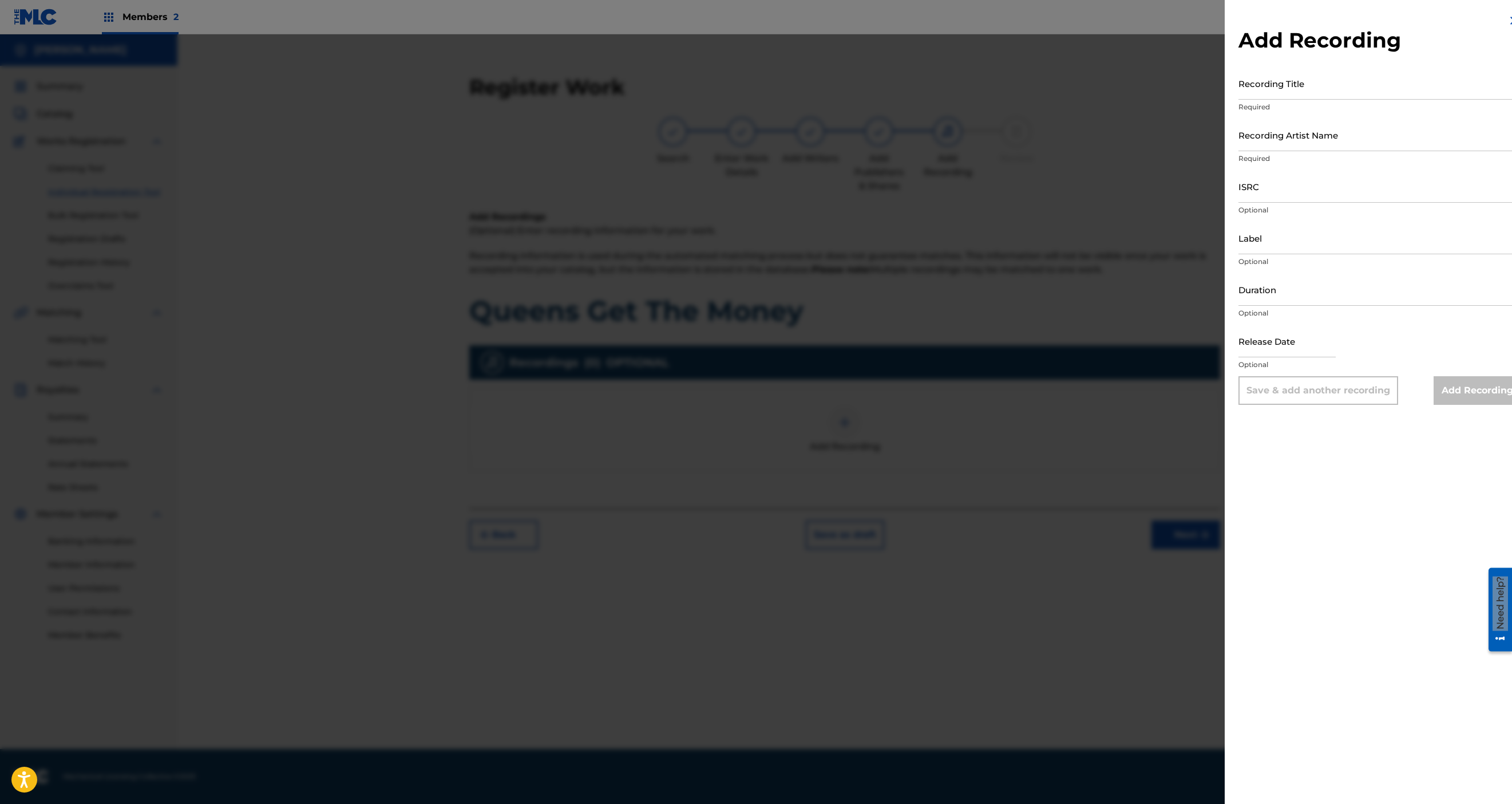 click on "Recording Title" at bounding box center [1380, 83] 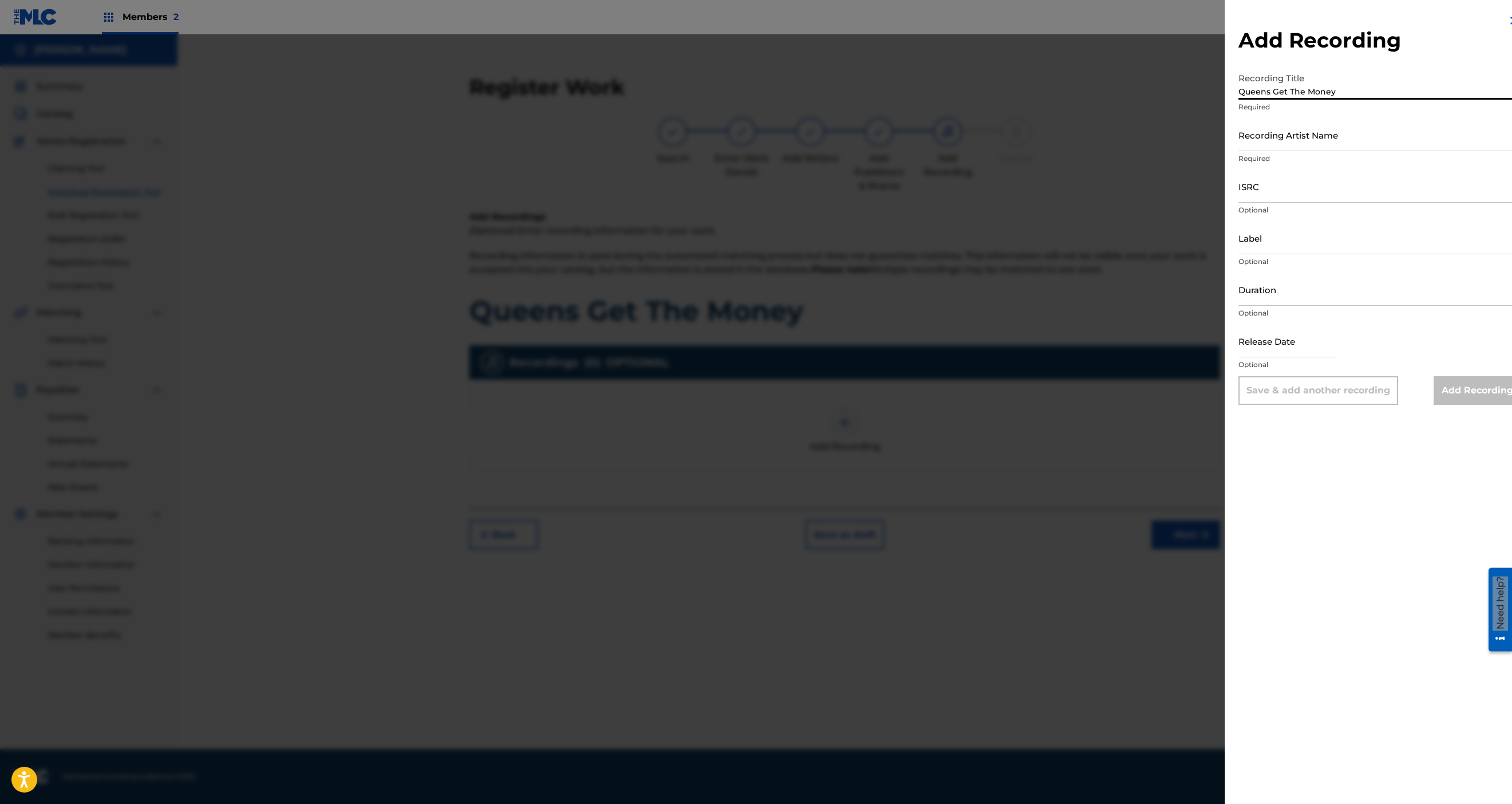 type on "Queens Get The Money" 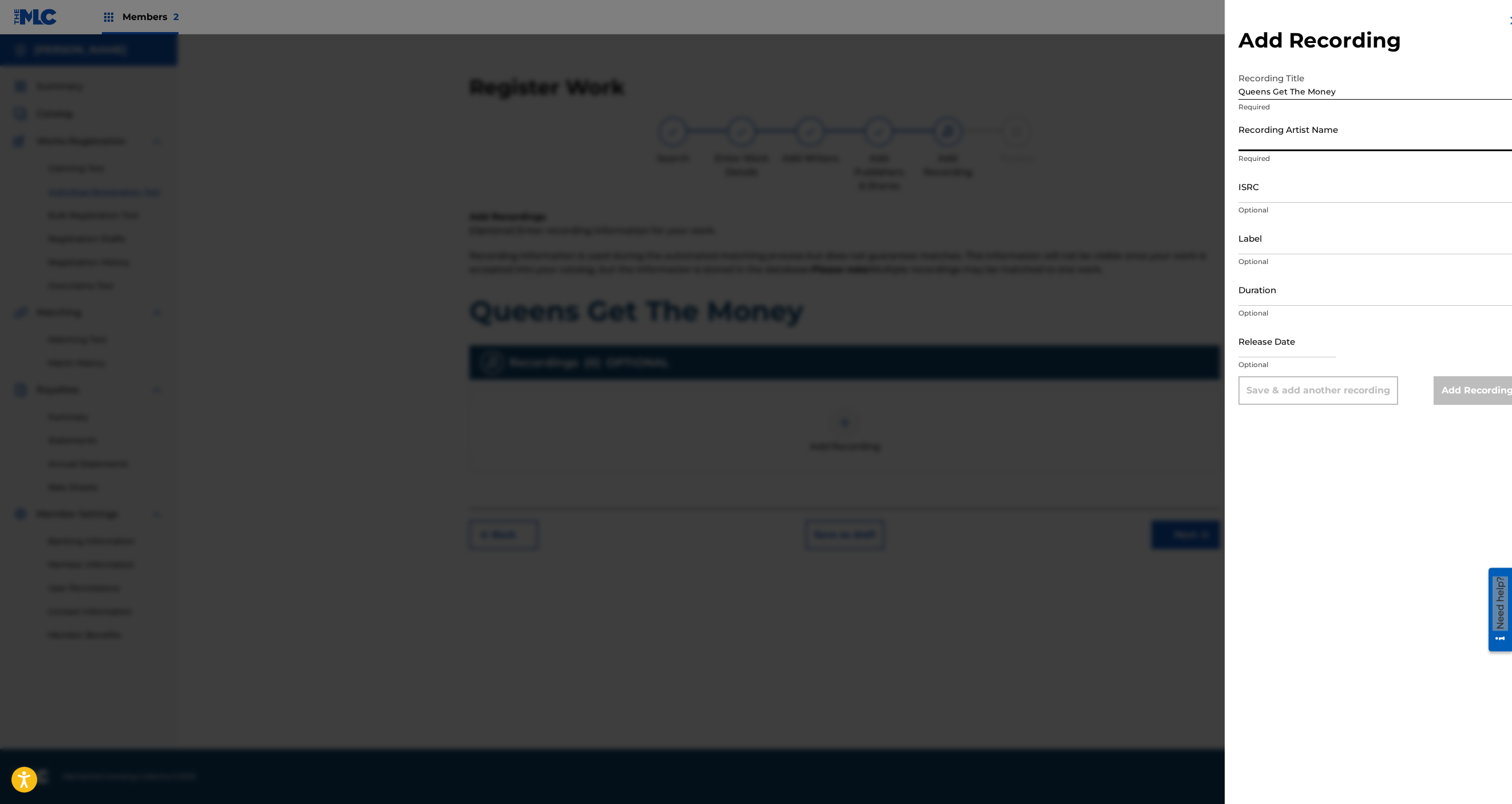 click on "Recording Artist Name" at bounding box center (1380, 135) 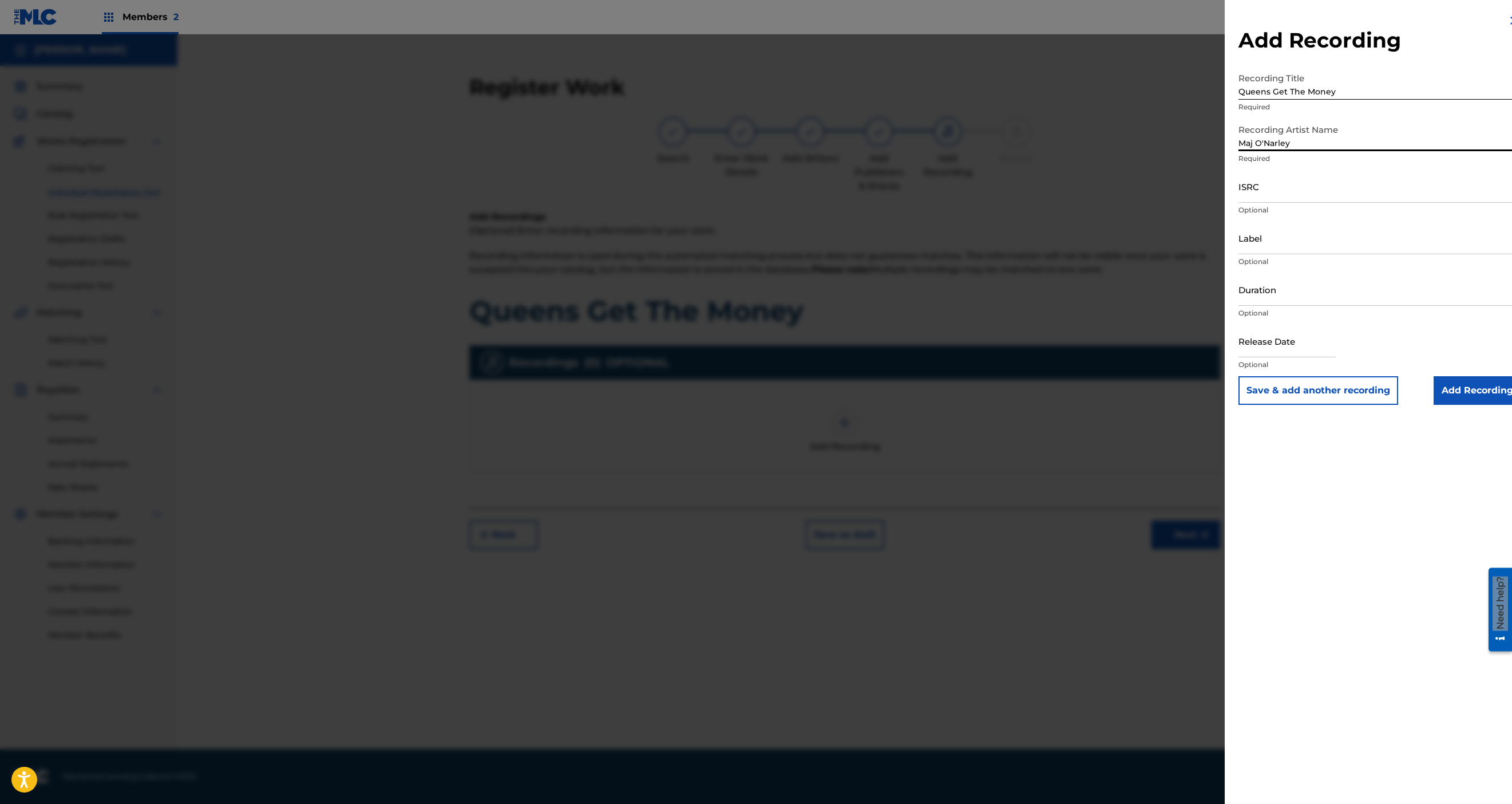 type on "Maj O'Narley" 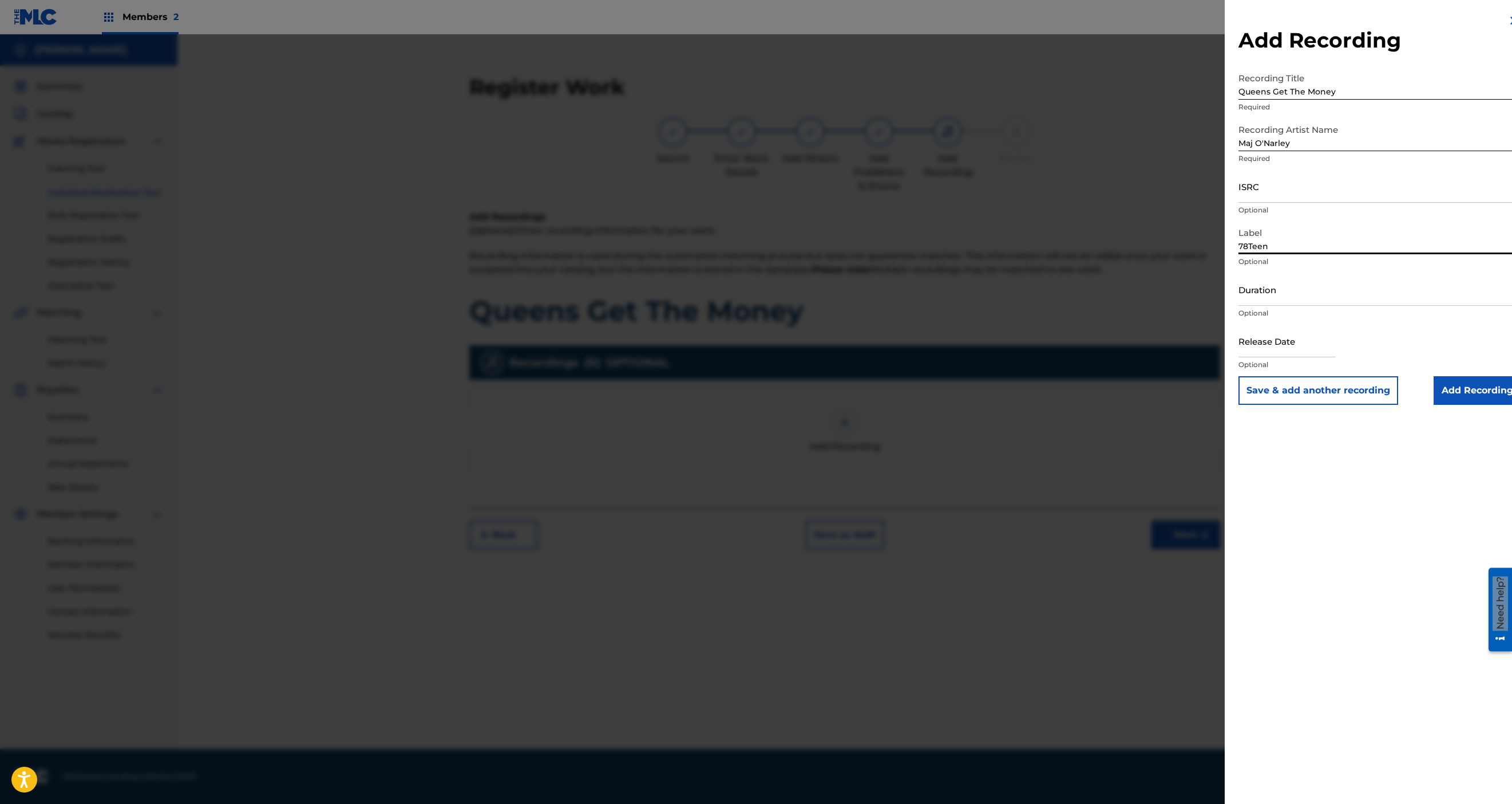 type on "78Teen" 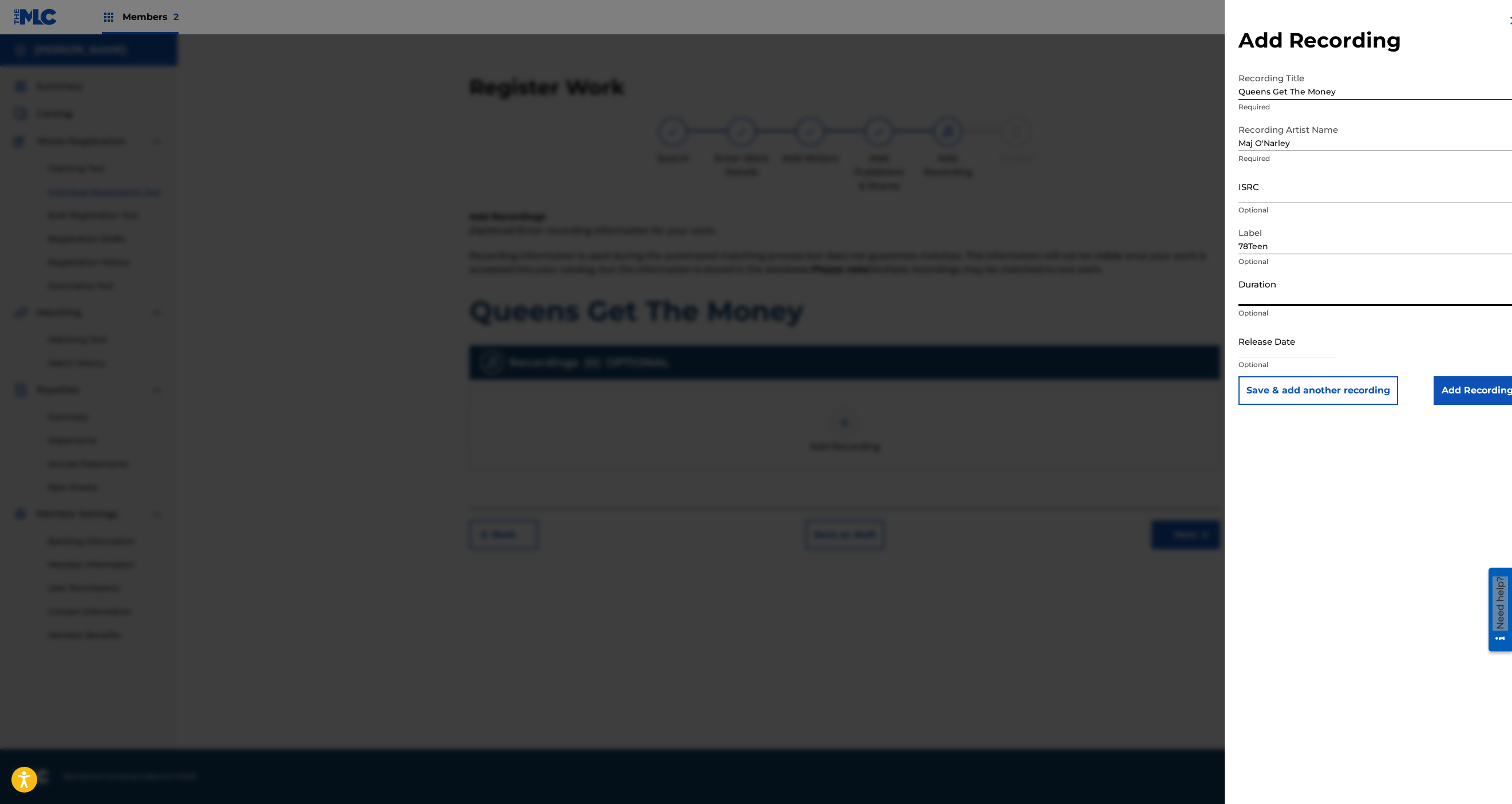 click on "Duration" at bounding box center [1380, 289] 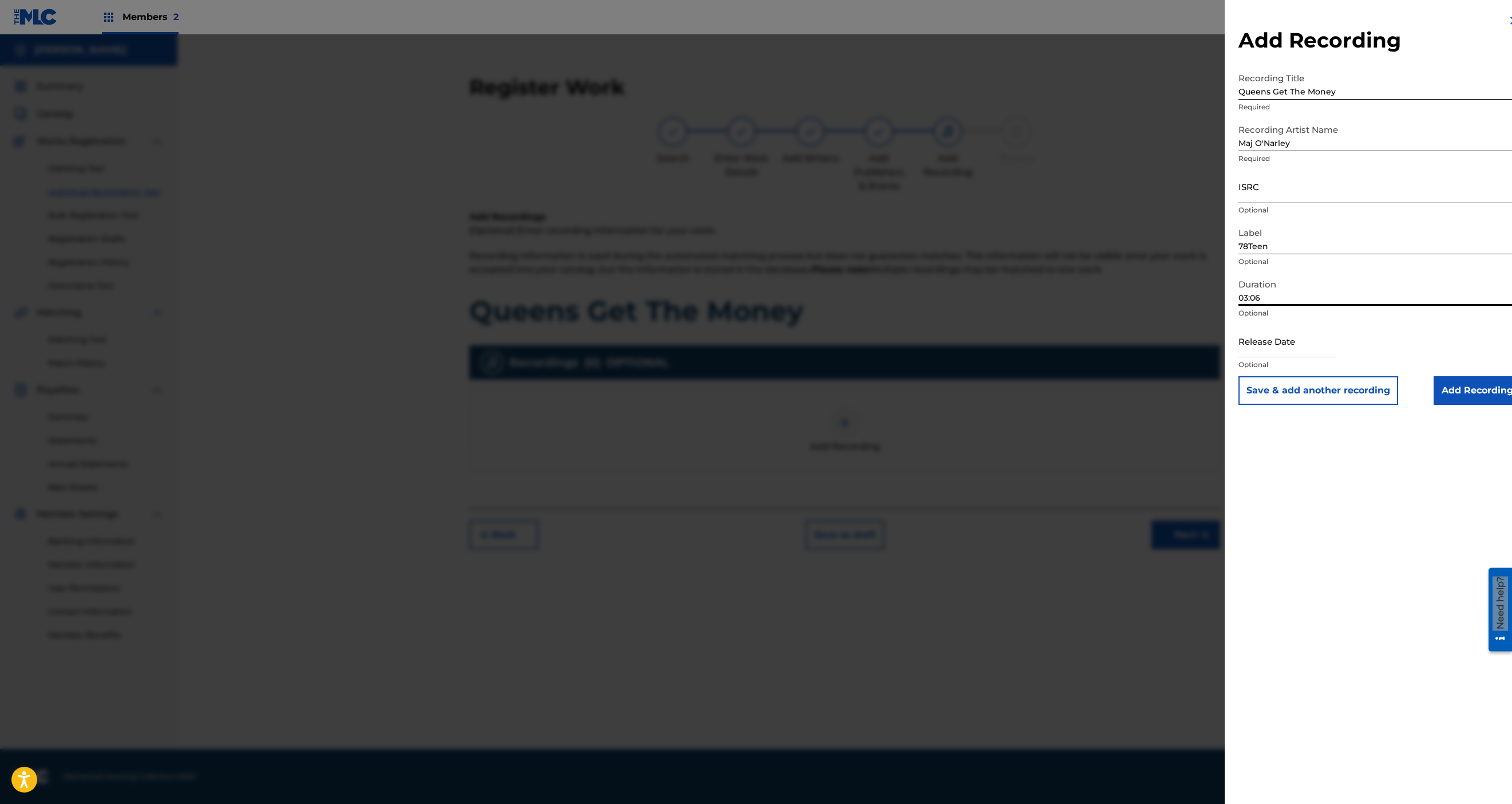 type 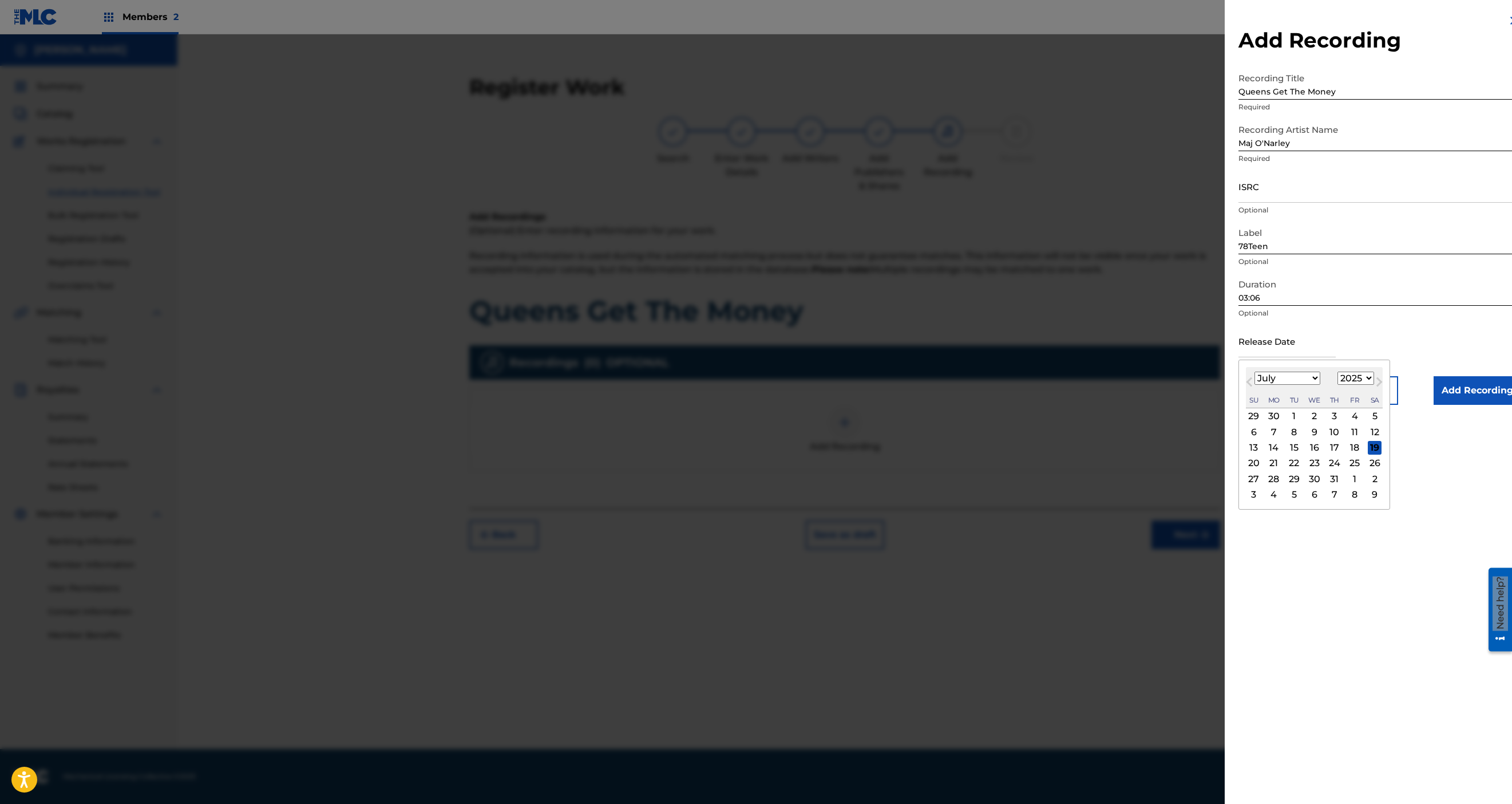 click on "21" at bounding box center (1274, 463) 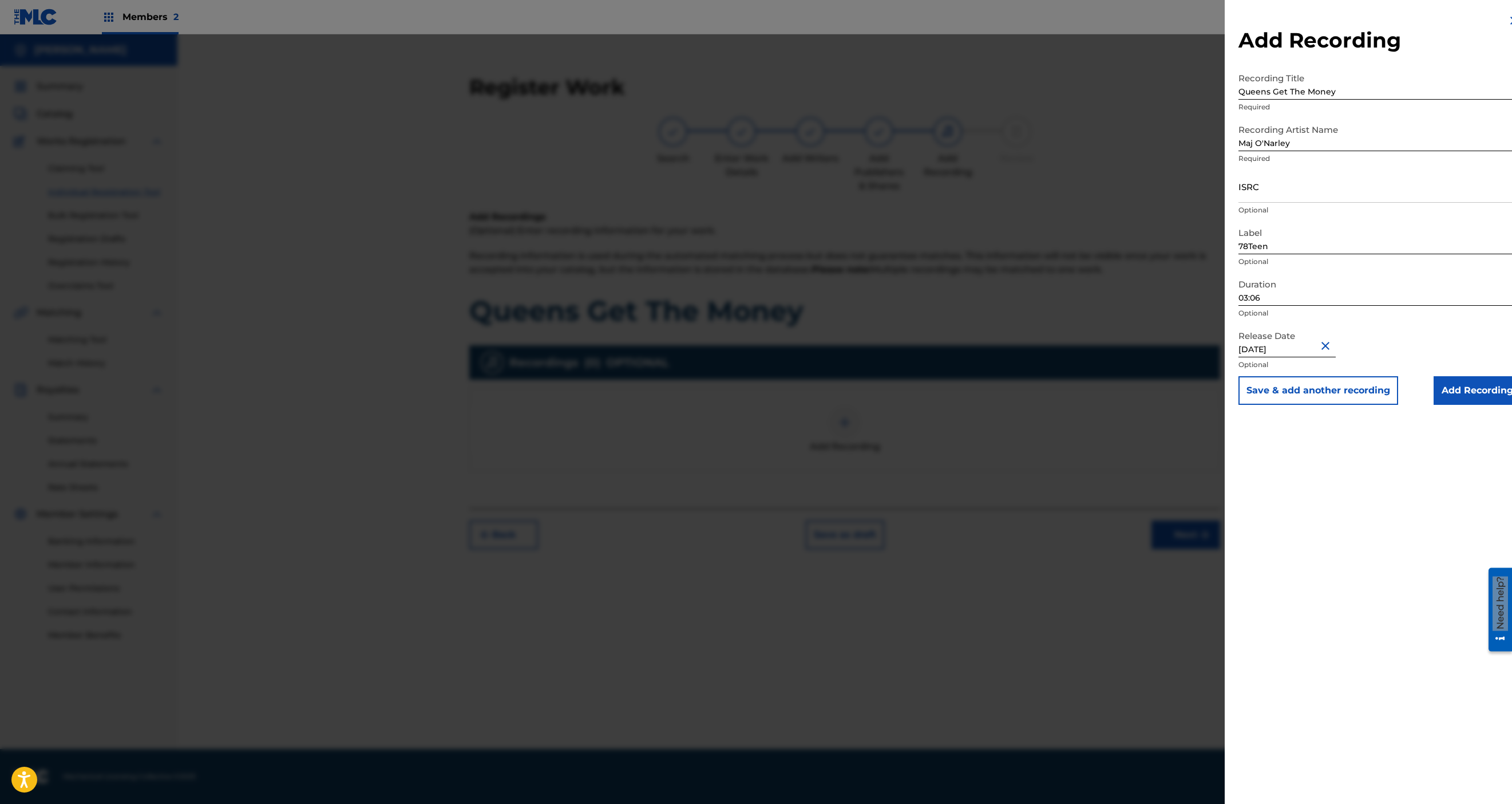 click on "Add Recording" at bounding box center (1477, 391) 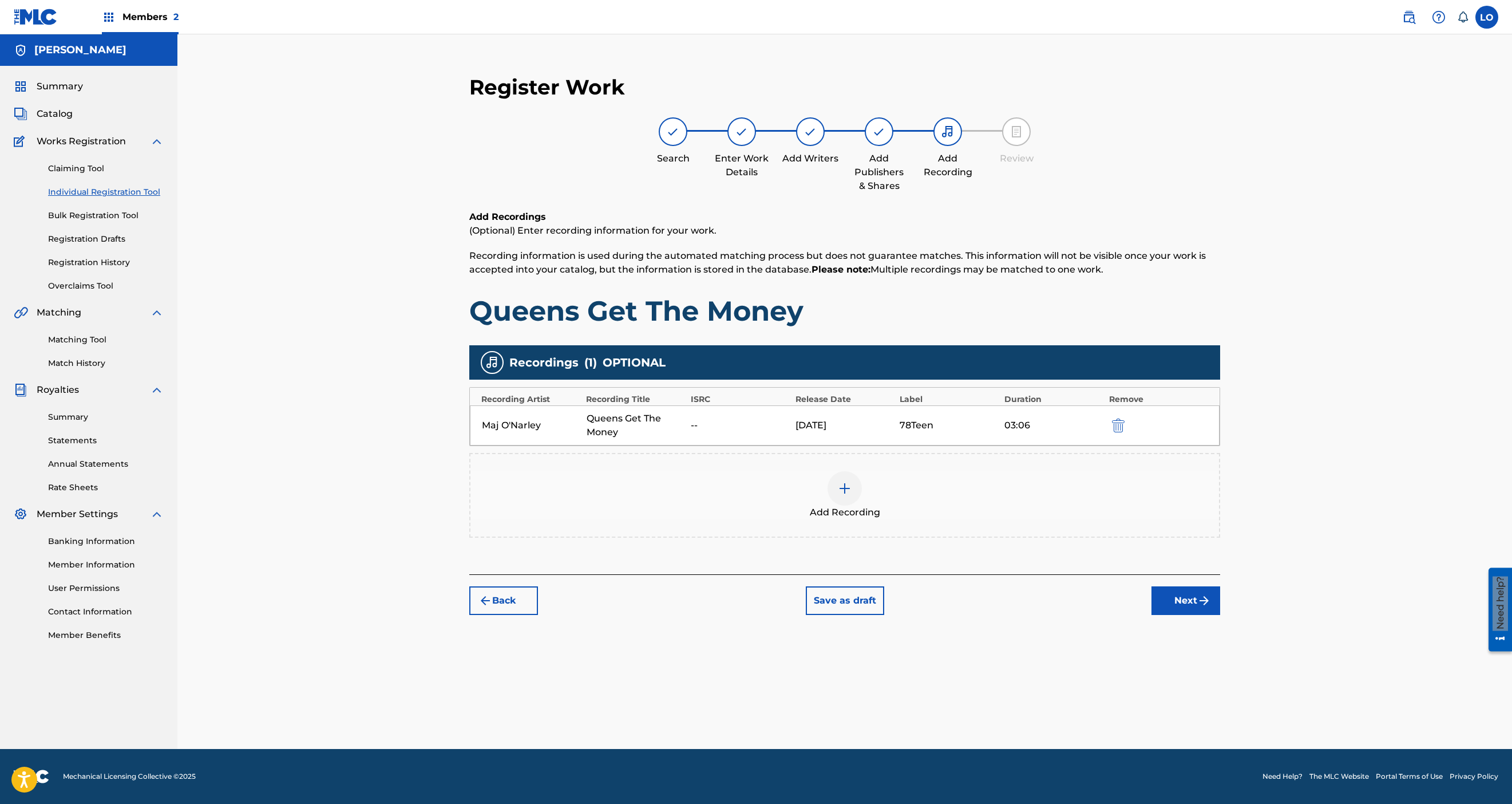 click on "Next" at bounding box center [1186, 601] 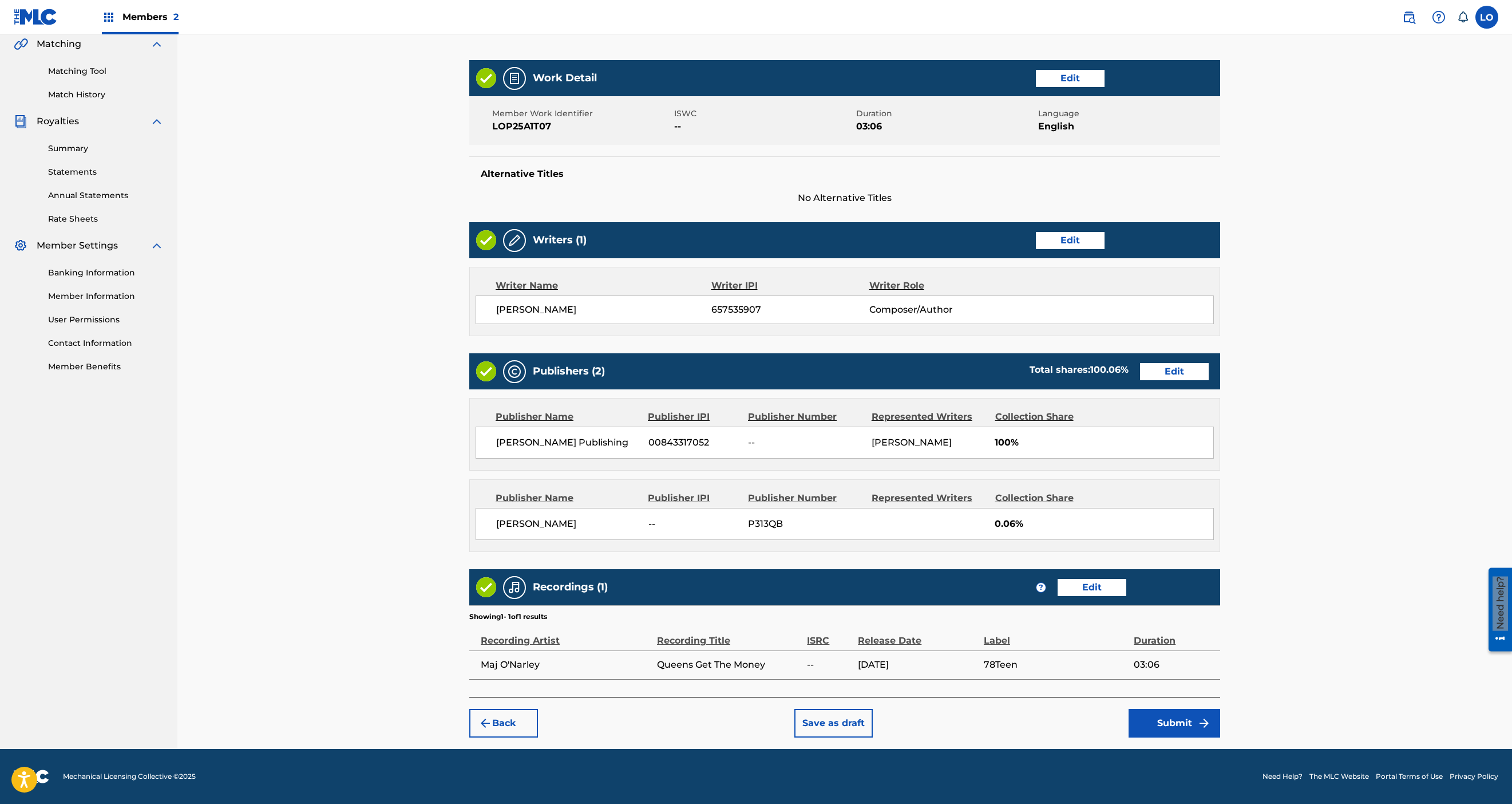 scroll, scrollTop: 897, scrollLeft: 0, axis: vertical 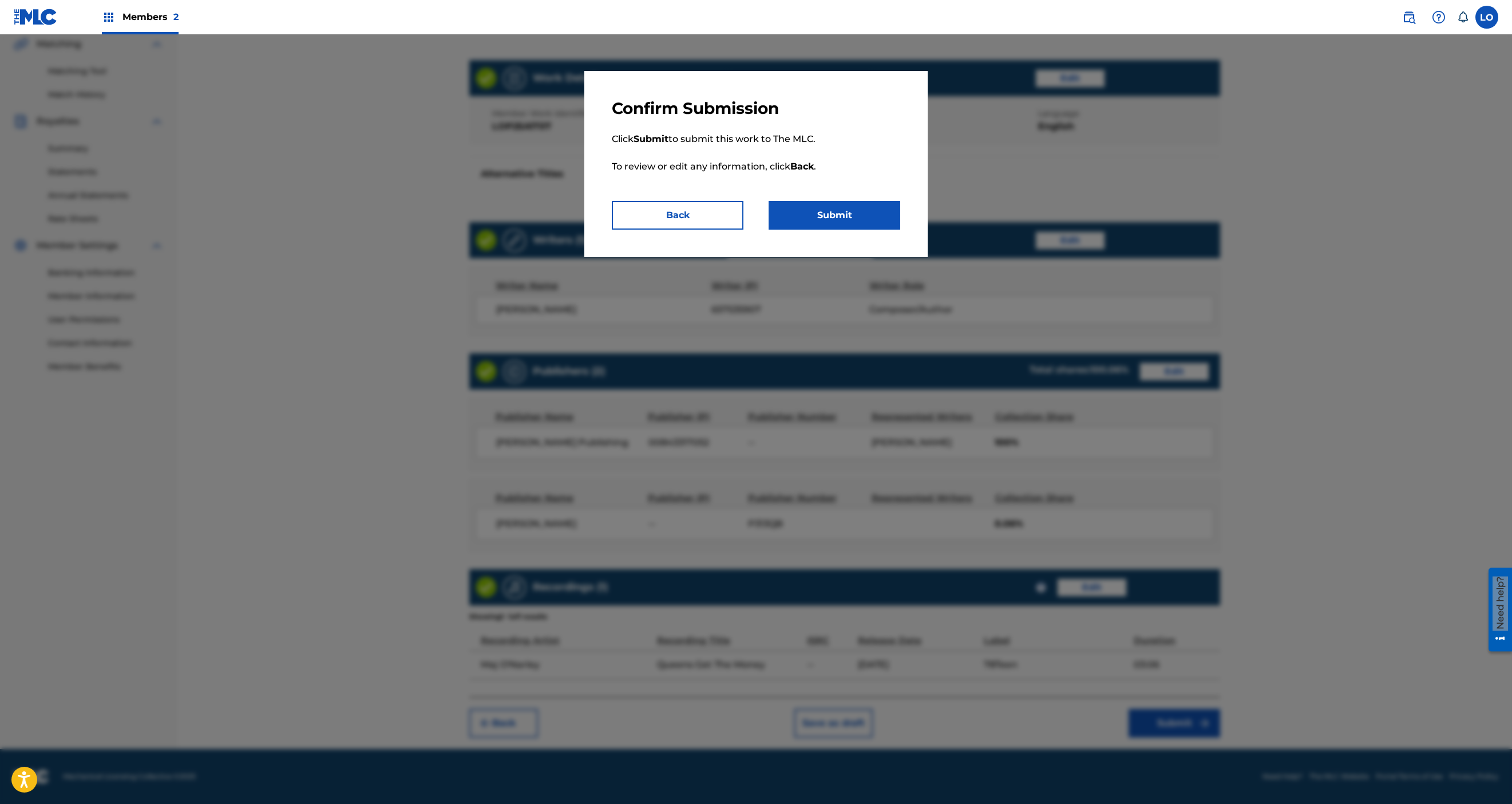 click on "Submit" at bounding box center (834, 215) 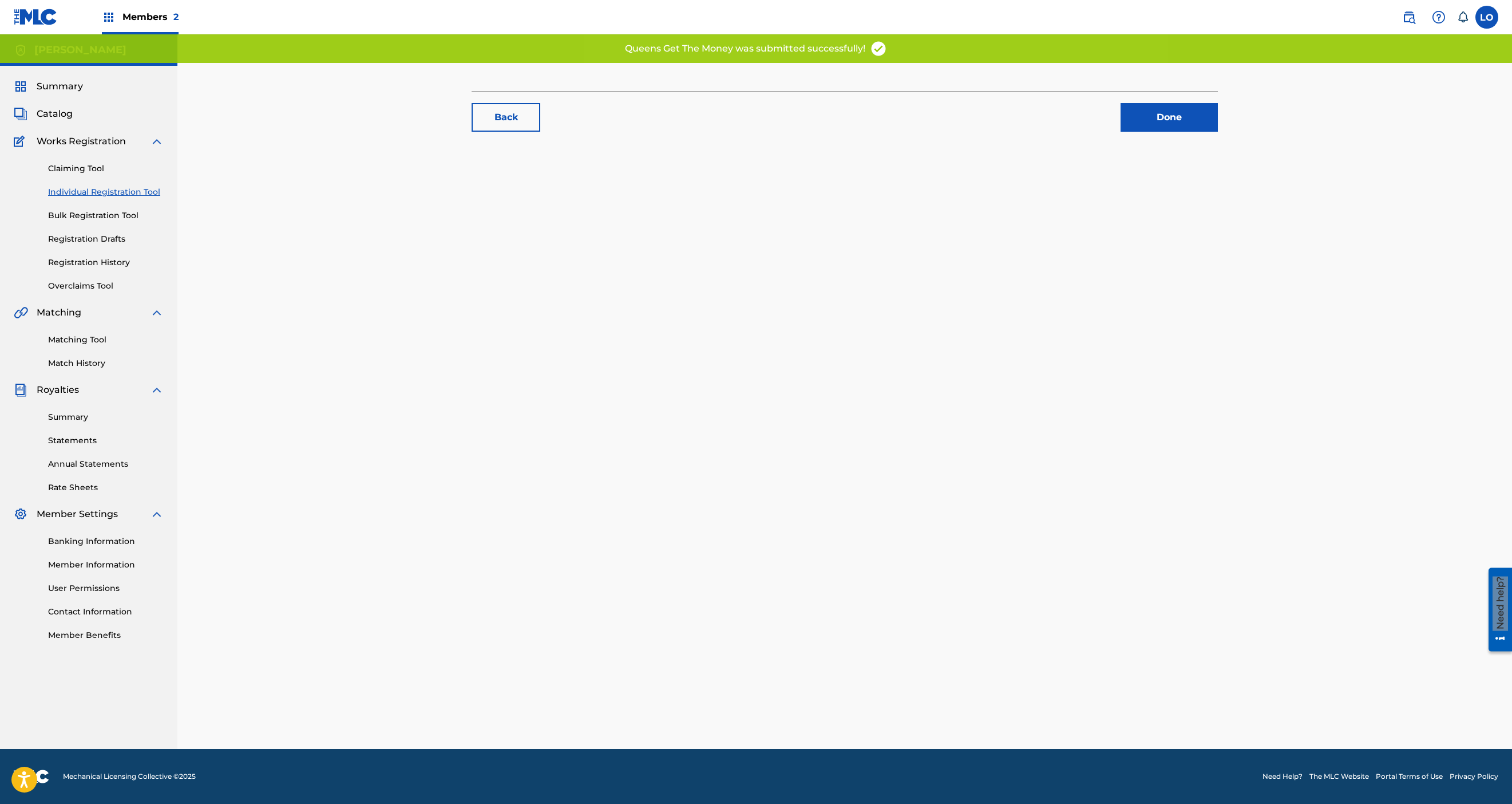 scroll, scrollTop: 0, scrollLeft: 0, axis: both 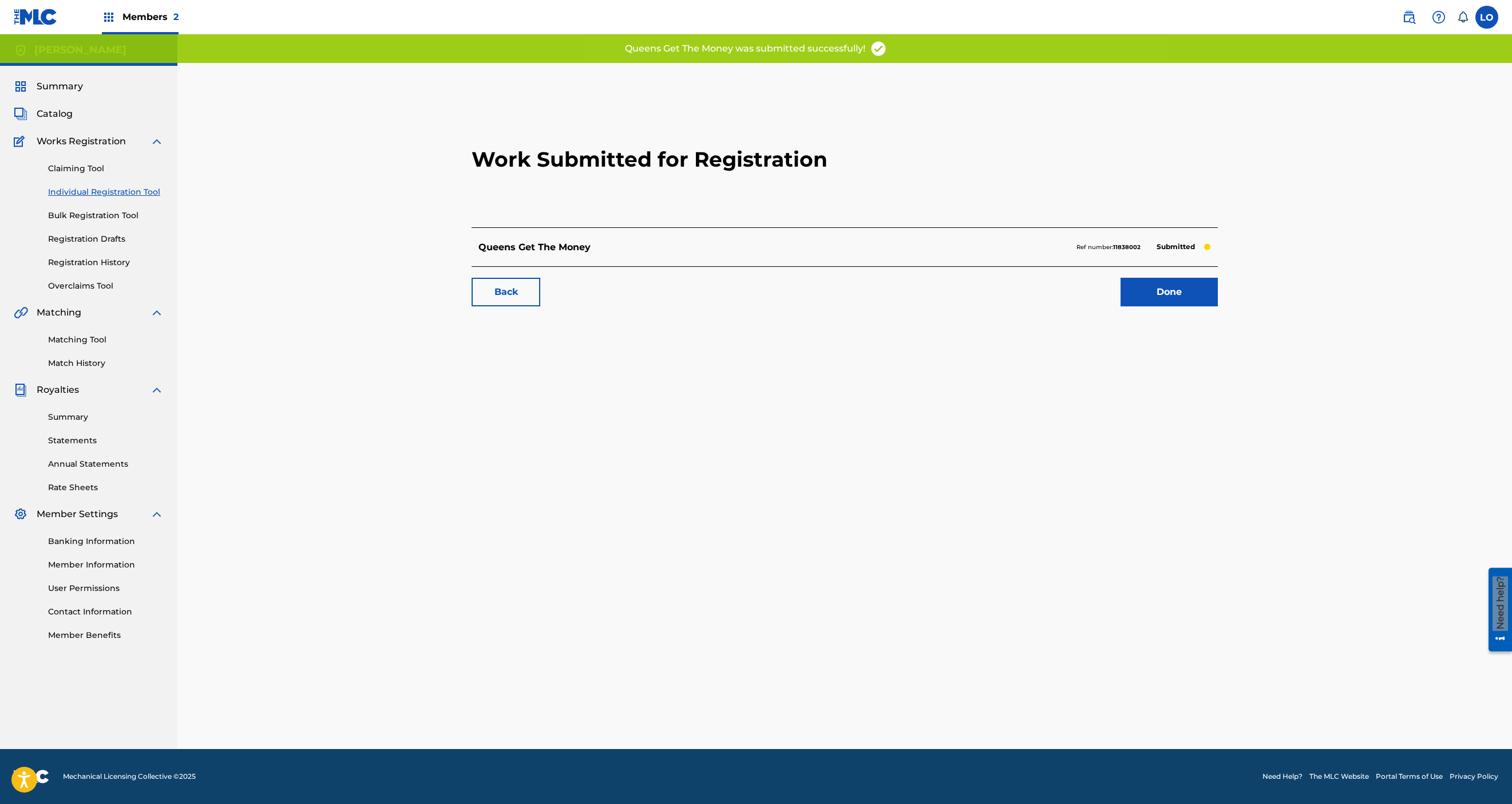 click on "Done" at bounding box center [1169, 292] 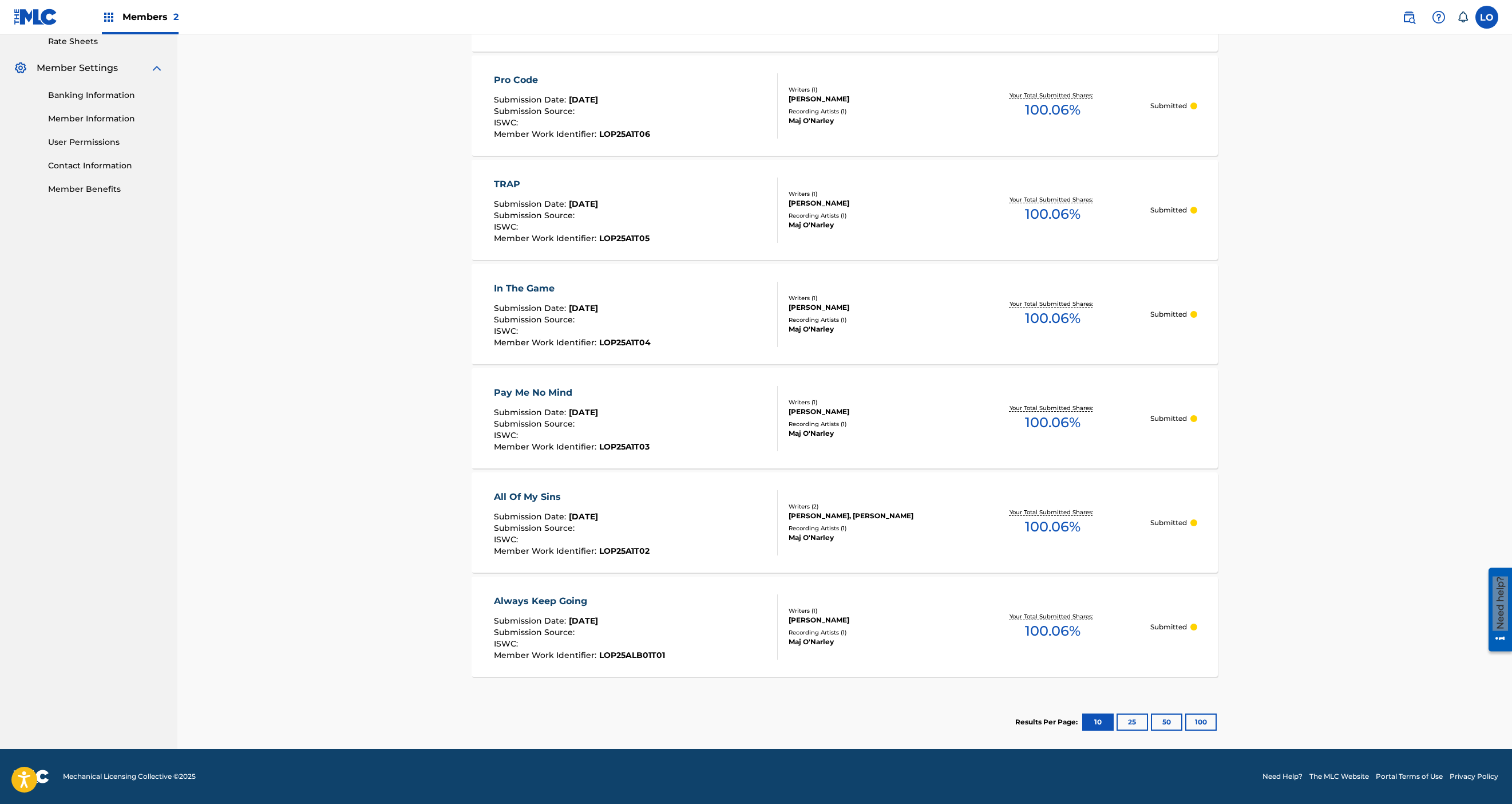scroll, scrollTop: 770, scrollLeft: 0, axis: vertical 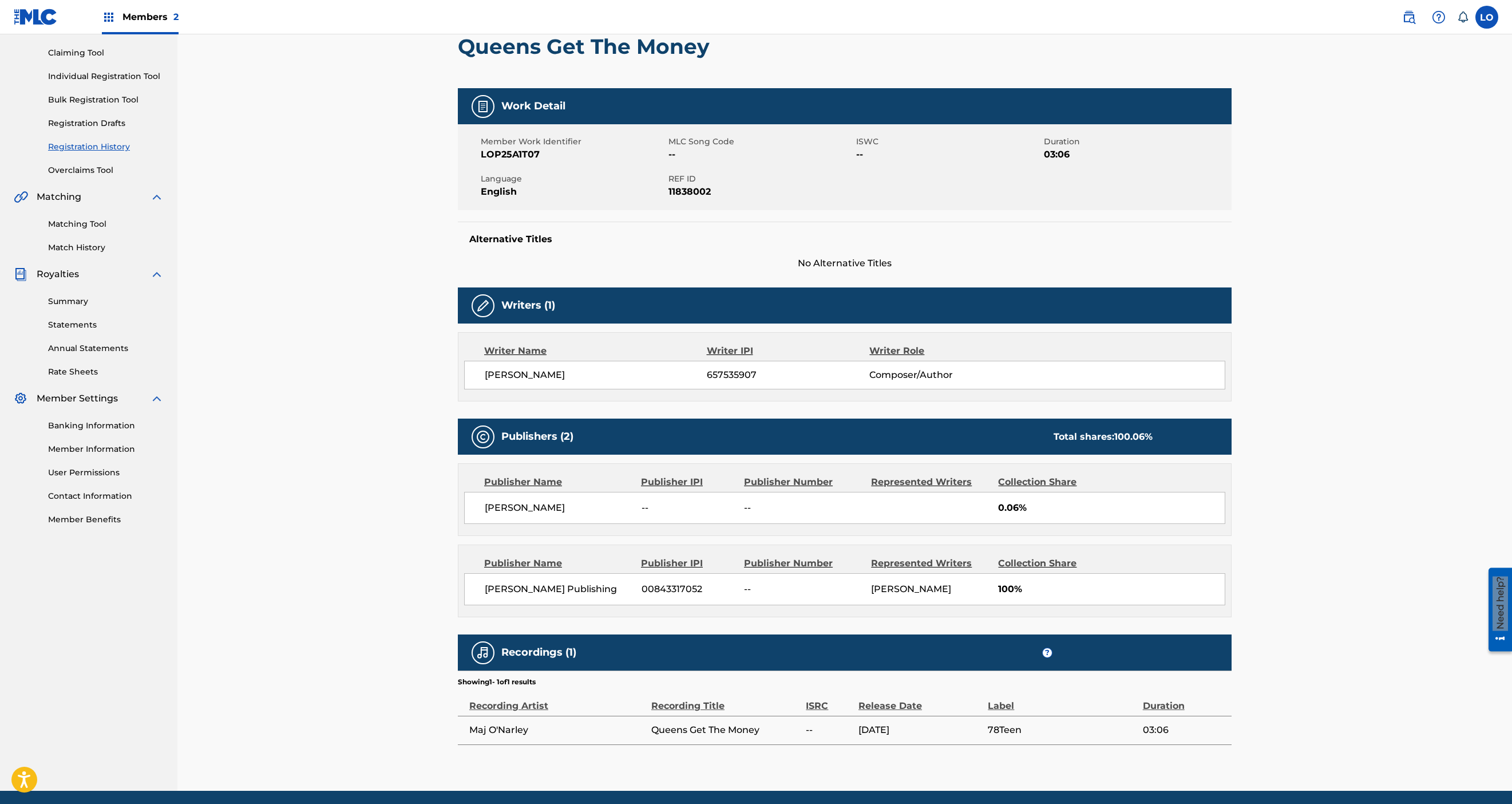 click on "Individual Registration Tool" at bounding box center [106, 76] 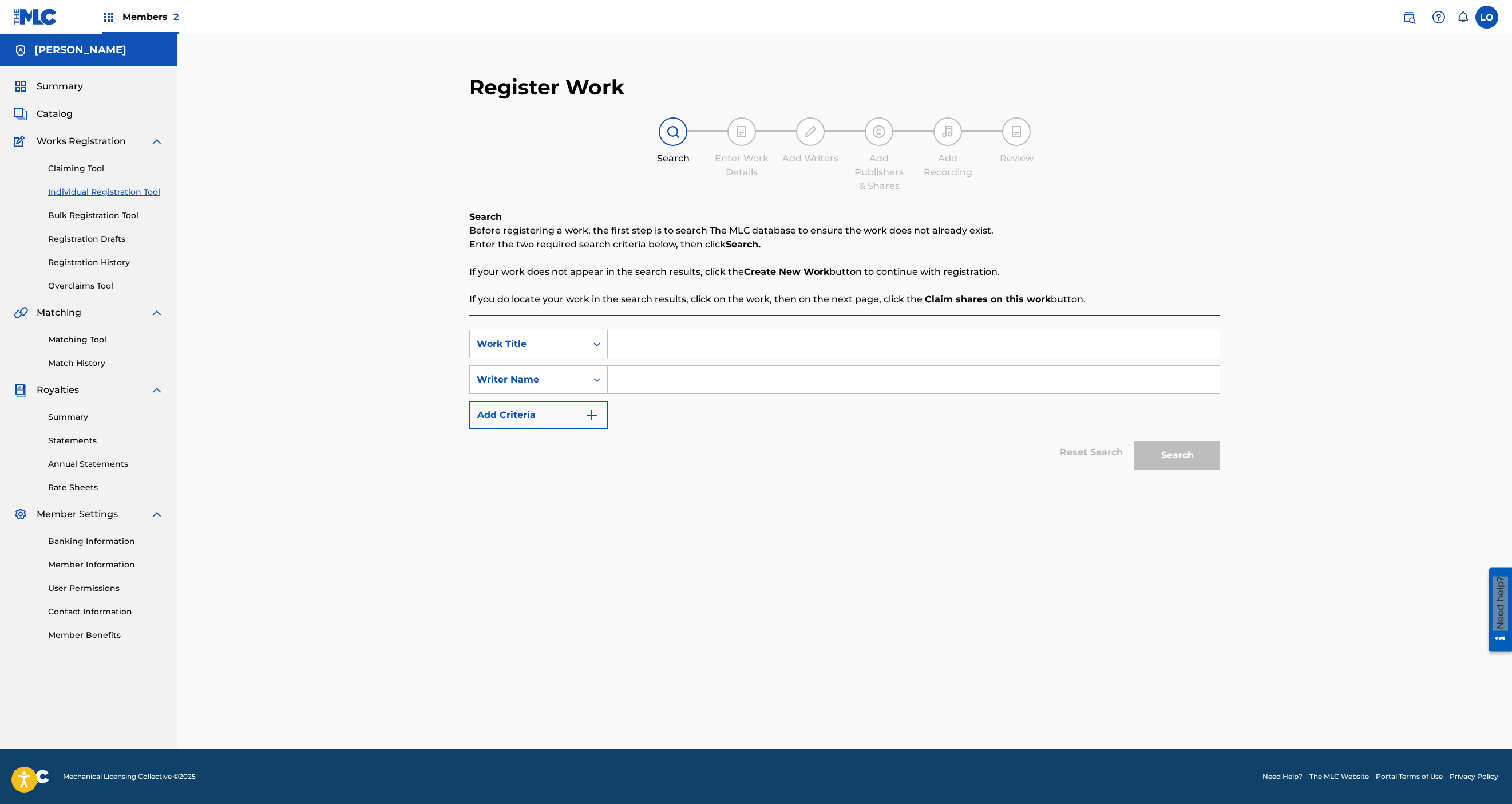 click at bounding box center (913, 344) 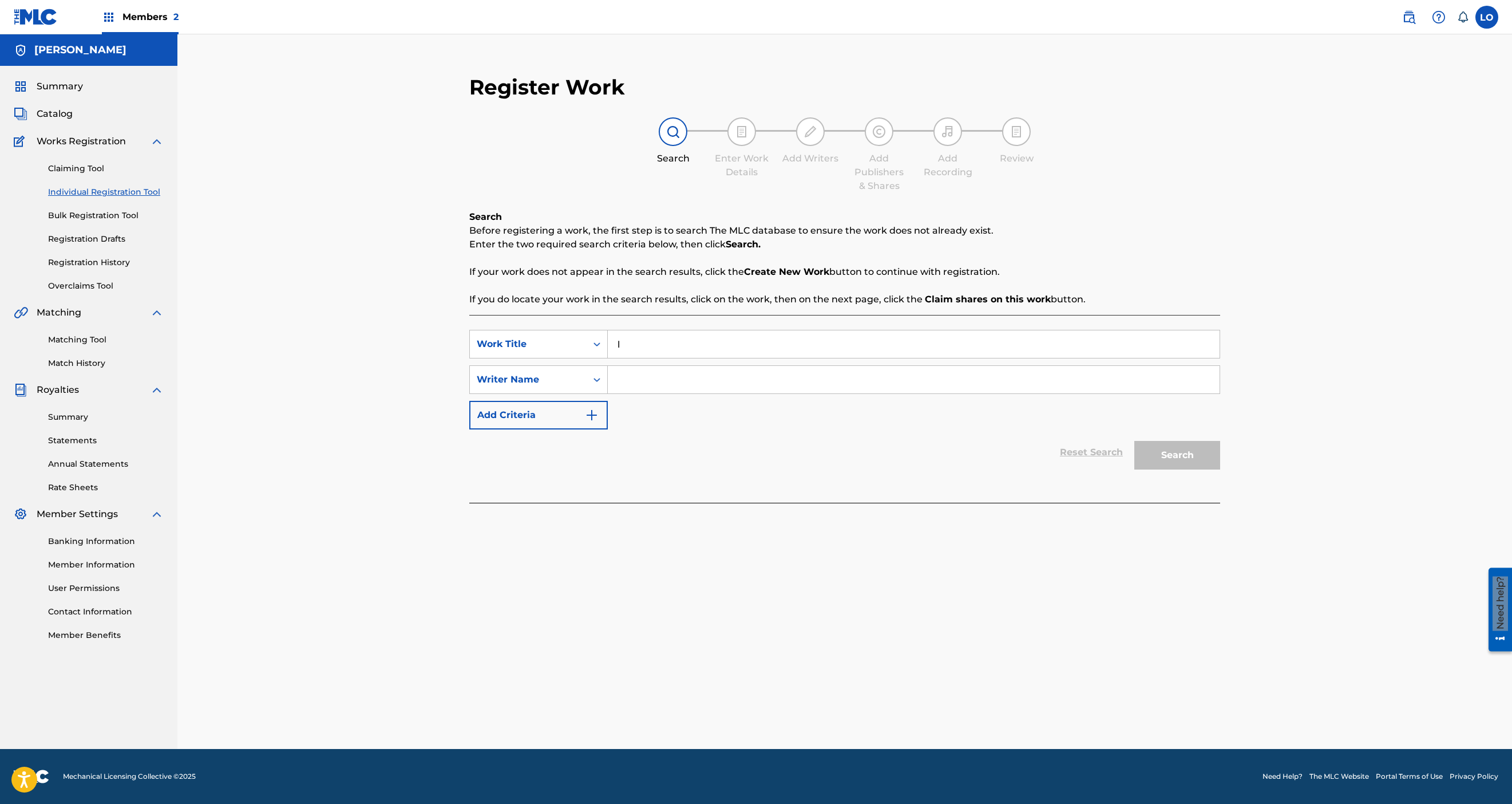 click at bounding box center (913, 380) 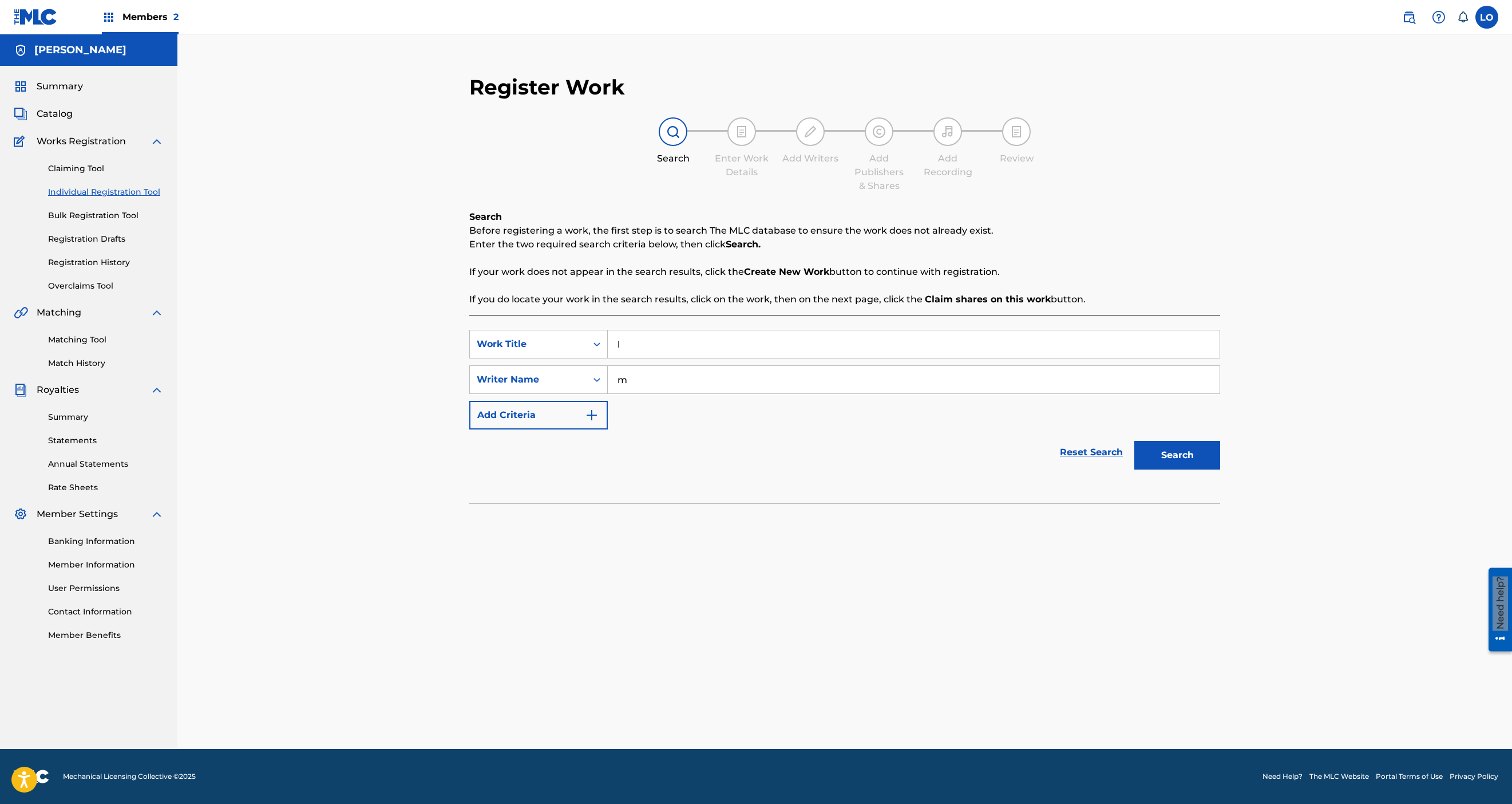 click on "Search" at bounding box center [1177, 455] 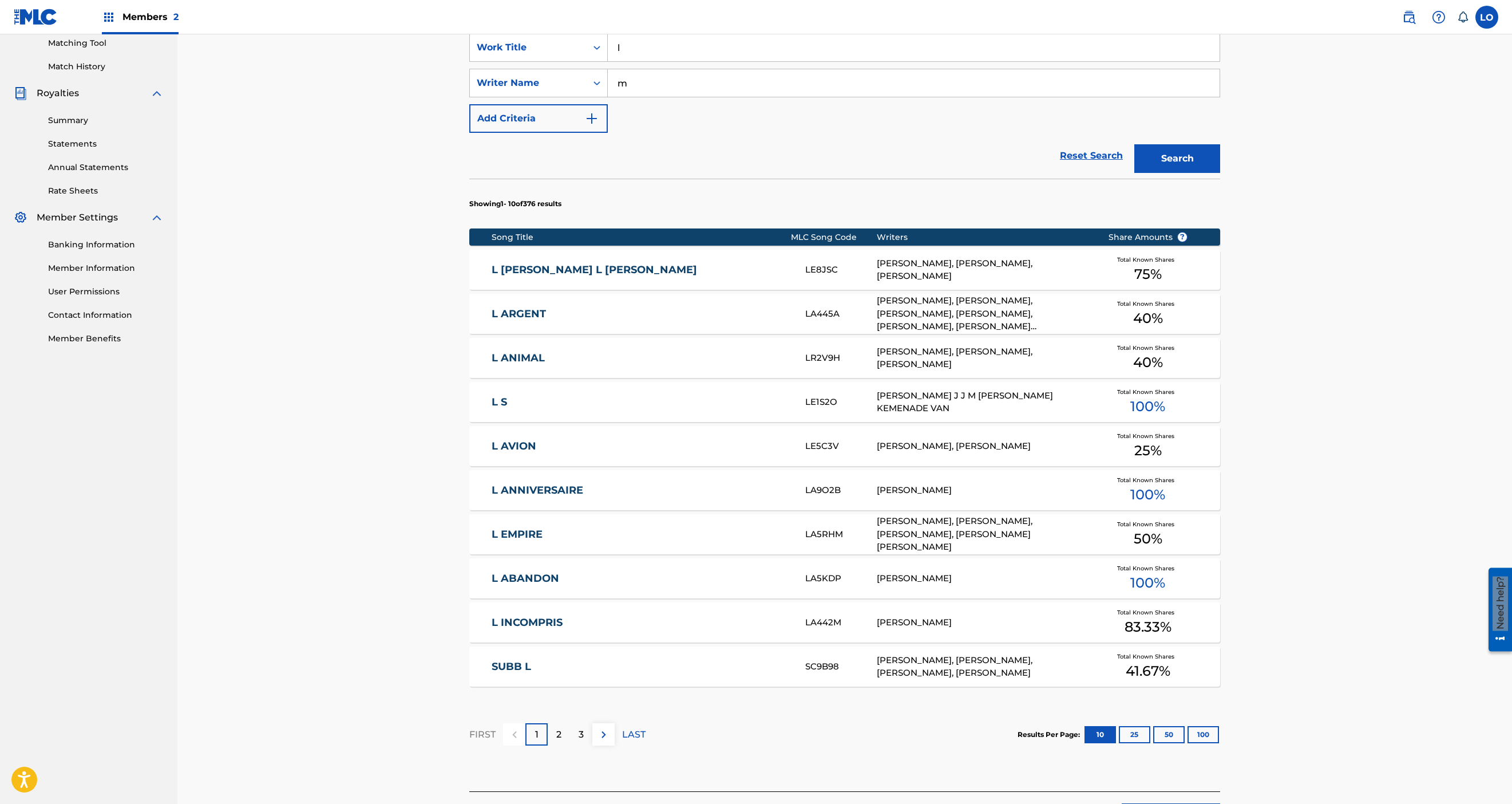 scroll, scrollTop: 290, scrollLeft: 0, axis: vertical 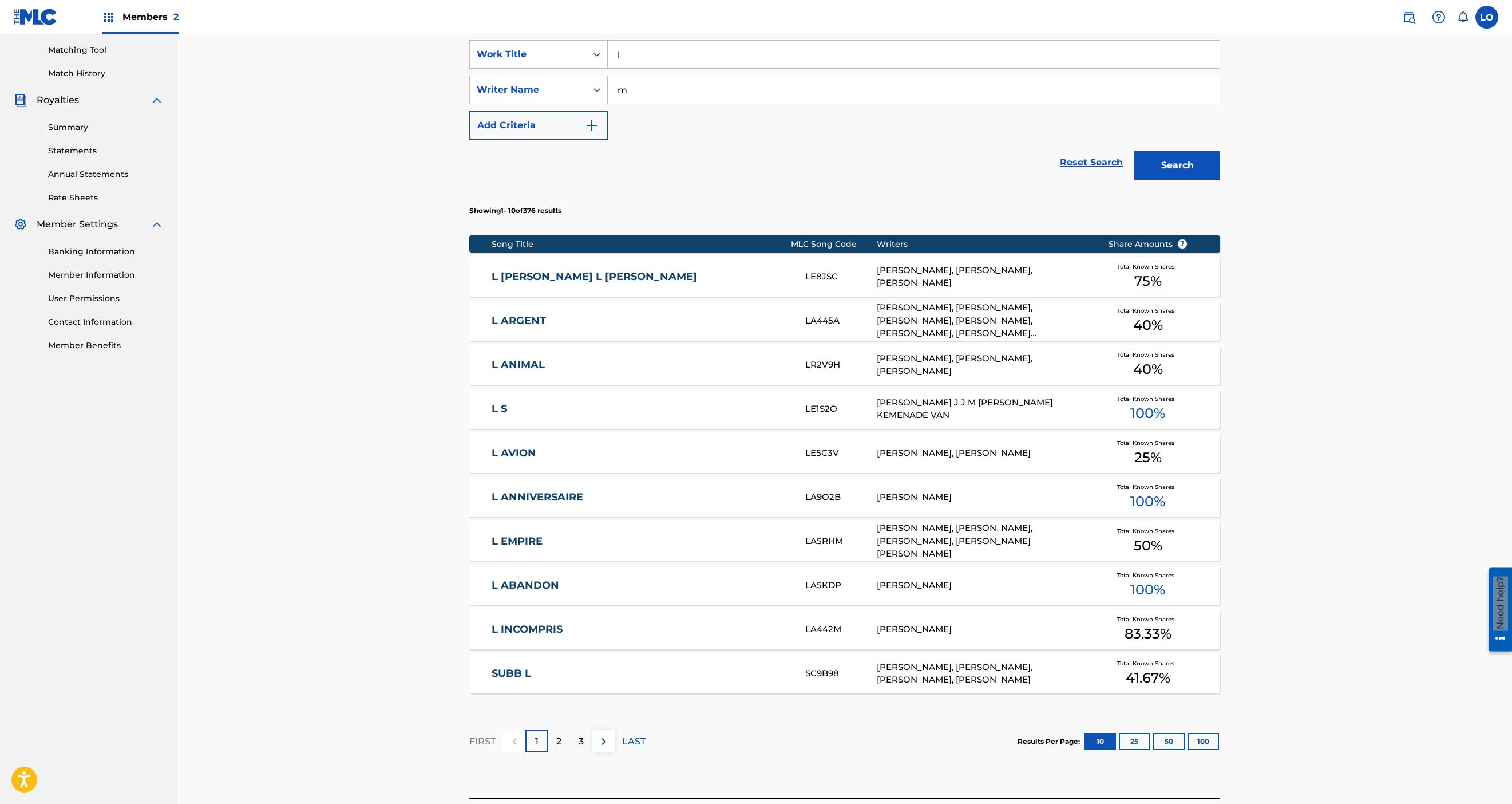 click on "m" at bounding box center [913, 90] 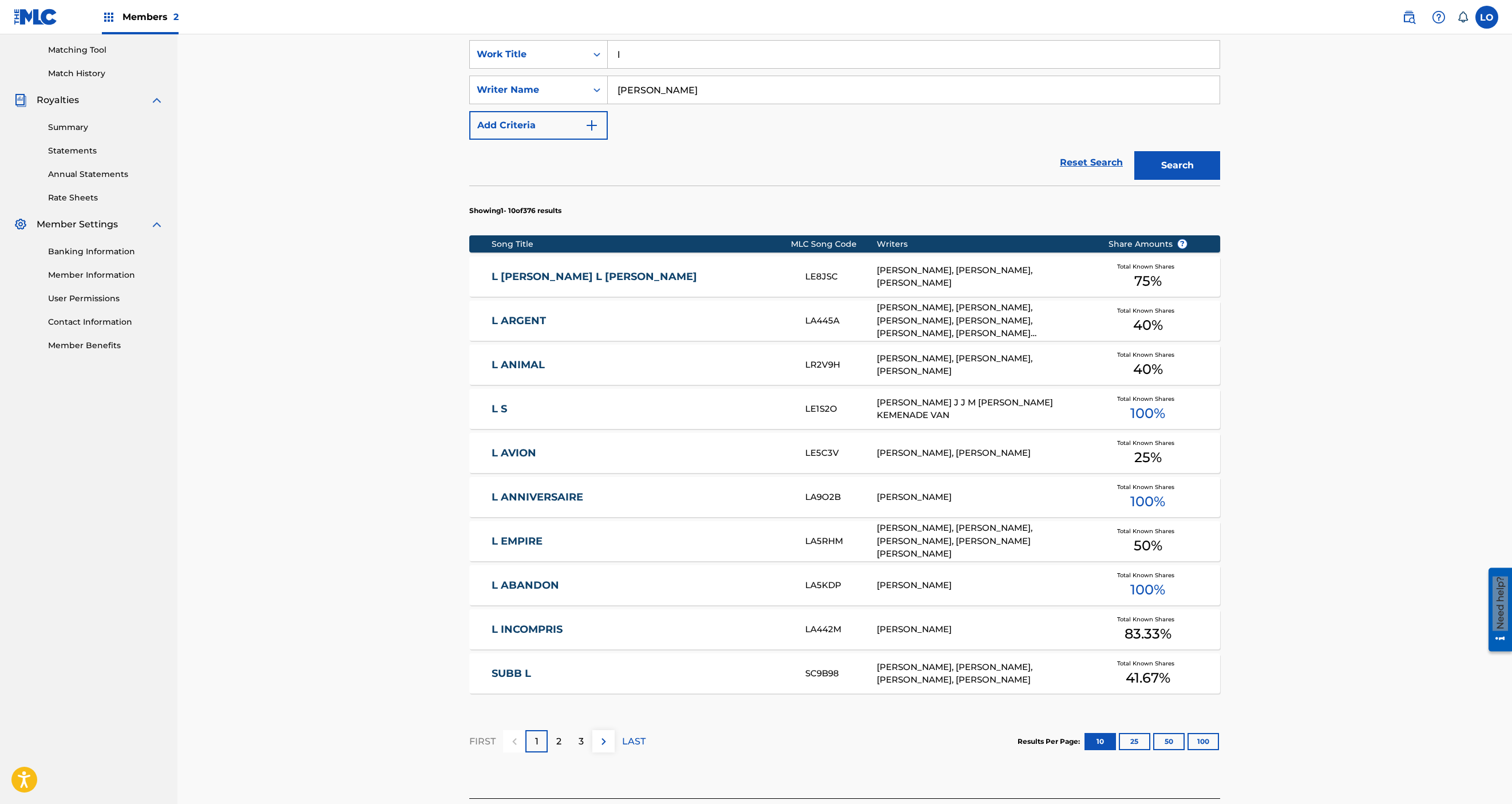 click on "Search" at bounding box center [1177, 165] 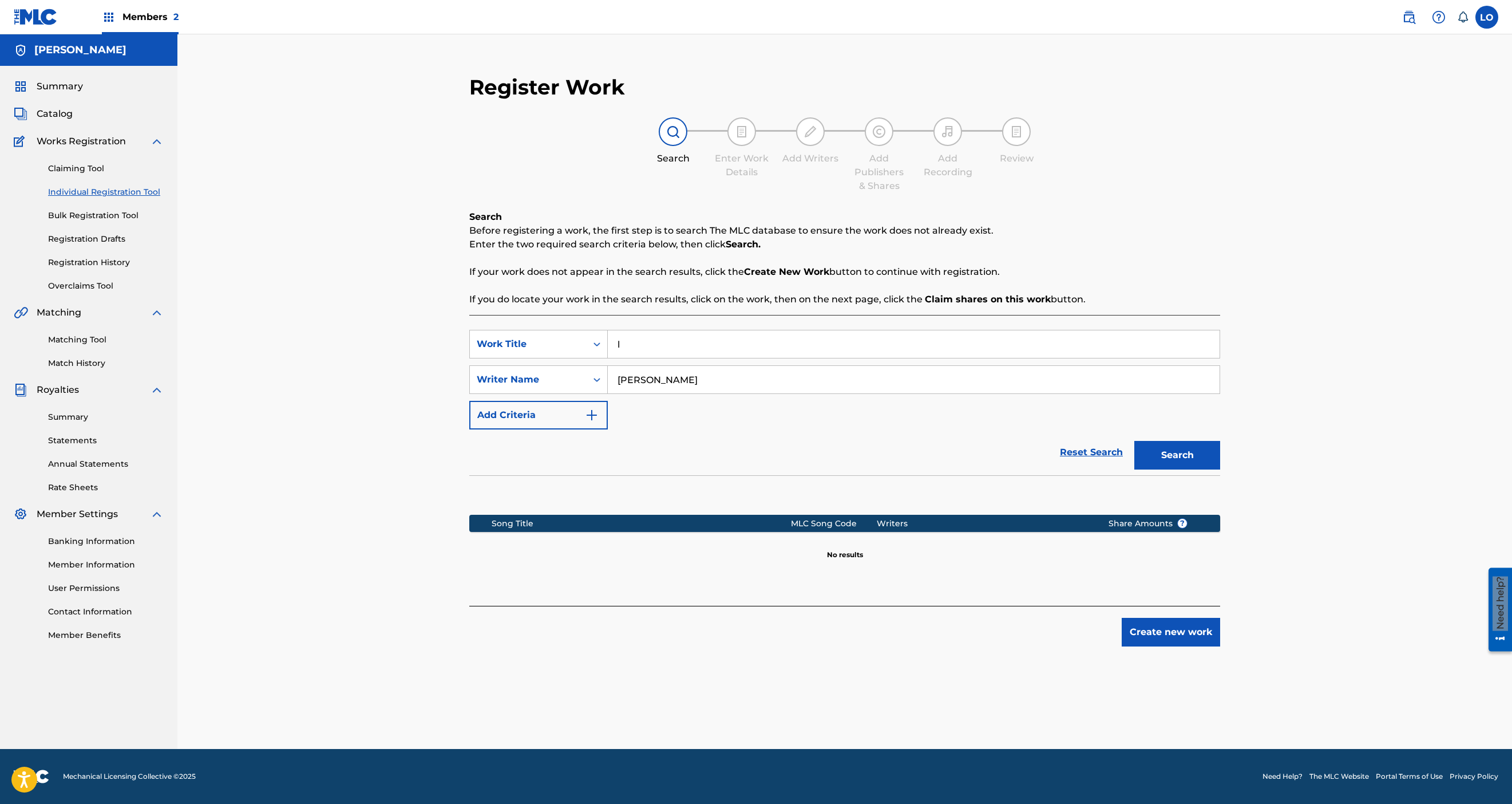 click on "Create new work" at bounding box center [1171, 632] 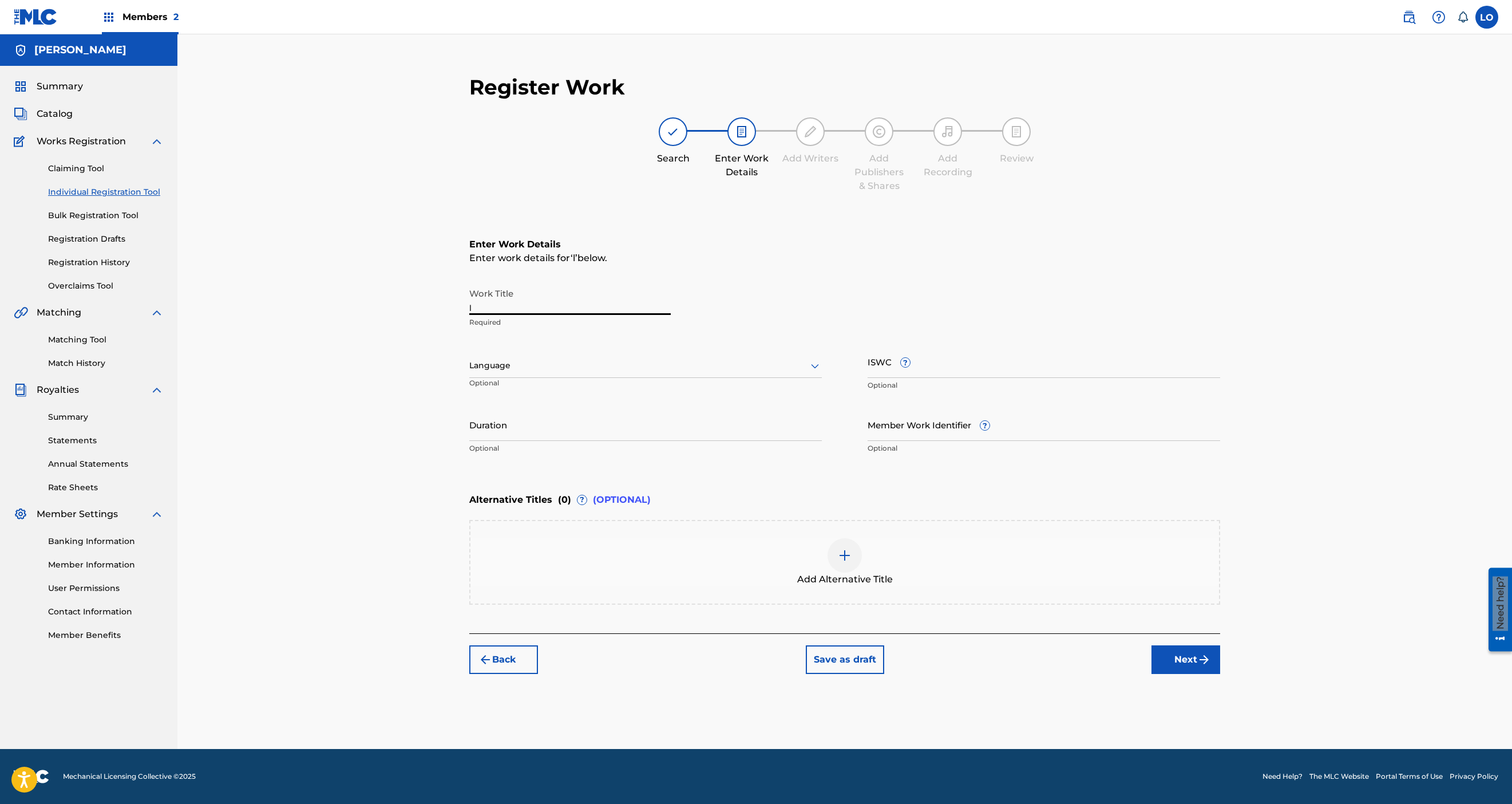 click on "l" at bounding box center [570, 298] 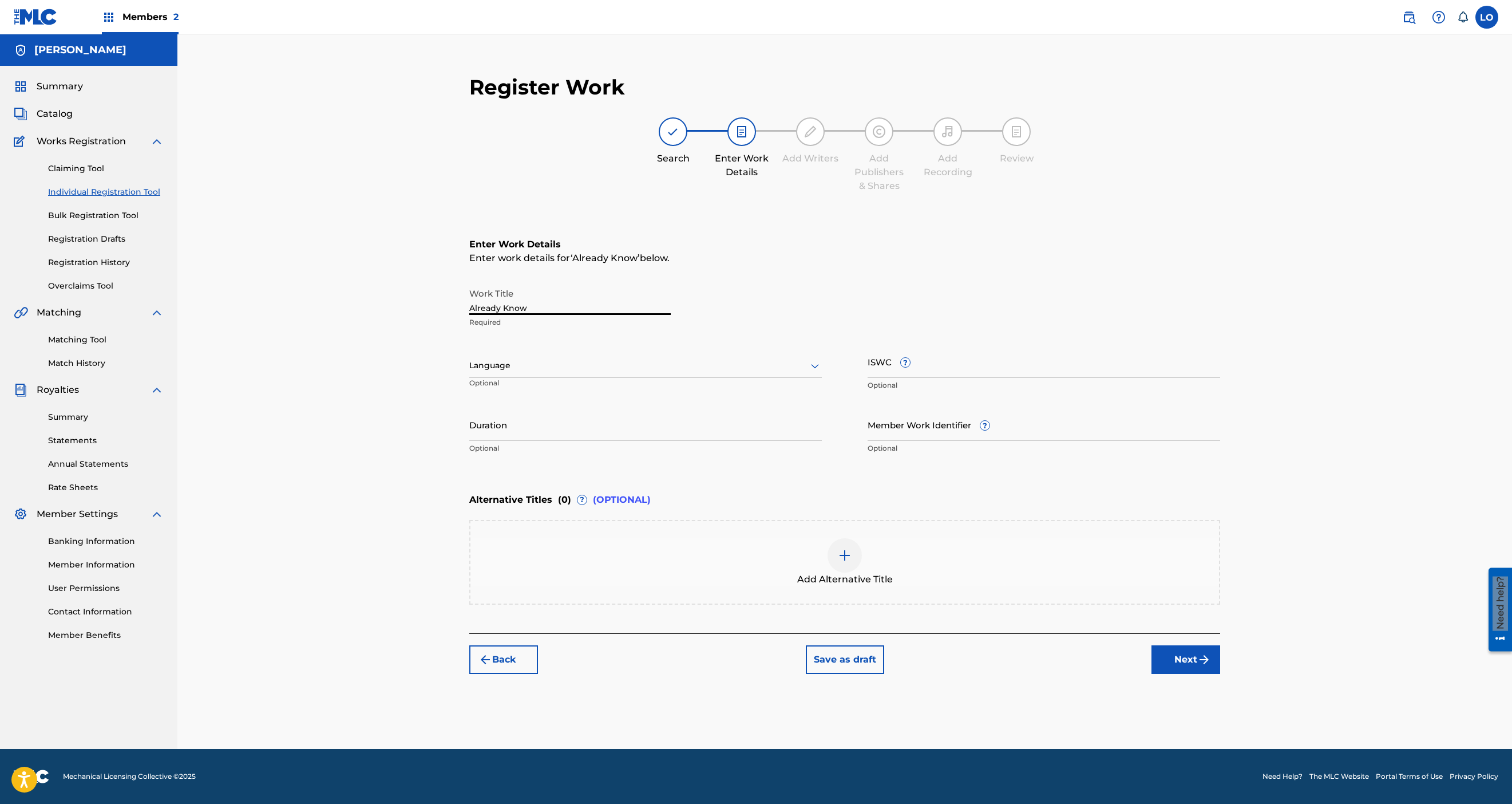 click at bounding box center (646, 365) 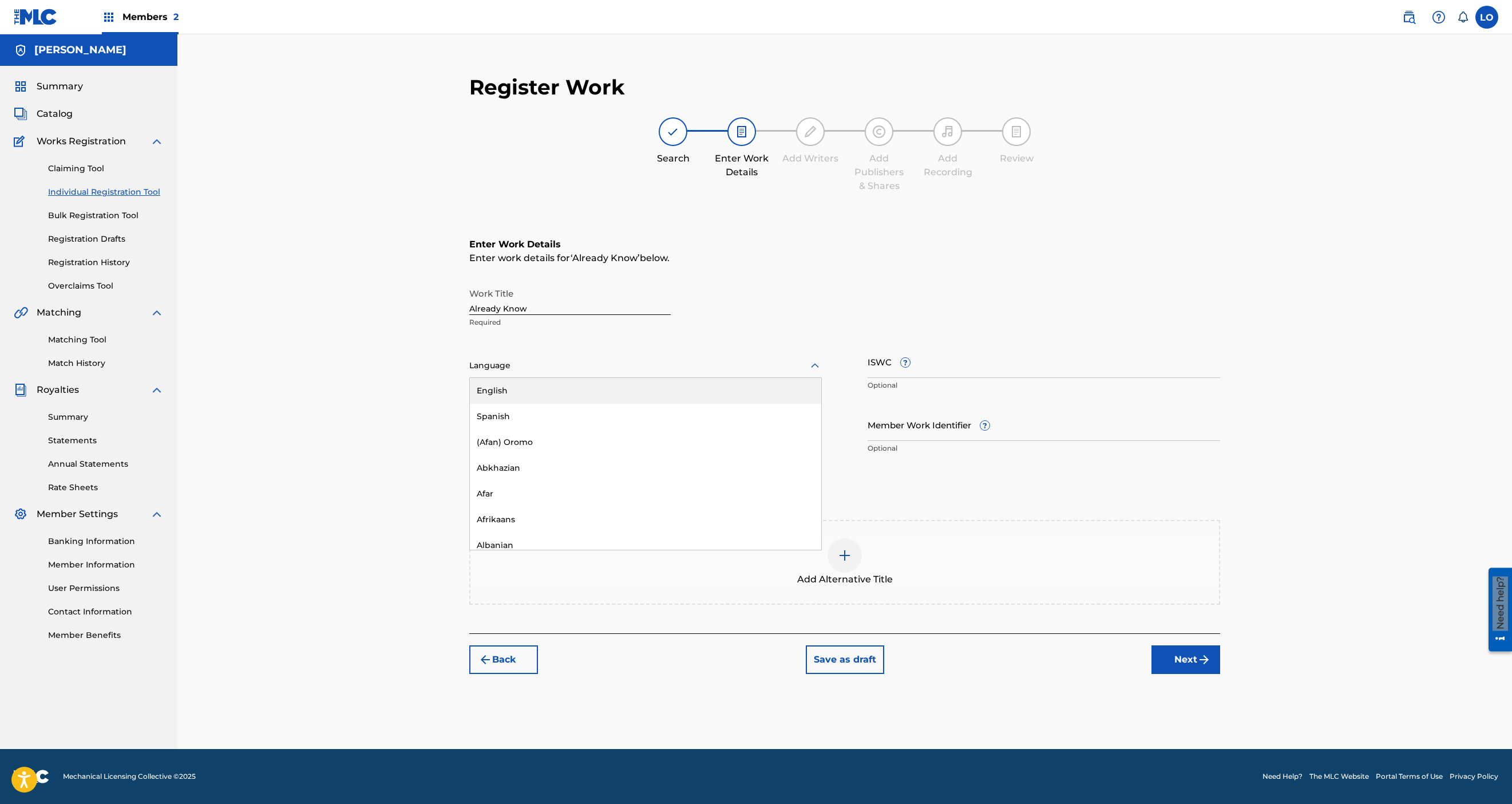 click on "English" at bounding box center [646, 391] 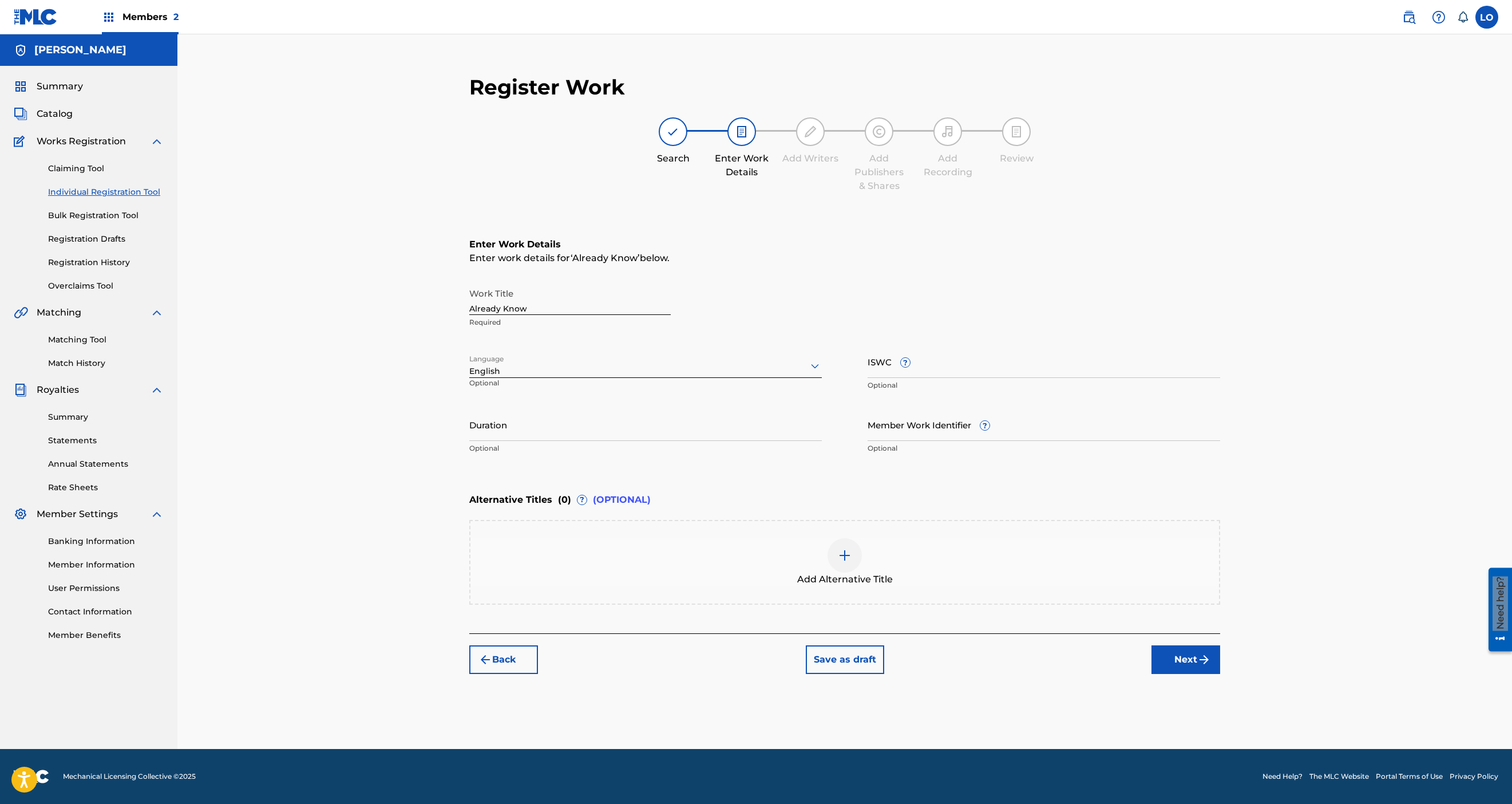 click on "Duration" at bounding box center (646, 424) 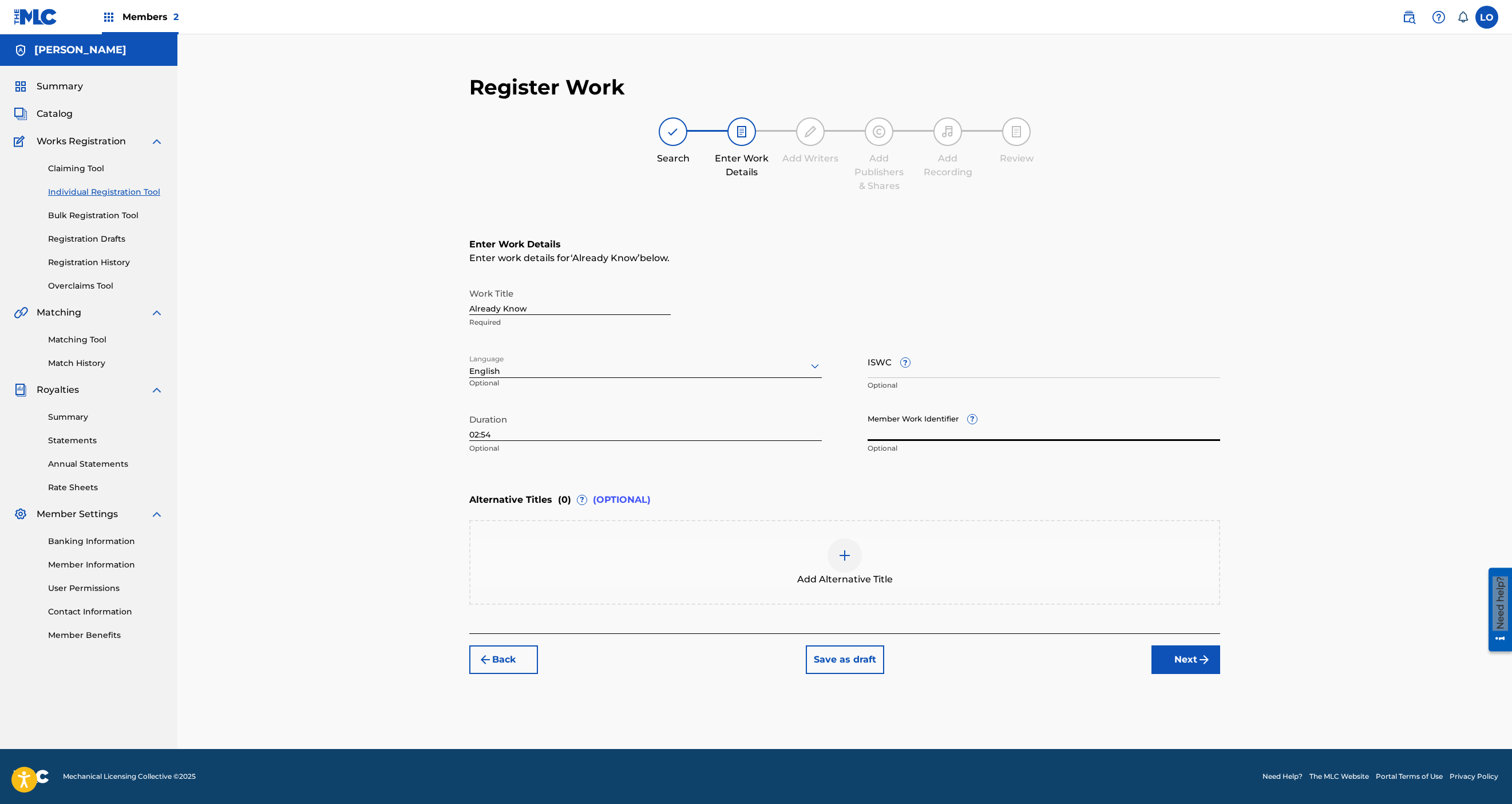 click on "Member Work Identifier   ?" at bounding box center (1044, 424) 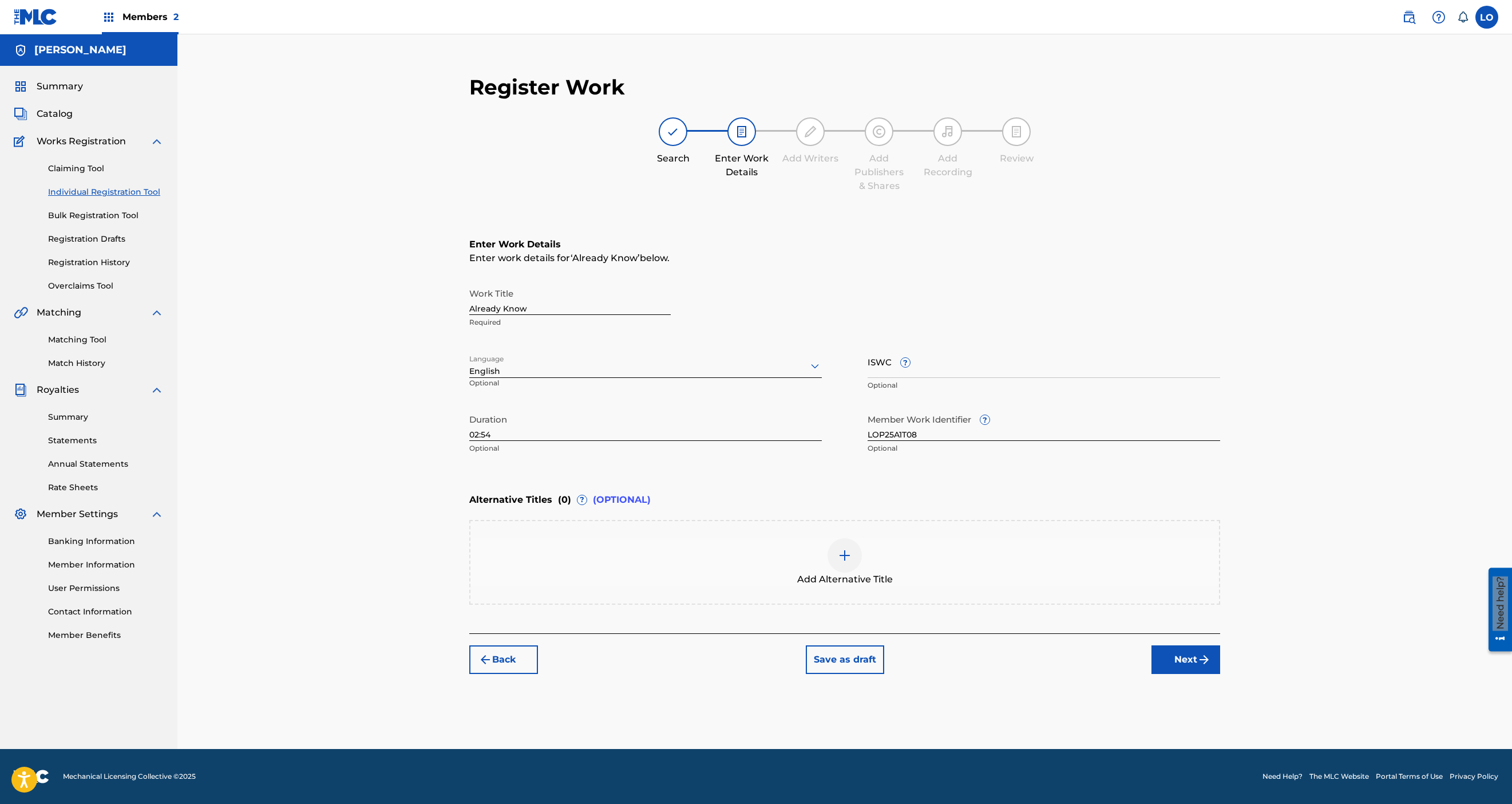 click on "Alternative Titles ( 0 ) ? (OPTIONAL)" at bounding box center [845, 500] 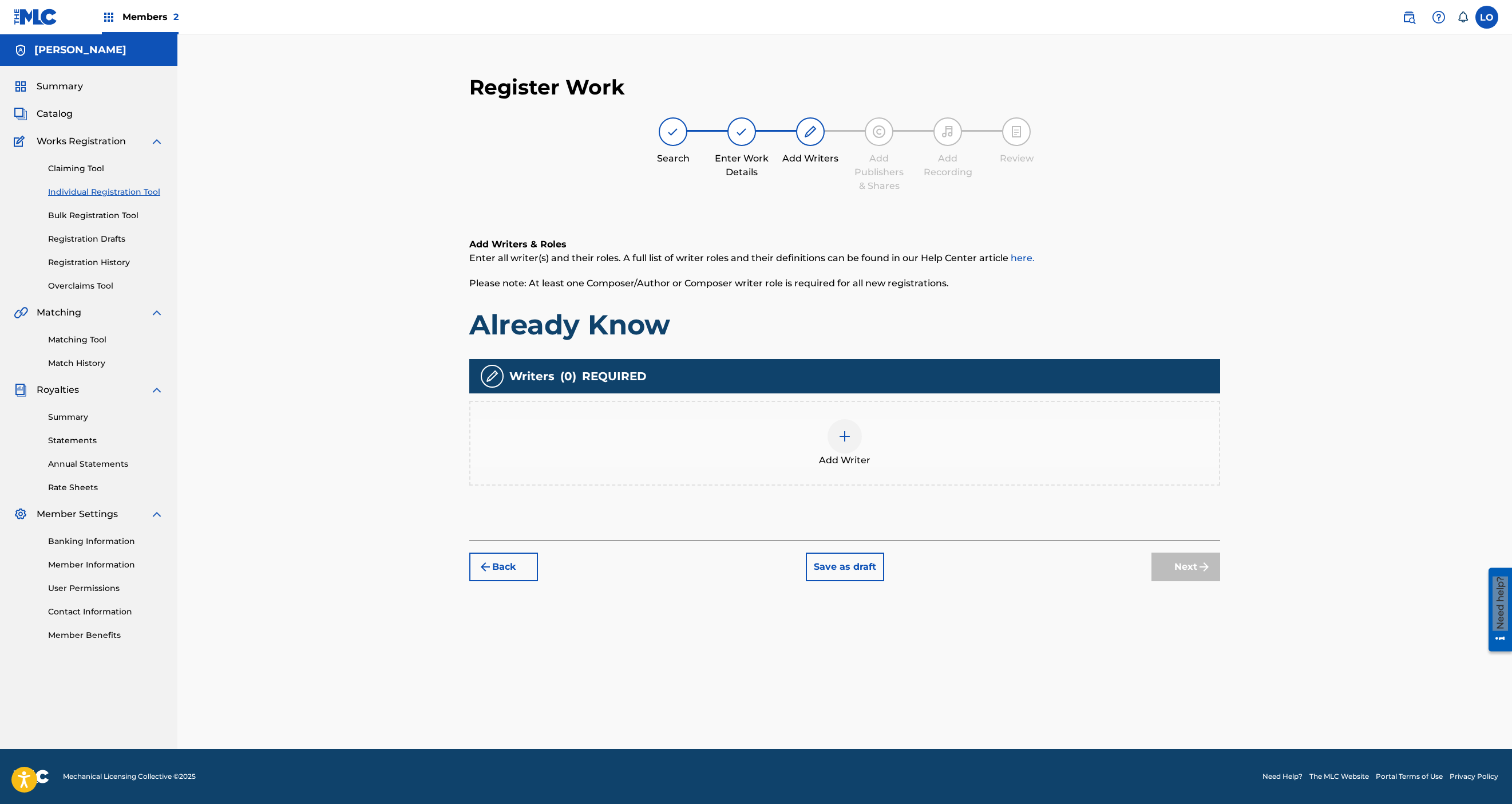 click at bounding box center (845, 436) 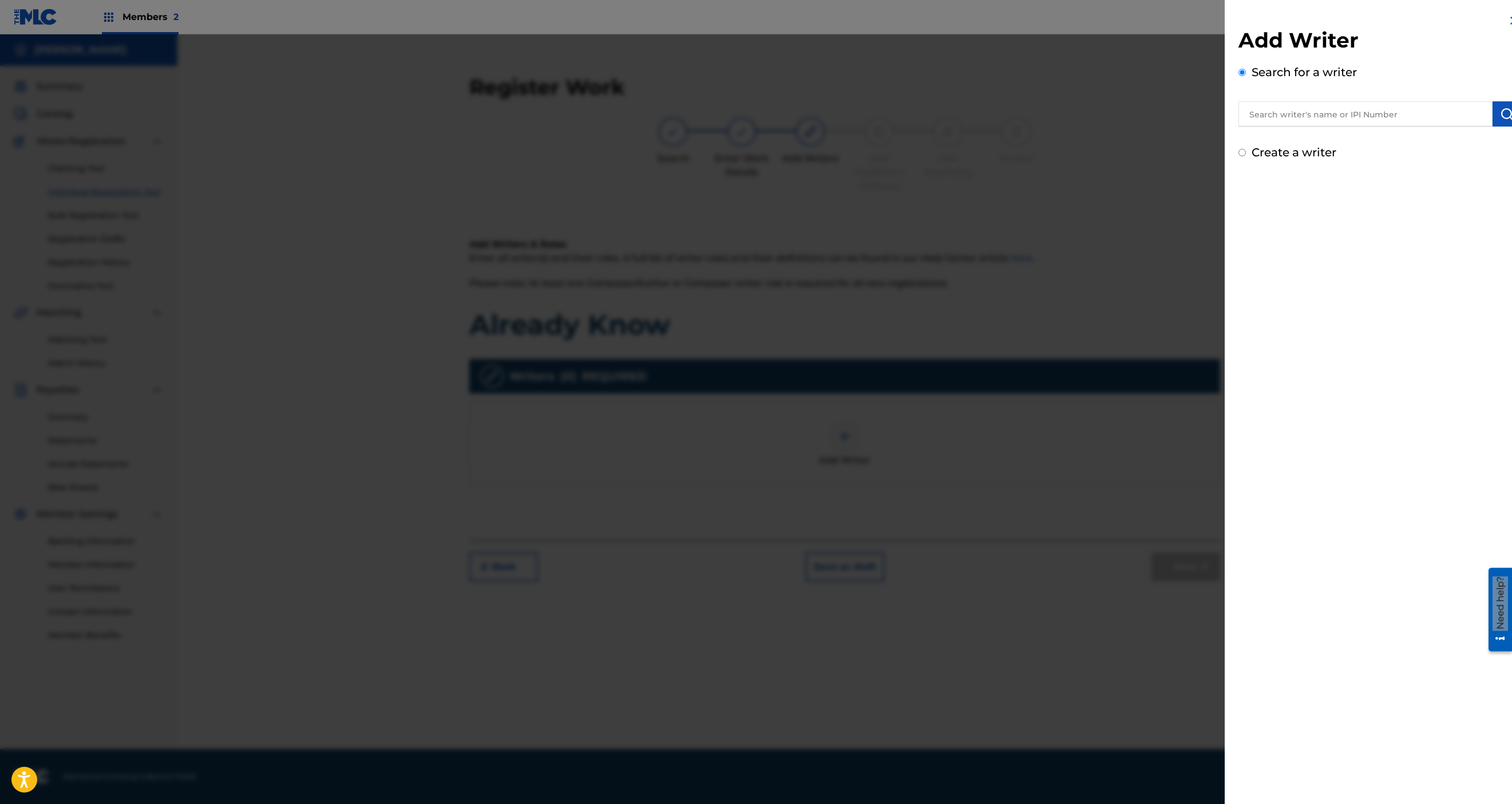 click on "Create a writer" at bounding box center (1294, 152) 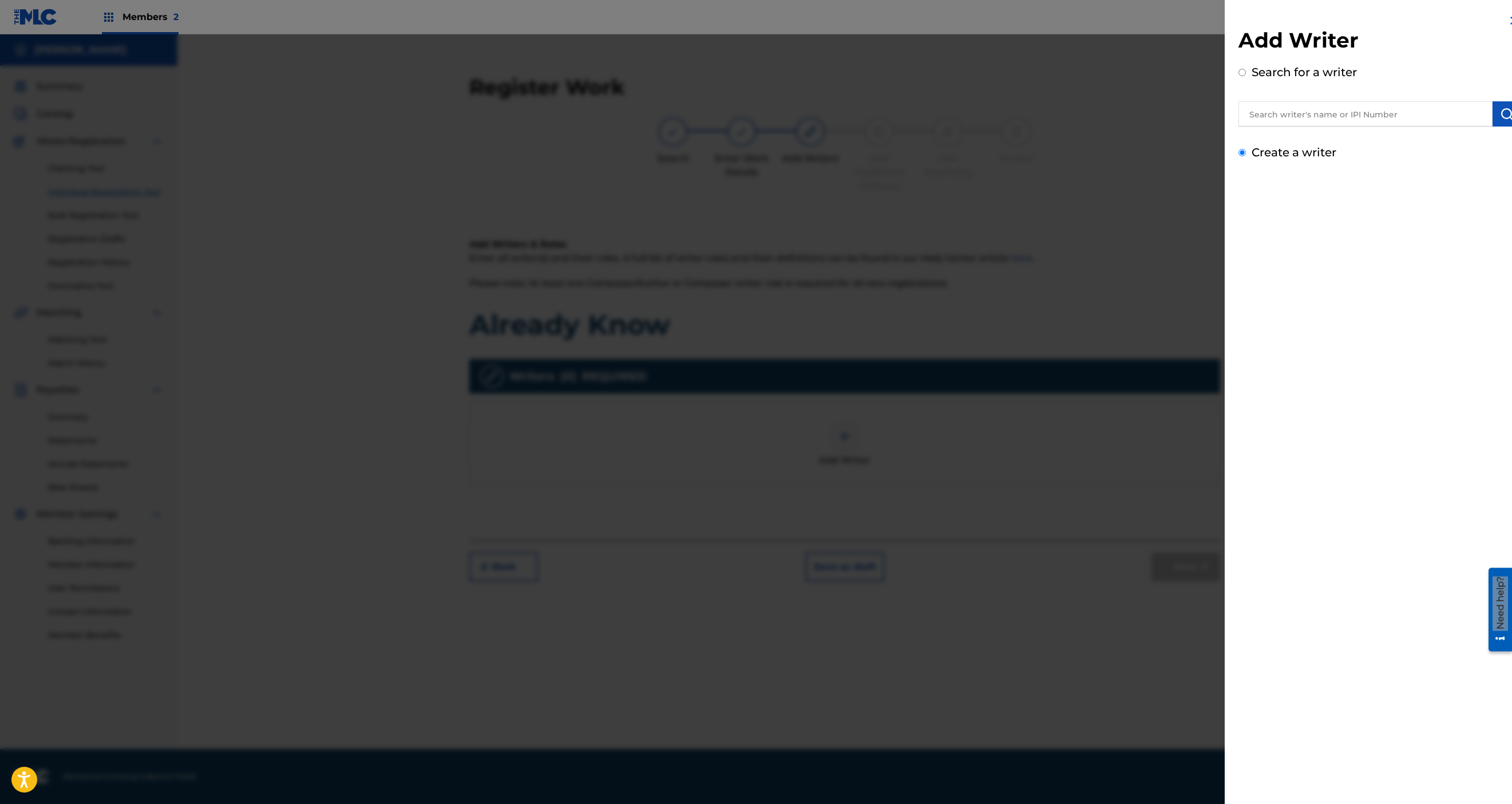 click on "Create a writer" at bounding box center [1242, 152] 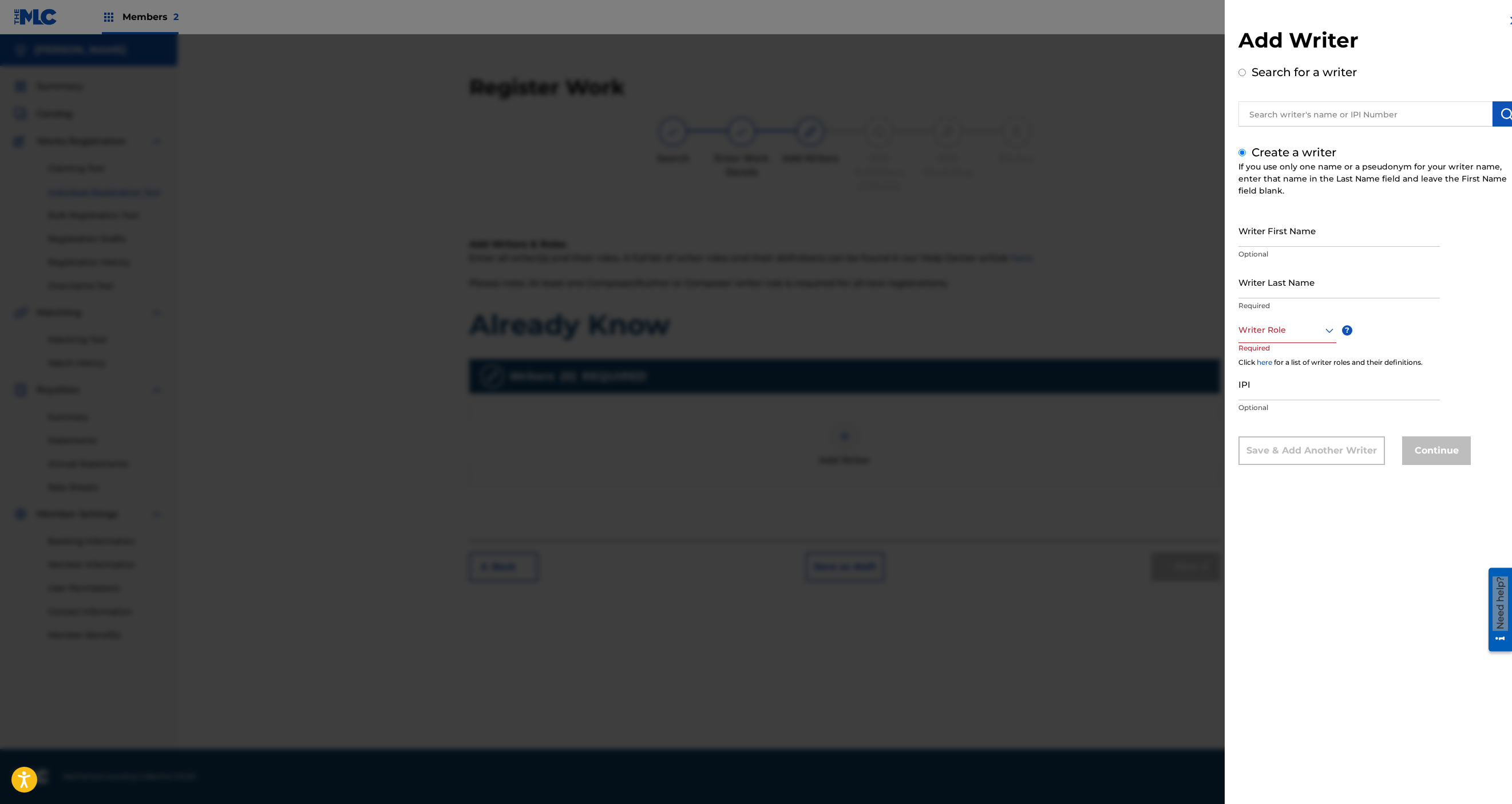 click on "IPI" at bounding box center (1339, 384) 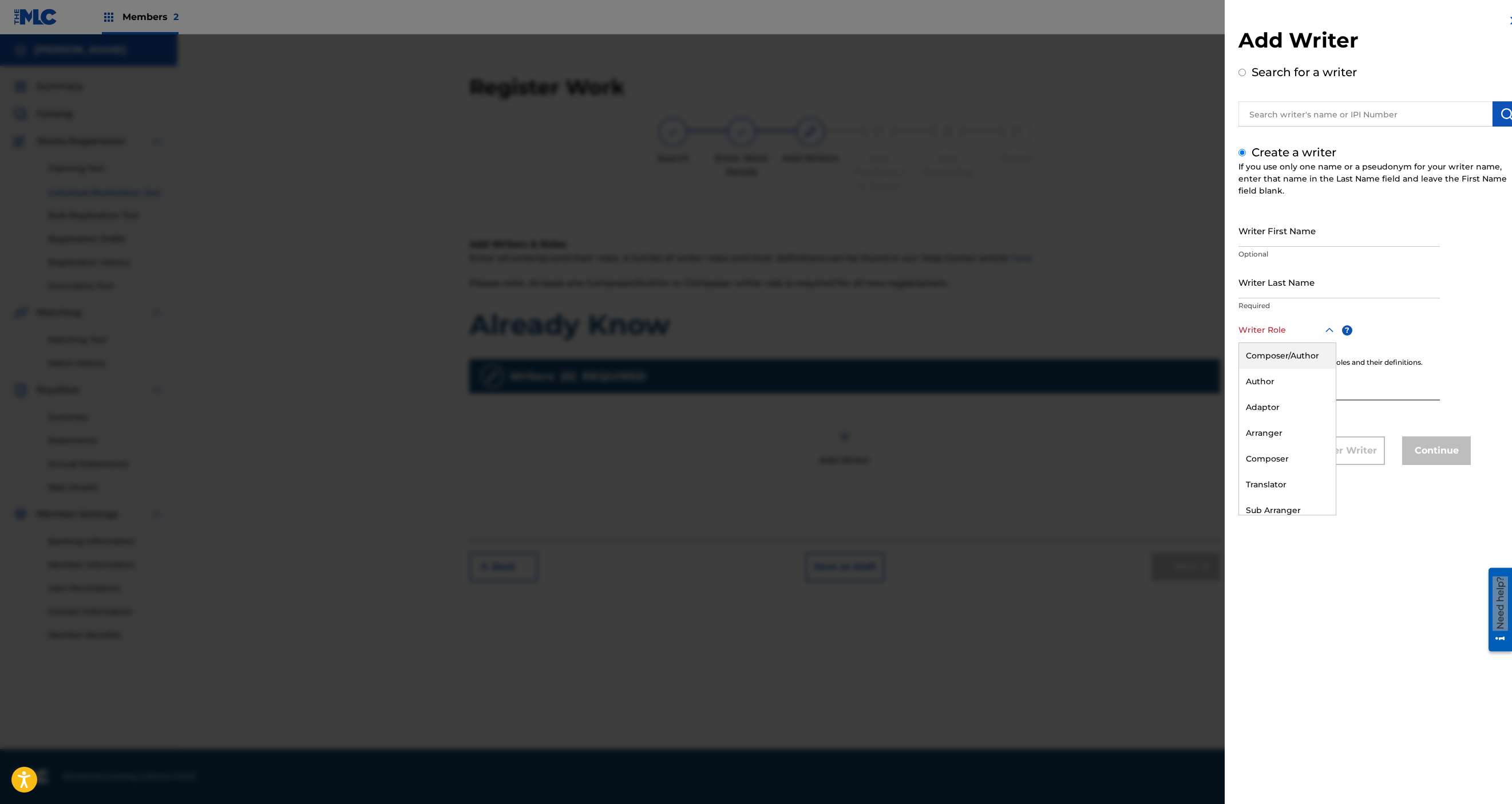 click at bounding box center [1287, 330] 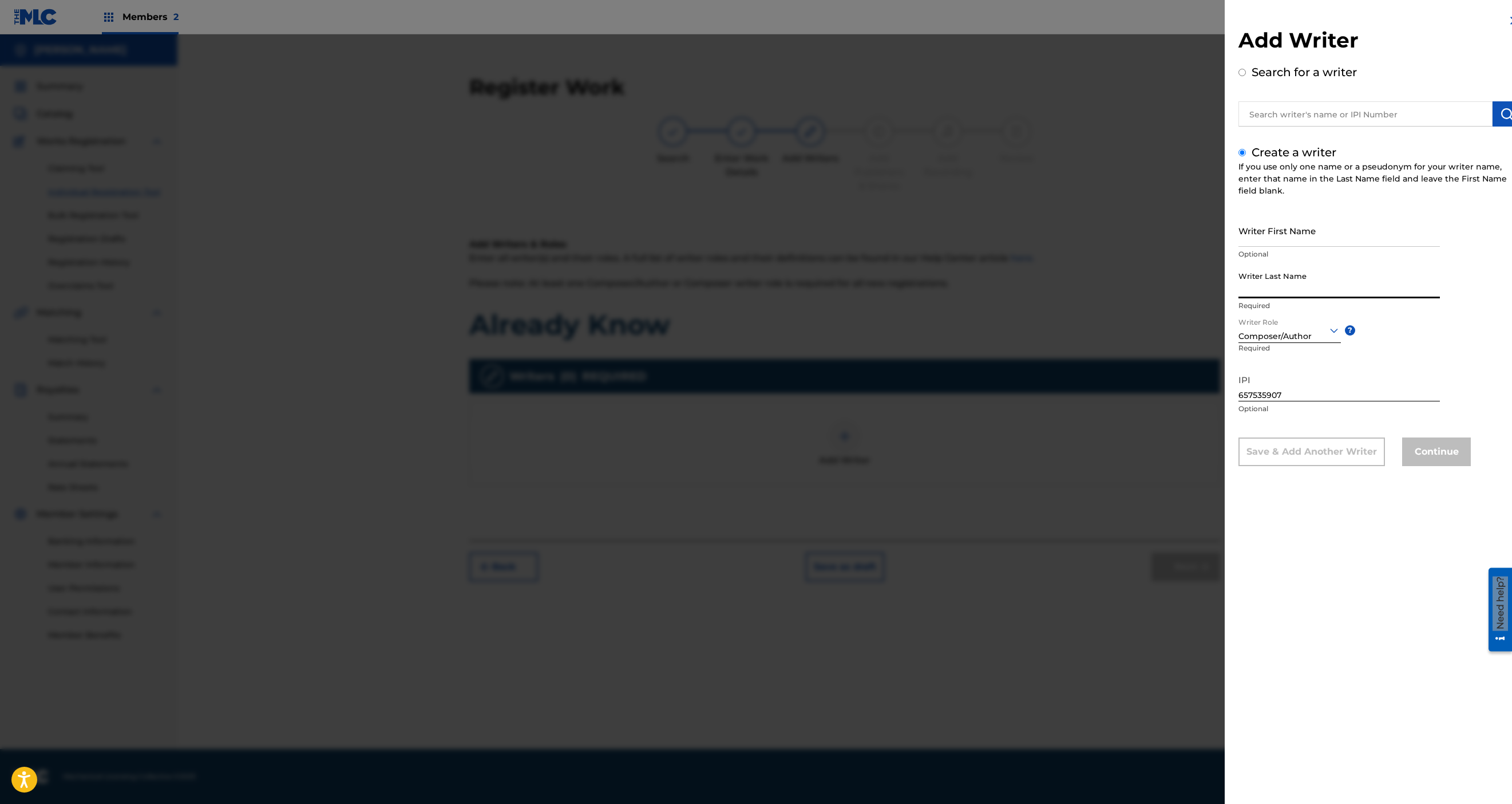 click on "Writer Last Name" at bounding box center (1339, 282) 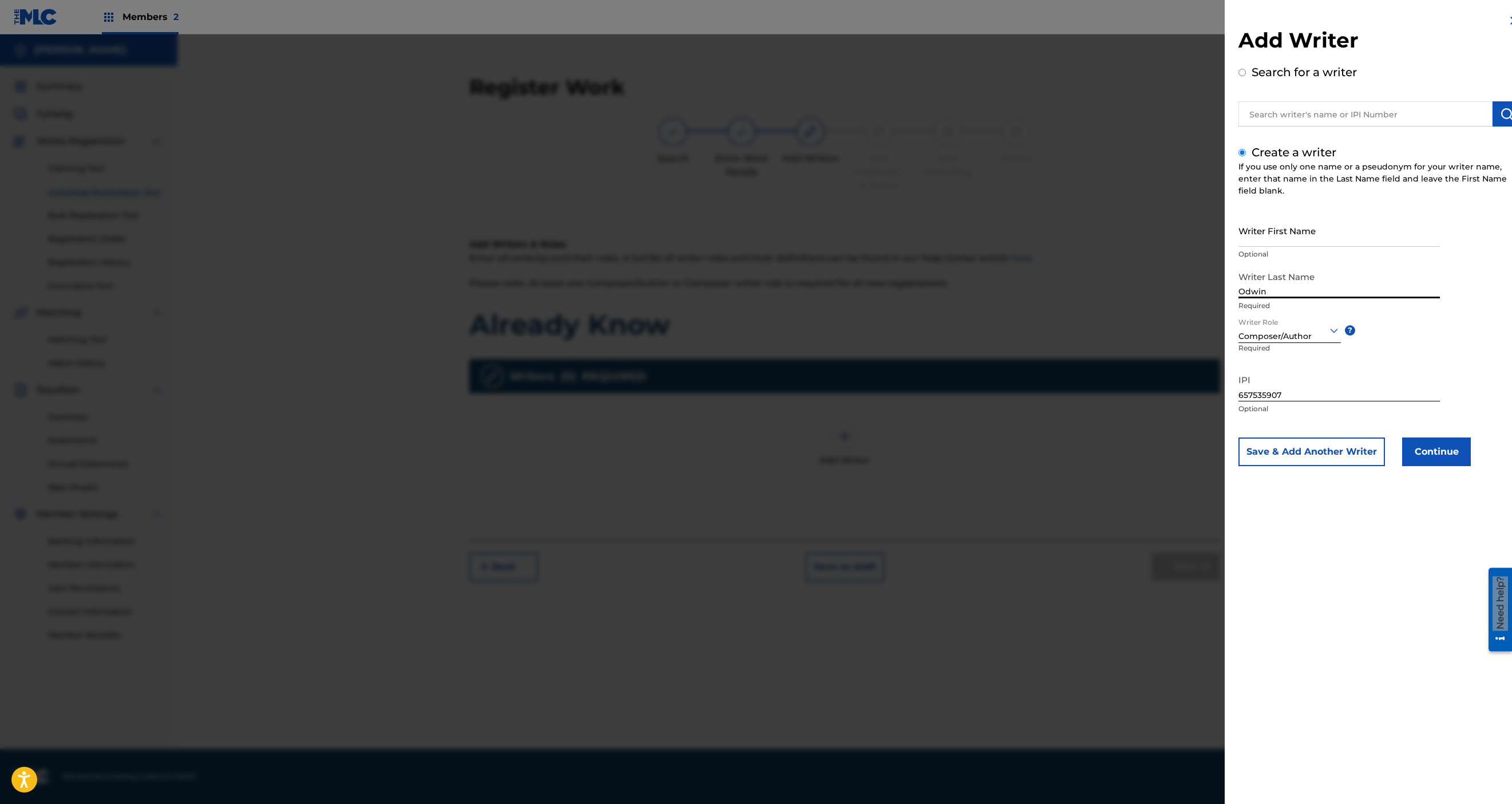 click on "Writer First Name" at bounding box center [1339, 230] 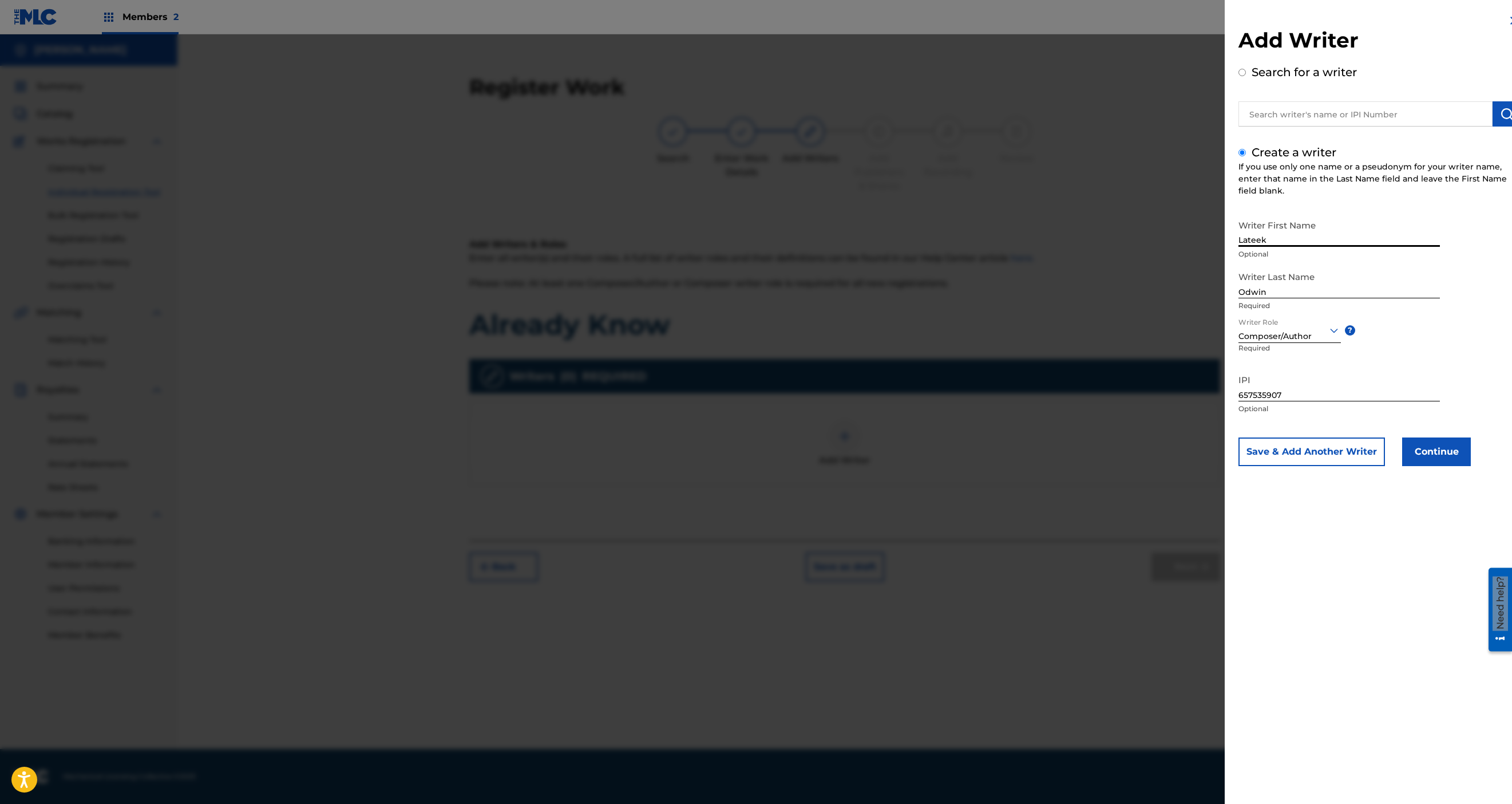click on "Writer First Name   Lateek Optional Writer Last Name   Odwin Required Writer Role Composer/Author ? Required IPI   657535907 Optional Save & Add Another Writer Continue" at bounding box center [1380, 340] 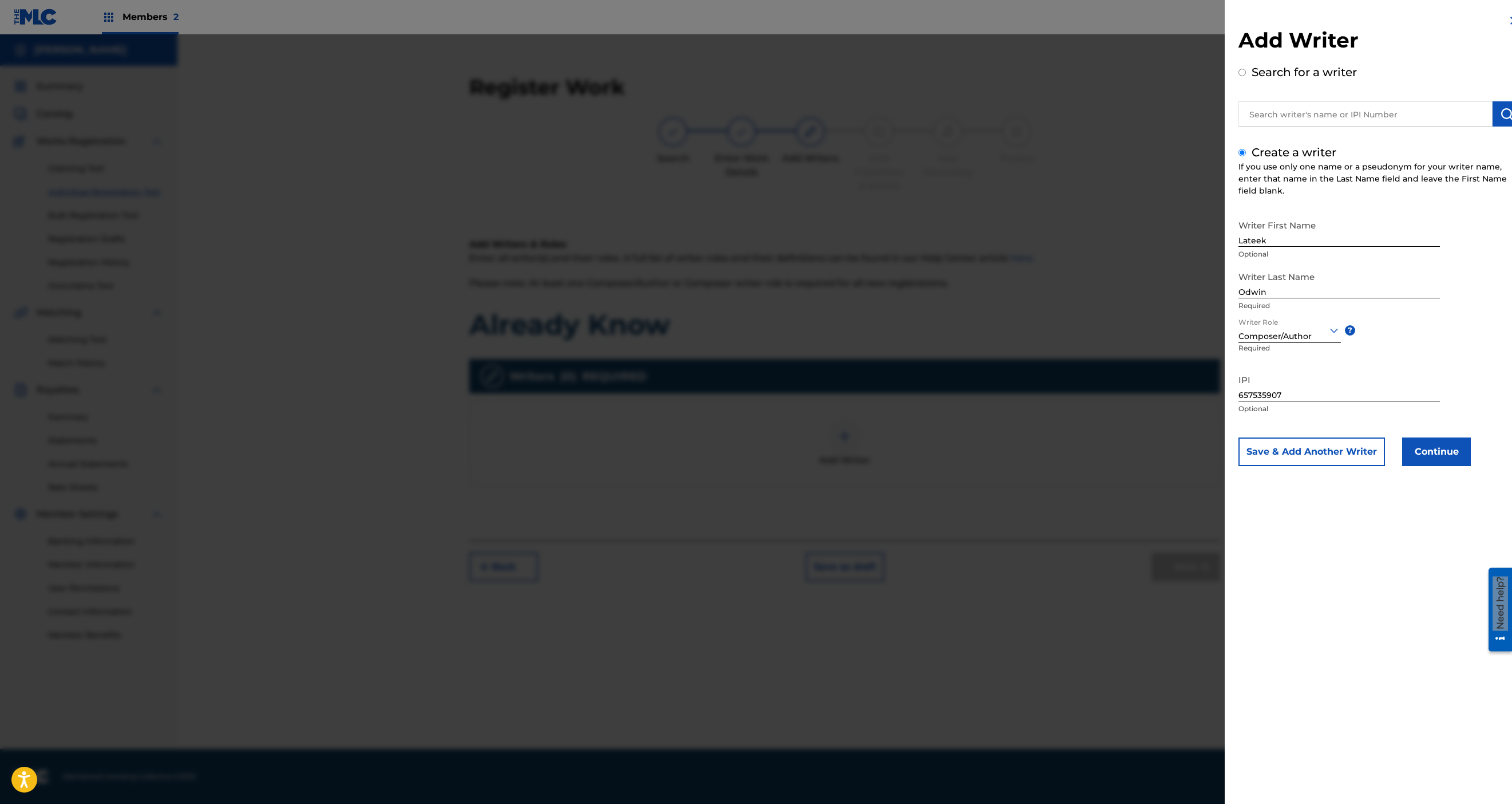 click on "Continue" at bounding box center [1436, 452] 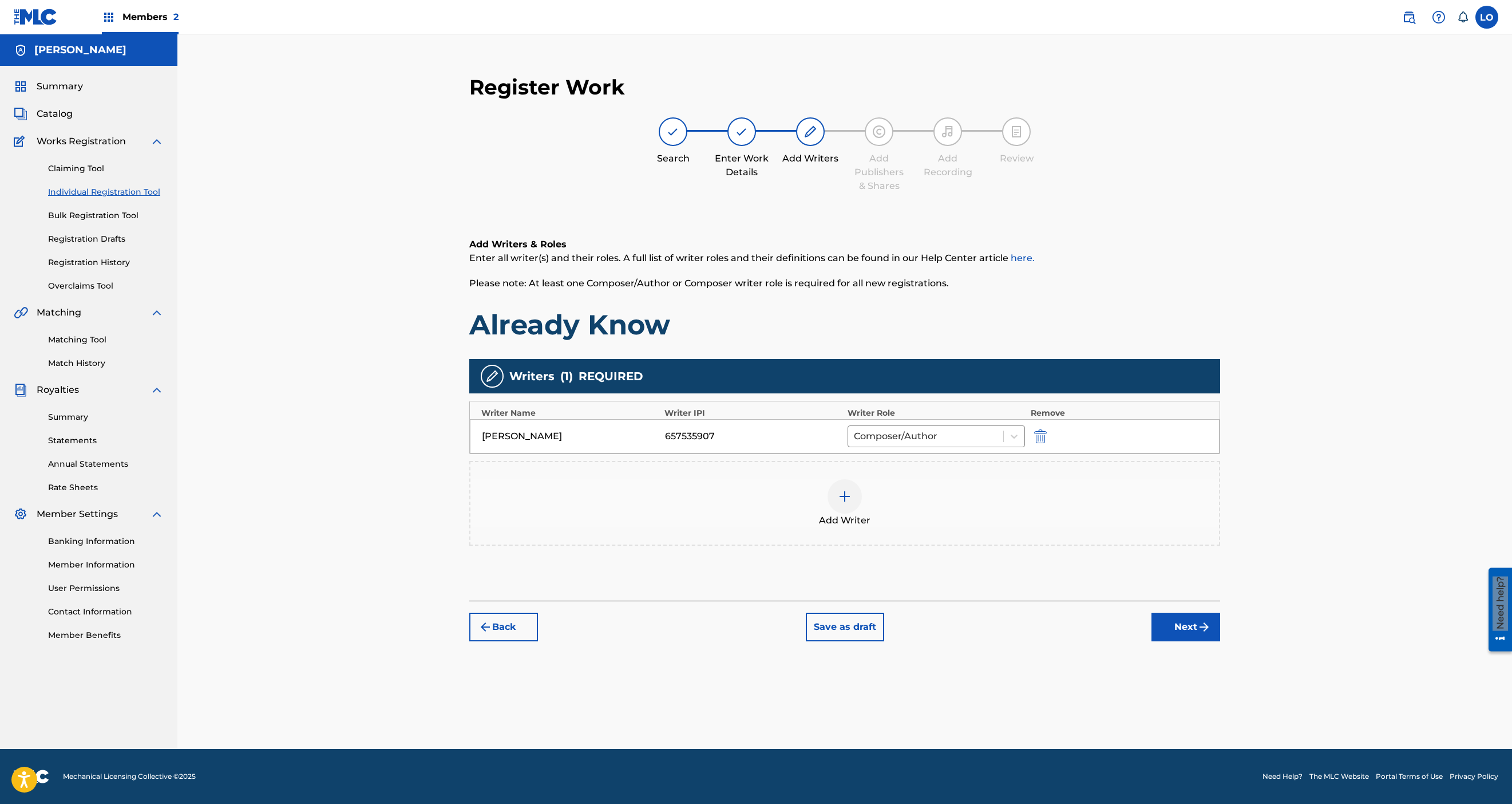 click on "Next" at bounding box center [1186, 627] 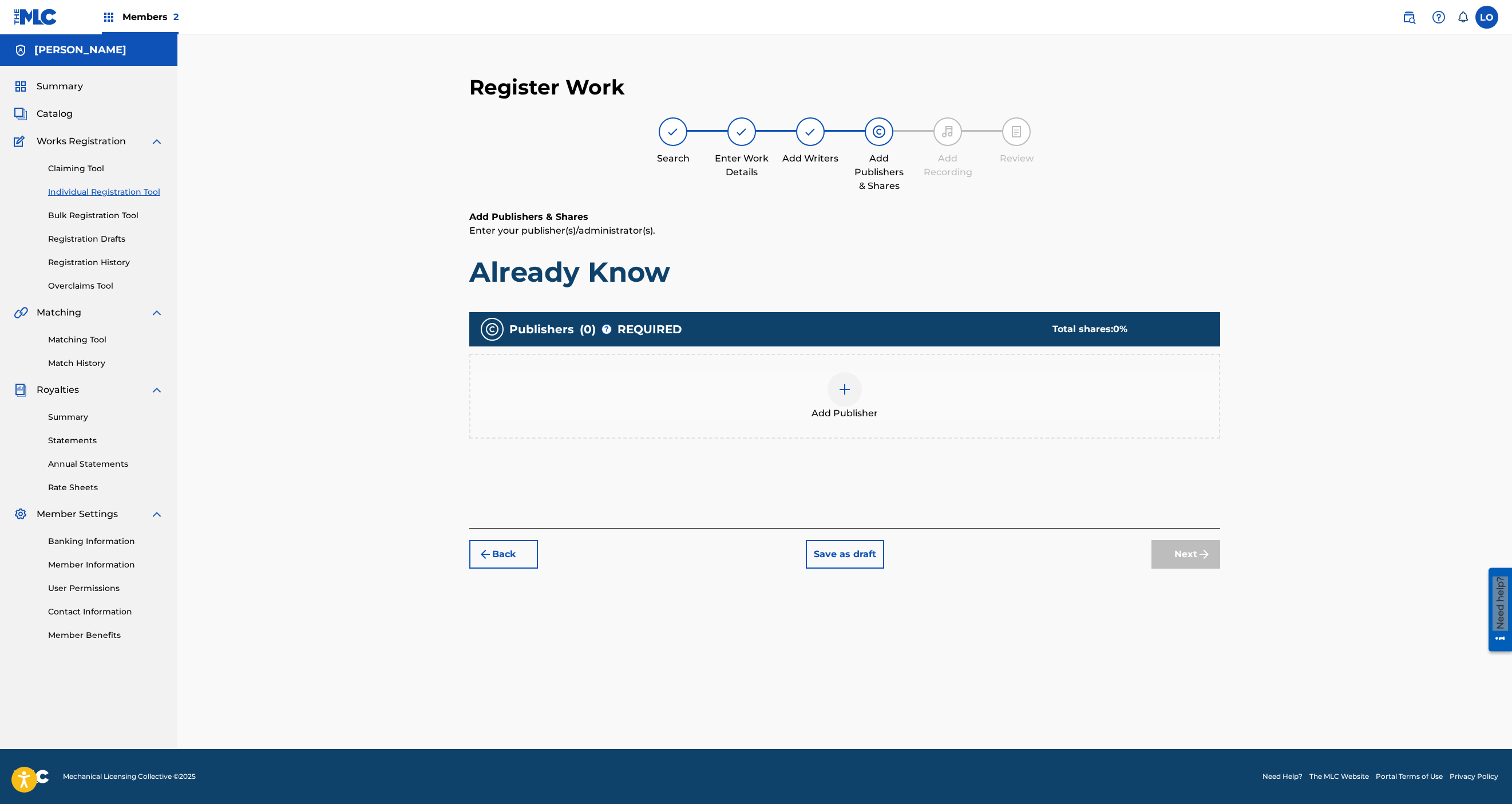 scroll, scrollTop: 52, scrollLeft: 0, axis: vertical 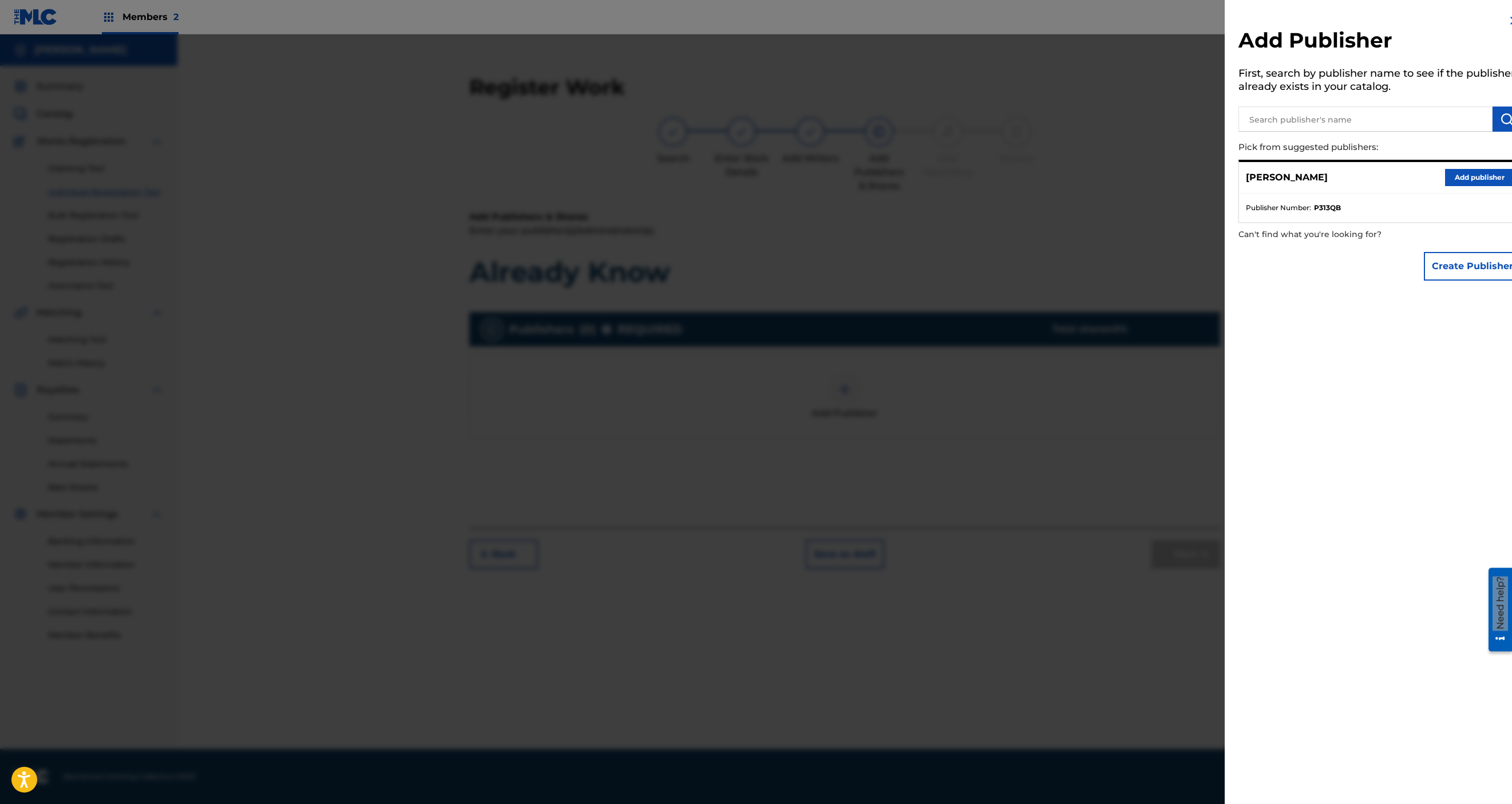 click at bounding box center [1365, 119] 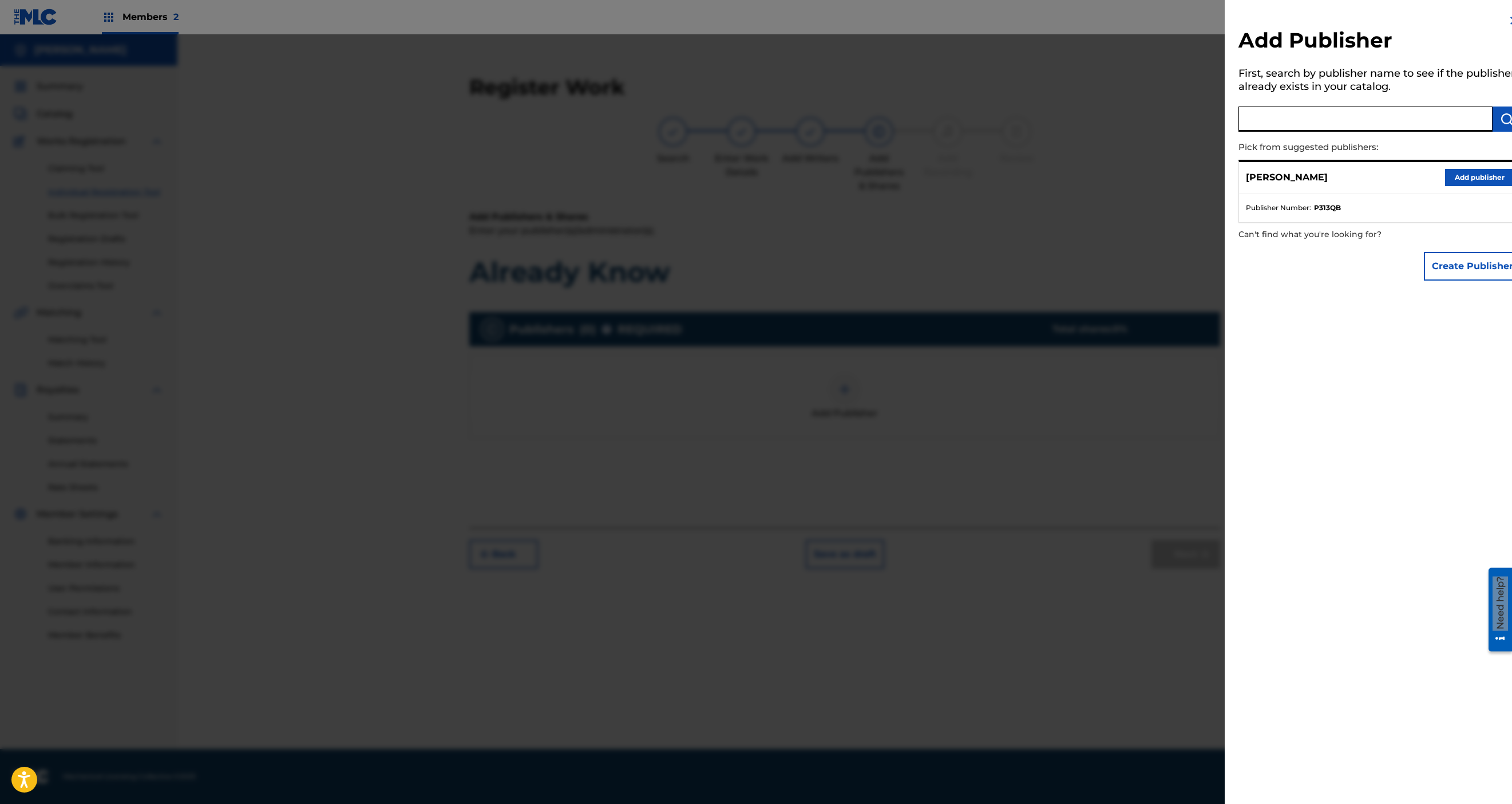 click on "Create Publisher" at bounding box center [1473, 266] 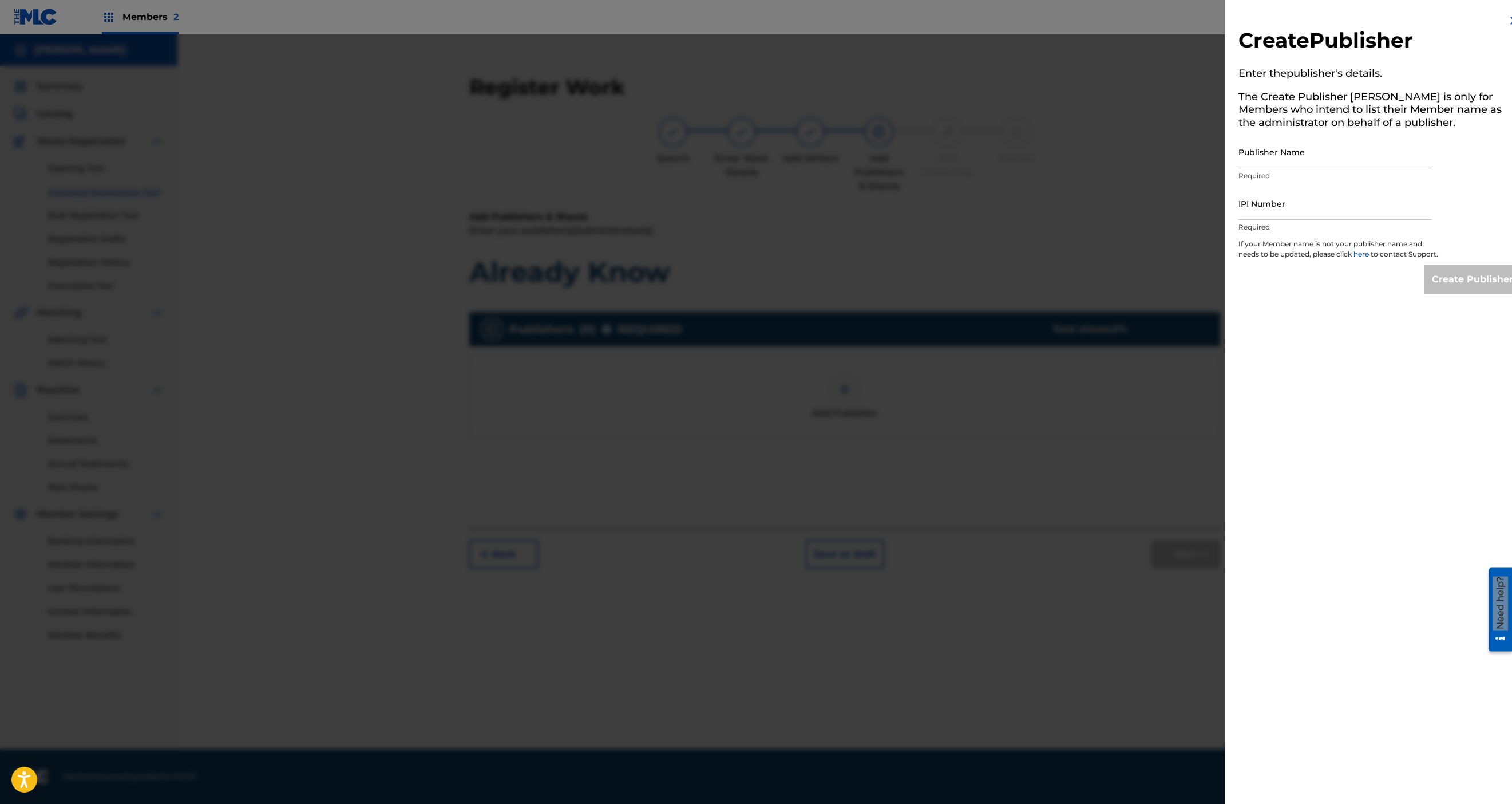click on "IPI Number" at bounding box center [1335, 203] 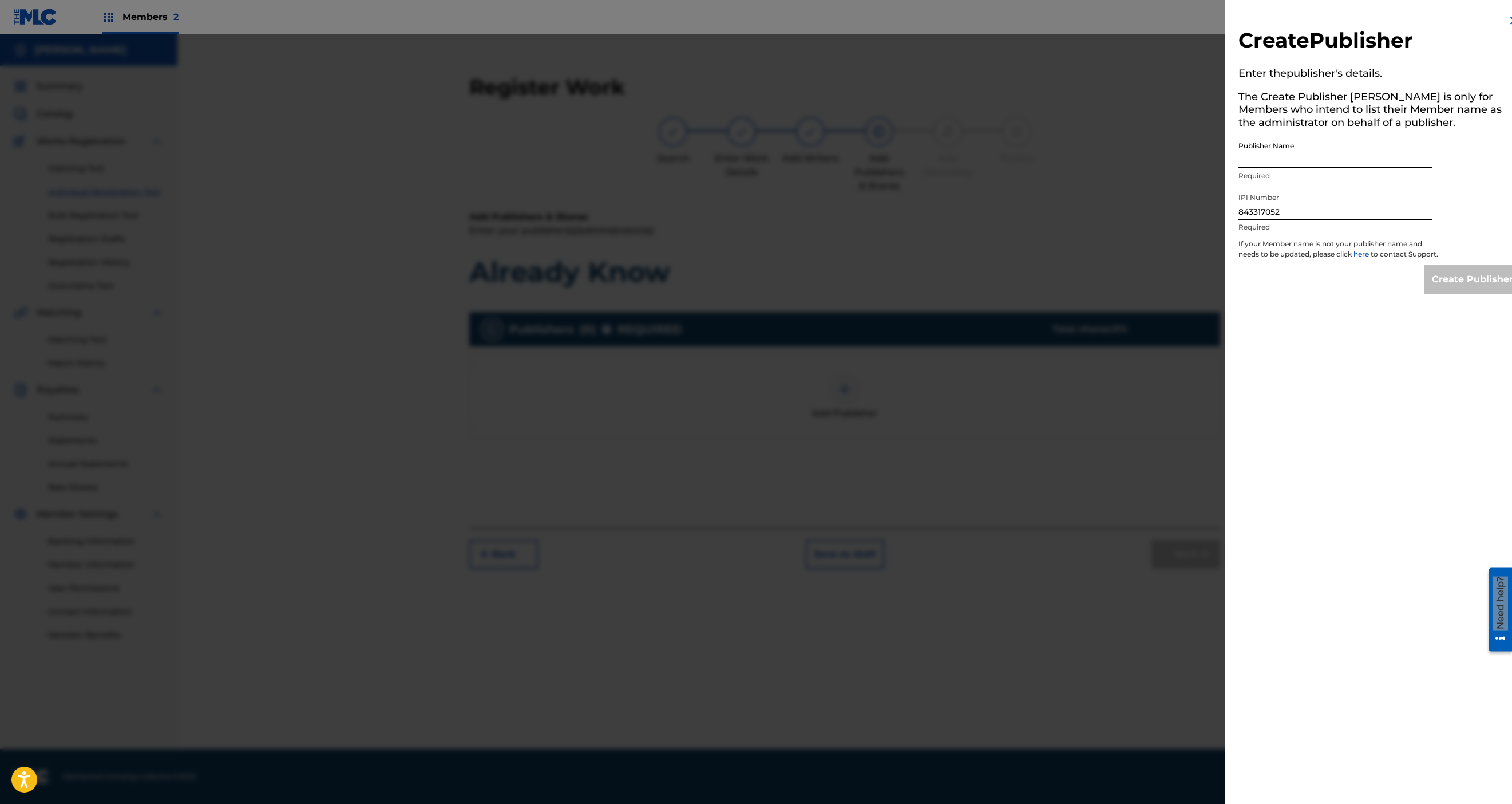 click on "Publisher Name" at bounding box center (1335, 152) 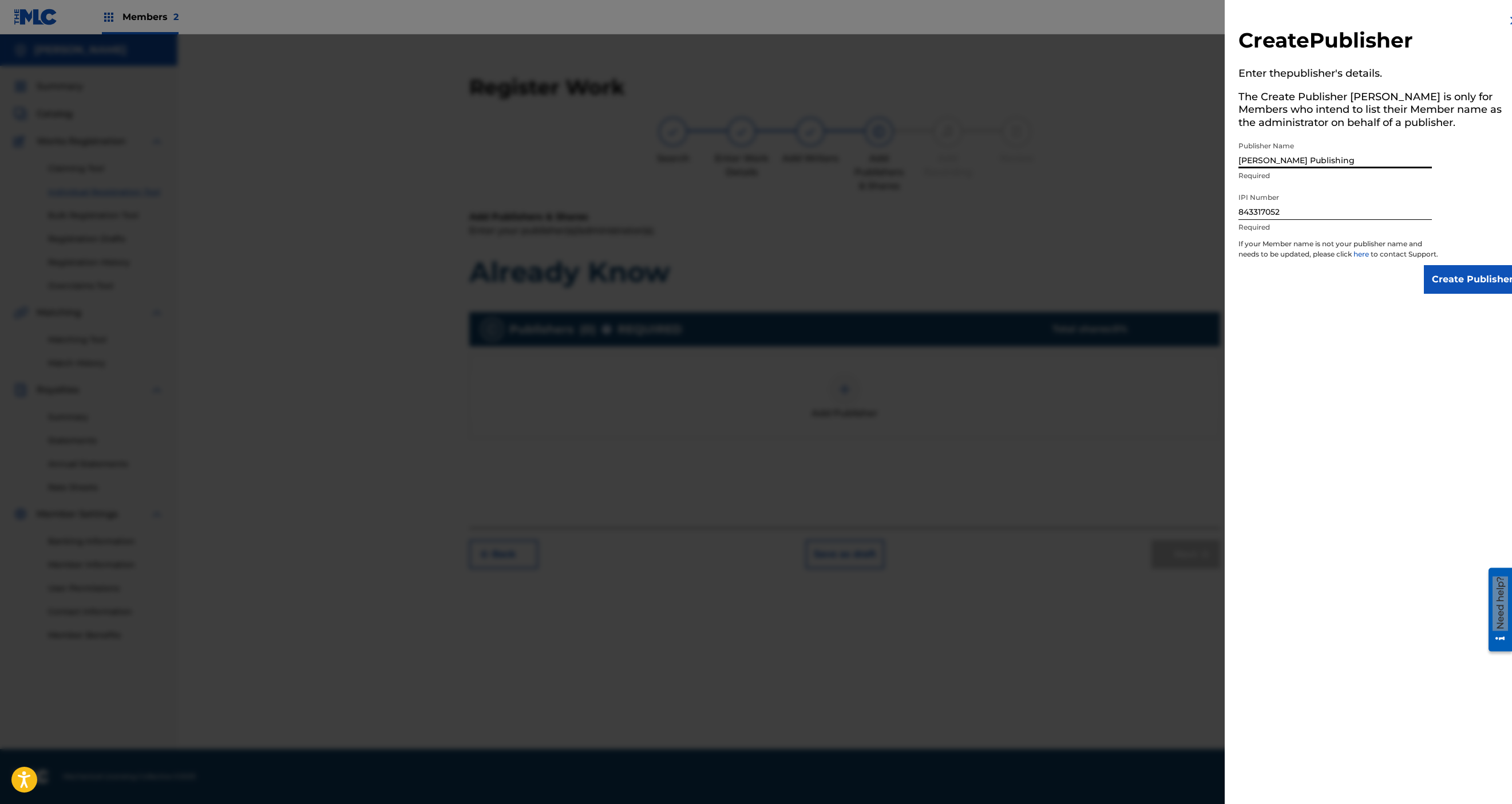 click on "Create Publisher" at bounding box center (1473, 279) 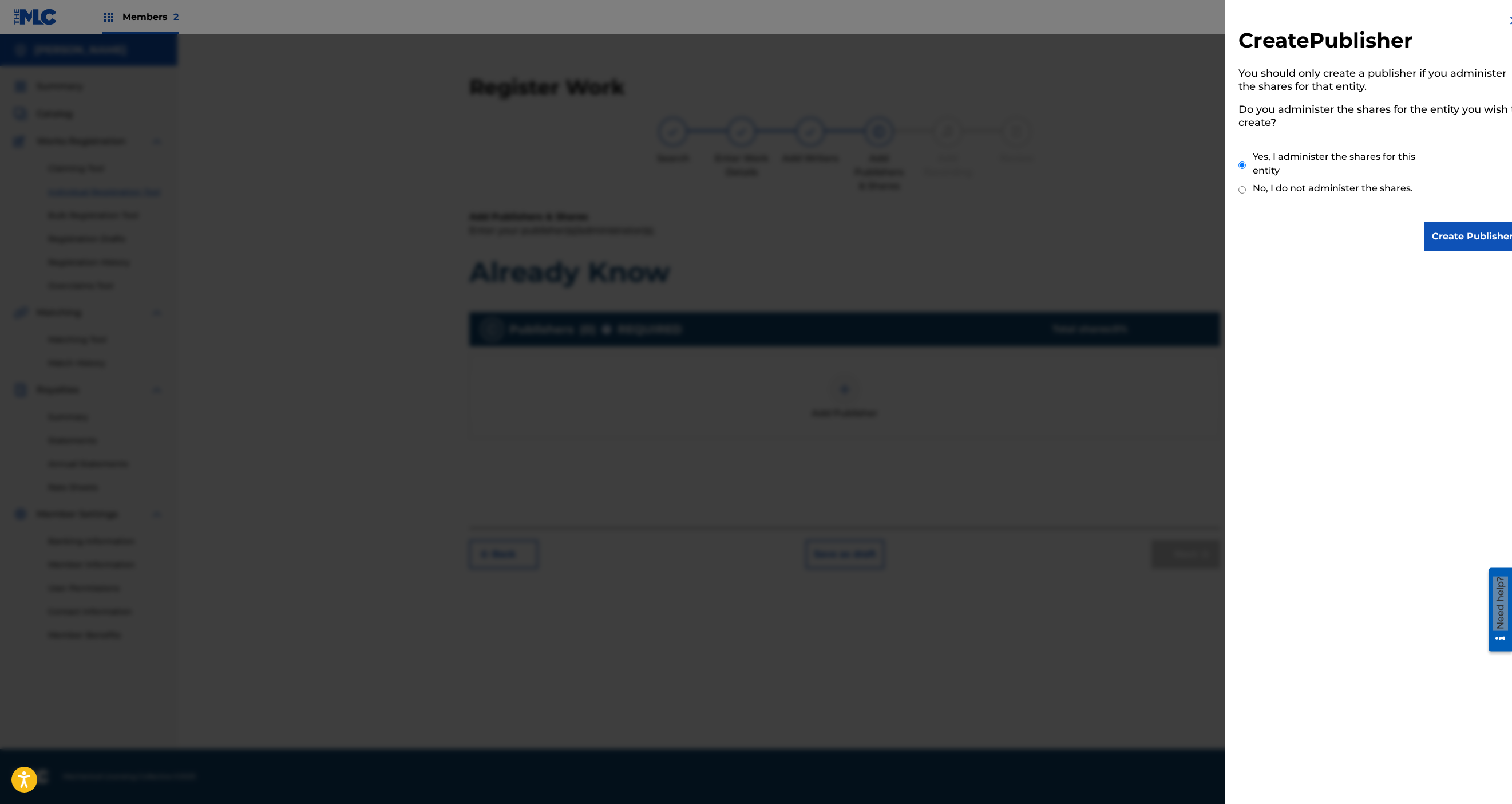 click on "Create Publisher" at bounding box center (1473, 237) 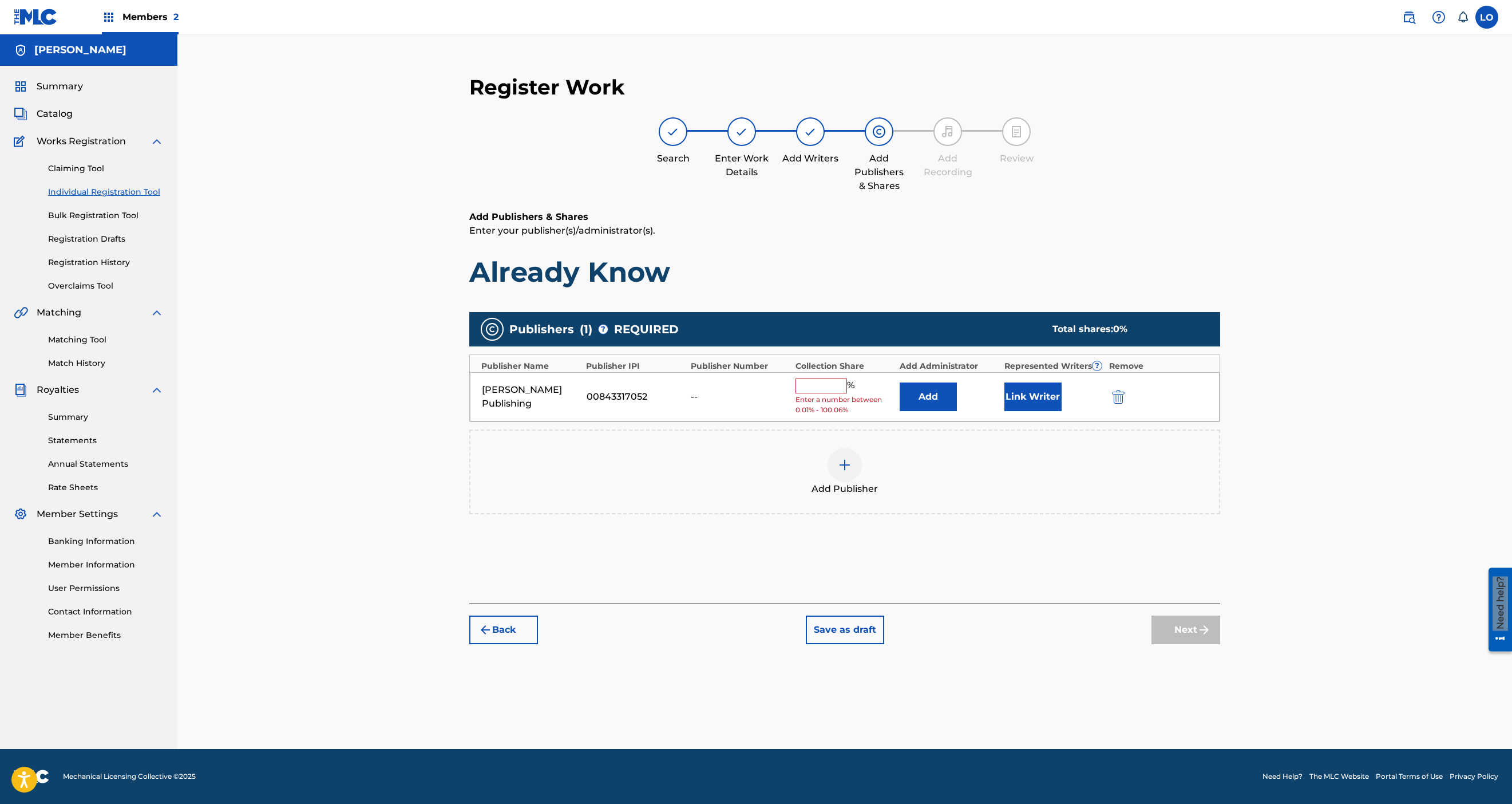 click at bounding box center (821, 386) 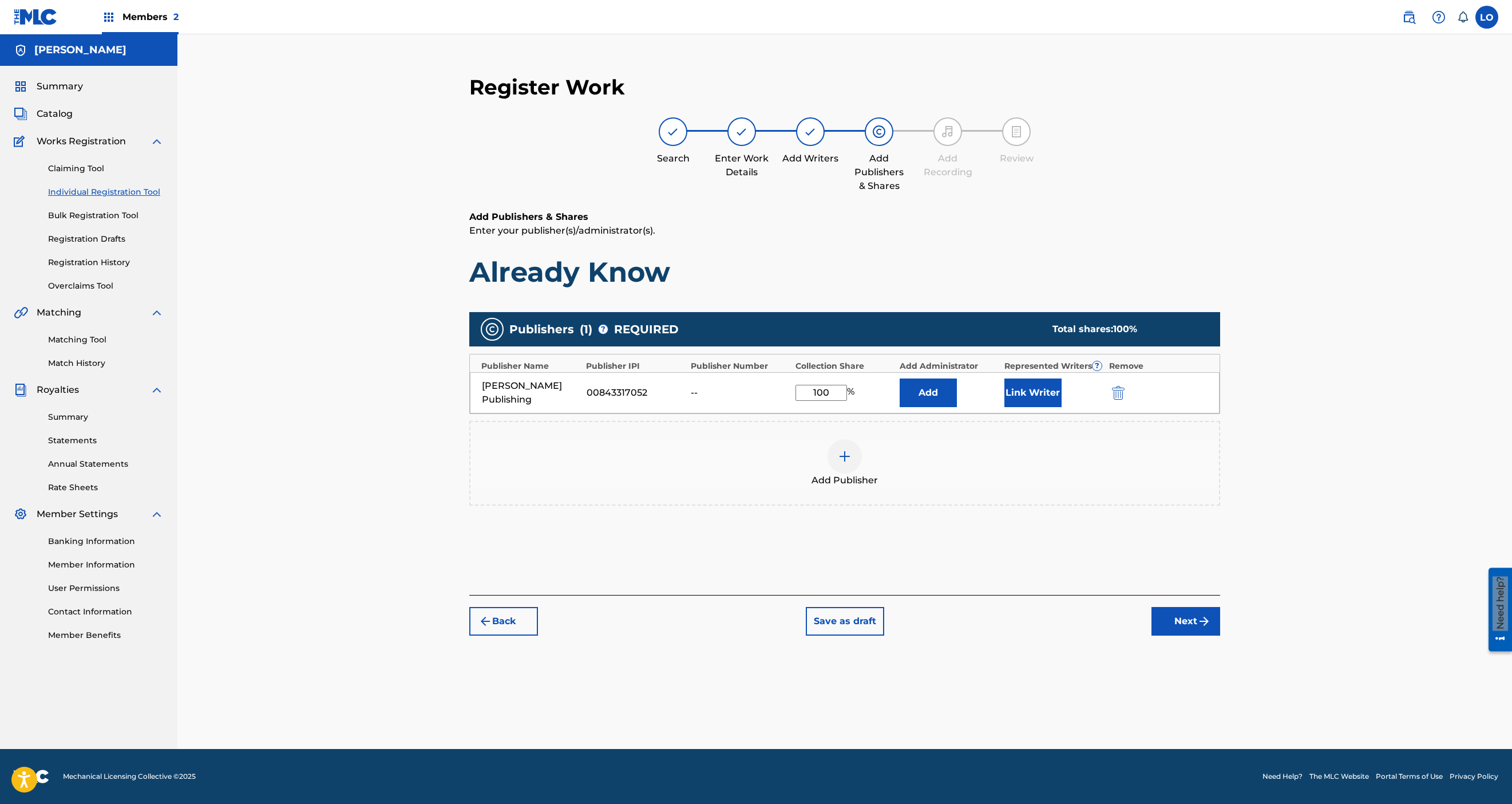 click on "Link Writer" at bounding box center [1033, 393] 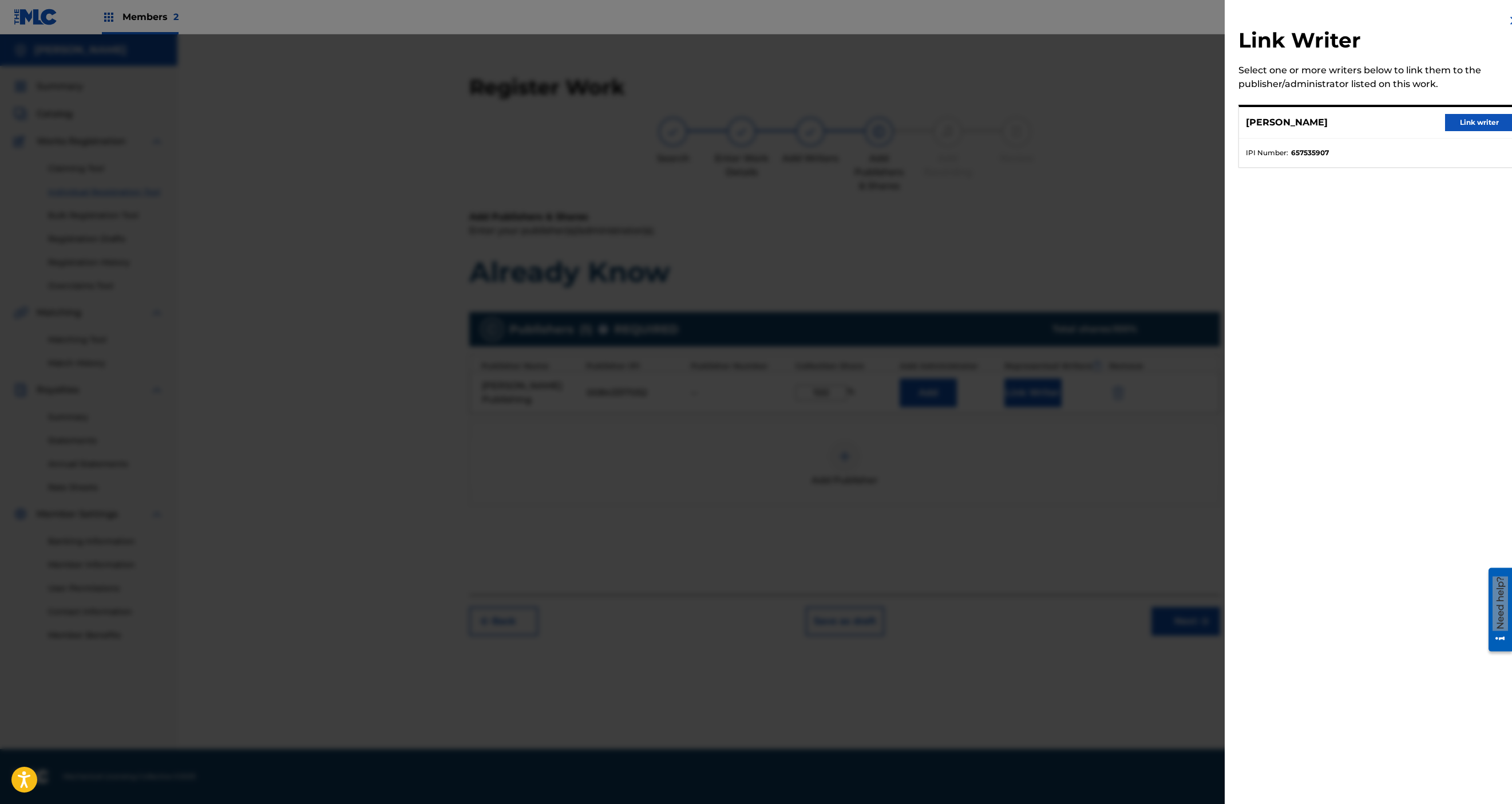 click on "Link writer" at bounding box center [1479, 123] 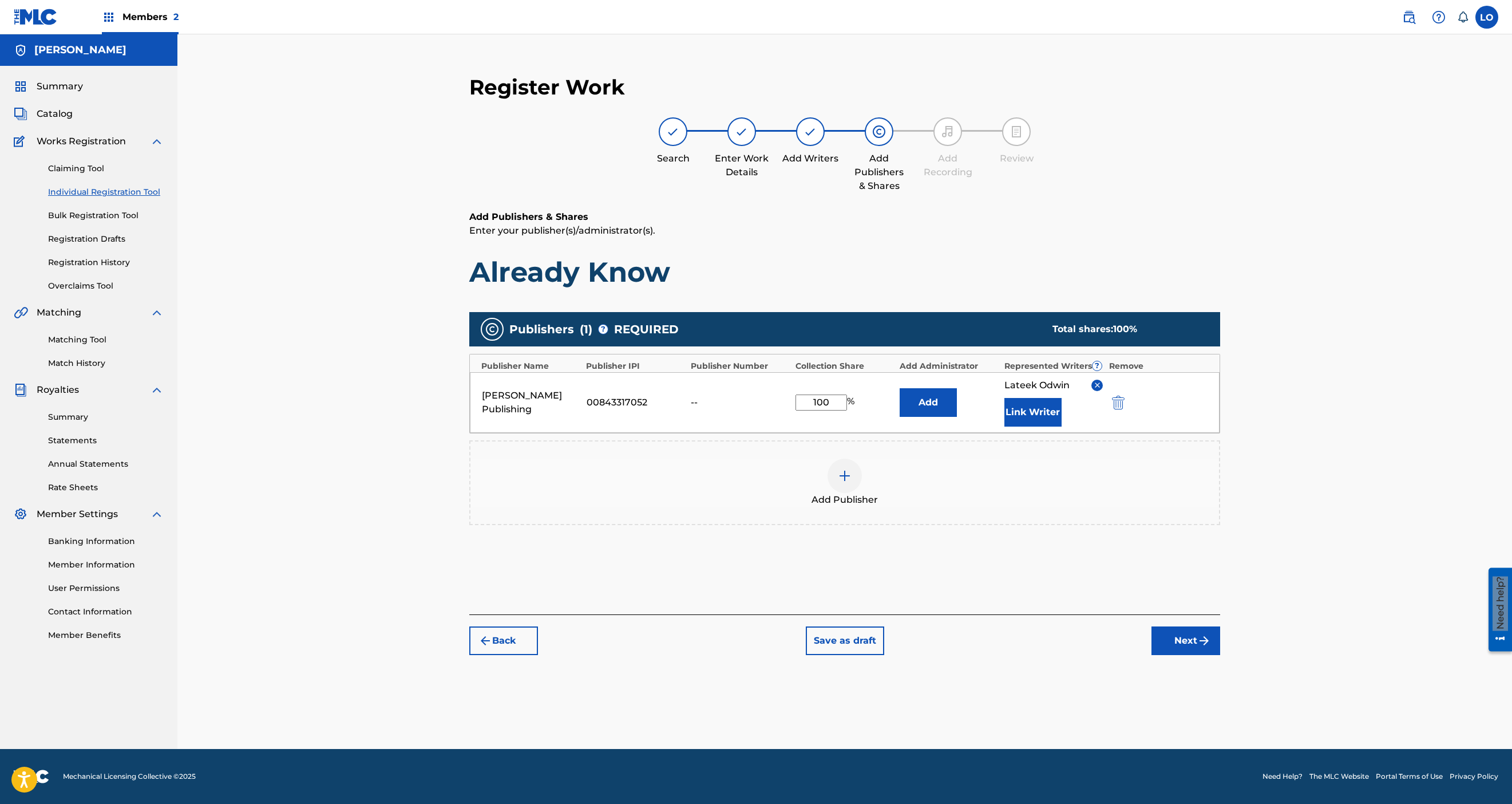 click at bounding box center (845, 476) 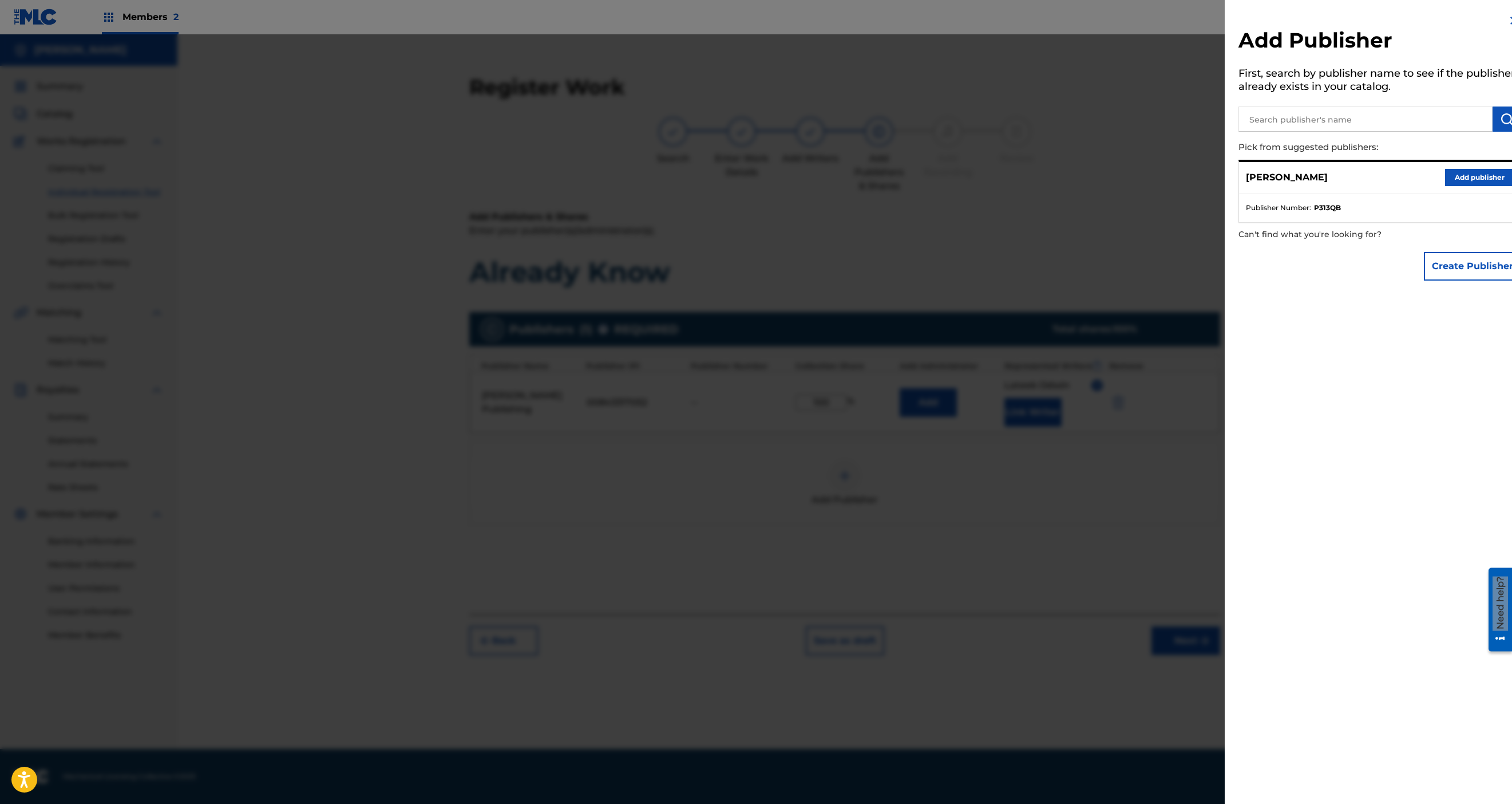 click on "Add publisher" at bounding box center [1479, 178] 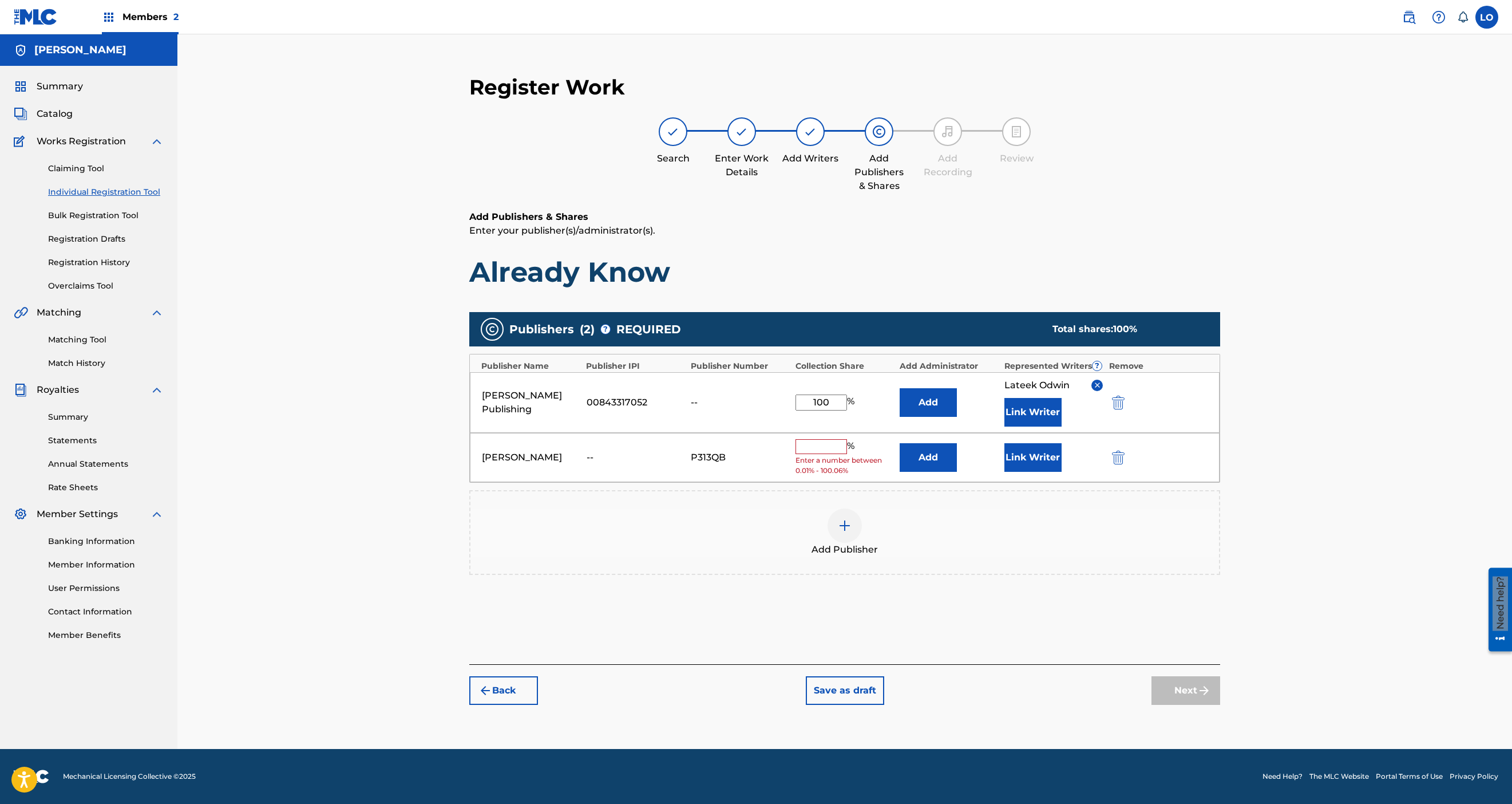 click at bounding box center (821, 447) 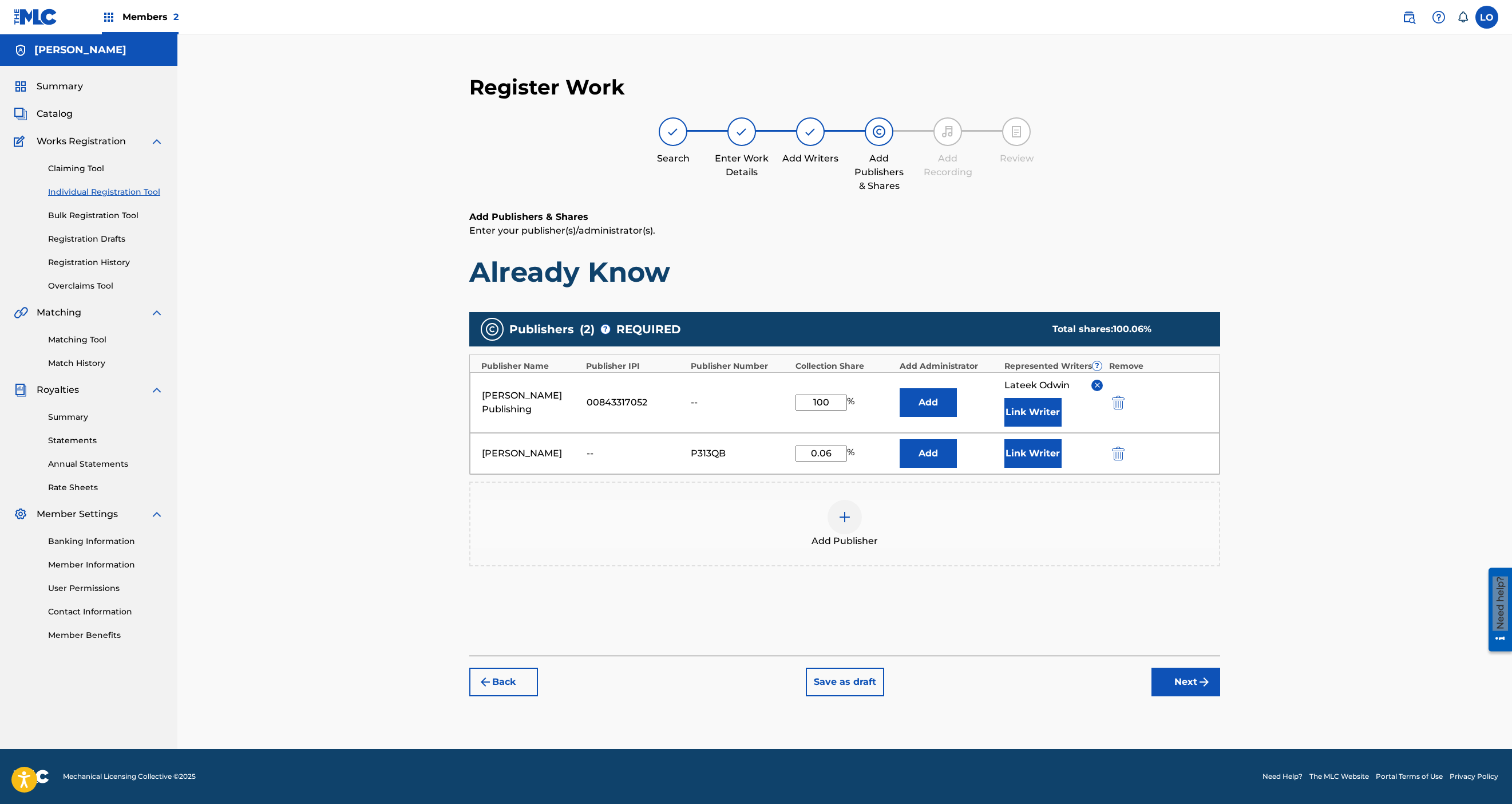 click on "Add Publisher" at bounding box center (845, 524) 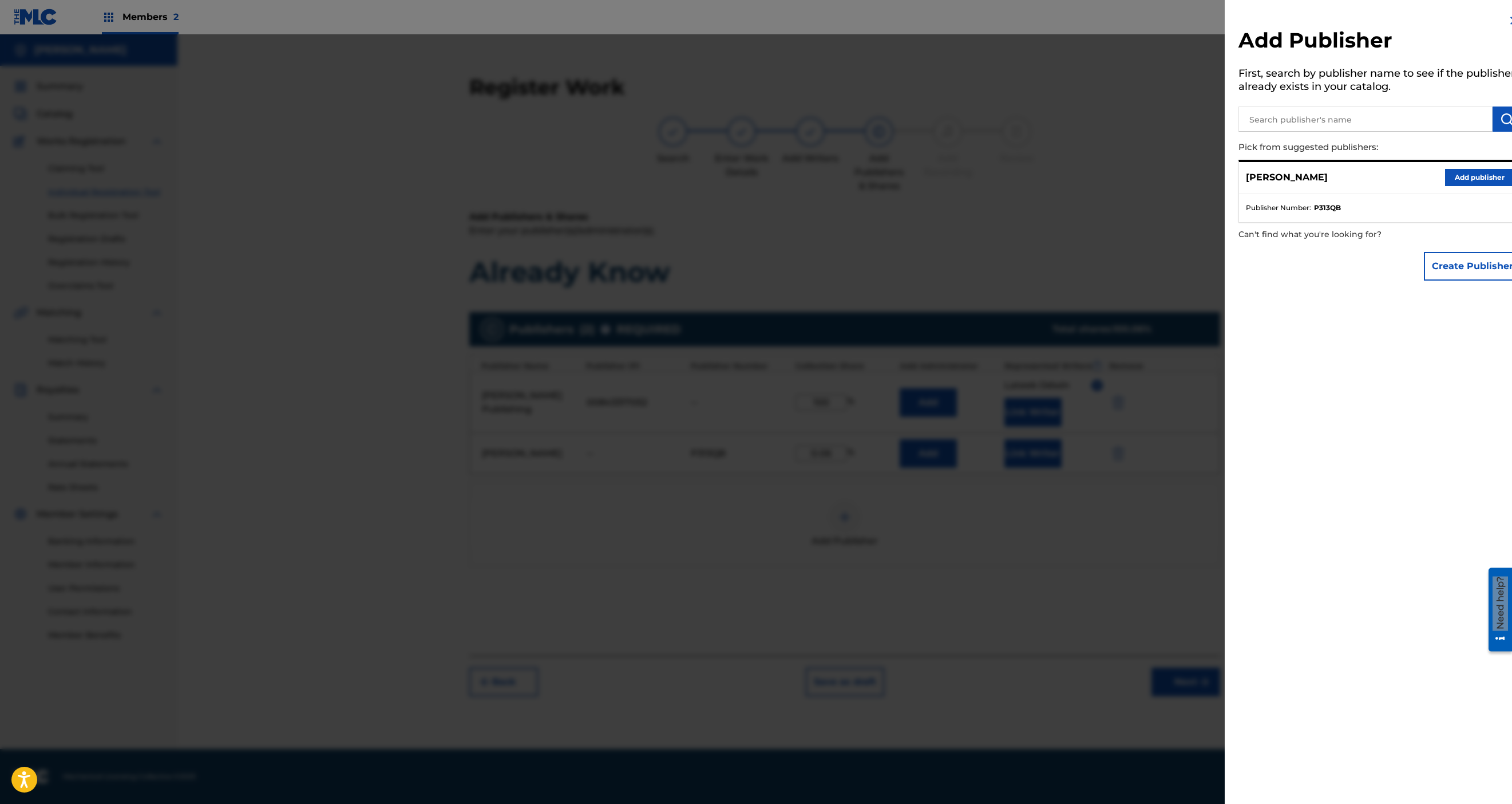 click at bounding box center [756, 436] 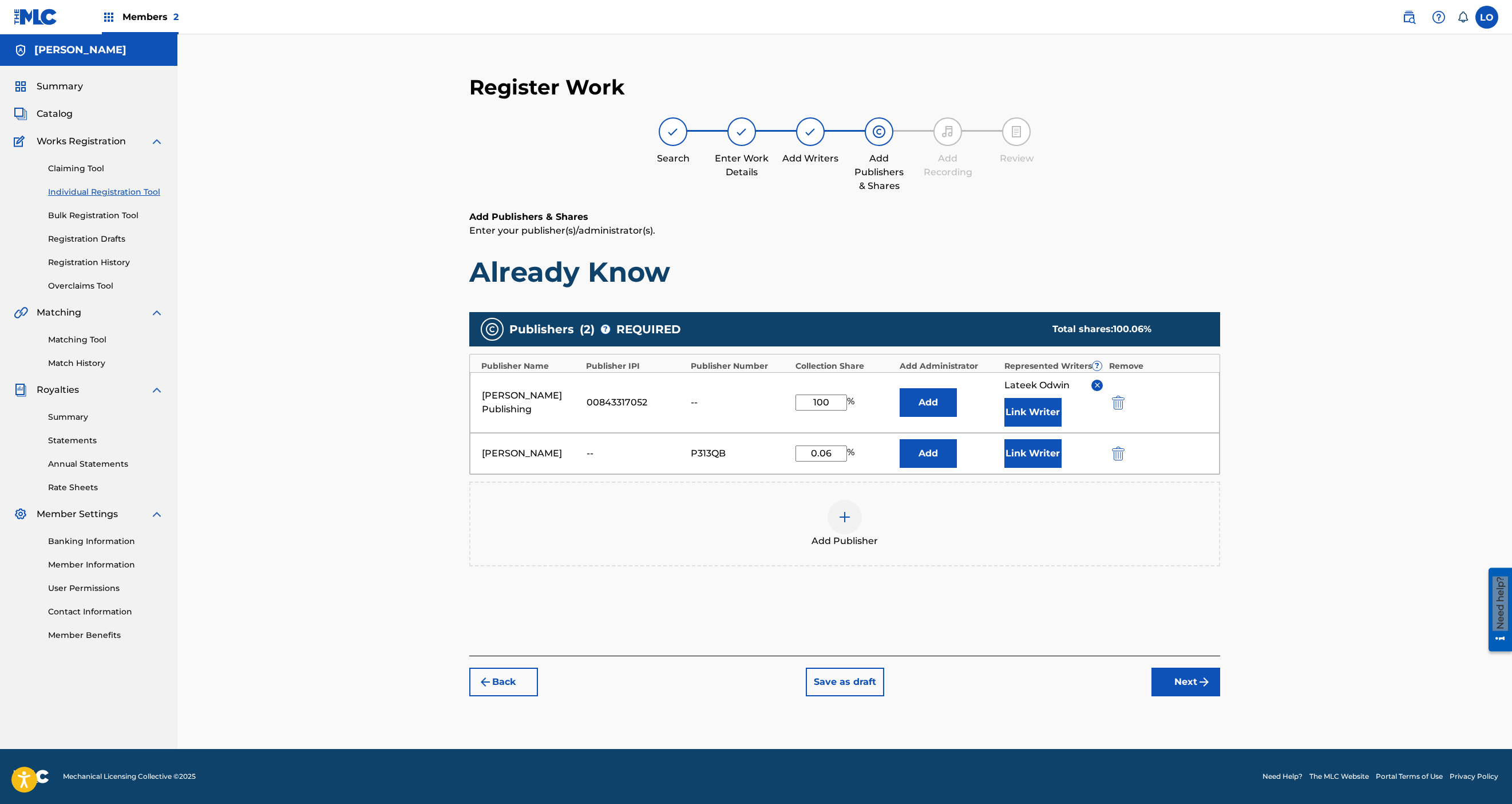 scroll, scrollTop: 429, scrollLeft: 0, axis: vertical 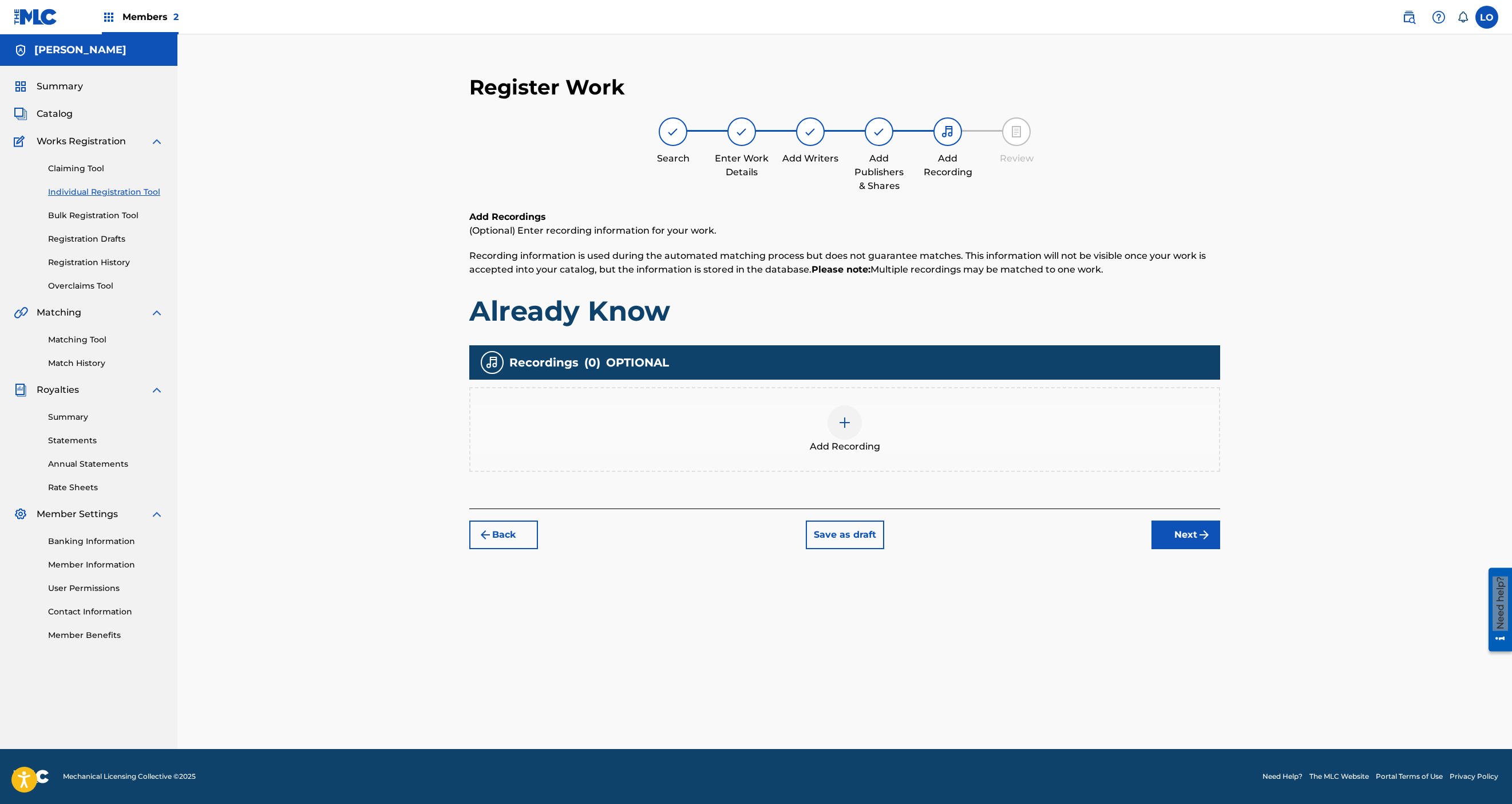 click at bounding box center [845, 423] 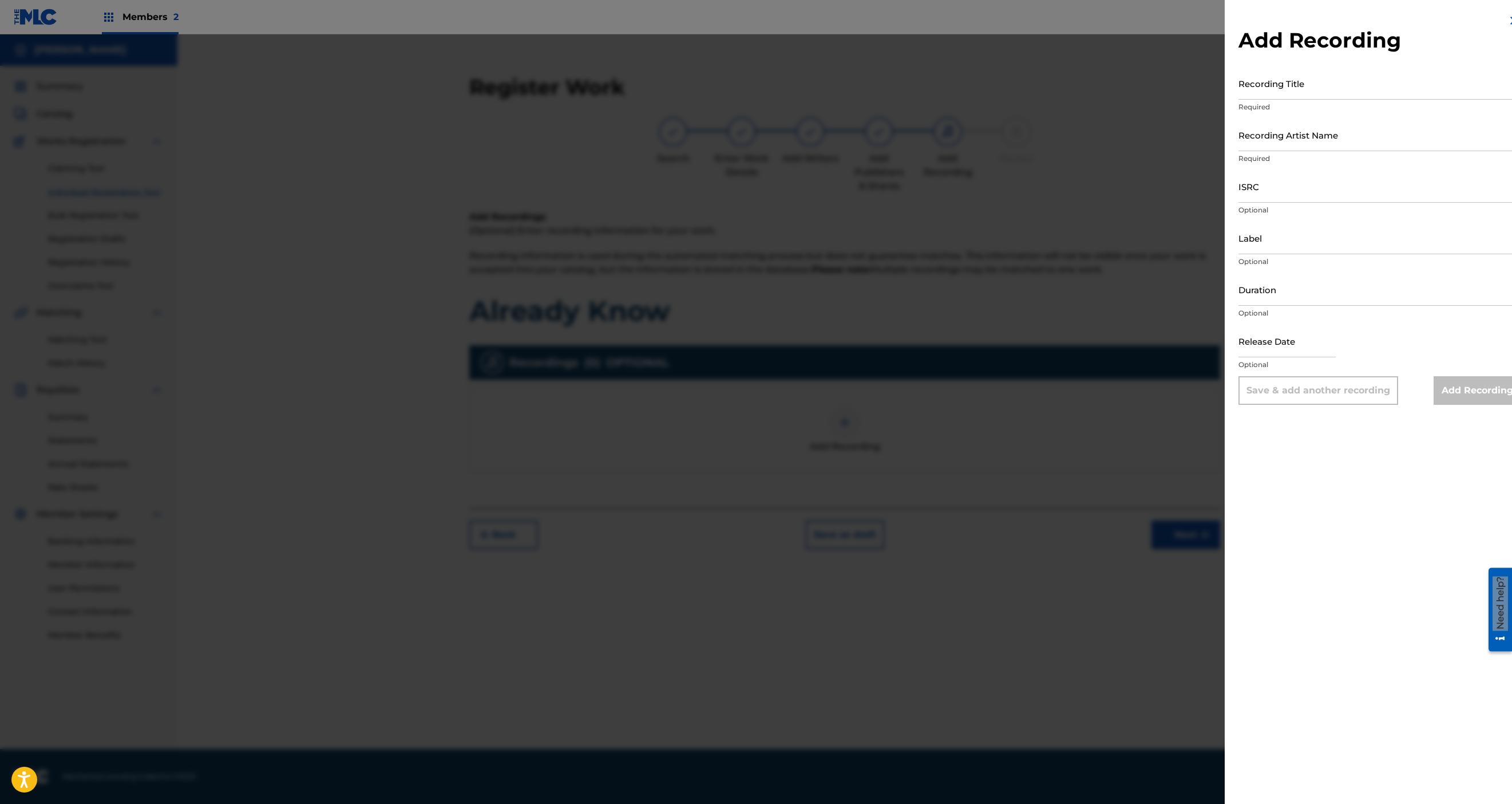 click on "Recording Title" at bounding box center [1380, 83] 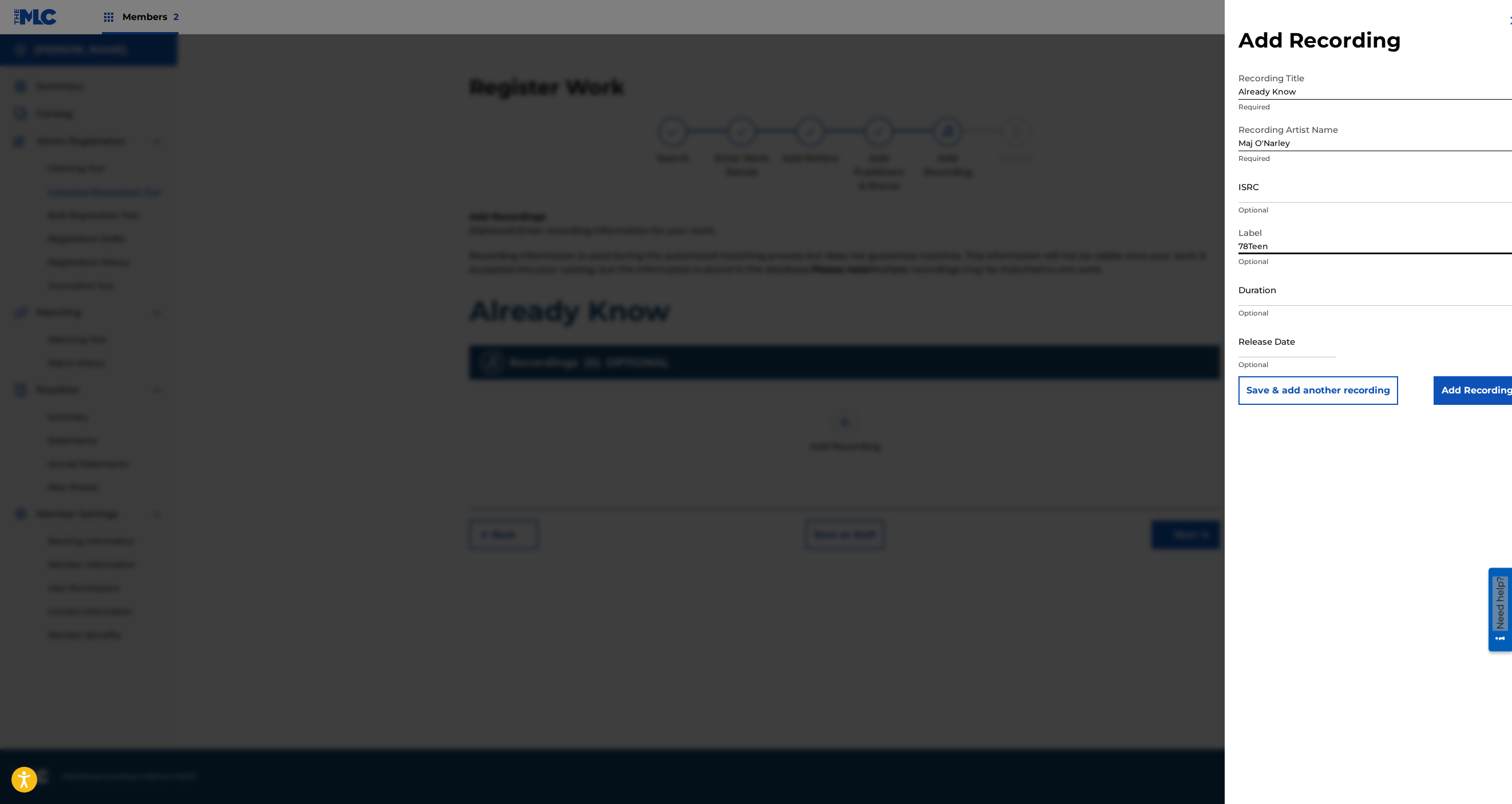 click on "Duration" at bounding box center [1380, 289] 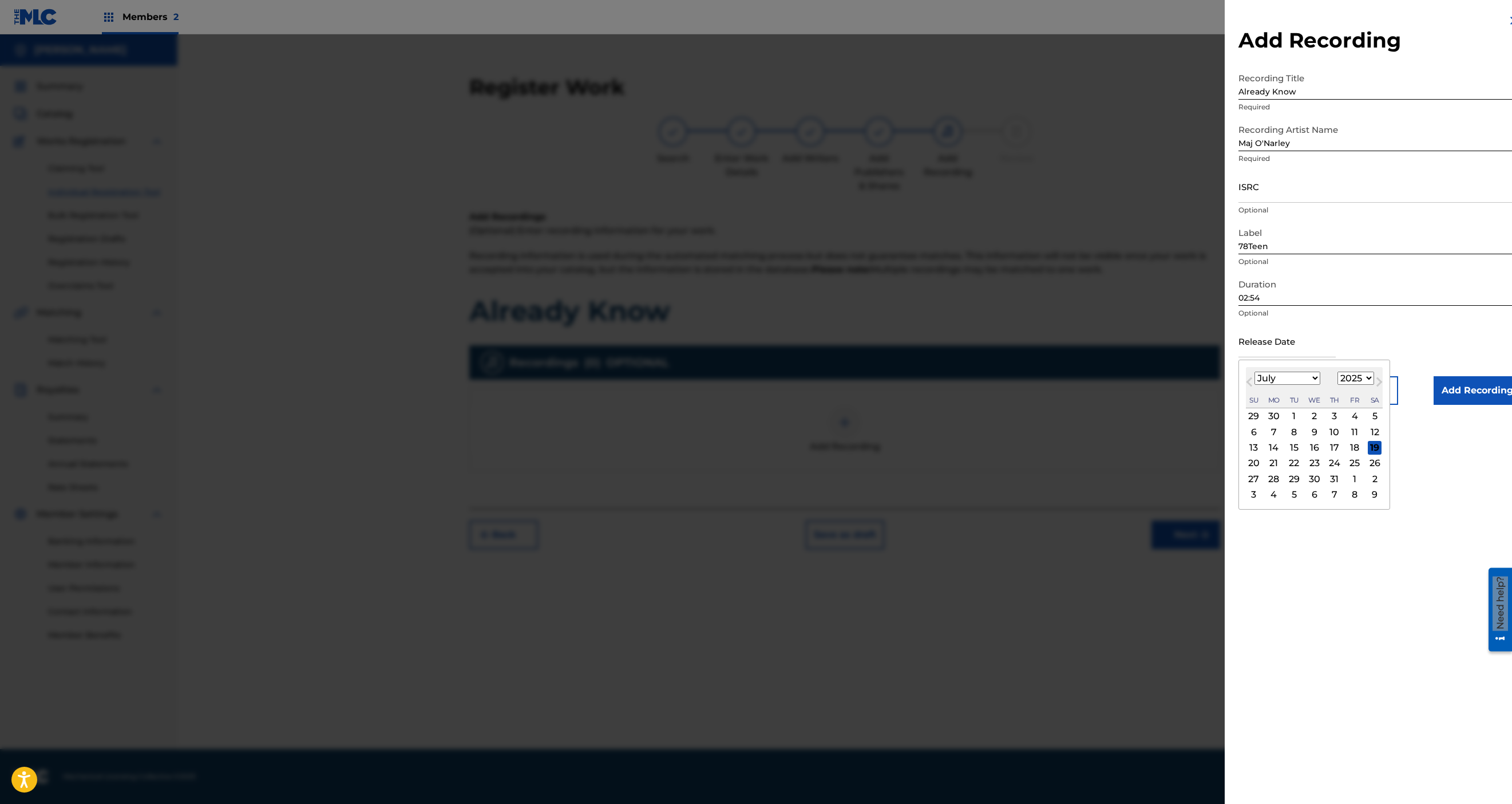 click at bounding box center [1287, 341] 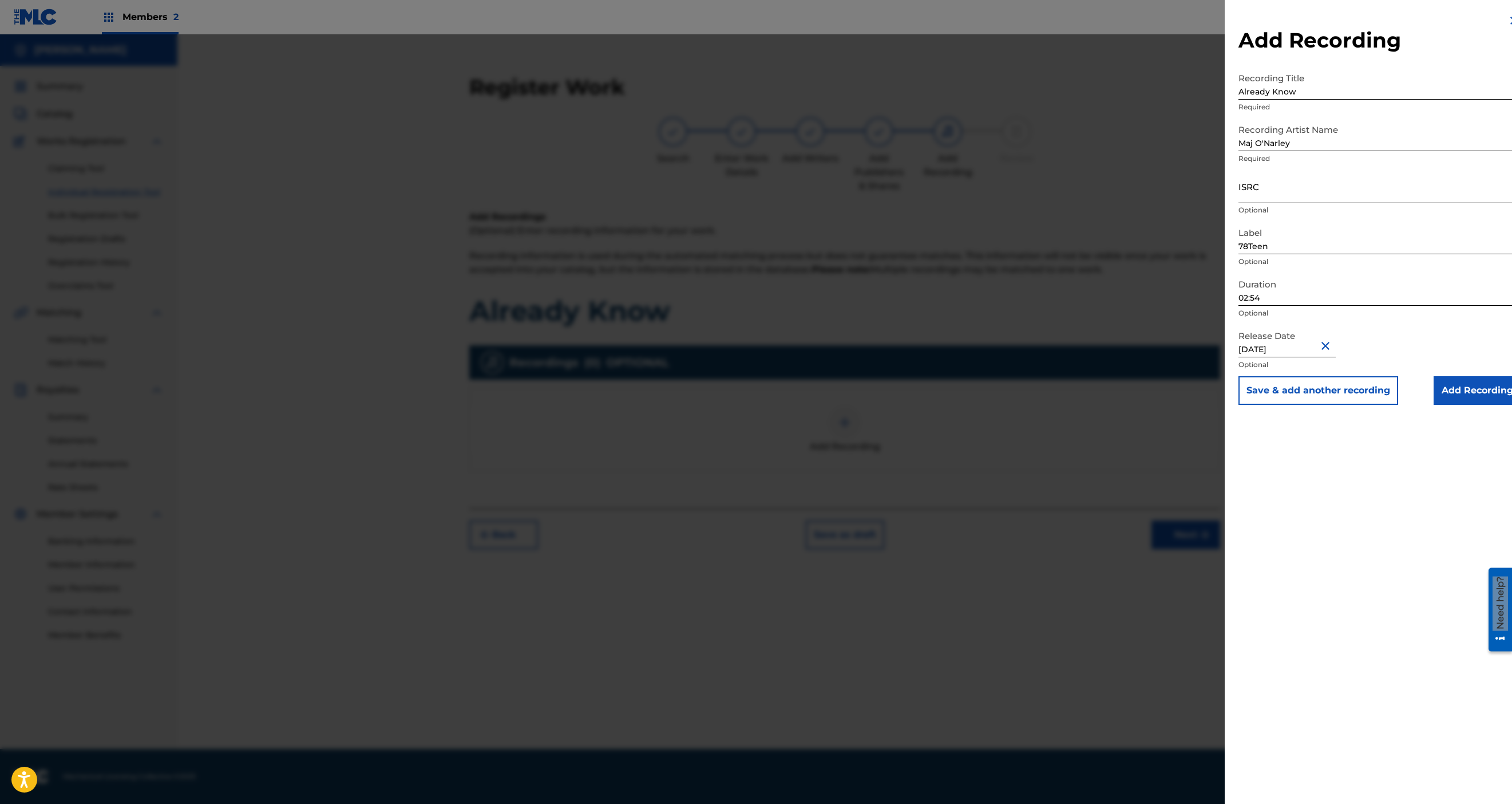 click on "Add Recording" at bounding box center (1477, 391) 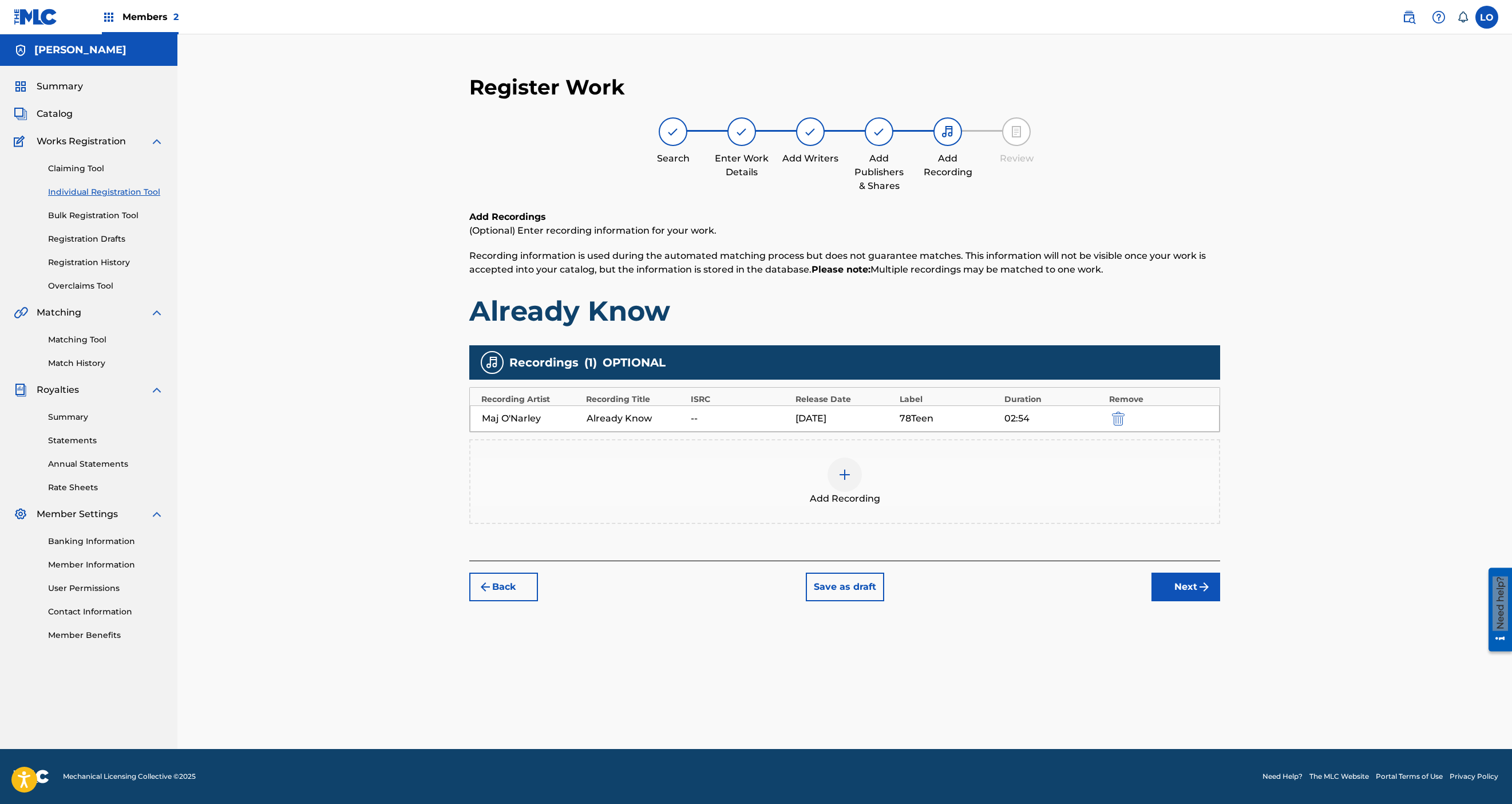 click on "Next" at bounding box center [1186, 587] 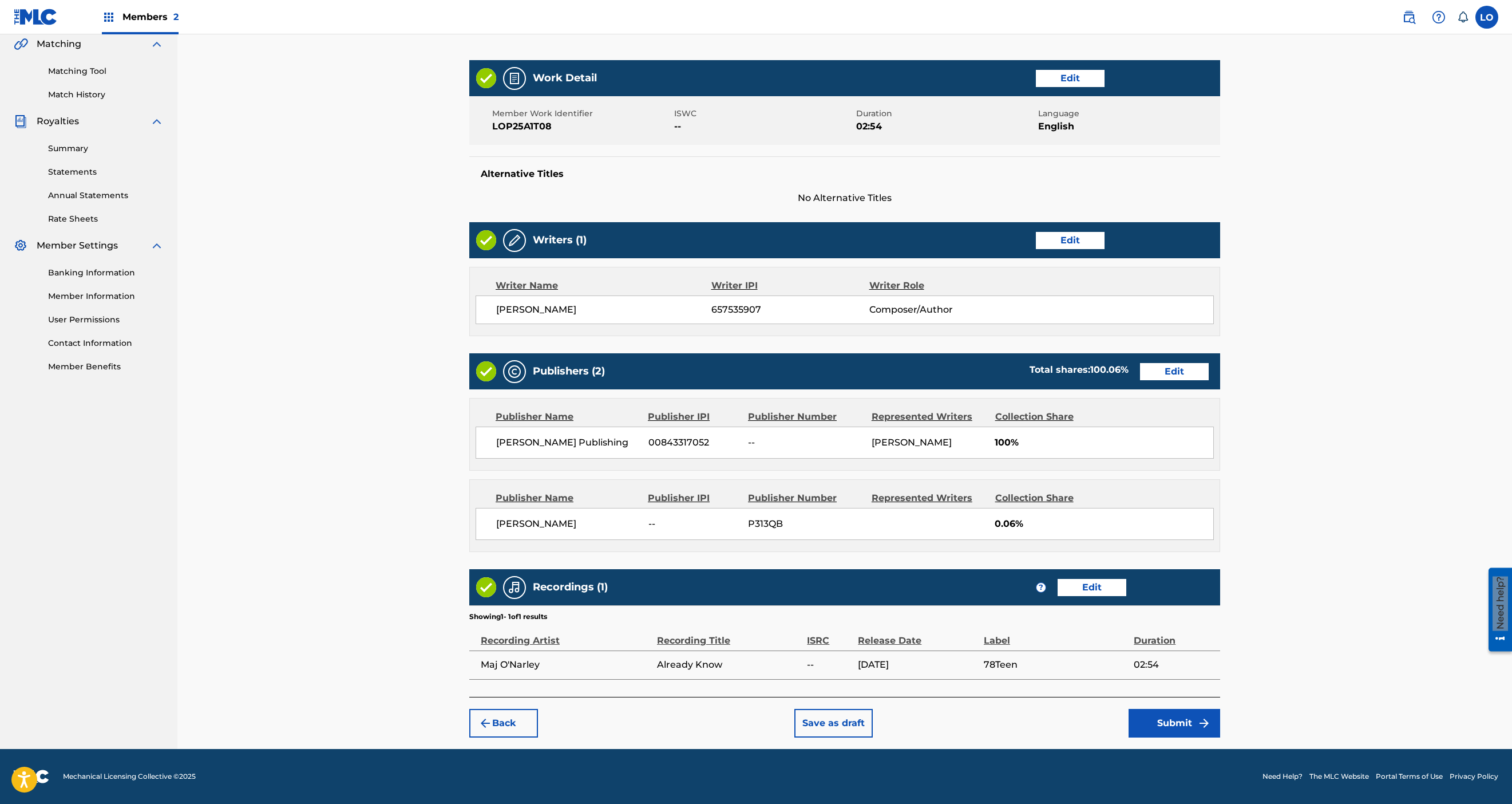 scroll, scrollTop: 897, scrollLeft: 0, axis: vertical 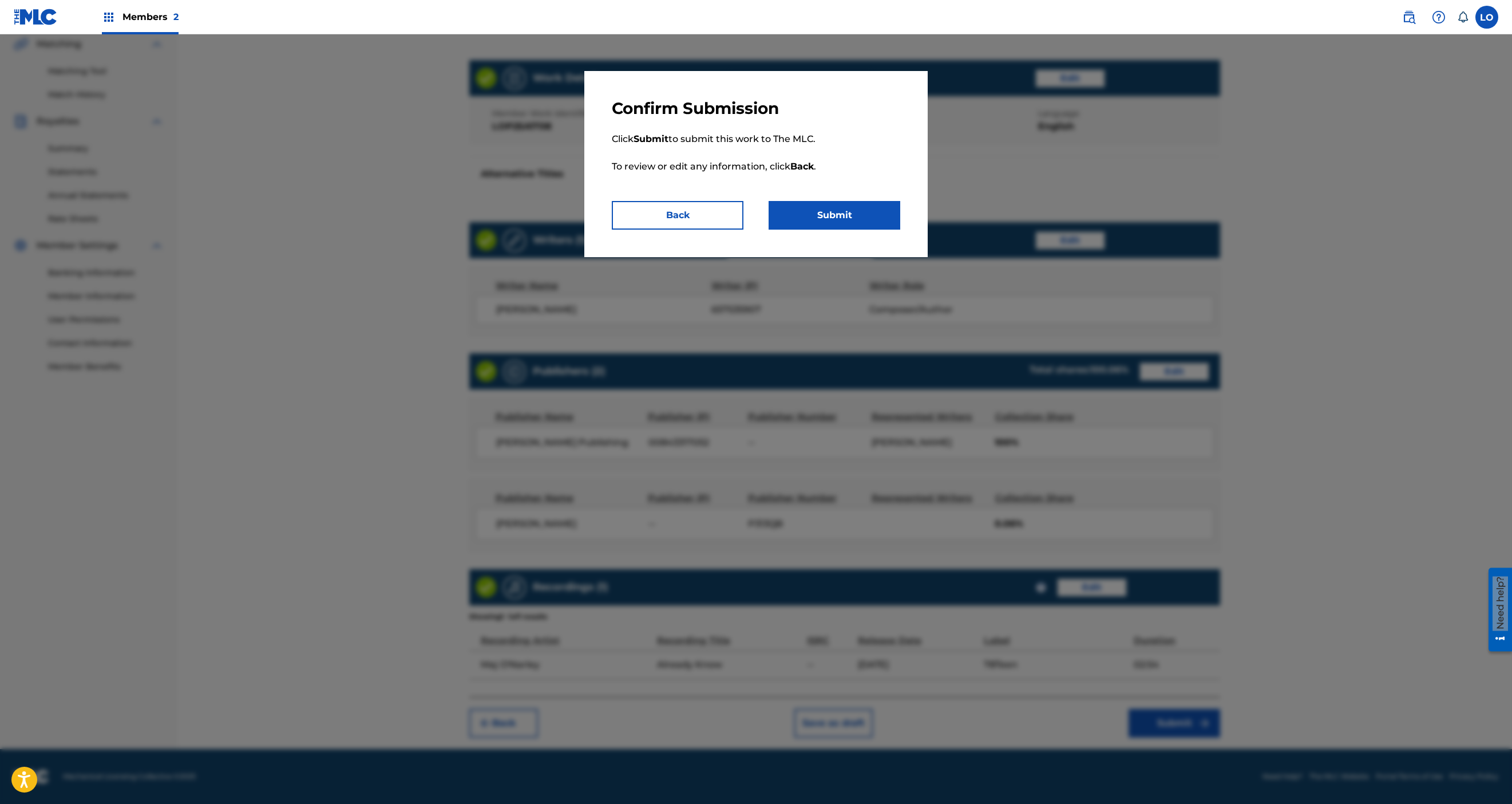 click on "Submit" at bounding box center (834, 215) 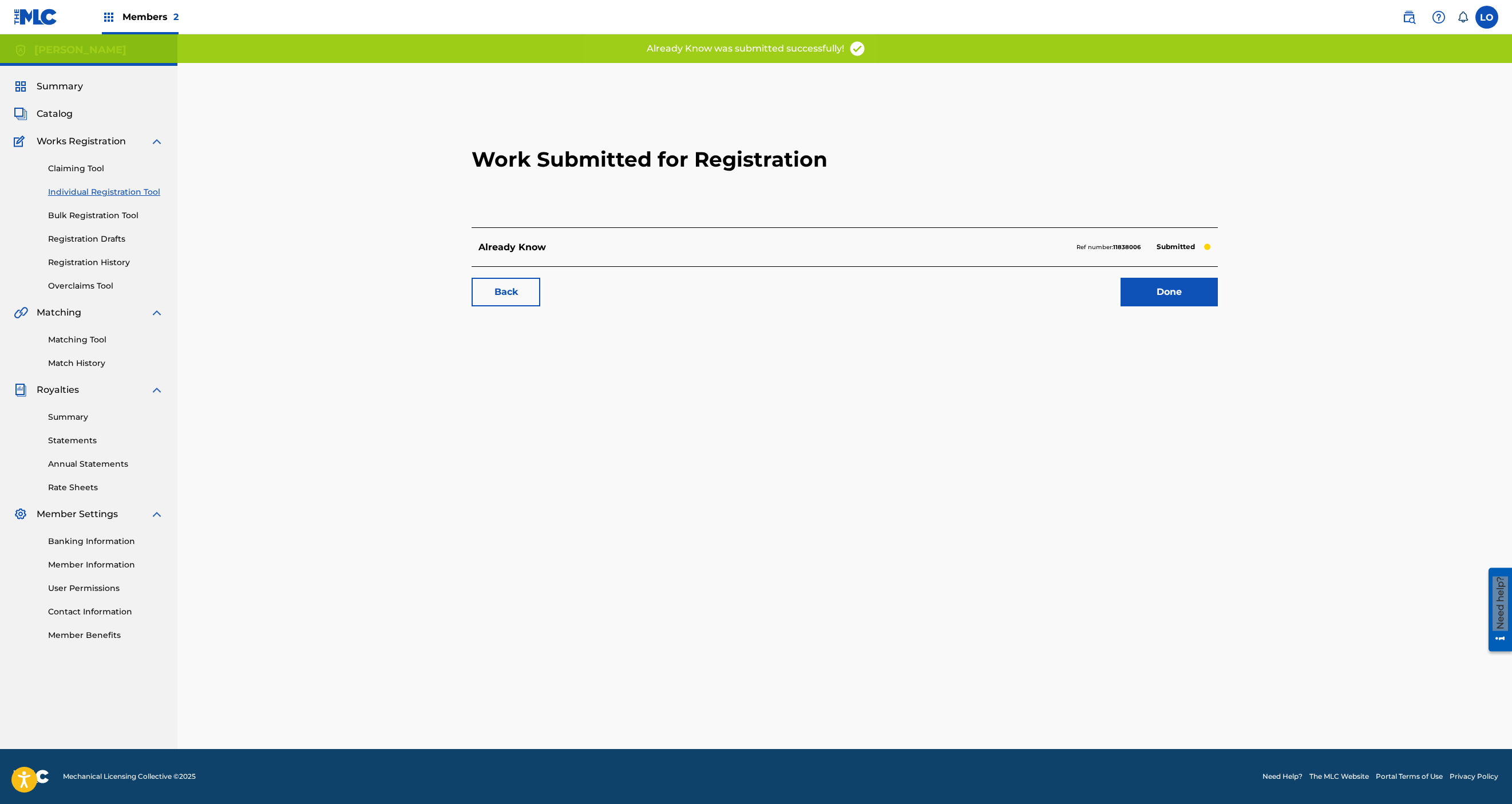 click on "Done" at bounding box center [1169, 292] 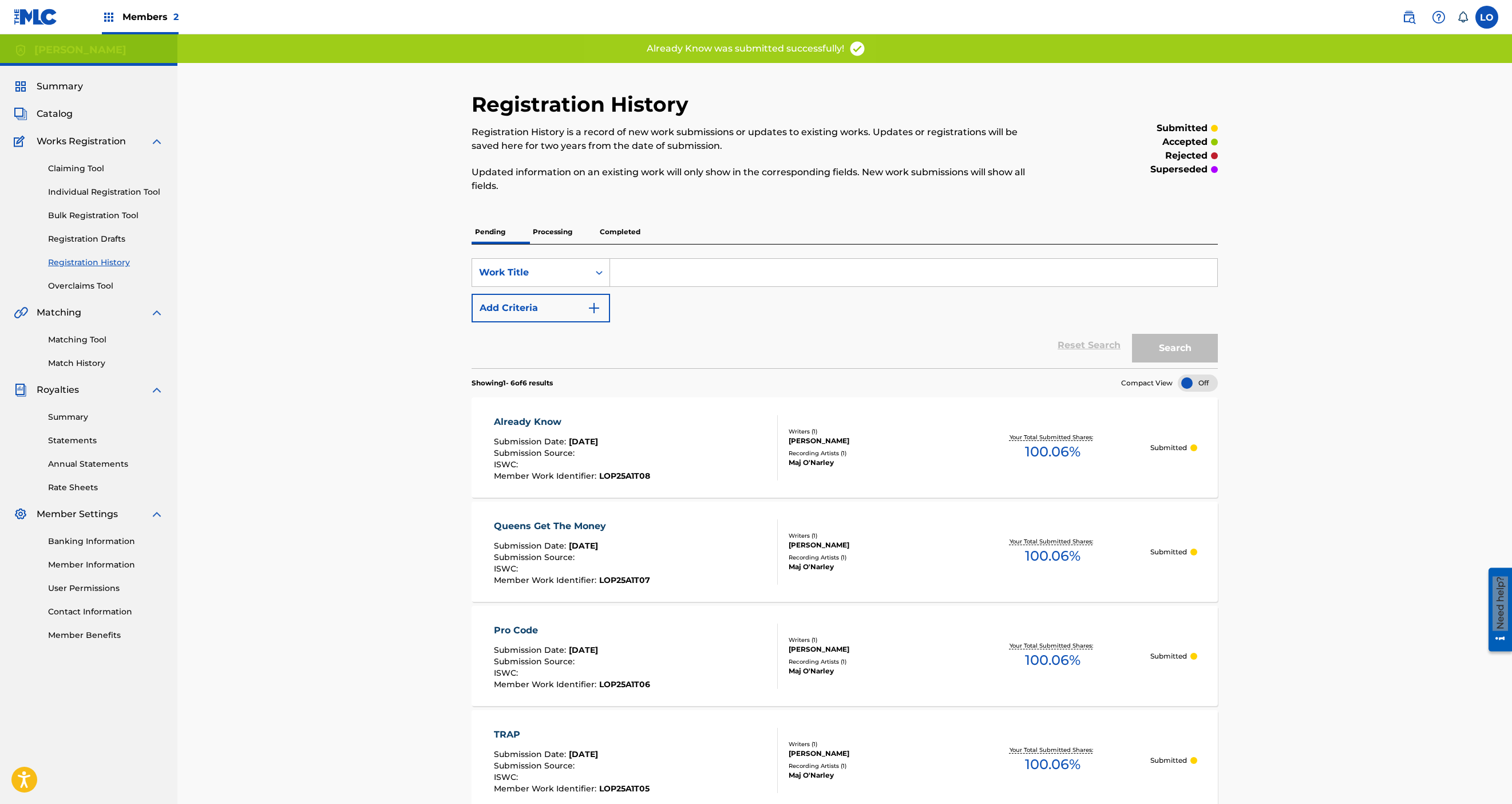 click on "[PERSON_NAME]" at bounding box center (872, 441) 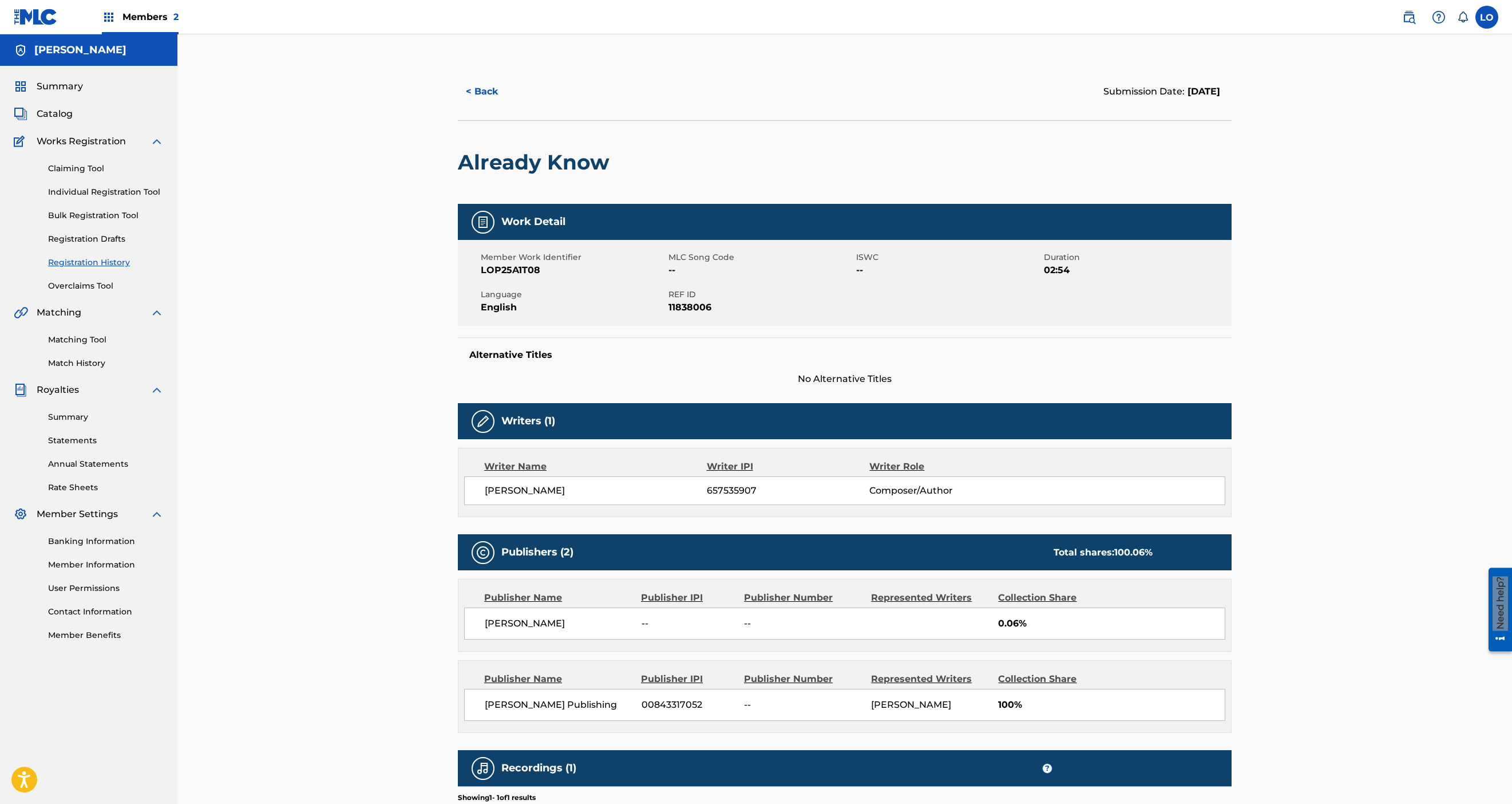 scroll, scrollTop: 0, scrollLeft: 0, axis: both 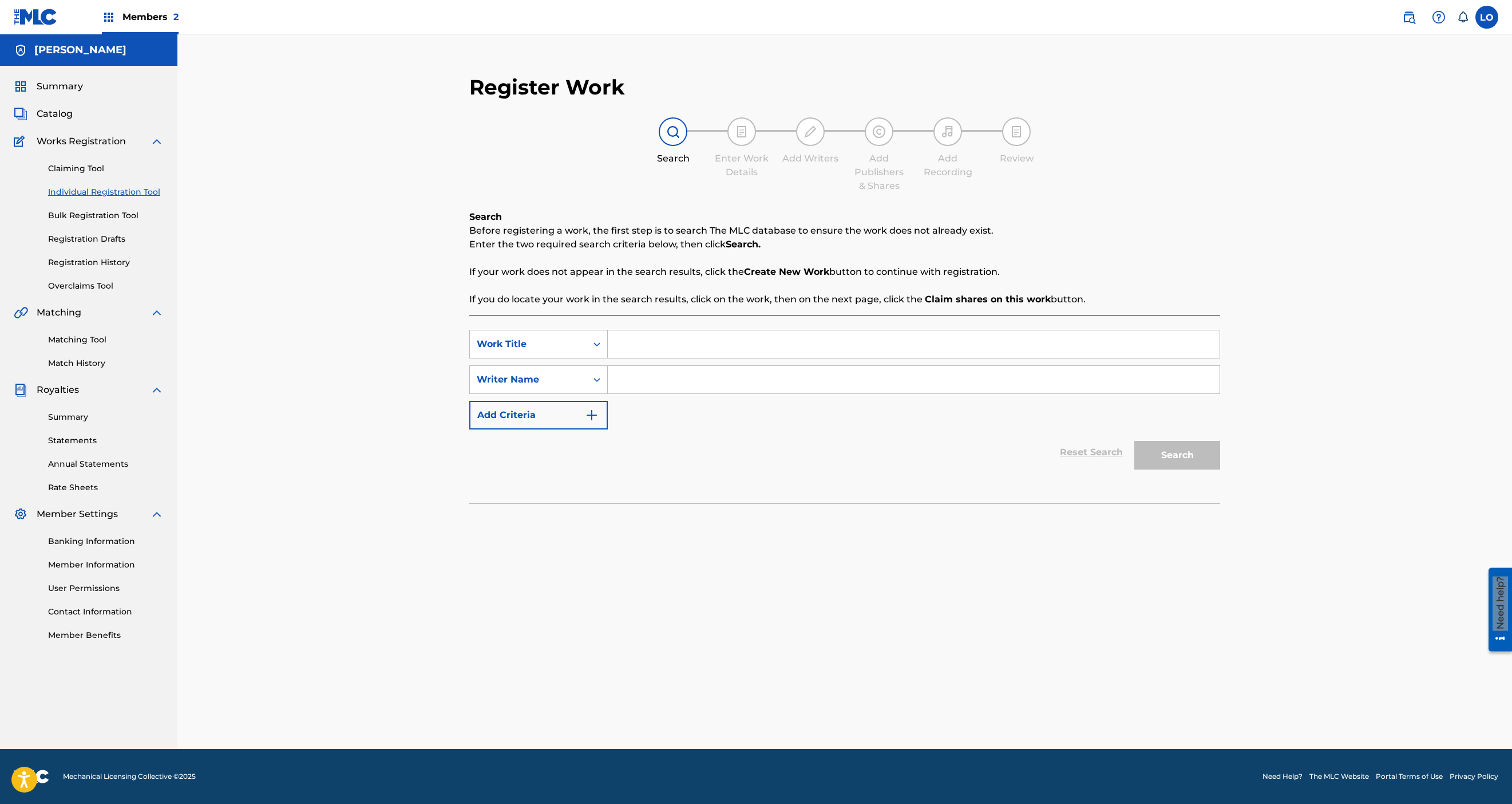 click at bounding box center [913, 344] 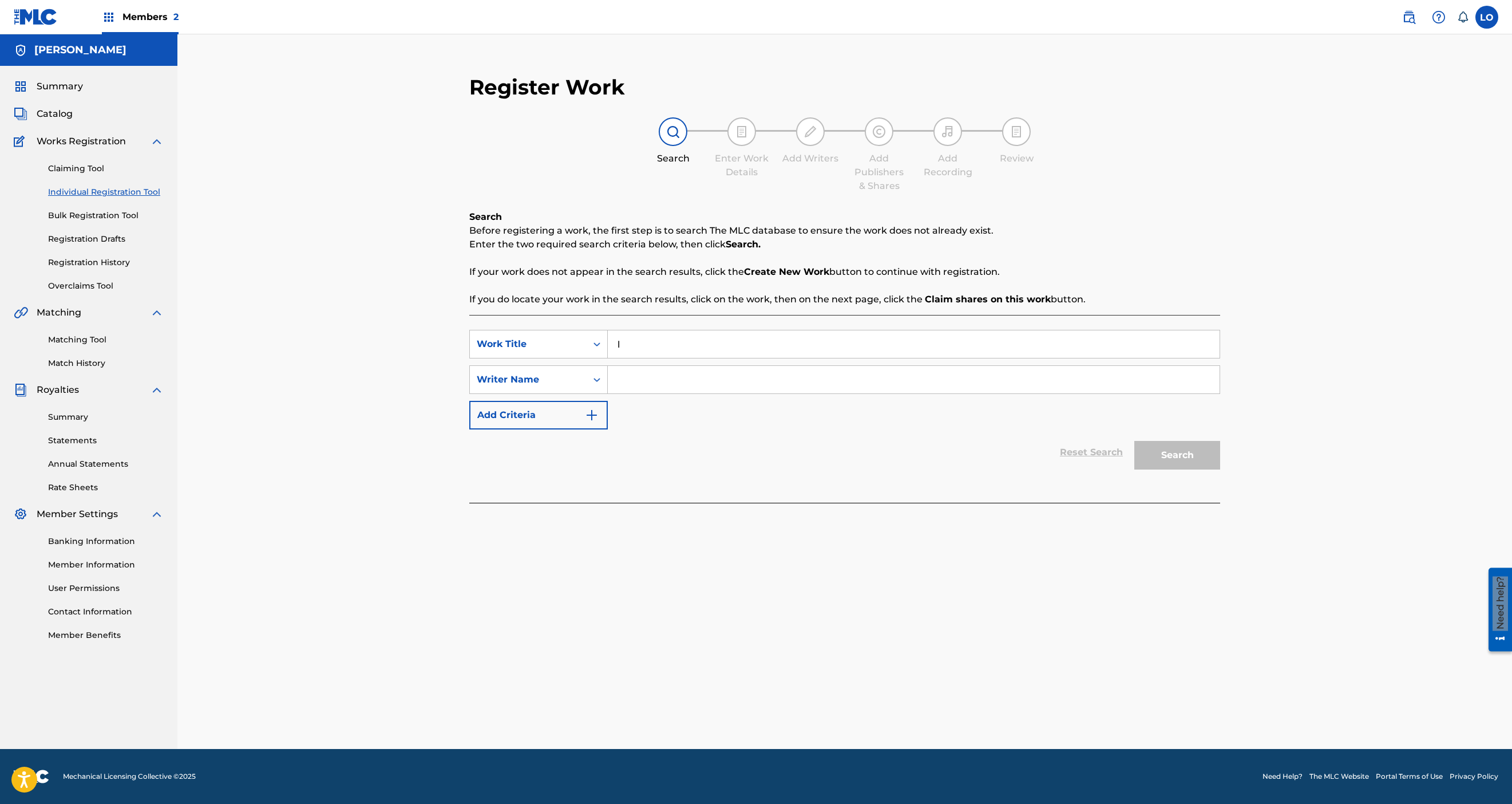 click at bounding box center [913, 380] 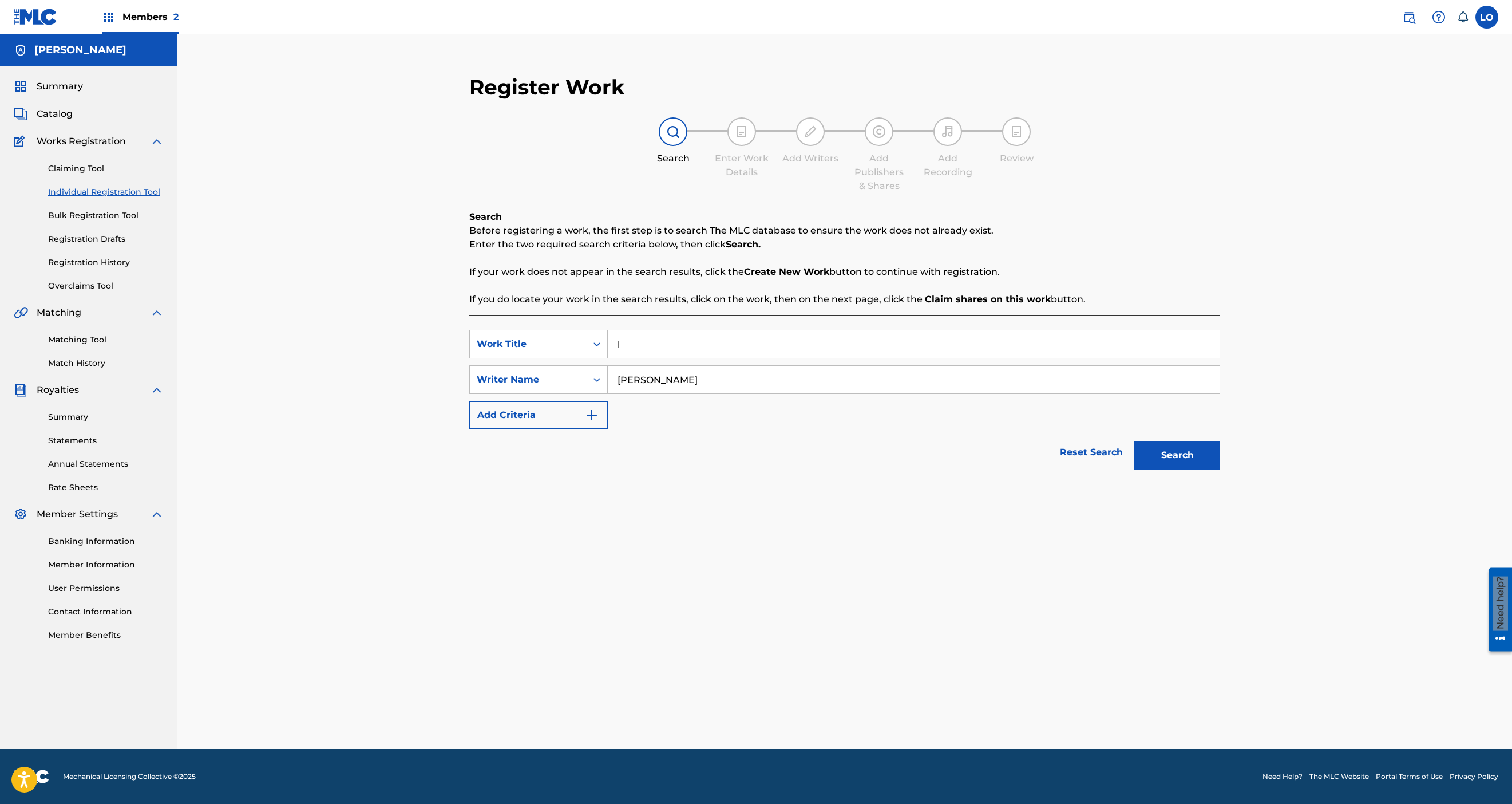 click on "Search" at bounding box center [1177, 455] 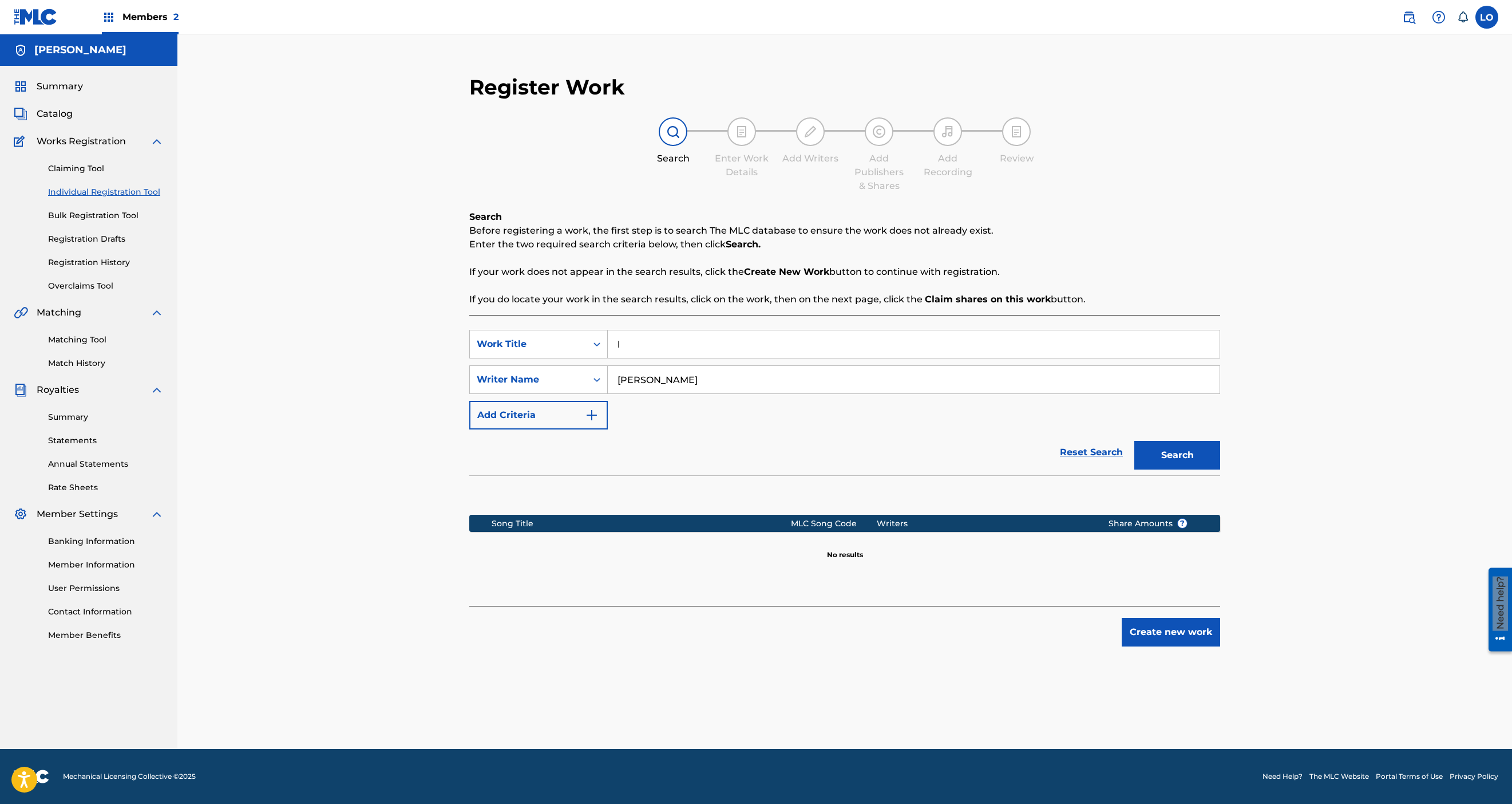 scroll, scrollTop: 360, scrollLeft: 0, axis: vertical 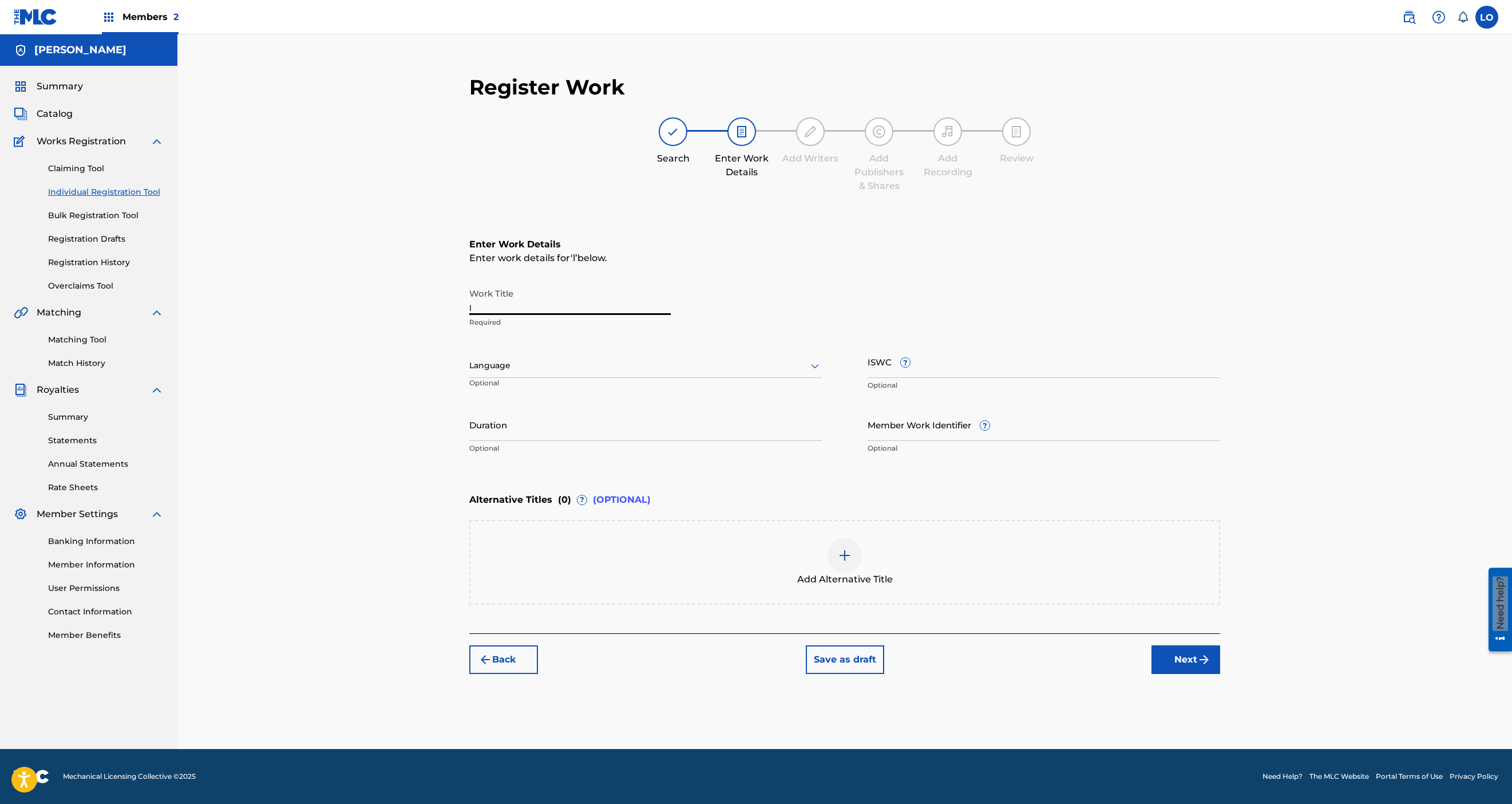 click on "l" at bounding box center [570, 298] 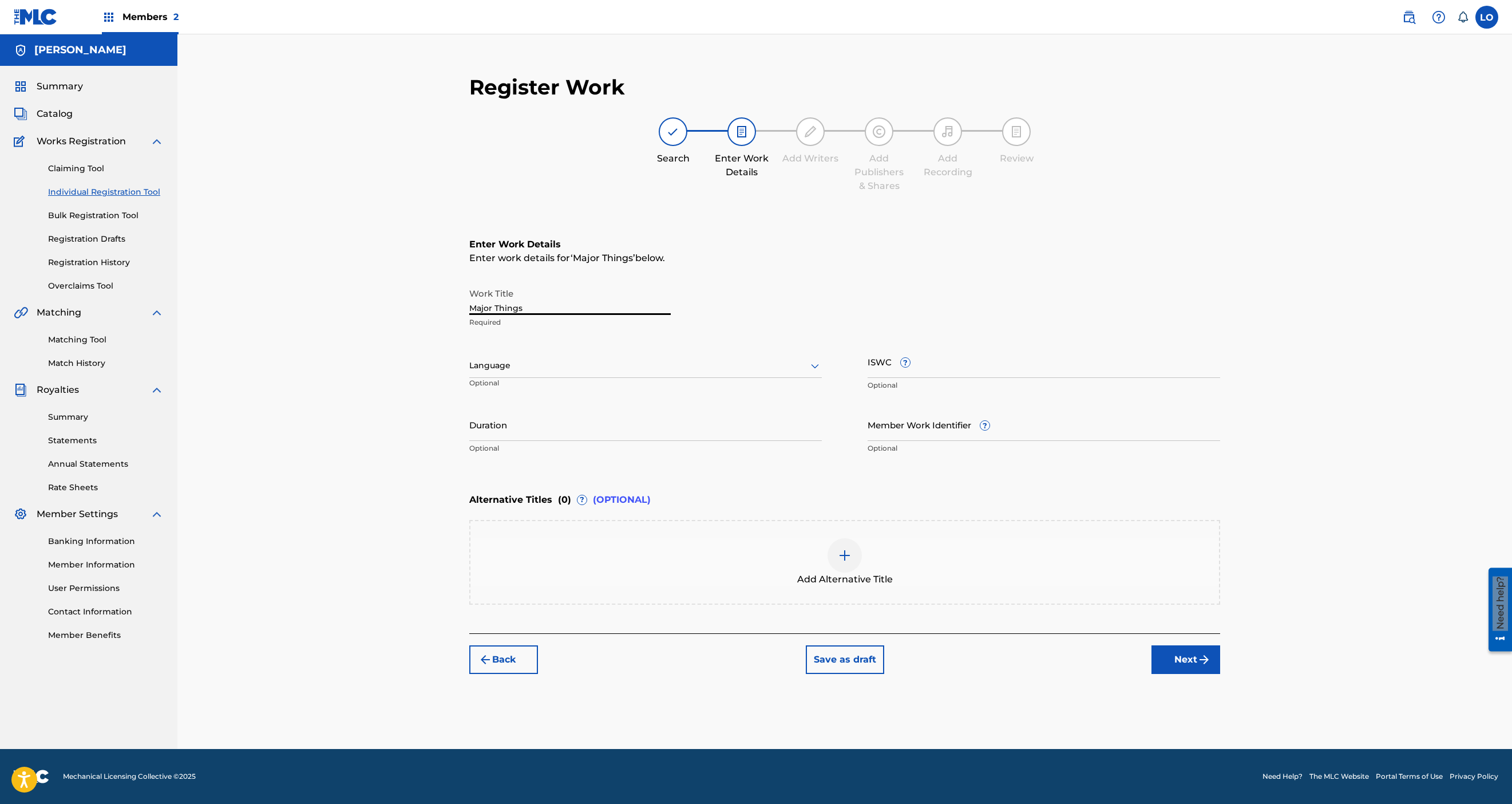 click at bounding box center (646, 365) 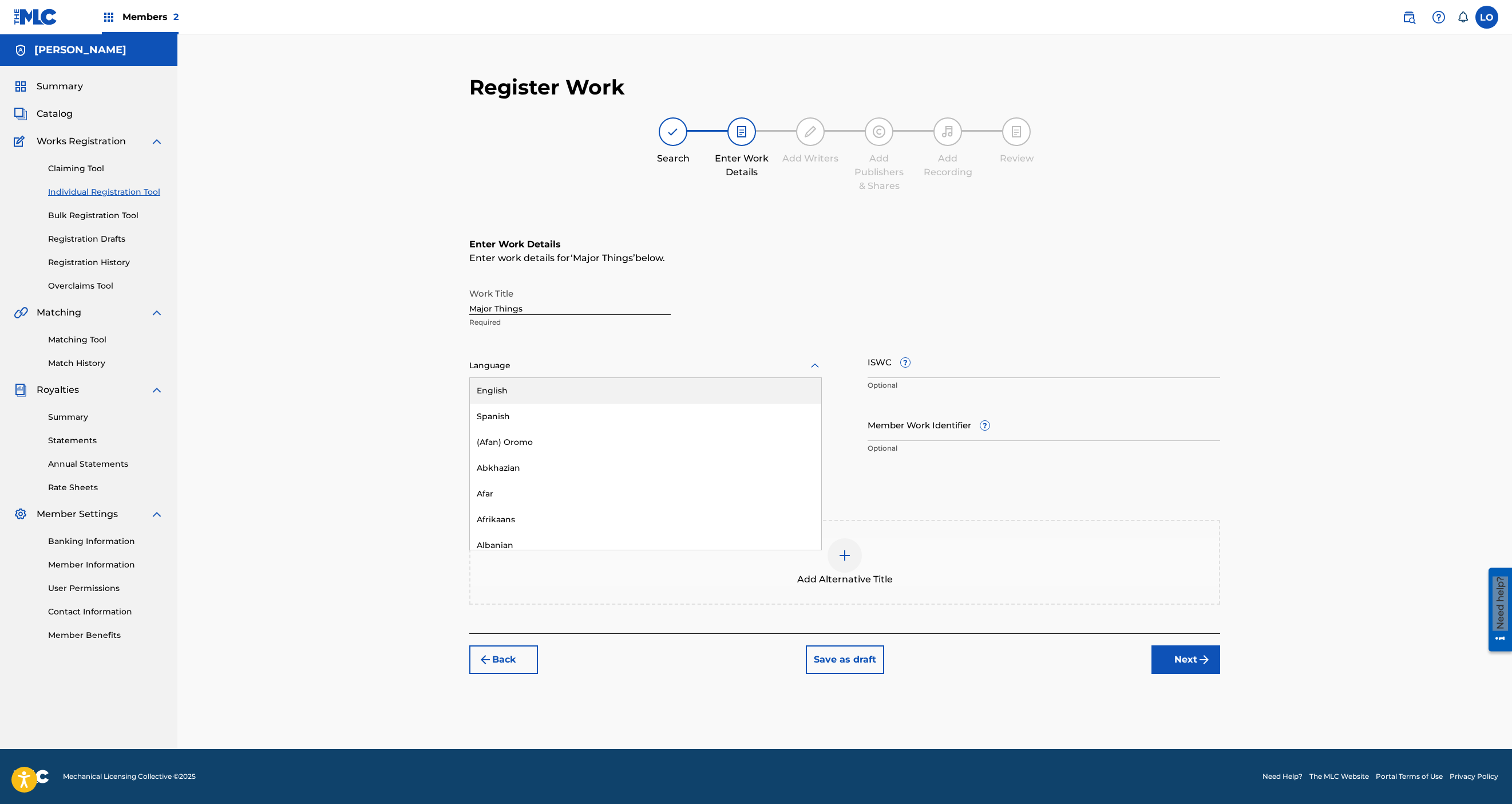 click on "English" at bounding box center (646, 391) 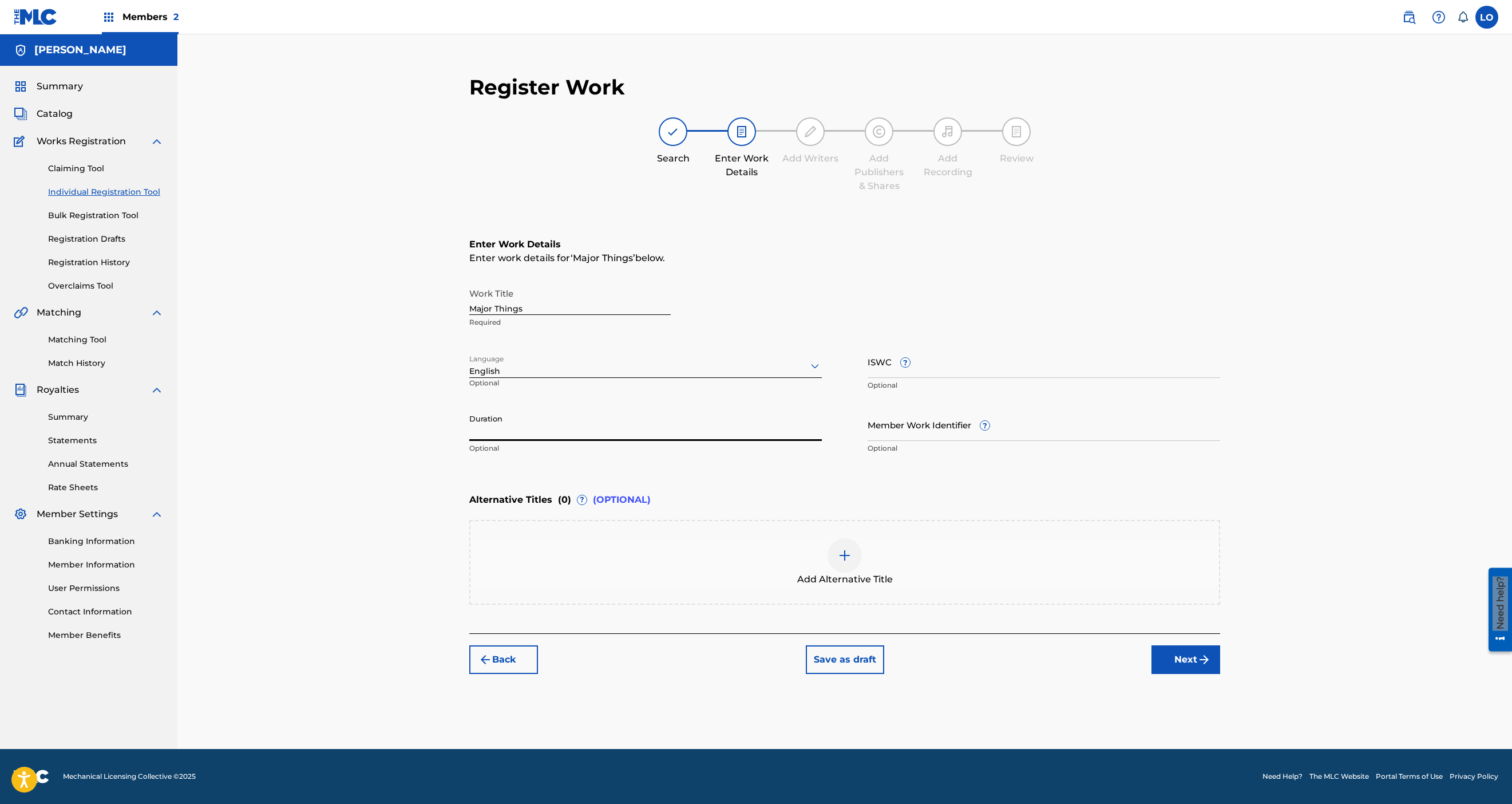 click on "Duration" at bounding box center [646, 424] 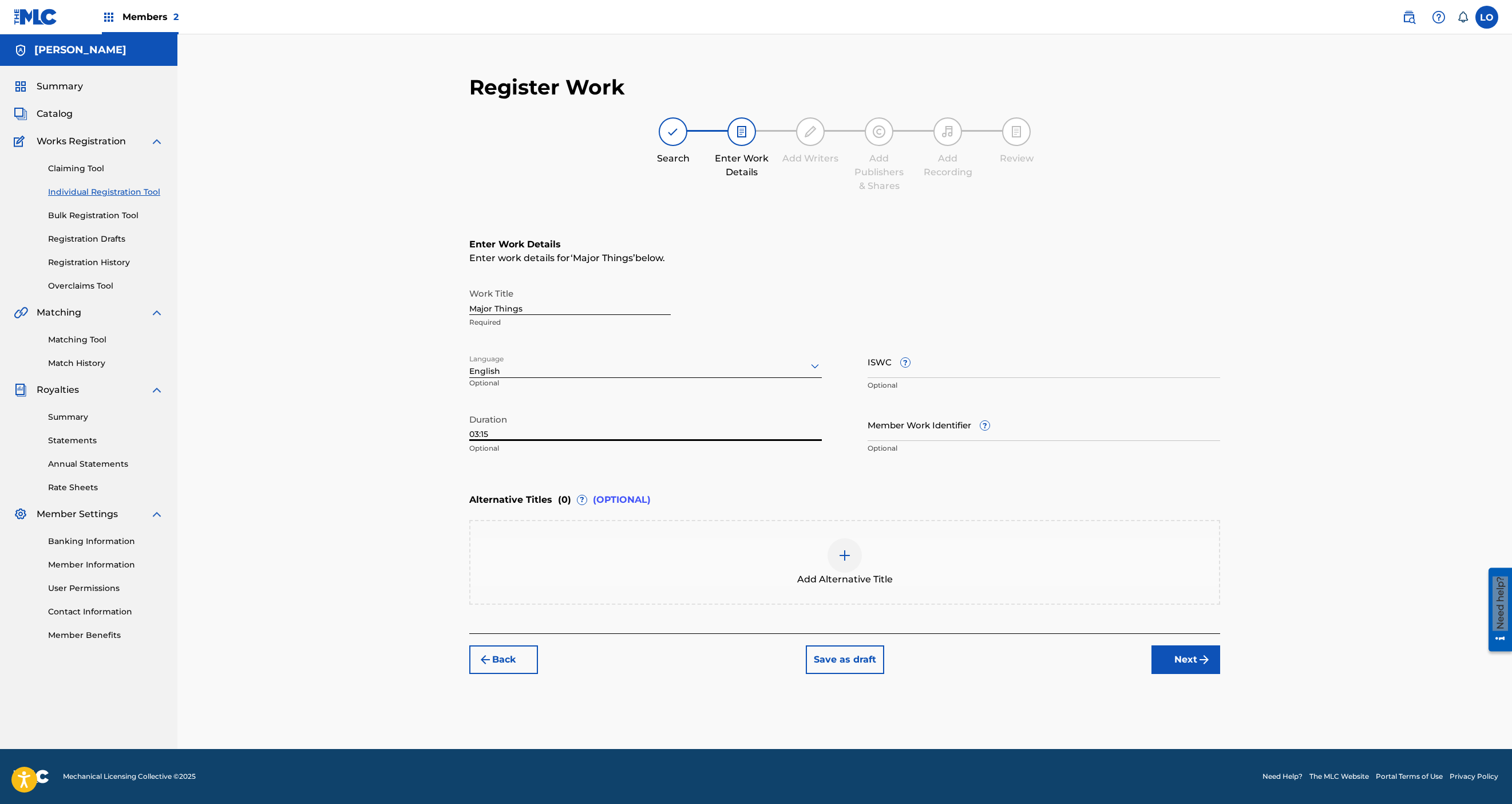 click on "Member Work Identifier   ?" at bounding box center [1044, 424] 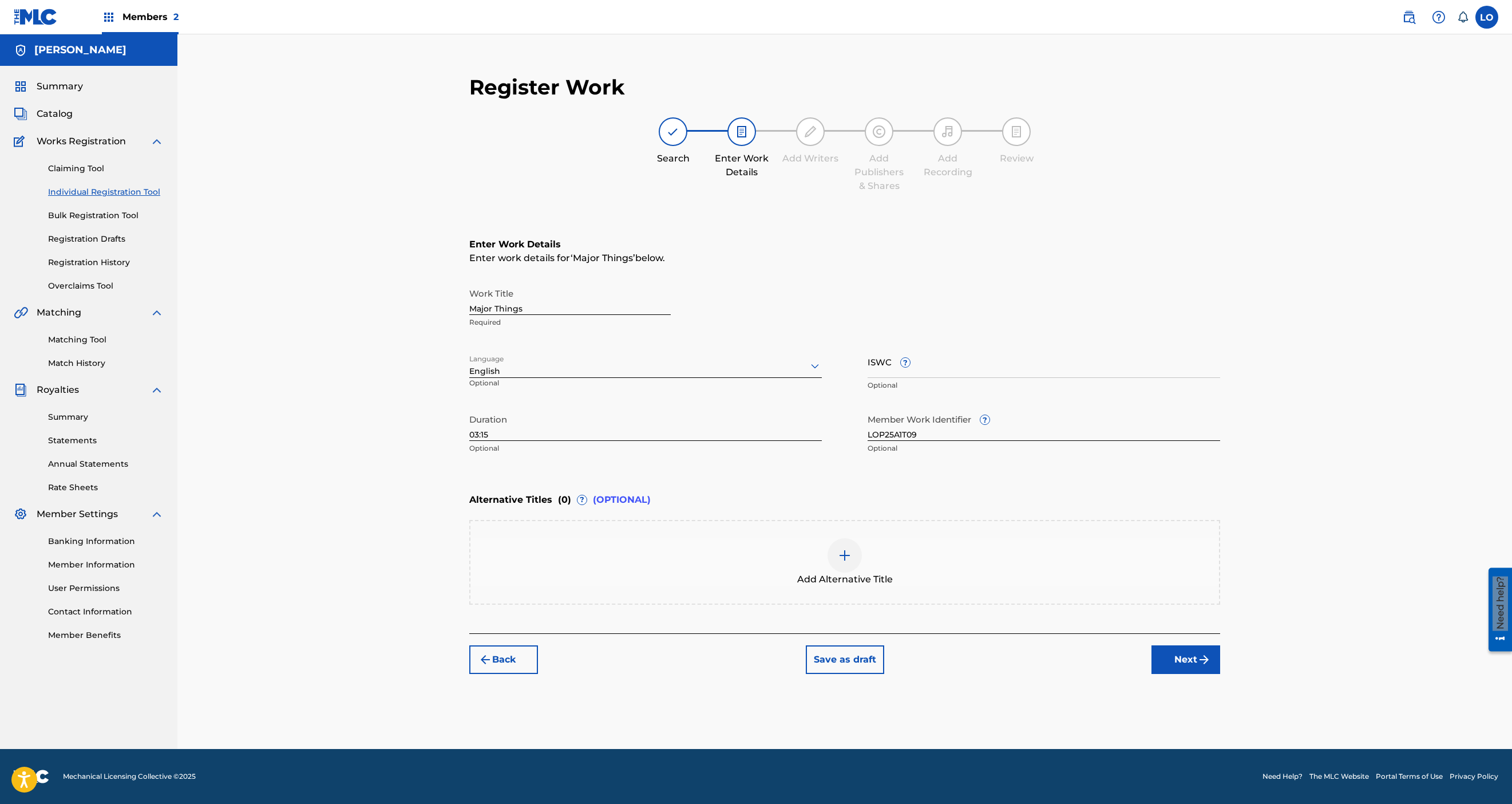 click on "Enter Work Details Enter work details for  ‘ Major Things ’  below. Work Title   Major Things Required Language English Optional ISWC   ? Optional Duration   03:15 Optional Member Work Identifier   ? LOP25A1T09 Optional" at bounding box center (845, 349) 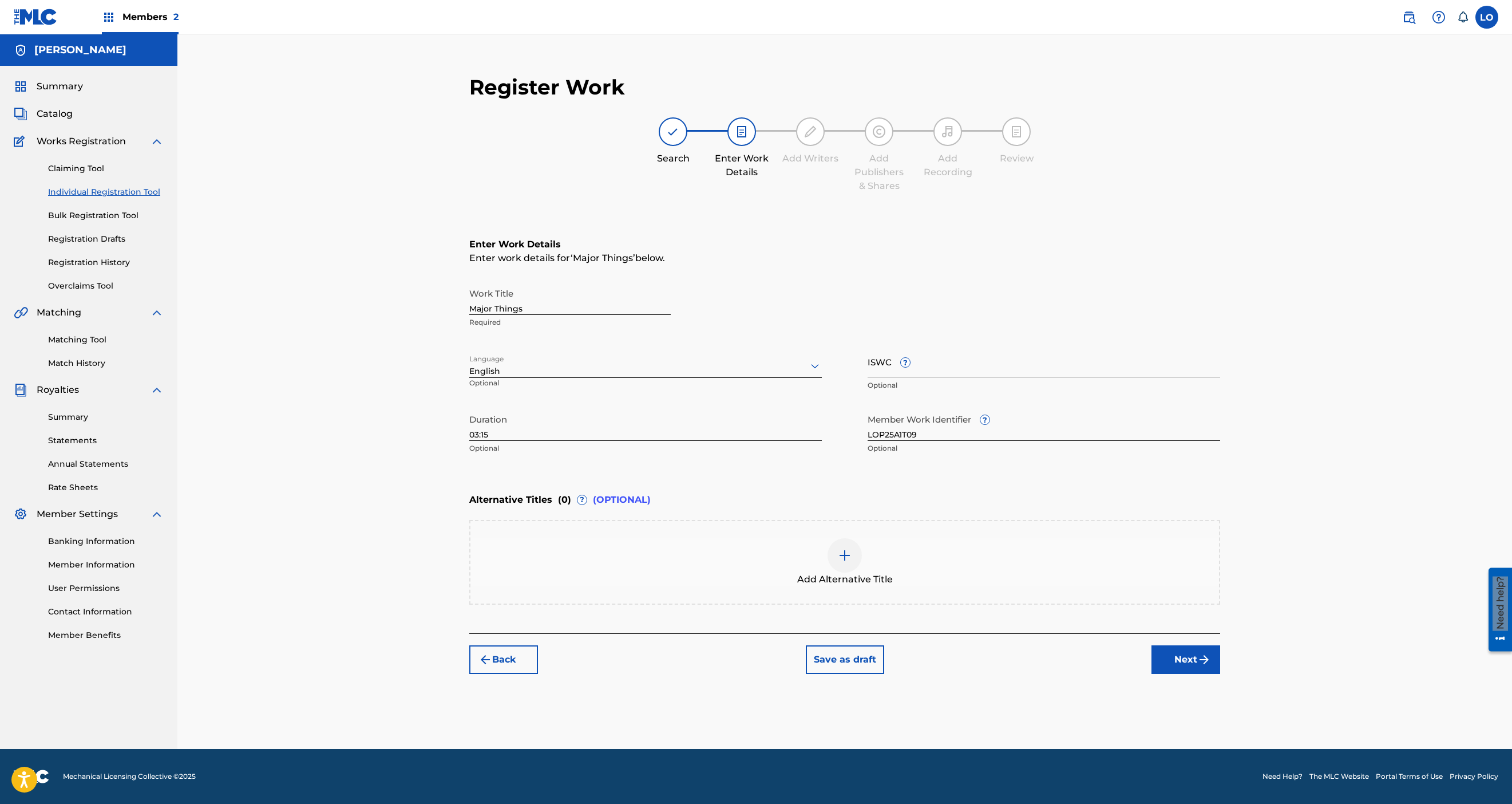 click on "Next" at bounding box center (1186, 660) 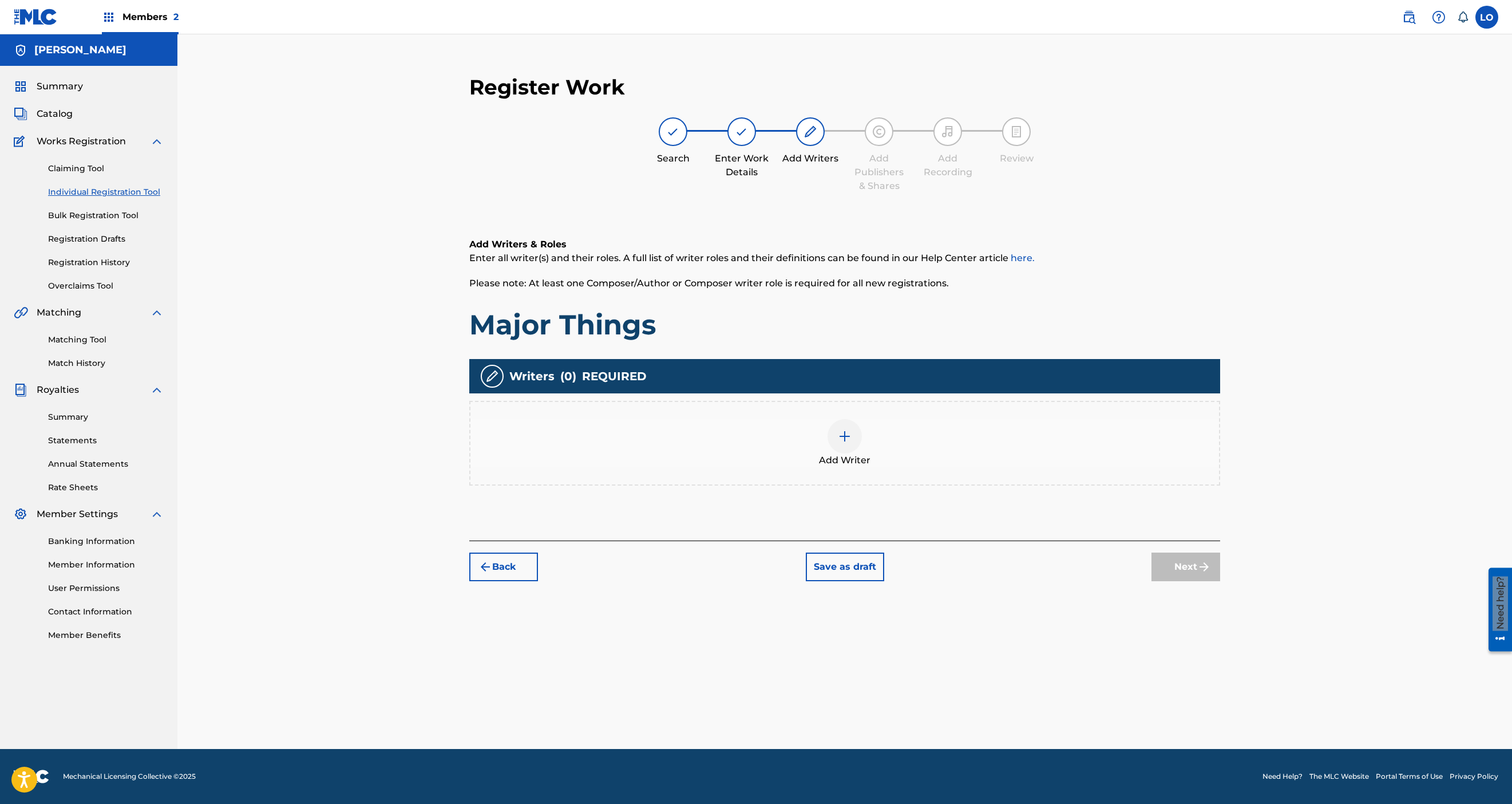 scroll, scrollTop: 52, scrollLeft: 0, axis: vertical 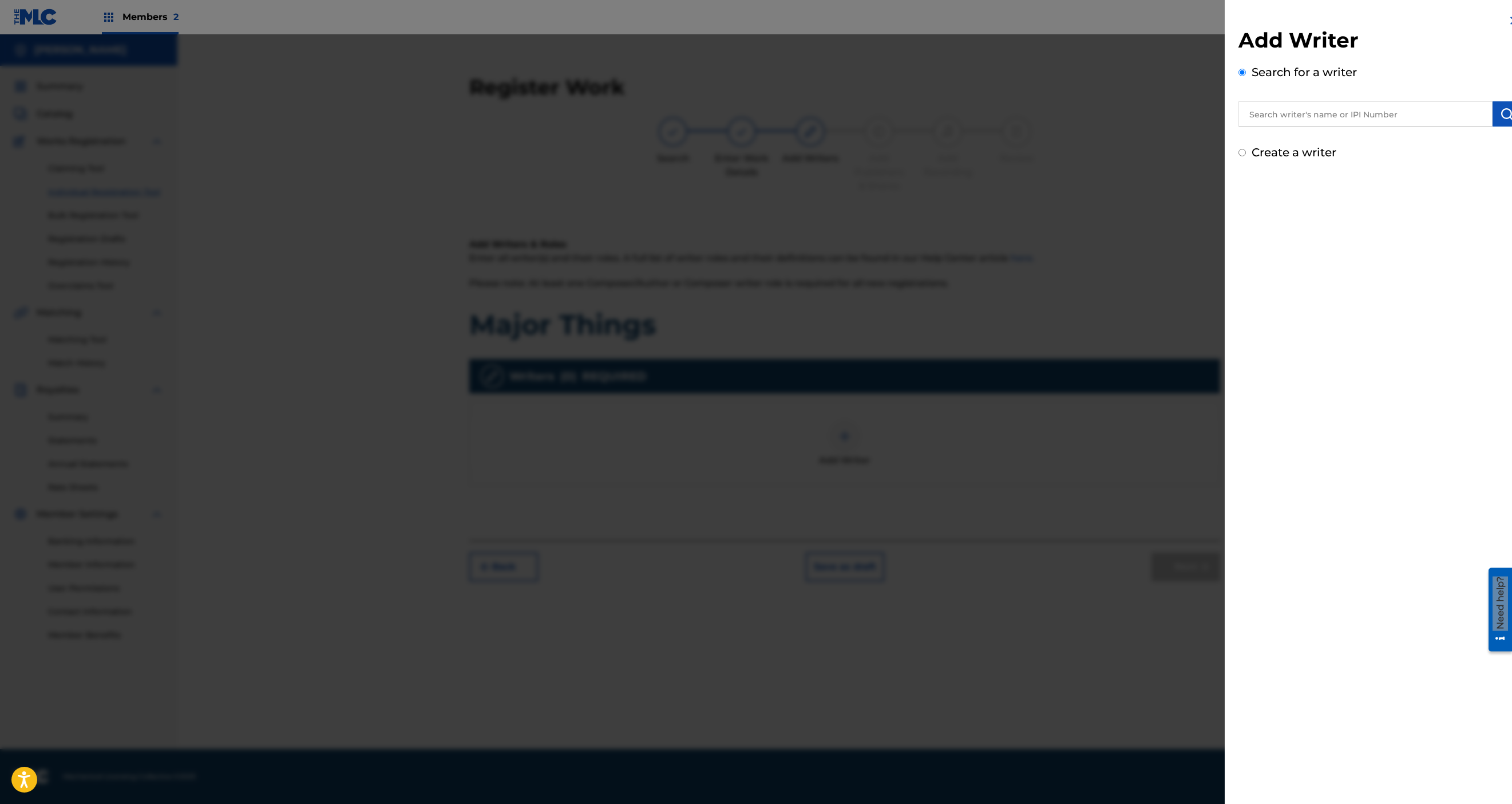click on "Create a writer" at bounding box center [1294, 152] 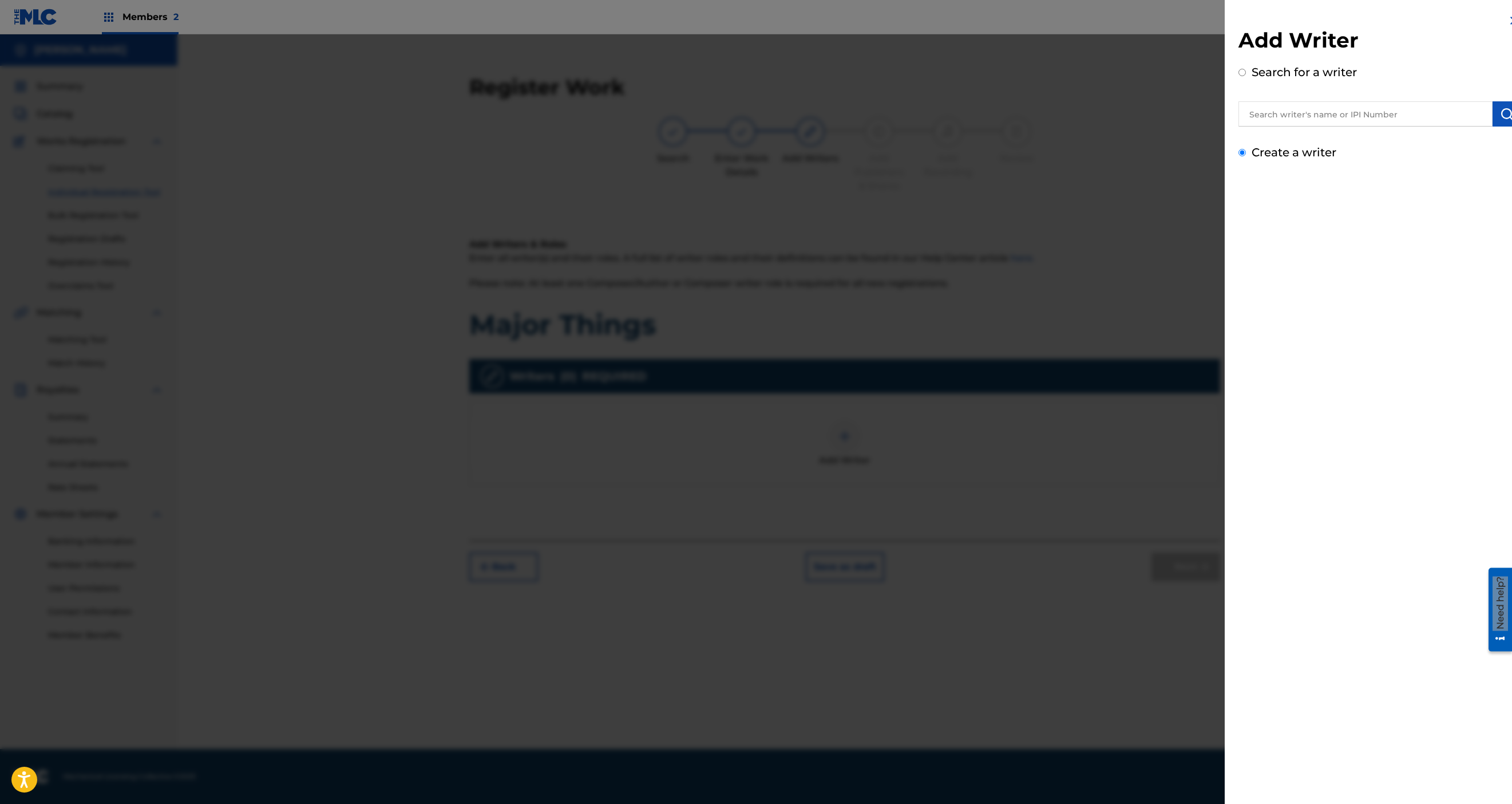 click on "Create a writer" at bounding box center [1242, 152] 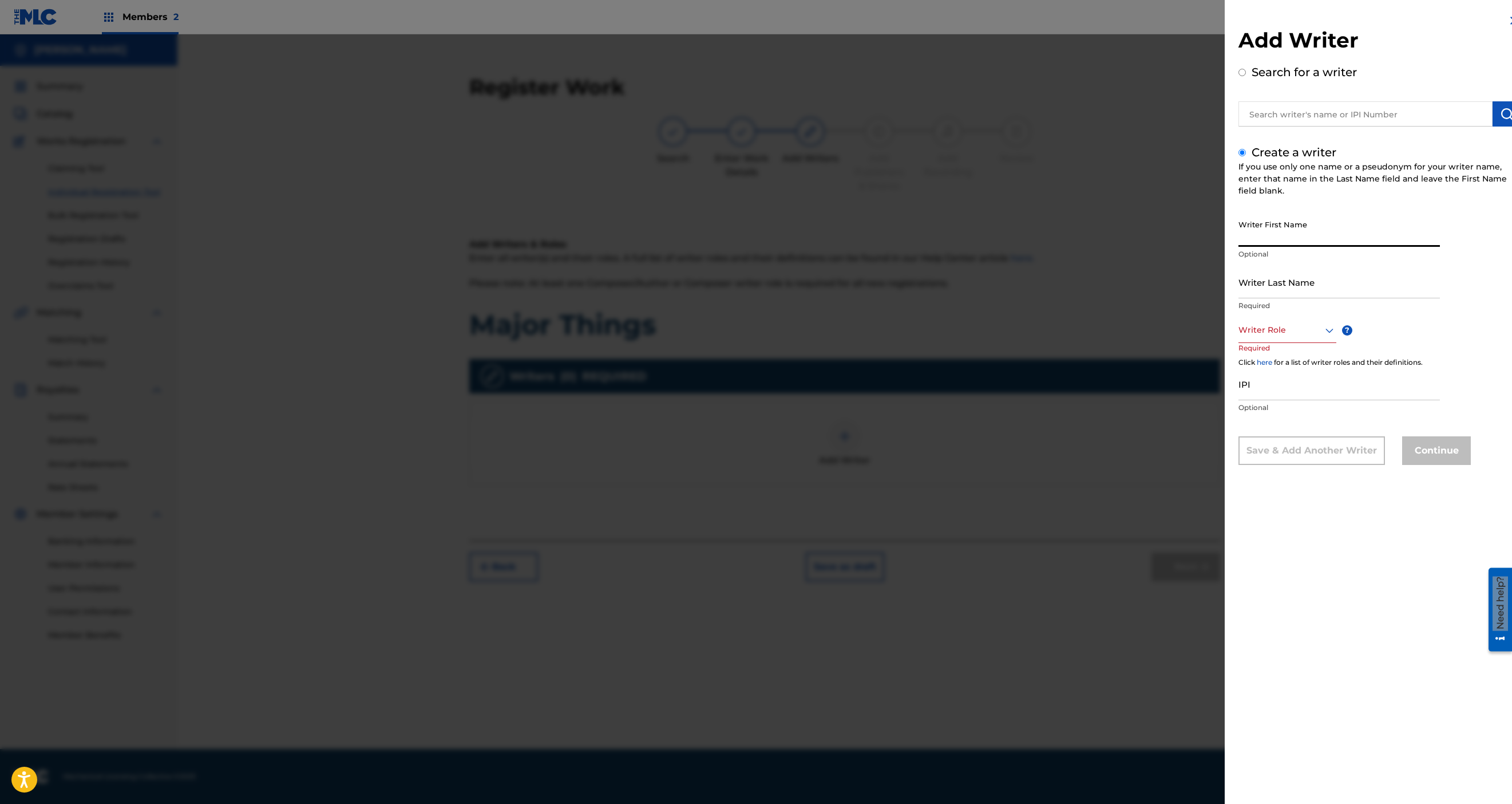 click on "Writer First Name" at bounding box center [1339, 230] 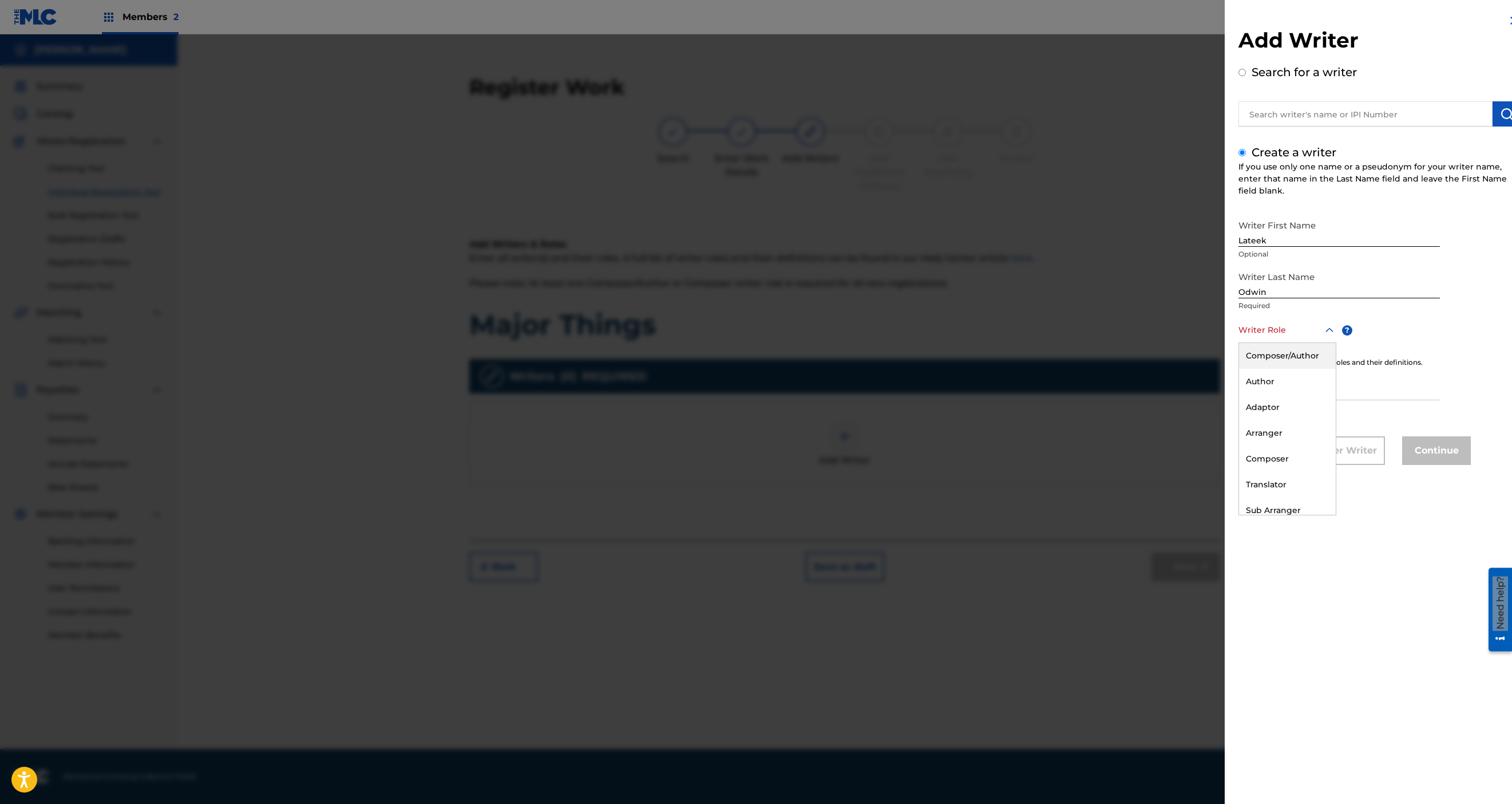 click at bounding box center [1287, 330] 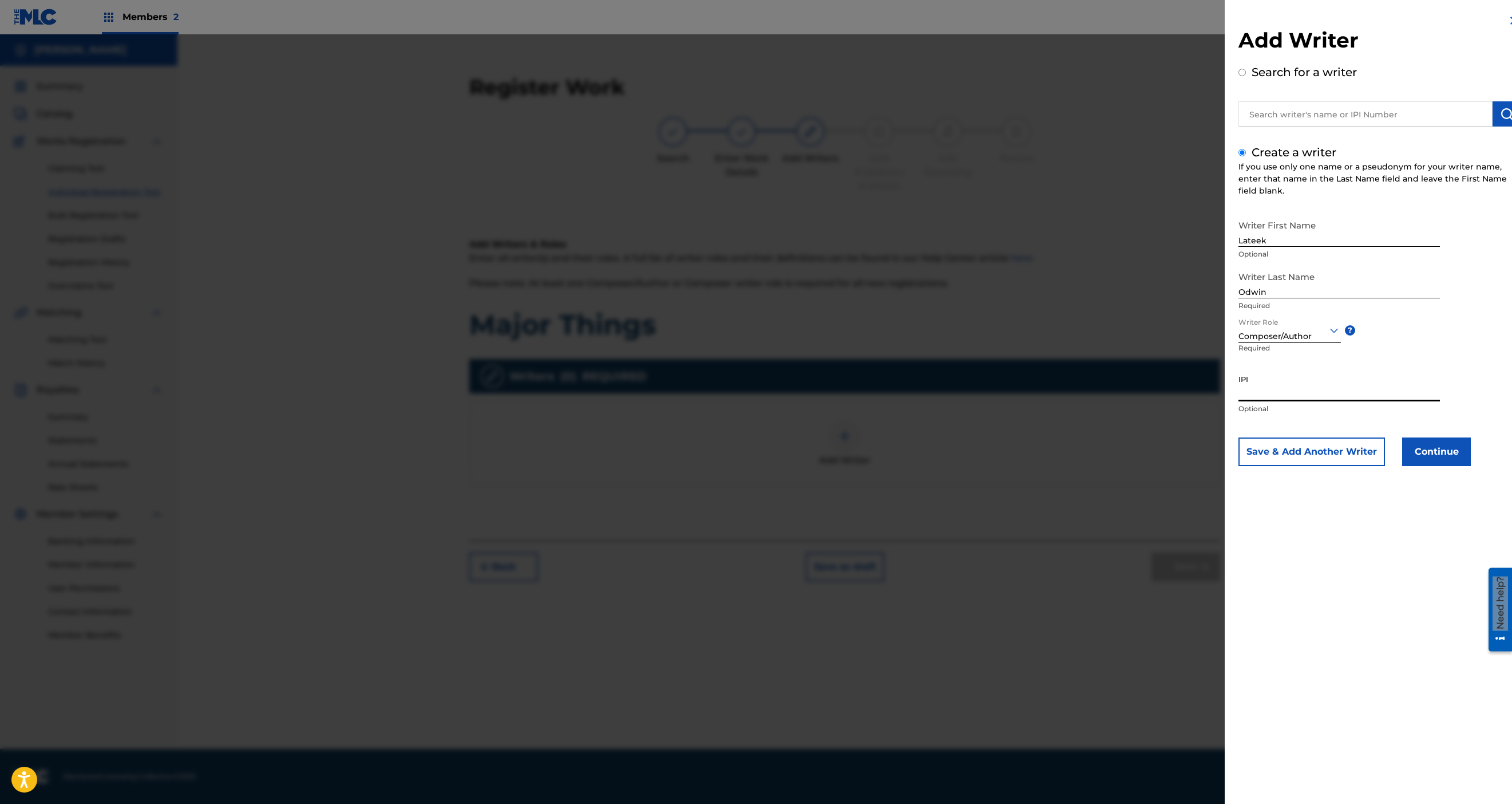 click on "IPI" at bounding box center [1339, 385] 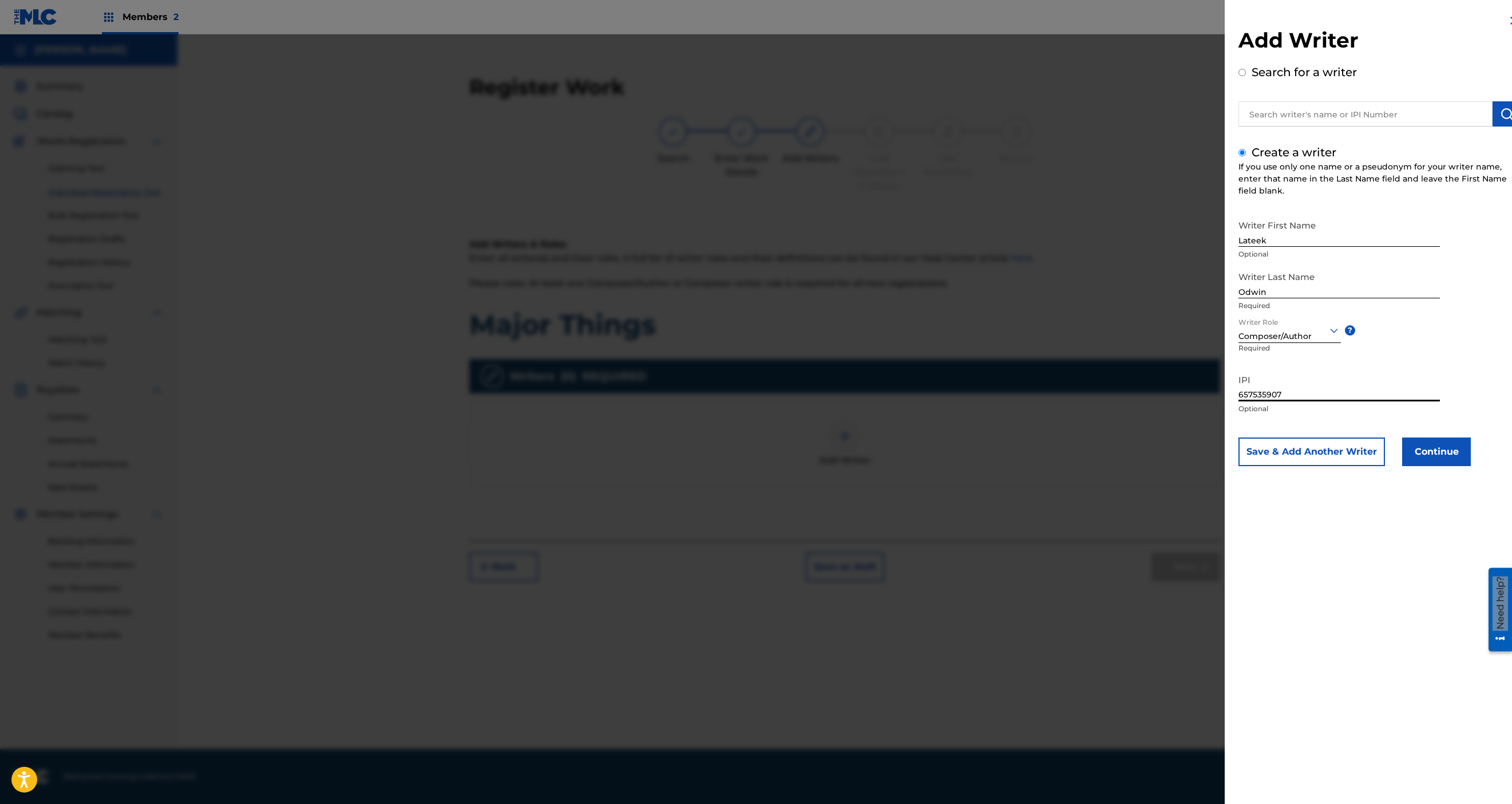 click on "Continue" at bounding box center (1436, 452) 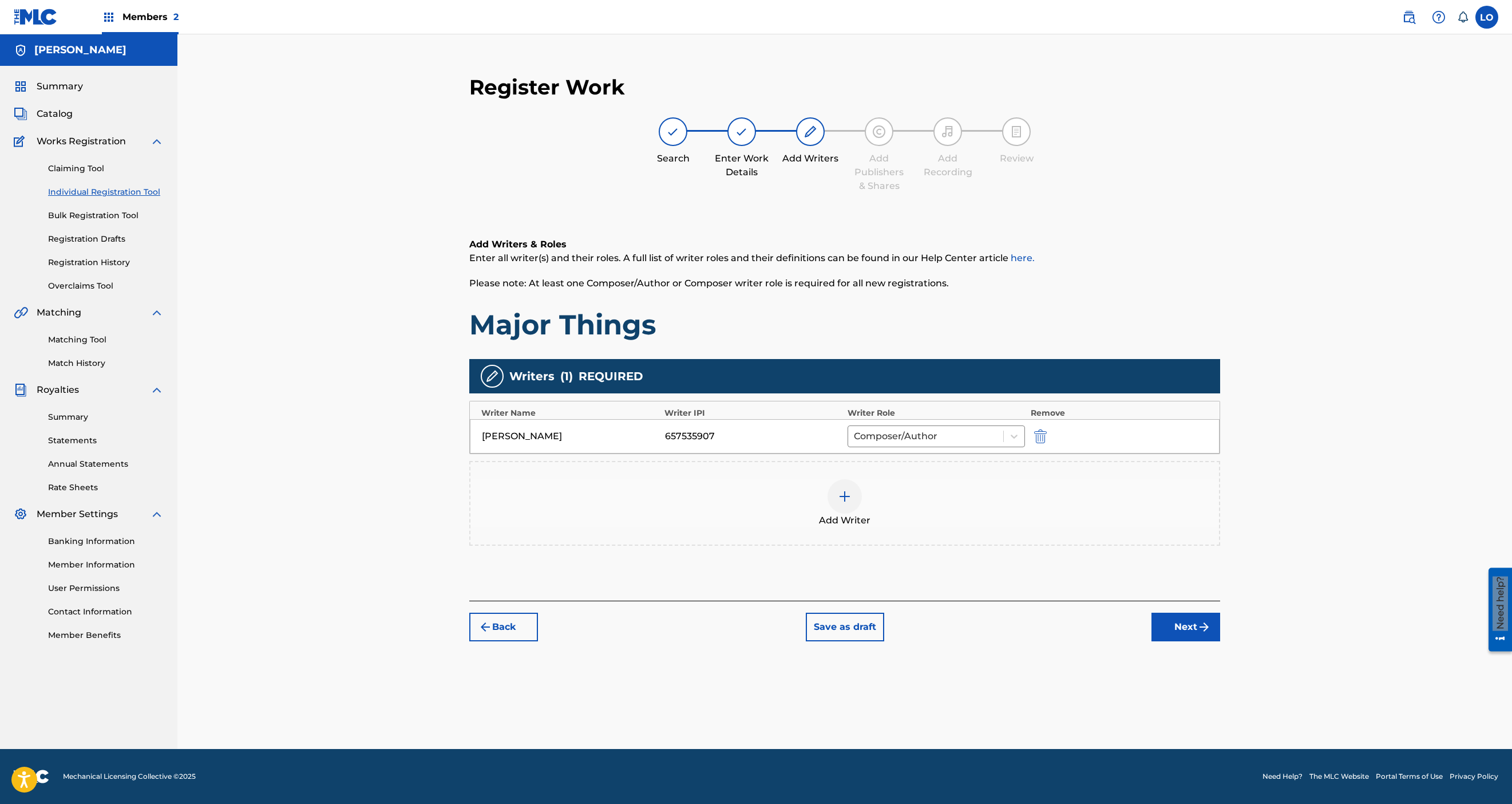 click at bounding box center (845, 496) 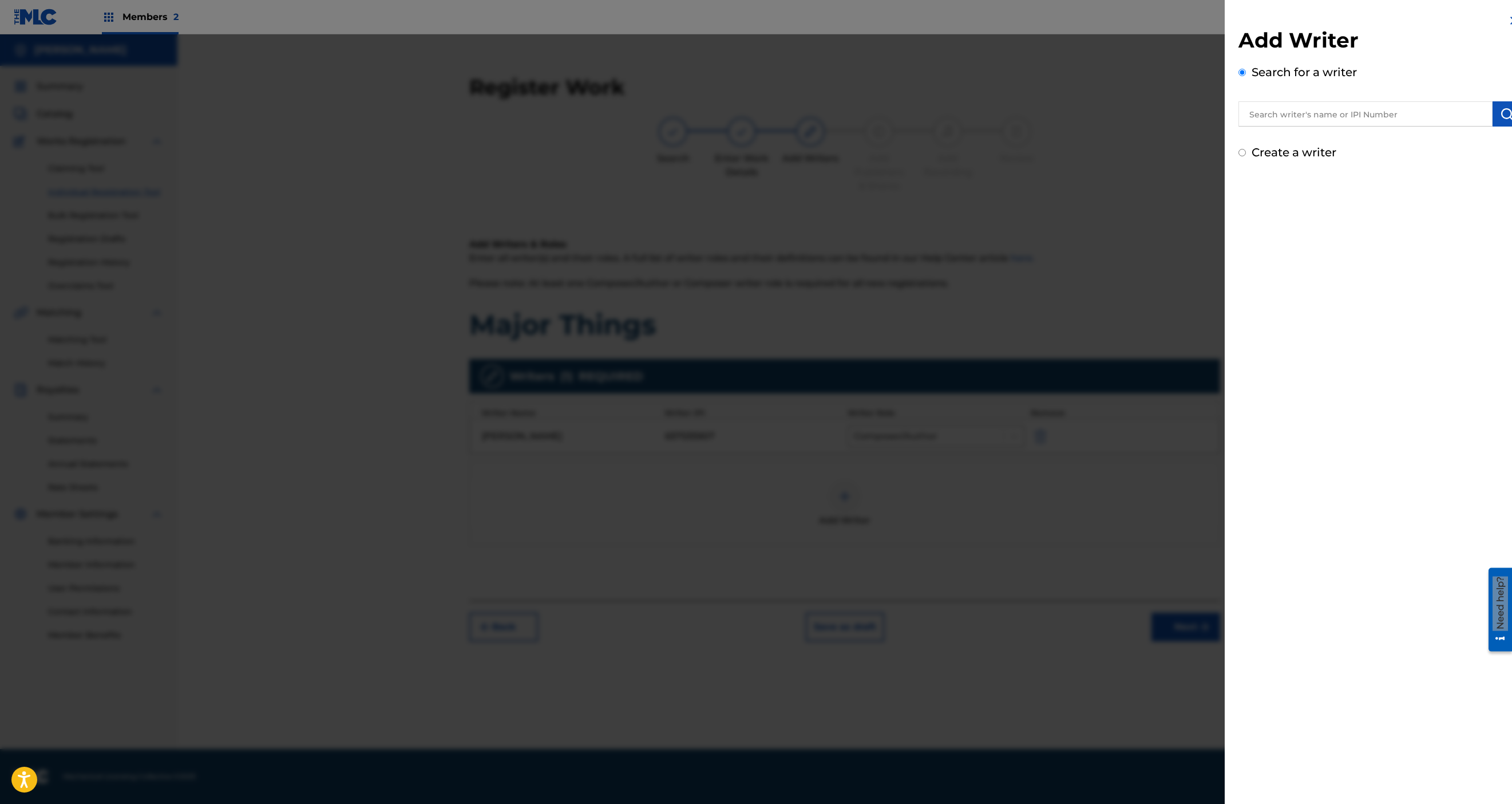 click at bounding box center (1365, 114) 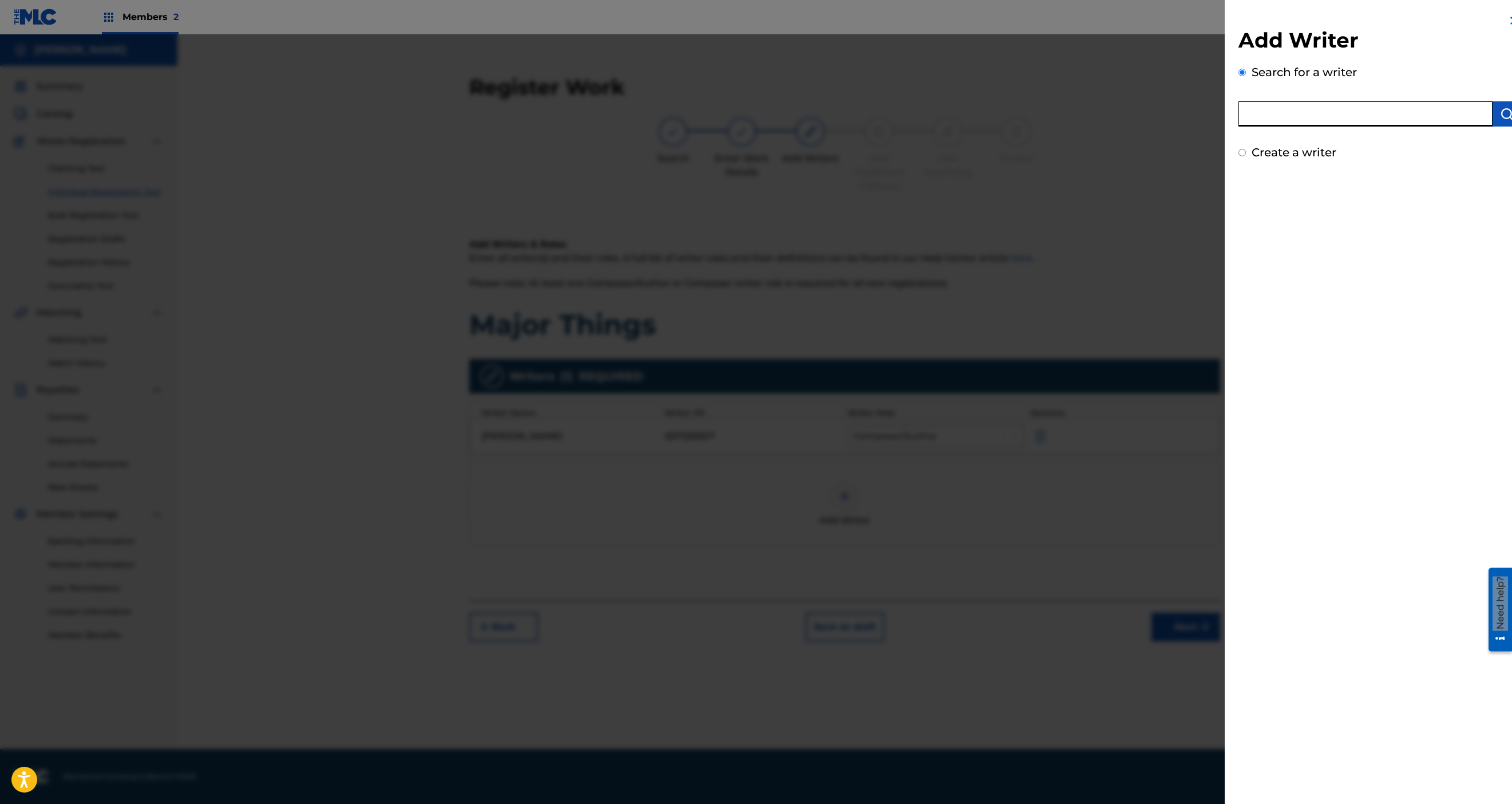 click at bounding box center (756, 436) 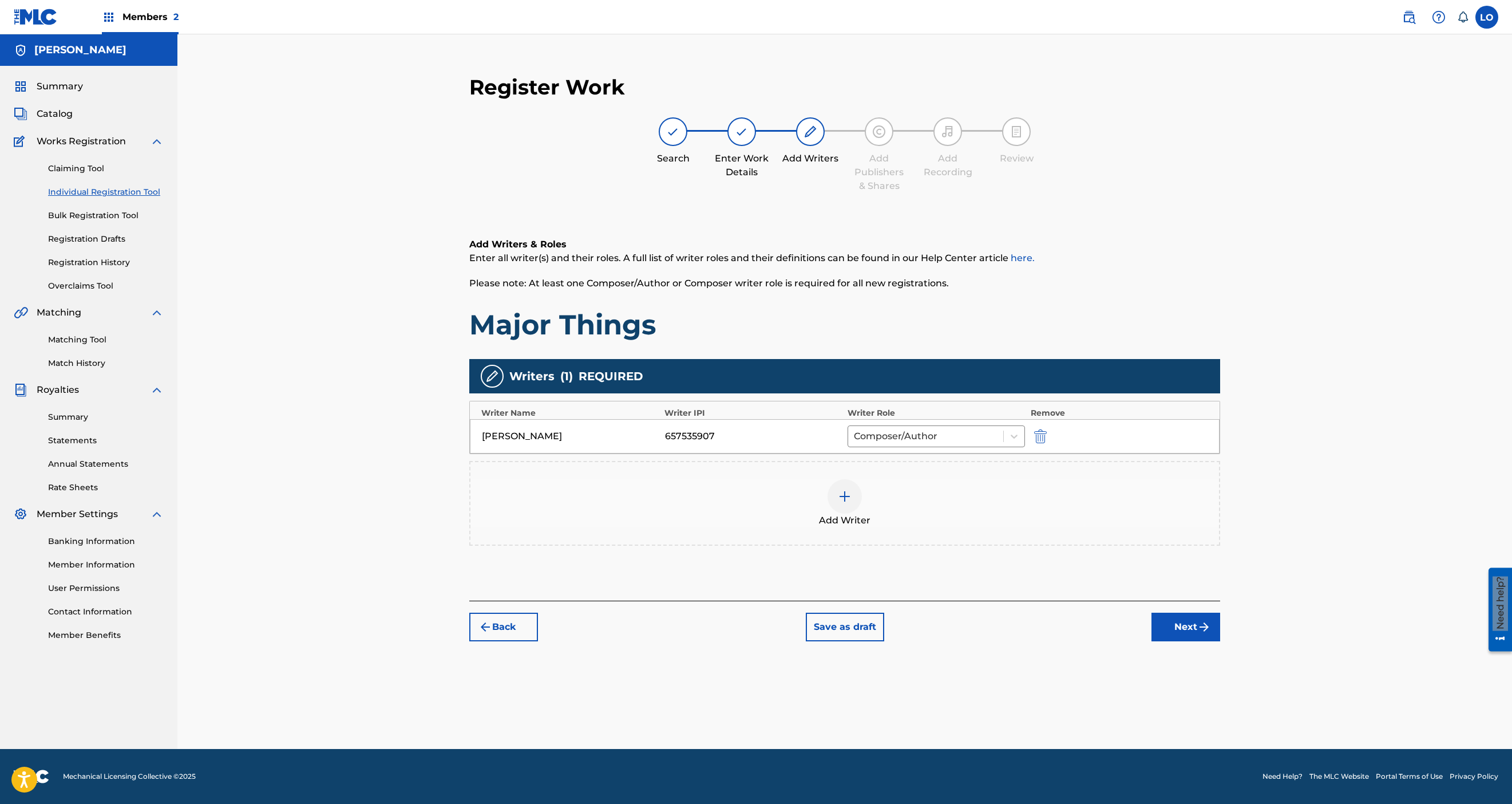 scroll, scrollTop: 171, scrollLeft: 0, axis: vertical 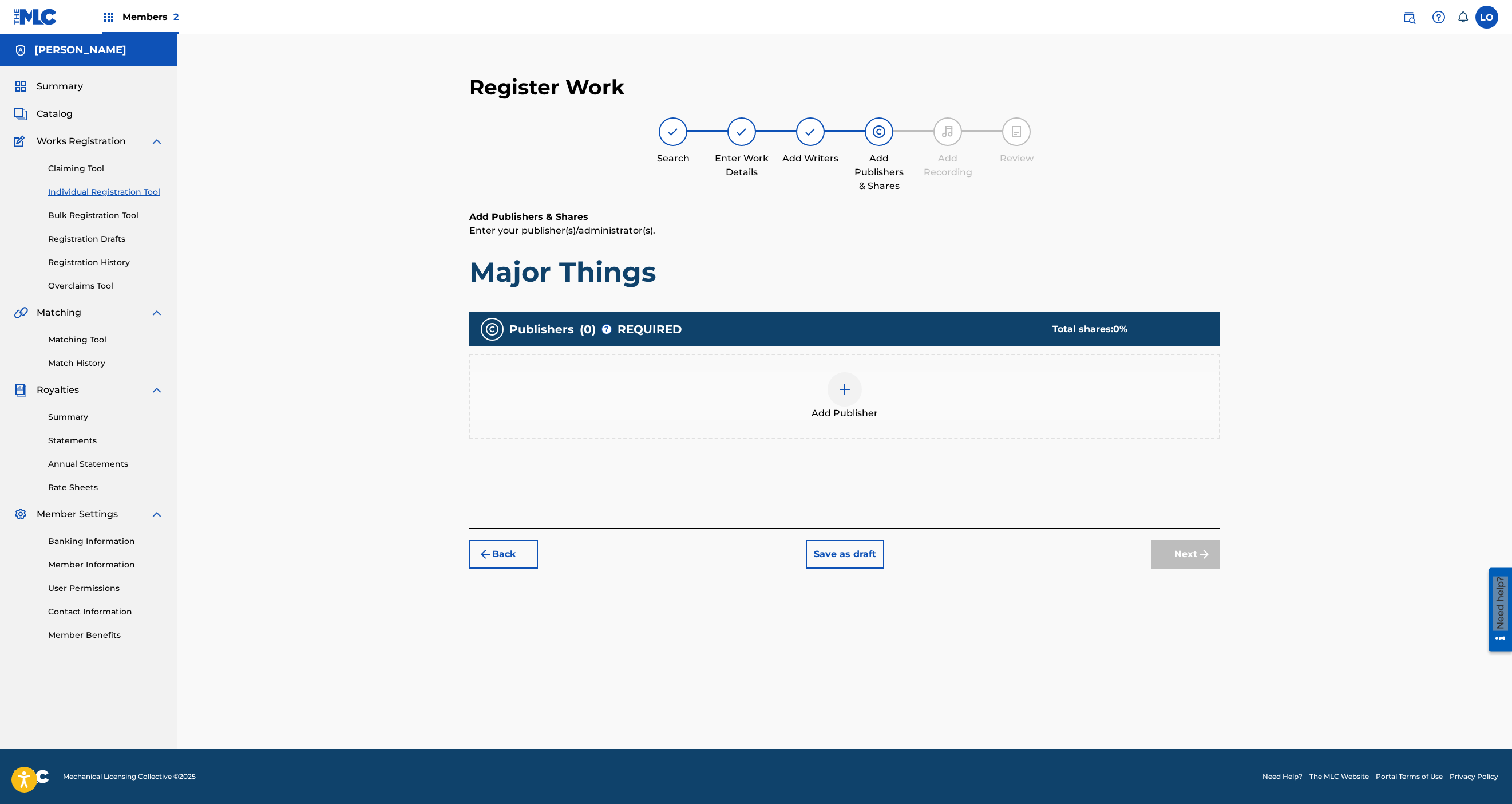 click at bounding box center (845, 389) 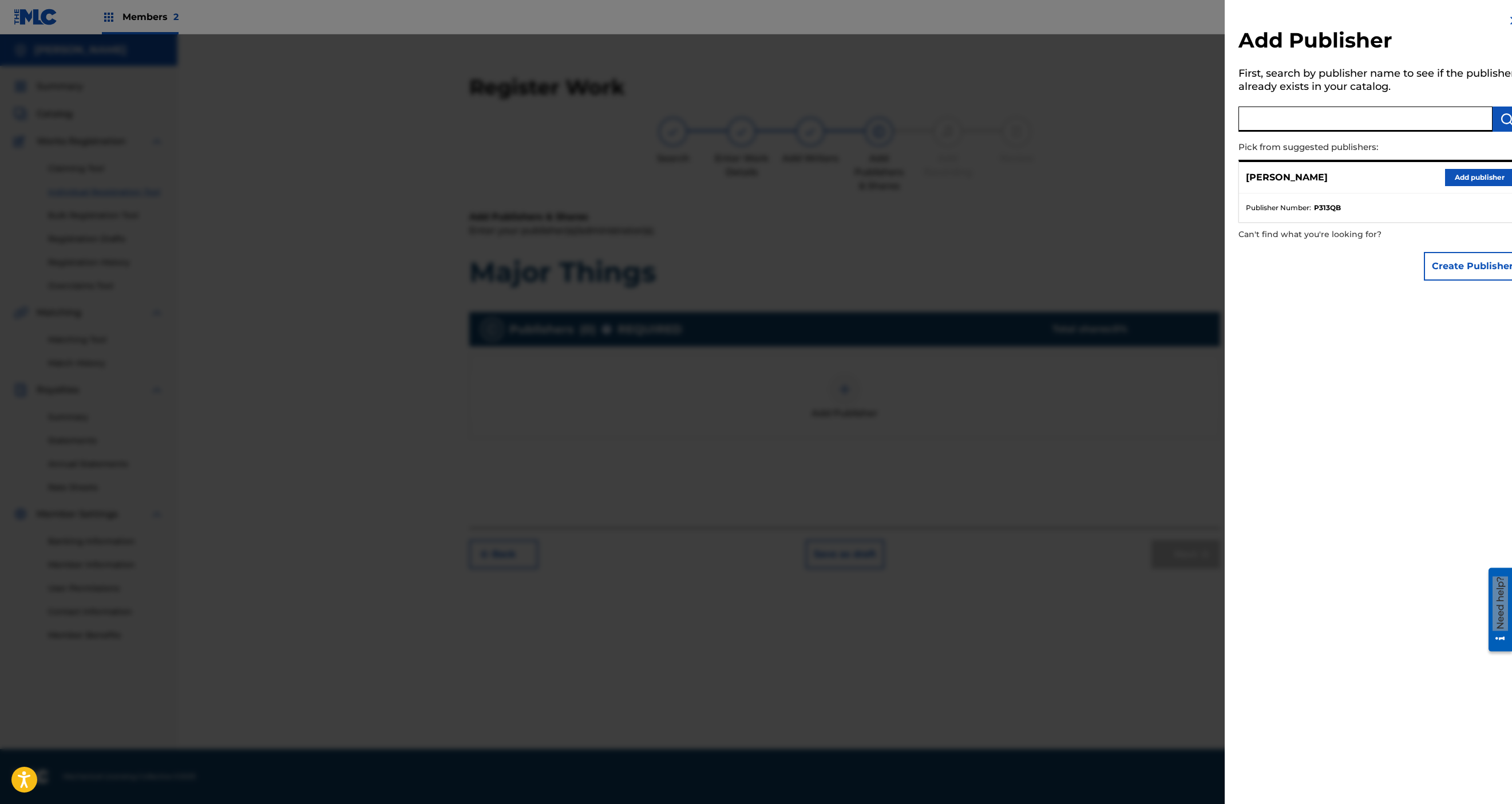 click at bounding box center (1365, 119) 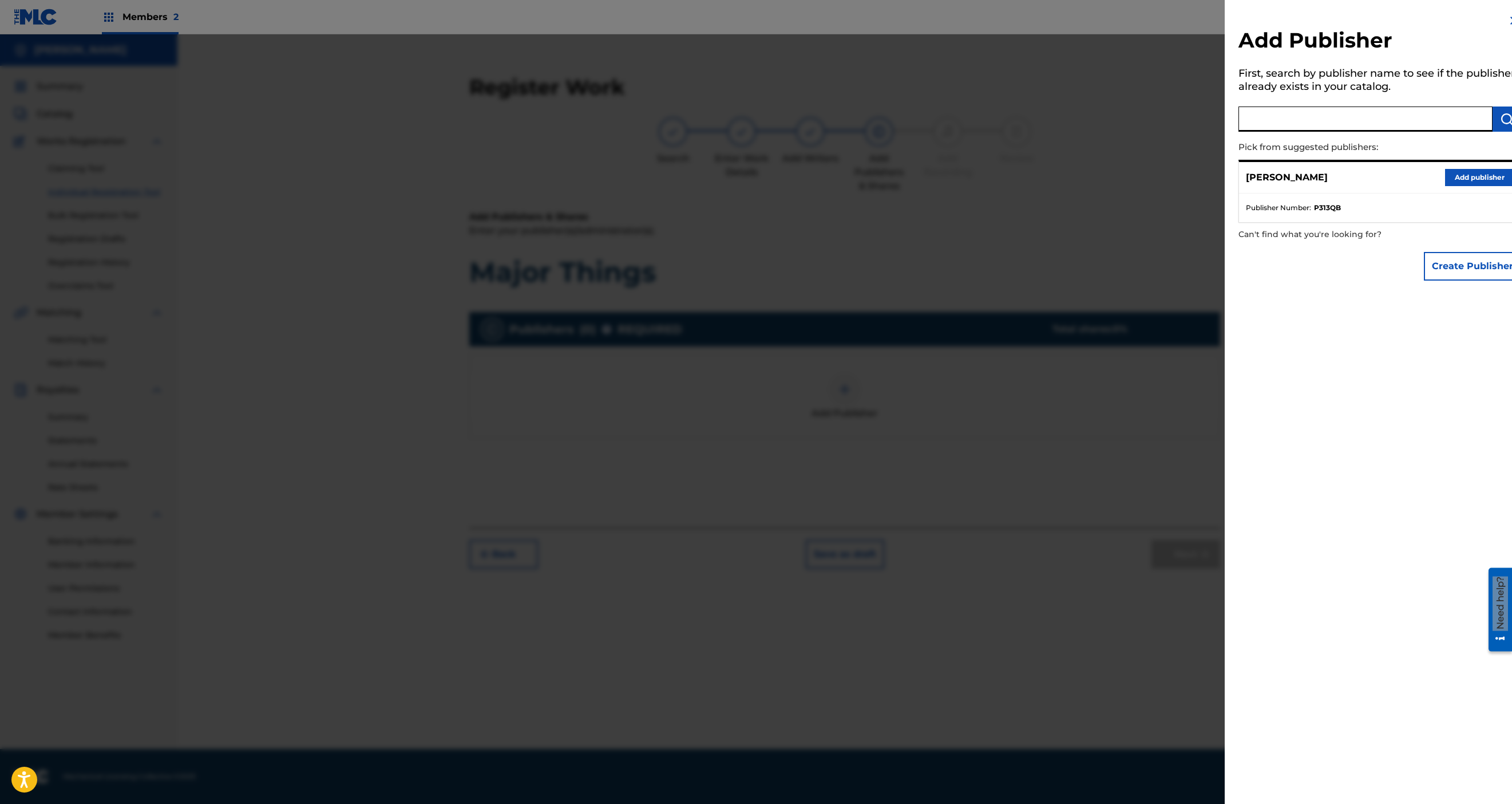 click on "Create Publisher" at bounding box center (1473, 266) 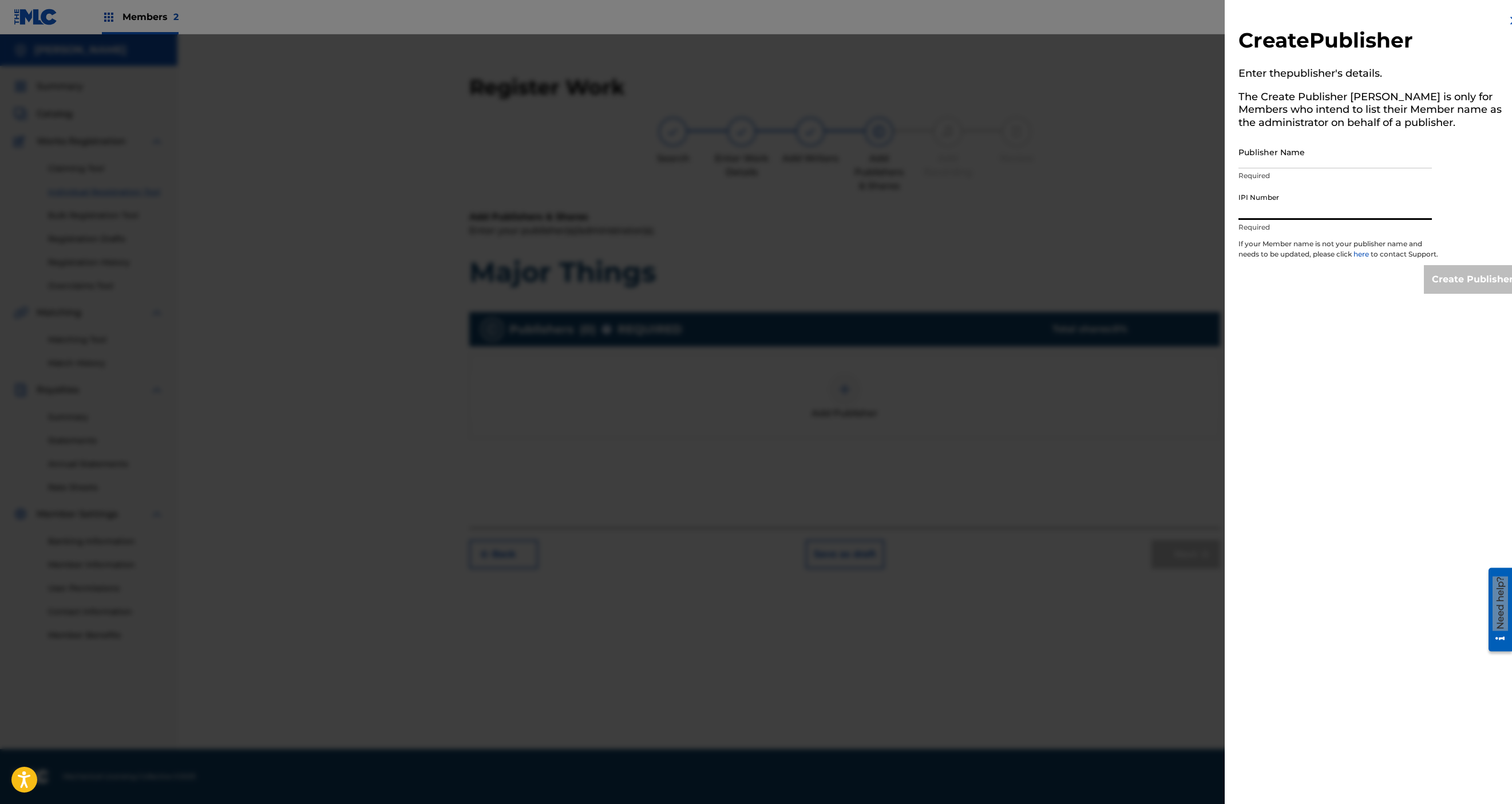 click on "IPI Number" at bounding box center (1335, 203) 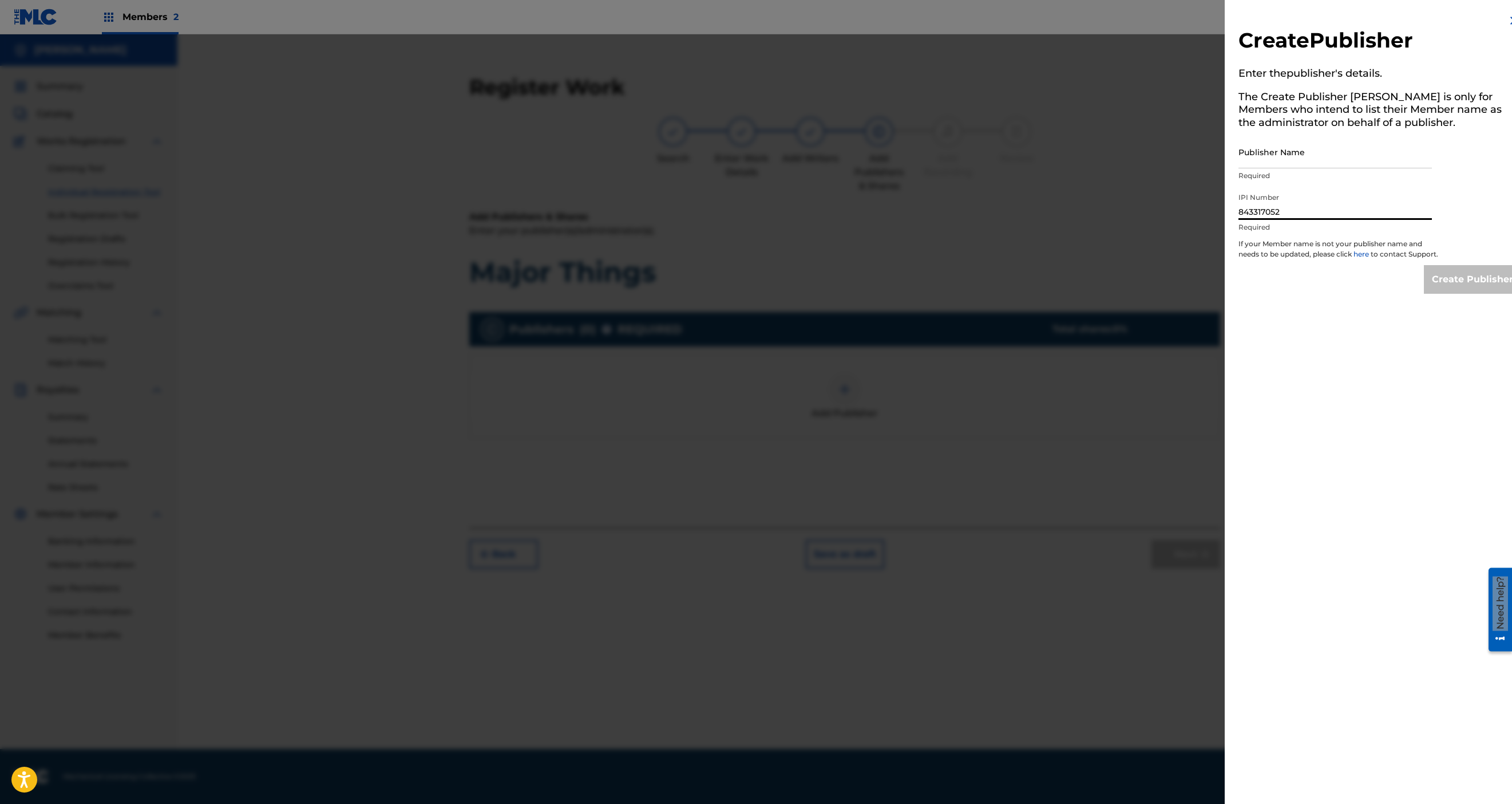 click on "Publisher Name" at bounding box center [1335, 152] 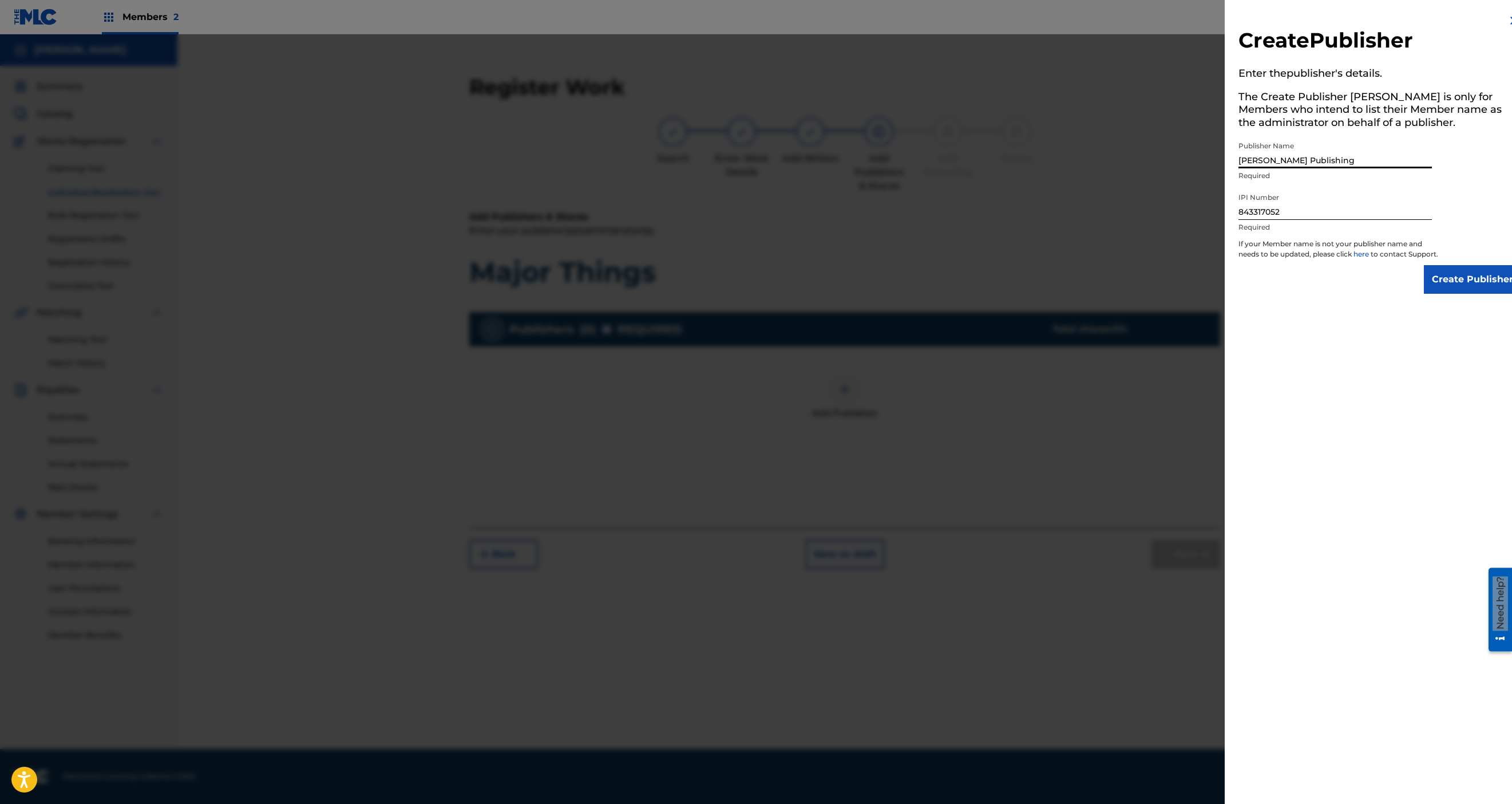 click on "Create Publisher" at bounding box center (1473, 279) 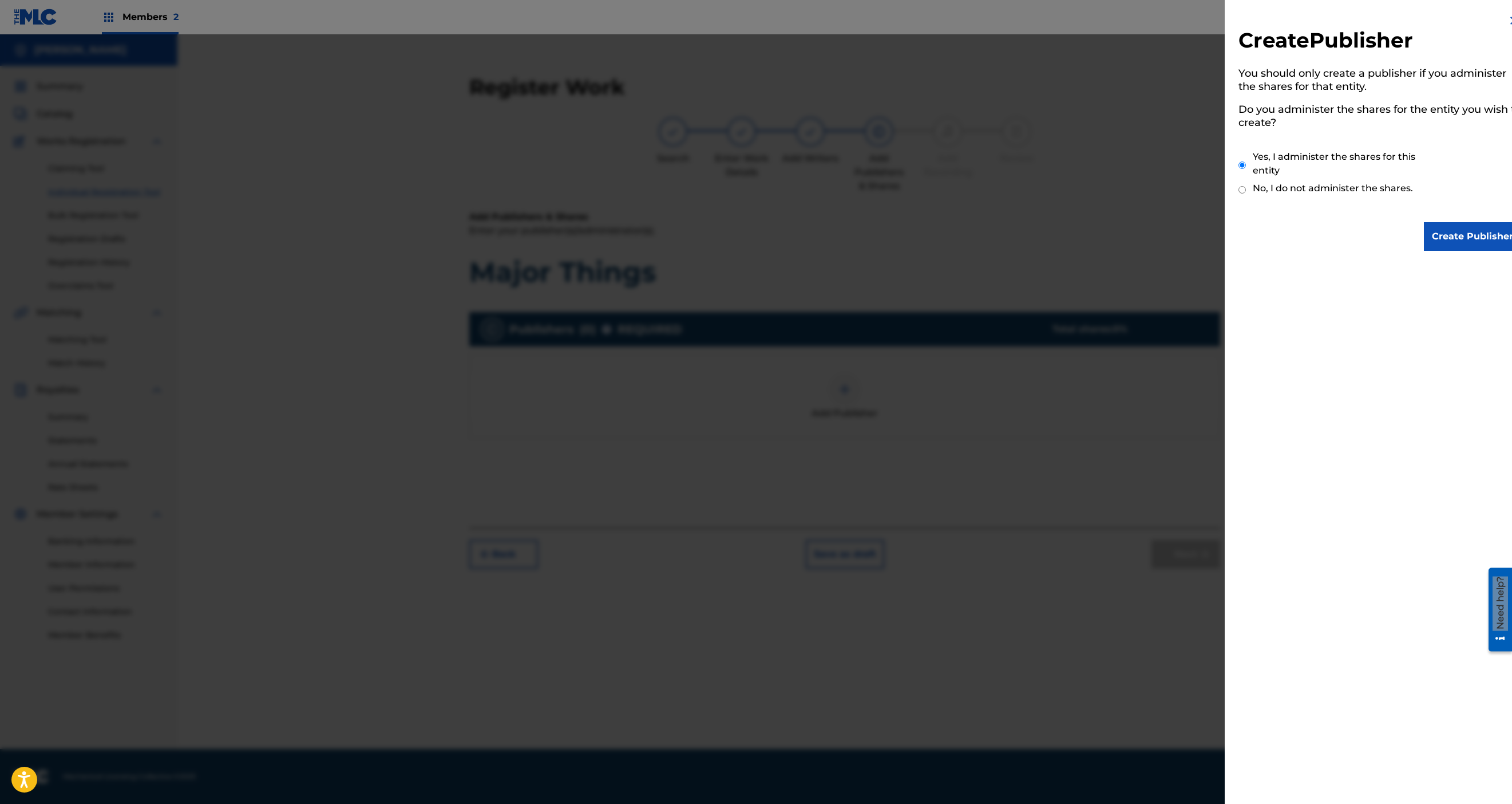 click on "Create Publisher" at bounding box center [1473, 237] 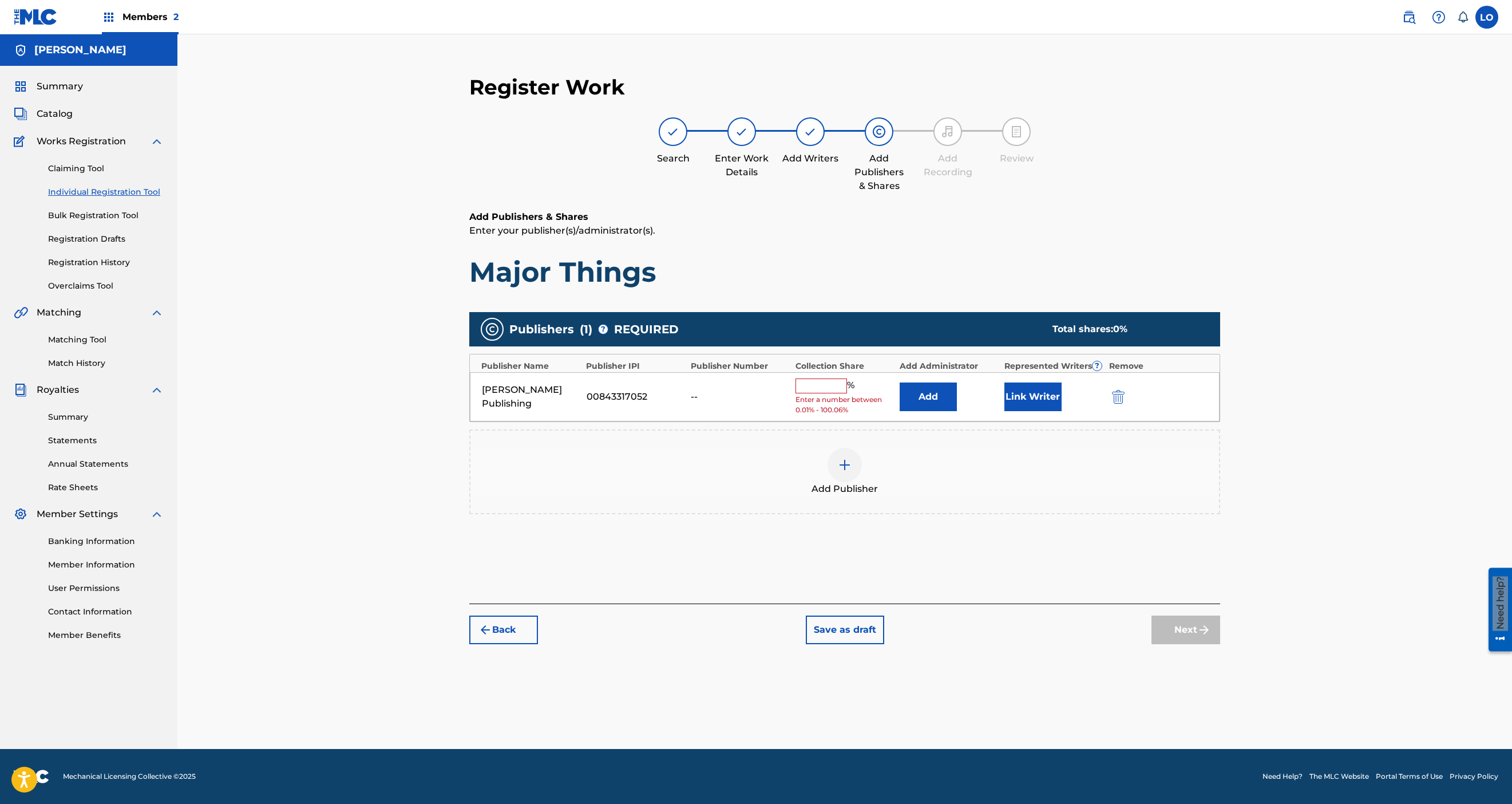 click at bounding box center (821, 386) 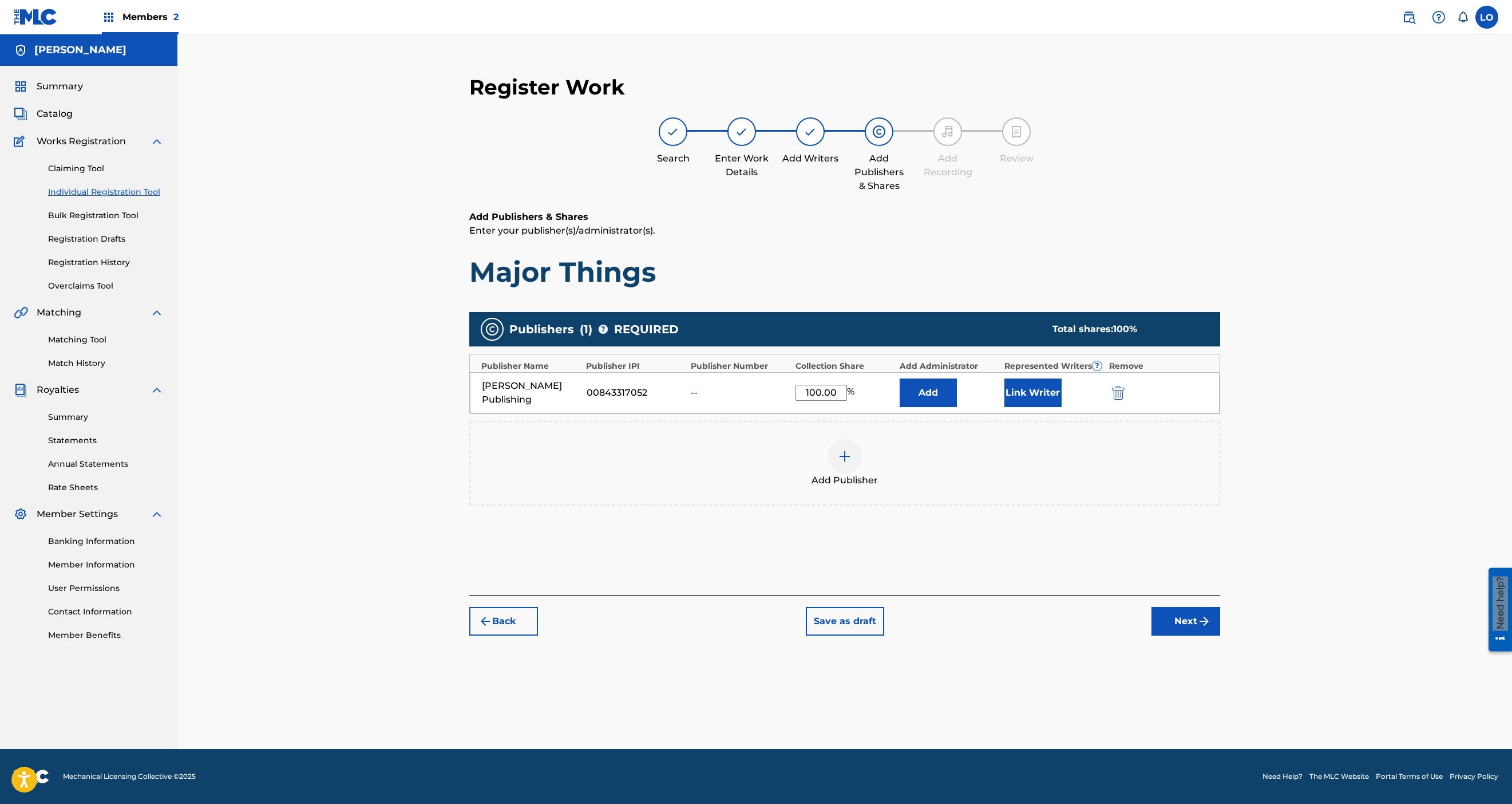 click on "Link Writer" at bounding box center (1033, 393) 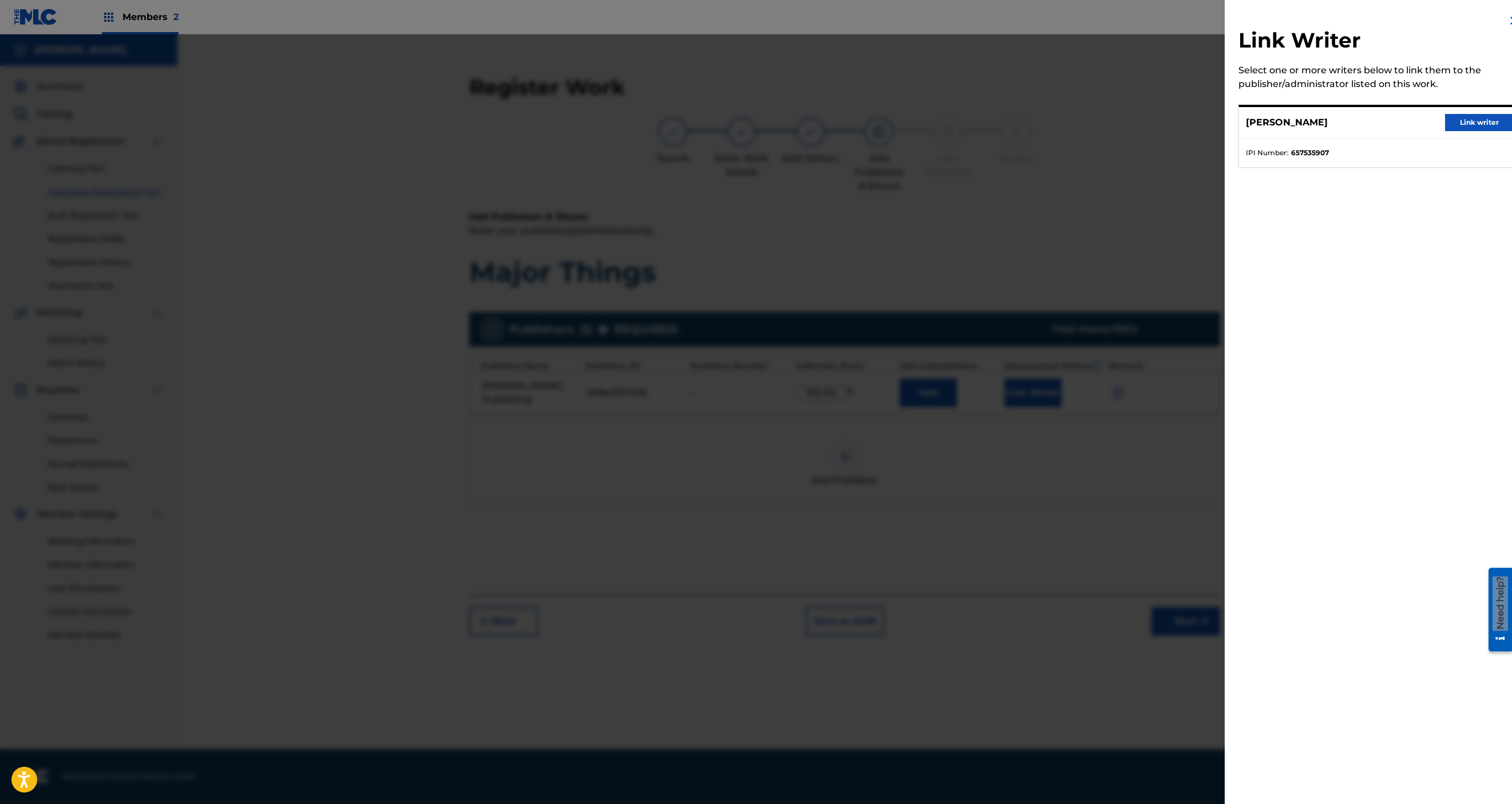 click on "Link writer" at bounding box center [1479, 123] 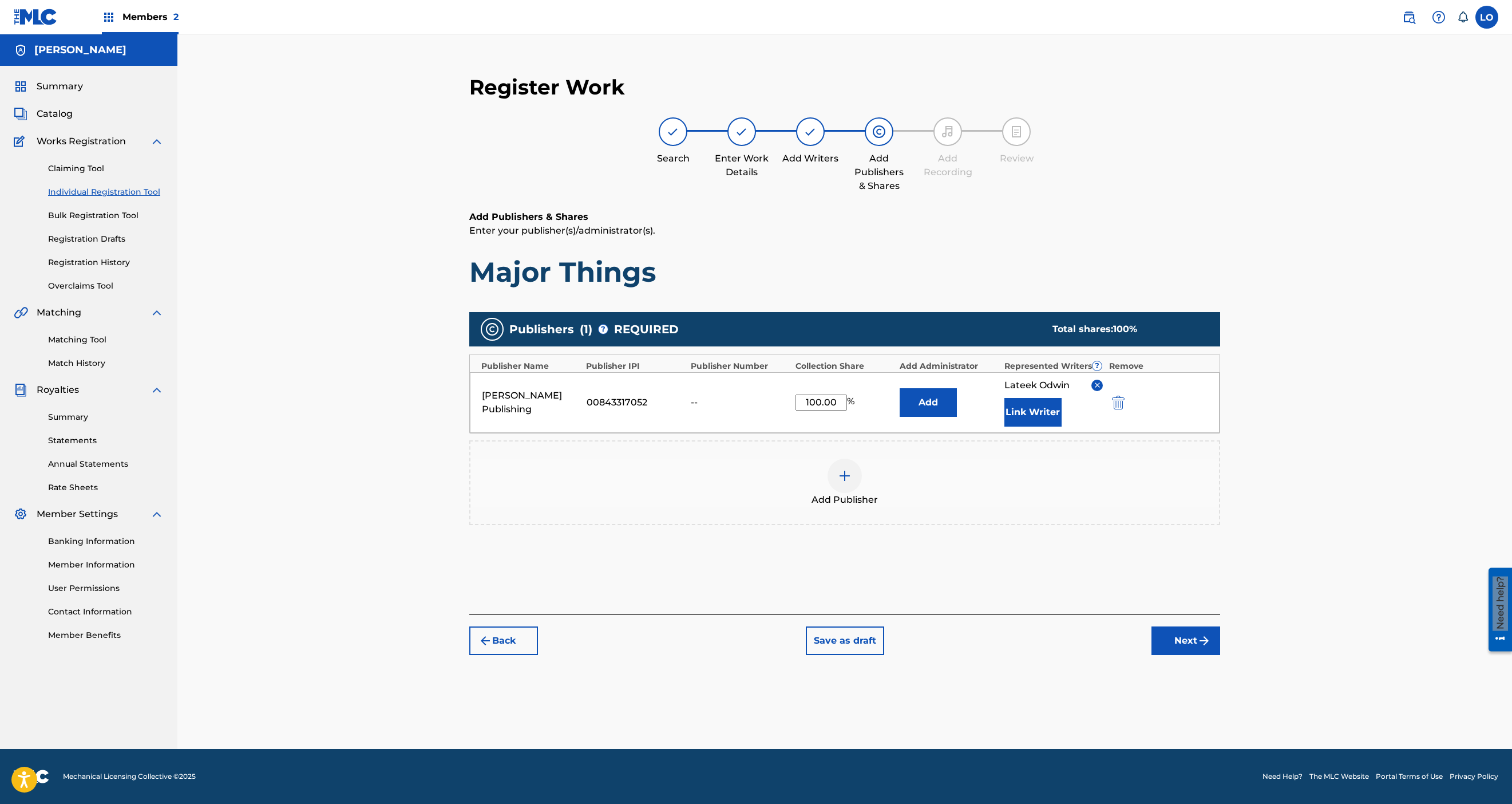 click at bounding box center (845, 476) 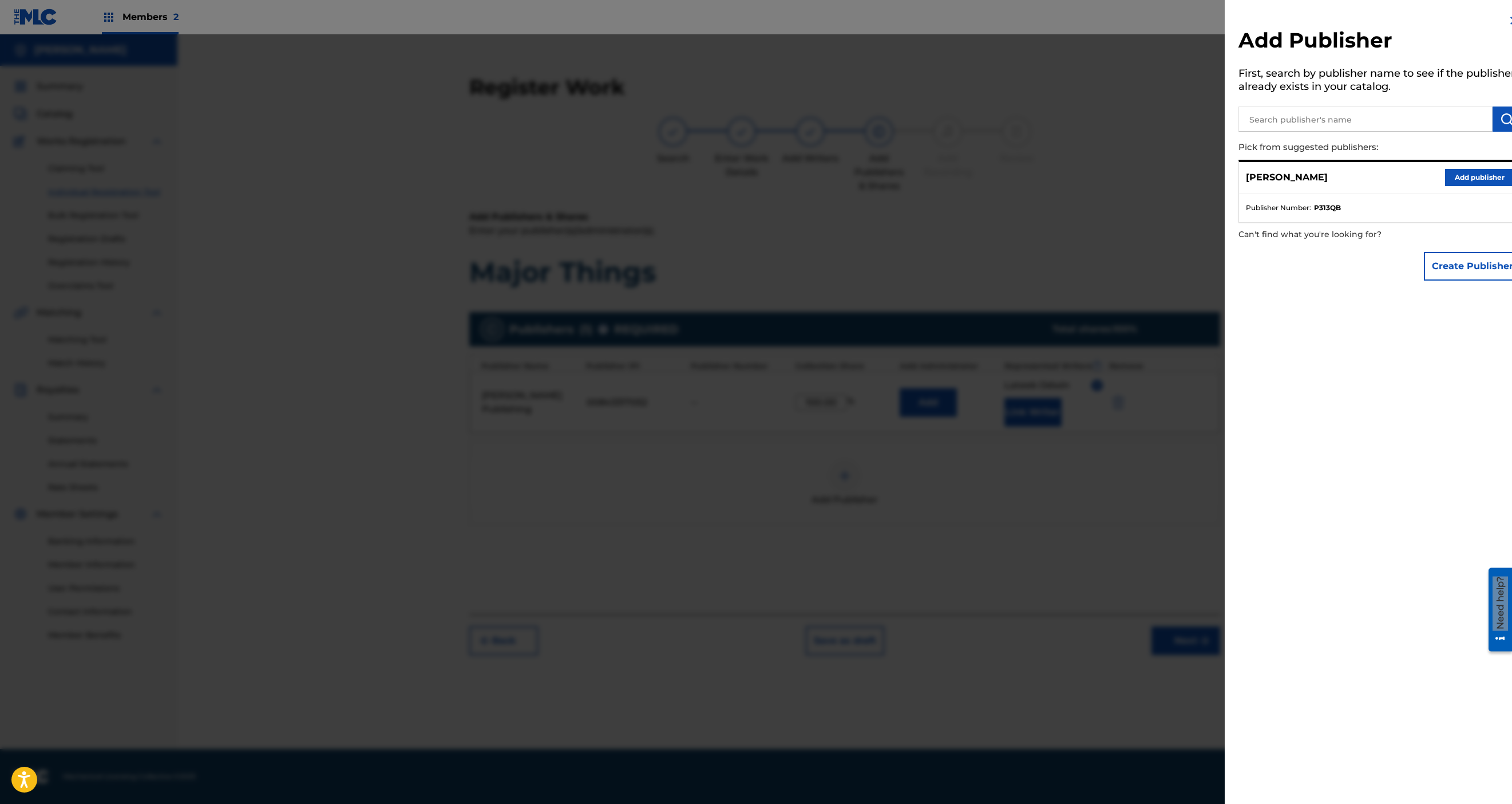 click on "Add publisher" at bounding box center [1479, 178] 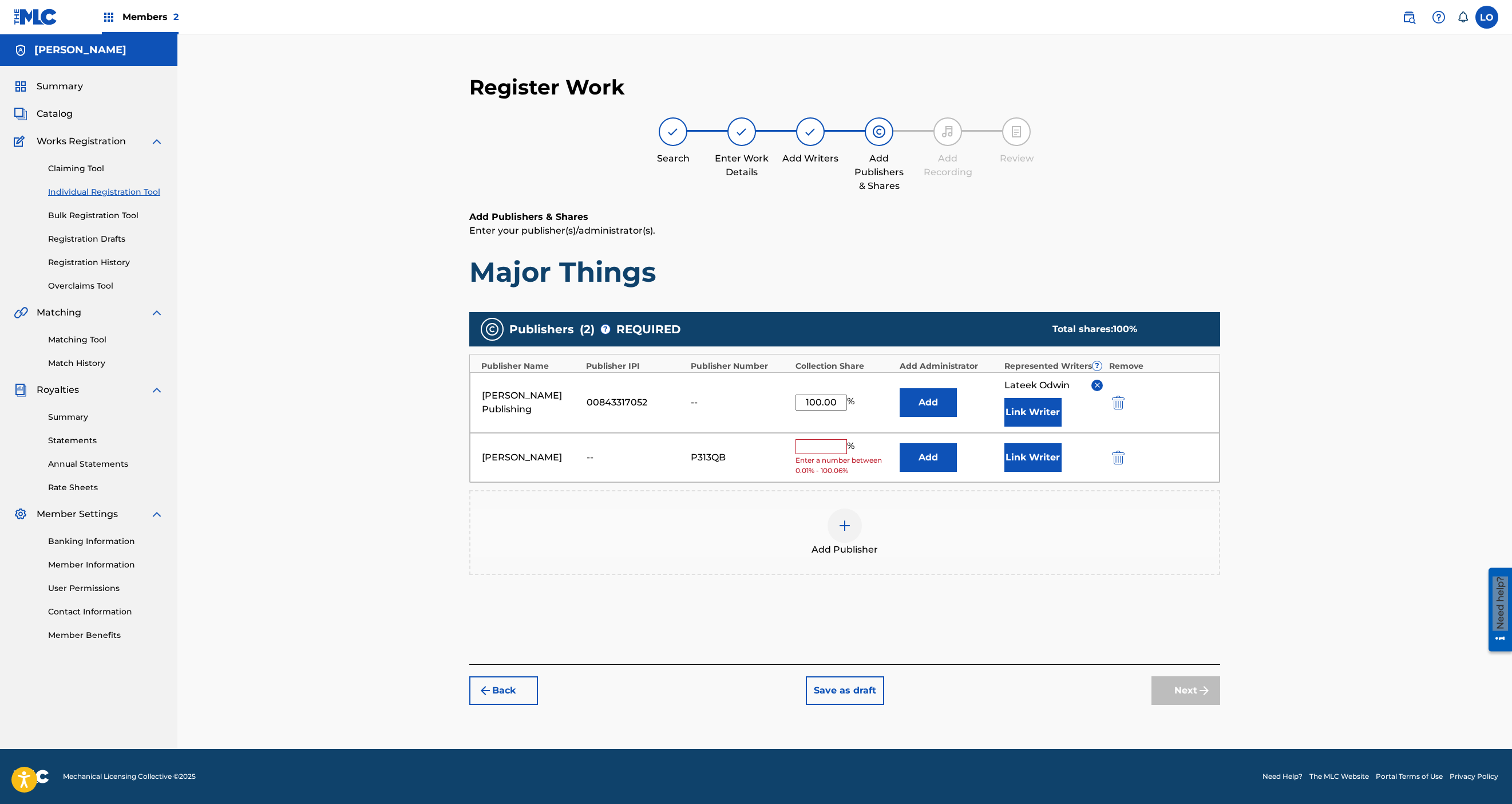 click at bounding box center (821, 447) 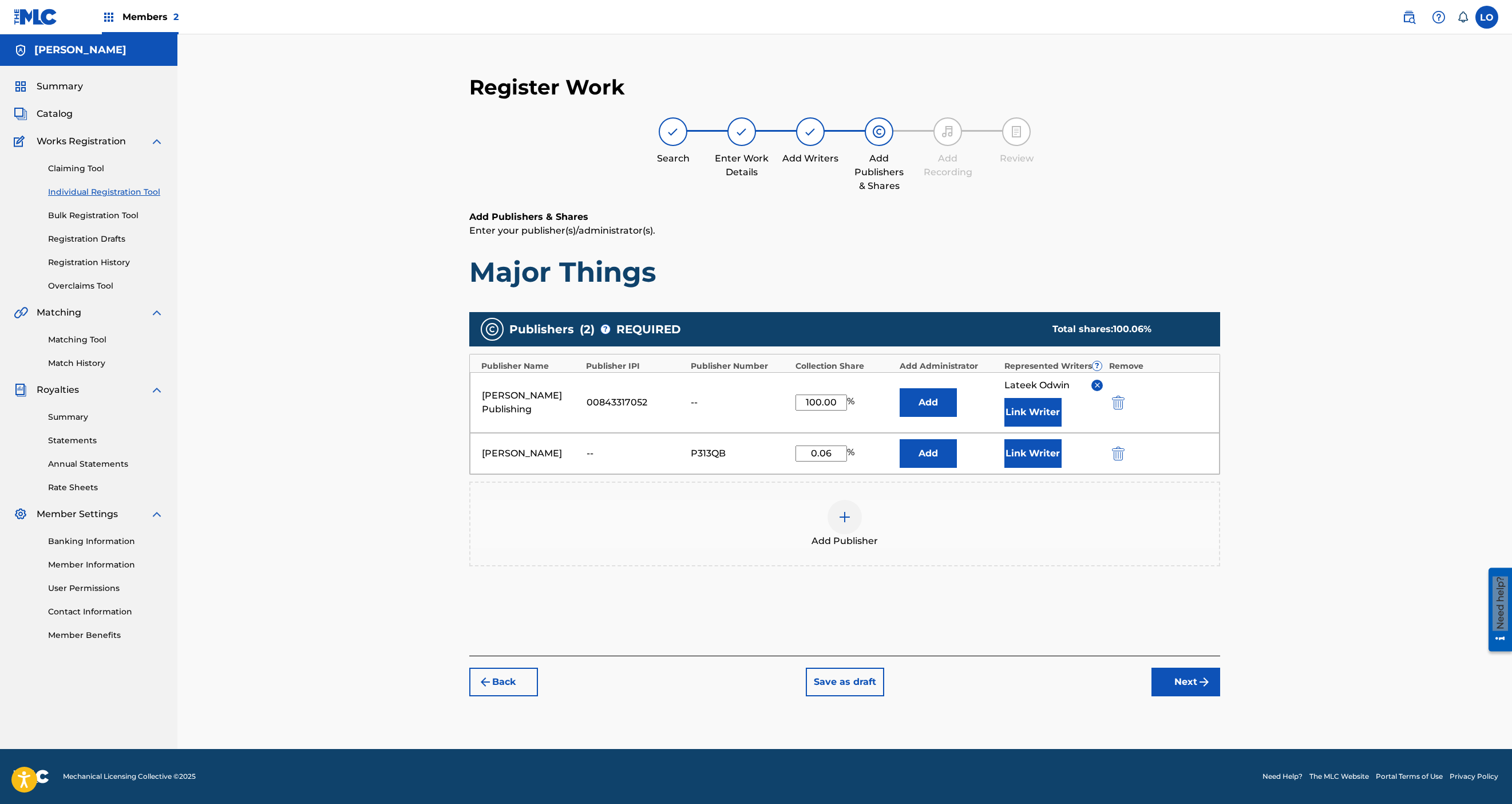 click on "Add Publisher" at bounding box center (845, 524) 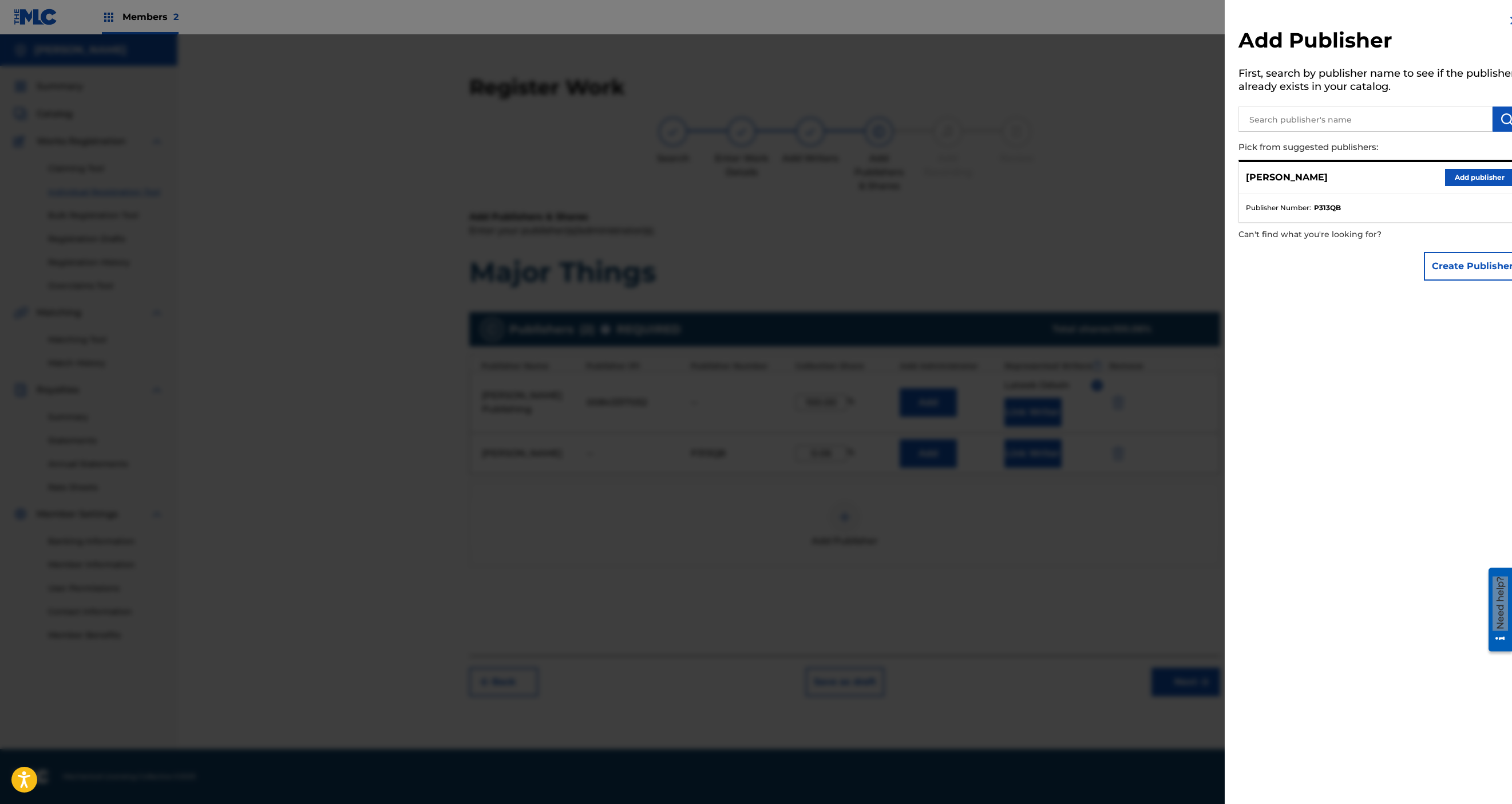click at bounding box center [756, 436] 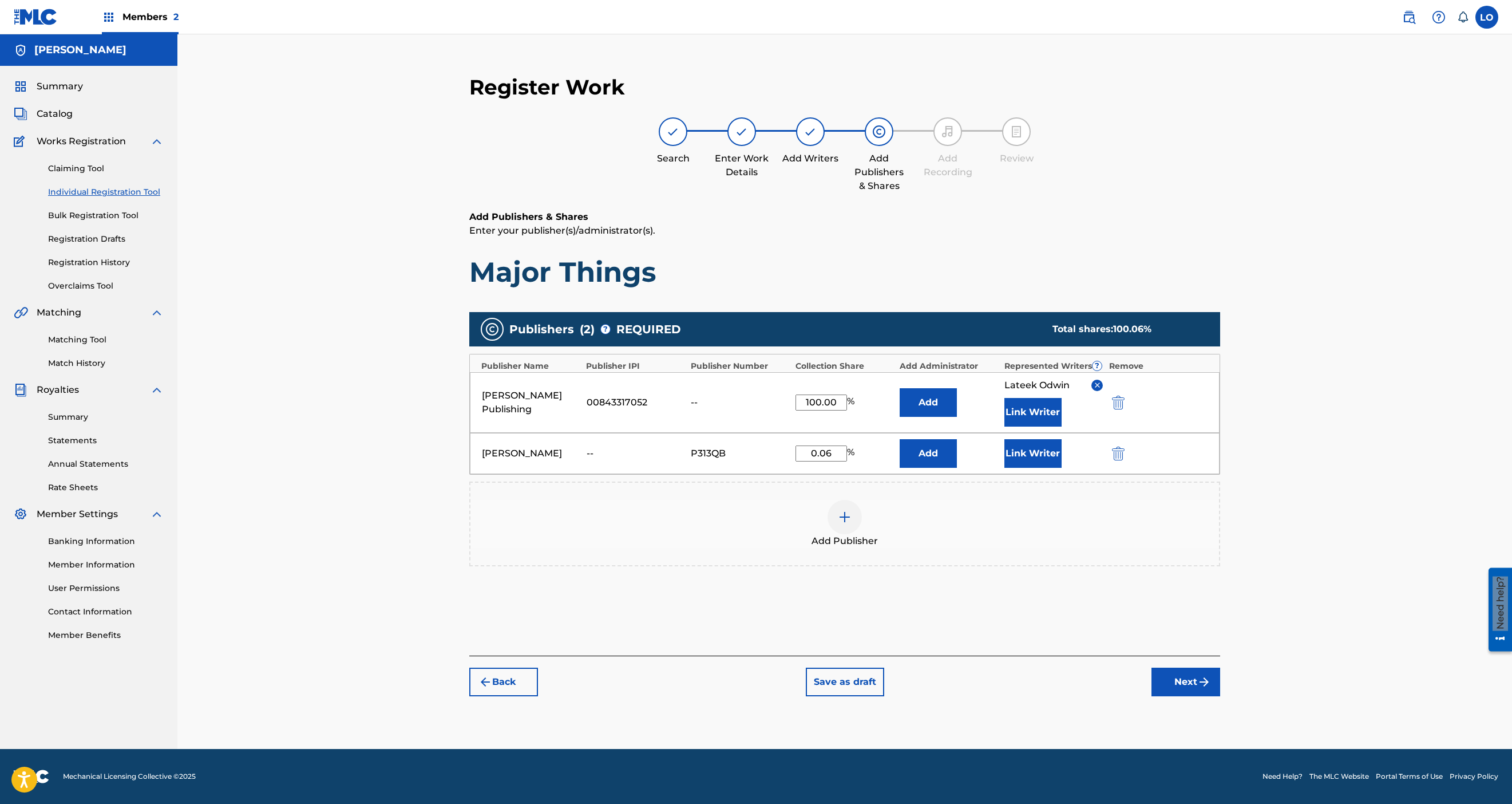 scroll, scrollTop: 431, scrollLeft: 0, axis: vertical 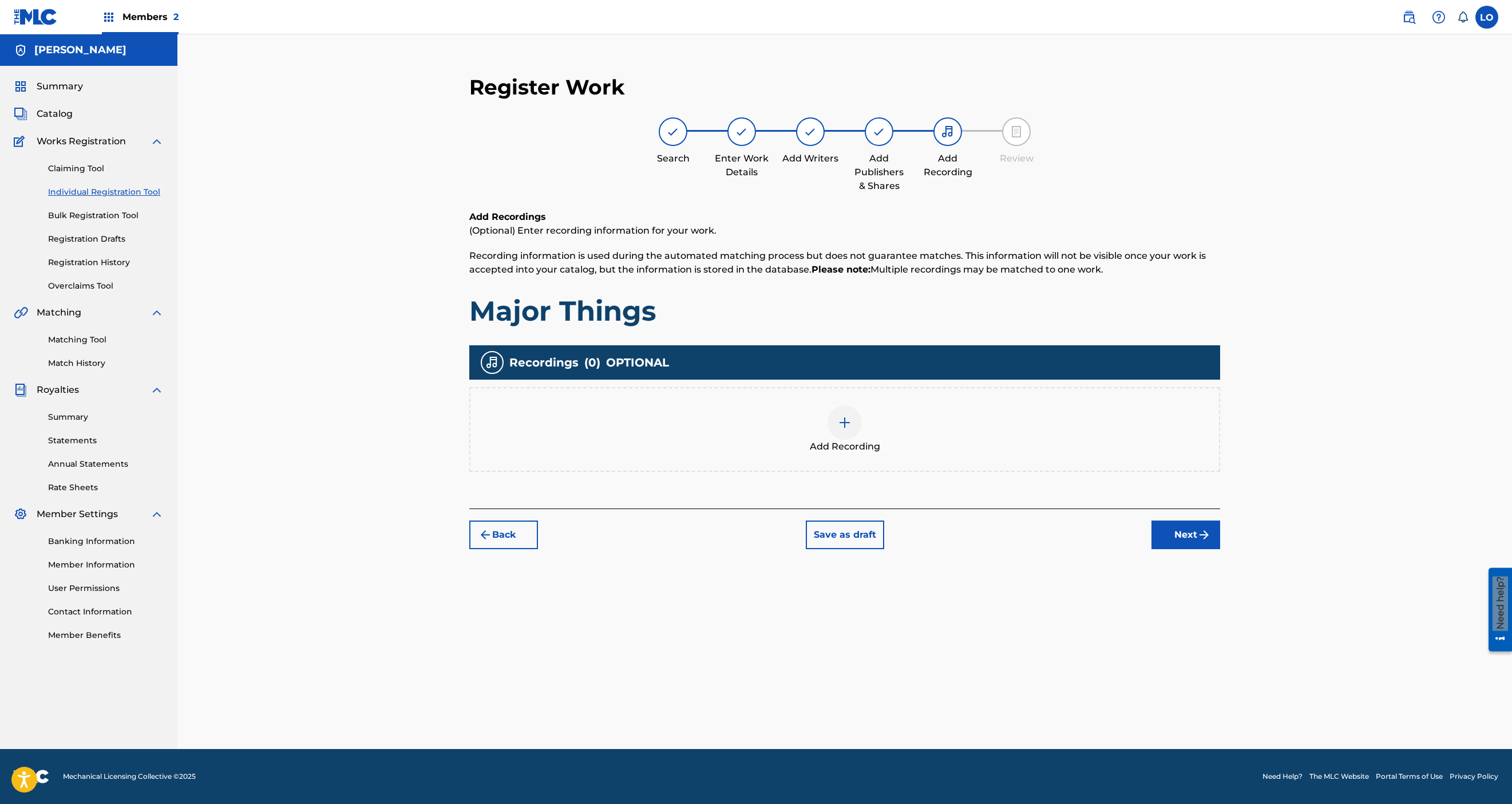 click at bounding box center (845, 423) 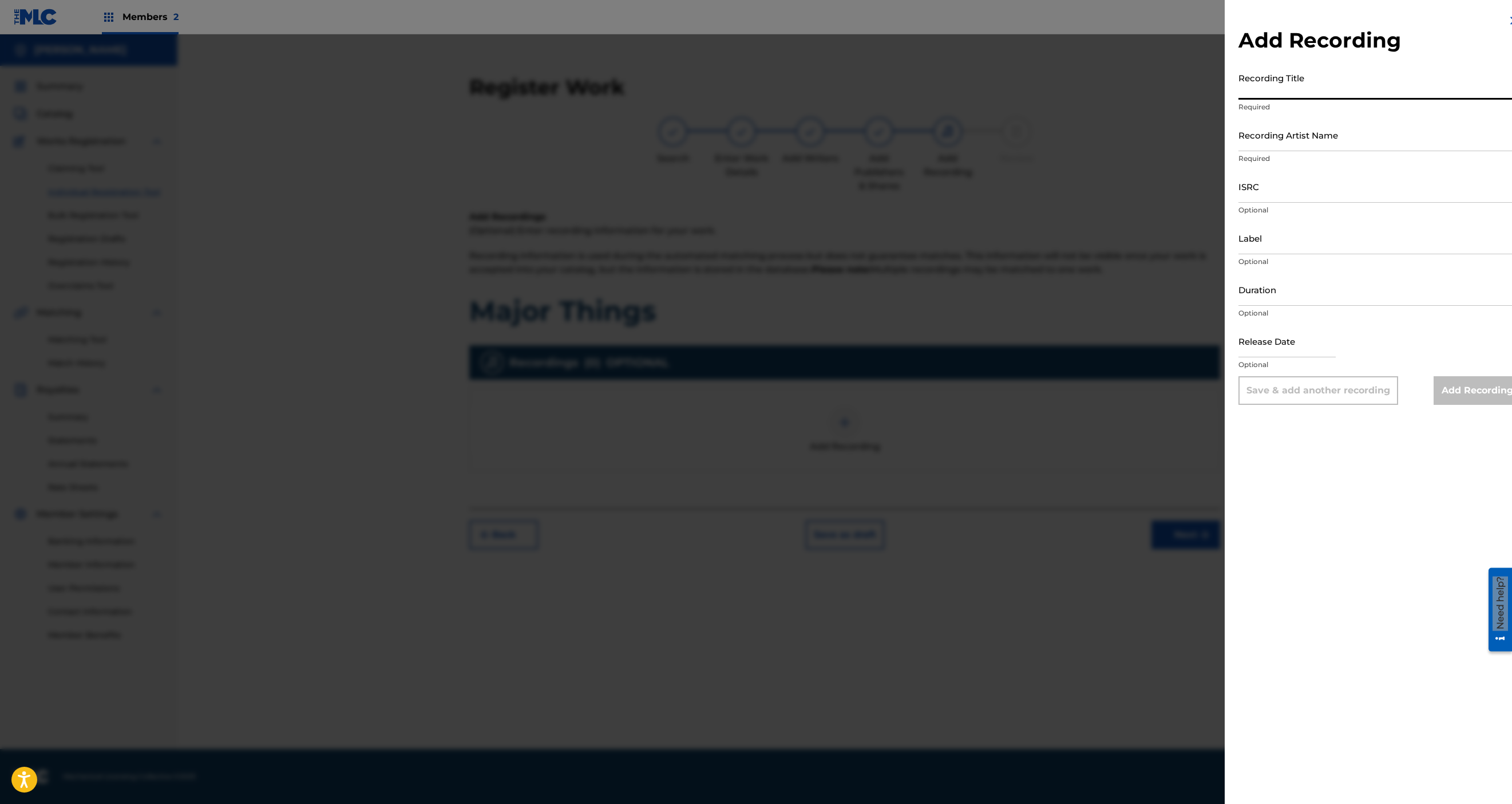 click on "Recording Title" at bounding box center [1380, 83] 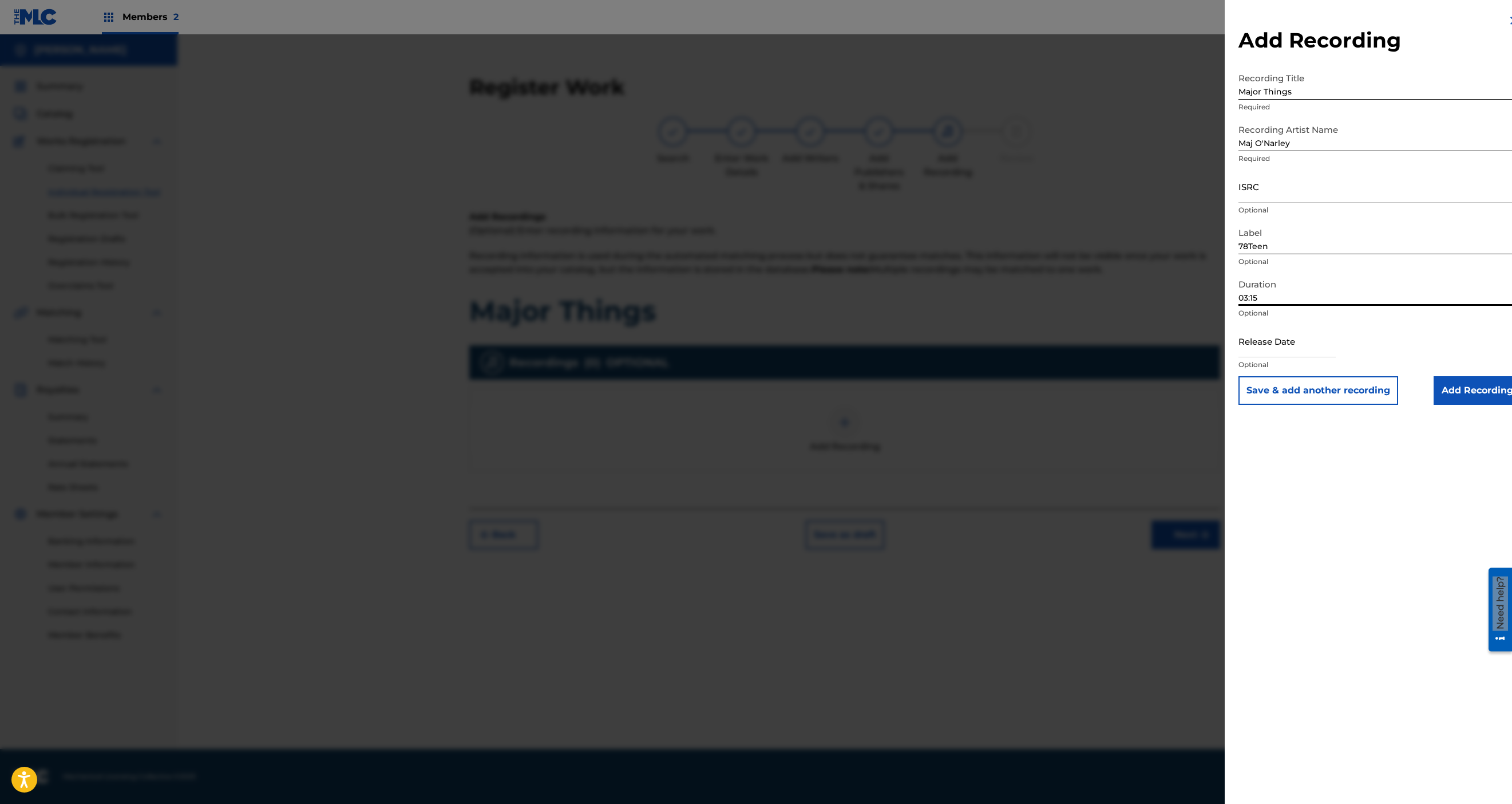 click at bounding box center (1287, 341) 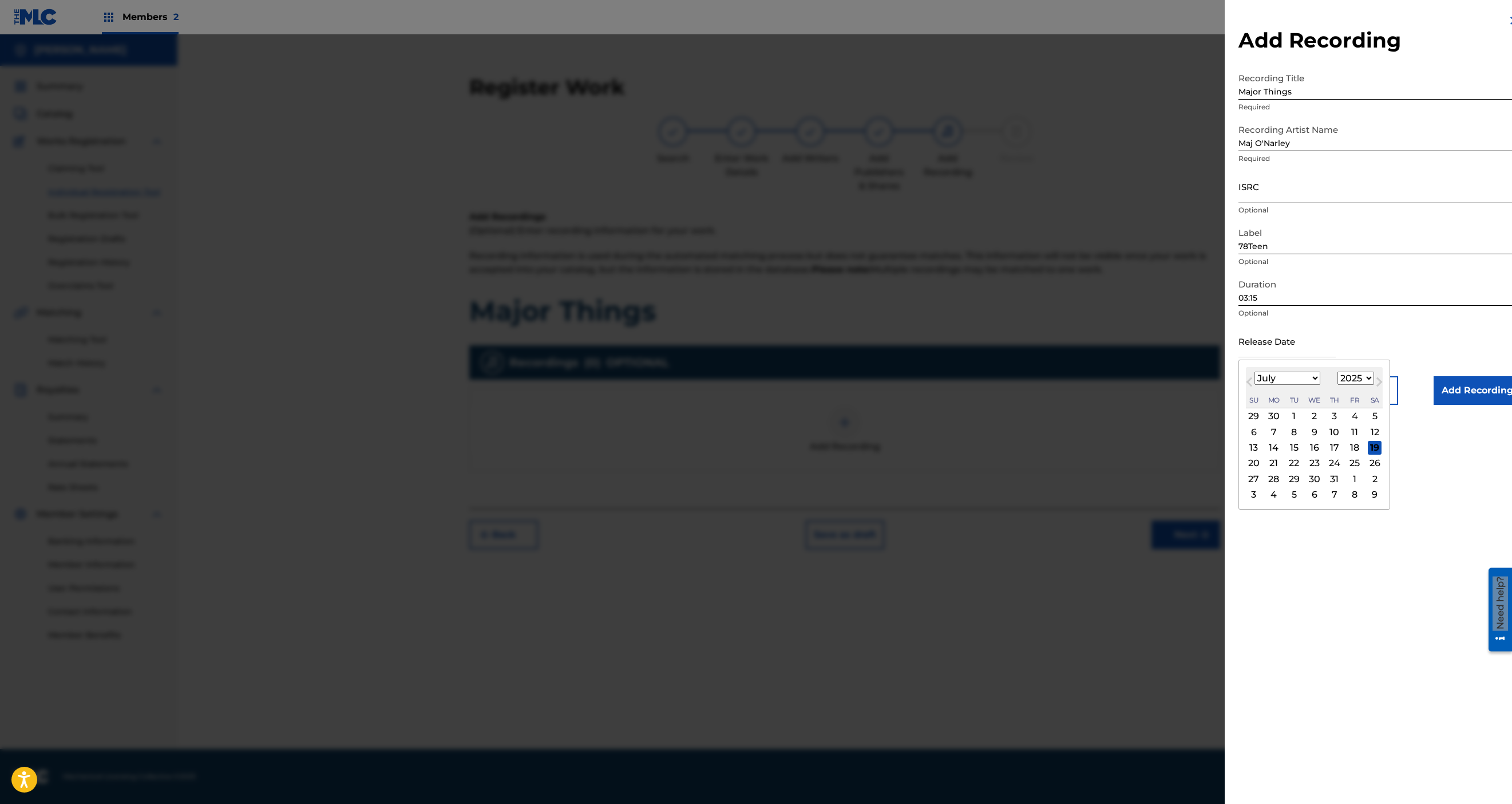 click on "21" at bounding box center [1274, 463] 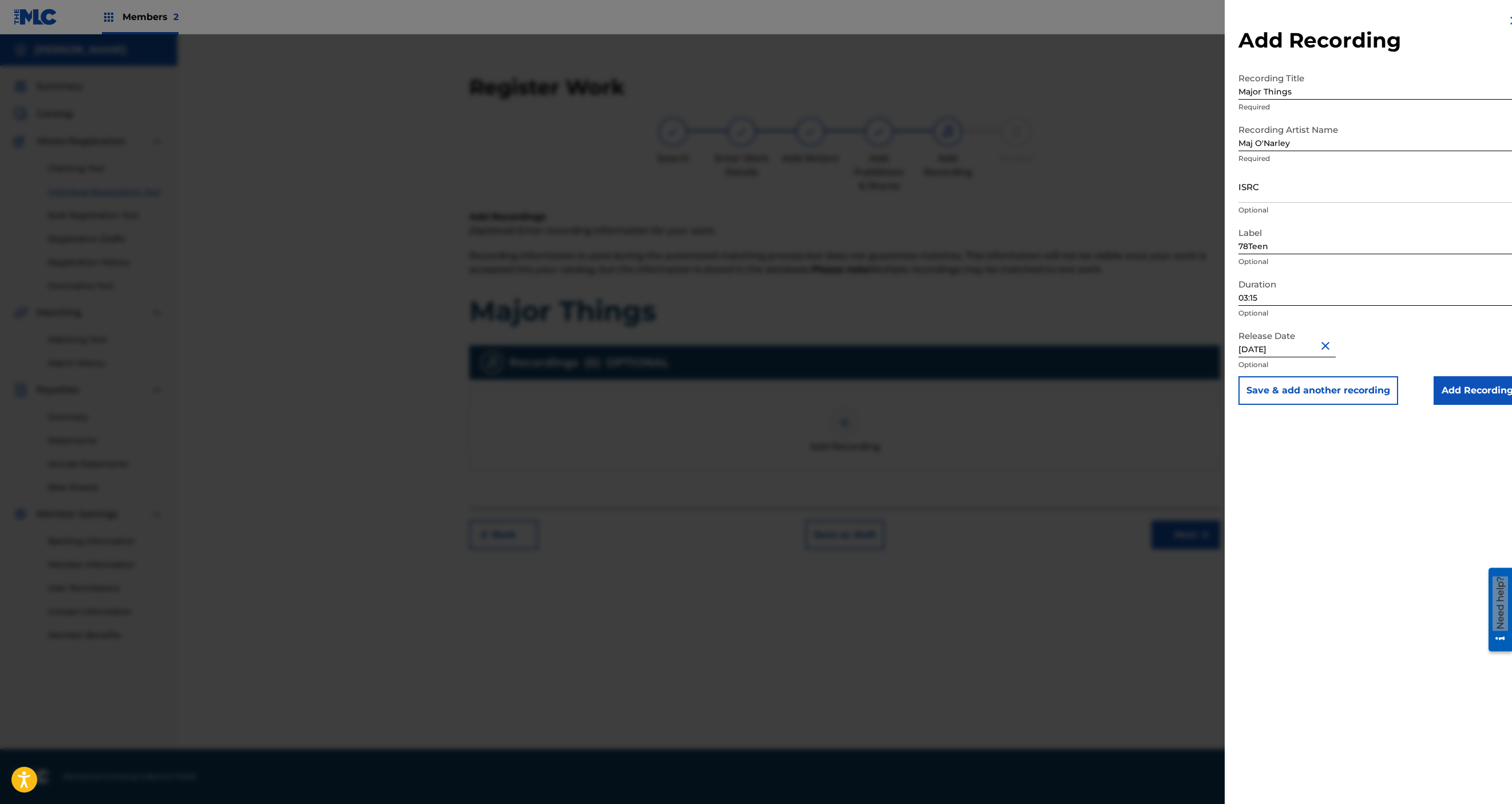 click on "Add Recording" at bounding box center [1477, 391] 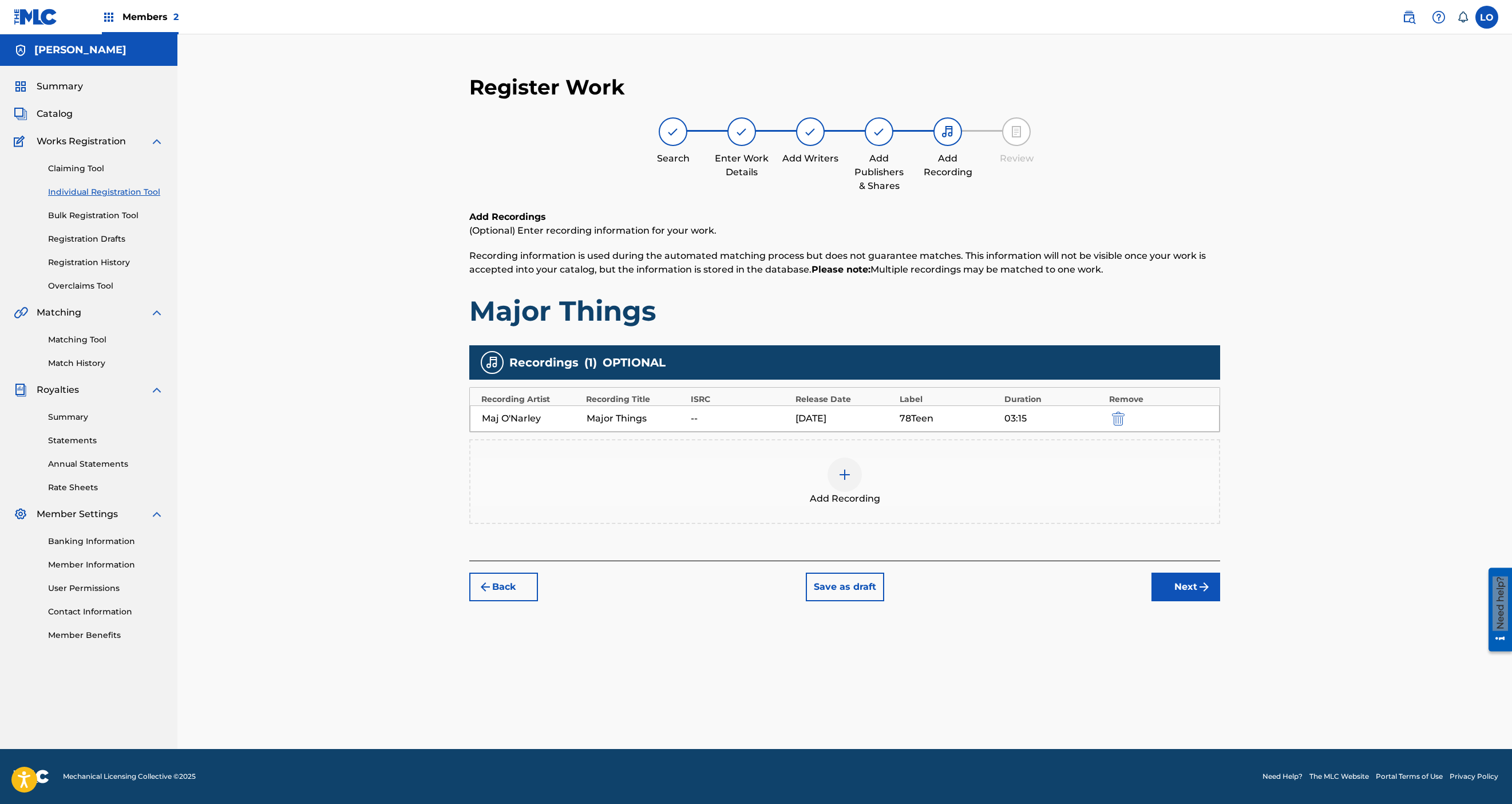 click on "Next" at bounding box center [1186, 587] 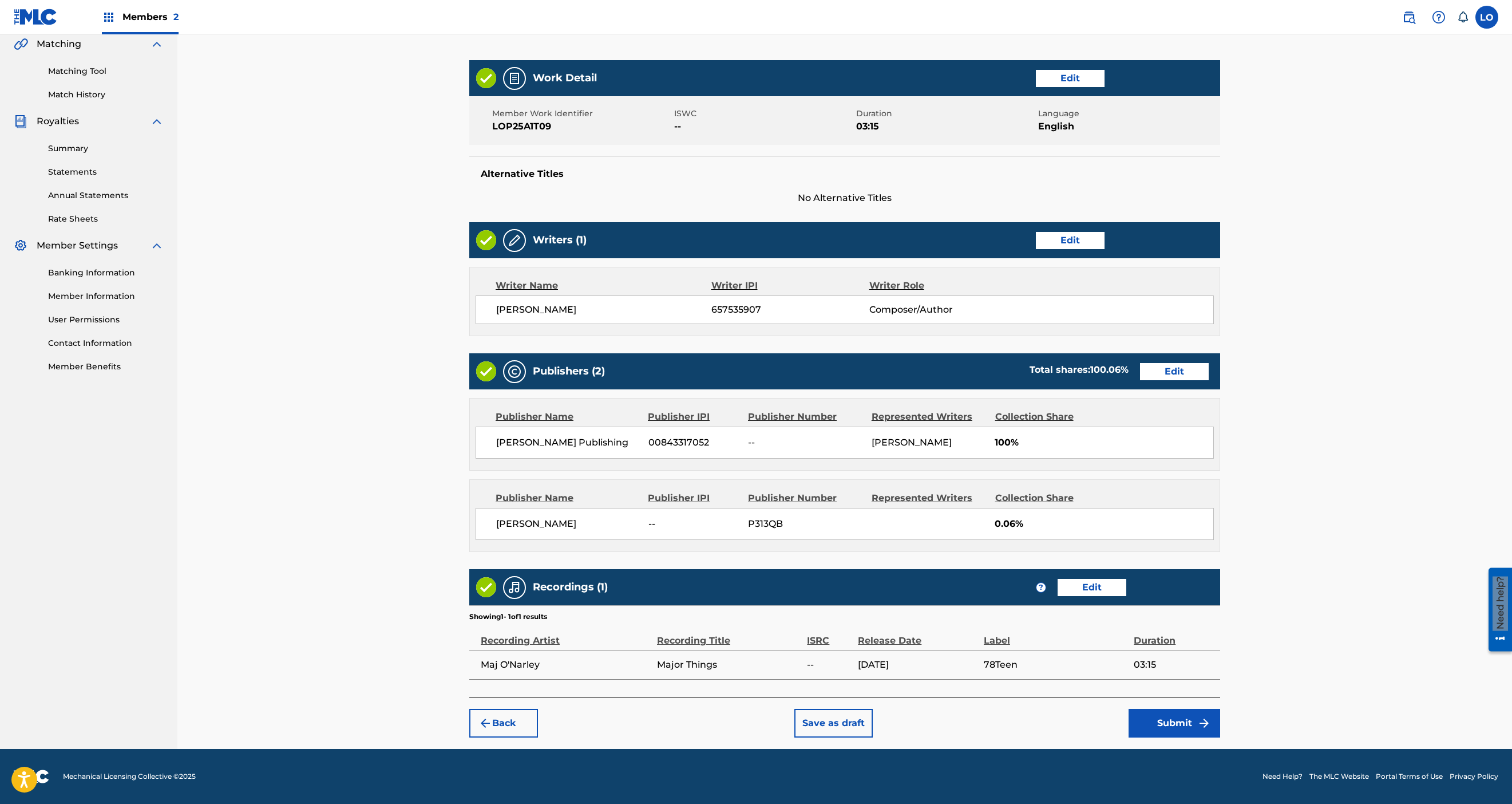 scroll, scrollTop: 897, scrollLeft: 0, axis: vertical 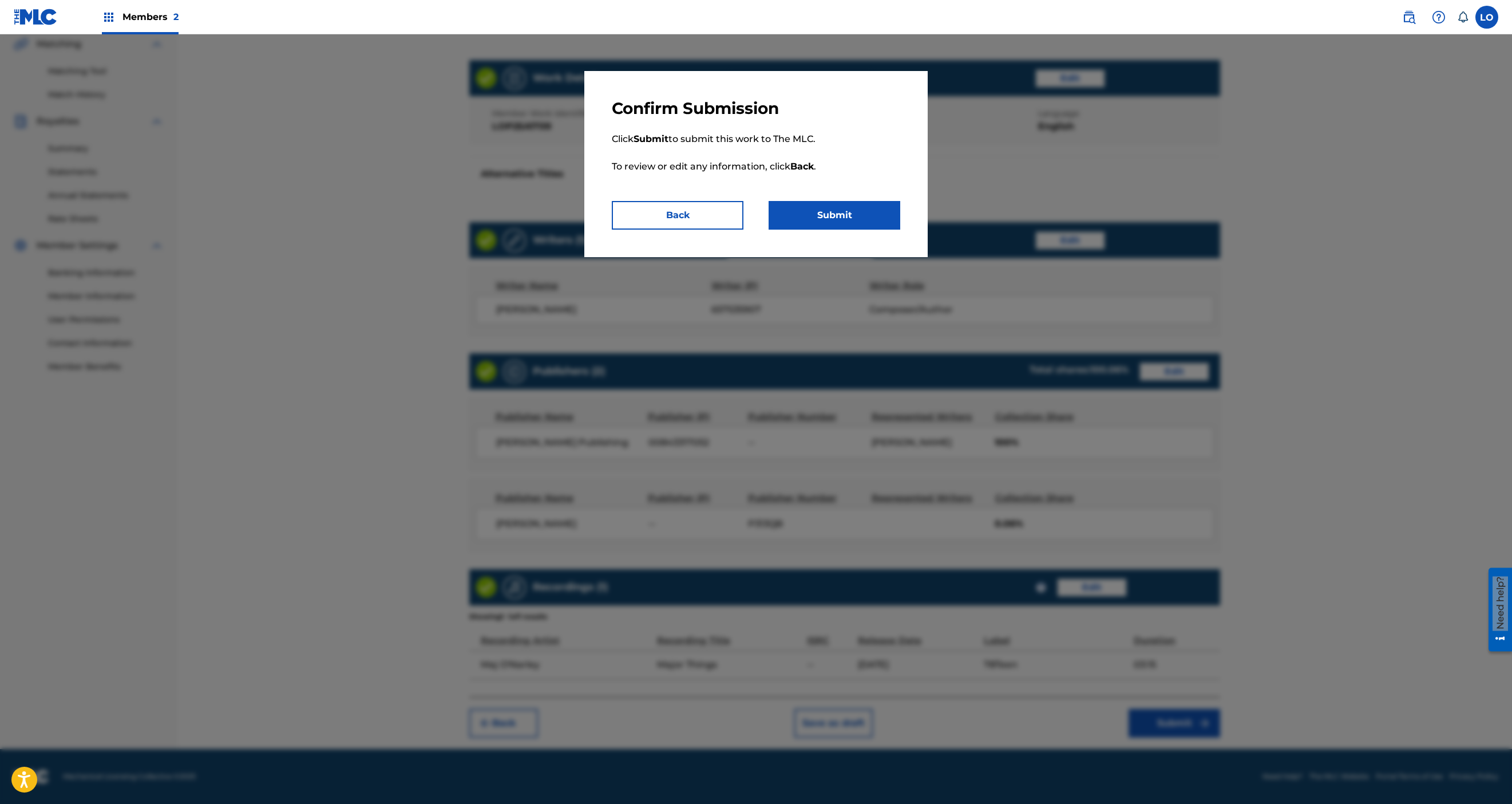 click on "Submit" at bounding box center (834, 215) 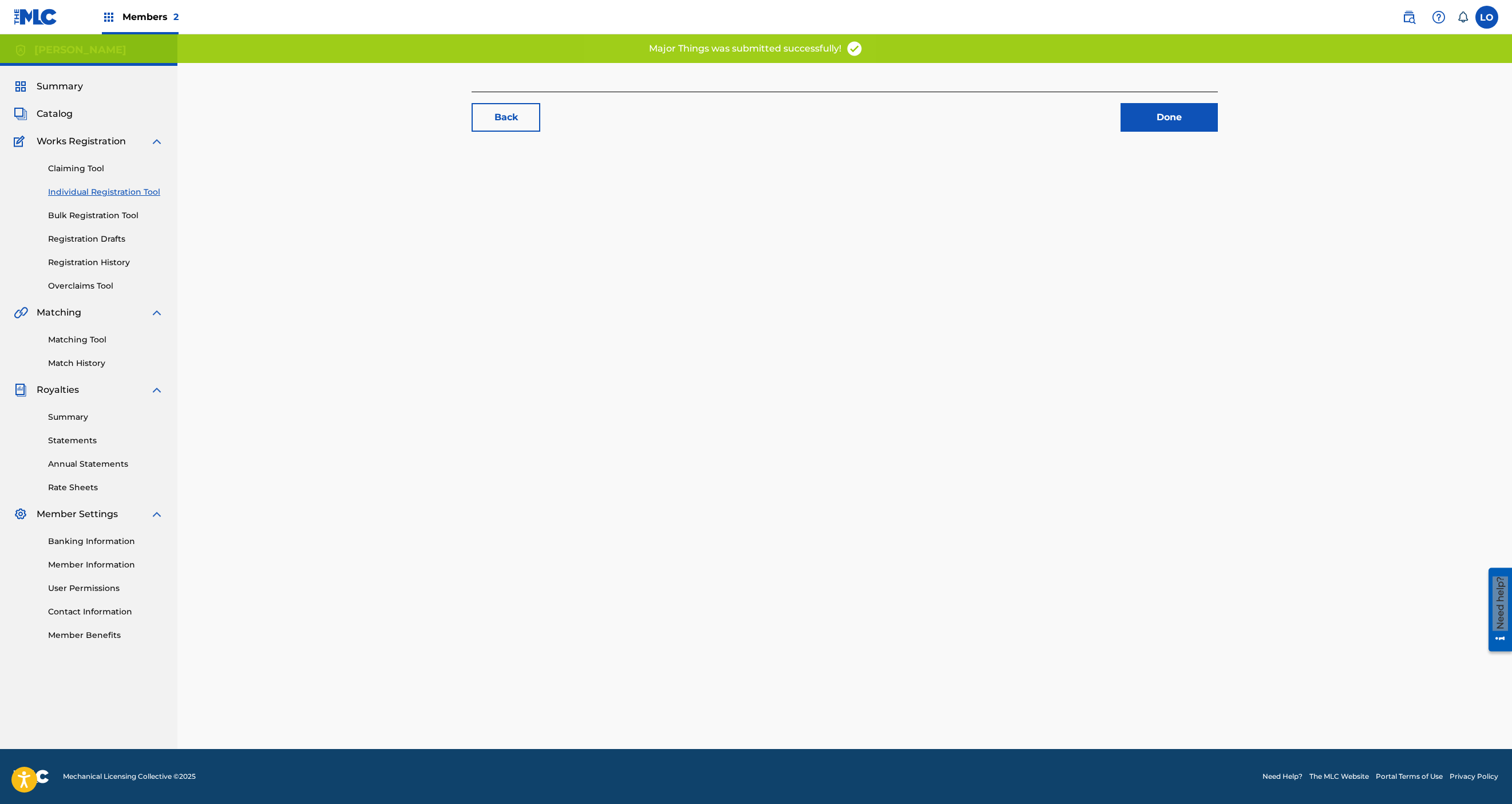 scroll, scrollTop: 0, scrollLeft: 0, axis: both 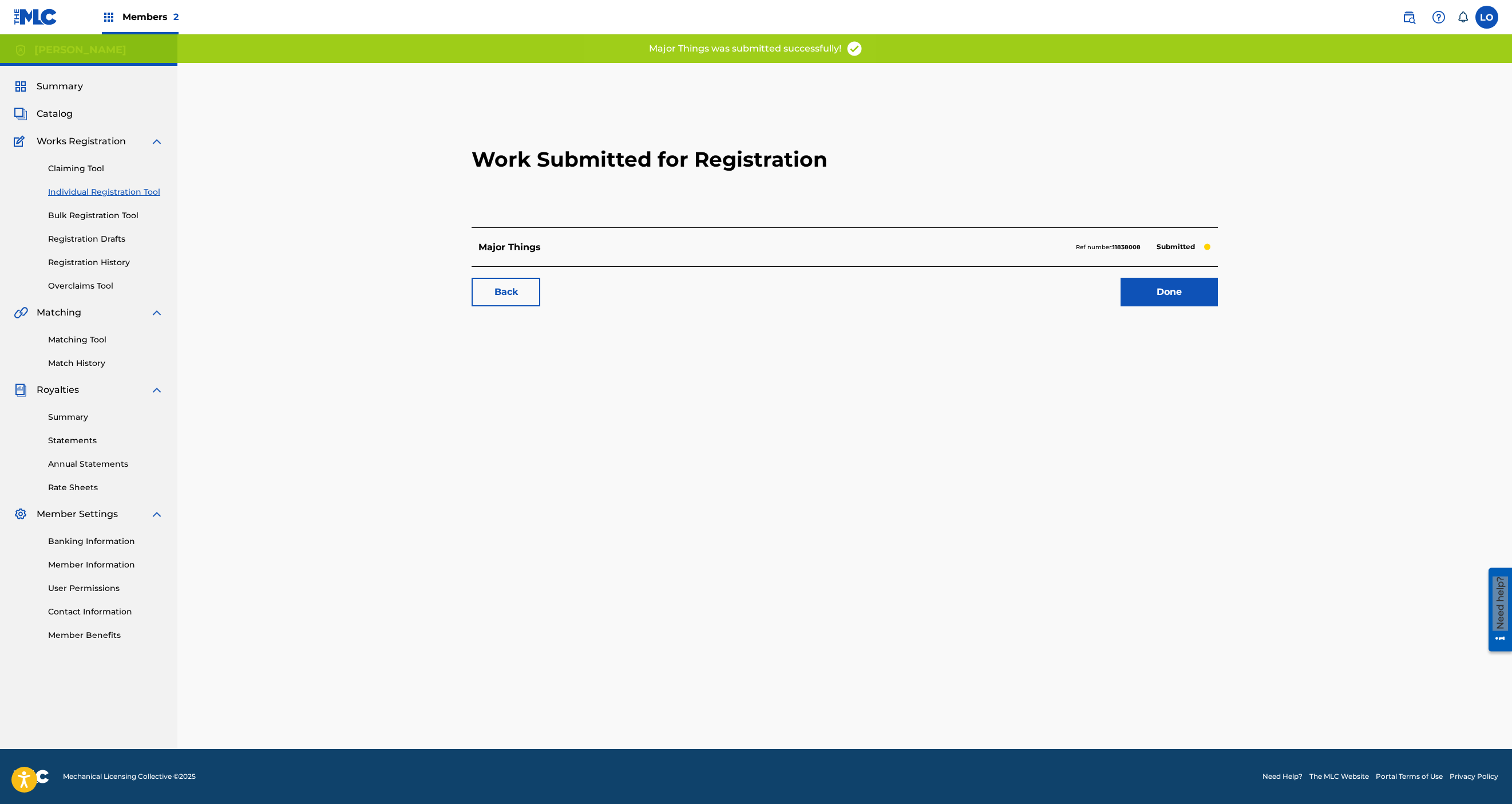 click on "Done" at bounding box center [1169, 292] 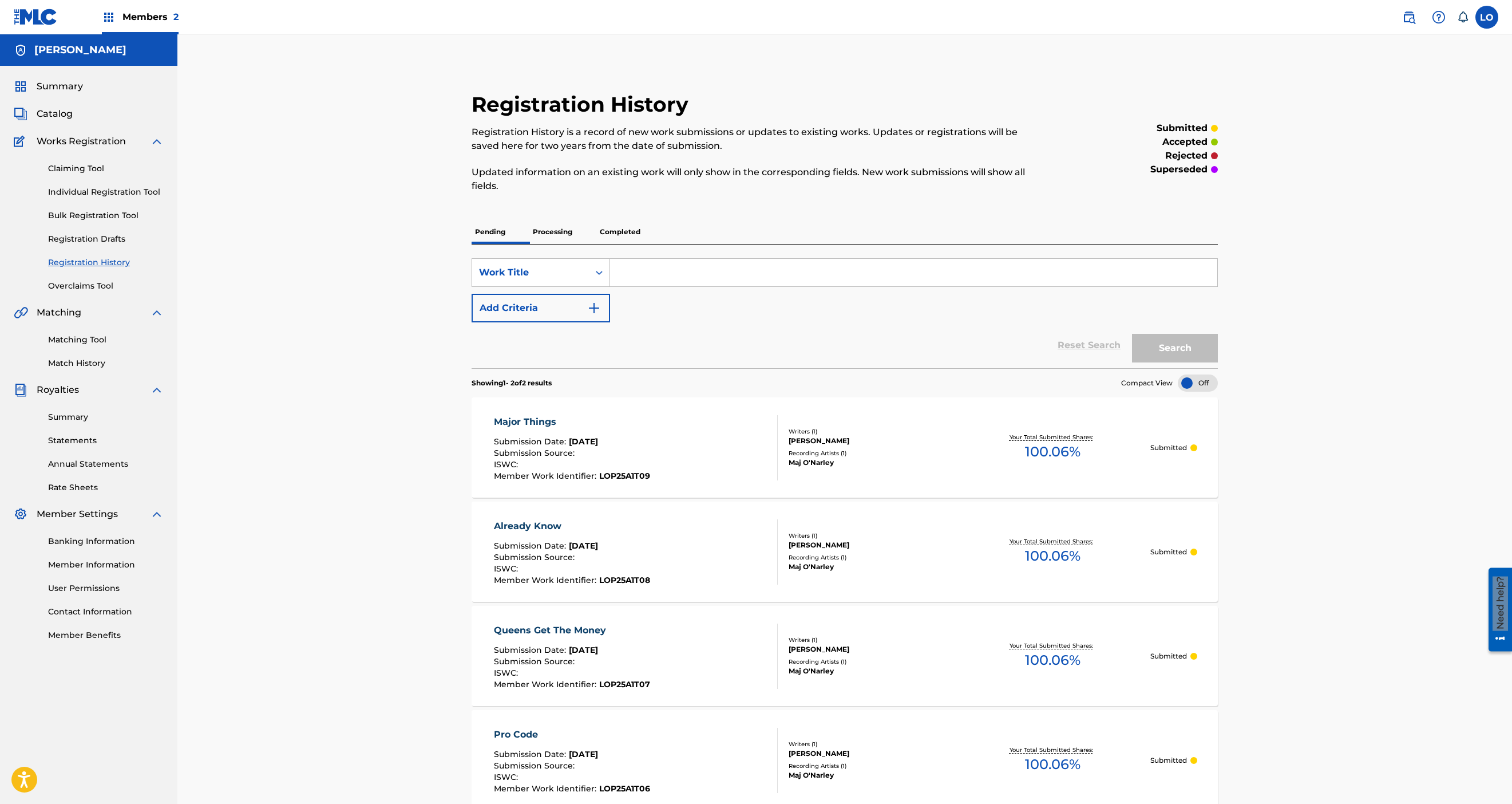 click on "Registration Drafts" at bounding box center (106, 239) 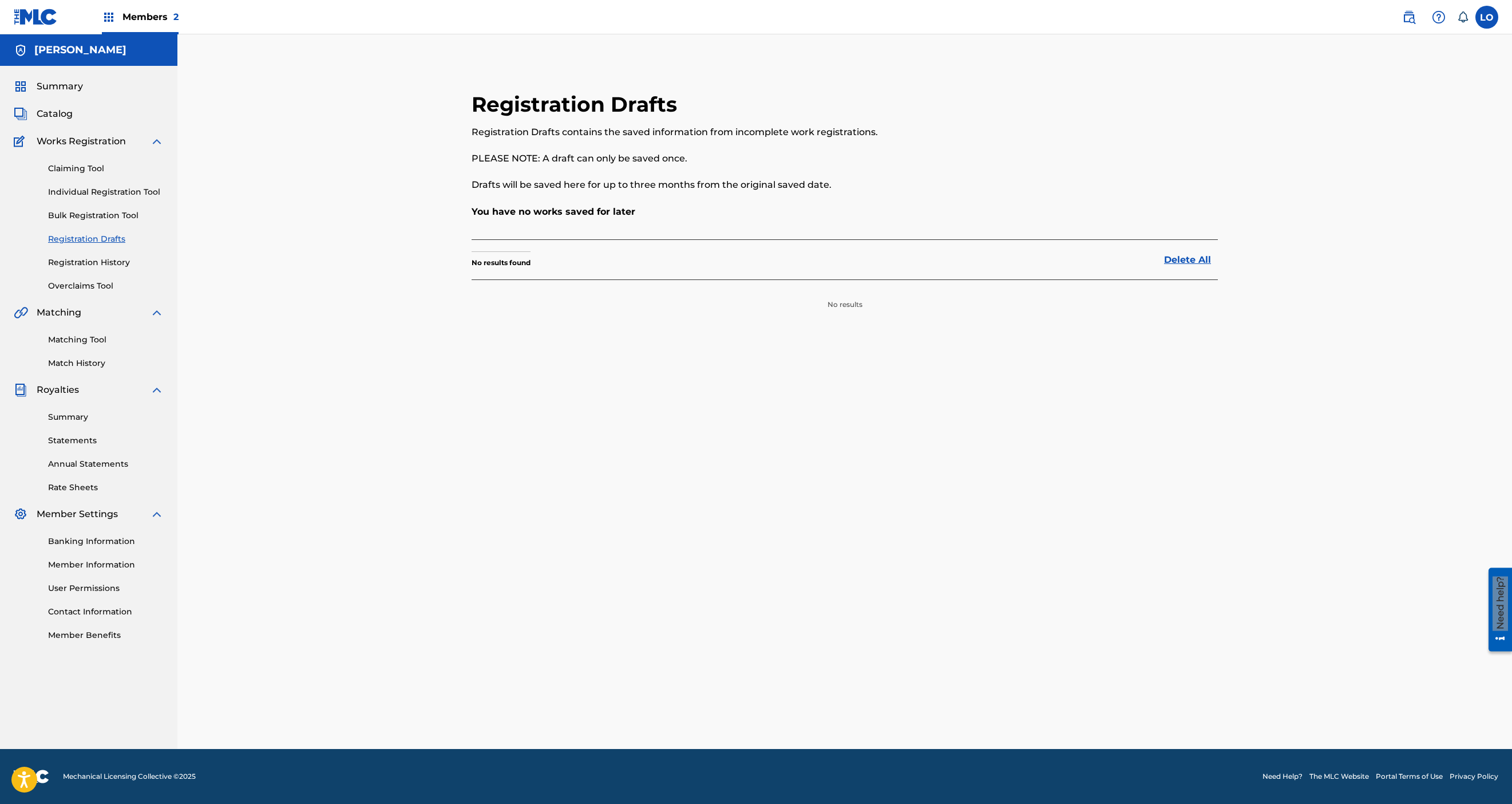 click on "Bulk Registration Tool" at bounding box center [106, 215] 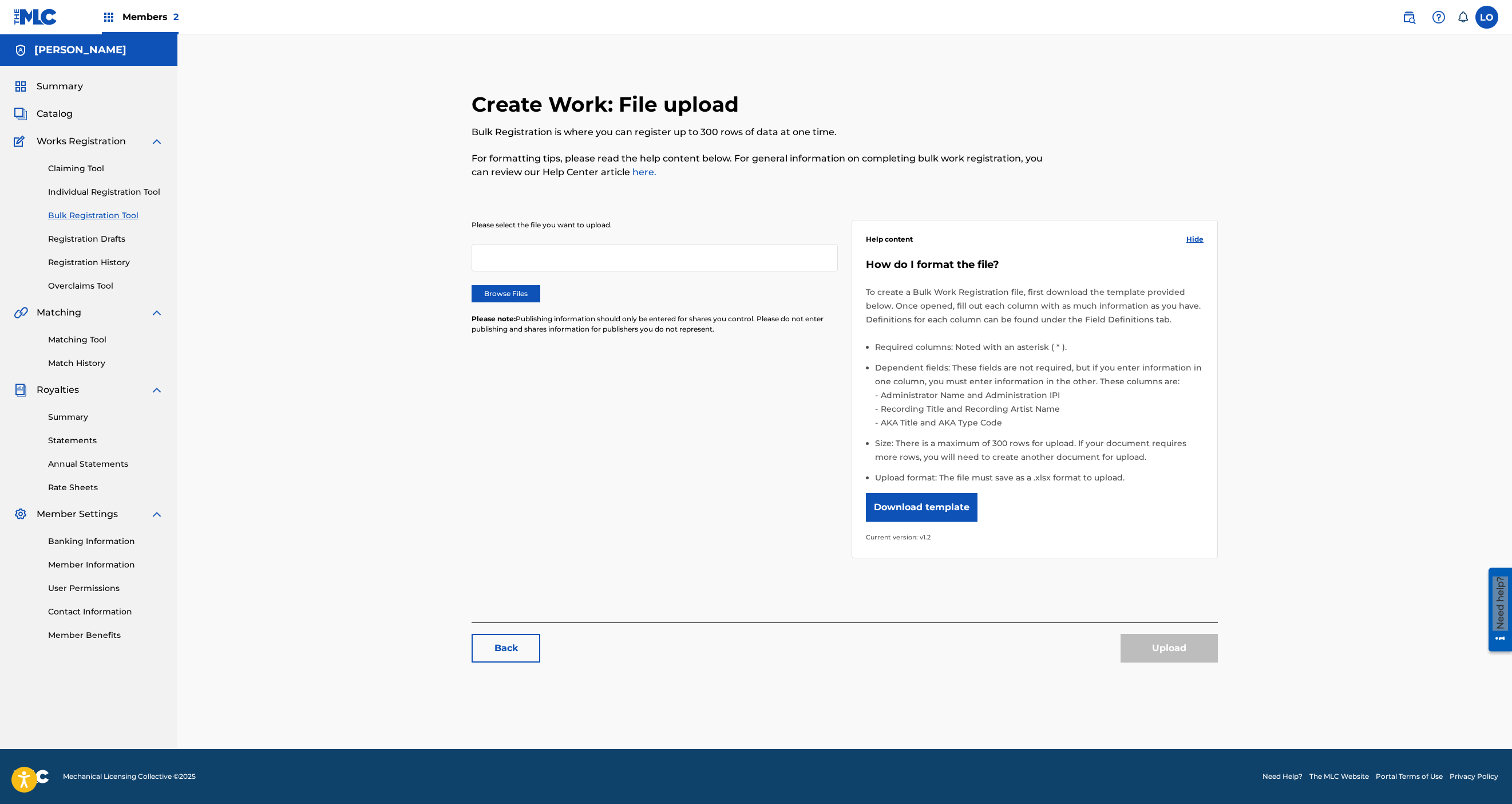 scroll, scrollTop: 25, scrollLeft: 0, axis: vertical 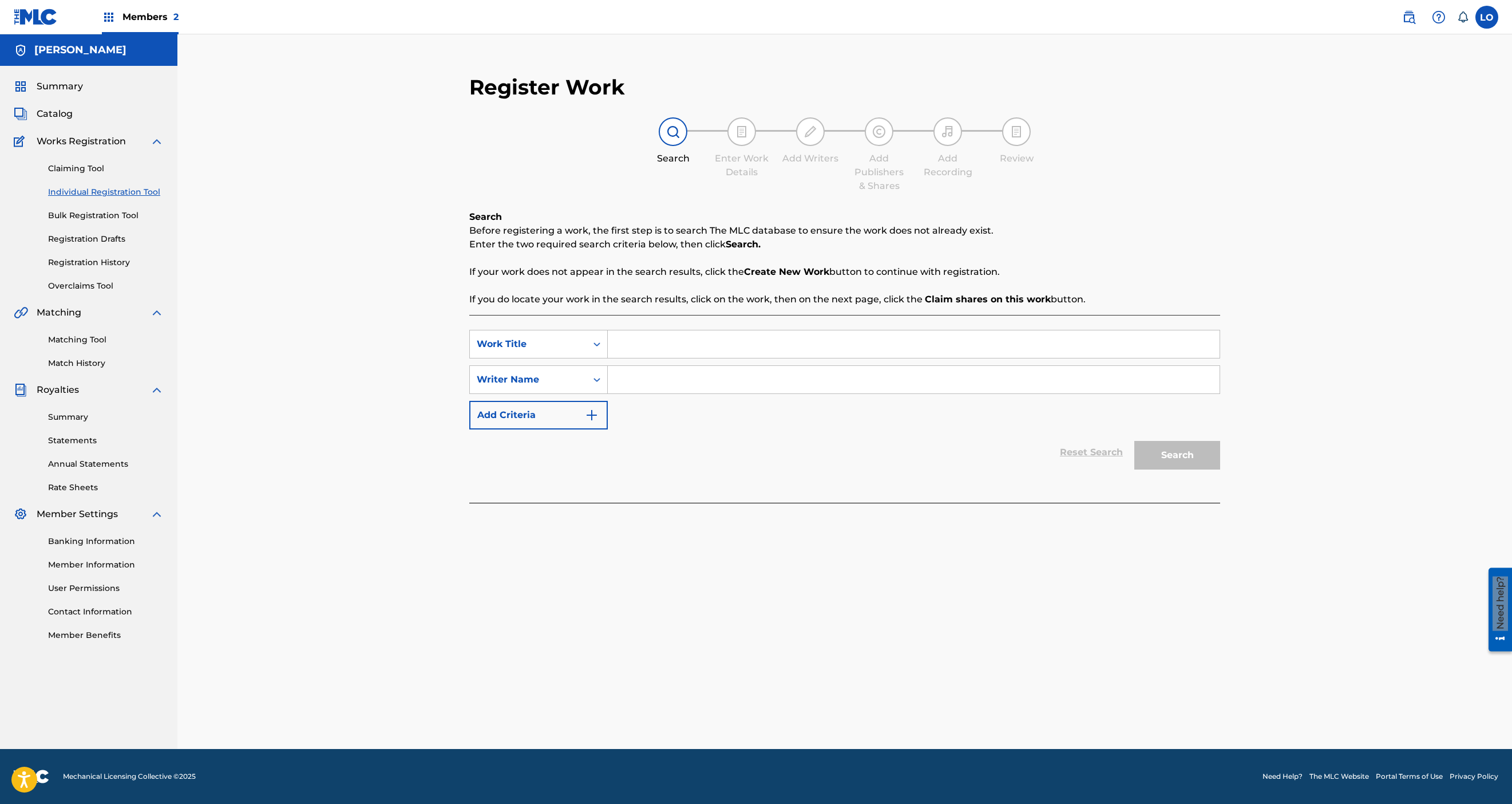 click at bounding box center (913, 344) 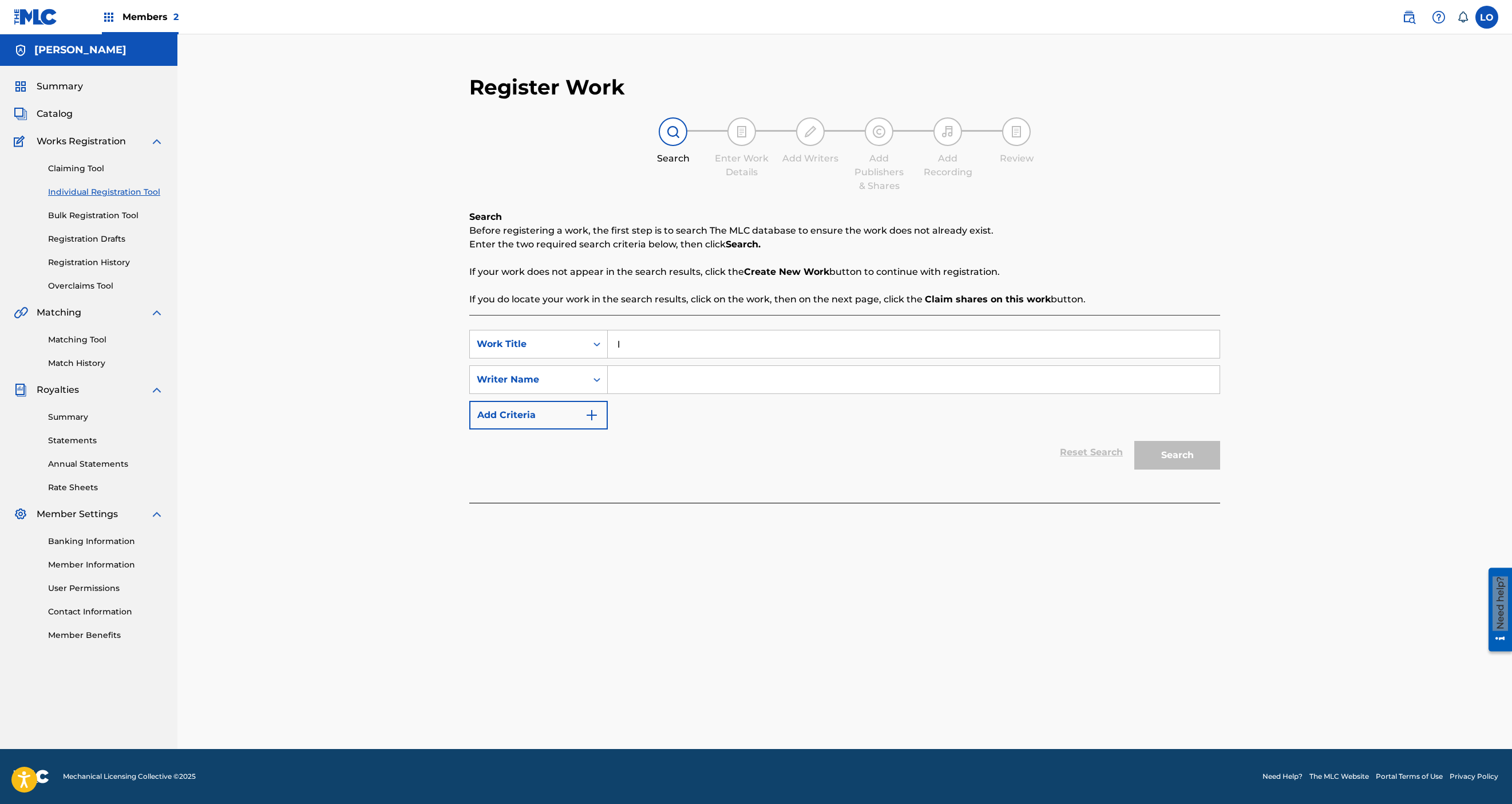 click on "SearchWithCriteriad7584ddf-46fc-412a-9fdb-8be82a9f173f Work Title l SearchWithCriteriaeb48e776-4f67-4485-94a5-9556539d7c6f Writer Name Add Criteria" at bounding box center (845, 380) 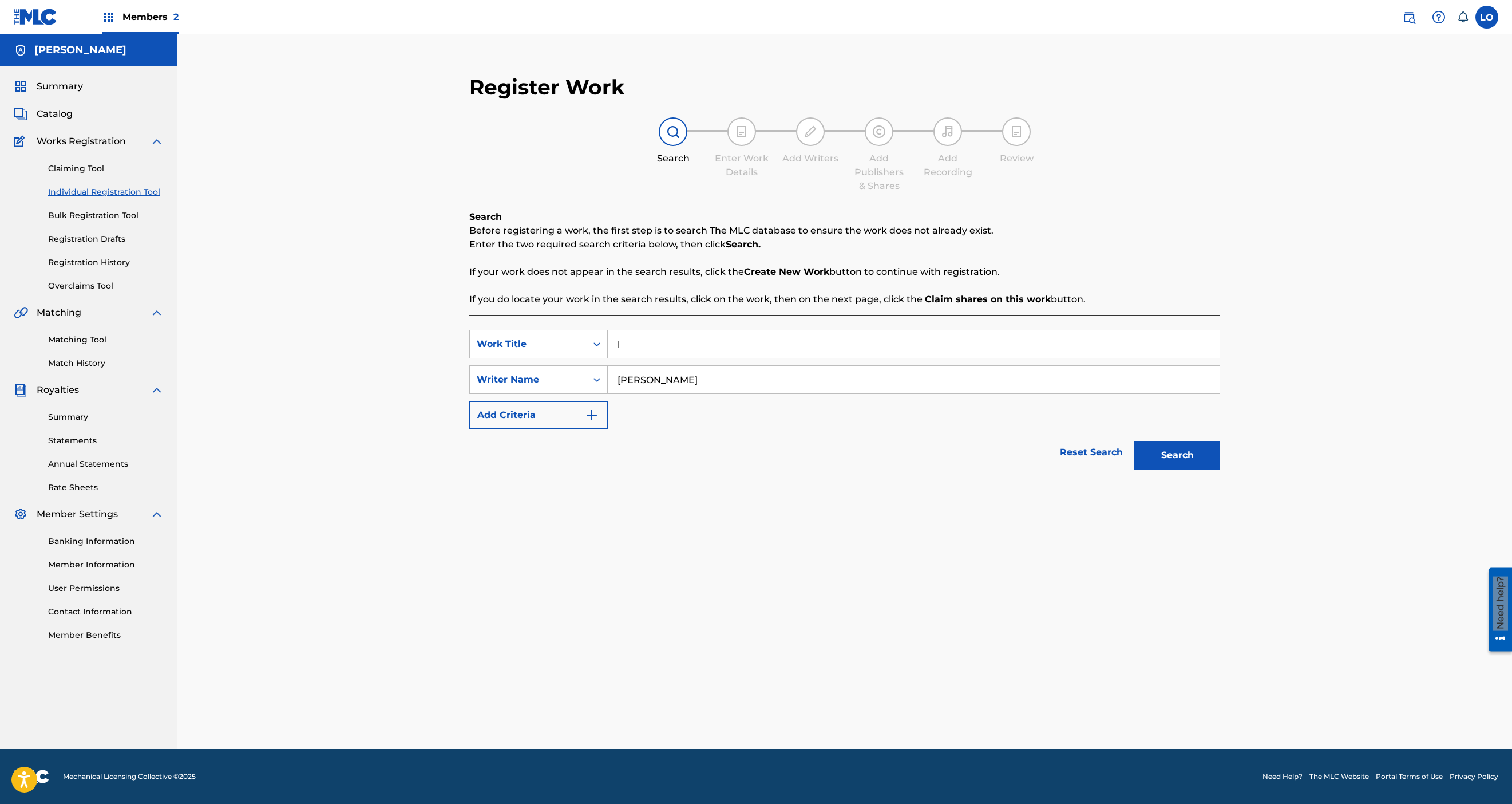 click on "Search" at bounding box center (1177, 455) 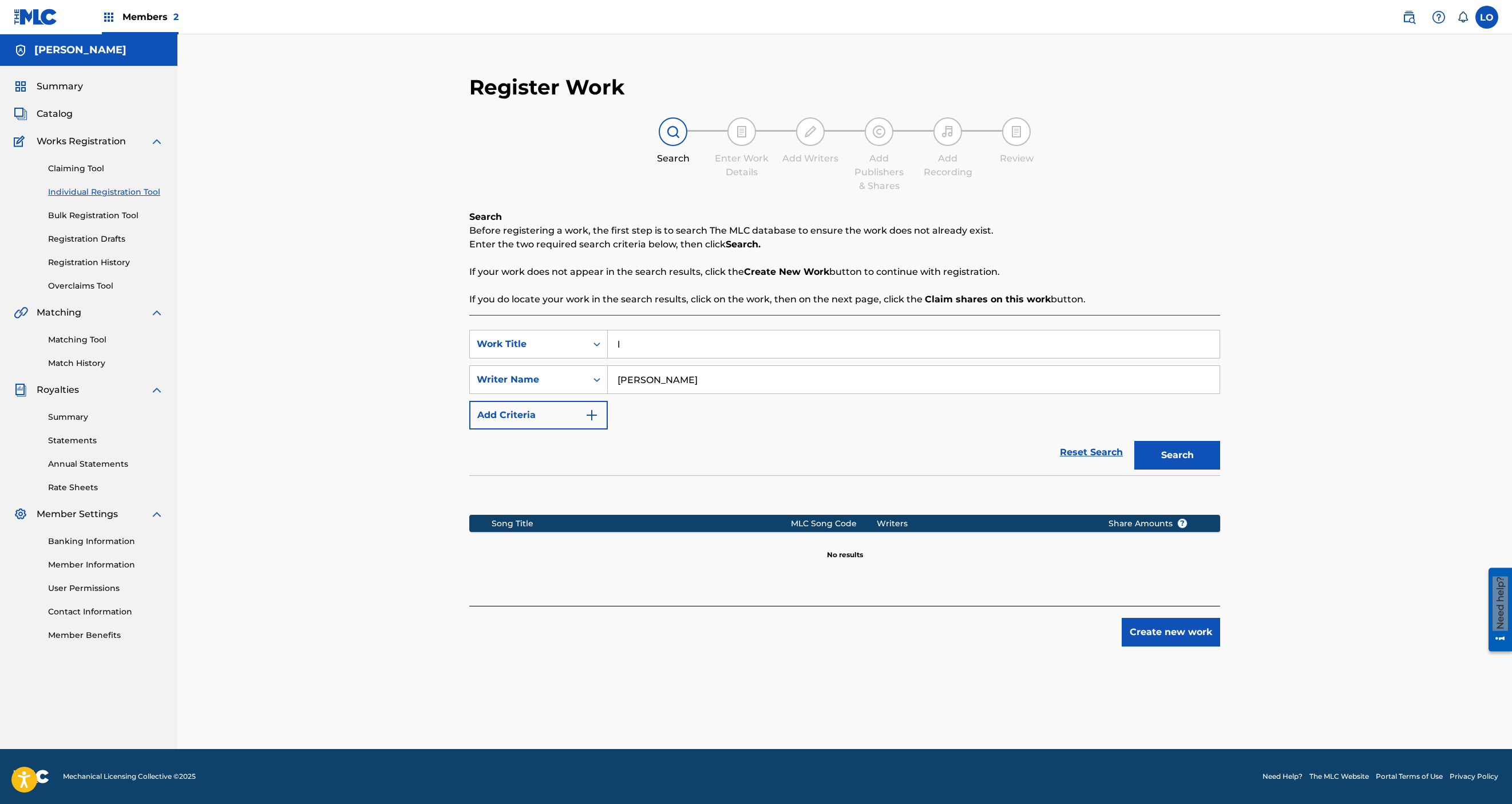 scroll, scrollTop: 360, scrollLeft: 0, axis: vertical 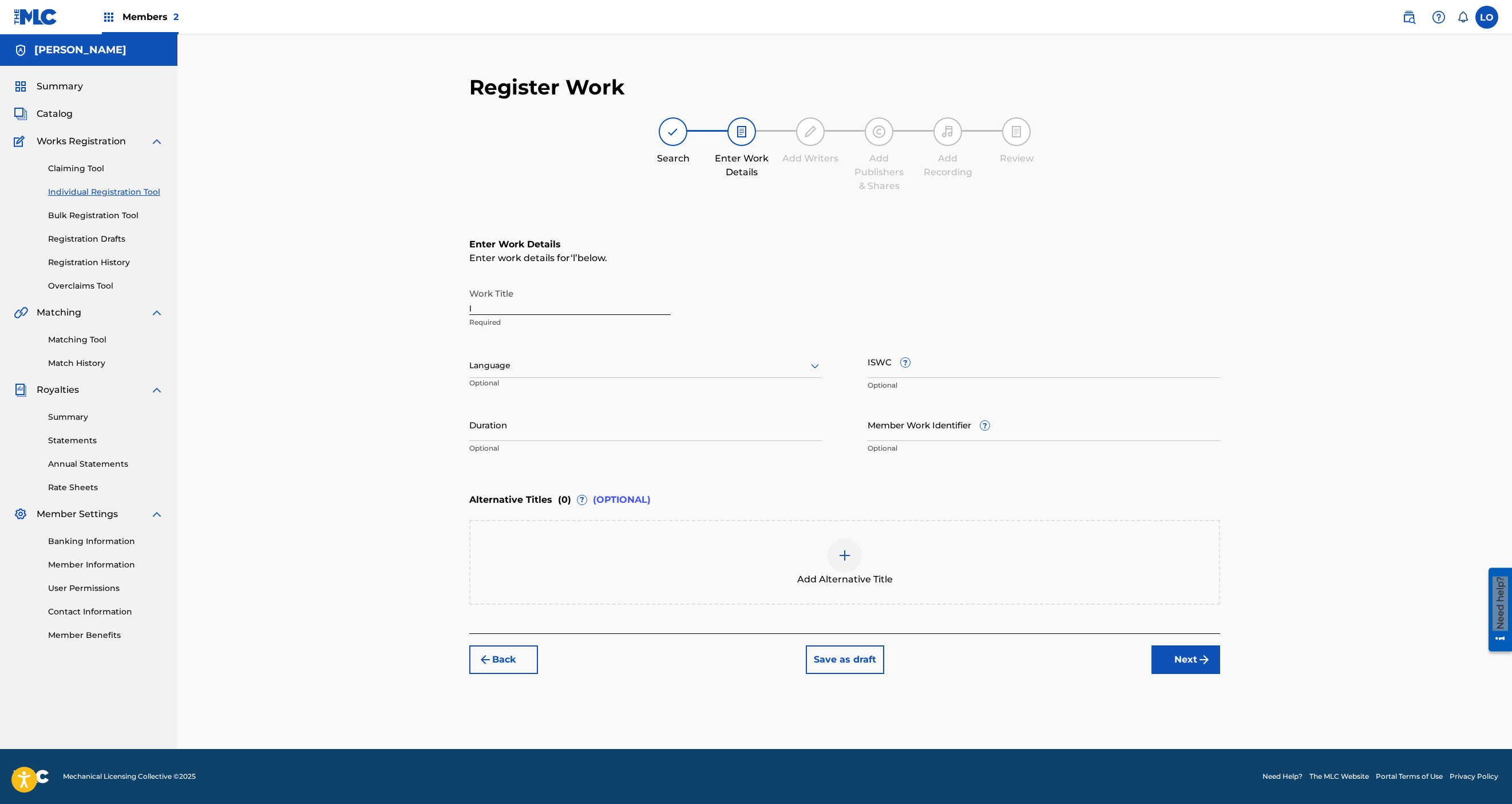 click on "l" at bounding box center [570, 298] 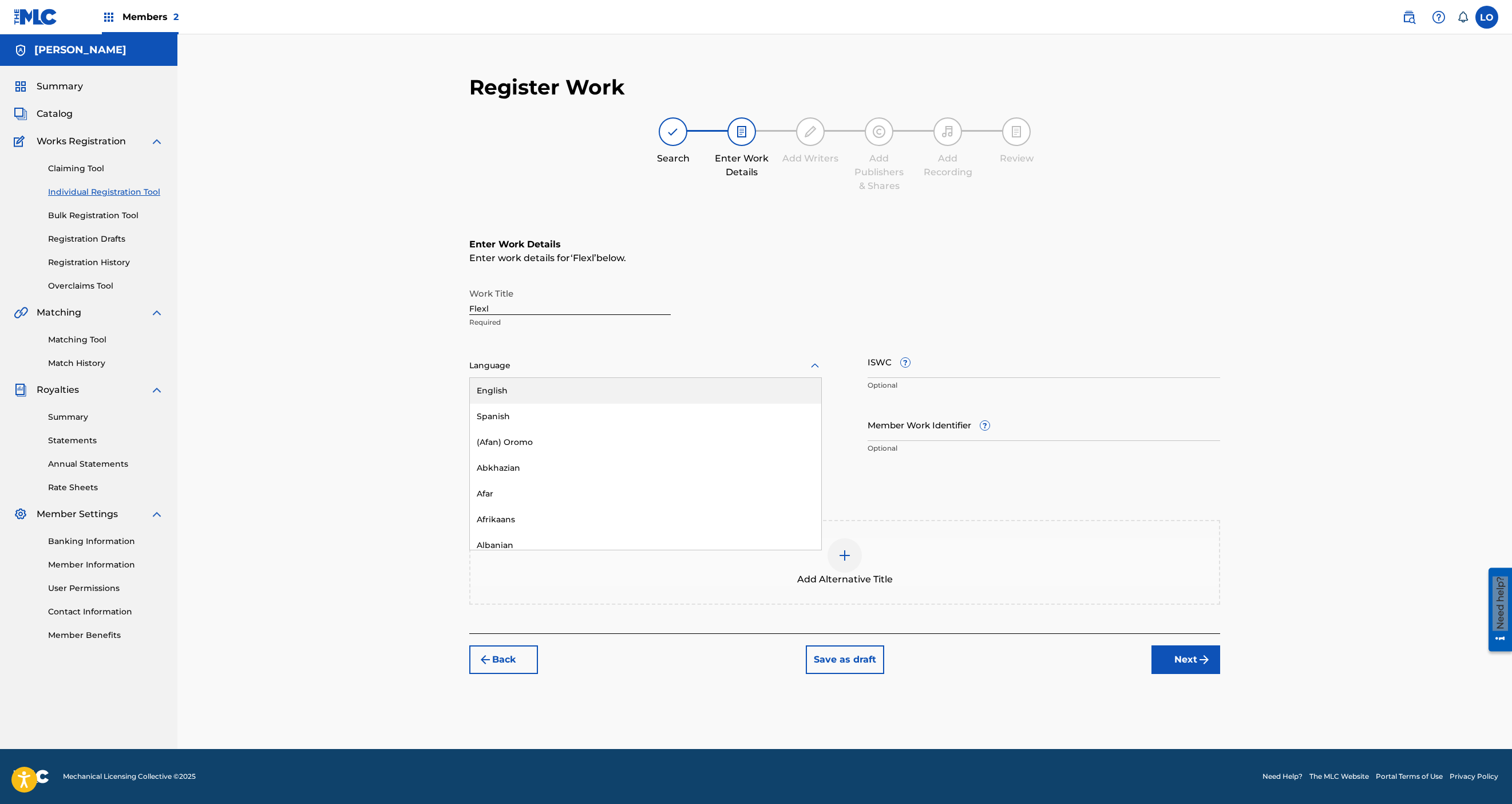 click at bounding box center [646, 365] 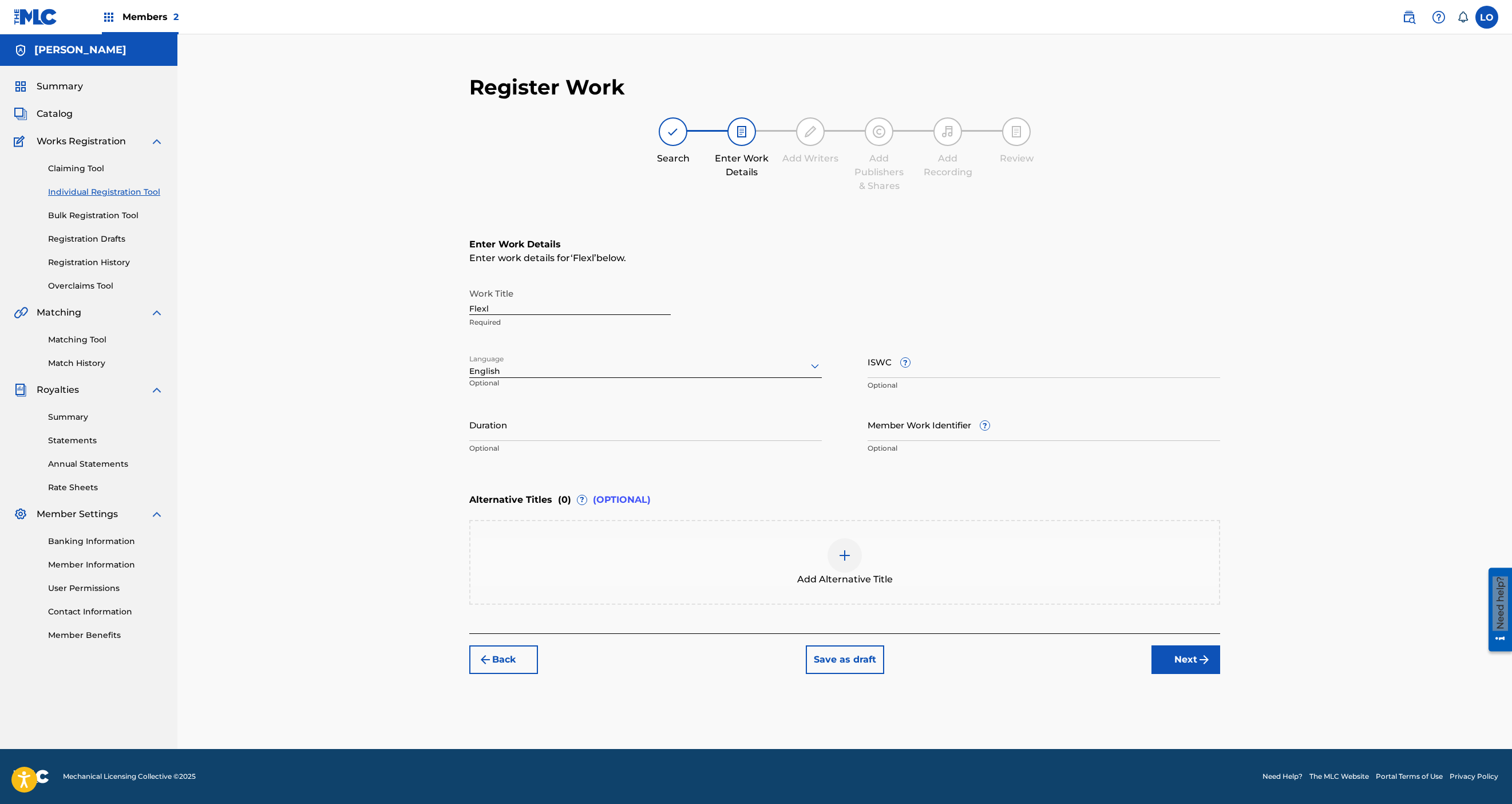 click on "Duration" at bounding box center [646, 424] 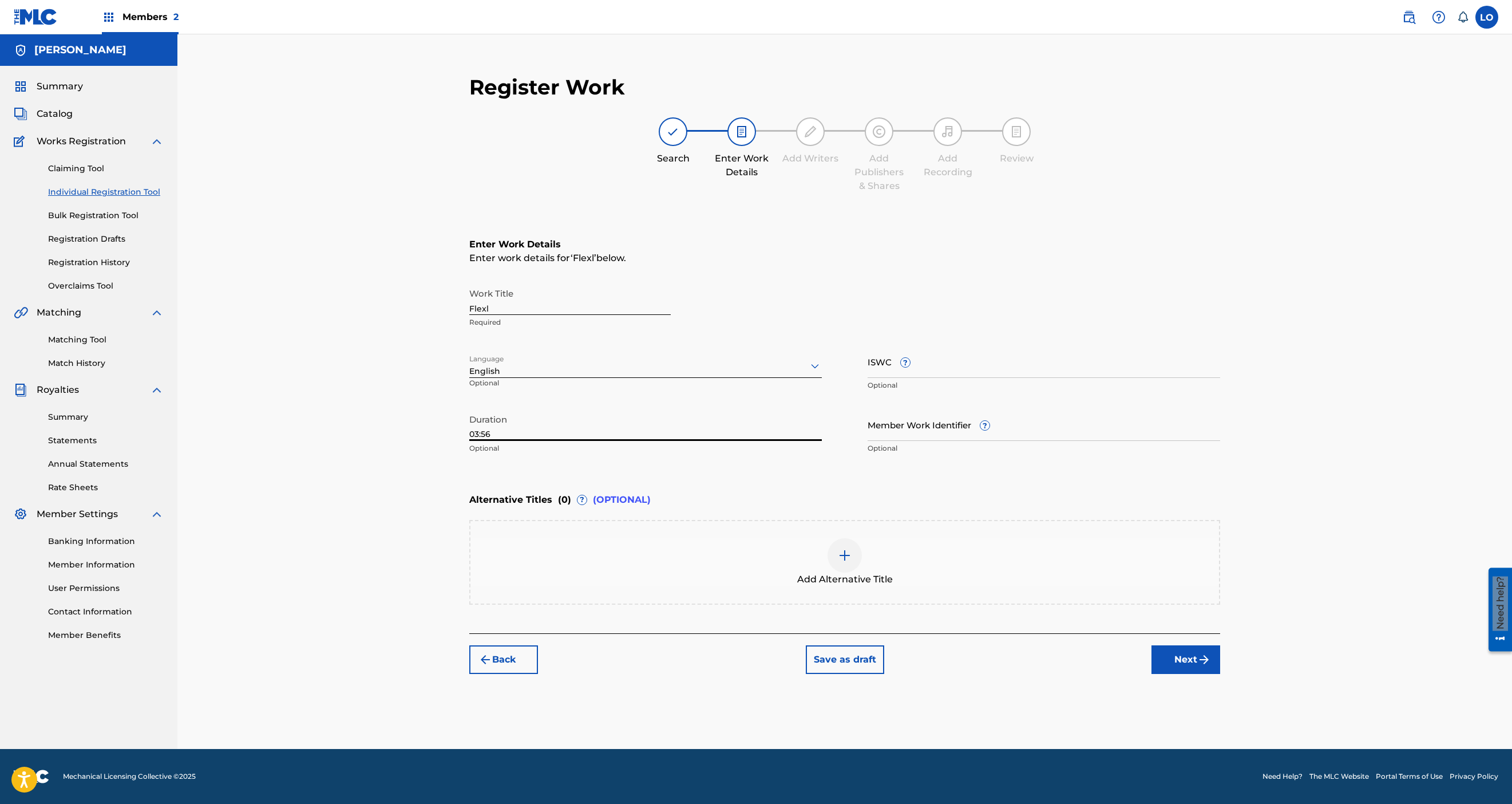 click on "Member Work Identifier   ?" at bounding box center [1044, 424] 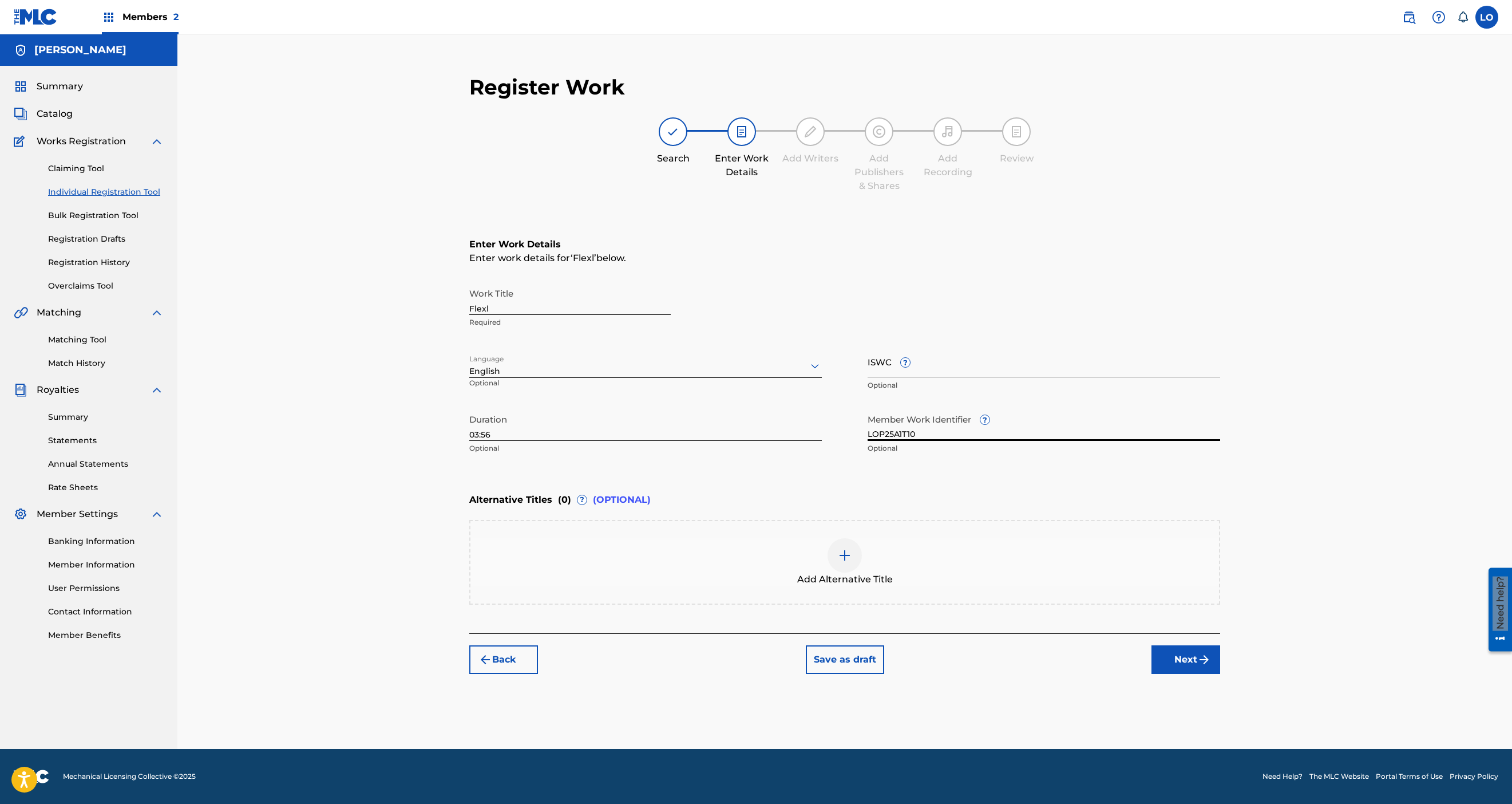 click on "Next" at bounding box center [1186, 660] 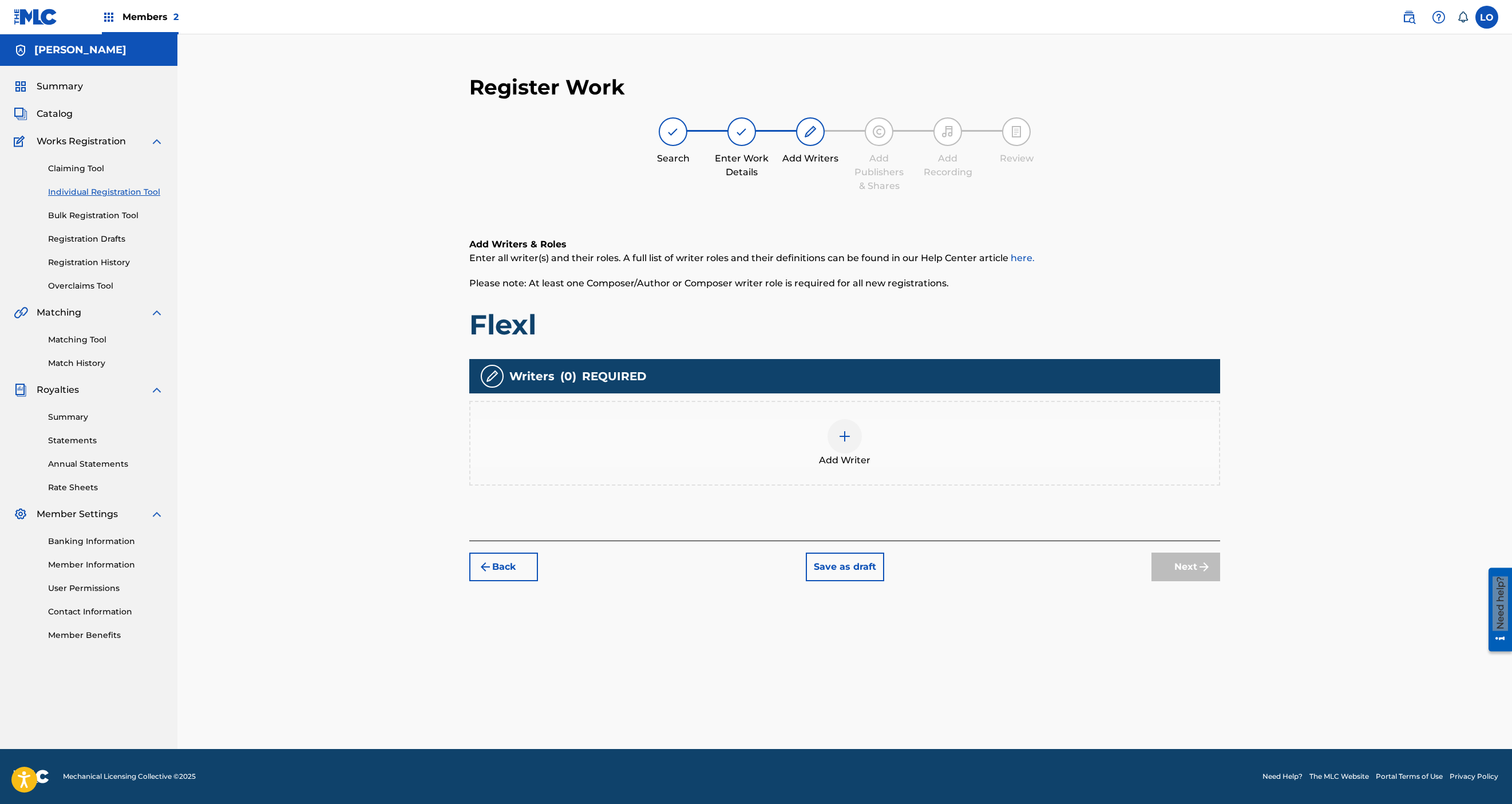 scroll, scrollTop: 362, scrollLeft: 0, axis: vertical 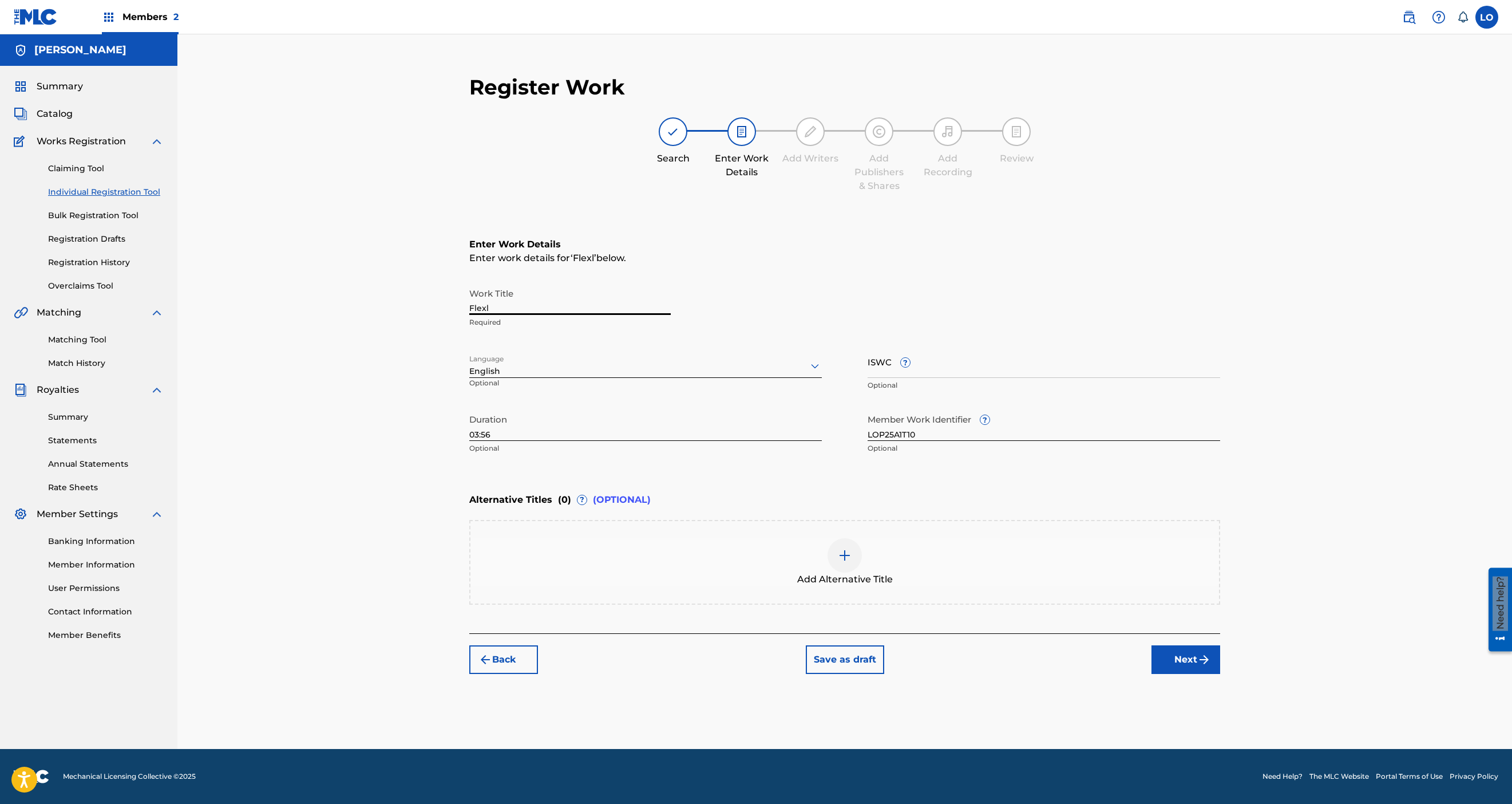 click on "Flexl" at bounding box center [570, 298] 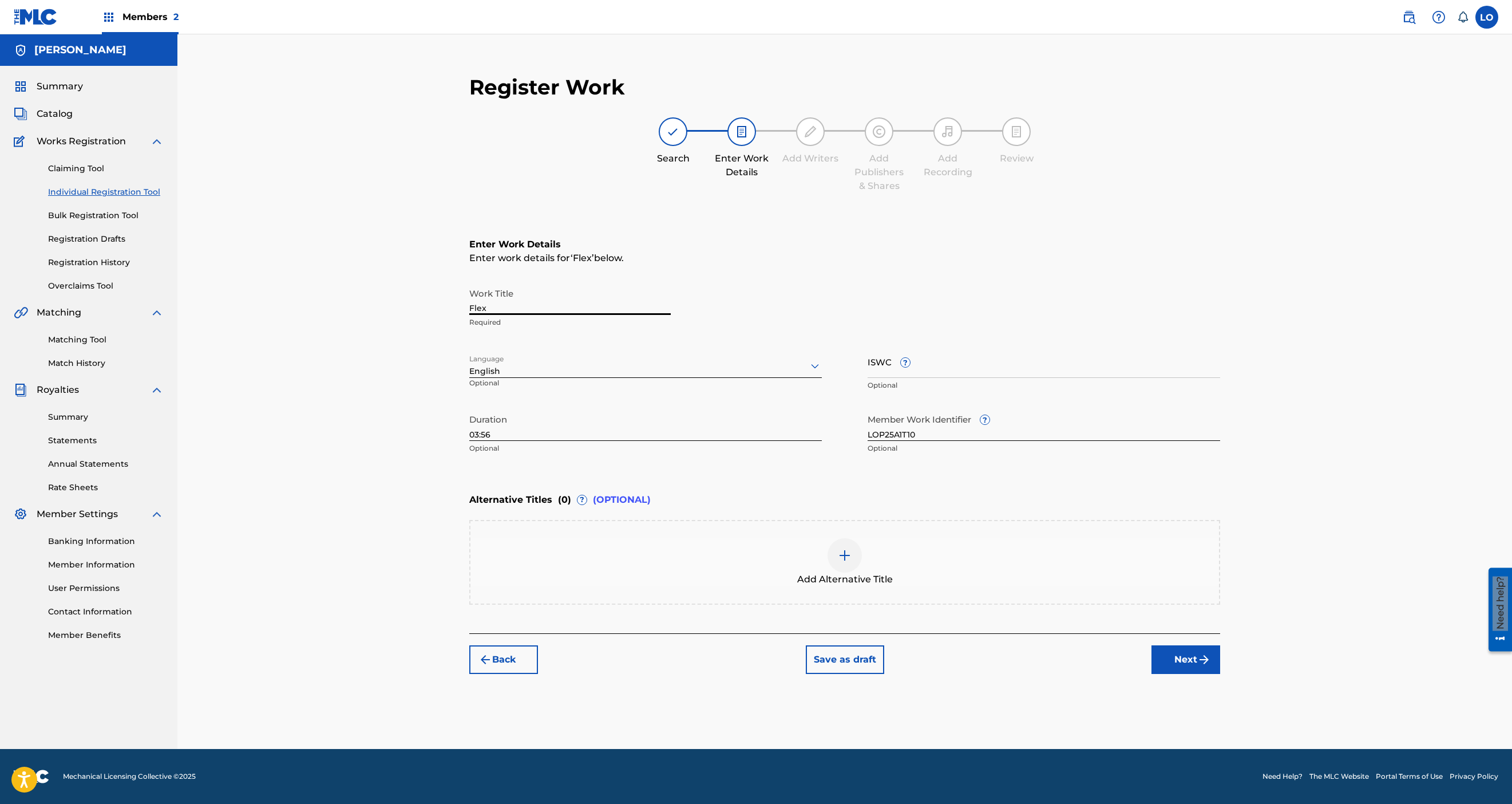 click on "Next" at bounding box center [1186, 660] 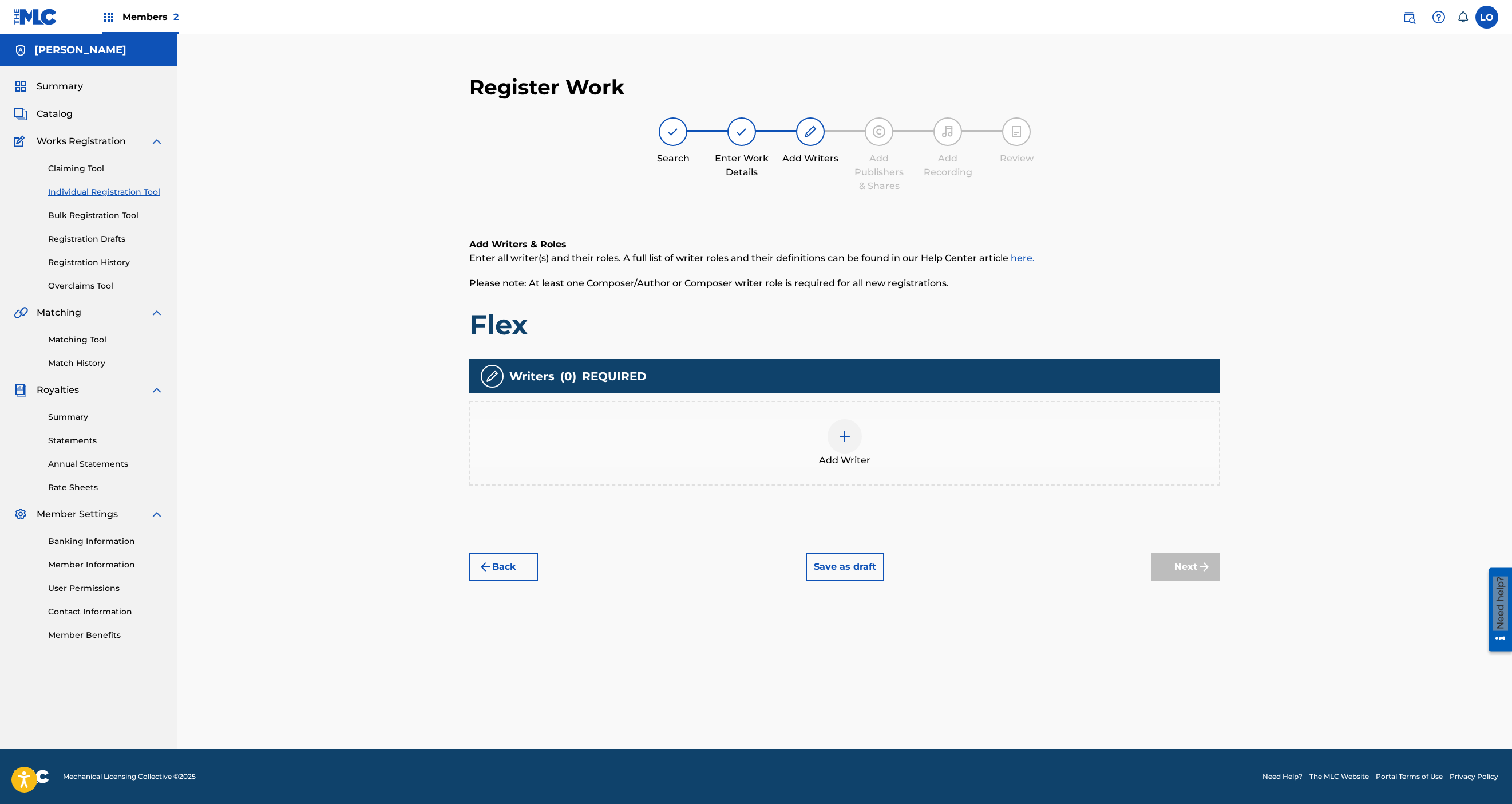 scroll, scrollTop: 196, scrollLeft: 0, axis: vertical 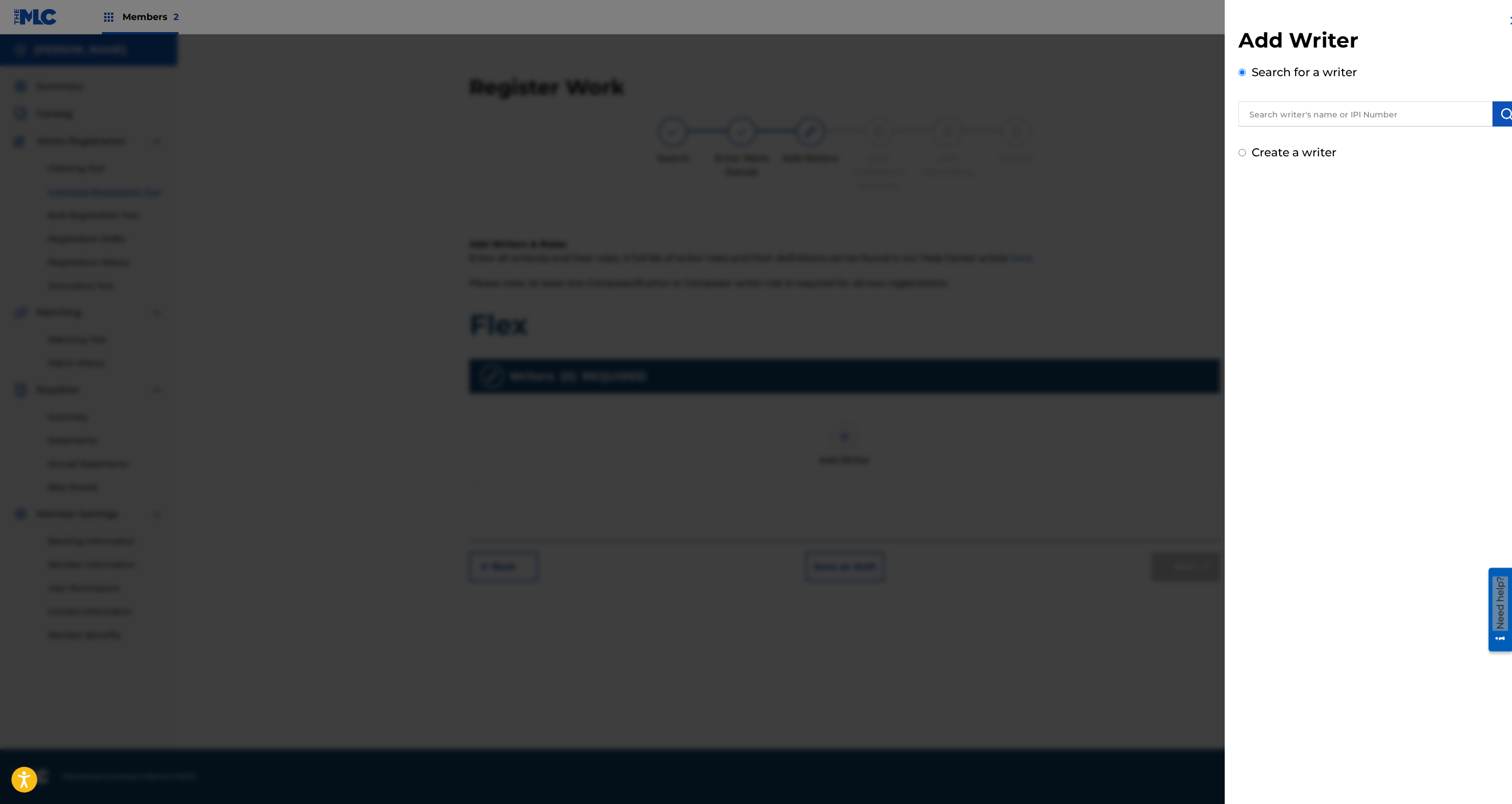 click on "Add Writer Search for a writer Create a writer" at bounding box center (1380, 87) 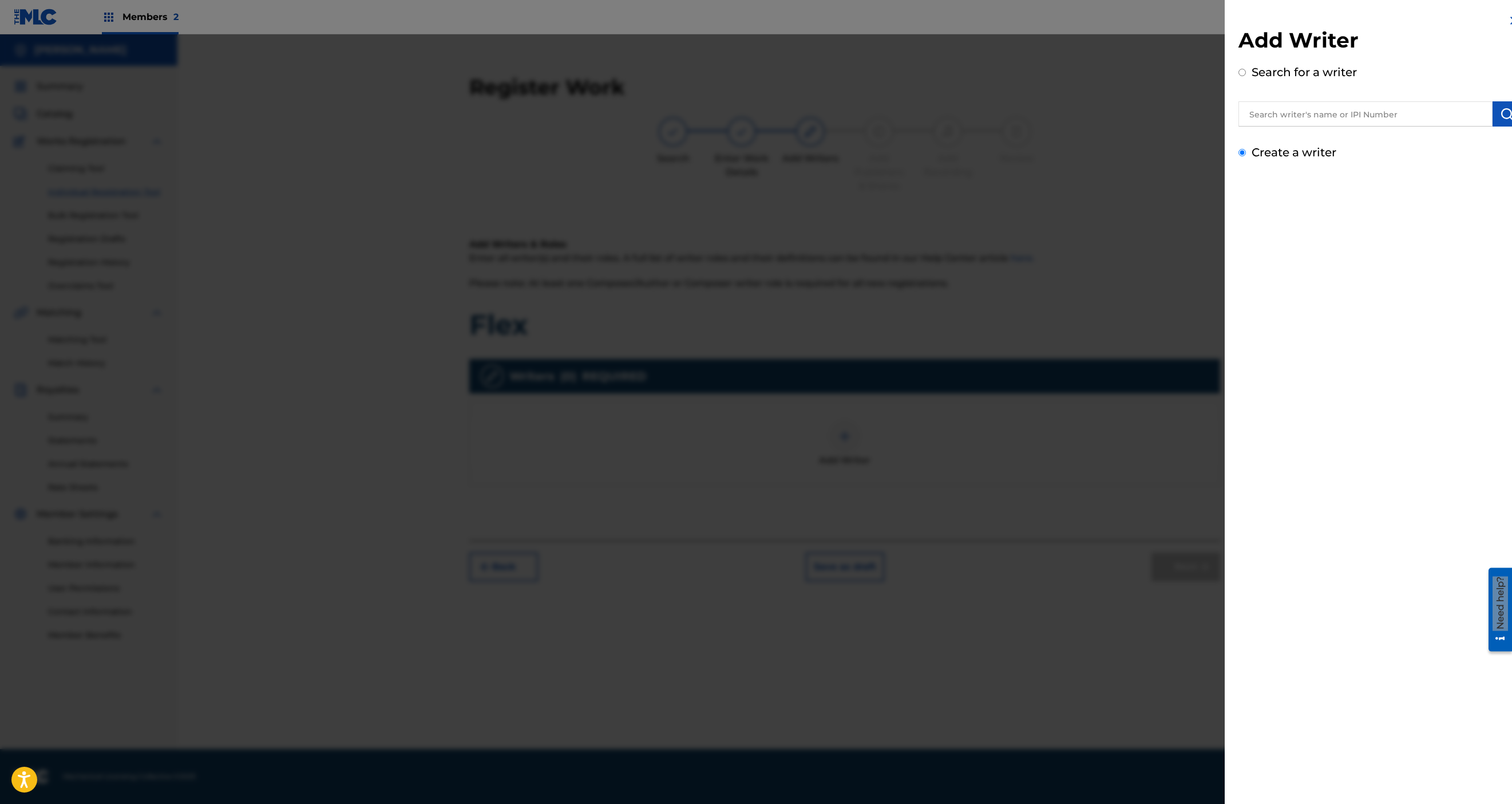 click on "Create a writer" at bounding box center (1242, 152) 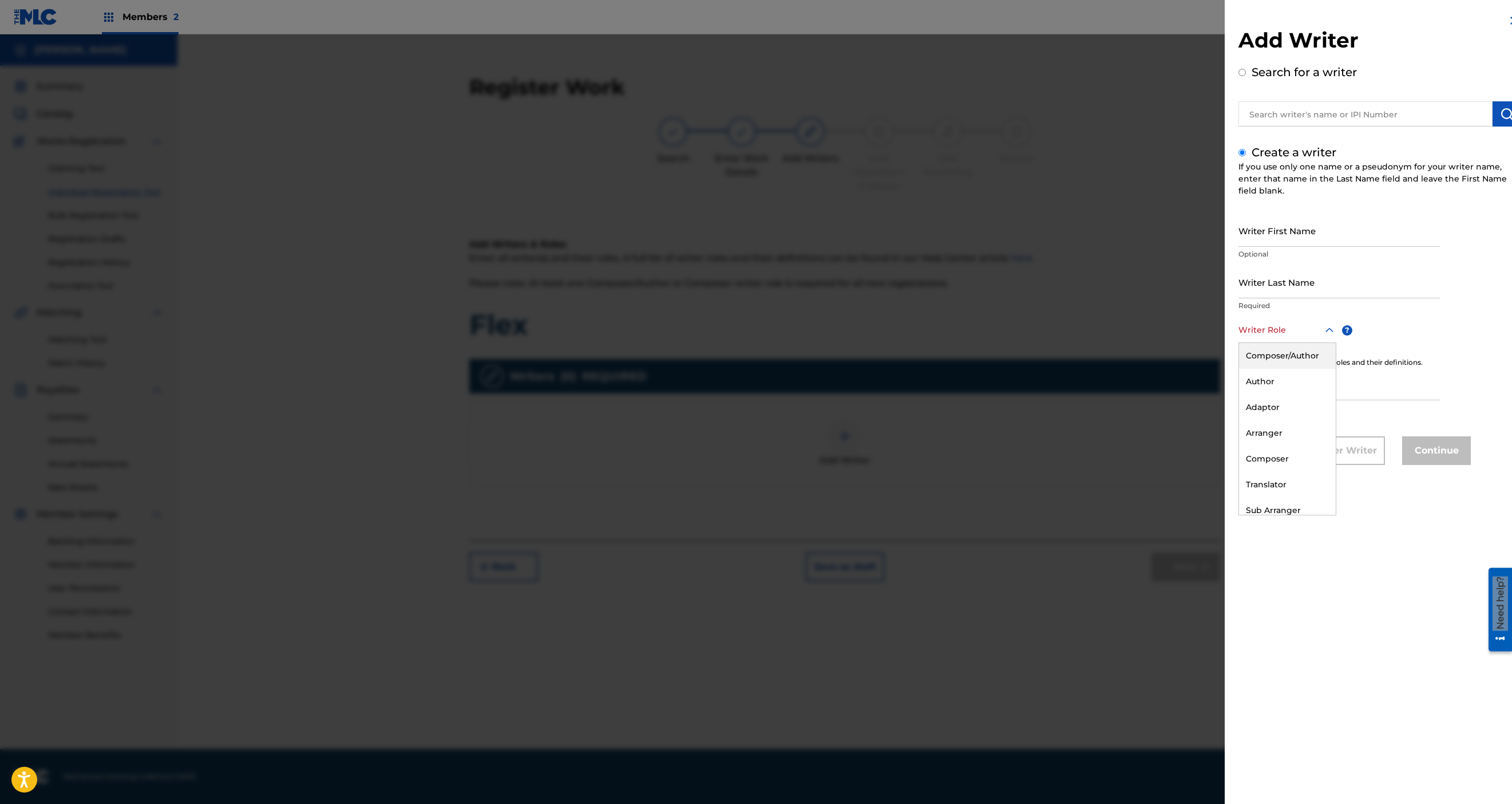 click at bounding box center [1287, 330] 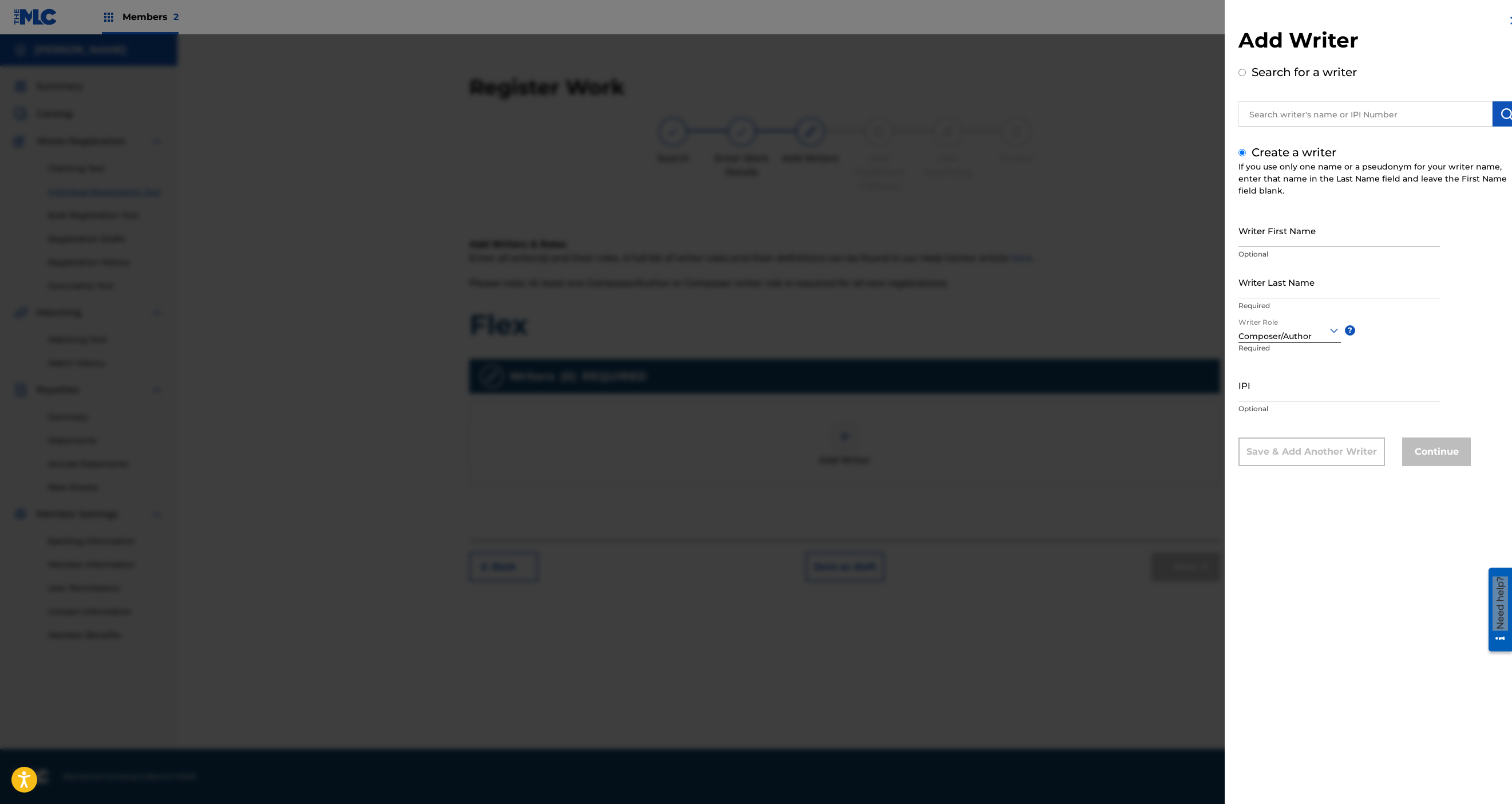 click on "IPI" at bounding box center [1339, 385] 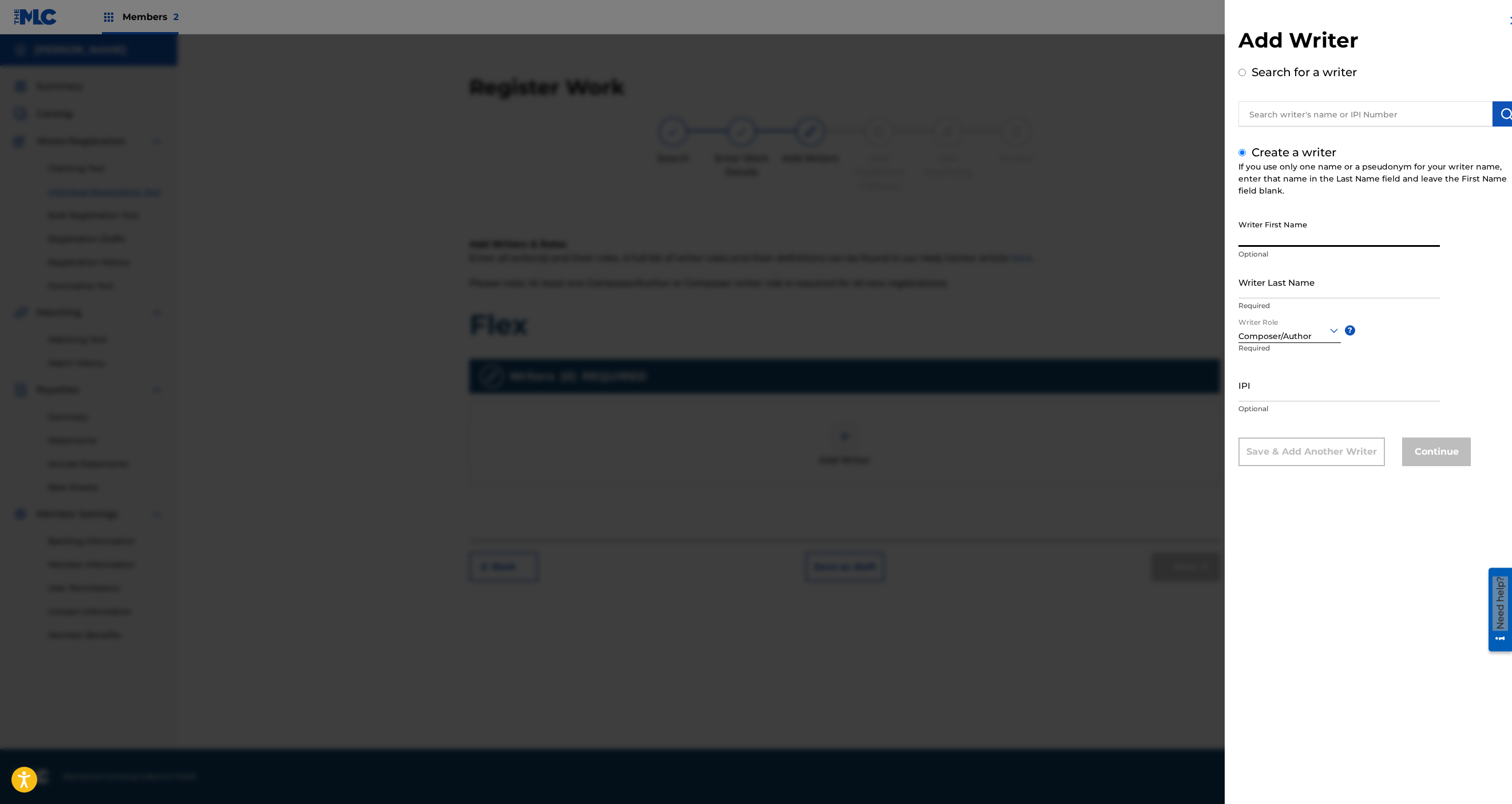 click on "Writer First Name" at bounding box center [1339, 230] 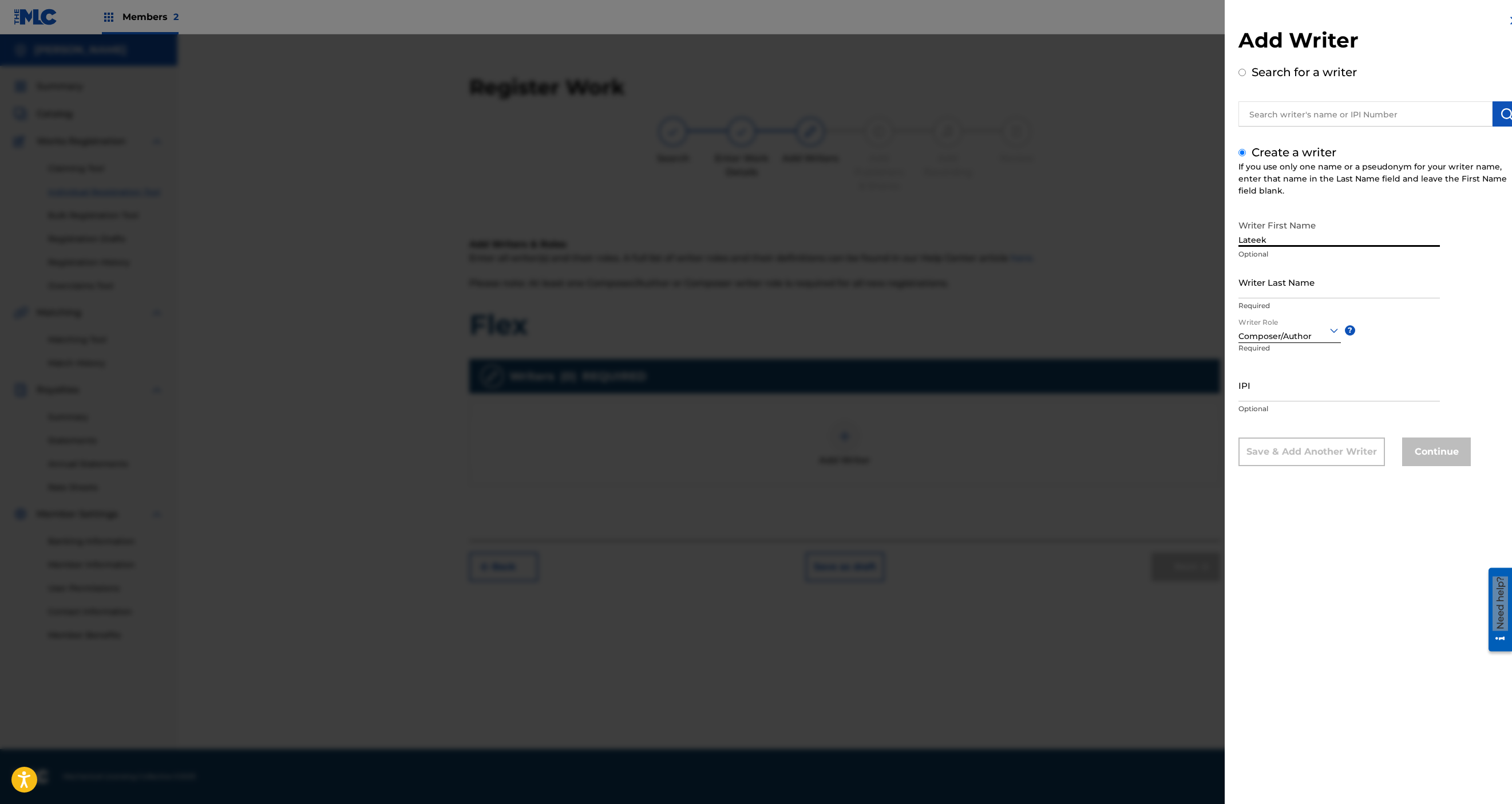 click on "Writer Last Name" at bounding box center [1339, 282] 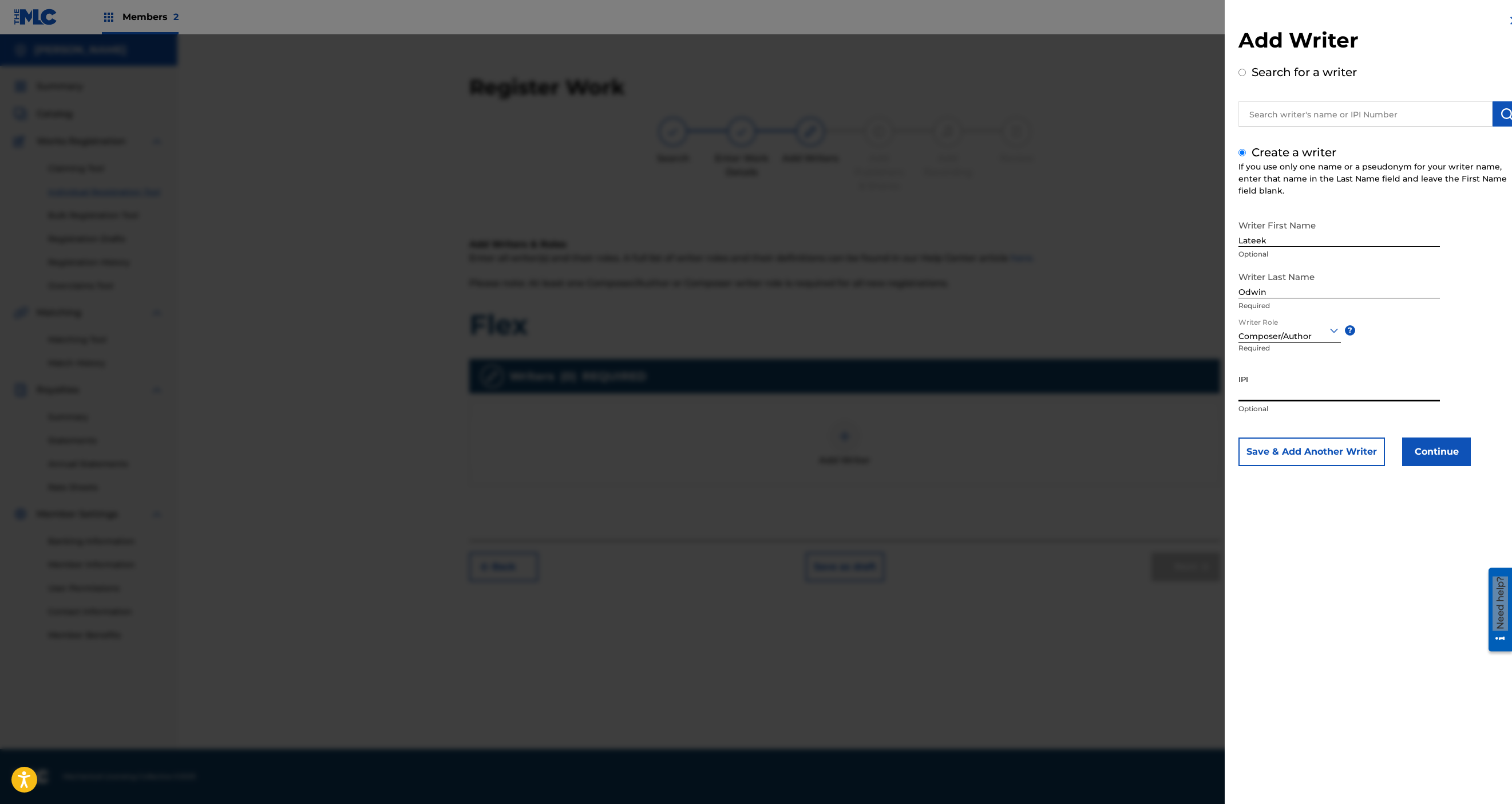 click on "IPI" at bounding box center [1339, 385] 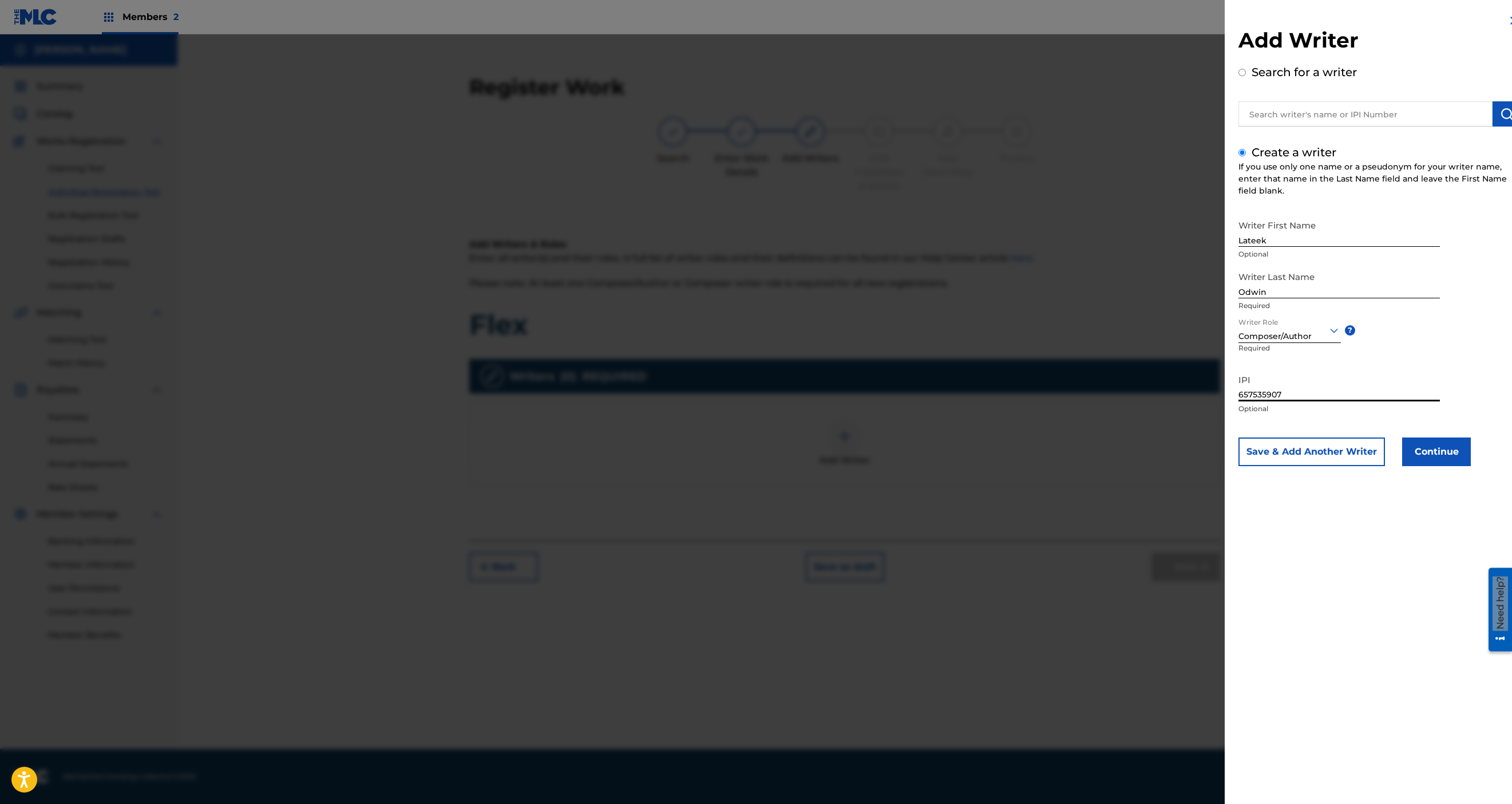 click on "Continue" at bounding box center (1436, 452) 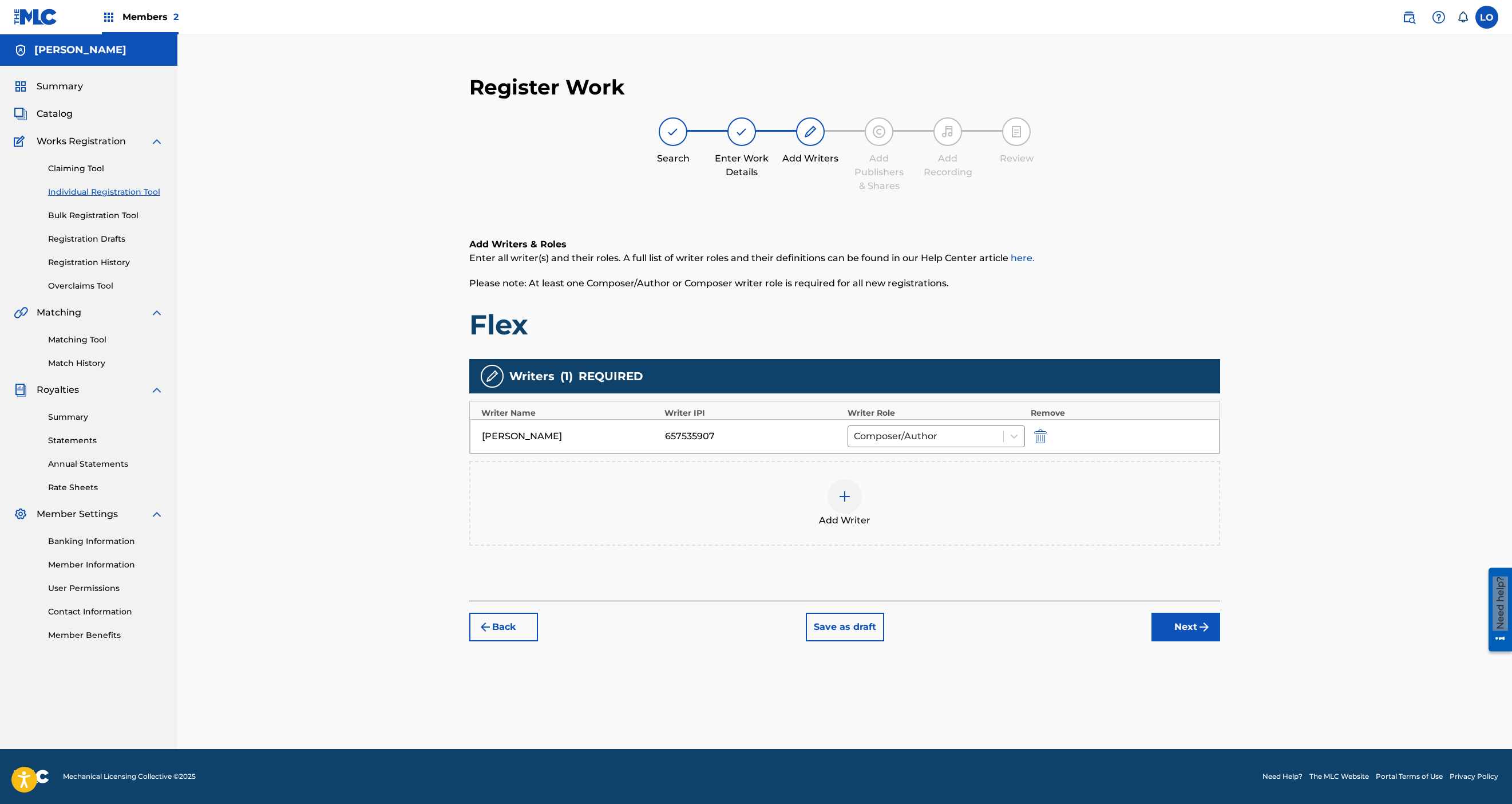click on "Next" at bounding box center [1186, 627] 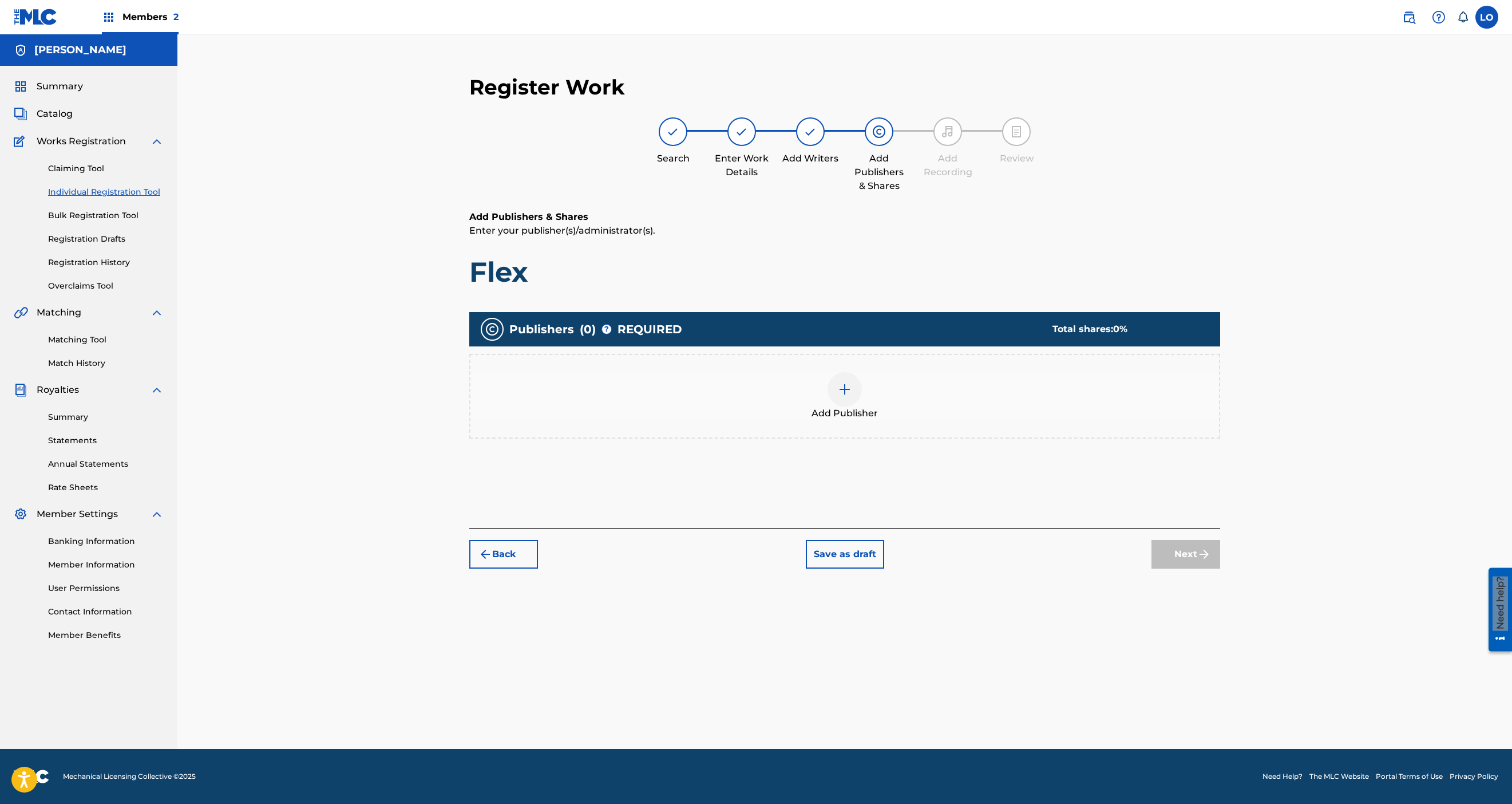scroll, scrollTop: 52, scrollLeft: 0, axis: vertical 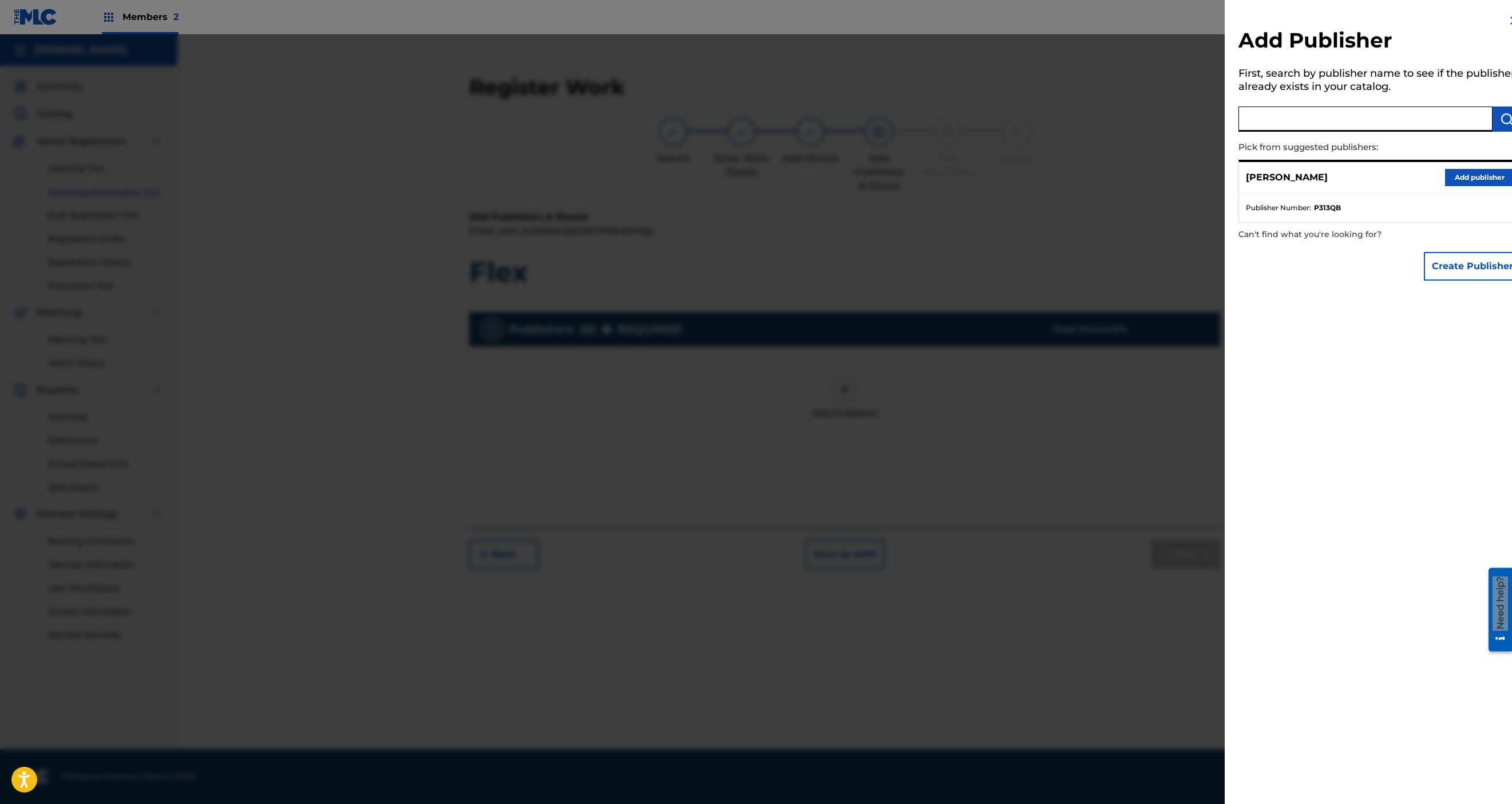 click at bounding box center [1365, 119] 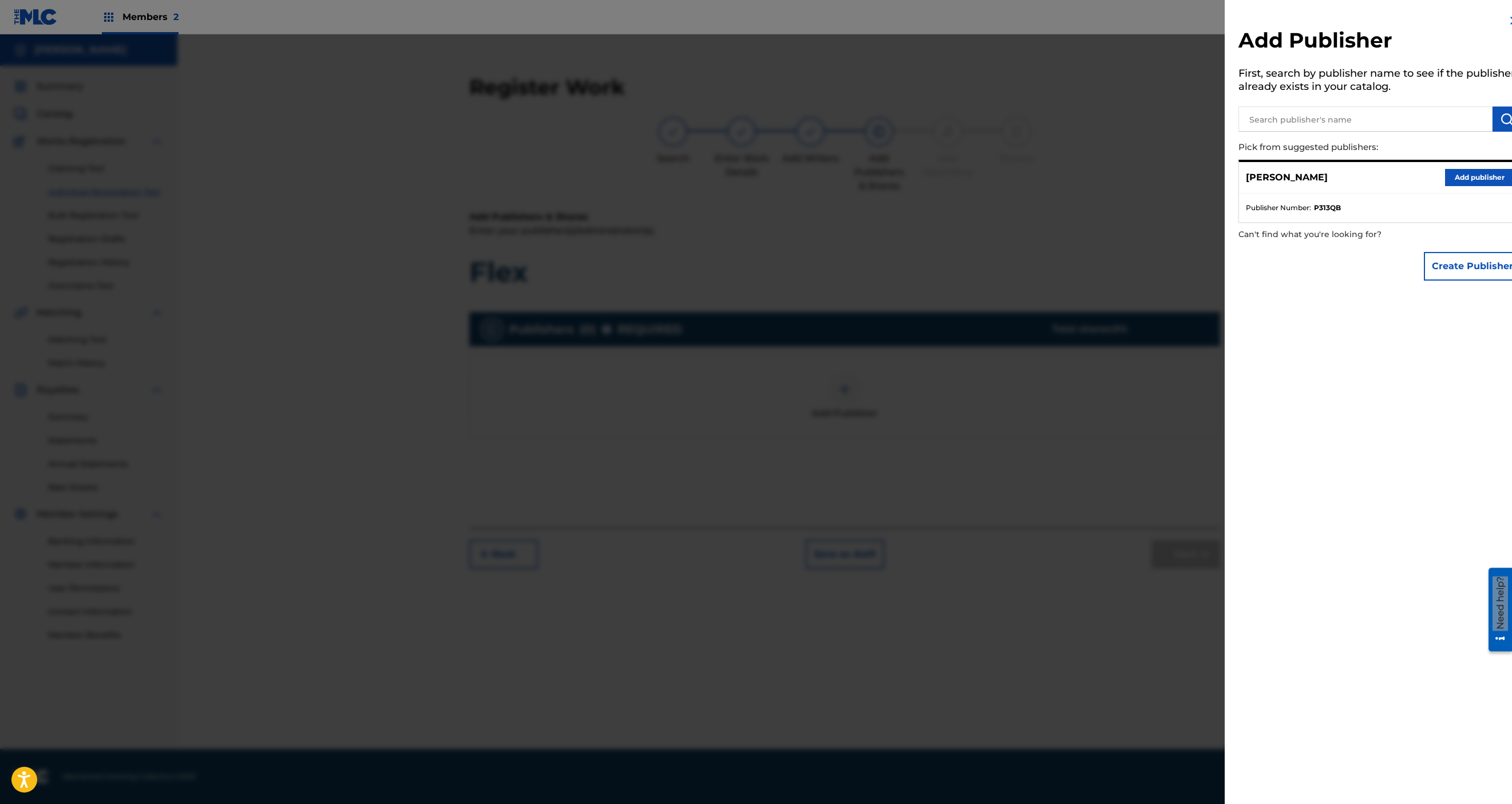 click on "Create Publisher" at bounding box center (1473, 266) 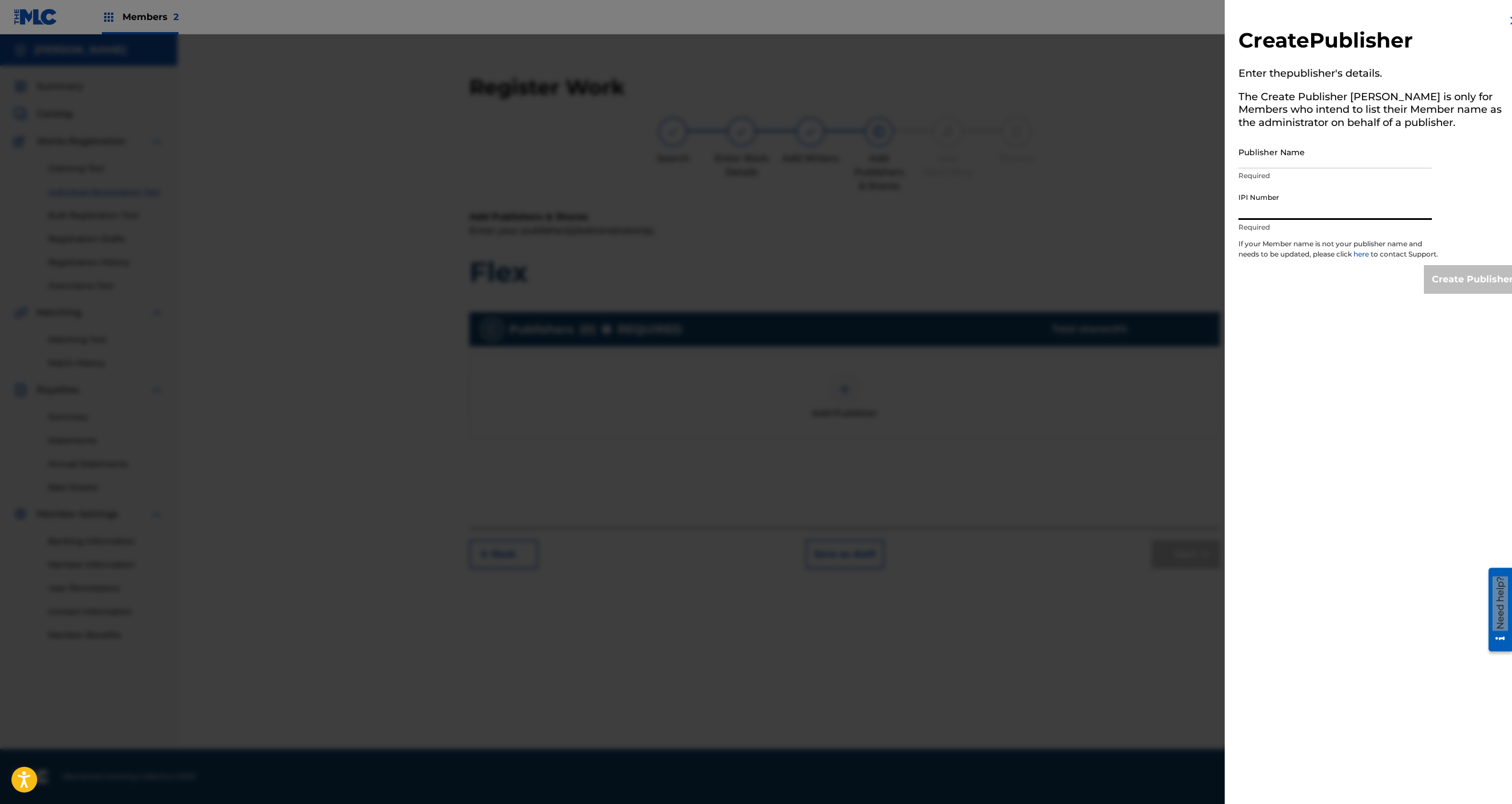 click on "IPI Number" at bounding box center (1335, 203) 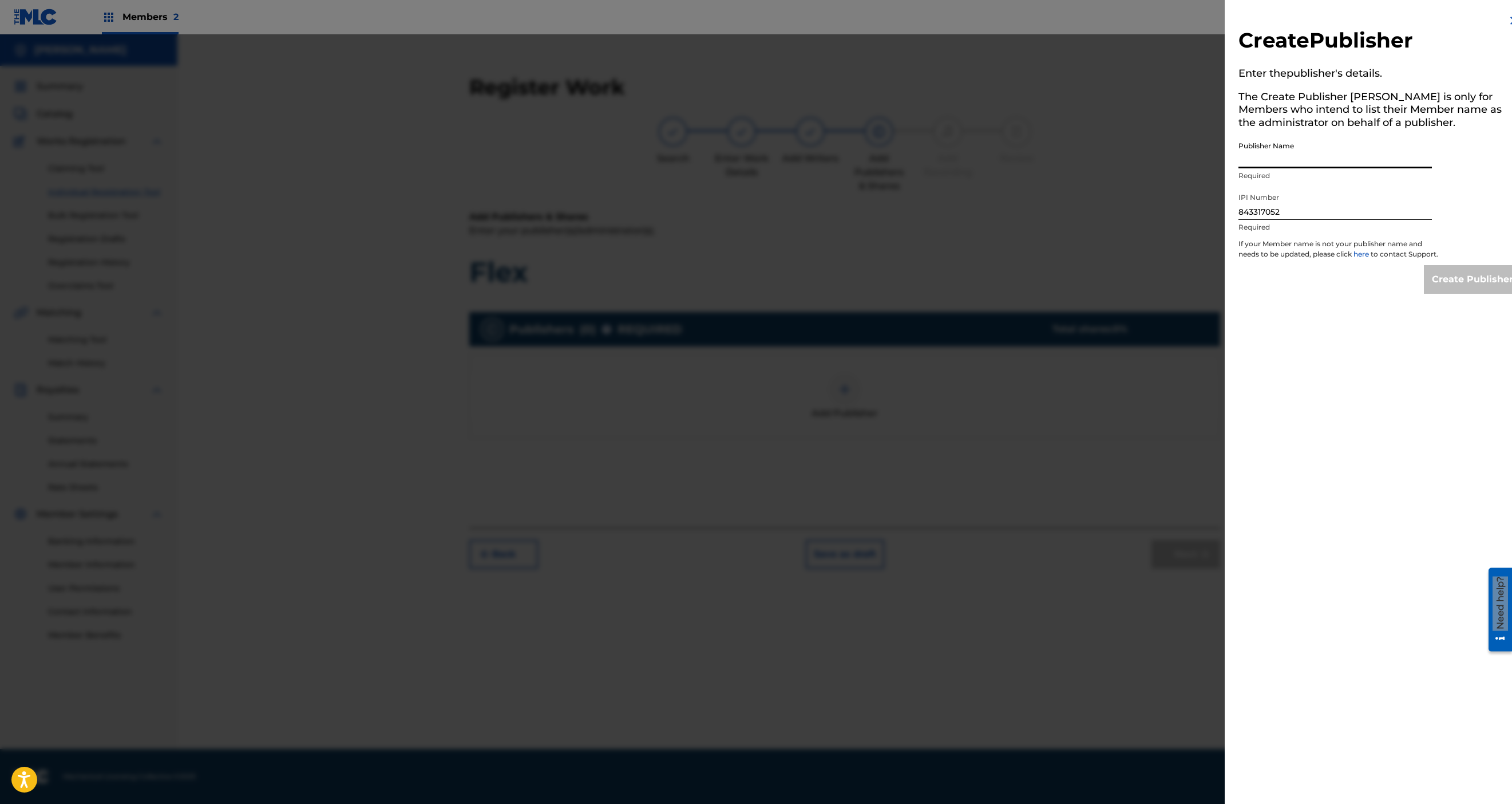 click on "Publisher Name" at bounding box center [1335, 152] 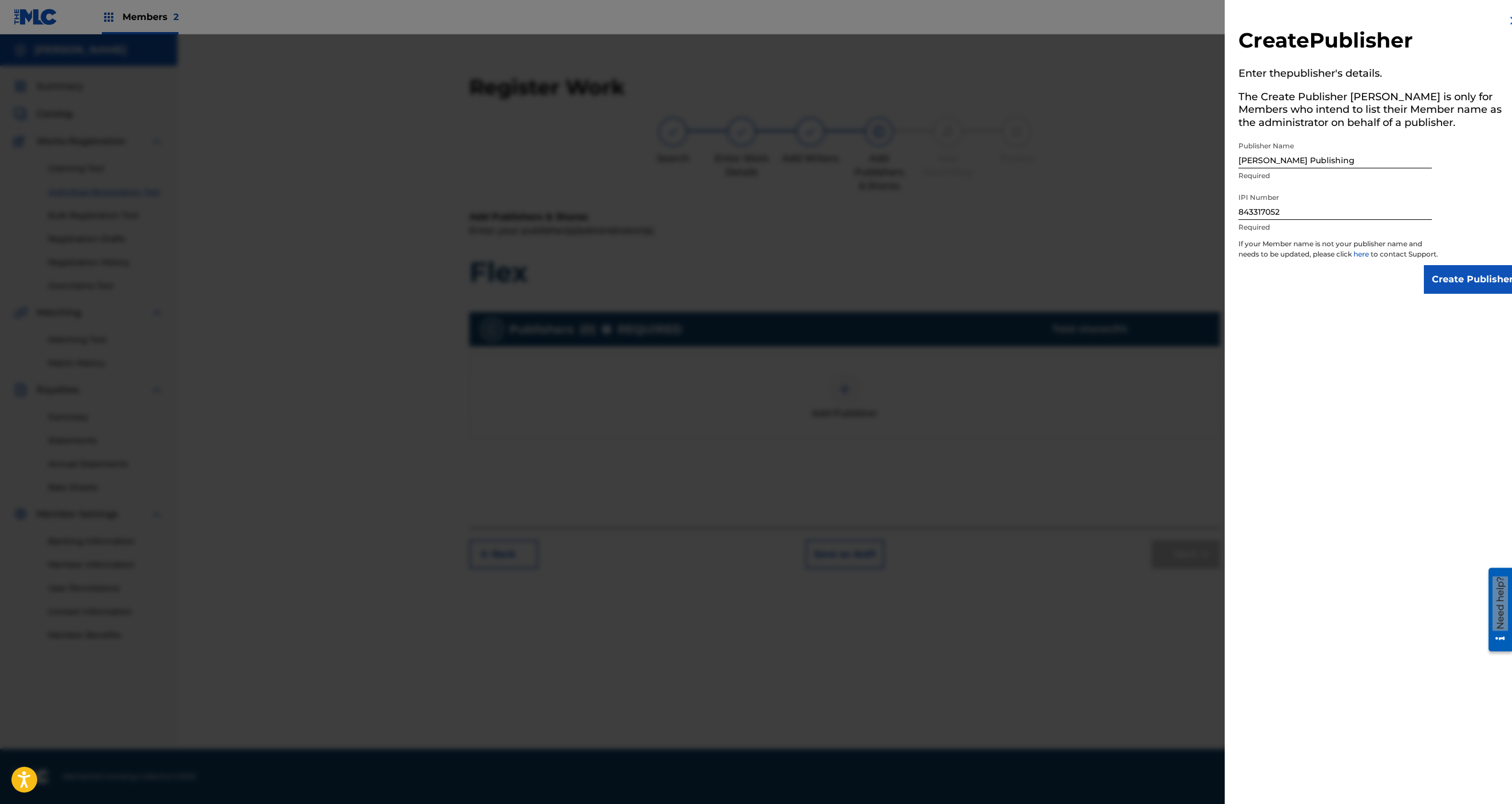 click on "Create Publisher" at bounding box center (1473, 279) 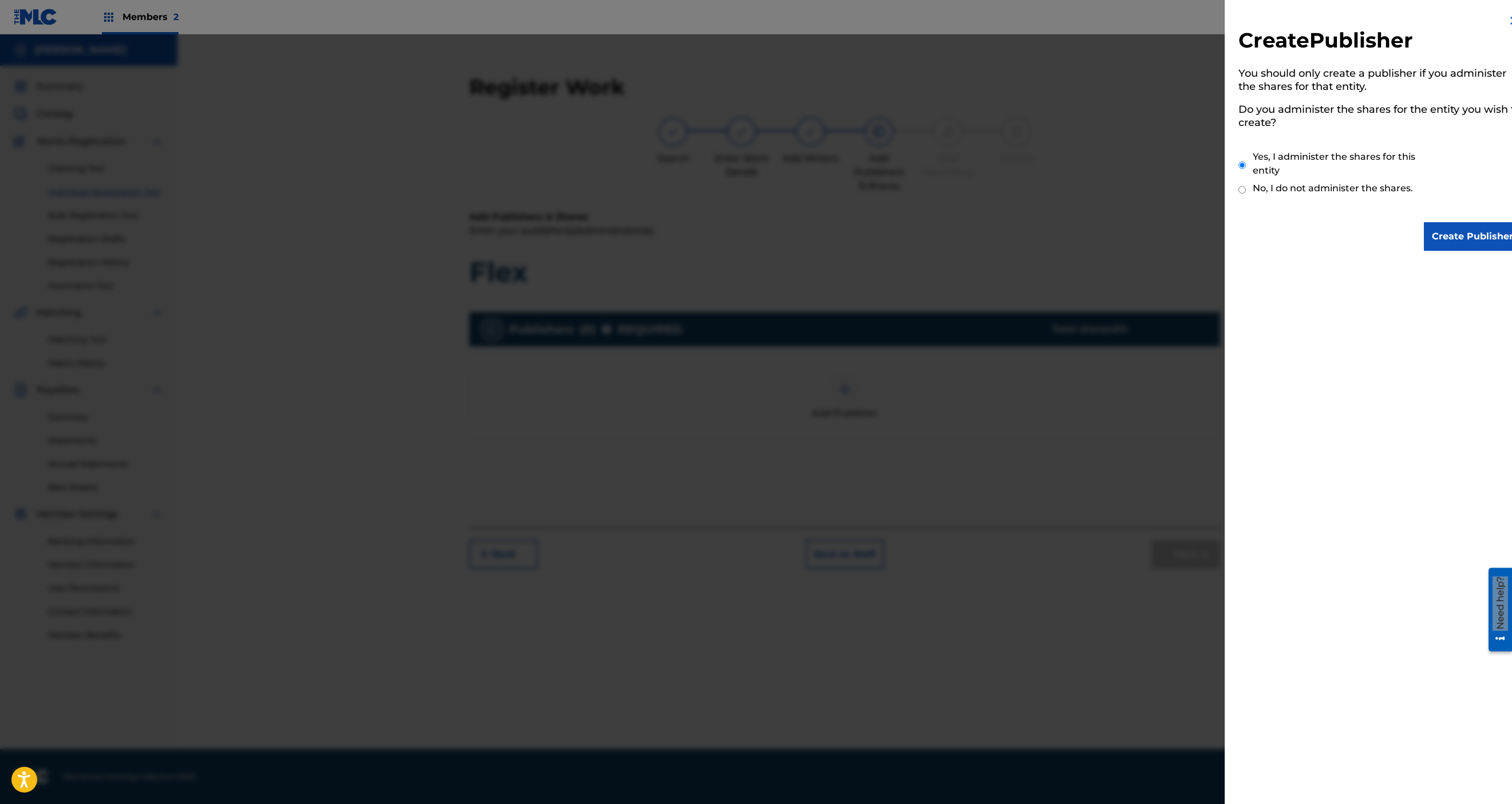 click on "Create Publisher" at bounding box center (1473, 237) 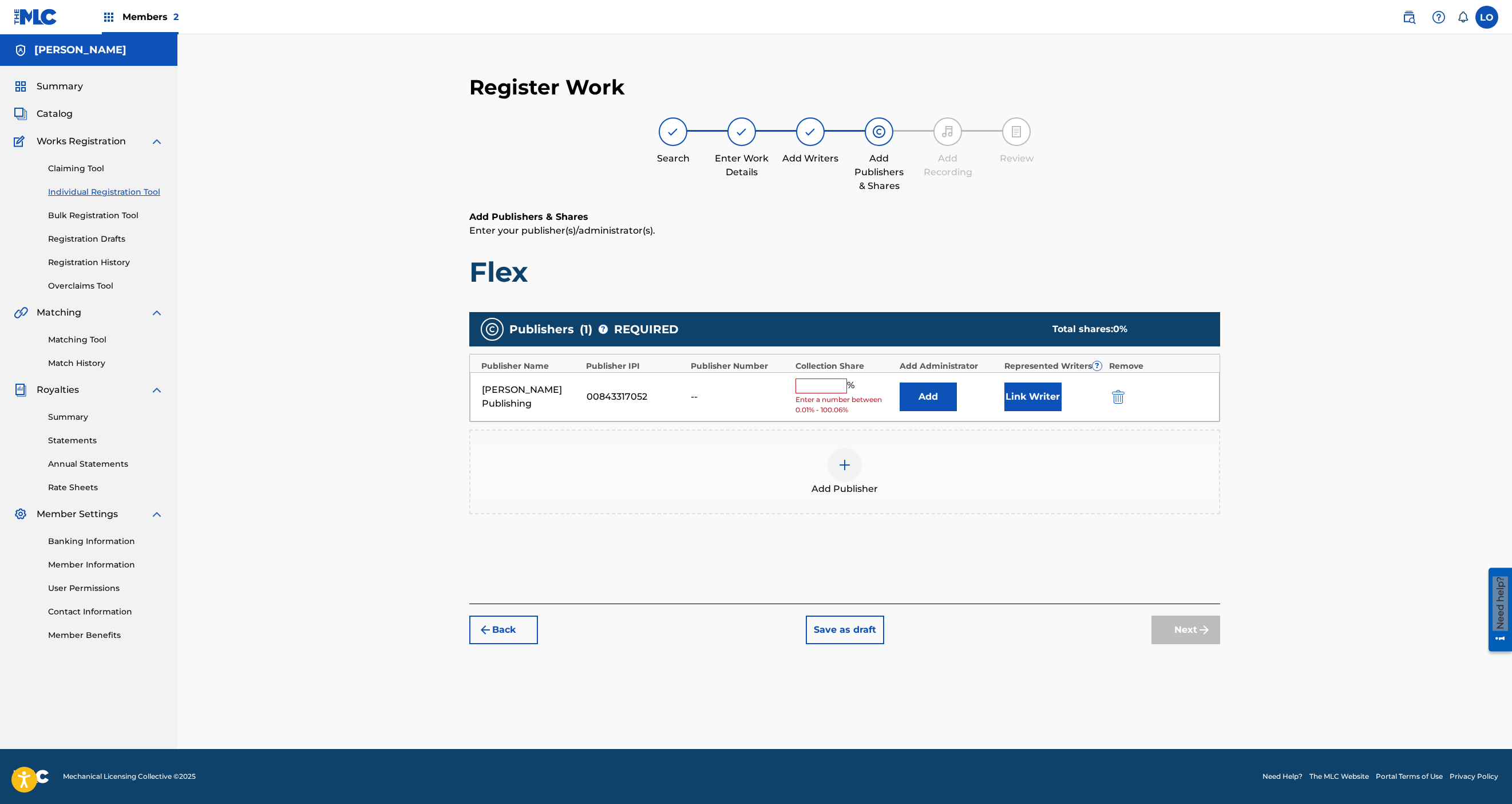 click at bounding box center (821, 386) 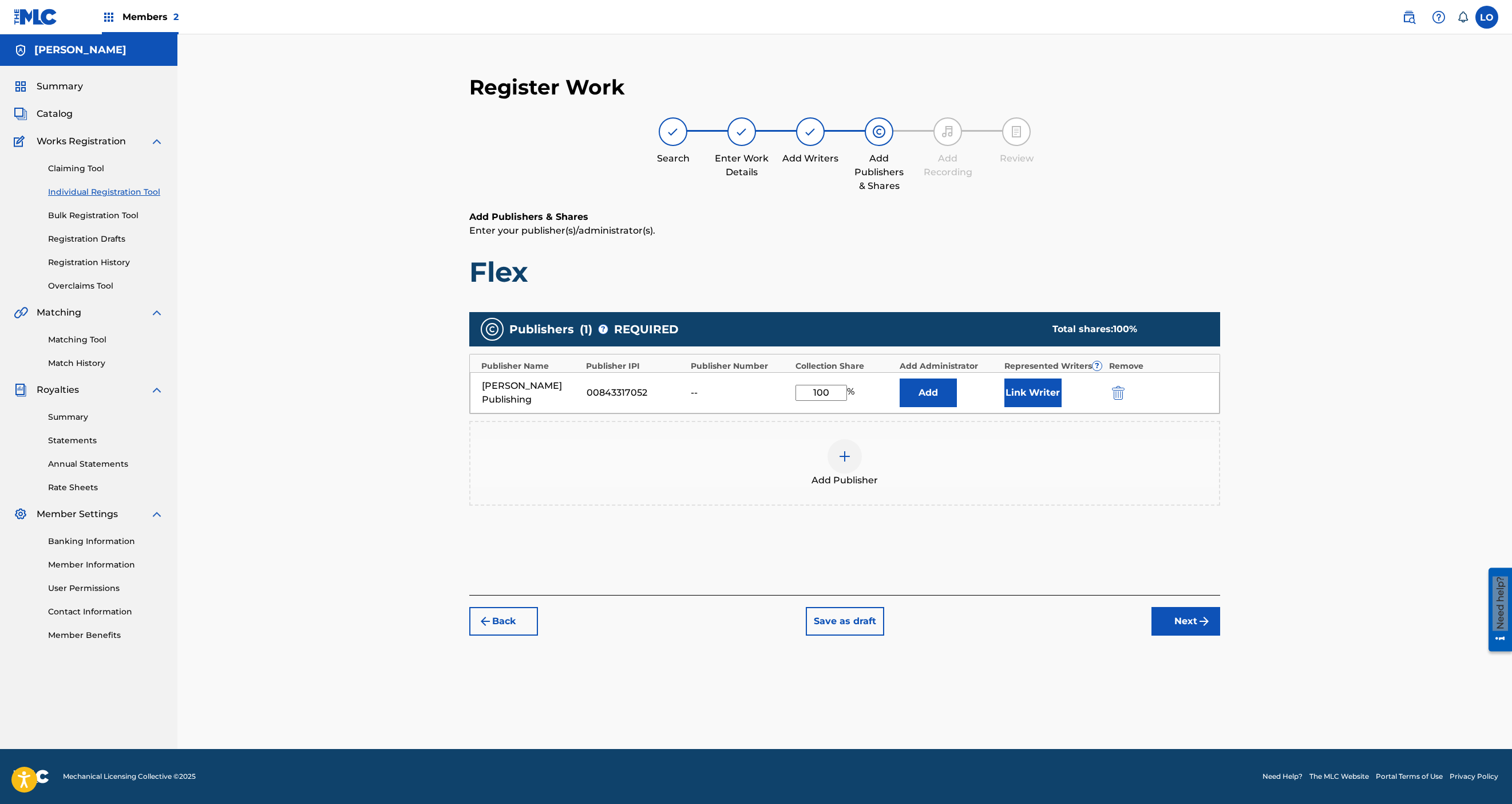 click on "Link Writer" at bounding box center (1033, 393) 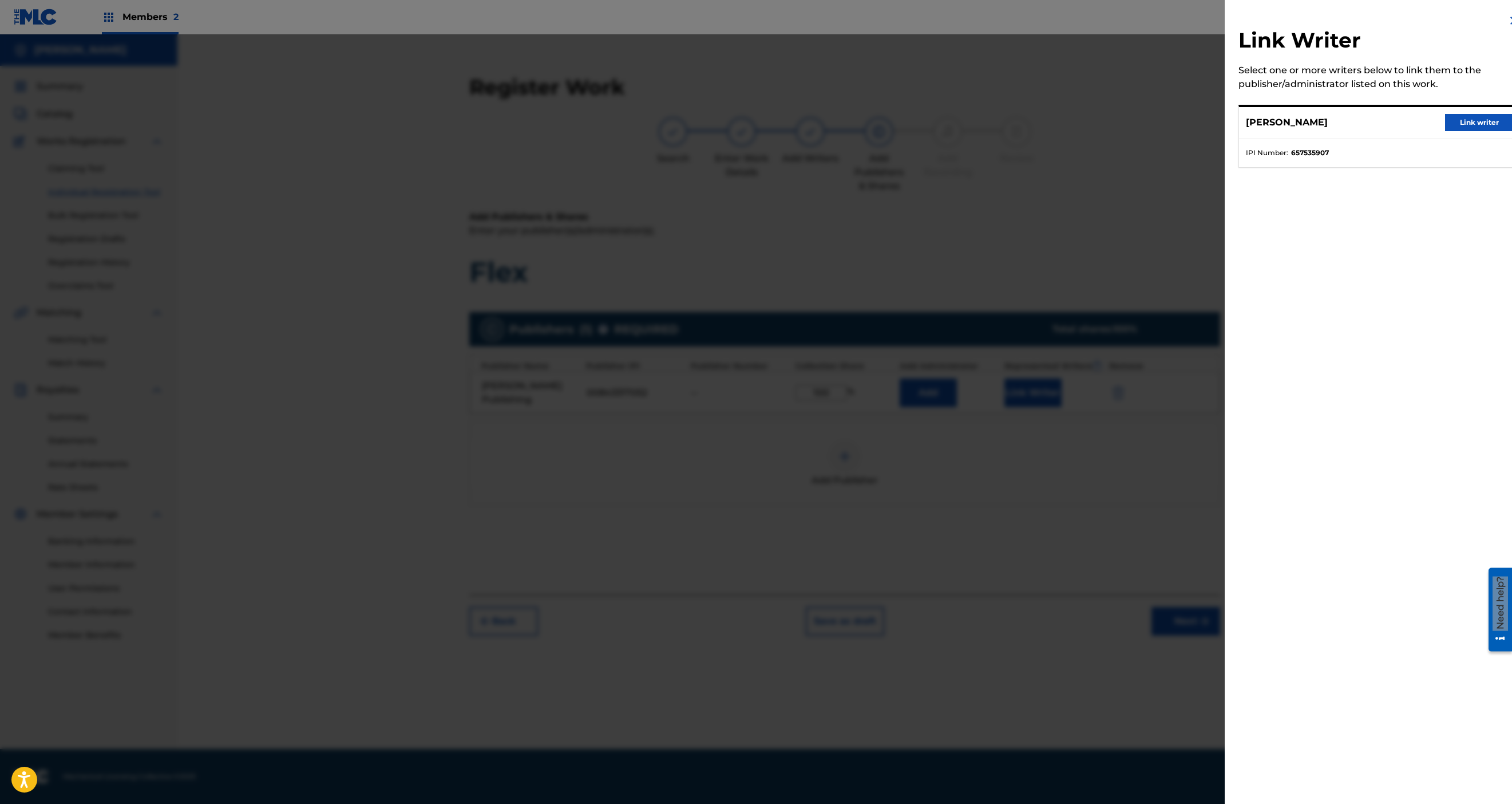 click on "Link writer" at bounding box center [1479, 123] 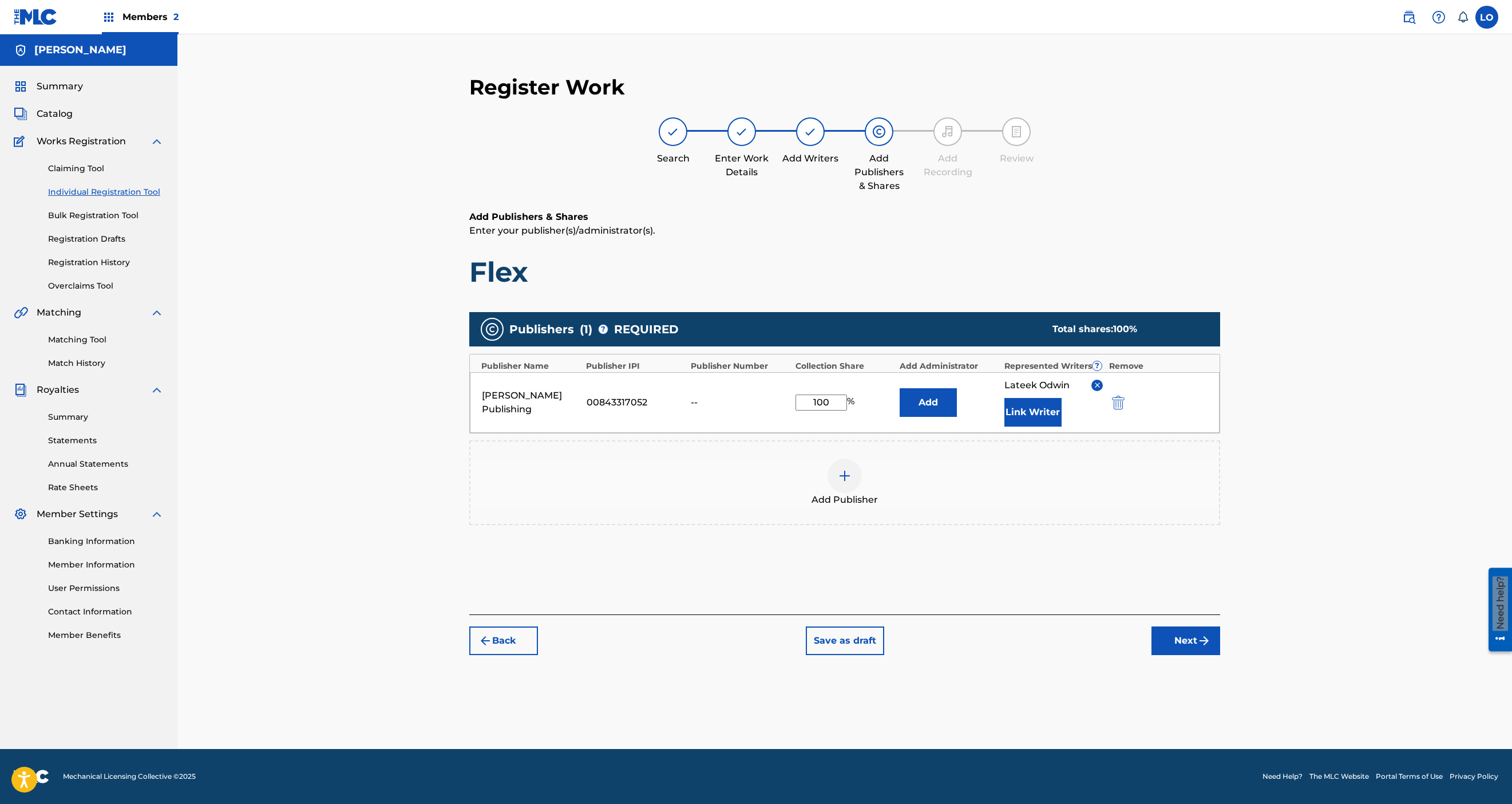 click at bounding box center (845, 476) 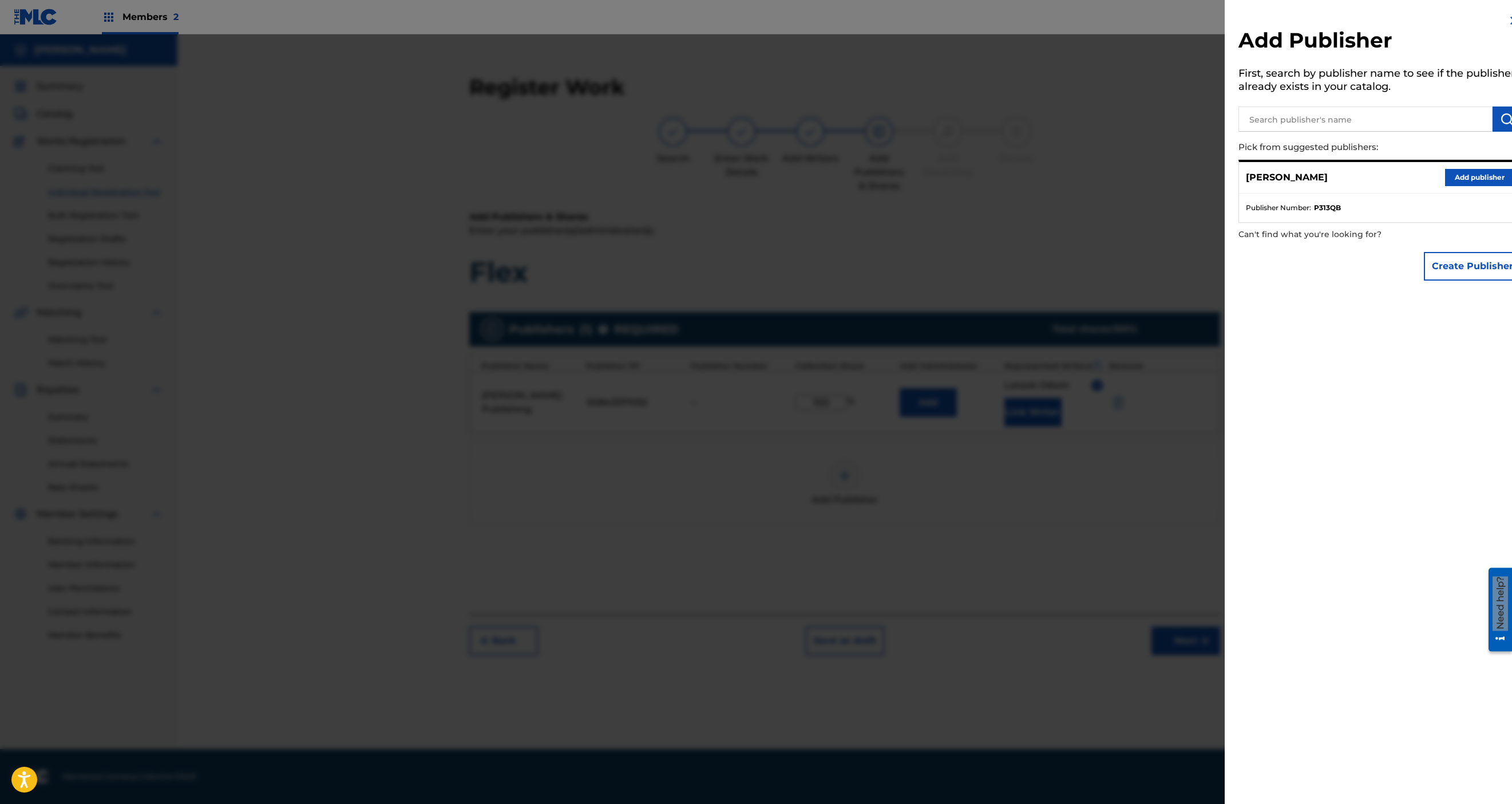 click on "Add publisher" at bounding box center [1479, 178] 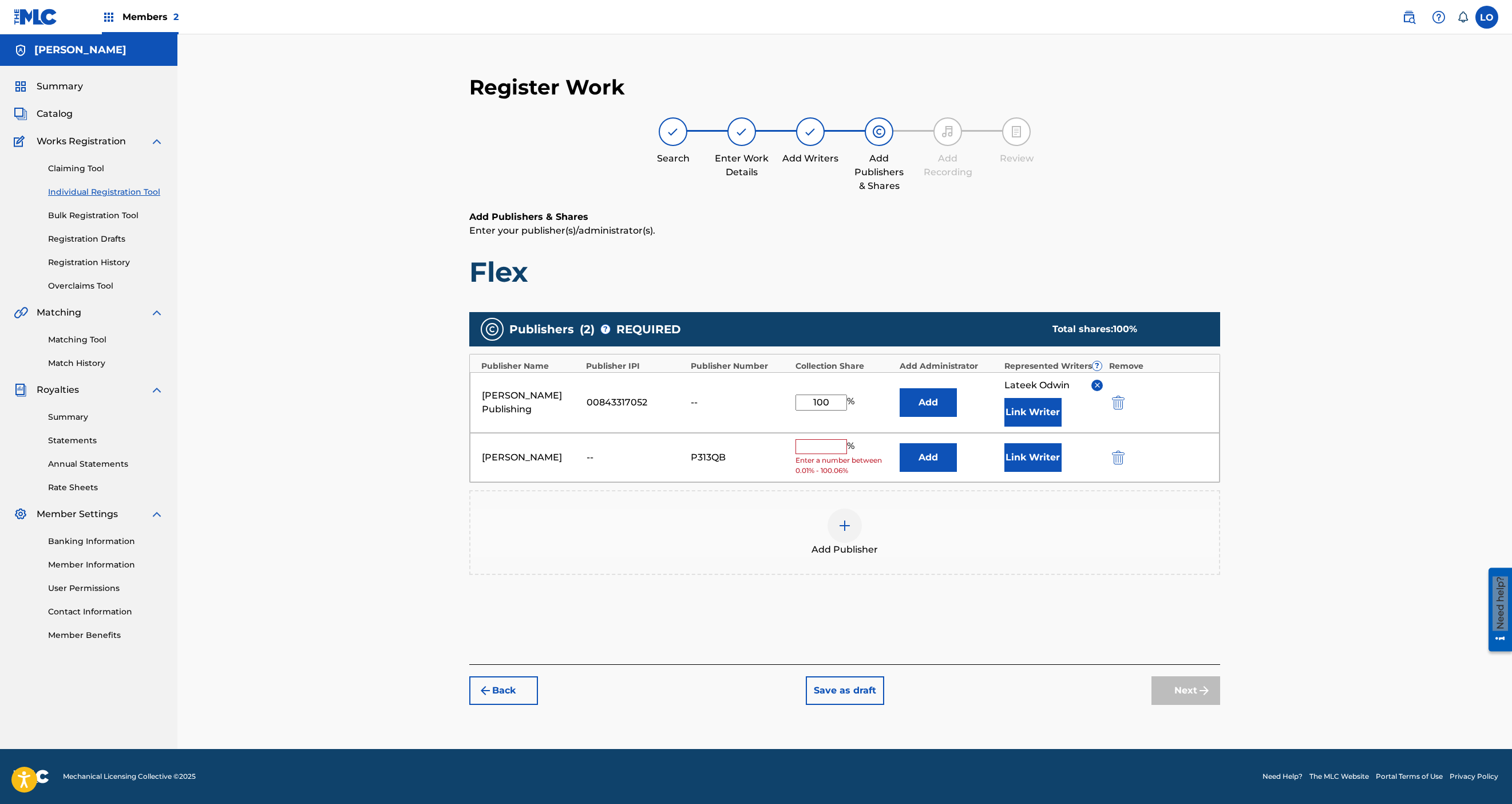 click at bounding box center (821, 447) 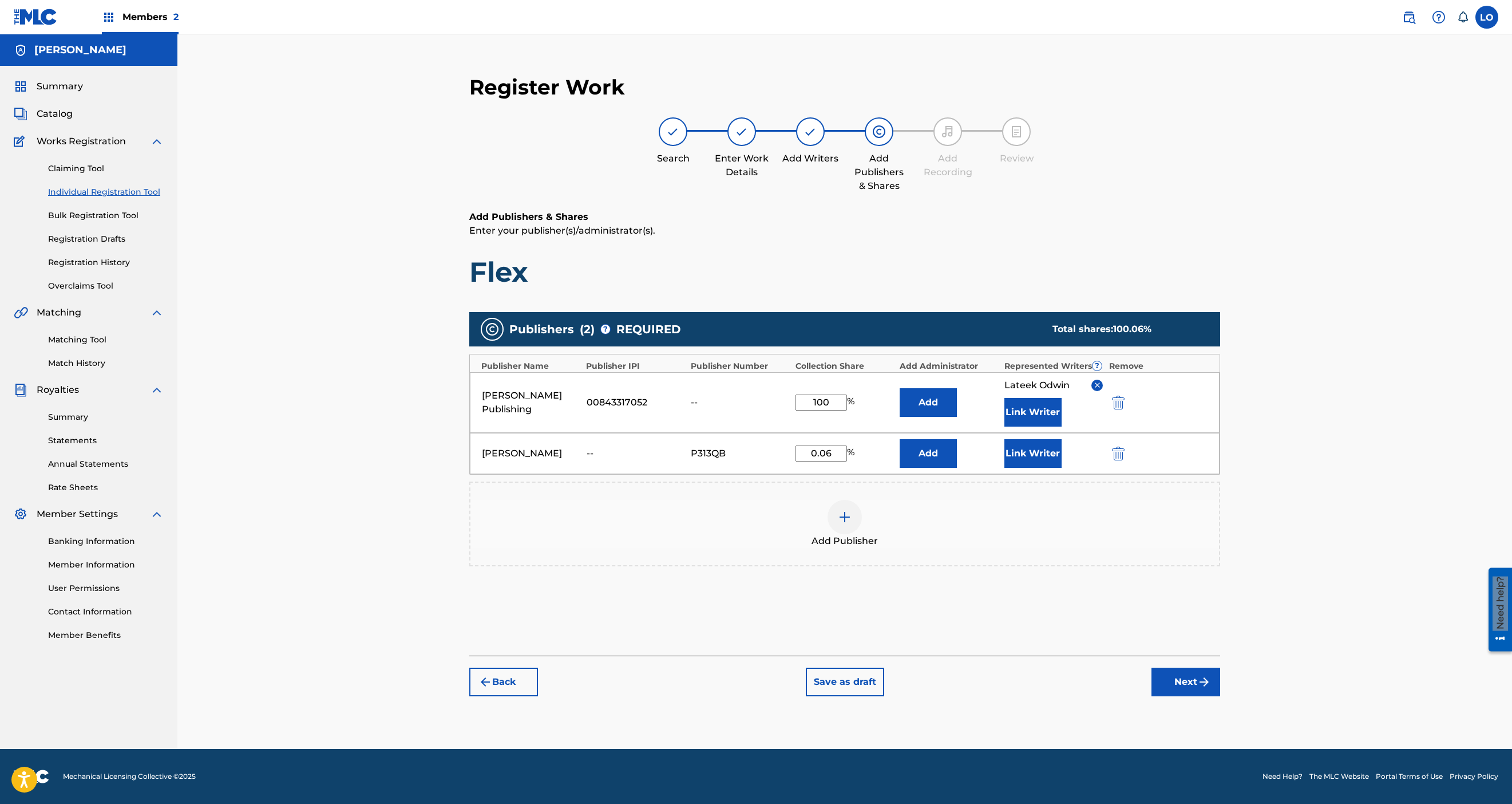 click on "Add Publisher" at bounding box center (845, 524) 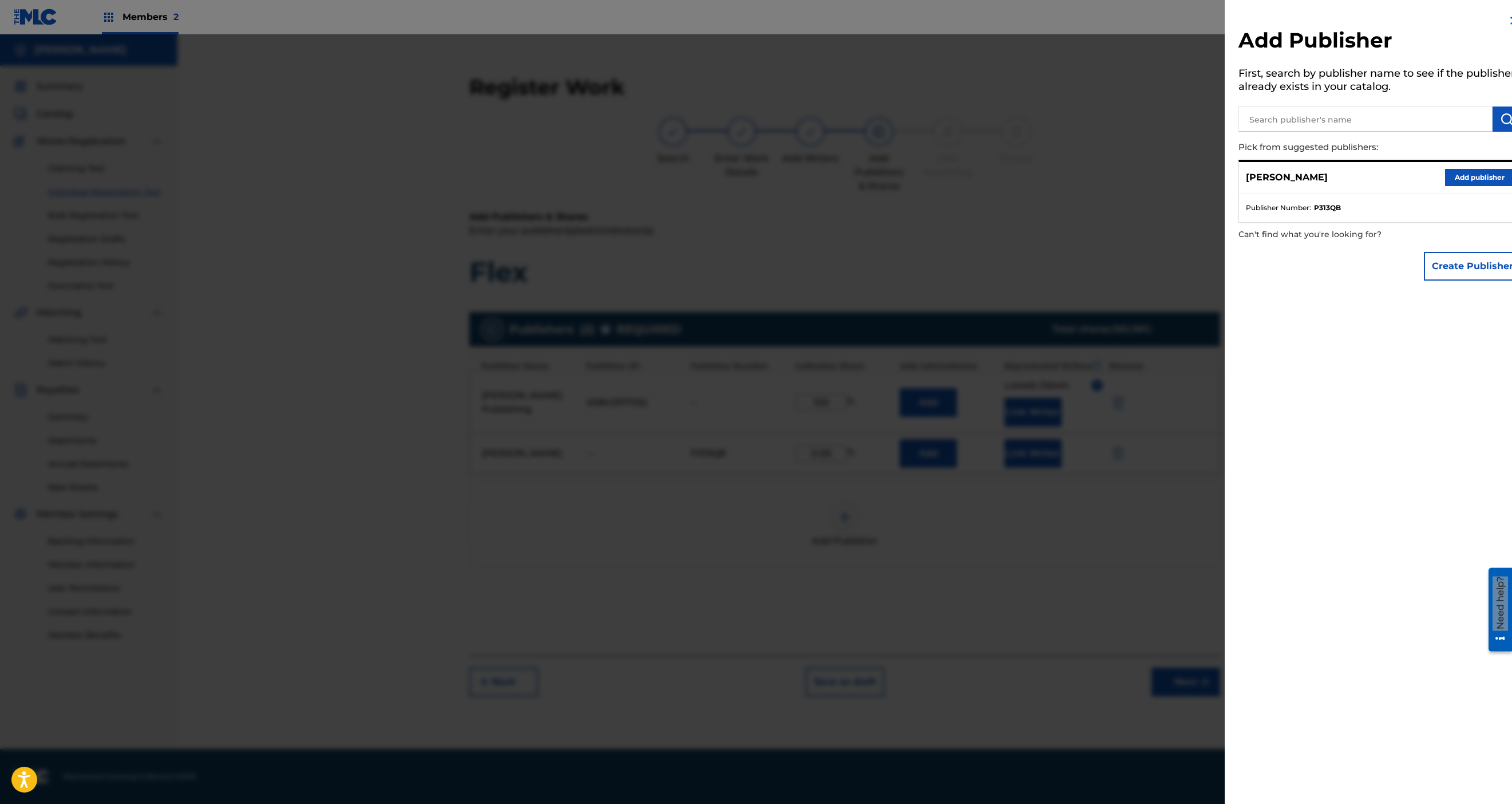 click at bounding box center (756, 436) 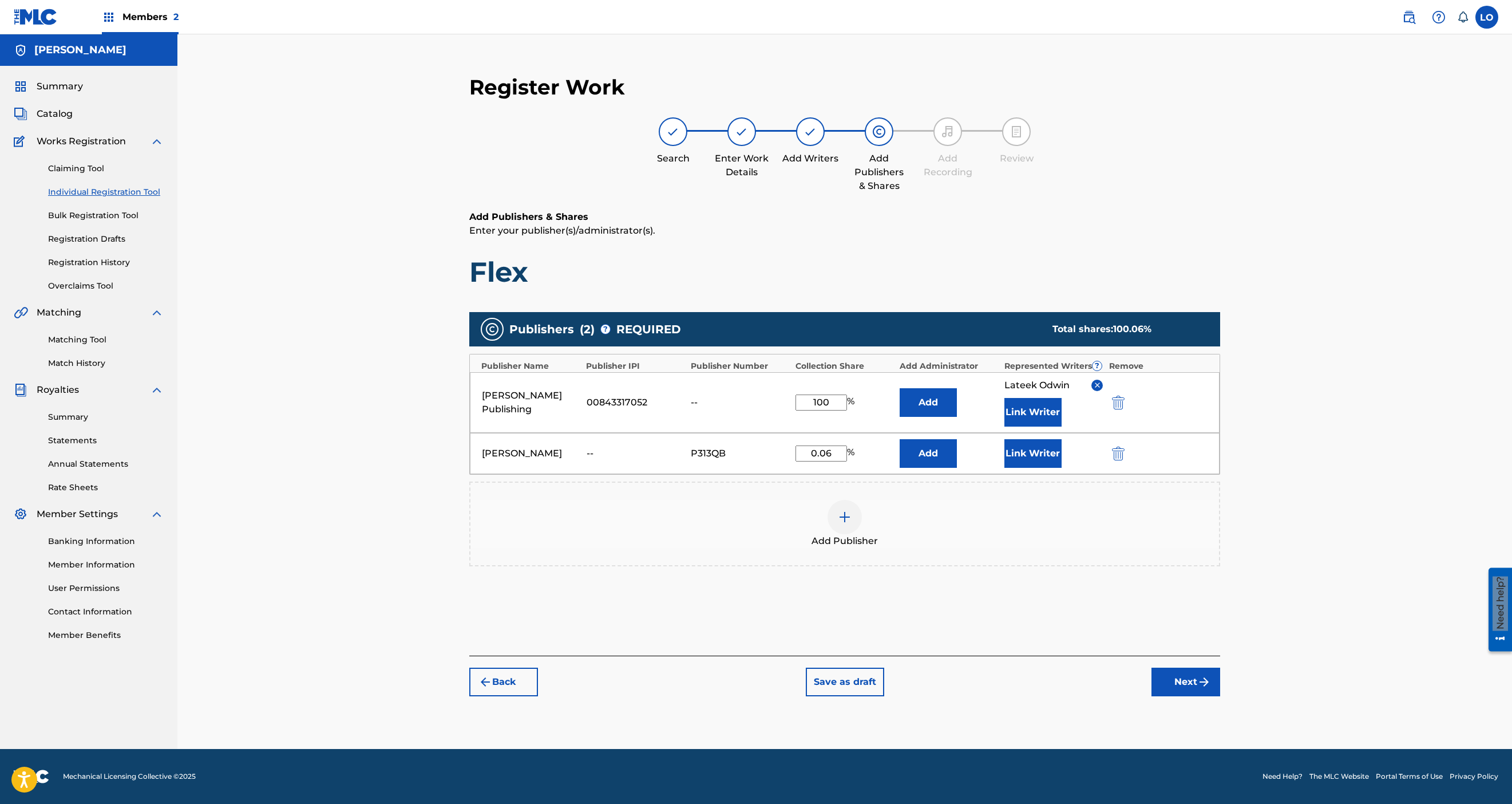 scroll, scrollTop: 341, scrollLeft: 0, axis: vertical 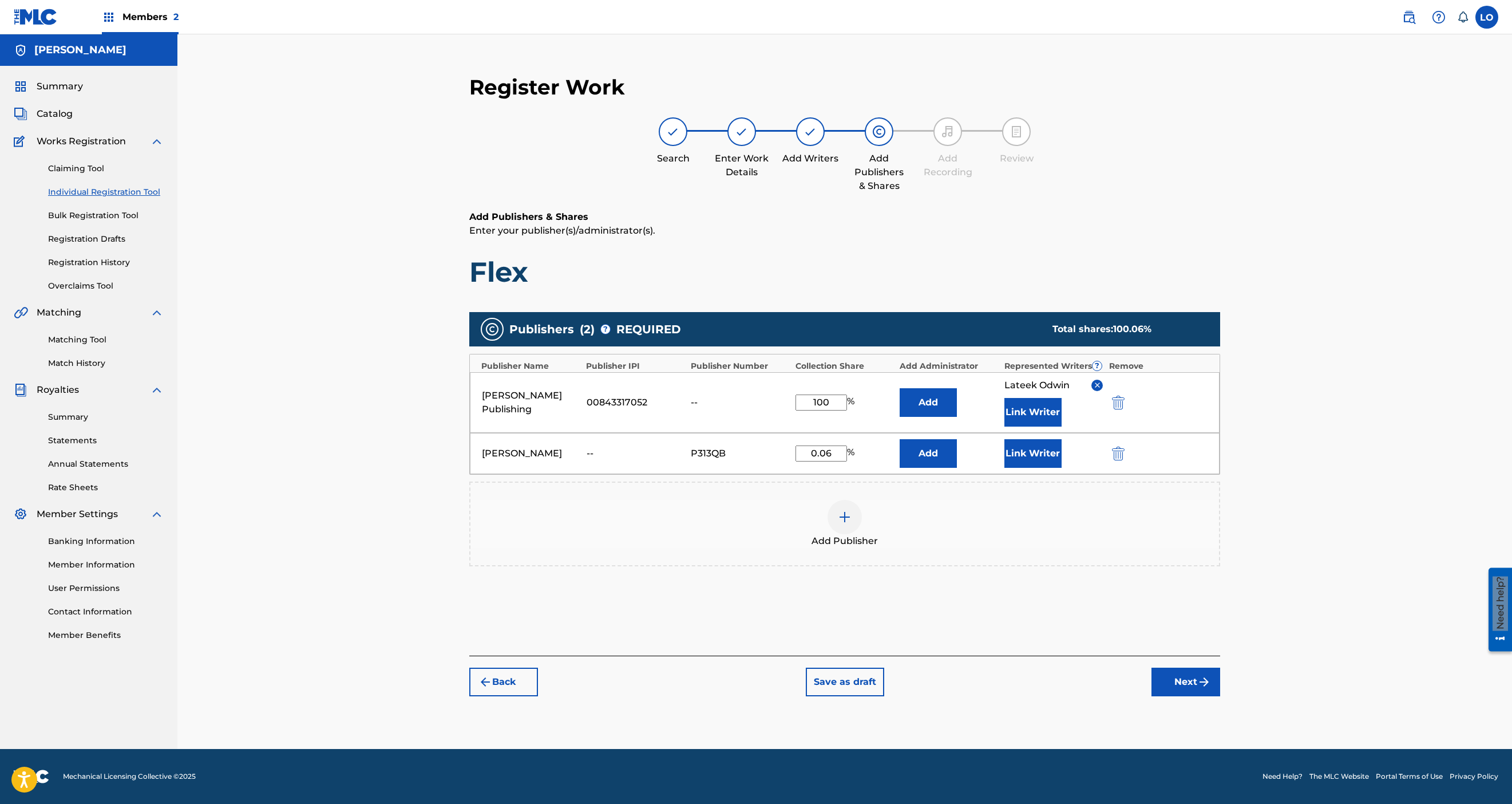 click on "Next" at bounding box center [1186, 682] 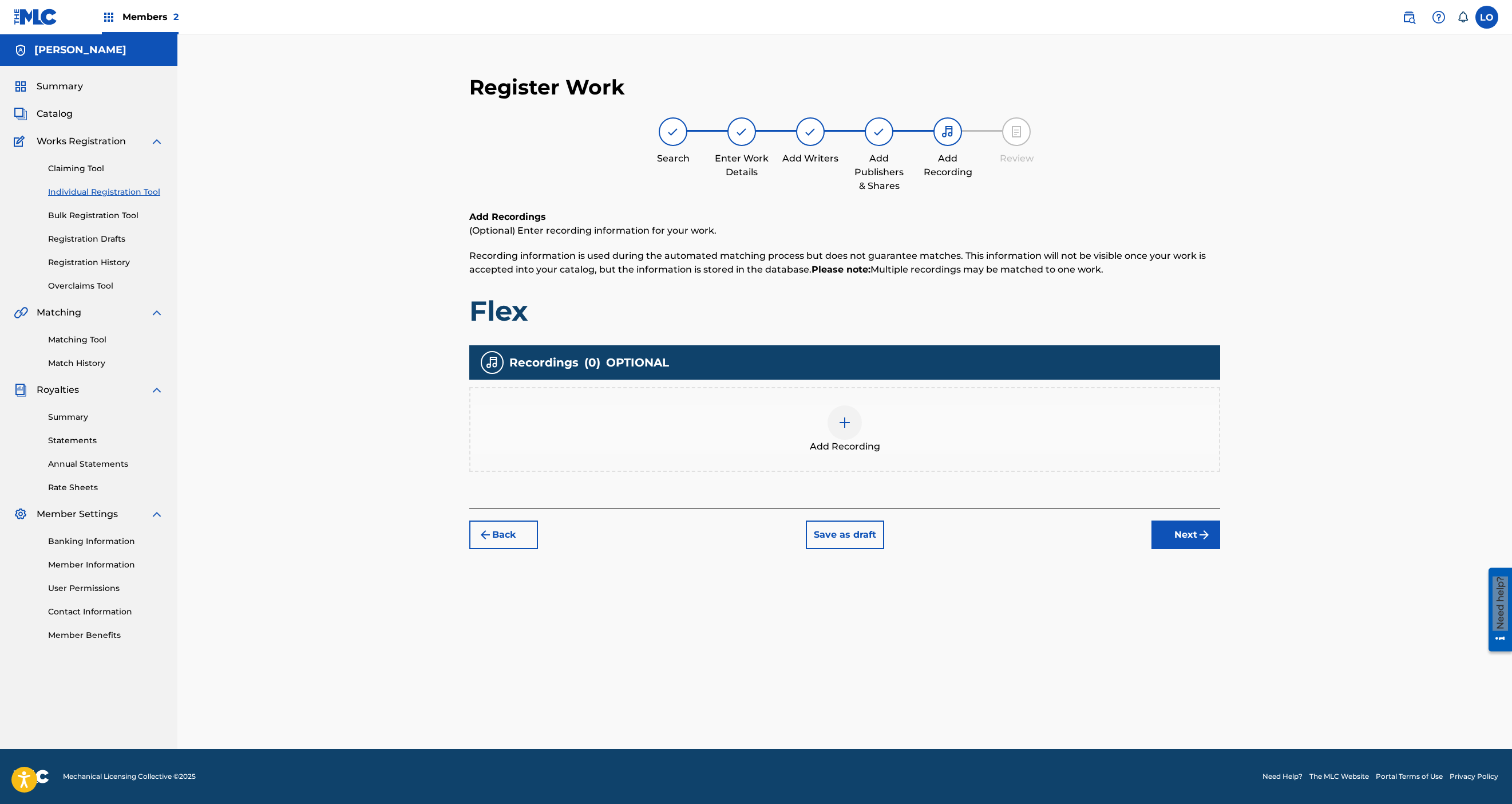 scroll, scrollTop: 52, scrollLeft: 0, axis: vertical 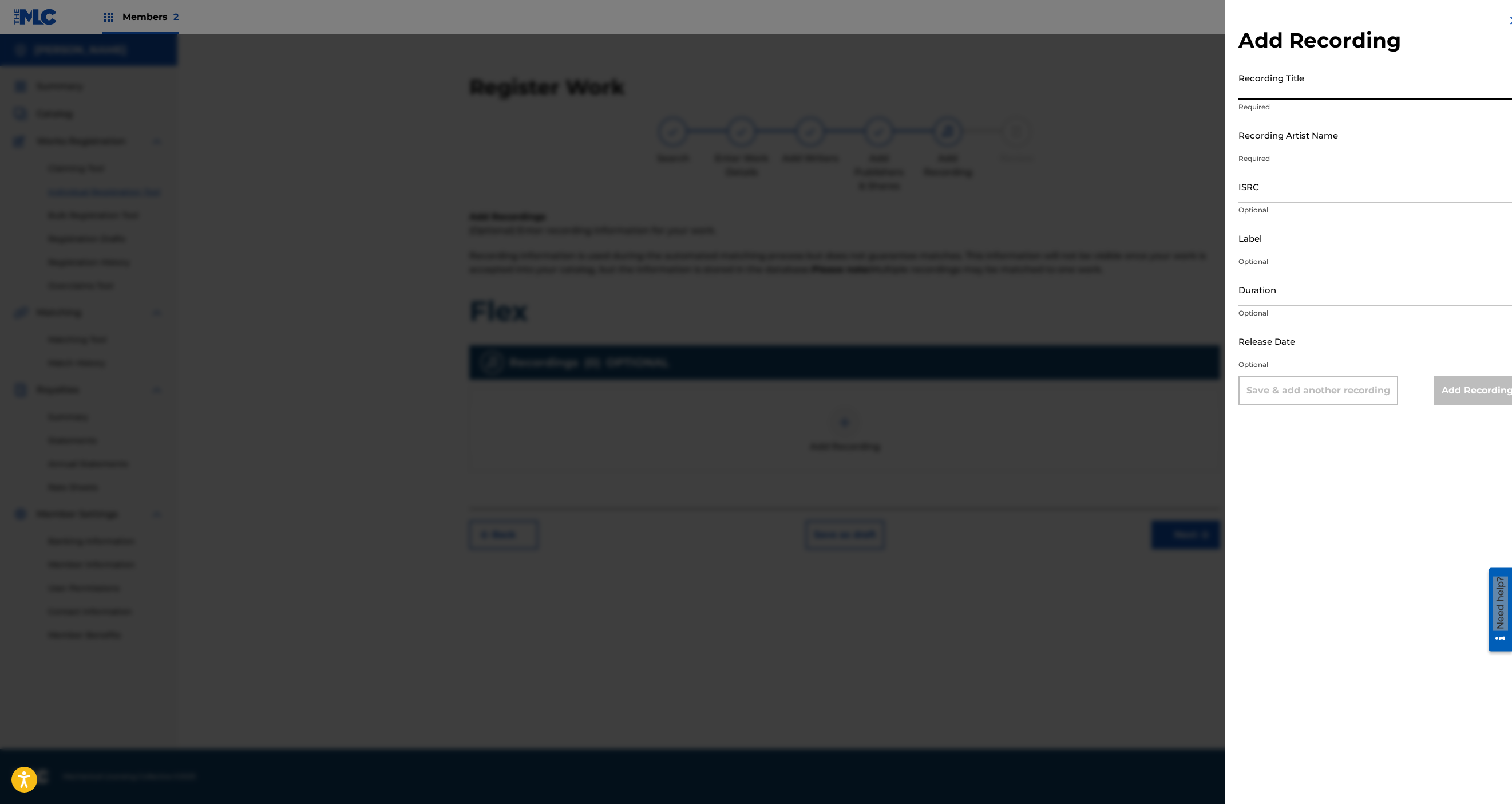click on "Recording Title" at bounding box center [1380, 83] 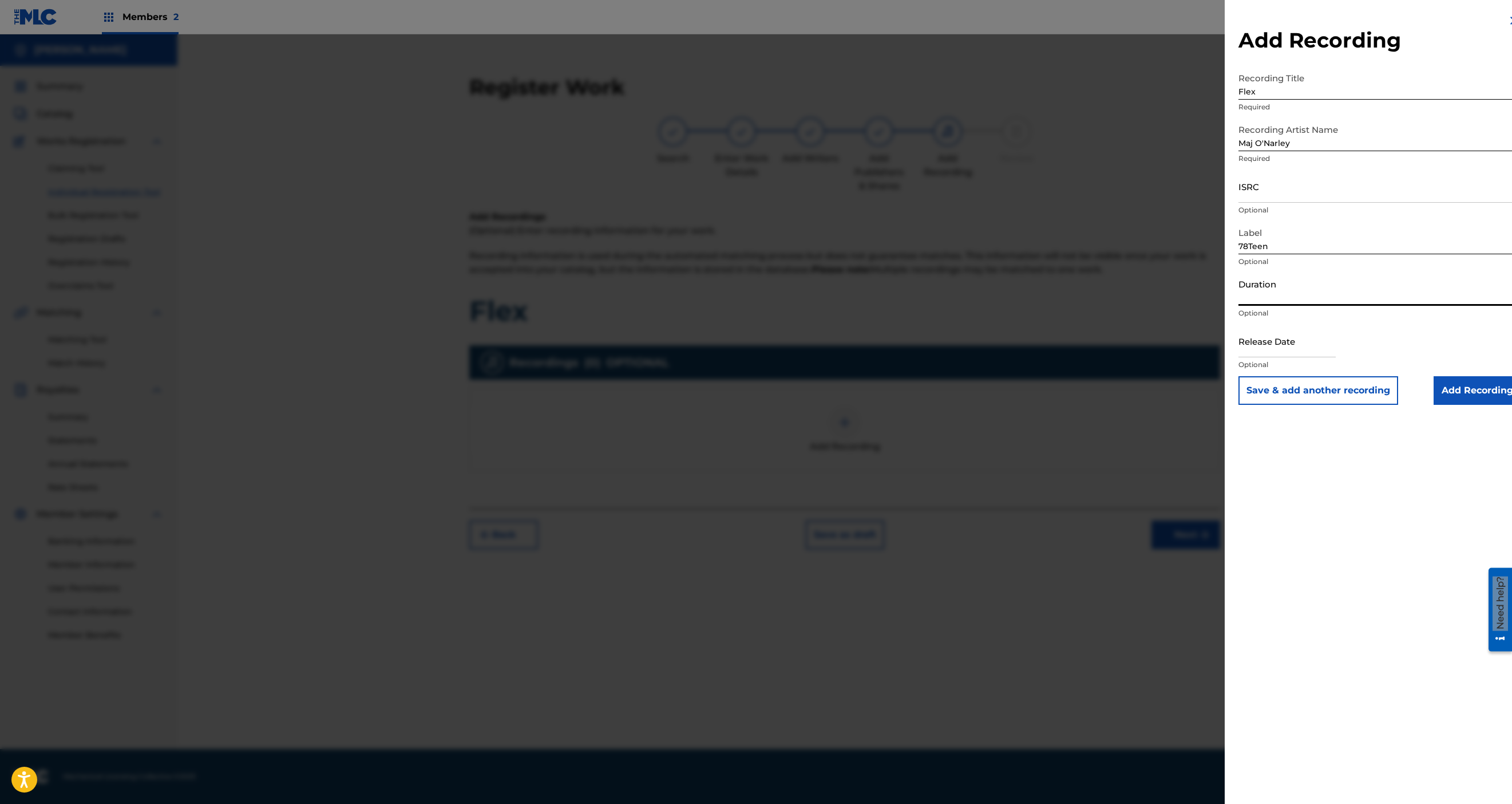 click on "Duration" at bounding box center [1380, 289] 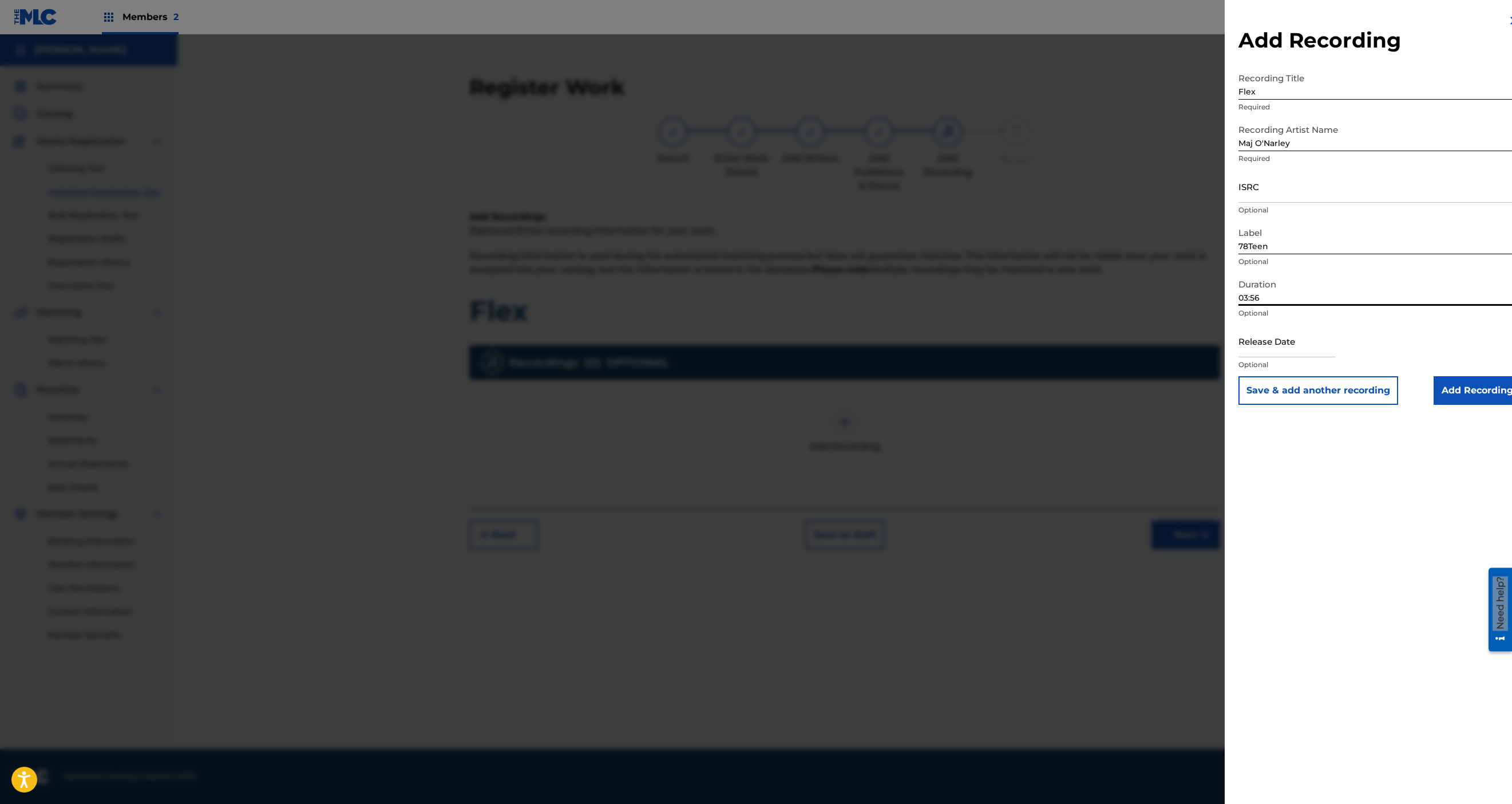 click at bounding box center (1287, 341) 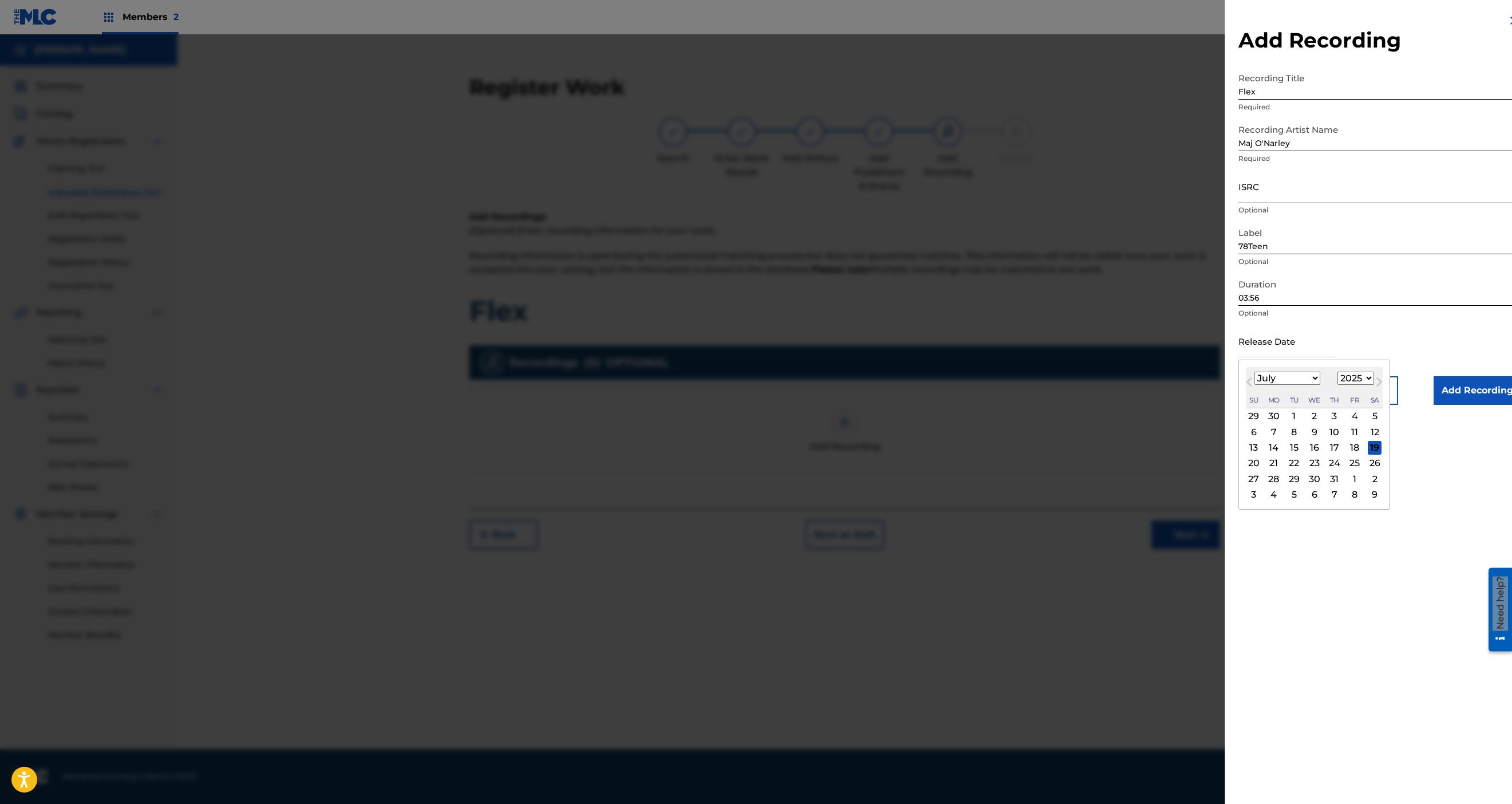 click on "21" at bounding box center [1274, 463] 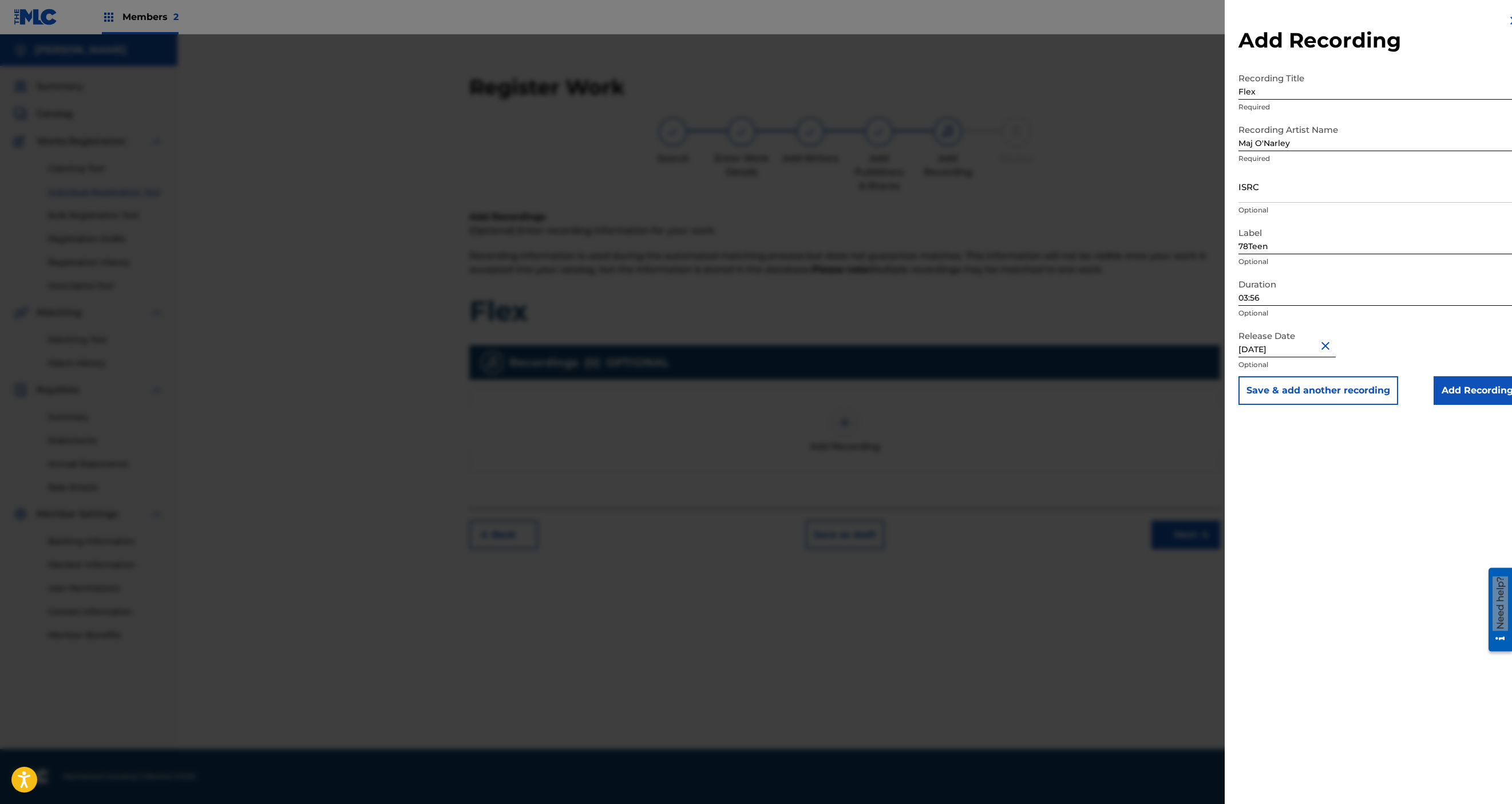 click on "Add Recording" at bounding box center [1477, 391] 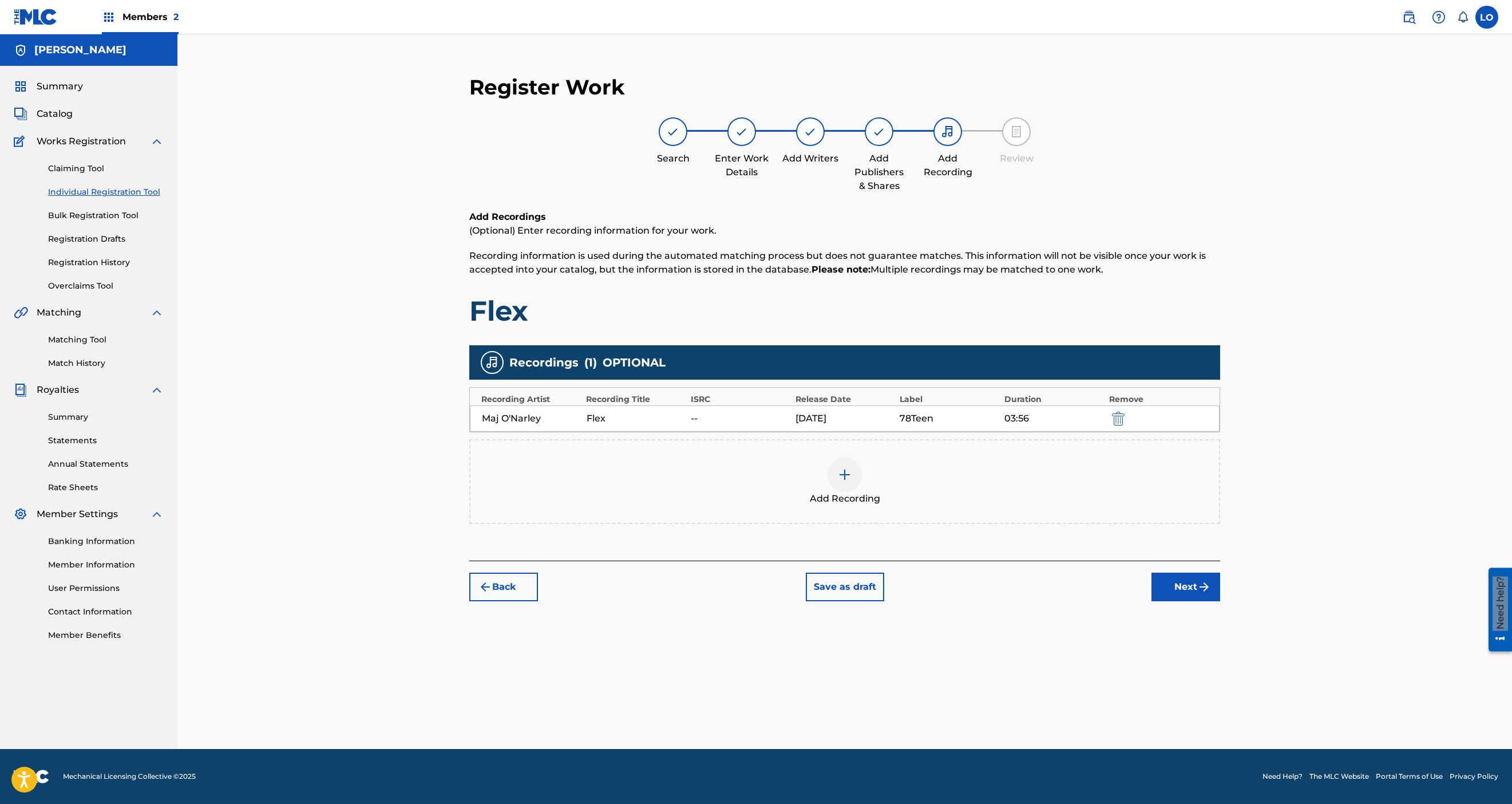 click on "Next" at bounding box center (1186, 587) 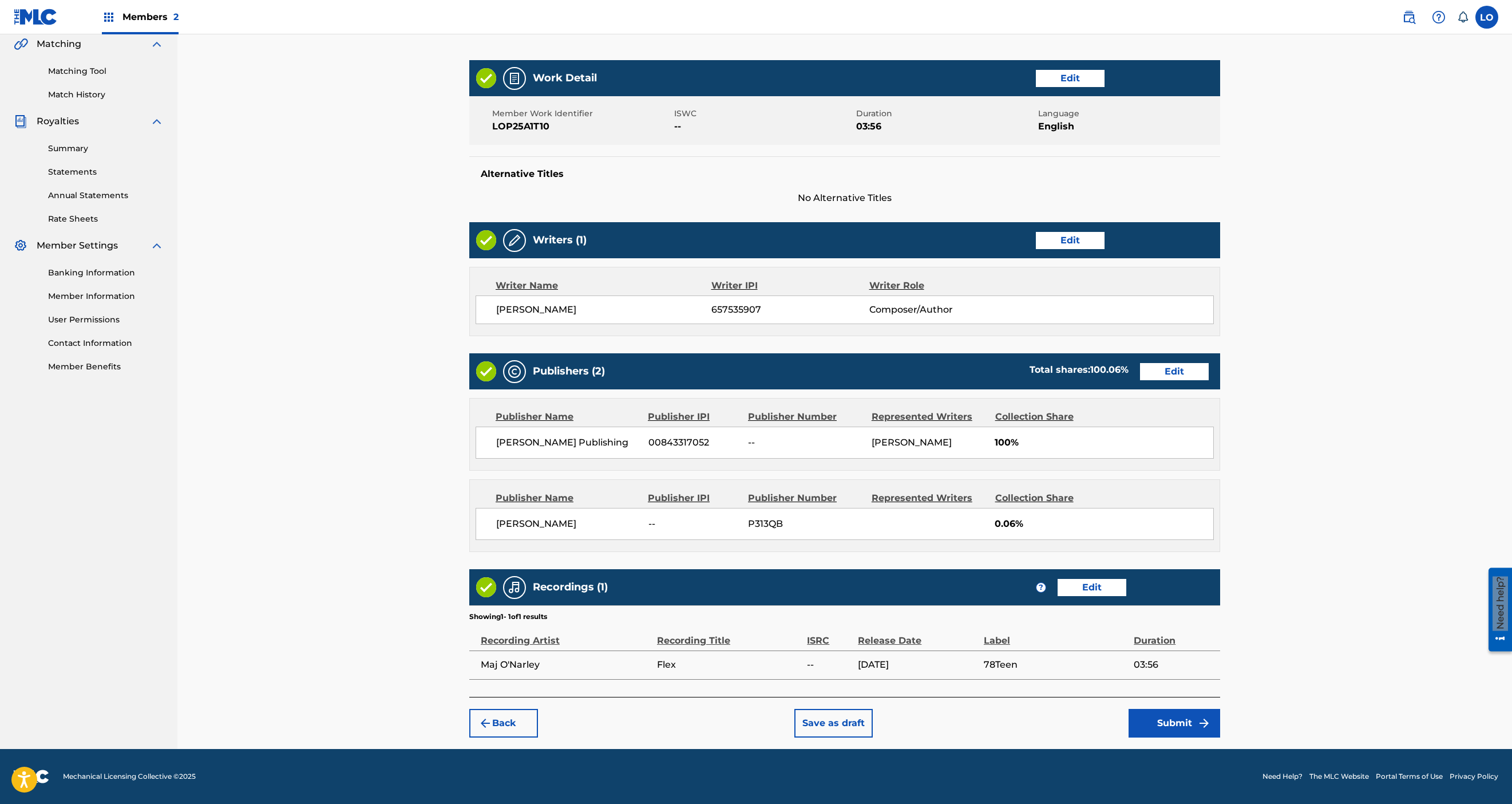 scroll, scrollTop: 897, scrollLeft: 0, axis: vertical 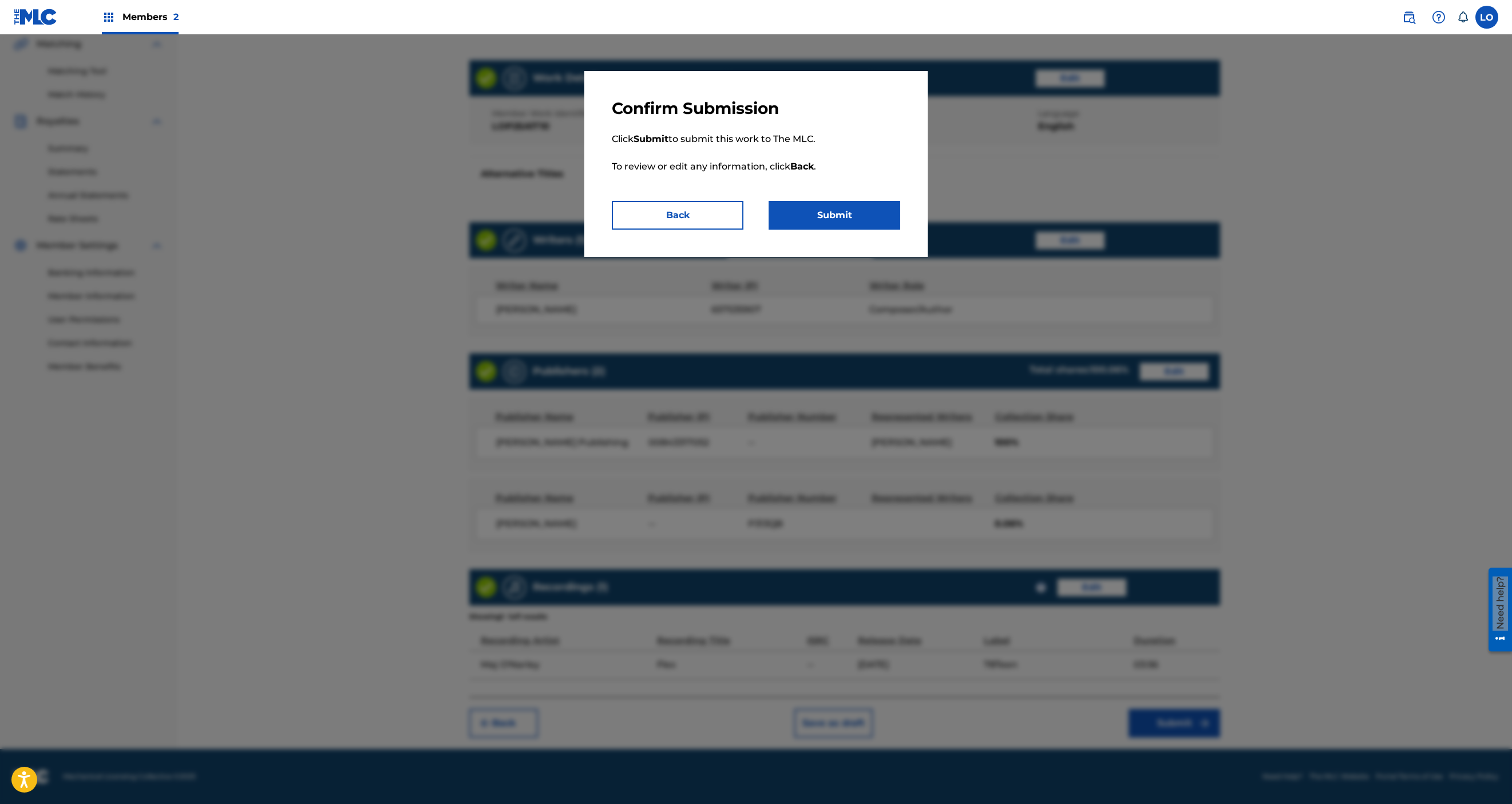 click on "Submit" at bounding box center (834, 215) 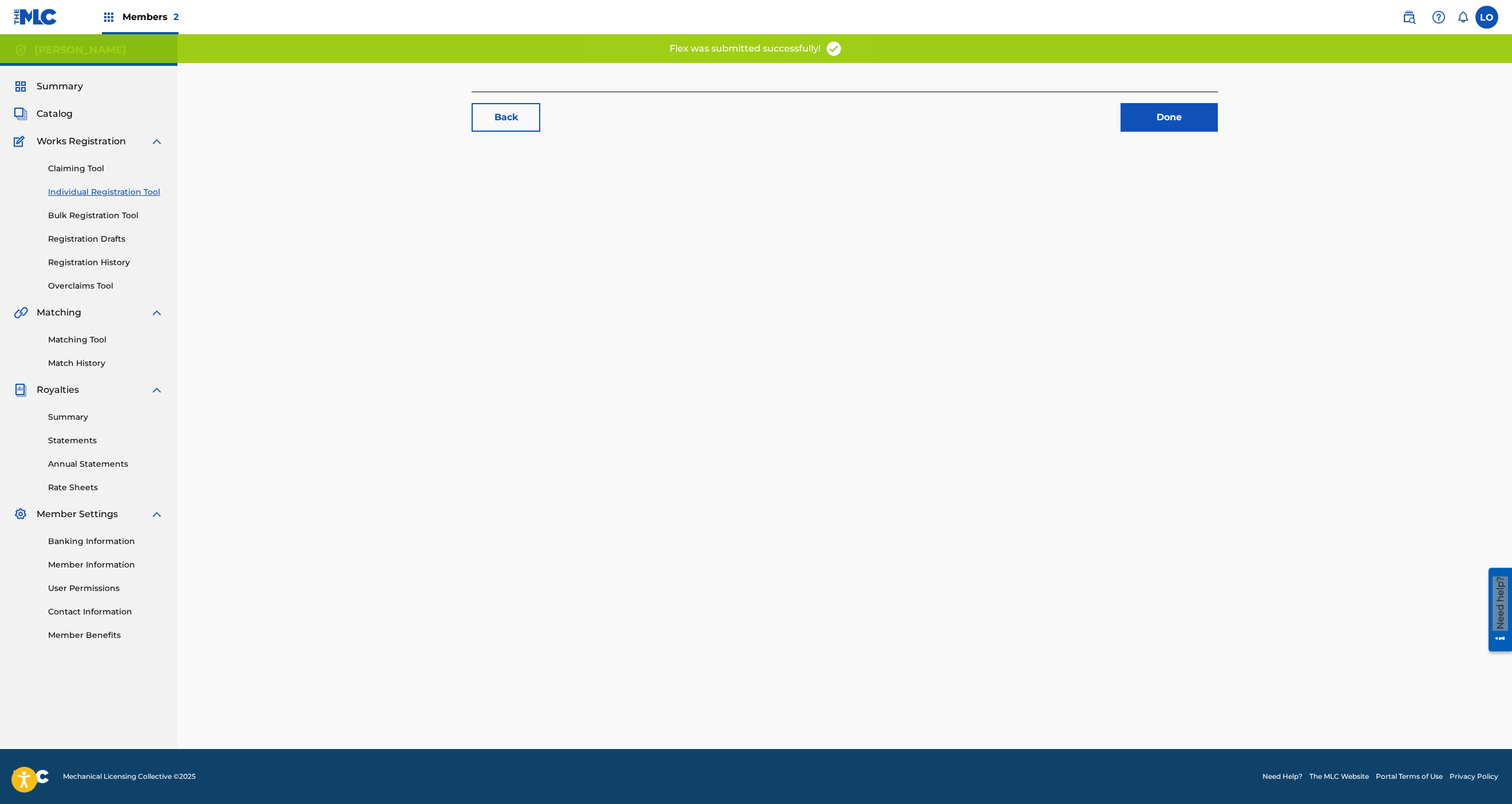 scroll, scrollTop: 0, scrollLeft: 0, axis: both 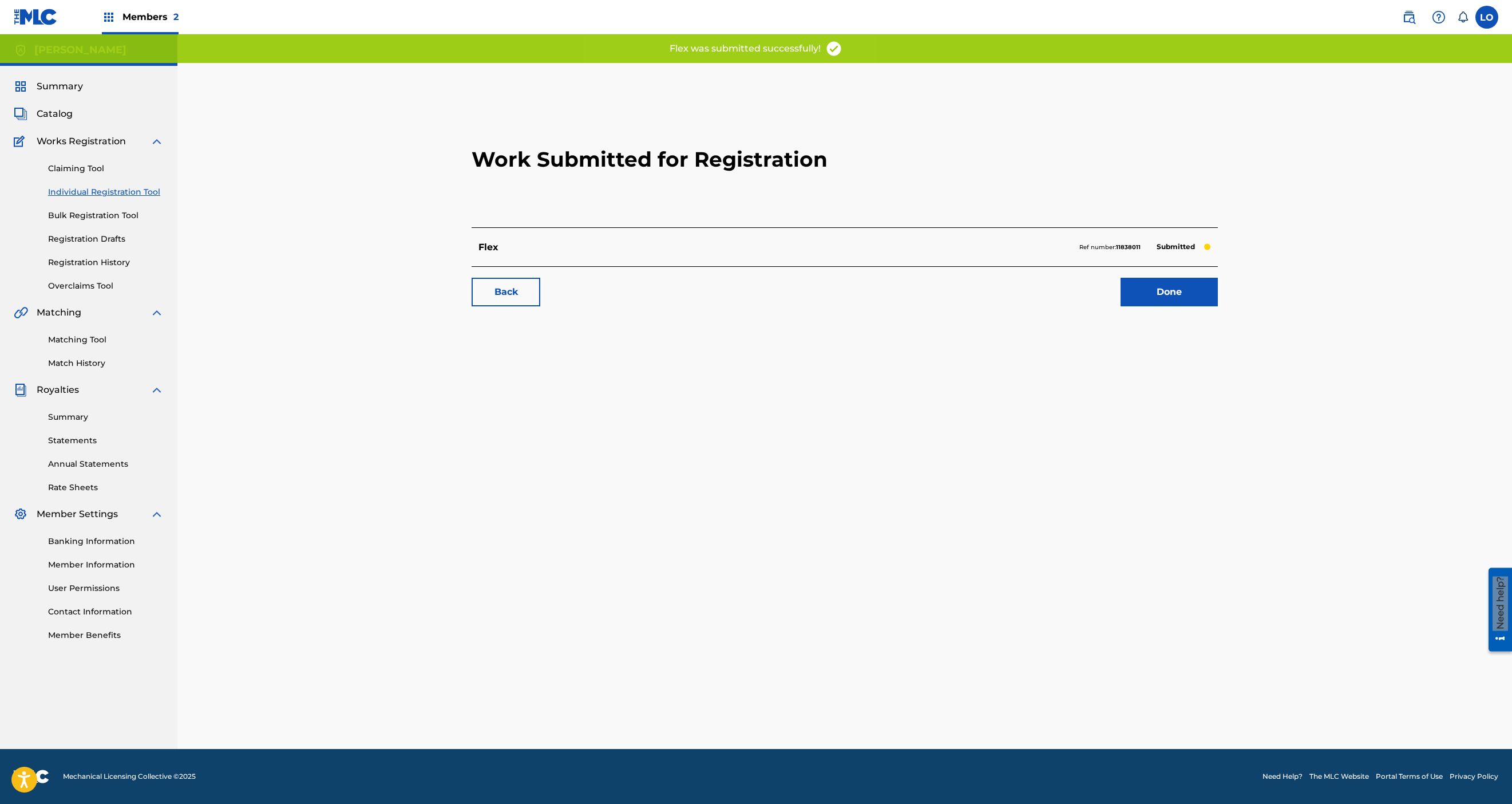 click on "Done" at bounding box center [1169, 292] 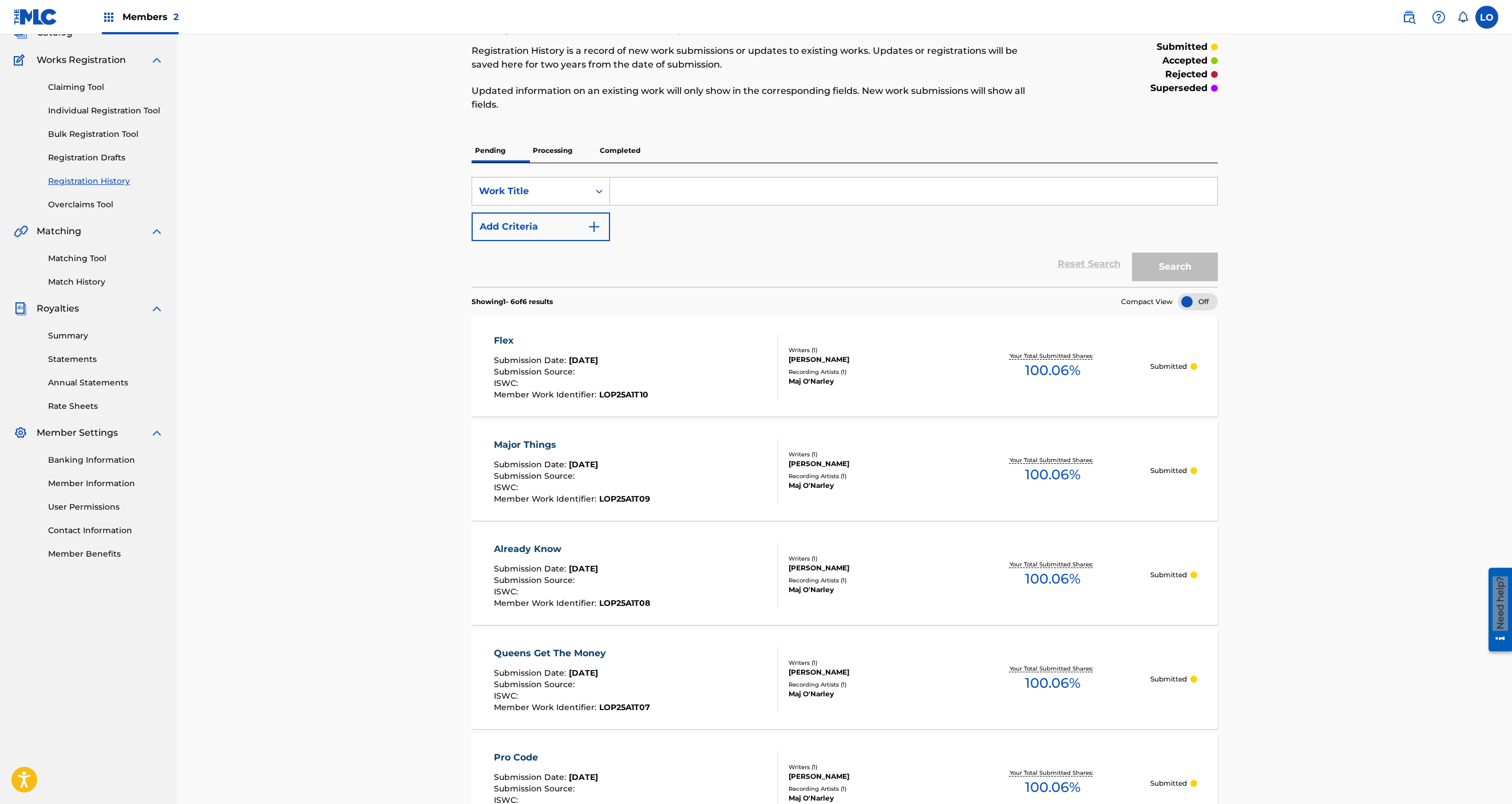 scroll, scrollTop: 77, scrollLeft: 0, axis: vertical 